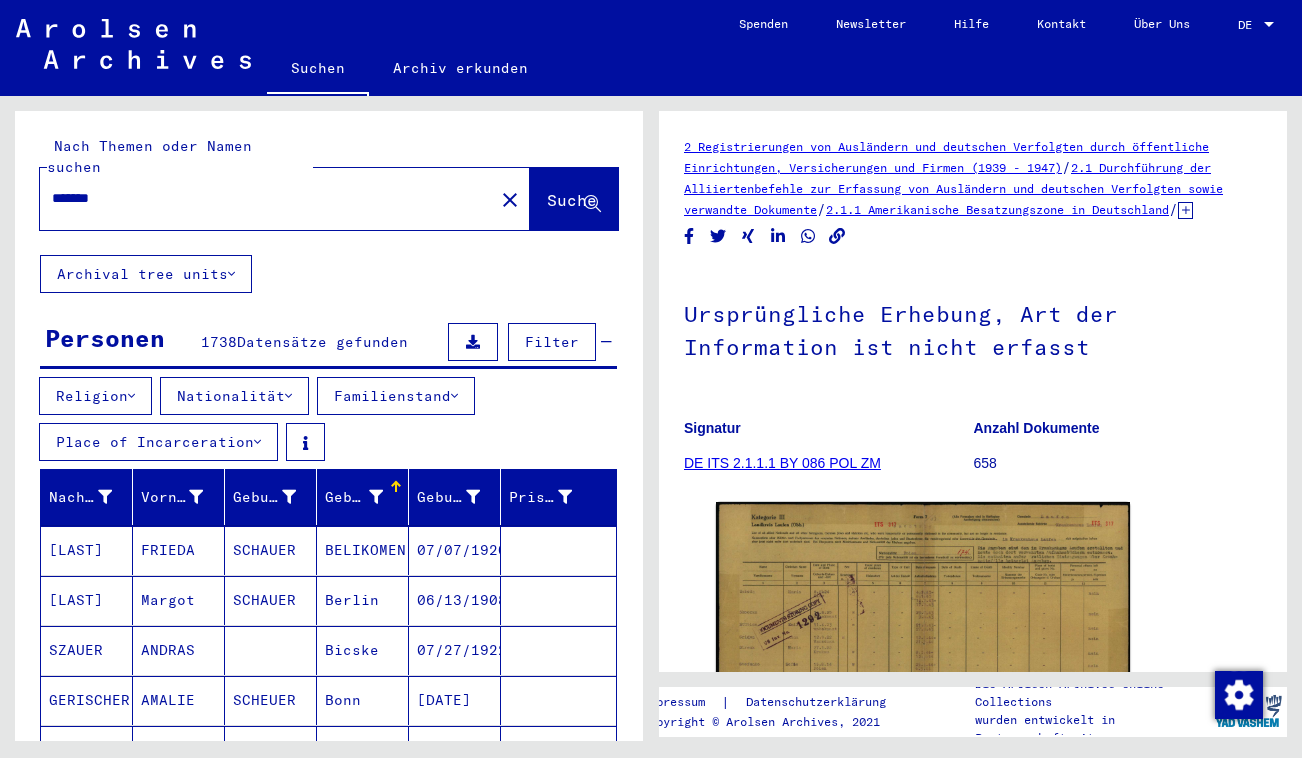 scroll, scrollTop: 0, scrollLeft: 0, axis: both 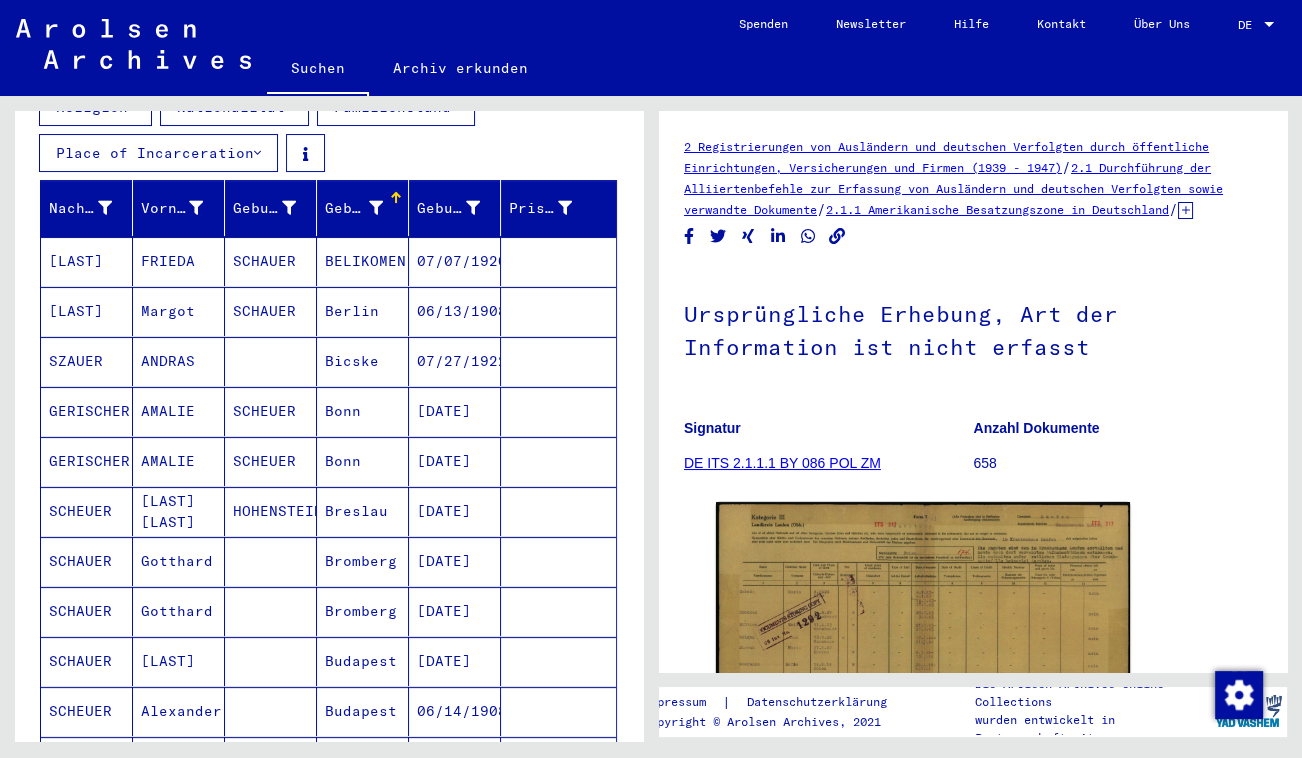 click on "HOHENSTEIN" at bounding box center [271, 561] 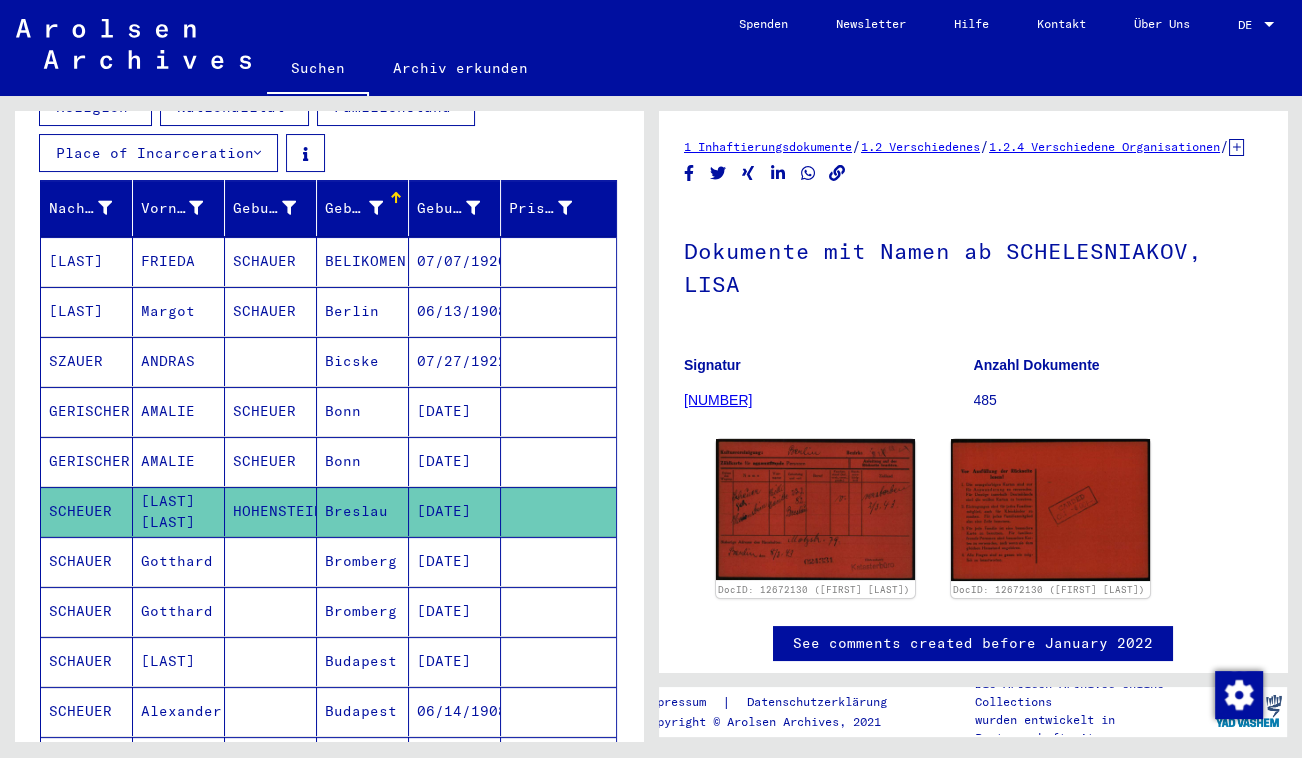scroll, scrollTop: 0, scrollLeft: 0, axis: both 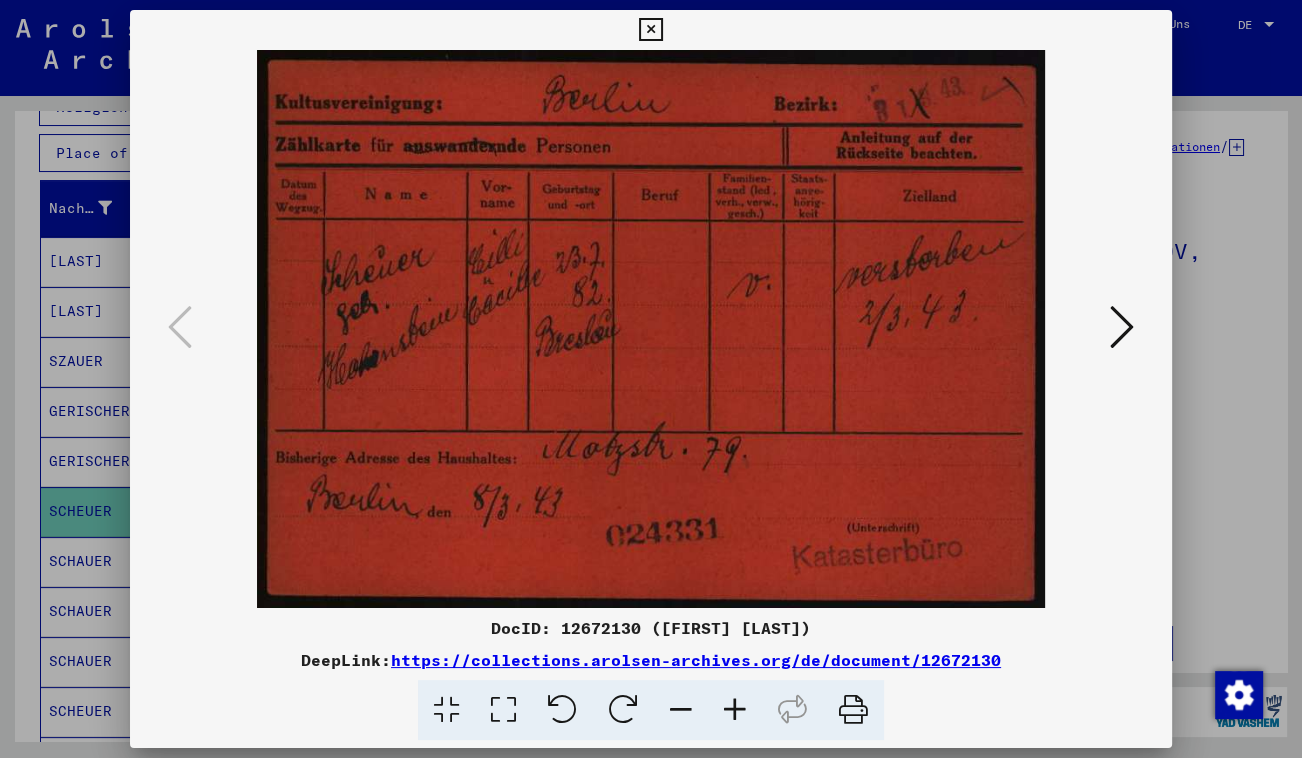 click at bounding box center (651, 329) 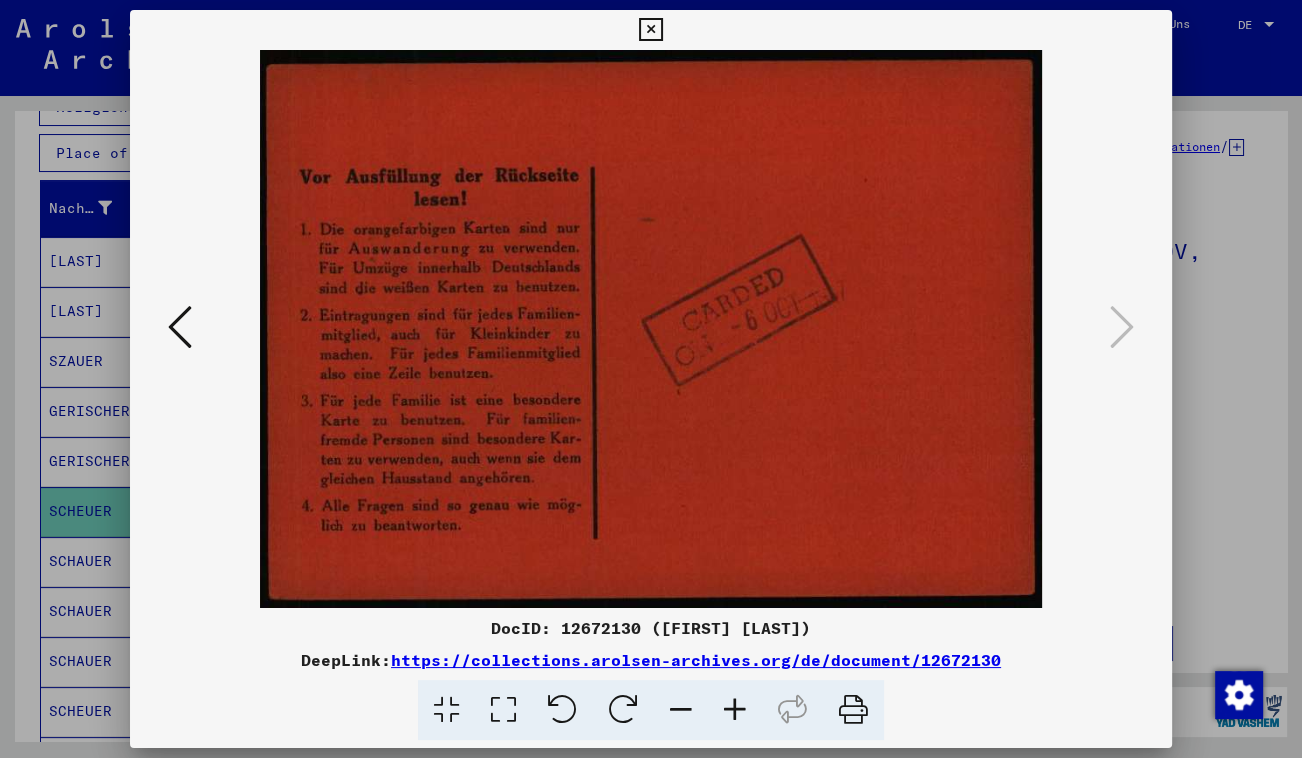 click at bounding box center (180, 328) 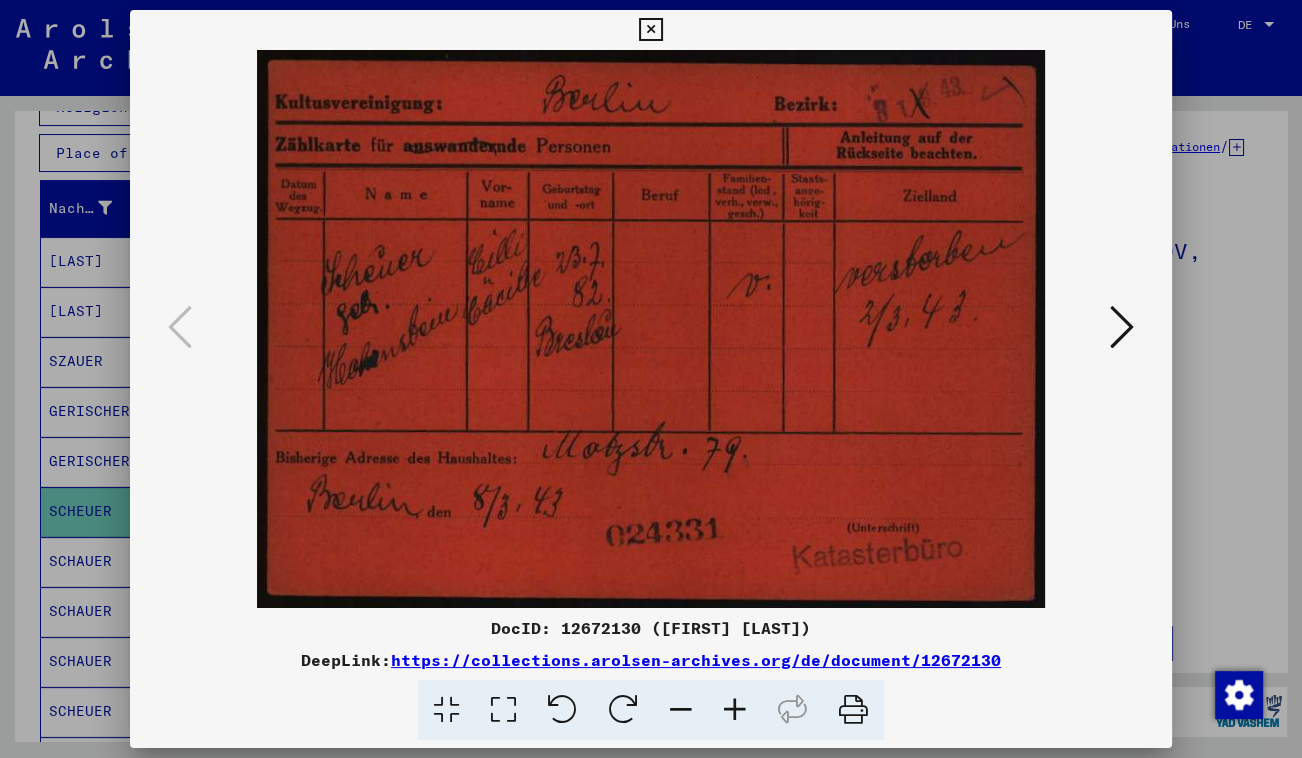 click at bounding box center [650, 30] 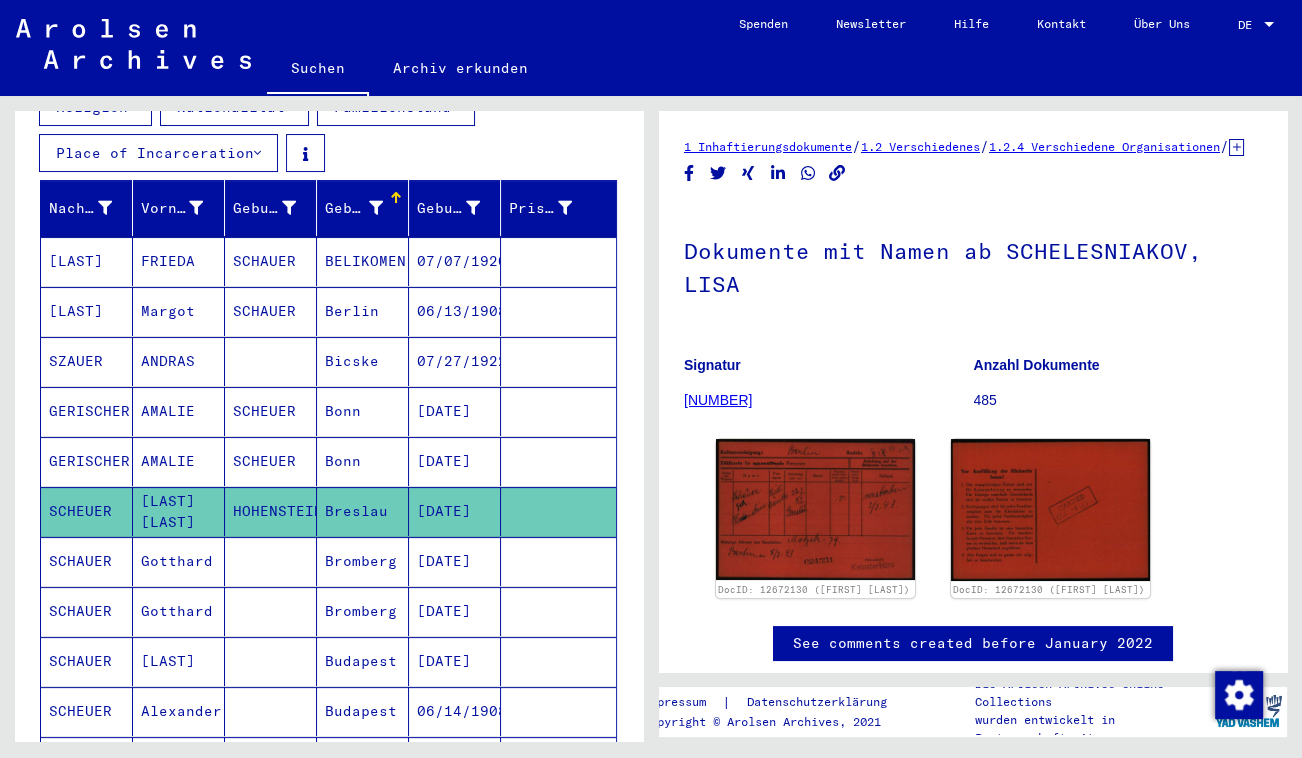scroll, scrollTop: 0, scrollLeft: 0, axis: both 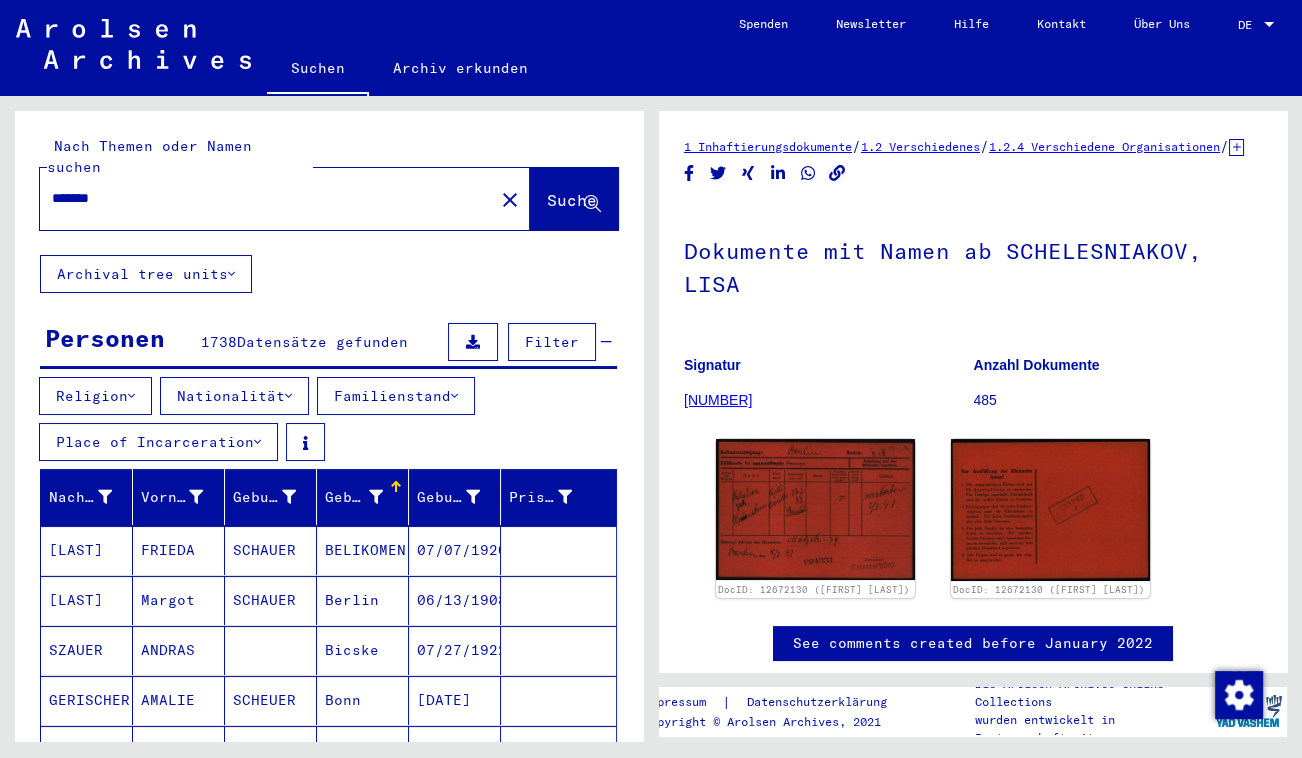 click on "Suche" 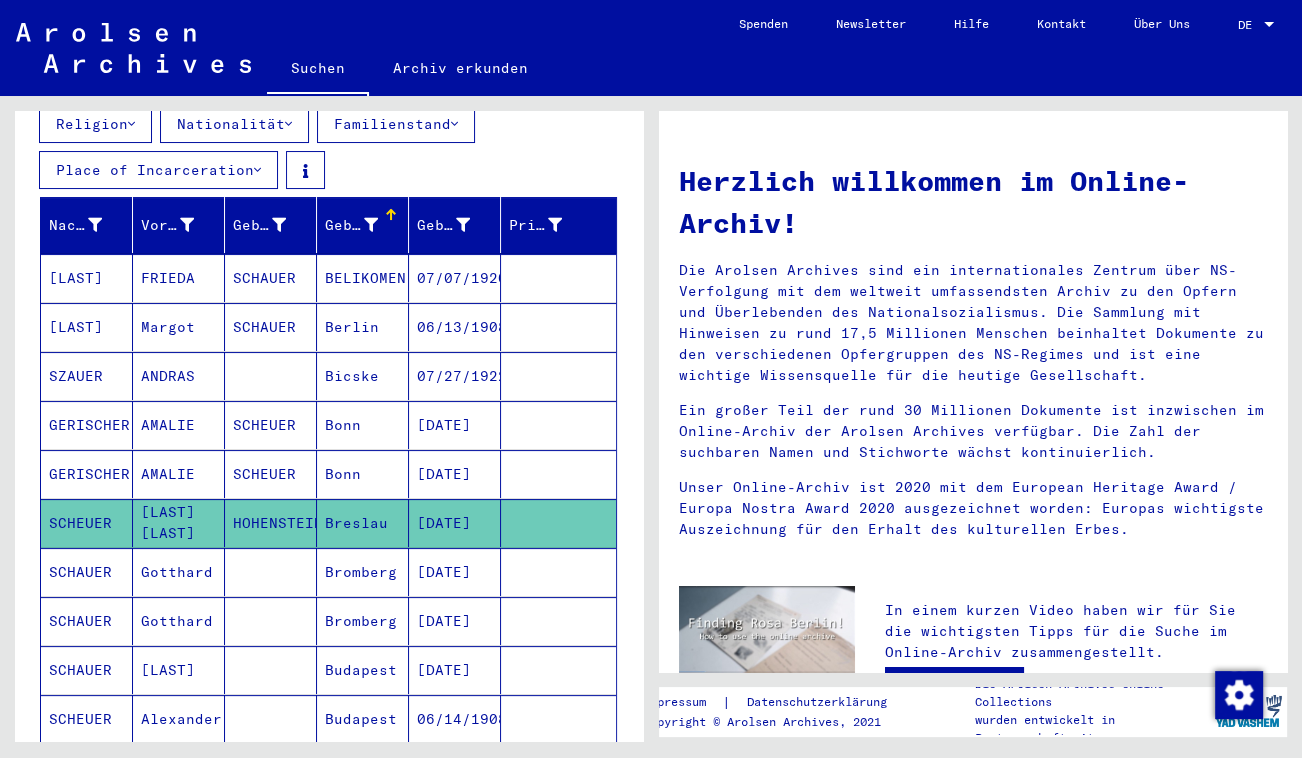 scroll, scrollTop: 0, scrollLeft: 0, axis: both 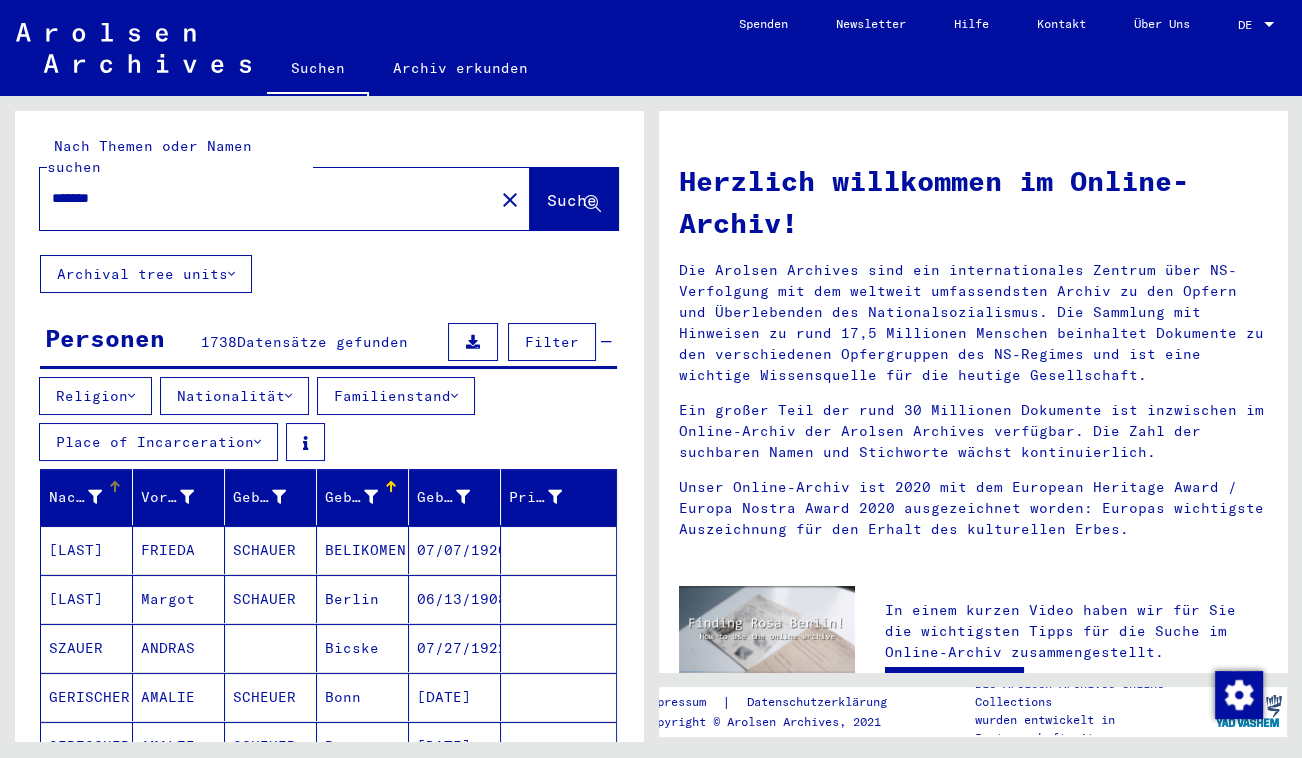 click on "Nachname" at bounding box center (75, 497) 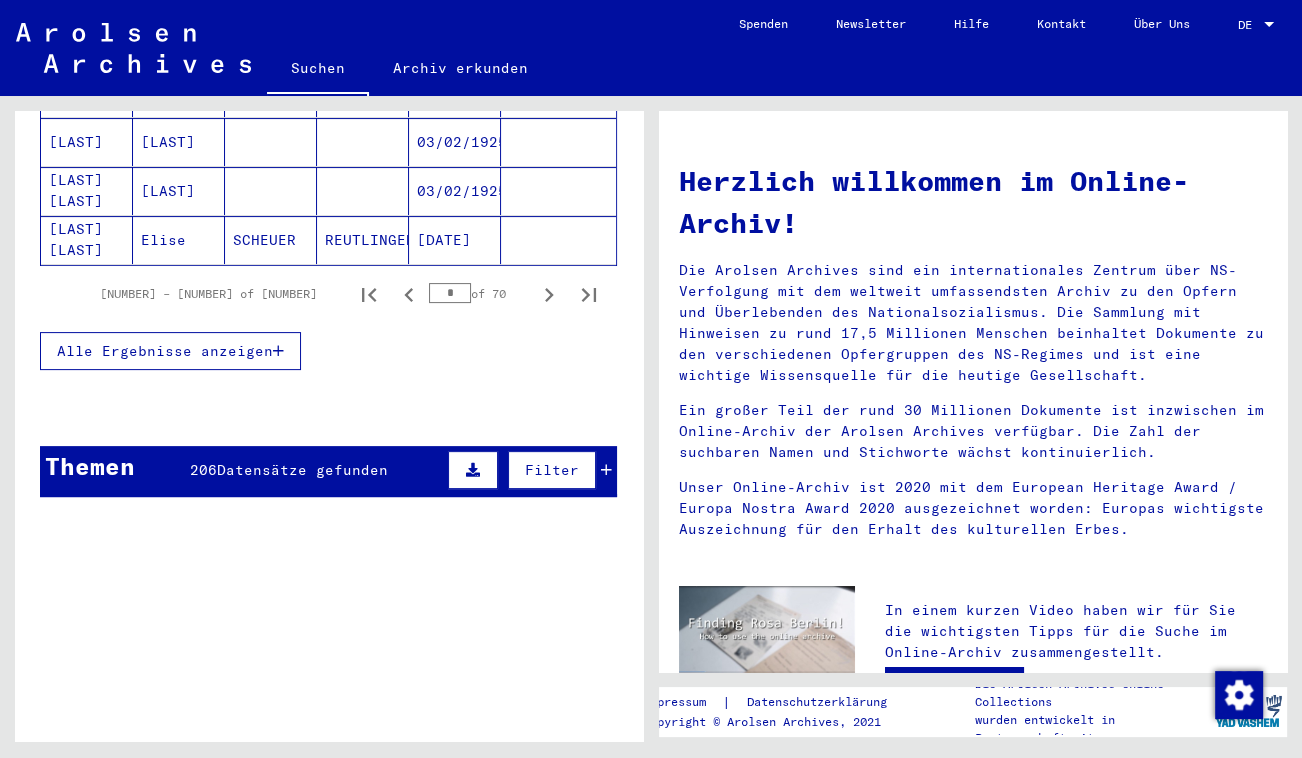 scroll, scrollTop: 322, scrollLeft: 0, axis: vertical 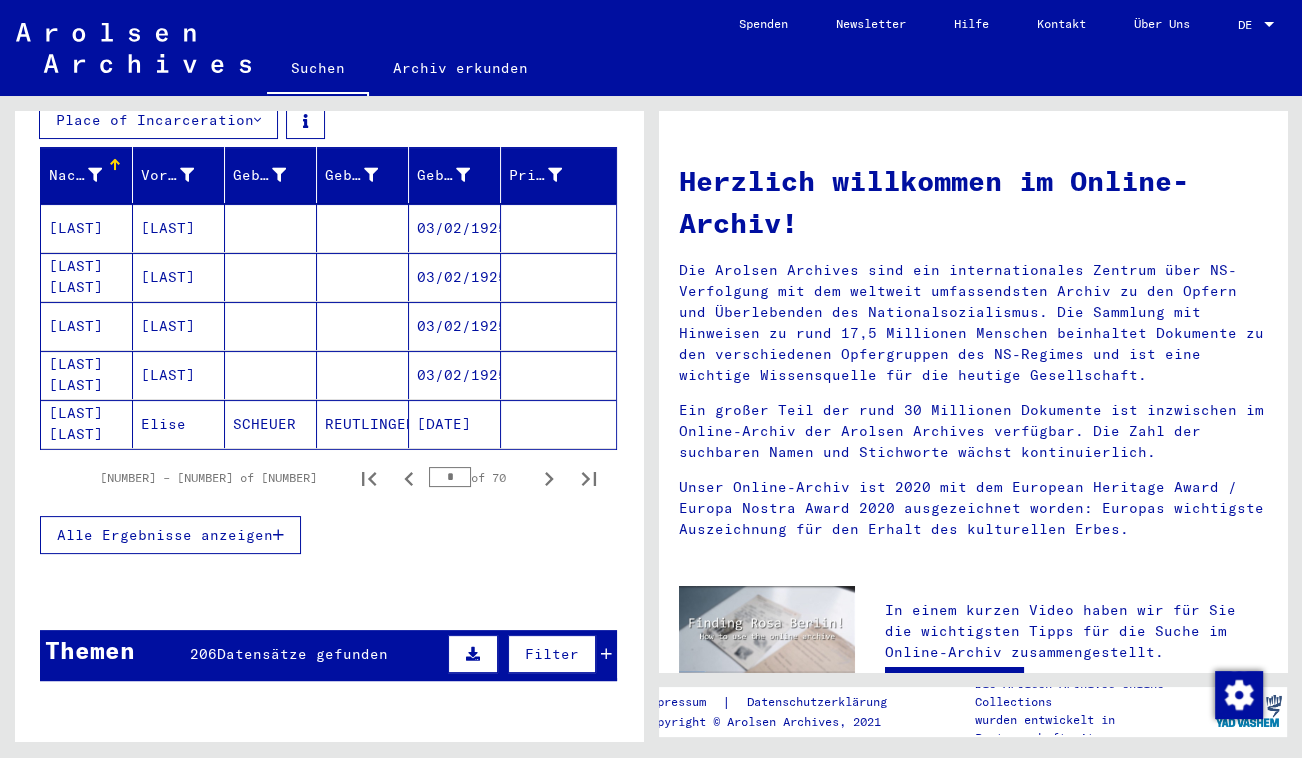 click on "Datensätze gefunden" at bounding box center [302, 654] 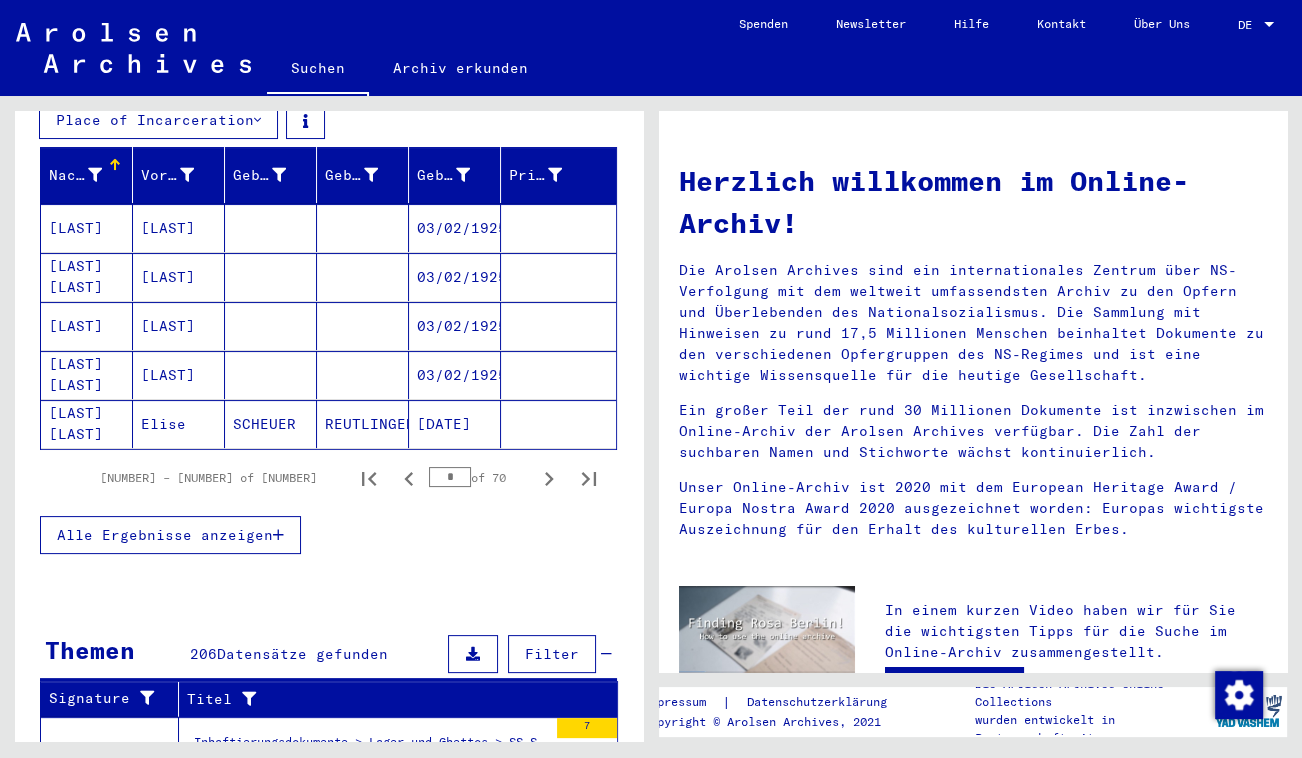 scroll, scrollTop: 793, scrollLeft: 0, axis: vertical 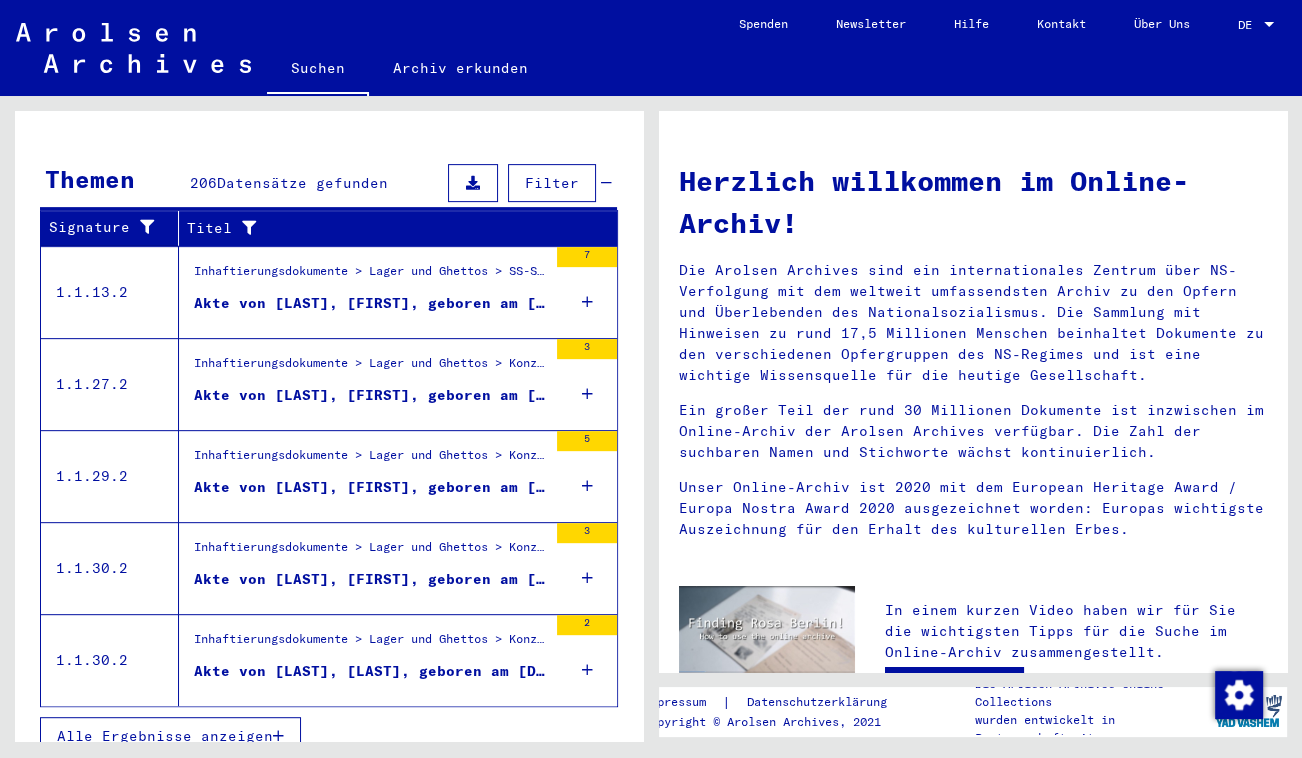 click on "Akte von [LAST], [FIRST], geboren am [DATE]" at bounding box center [370, 579] 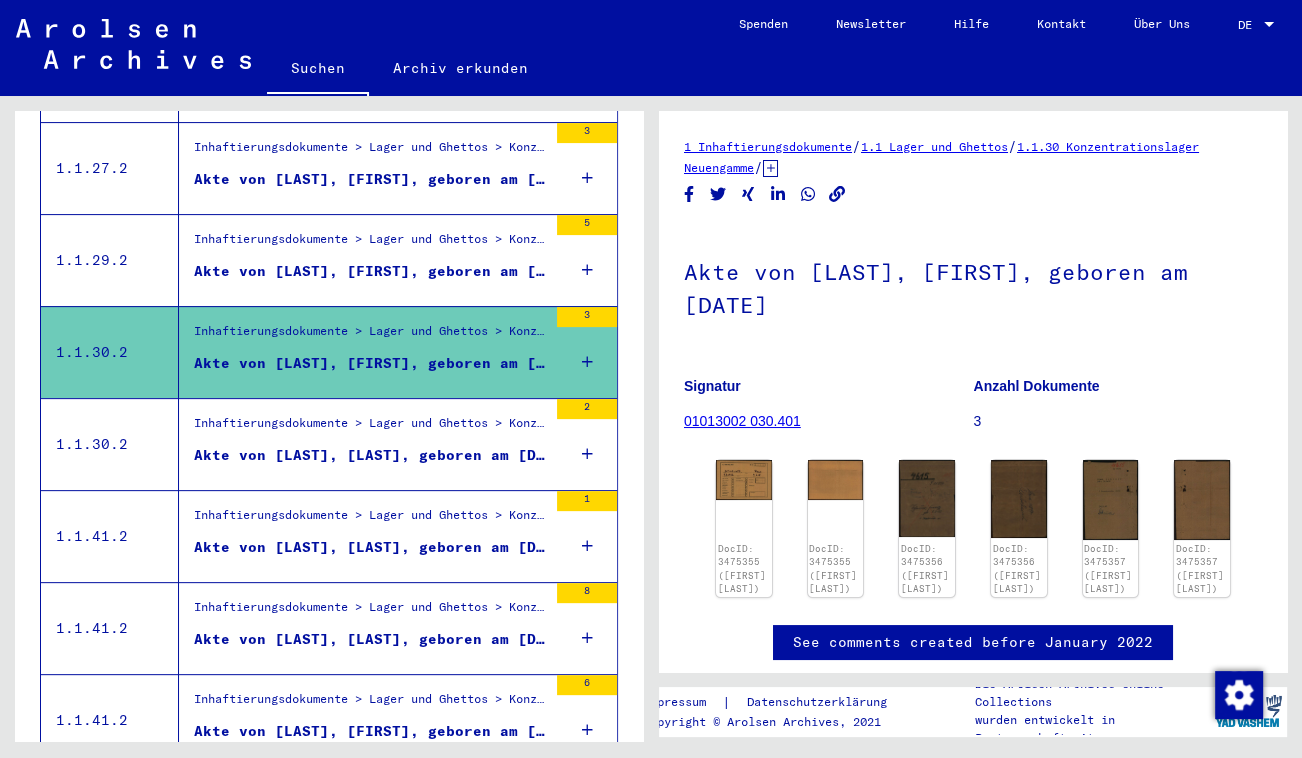 scroll, scrollTop: 376, scrollLeft: 0, axis: vertical 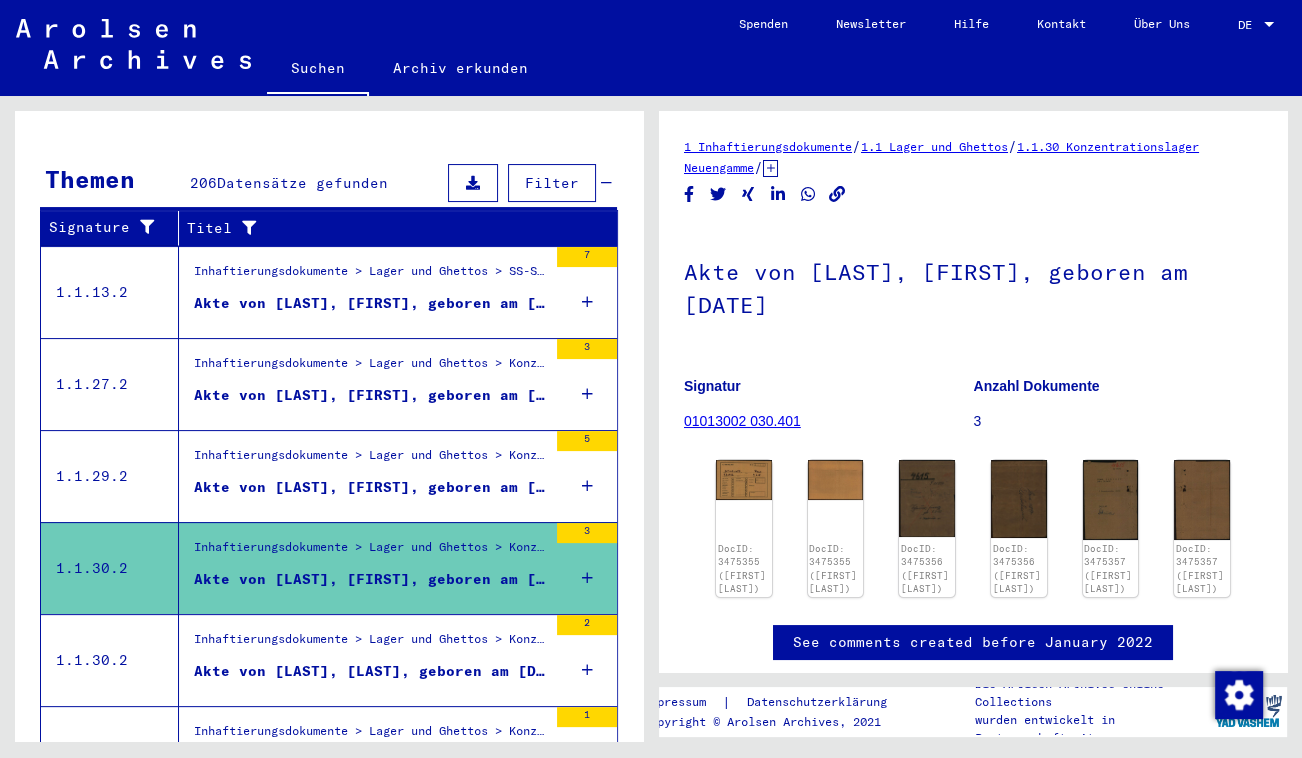 click 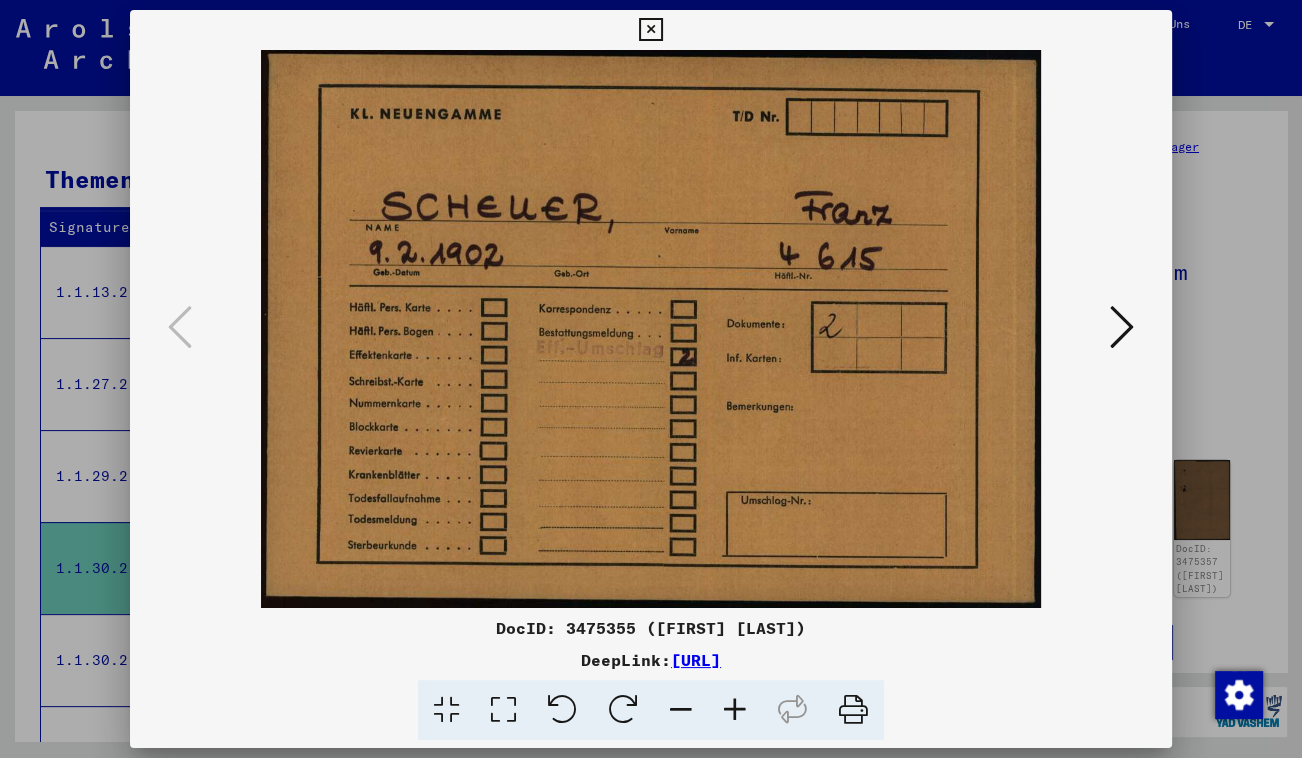click at bounding box center [1122, 327] 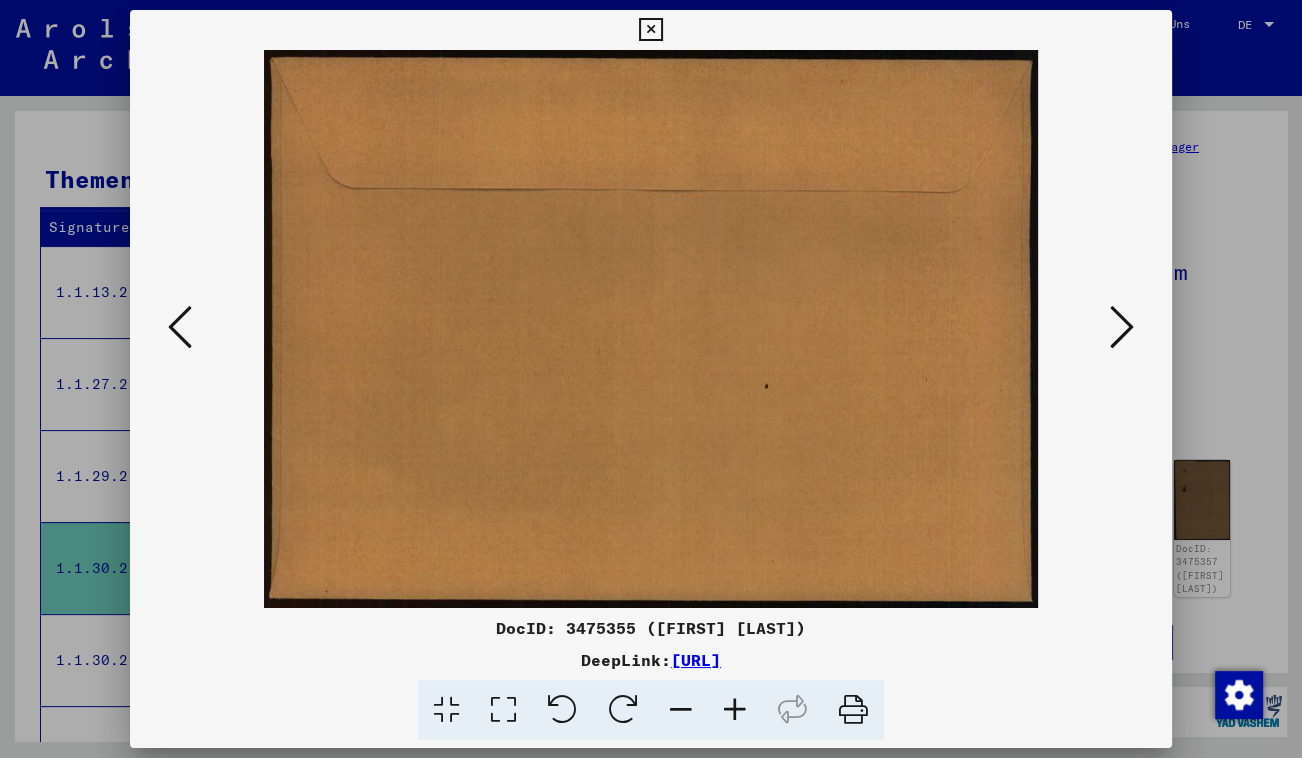 click at bounding box center [180, 327] 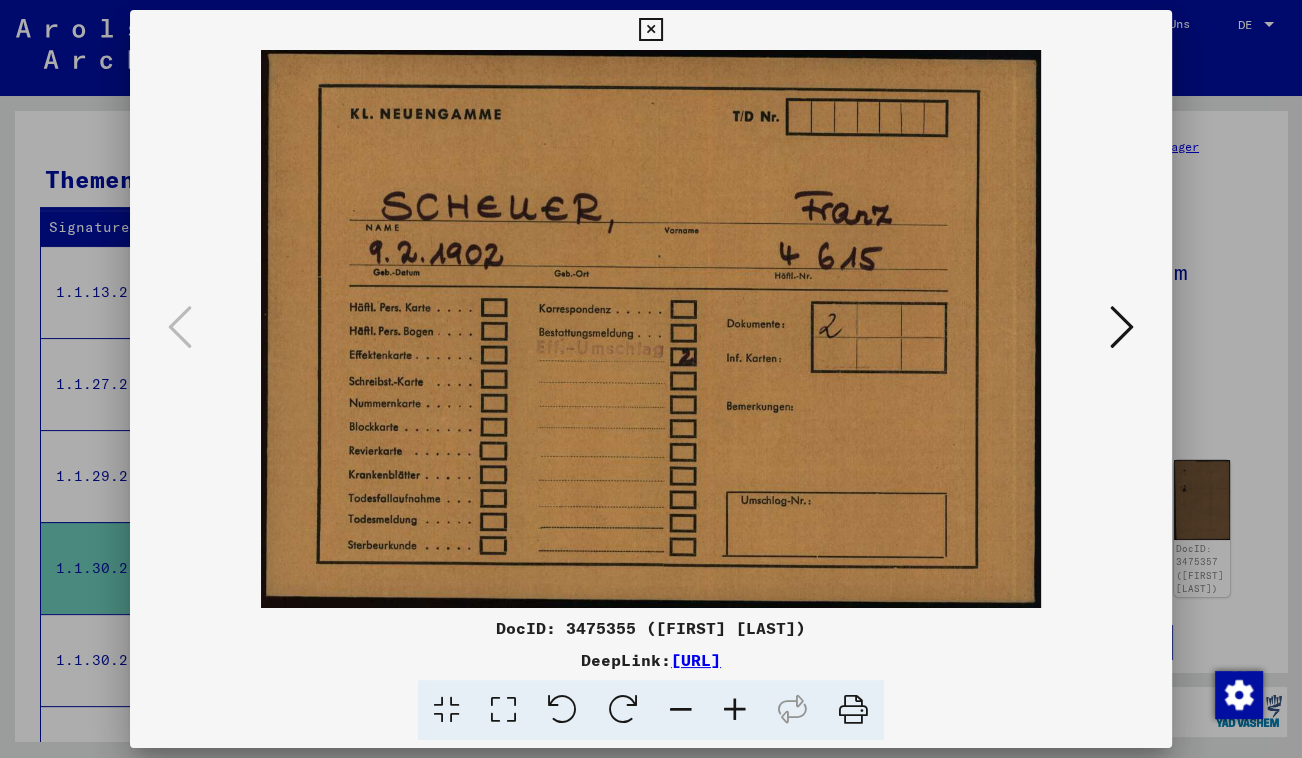 click at bounding box center (1122, 328) 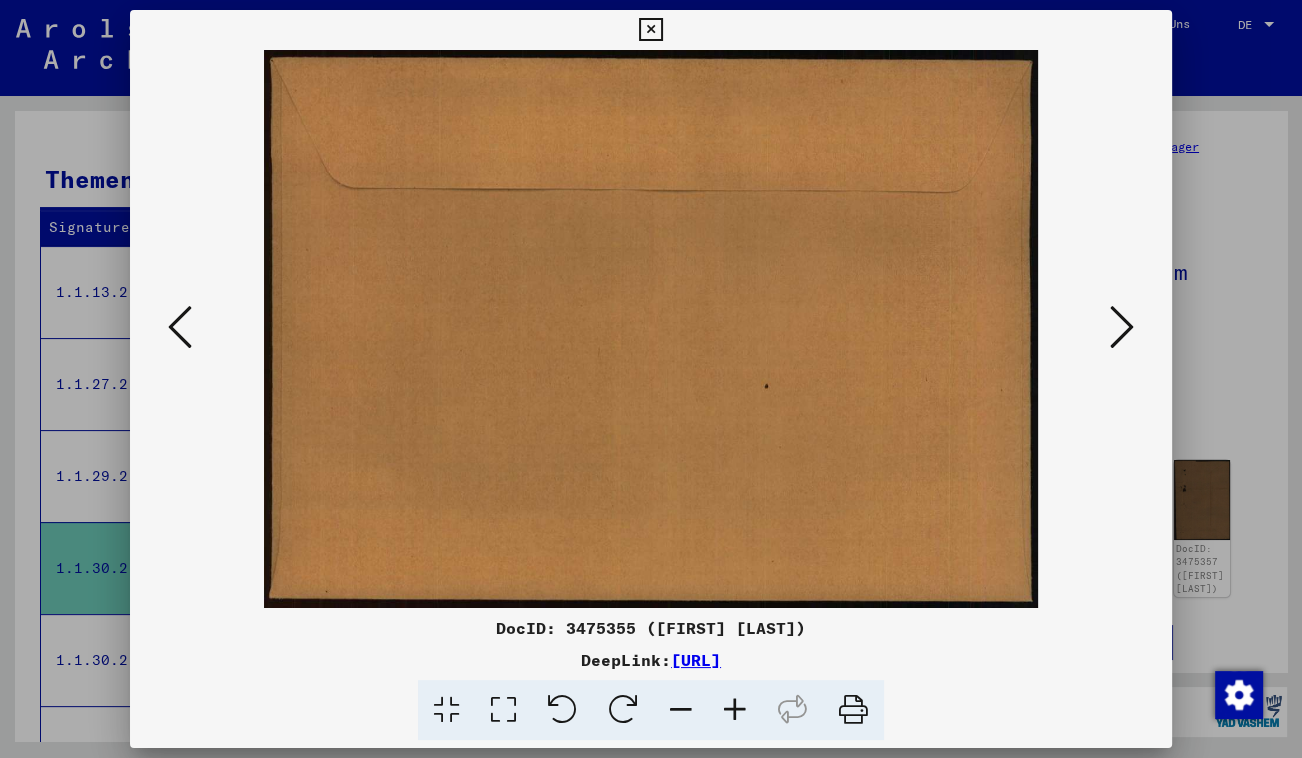 click at bounding box center (1122, 328) 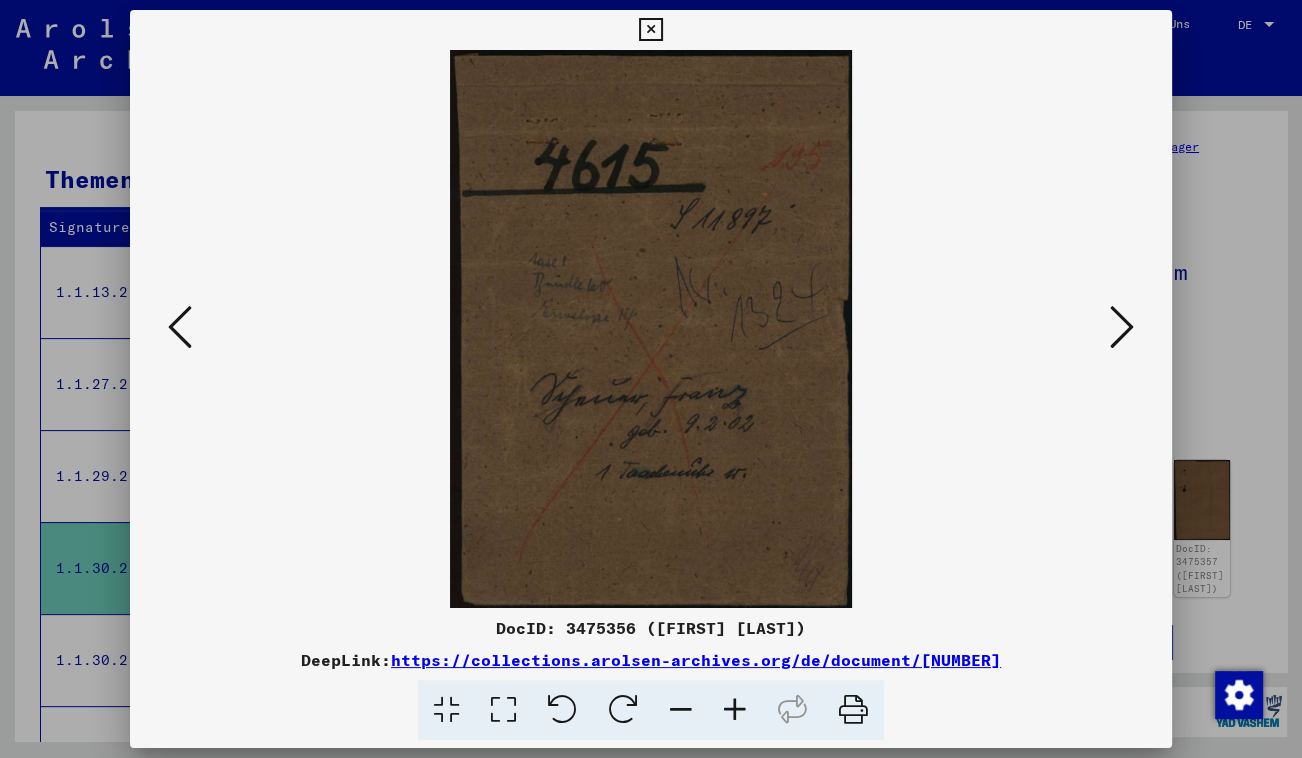 click at bounding box center (1122, 328) 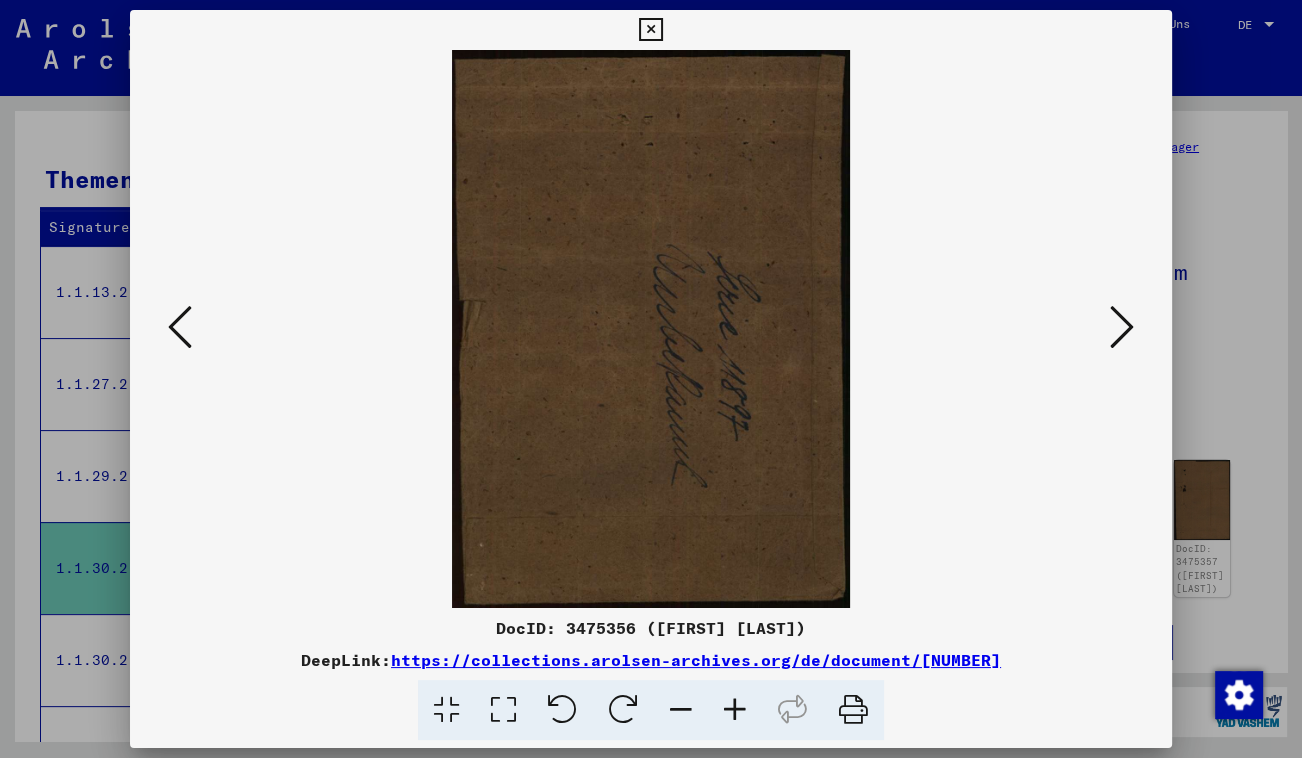 click at bounding box center (1122, 328) 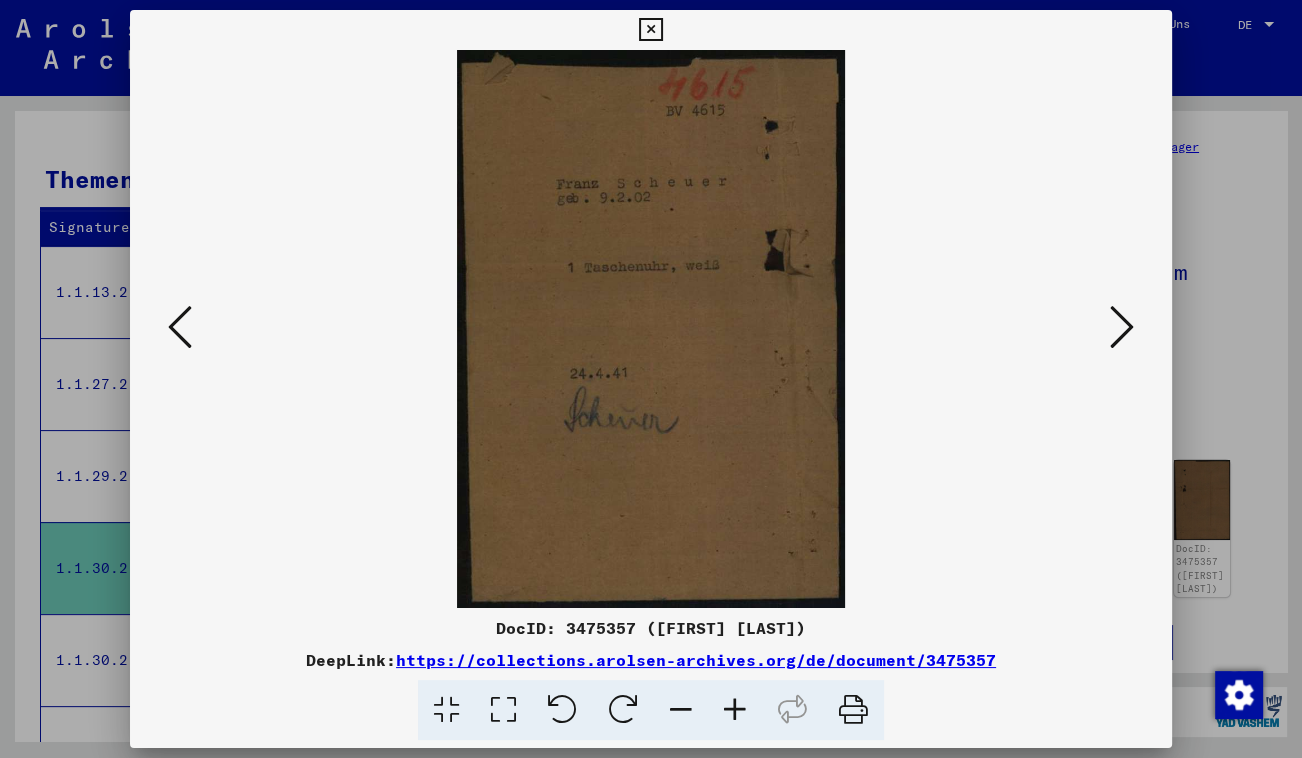 click at bounding box center [1122, 328] 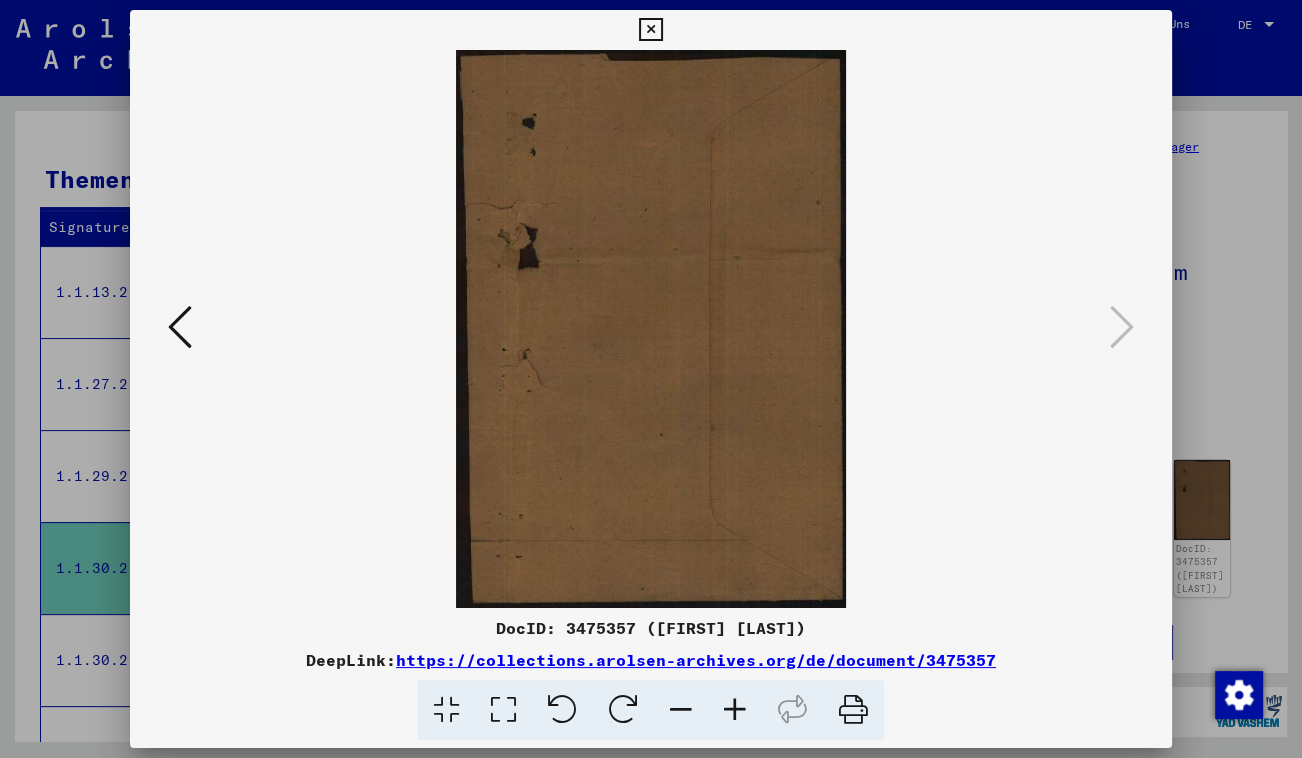 click at bounding box center [650, 30] 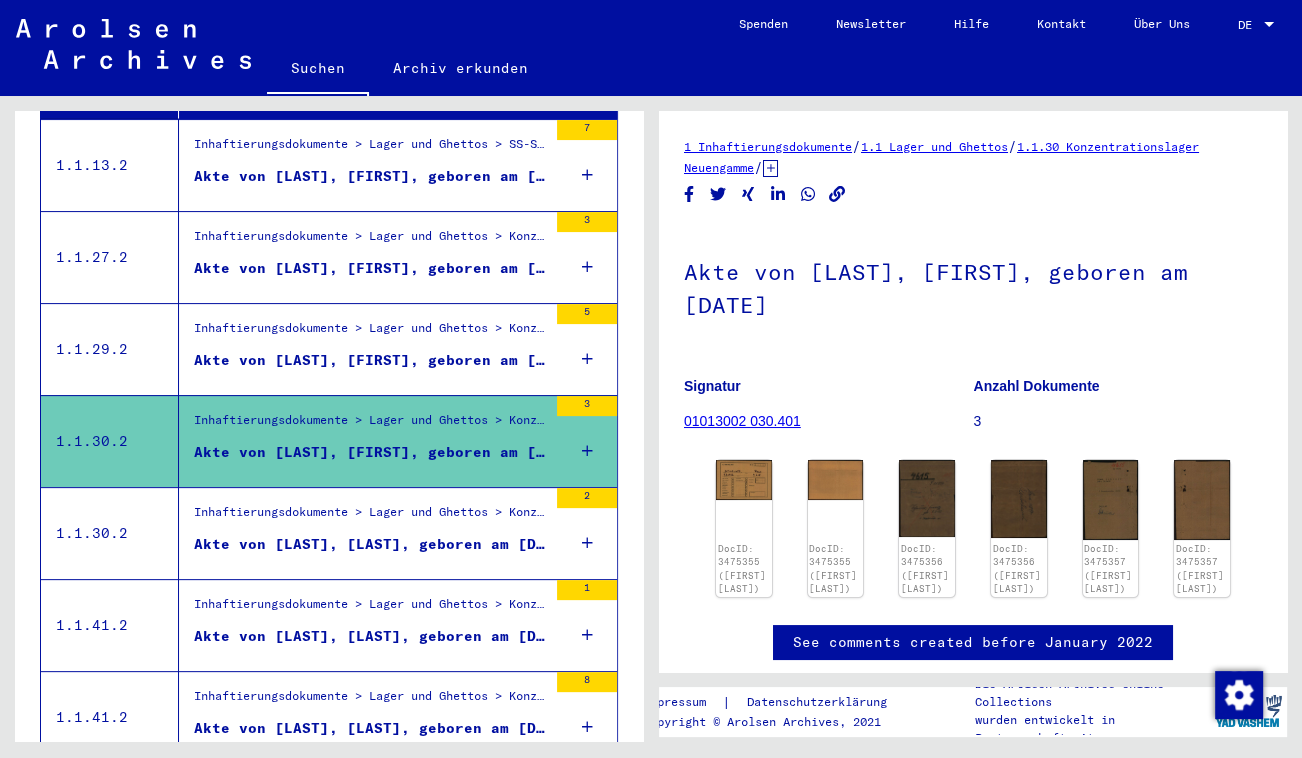 scroll, scrollTop: 558, scrollLeft: 0, axis: vertical 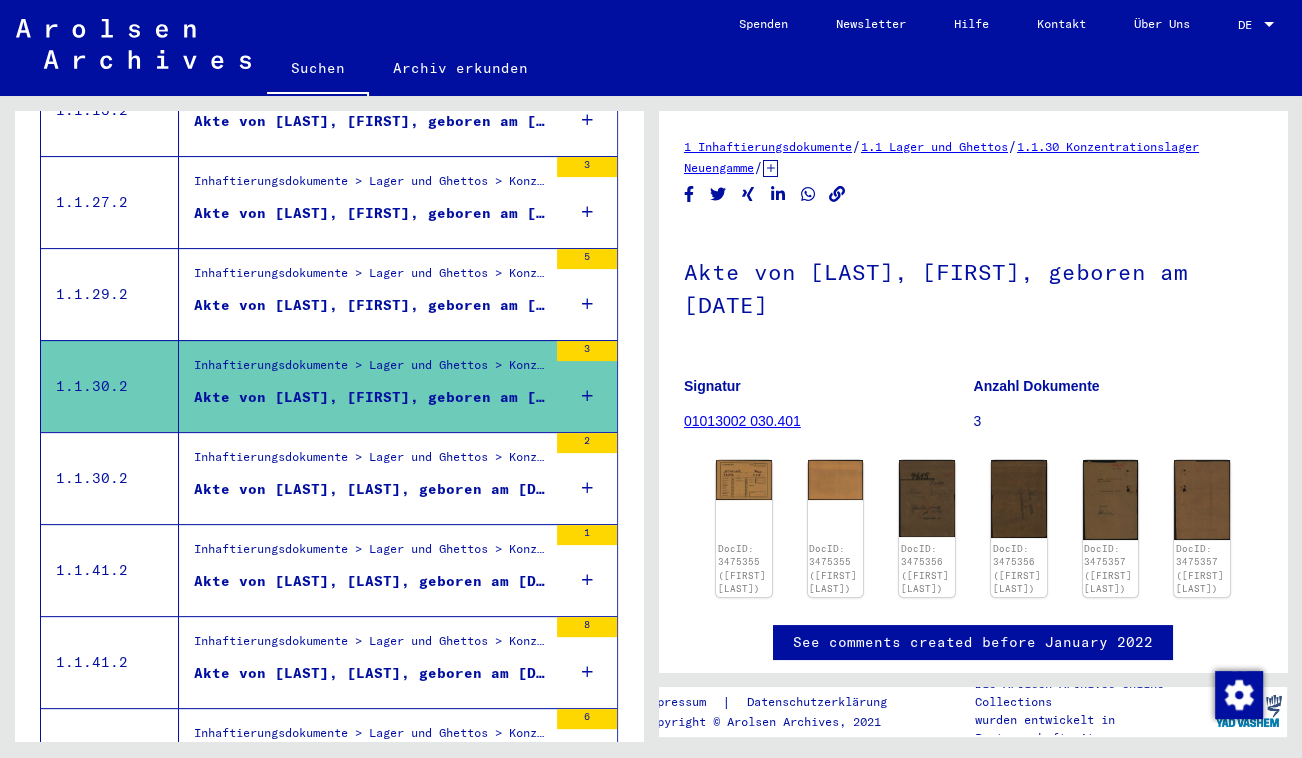 click on "Inhaftierungsdokumente > Lager und Ghettos > Konzentrationslager Neuengamme > Individuelle Unterlagen Neuengamme > Individuelle Häftlings Unterlagen - KL Neuengamme > Akten mit Namen ab [LAST] Akte von [LAST], [FIRST], geboren am [DATE], geboren in [CITY], [CITY] [CITY] [CITY]" at bounding box center [363, 478] 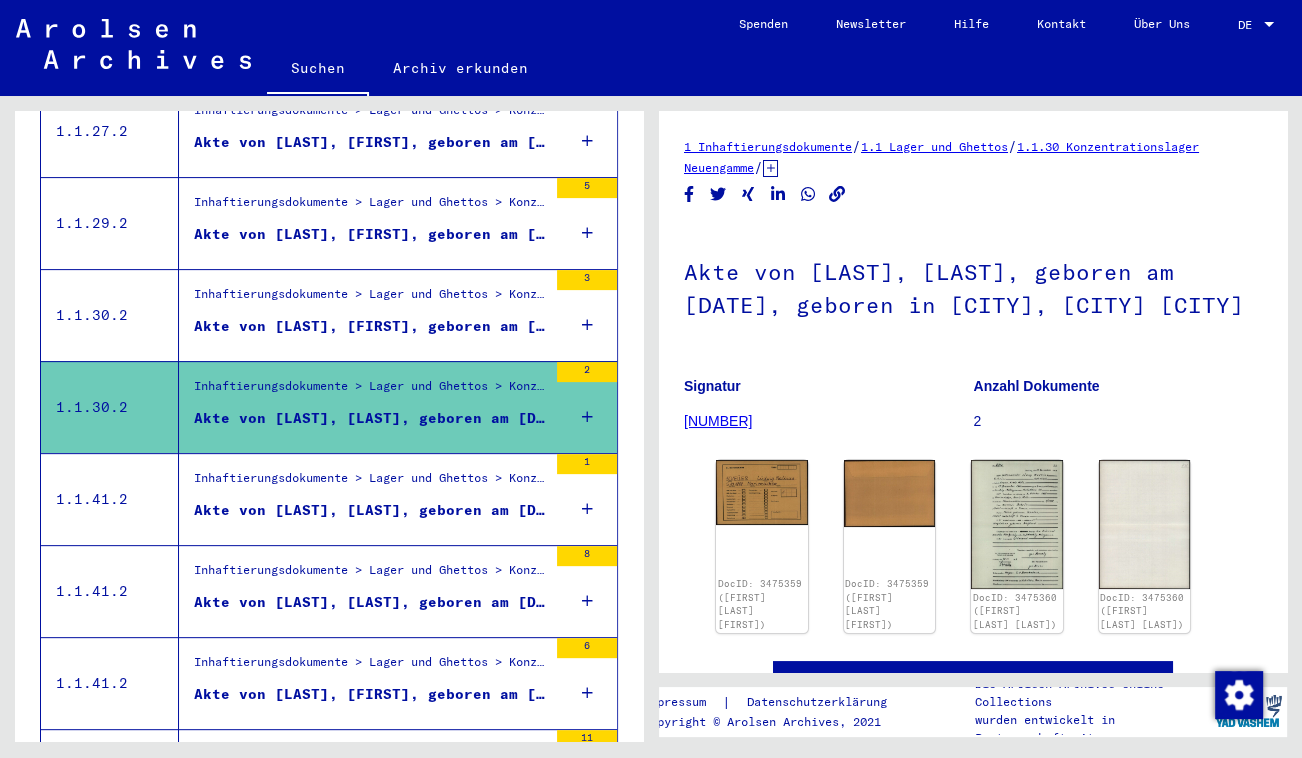 scroll, scrollTop: 649, scrollLeft: 0, axis: vertical 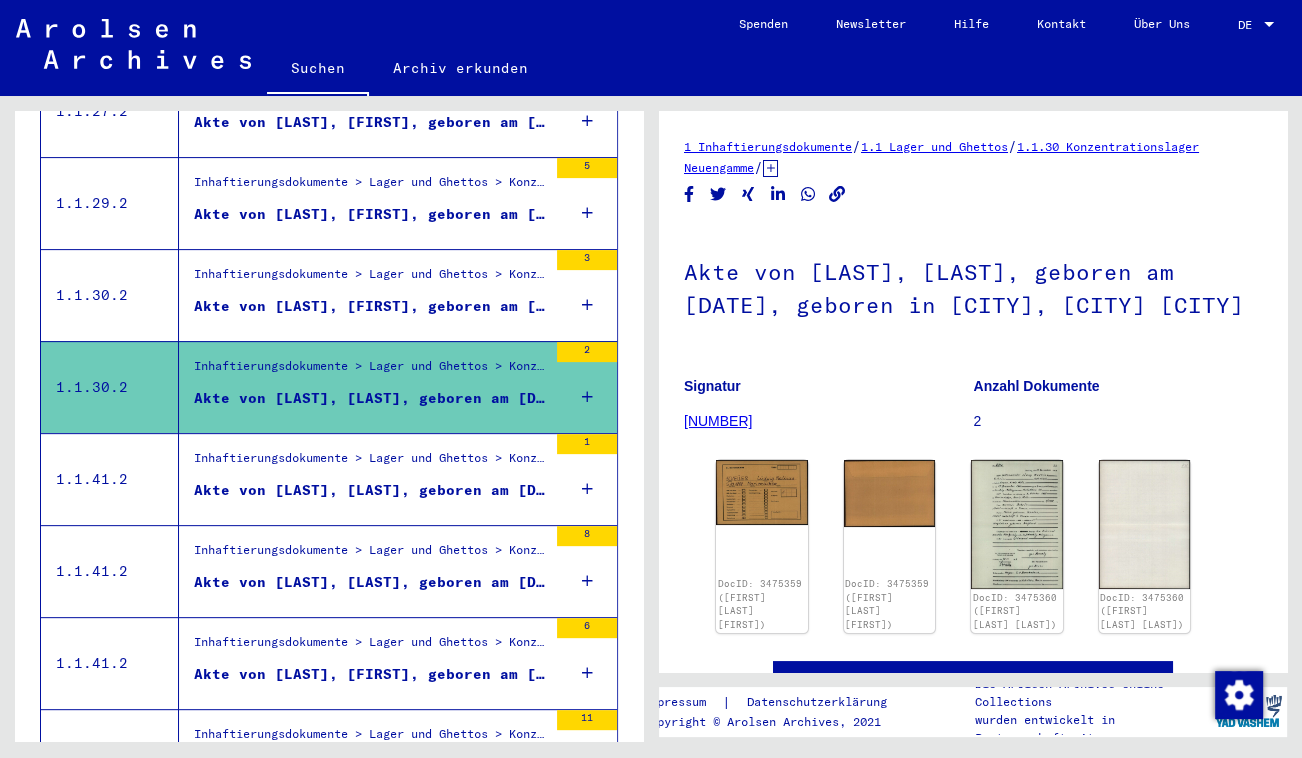 click on "Akte von [LAST], [LAST], geboren am [DATE], geboren in [CITY]" at bounding box center [370, 490] 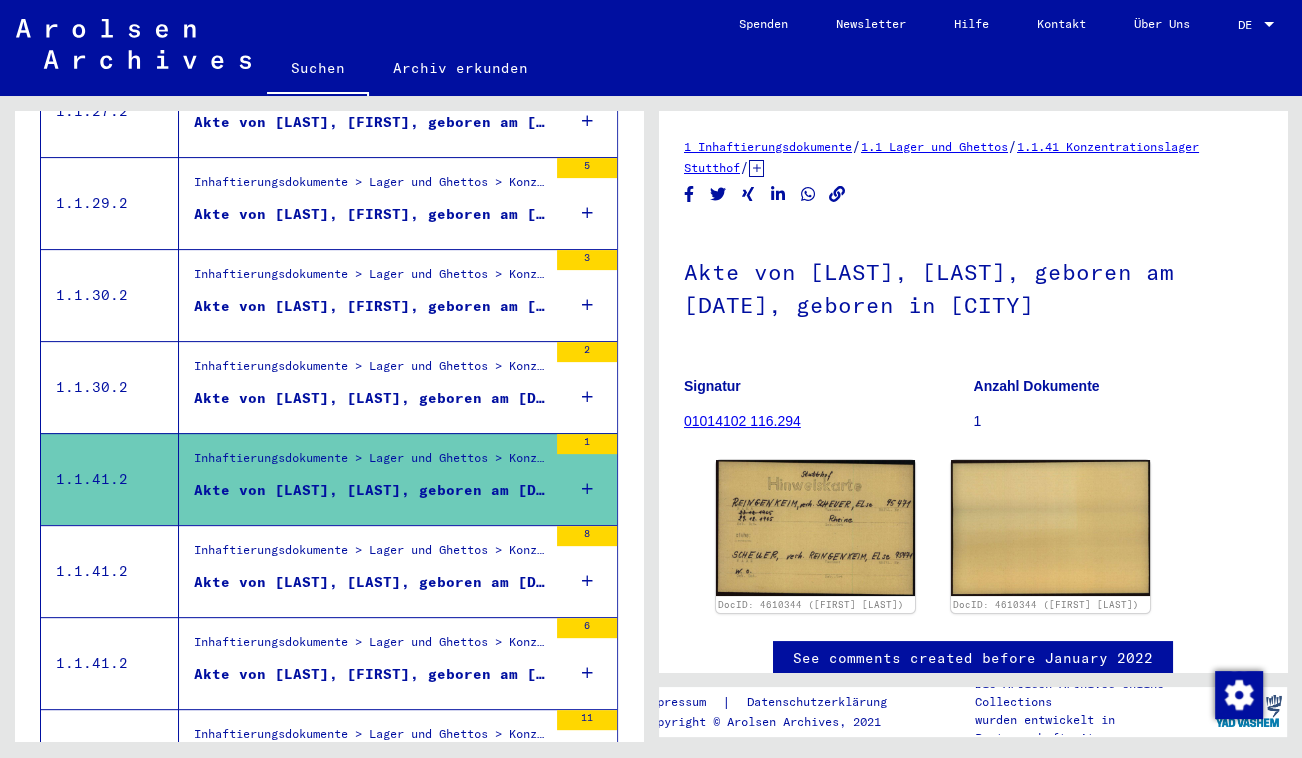 click on "Inhaftierungsdokumente > Lager und Ghettos > Konzentrationslager Stutthof > Individuelle Unterlagen Stutthof > Individuelle Häftlings Unterlagen - KL Stutthof > Akten mit Namen ab SCHAPOWALOW" at bounding box center [370, 556] 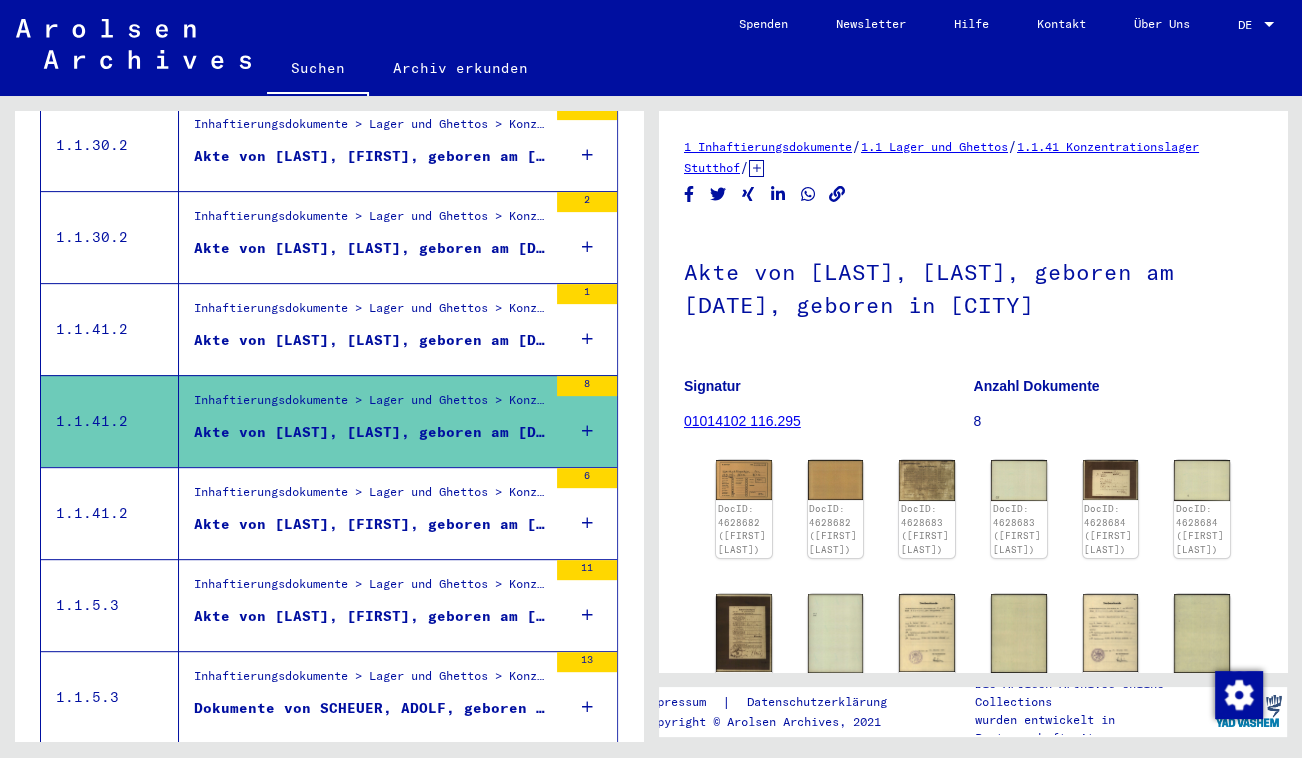 scroll, scrollTop: 831, scrollLeft: 0, axis: vertical 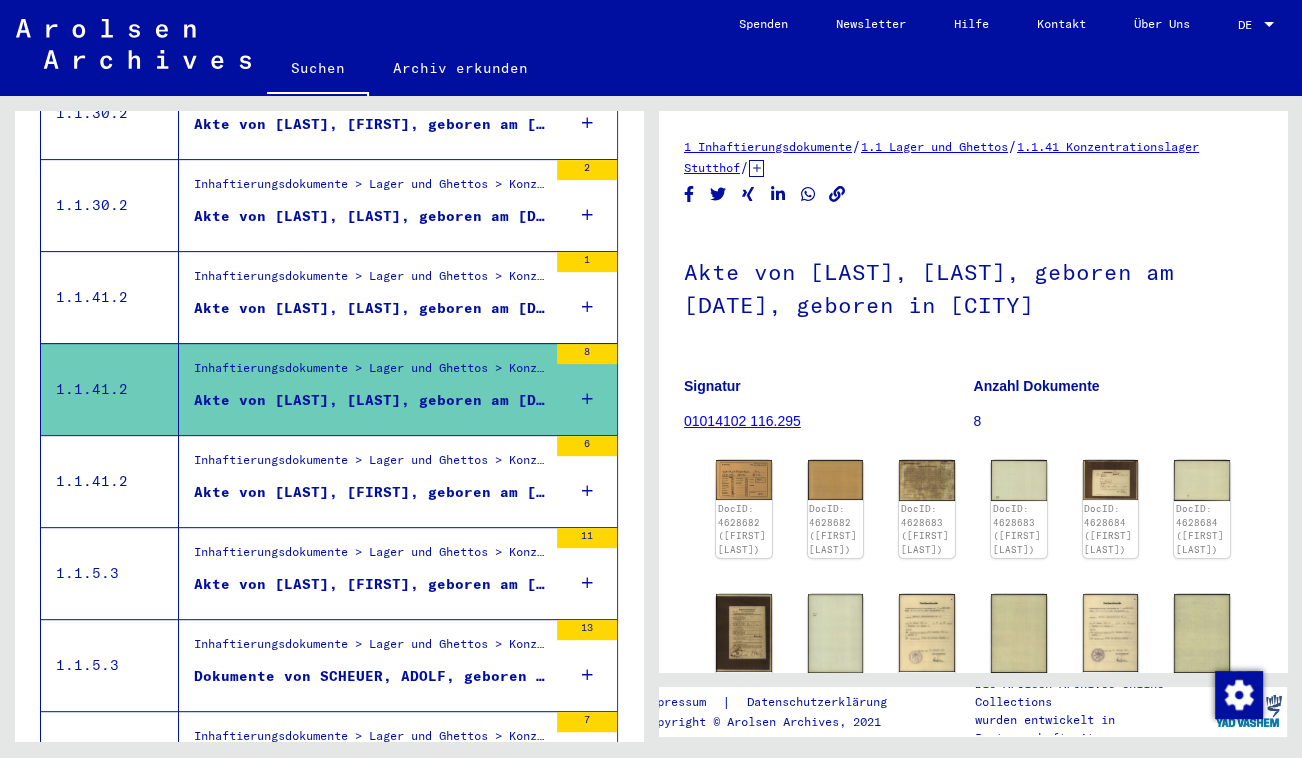 click 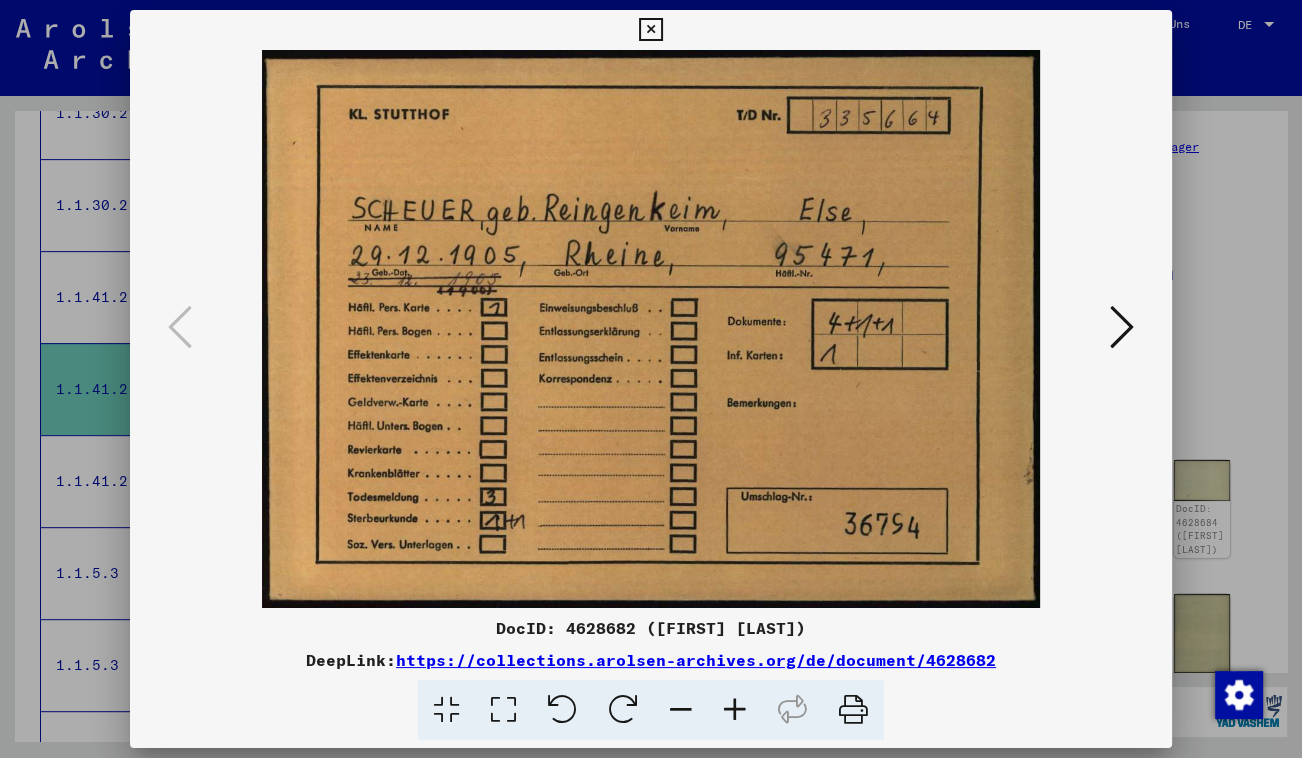 click at bounding box center (1122, 327) 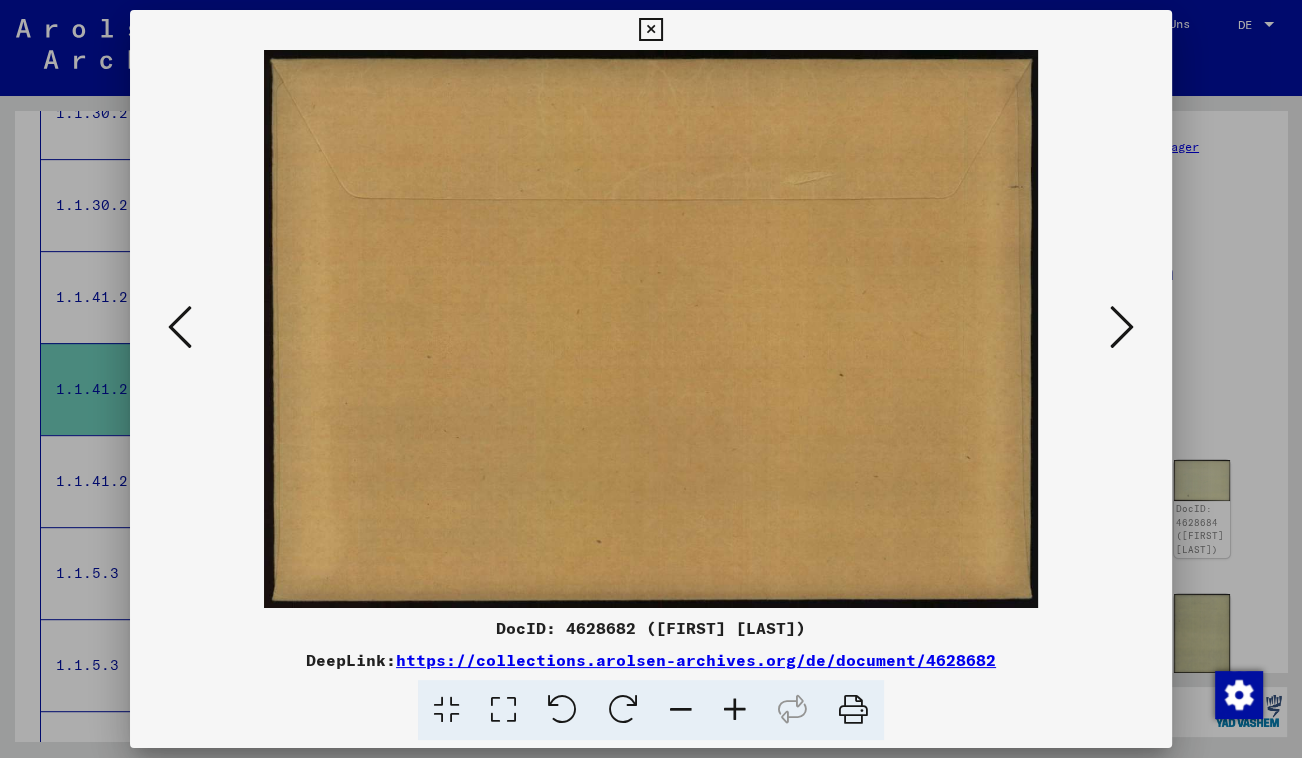 click at bounding box center (1122, 327) 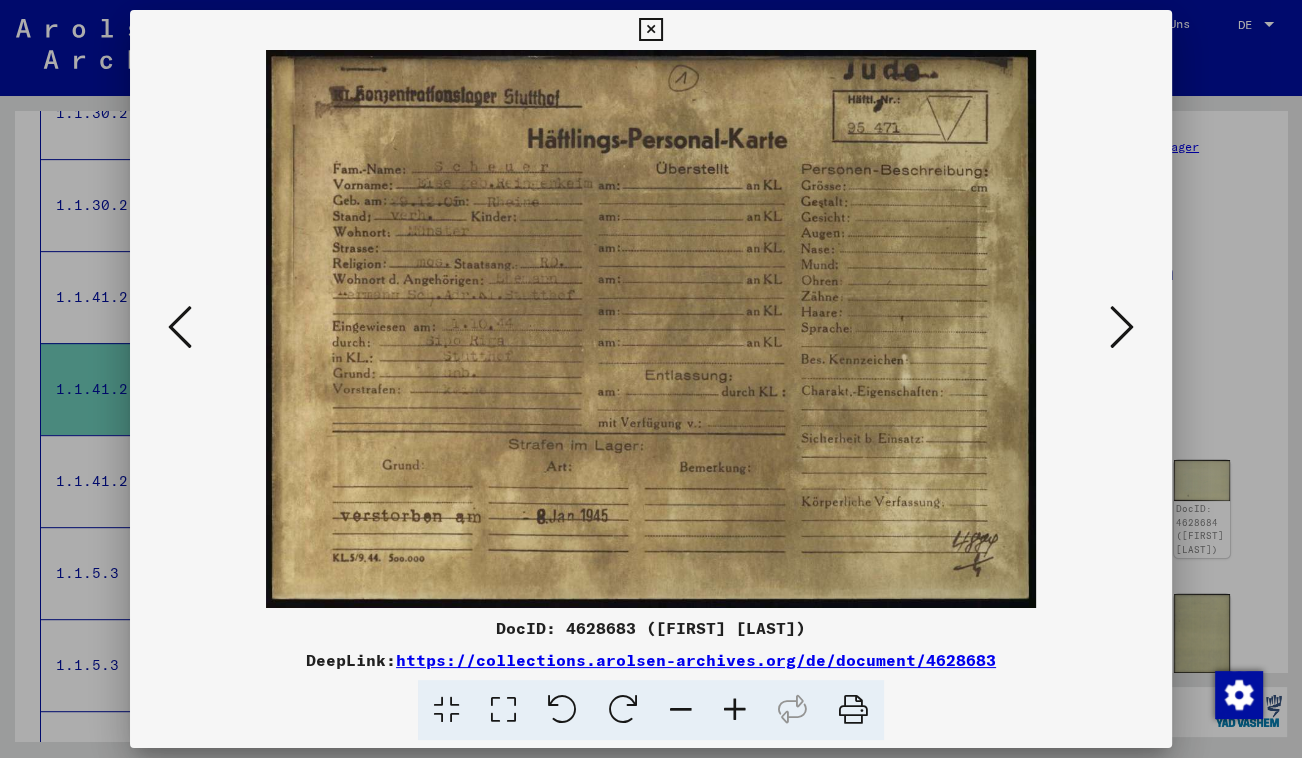 click at bounding box center [1122, 328] 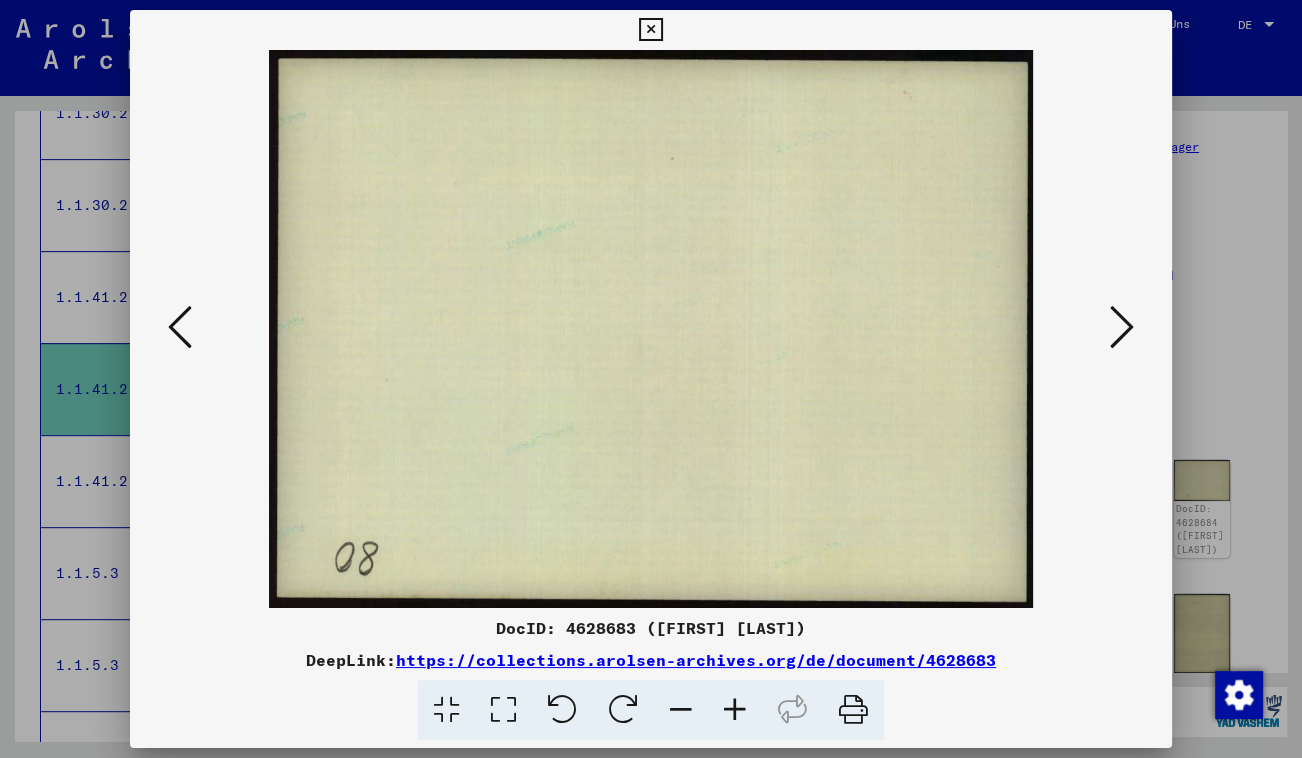 click at bounding box center [1122, 328] 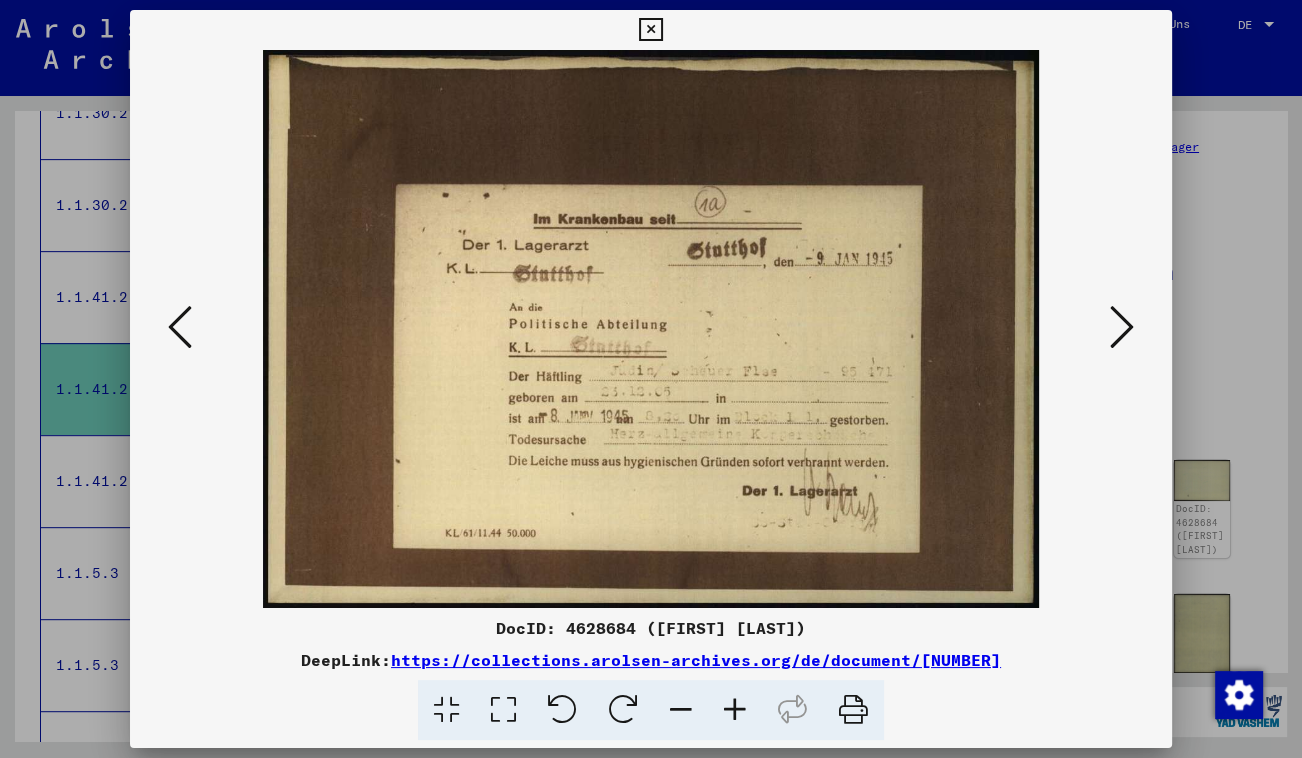 click at bounding box center [1122, 327] 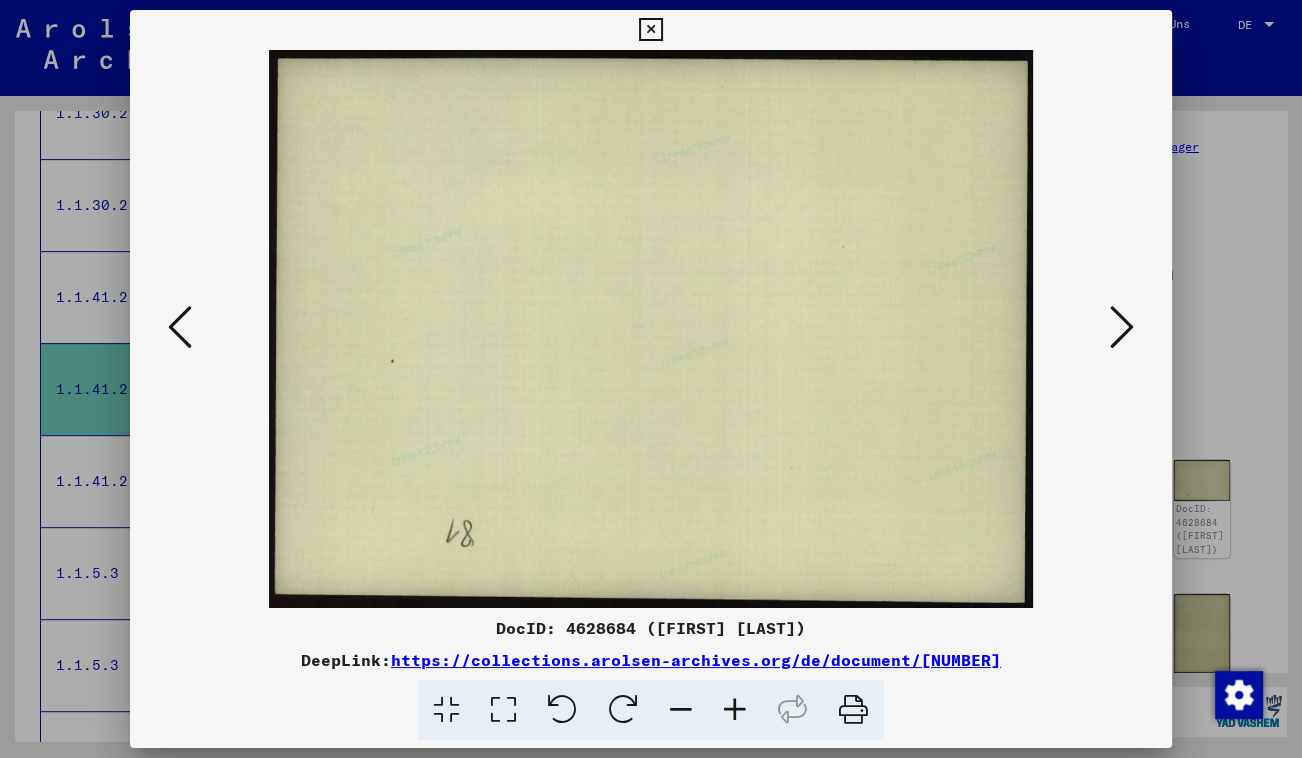 click at bounding box center [1122, 327] 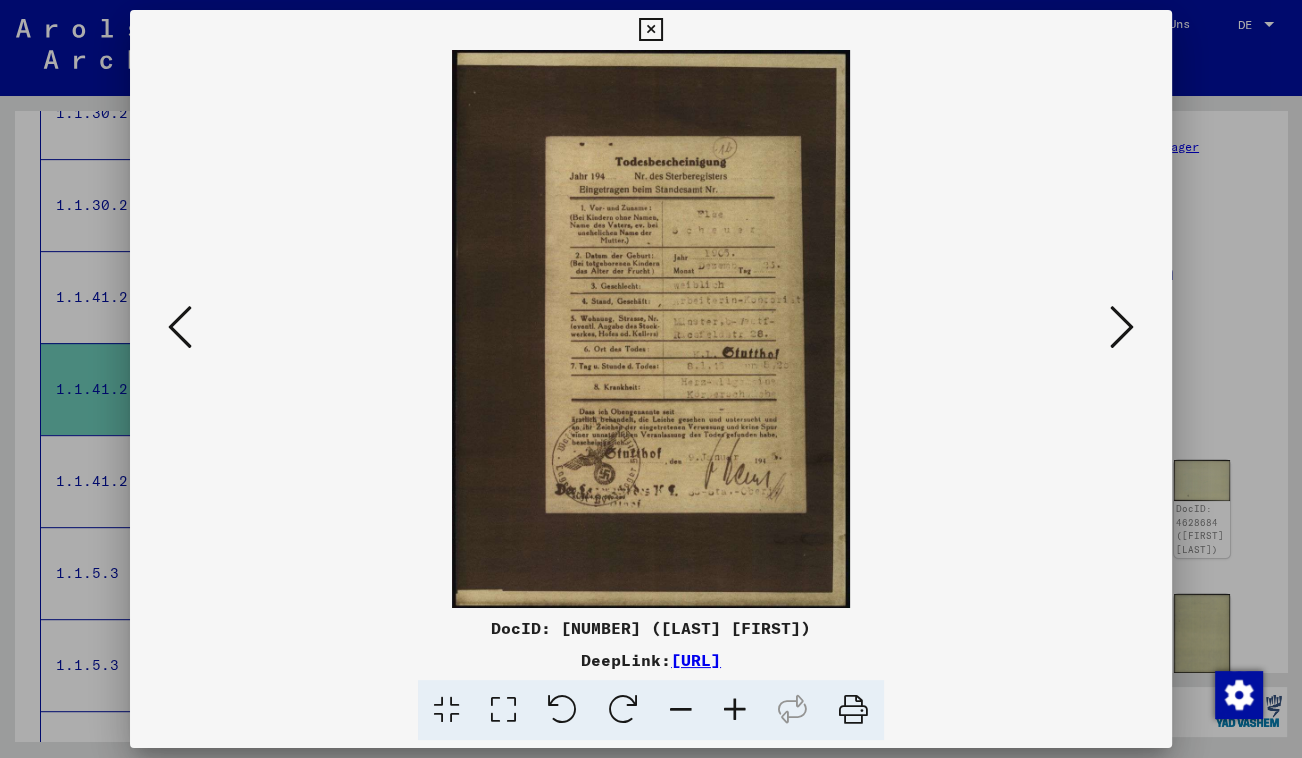 click at bounding box center [735, 710] 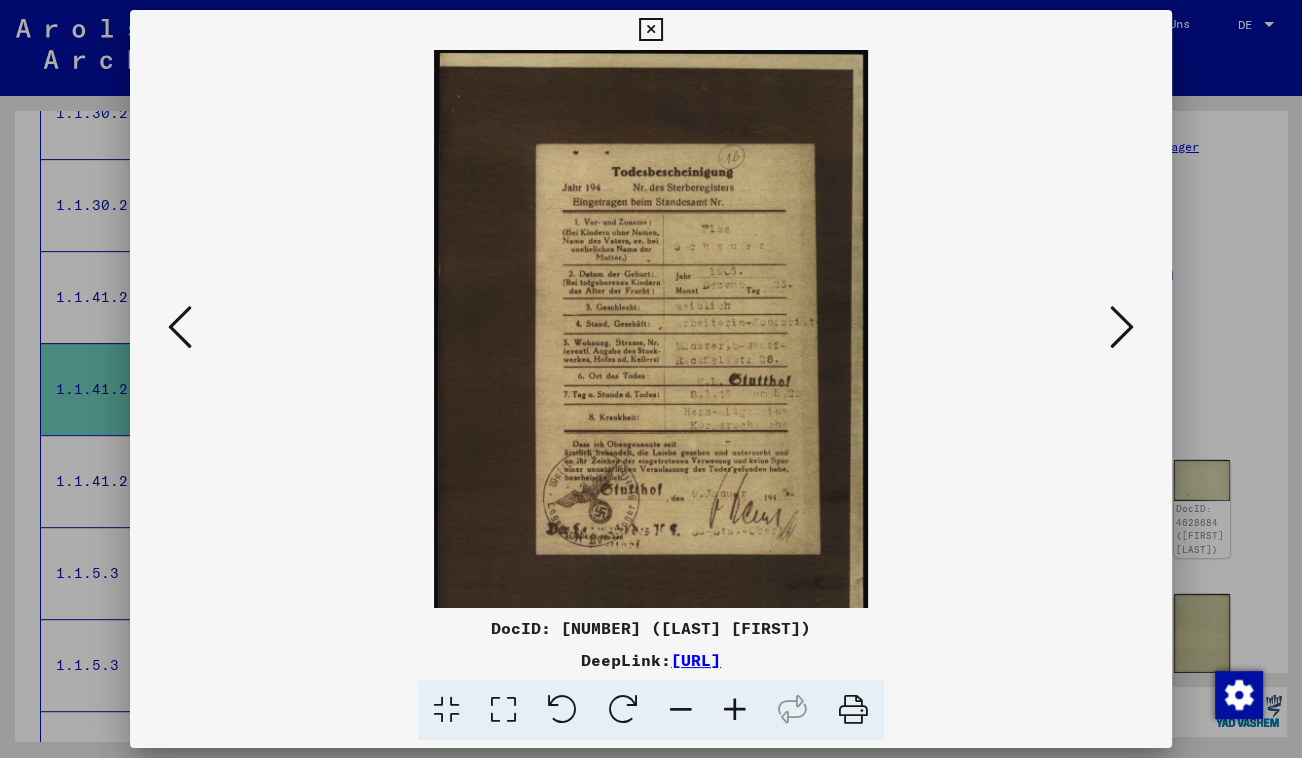 click at bounding box center (735, 710) 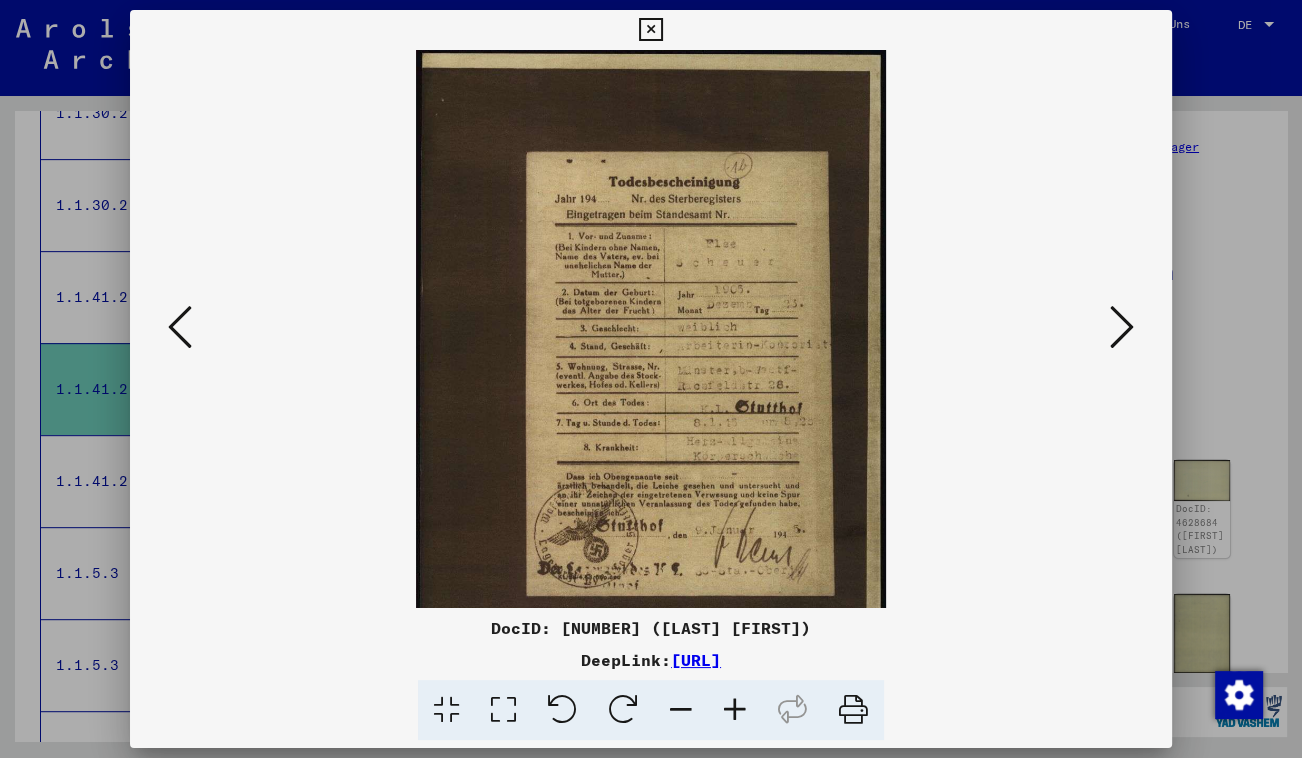 click at bounding box center [735, 710] 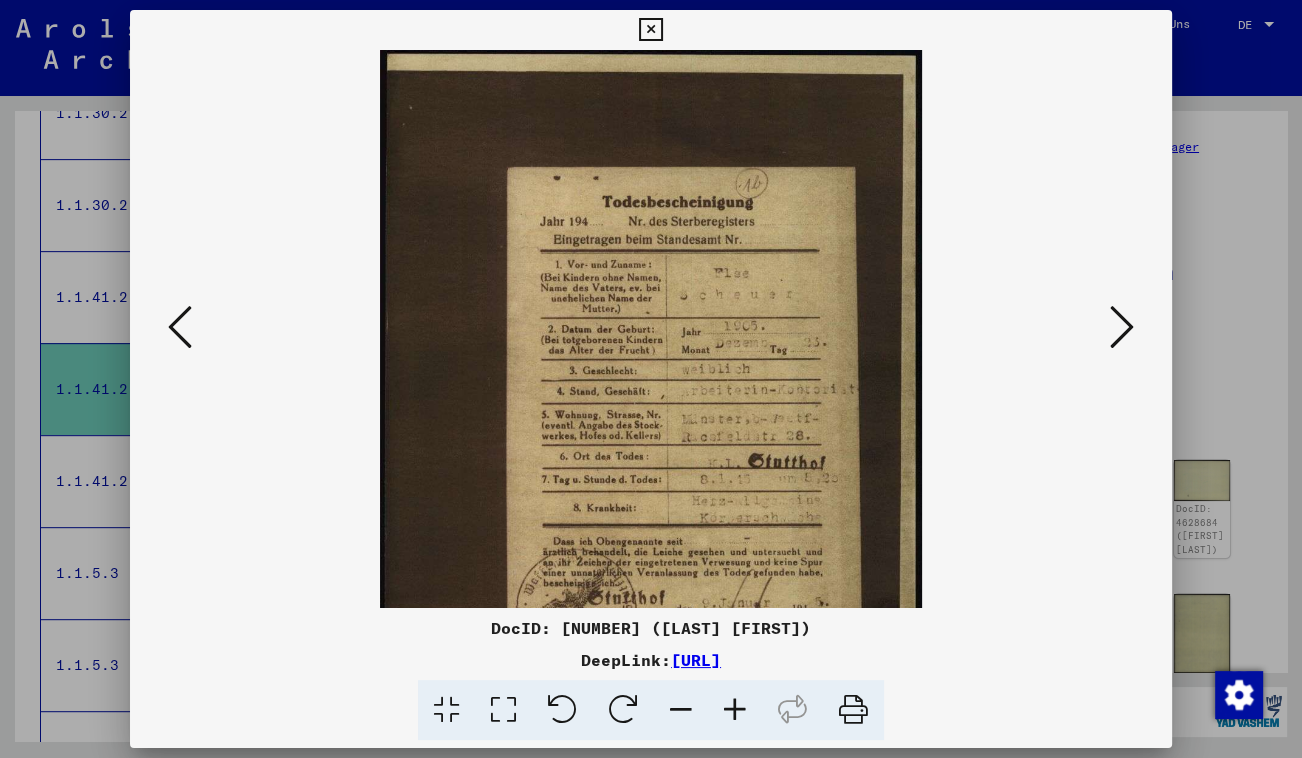 click at bounding box center (735, 710) 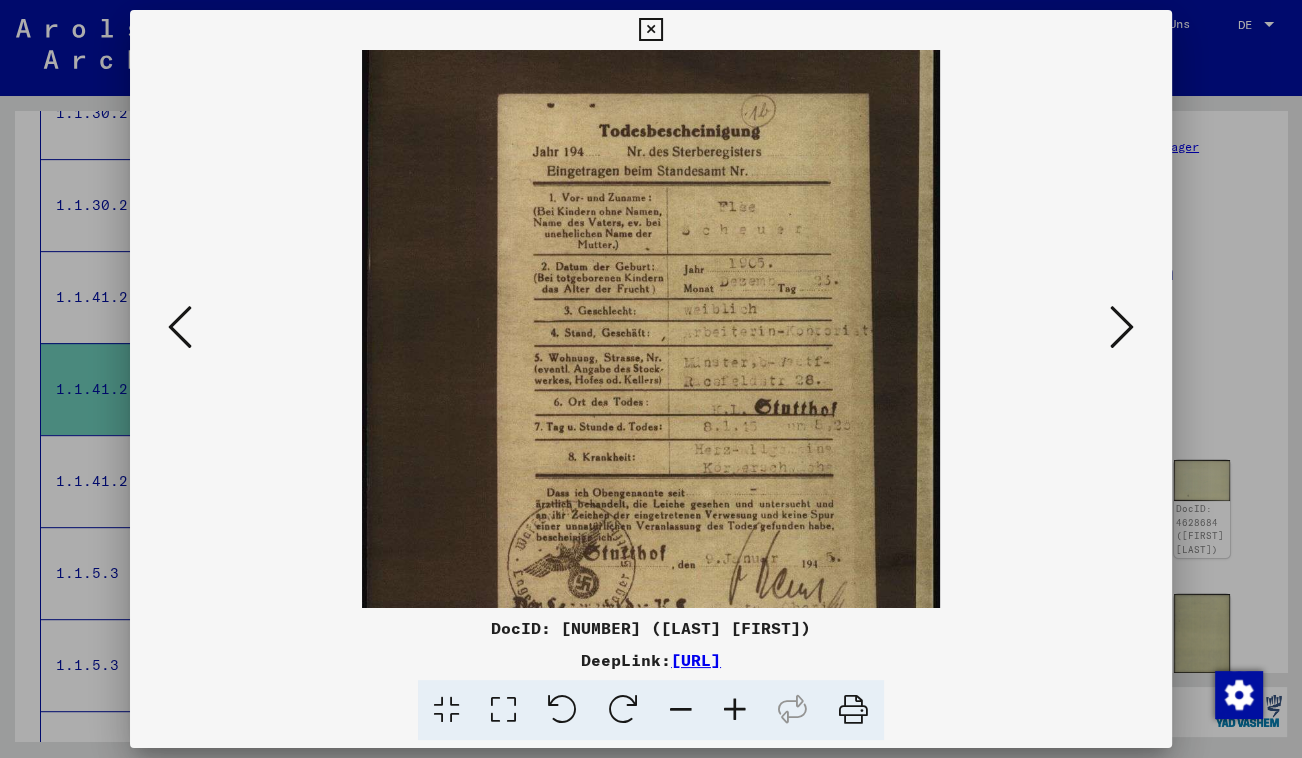 scroll, scrollTop: 105, scrollLeft: 0, axis: vertical 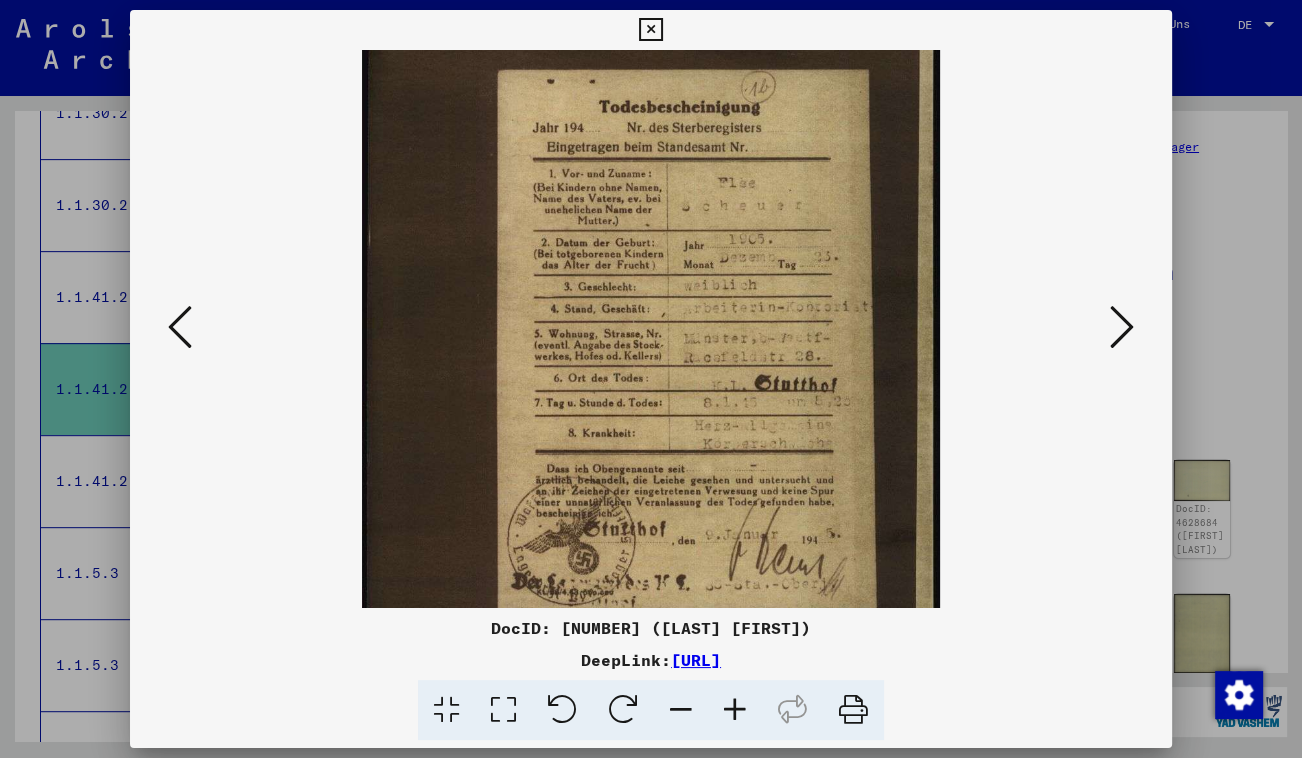drag, startPoint x: 759, startPoint y: 524, endPoint x: 710, endPoint y: 417, distance: 117.68602 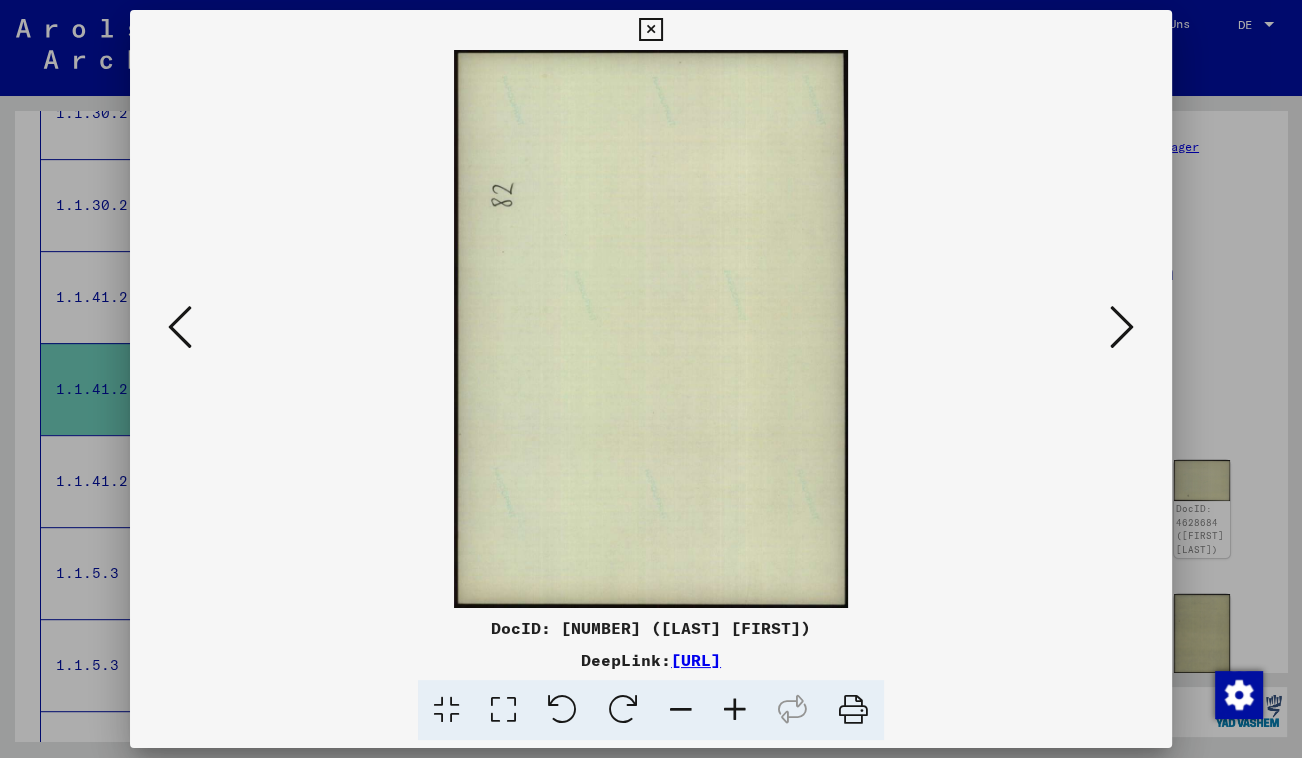 click at bounding box center (1122, 327) 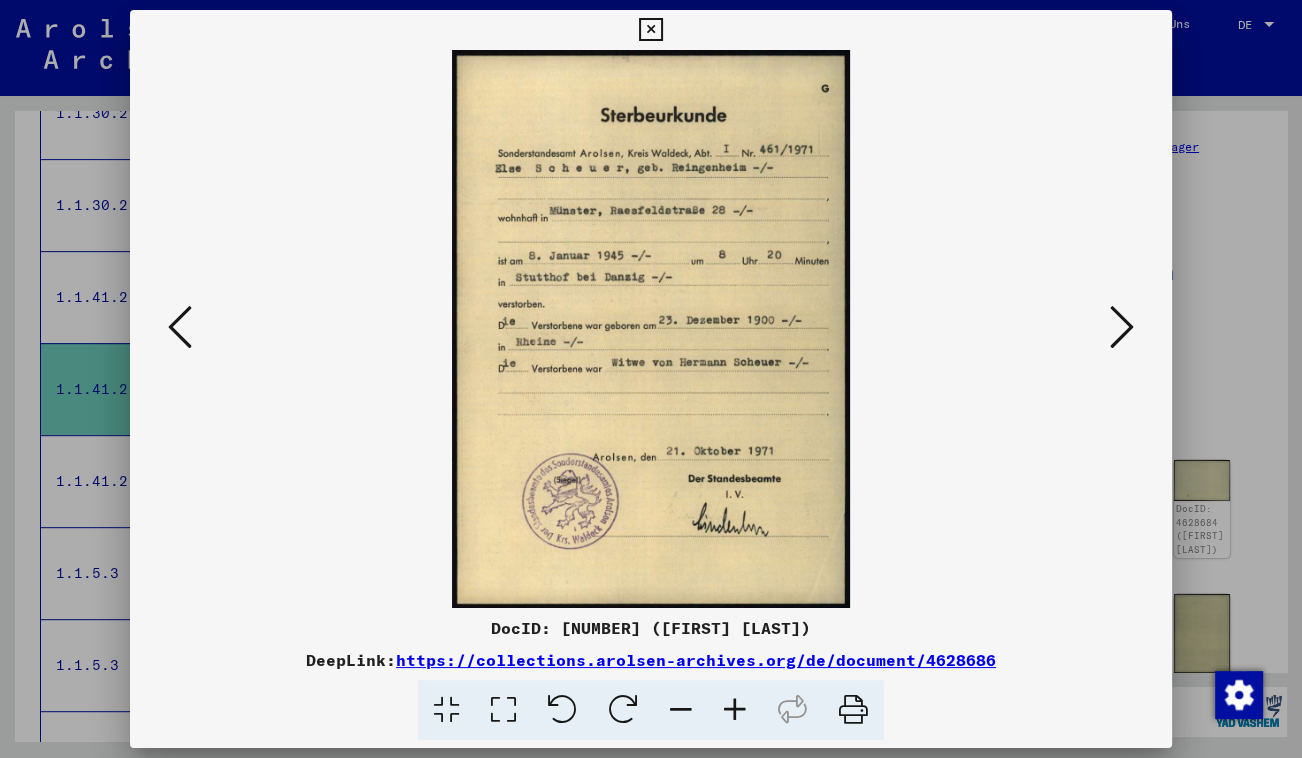 click at bounding box center (1122, 327) 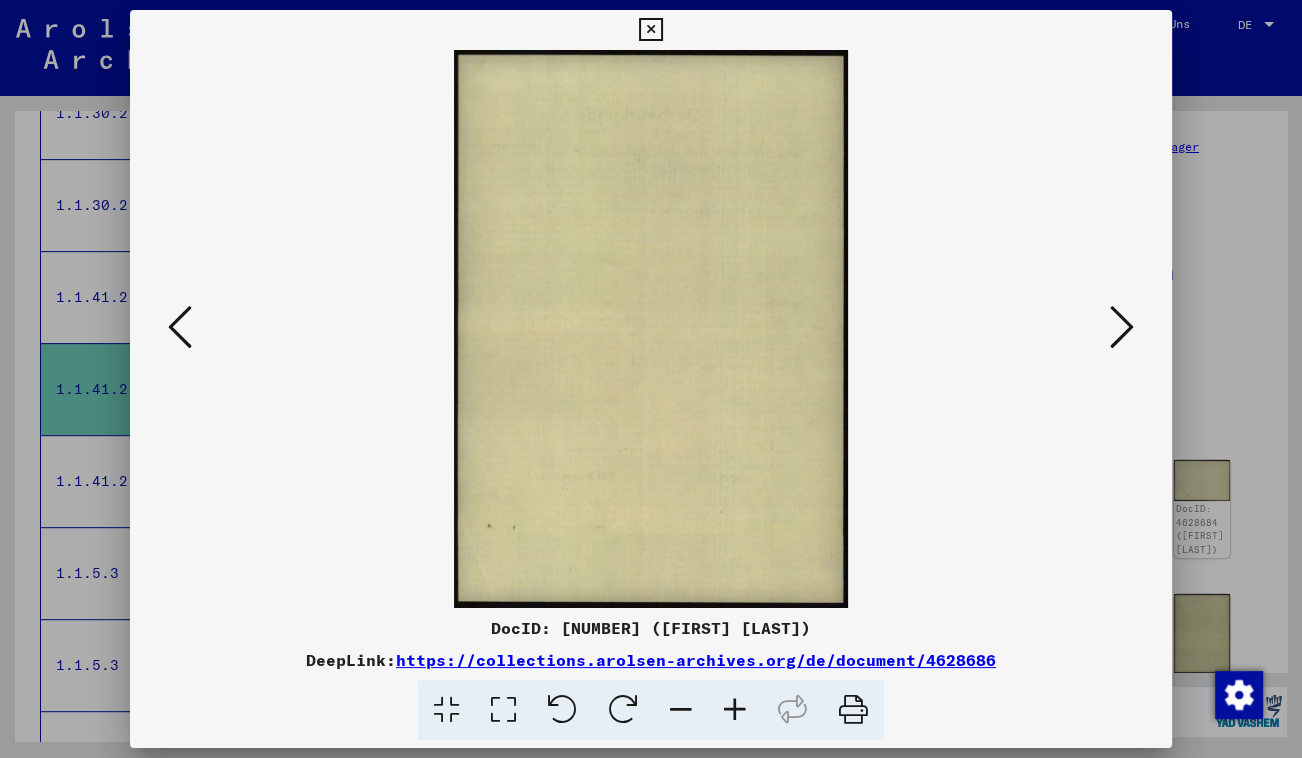 click at bounding box center [1122, 327] 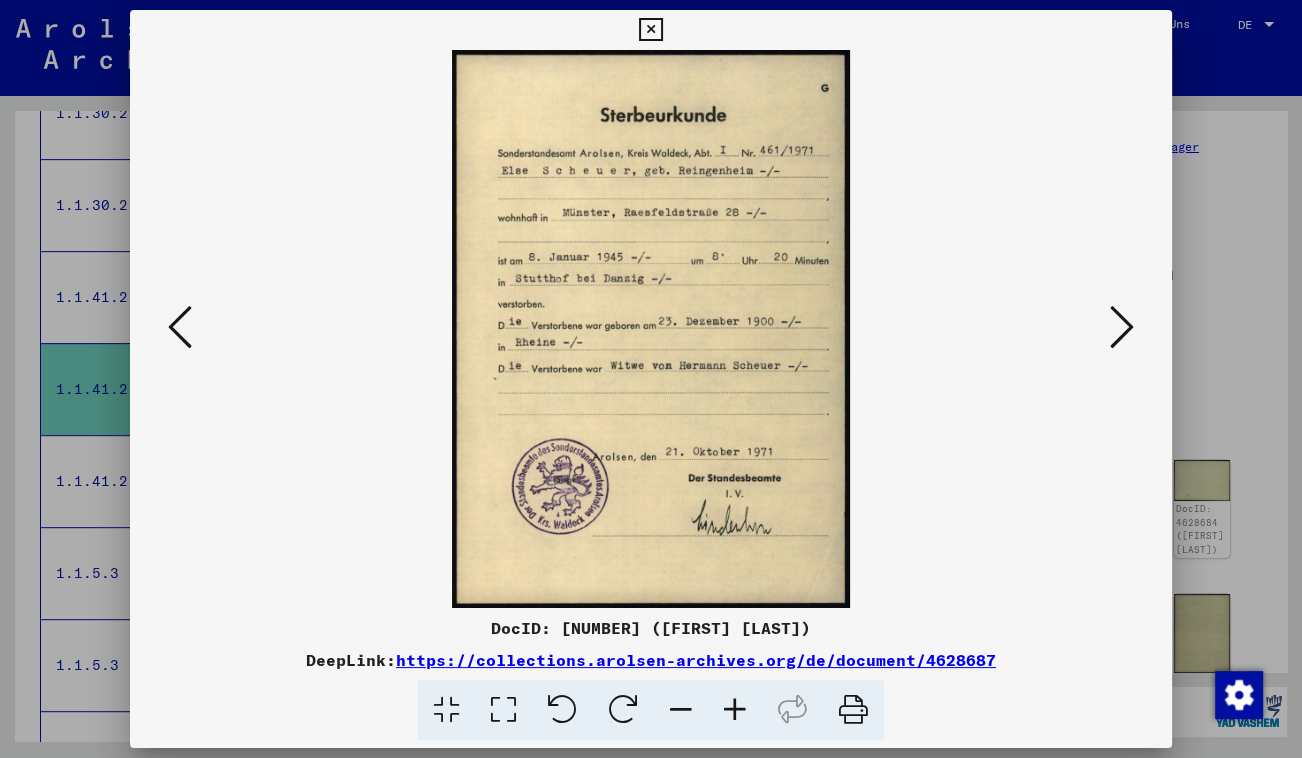 click at bounding box center [1122, 327] 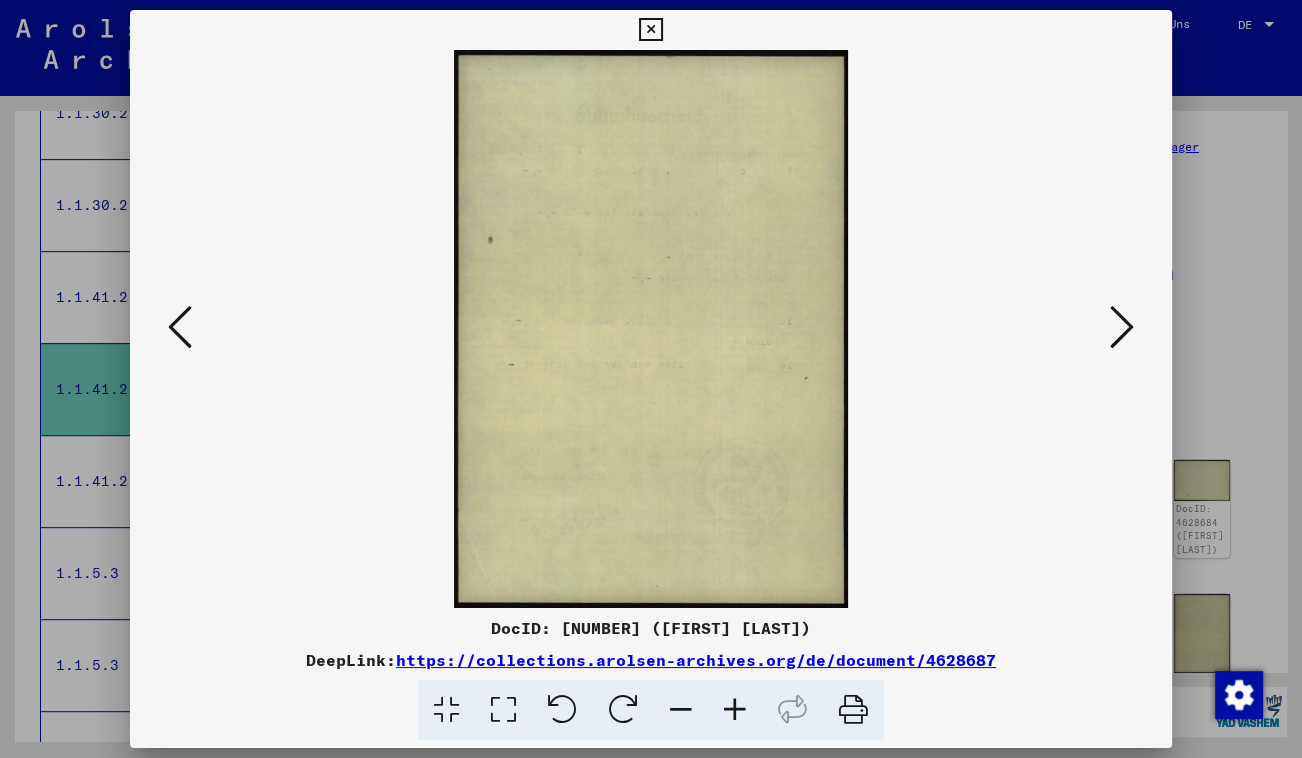 click at bounding box center [1122, 327] 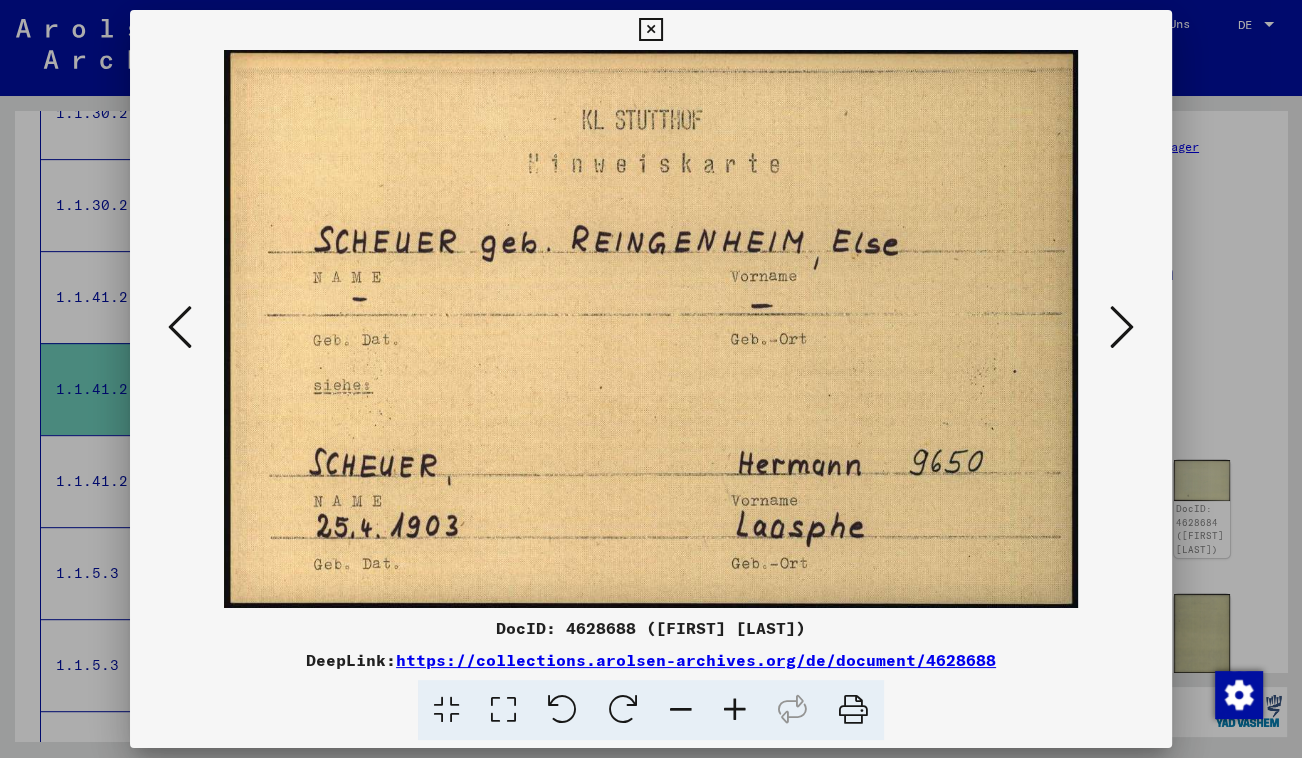 click at bounding box center (1122, 327) 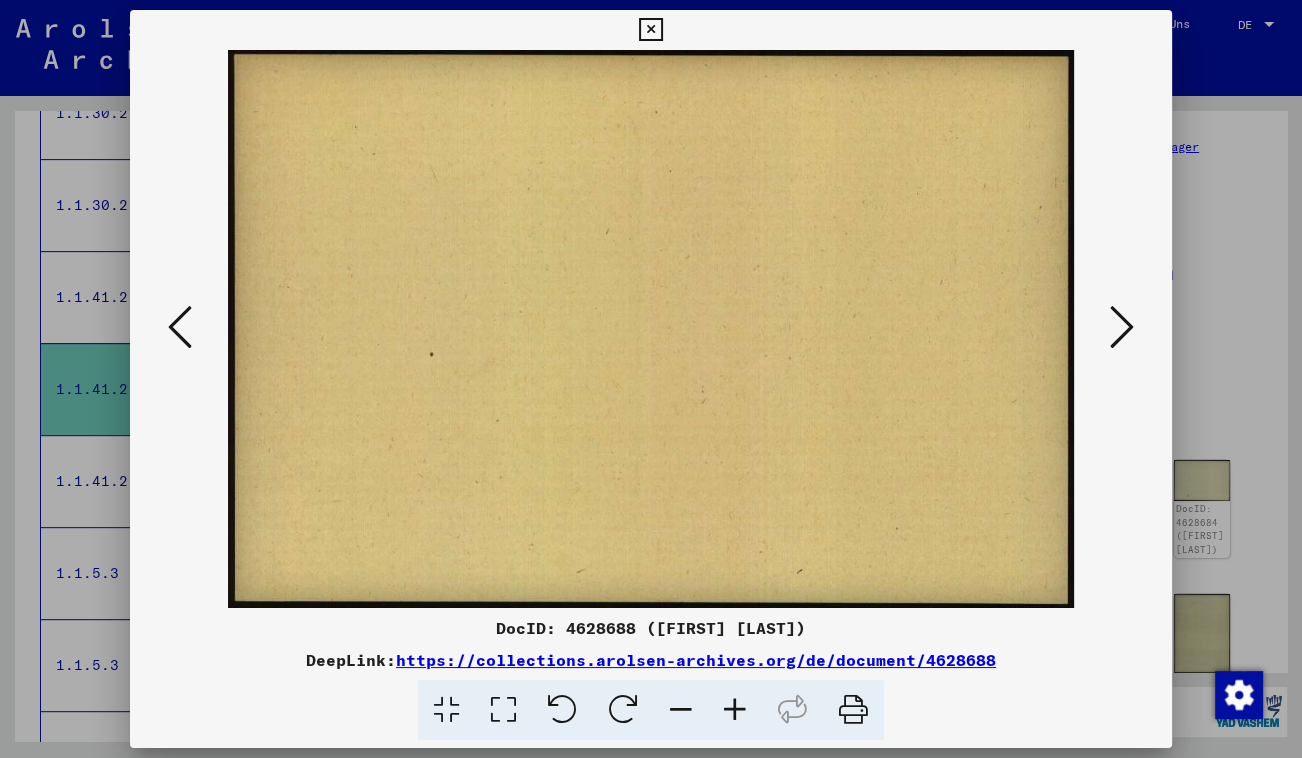 click at bounding box center (1122, 327) 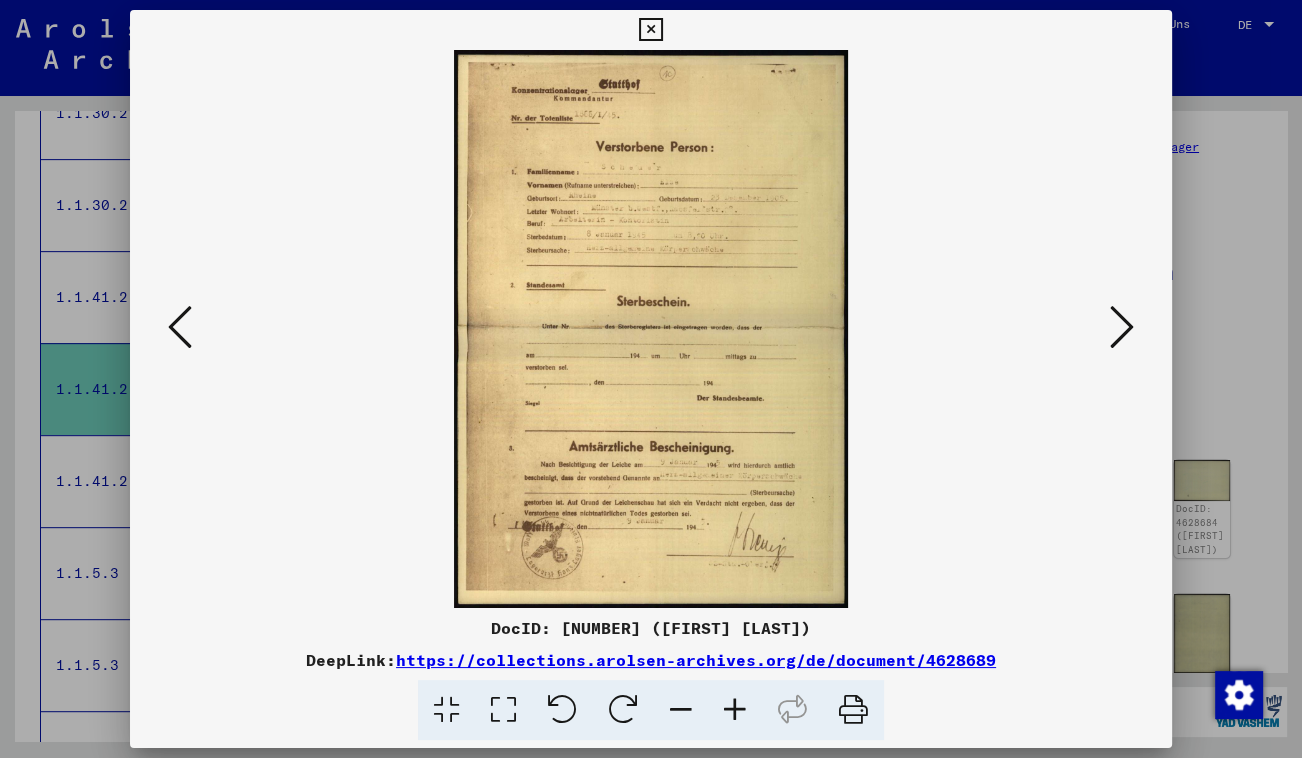 click at bounding box center (1122, 327) 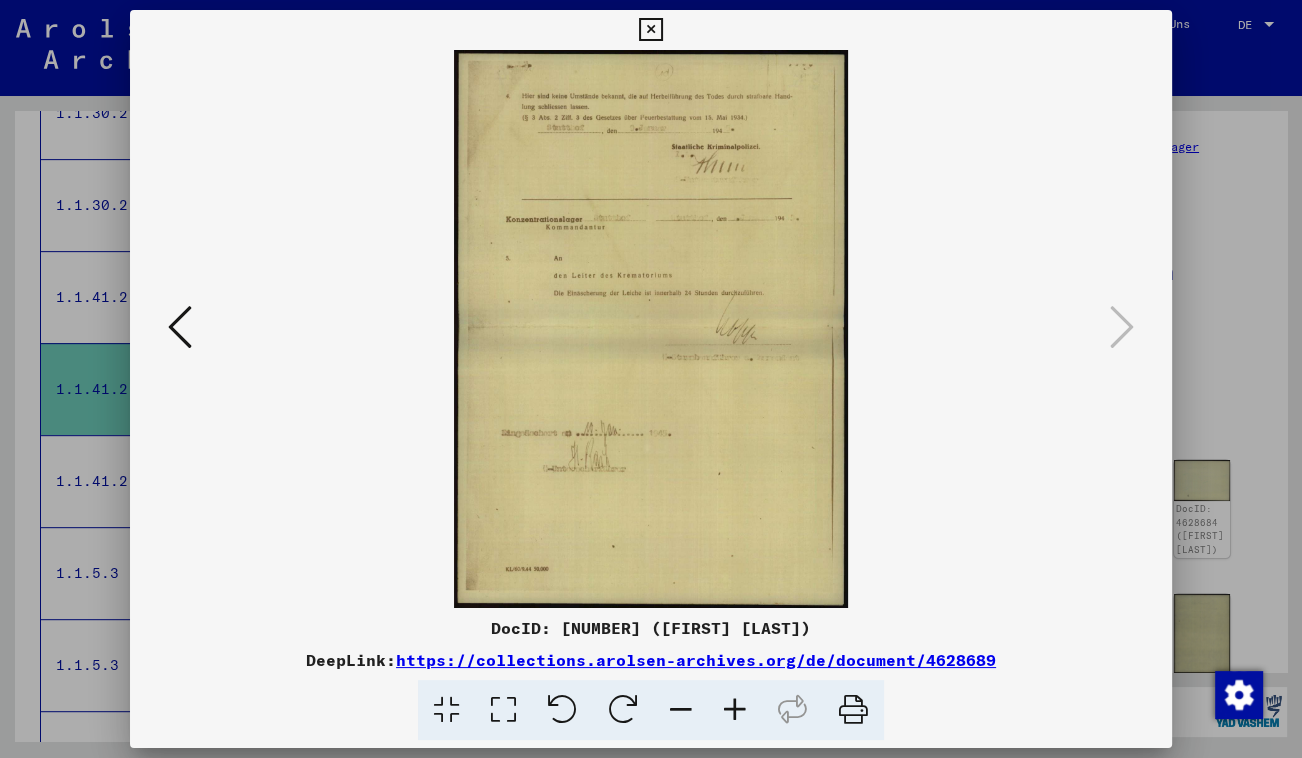 click at bounding box center (650, 30) 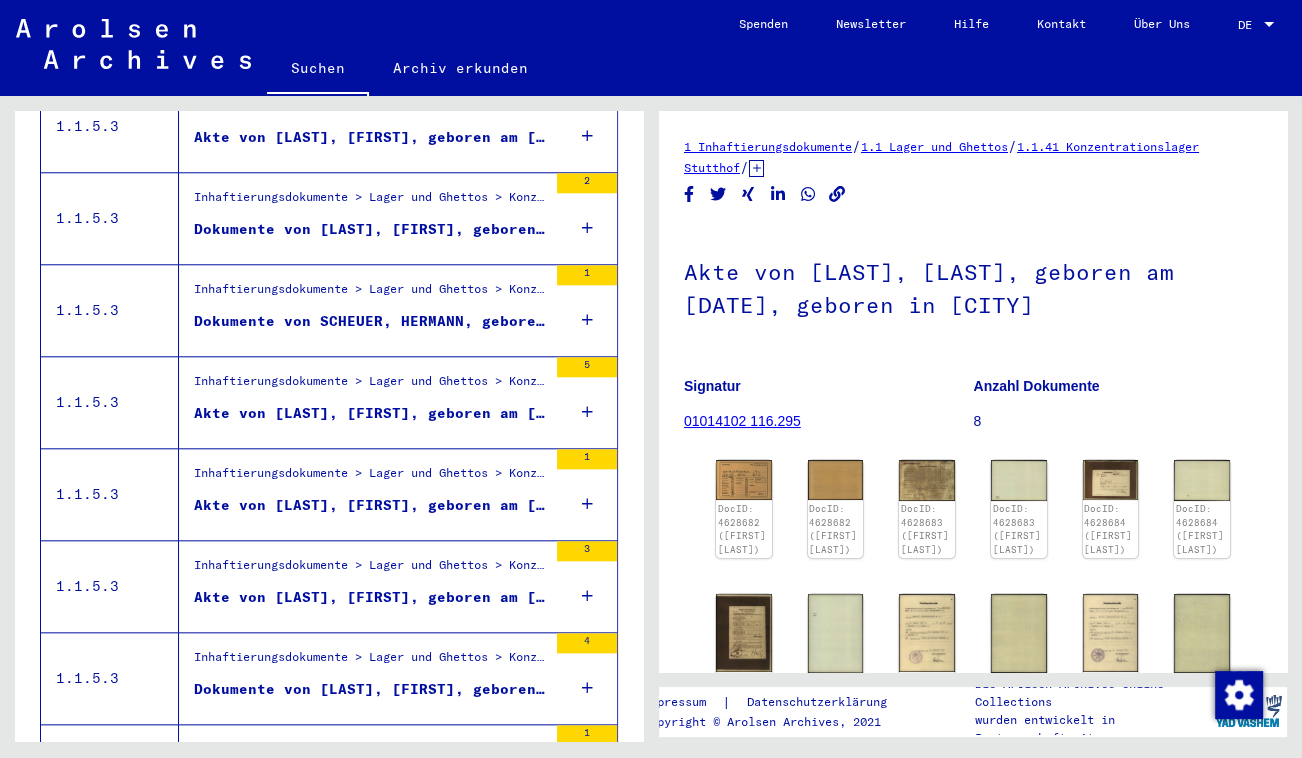scroll, scrollTop: 2013, scrollLeft: 0, axis: vertical 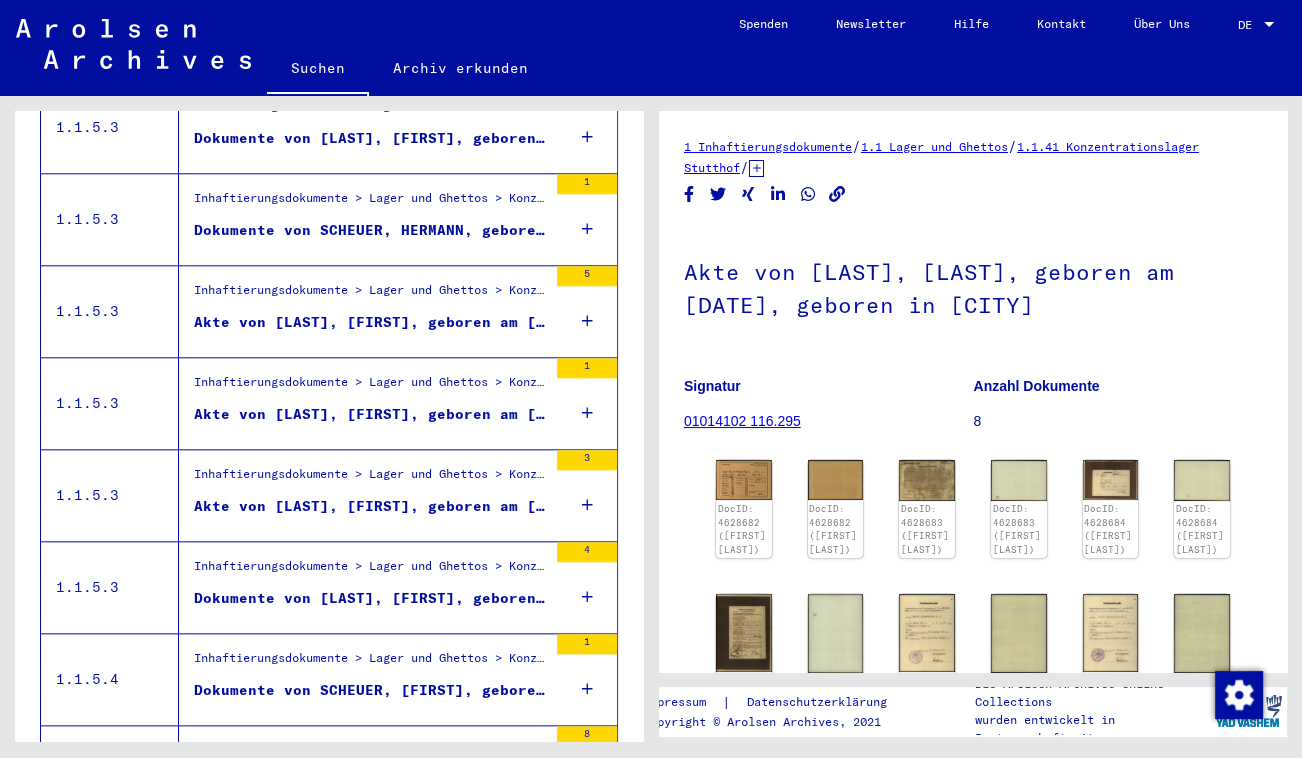 click on "Akte von [LAST], [FIRST], geboren am [DATE], geboren in [CITY]" at bounding box center (370, 506) 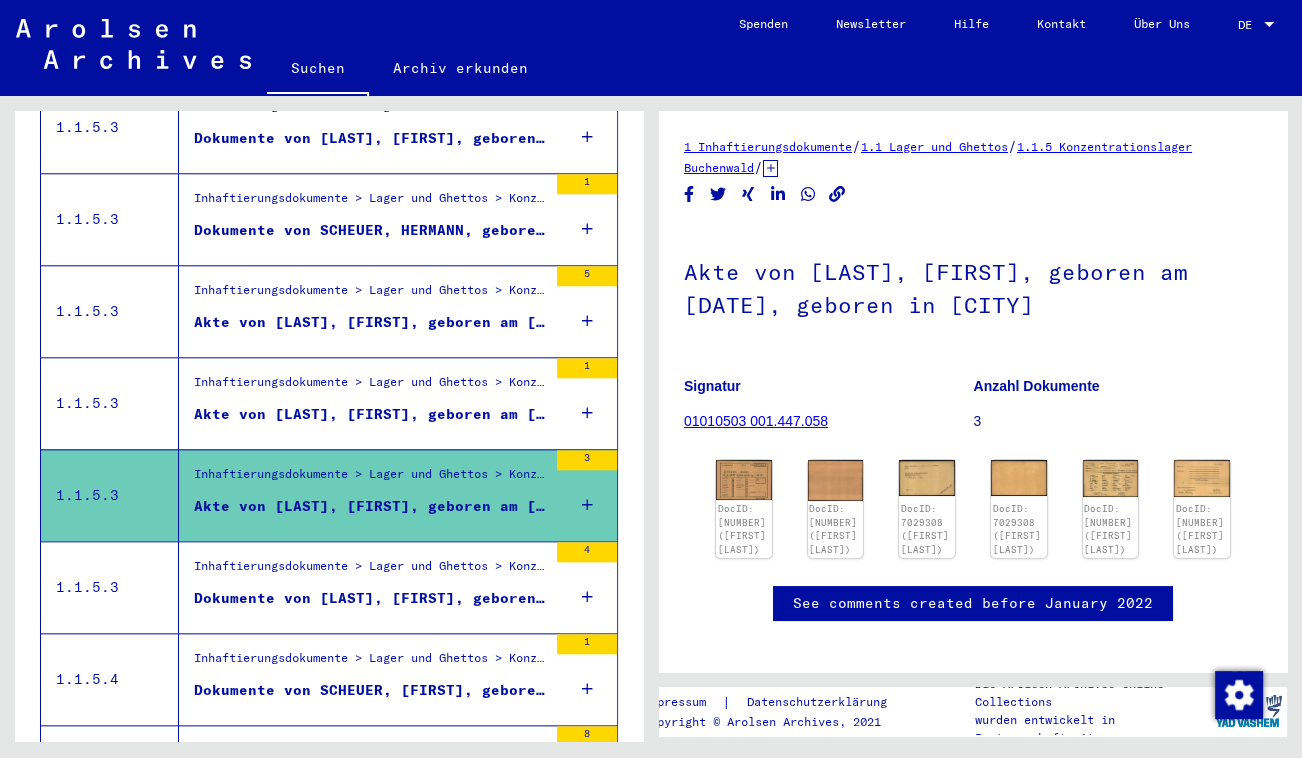 click 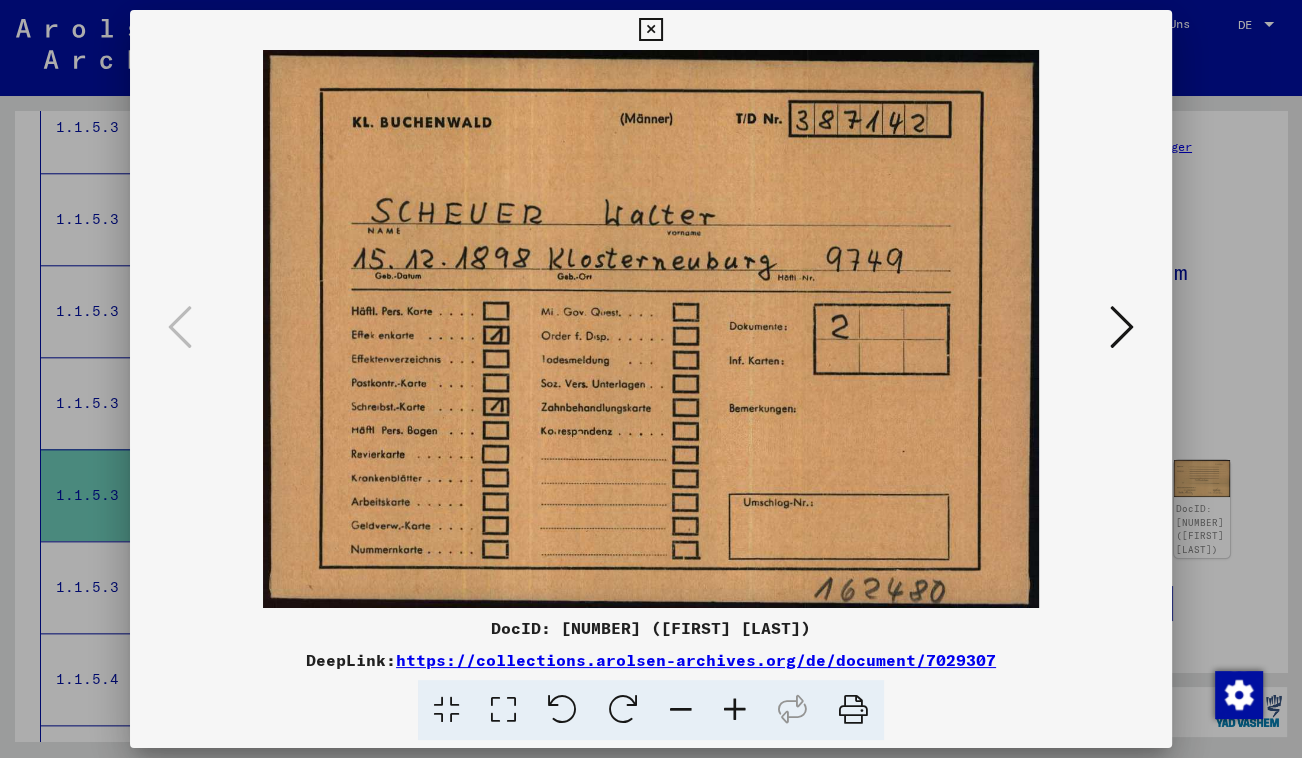 click at bounding box center [1122, 328] 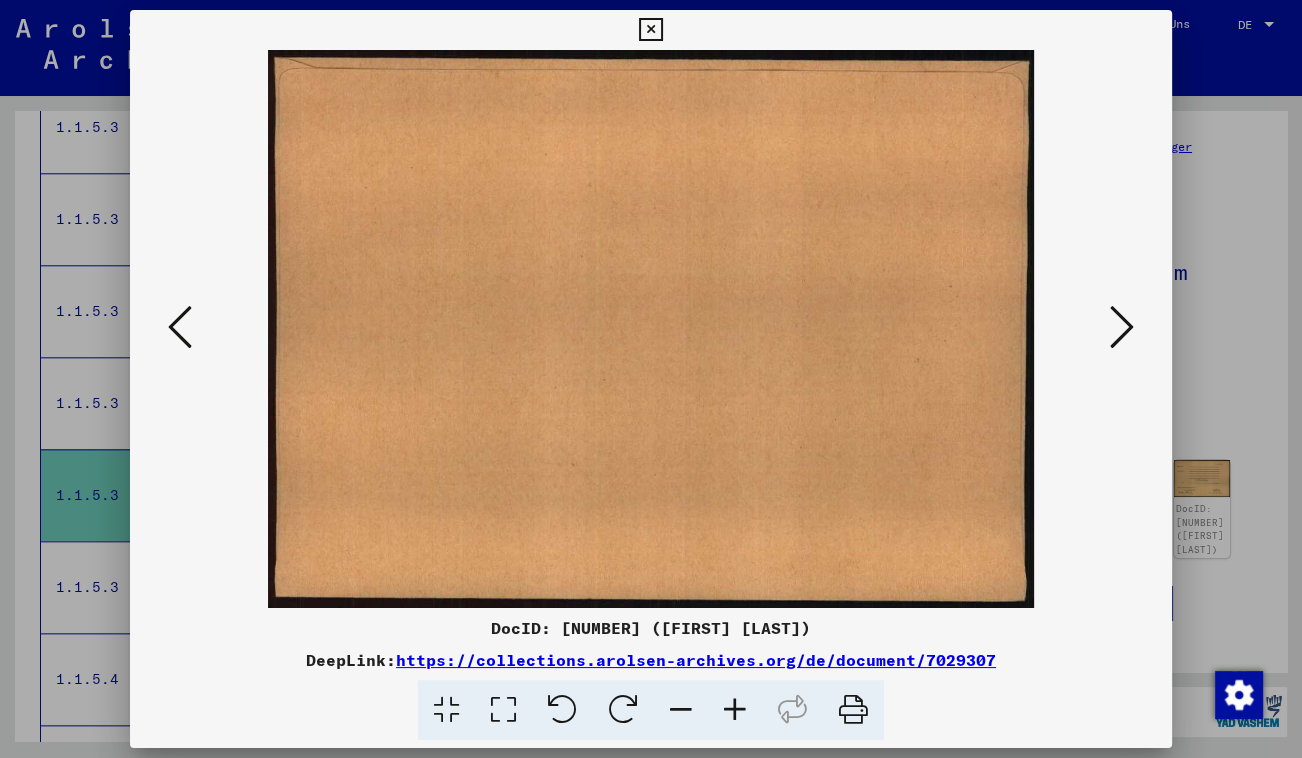 click at bounding box center [1122, 328] 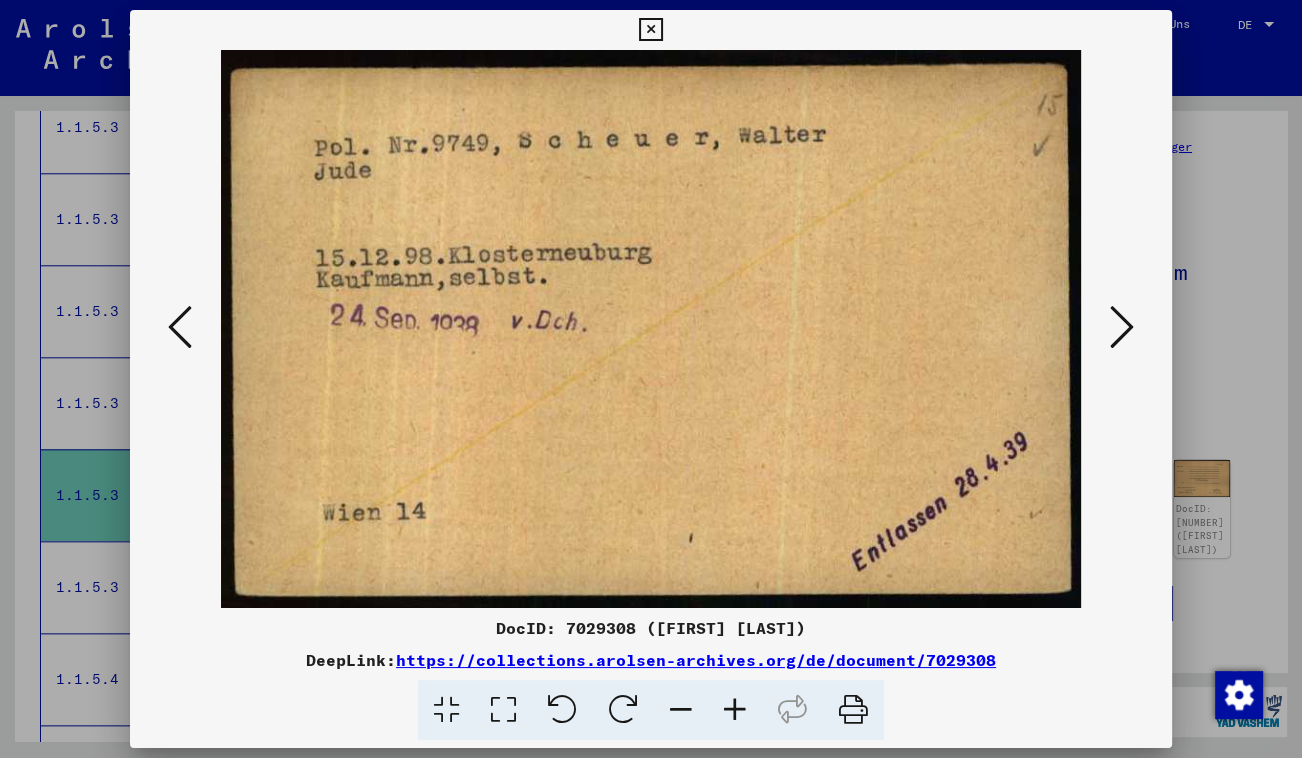 click at bounding box center [1122, 328] 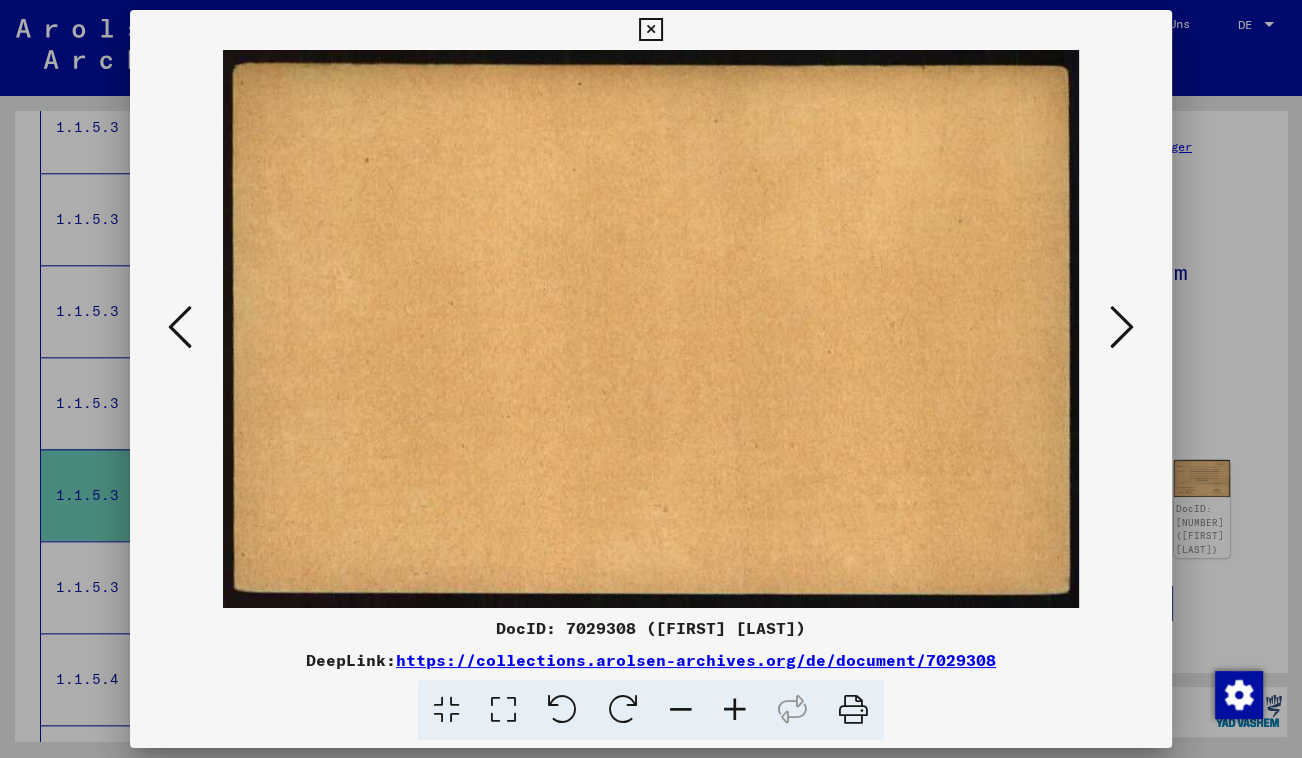 click at bounding box center (1122, 328) 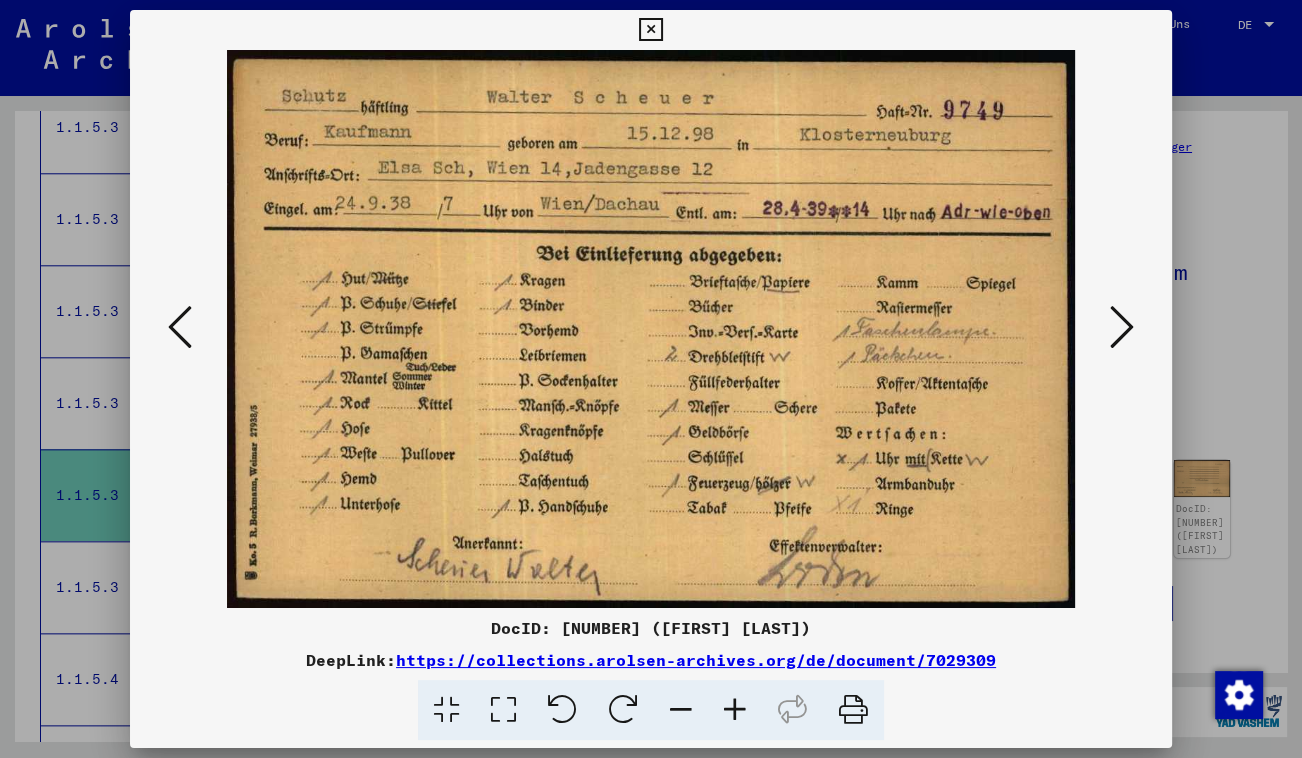 click at bounding box center [650, 30] 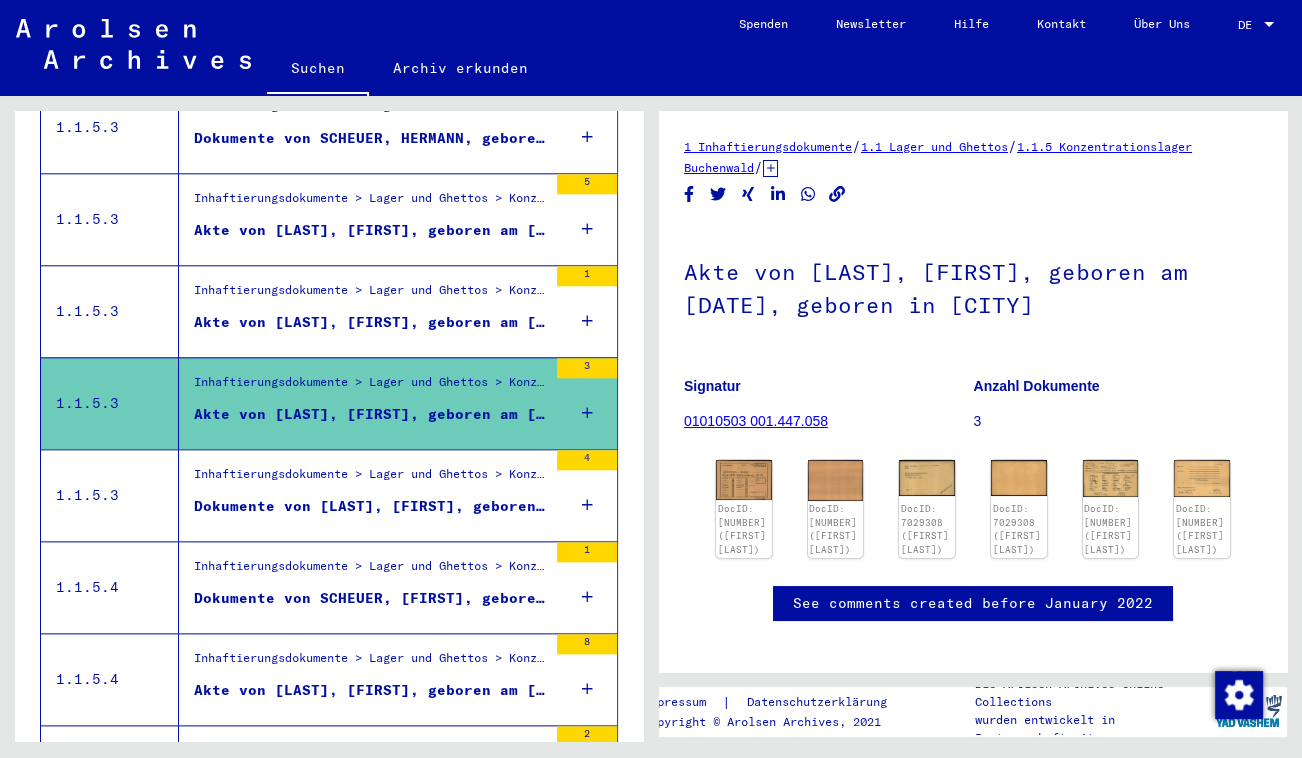 scroll, scrollTop: 2195, scrollLeft: 0, axis: vertical 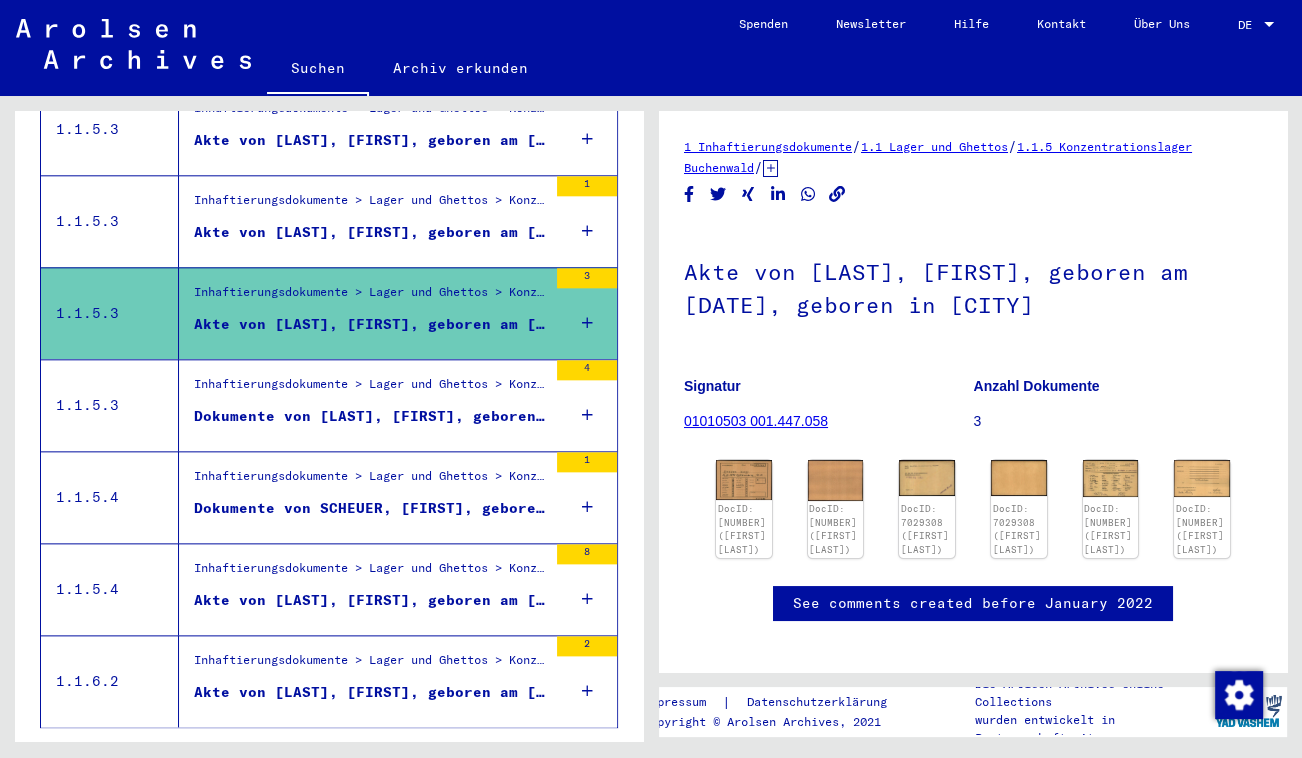 click on "Akte von [LAST], [FIRST], geboren am [DATE], geboren in [CITY]" at bounding box center (370, 600) 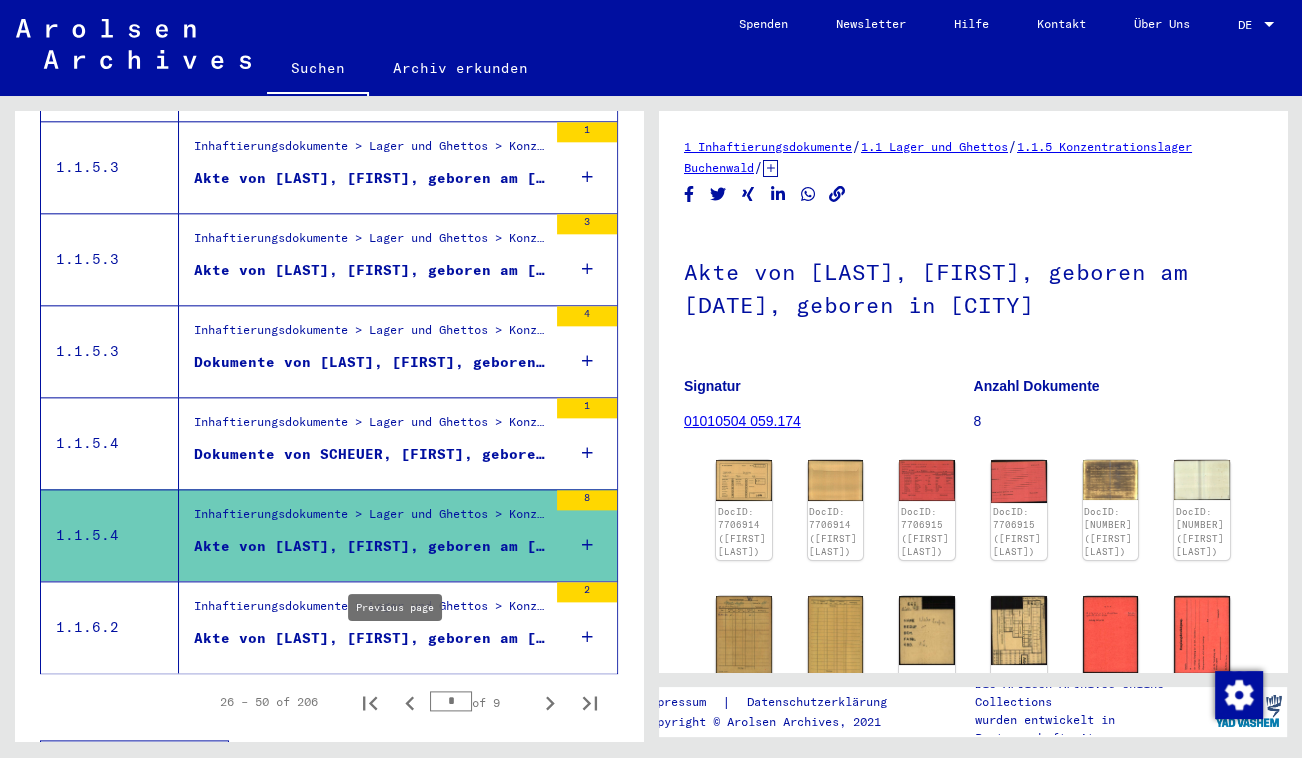 scroll, scrollTop: 2270, scrollLeft: 0, axis: vertical 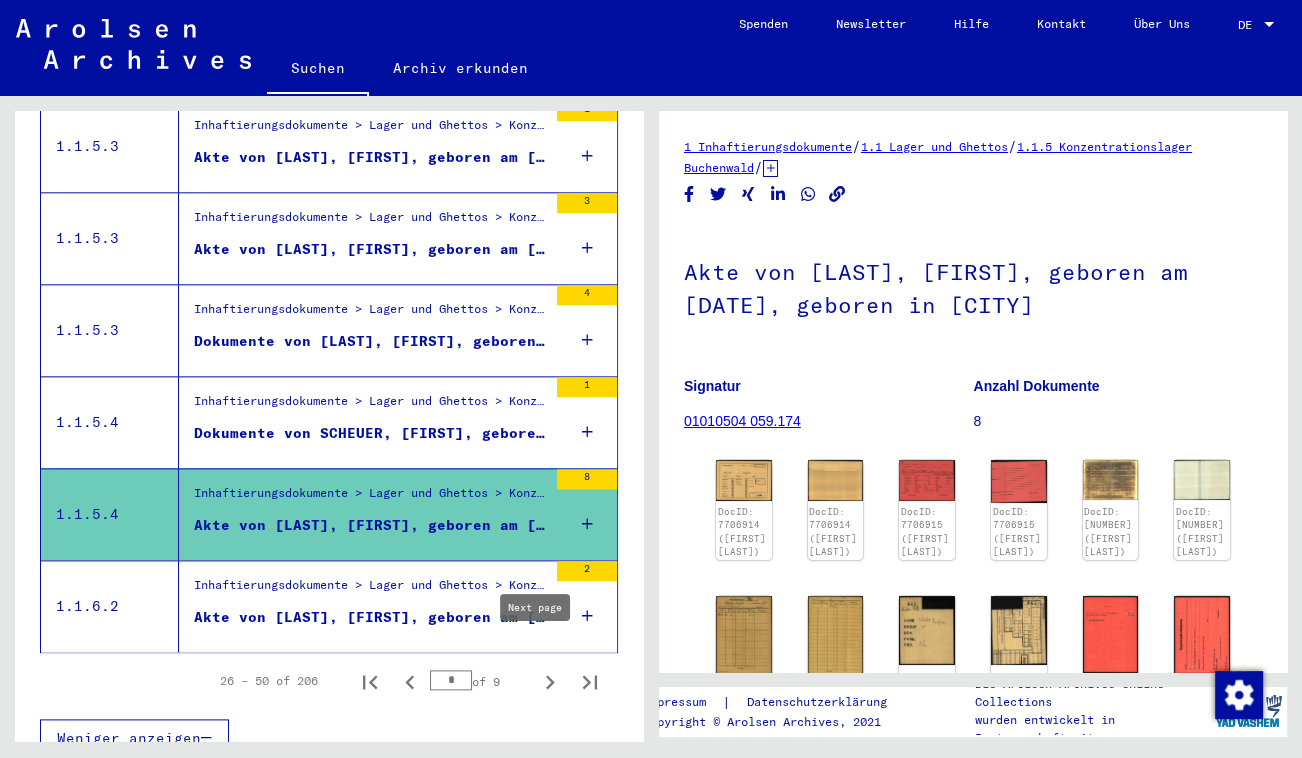 click 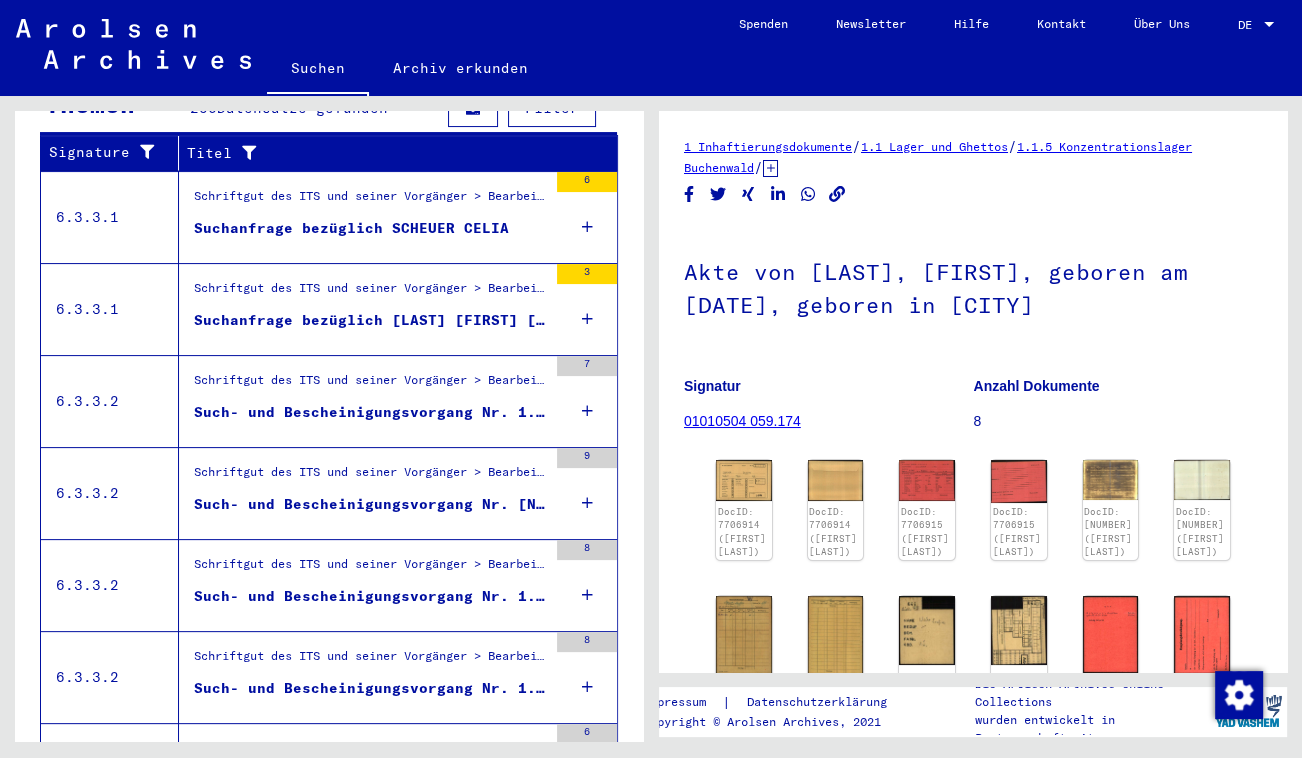 scroll, scrollTop: 361, scrollLeft: 0, axis: vertical 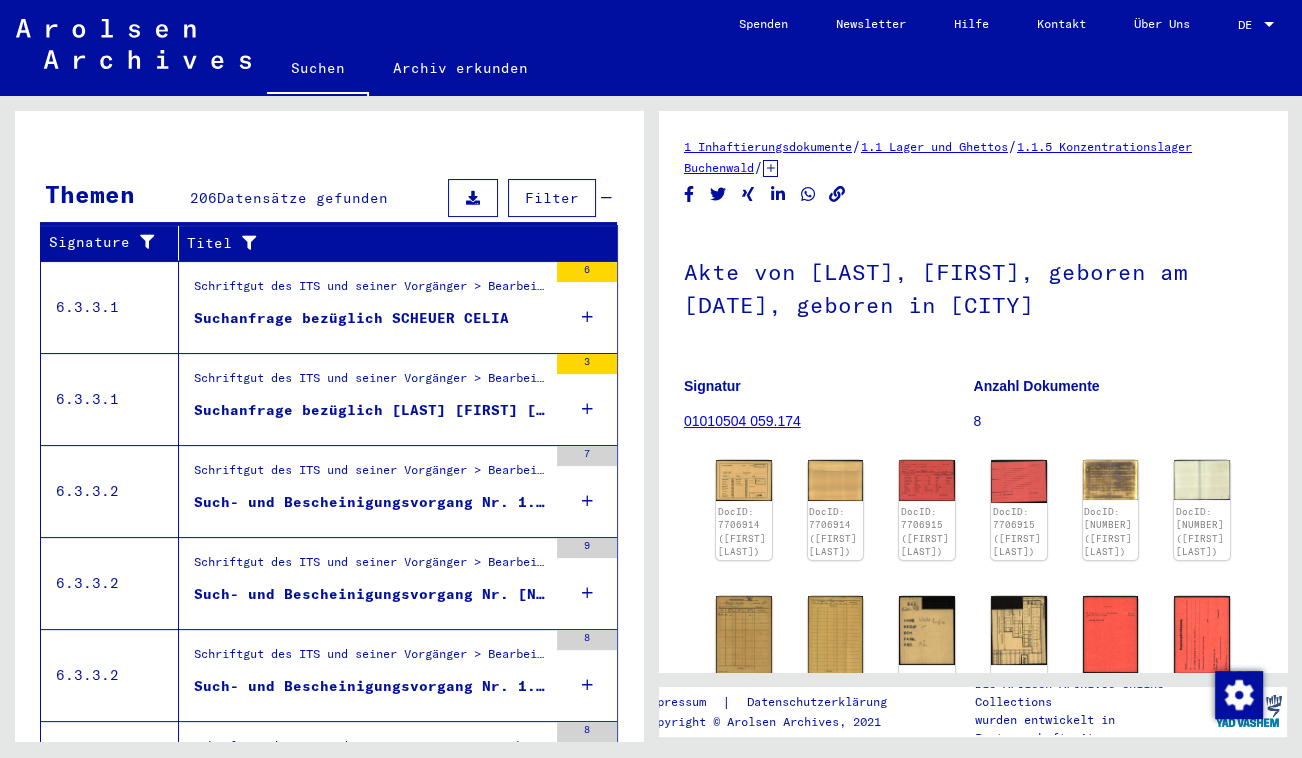 click on "Suchanfrage bezüglich SCHEUER CELIA" at bounding box center [351, 318] 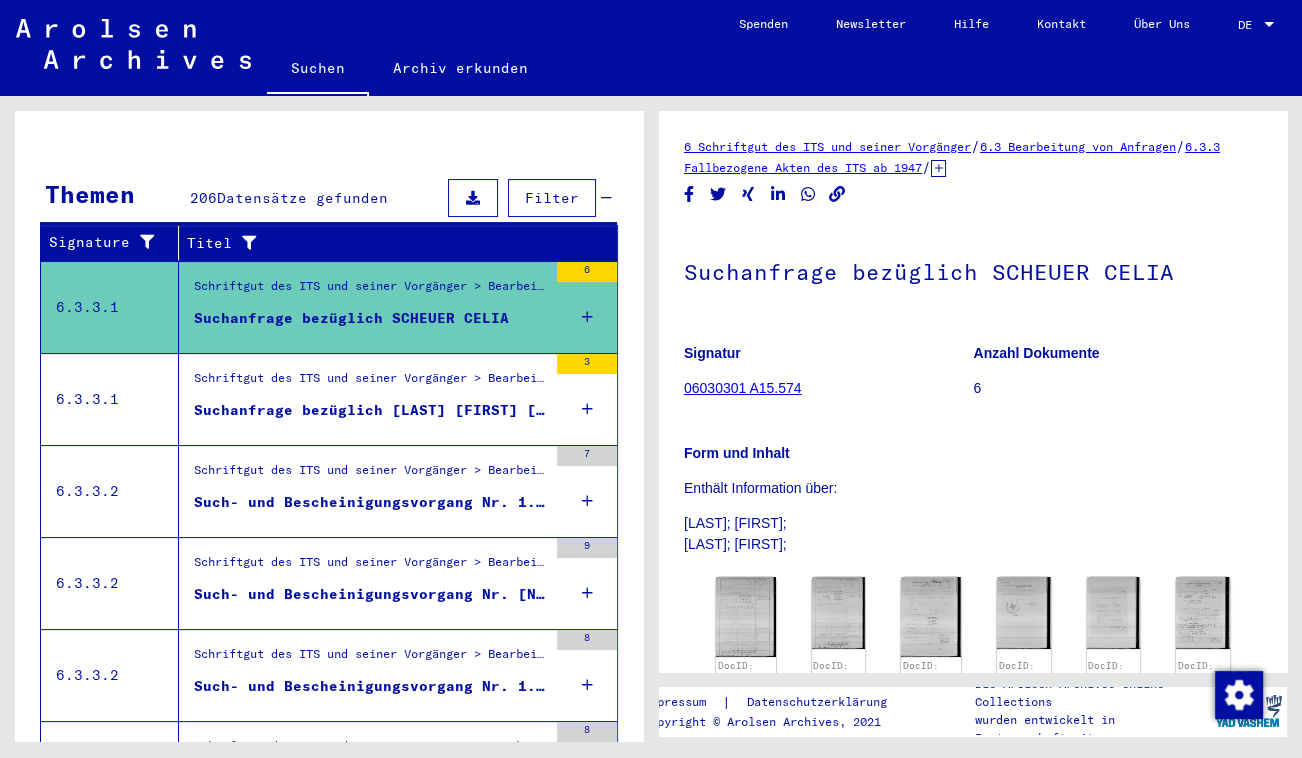 scroll, scrollTop: 0, scrollLeft: 0, axis: both 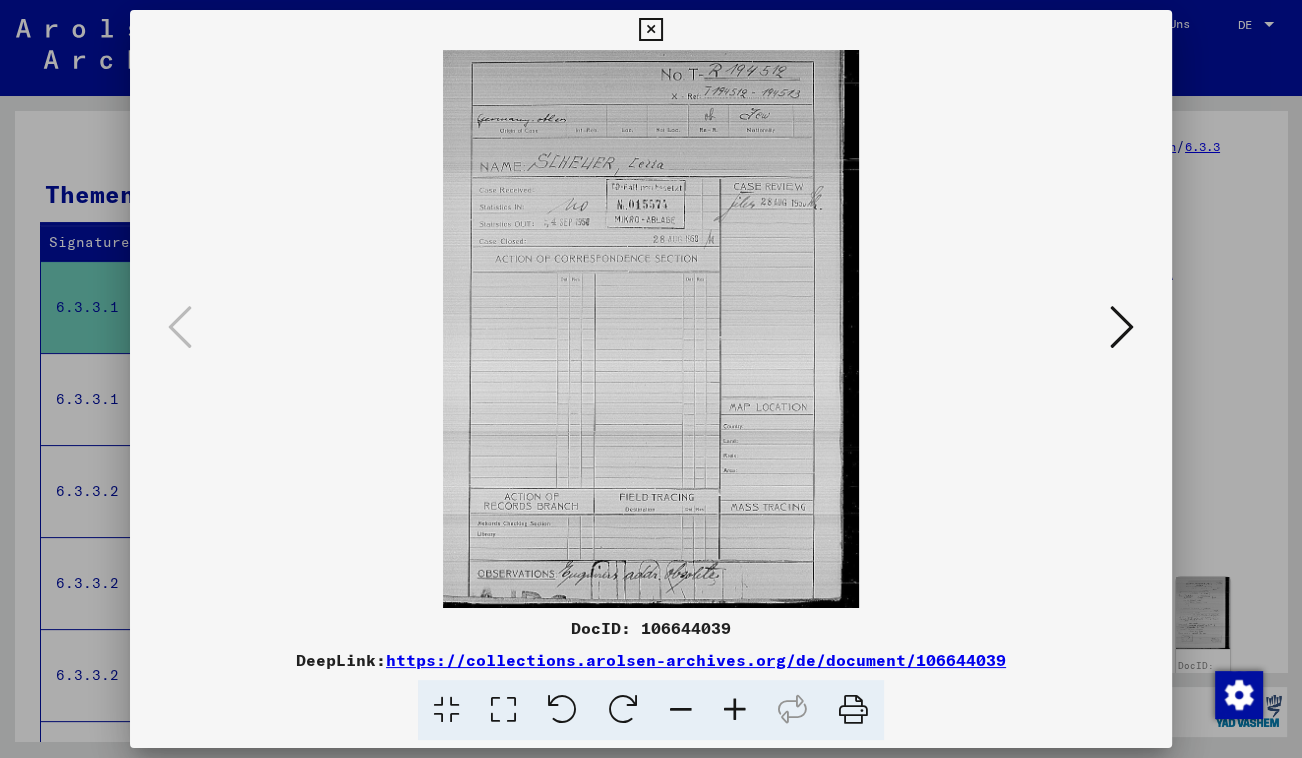 click at bounding box center (1122, 327) 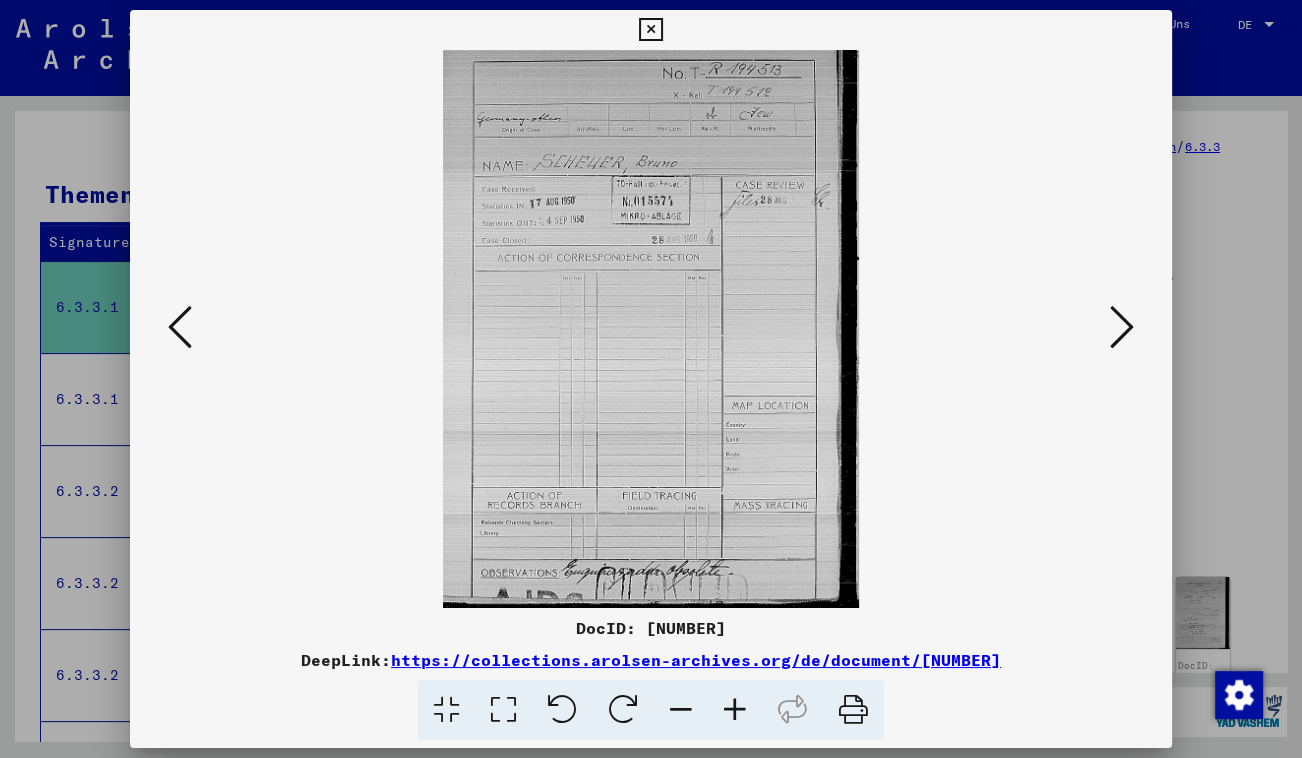 click at bounding box center (1122, 327) 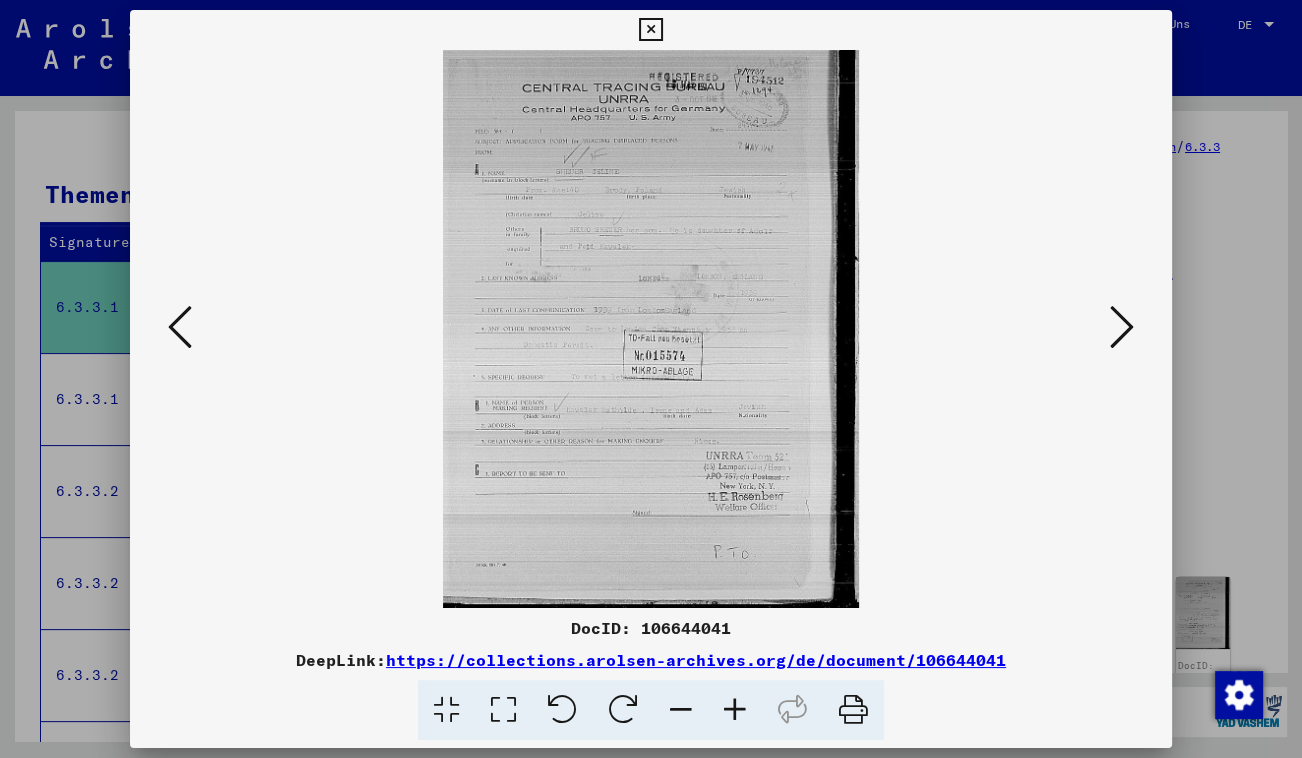 click at bounding box center [735, 710] 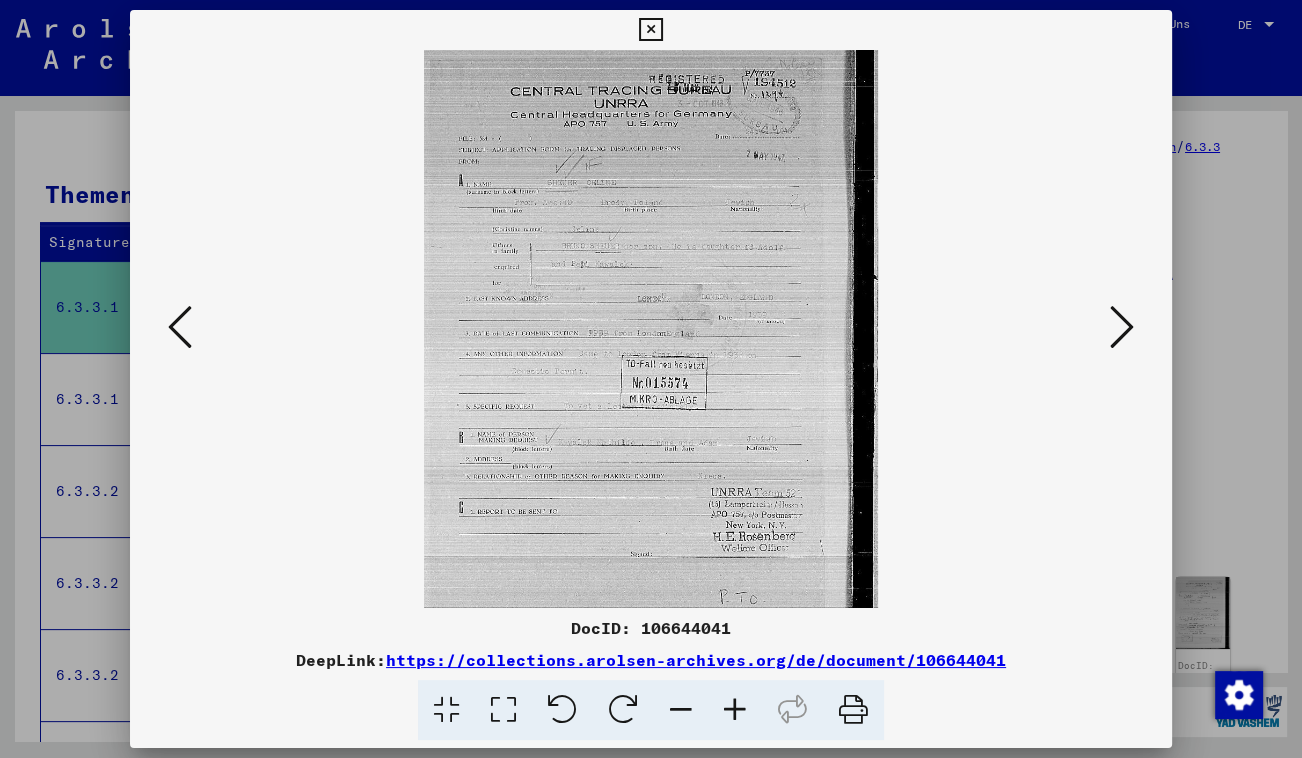 click at bounding box center [735, 710] 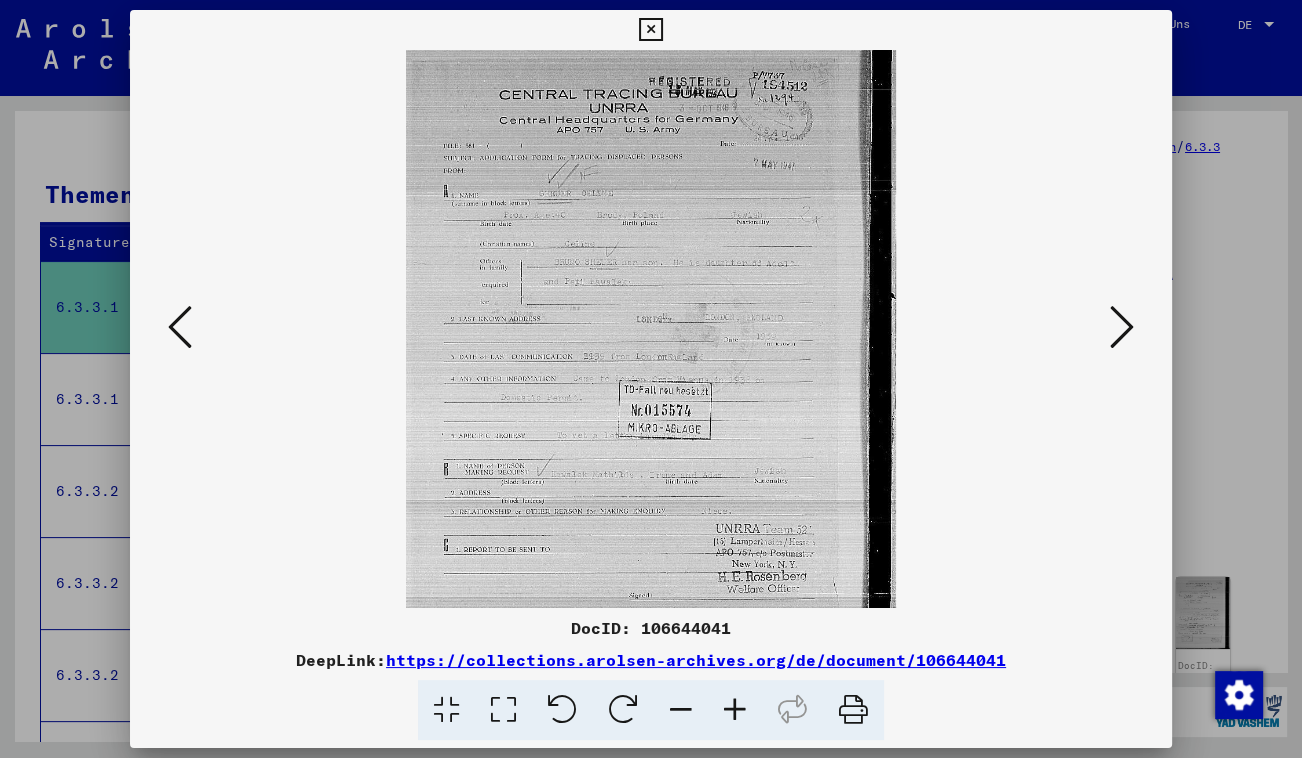 click at bounding box center [735, 710] 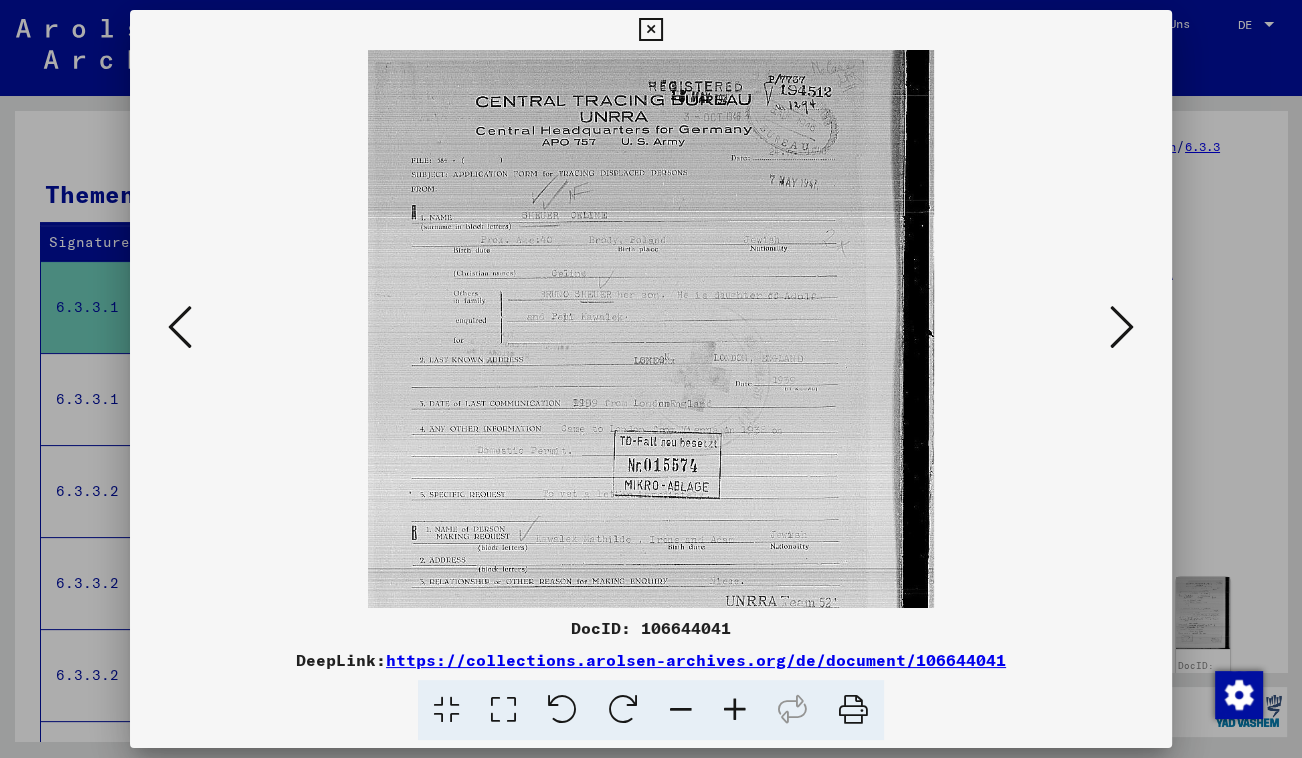 click at bounding box center [735, 710] 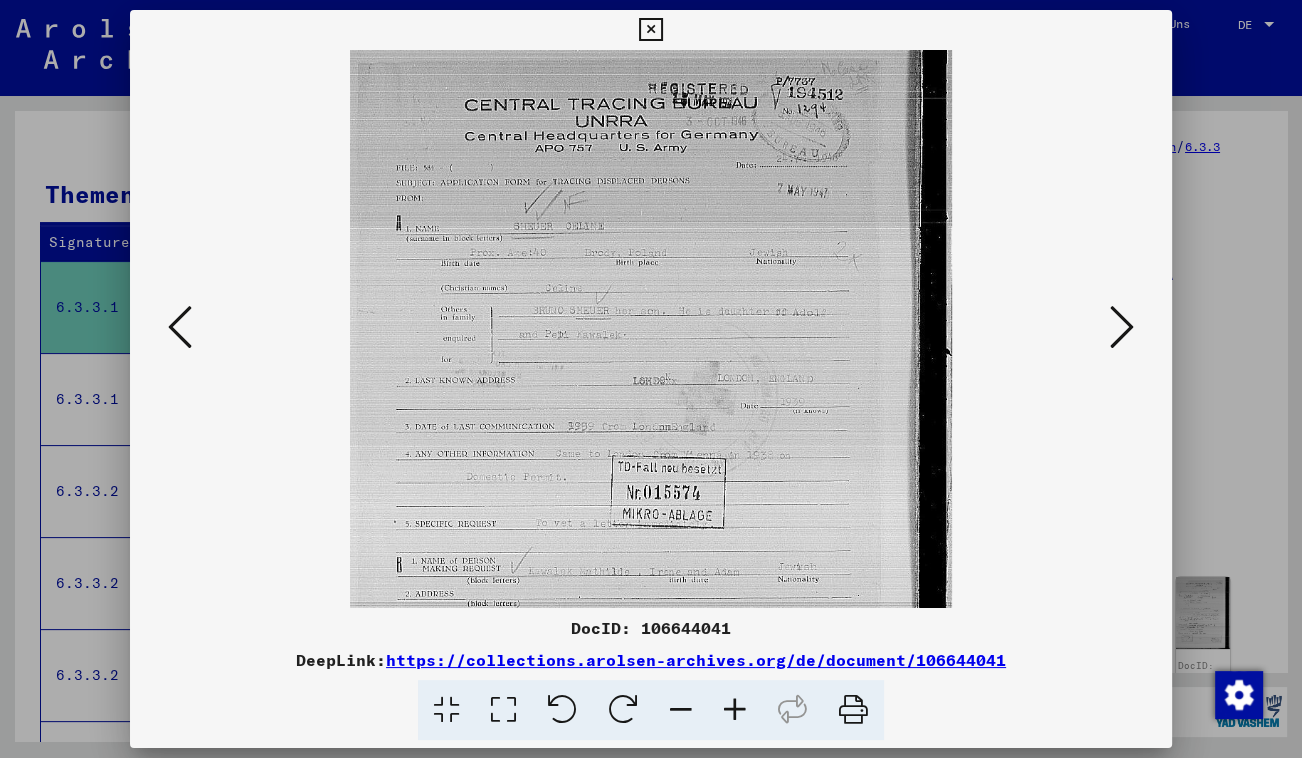 click at bounding box center [735, 710] 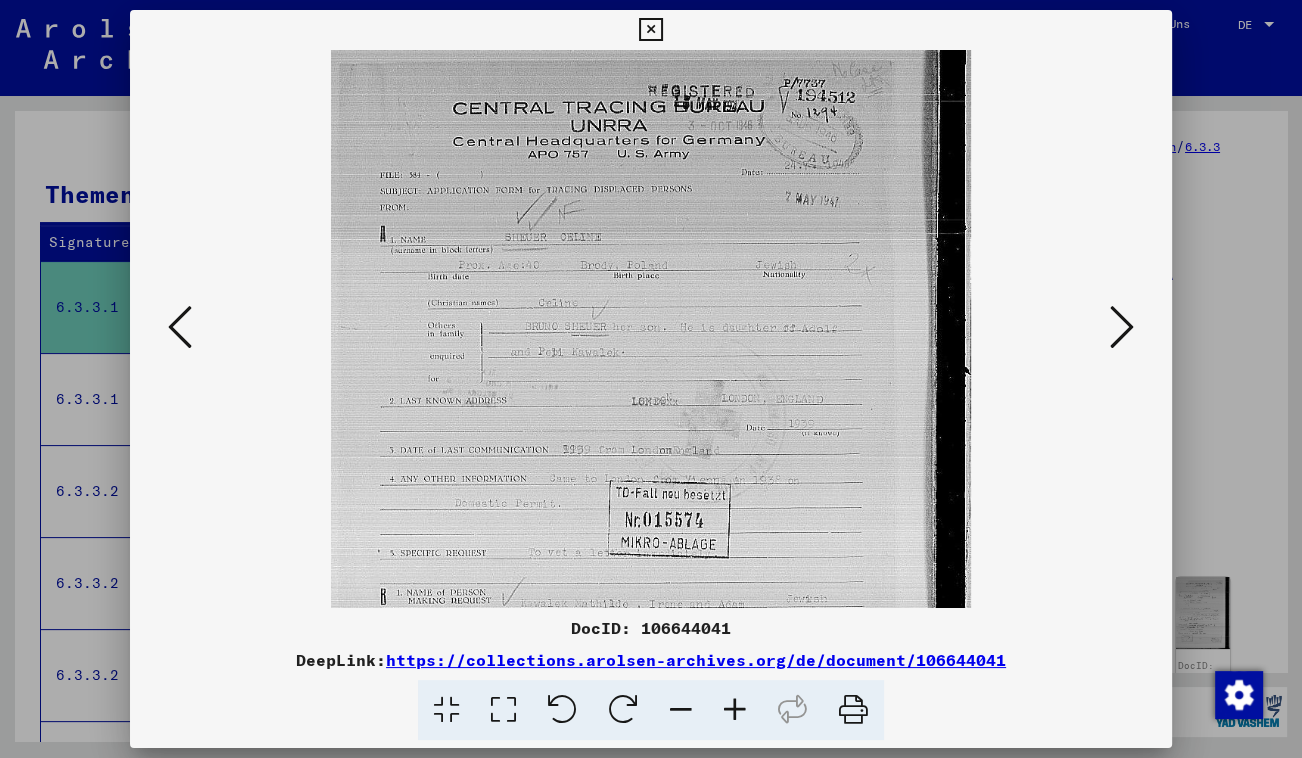 click at bounding box center [735, 710] 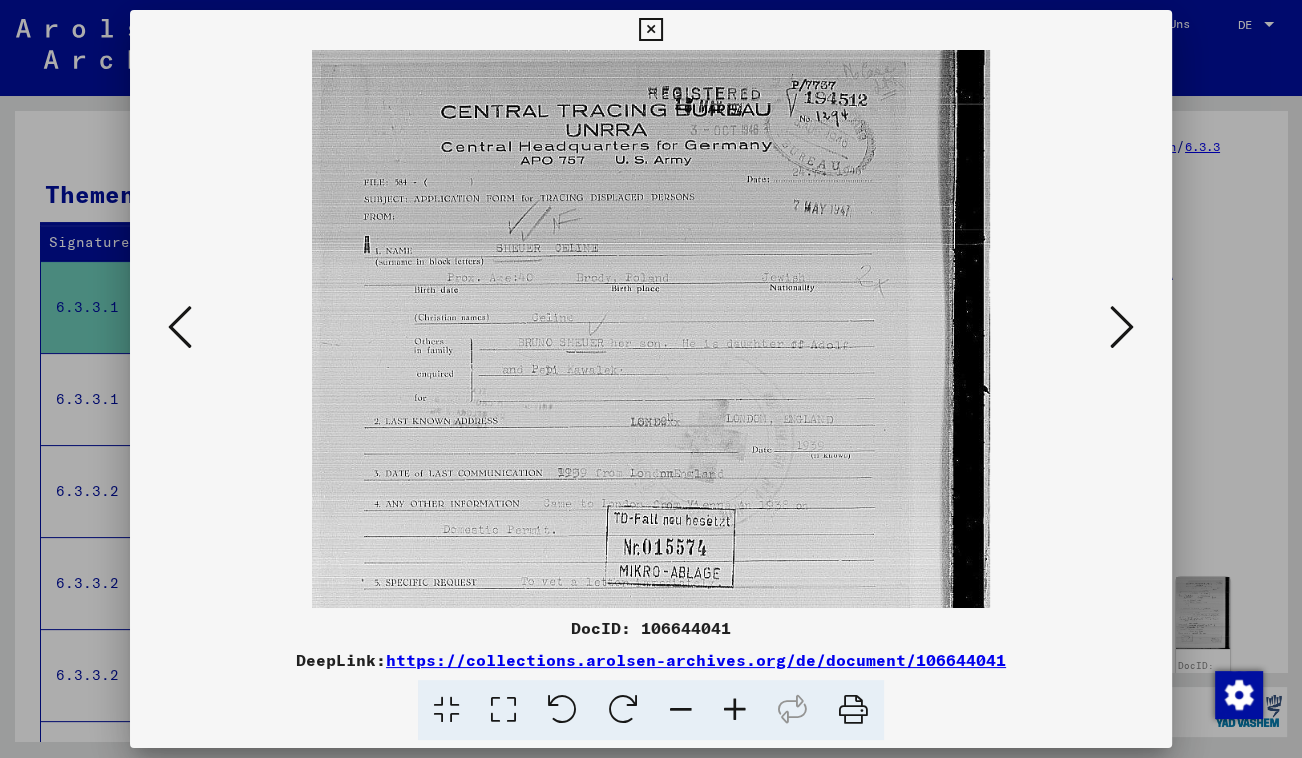 click at bounding box center (735, 710) 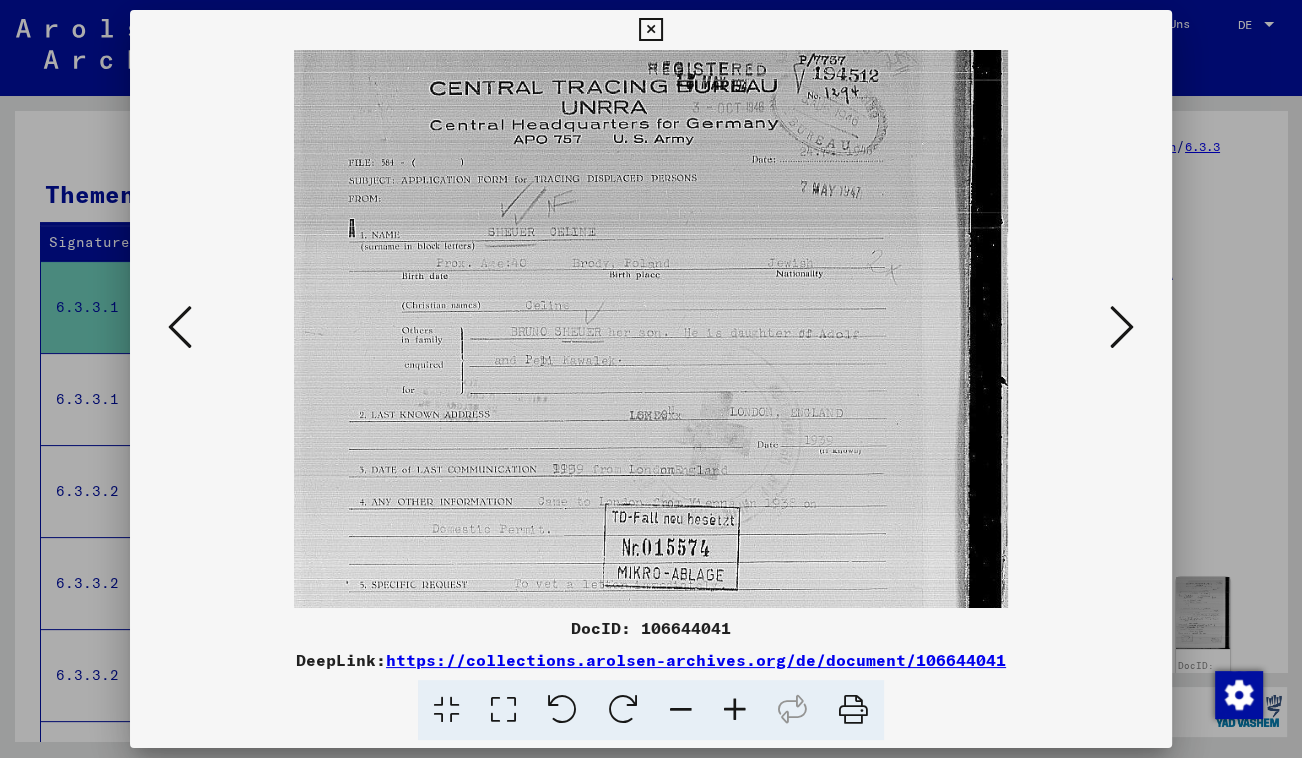 scroll, scrollTop: 32, scrollLeft: 0, axis: vertical 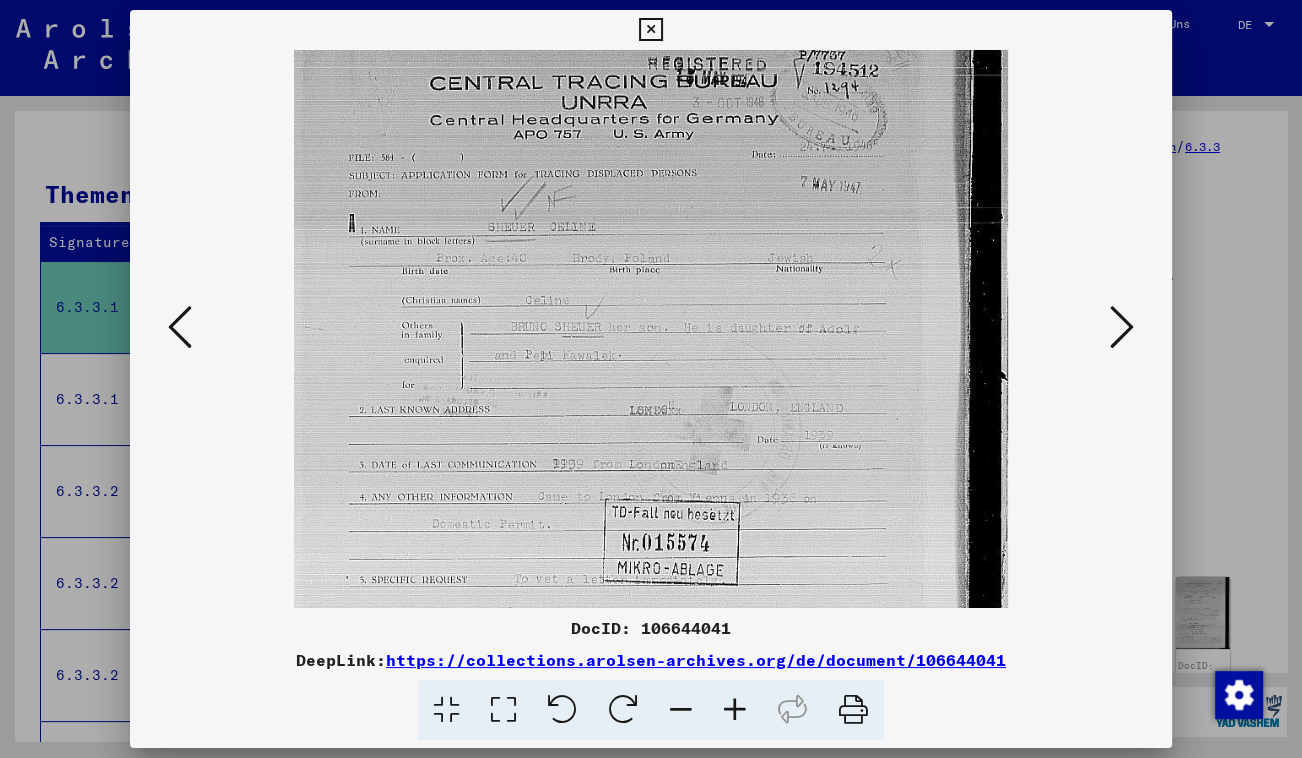 click at bounding box center (651, 497) 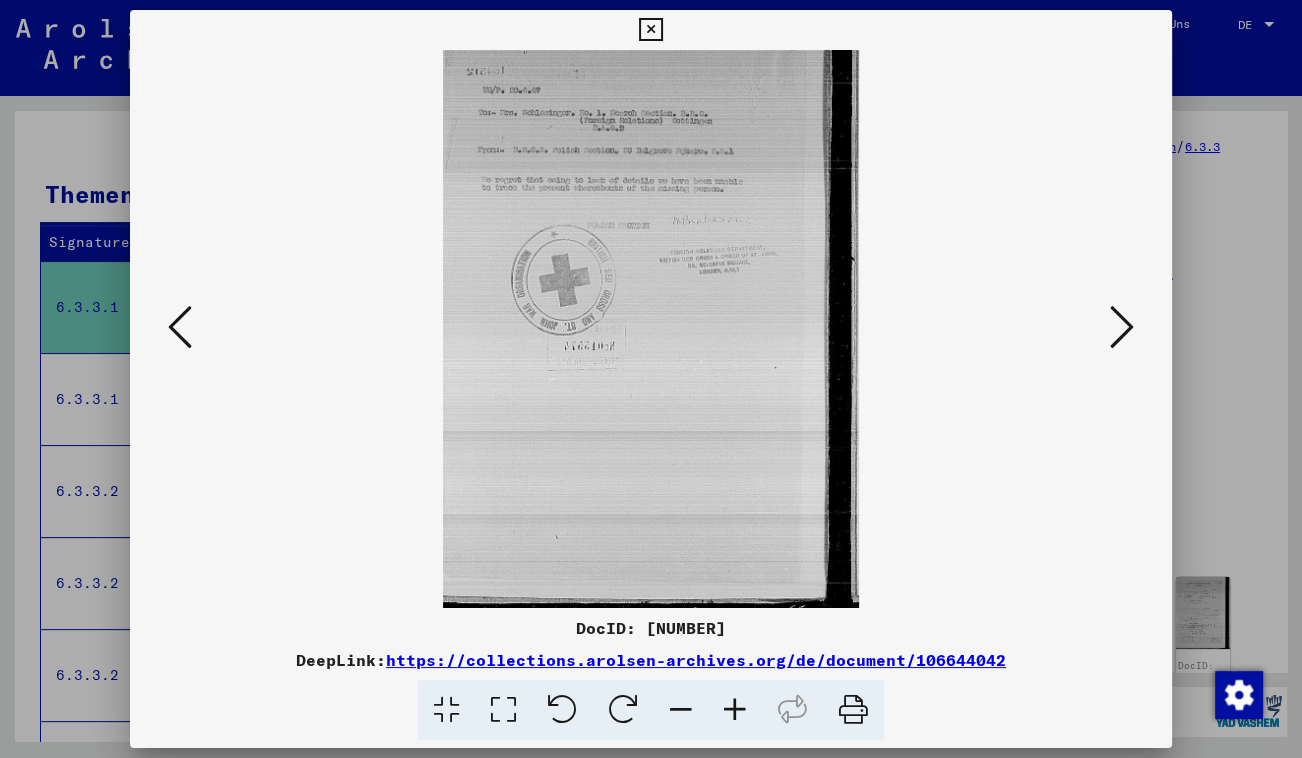 click at bounding box center (1122, 328) 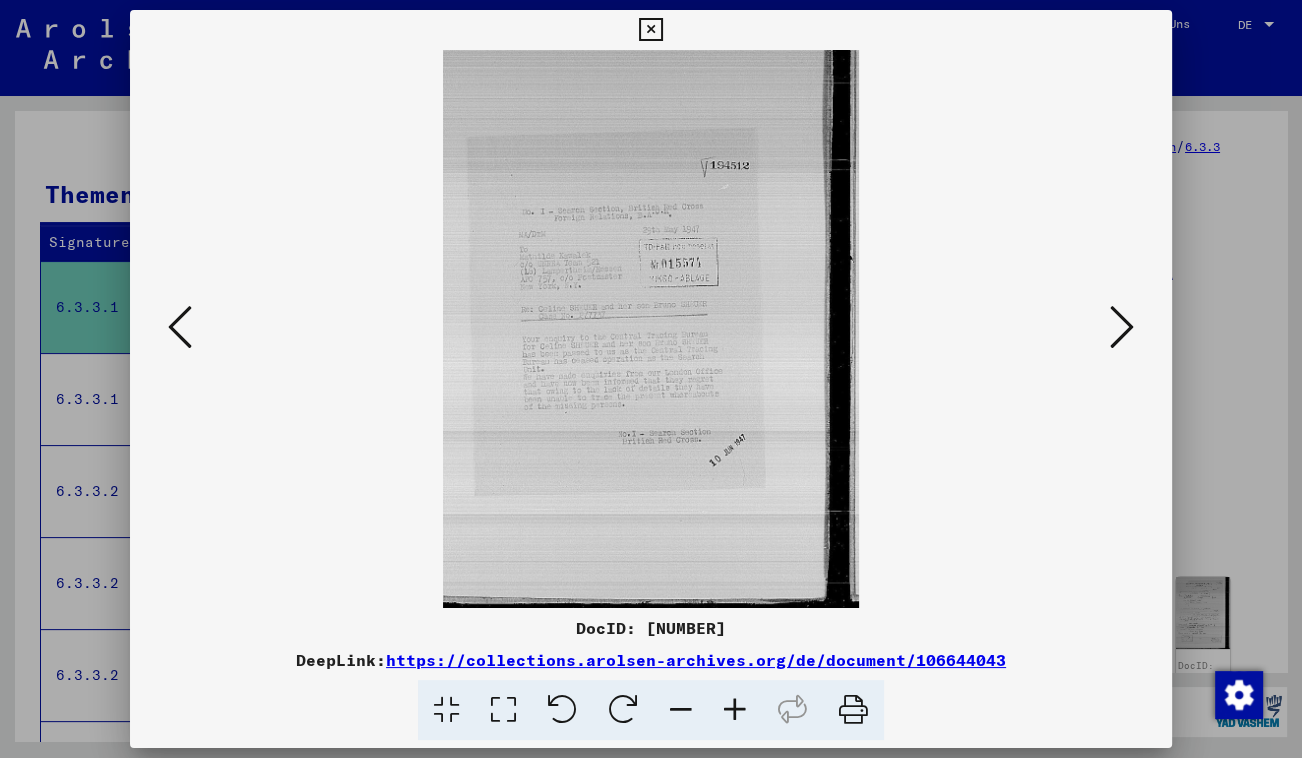 click at bounding box center [1122, 328] 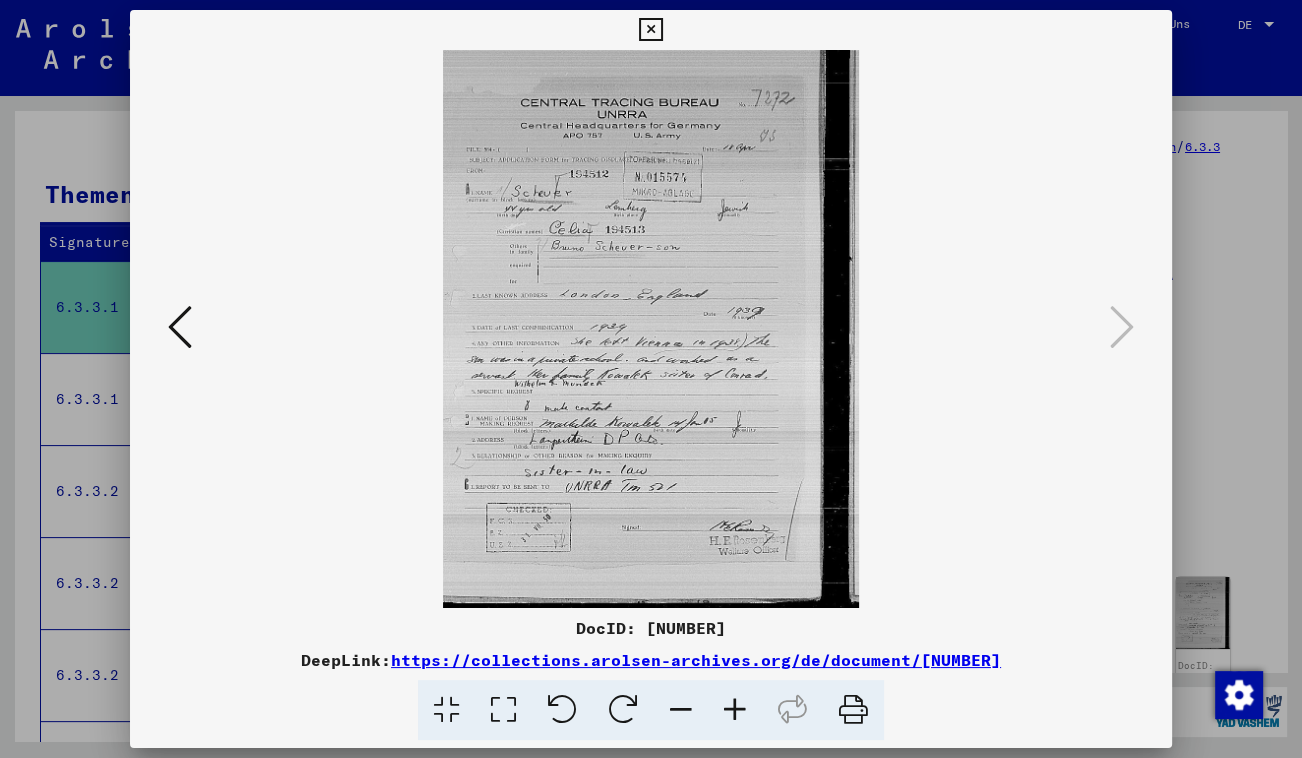 click at bounding box center (650, 30) 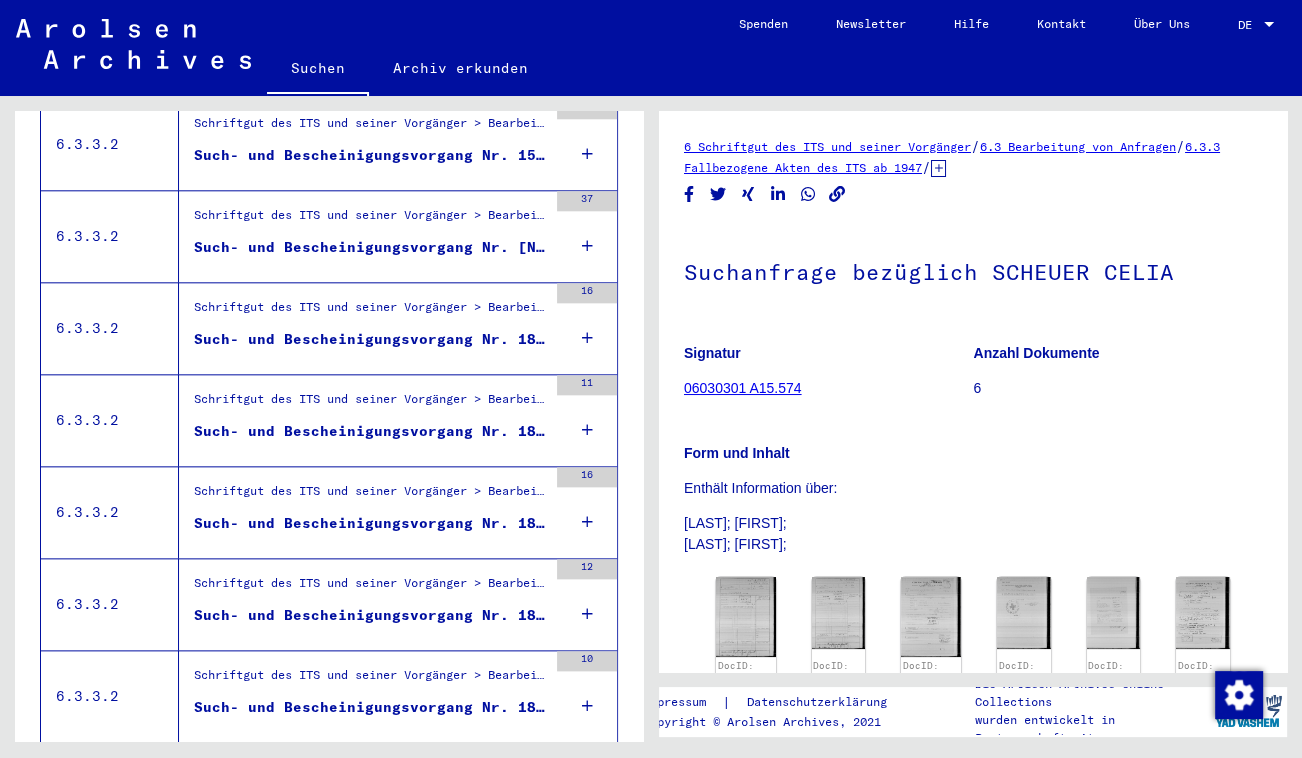 scroll, scrollTop: 2270, scrollLeft: 0, axis: vertical 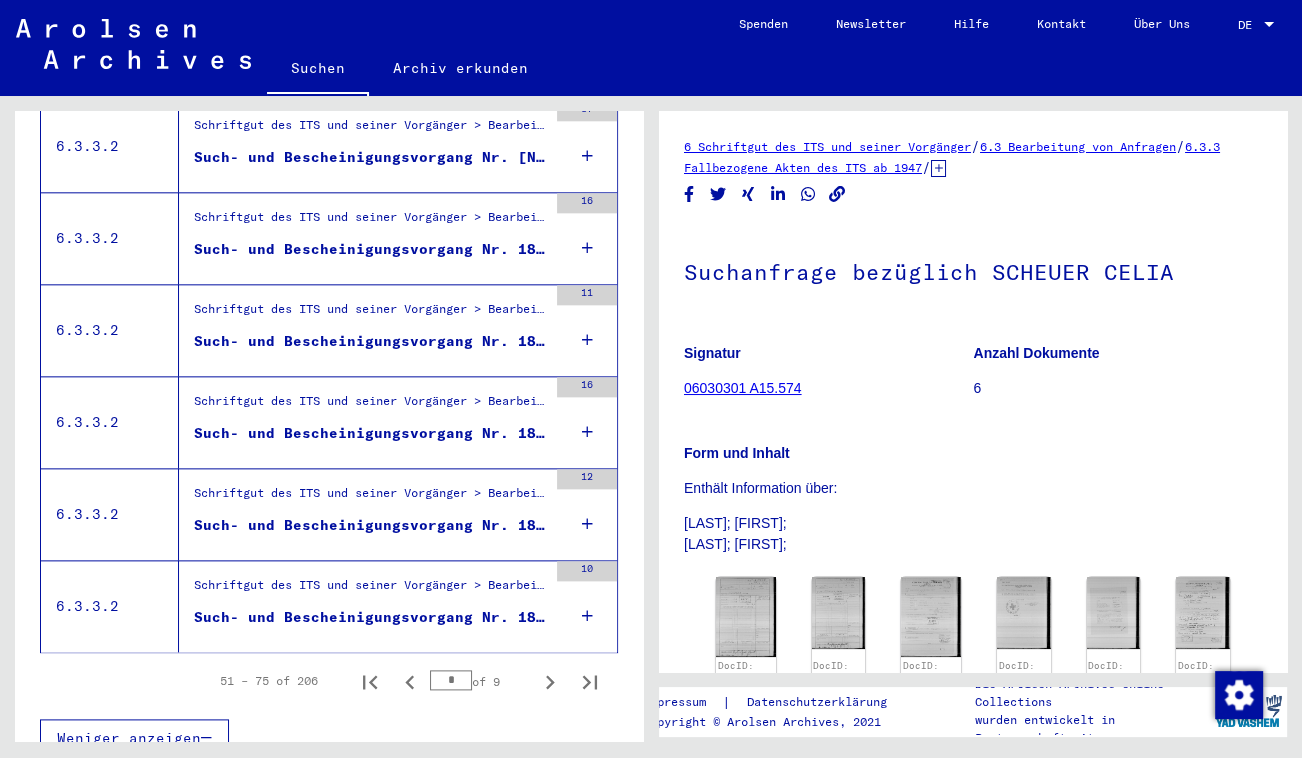 click on "Schriftgut des ITS und seiner Vorgänger > Bearbeitung von Anfragen > Fallbezogene Akten des ITS ab 1947 > T/D-Fallablage > Such- und Bescheinigungsvorgänge mit den (T/D-) Nummern von 1 bis 249.999 > Such- und Bescheinigungsvorgänge mit den (T/D-) Nummern von 184.000 bis 184.499" at bounding box center (370, 591) 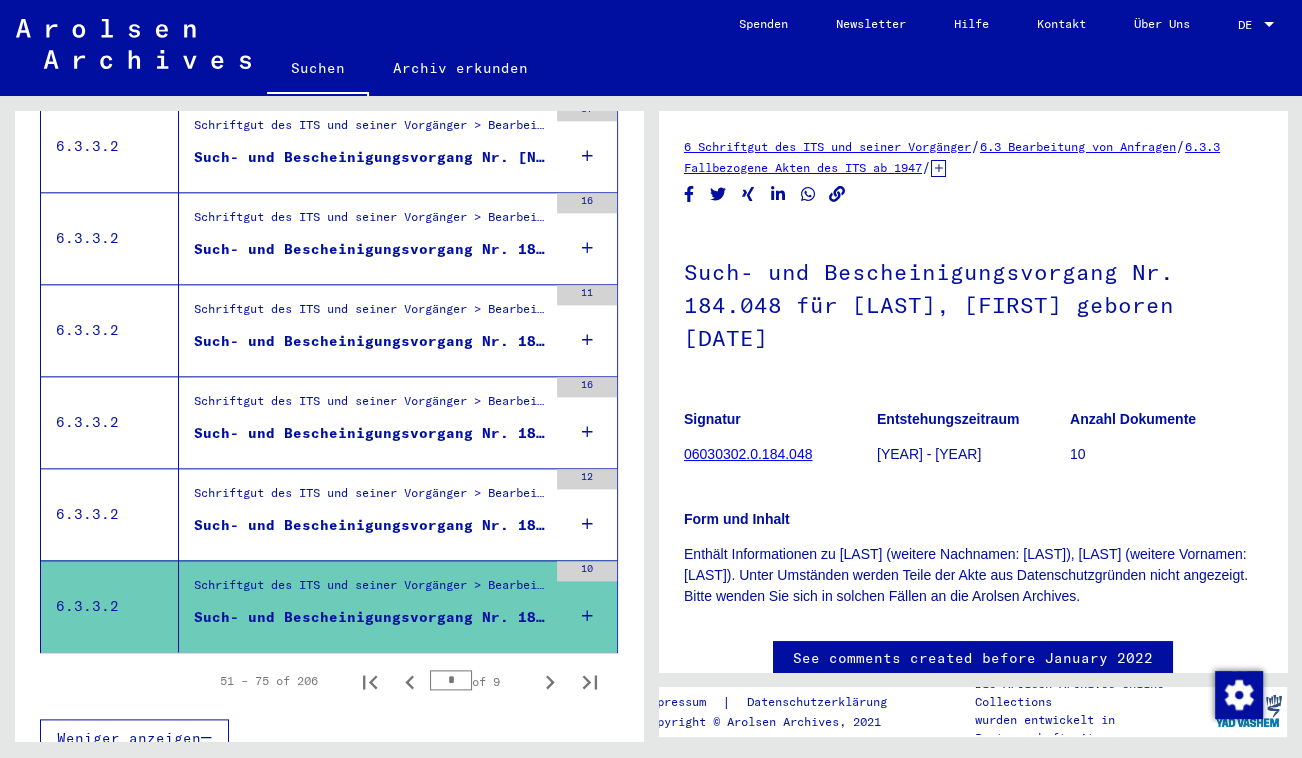 scroll, scrollTop: 0, scrollLeft: 0, axis: both 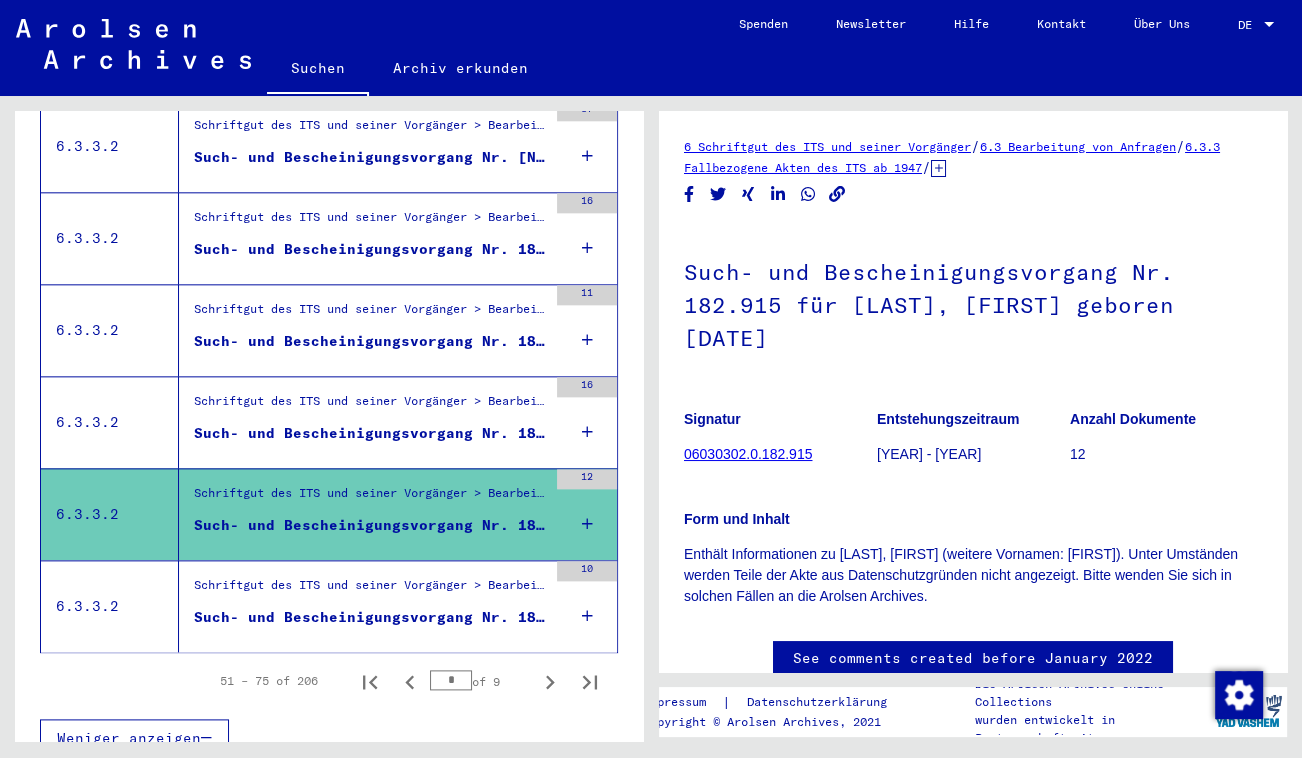 click on "Schriftgut des ITS und seiner Vorgänger > Bearbeitung von Anfragen > Fallbezogene Akten des ITS ab 1947 > T/D-Fallablage > Such- und Bescheinigungsvorgänge mit den (T/D-) Nummern von 1 bis 249.999 > Such- und Bescheinigungsvorgänge mit den (T/D-) Nummern von 182.500 bis 182.999" at bounding box center (370, 406) 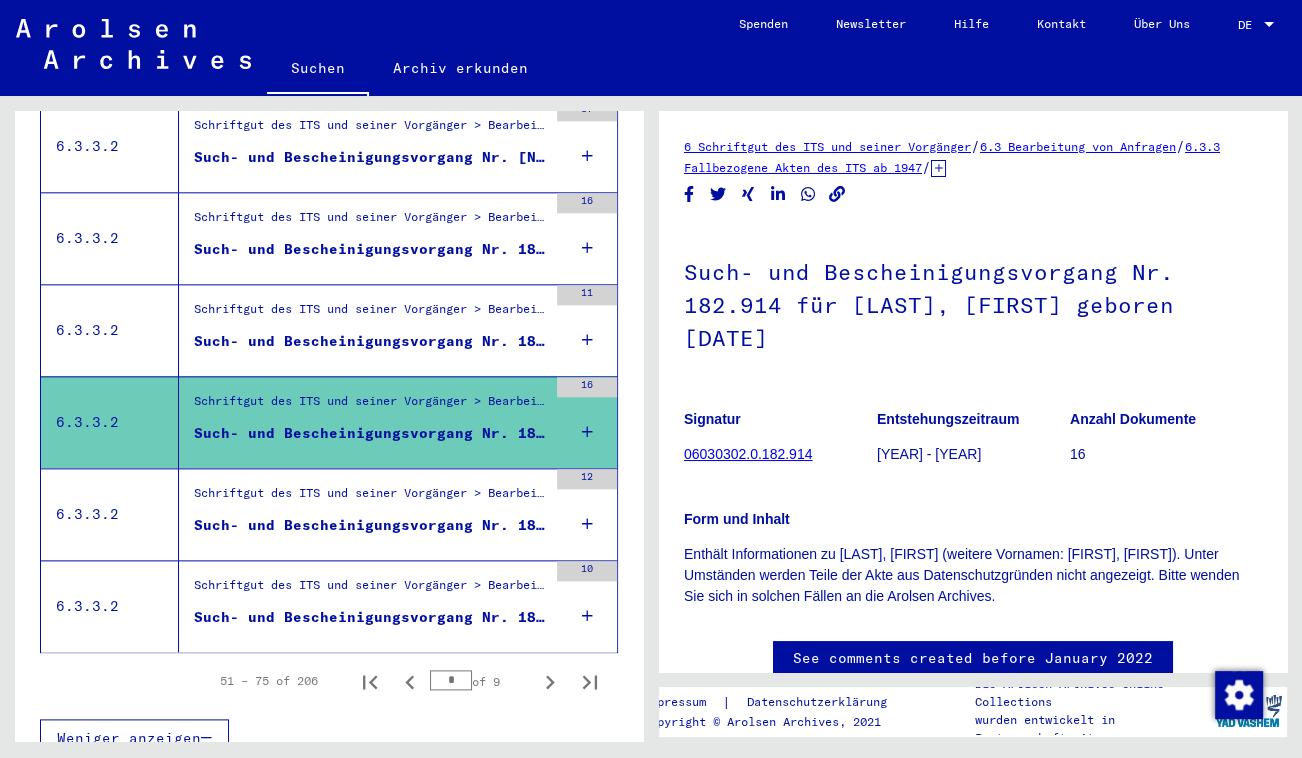 scroll, scrollTop: 0, scrollLeft: 0, axis: both 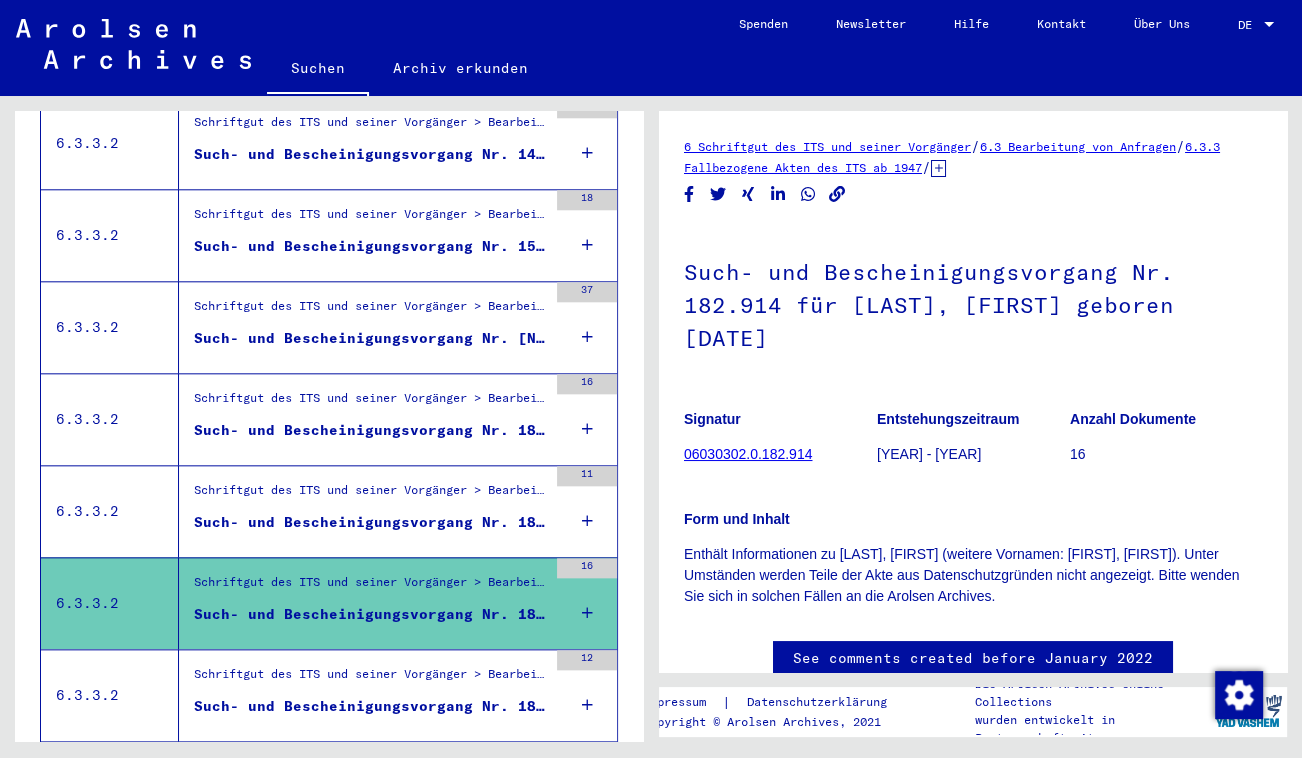 click on "Schriftgut des ITS und seiner Vorgänger > Bearbeitung von Anfragen > Fallbezogene Akten des ITS ab 1947 > T/D-Fallablage > Such- und Bescheinigungsvorgänge mit den (T/D-) Nummern von 1 bis 249.999 > Such- und Bescheinigungsvorgänge mit den (T/D-) Nummern von 182.500 bis 182.999" at bounding box center (370, 495) 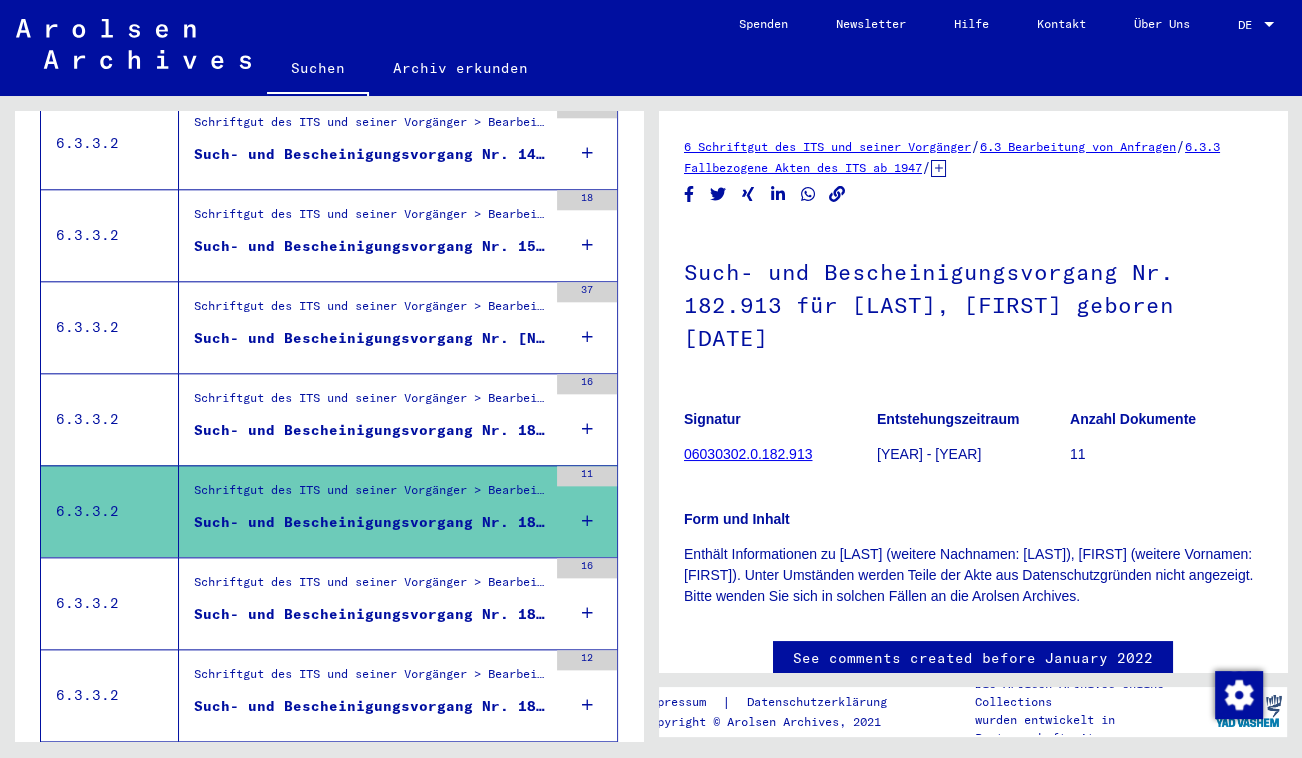 scroll, scrollTop: 0, scrollLeft: 0, axis: both 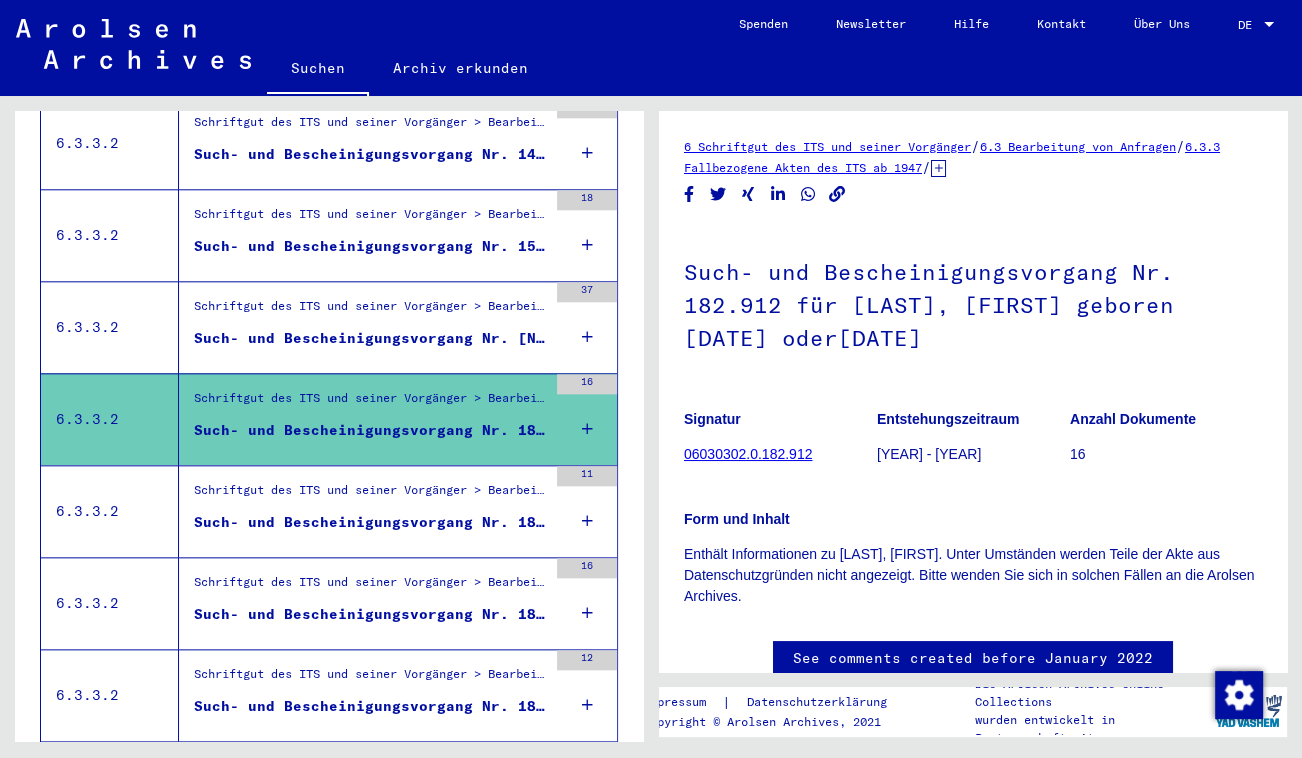 click on "Schriftgut des ITS und seiner Vorgänger > Bearbeitung von Anfragen > Fallbezogene Akten des ITS ab 1947 > T/D-Fallablage > Such- und Bescheinigungsvorgänge mit den (T/D-) Nummern von 1 bis 249.999 > Such- und Bescheinigungsvorgänge mit den (T/D-) Nummern von 154.000 bis 154.499" at bounding box center [370, 311] 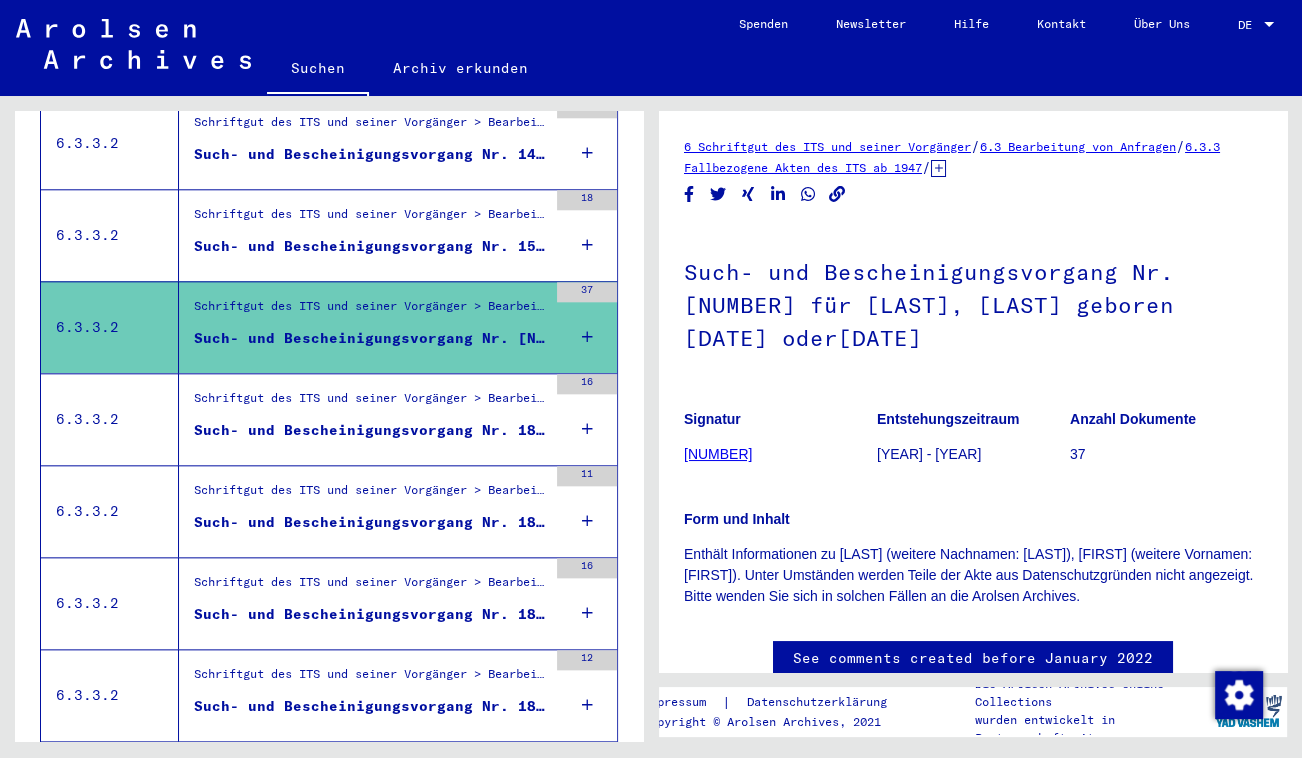 scroll, scrollTop: 0, scrollLeft: 0, axis: both 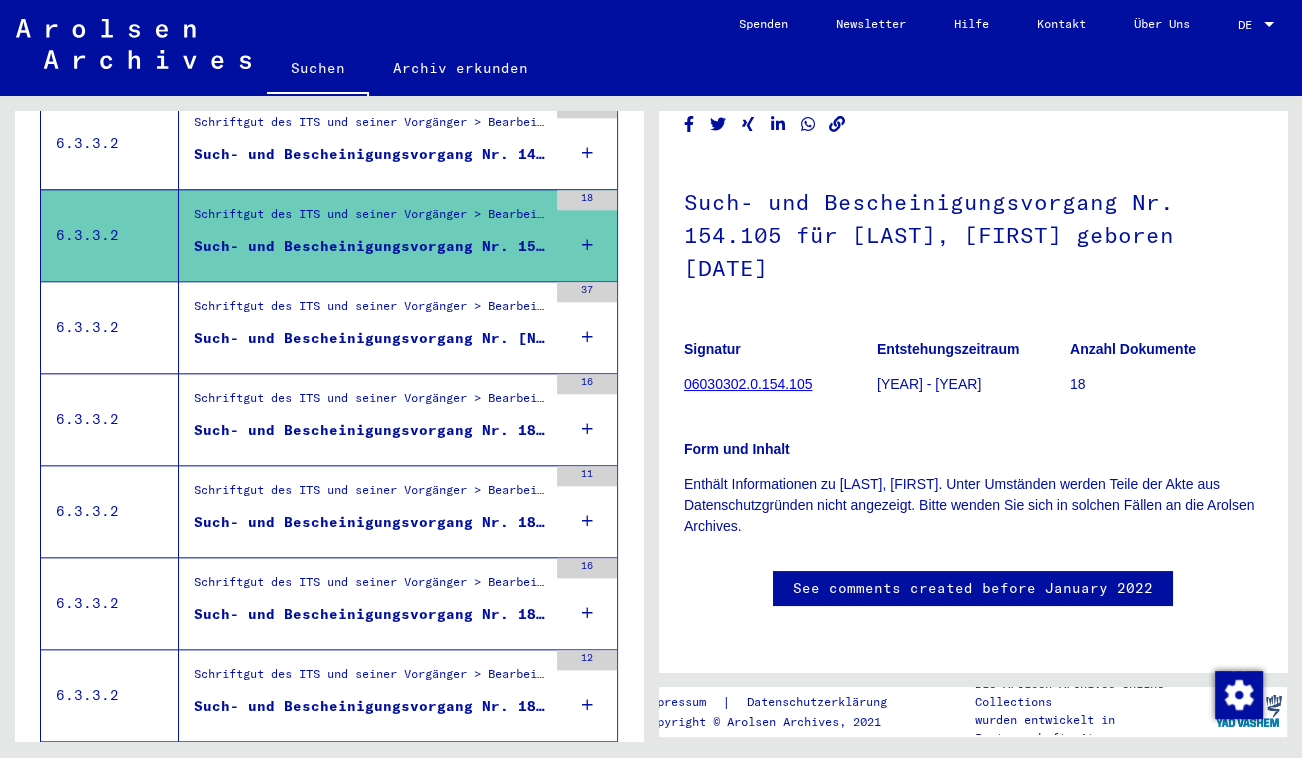 click on "06030302.0.154.105" 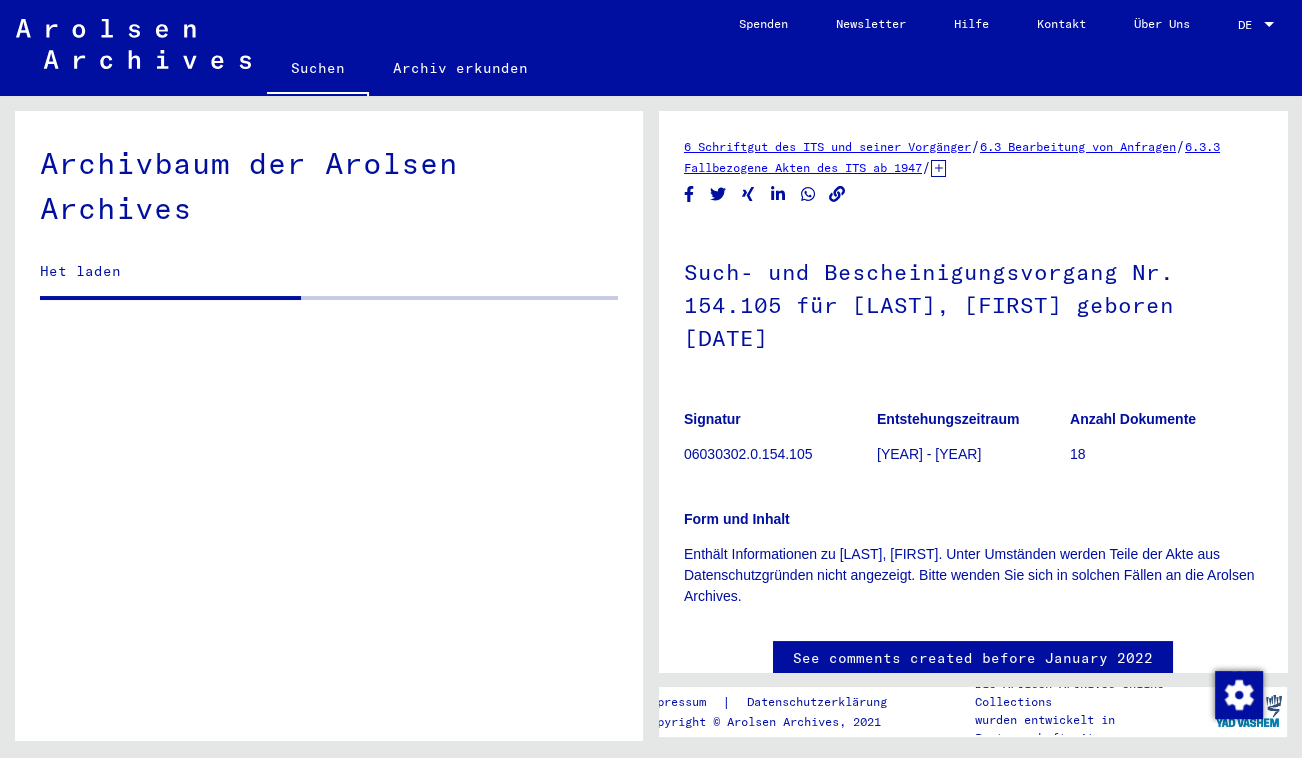 scroll, scrollTop: 0, scrollLeft: 0, axis: both 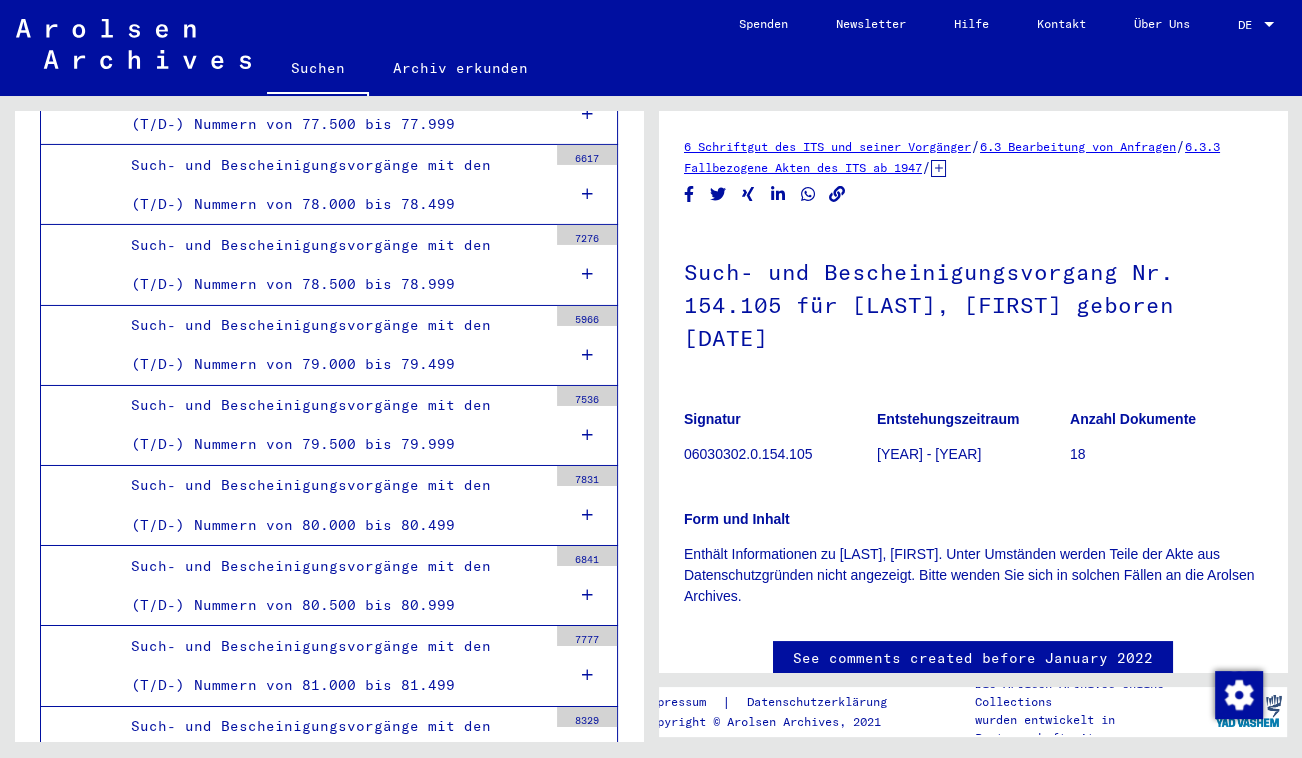 click on "Such- und Bescheinigungsvorgänge mit den (T/D-) Nummern von 80.500 bis 80.999" at bounding box center (331, 586) 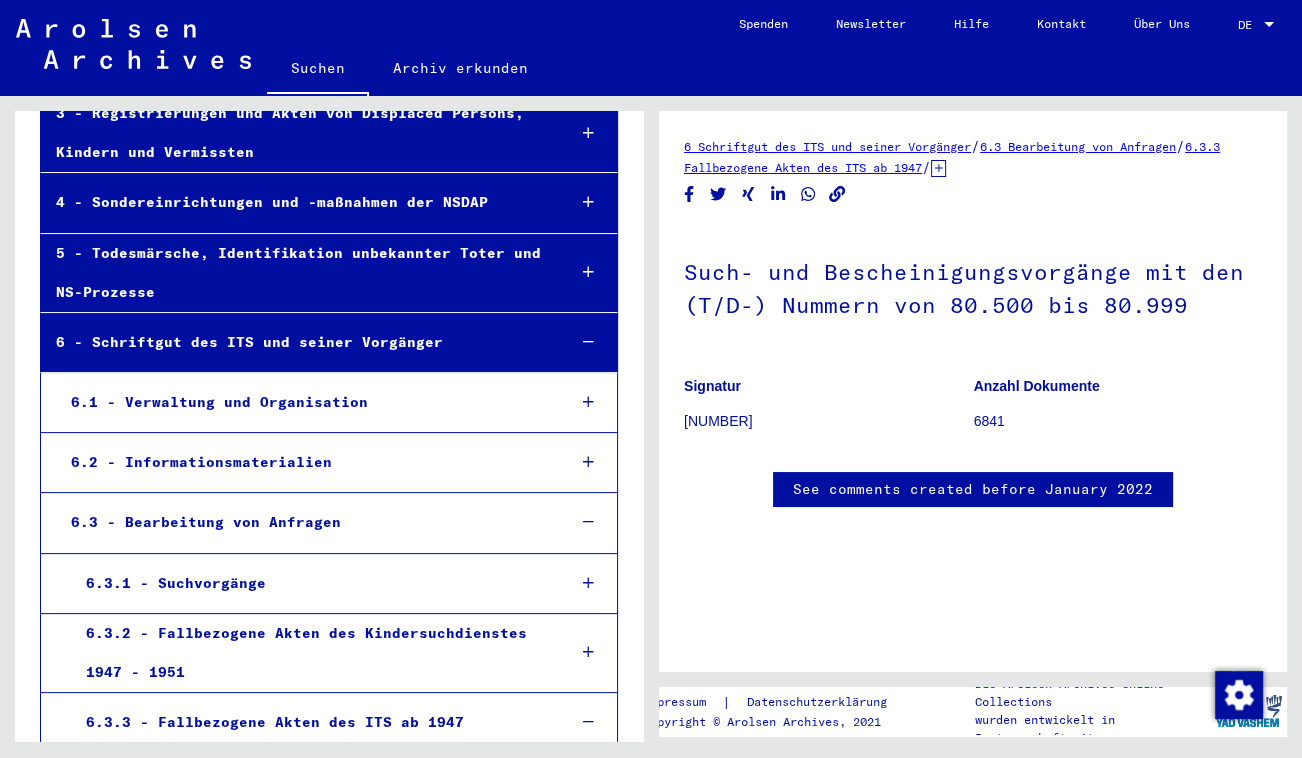 scroll, scrollTop: 363, scrollLeft: 0, axis: vertical 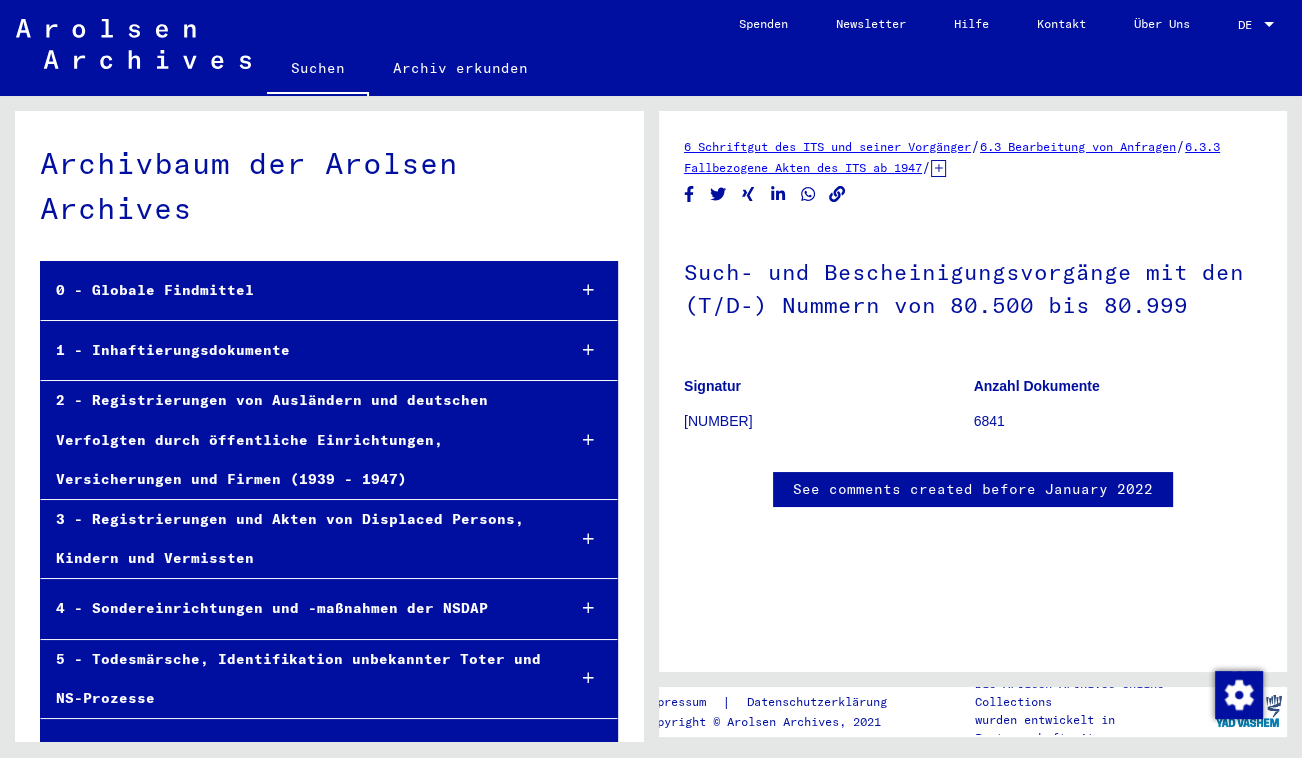 click on "Suchen" 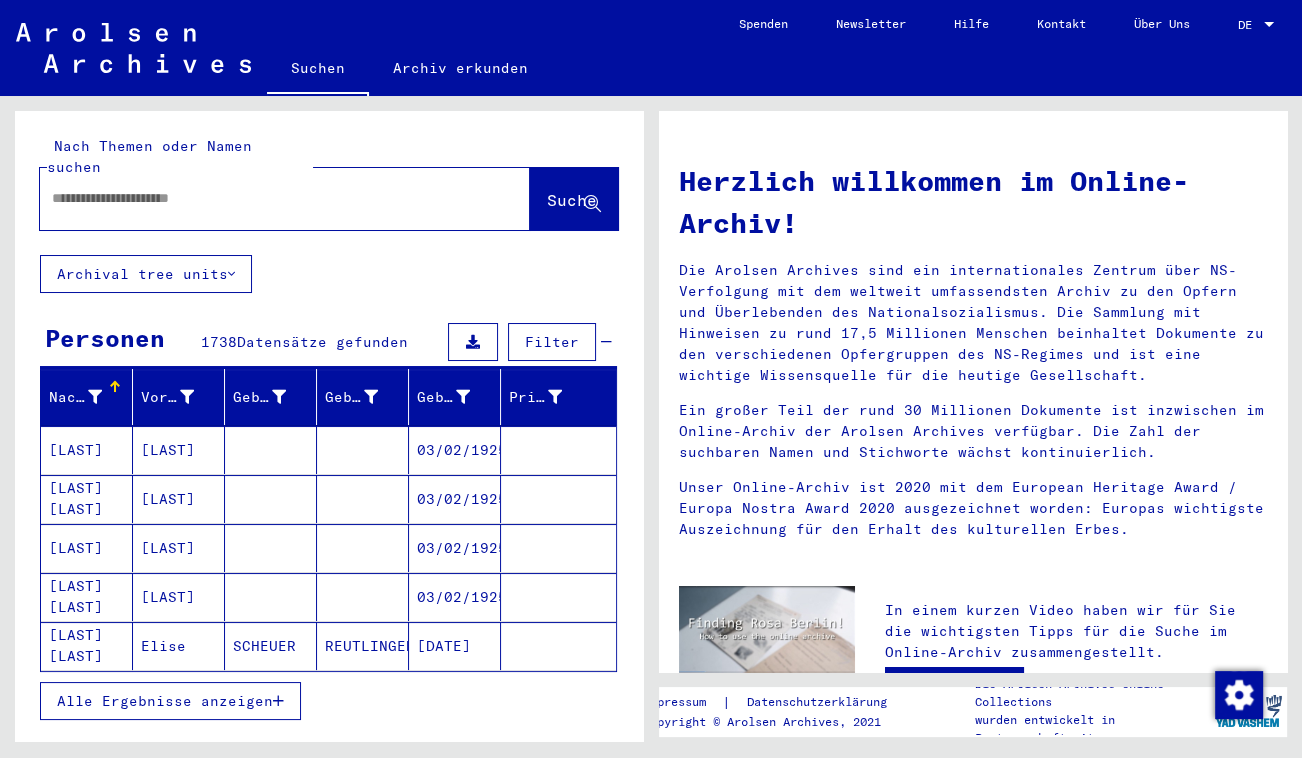 click at bounding box center [261, 198] 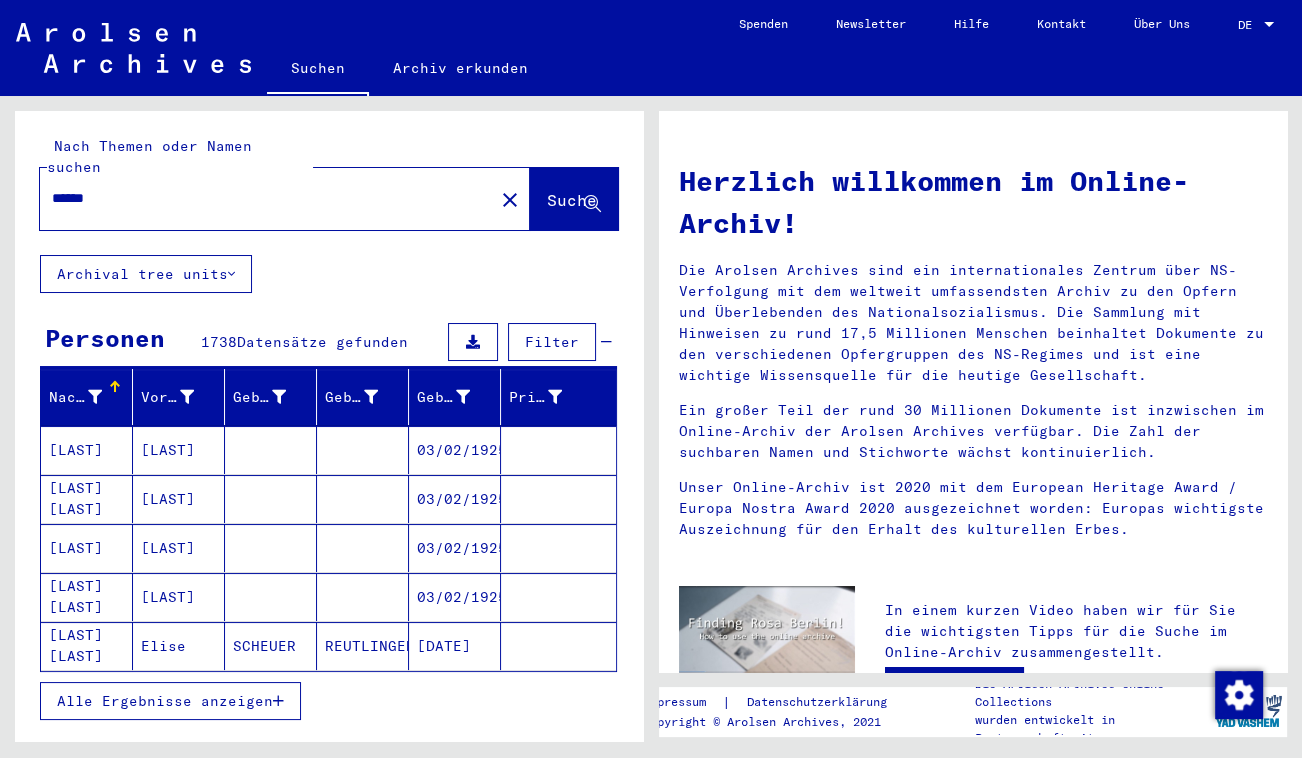 type on "******" 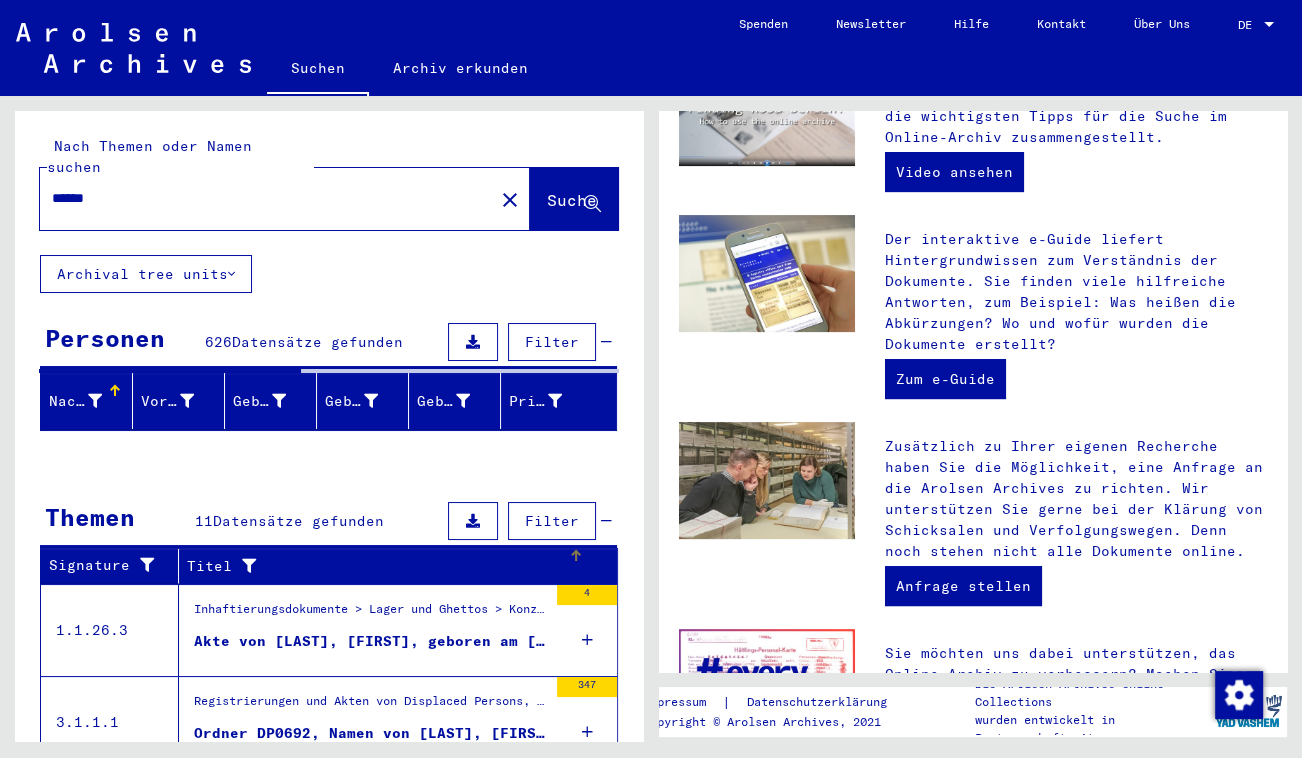 scroll, scrollTop: 545, scrollLeft: 0, axis: vertical 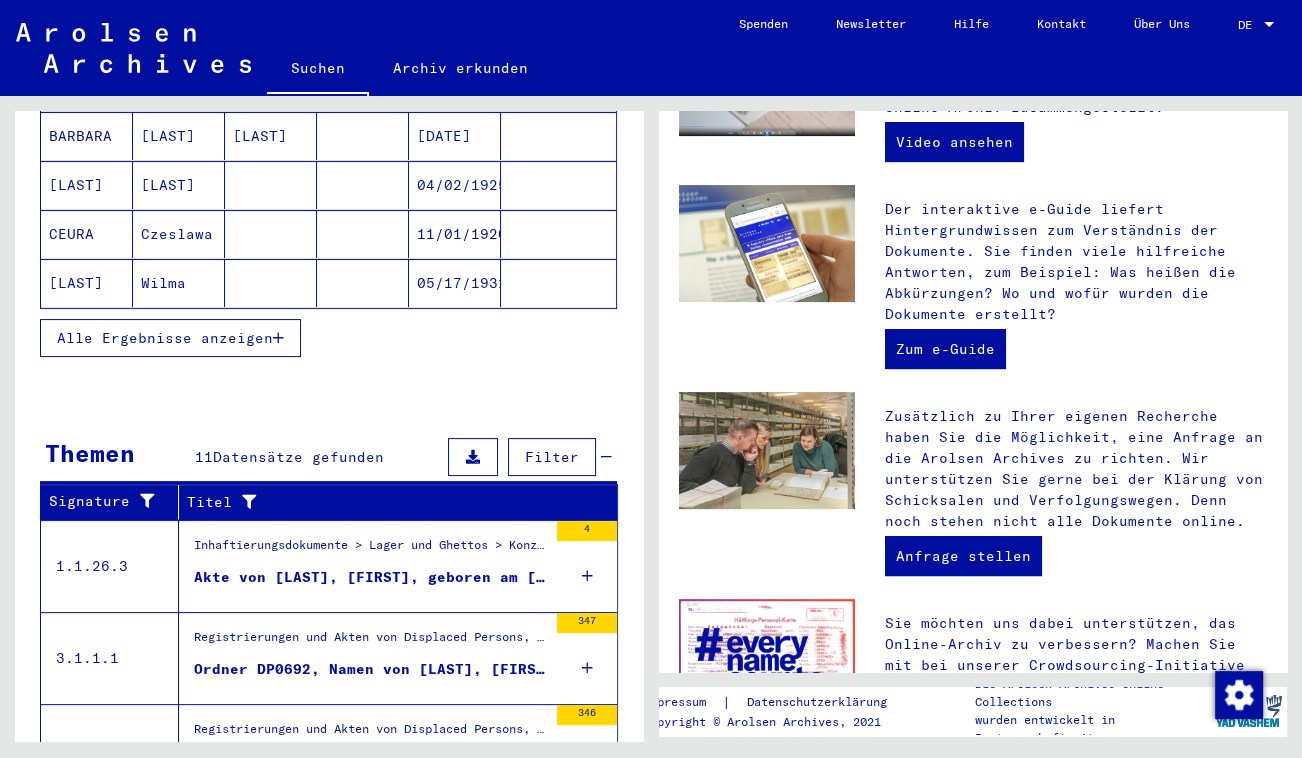 click on "Datensätze gefunden" at bounding box center (298, 457) 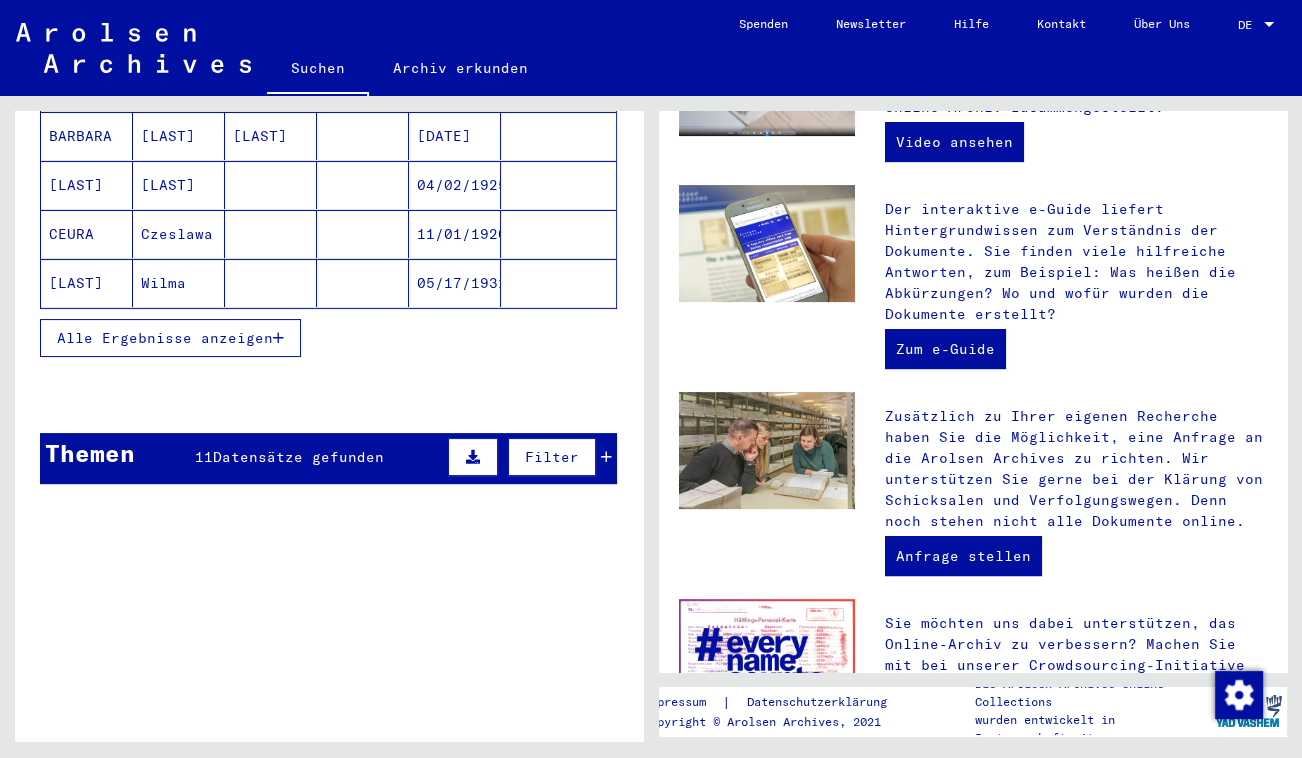 click on "Themen 11  Datensätze gefunden  Filter" at bounding box center [328, 458] 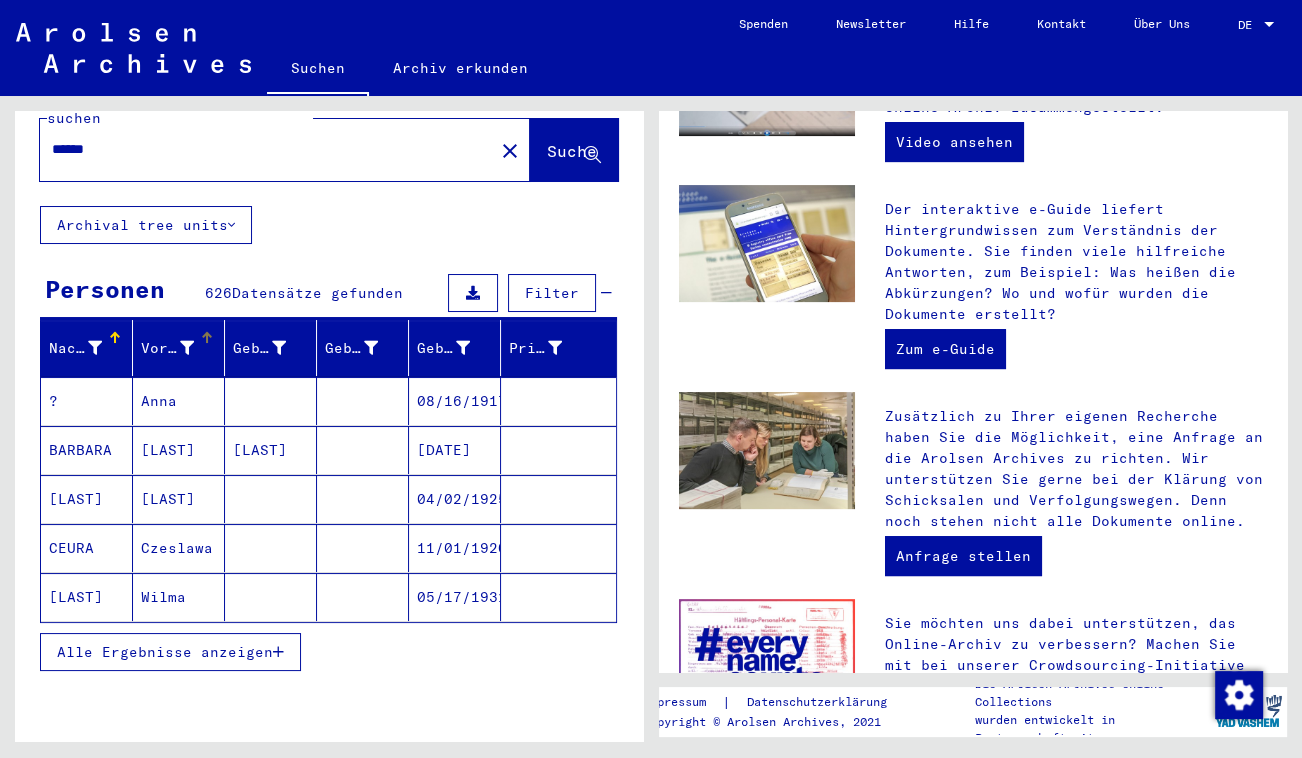 scroll, scrollTop: 0, scrollLeft: 0, axis: both 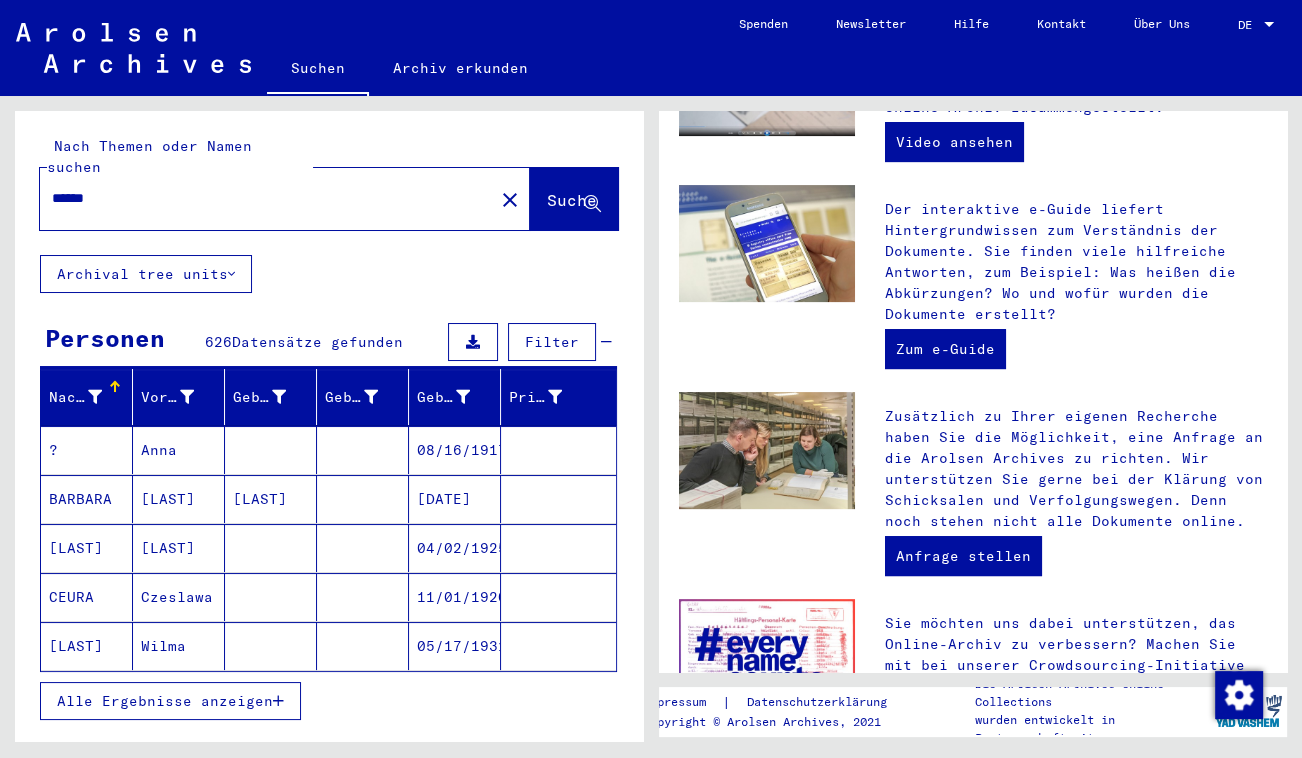 click 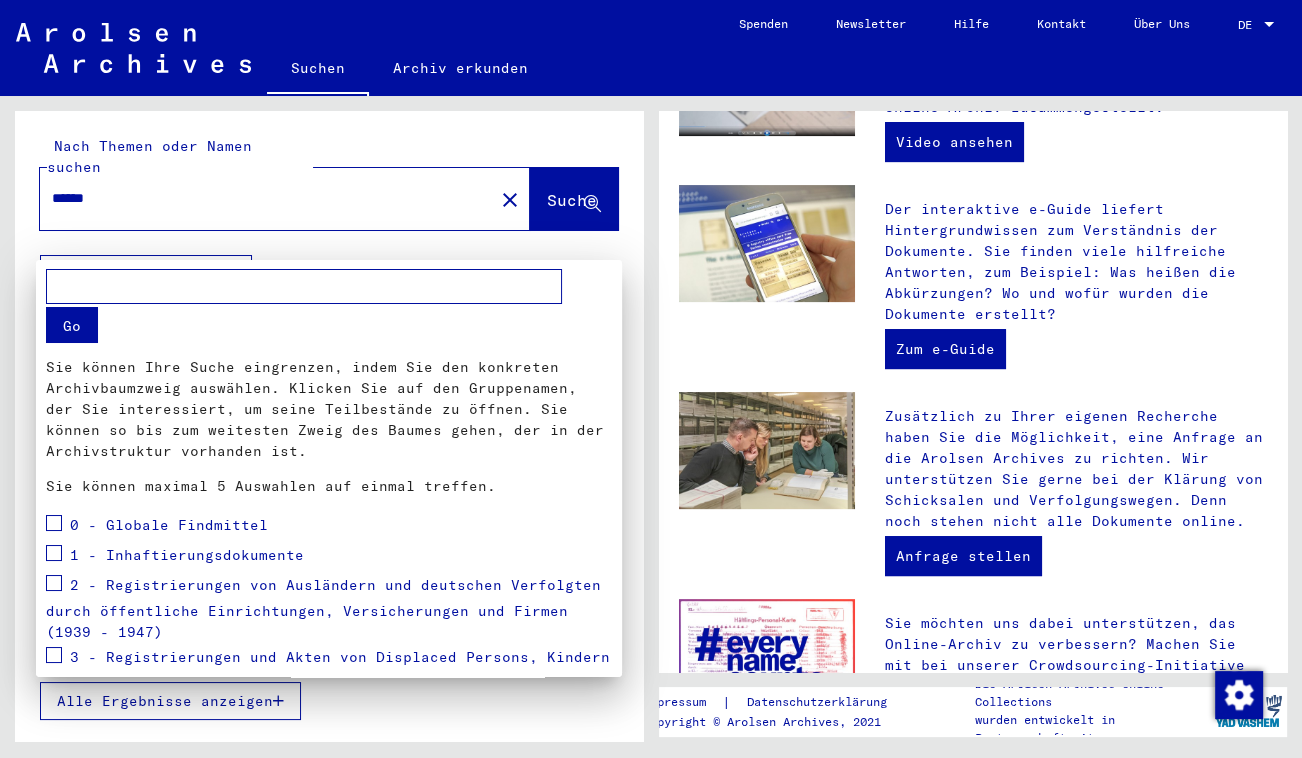 click at bounding box center [651, 379] 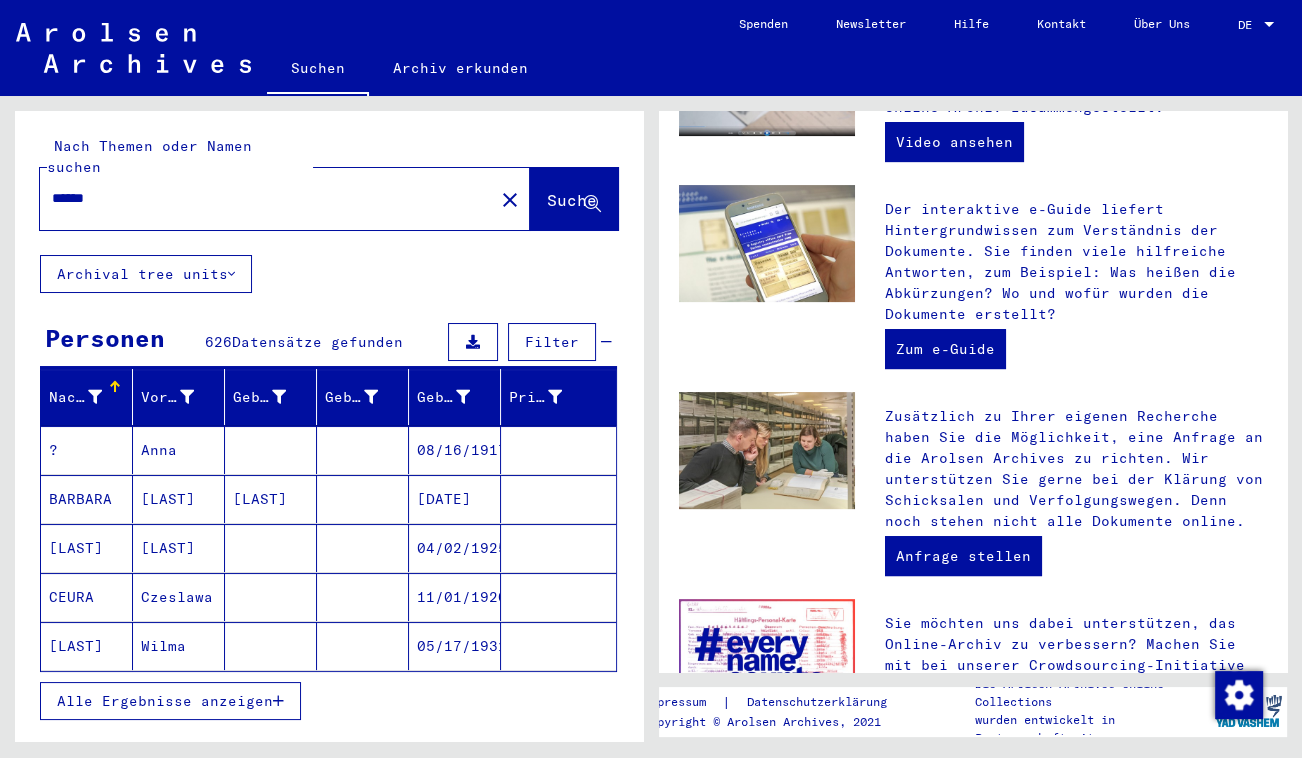 click on "Filter" at bounding box center (552, 342) 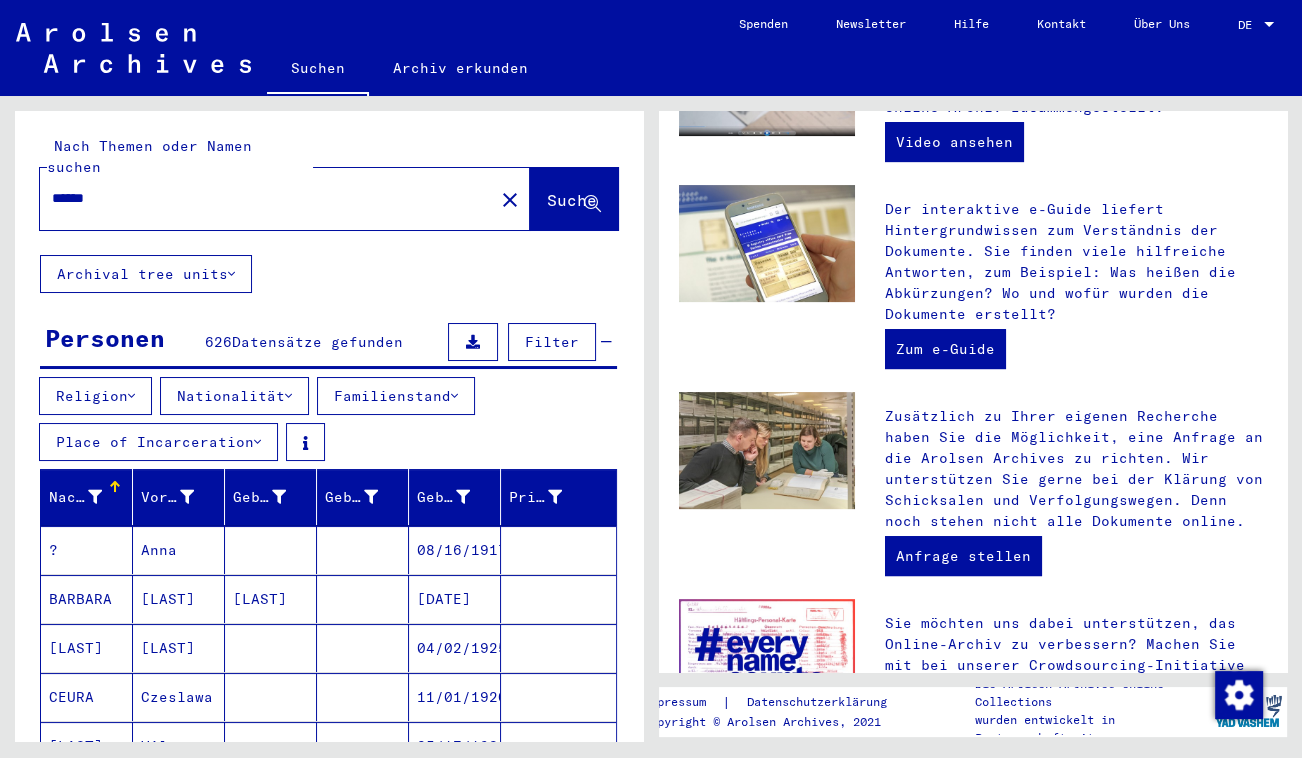 click on "Place of Incarceration" at bounding box center [158, 442] 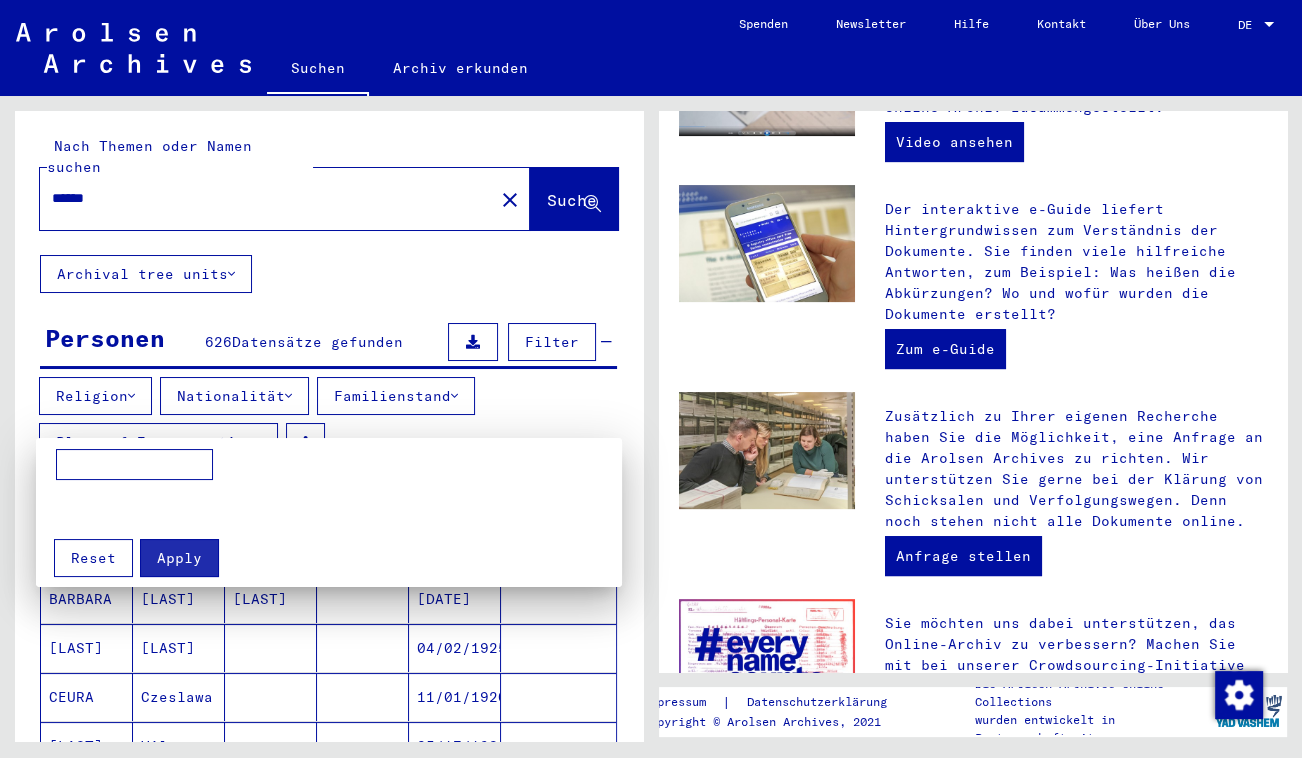 click at bounding box center [134, 465] 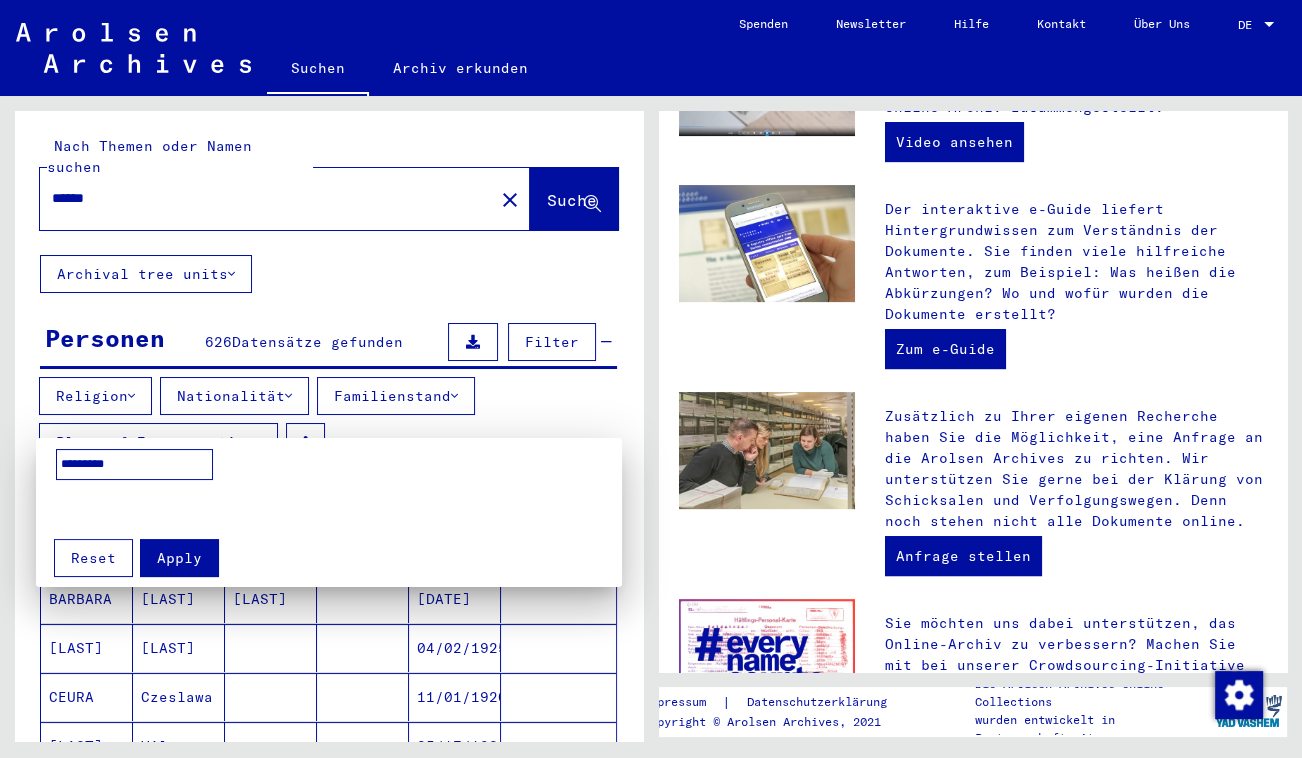 type on "*********" 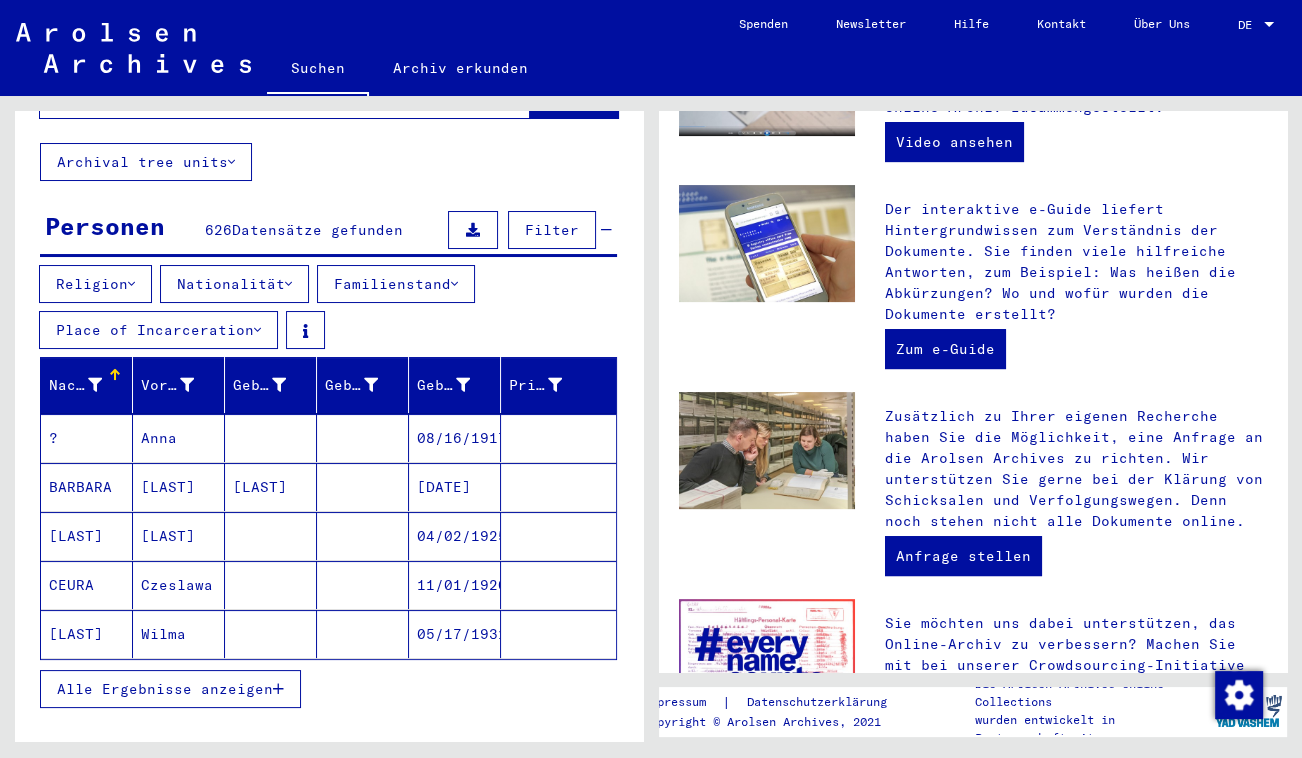 scroll, scrollTop: 90, scrollLeft: 0, axis: vertical 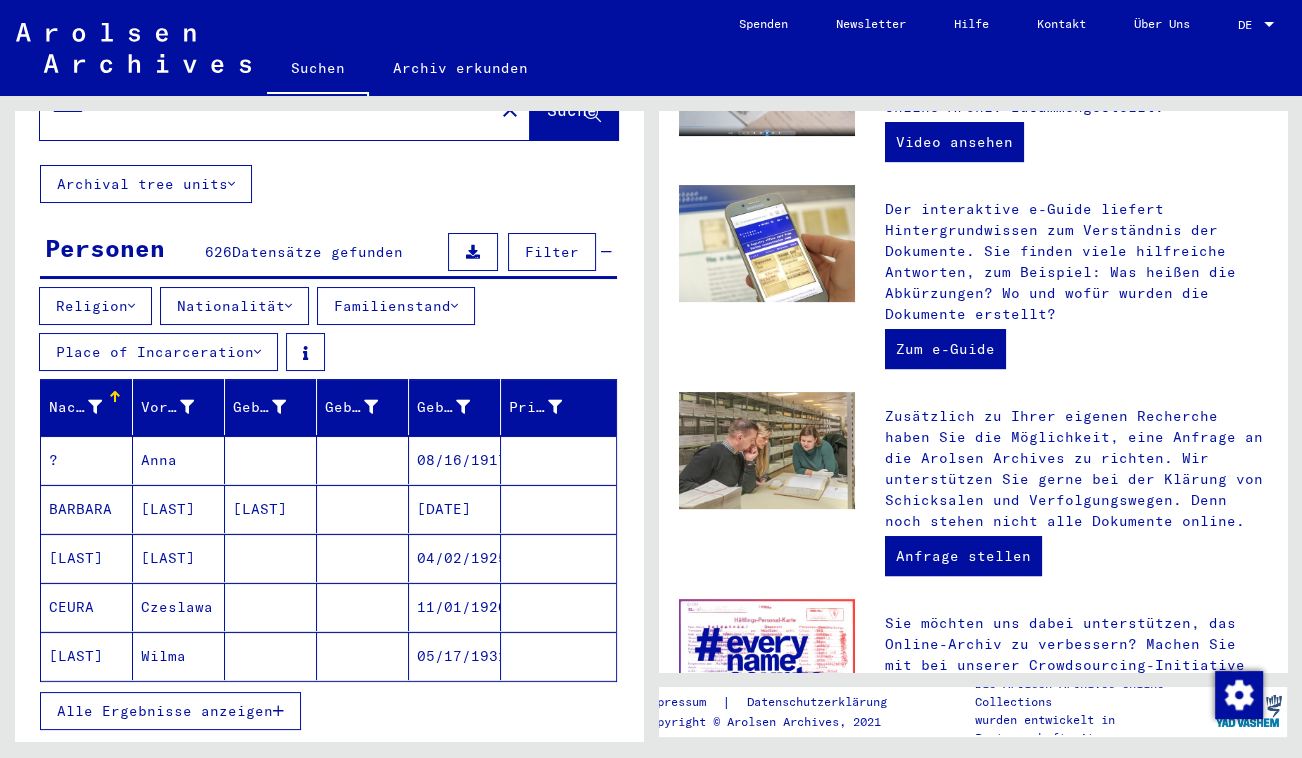 click on "Anna" at bounding box center (179, 509) 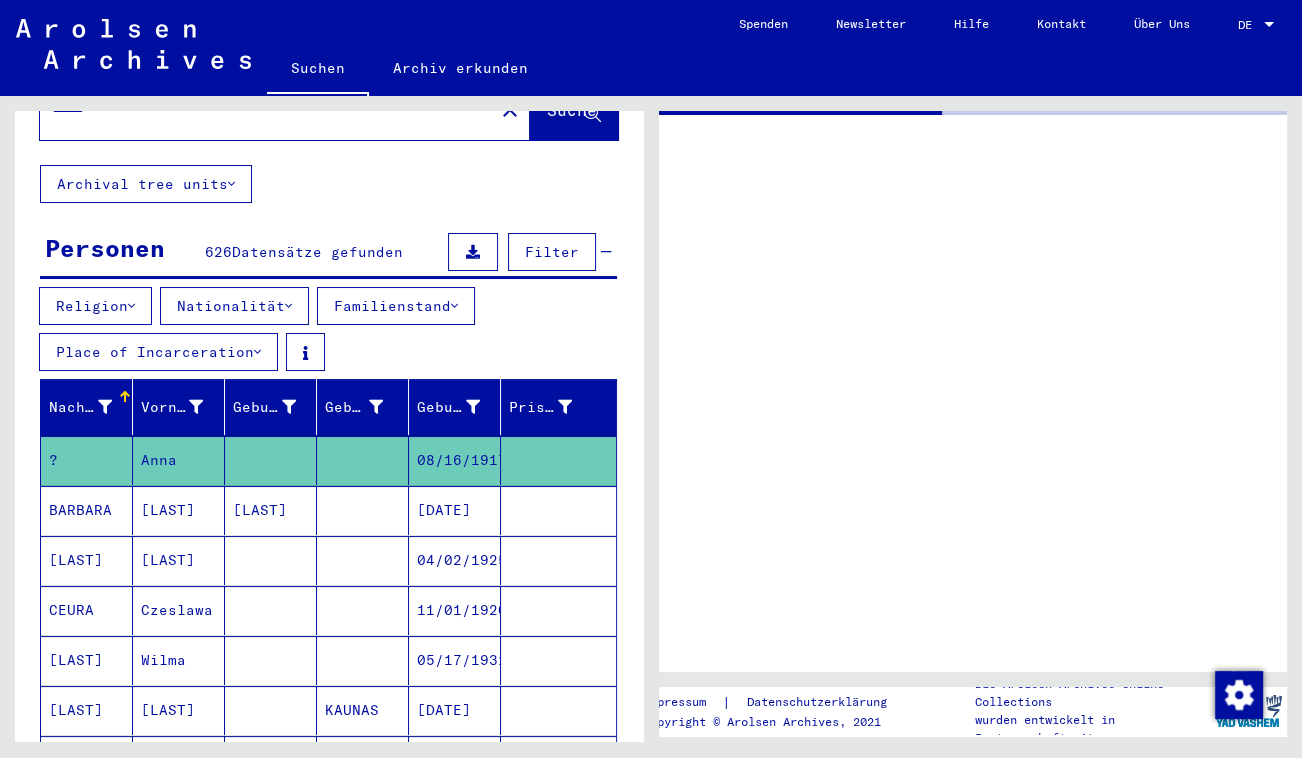 scroll, scrollTop: 0, scrollLeft: 0, axis: both 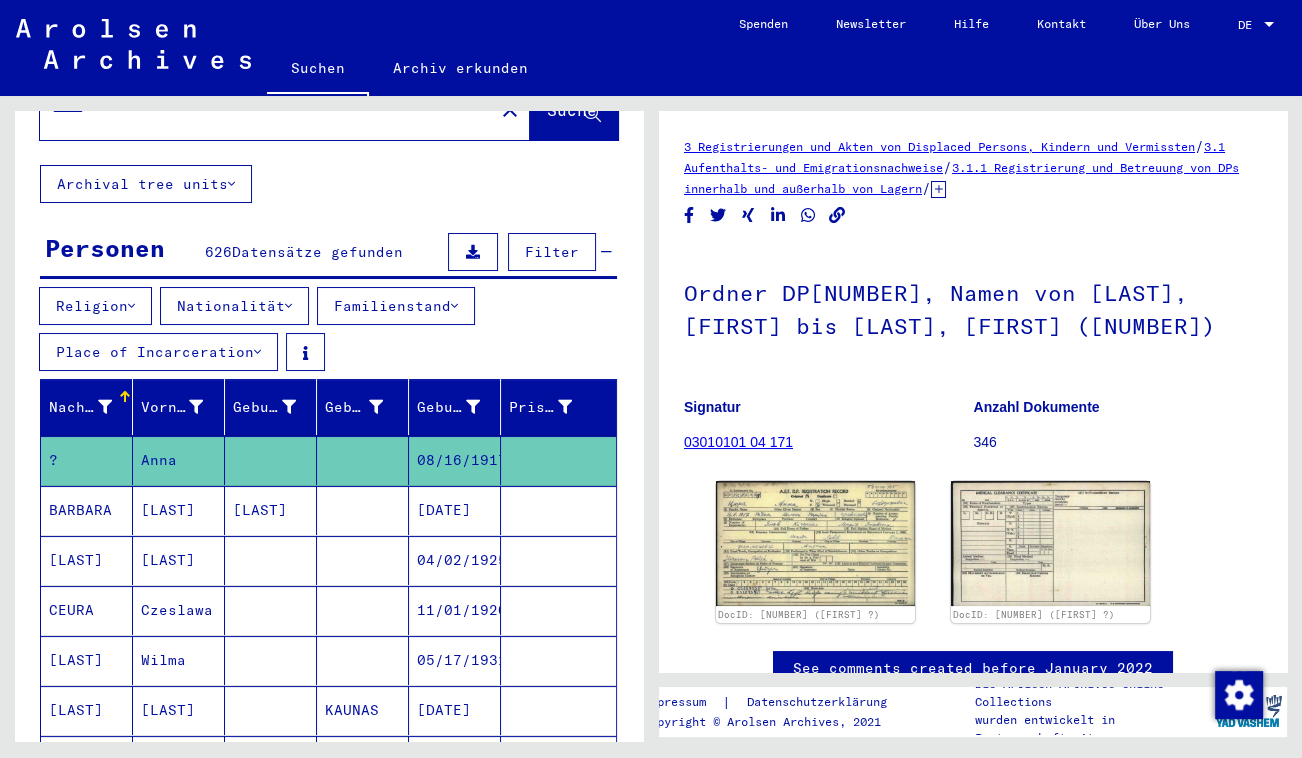 click 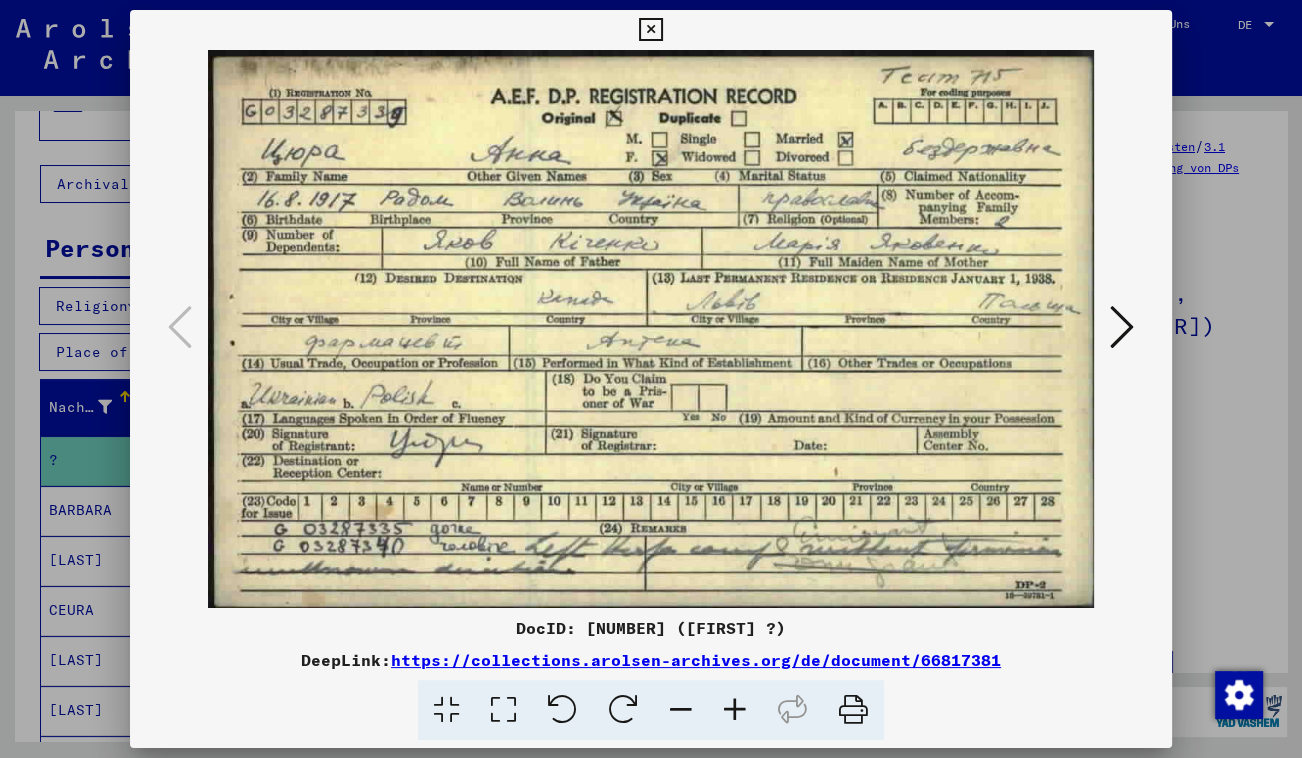 click at bounding box center [650, 30] 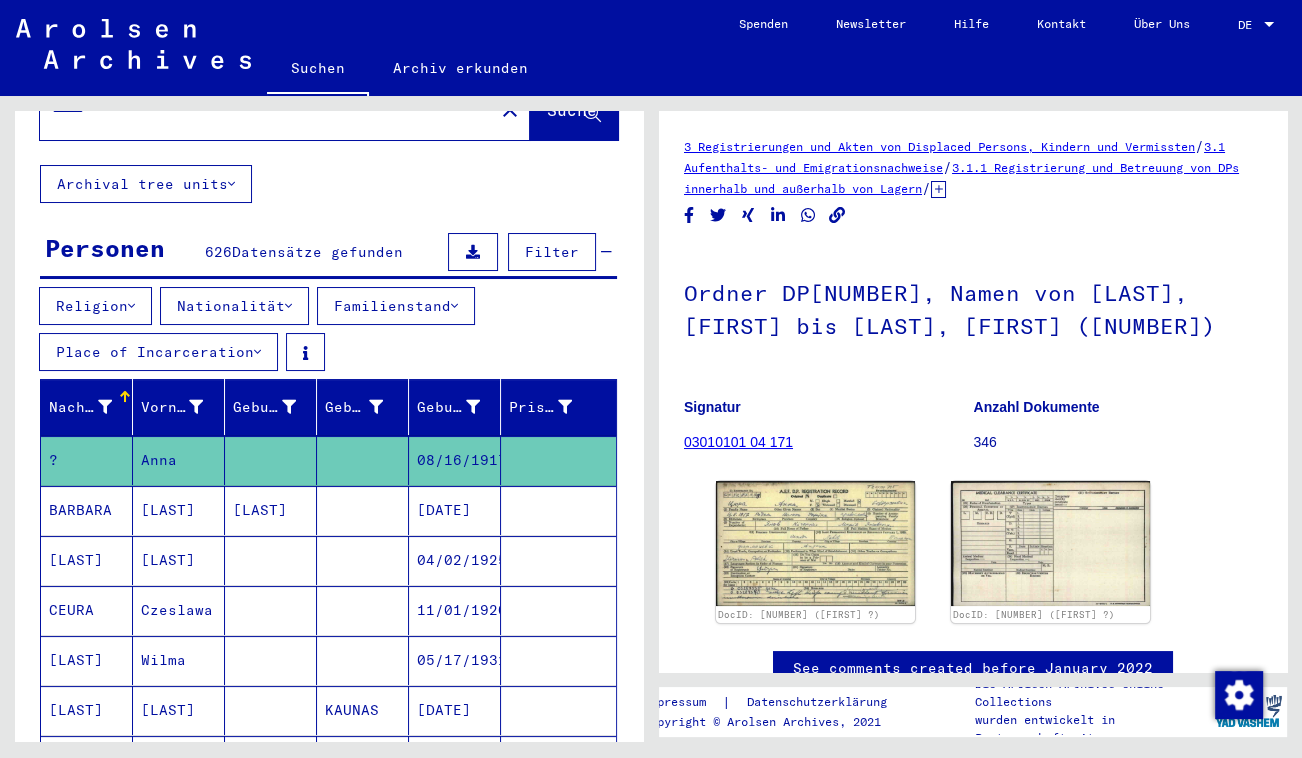 scroll, scrollTop: 0, scrollLeft: 0, axis: both 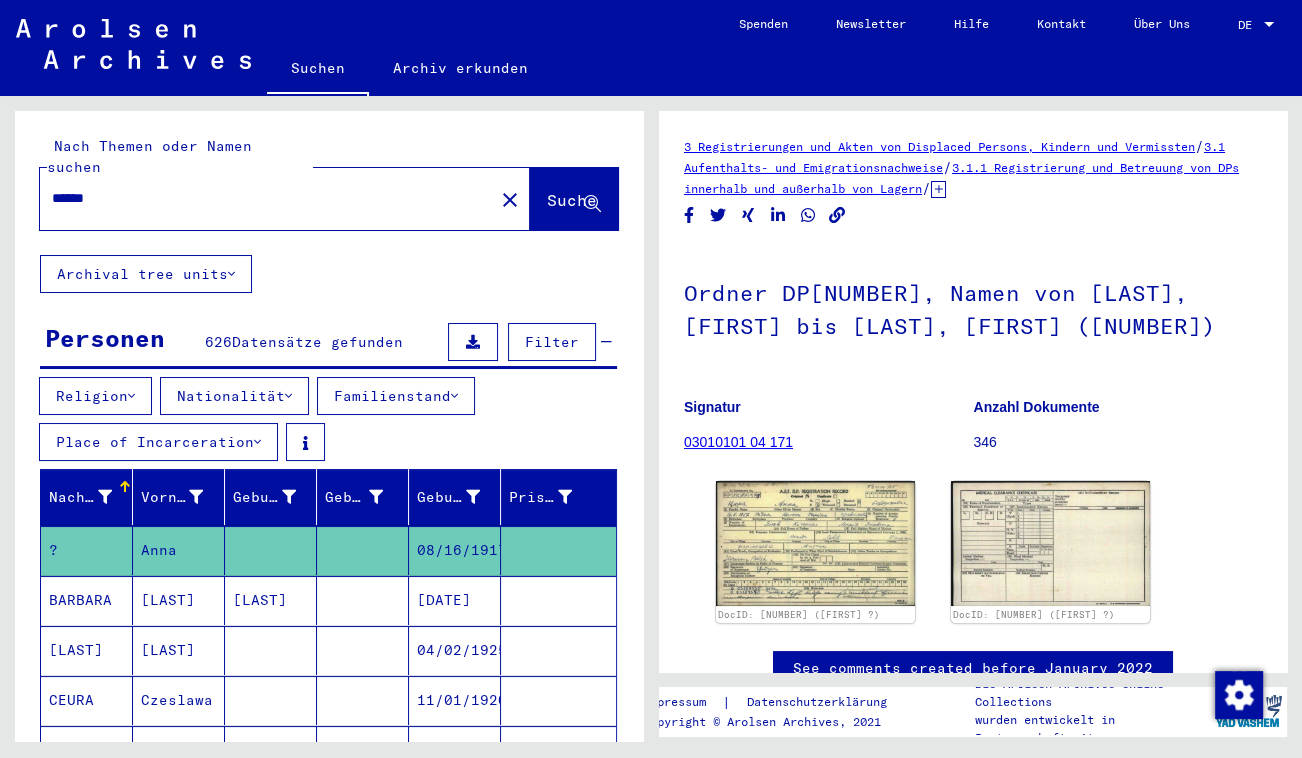 click on "Archiv erkunden" 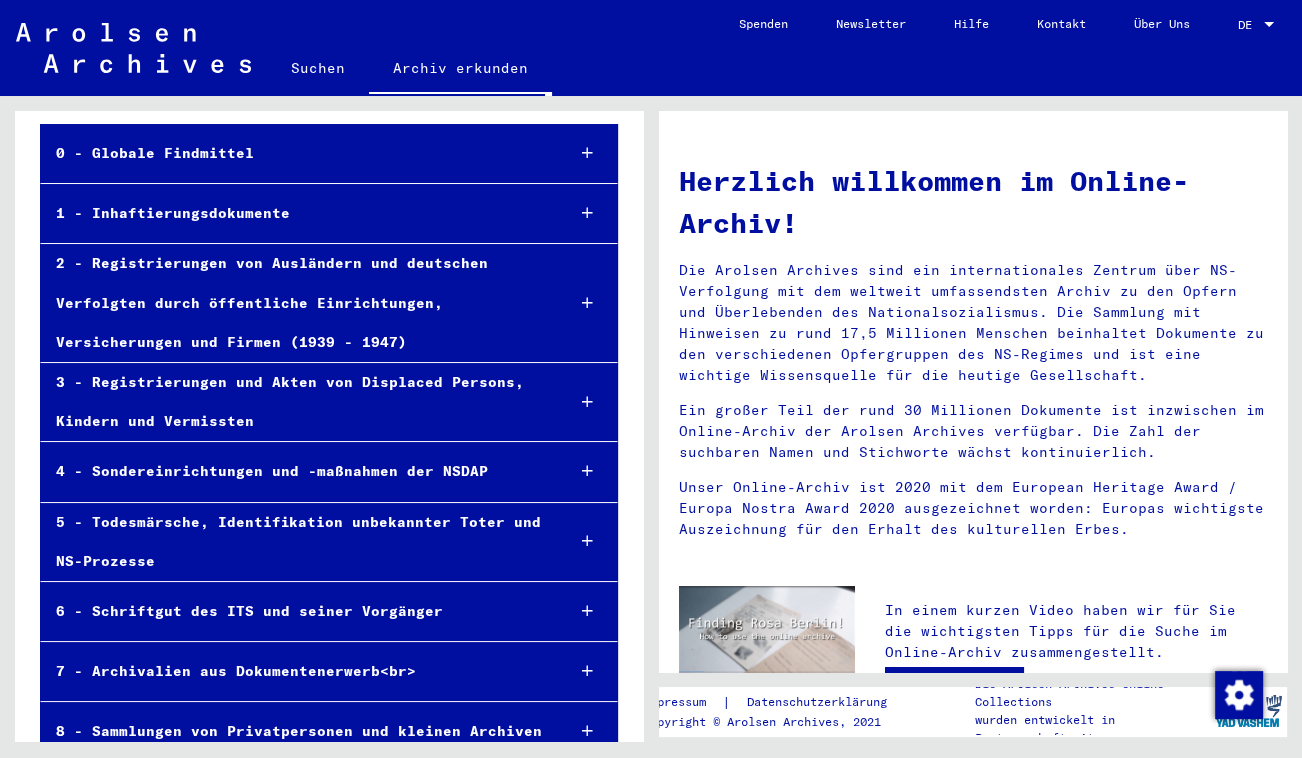 scroll, scrollTop: 163, scrollLeft: 0, axis: vertical 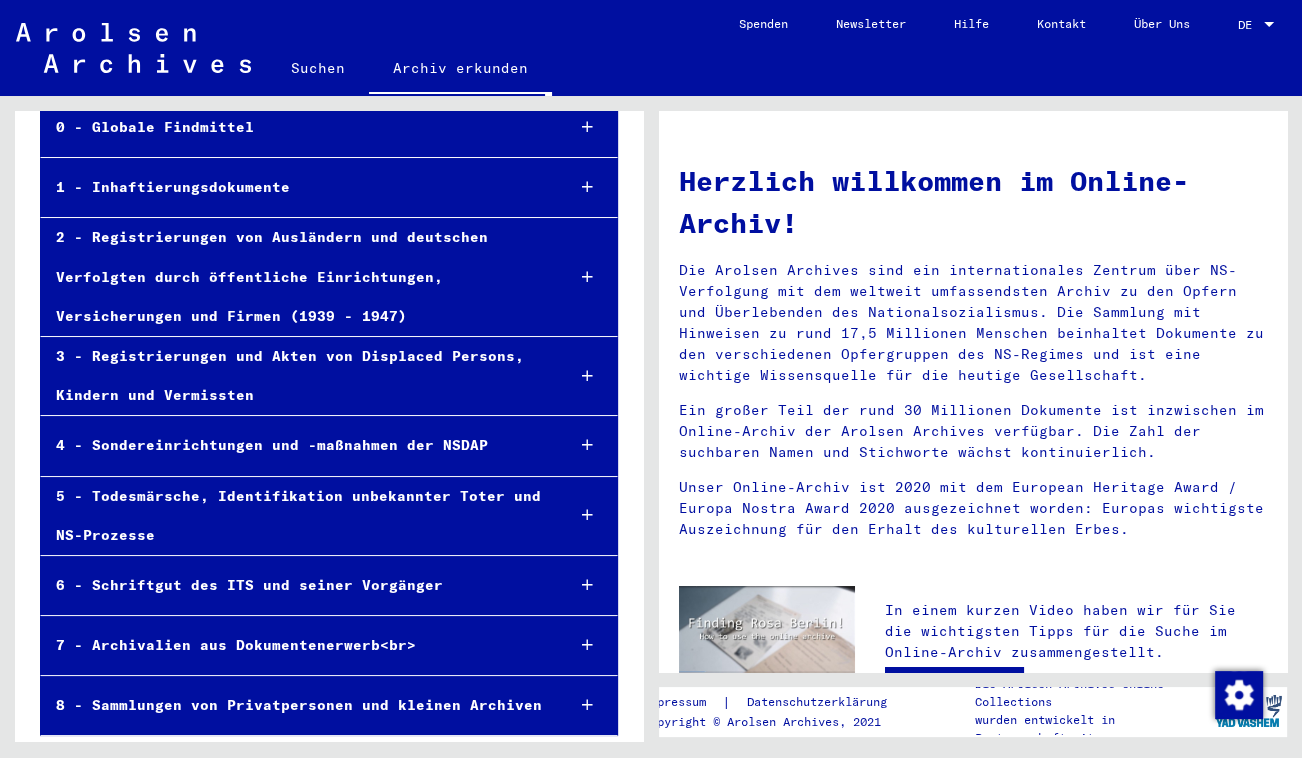 click on "1 - Inhaftierungsdokumente" at bounding box center (294, 187) 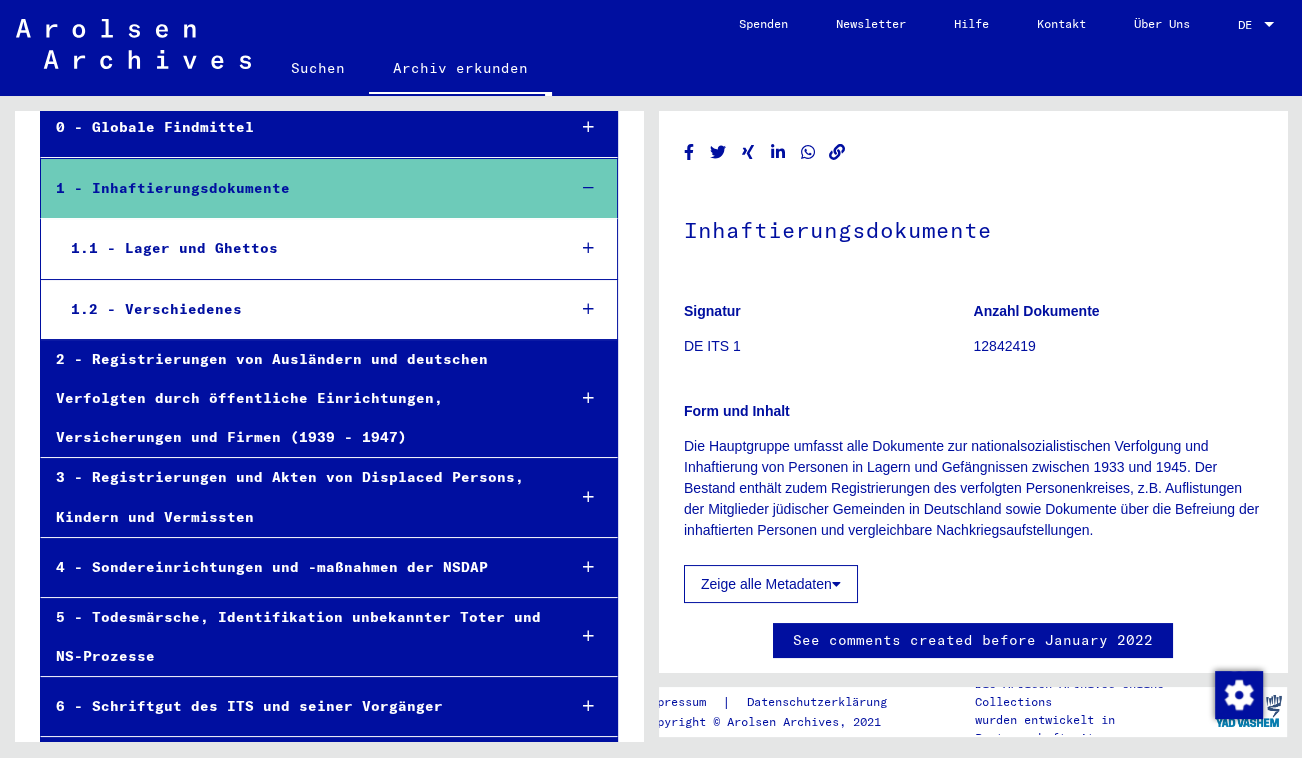 click on "1.1 - Lager und Ghettos" at bounding box center (303, 248) 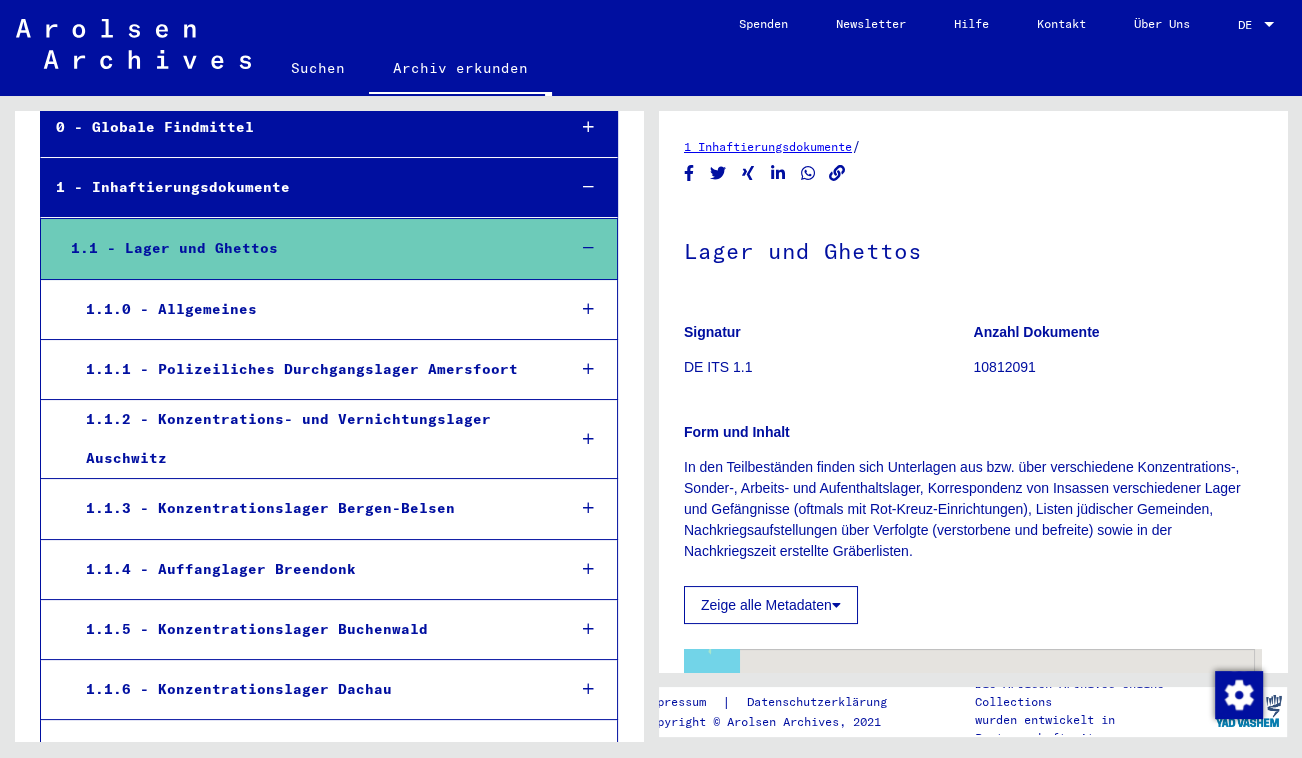 scroll, scrollTop: 254, scrollLeft: 0, axis: vertical 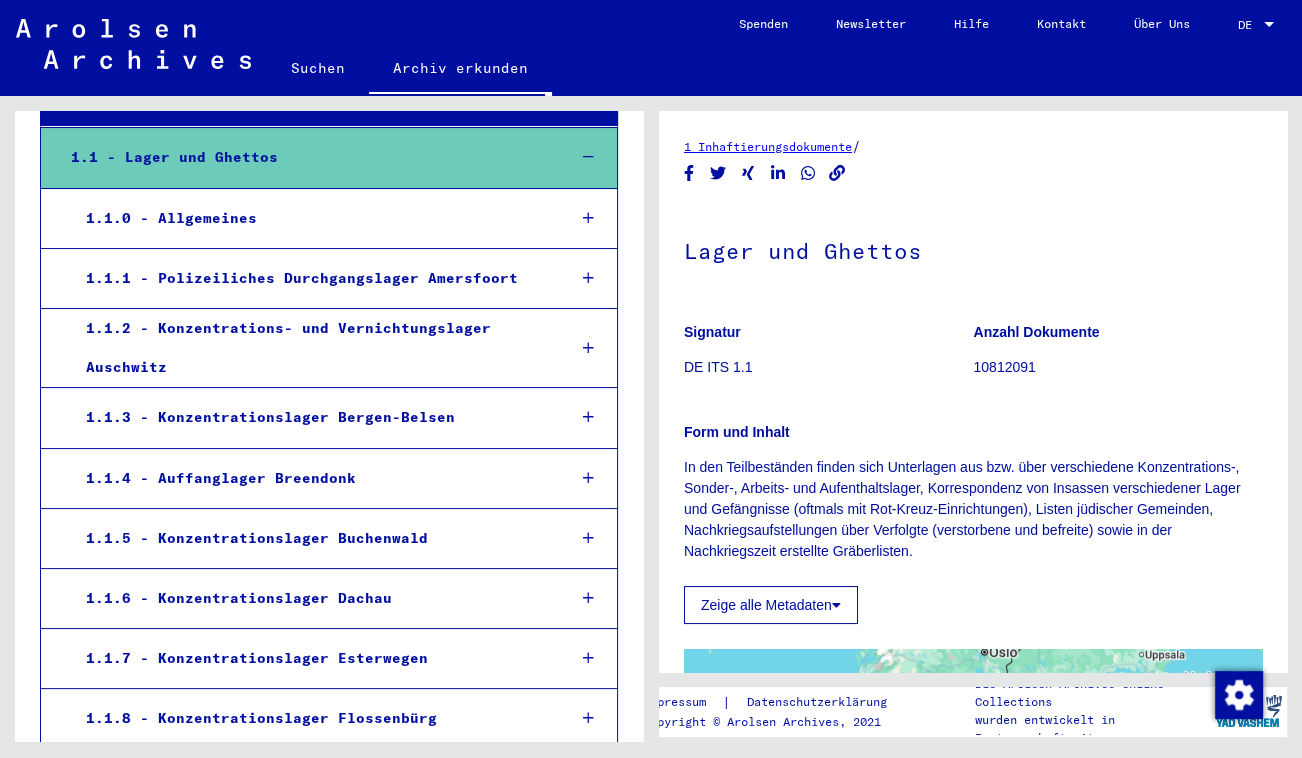click on "1.1.2 - Konzentrations- und Vernichtungslager Auschwitz" at bounding box center [310, 348] 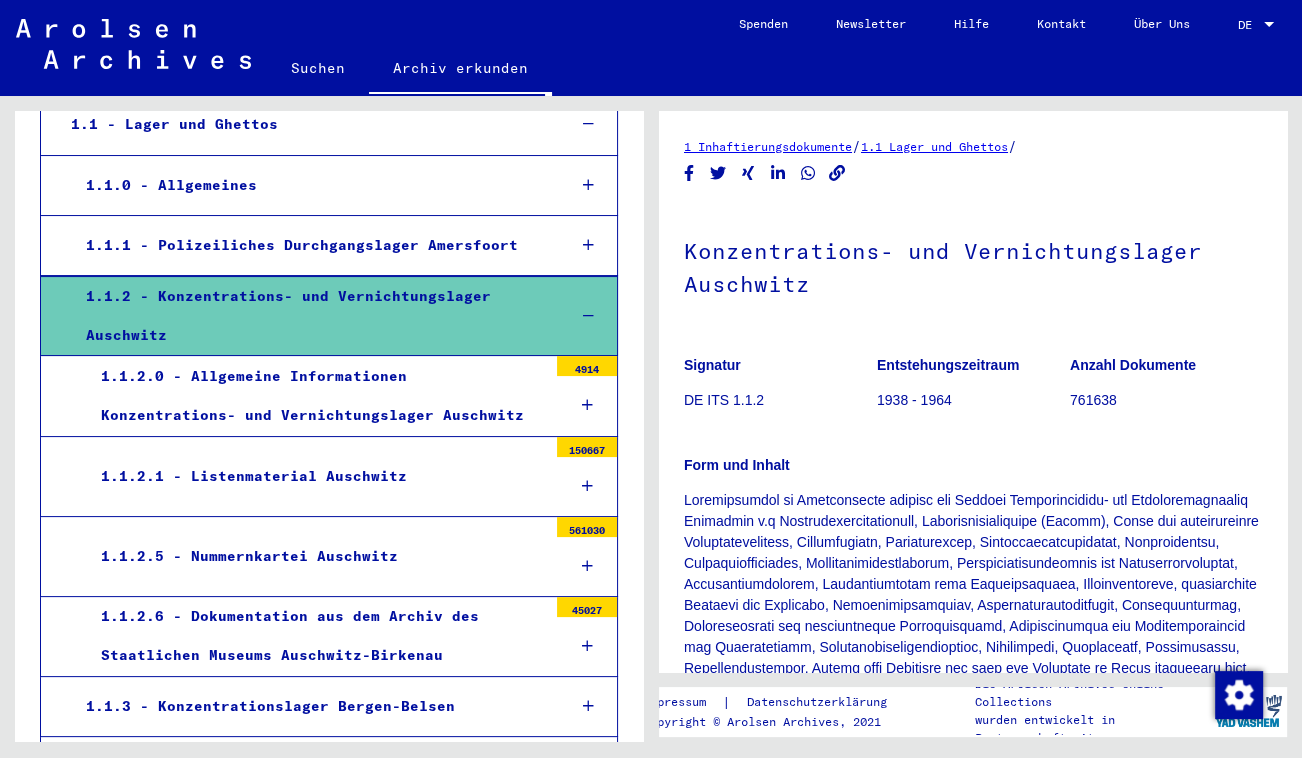 scroll, scrollTop: 254, scrollLeft: 0, axis: vertical 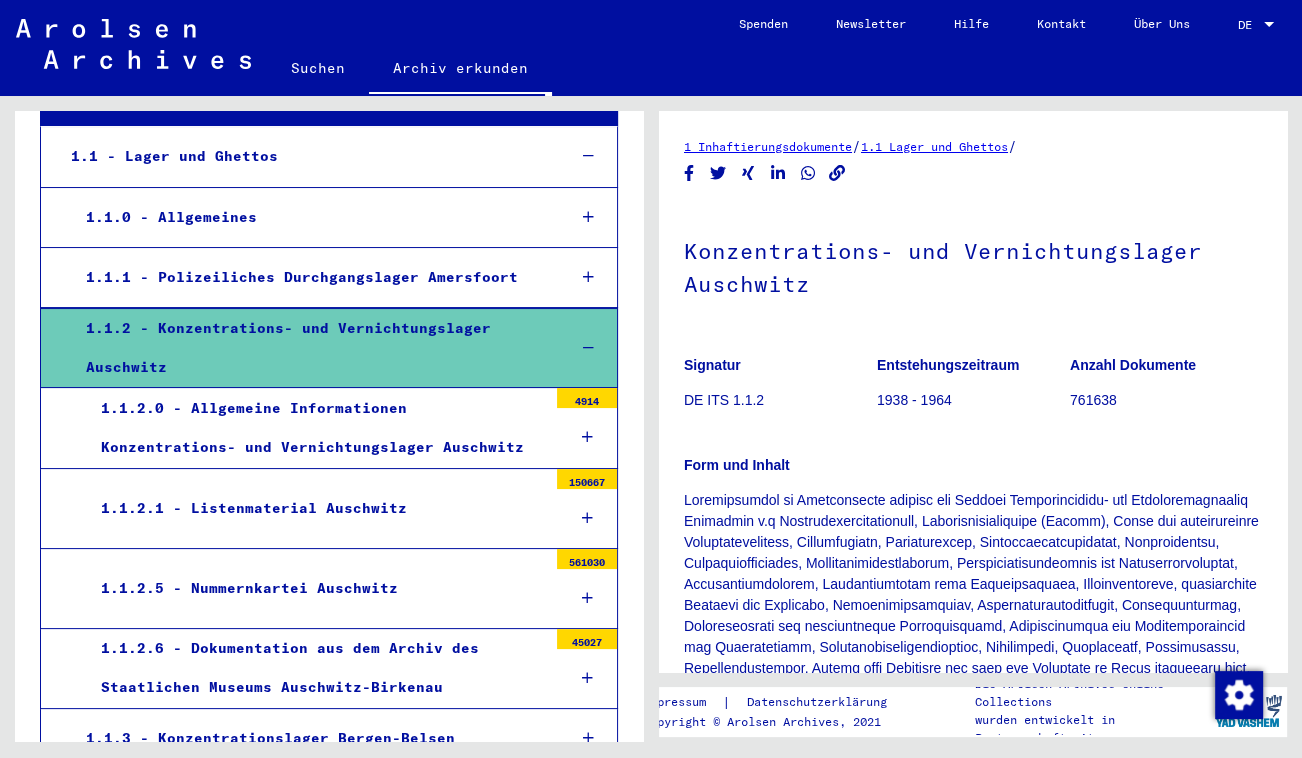 click on "1.1.2.1 - Listenmaterial Auschwitz" at bounding box center [316, 508] 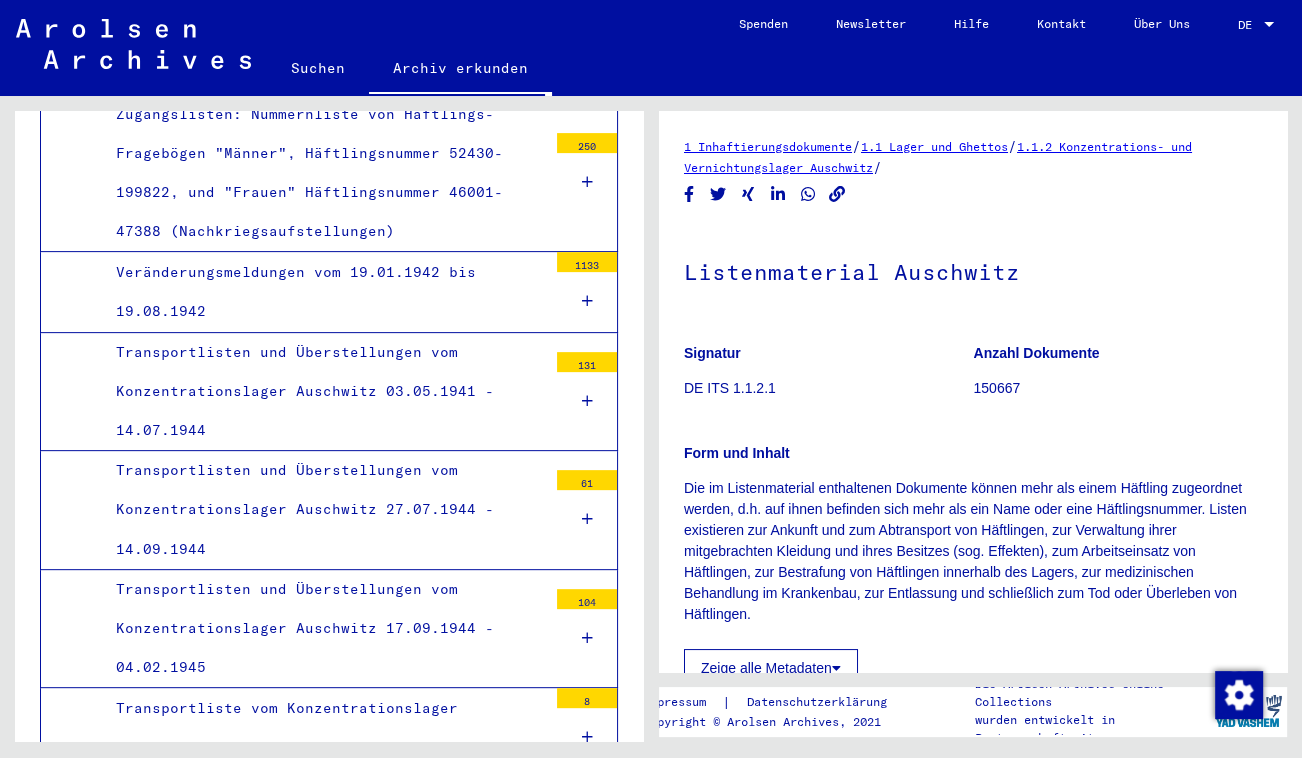 scroll, scrollTop: 345, scrollLeft: 0, axis: vertical 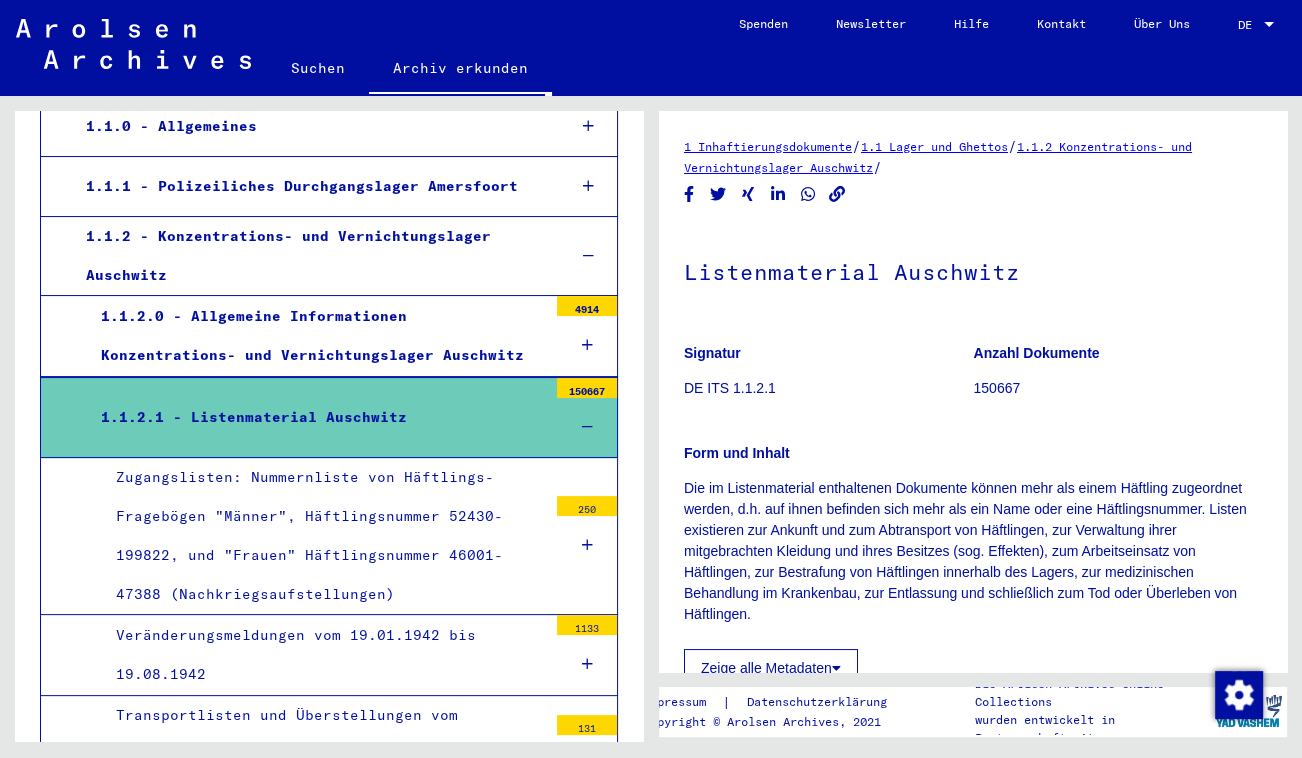 click at bounding box center [587, 545] 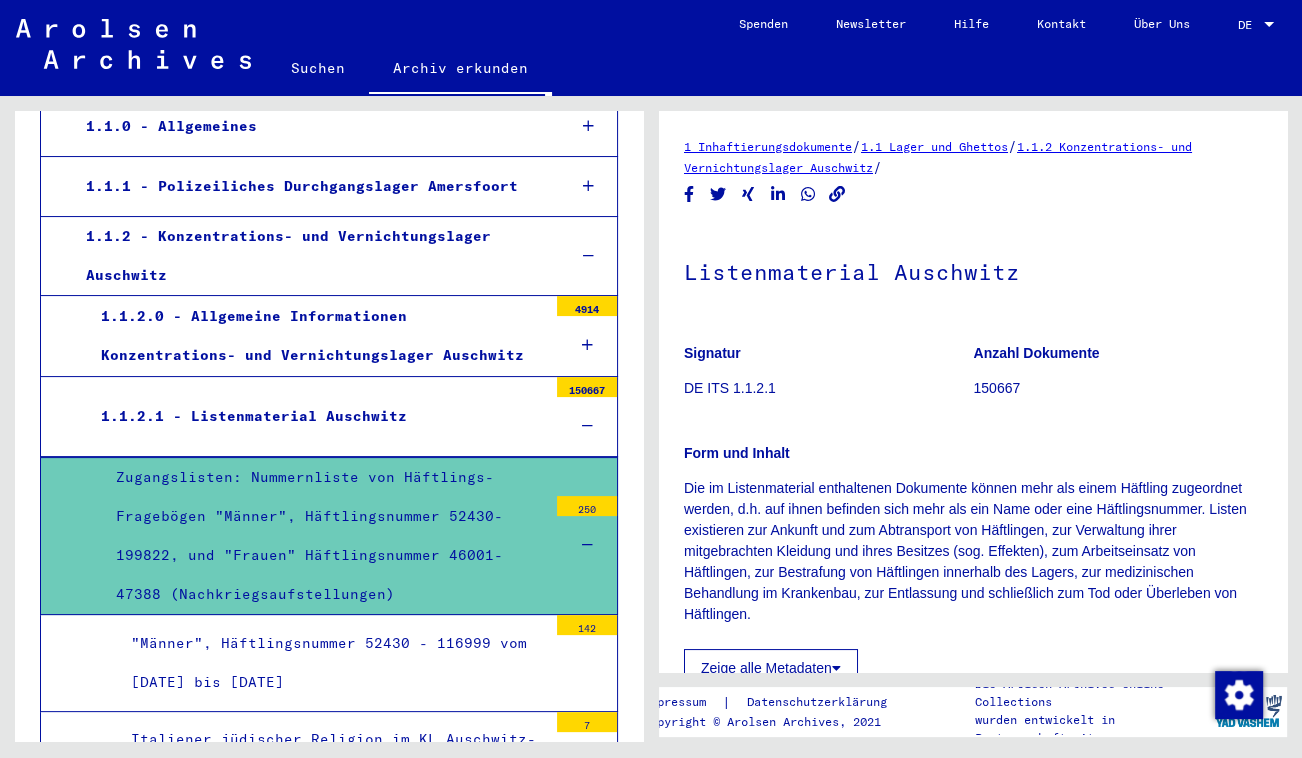 click on "Zugangslisten: Nummernliste von Häftlings-Fragebögen "Männer",      Häftlingsnummer 52430-199822, und "Frauen" Häftlingsnummer 46001-47388      (Nachkriegsaufstellungen)" at bounding box center (324, 536) 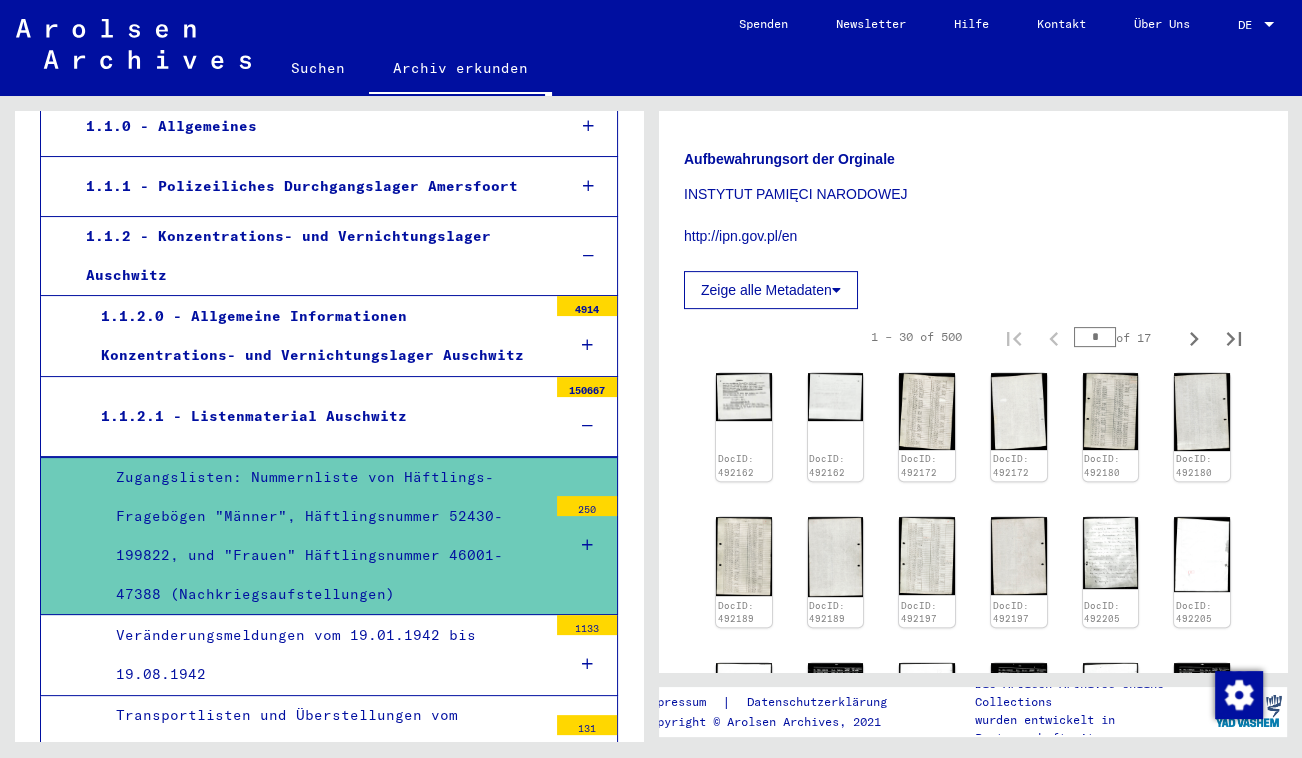 scroll, scrollTop: 636, scrollLeft: 0, axis: vertical 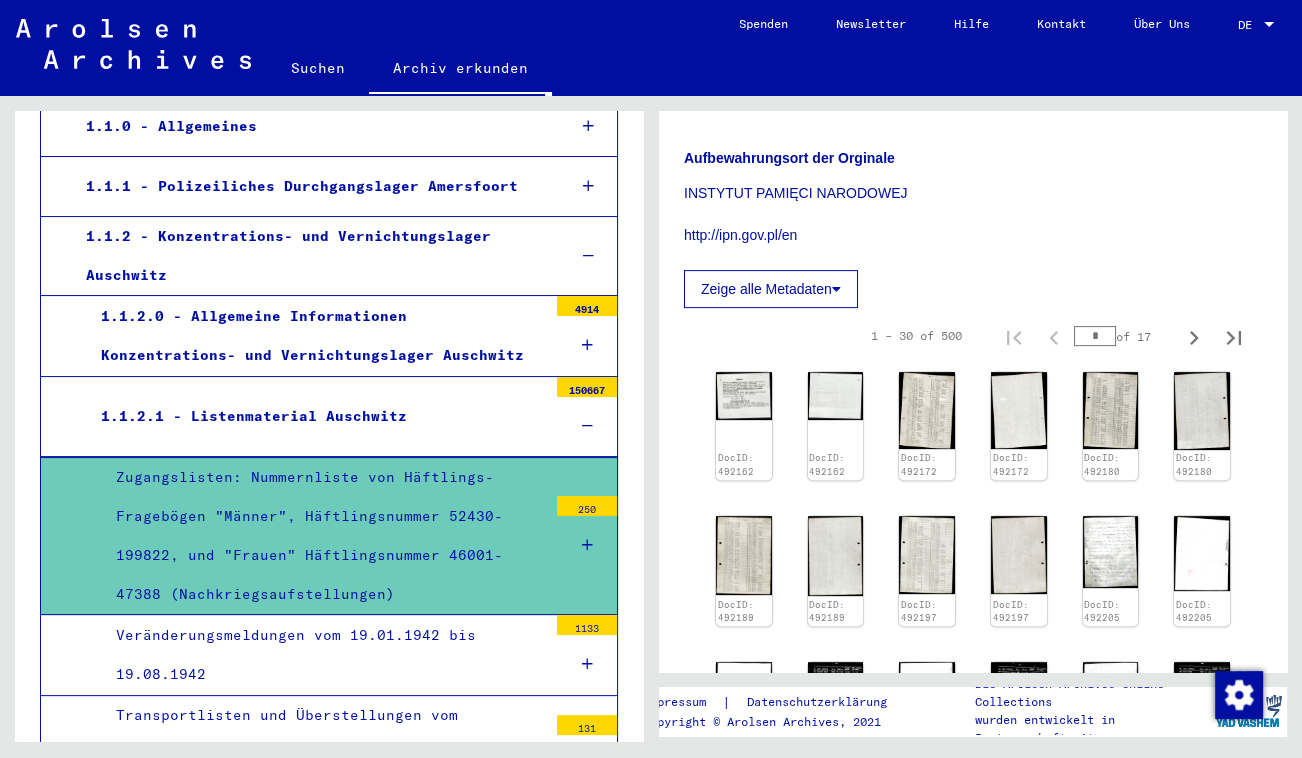 click 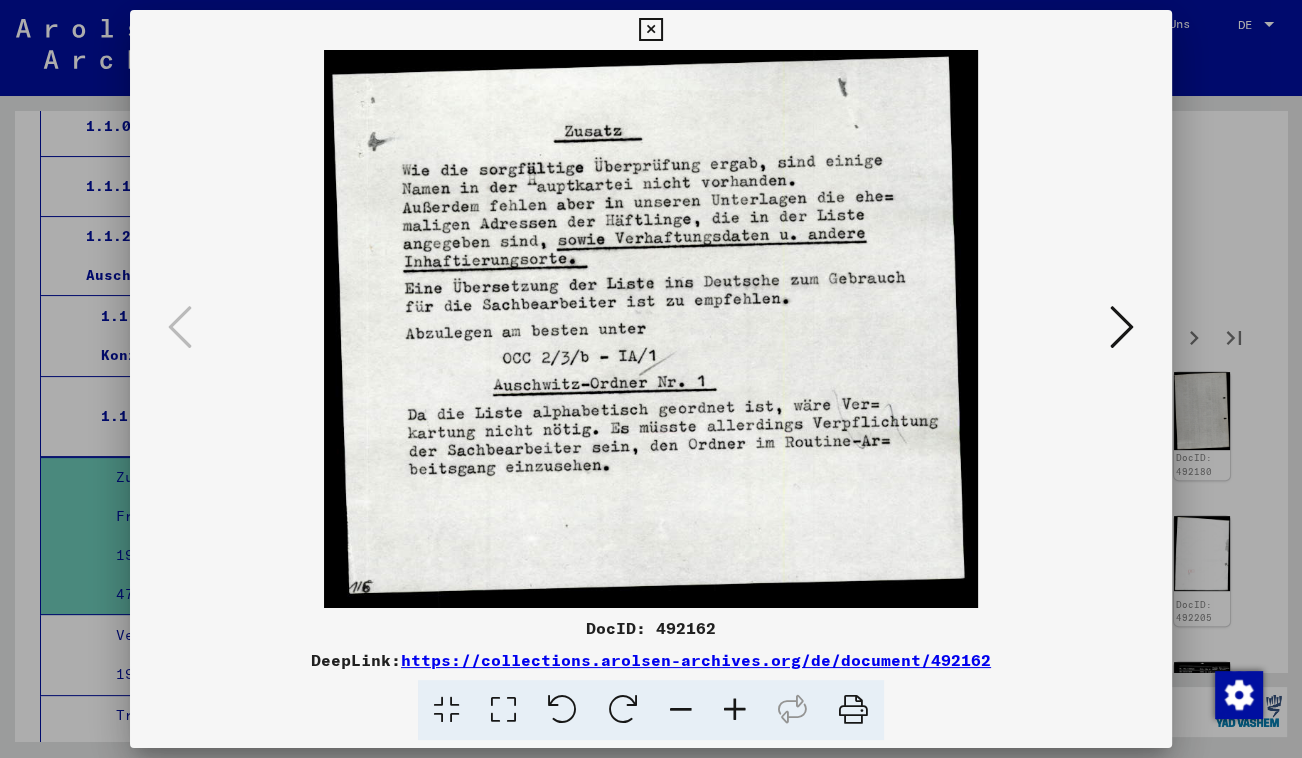 click at bounding box center (651, 329) 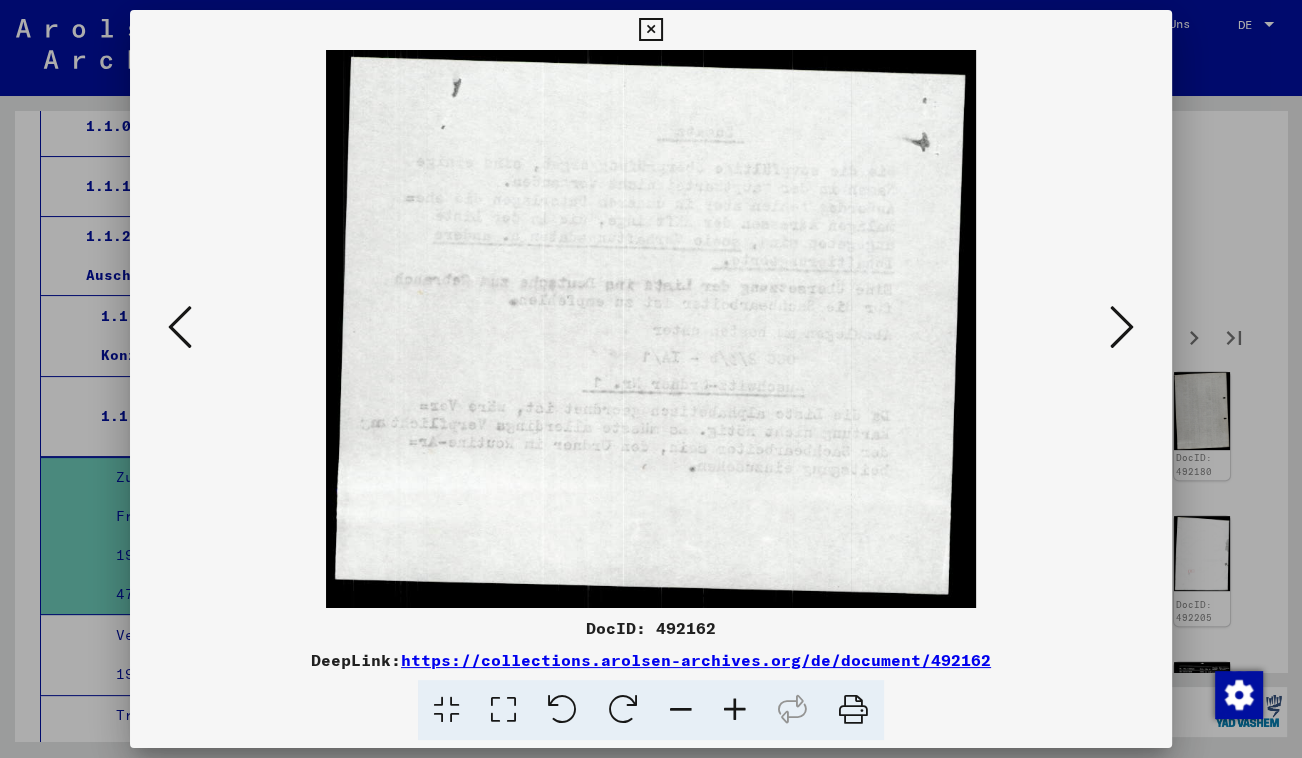click at bounding box center (1122, 327) 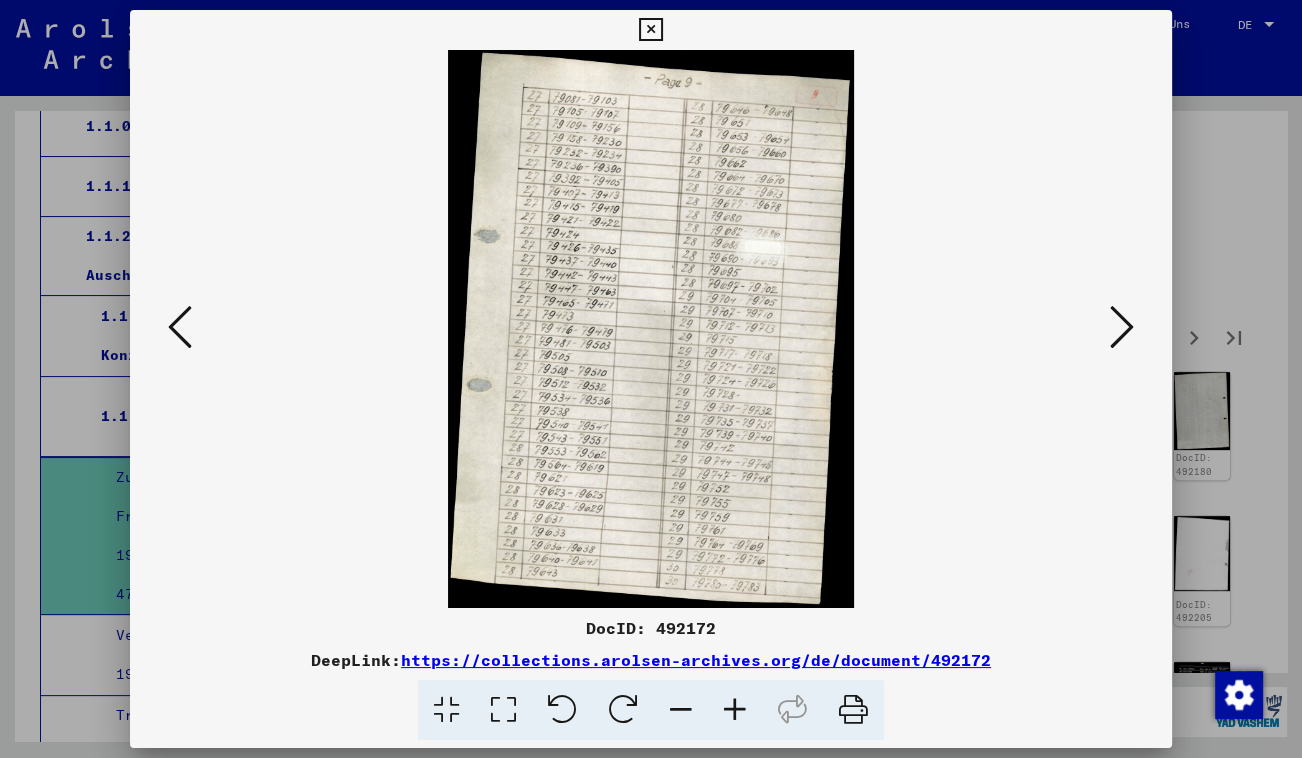 click at bounding box center (1122, 327) 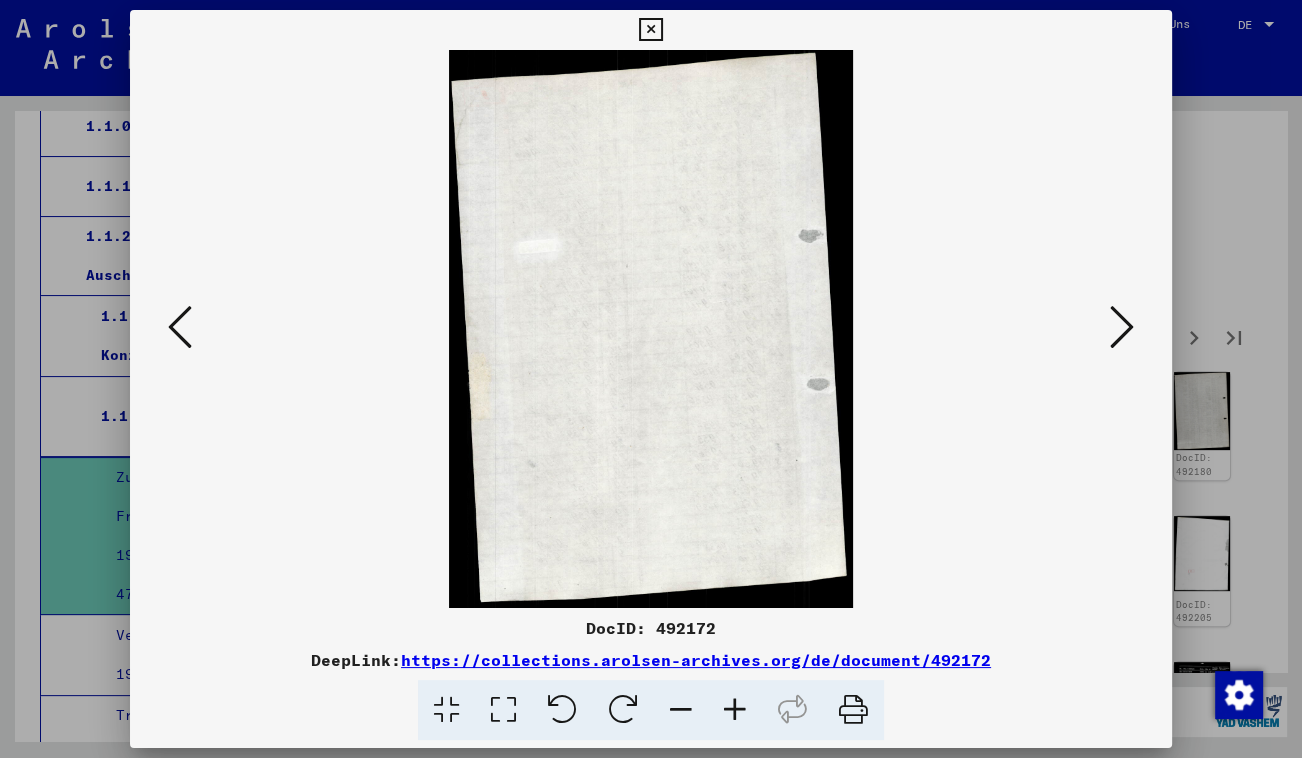 click at bounding box center [1122, 327] 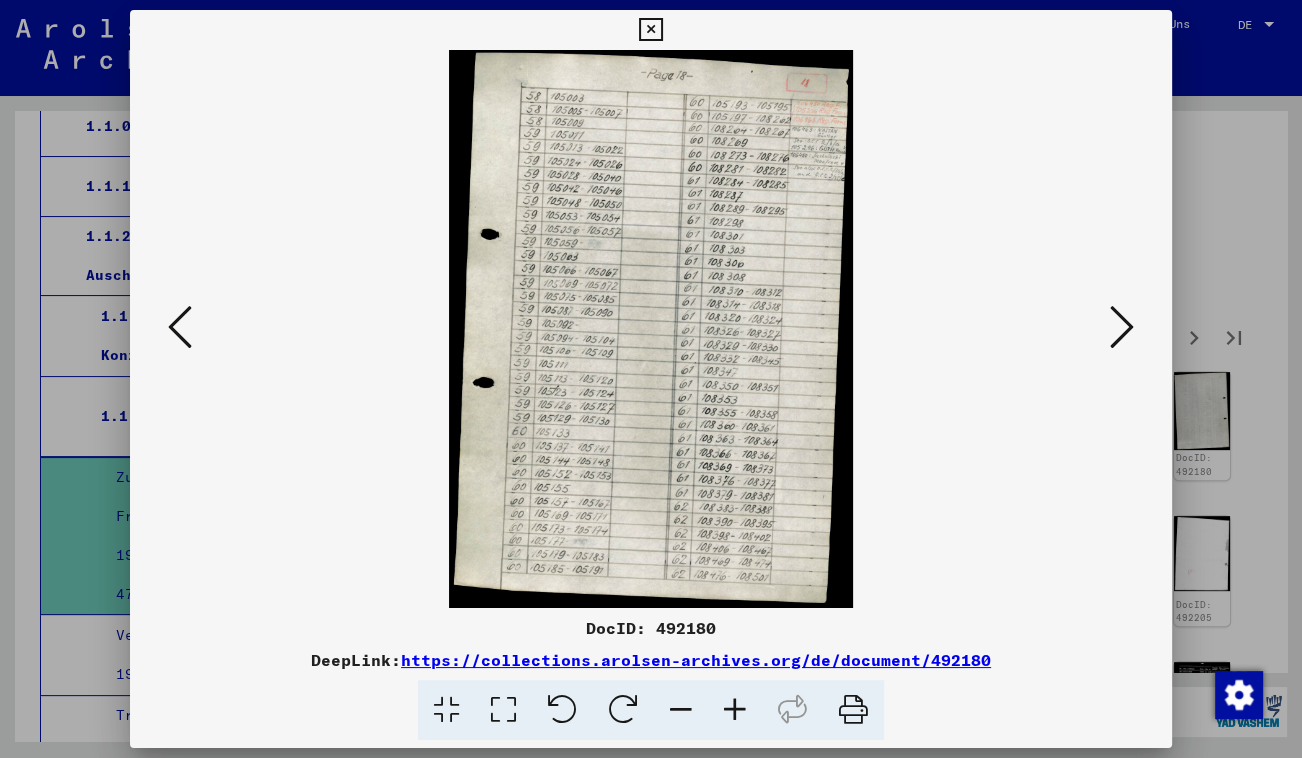 click at bounding box center [1122, 327] 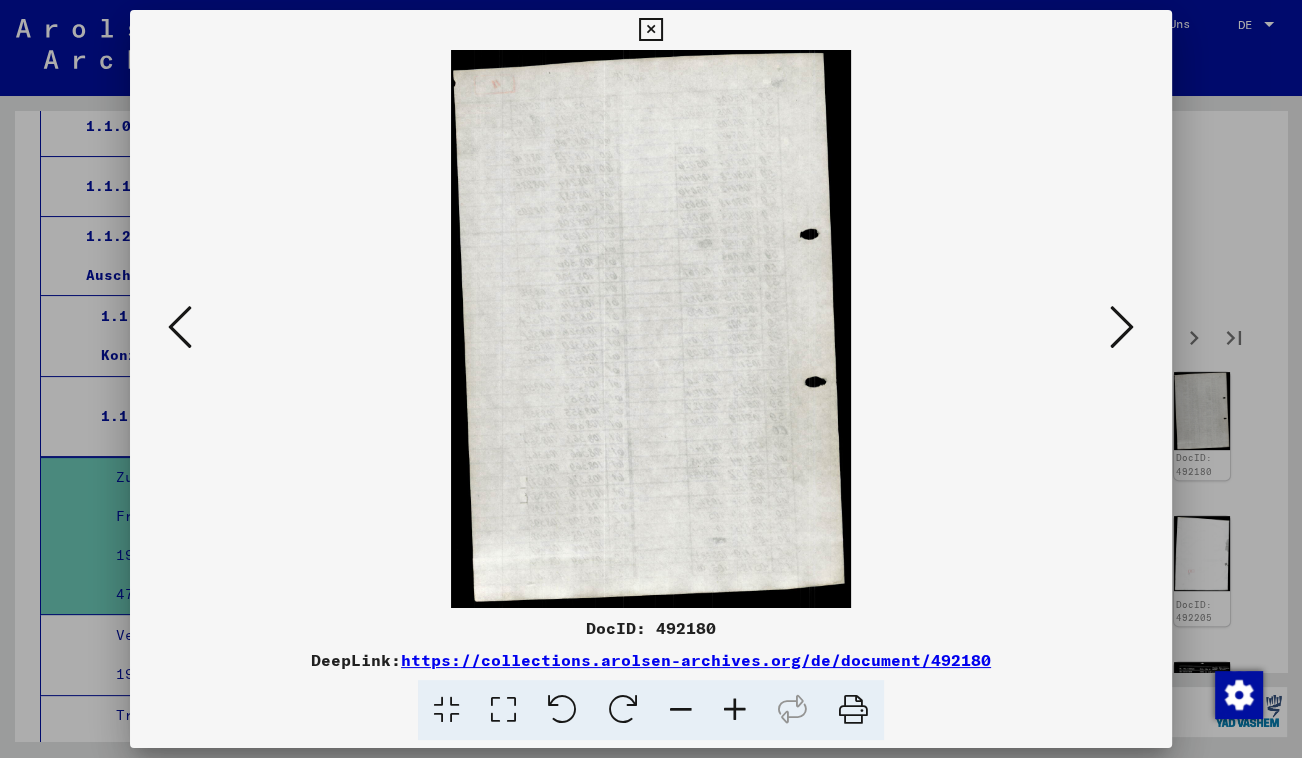 click at bounding box center (1122, 327) 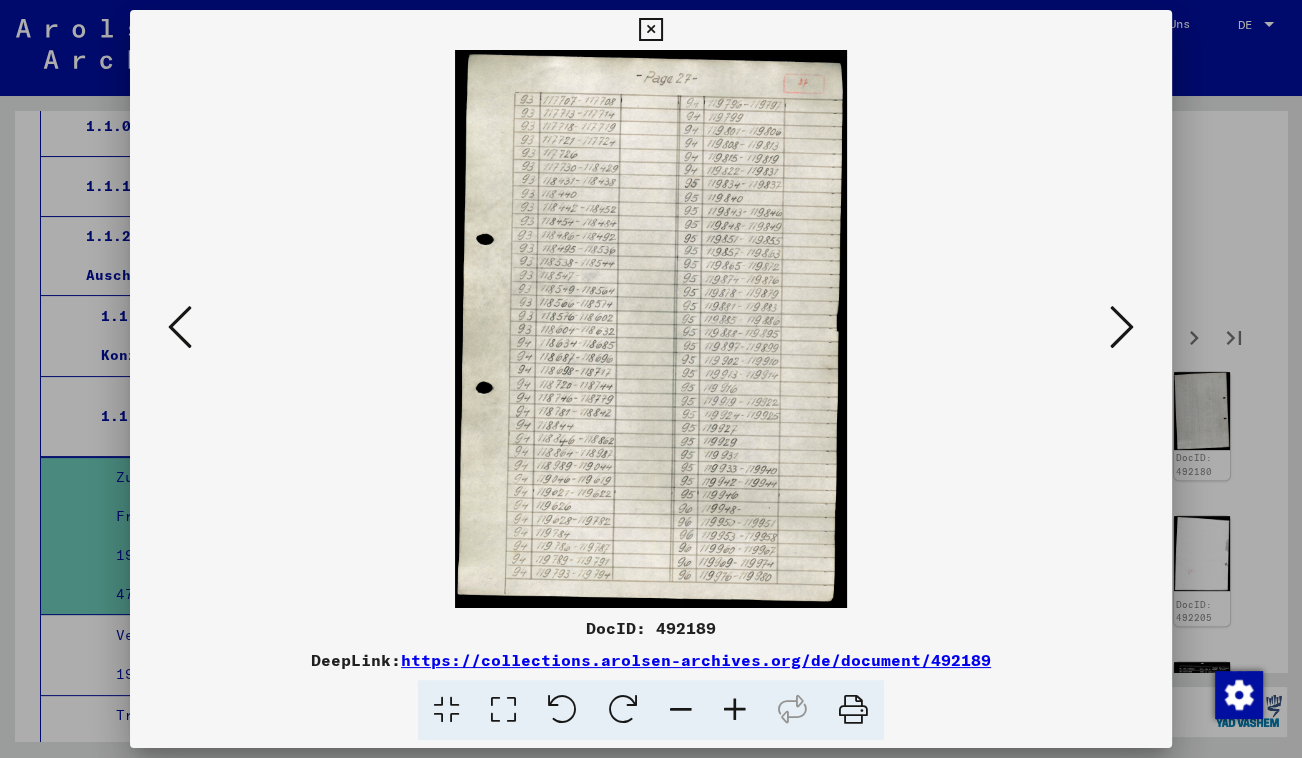 click at bounding box center (1122, 327) 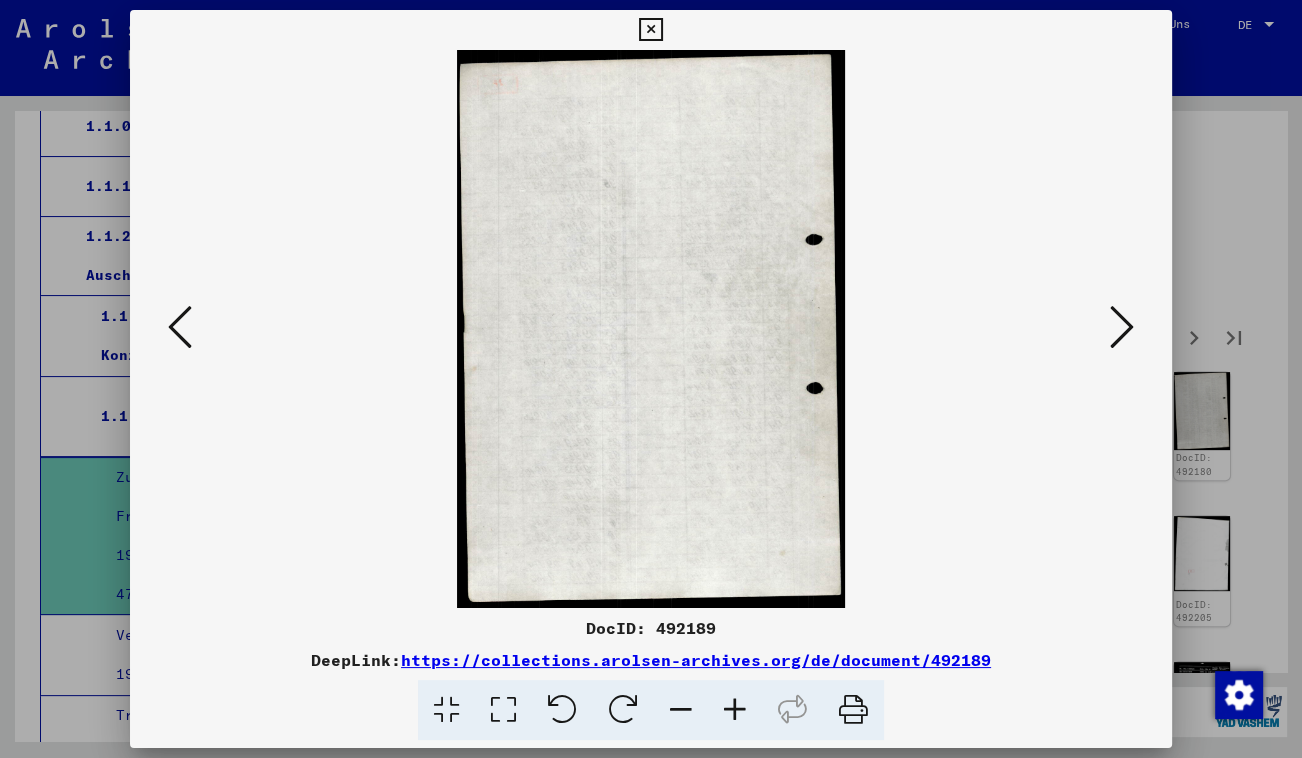 click at bounding box center (1122, 327) 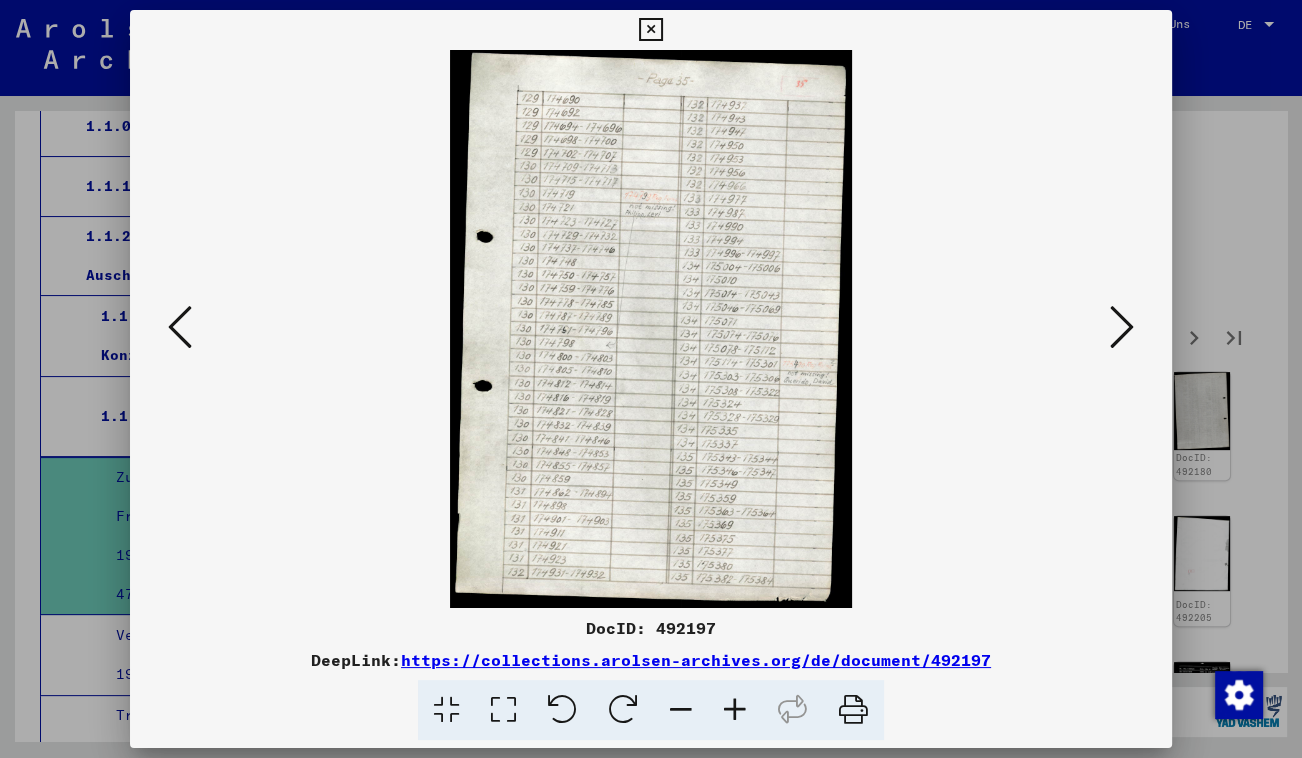 click at bounding box center [1122, 327] 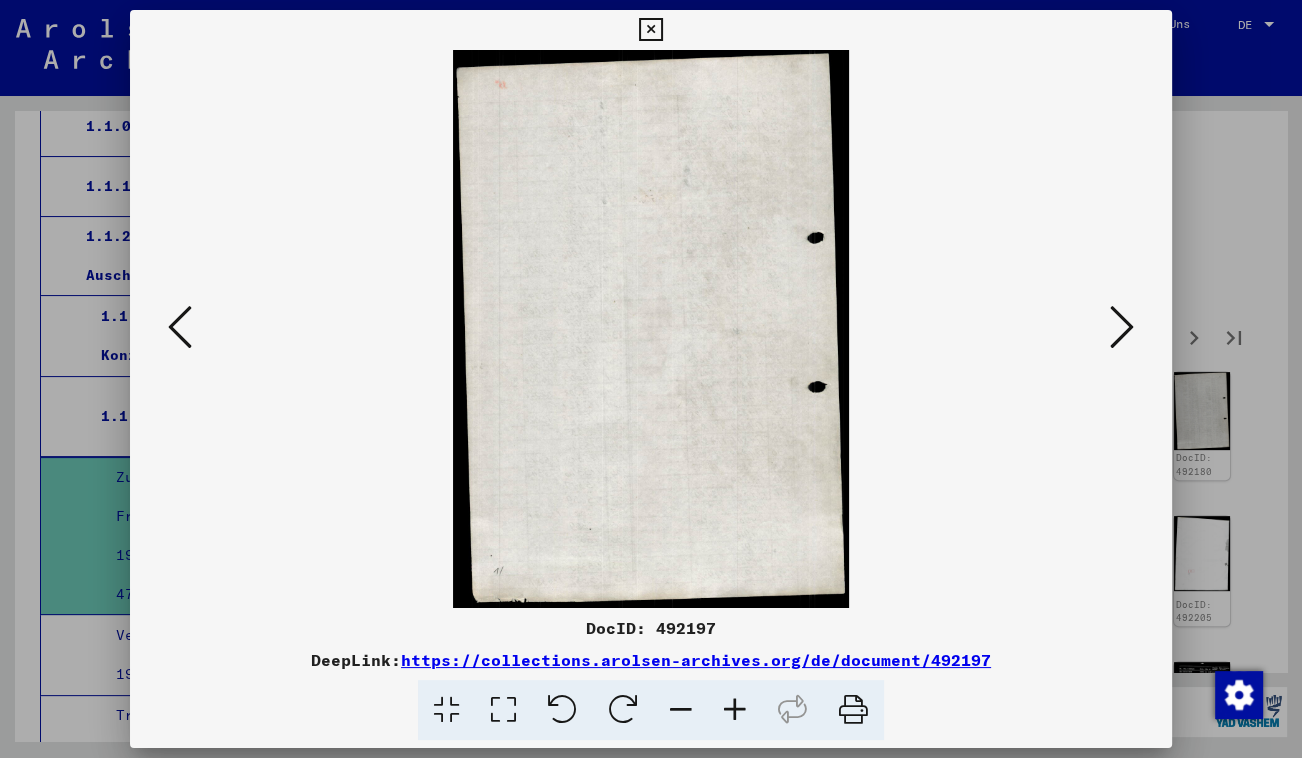 click at bounding box center (1122, 327) 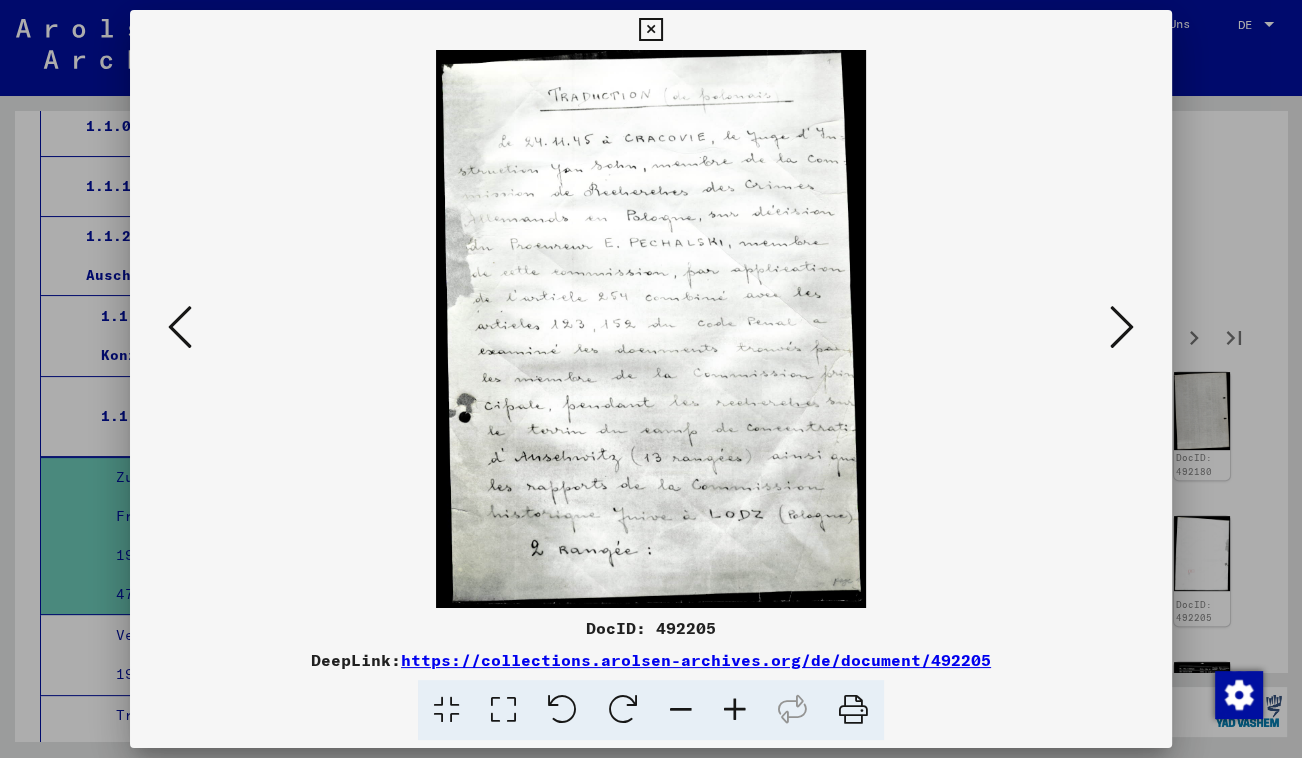 click at bounding box center (1122, 327) 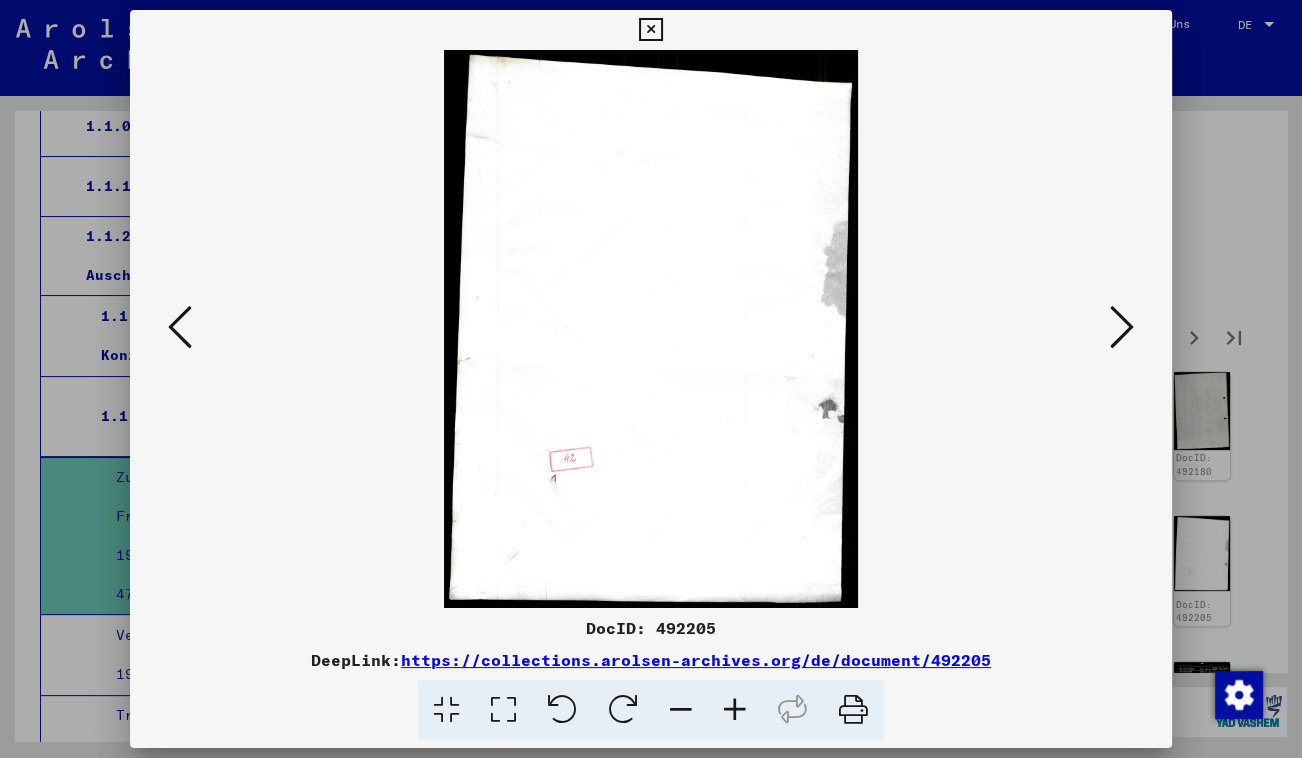 click at bounding box center [1122, 327] 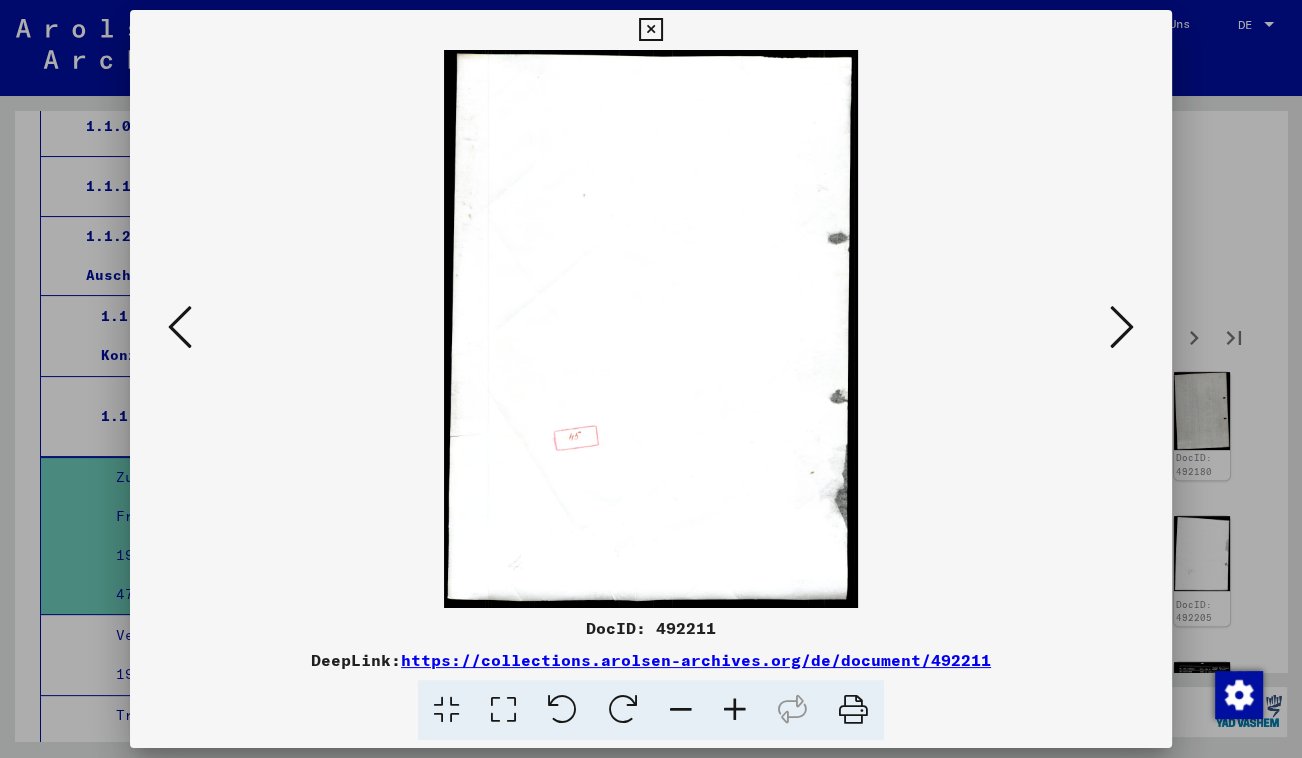 click at bounding box center (1122, 327) 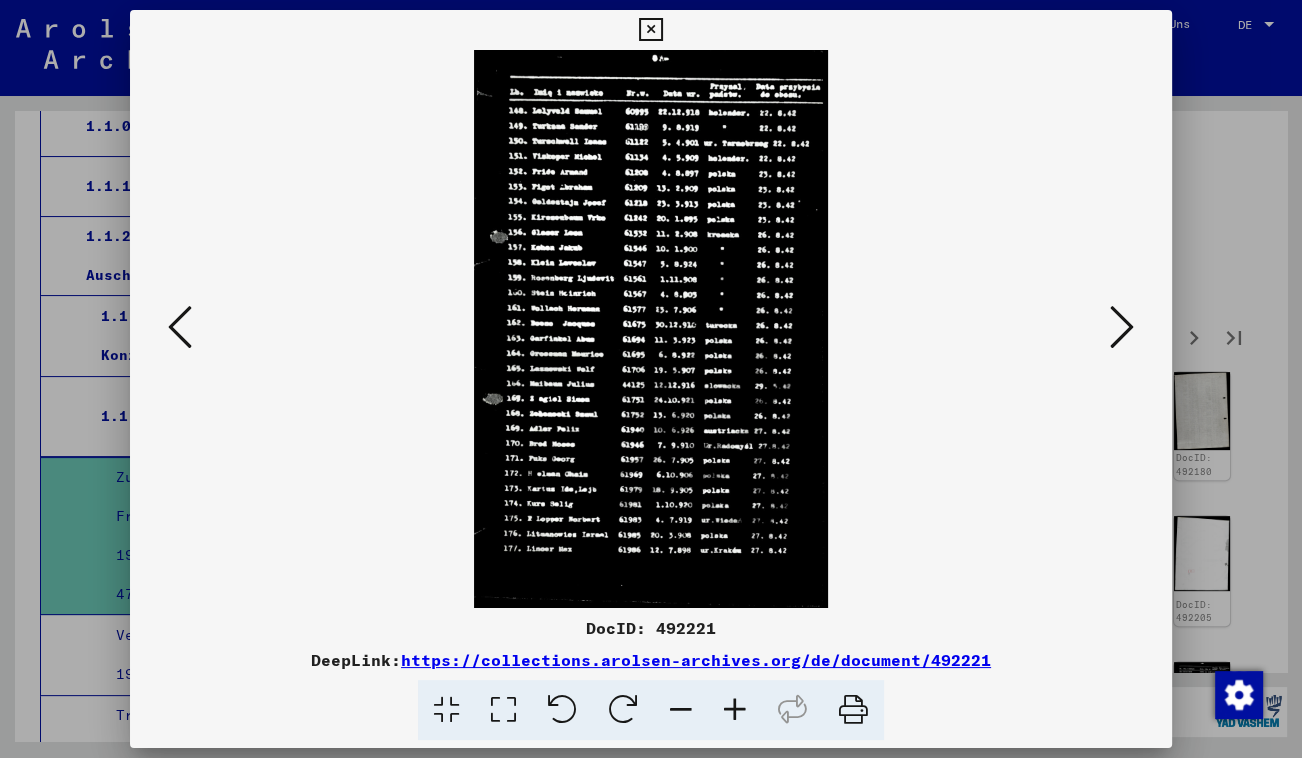 click at bounding box center (735, 710) 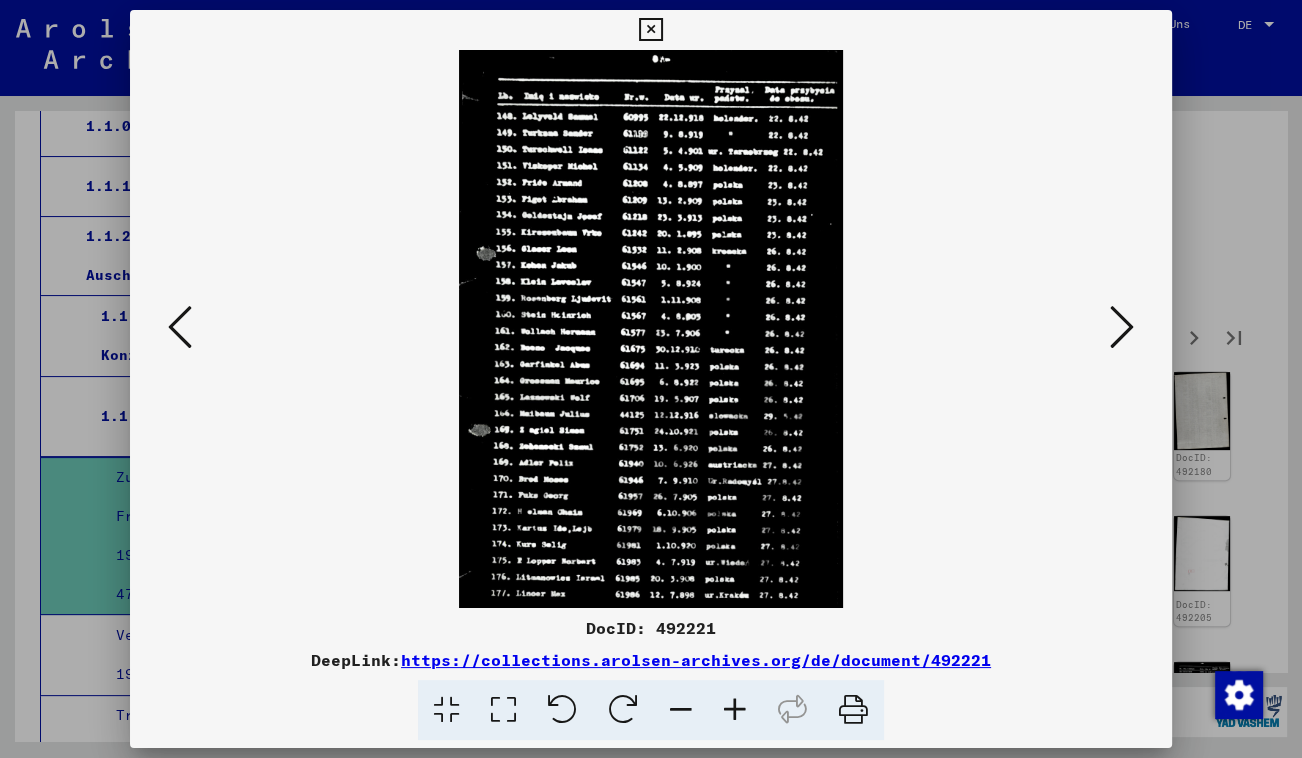 click at bounding box center [735, 710] 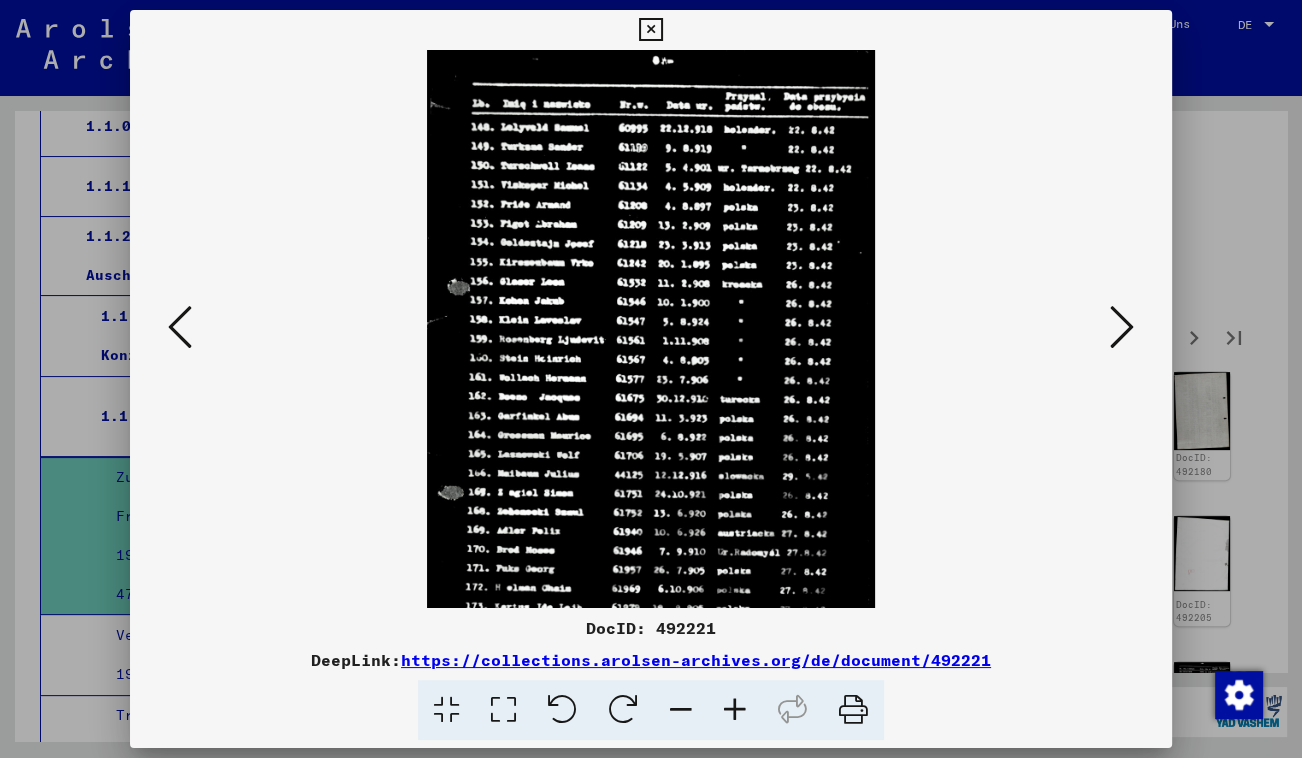click at bounding box center (735, 710) 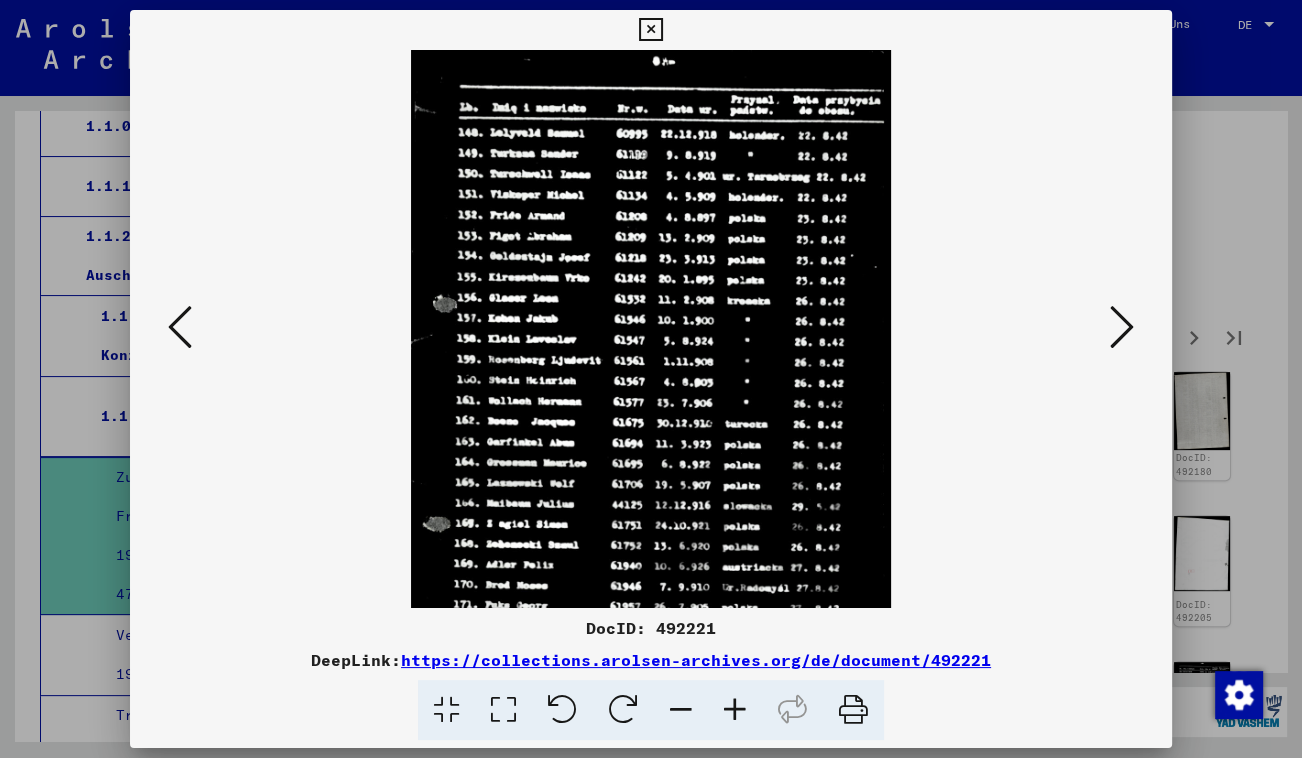 click at bounding box center [735, 710] 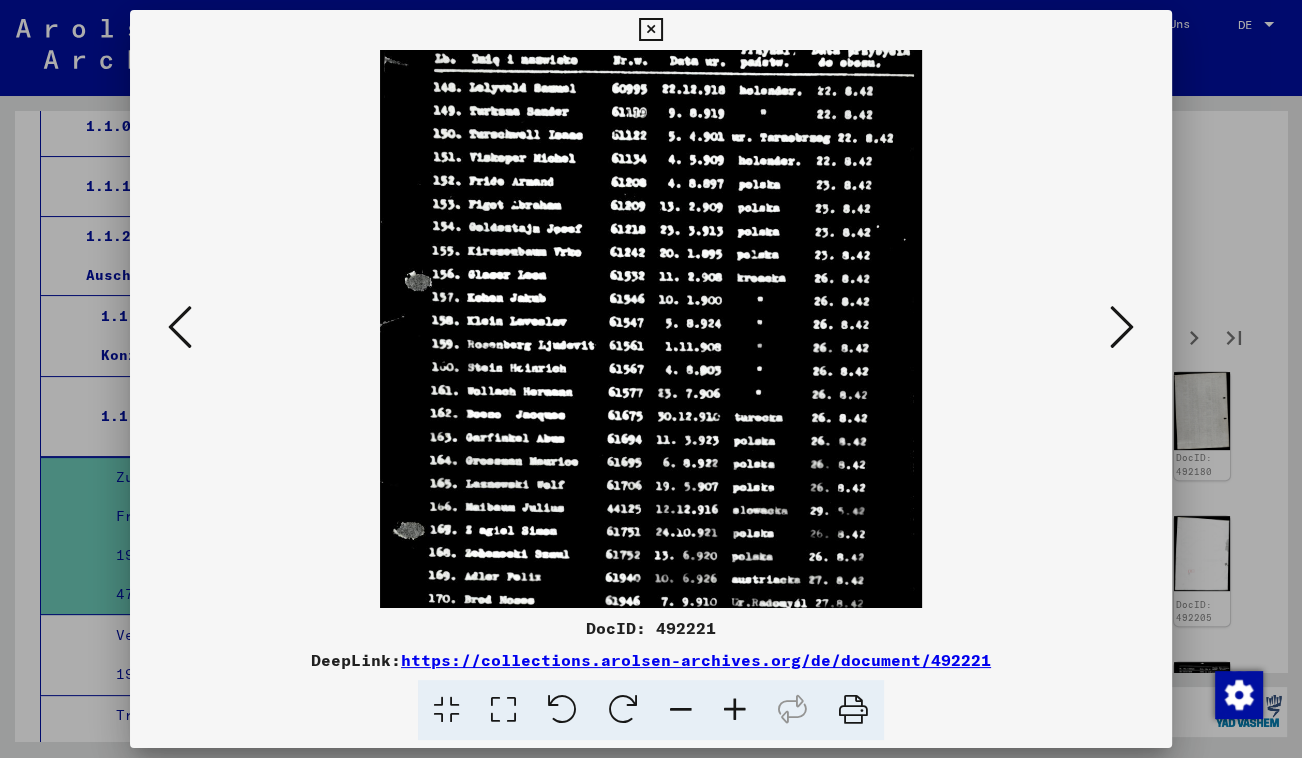 scroll, scrollTop: 67, scrollLeft: 0, axis: vertical 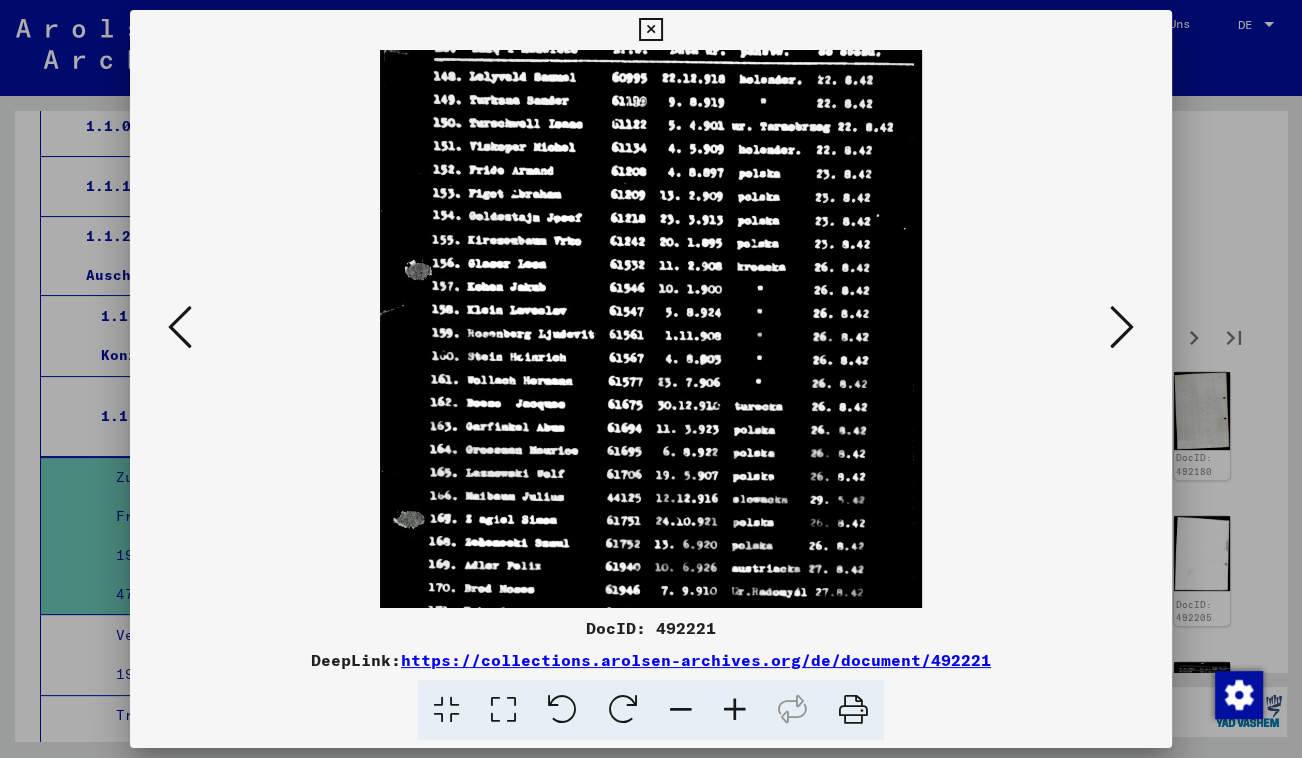 drag, startPoint x: 689, startPoint y: 474, endPoint x: 682, endPoint y: 406, distance: 68.359344 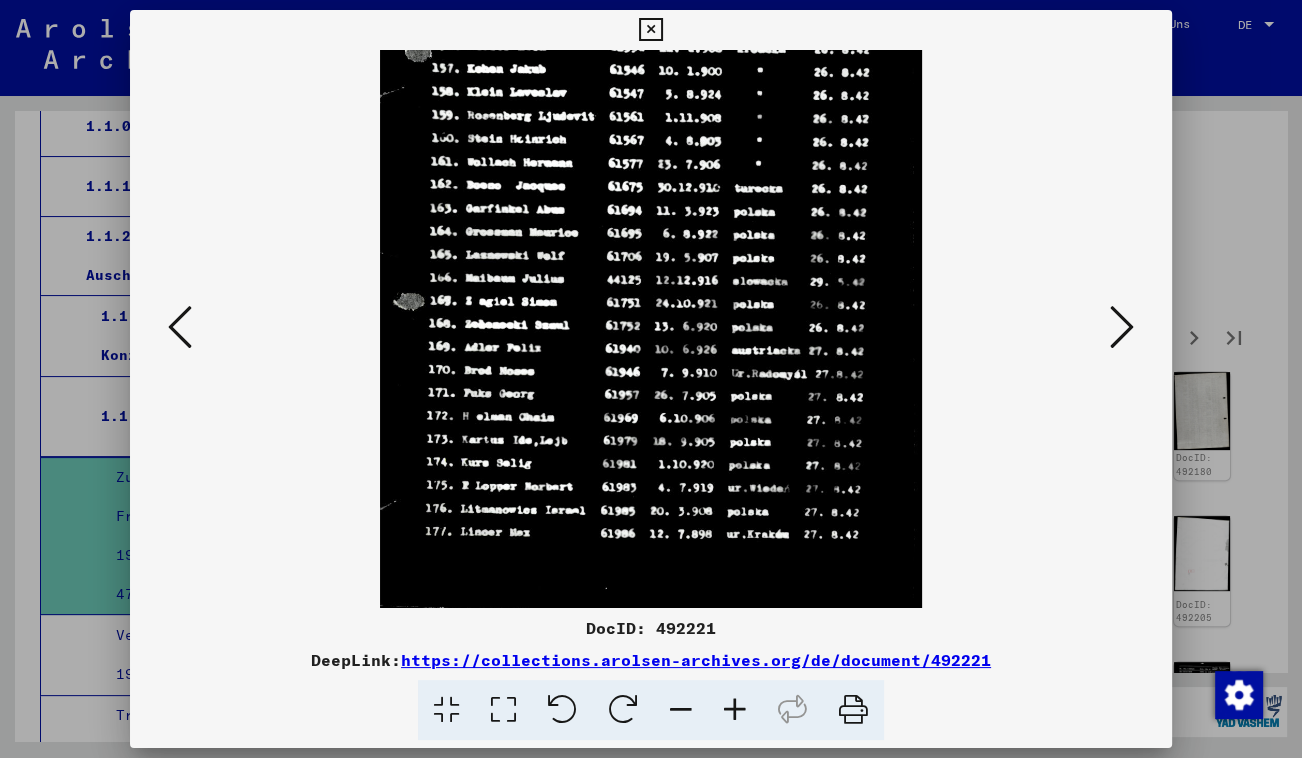 scroll, scrollTop: 284, scrollLeft: 0, axis: vertical 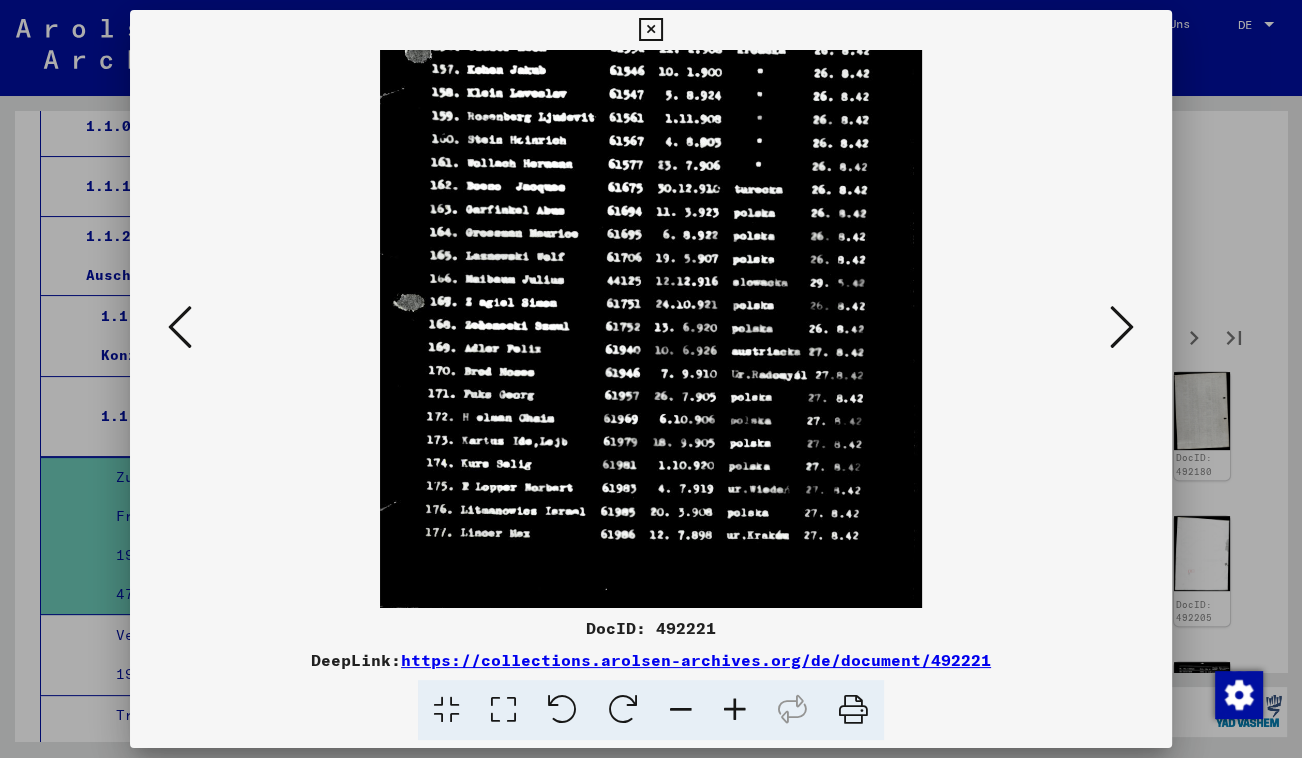 drag, startPoint x: 673, startPoint y: 499, endPoint x: 658, endPoint y: 282, distance: 217.51782 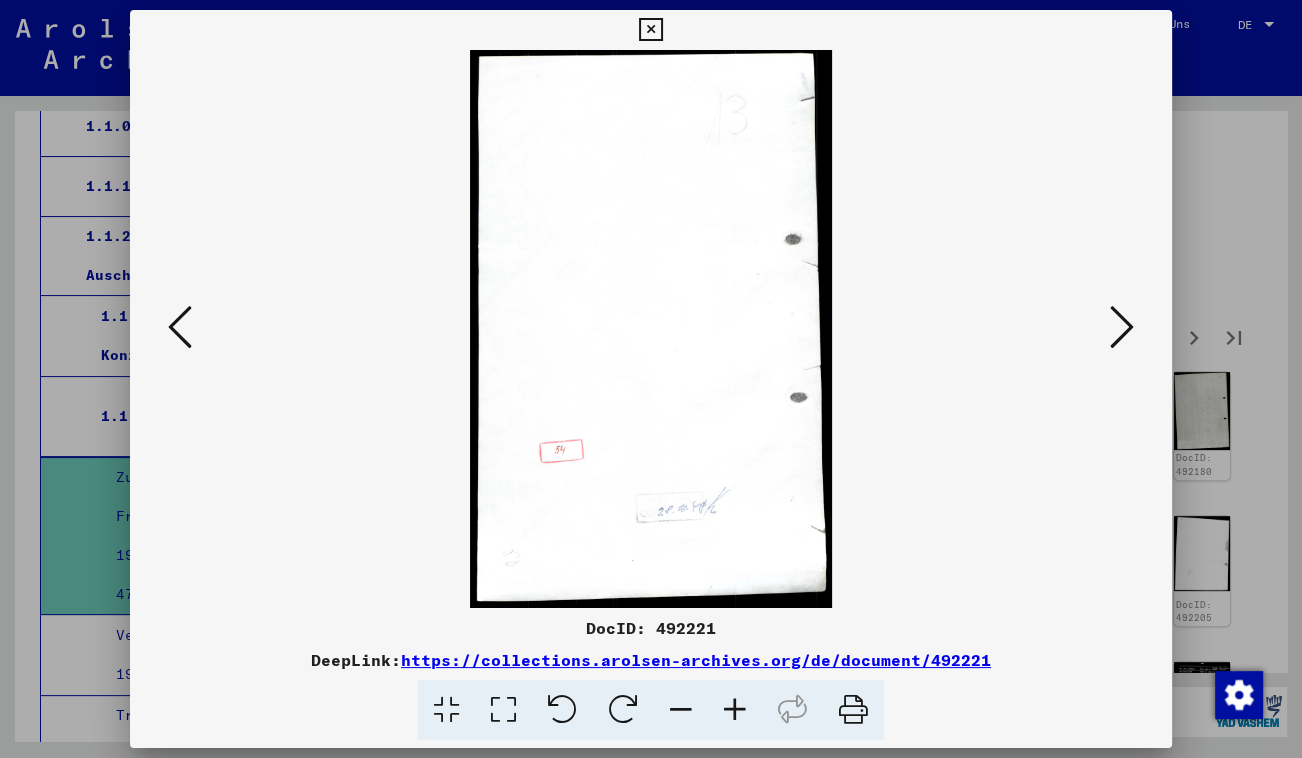 click at bounding box center [1122, 328] 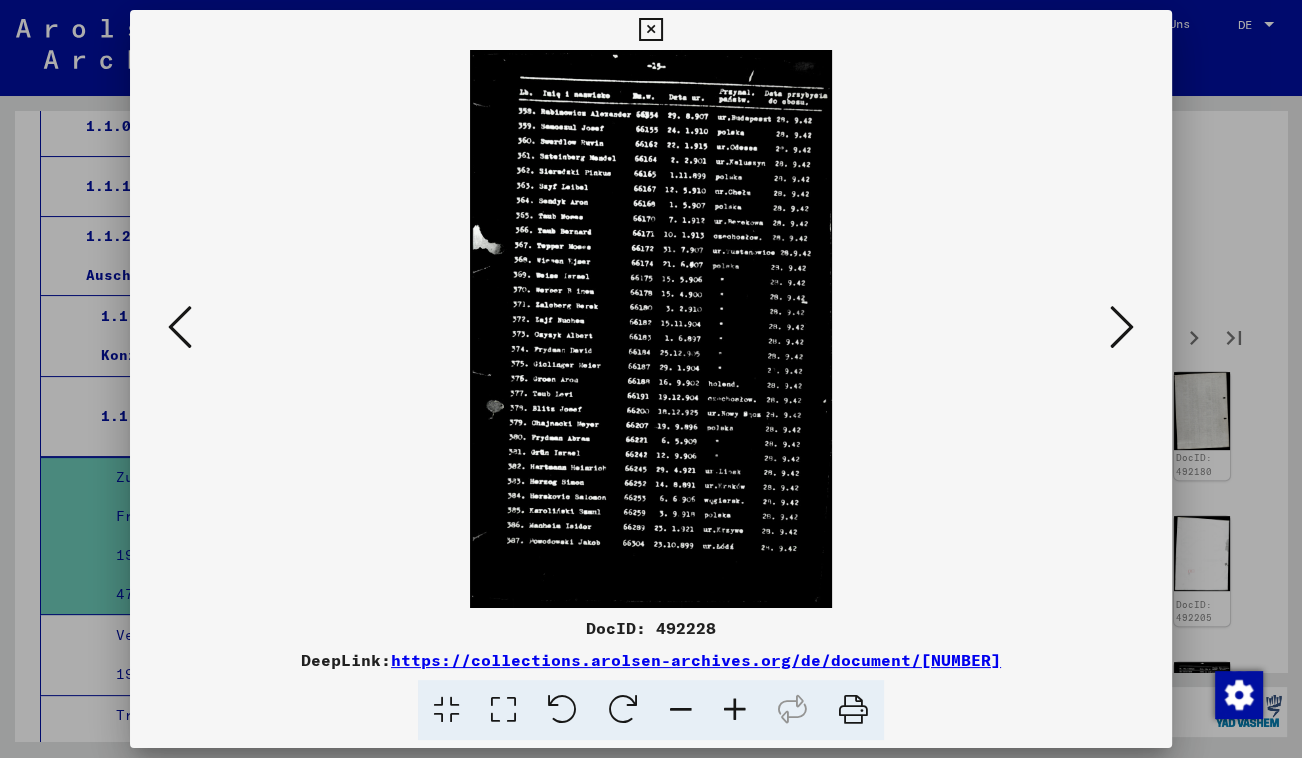 click at bounding box center (1122, 328) 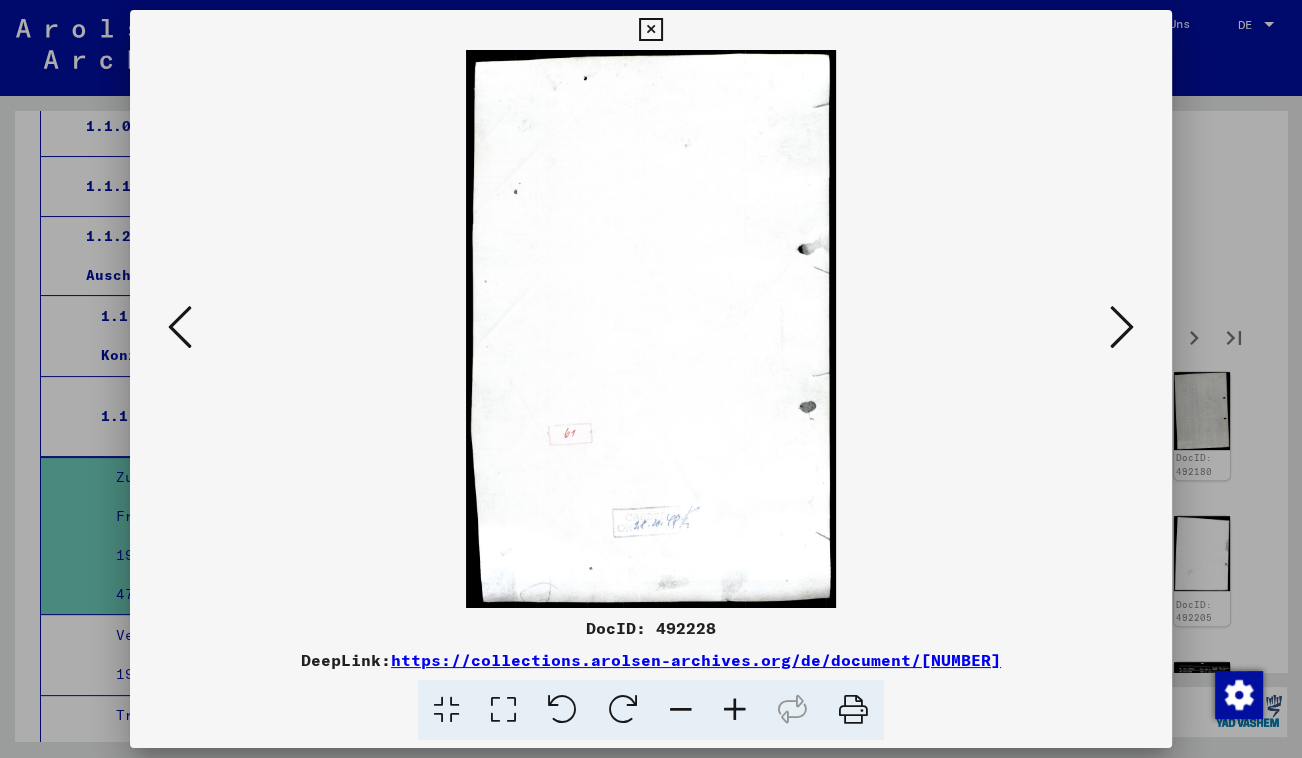 click at bounding box center (1122, 328) 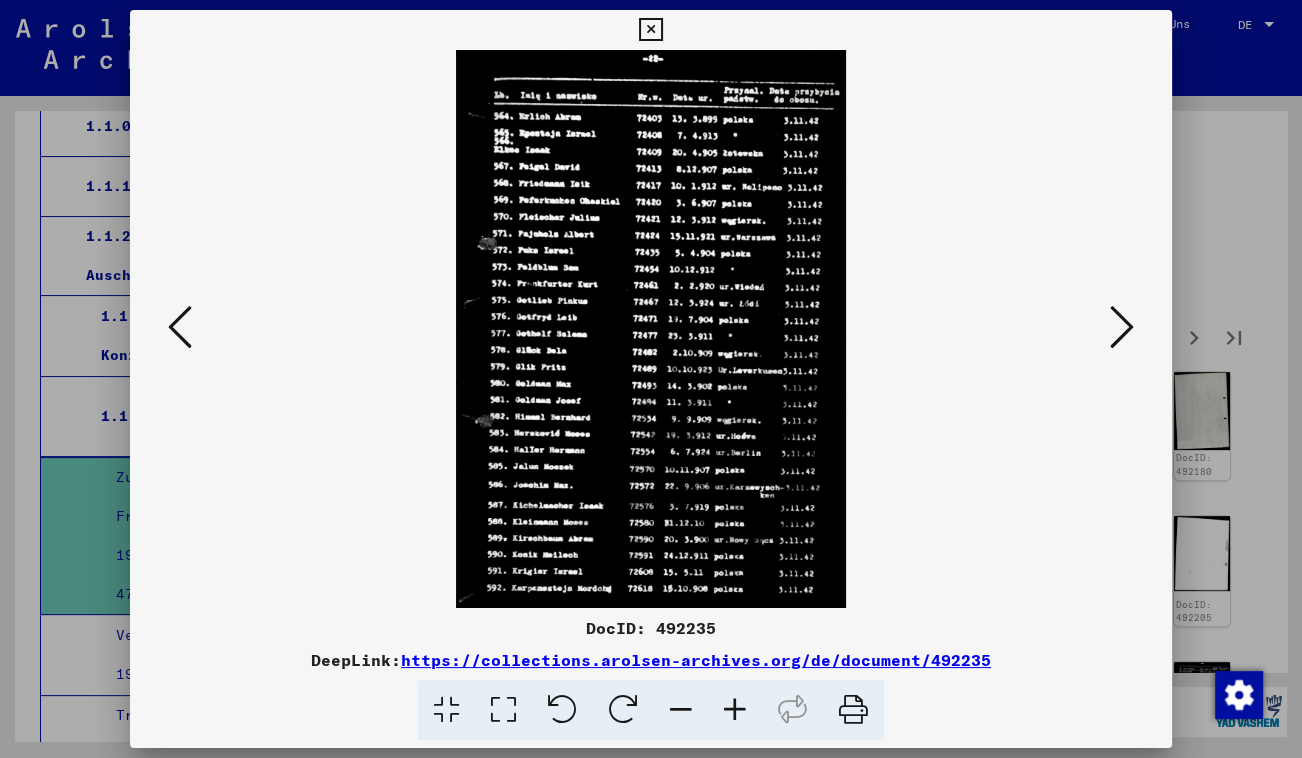 click at bounding box center [1122, 328] 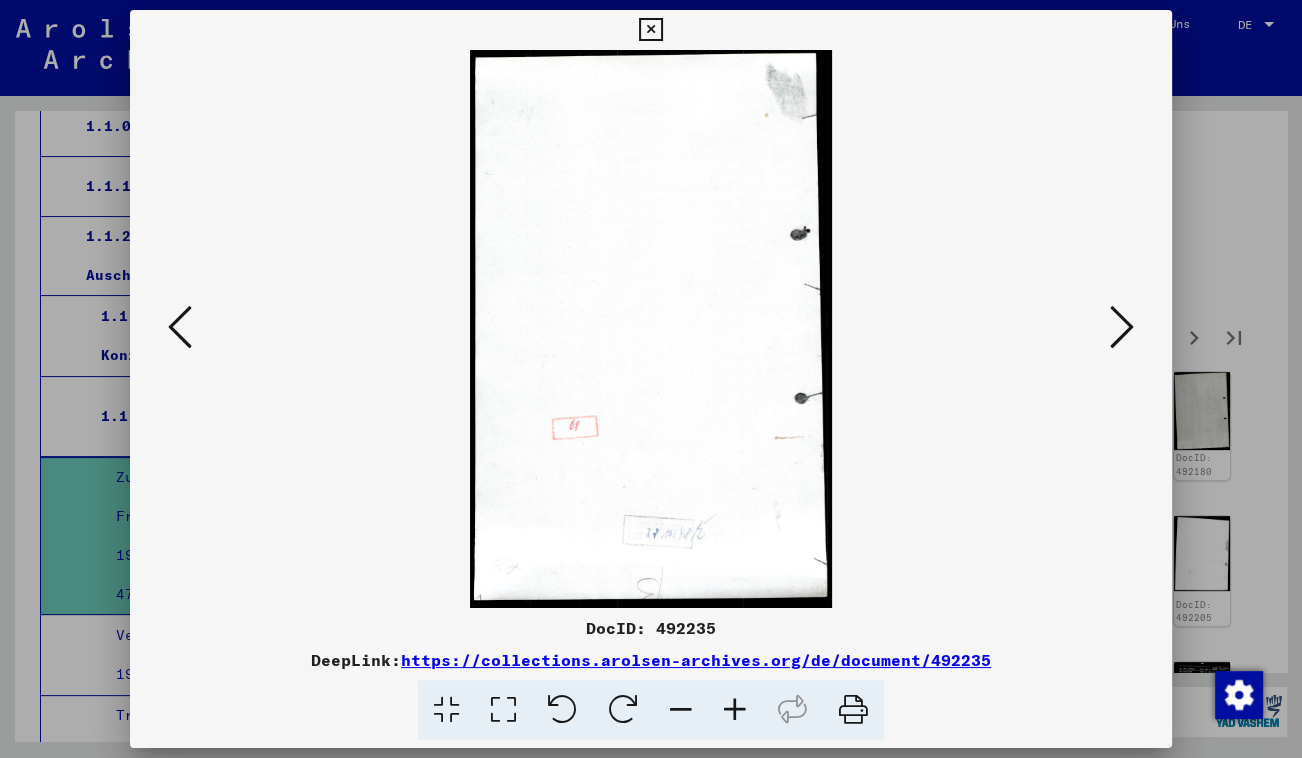 click at bounding box center (1122, 328) 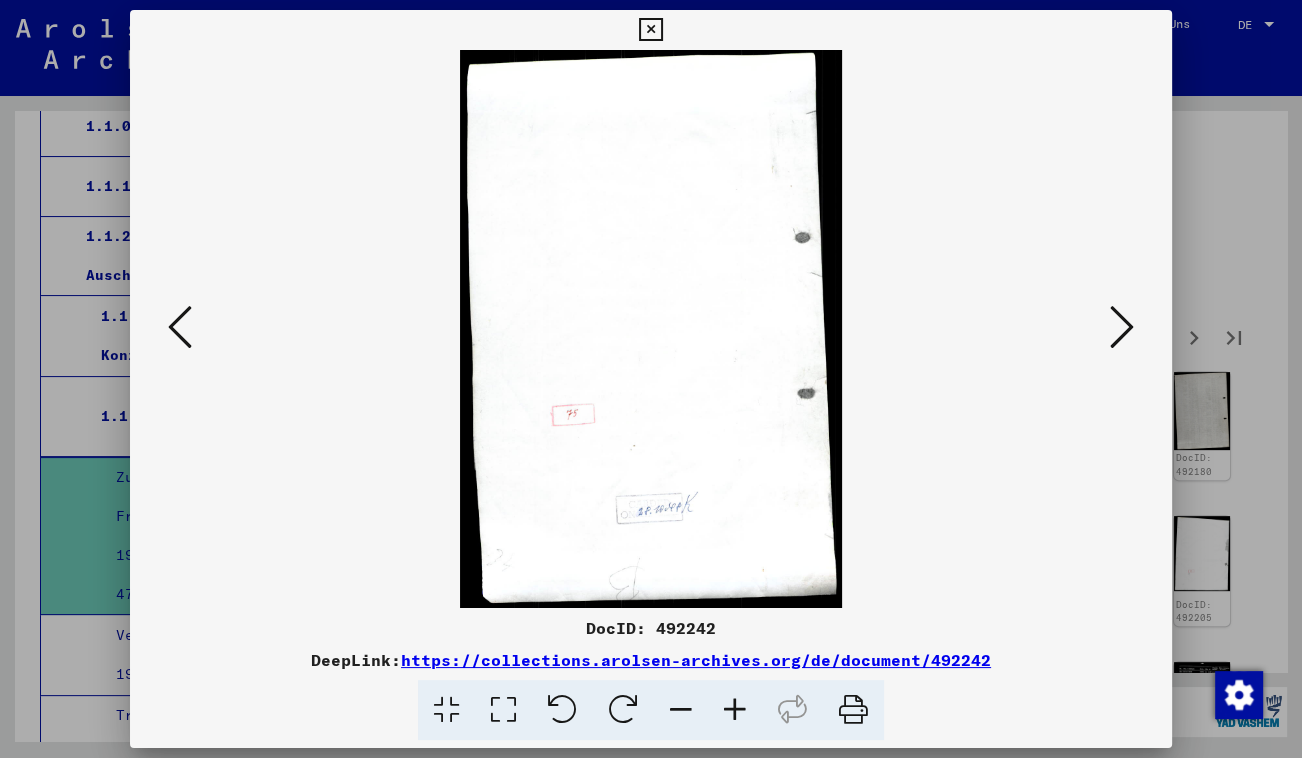 click at bounding box center [1122, 328] 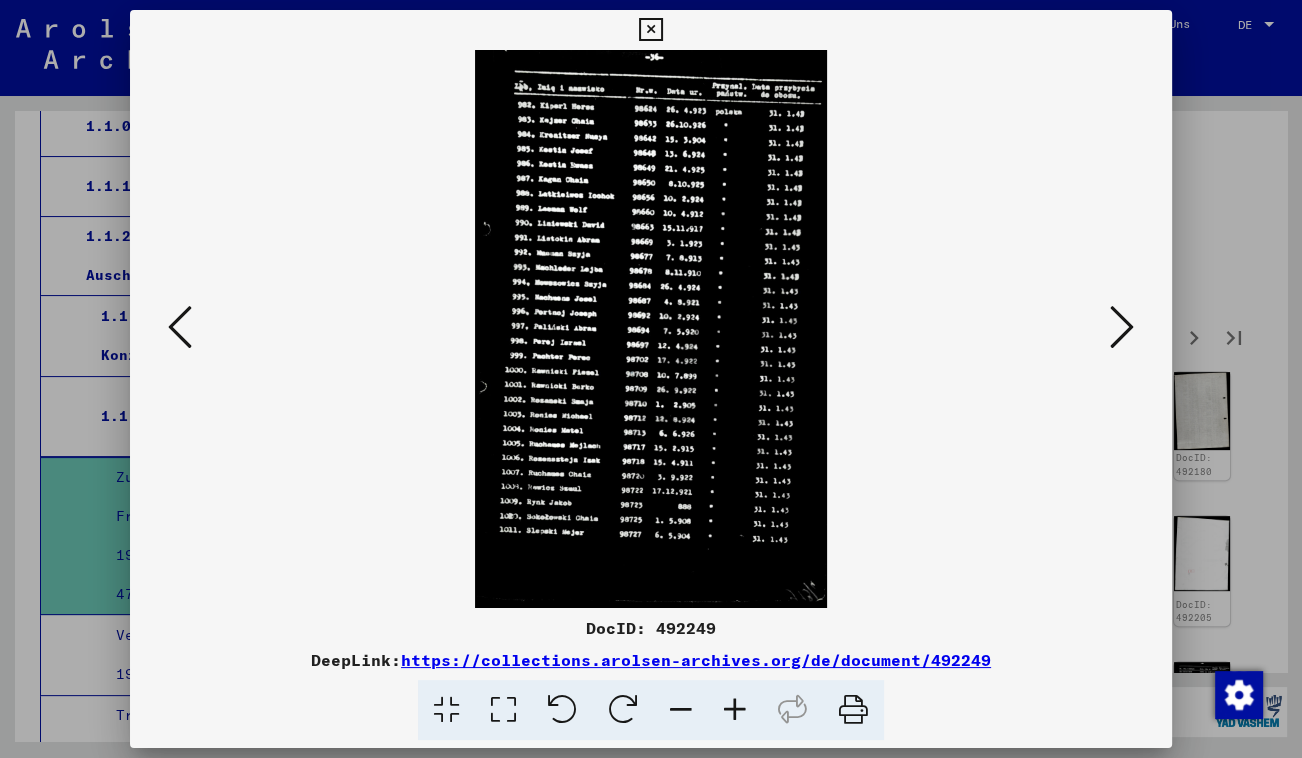 click at bounding box center (1122, 328) 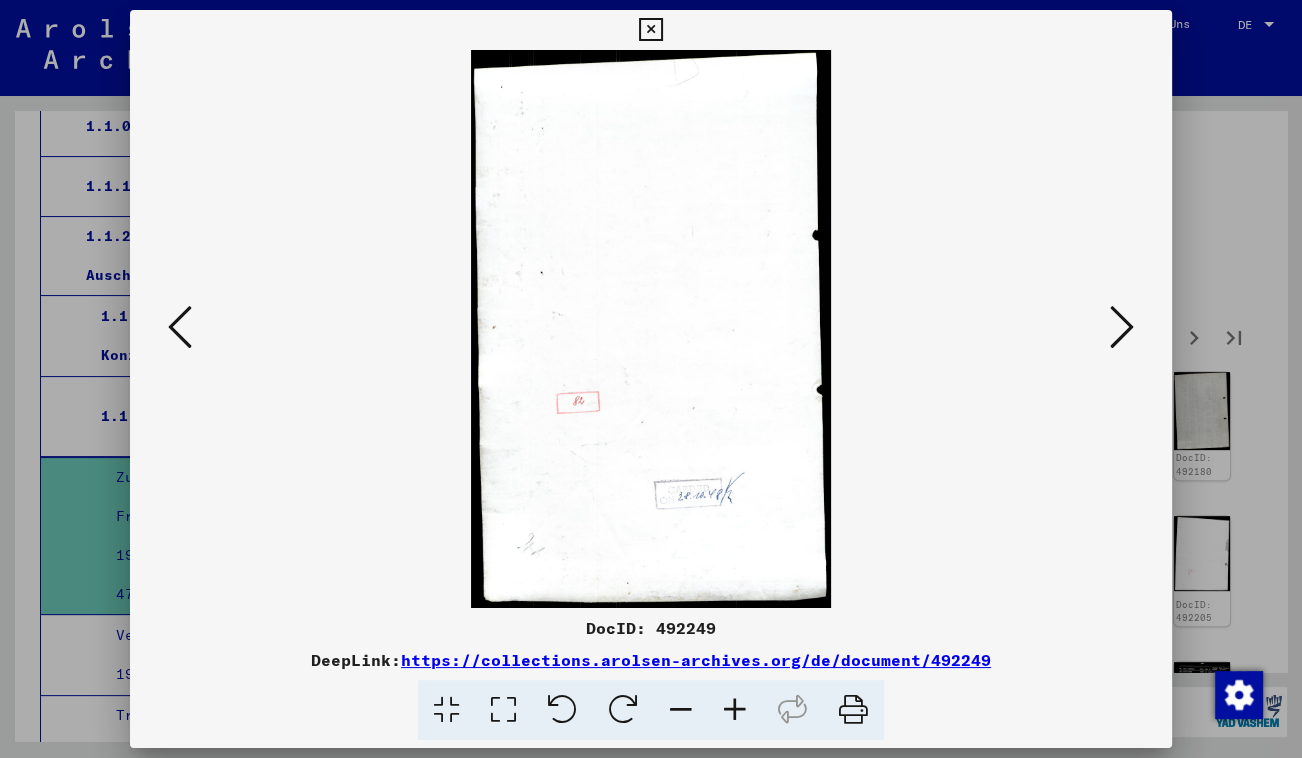click at bounding box center [1122, 328] 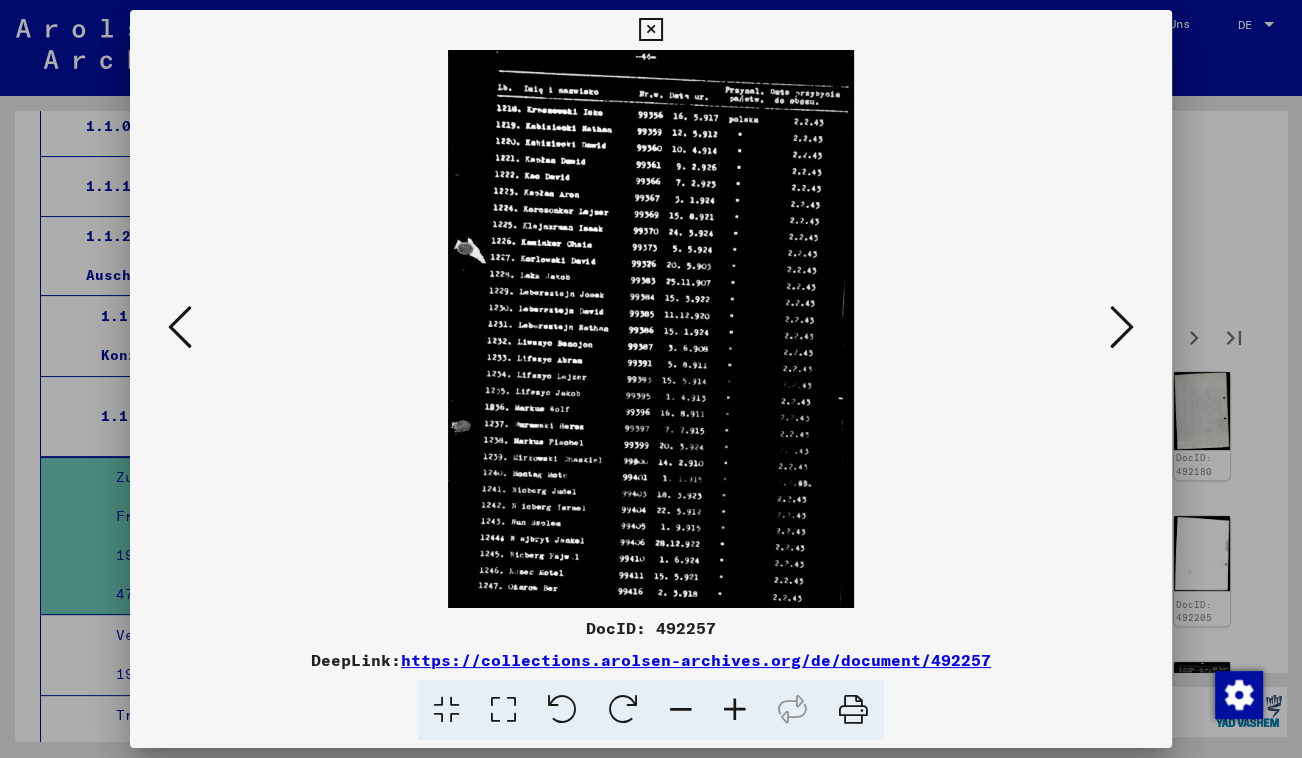 click at bounding box center [651, 329] 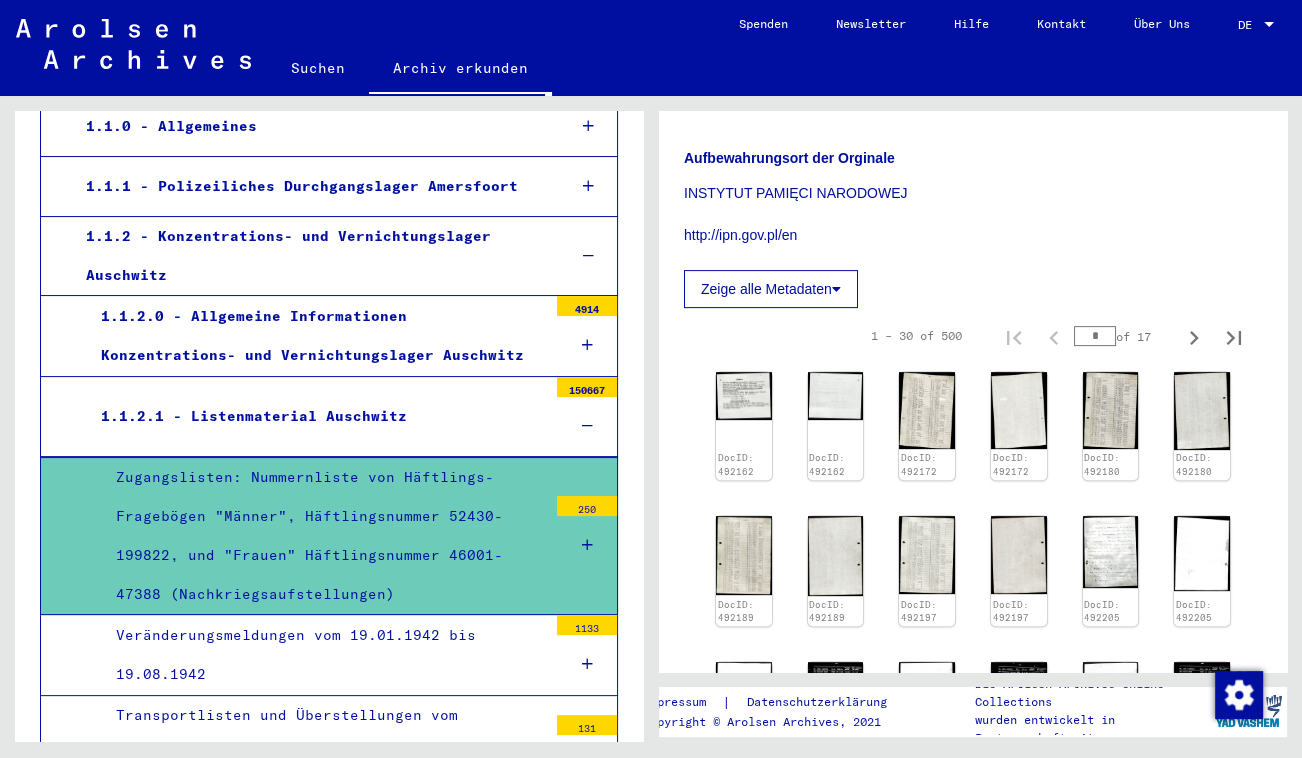 scroll, scrollTop: 435, scrollLeft: 0, axis: vertical 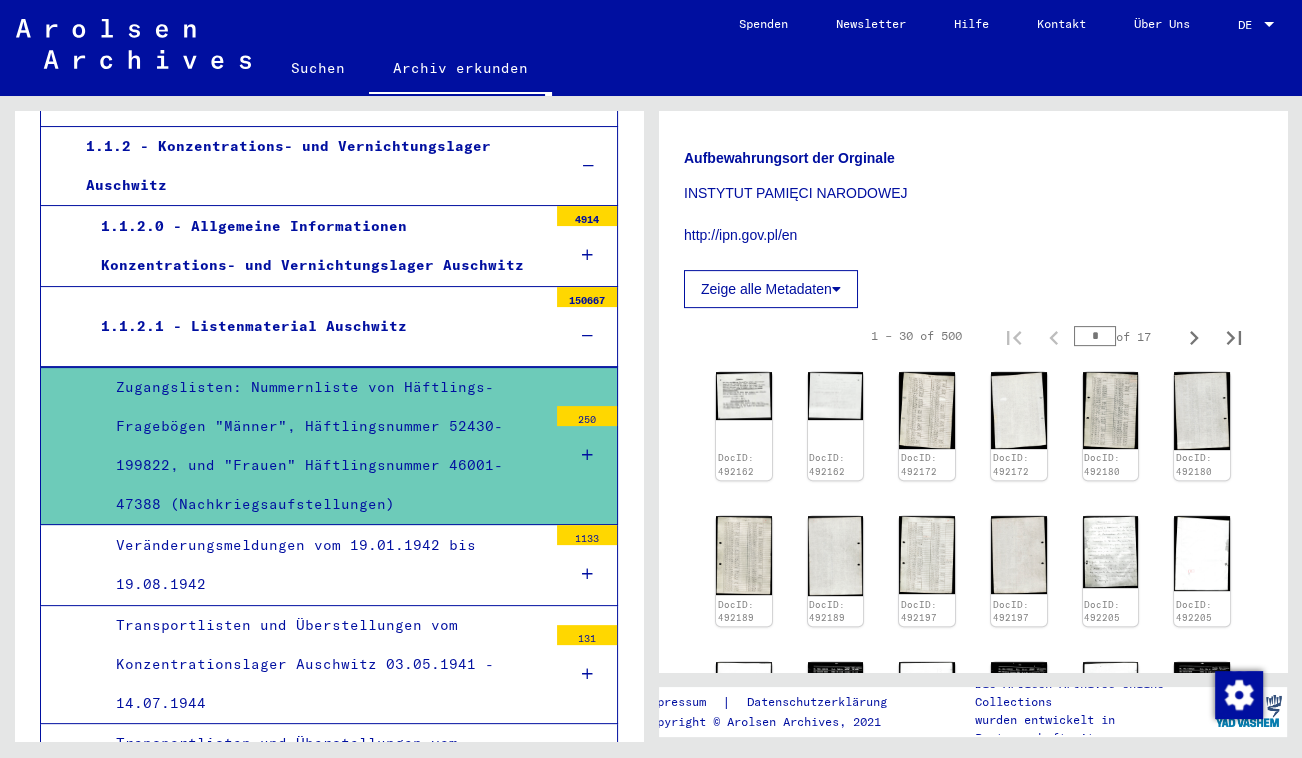 click on "Veränderungsmeldungen vom 19.01.1942 bis 19.08.1942" at bounding box center [324, 565] 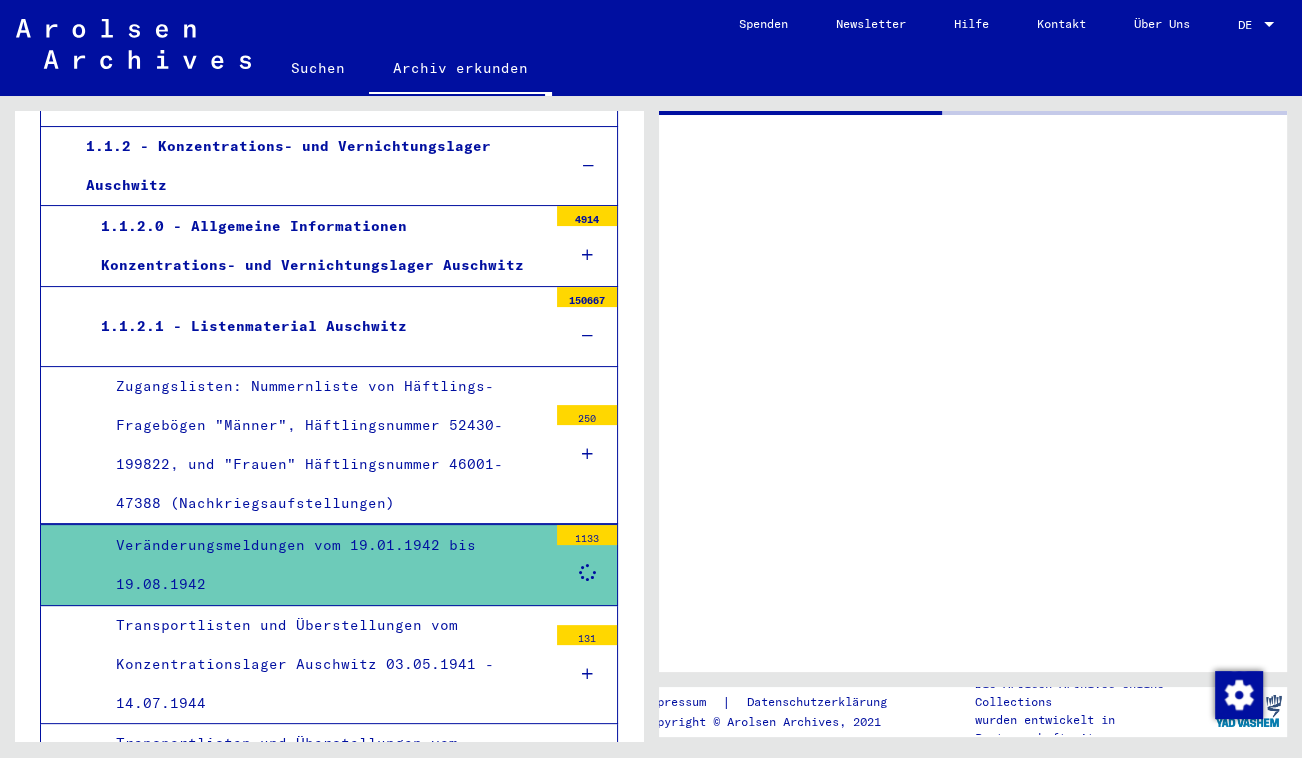 scroll, scrollTop: 0, scrollLeft: 0, axis: both 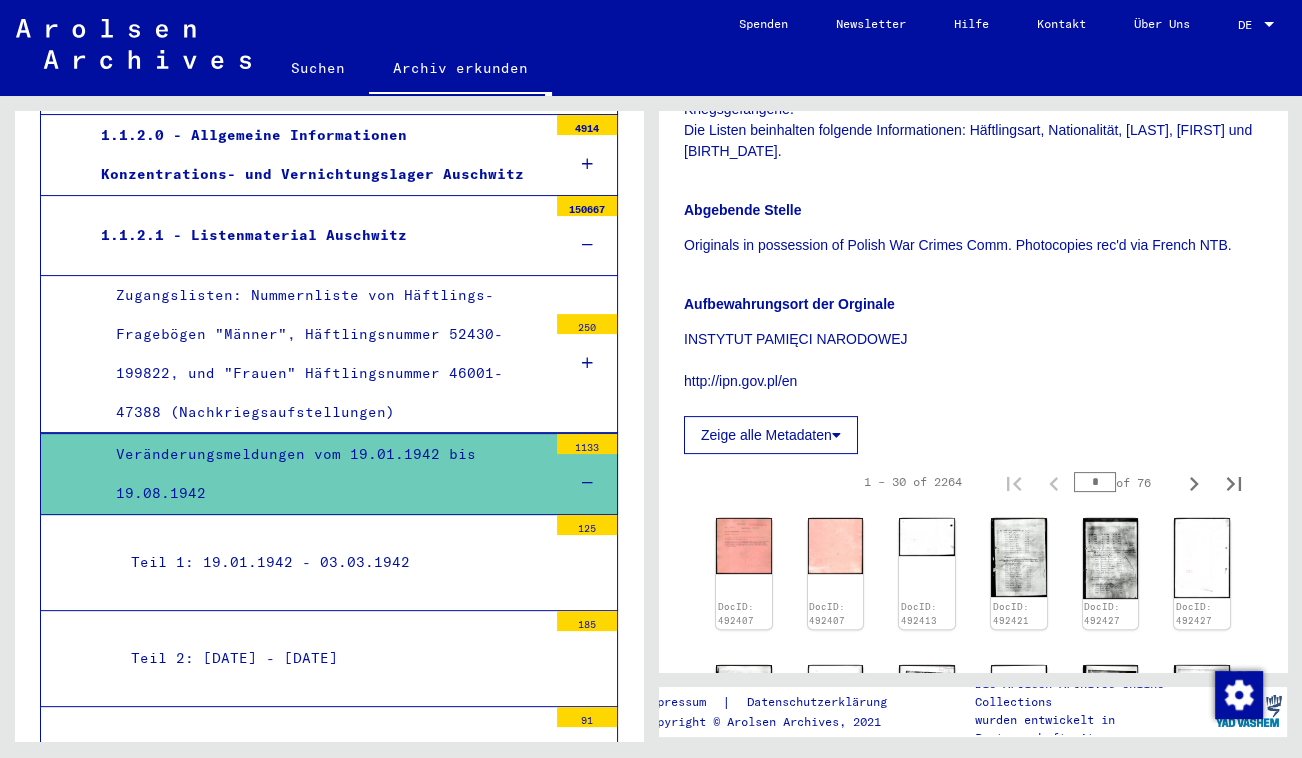 click 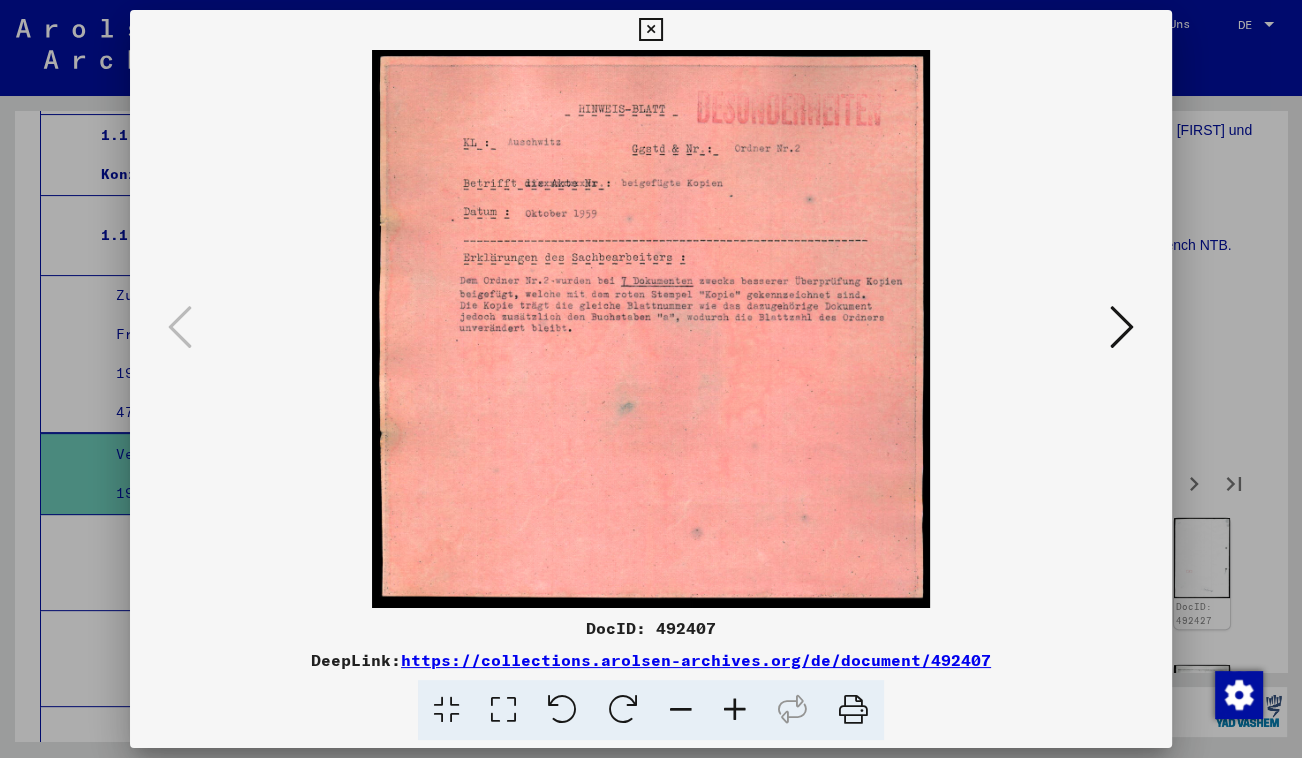 click at bounding box center (1122, 327) 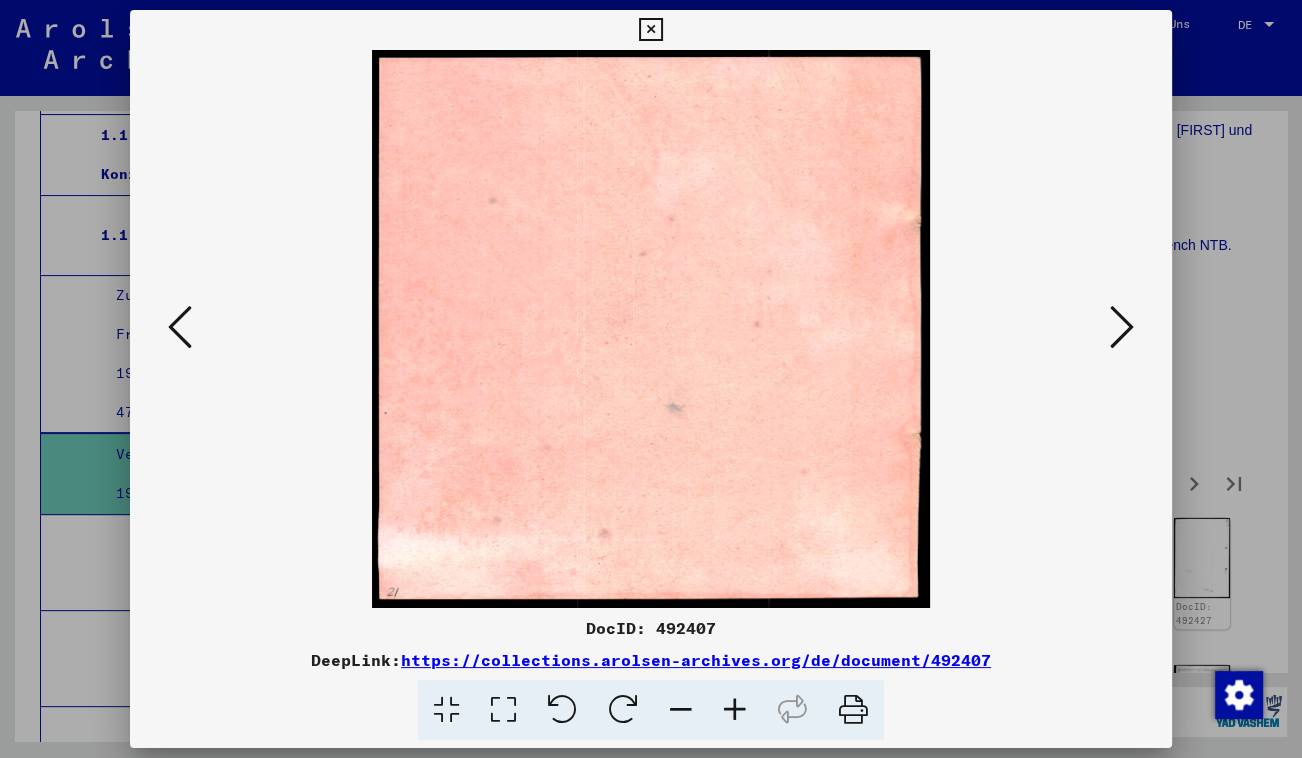 click at bounding box center (1122, 327) 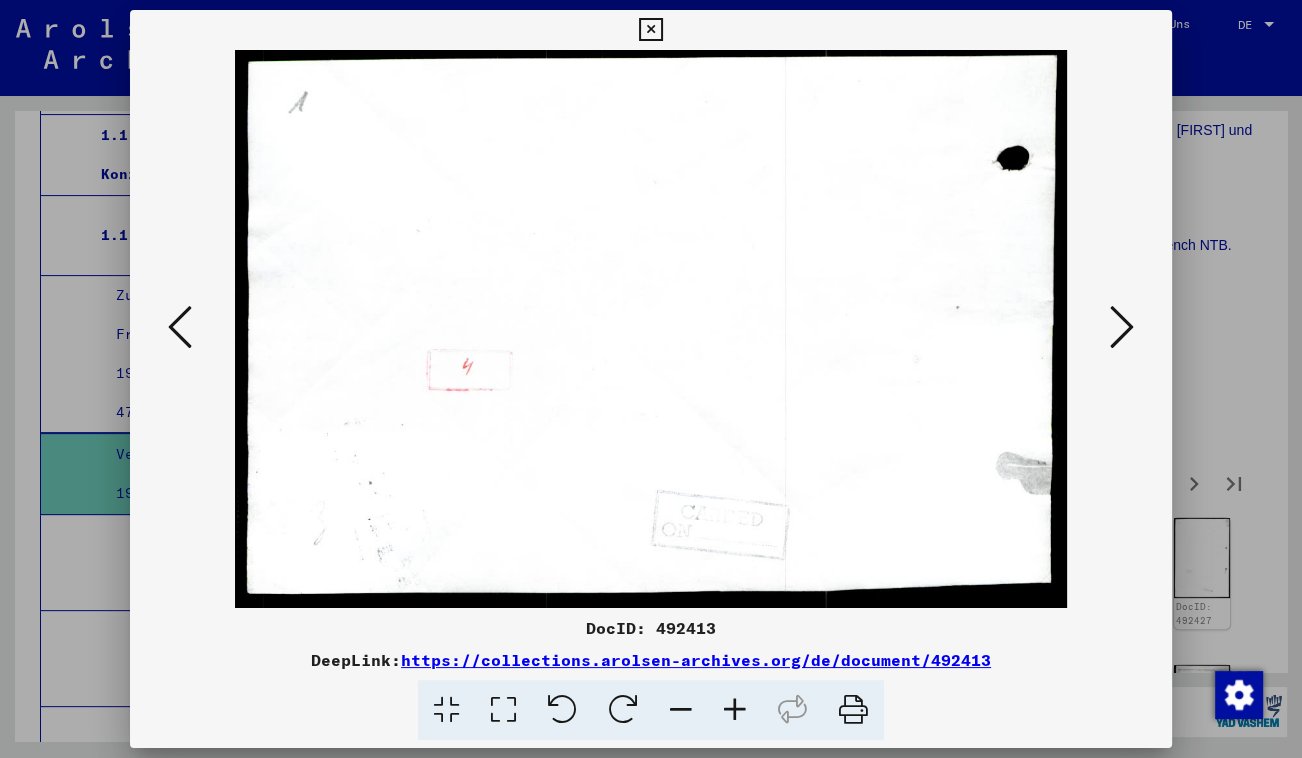 click at bounding box center (1122, 327) 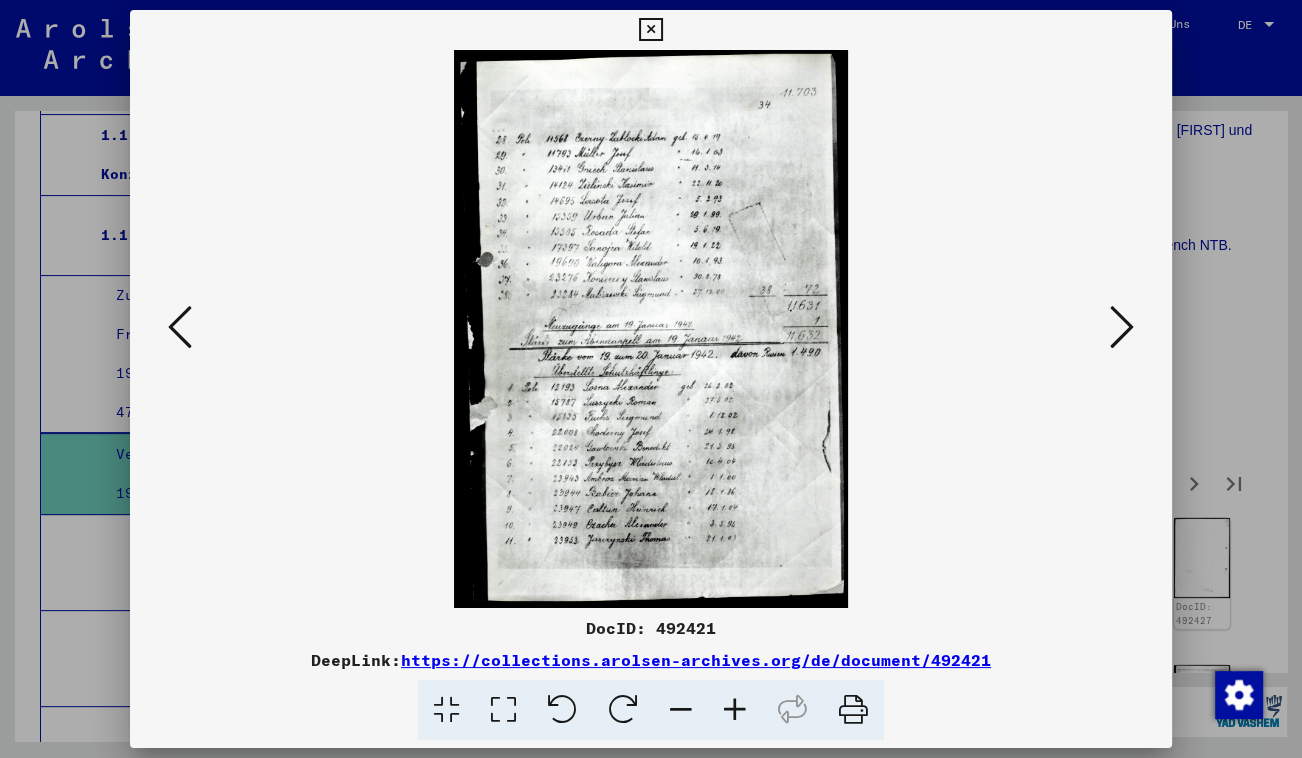 click at bounding box center (651, 329) 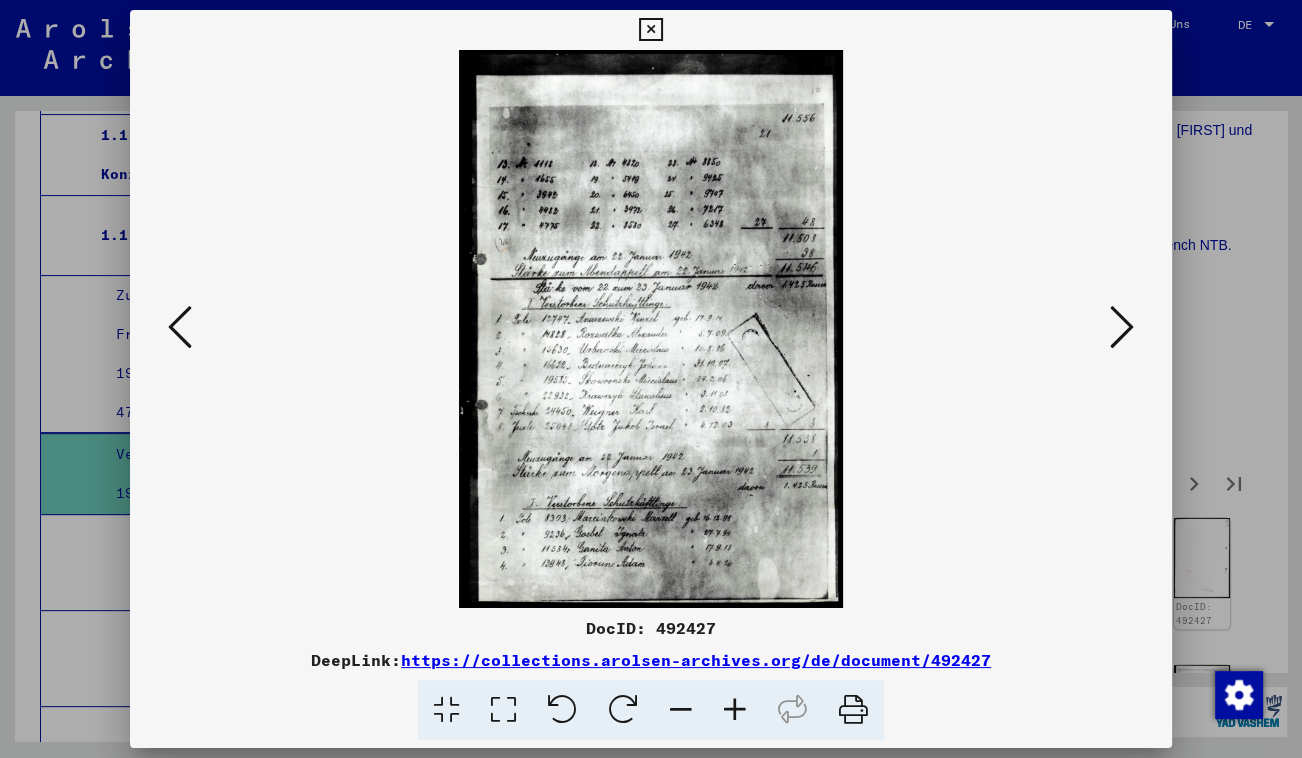 click at bounding box center [503, 710] 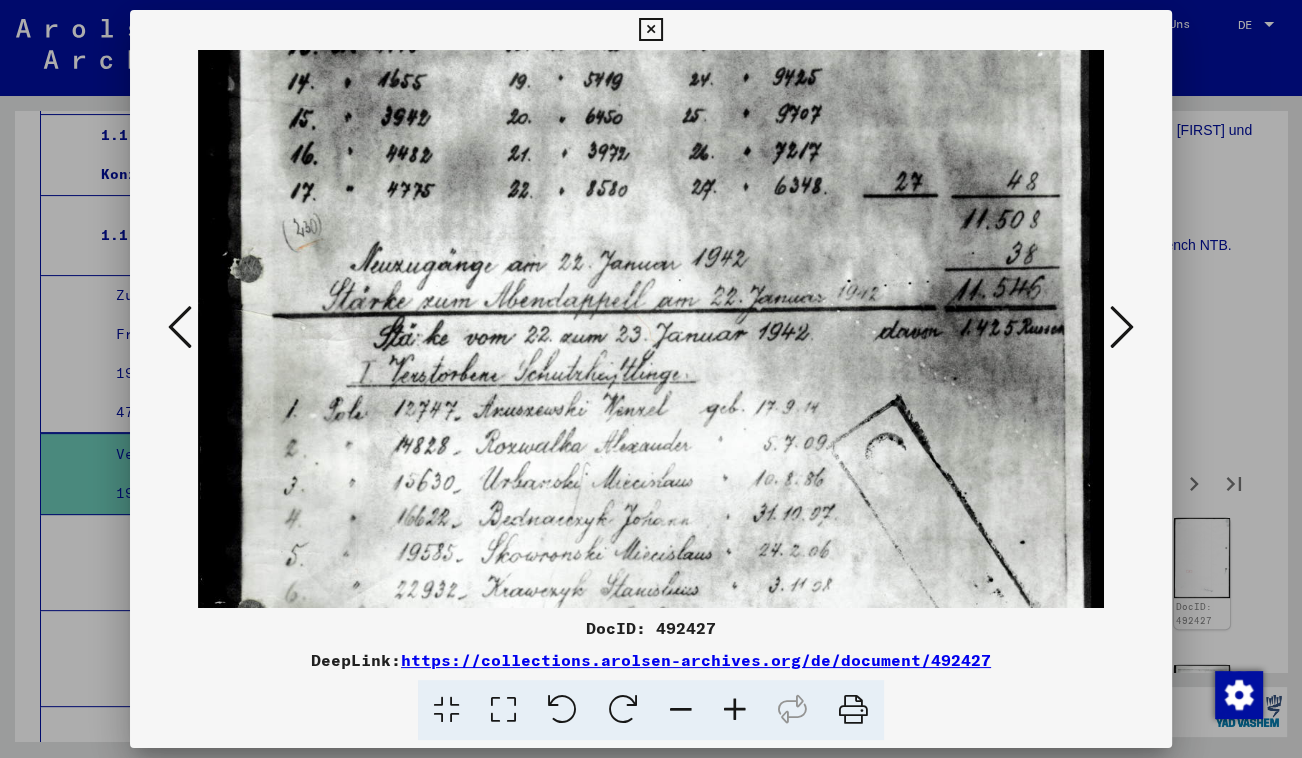 drag, startPoint x: 618, startPoint y: 484, endPoint x: 614, endPoint y: 188, distance: 296.02704 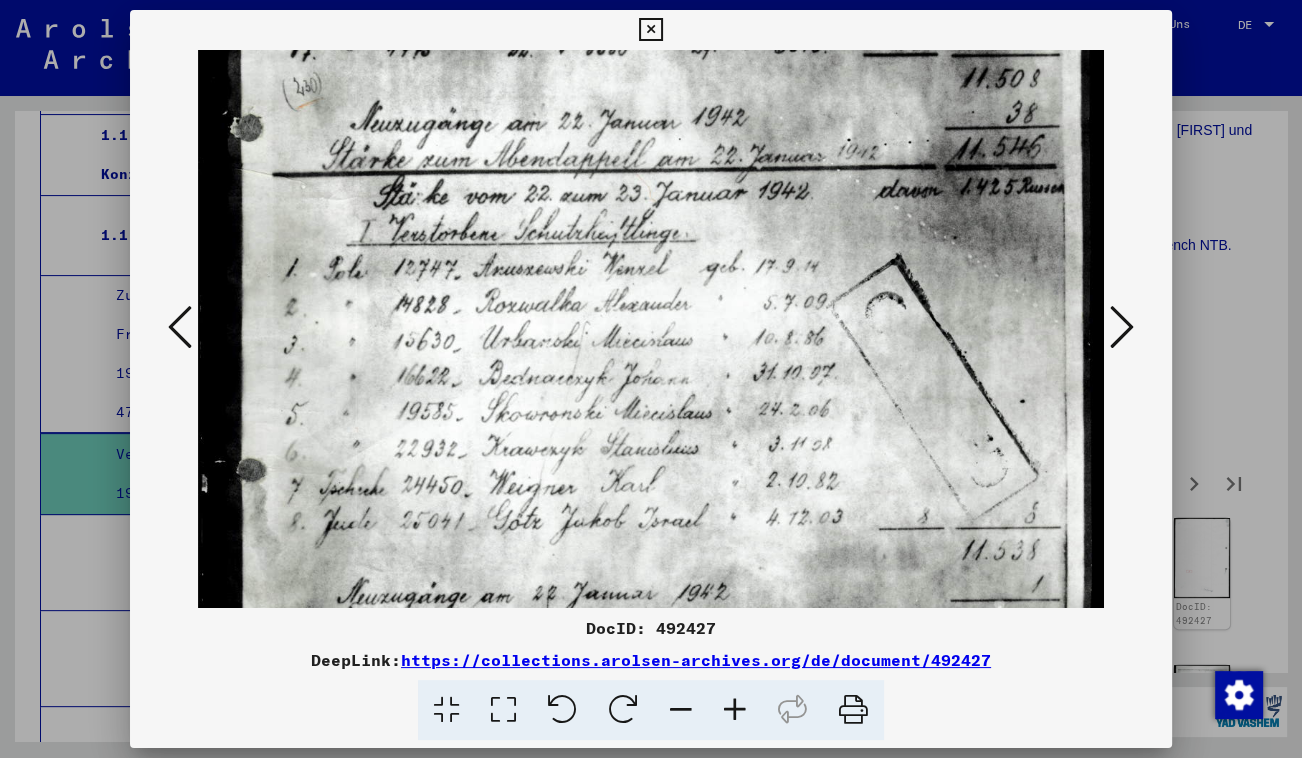 scroll, scrollTop: 516, scrollLeft: 0, axis: vertical 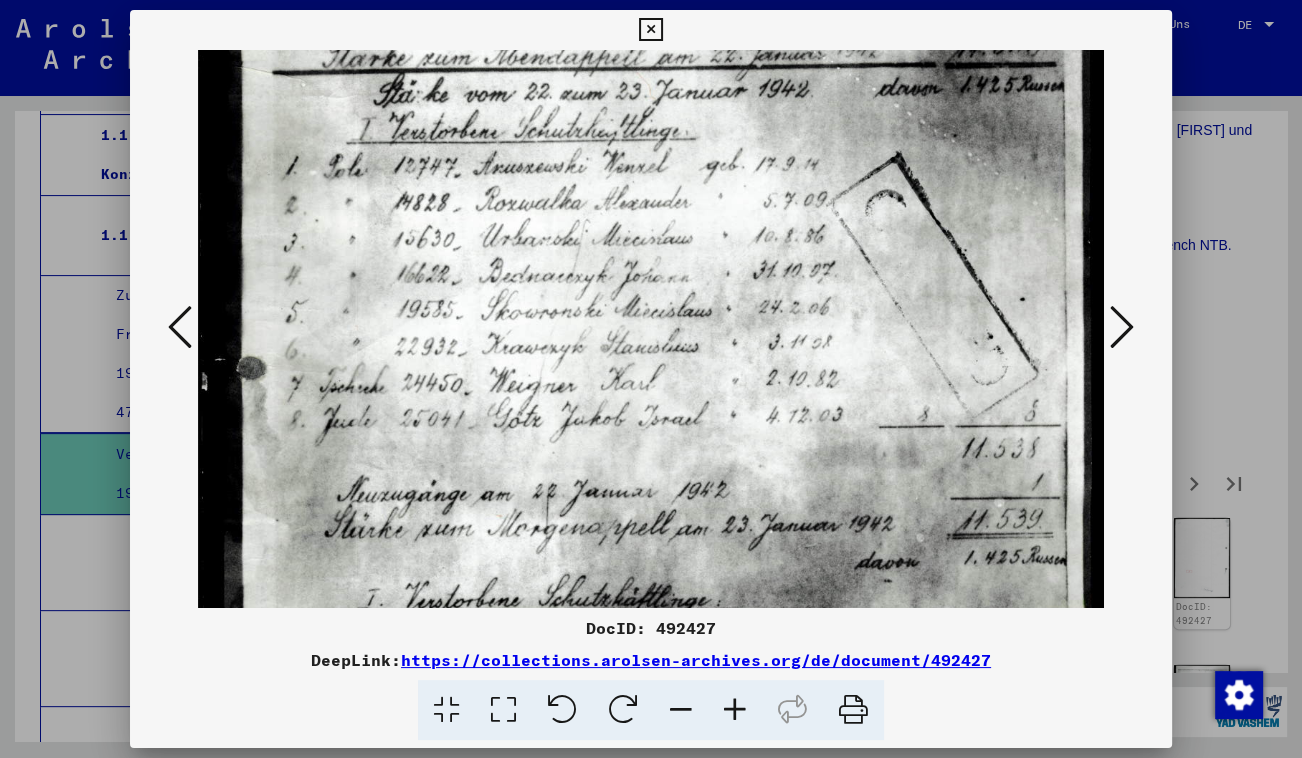 drag, startPoint x: 682, startPoint y: 499, endPoint x: 683, endPoint y: 278, distance: 221.00226 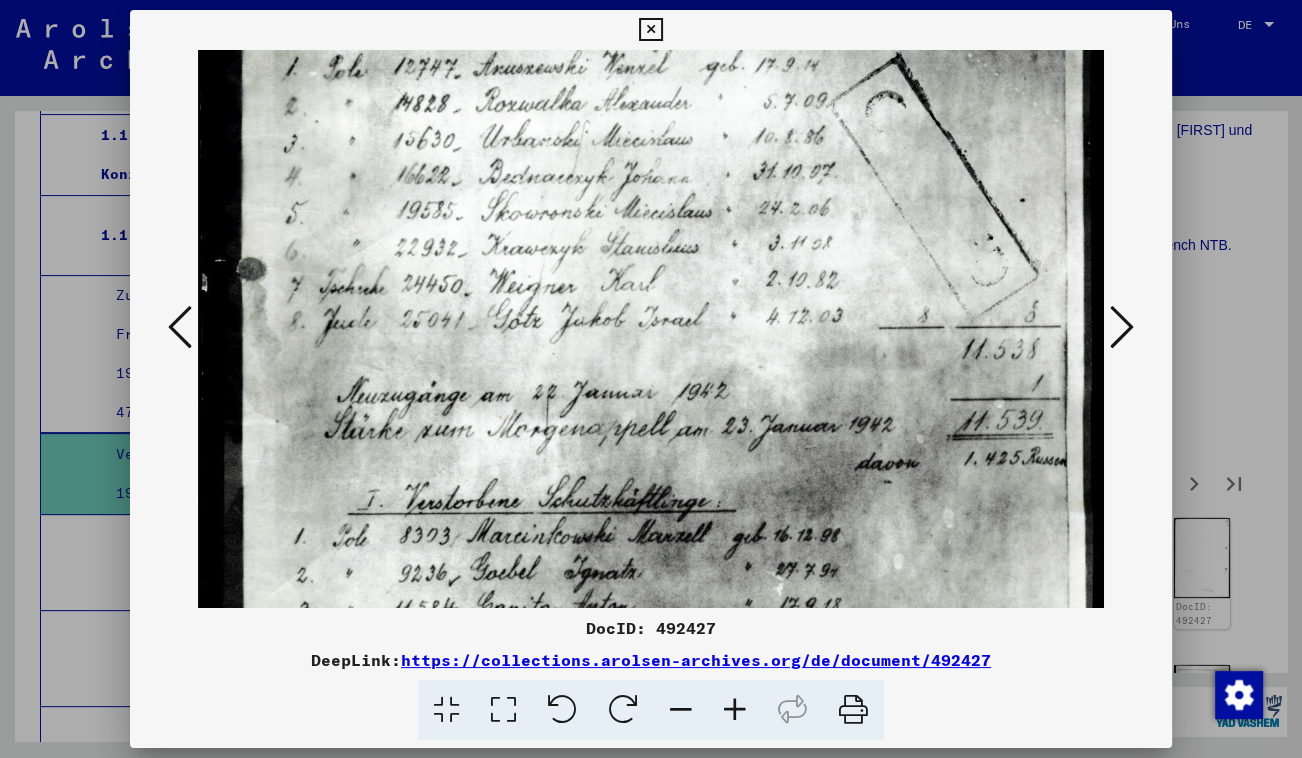 scroll, scrollTop: 754, scrollLeft: 0, axis: vertical 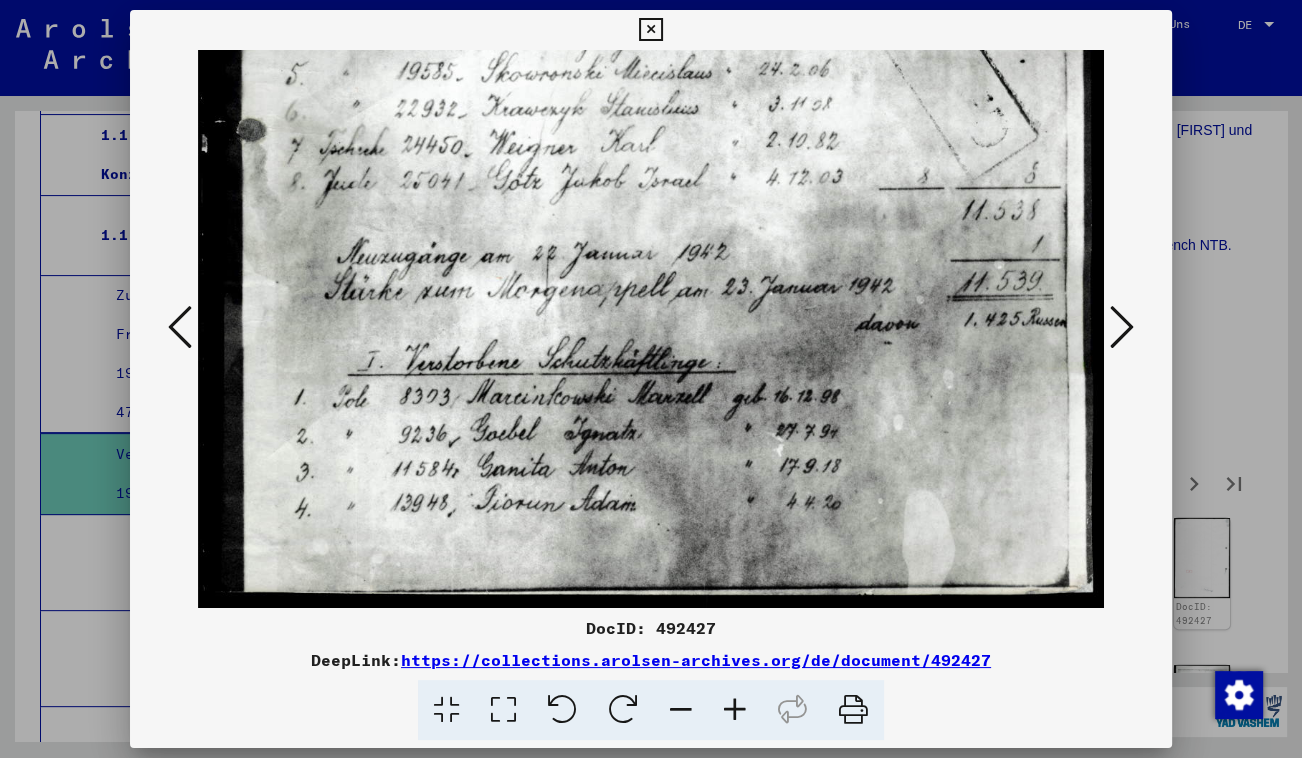 drag, startPoint x: 700, startPoint y: 520, endPoint x: 664, endPoint y: 253, distance: 269.41605 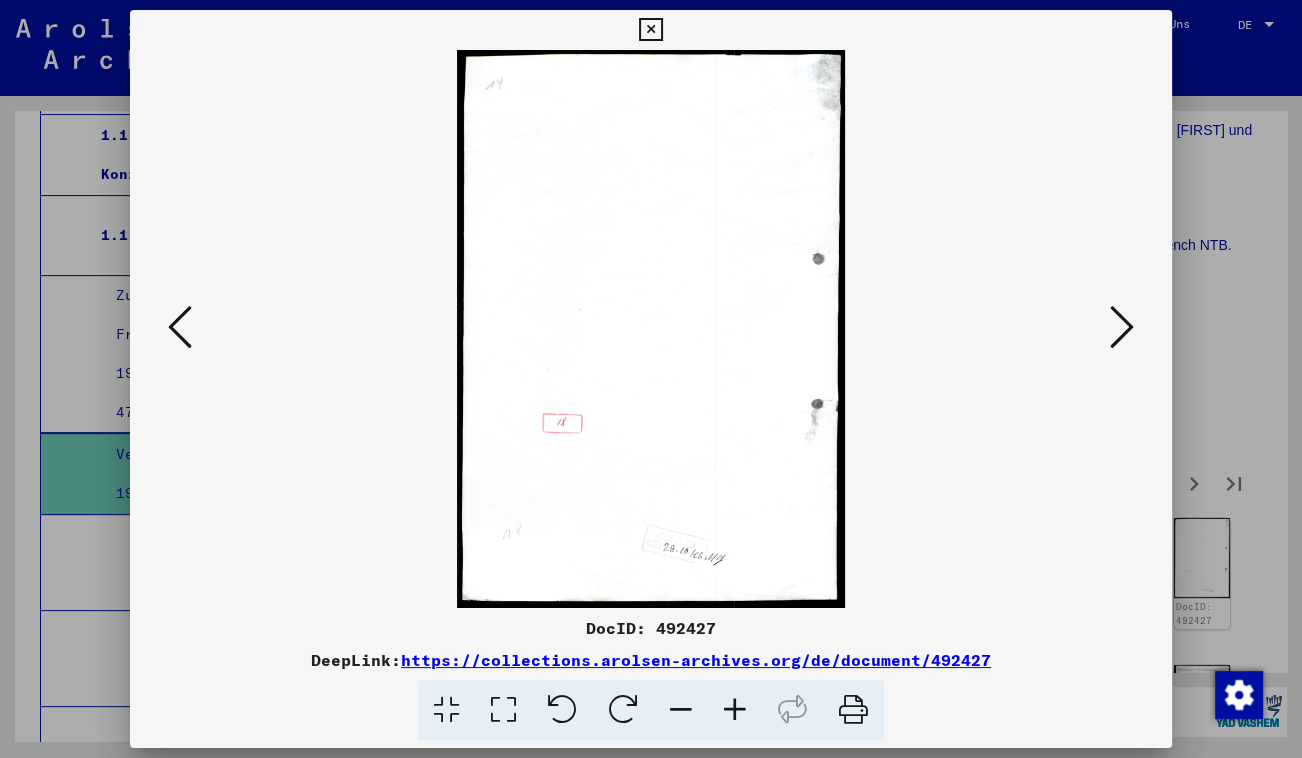 click at bounding box center [1122, 327] 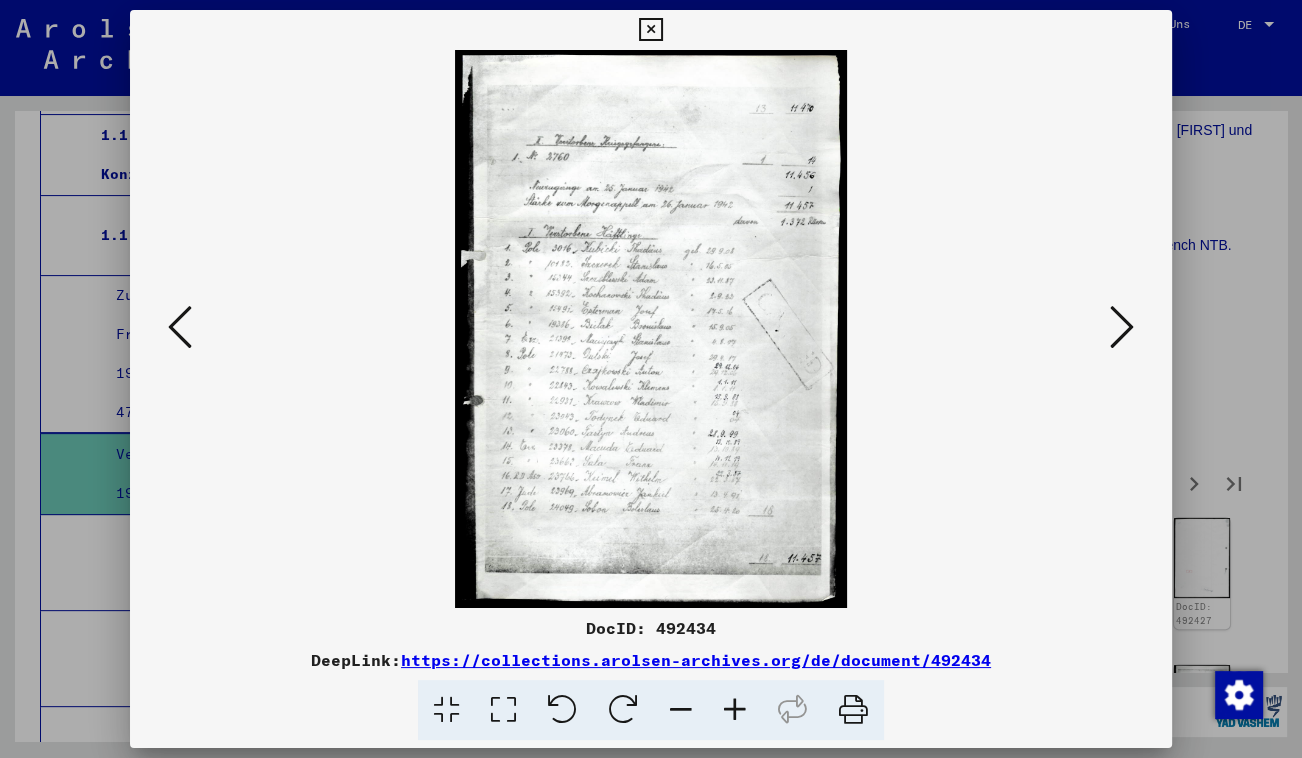 click at bounding box center (503, 710) 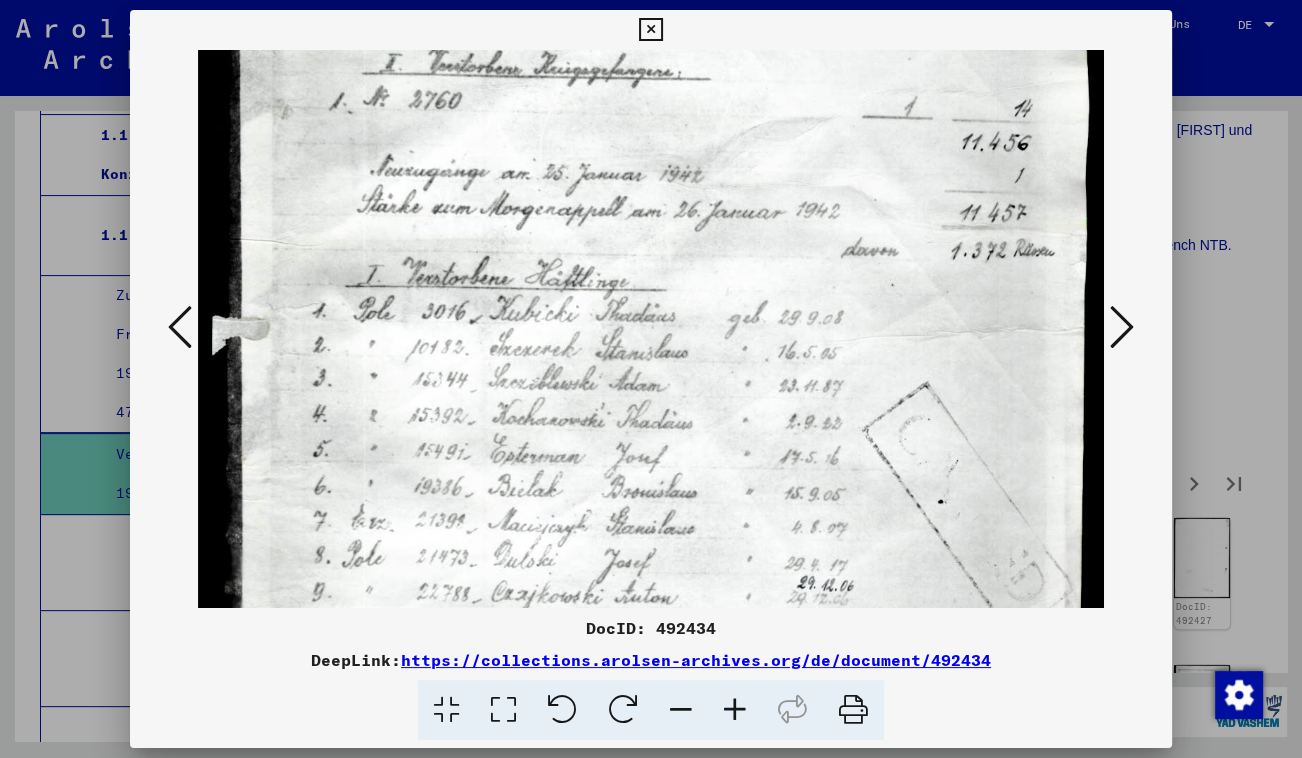 scroll, scrollTop: 214, scrollLeft: 0, axis: vertical 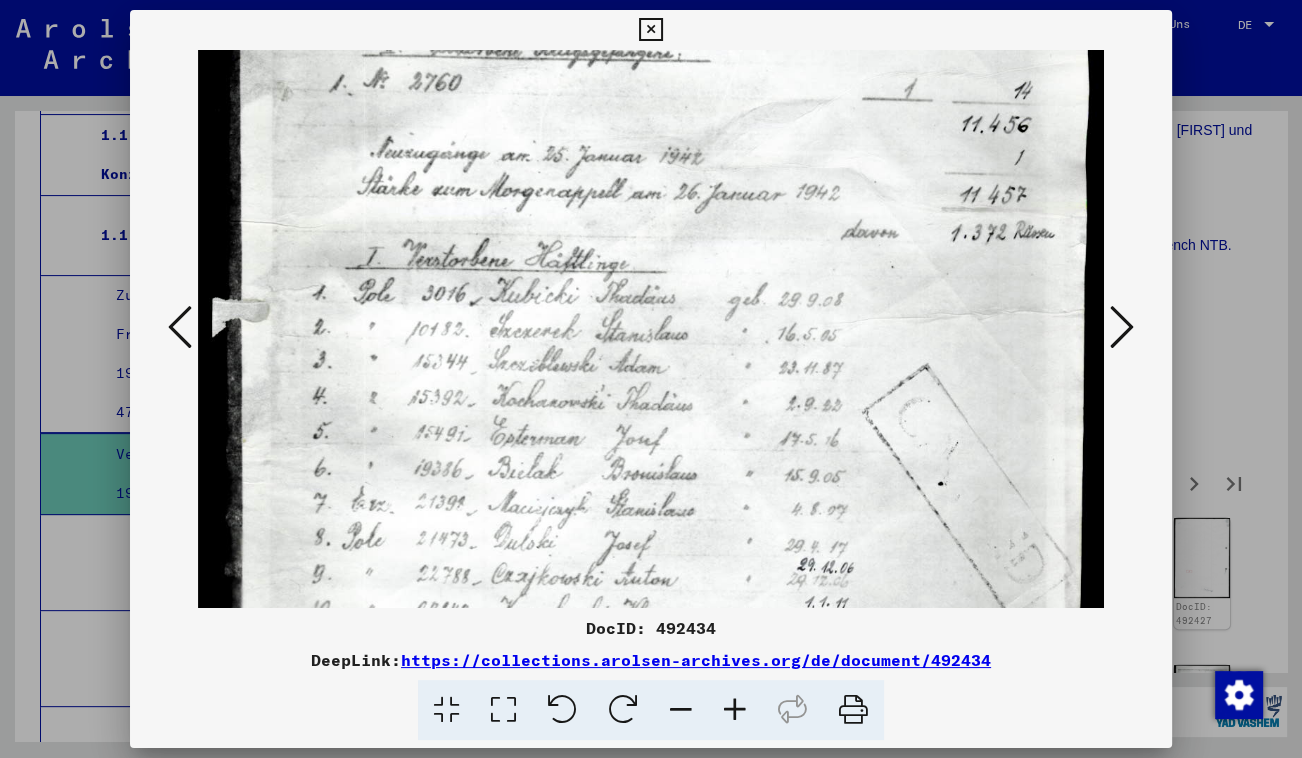 drag, startPoint x: 639, startPoint y: 473, endPoint x: 624, endPoint y: 260, distance: 213.52751 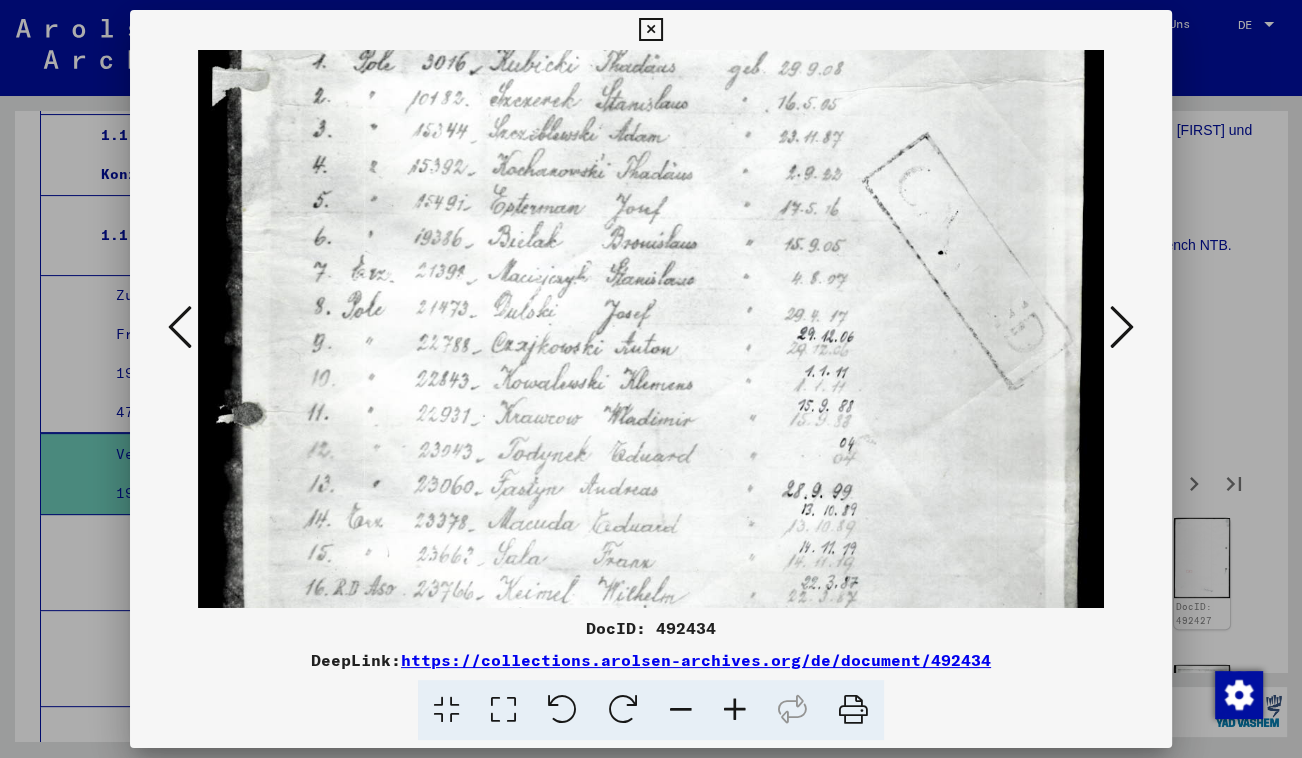 scroll, scrollTop: 447, scrollLeft: 0, axis: vertical 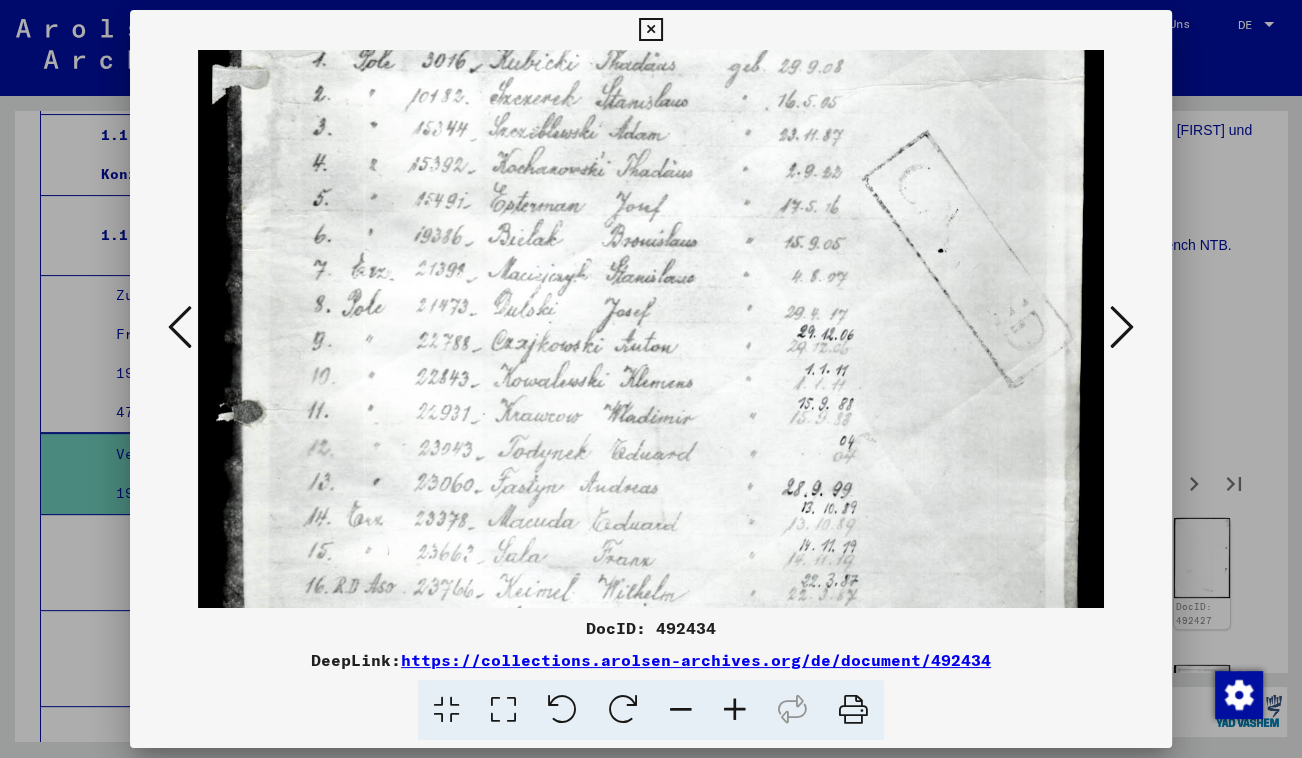 drag, startPoint x: 652, startPoint y: 486, endPoint x: 626, endPoint y: 250, distance: 237.42789 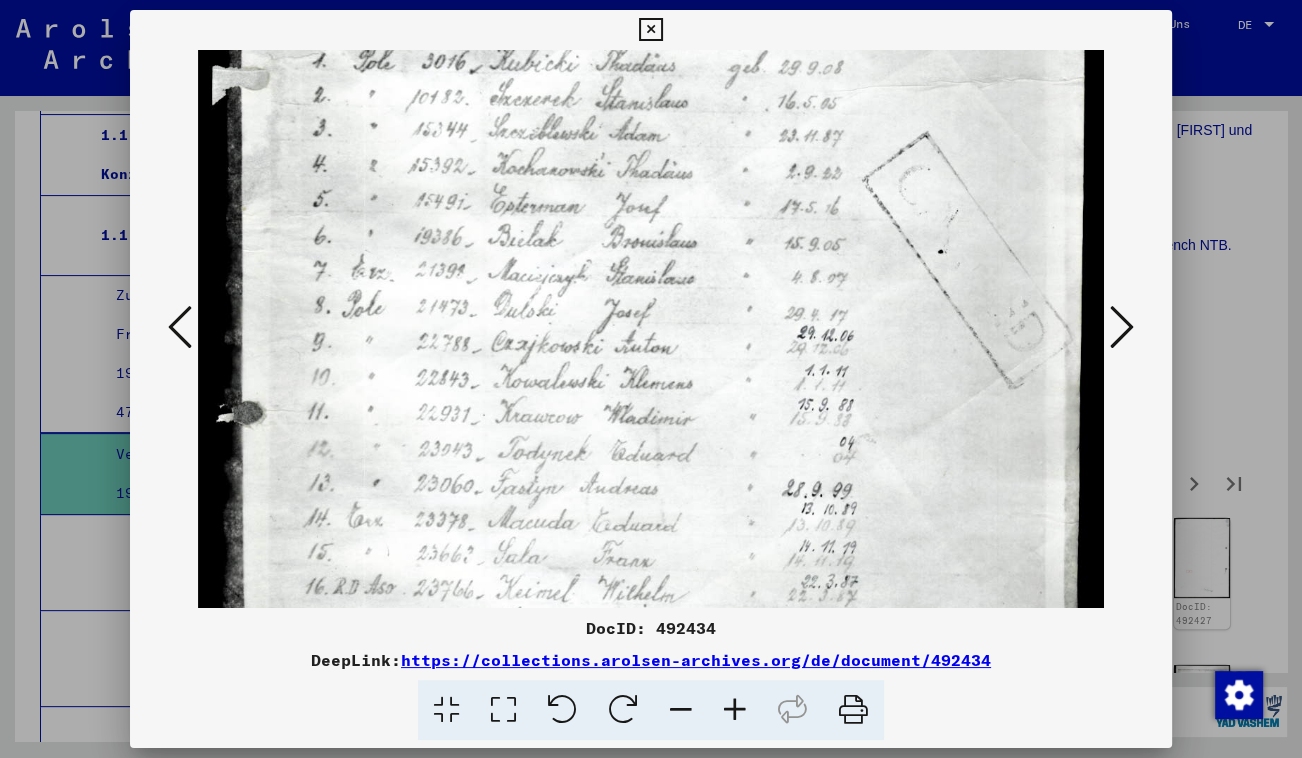 scroll, scrollTop: 450, scrollLeft: 0, axis: vertical 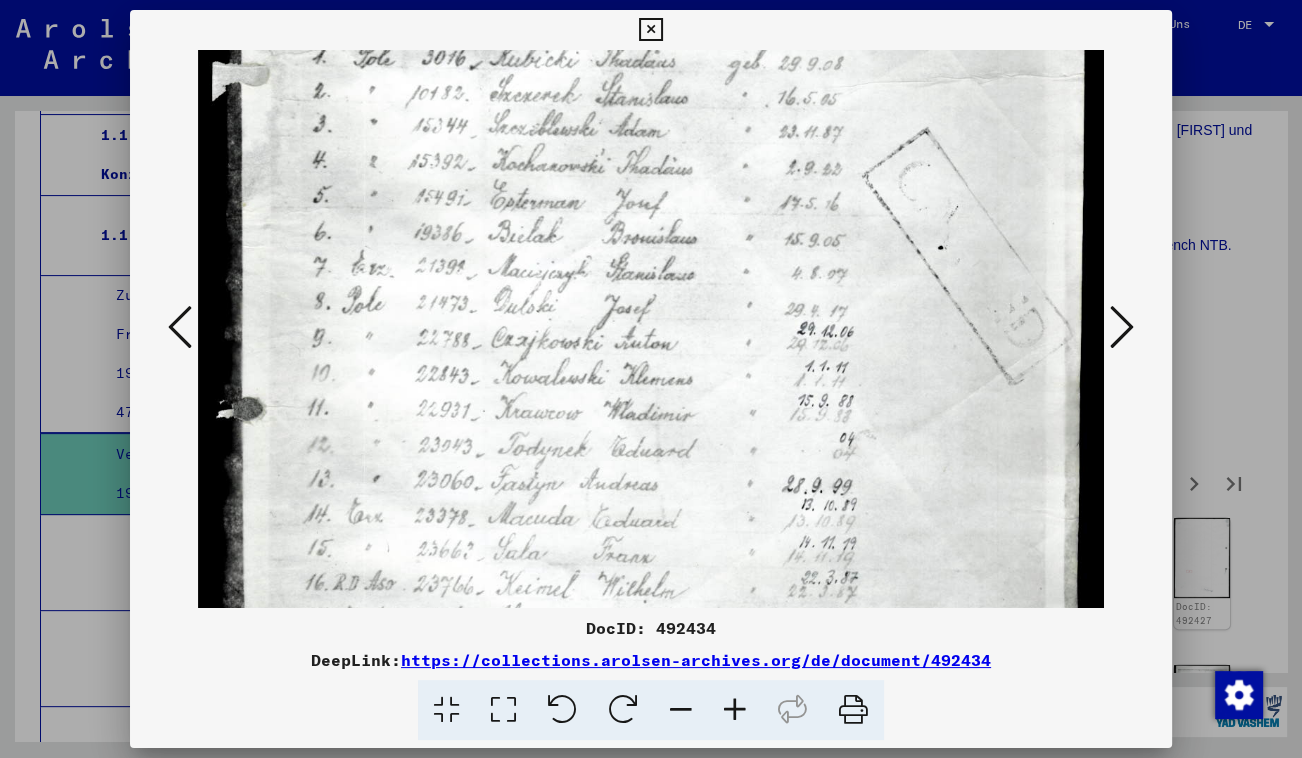 drag, startPoint x: 636, startPoint y: 255, endPoint x: 610, endPoint y: 252, distance: 26.172504 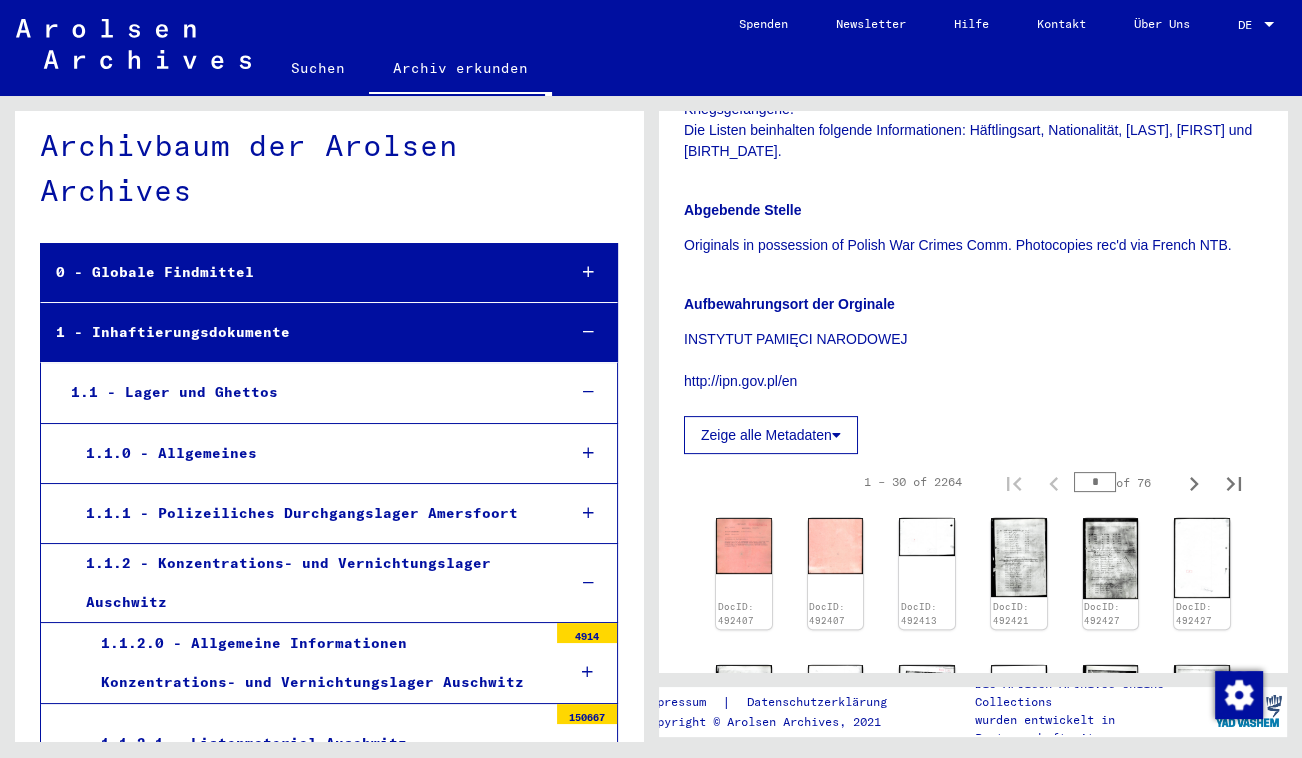 scroll, scrollTop: 0, scrollLeft: 0, axis: both 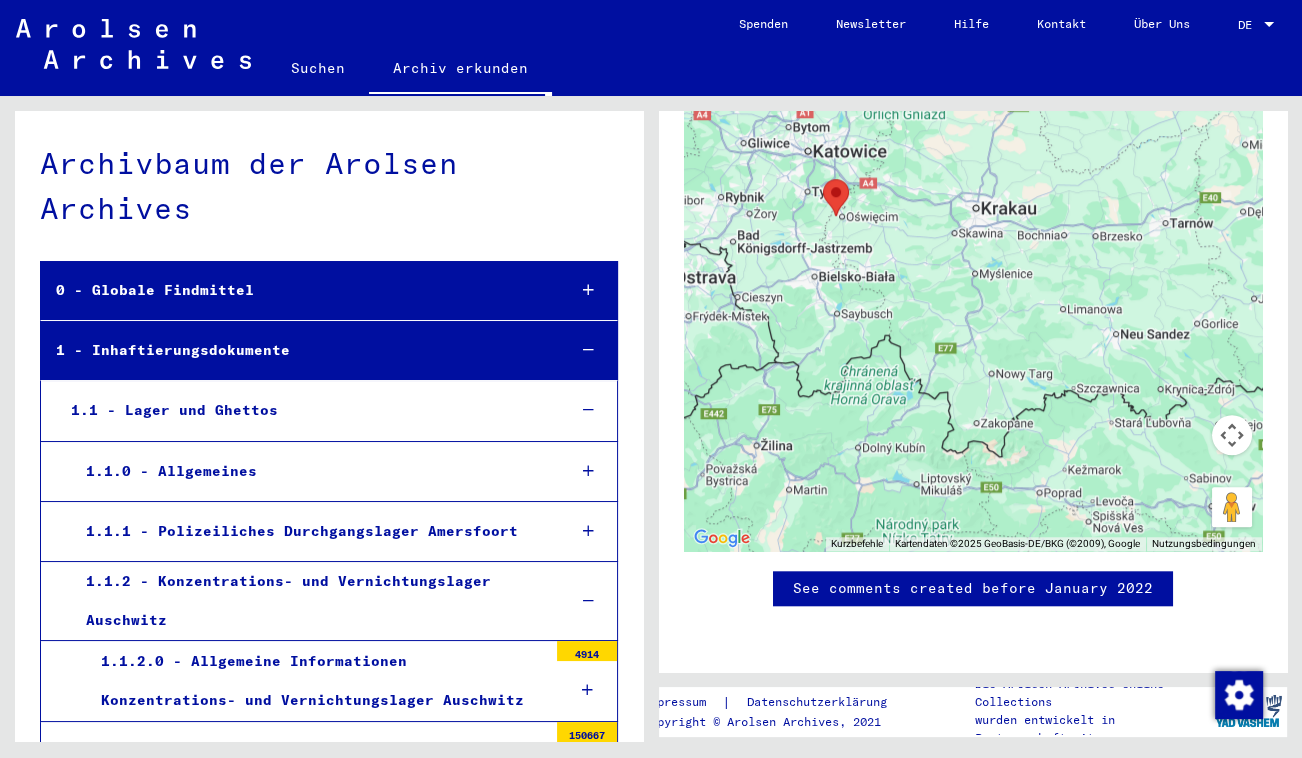 click on "Suchen" 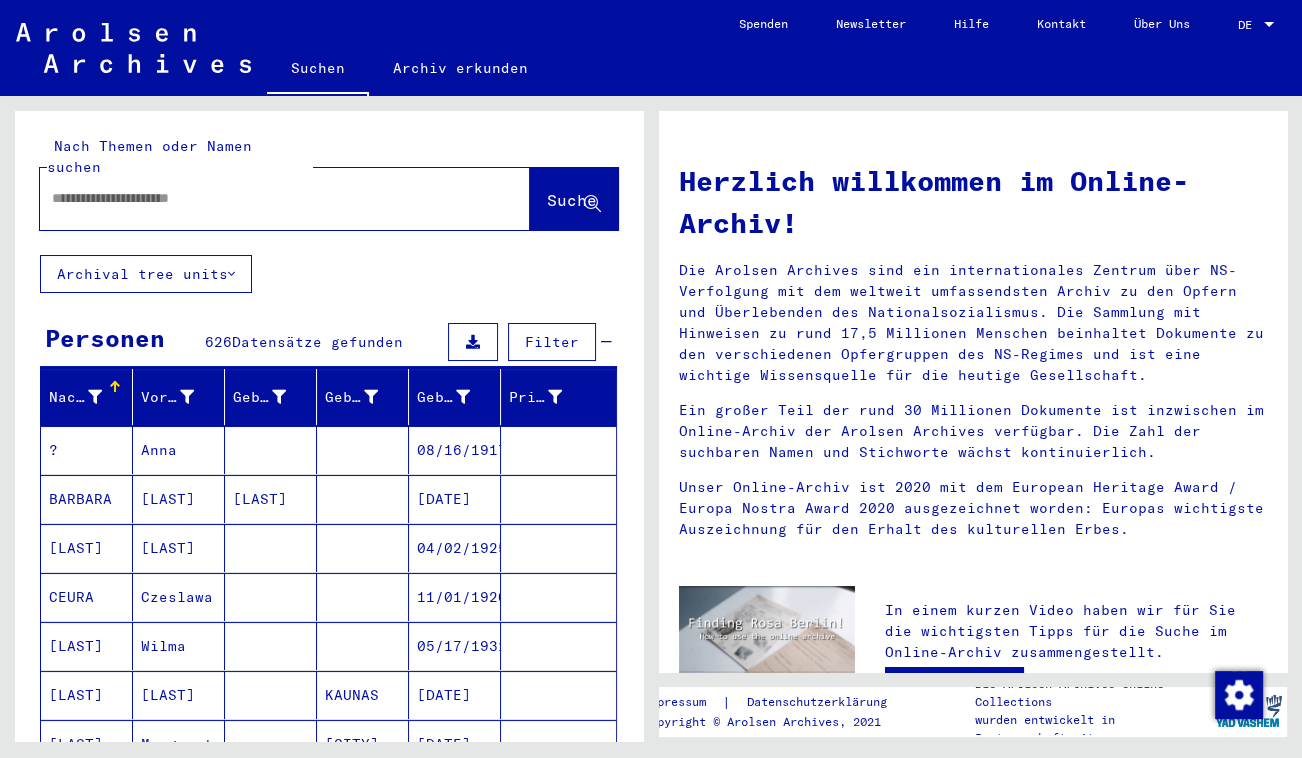 click on "Archival tree units" 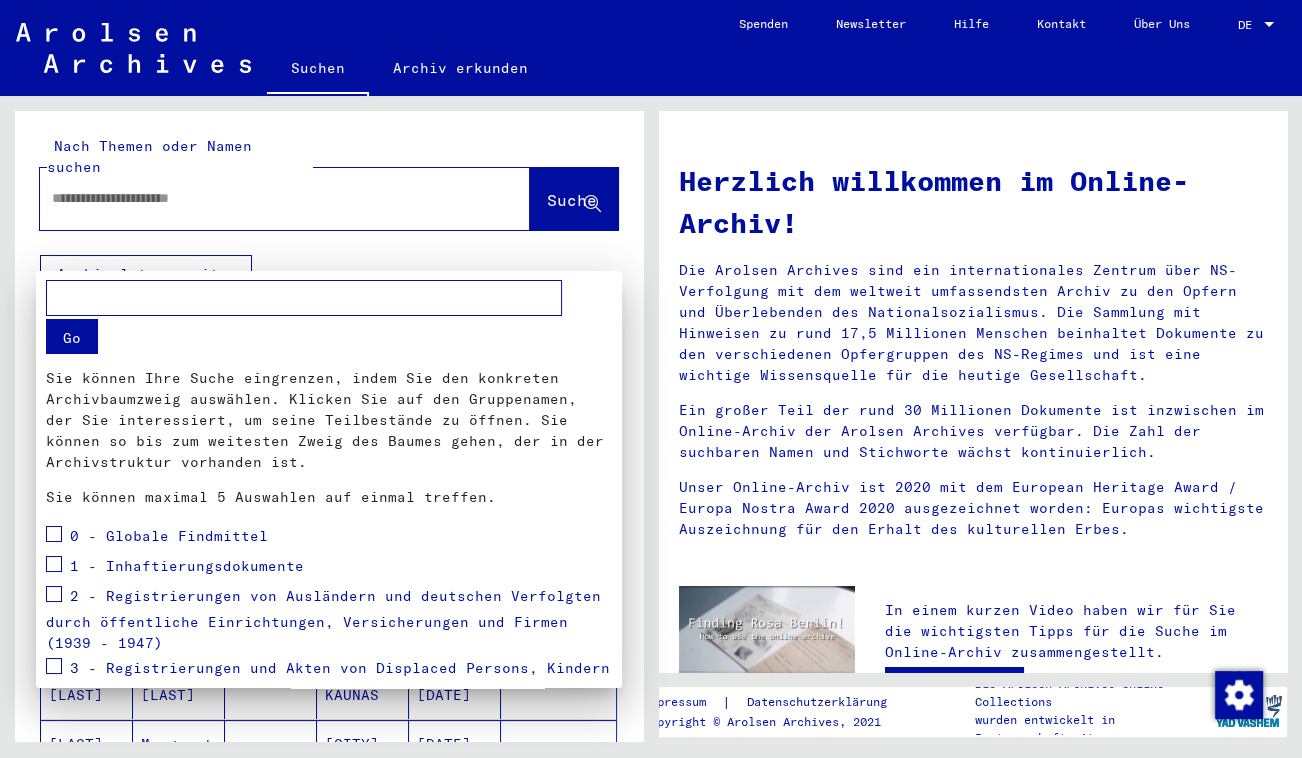 click at bounding box center (651, 379) 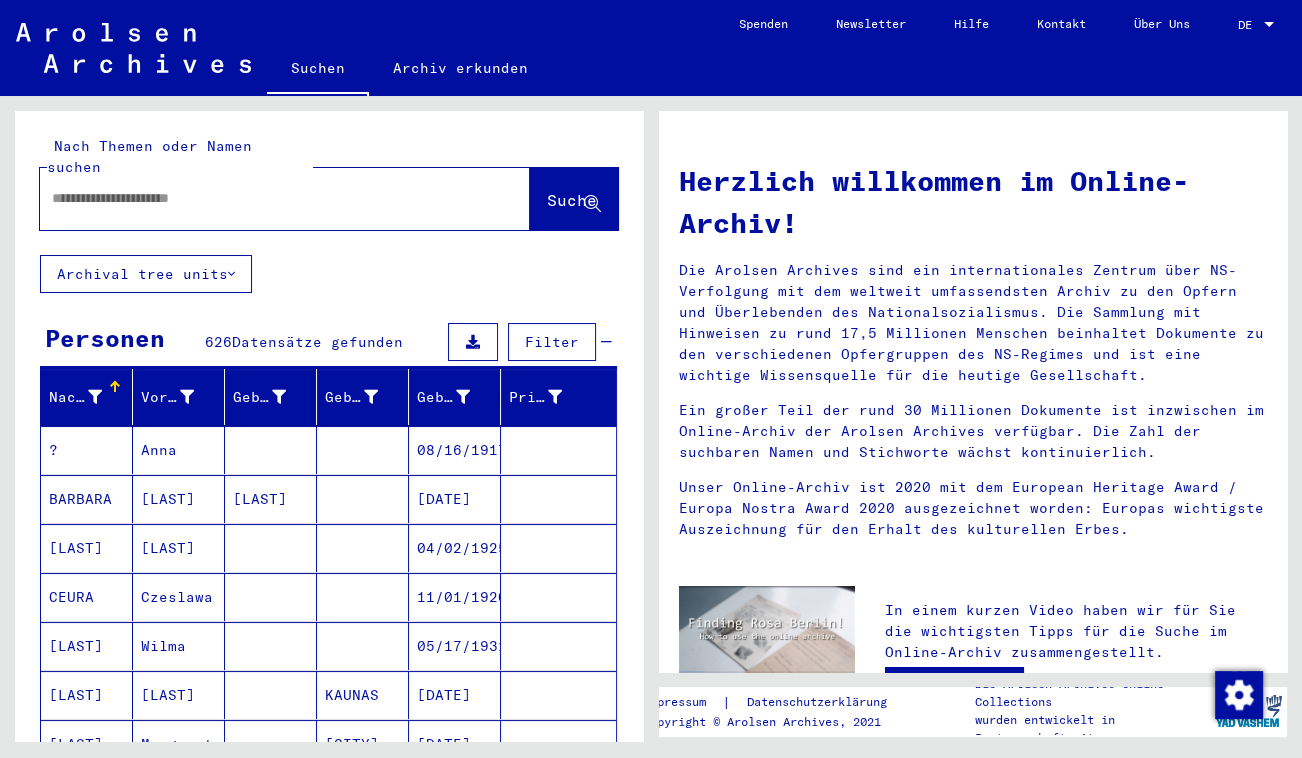 click at bounding box center [261, 198] 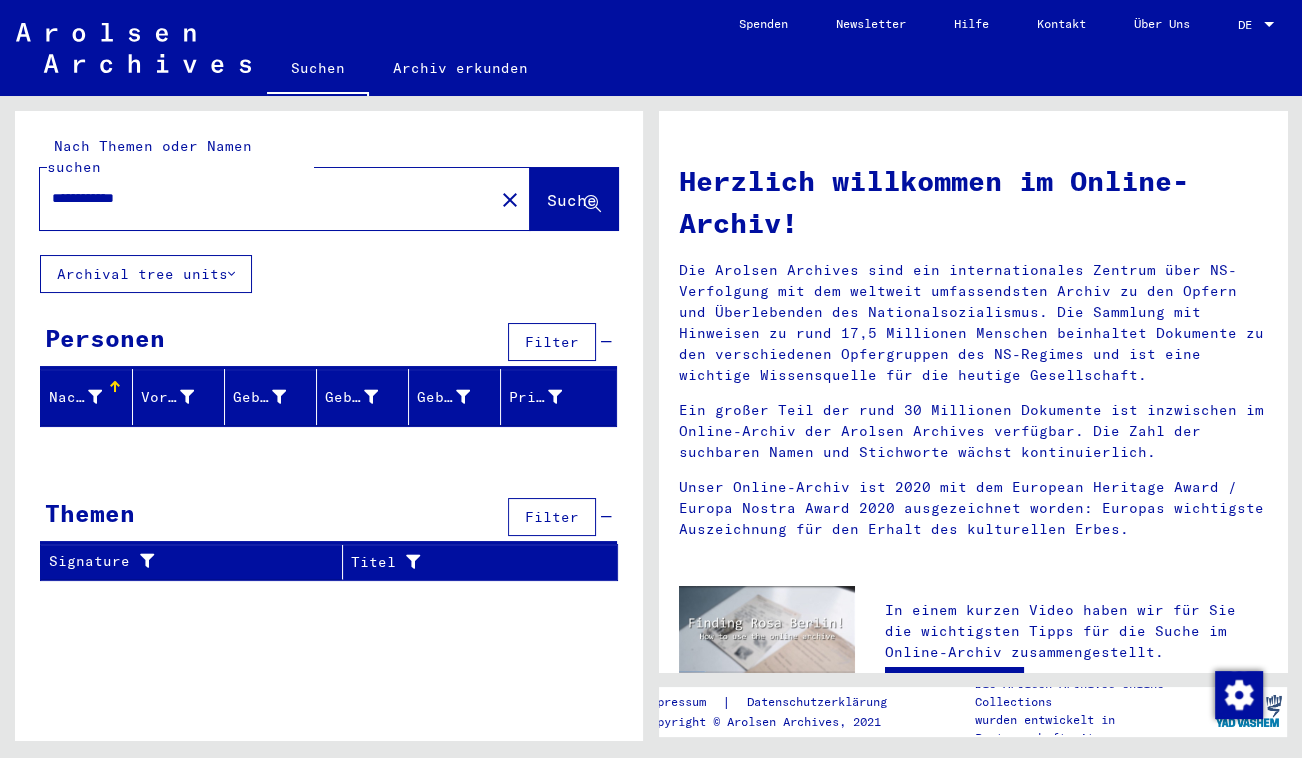 drag, startPoint x: 126, startPoint y: 183, endPoint x: 139, endPoint y: 193, distance: 16.40122 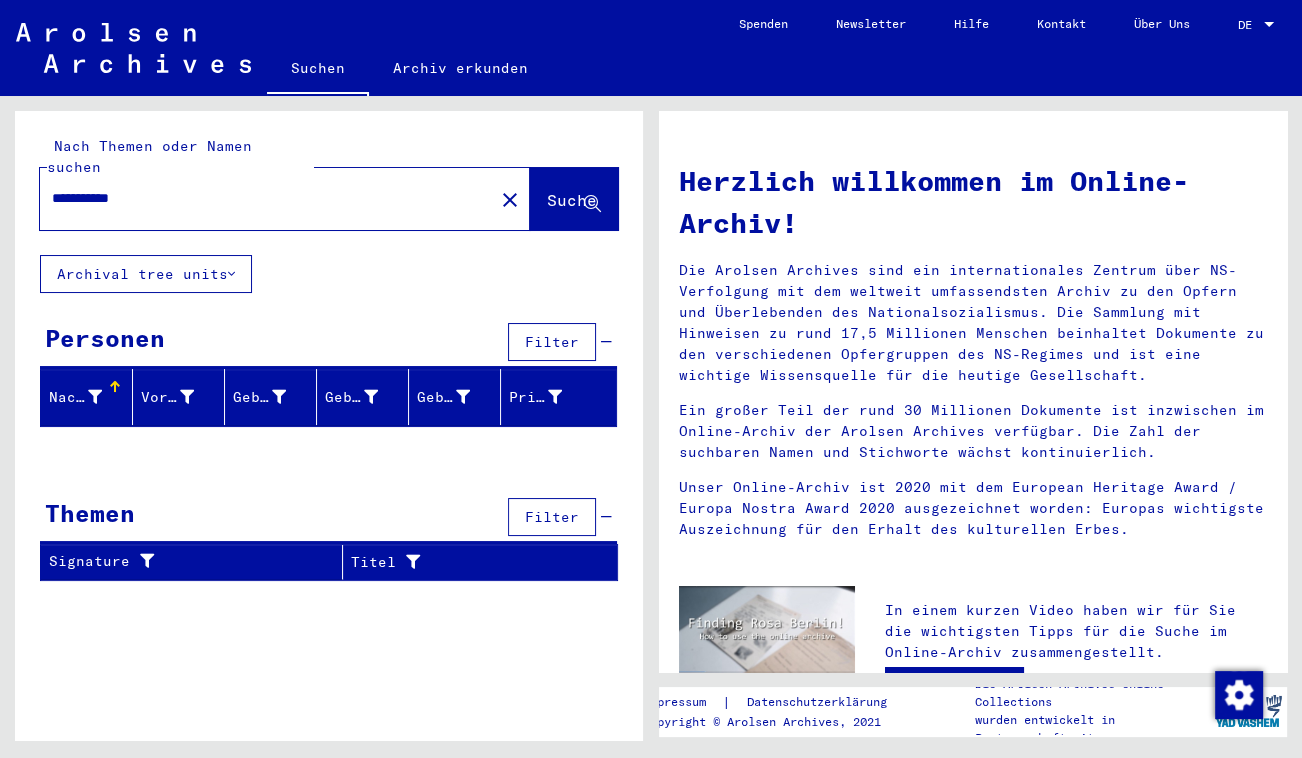 click on "Suche" 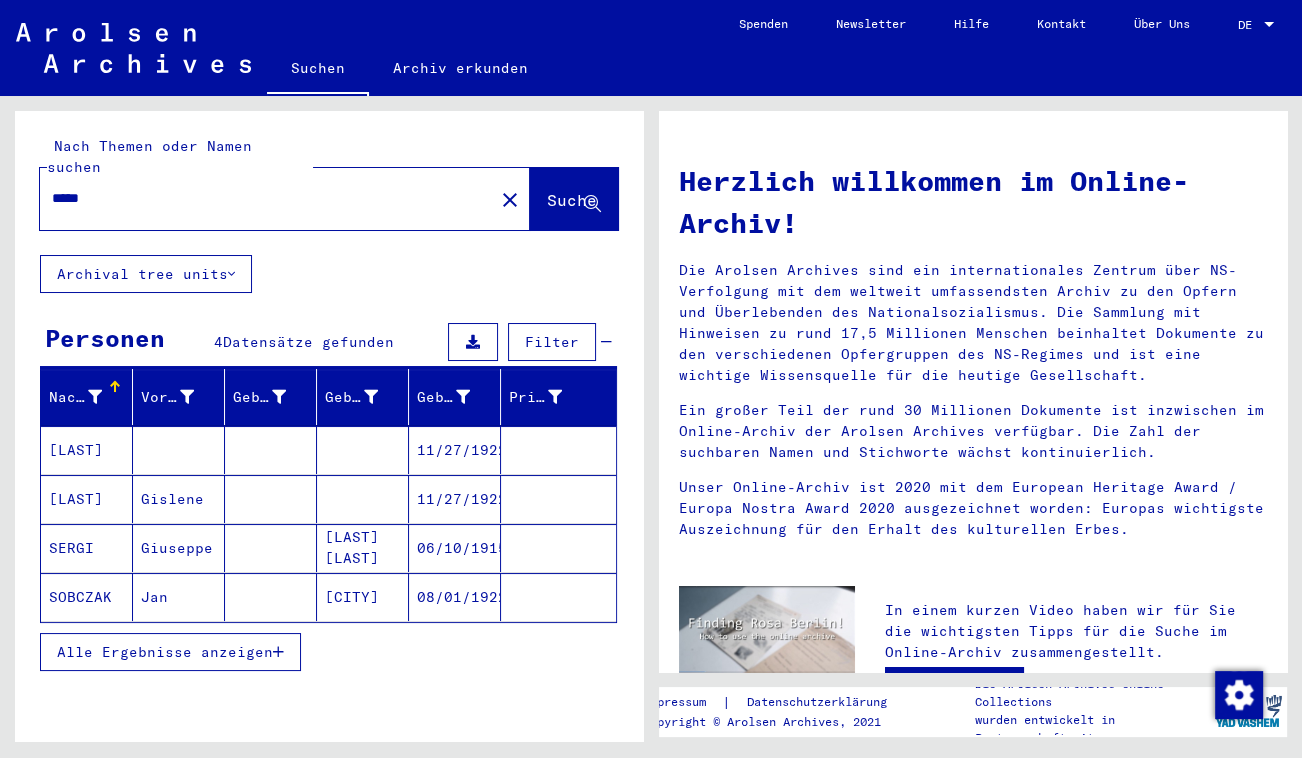 click at bounding box center (179, 499) 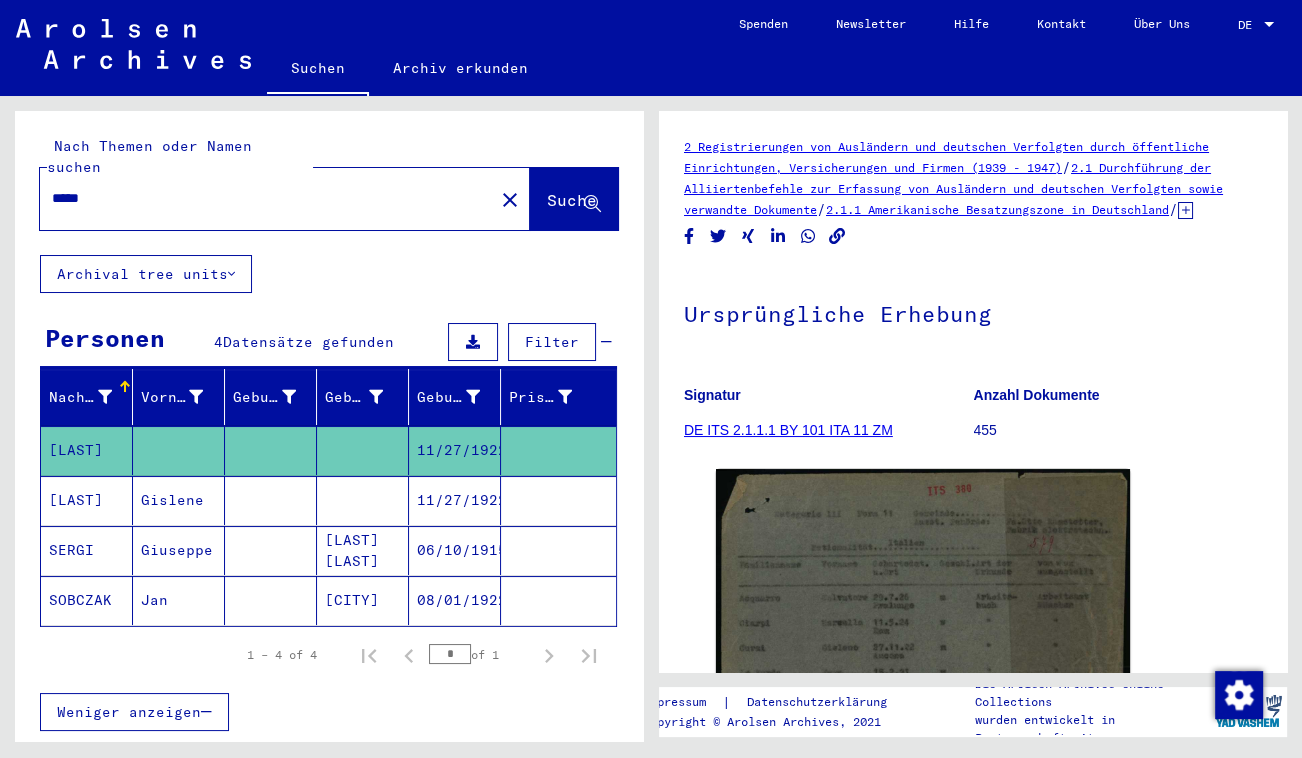 scroll, scrollTop: 0, scrollLeft: 0, axis: both 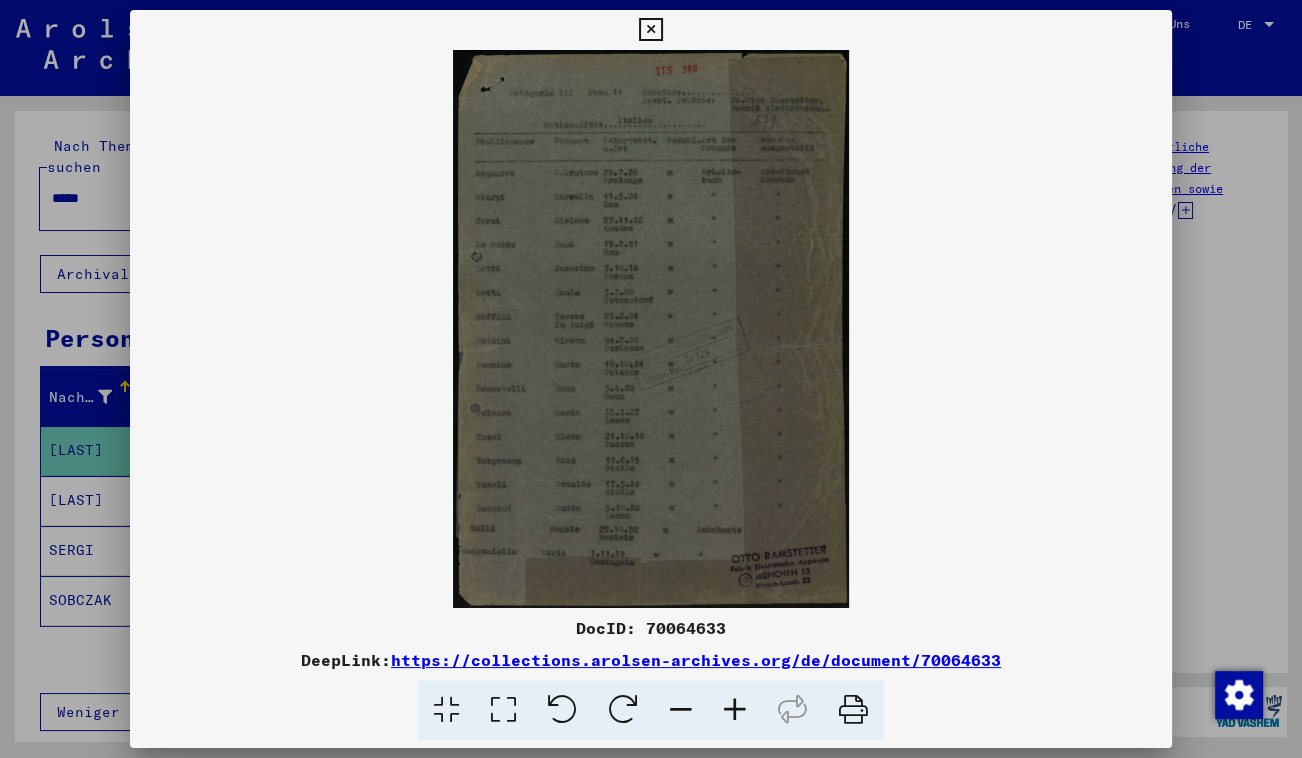 click at bounding box center [503, 710] 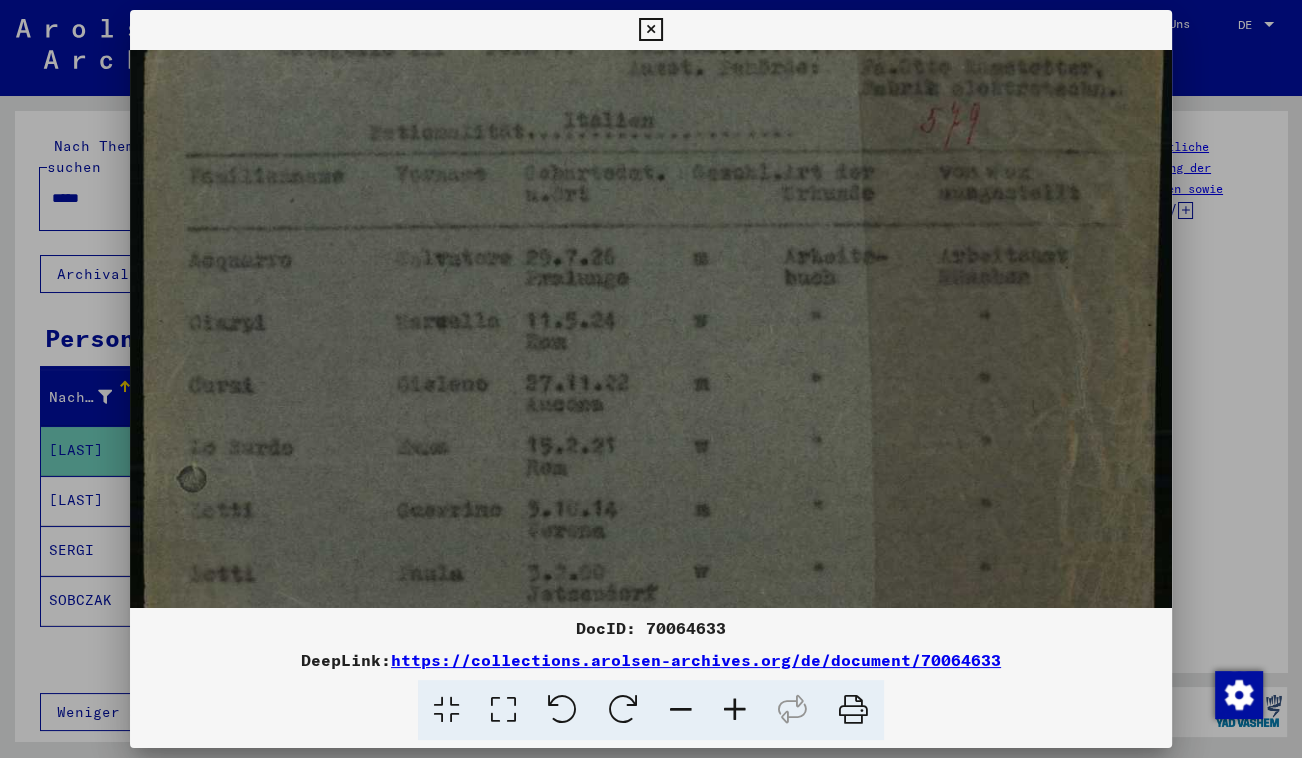 scroll, scrollTop: 171, scrollLeft: 0, axis: vertical 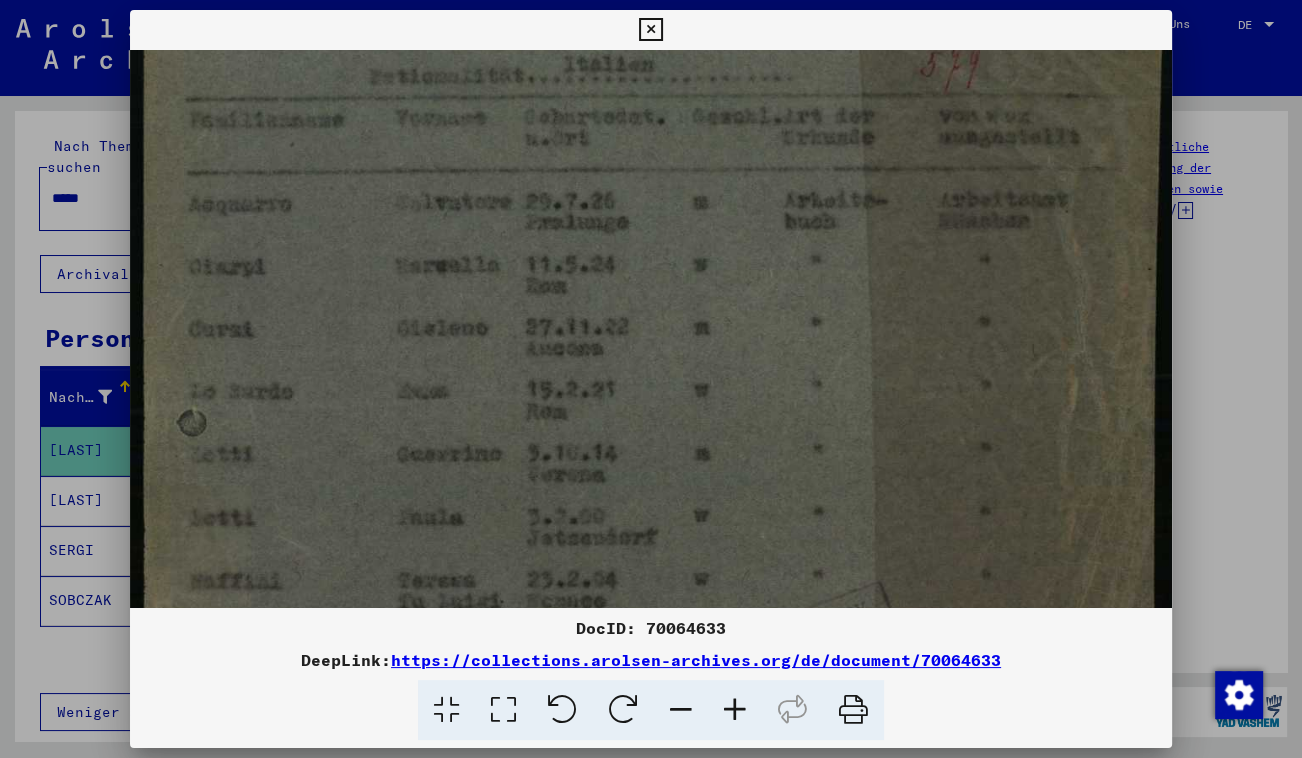 drag, startPoint x: 488, startPoint y: 500, endPoint x: 491, endPoint y: 326, distance: 174.02586 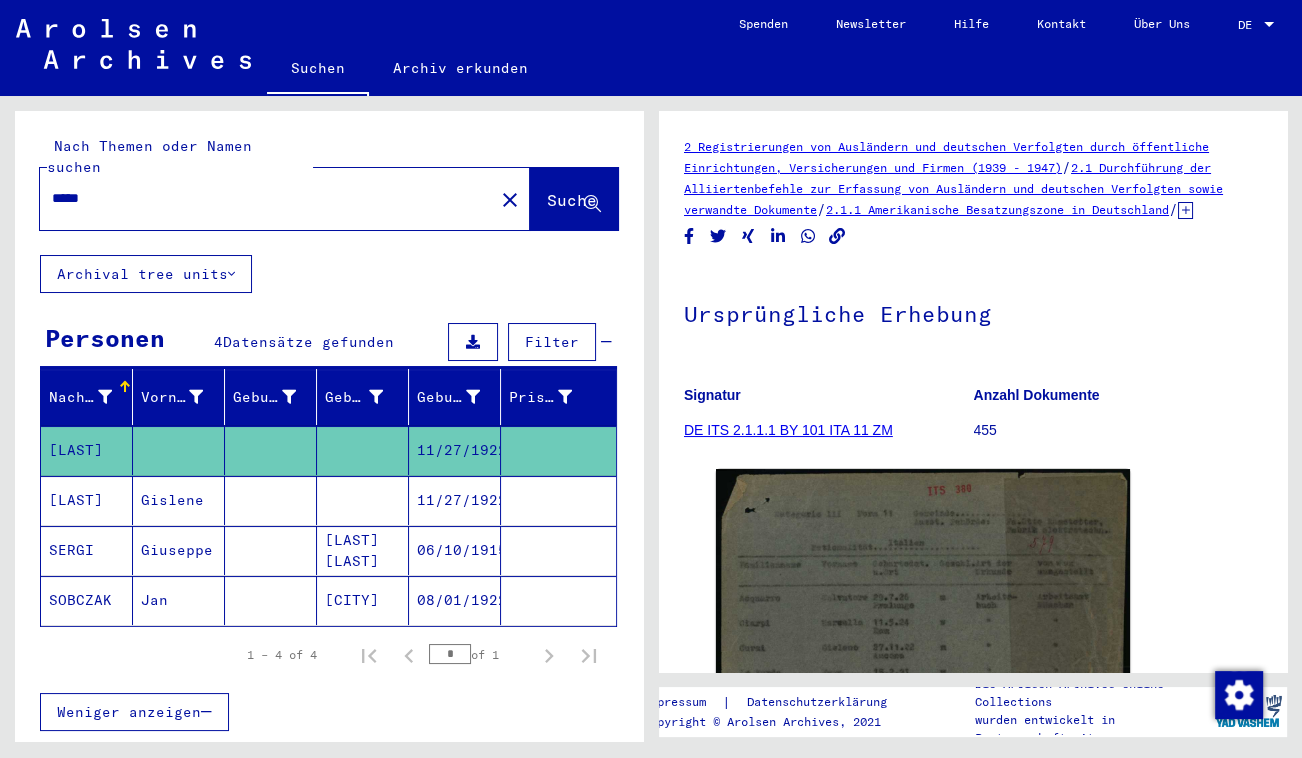 click on "*****" at bounding box center (267, 198) 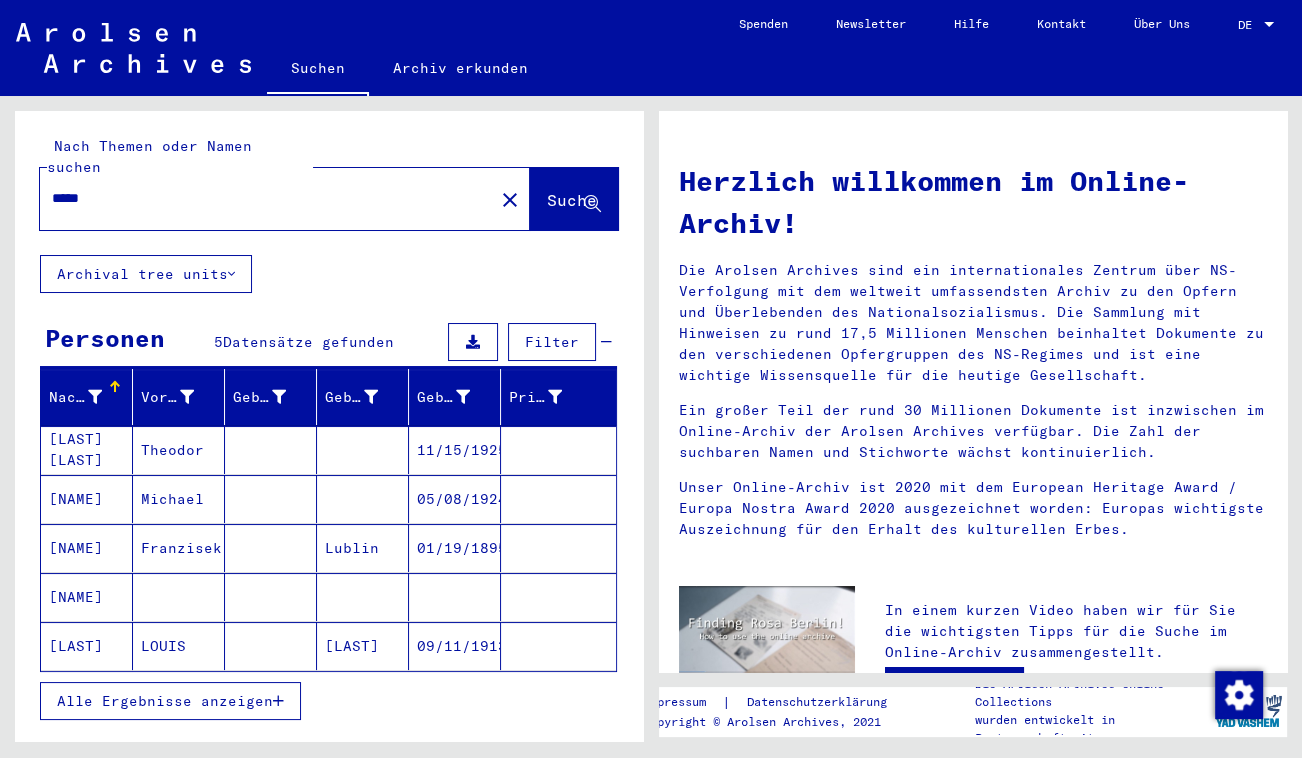 click on "Theodor" at bounding box center (179, 499) 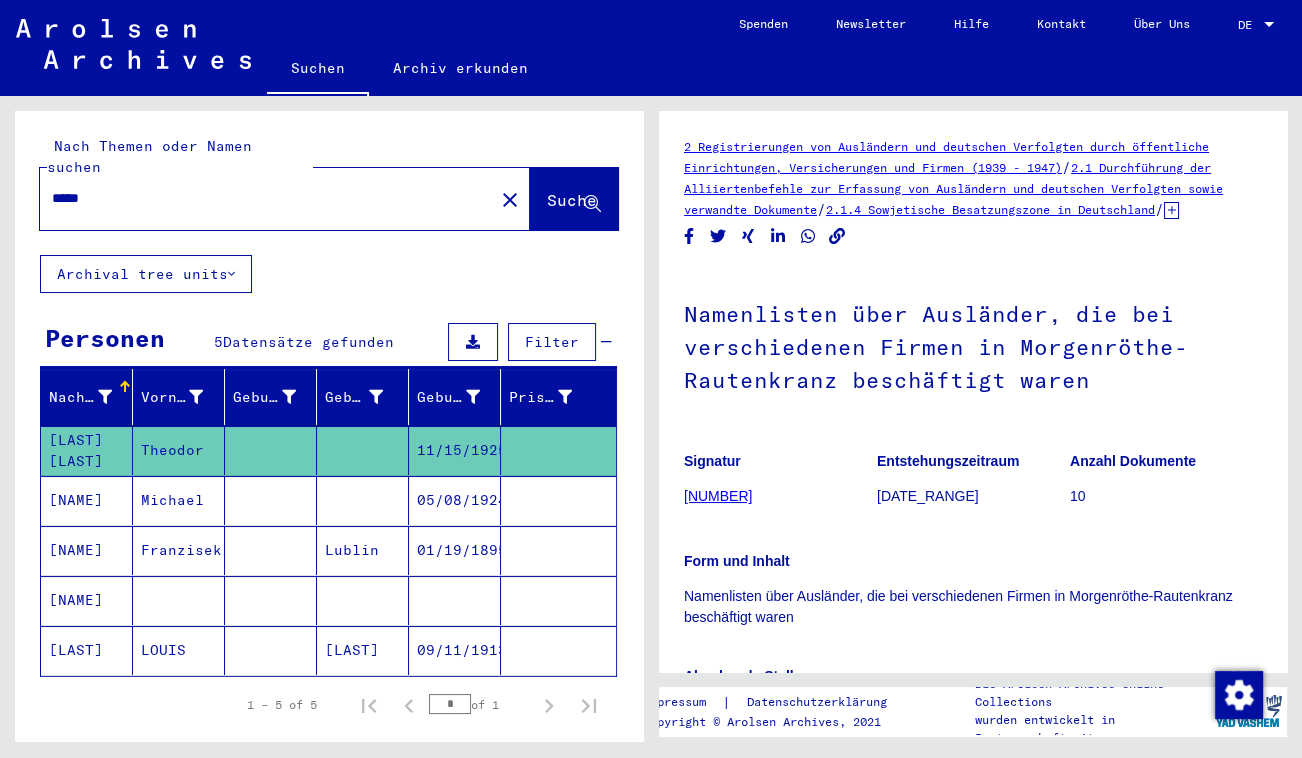 scroll, scrollTop: 0, scrollLeft: 0, axis: both 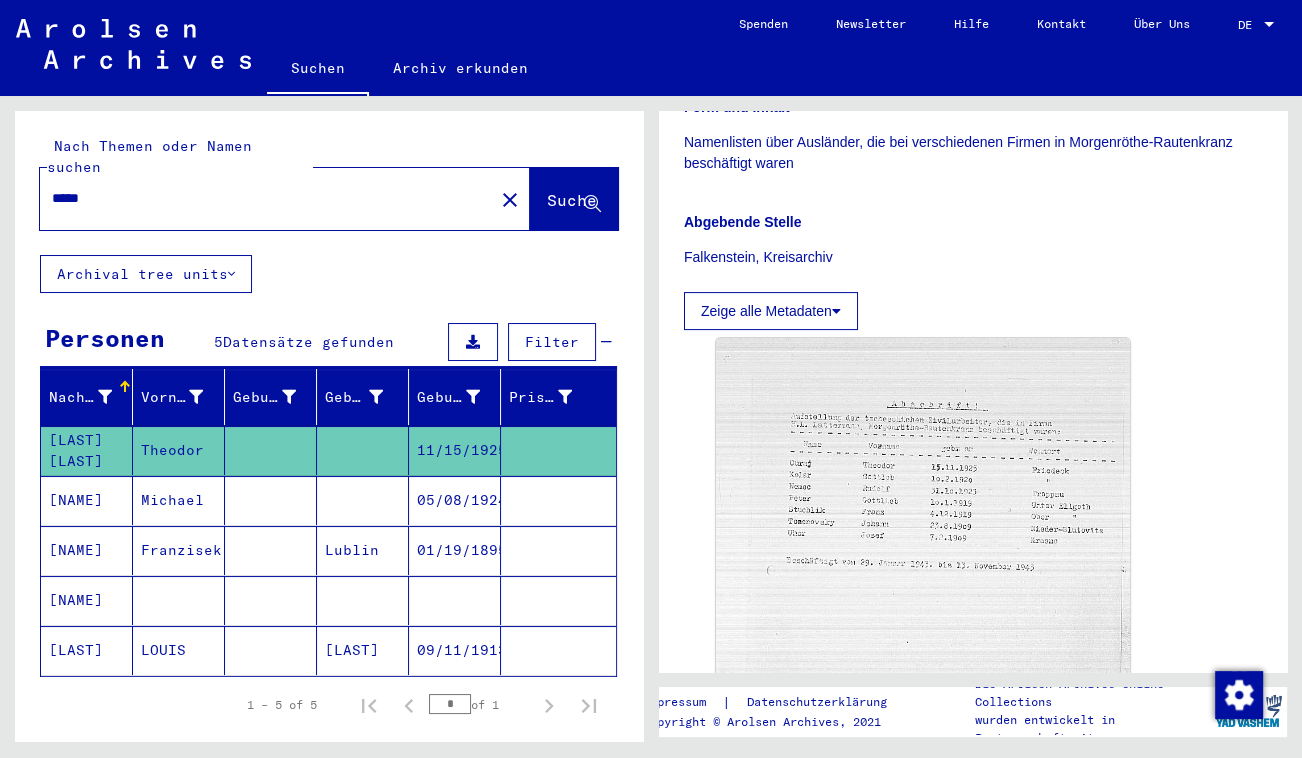 click 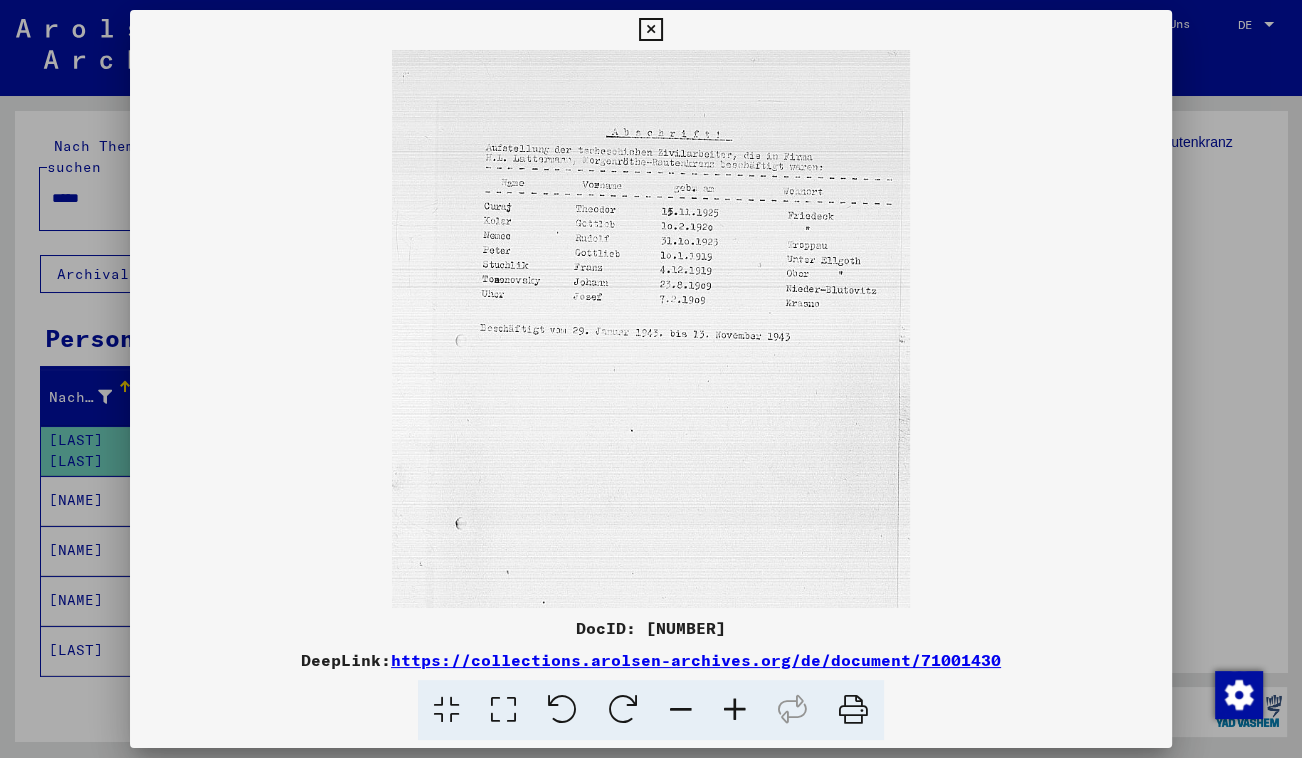 click at bounding box center (650, 30) 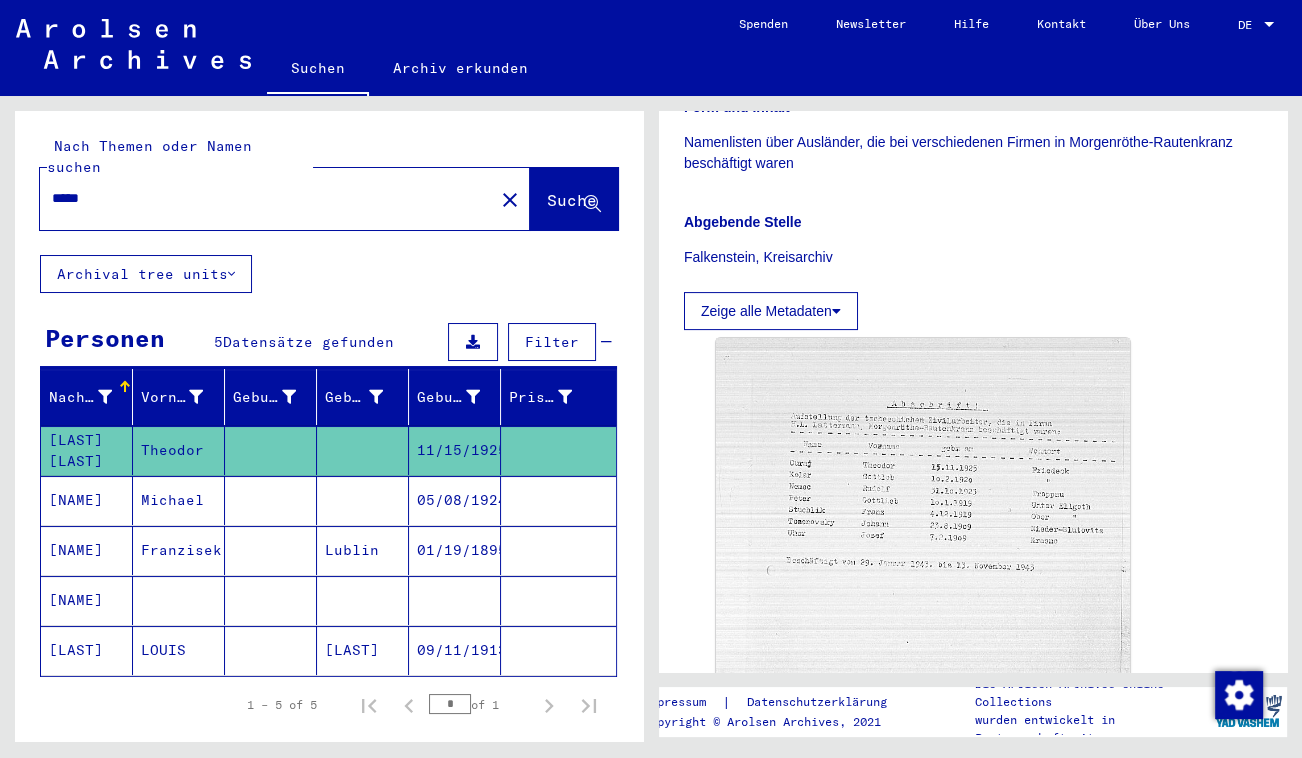 click at bounding box center (271, 650) 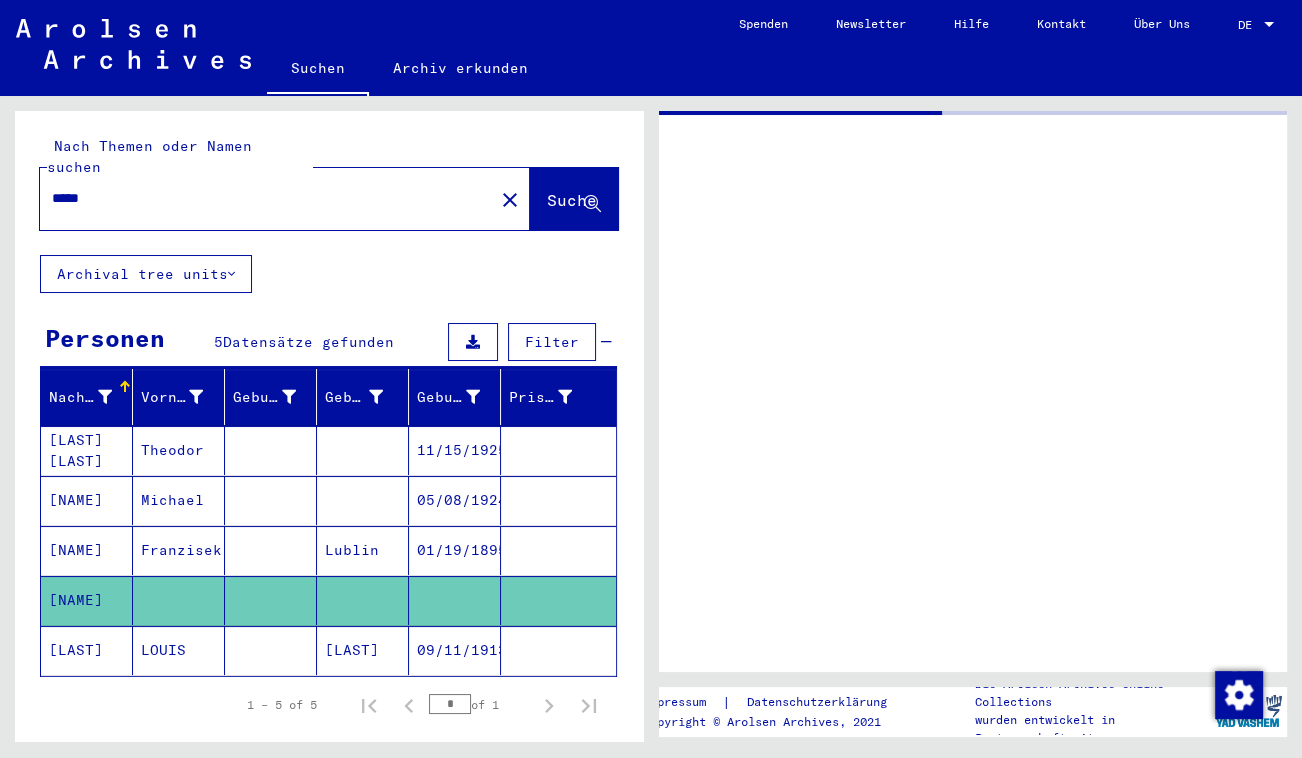 scroll, scrollTop: 0, scrollLeft: 0, axis: both 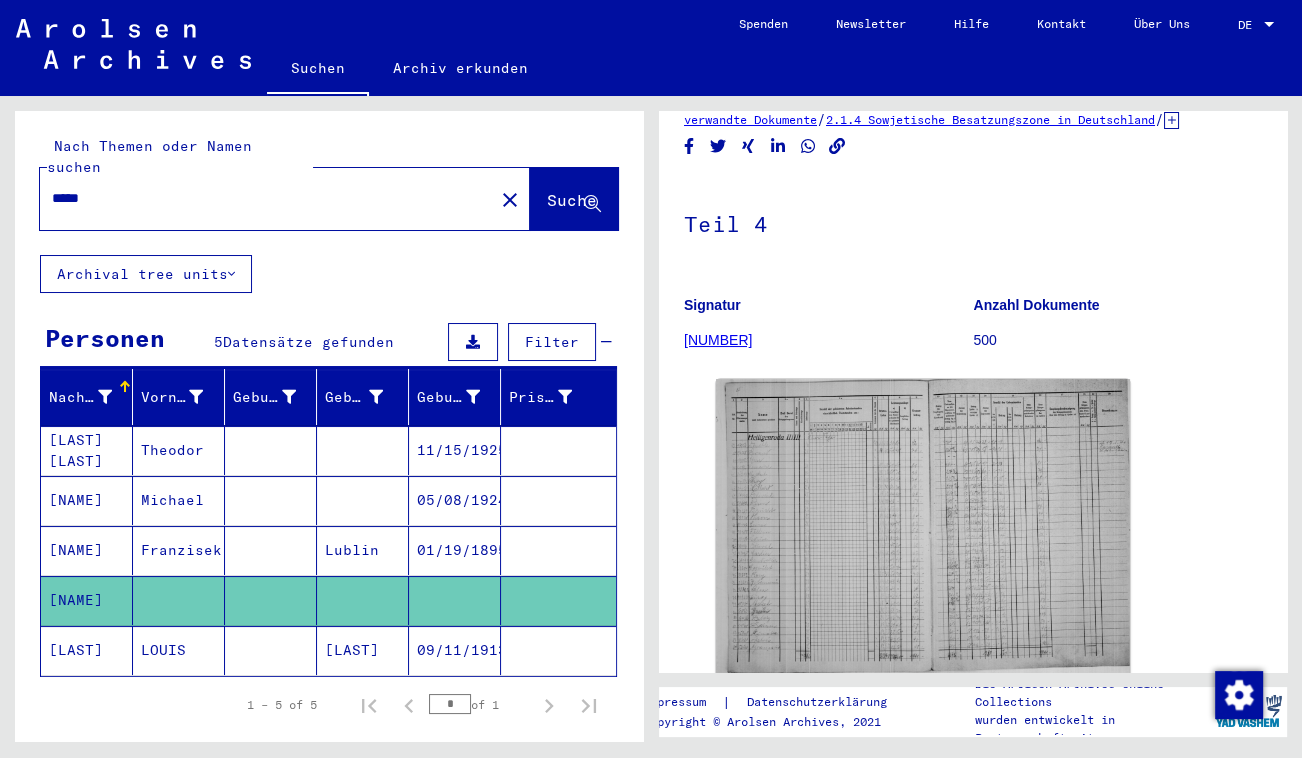 click 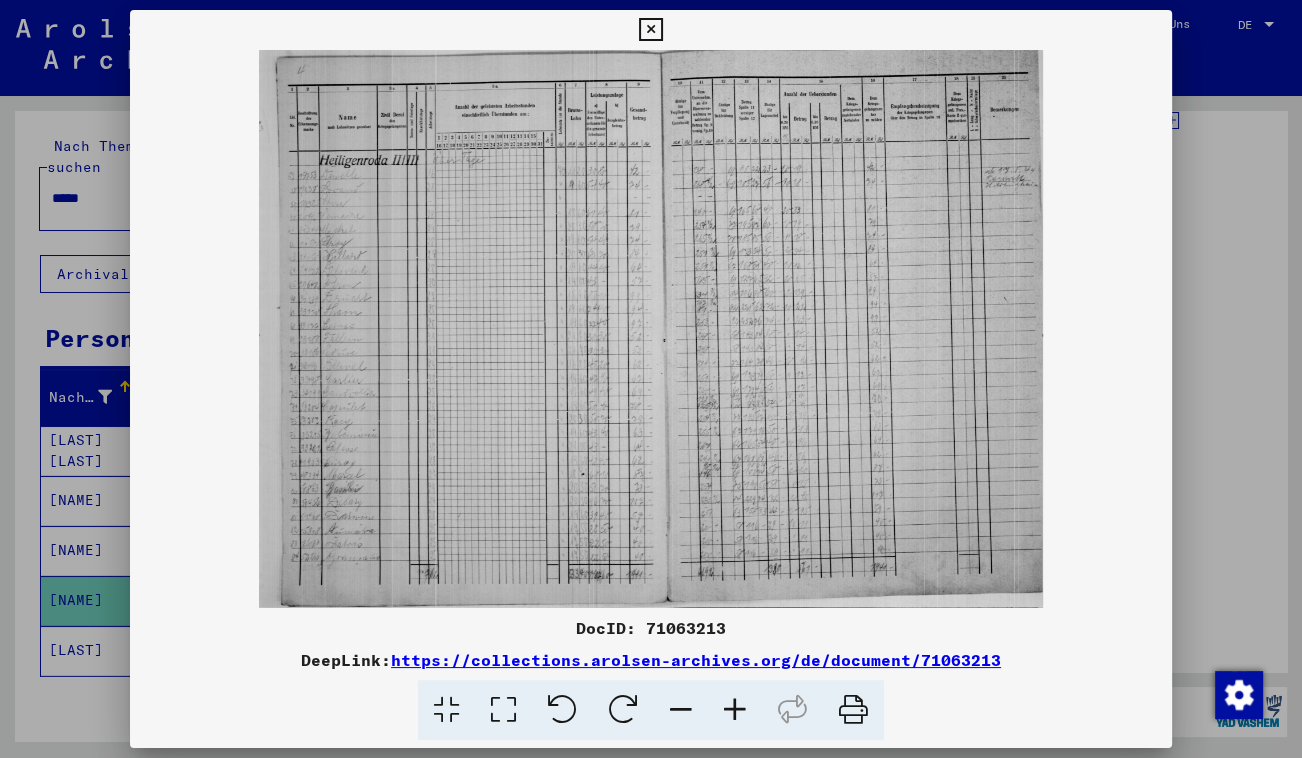 click at bounding box center [503, 710] 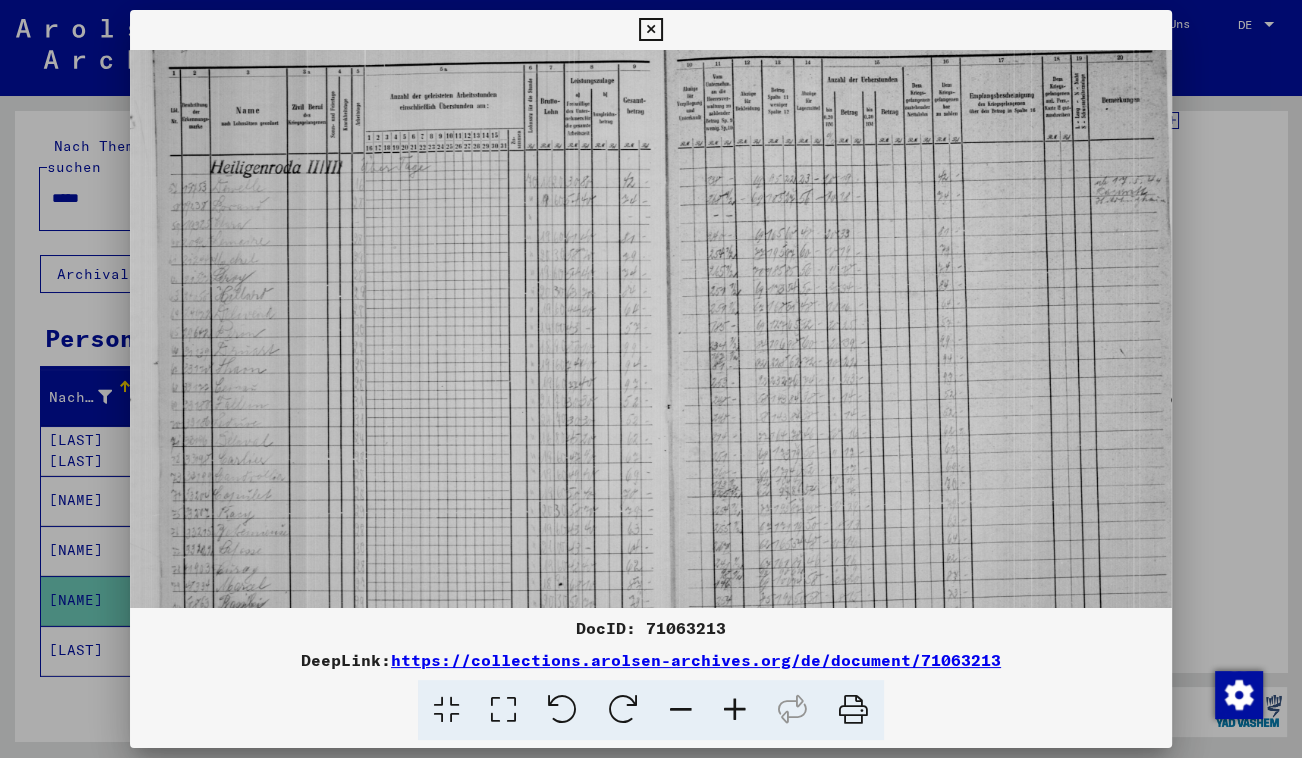 drag, startPoint x: 351, startPoint y: 395, endPoint x: 414, endPoint y: 311, distance: 105 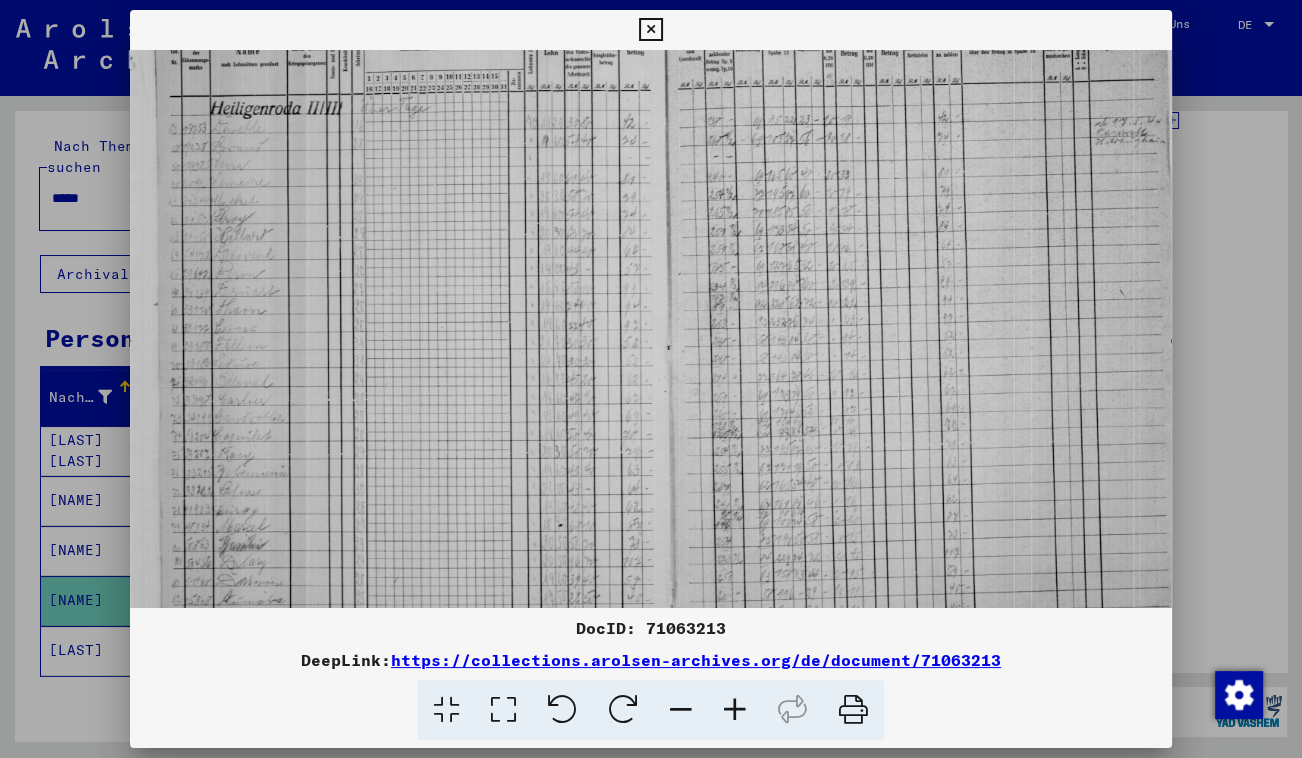 click at bounding box center (735, 710) 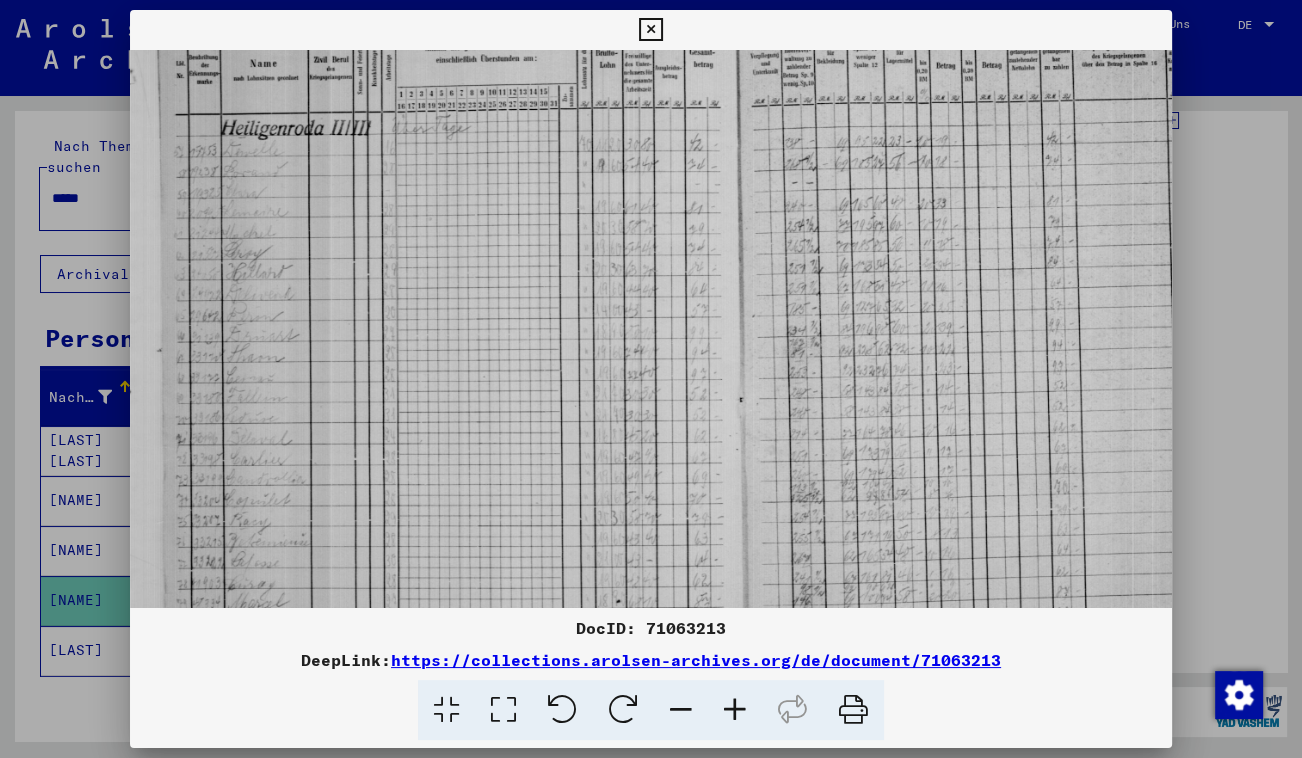 click at bounding box center (735, 710) 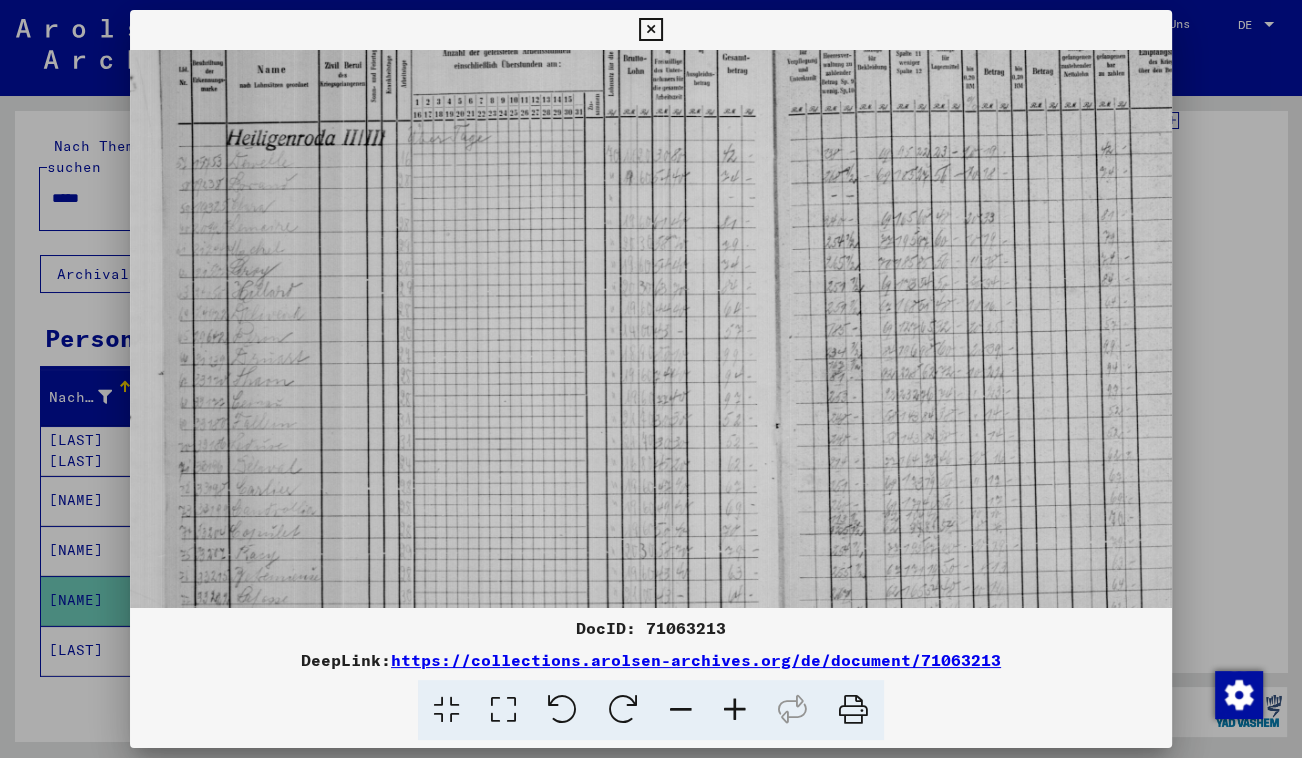 click at bounding box center [735, 710] 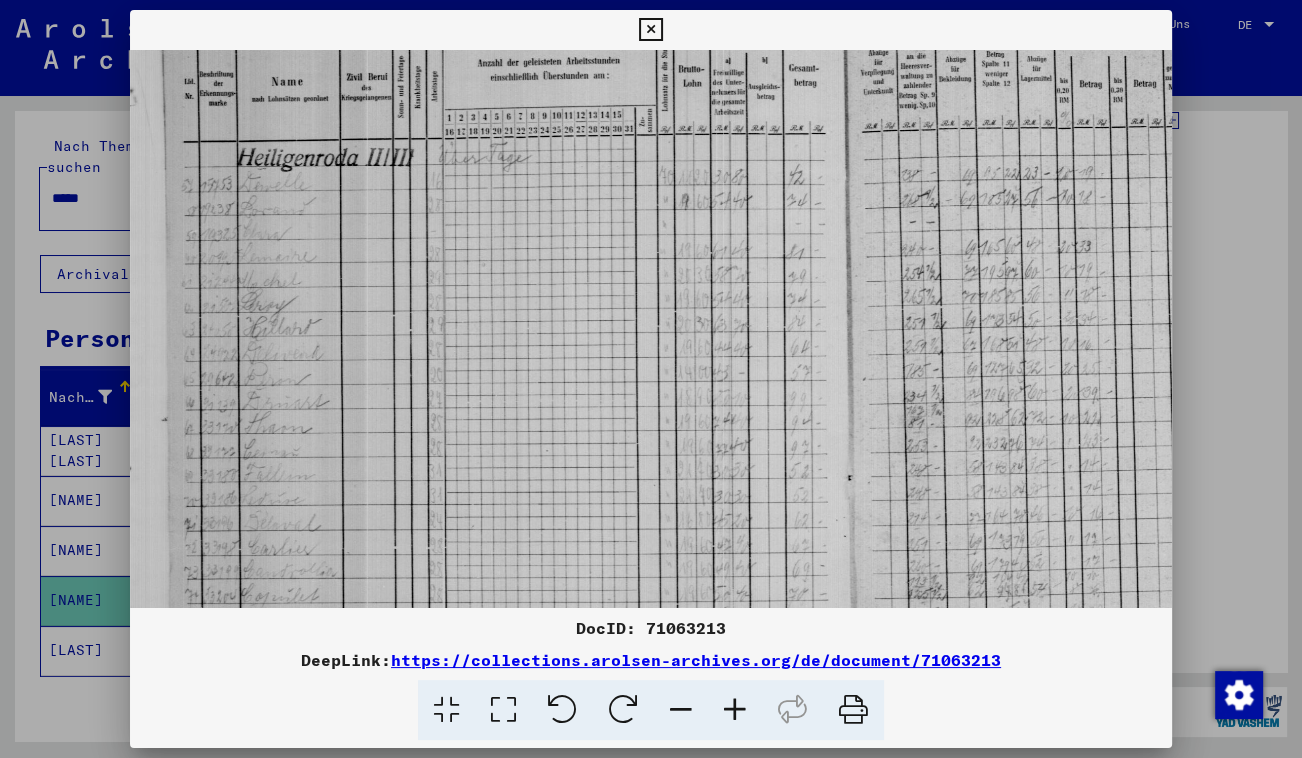 click at bounding box center [735, 710] 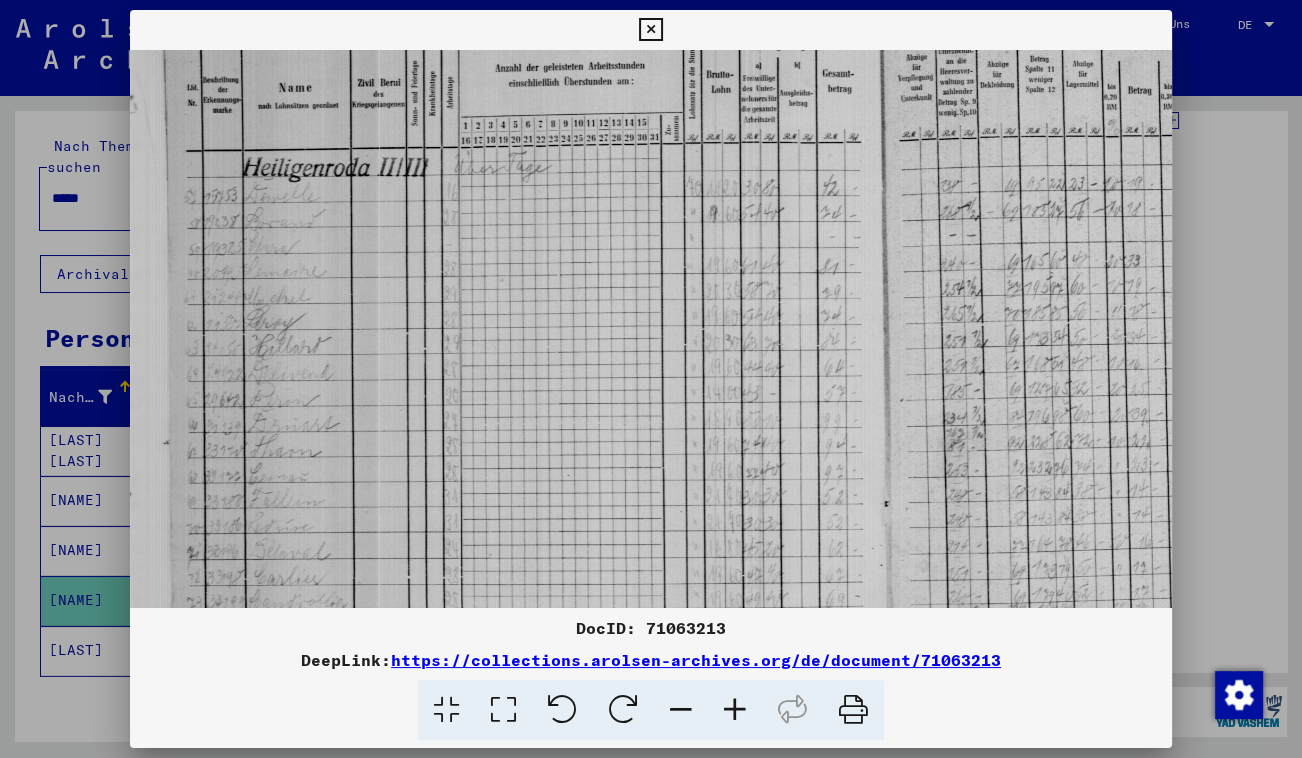 click at bounding box center [650, 30] 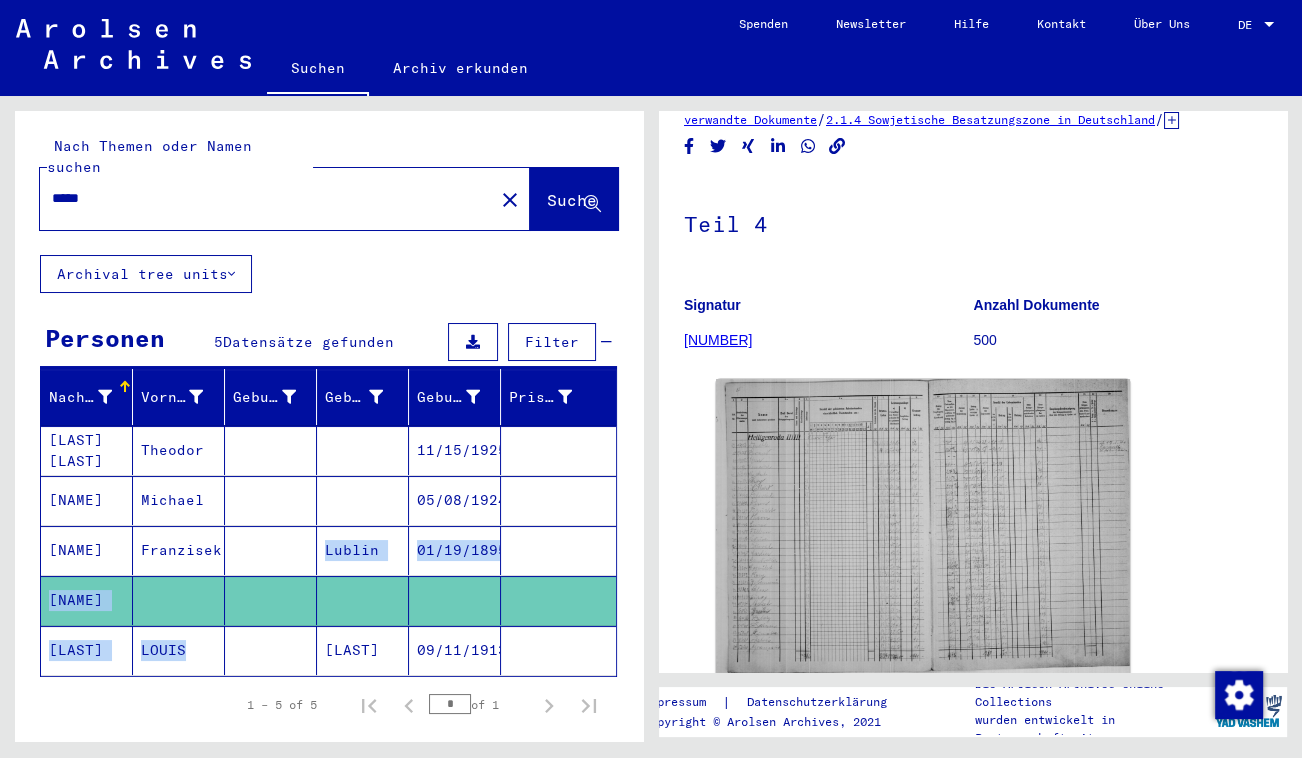 drag, startPoint x: 266, startPoint y: 642, endPoint x: 266, endPoint y: 524, distance: 118 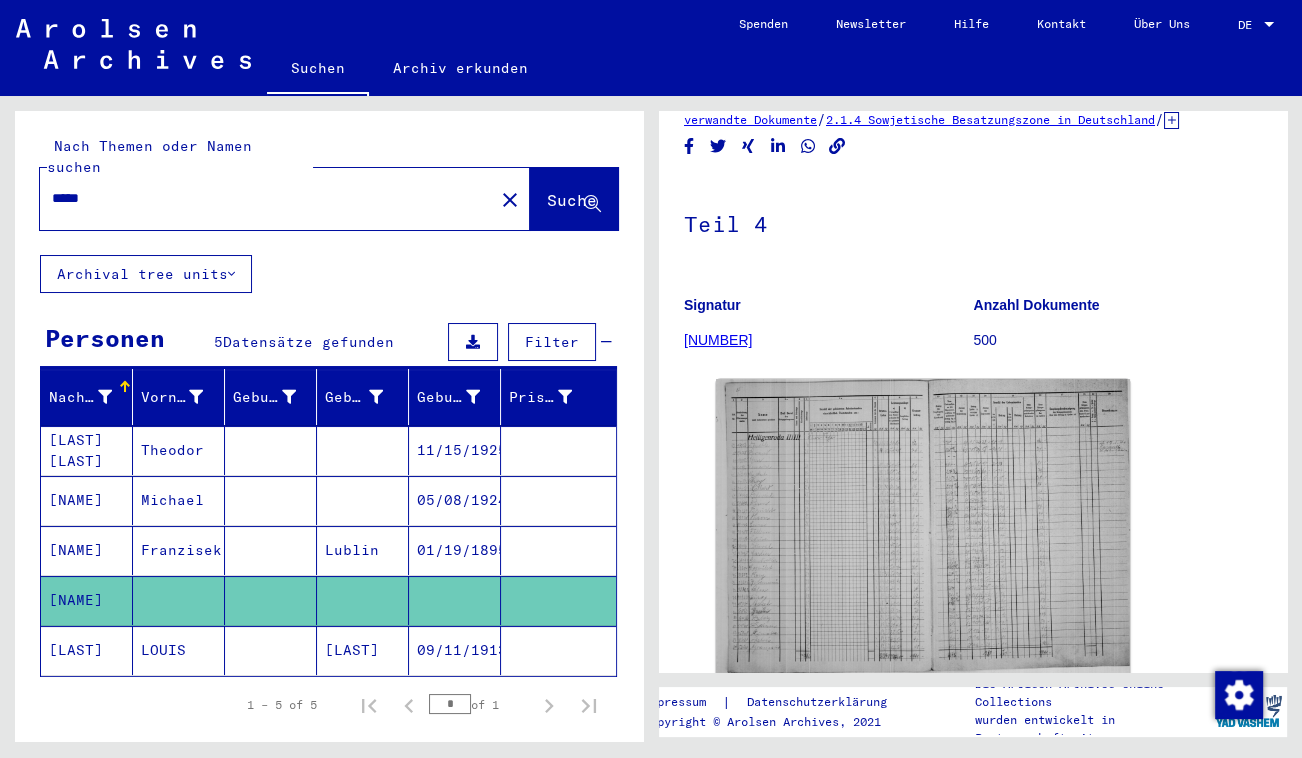drag, startPoint x: 135, startPoint y: 175, endPoint x: -4, endPoint y: 148, distance: 141.59802 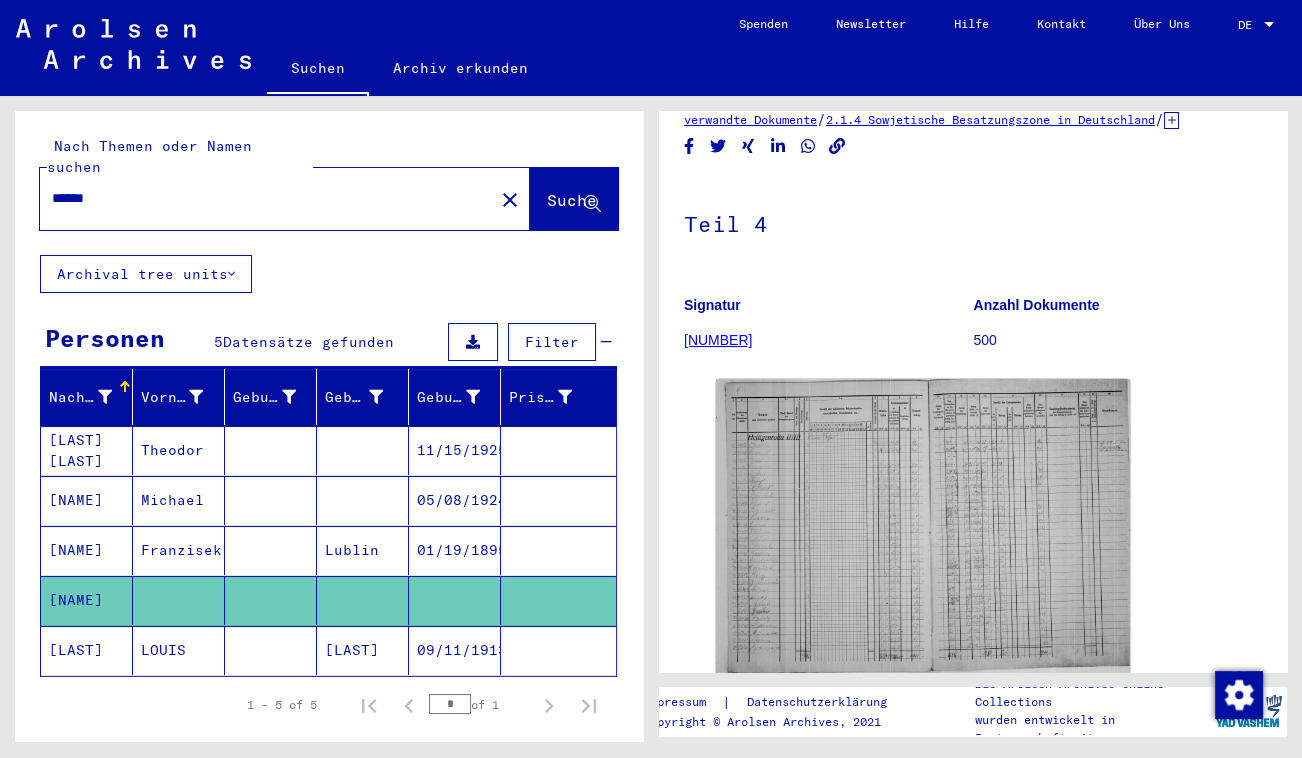 scroll, scrollTop: 0, scrollLeft: 0, axis: both 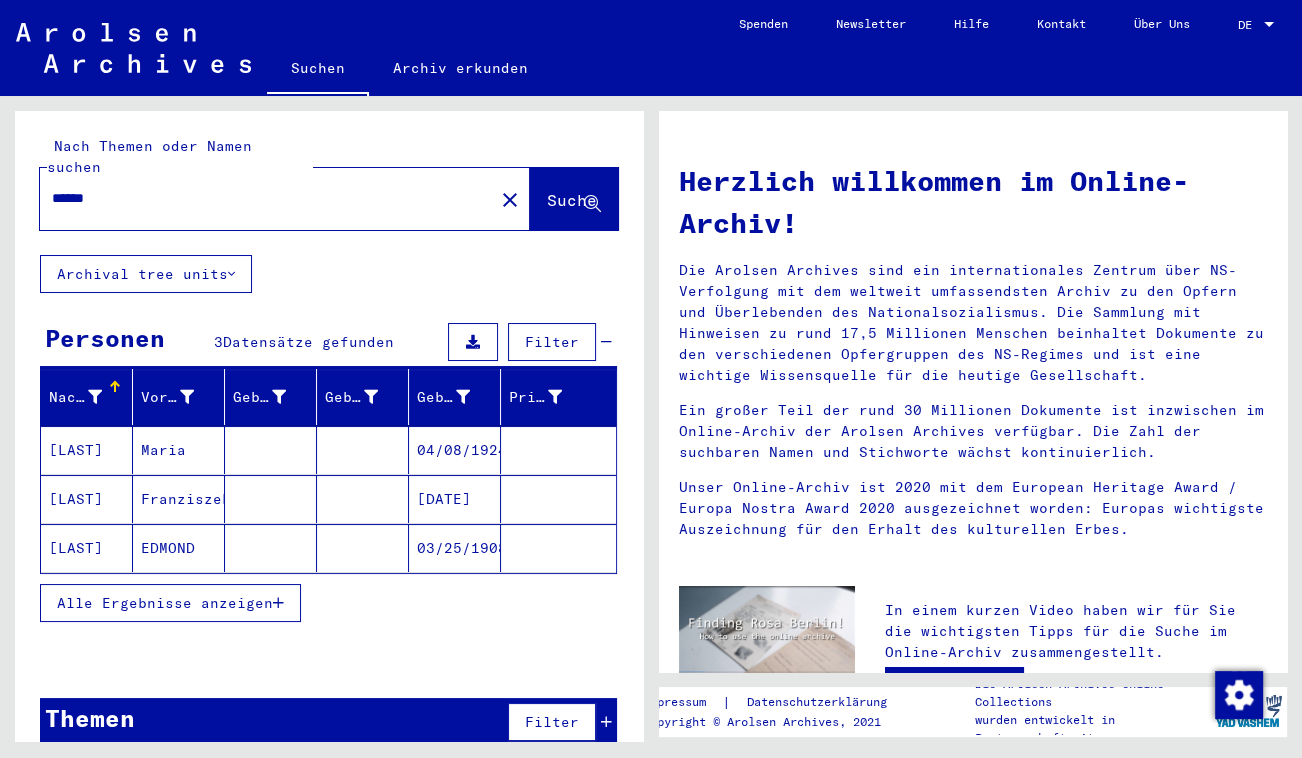 click at bounding box center [271, 548] 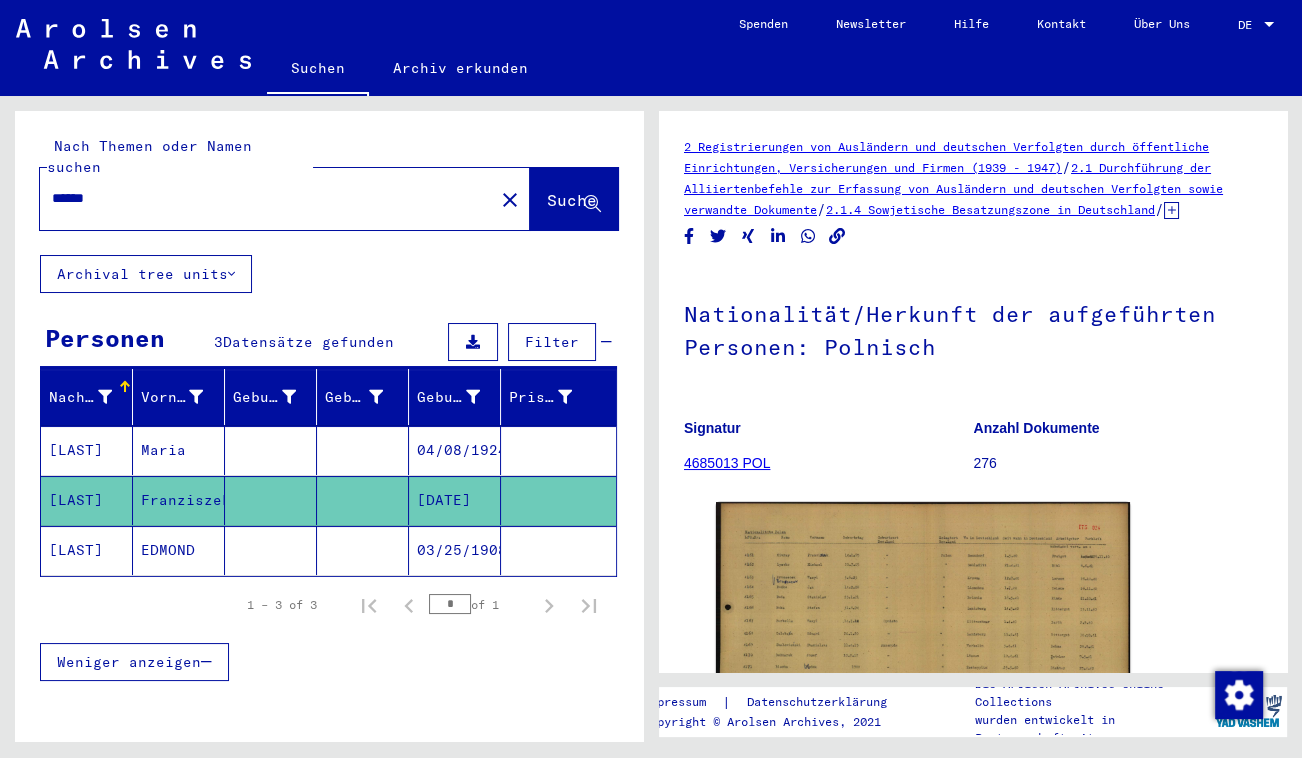 scroll, scrollTop: 0, scrollLeft: 0, axis: both 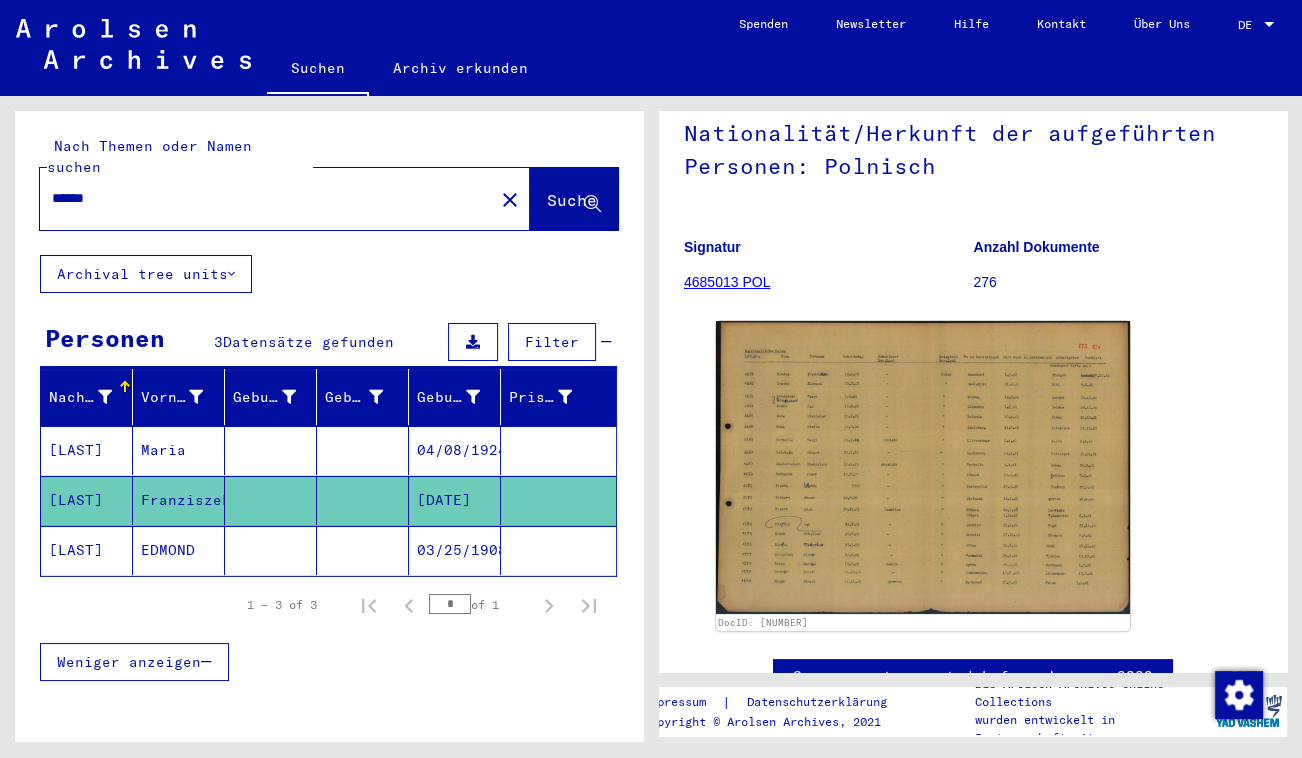 click 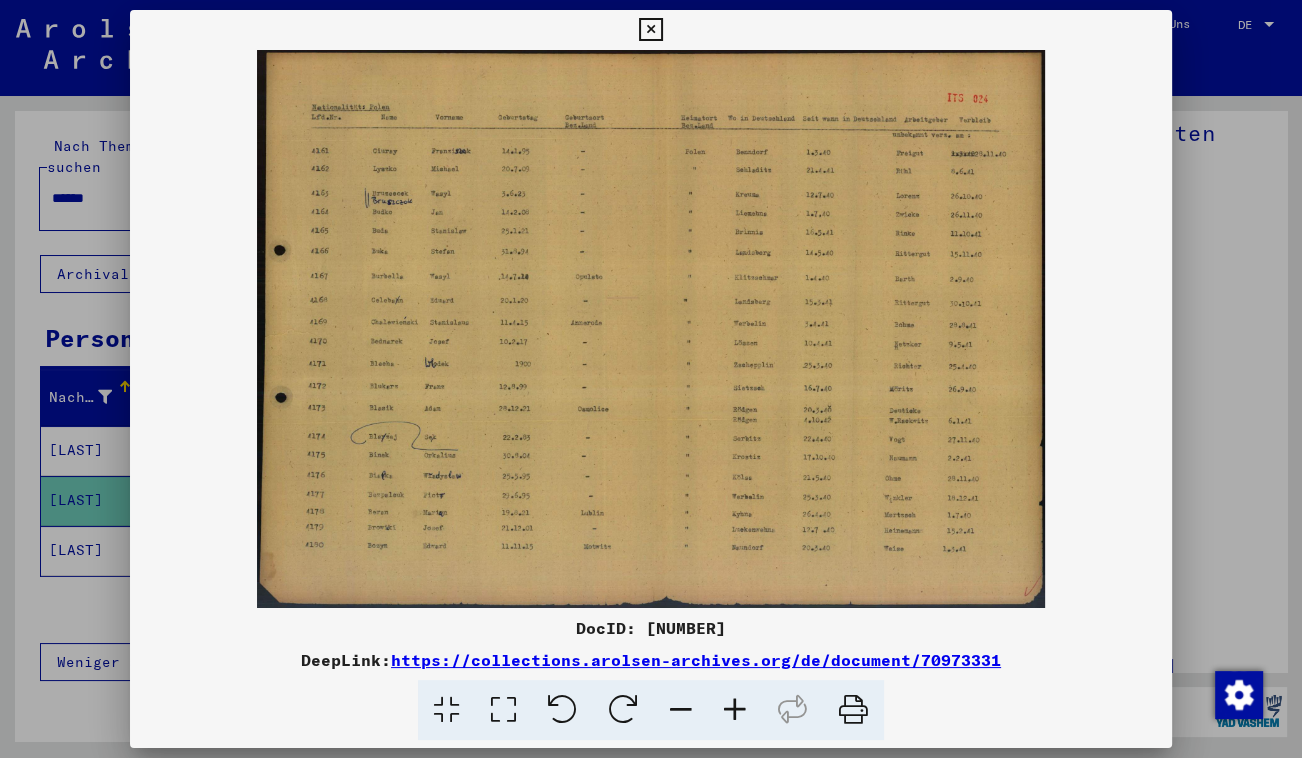 click at bounding box center [503, 710] 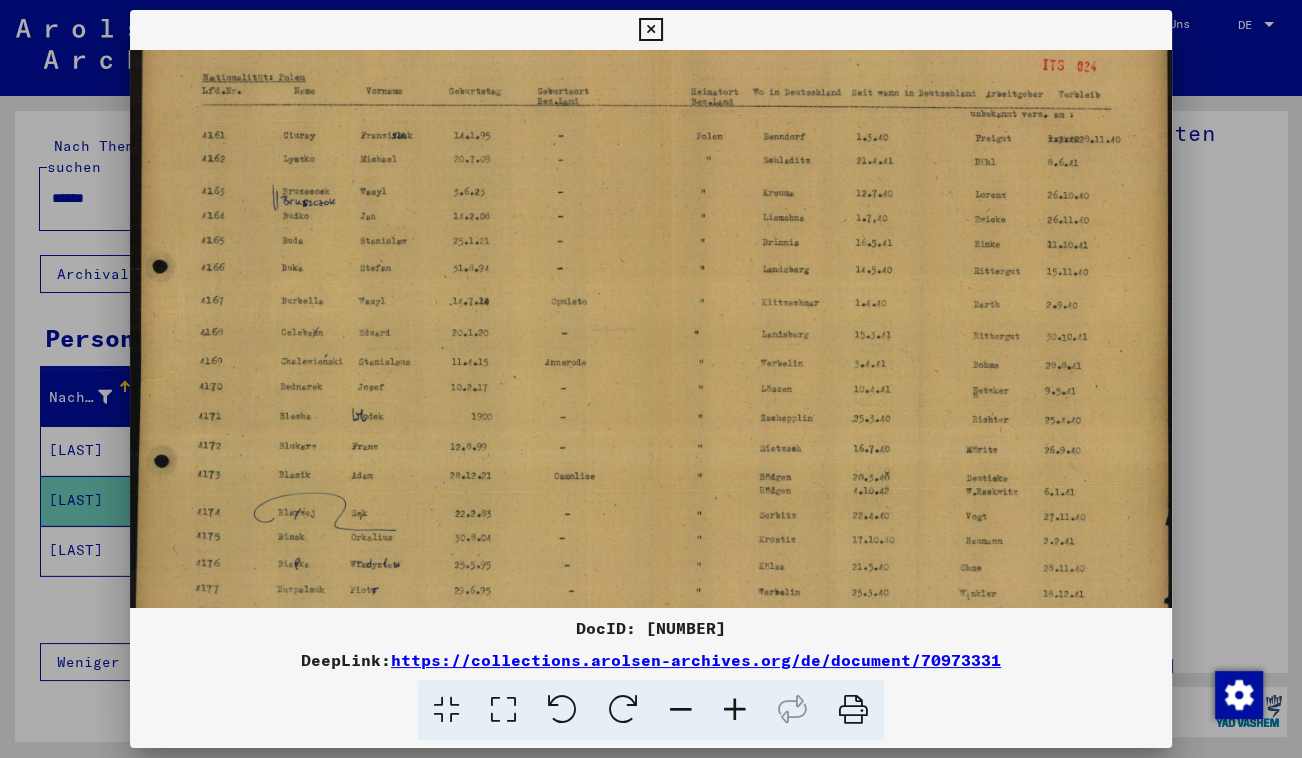 scroll, scrollTop: 46, scrollLeft: 0, axis: vertical 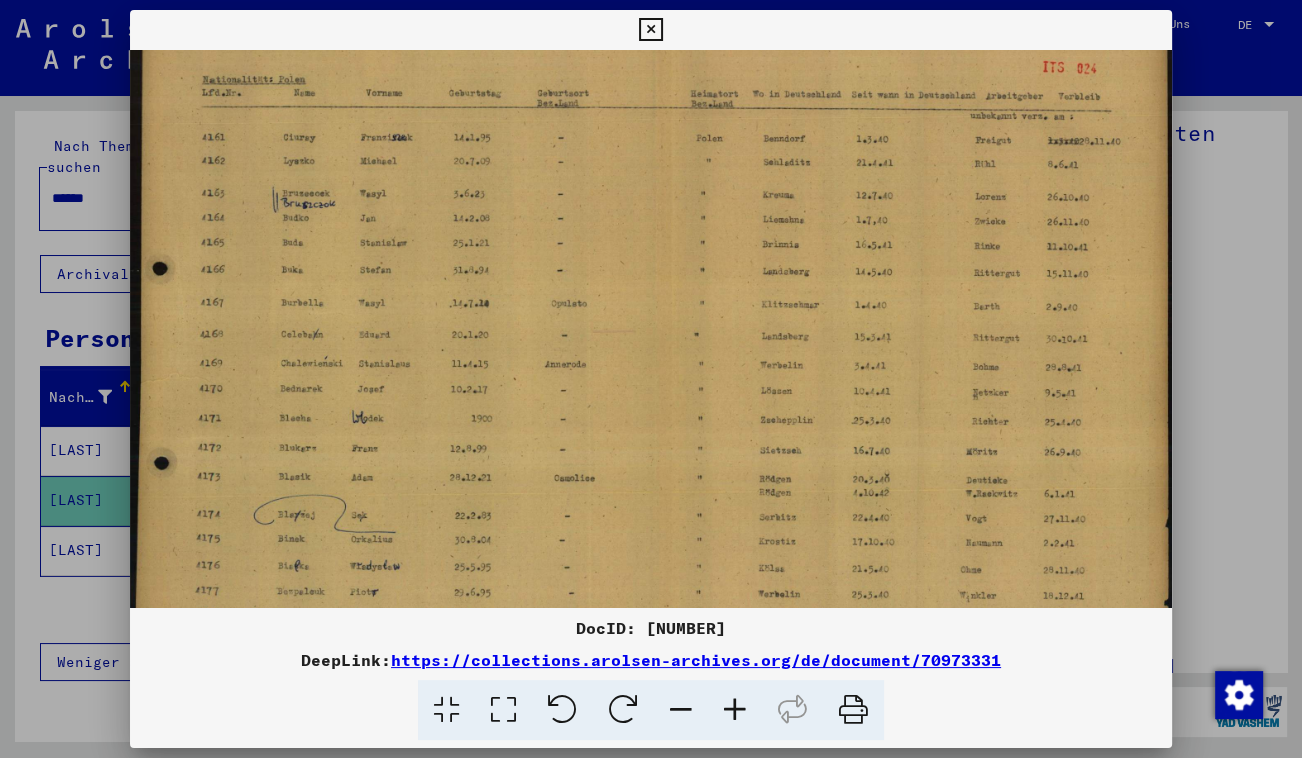 drag, startPoint x: 384, startPoint y: 537, endPoint x: 373, endPoint y: 489, distance: 49.24429 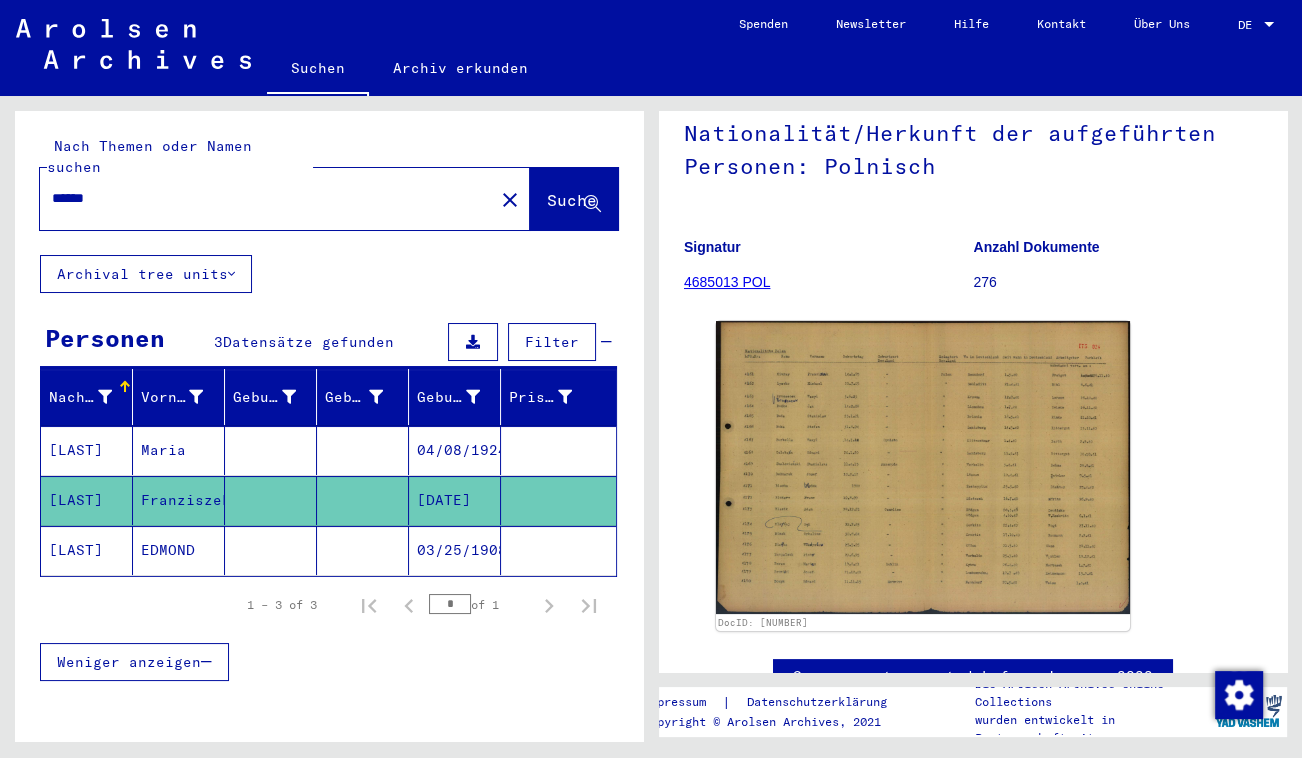 drag, startPoint x: 50, startPoint y: 154, endPoint x: -4, endPoint y: 152, distance: 54.037025 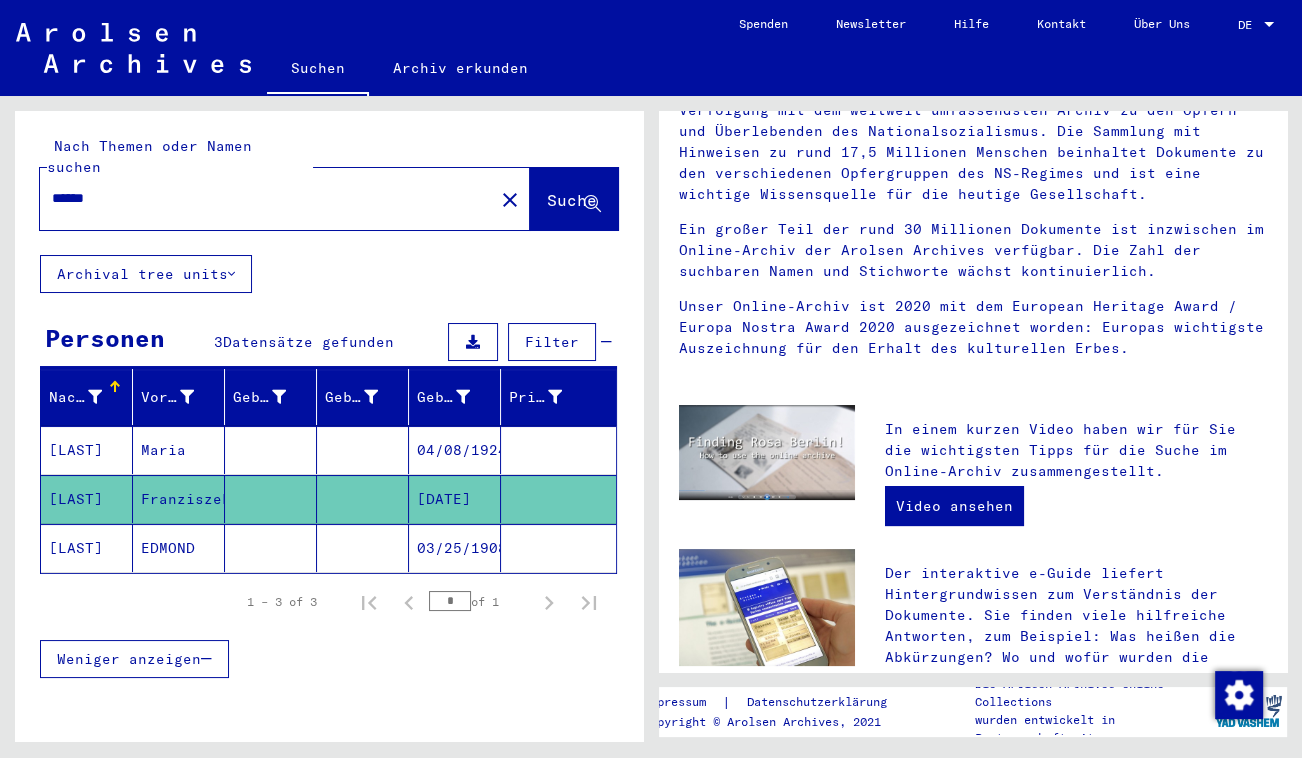 scroll, scrollTop: 0, scrollLeft: 0, axis: both 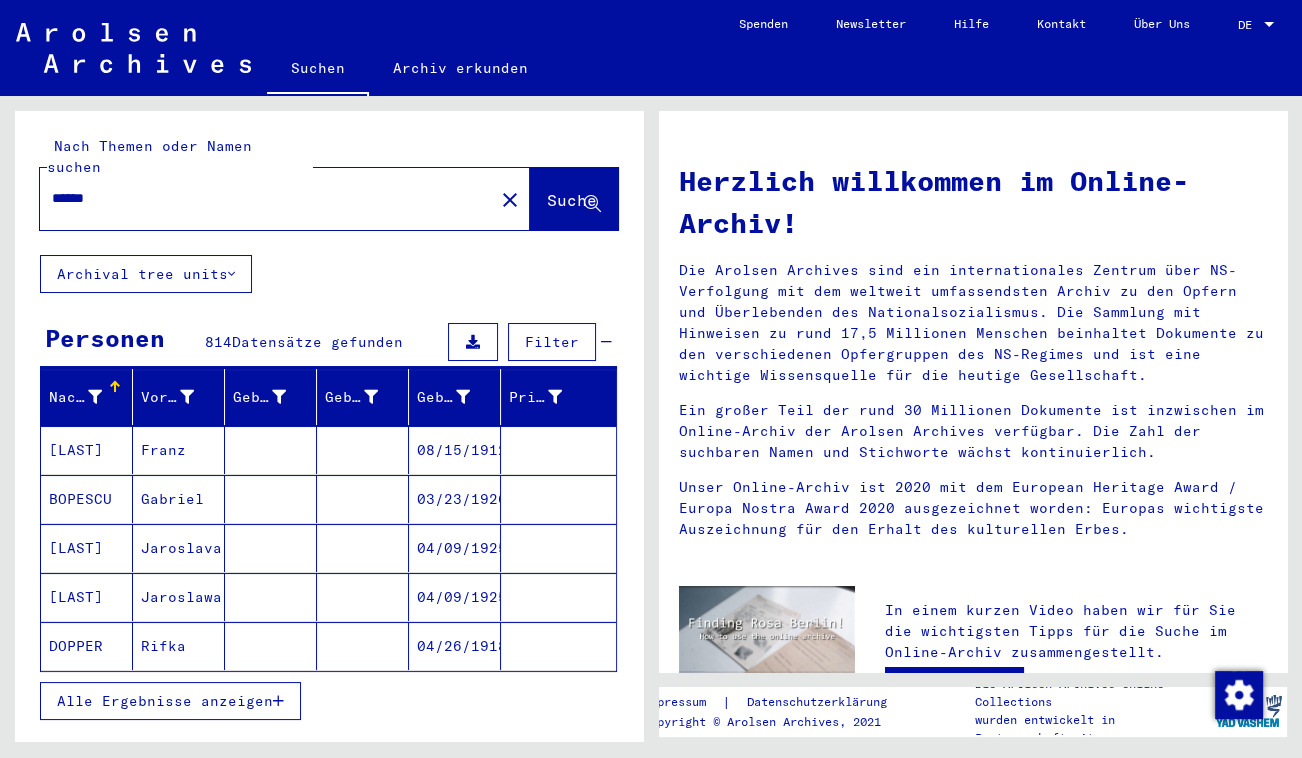 drag, startPoint x: 132, startPoint y: 180, endPoint x: 0, endPoint y: 133, distance: 140.11781 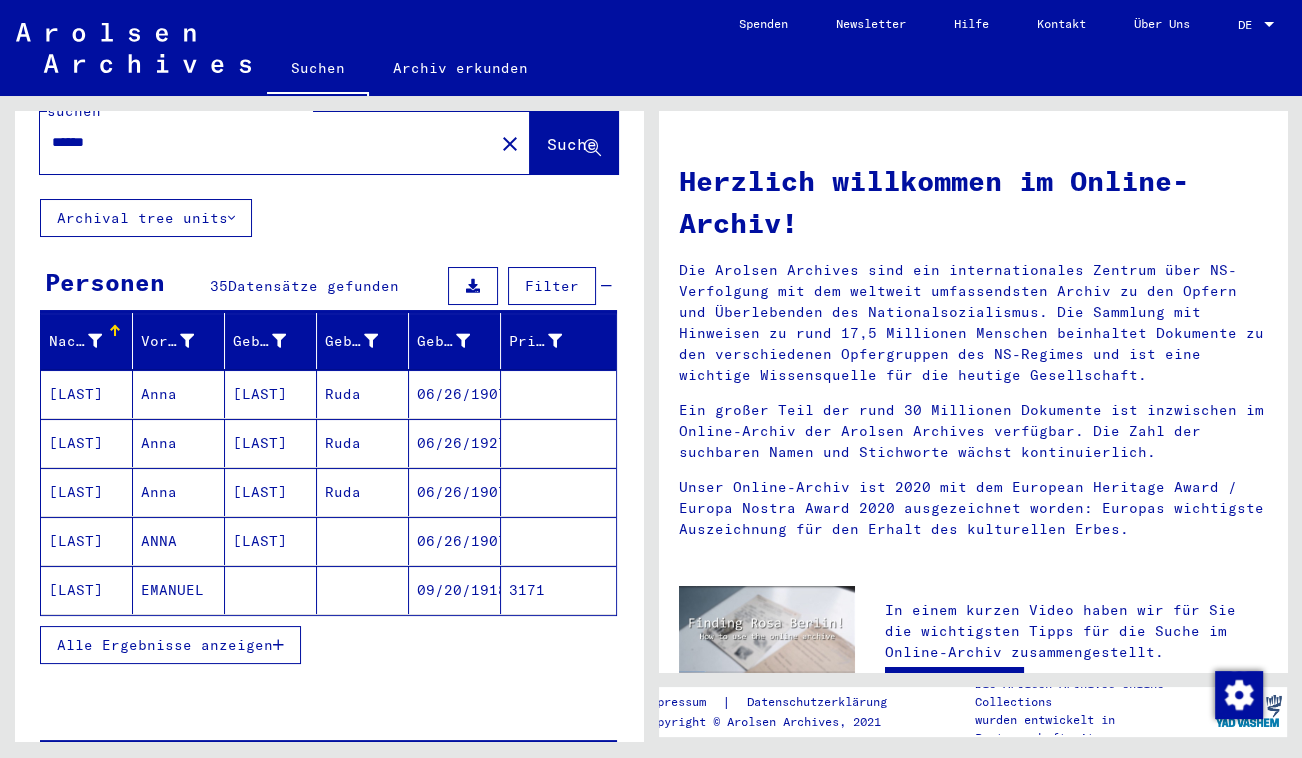 scroll, scrollTop: 90, scrollLeft: 0, axis: vertical 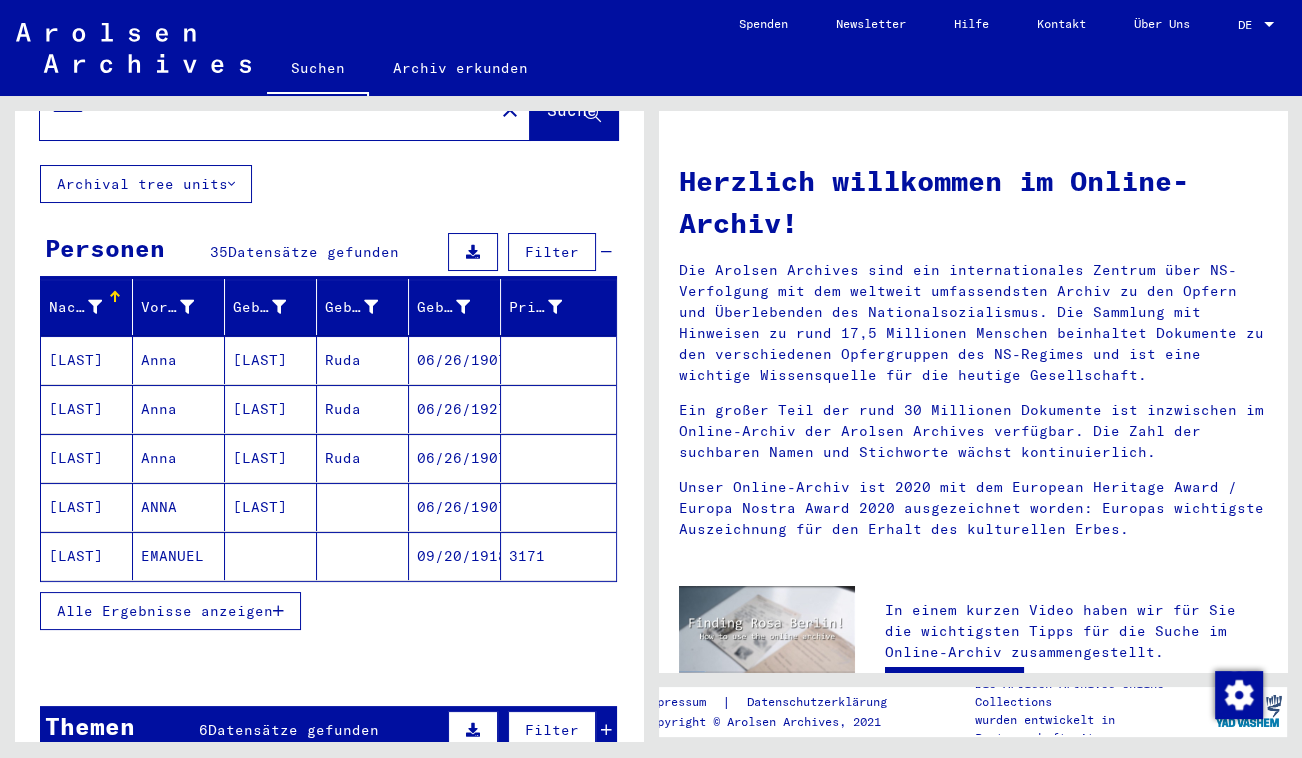 click on "EMANUEL" 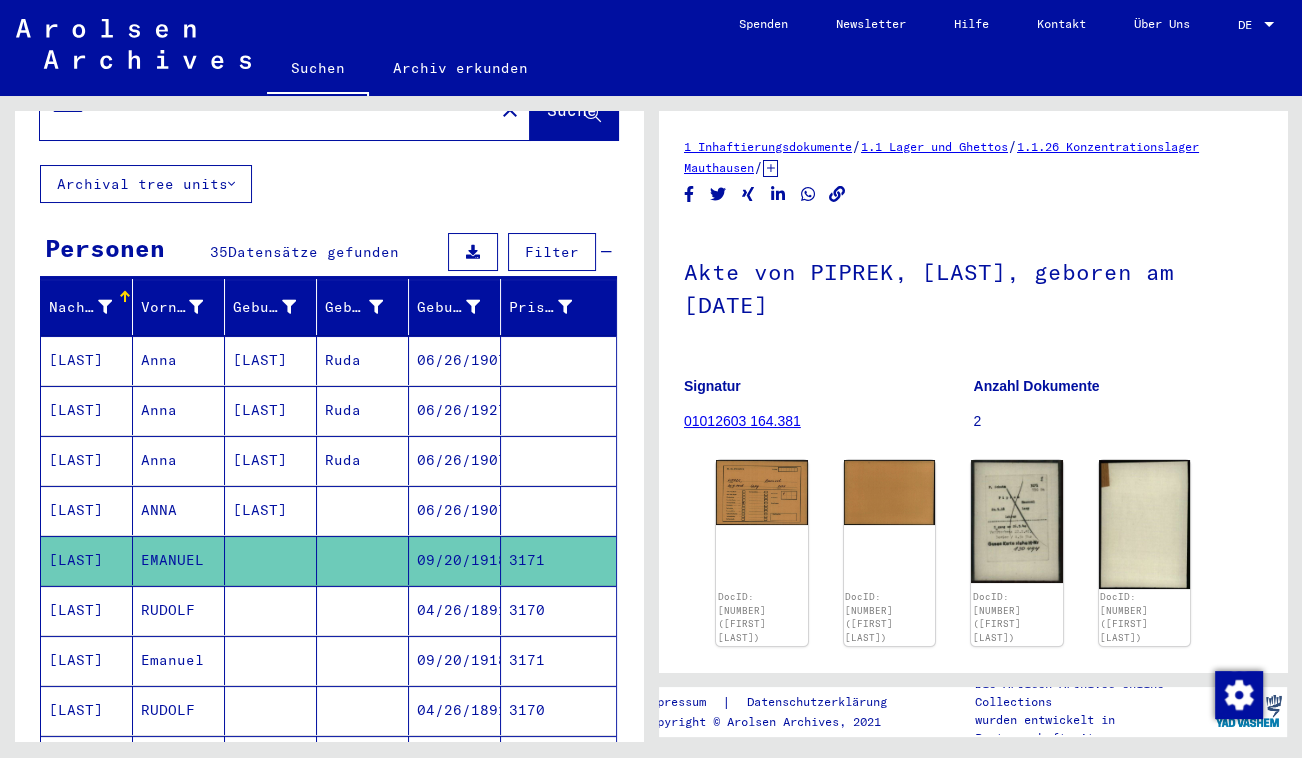 scroll, scrollTop: 0, scrollLeft: 0, axis: both 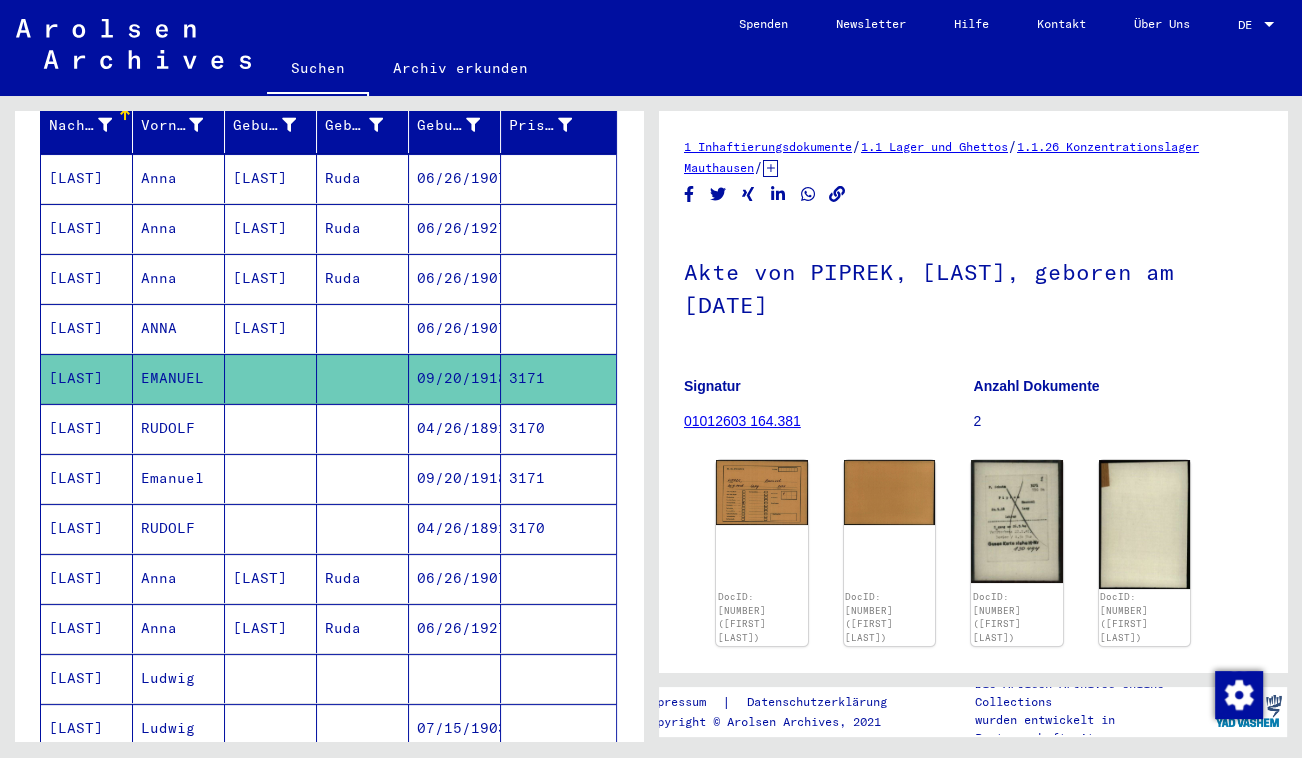 click 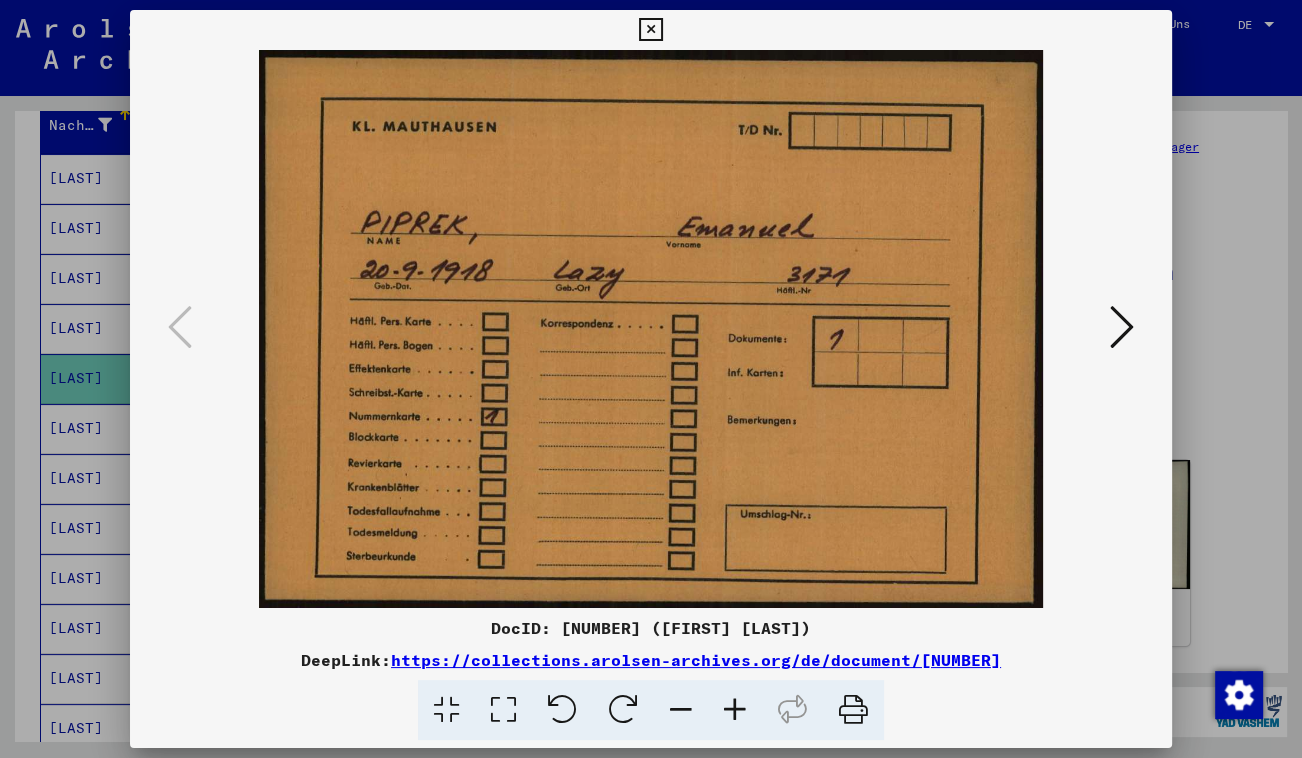 click at bounding box center [1122, 328] 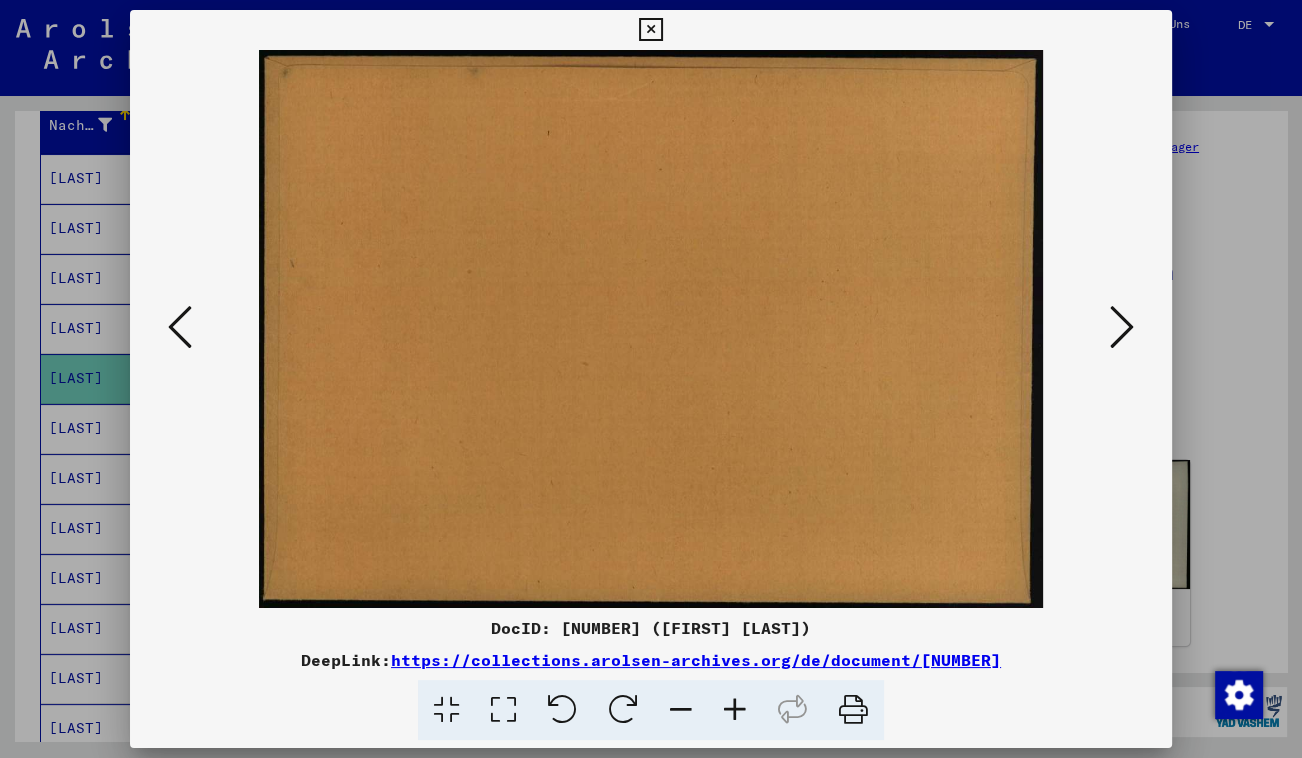 click at bounding box center [651, 329] 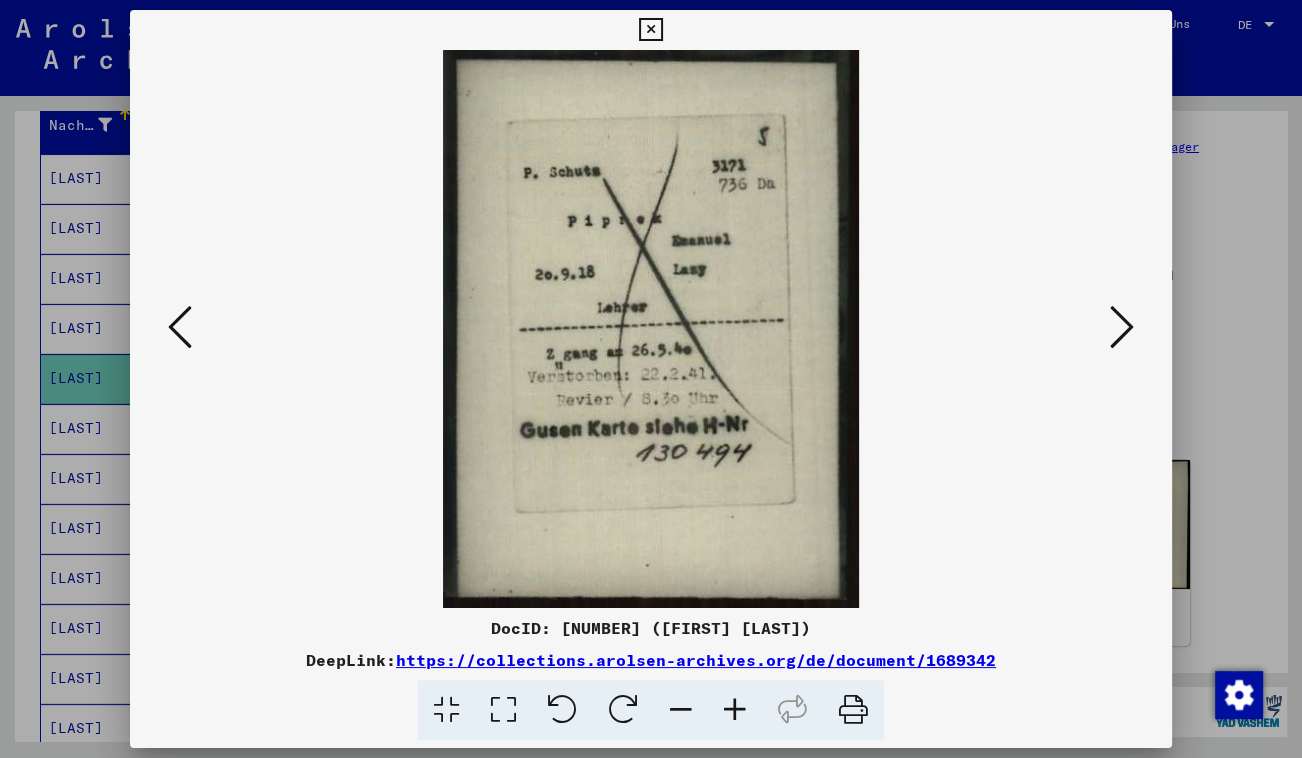 click at bounding box center (1122, 327) 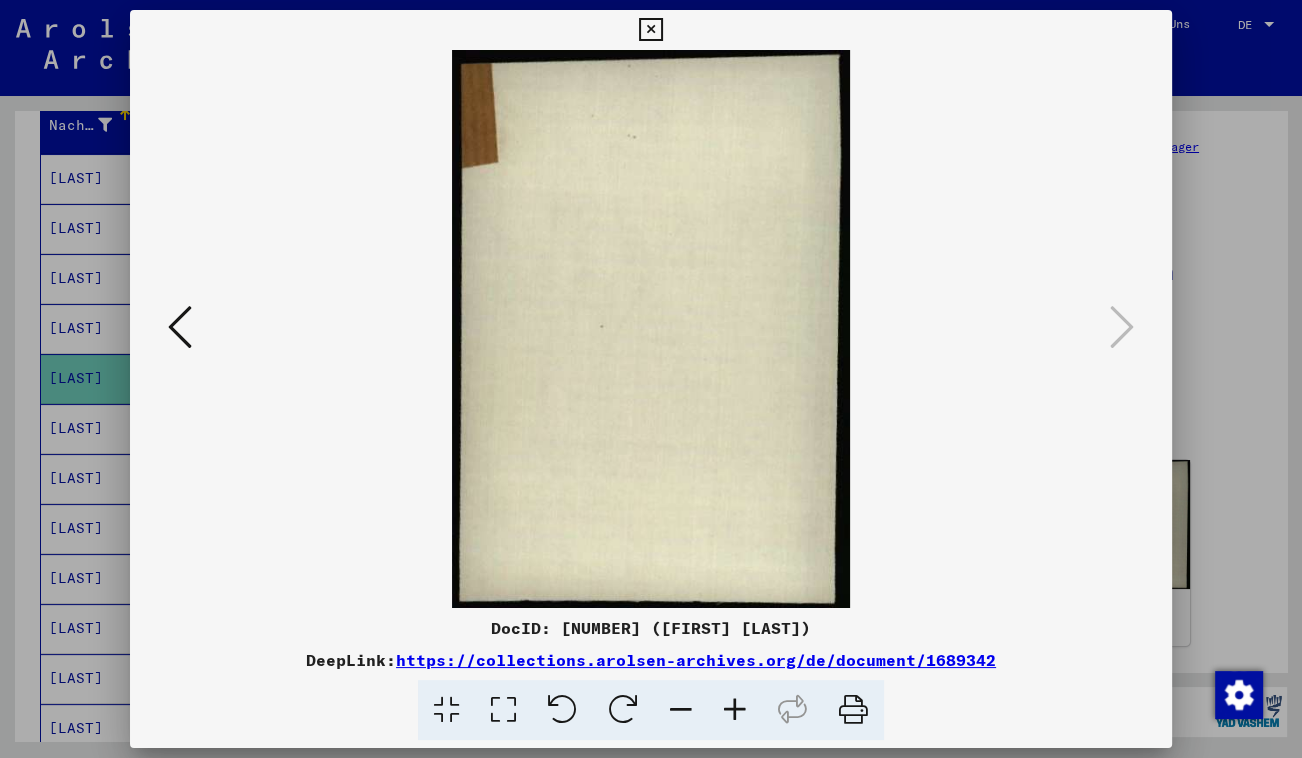 drag, startPoint x: 655, startPoint y: 29, endPoint x: 666, endPoint y: 55, distance: 28.231188 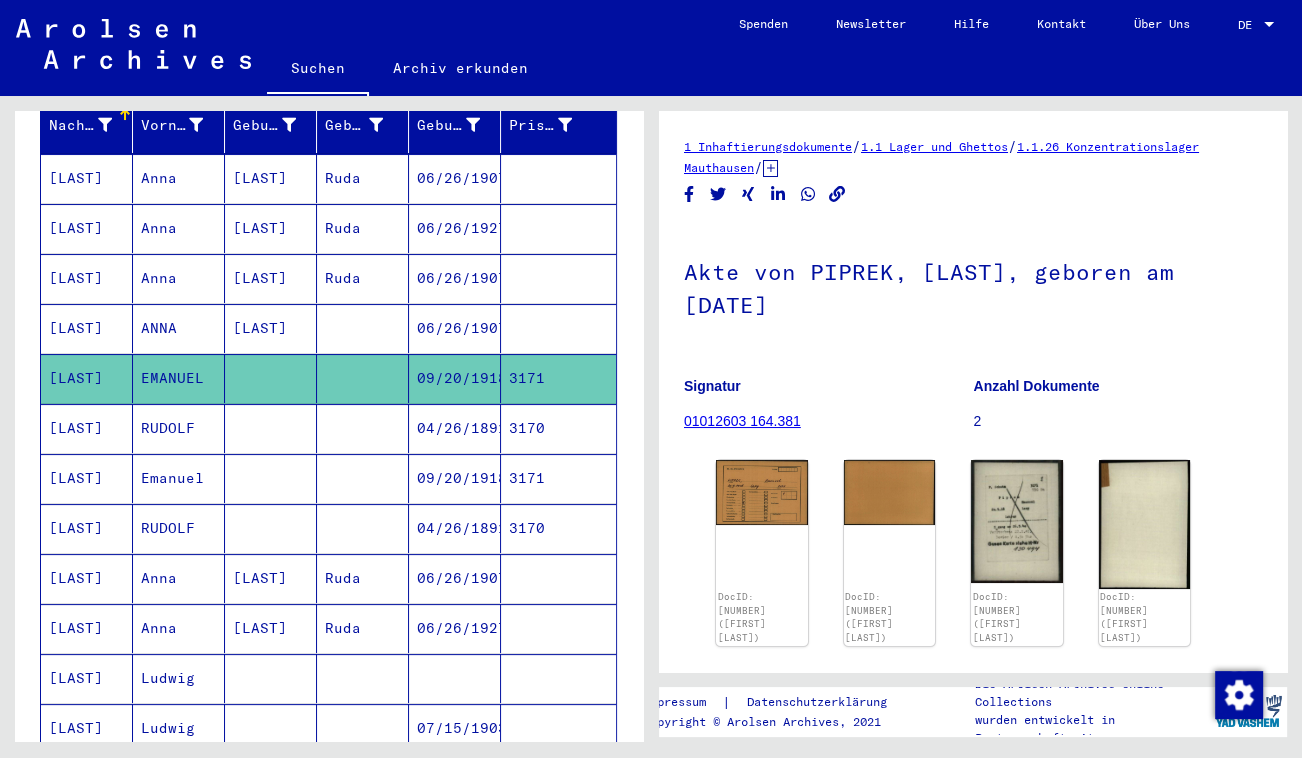 scroll, scrollTop: 272, scrollLeft: 0, axis: vertical 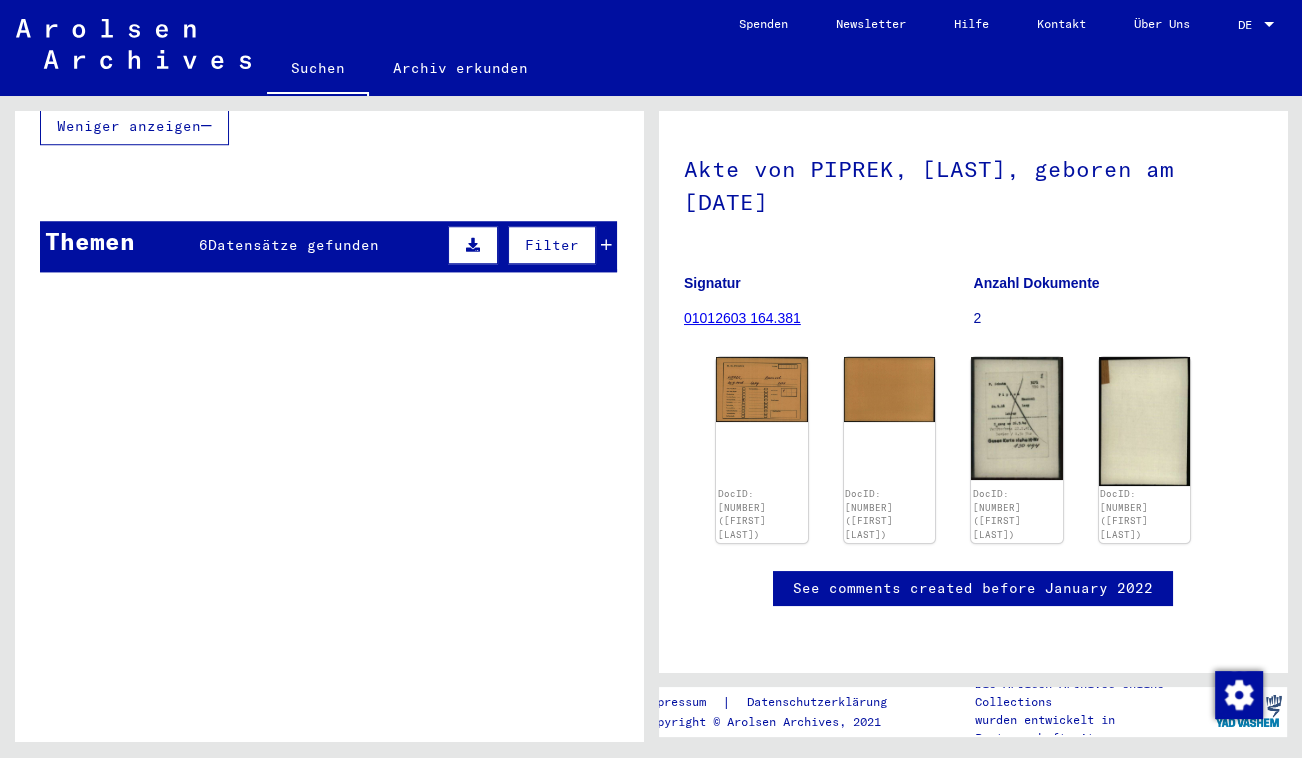 click on "Datensätze gefunden" at bounding box center (293, 245) 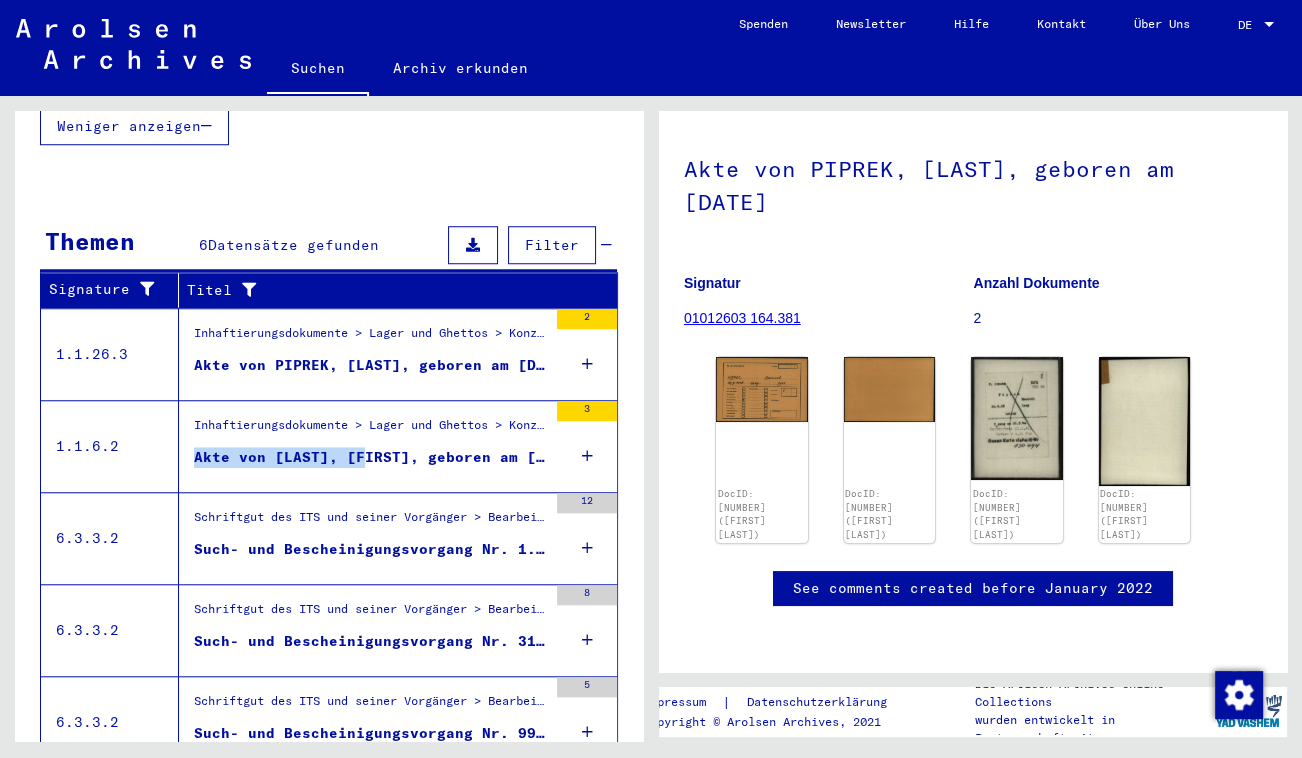 click on "Inhaftierungsdokumente > Lager und Ghettos > Konzentrationslager Dachau > Individuelle Unterlagen Dachau > Individuelle Häftlings Unterlagen - KL Dachau > Akten mit Namen ab [LAST] Akte von [LAST], [FIRST], geboren am [DATE]" at bounding box center (370, 446) 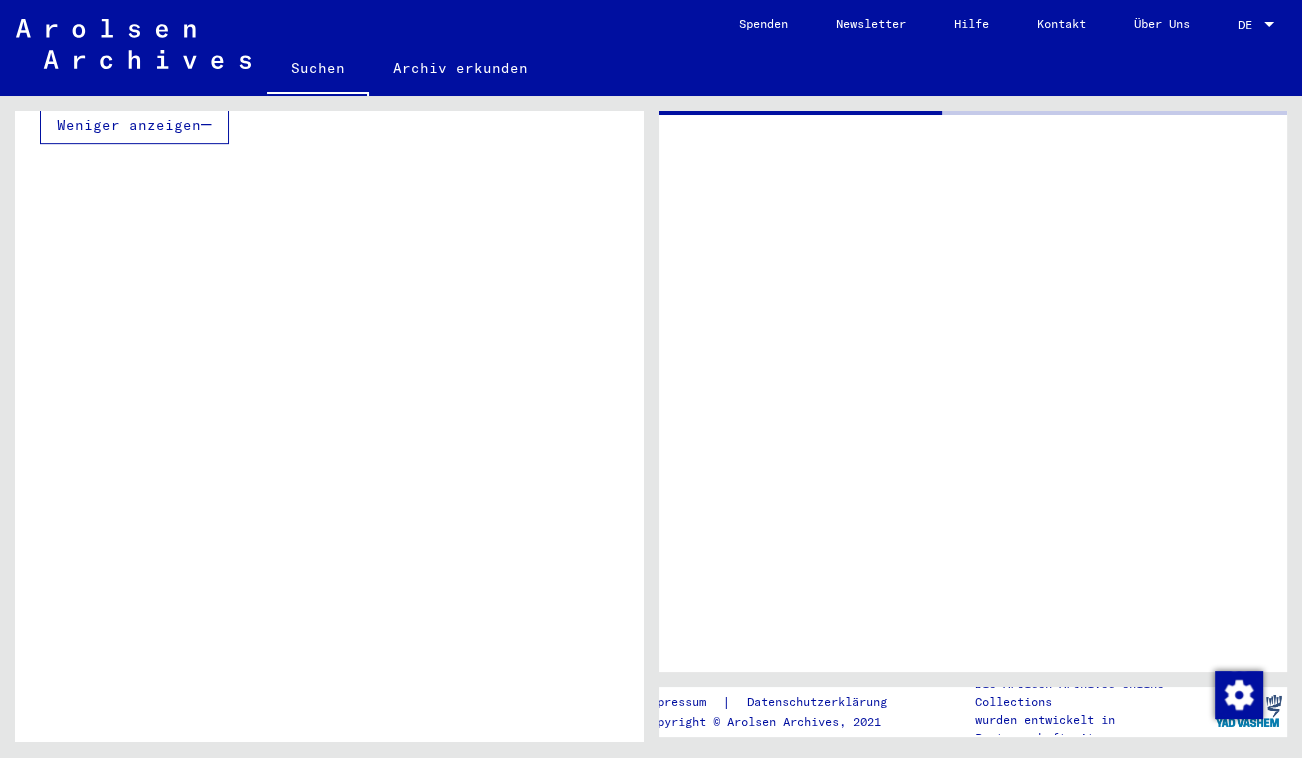 scroll, scrollTop: 0, scrollLeft: 0, axis: both 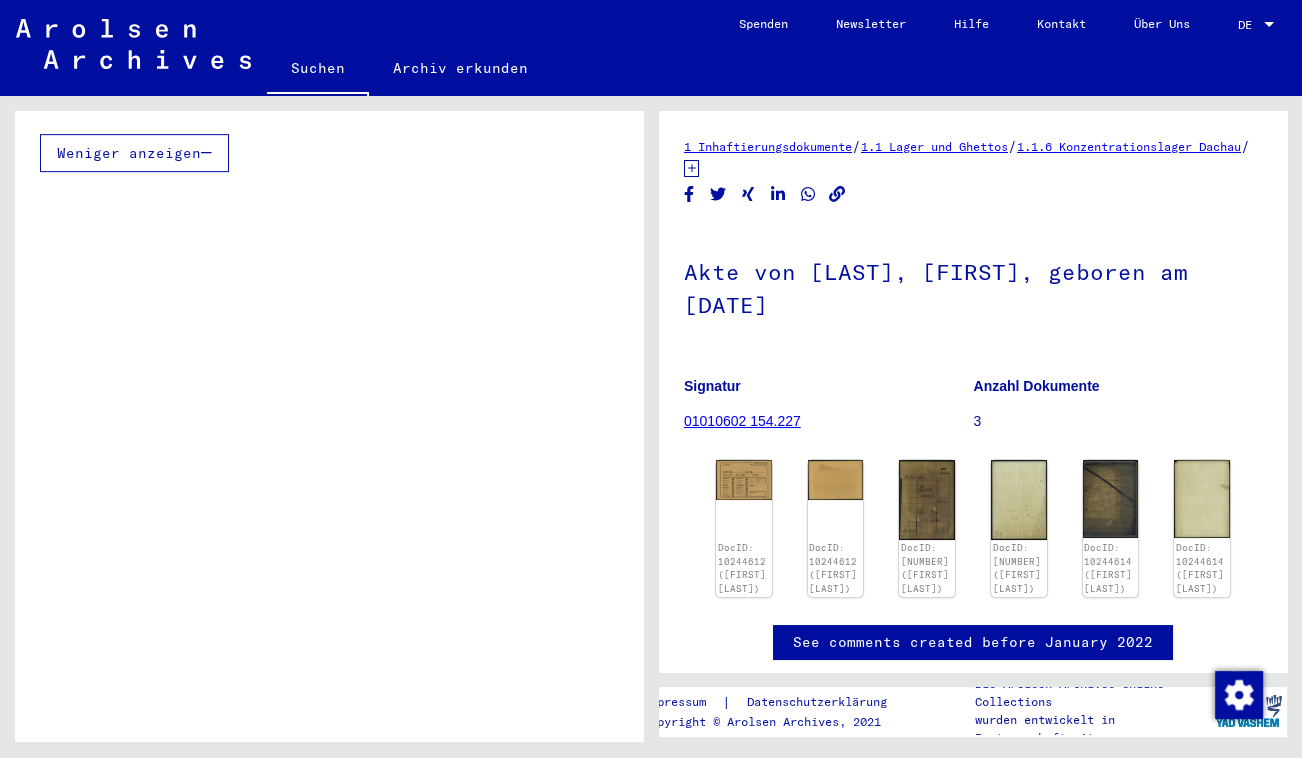 click 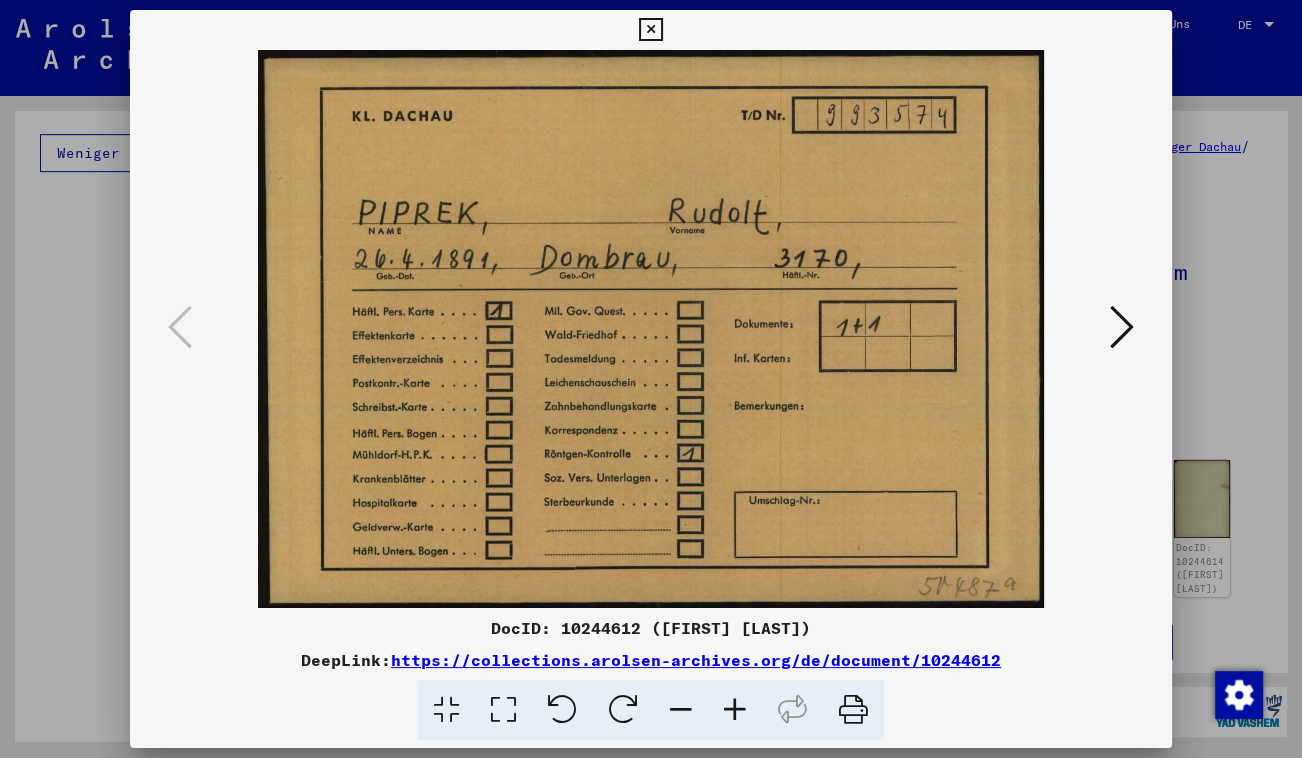 click at bounding box center [1122, 327] 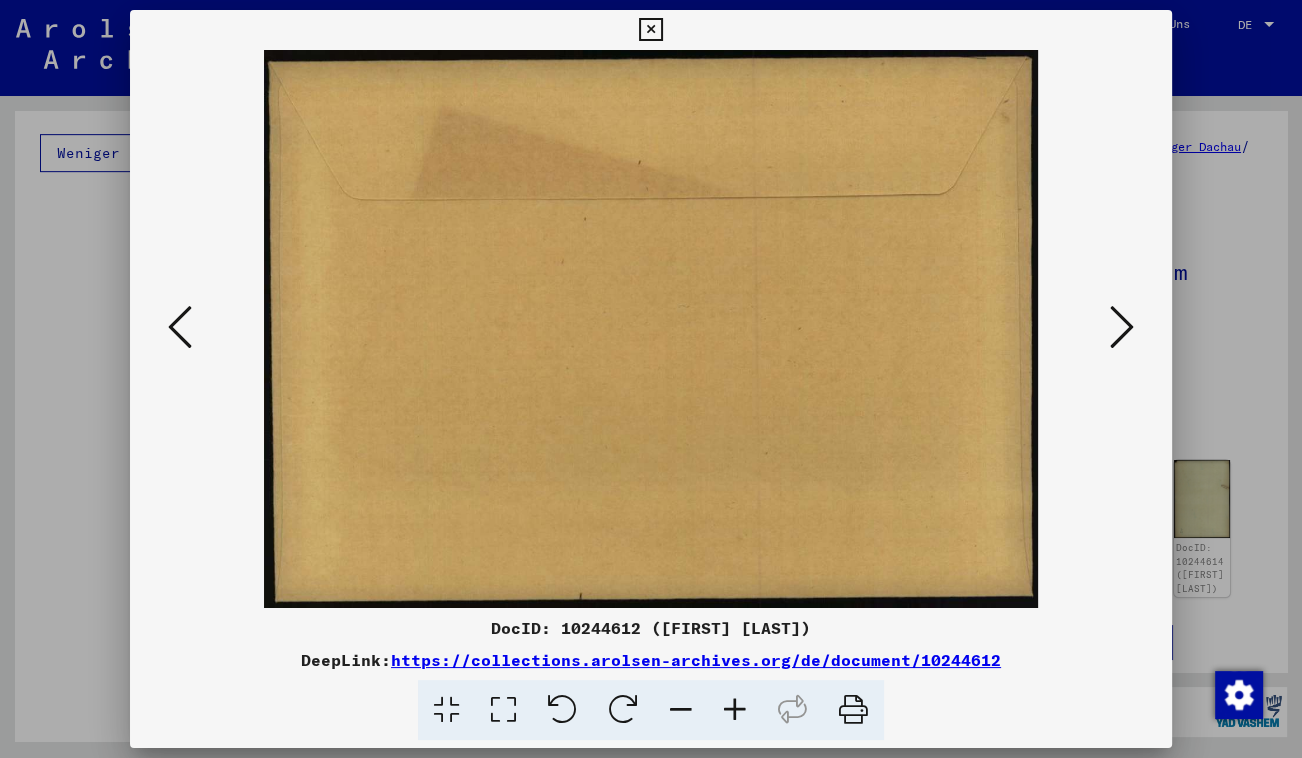 click at bounding box center (1122, 327) 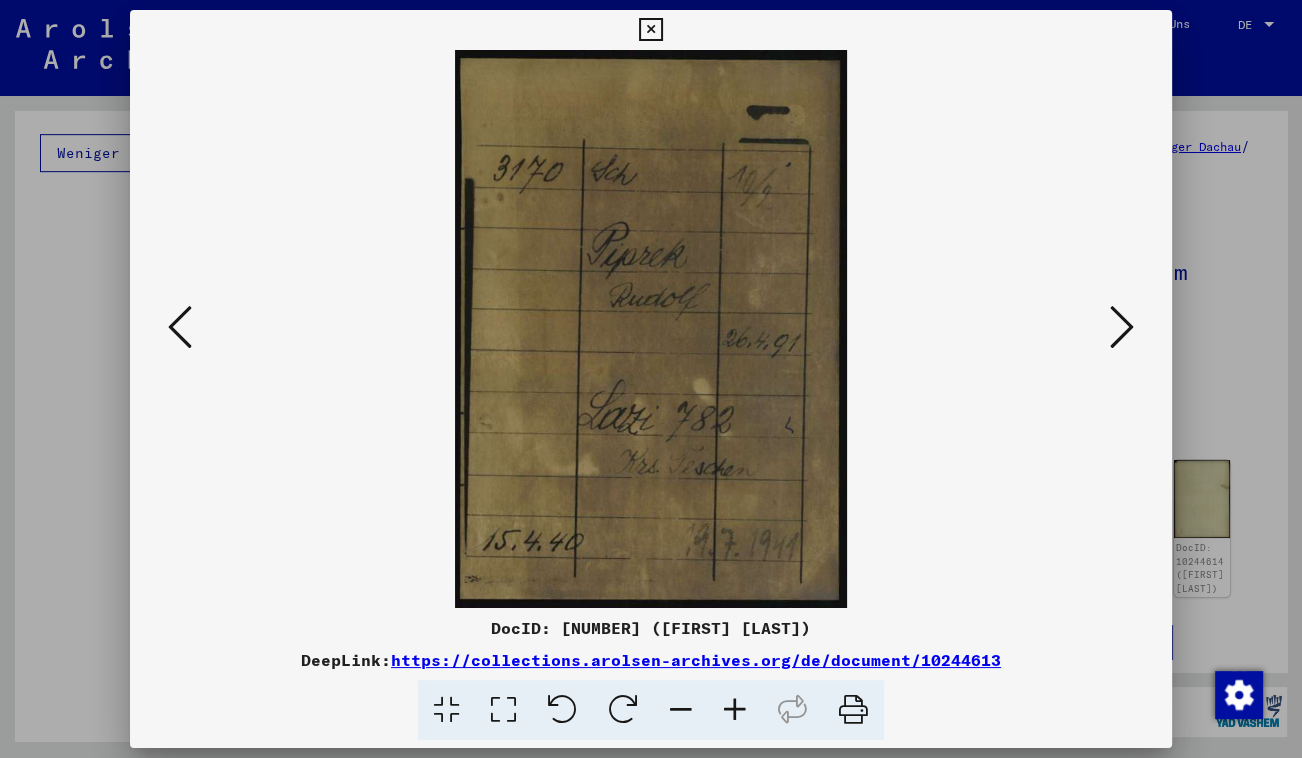 click at bounding box center (1122, 327) 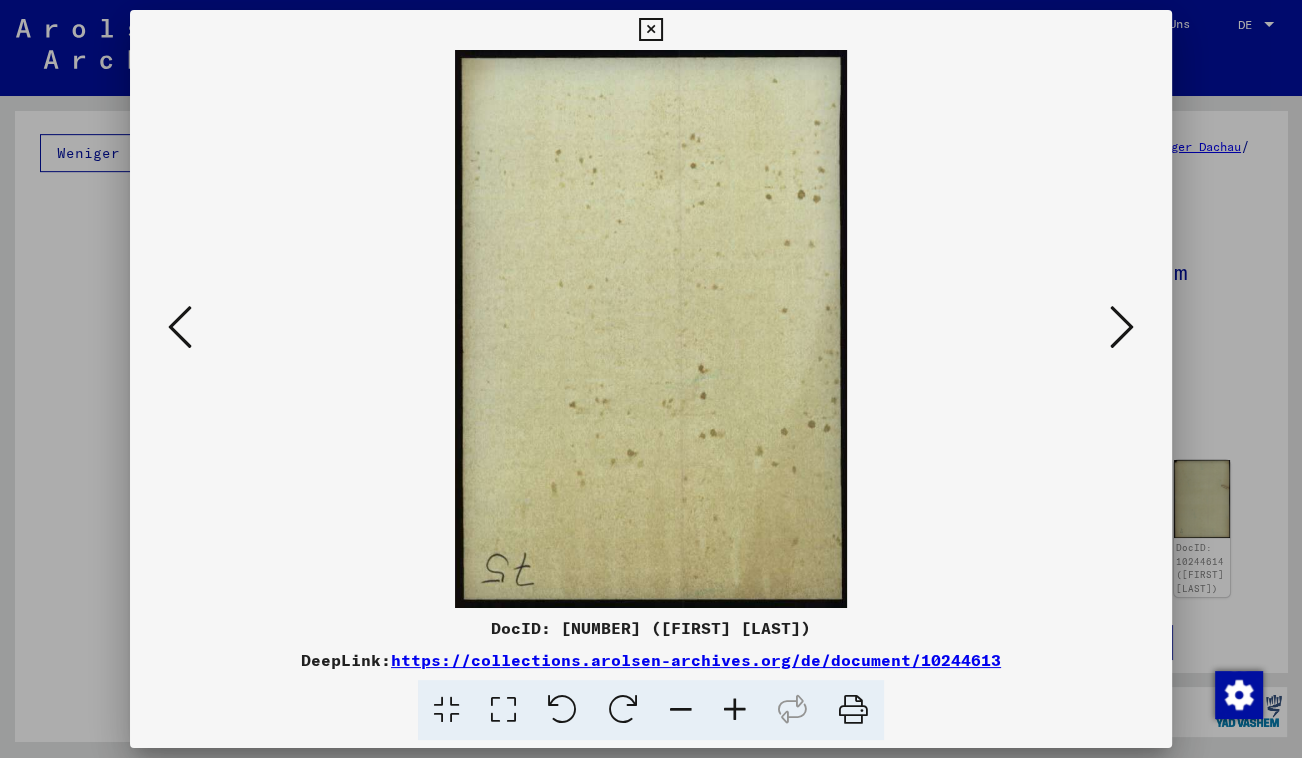 click at bounding box center (1122, 327) 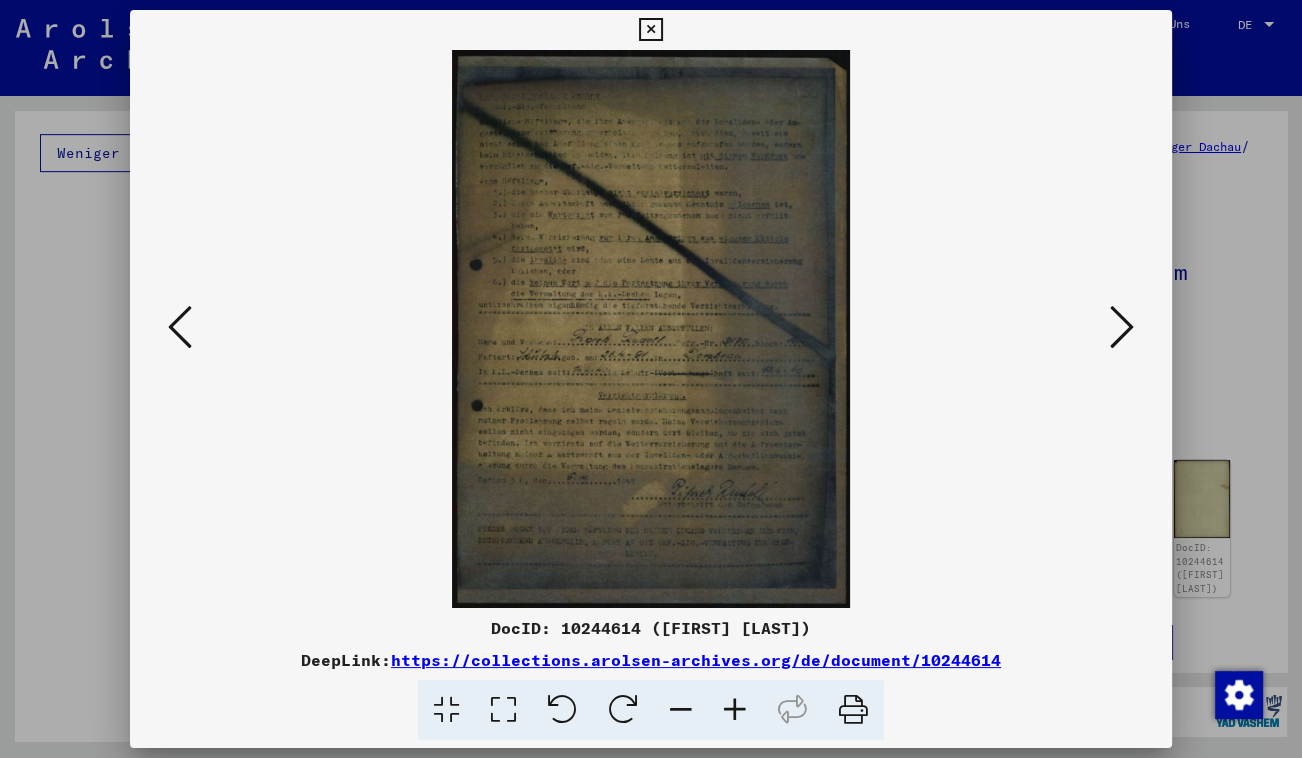click at bounding box center (651, 329) 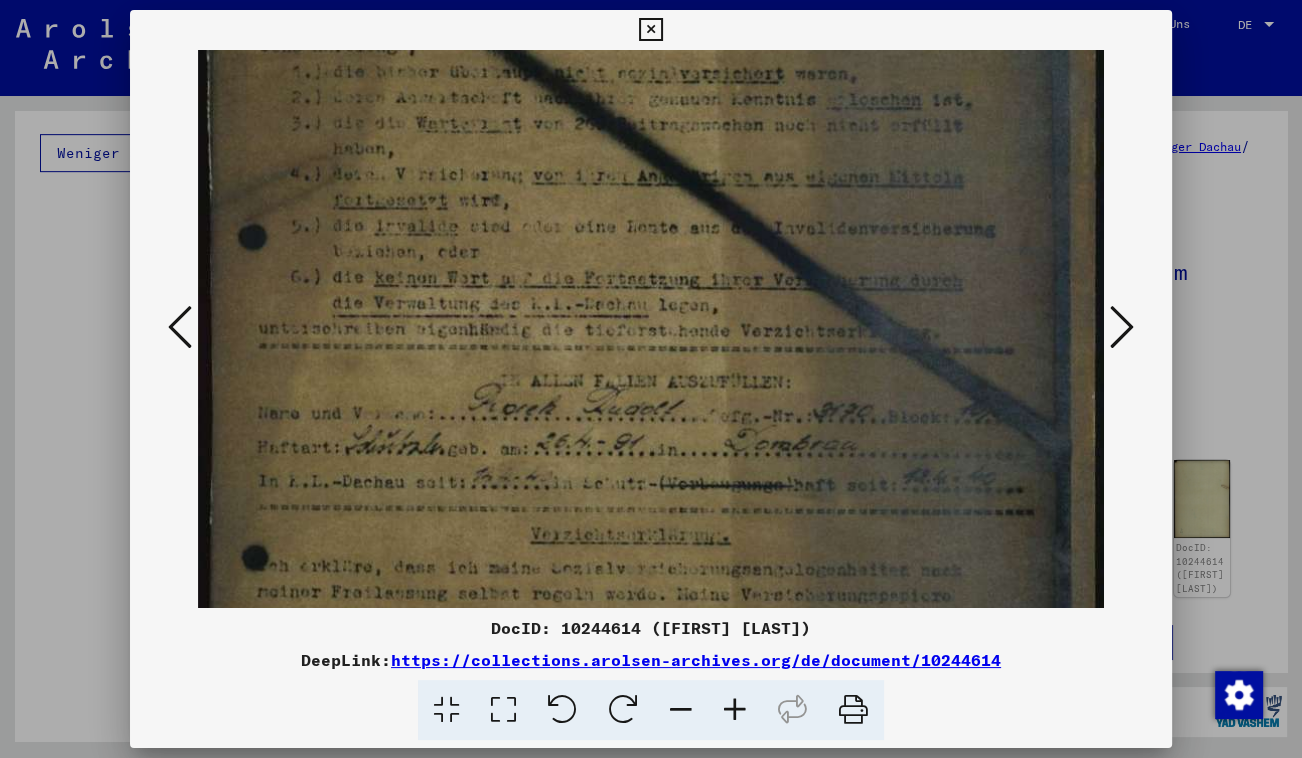 drag, startPoint x: 590, startPoint y: 540, endPoint x: 564, endPoint y: 238, distance: 303.11713 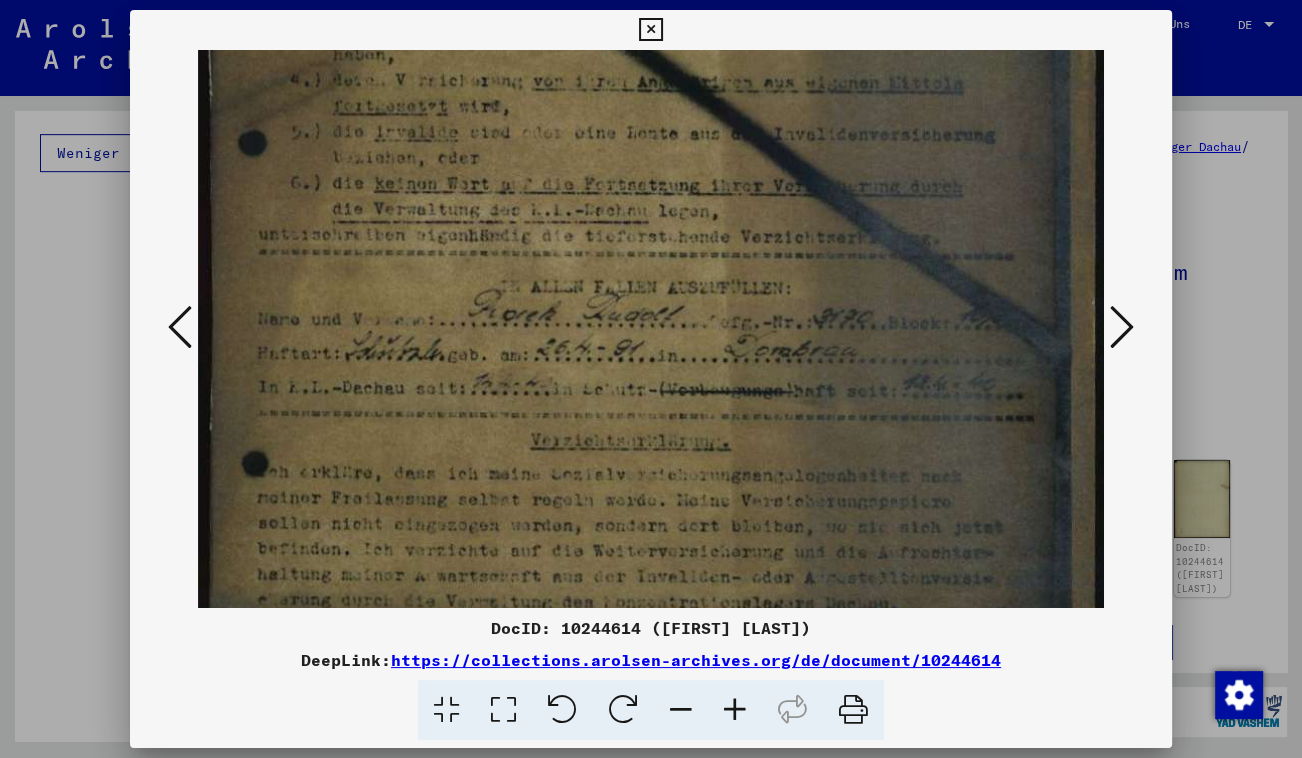 scroll, scrollTop: 405, scrollLeft: 0, axis: vertical 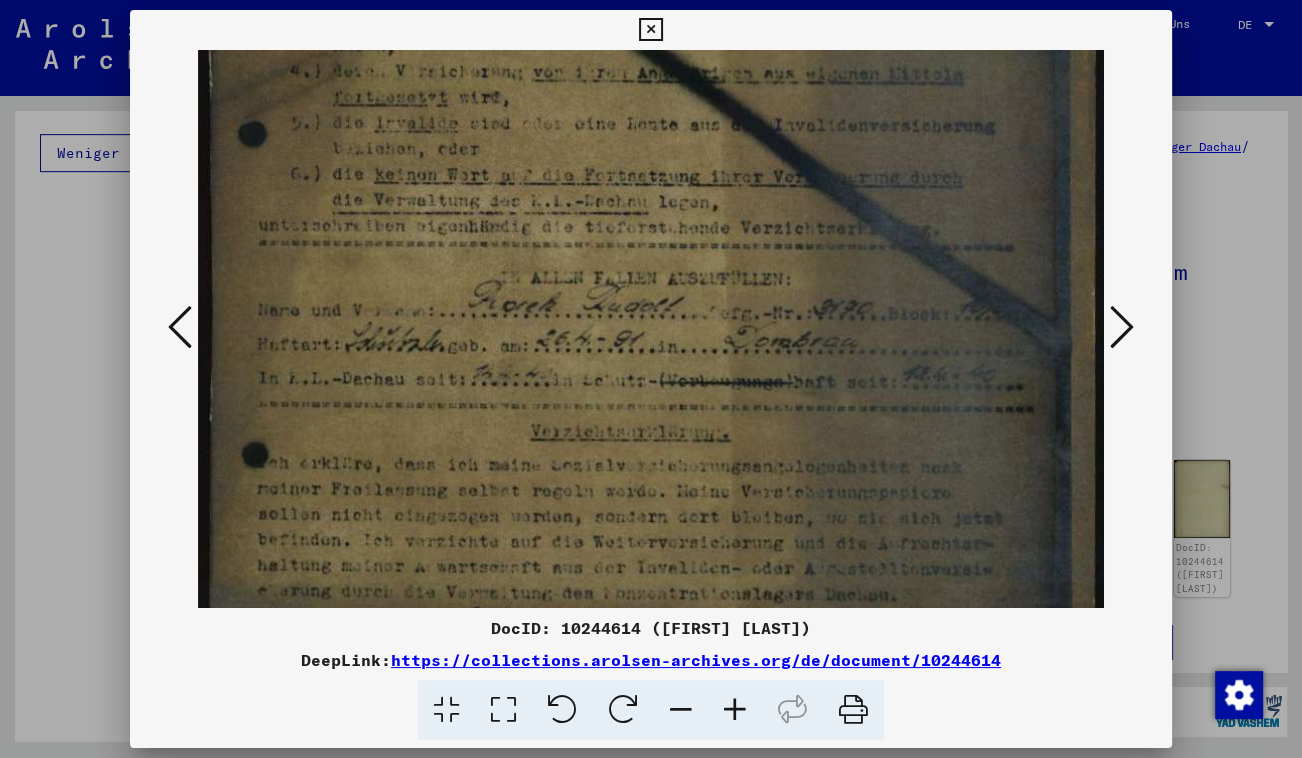 drag, startPoint x: 595, startPoint y: 504, endPoint x: 585, endPoint y: 401, distance: 103.4843 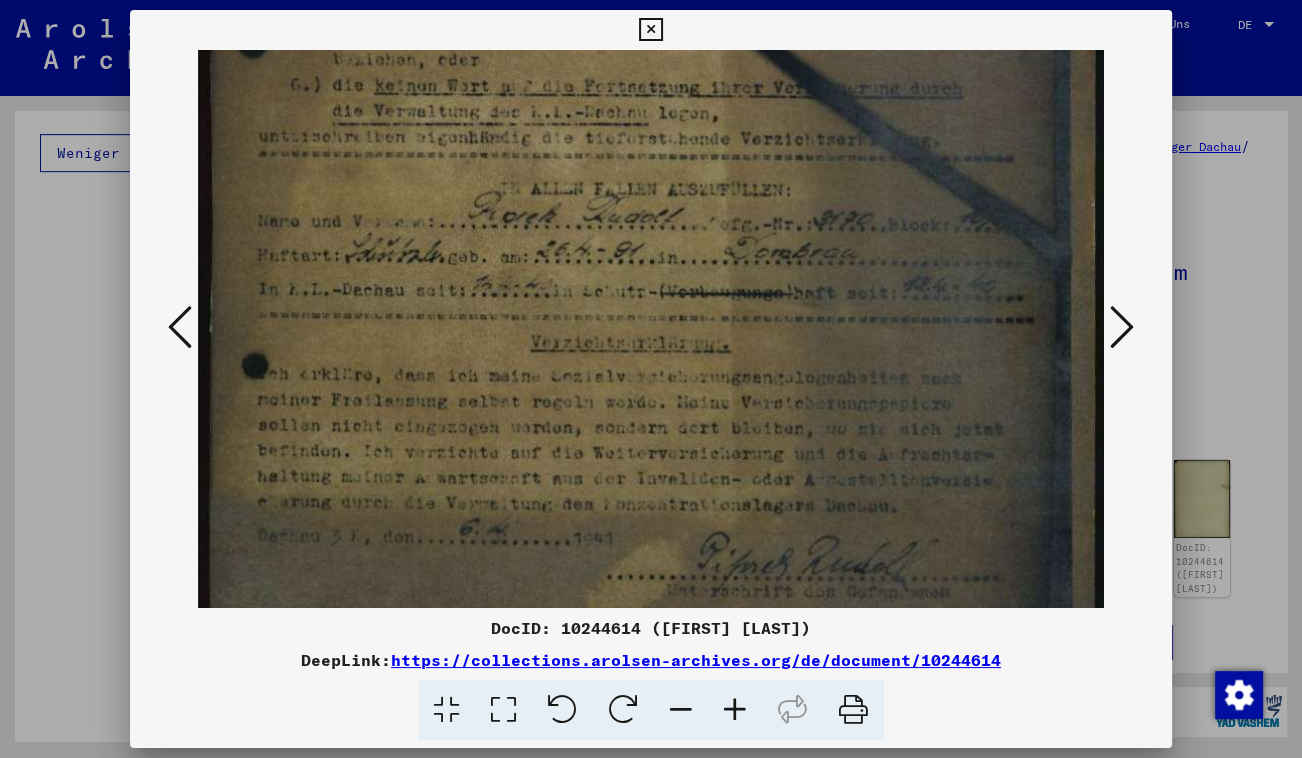 scroll, scrollTop: 529, scrollLeft: 0, axis: vertical 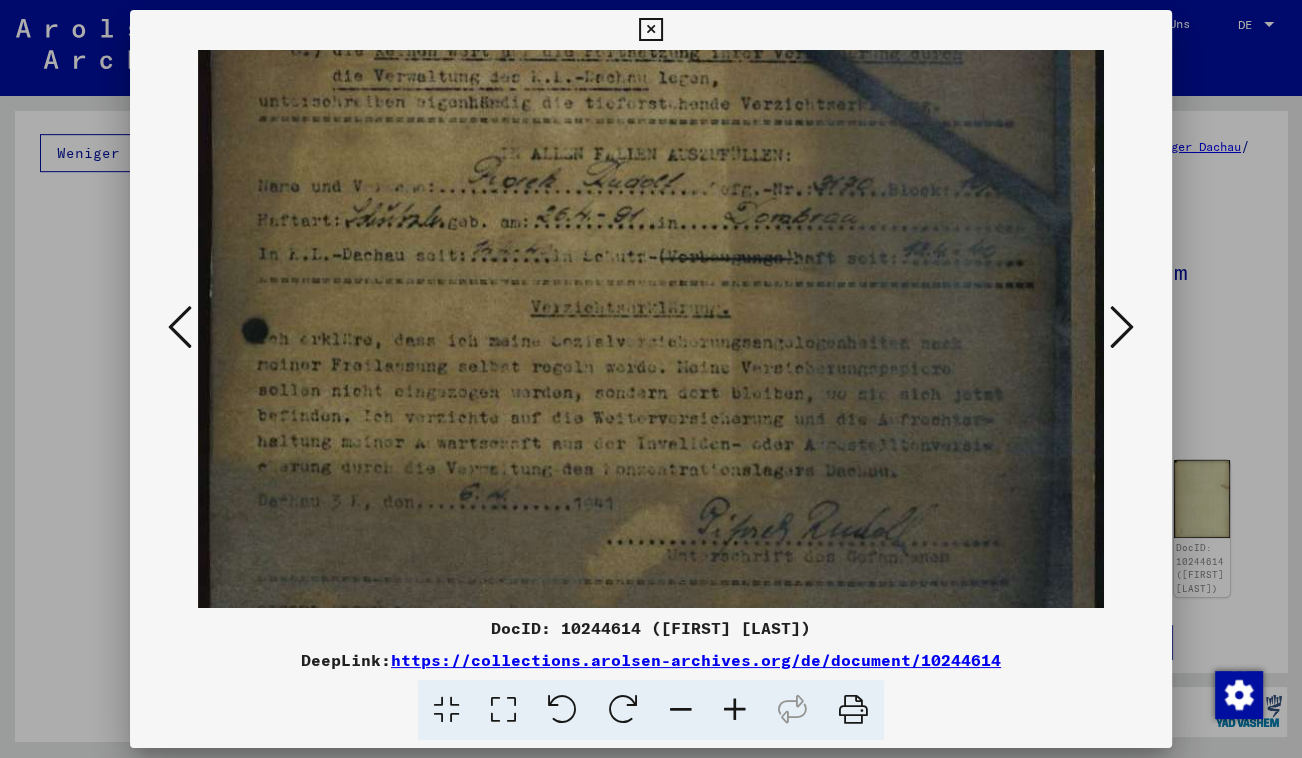drag, startPoint x: 600, startPoint y: 464, endPoint x: 582, endPoint y: 339, distance: 126.28935 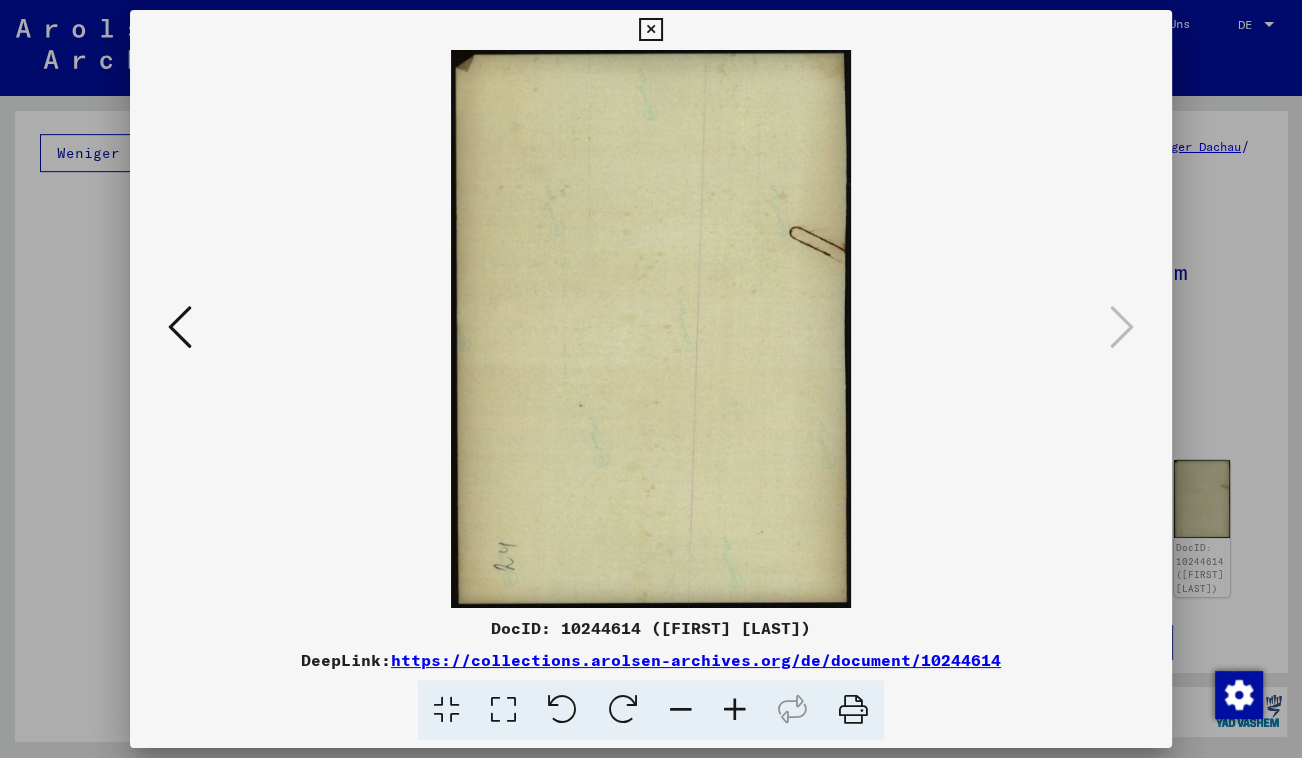 click at bounding box center (650, 30) 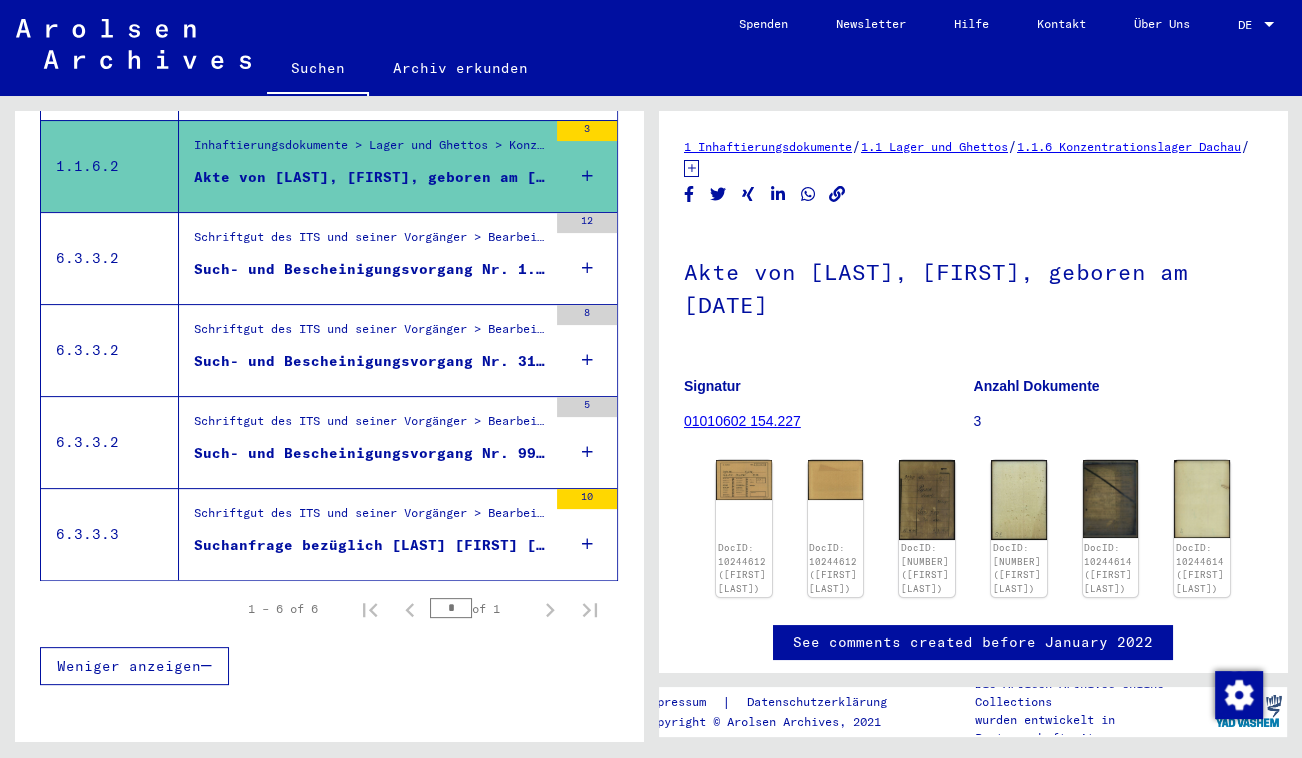 scroll, scrollTop: 462, scrollLeft: 0, axis: vertical 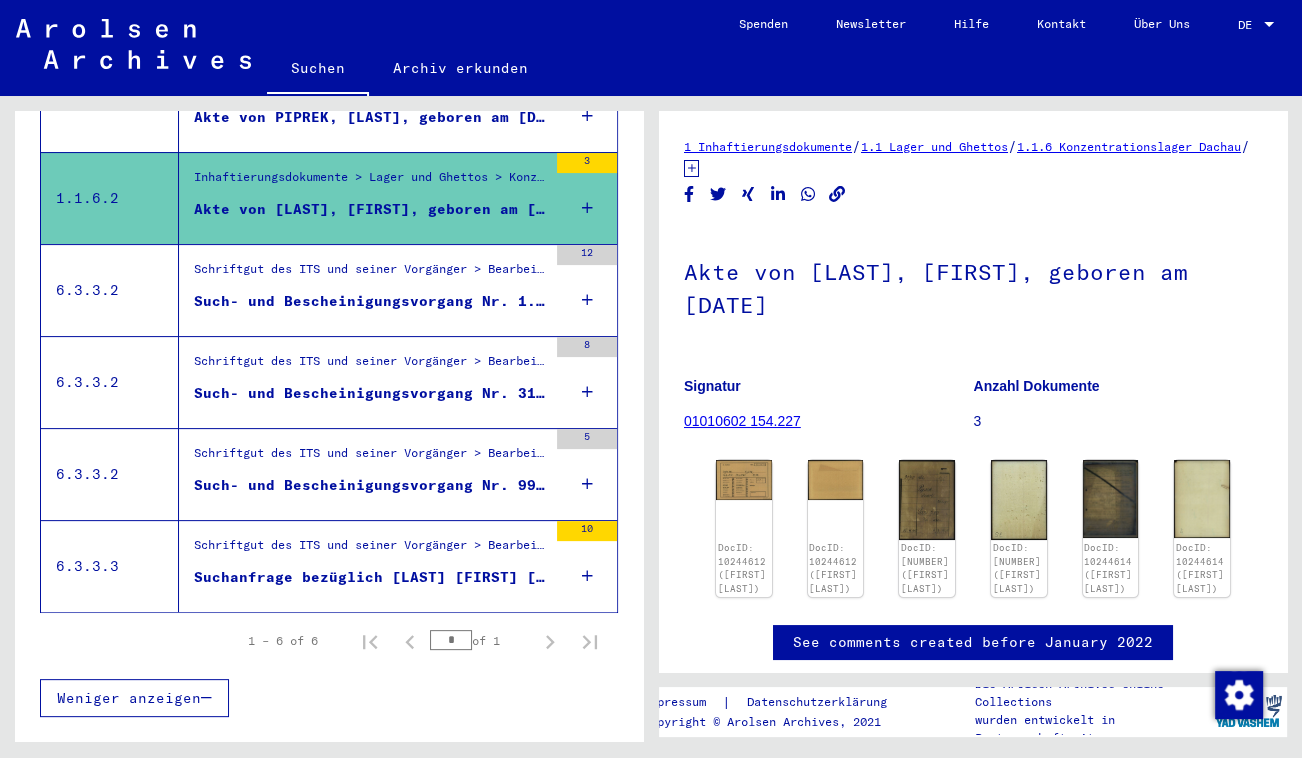 click on "Suchanfrage bezüglich [LAST] [FIRST] [DAY].[MONTH]/[YEAR]" at bounding box center [370, 577] 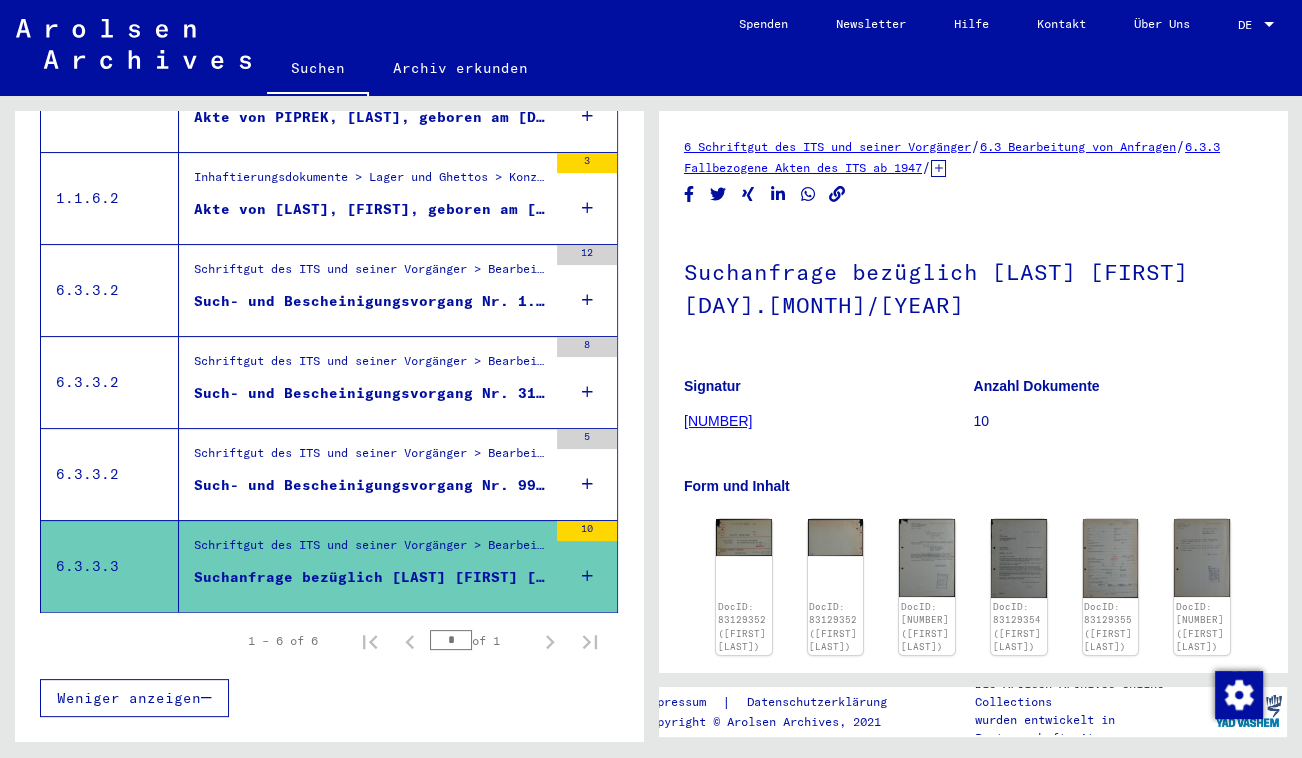 scroll, scrollTop: 0, scrollLeft: 0, axis: both 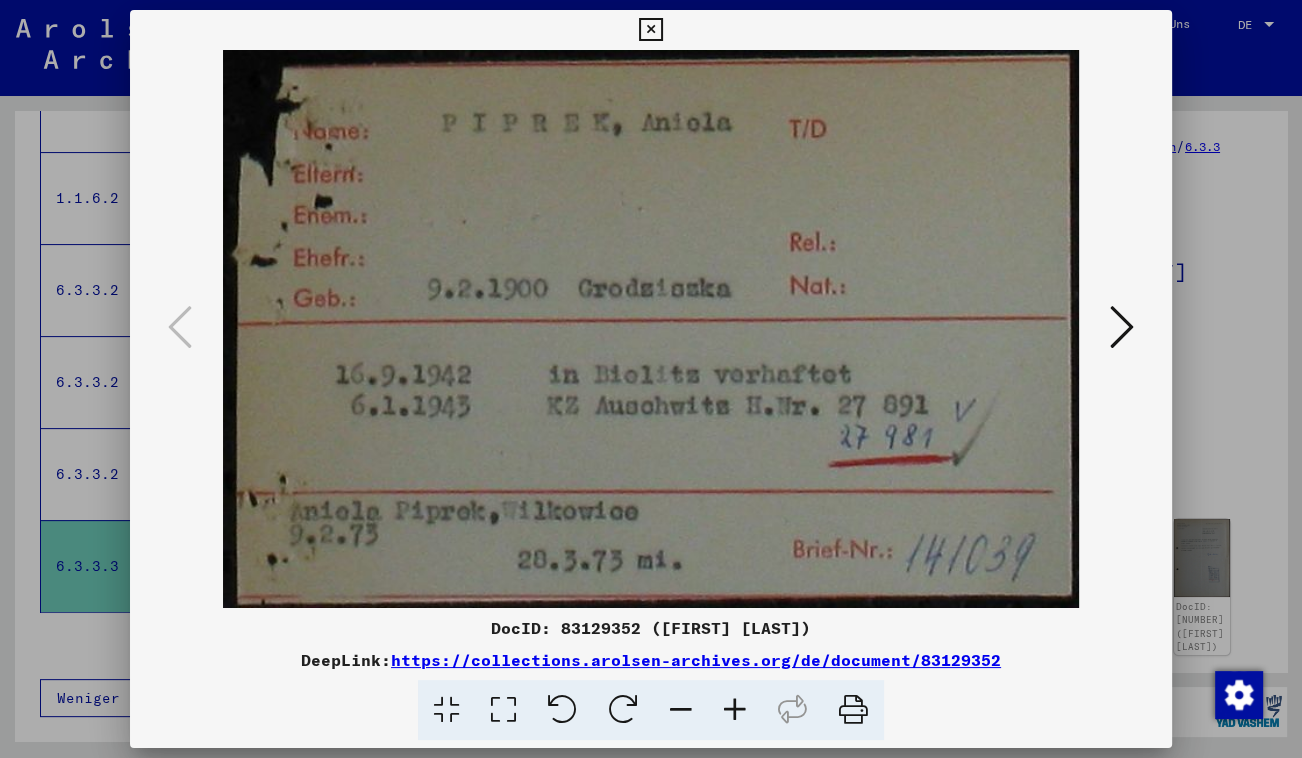 click at bounding box center [1122, 328] 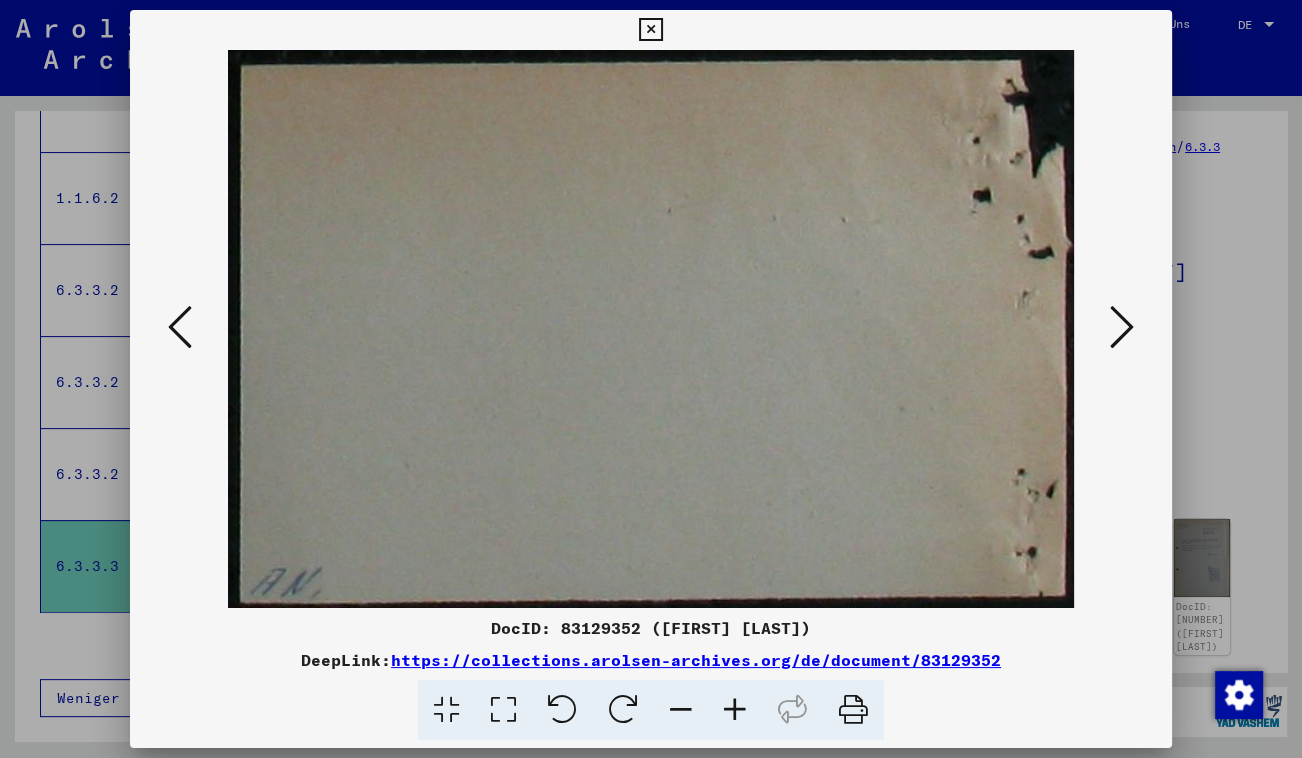 click at bounding box center (1122, 328) 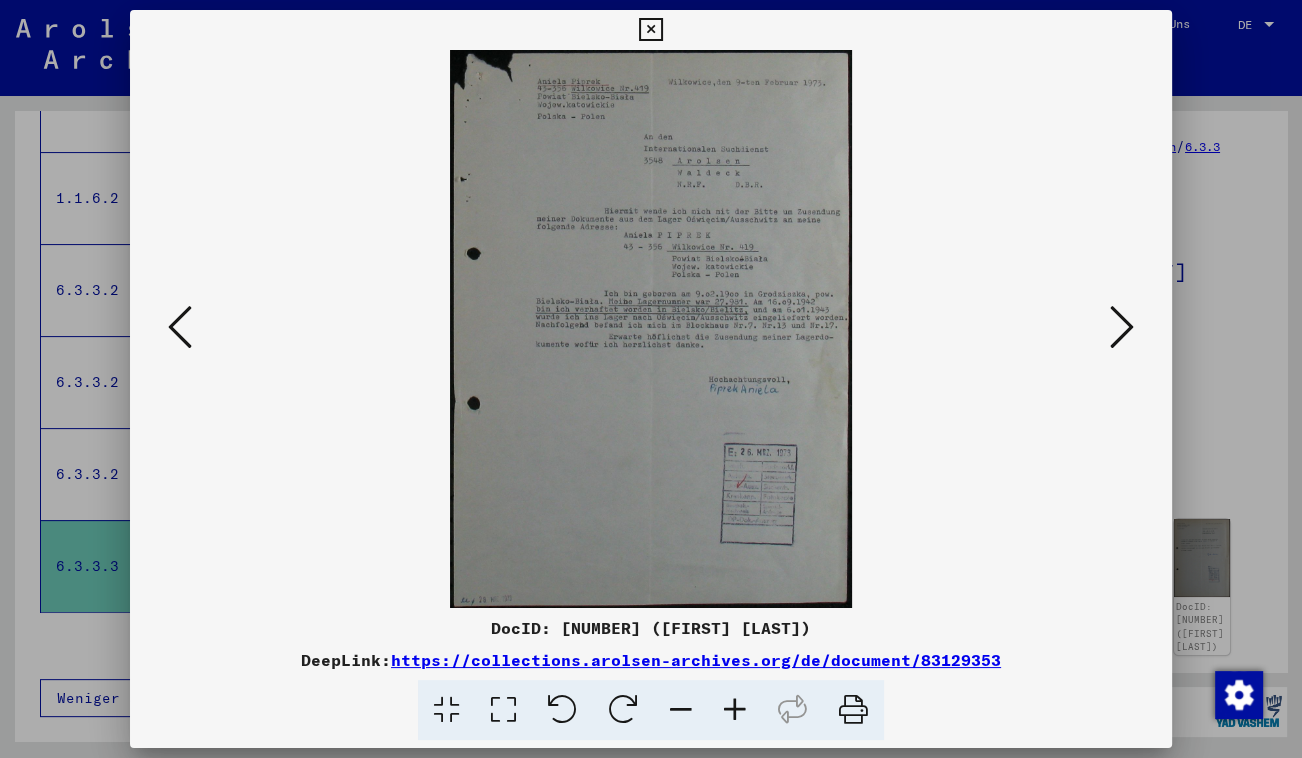 click at bounding box center (1122, 328) 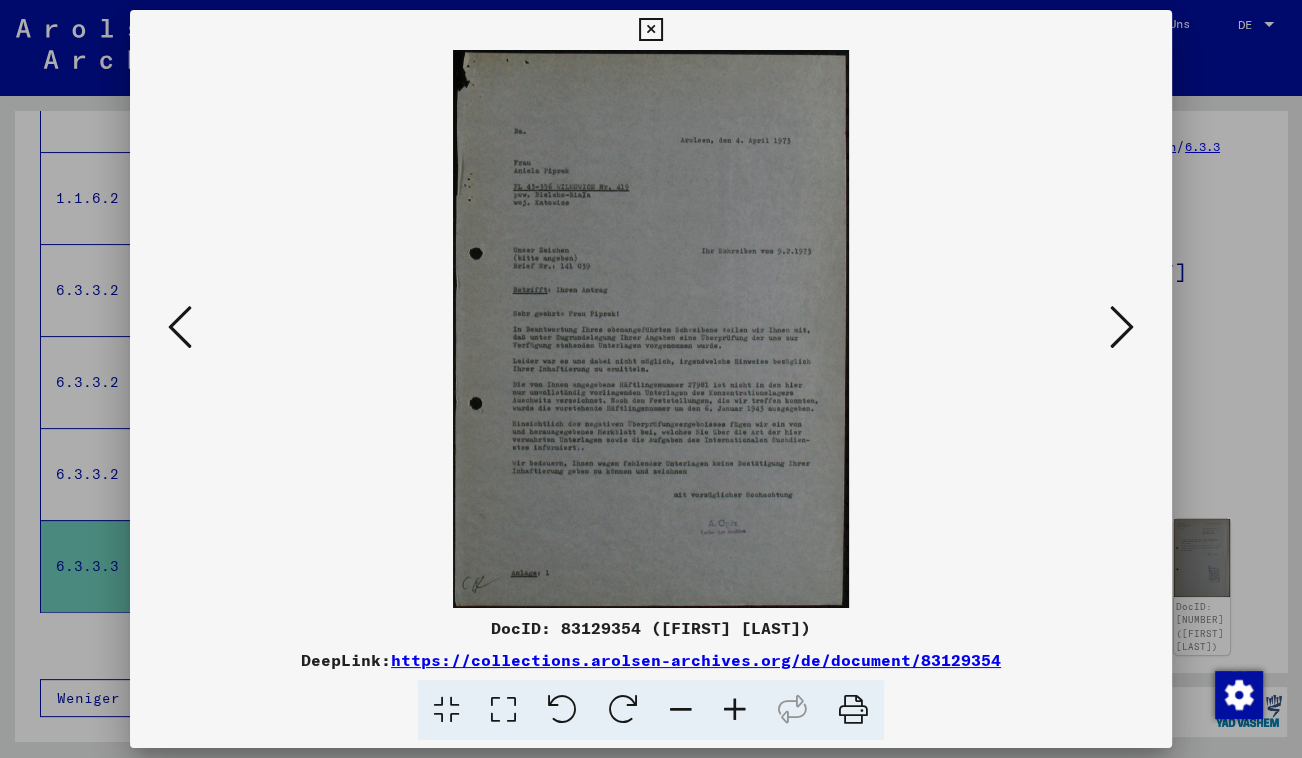 click at bounding box center [1122, 328] 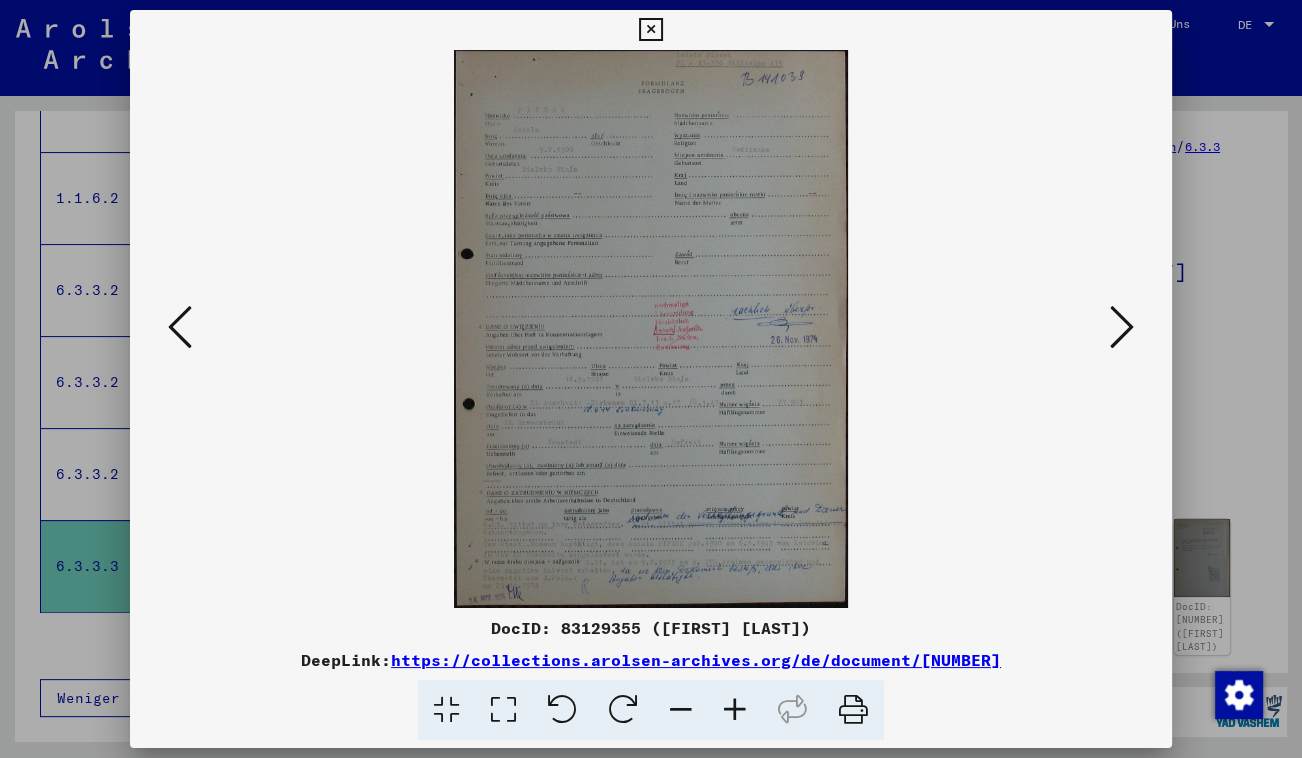 click at bounding box center (503, 710) 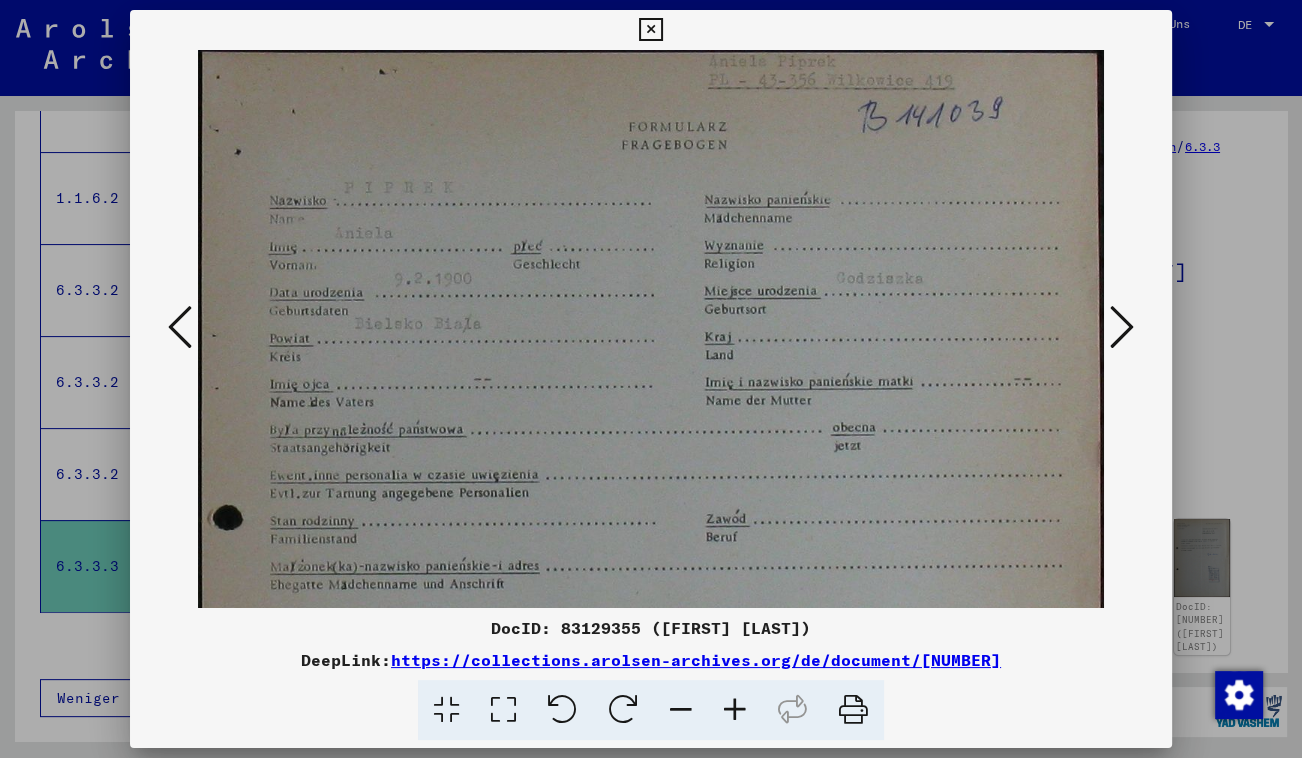 click at bounding box center [1122, 327] 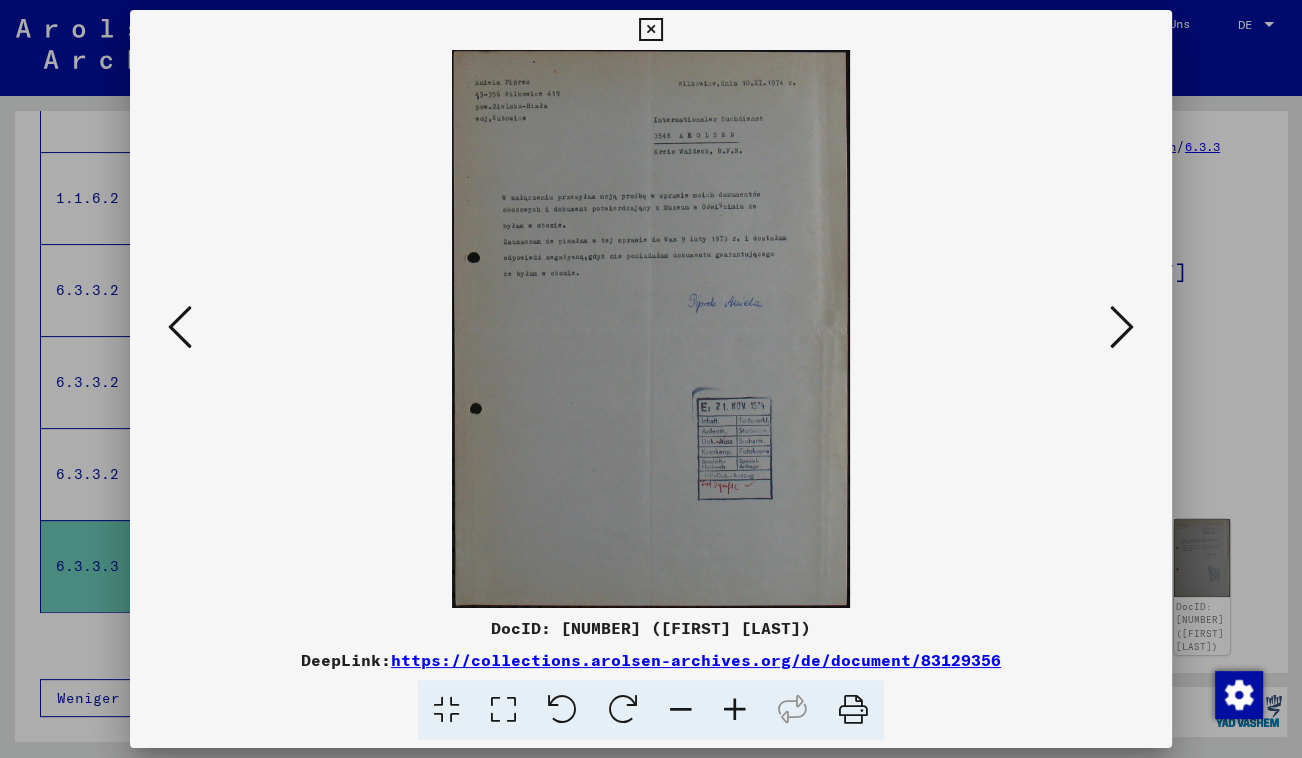 click at bounding box center (1122, 327) 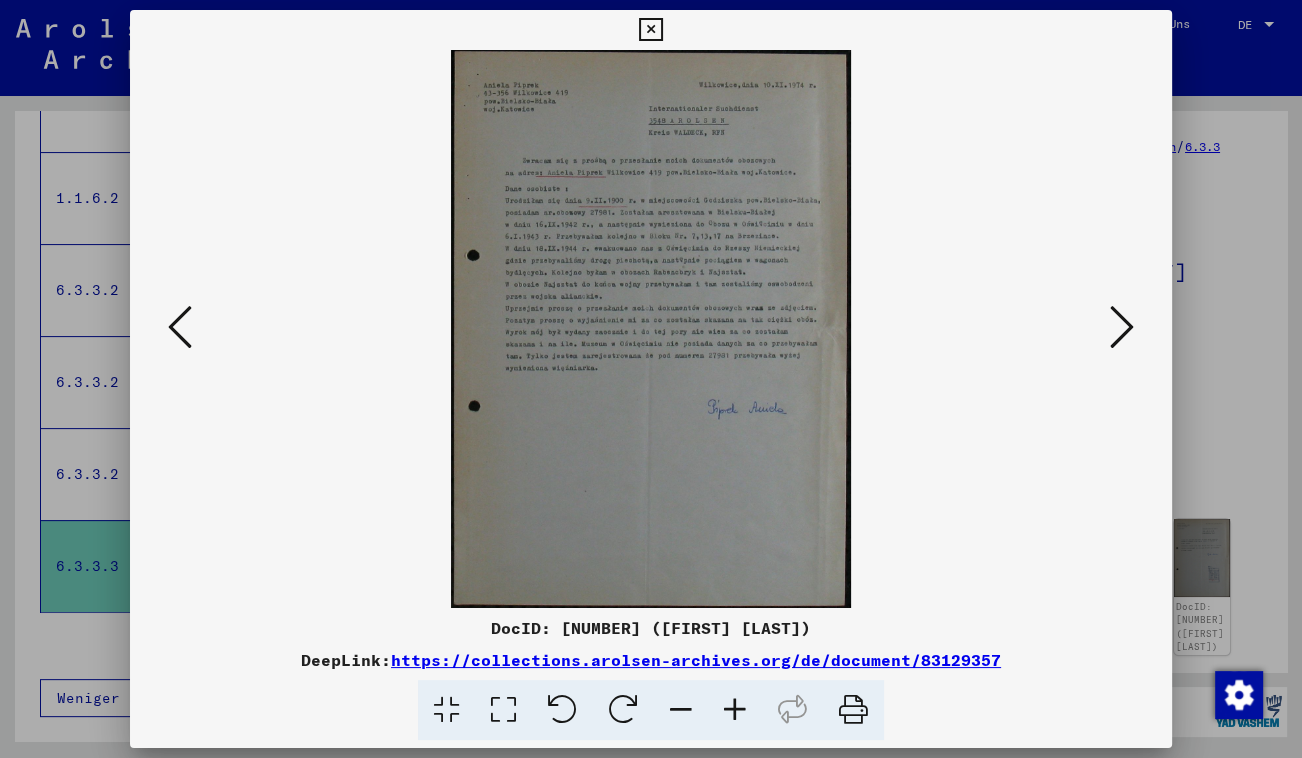click at bounding box center [1122, 327] 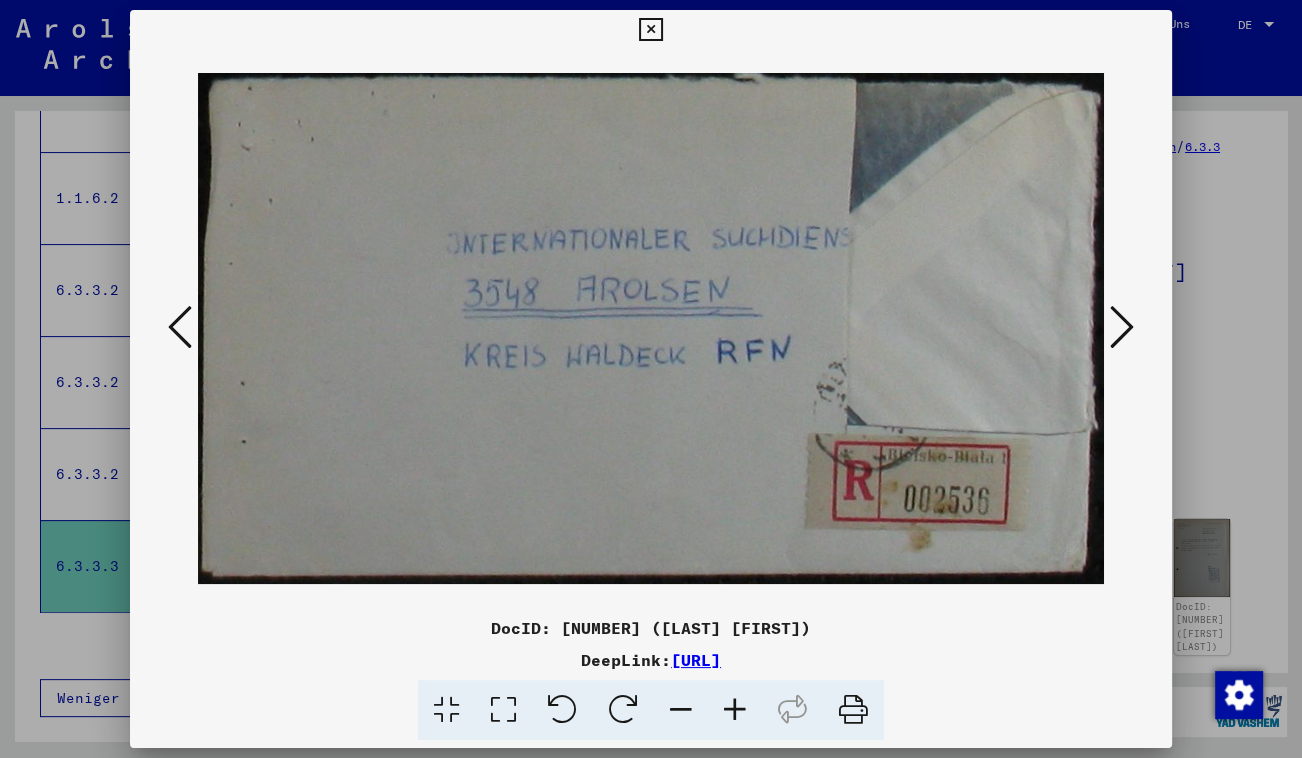 click at bounding box center [1122, 327] 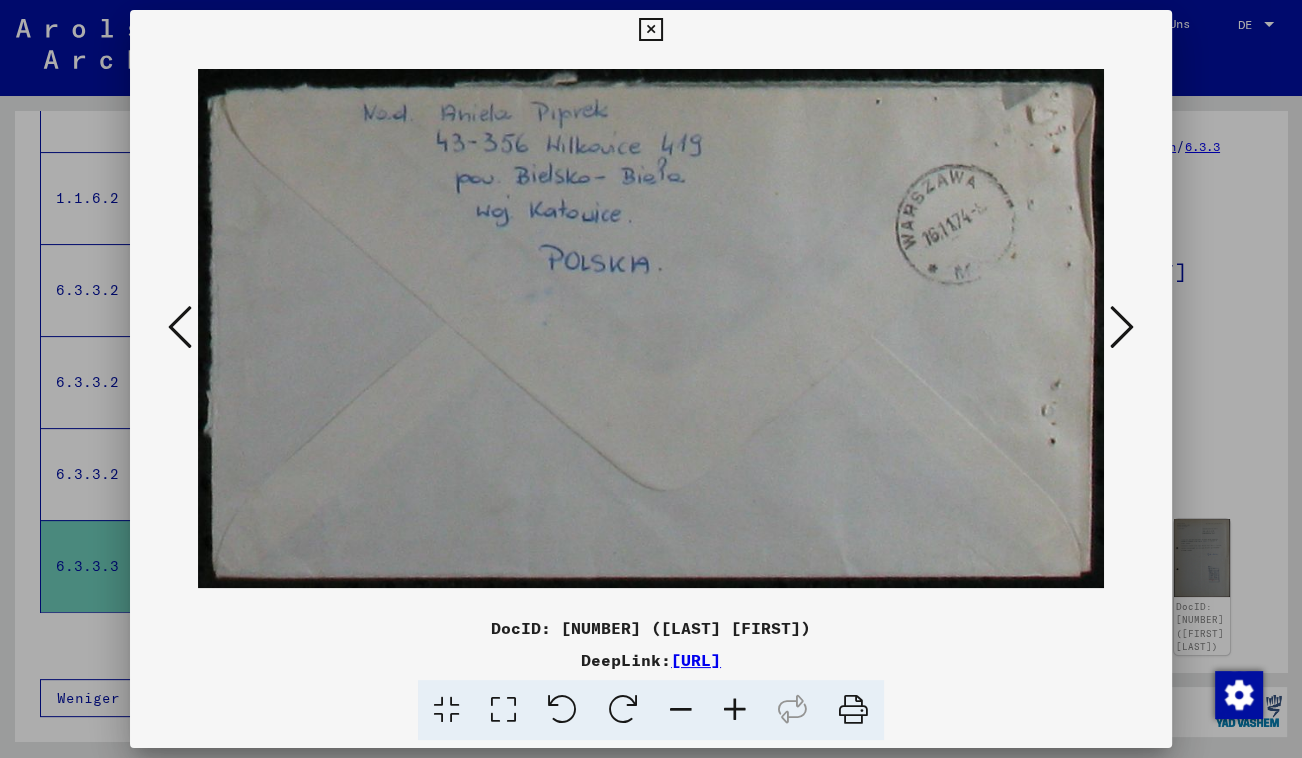 click at bounding box center (1122, 327) 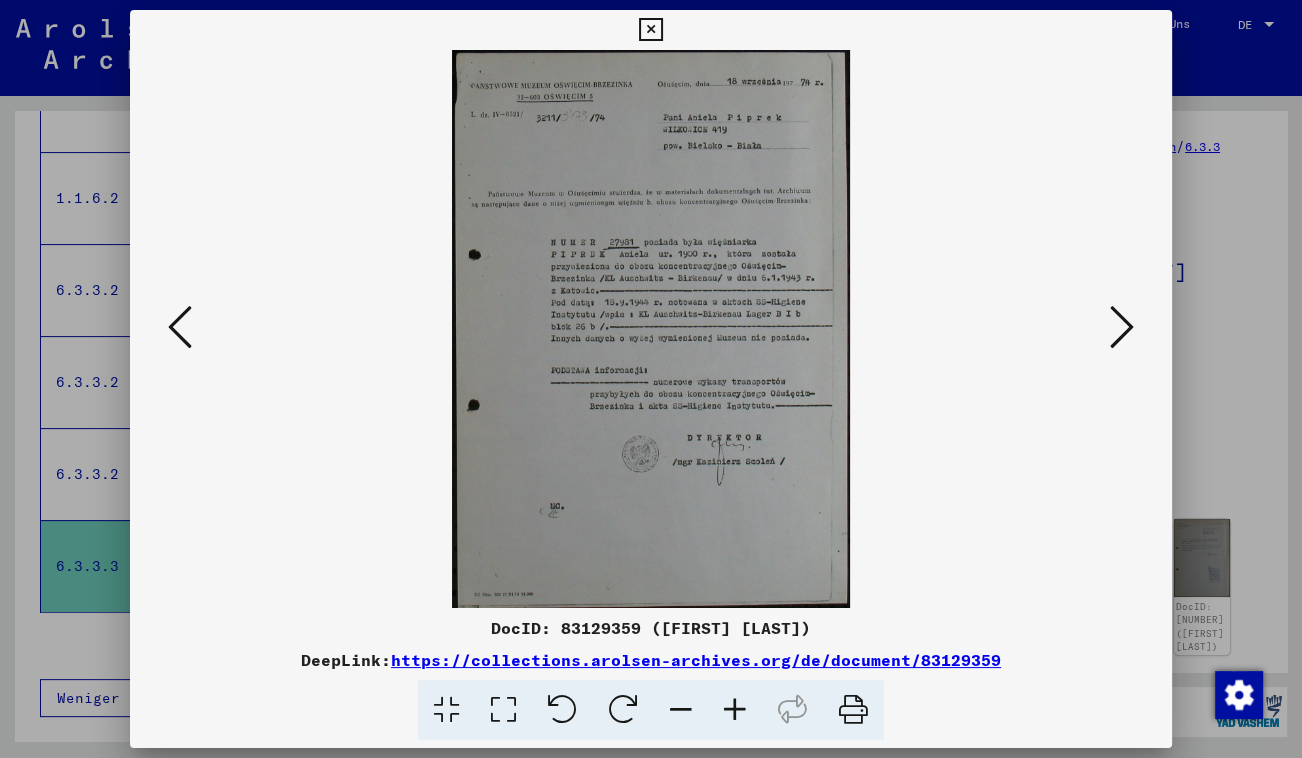 click at bounding box center (1122, 327) 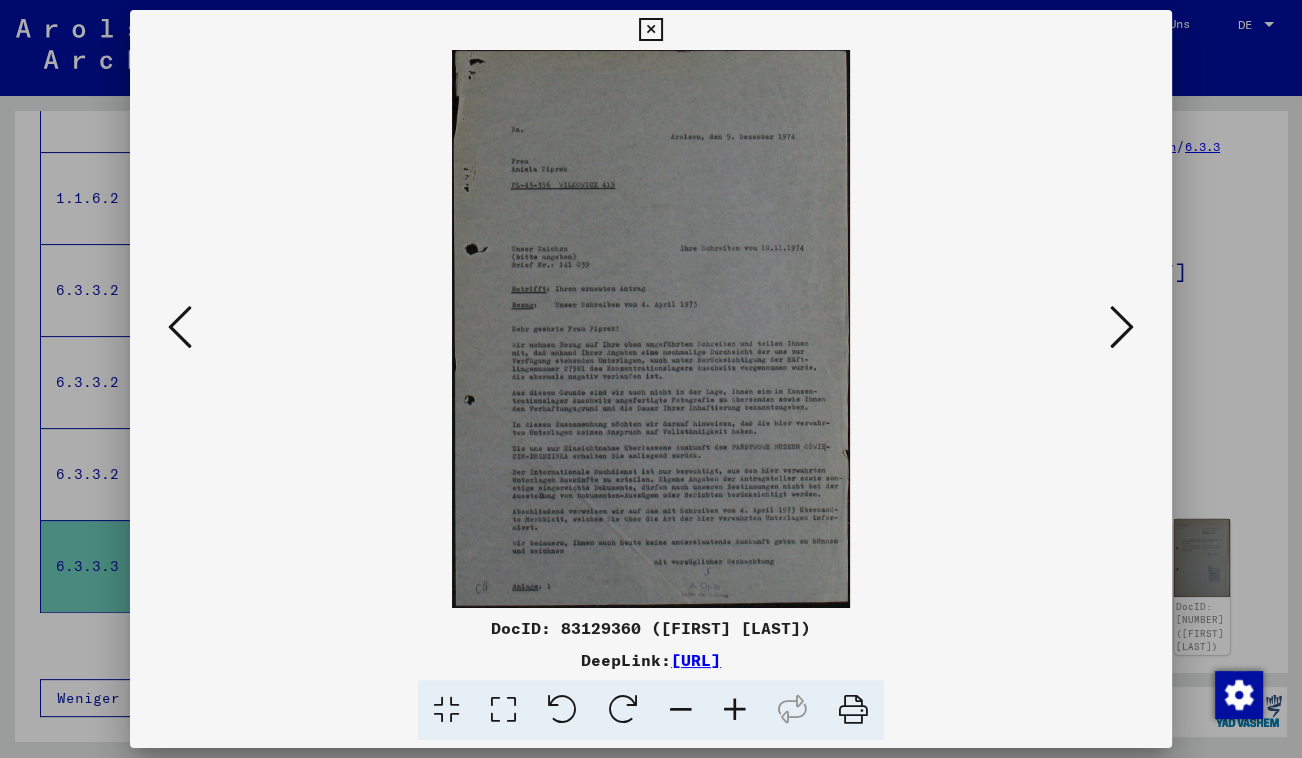 click at bounding box center [1122, 327] 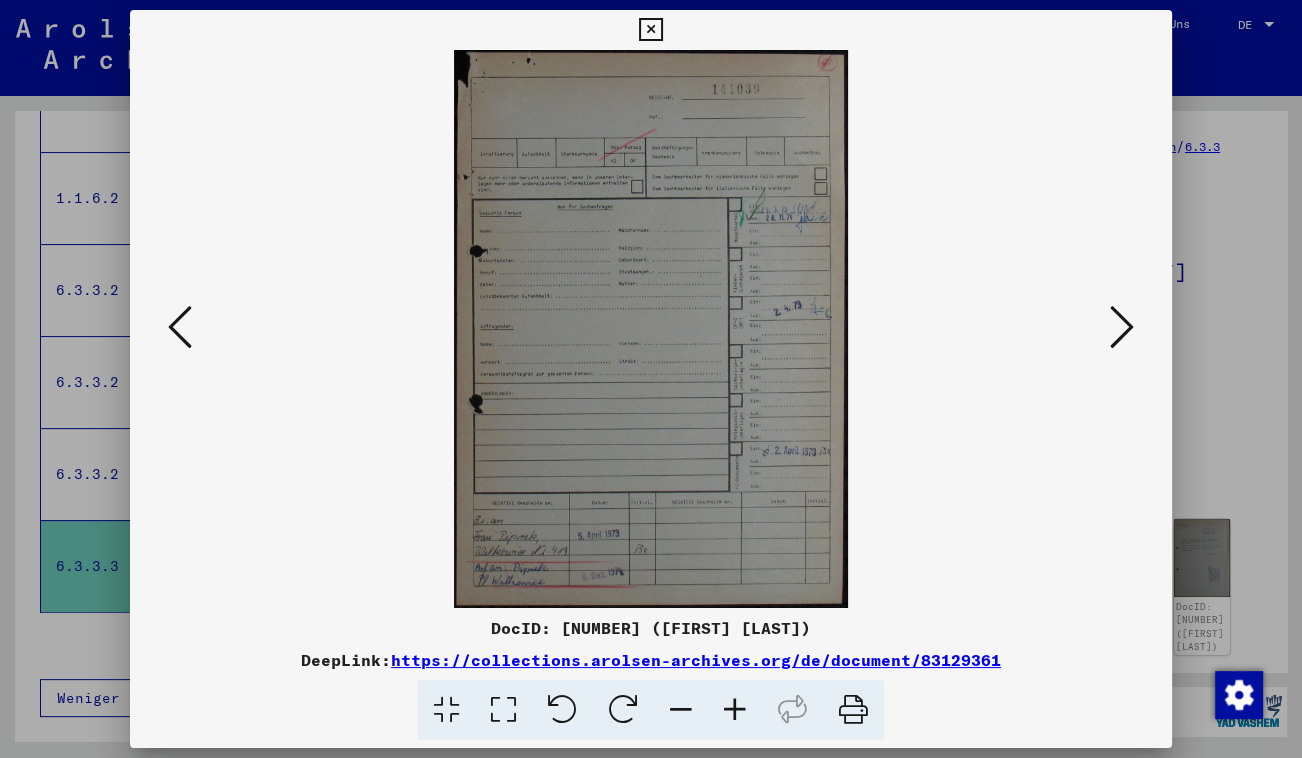 click at bounding box center [1122, 327] 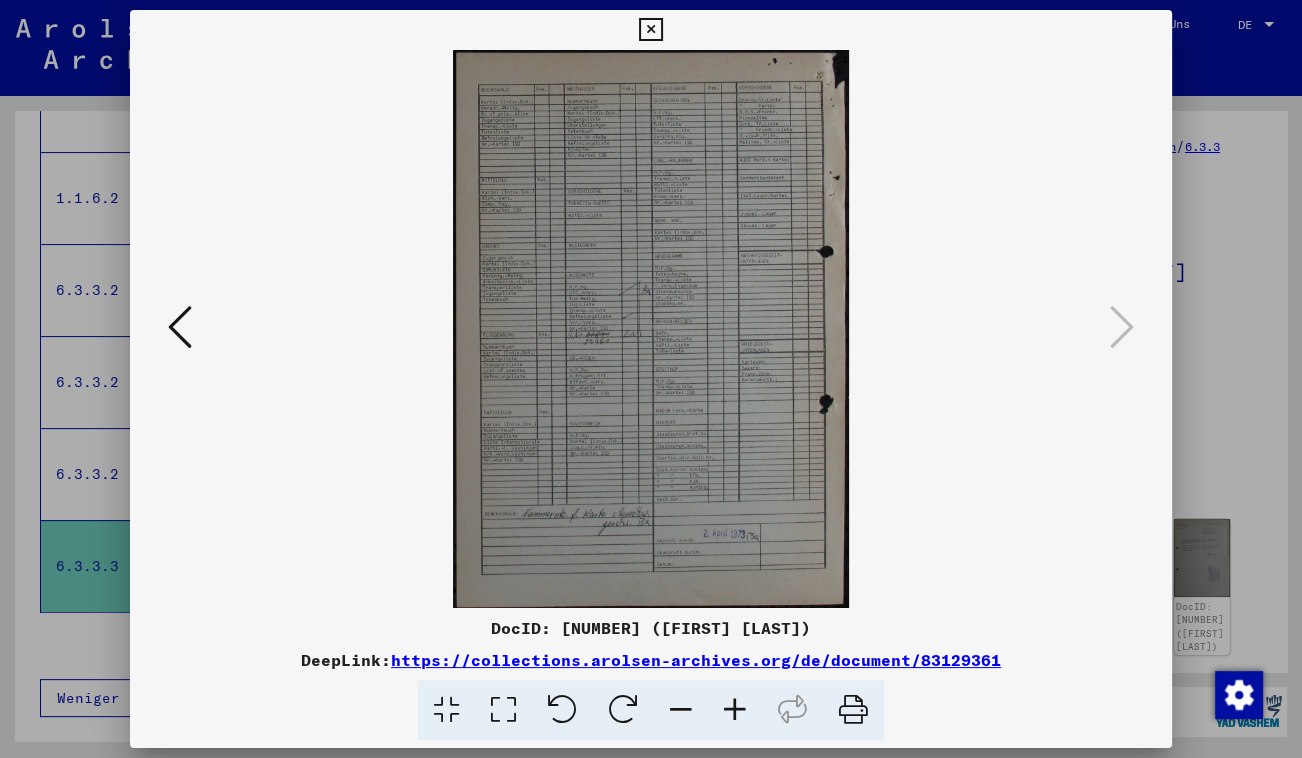 click at bounding box center [650, 30] 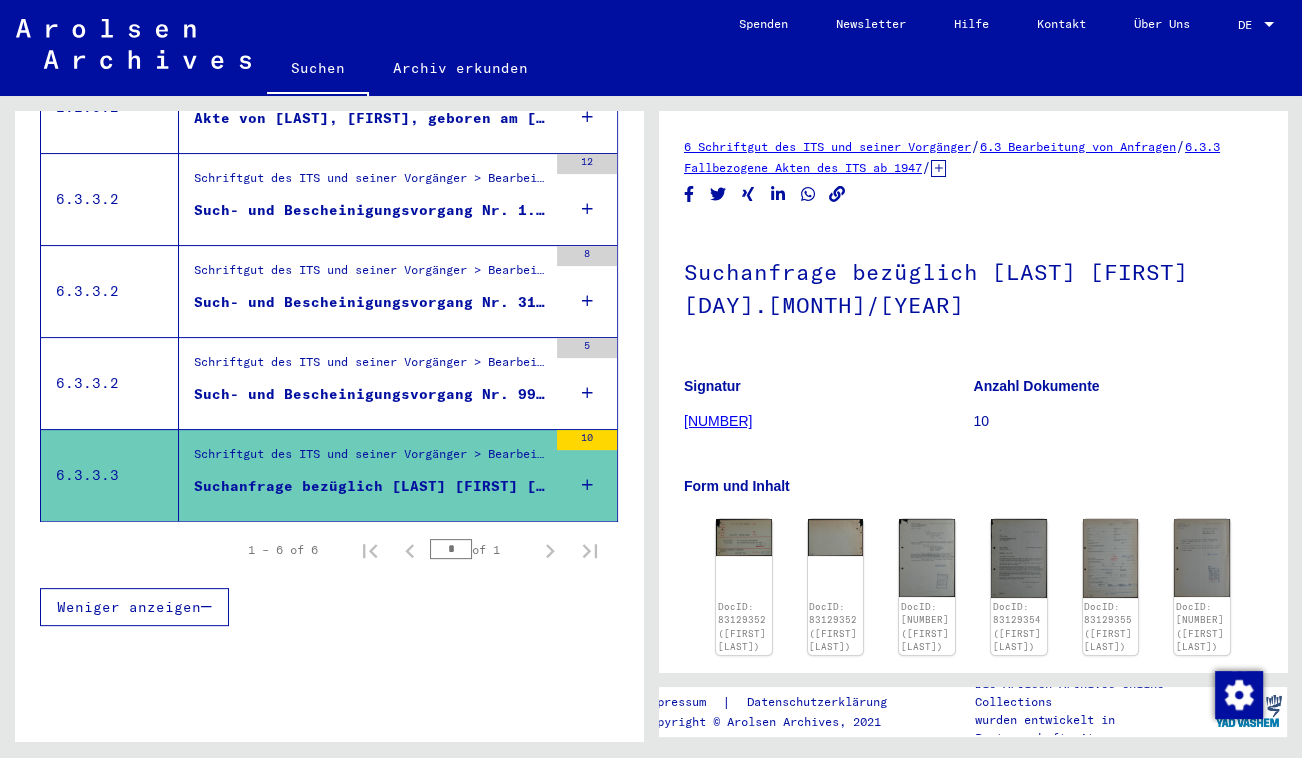 scroll, scrollTop: 0, scrollLeft: 0, axis: both 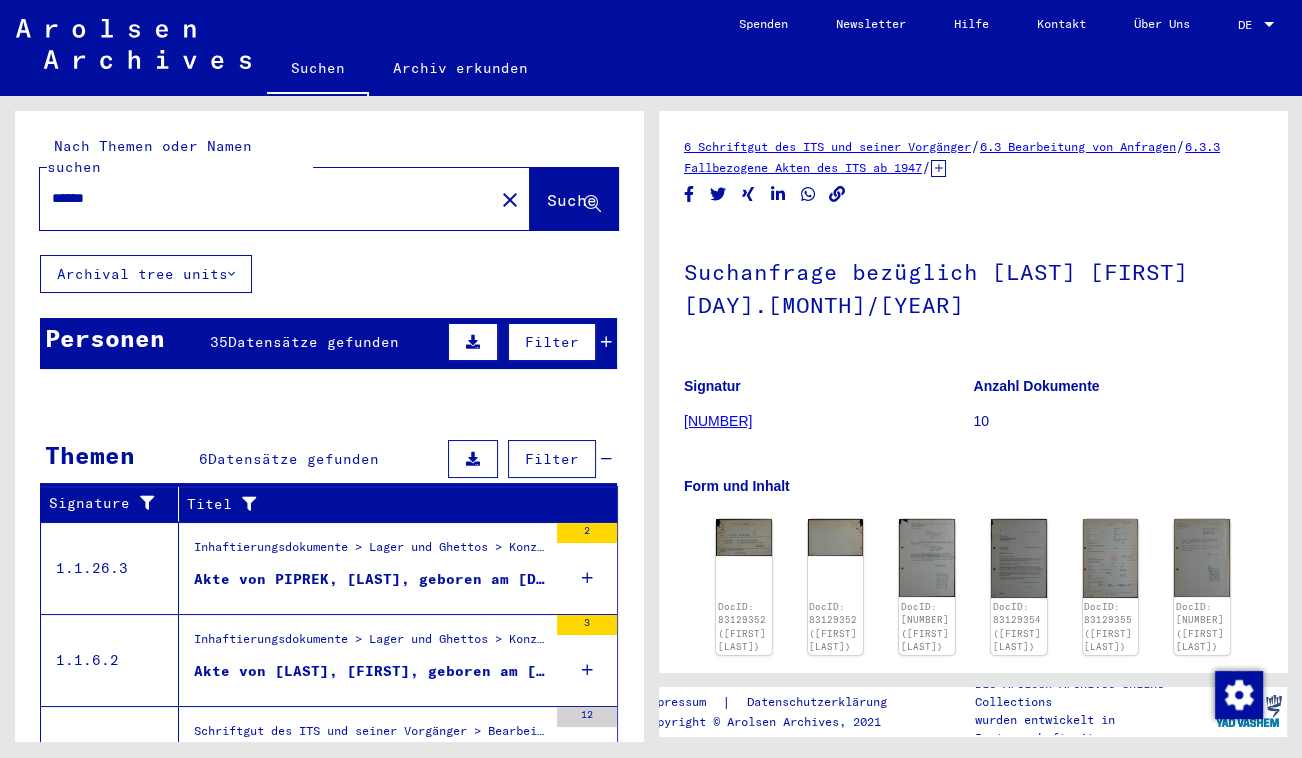 drag, startPoint x: 100, startPoint y: 153, endPoint x: 0, endPoint y: 131, distance: 102.3914 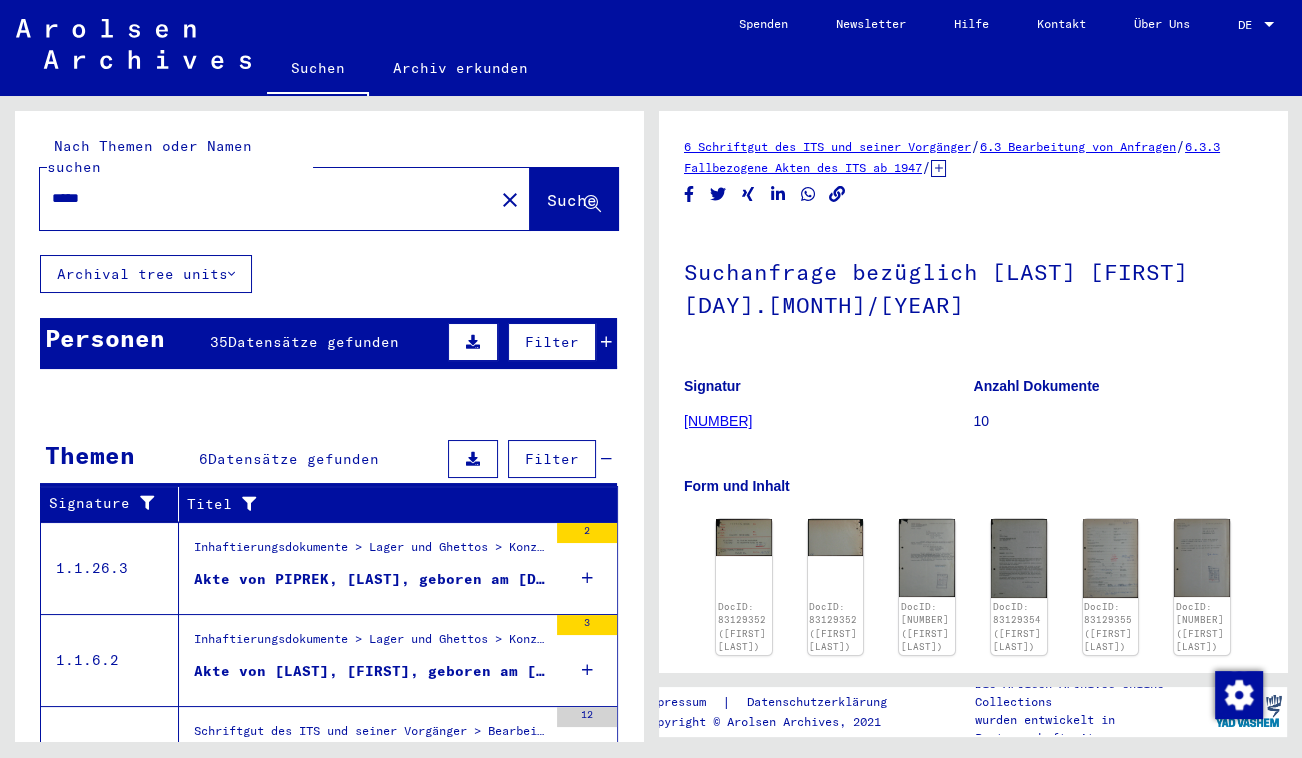 type on "*****" 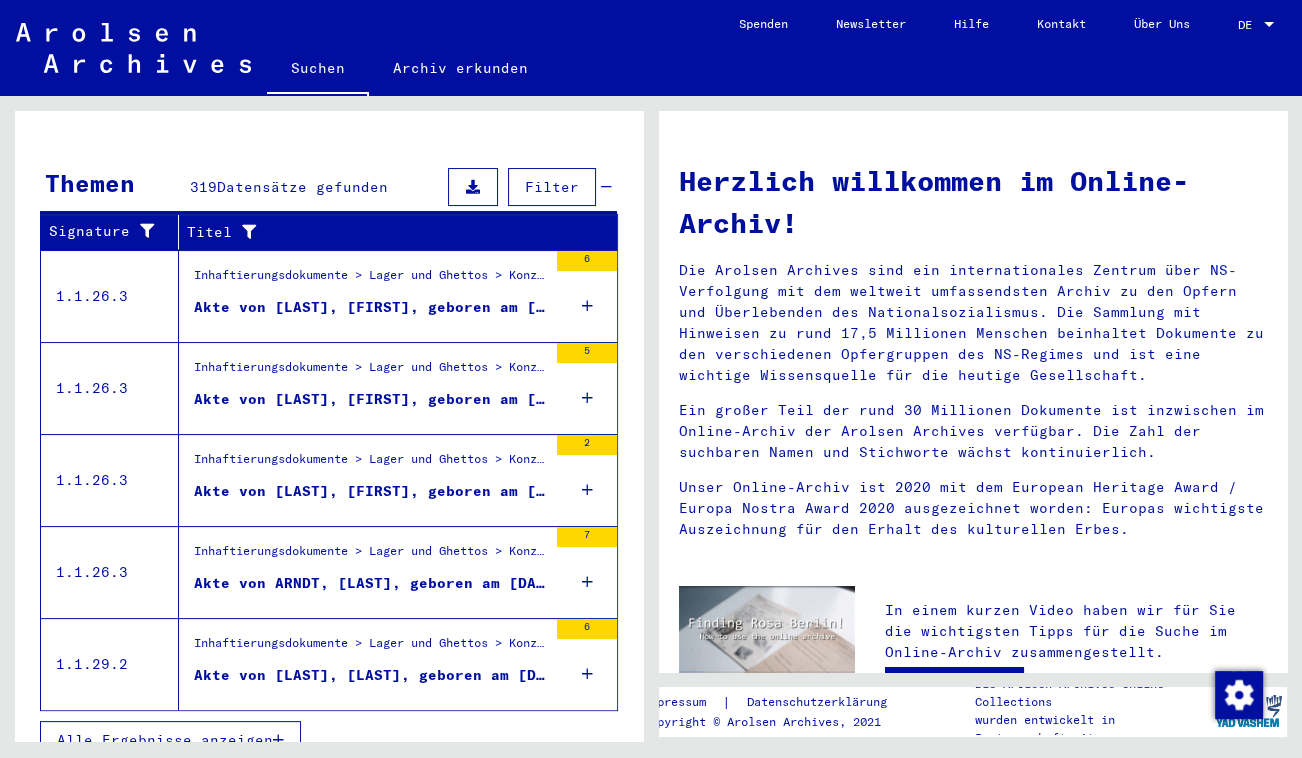 scroll, scrollTop: 277, scrollLeft: 0, axis: vertical 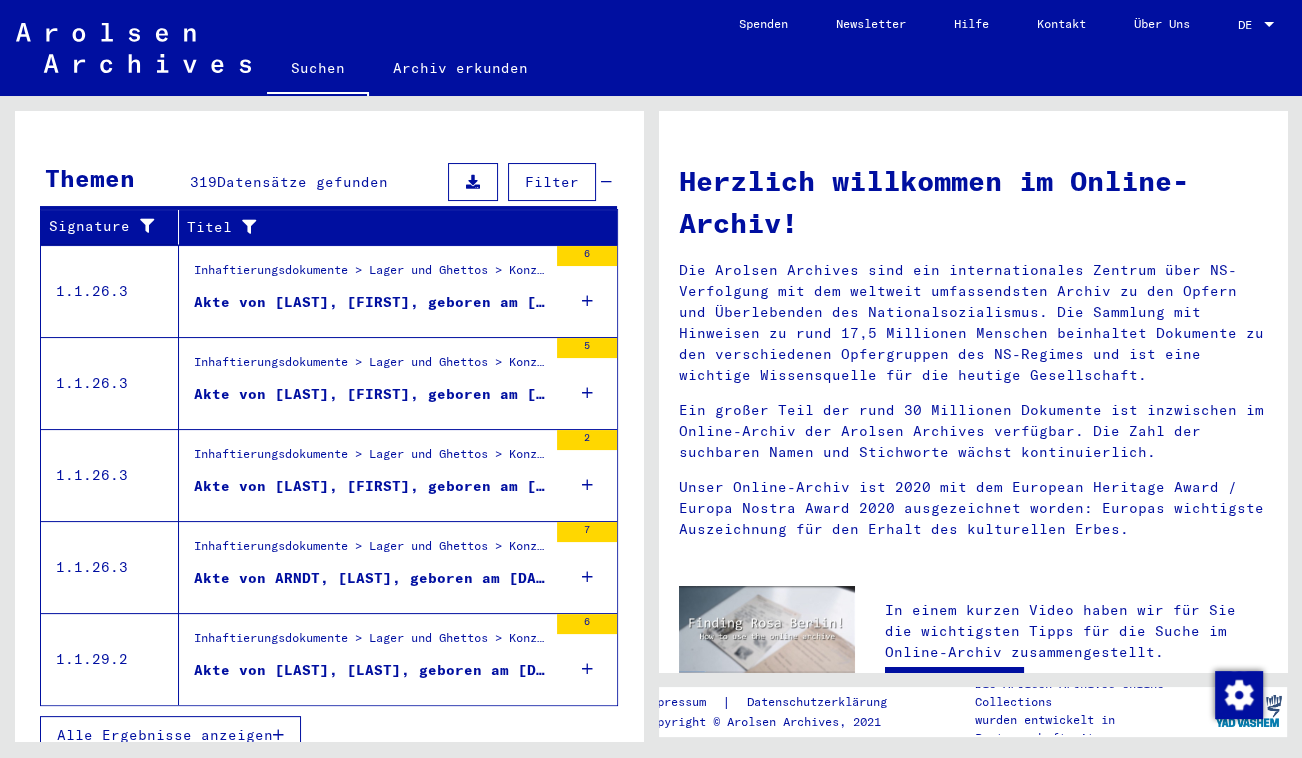 click on "Alle Ergebnisse anzeigen" at bounding box center (165, 735) 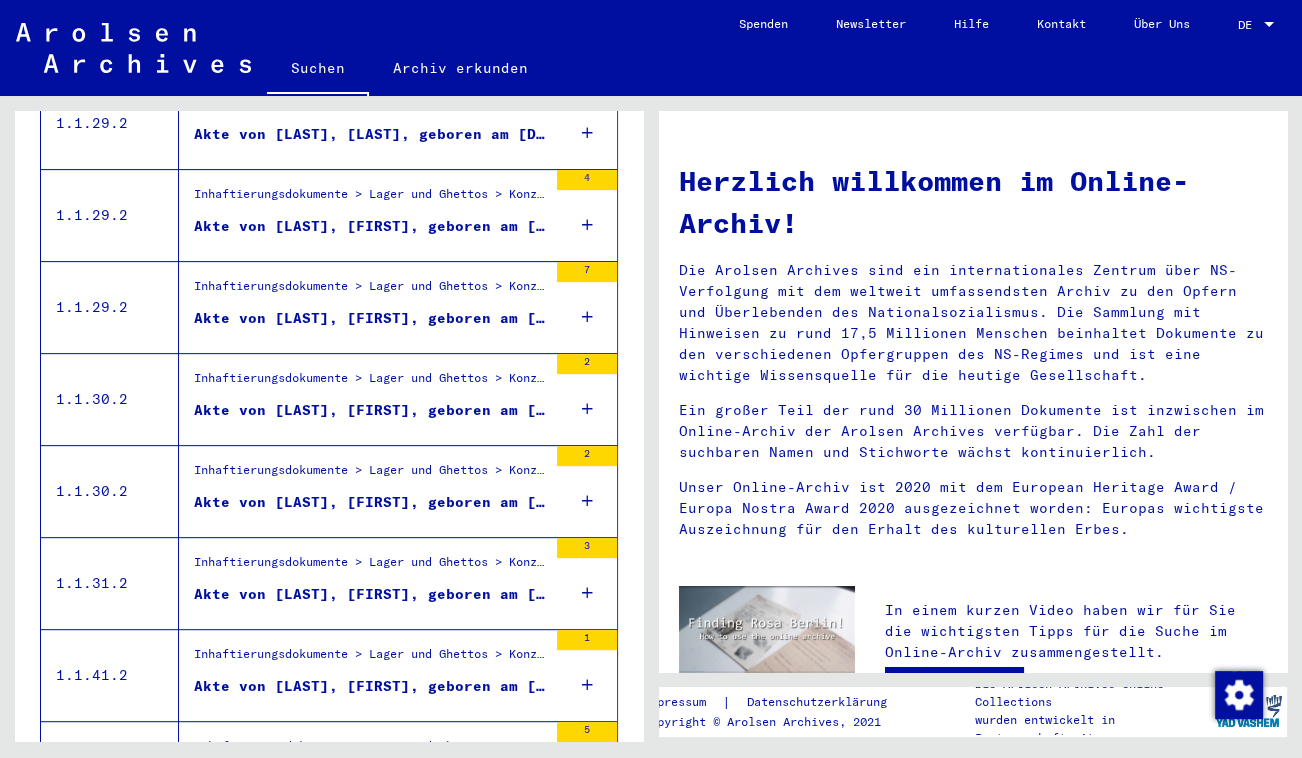 scroll, scrollTop: 822, scrollLeft: 0, axis: vertical 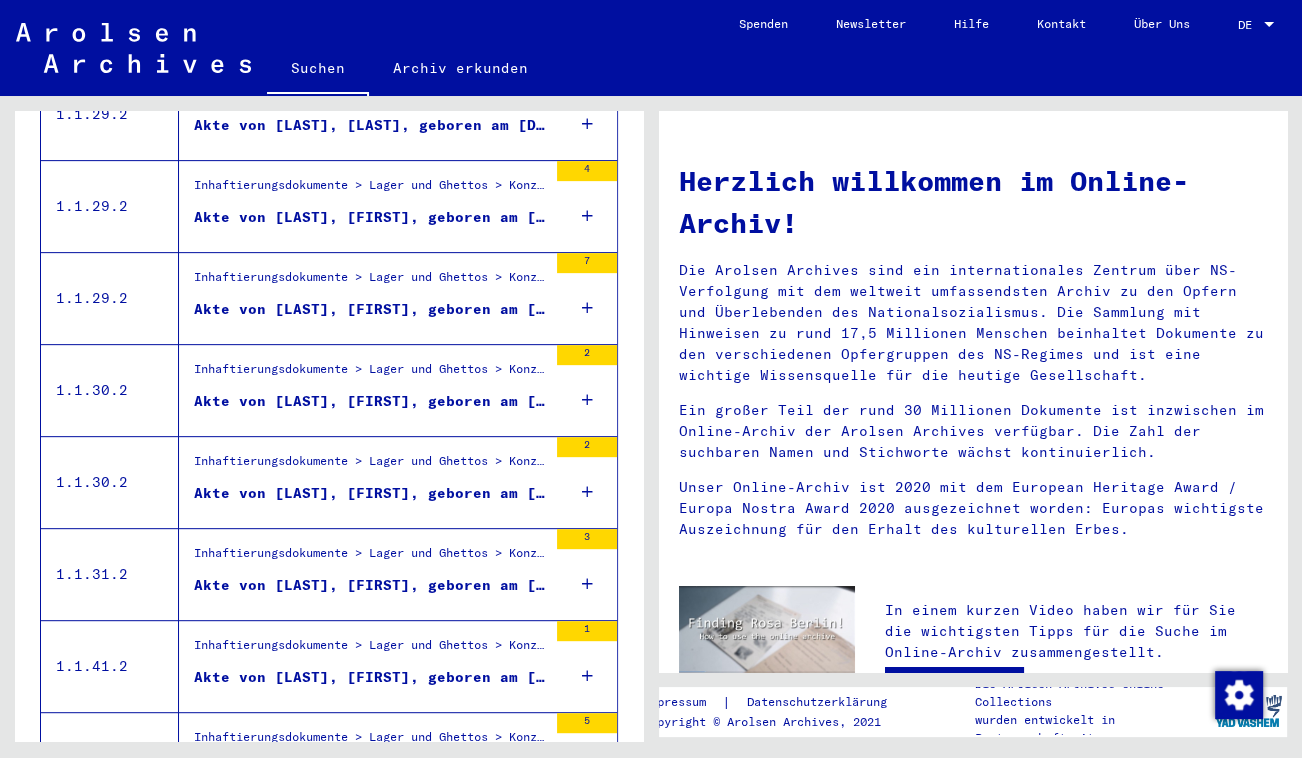 click on "Inhaftierungsdokumente > Lager und Ghettos > Konzentrationslager Neuengamme > Individuelle Unterlagen Neuengamme > Individuelle Häftlings Unterlagen - KL Neuengamme > Akten mit Namen ab AALDERS Akte von [LAST], [FIRST], geboren am [DATE], geboren in KOENIGSBERG, PREUSSEN" at bounding box center [363, 482] 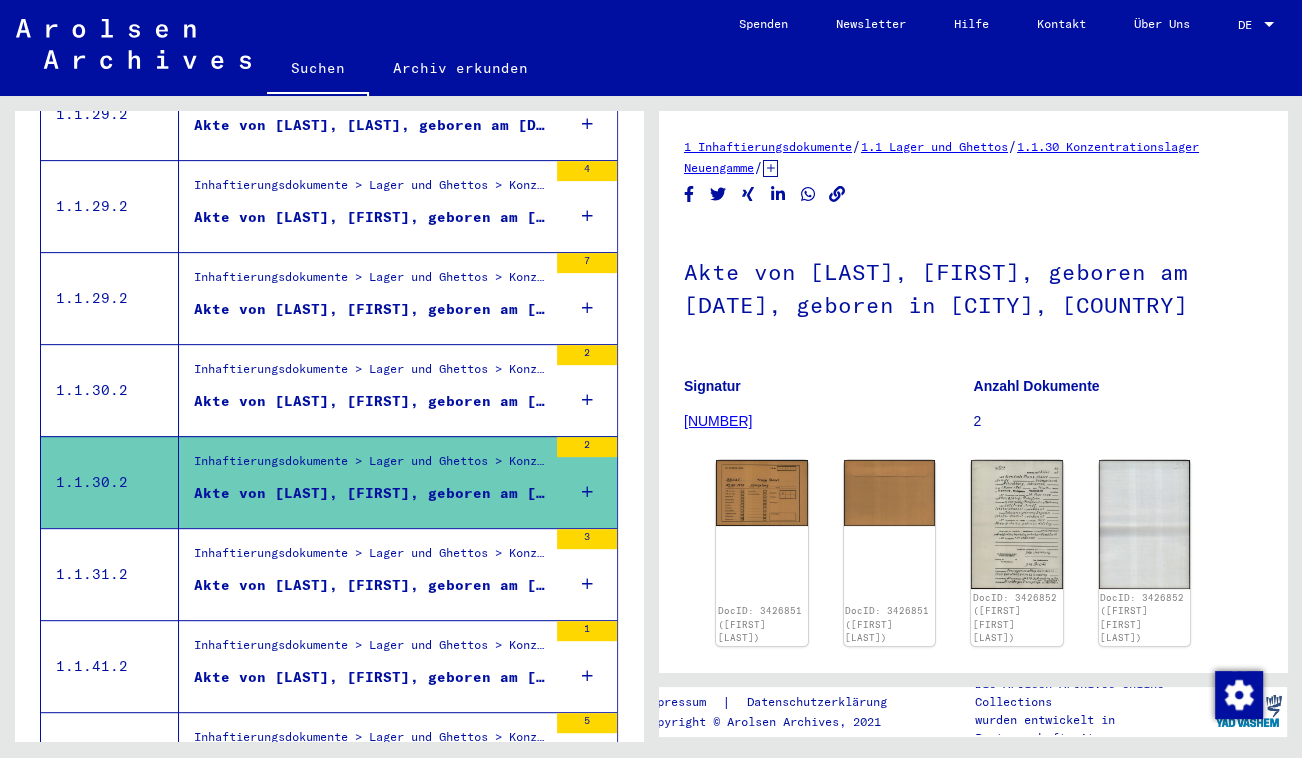 click on "Inhaftierungsdokumente > Lager und Ghettos > Konzentrationslager Niederhagen (Wewelsburg) > Individuelle Unterlagen Niederhagen > Individuelle Häftlings Unterlagen > Akten mit Namen ab ABAKUMOW" at bounding box center [370, 558] 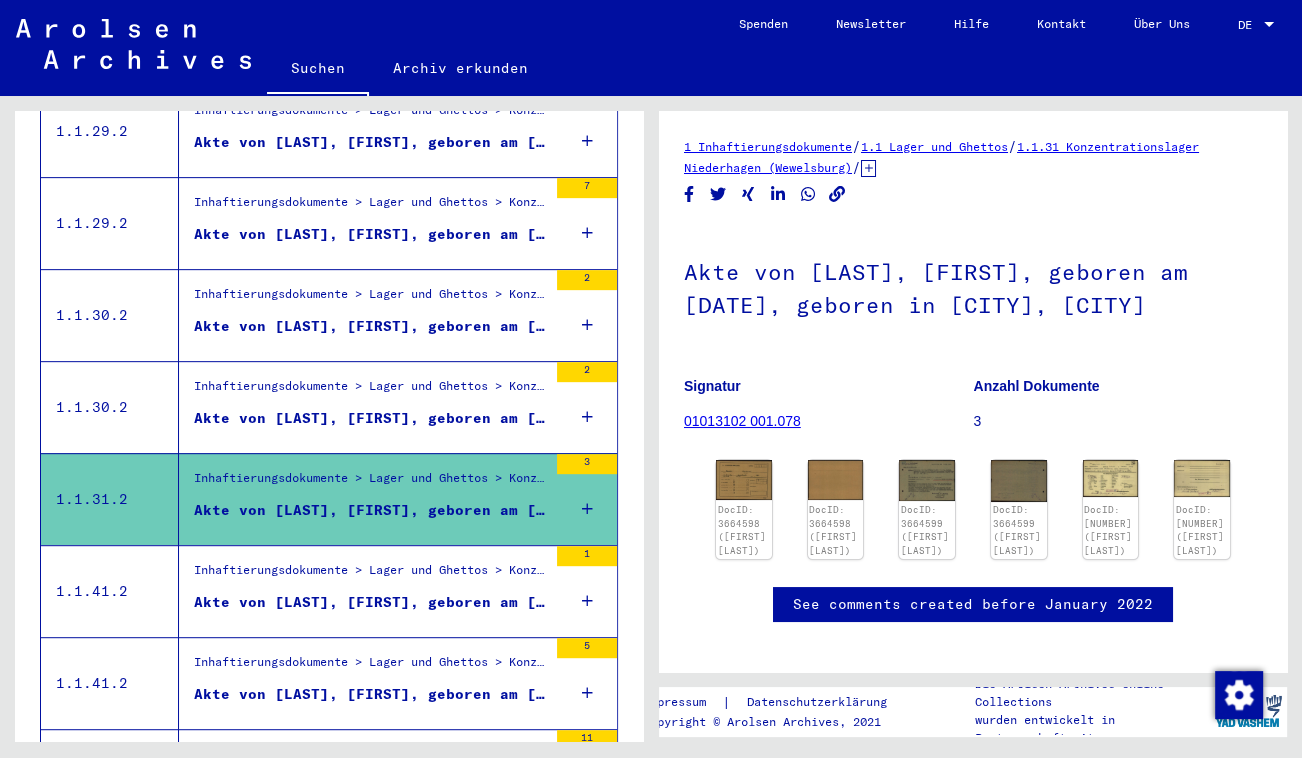 scroll, scrollTop: 913, scrollLeft: 0, axis: vertical 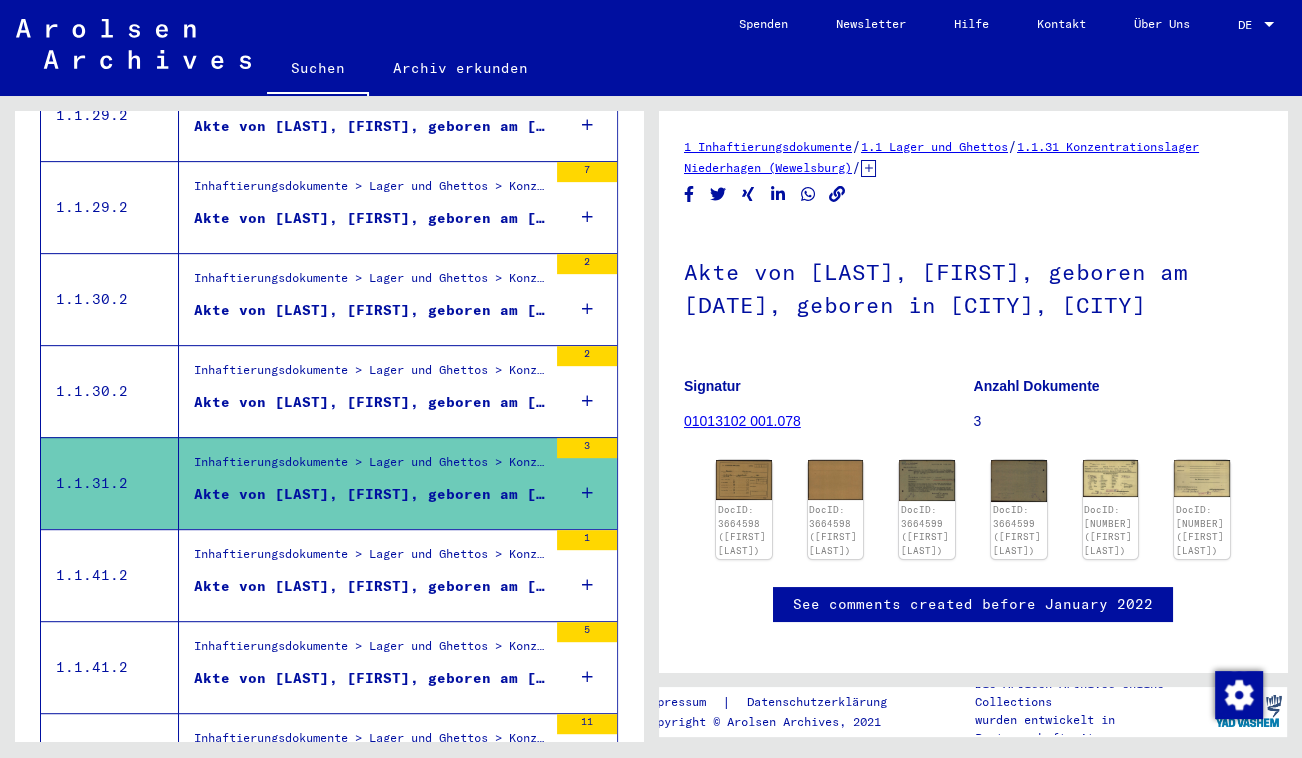 click on "Akte von [LAST], [FIRST], geboren am [DATE], geboren in [CITY]" at bounding box center [370, 586] 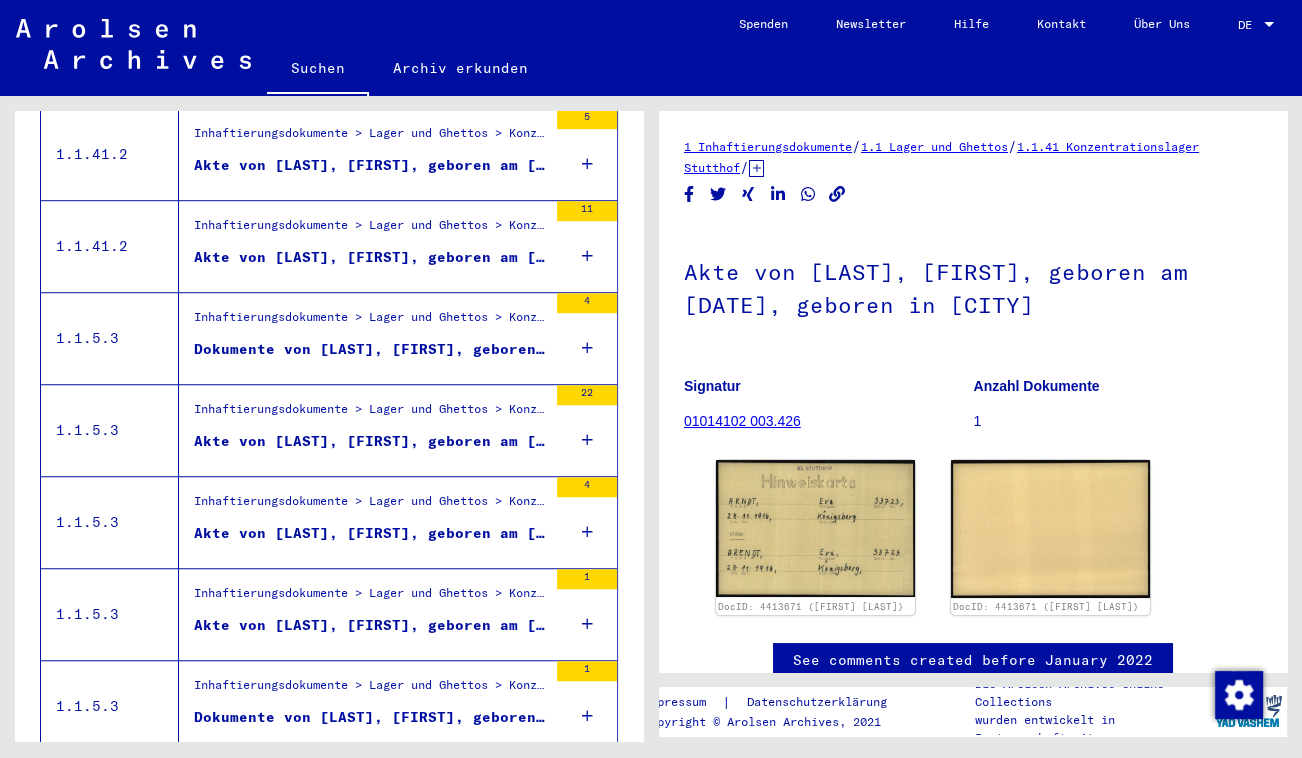 scroll, scrollTop: 1459, scrollLeft: 0, axis: vertical 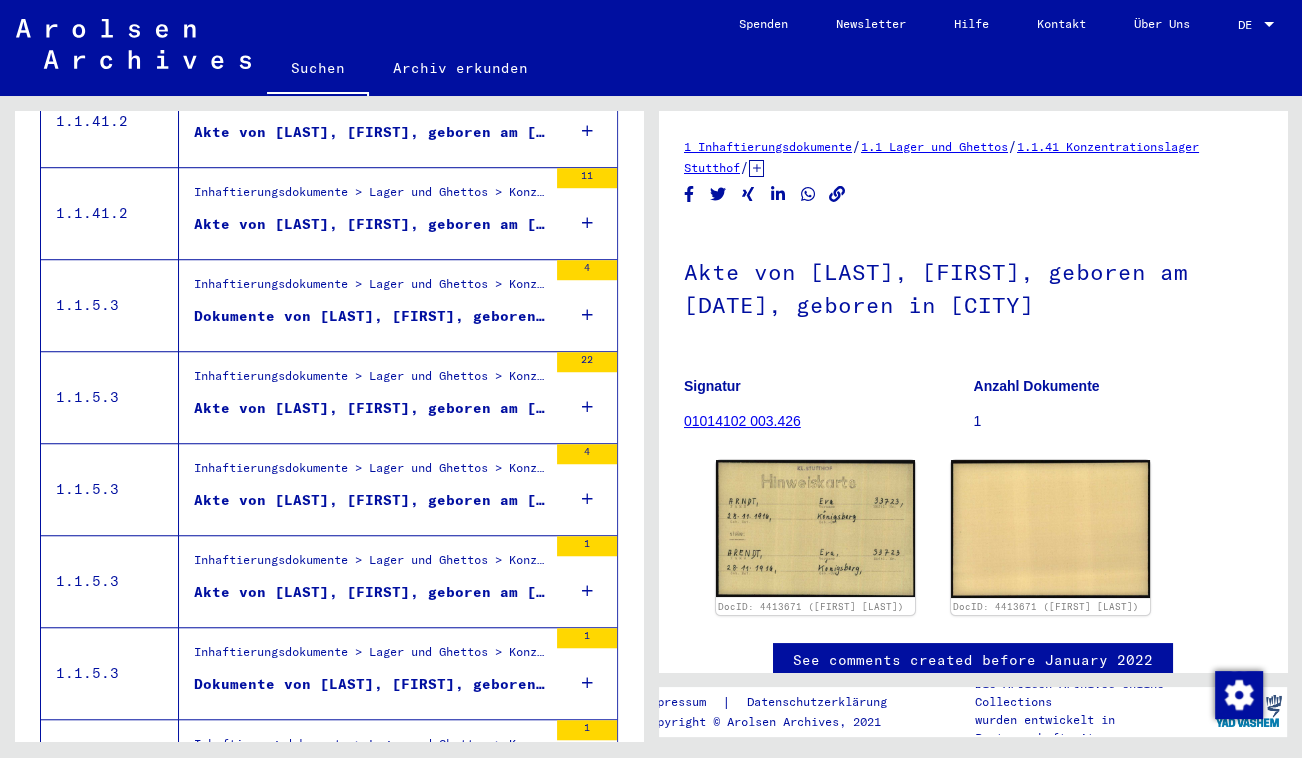 click on "Akte von [LAST], [FIRST], geboren am [DATE]" at bounding box center (370, 413) 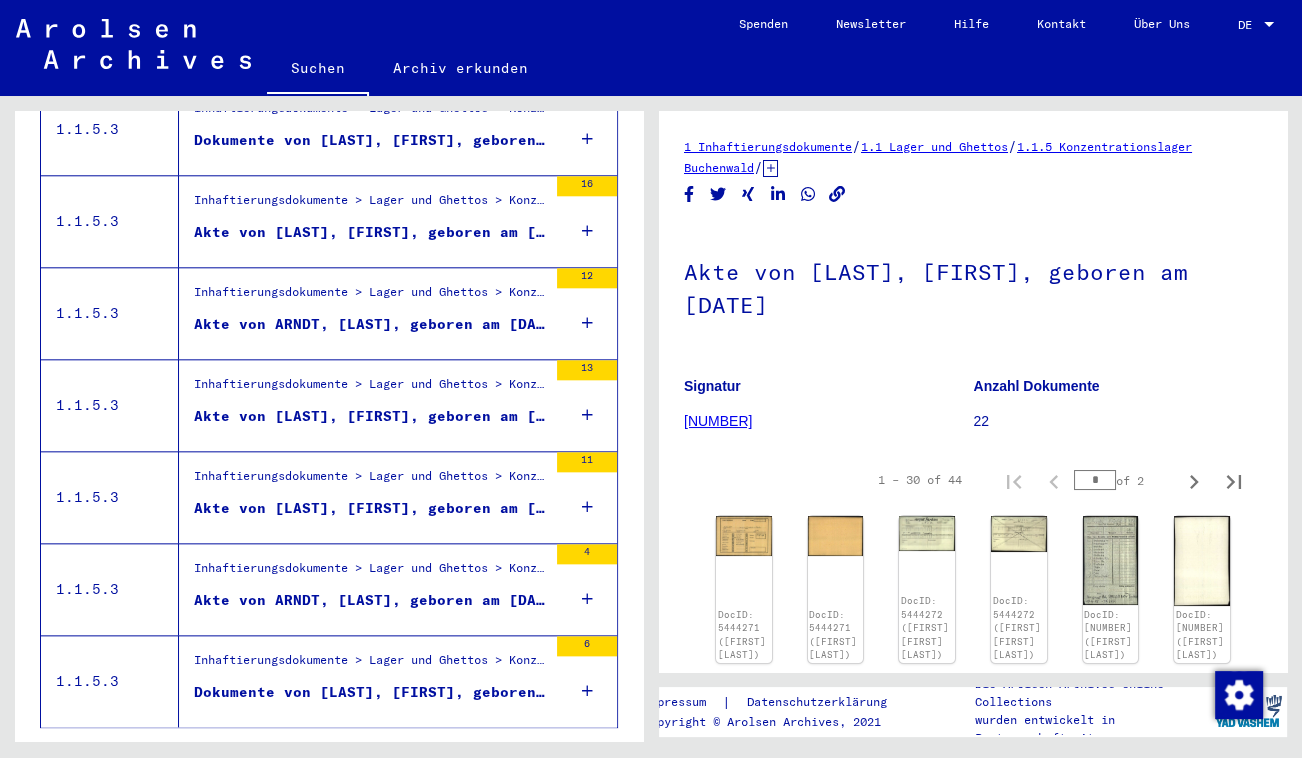 scroll, scrollTop: 2171, scrollLeft: 0, axis: vertical 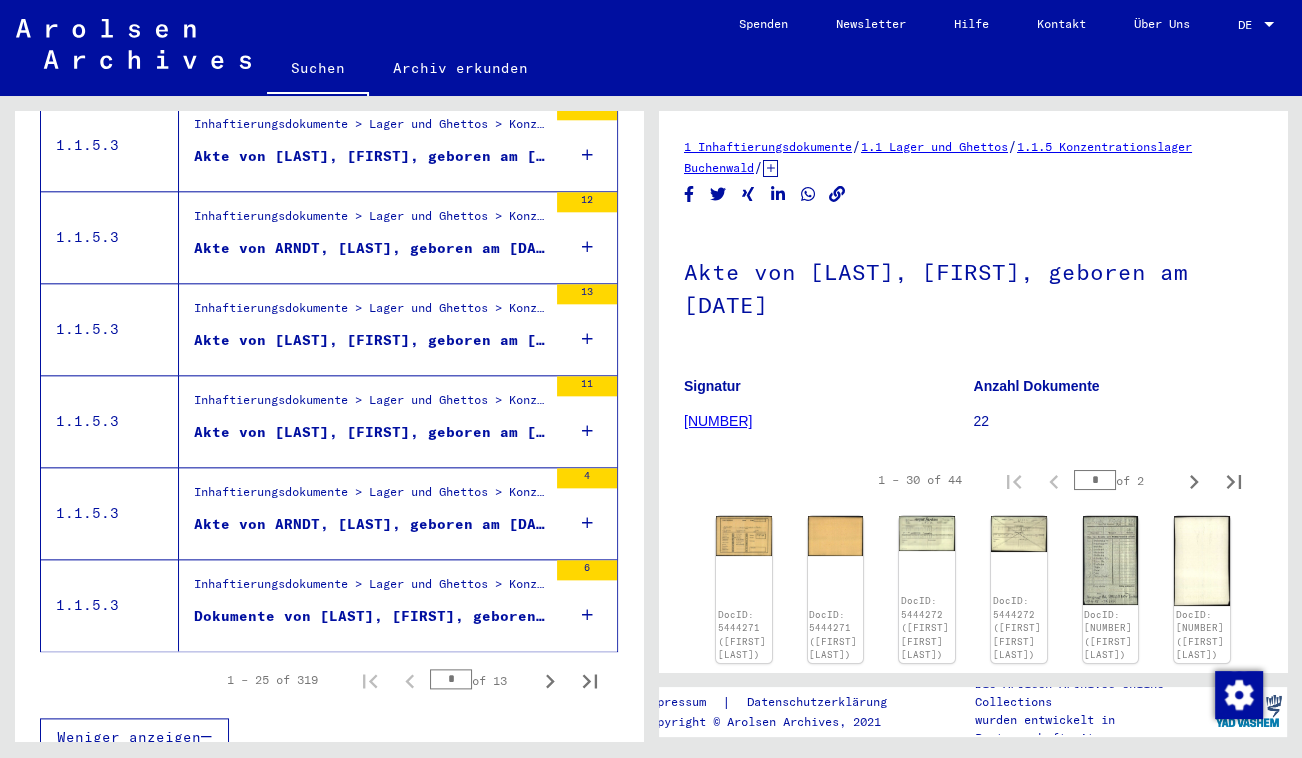 click on "Weniger anzeigen" at bounding box center (134, 737) 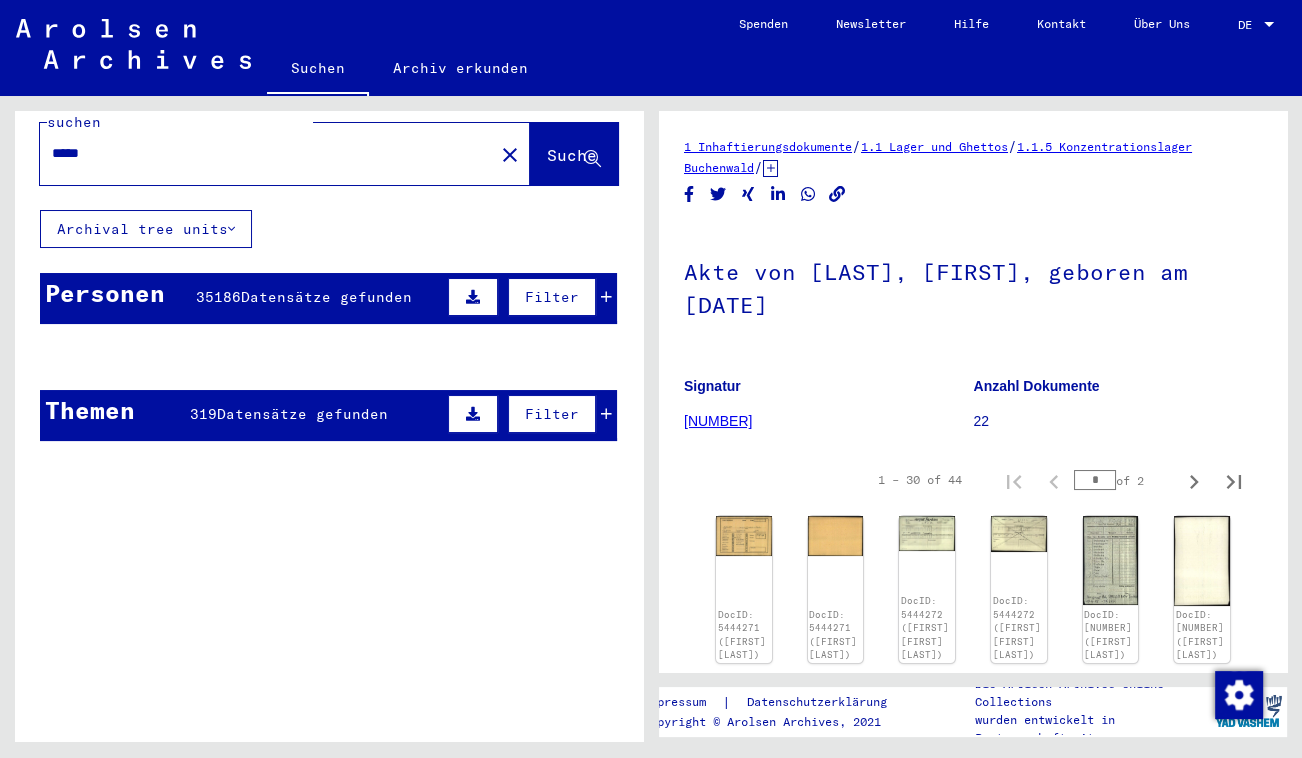 scroll, scrollTop: 0, scrollLeft: 0, axis: both 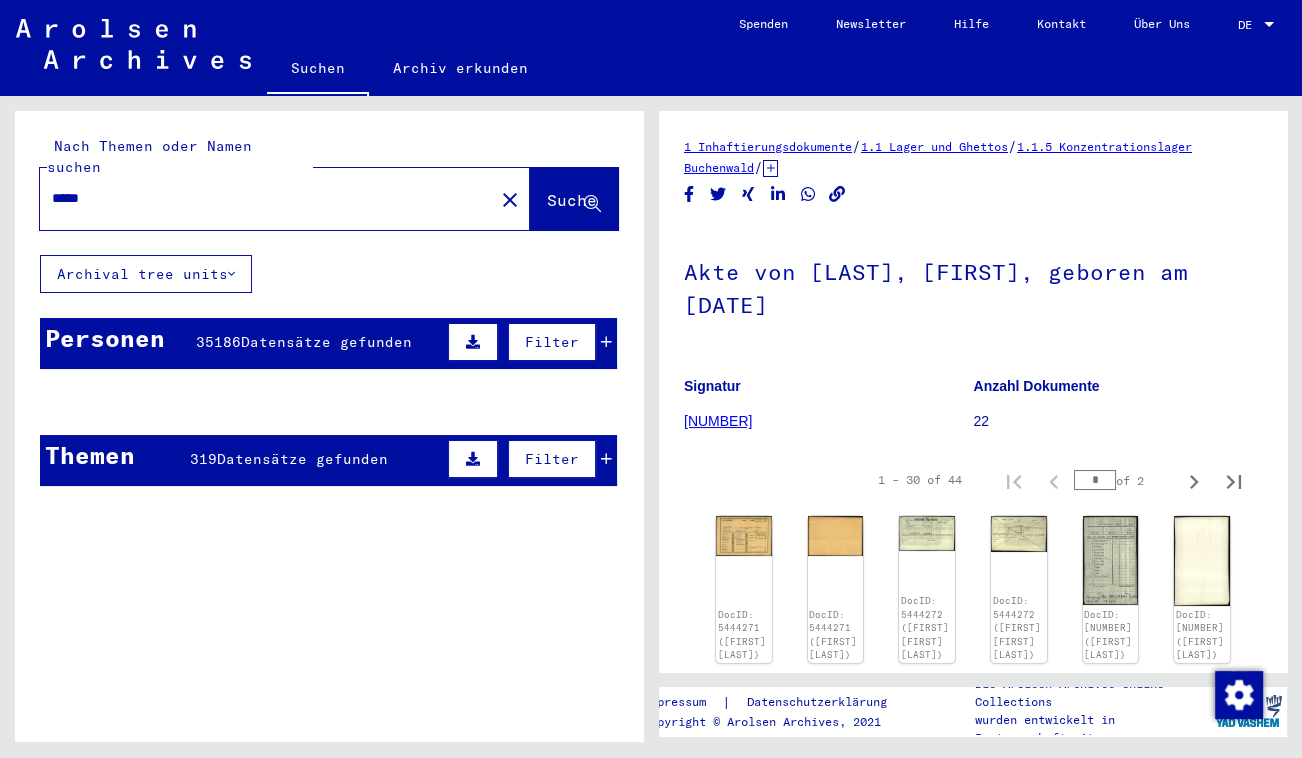 click at bounding box center [271, 500] 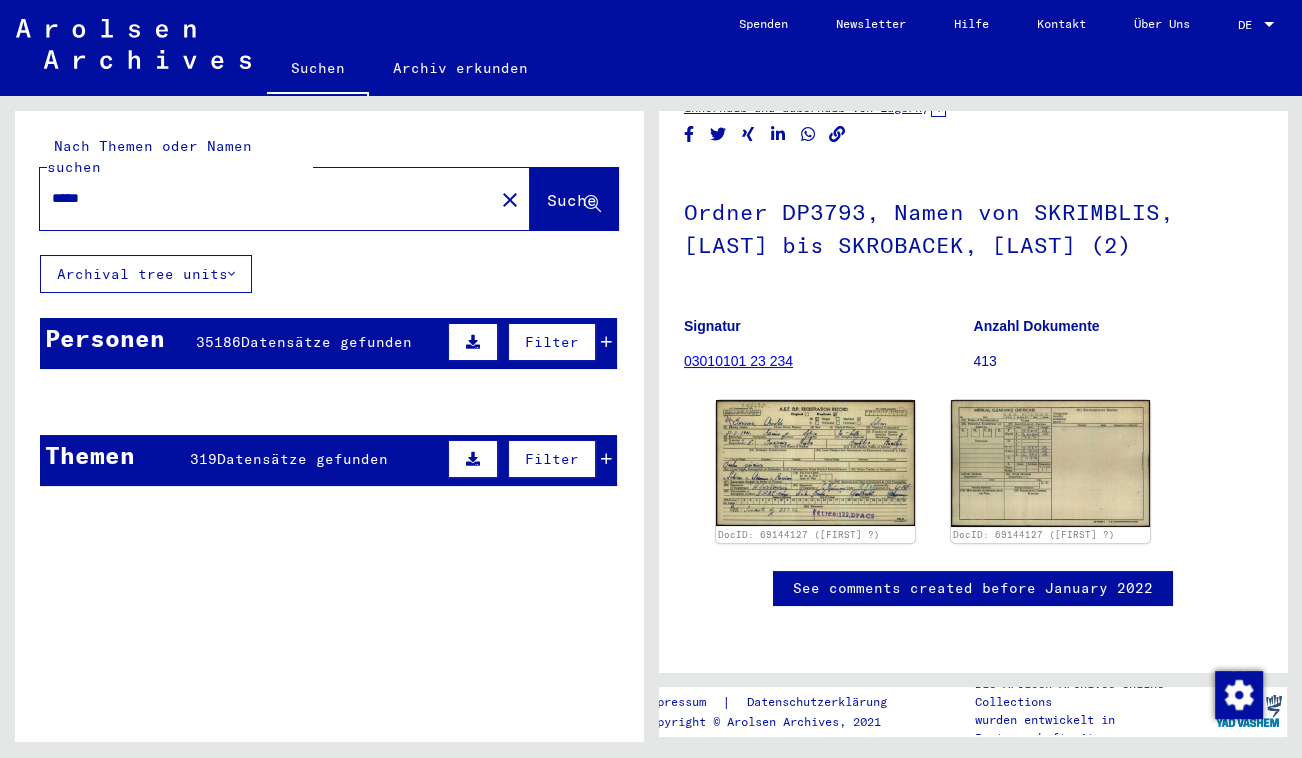 scroll, scrollTop: 181, scrollLeft: 0, axis: vertical 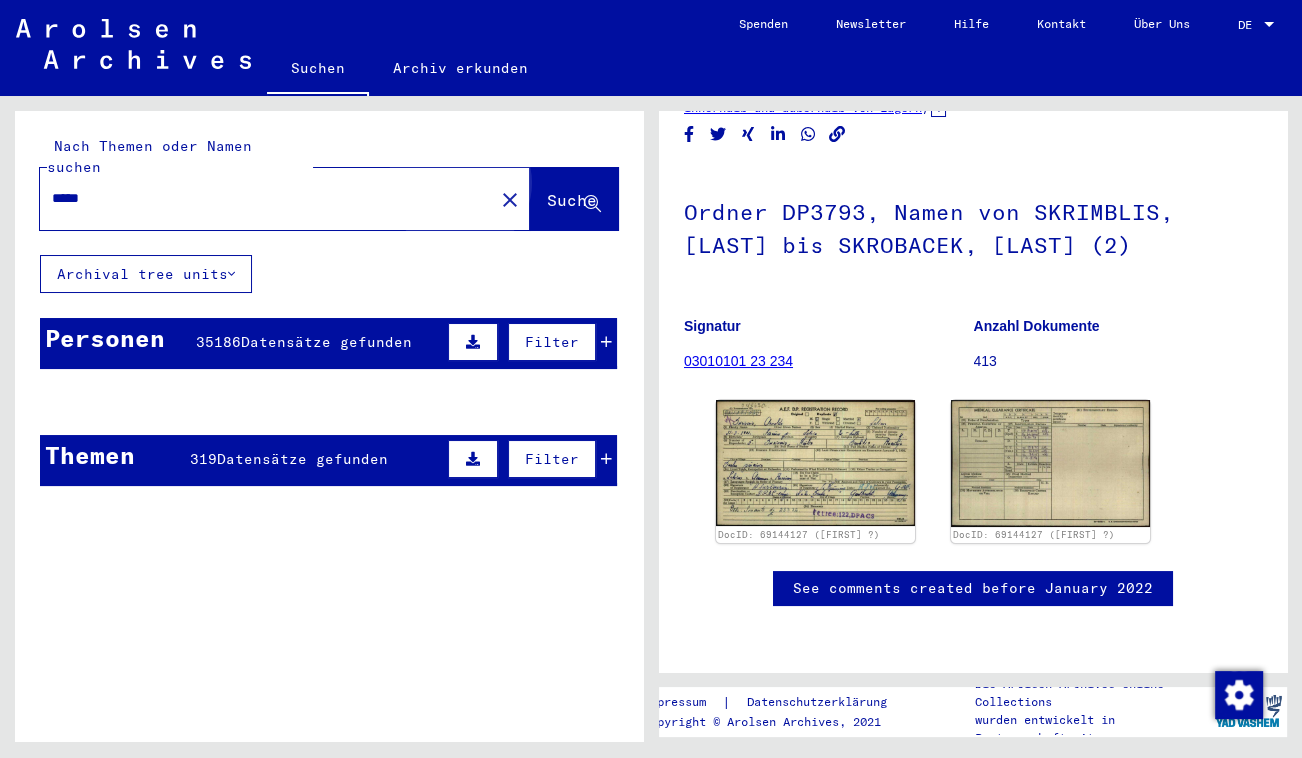 click on "Suche" 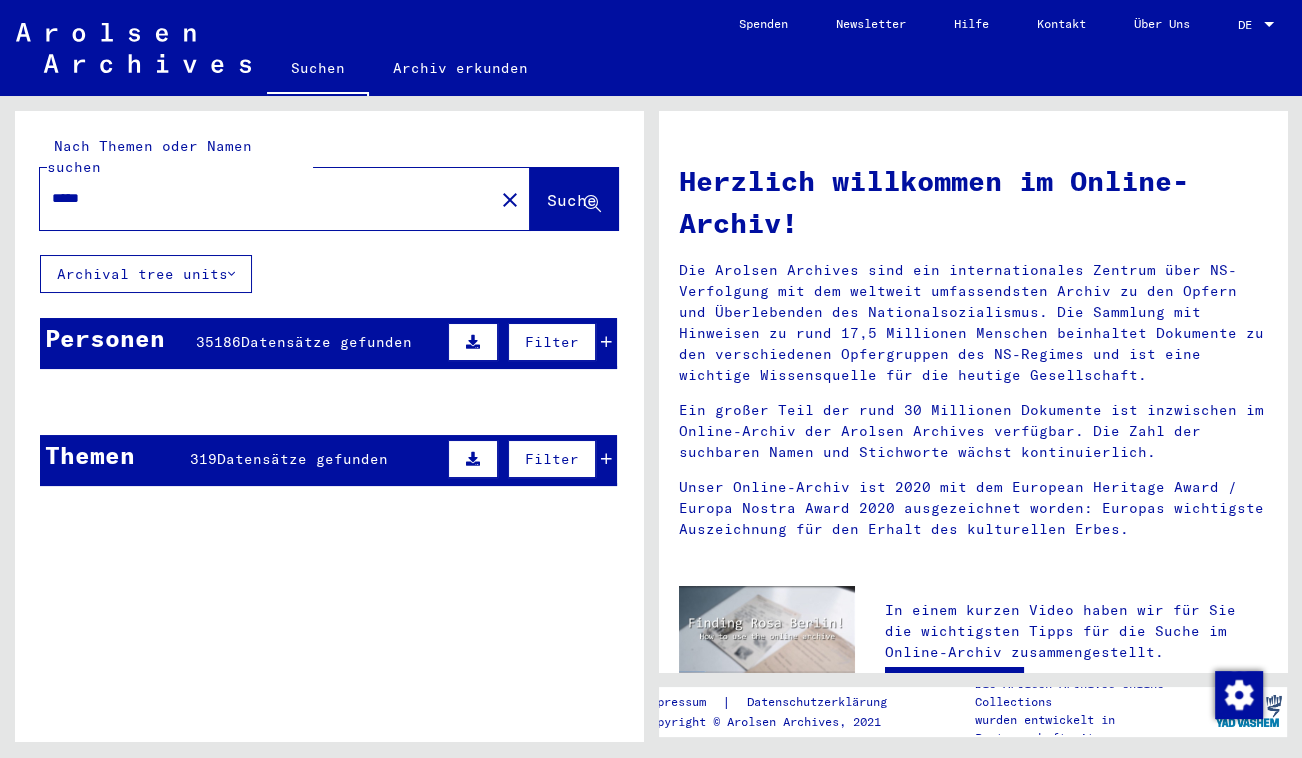 click on "Arnoldo" 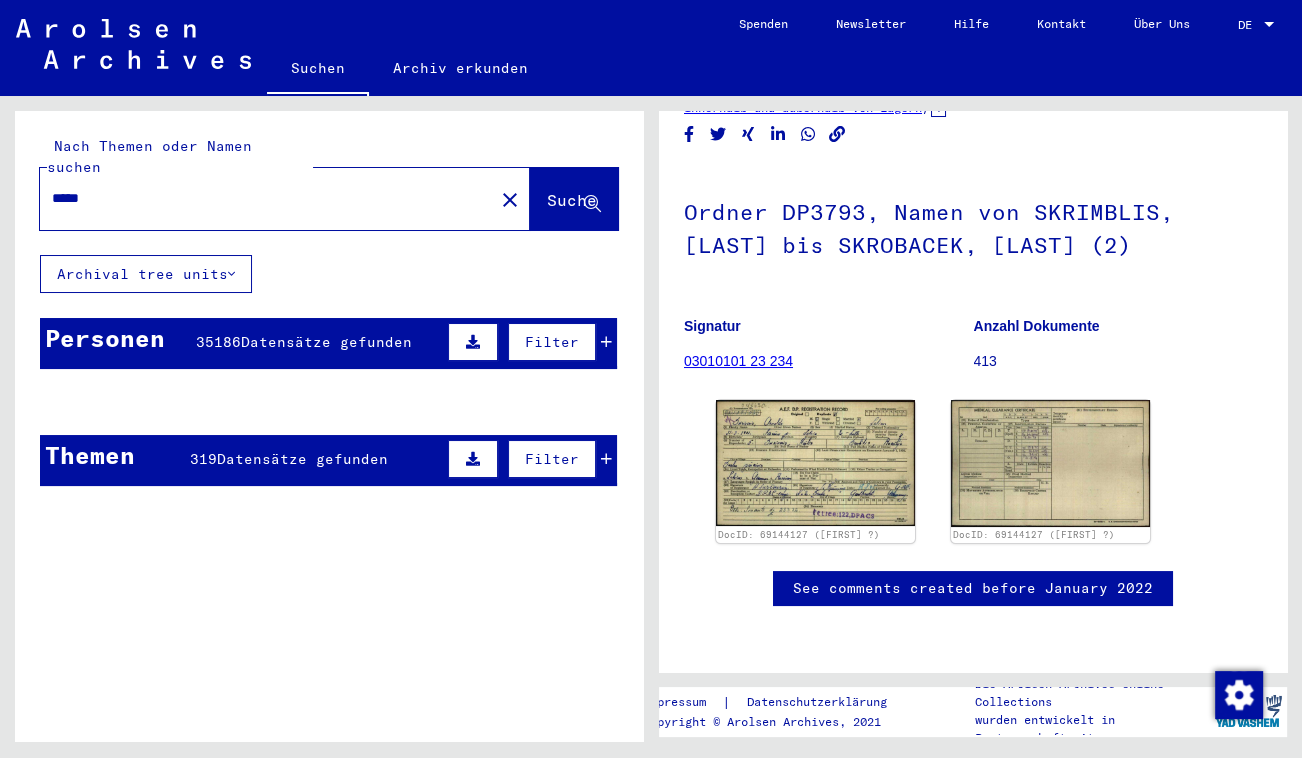 scroll, scrollTop: 90, scrollLeft: 0, axis: vertical 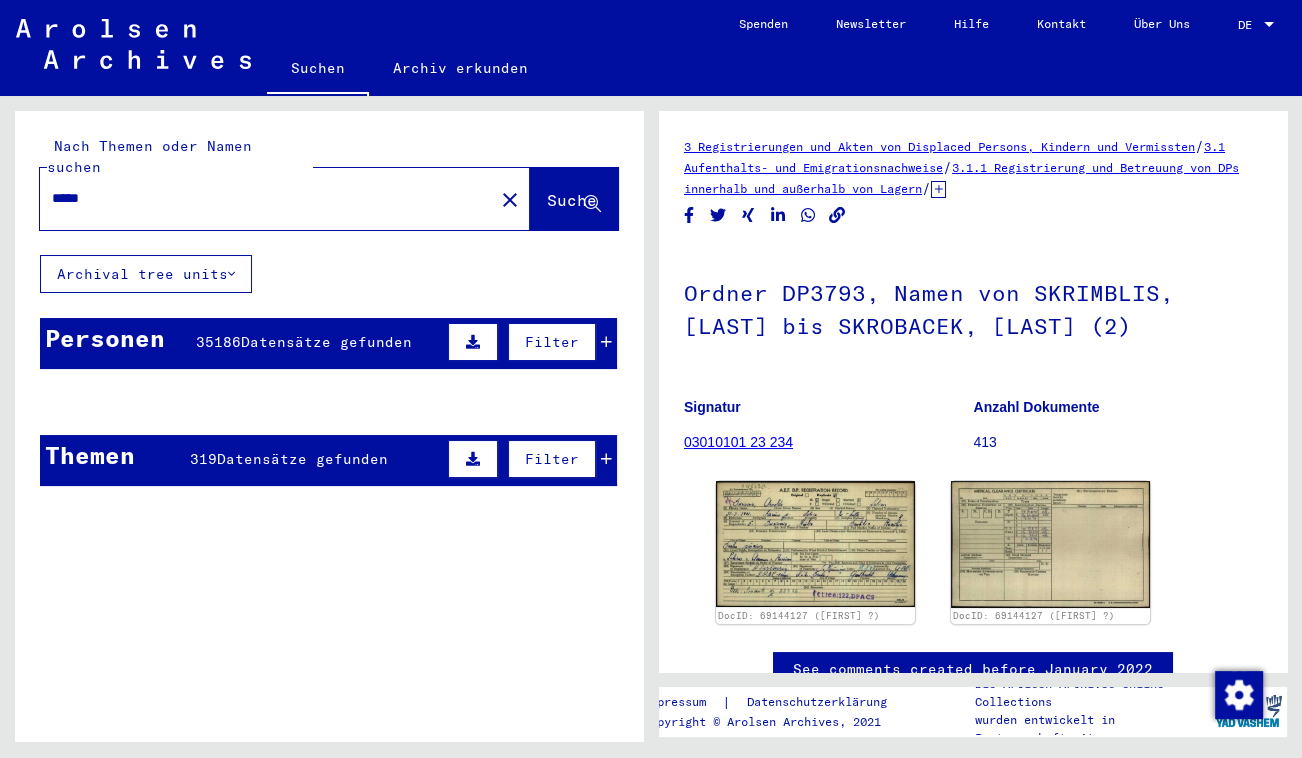 click on "Datensätze gefunden" at bounding box center (326, 342) 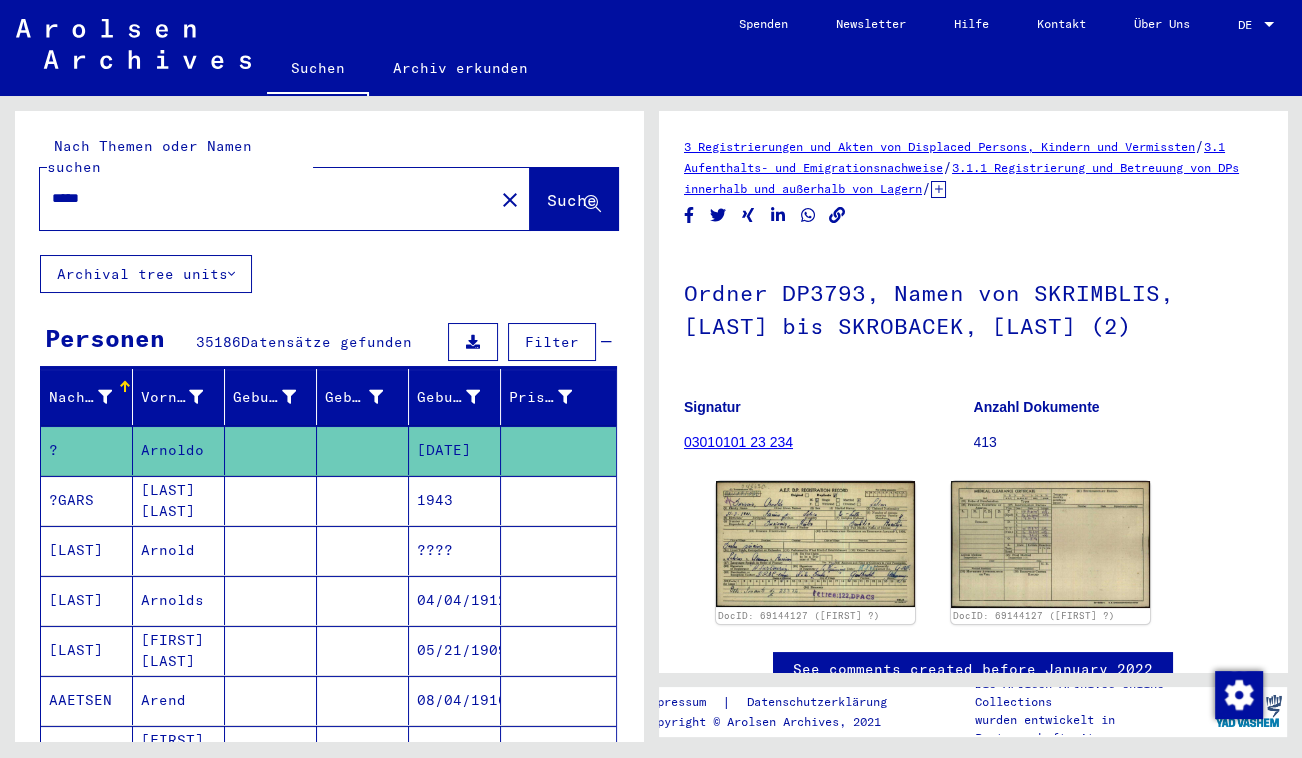 click on "Datensätze gefunden" at bounding box center (326, 342) 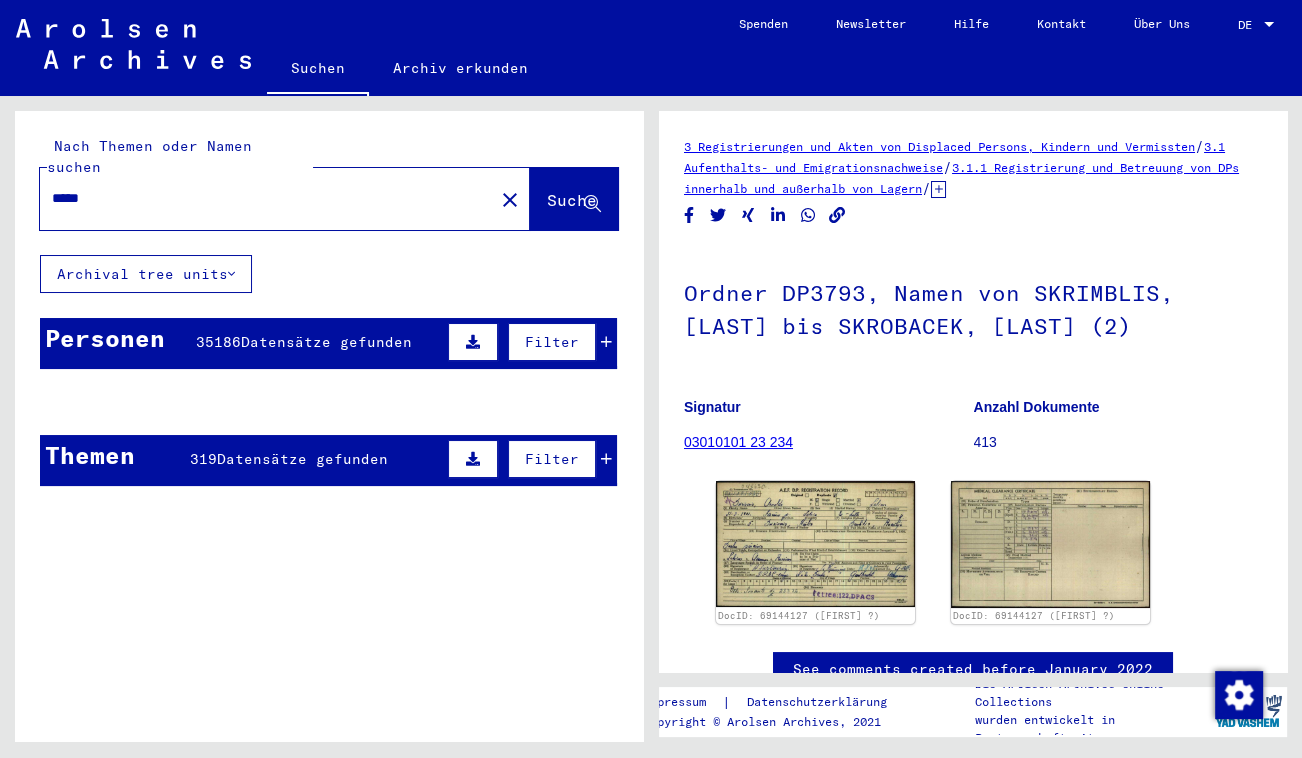 click 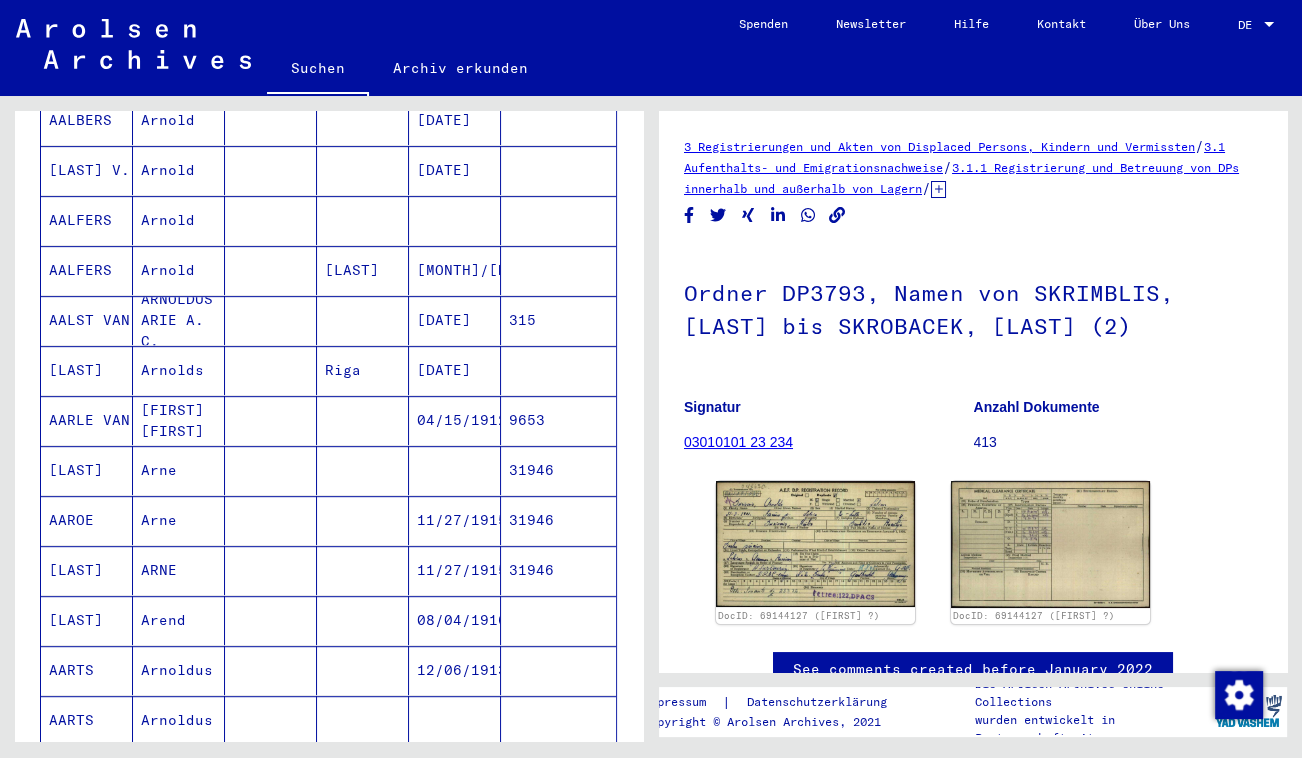 scroll, scrollTop: 1090, scrollLeft: 0, axis: vertical 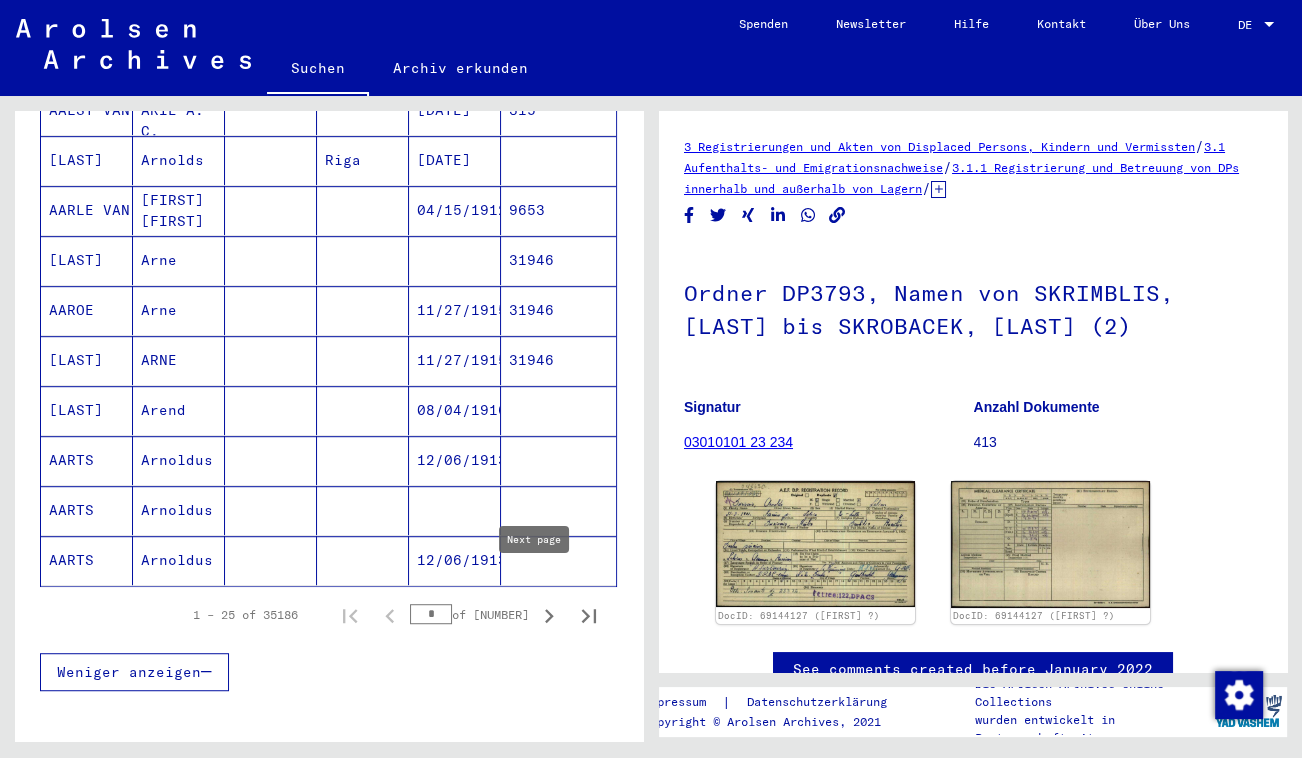click 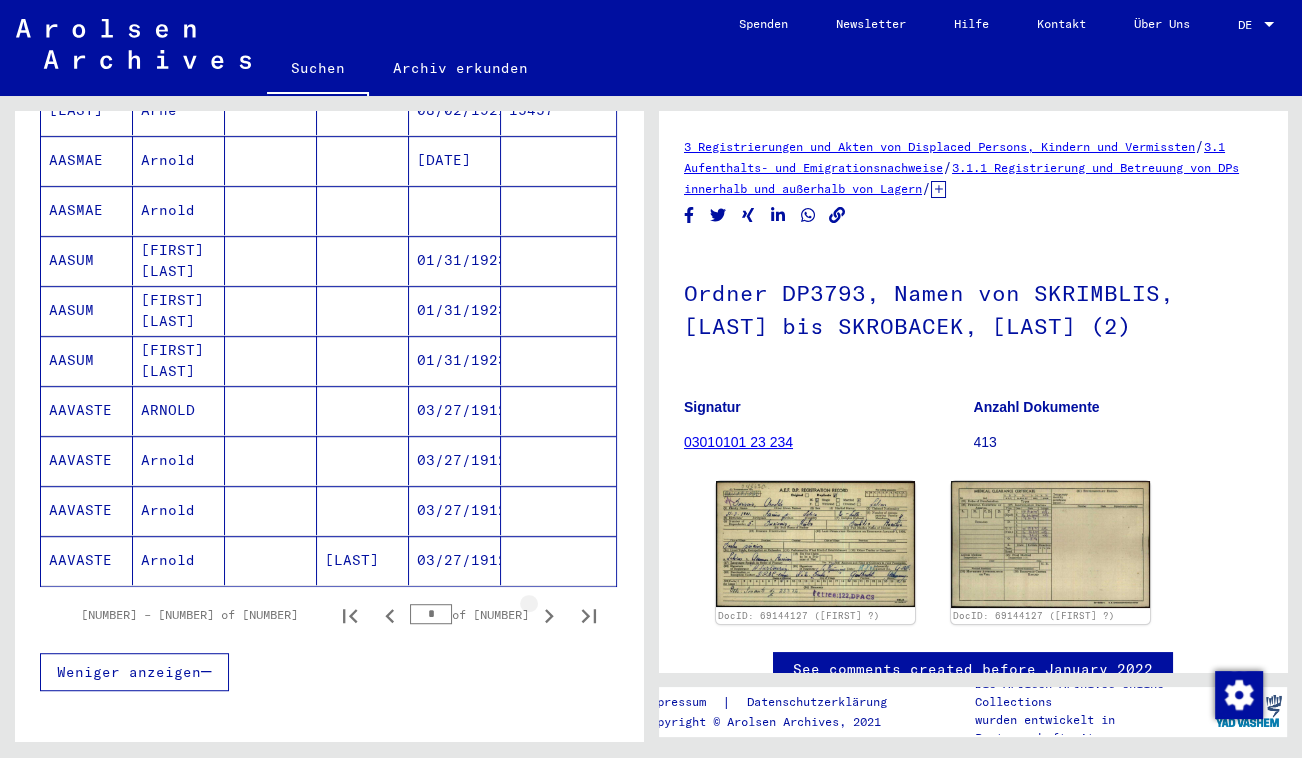 click 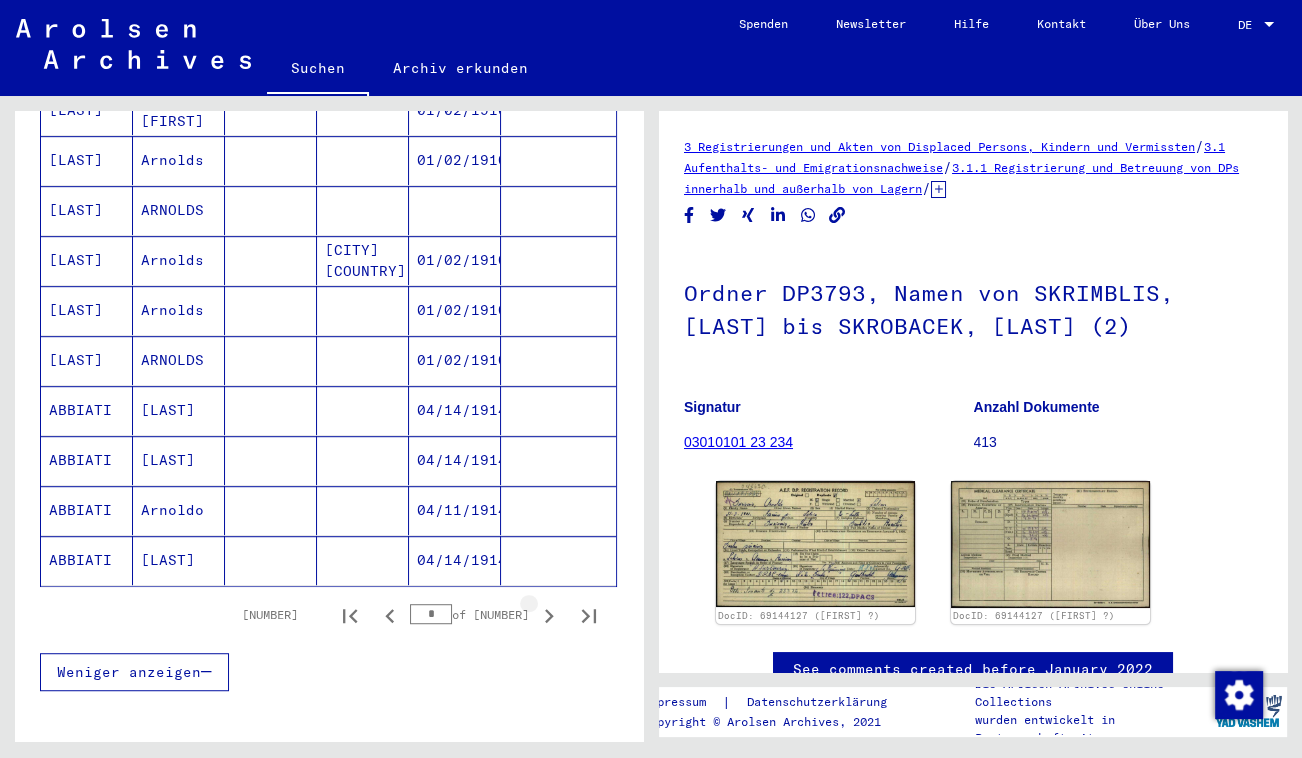 click 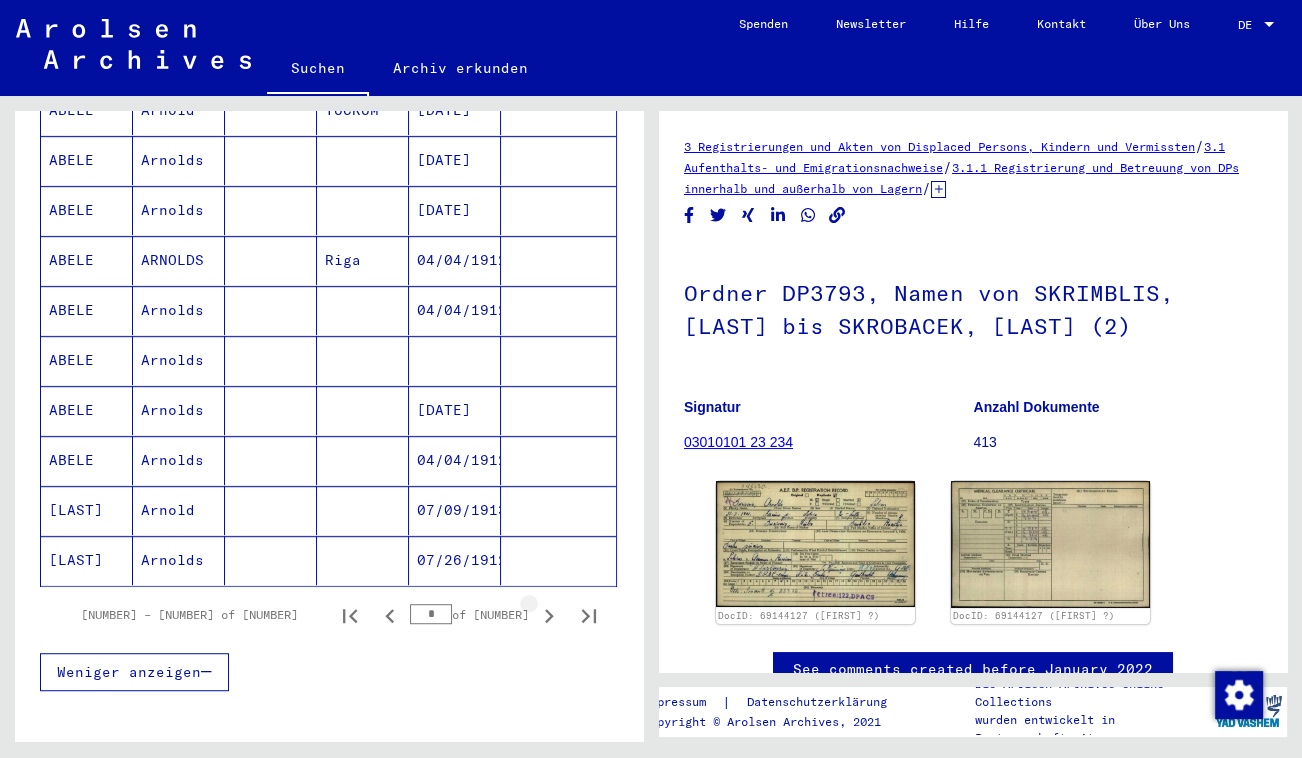 click 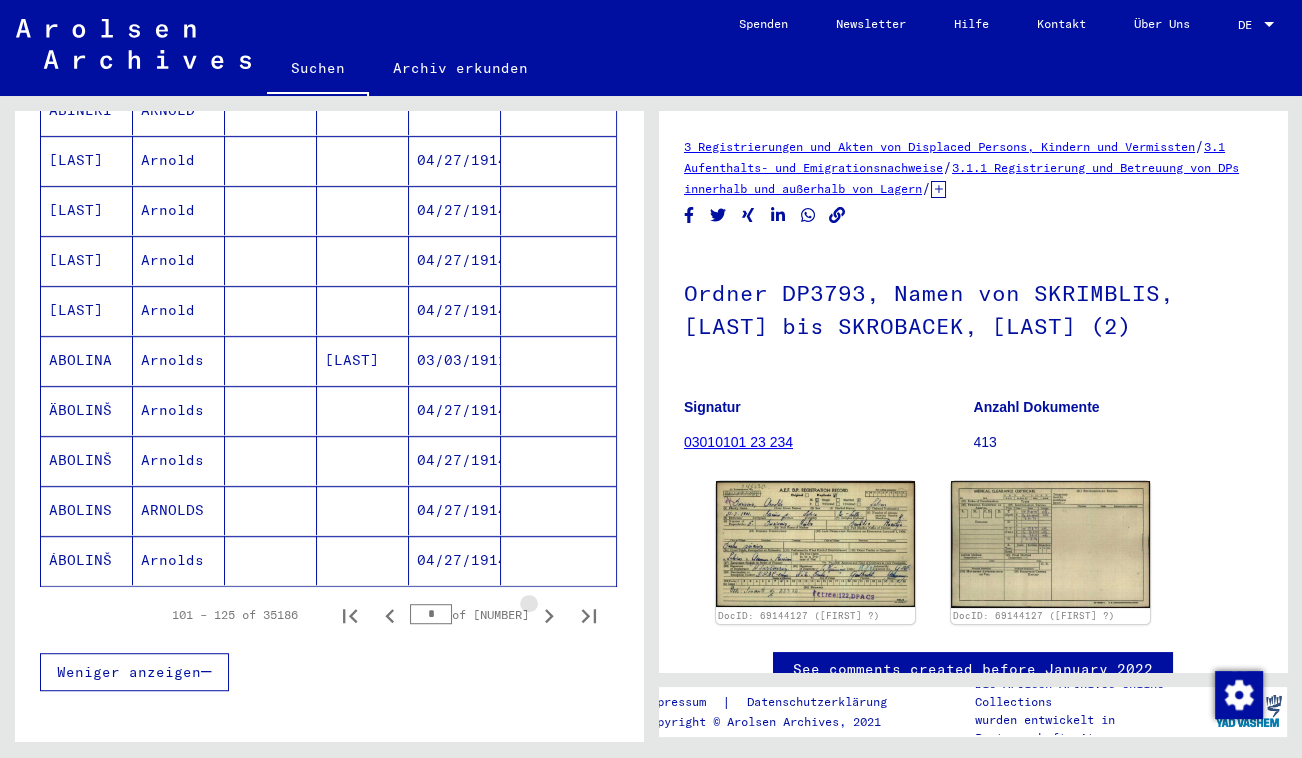 click 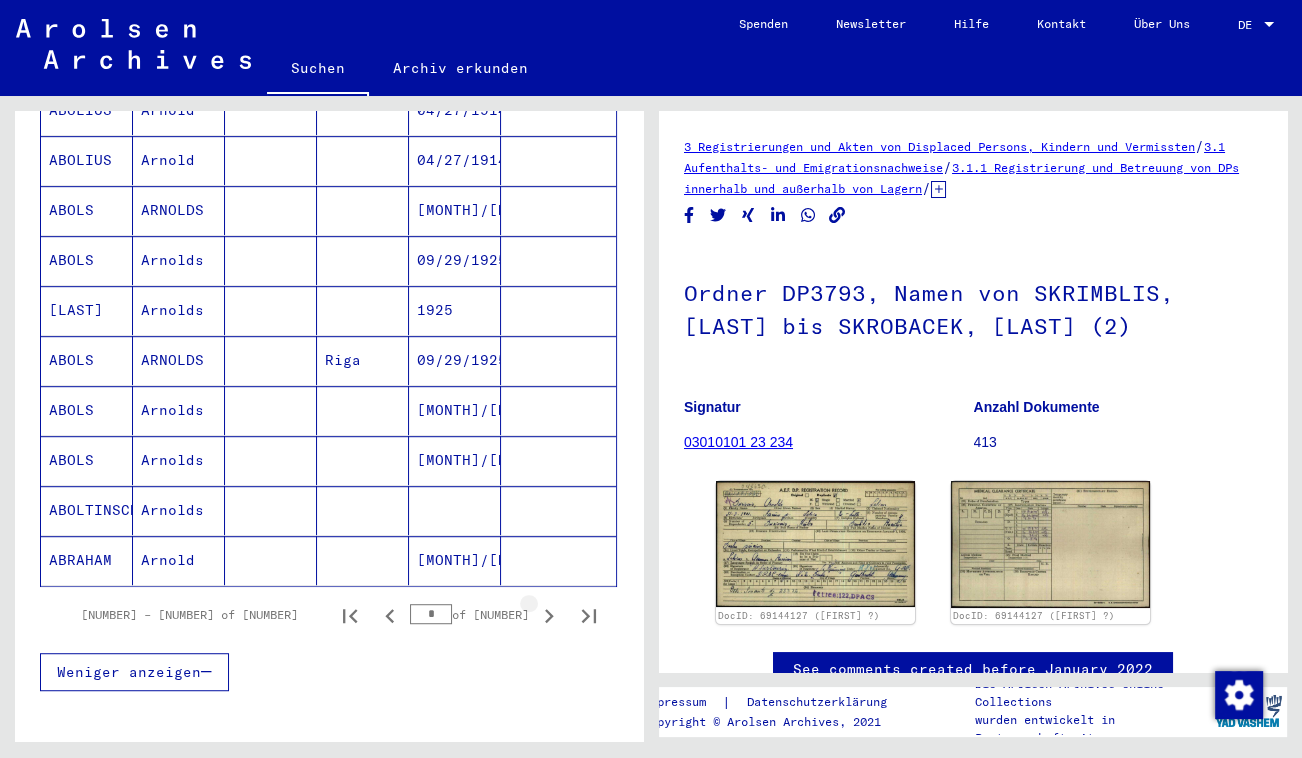click 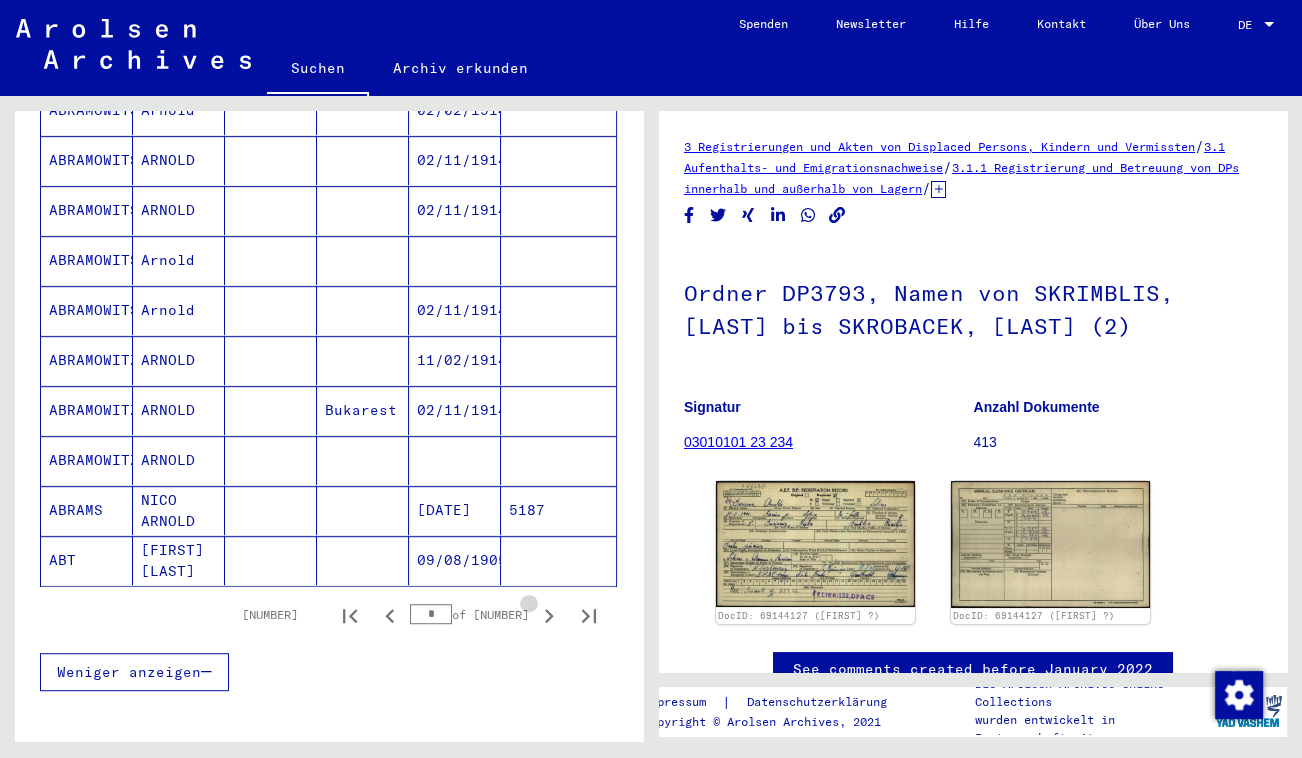 click 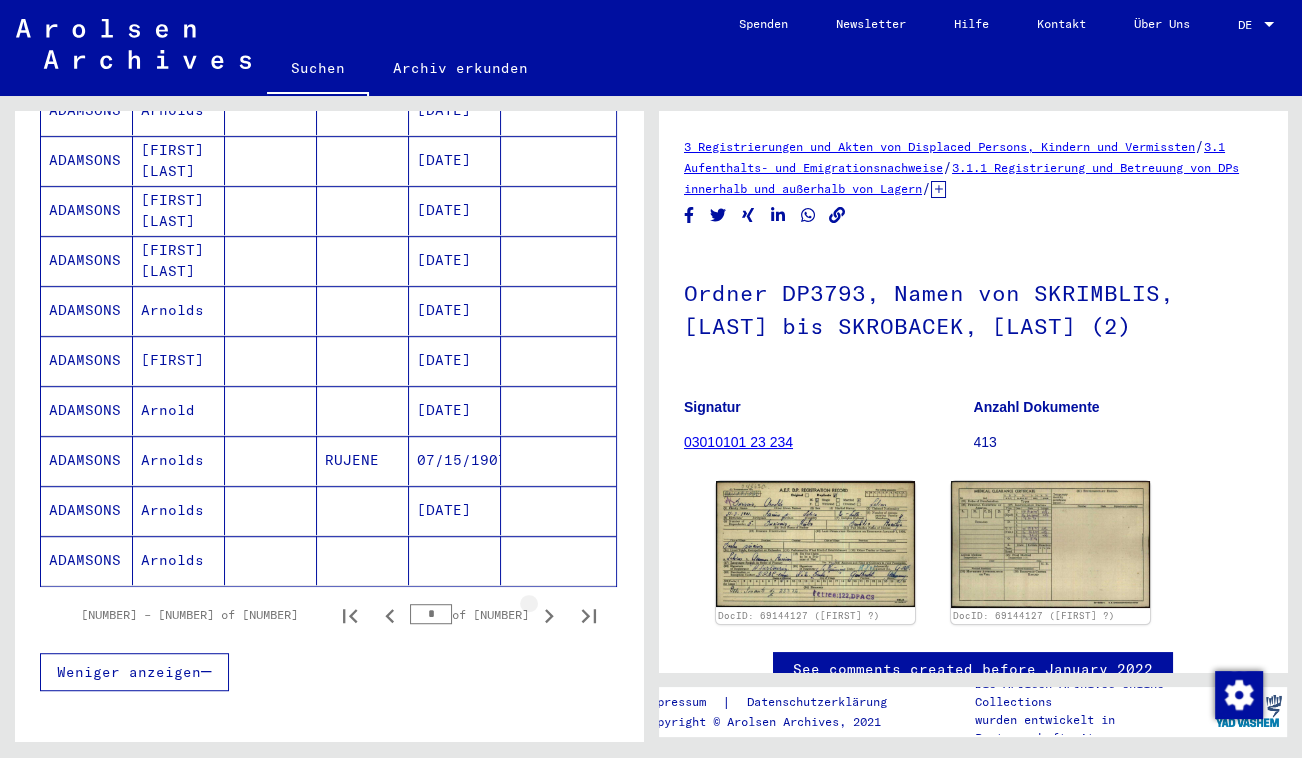 click 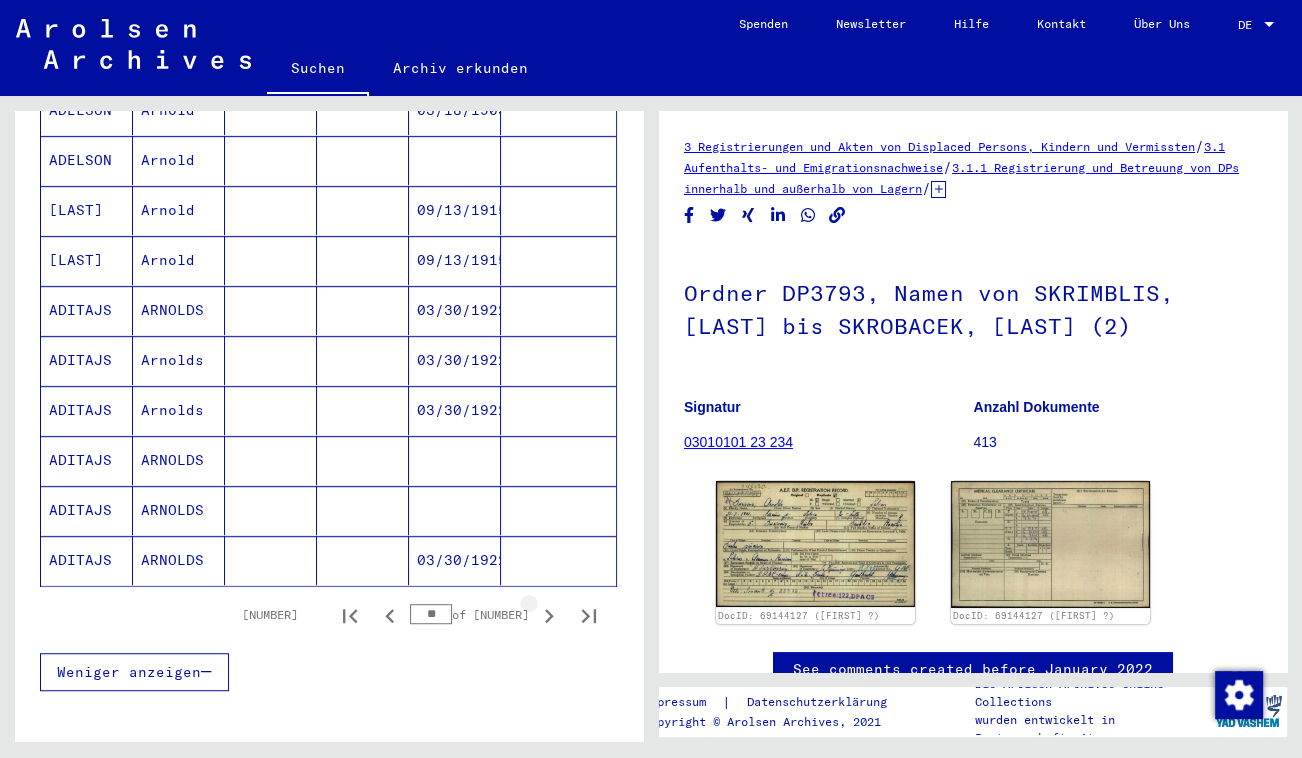 click 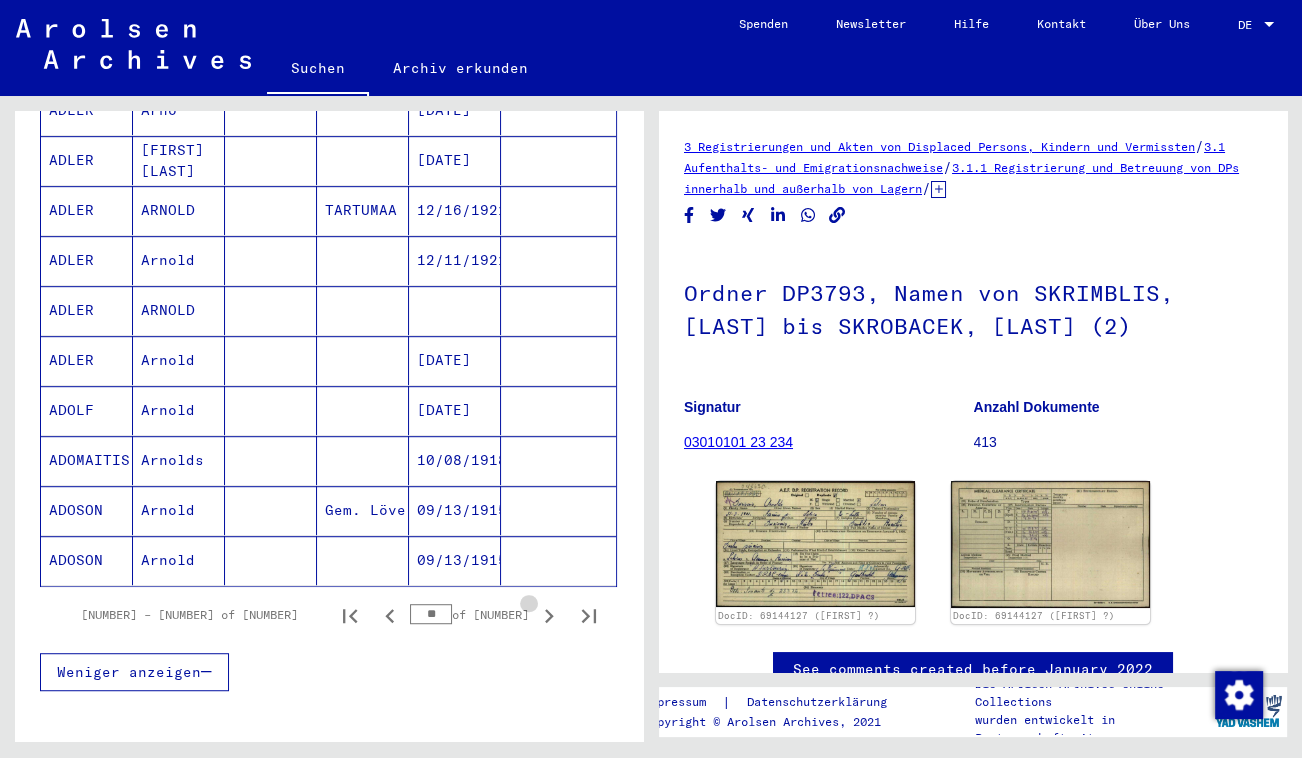 click 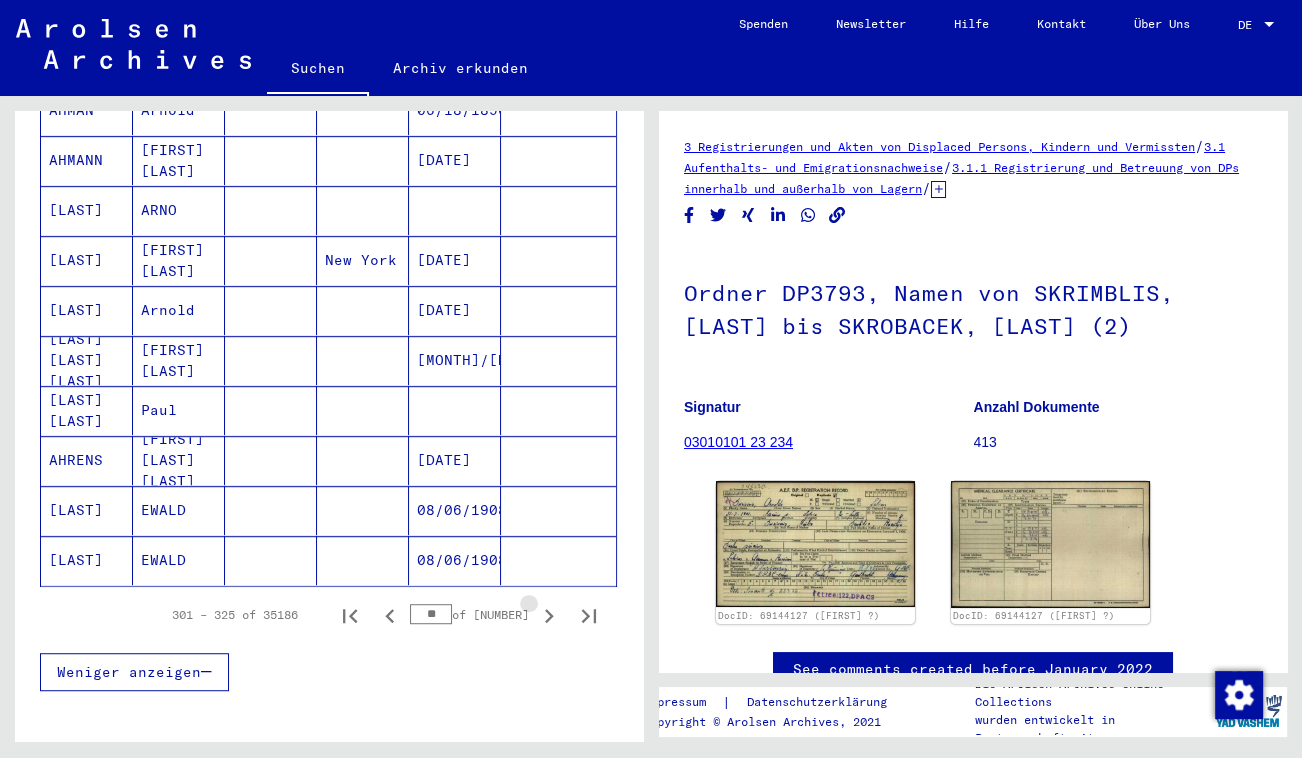 click 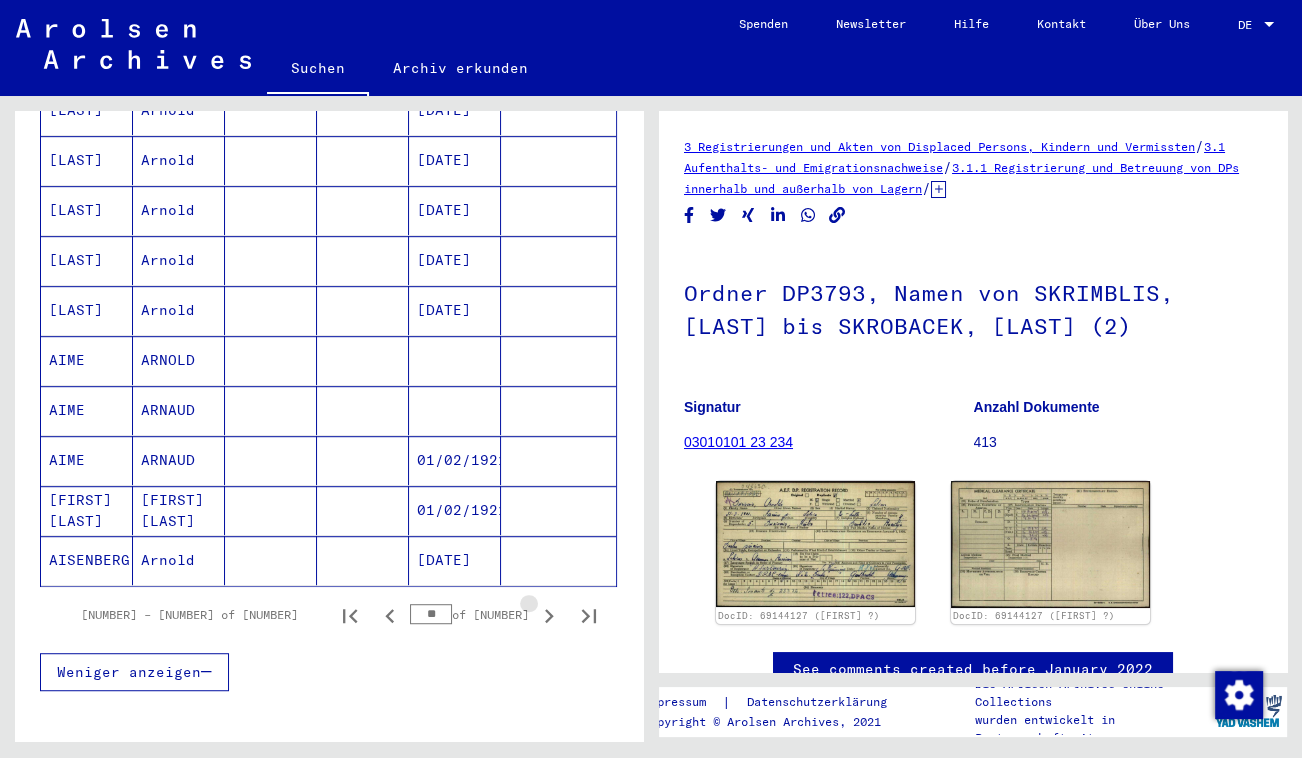 click 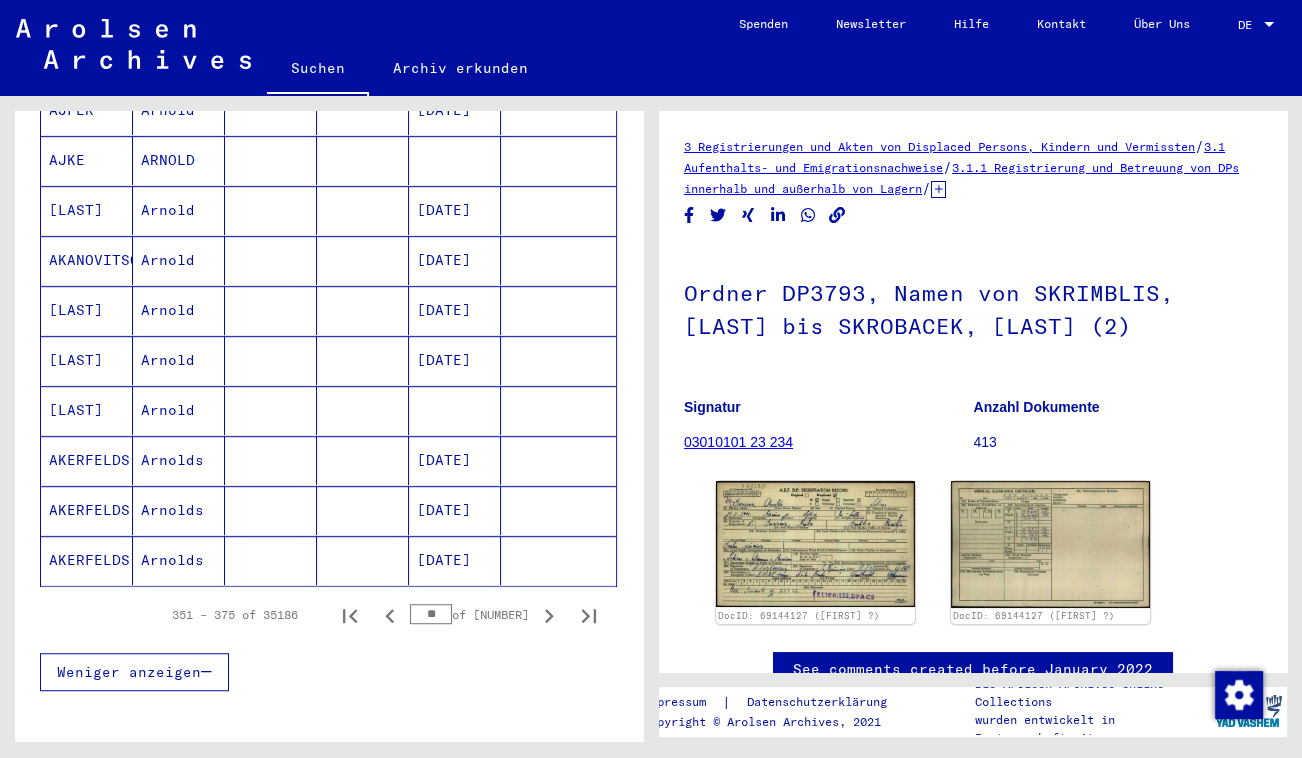 click 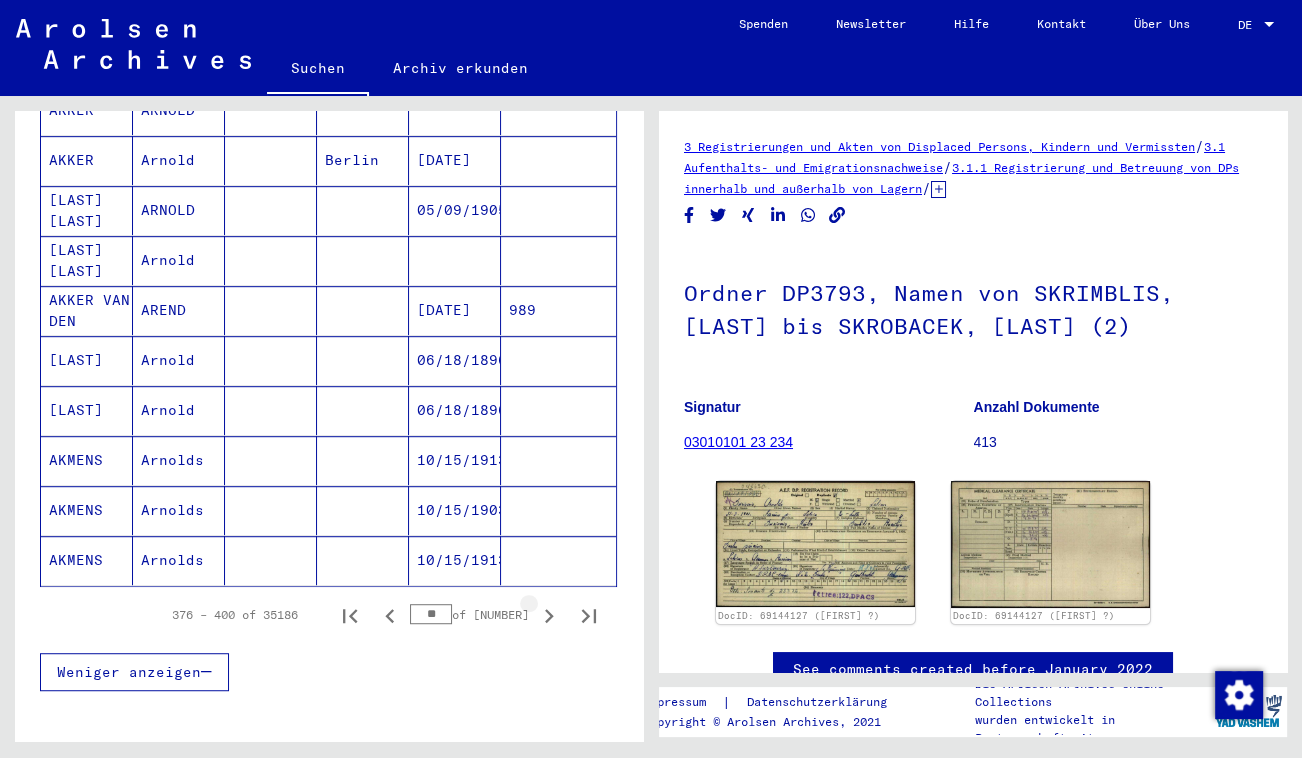 click 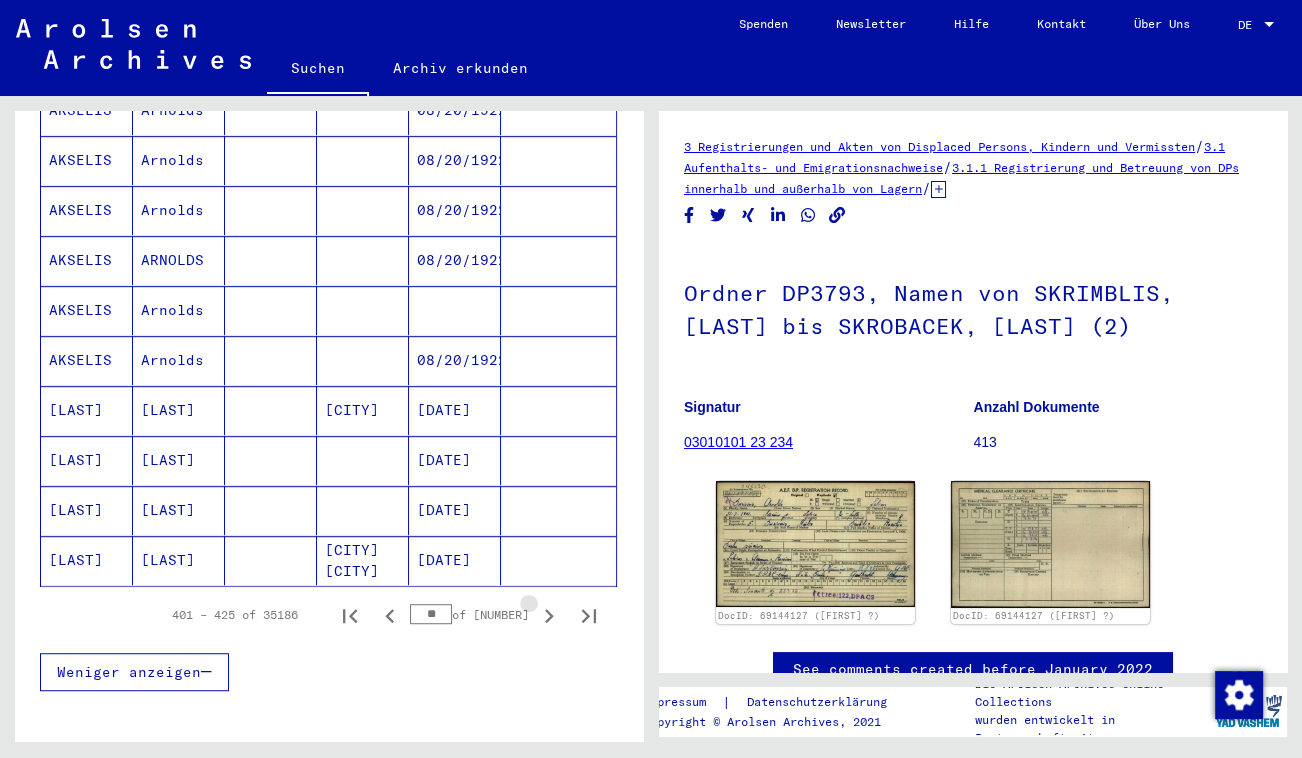 click 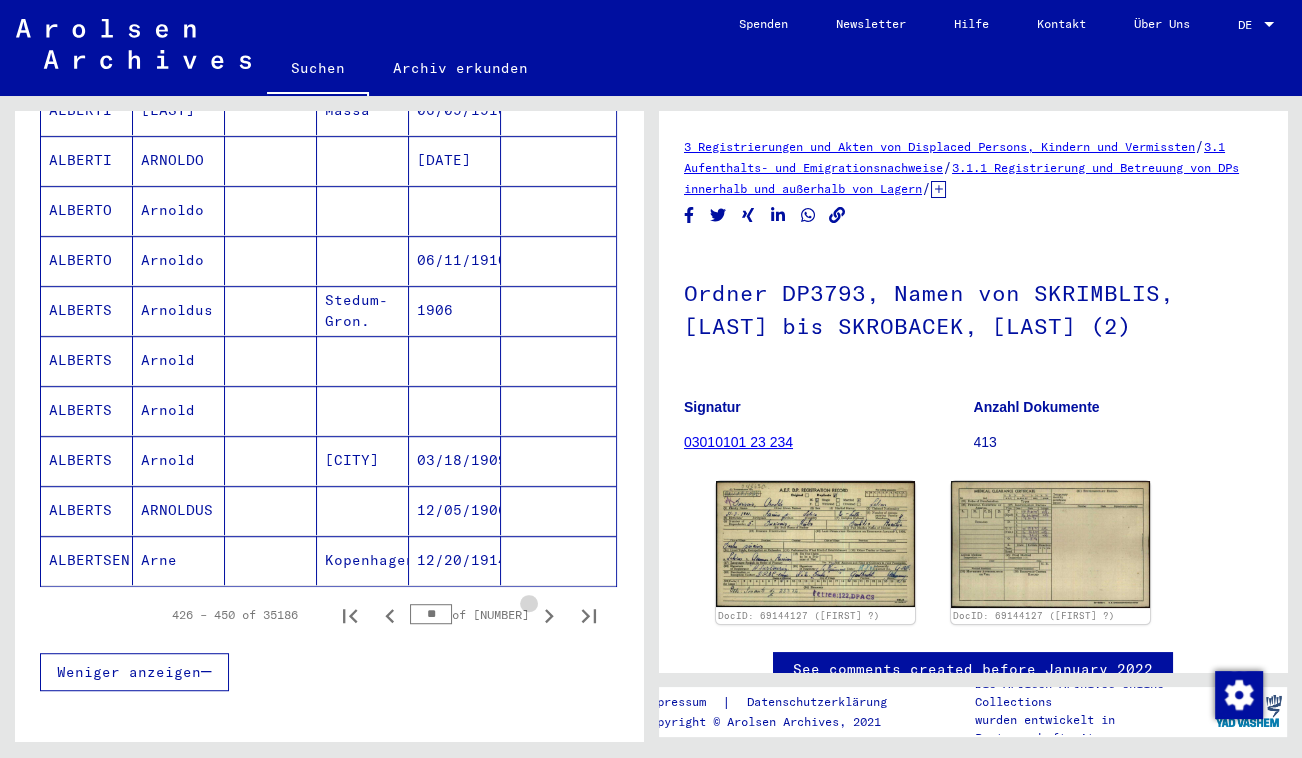click 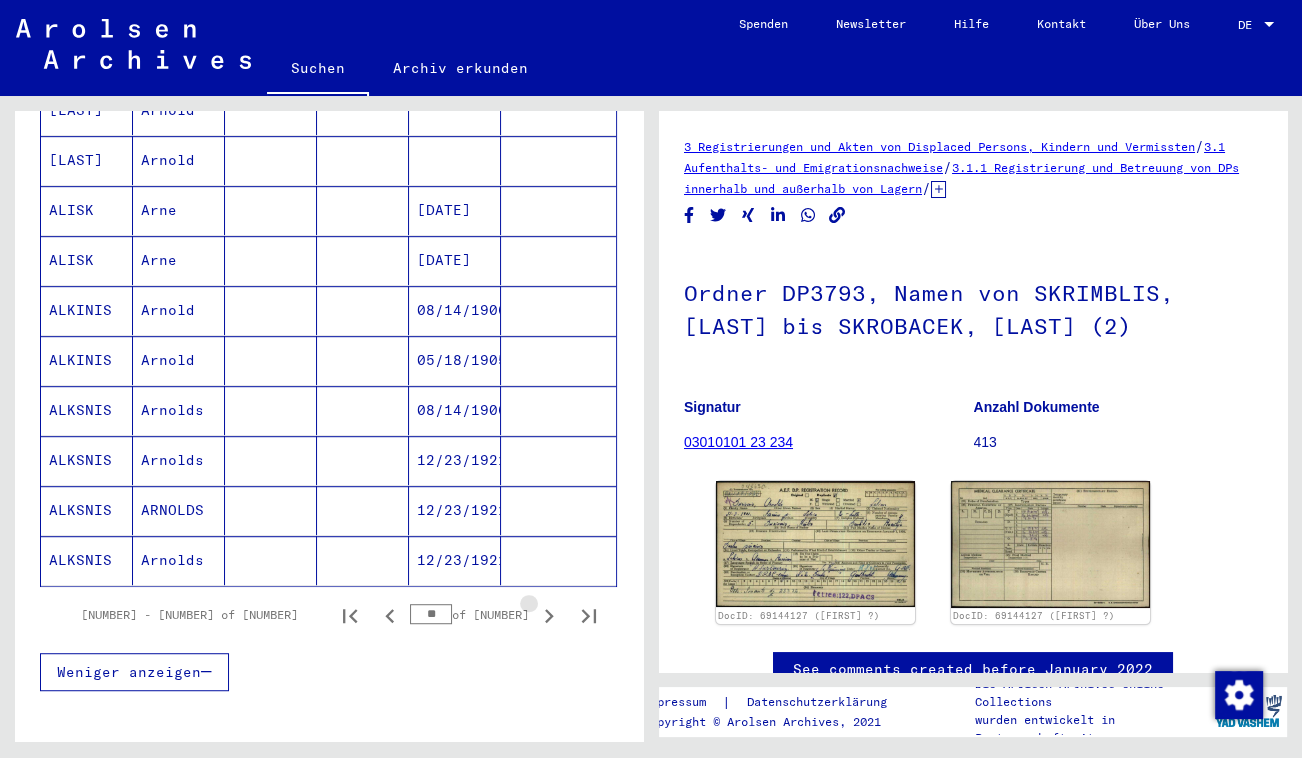 click 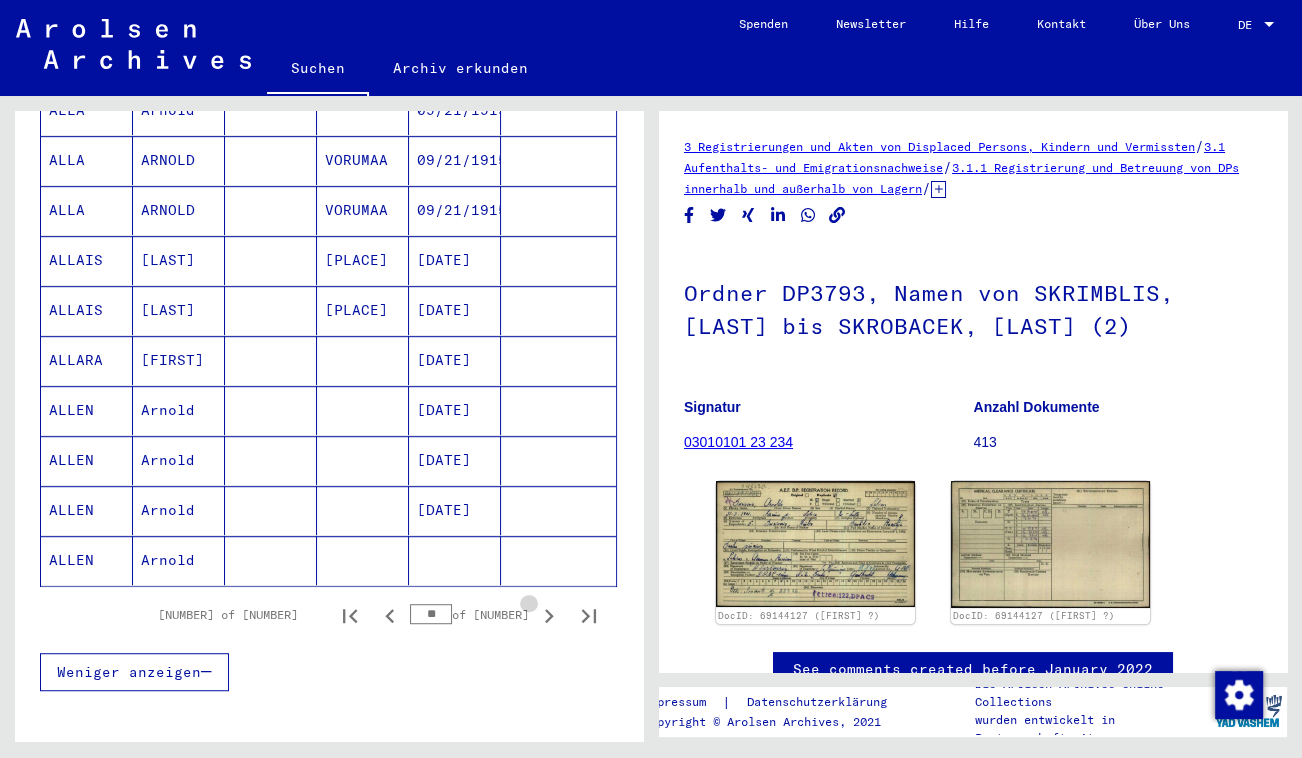 click 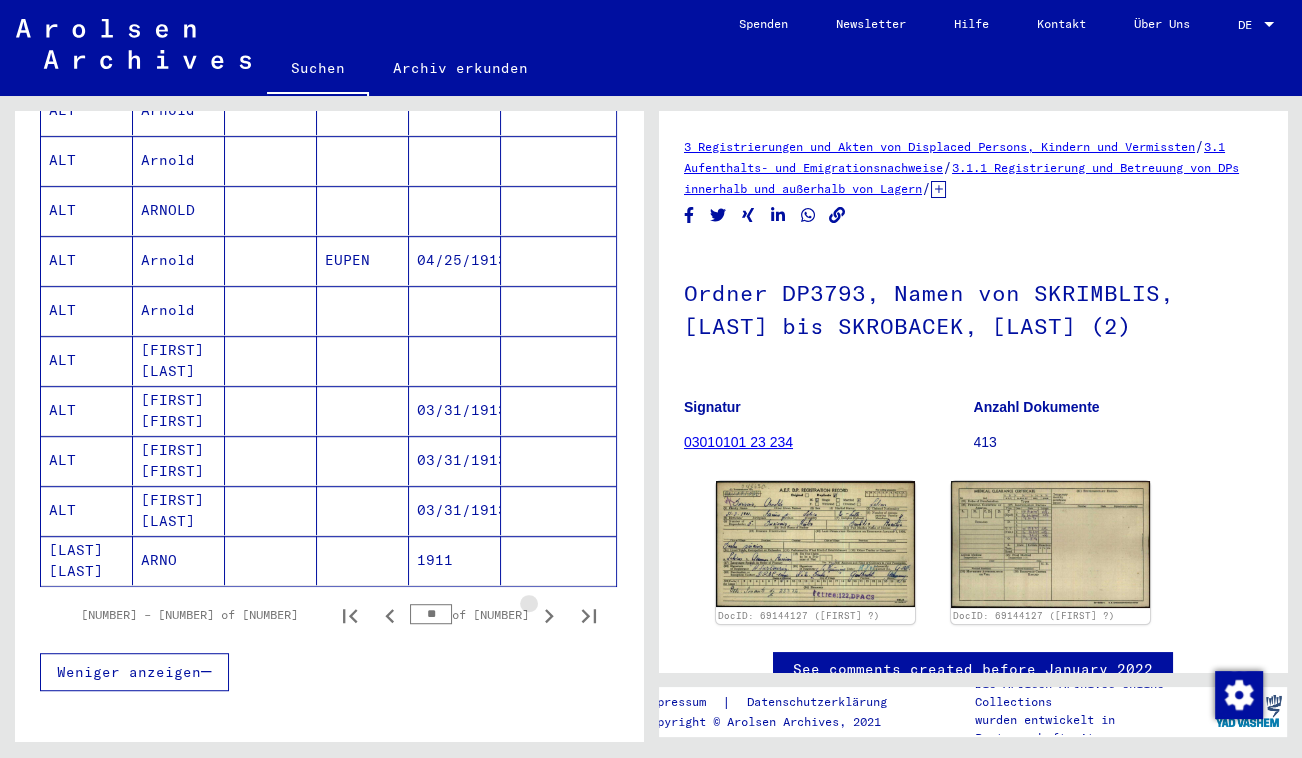 click 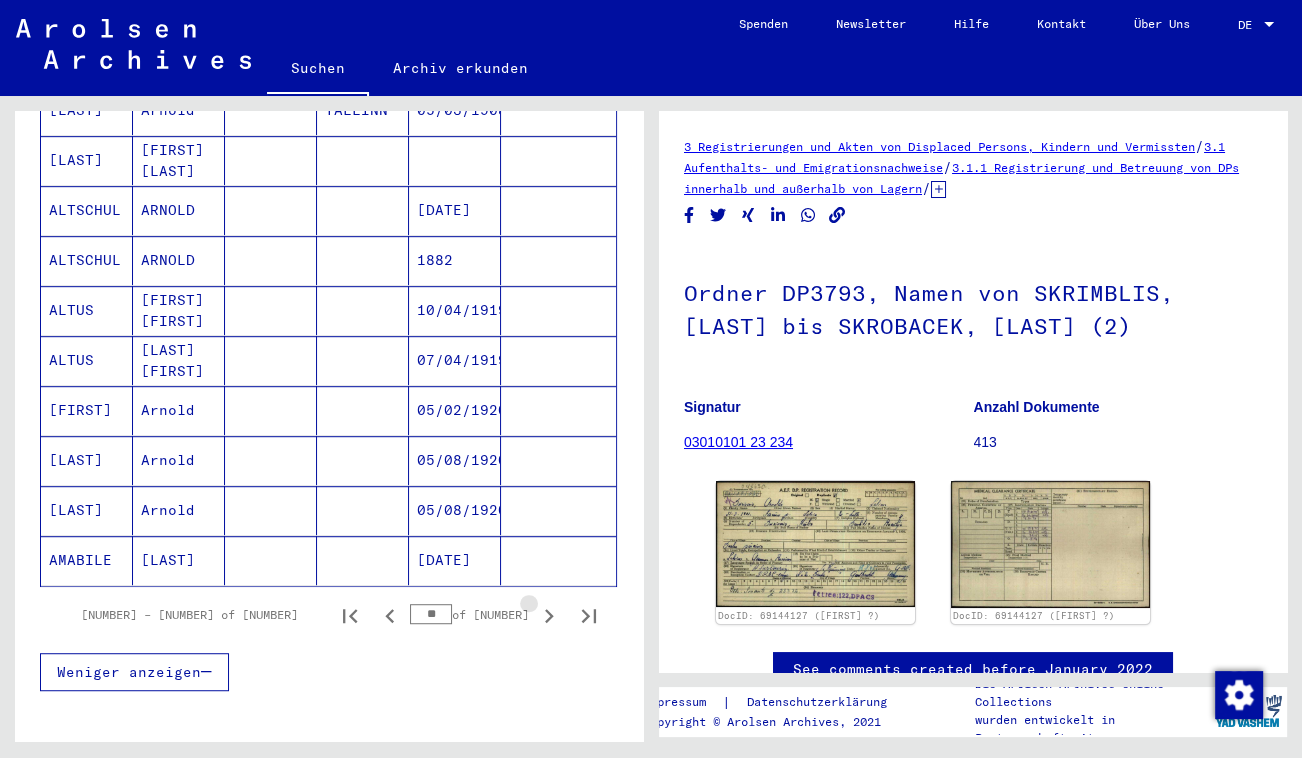 click 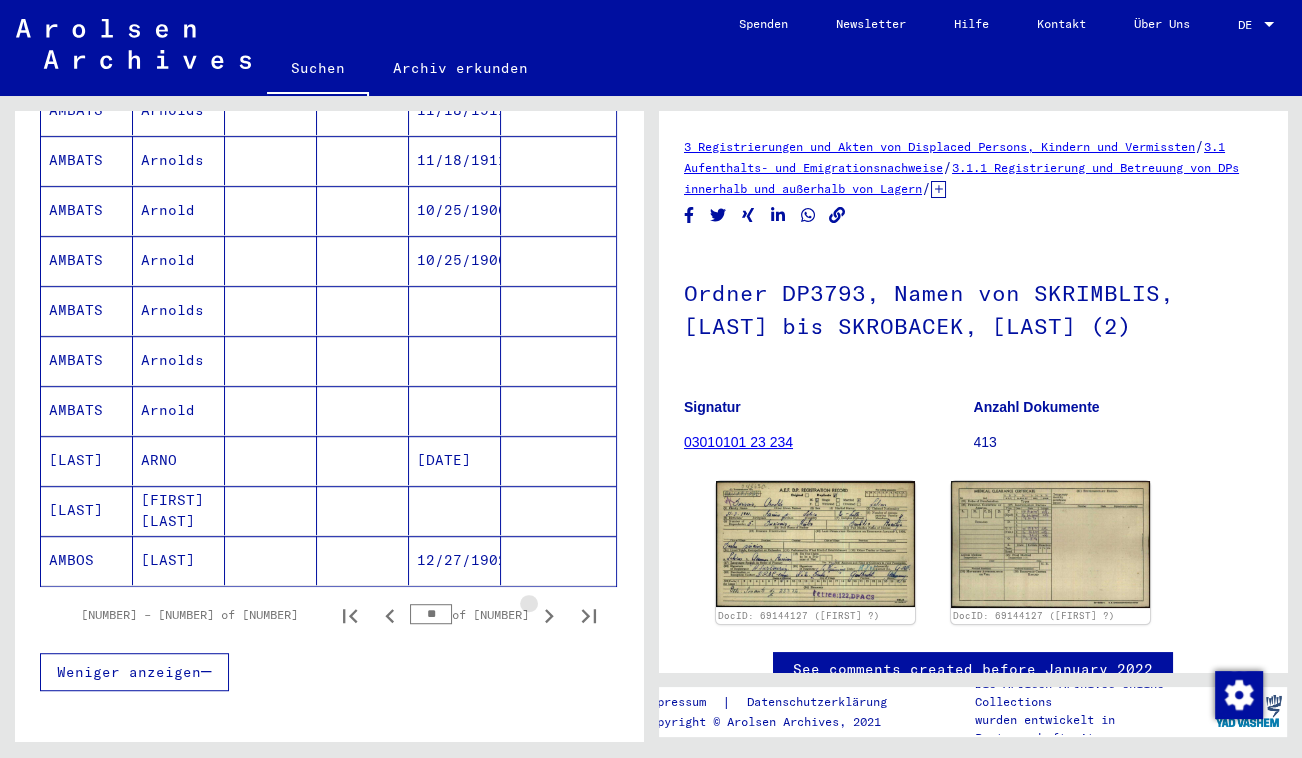 click 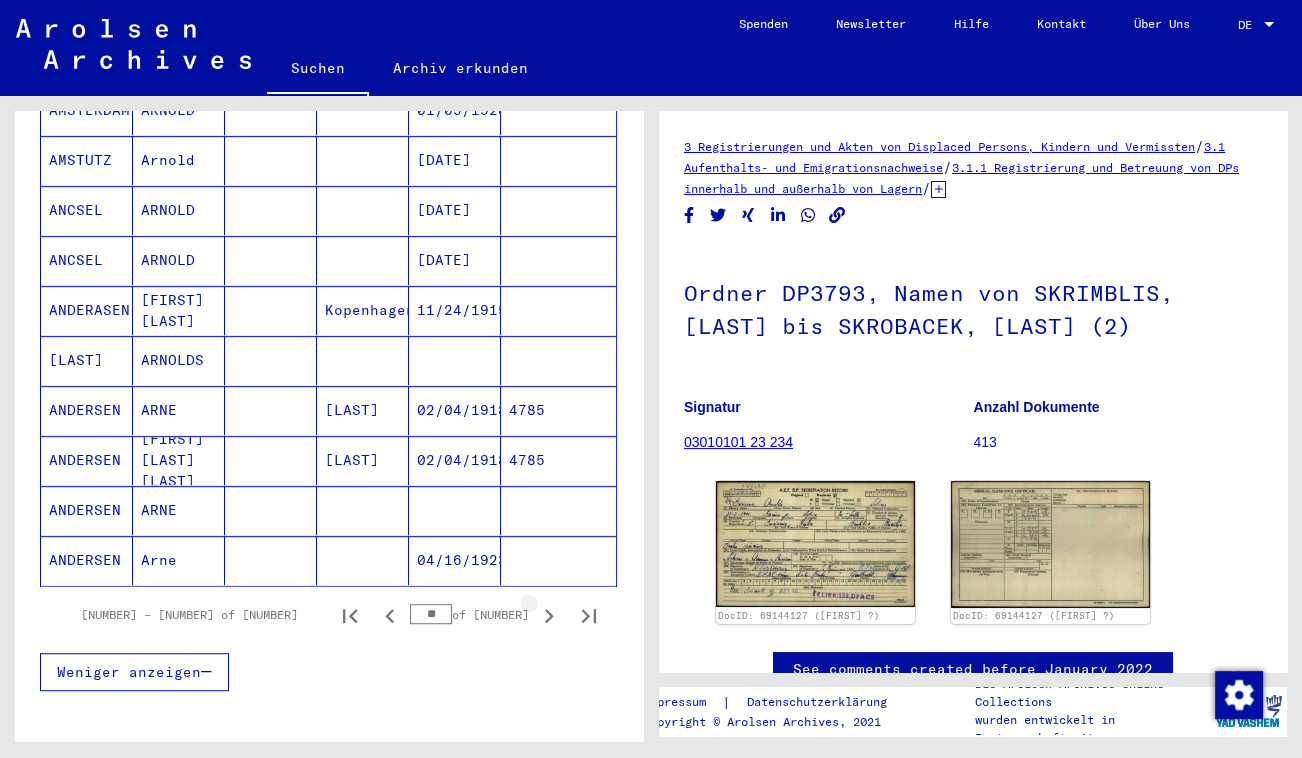 click 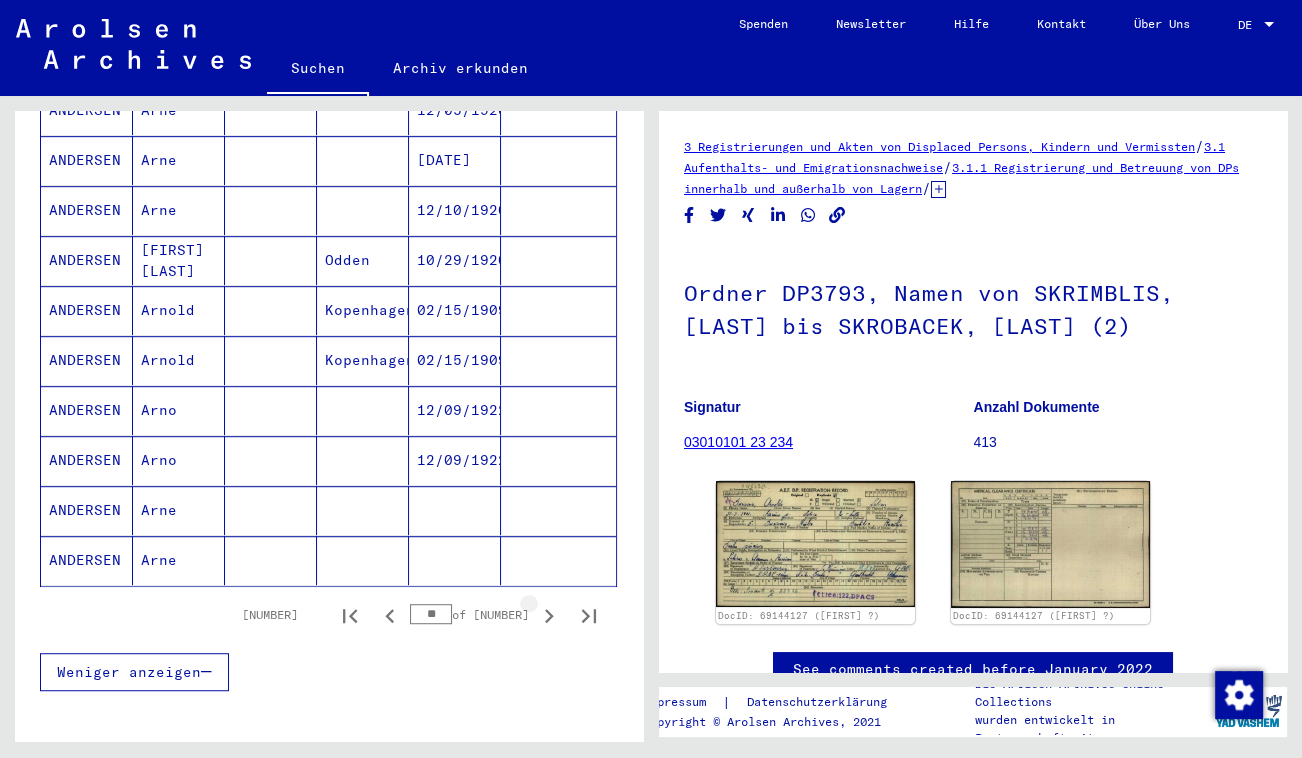 click 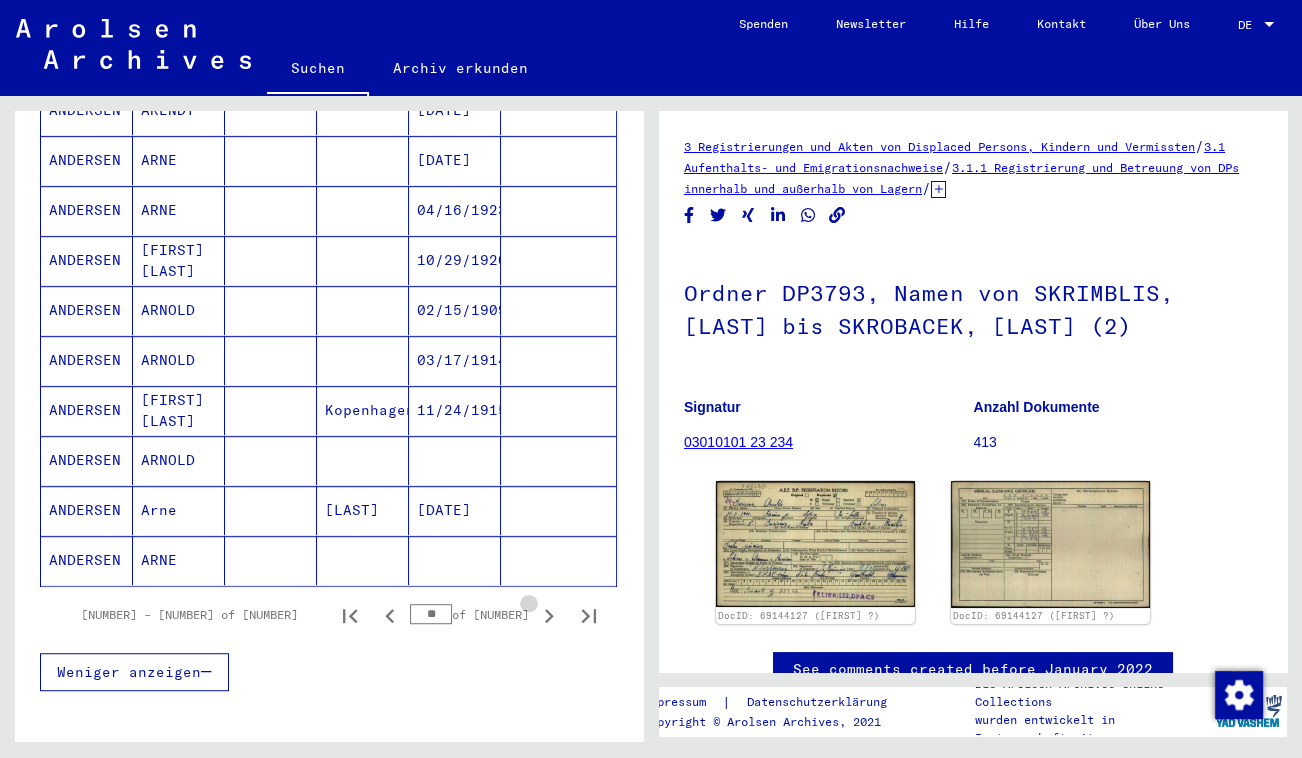 click 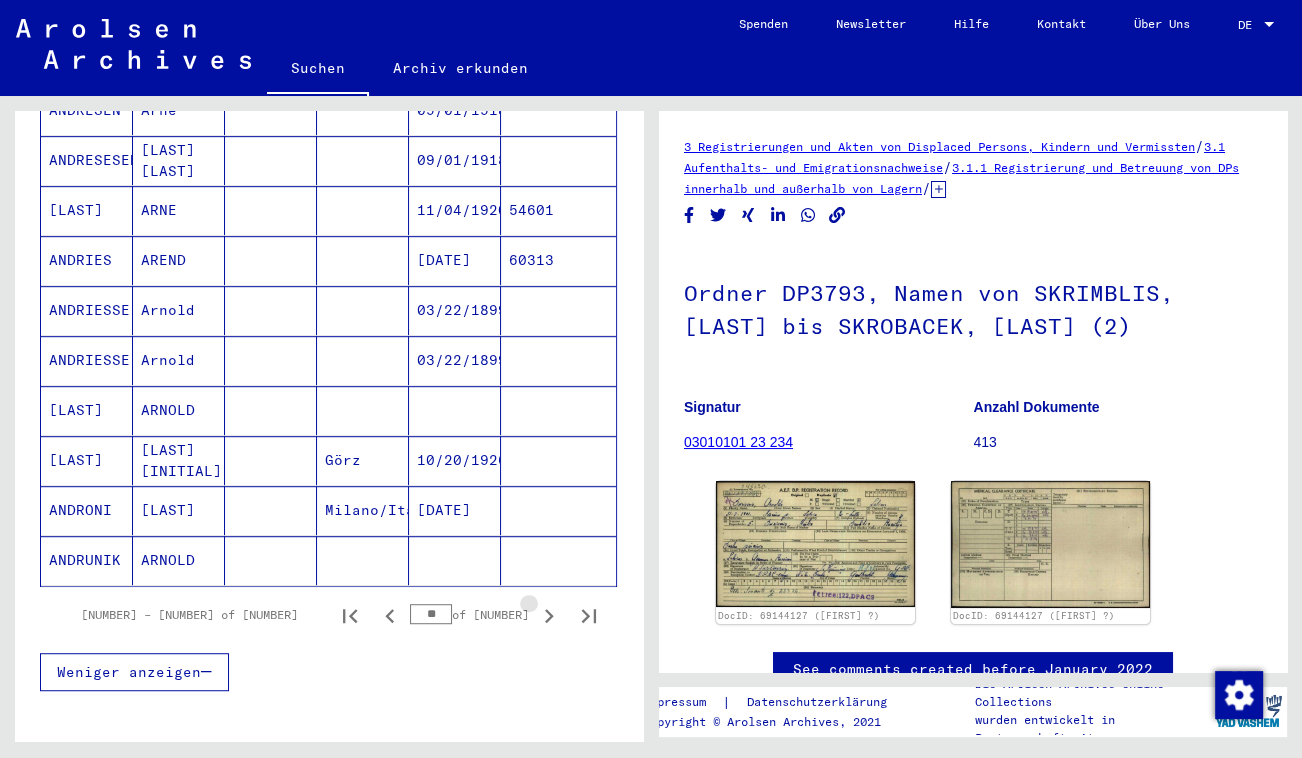 click 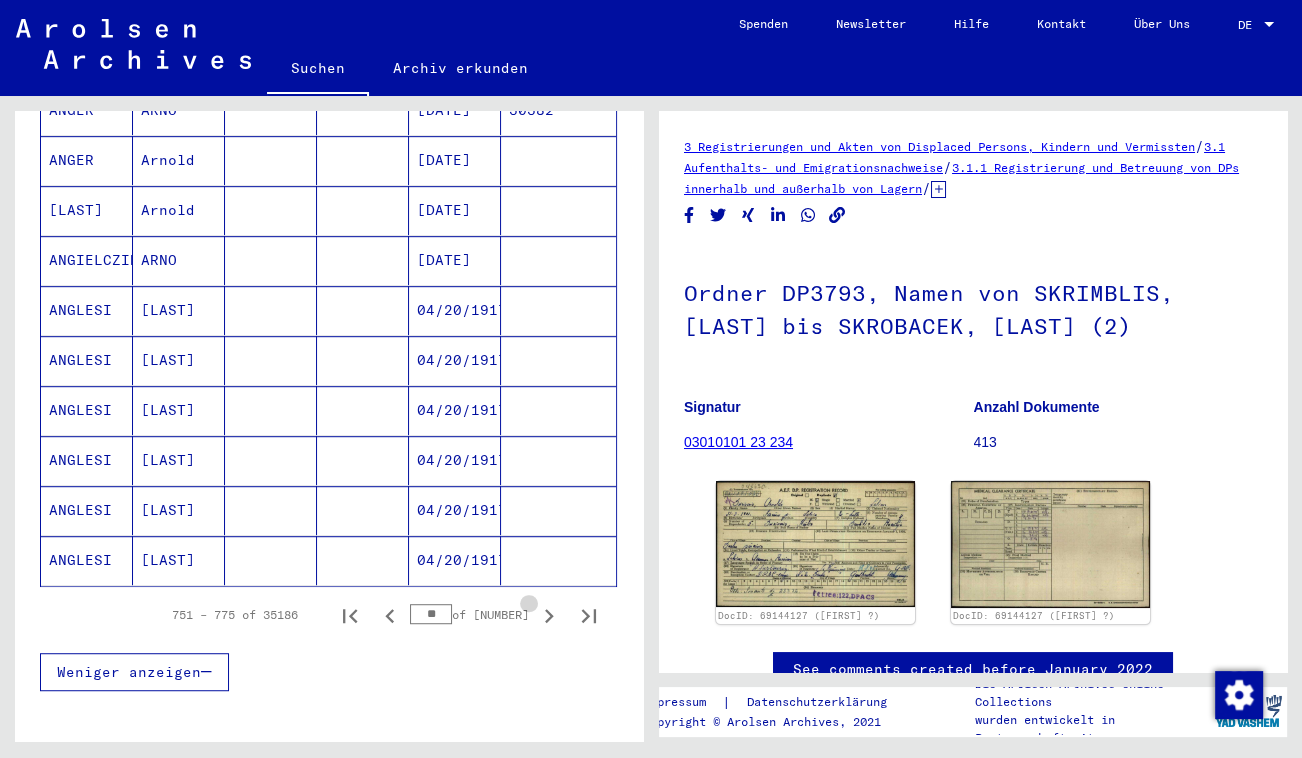 click 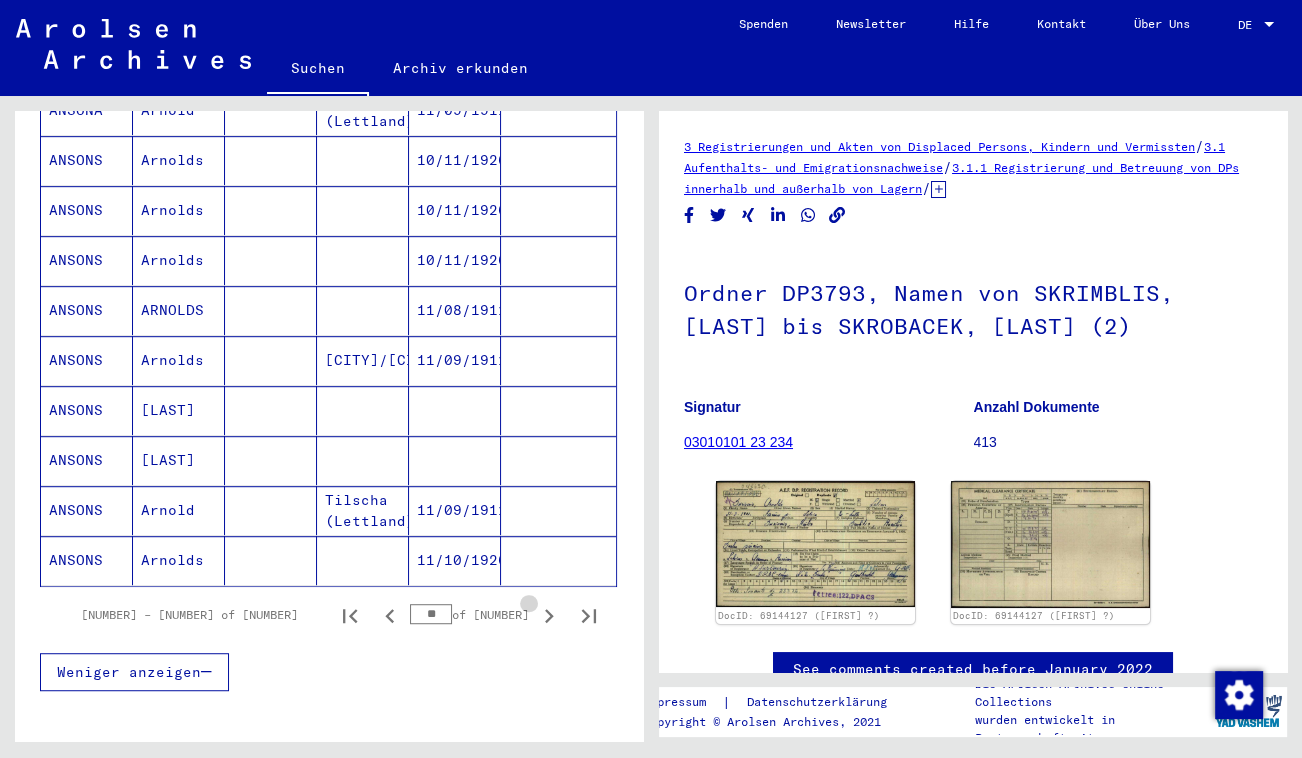 click 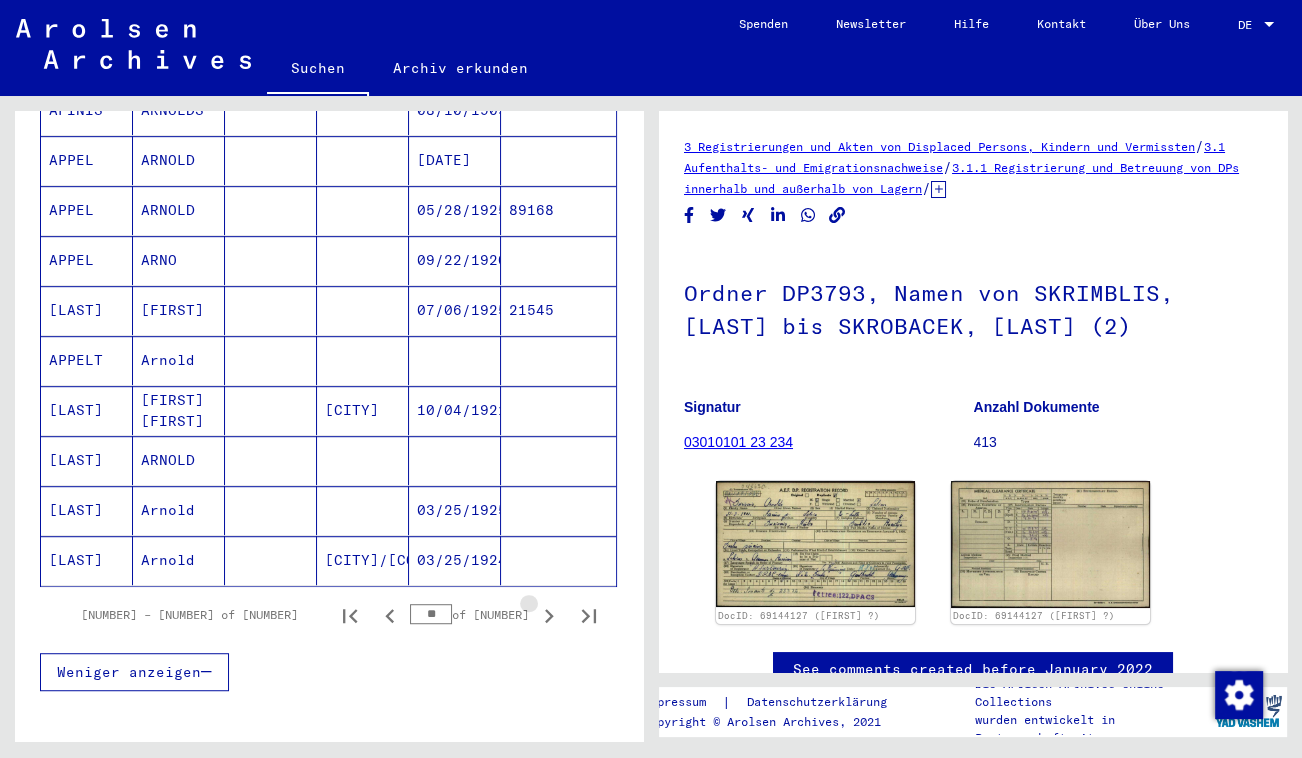 click 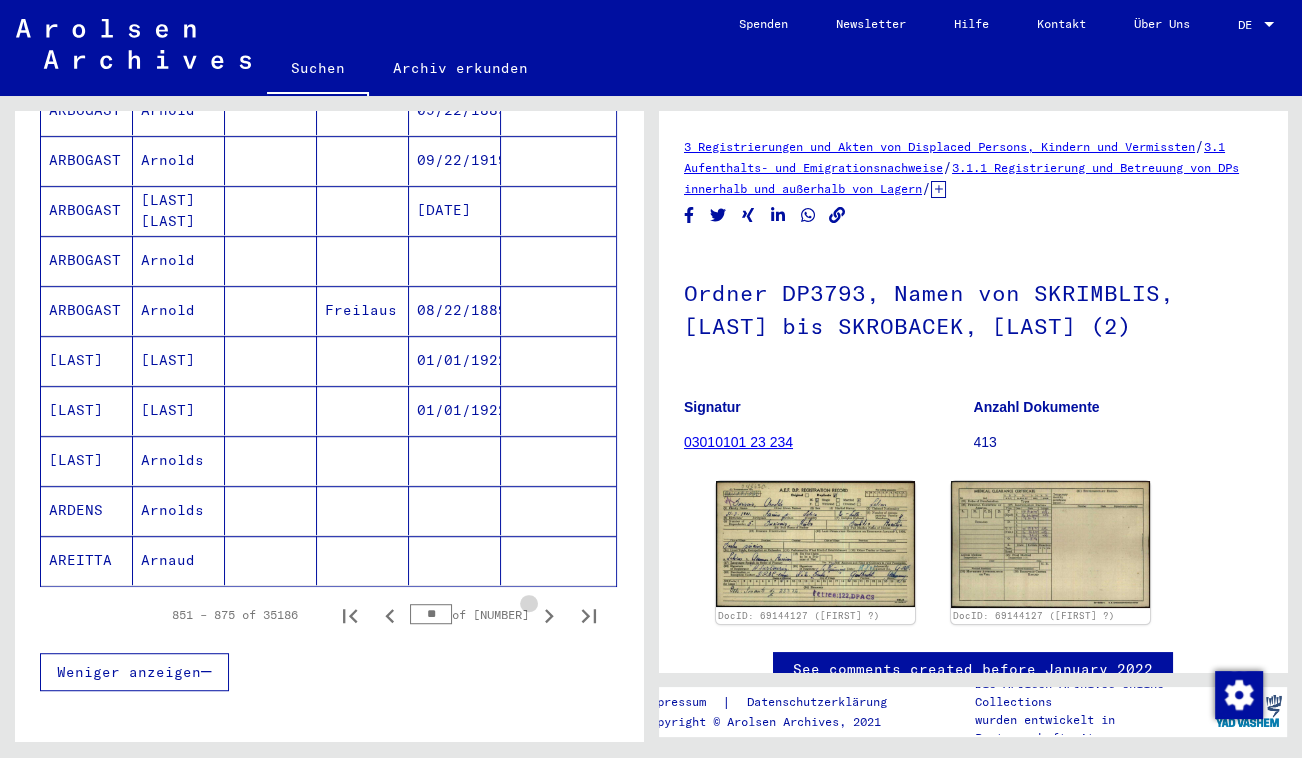 click 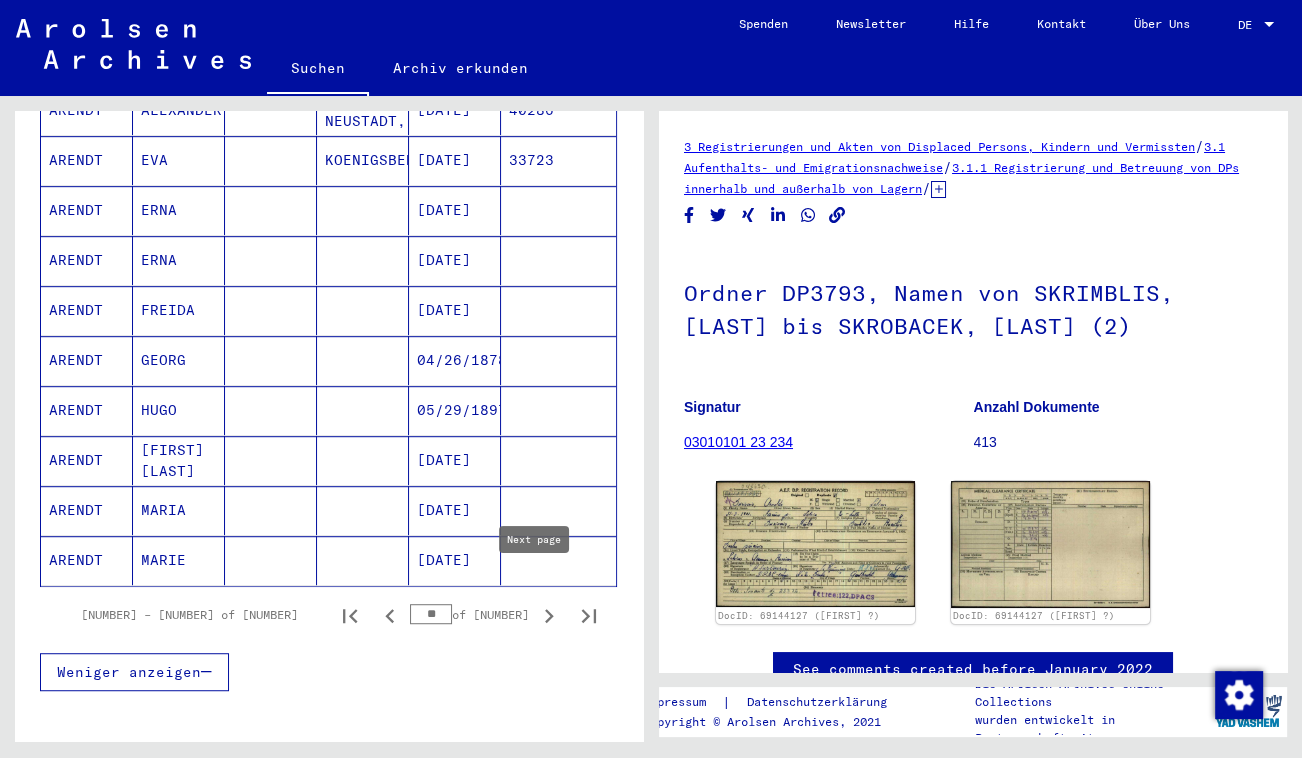 click 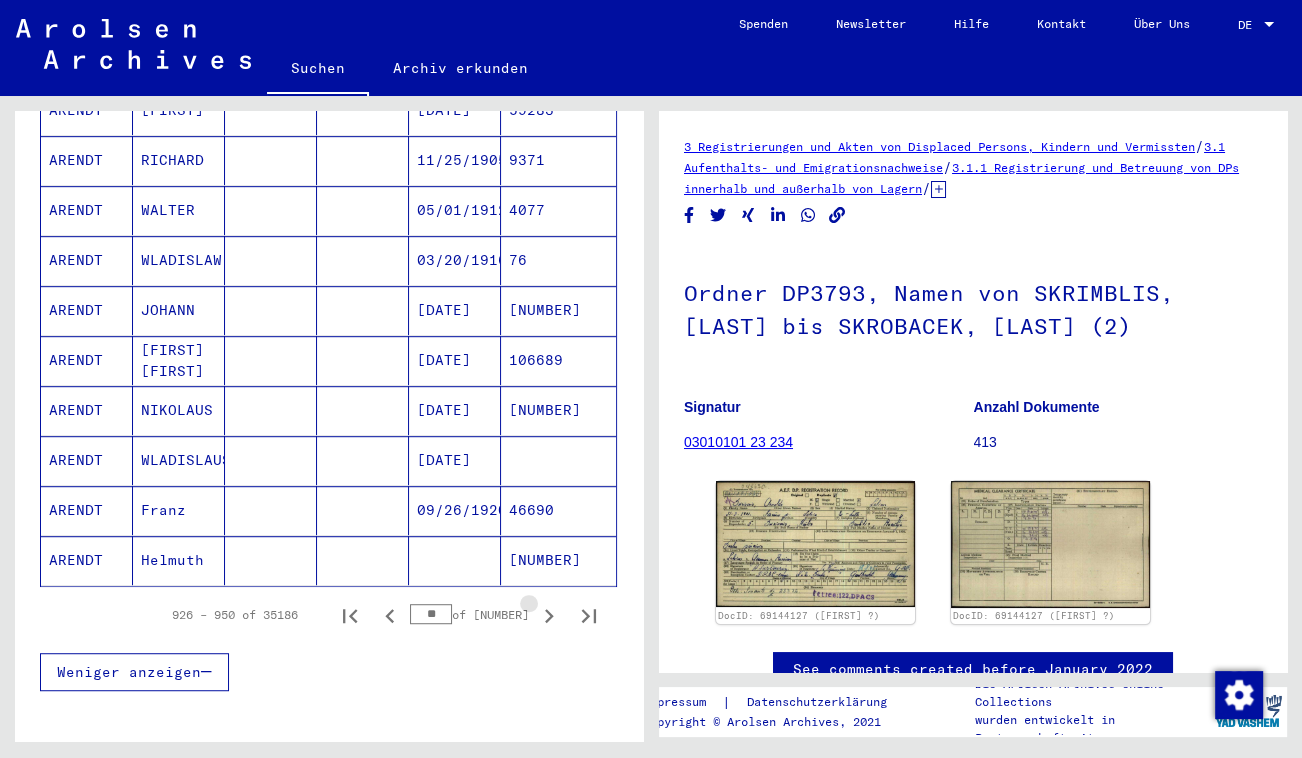 click 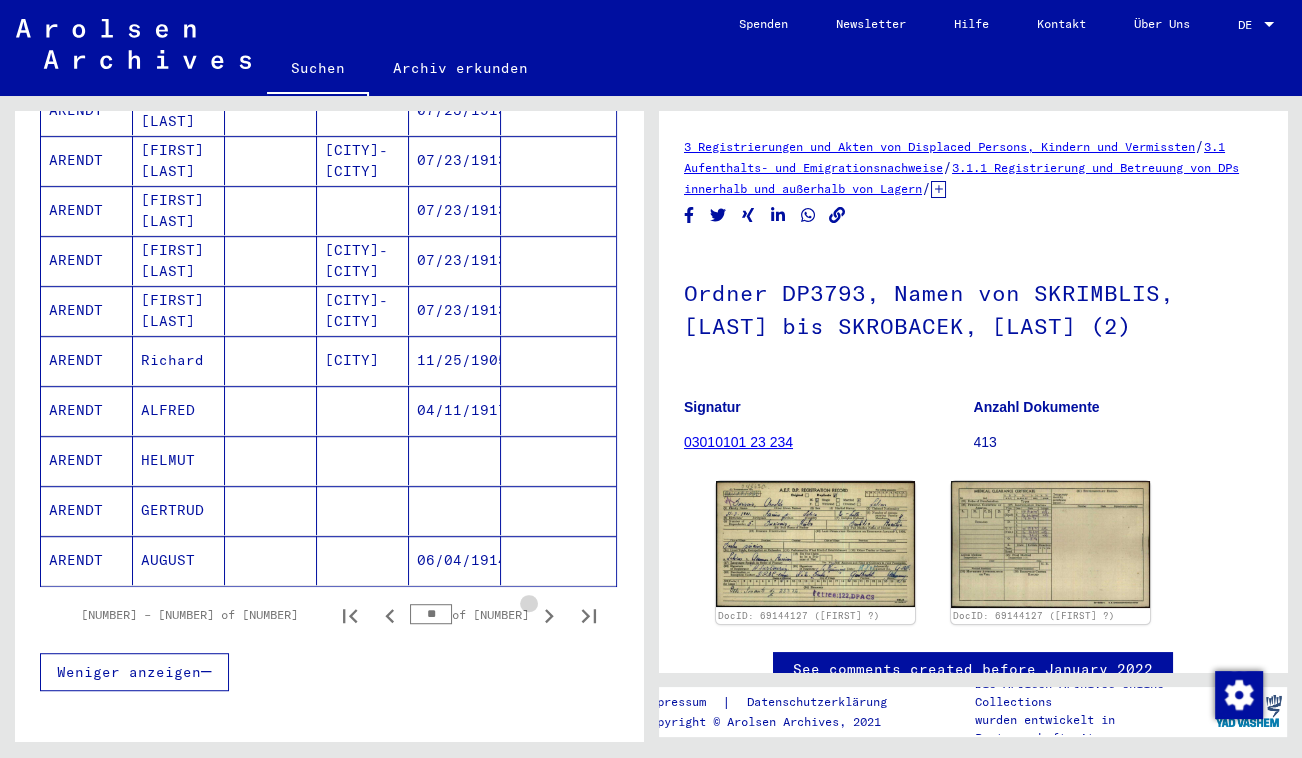 click 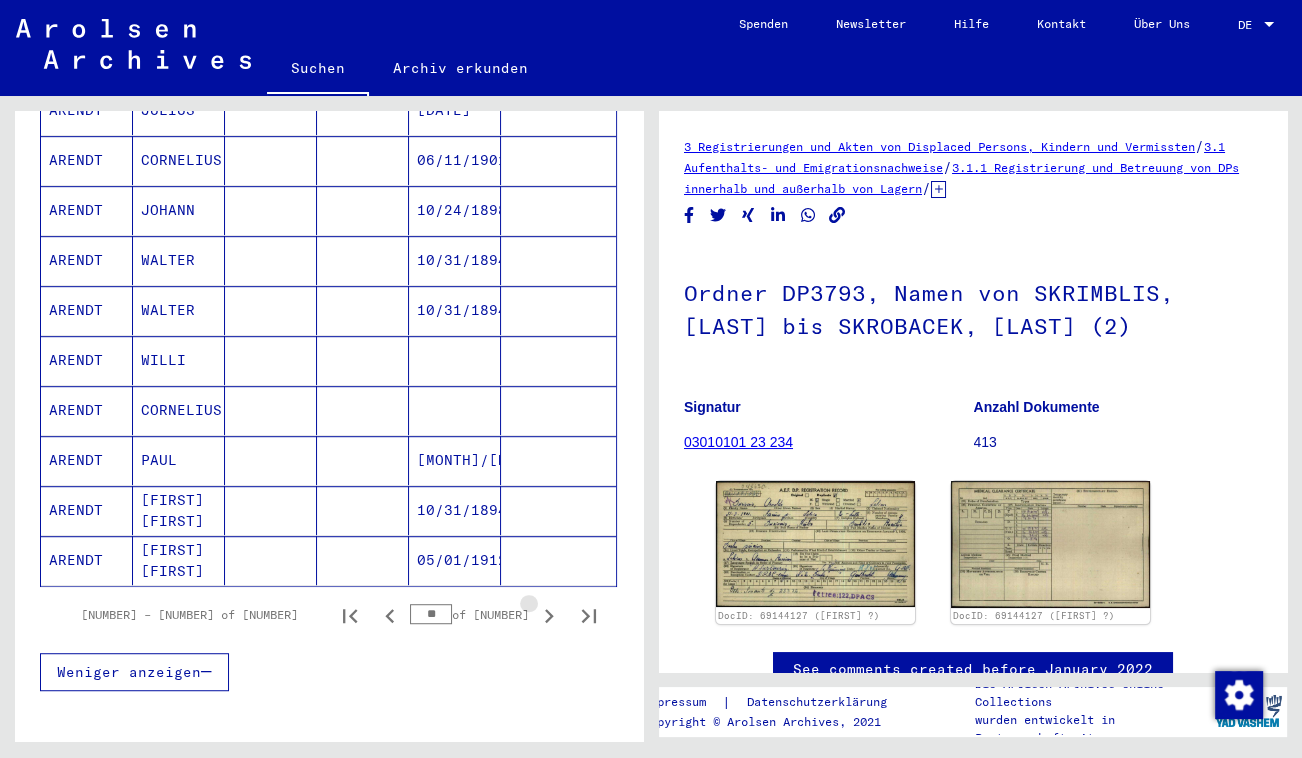 click 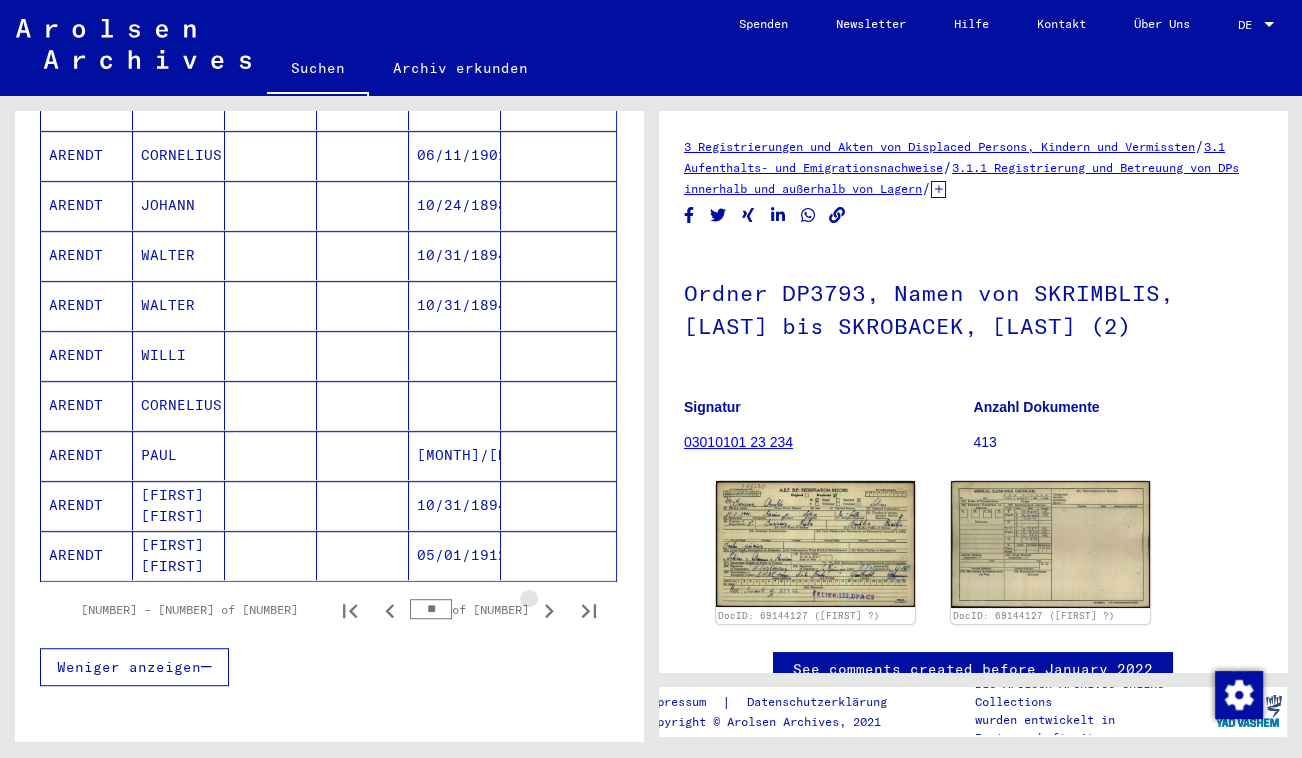 click 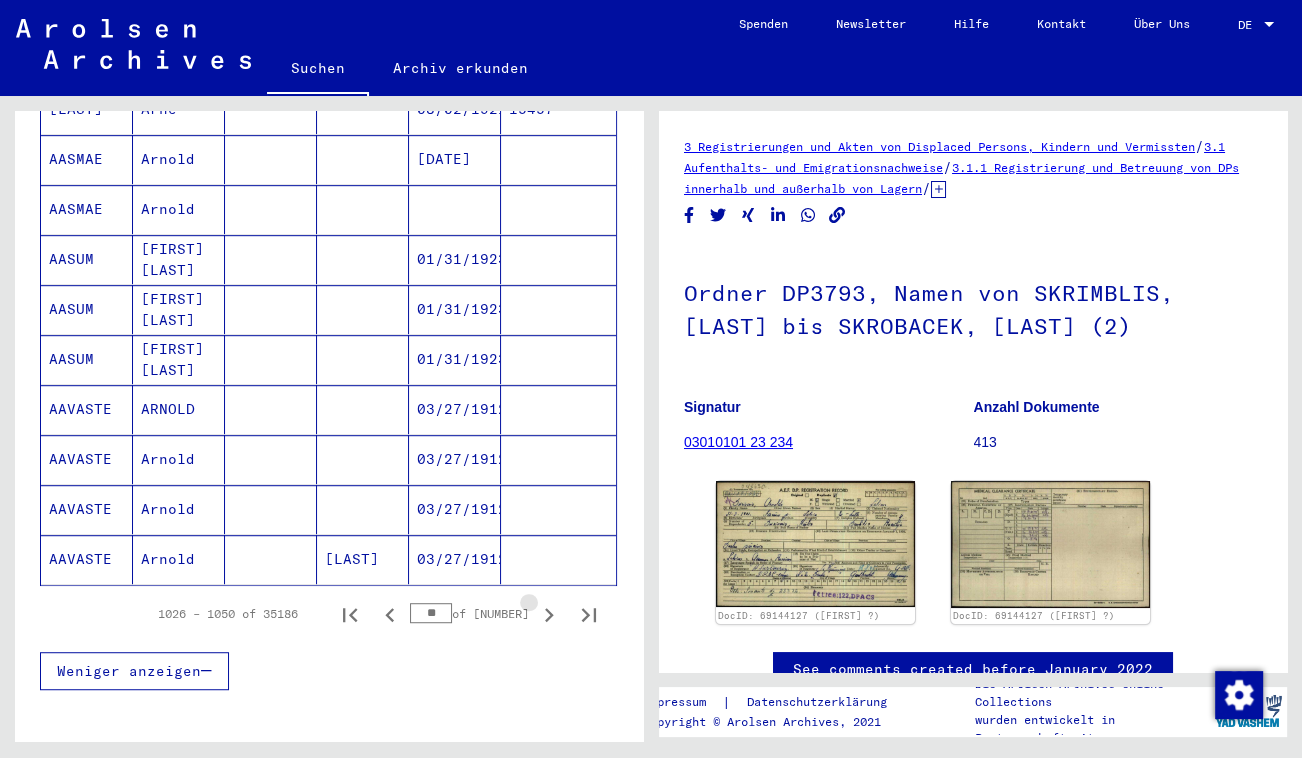 click 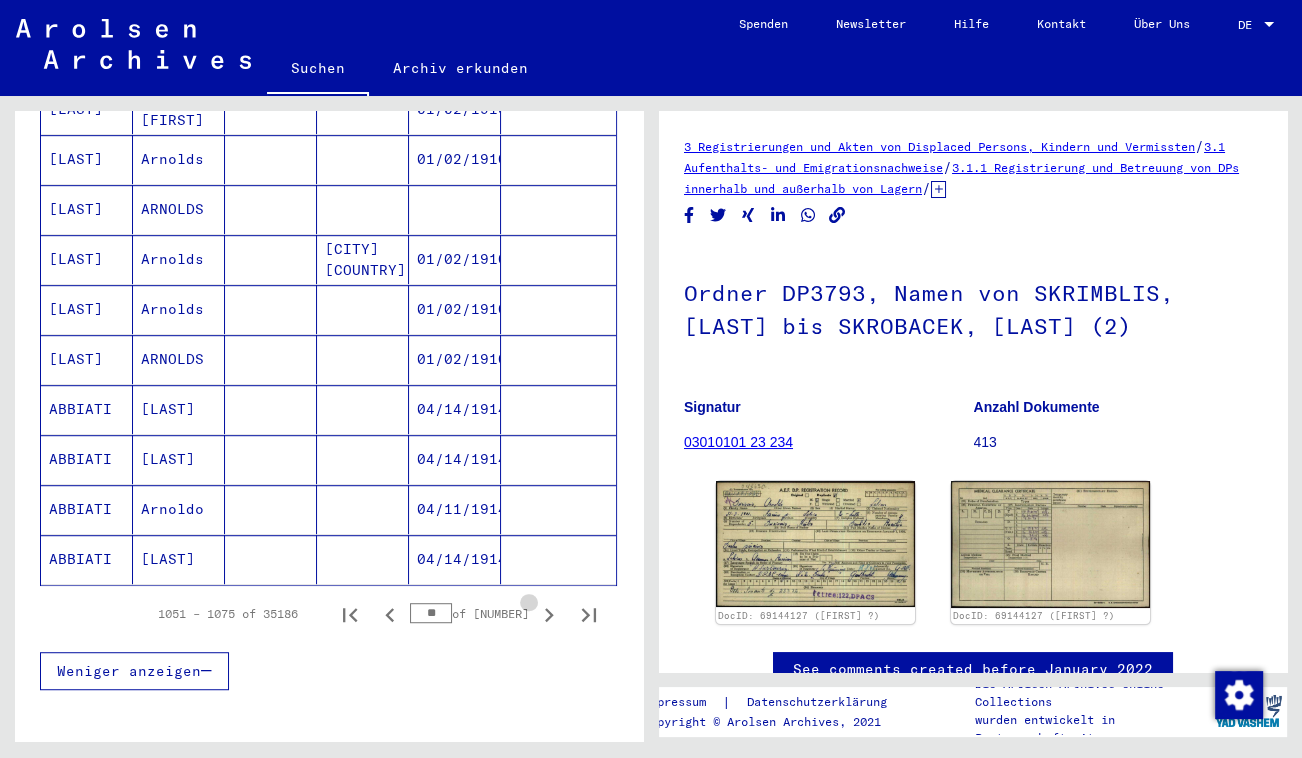 click 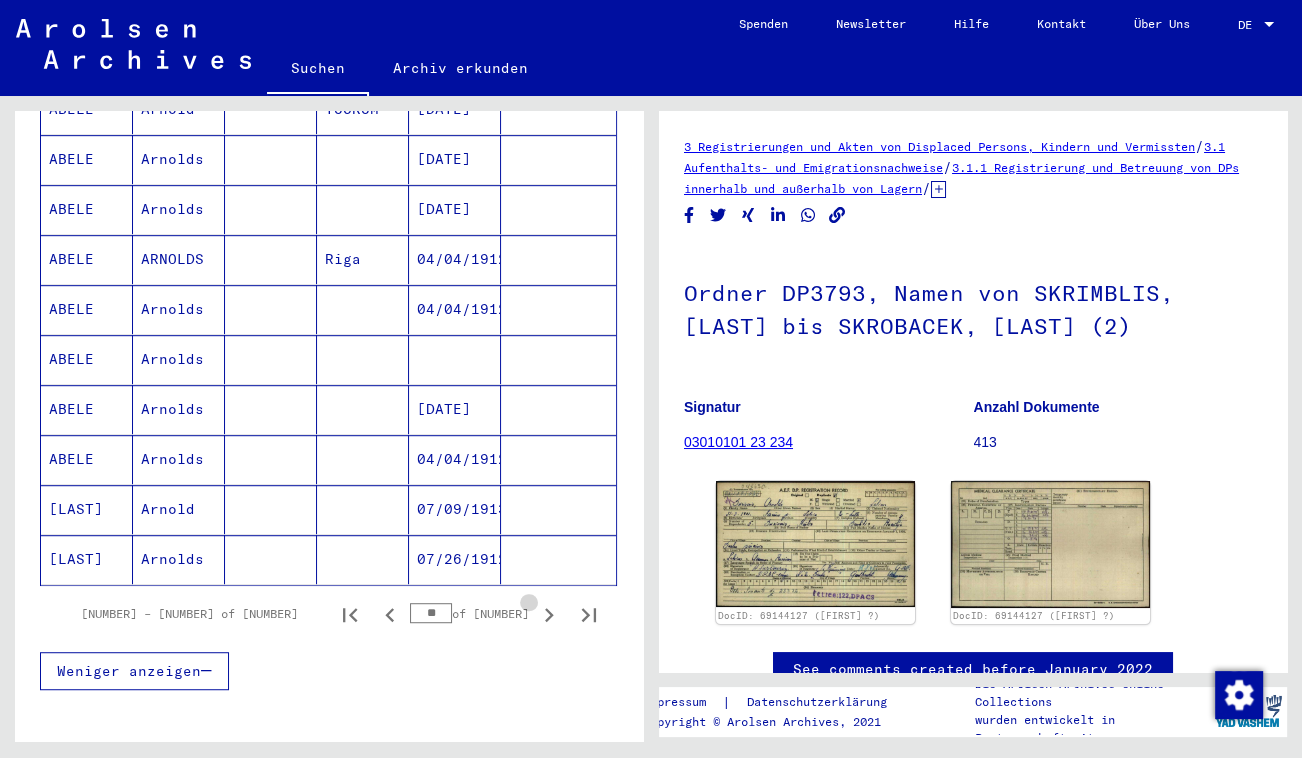 click 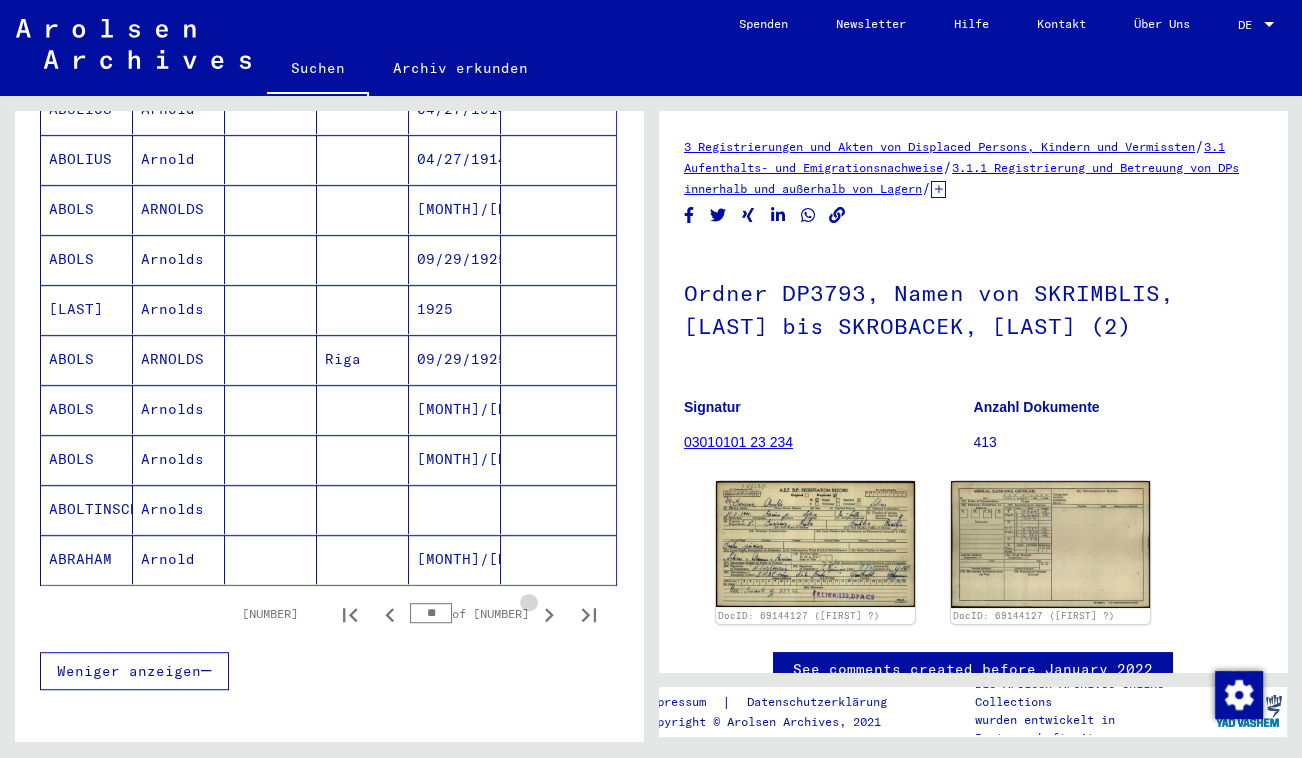 click 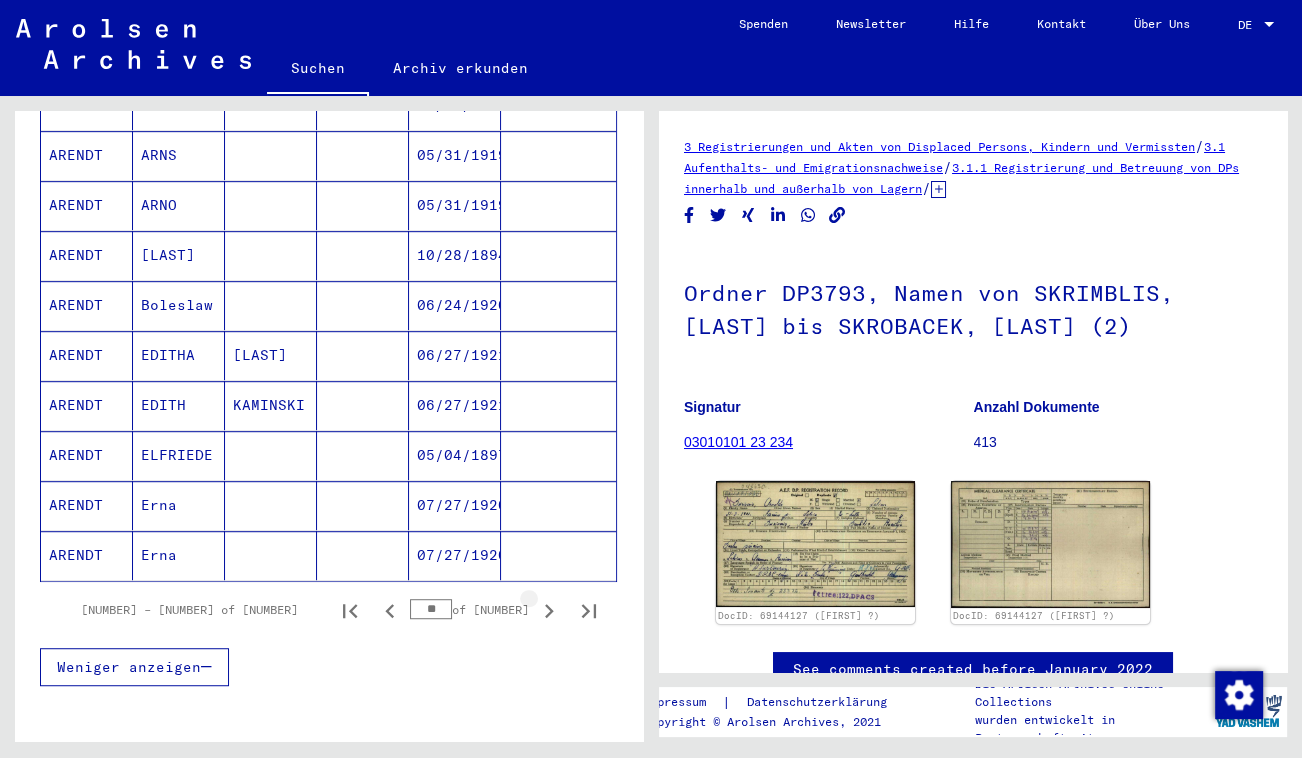 click 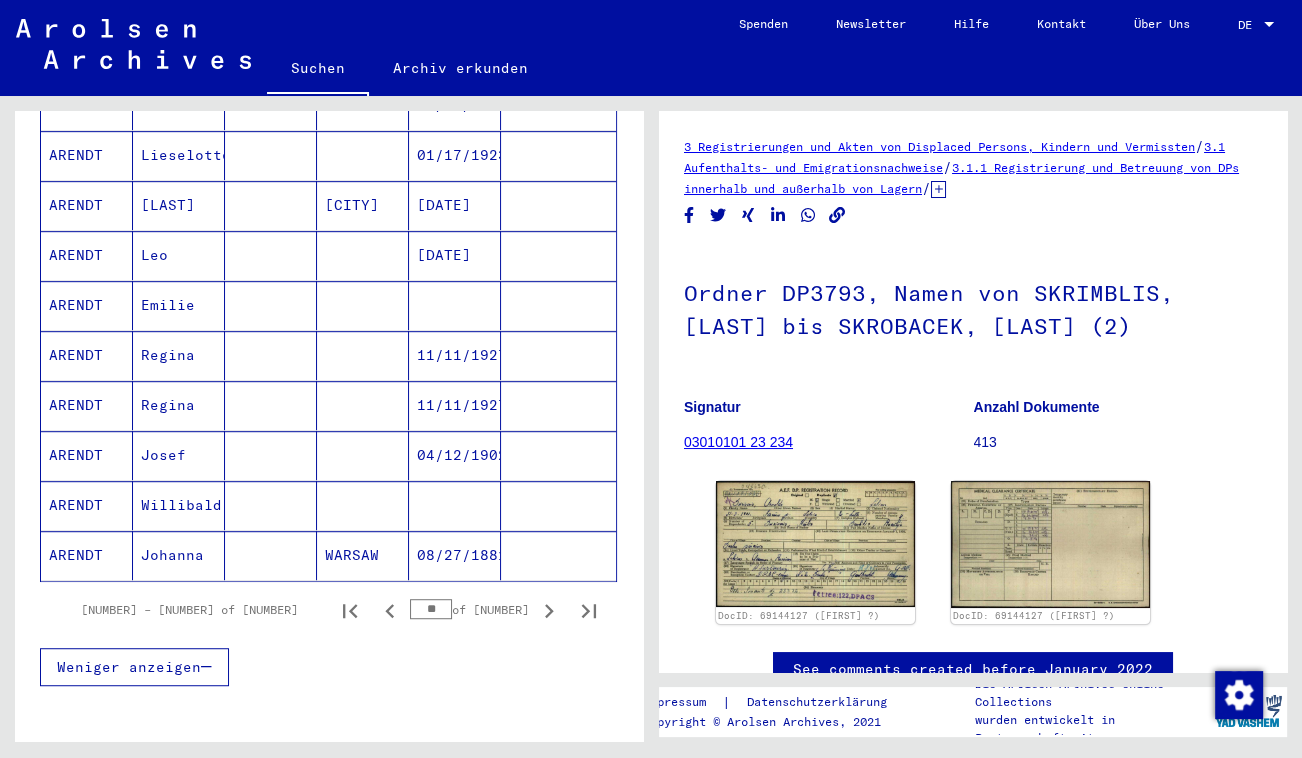 scroll, scrollTop: 1090, scrollLeft: 0, axis: vertical 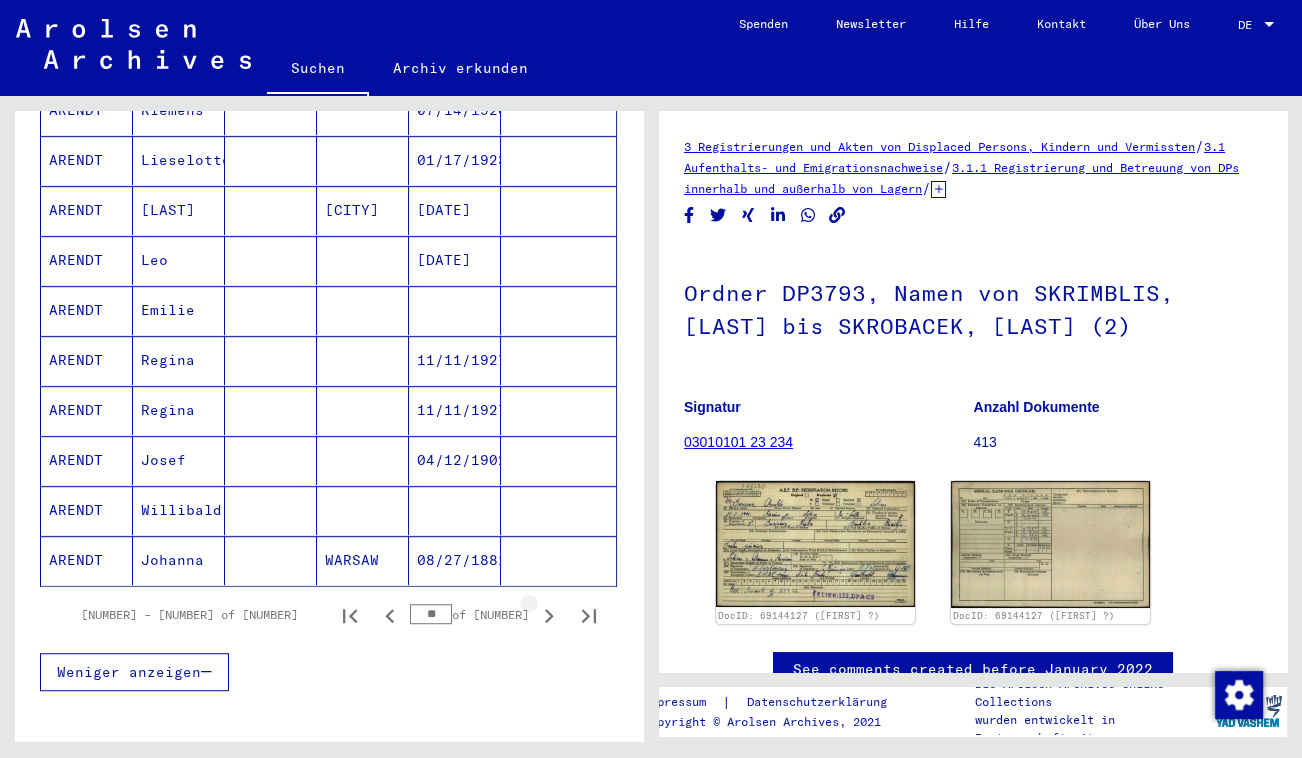 click 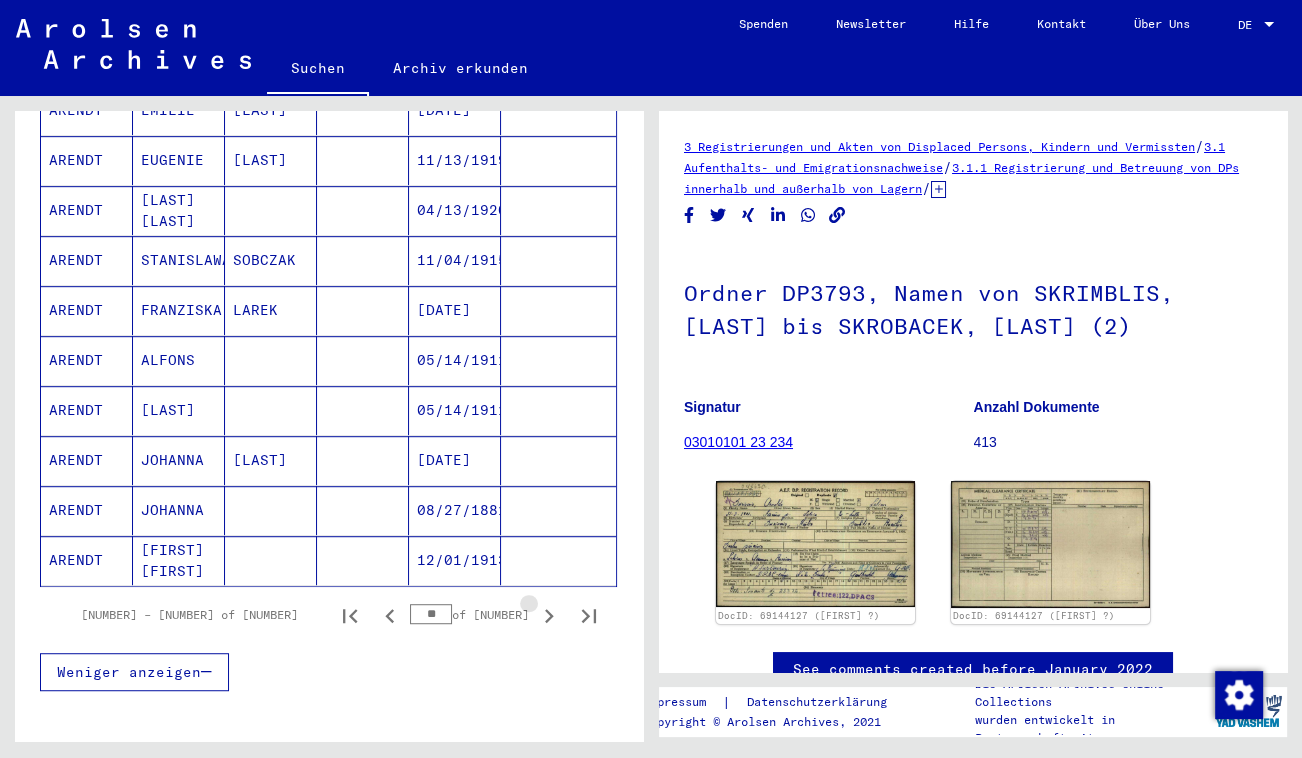 click 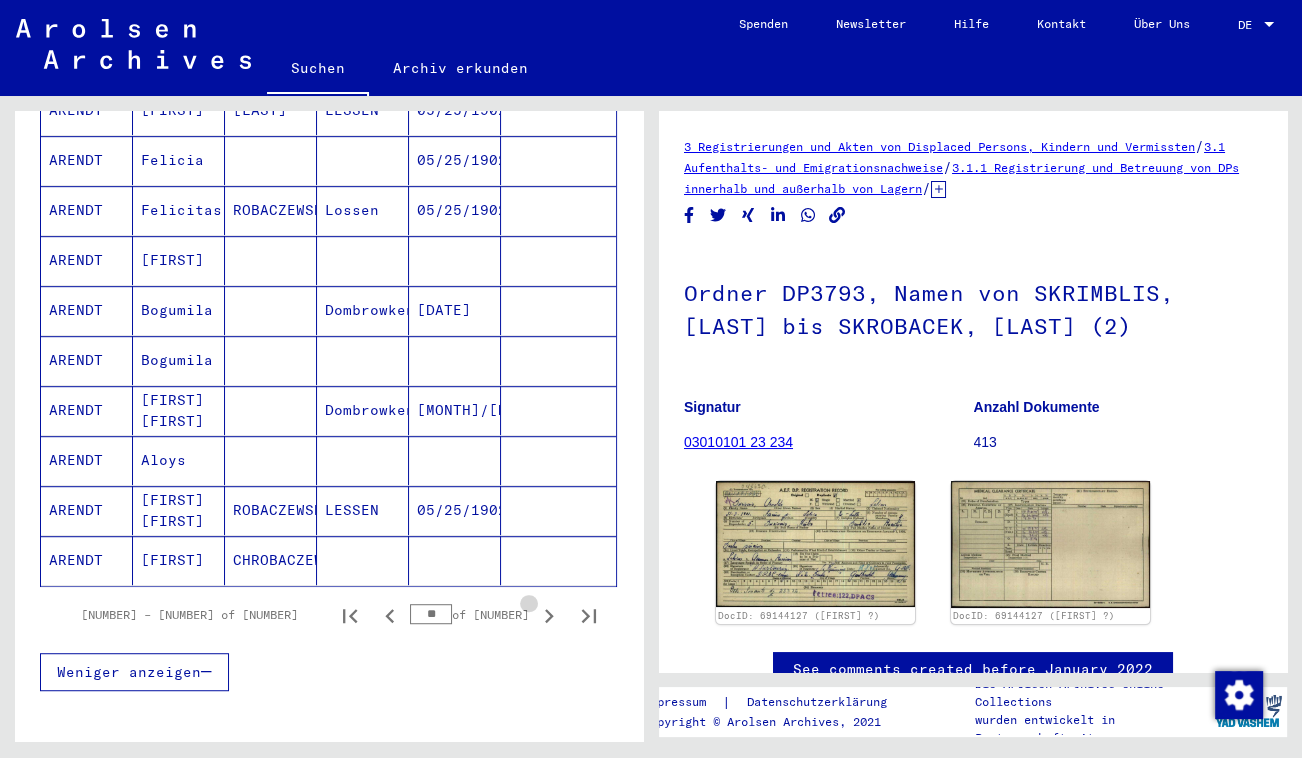 click 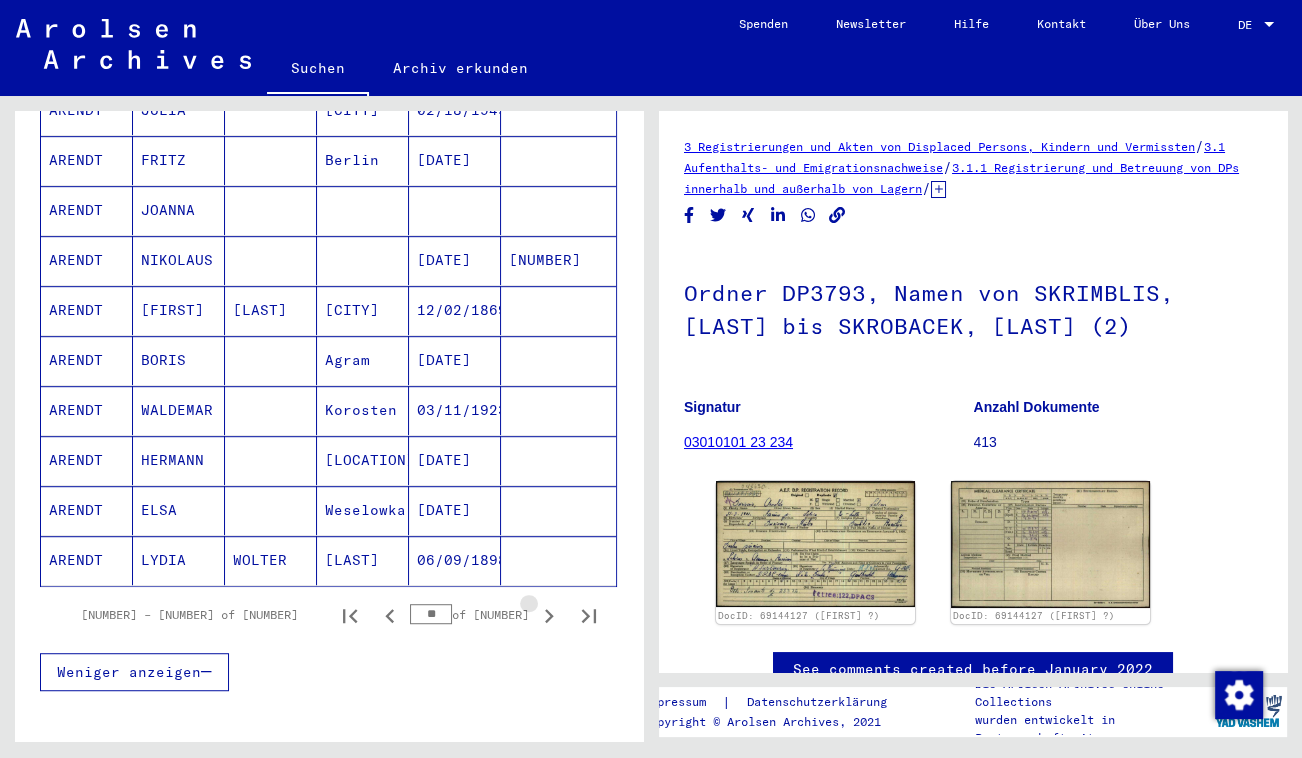 click 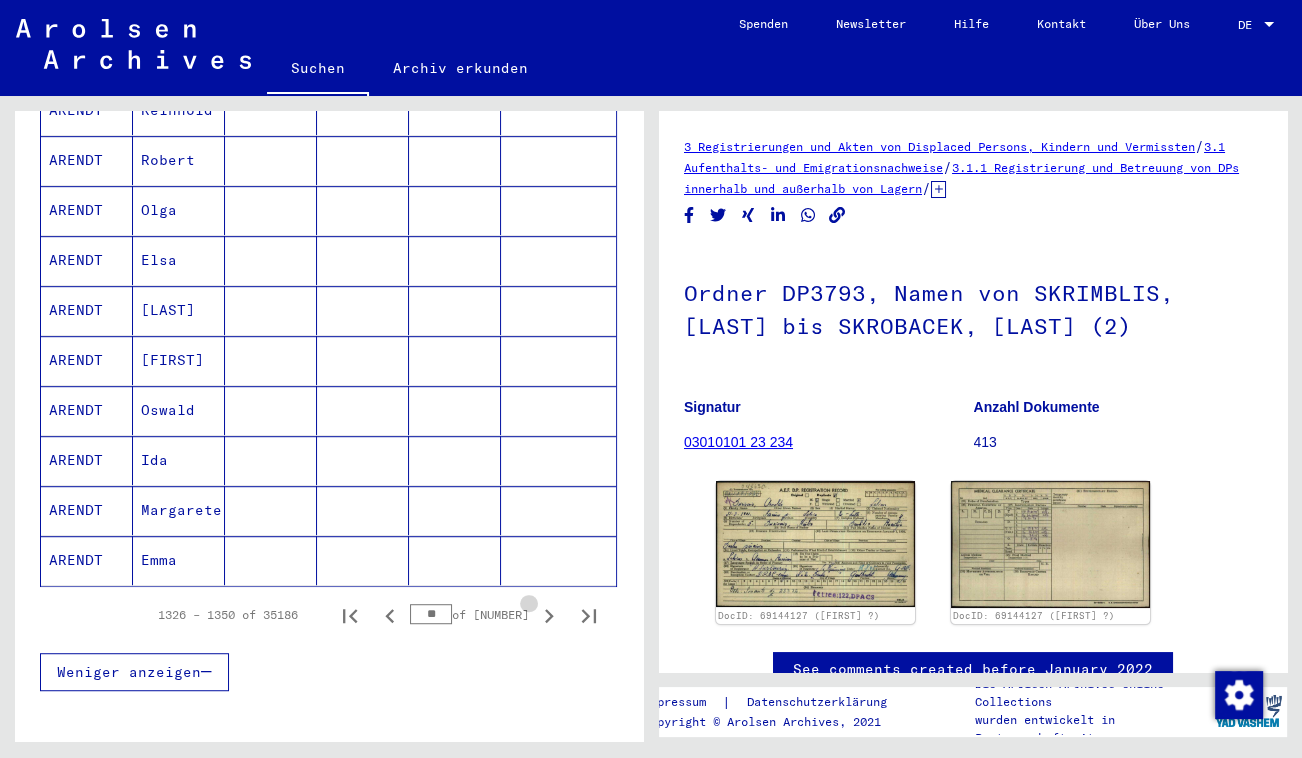 click 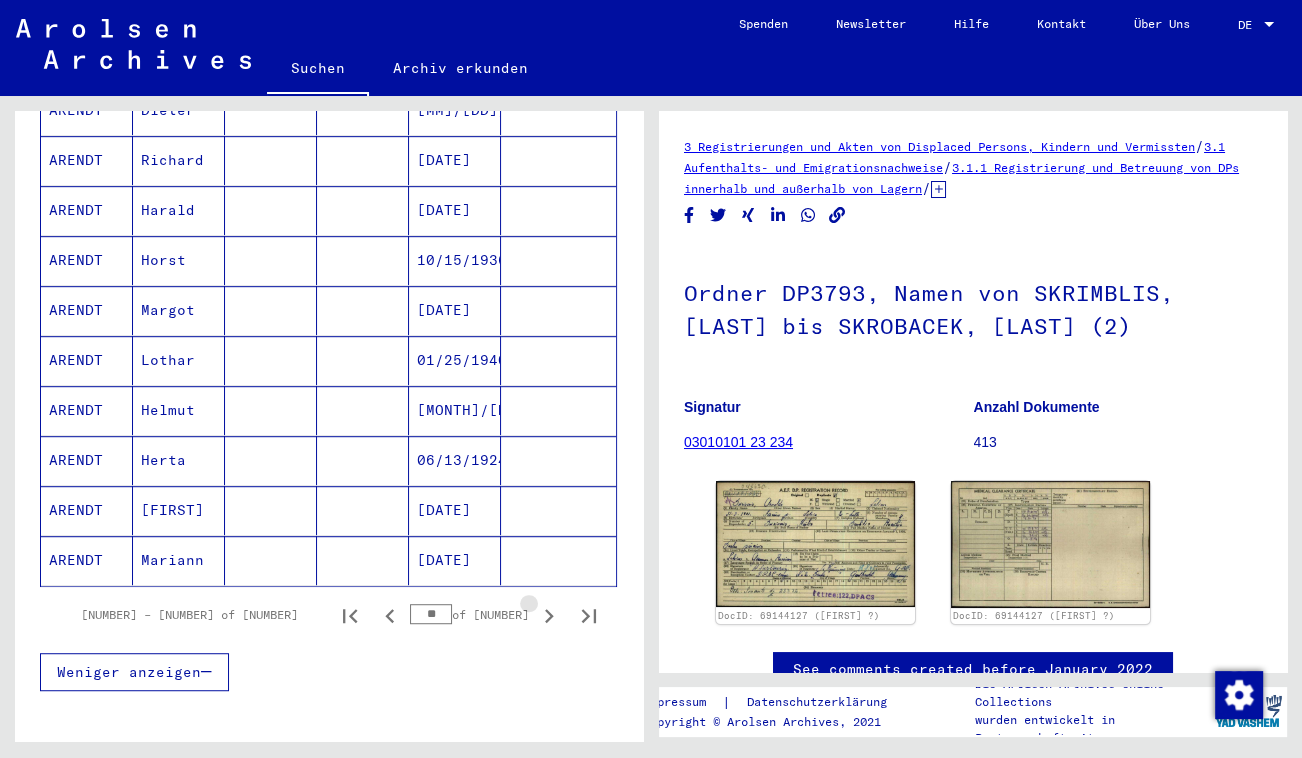 click 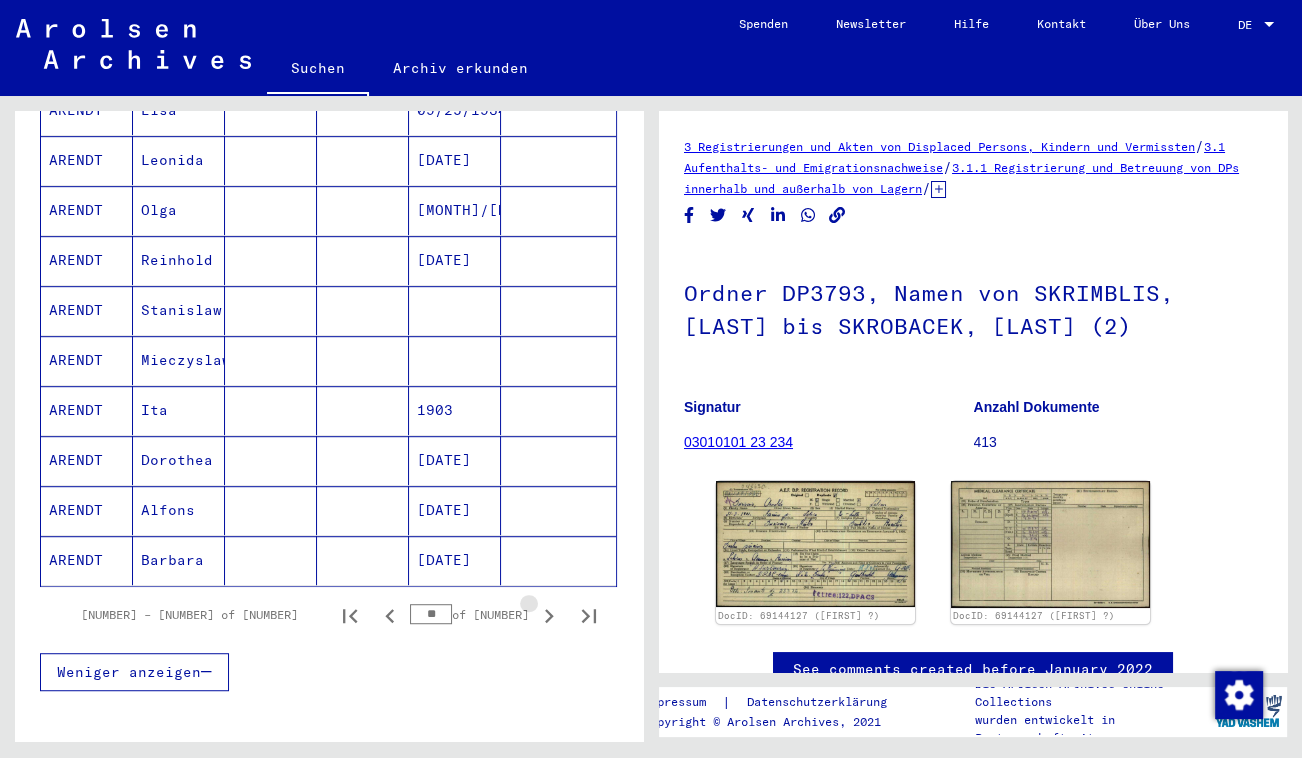click 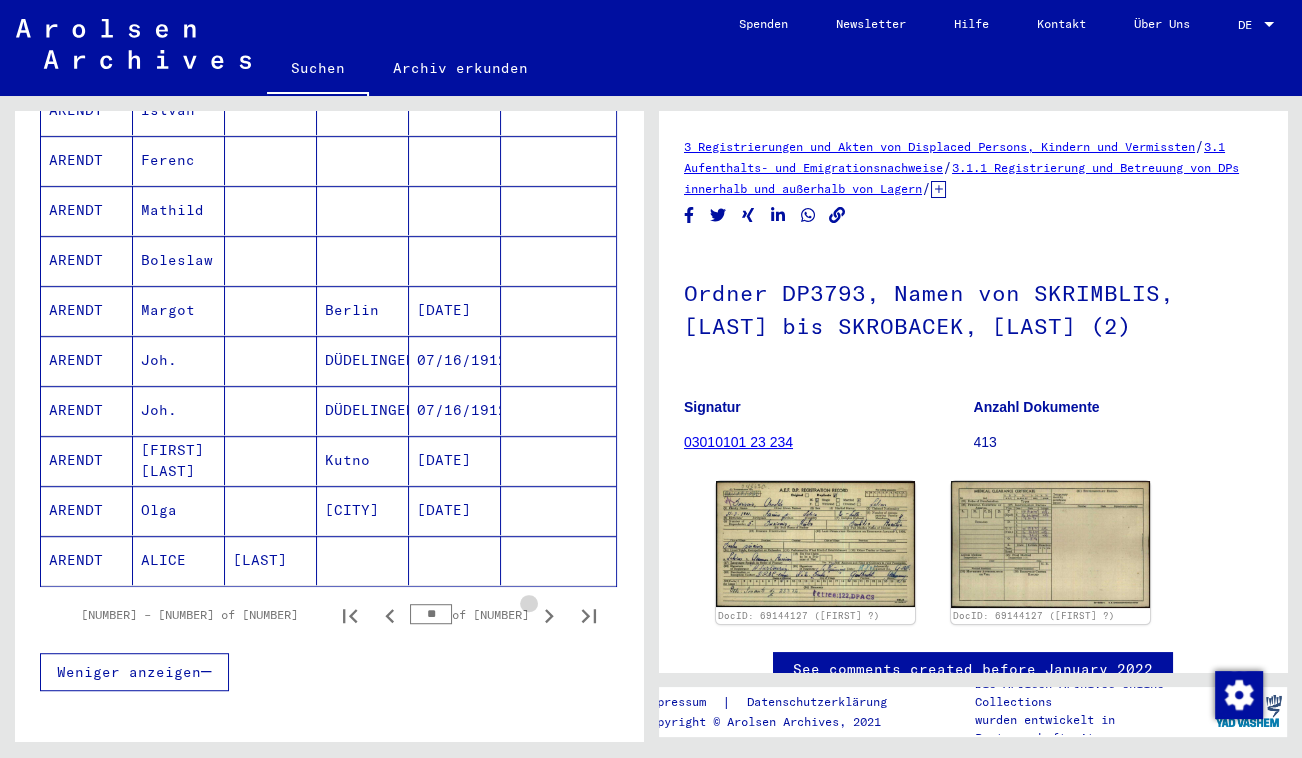 click 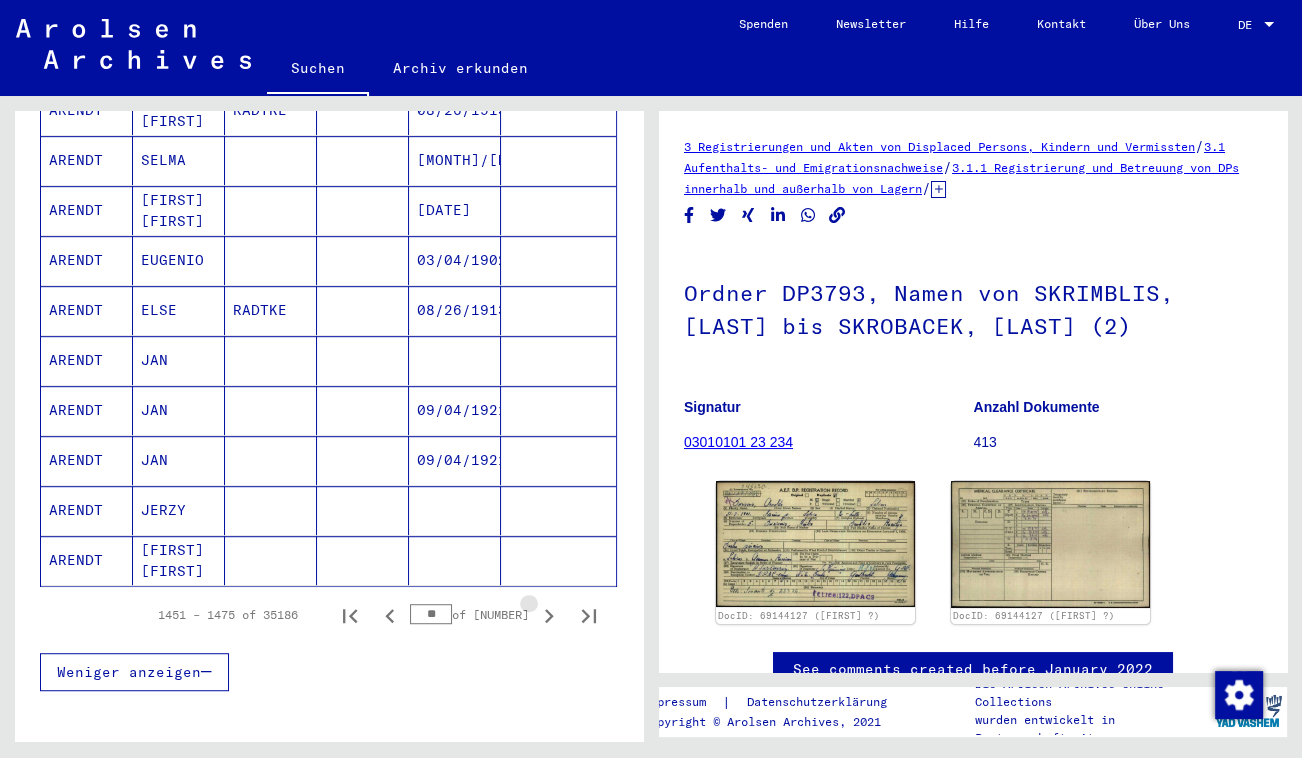 click 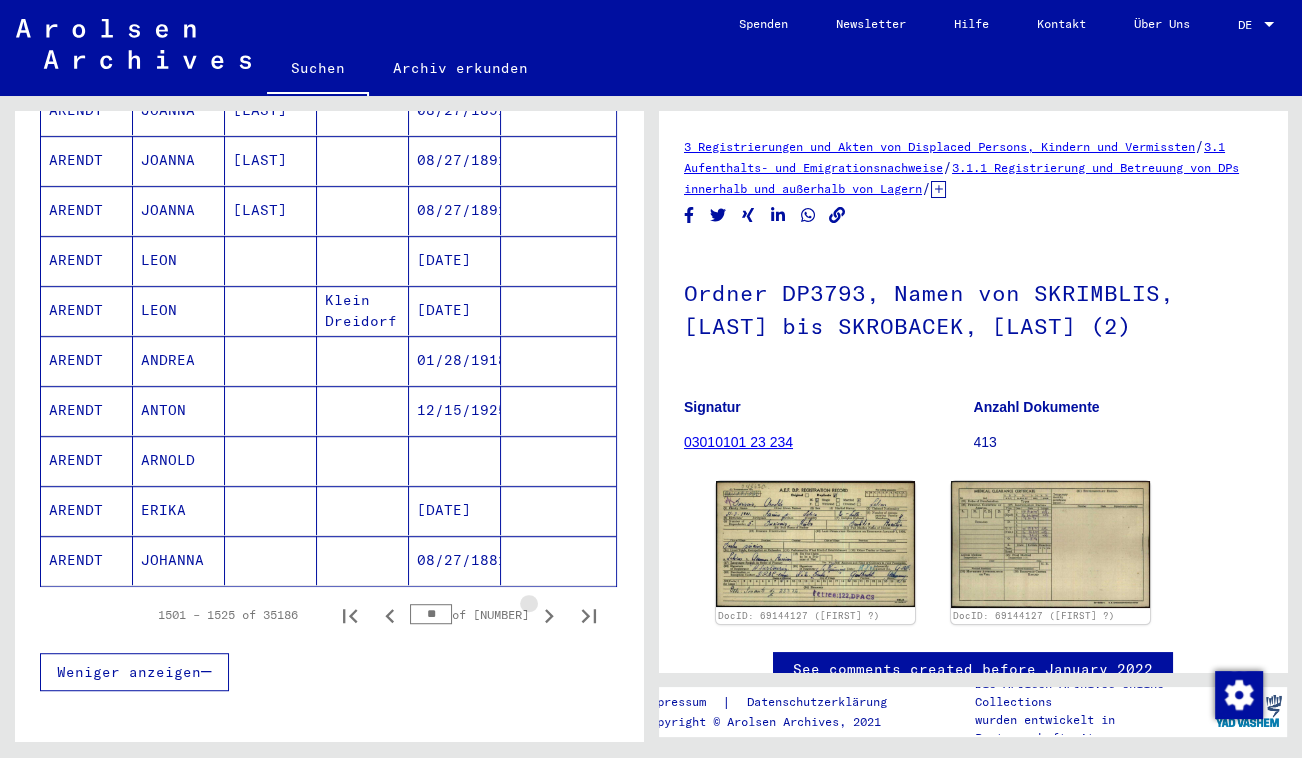 click 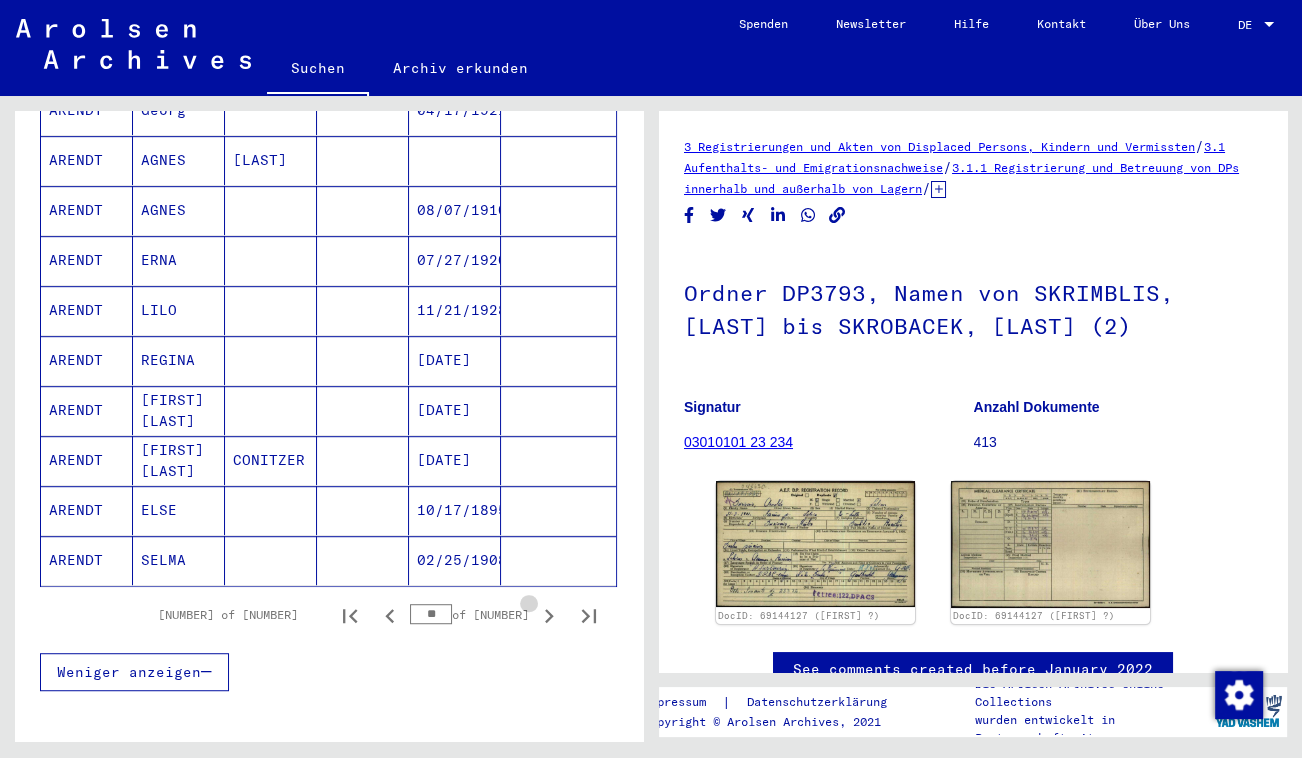 click 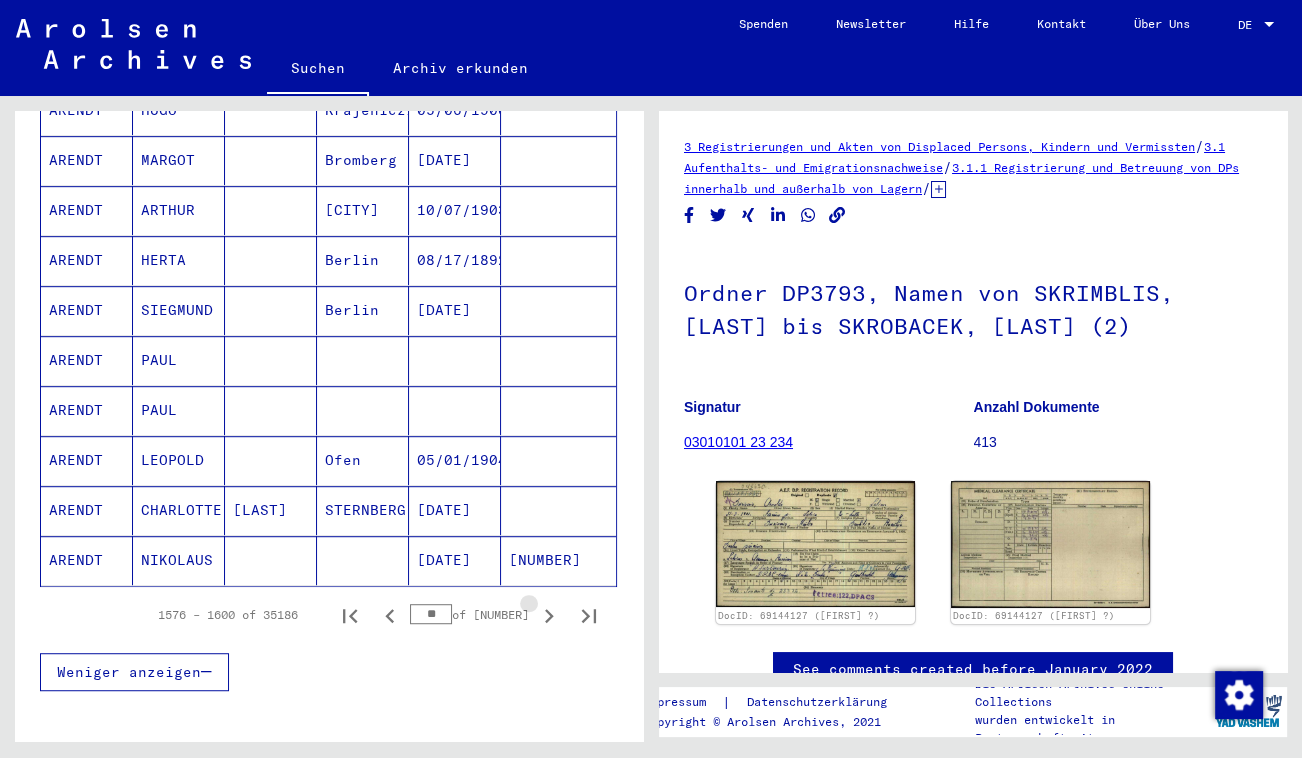 click 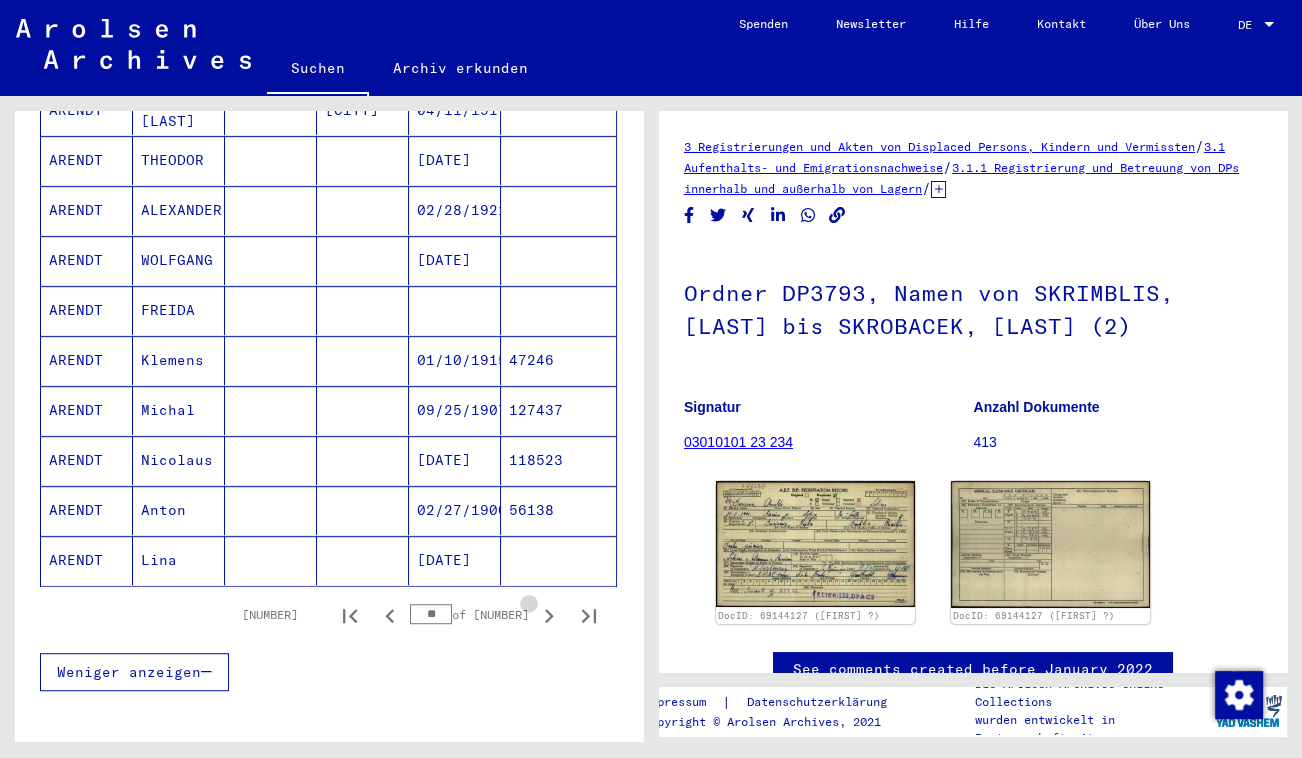 click 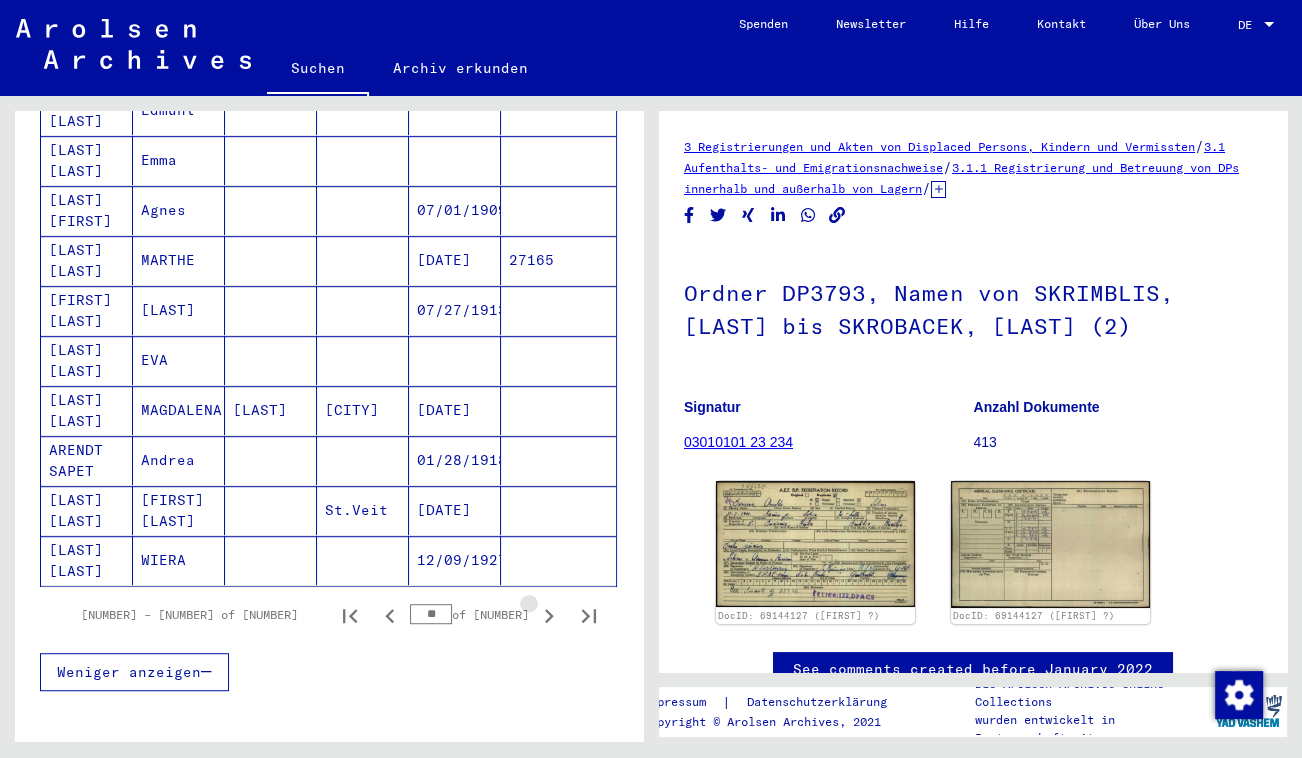 click 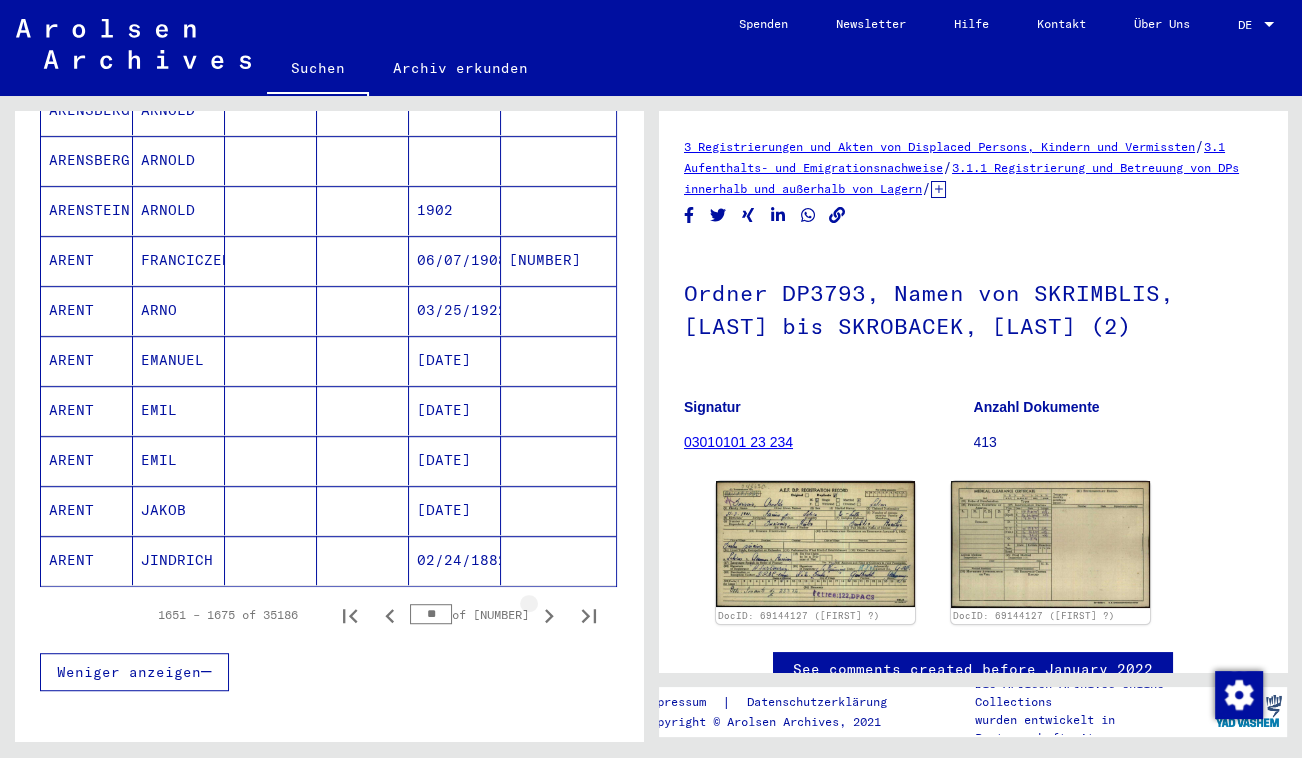 click 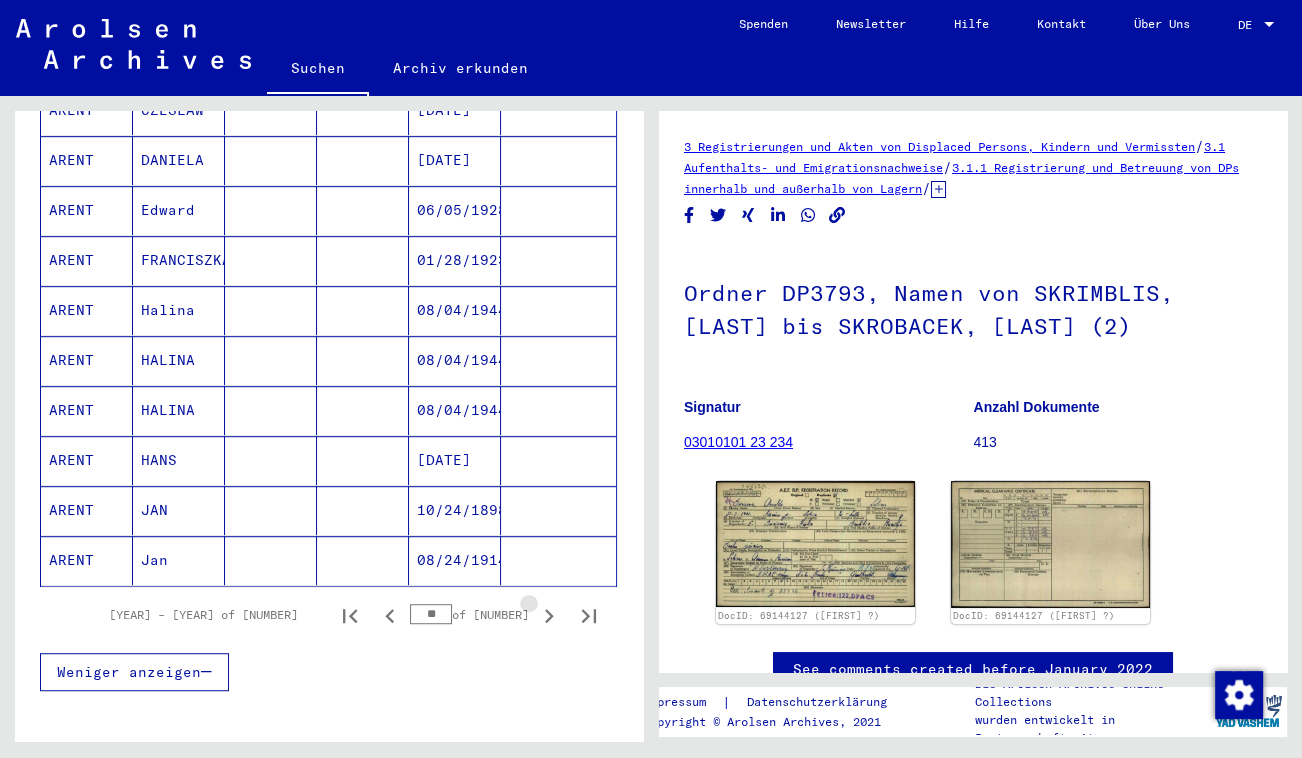 click 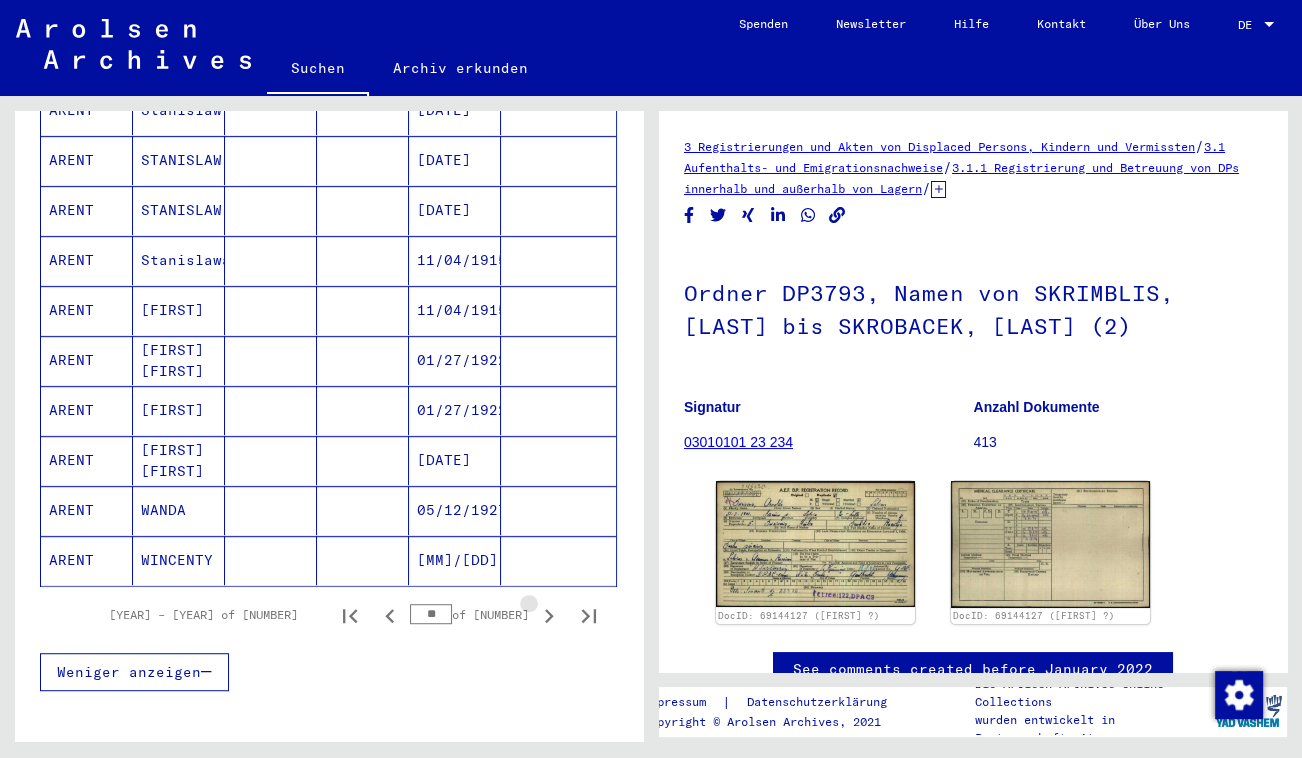 click 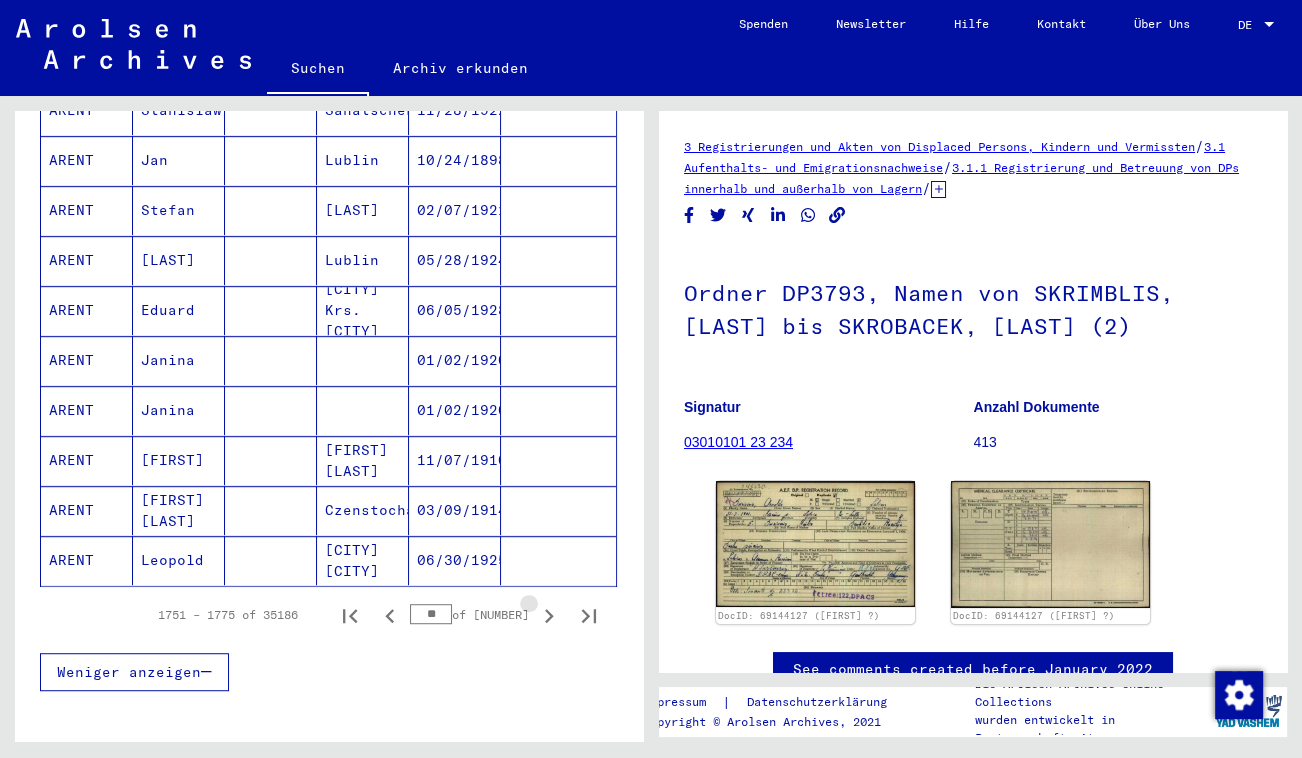 click 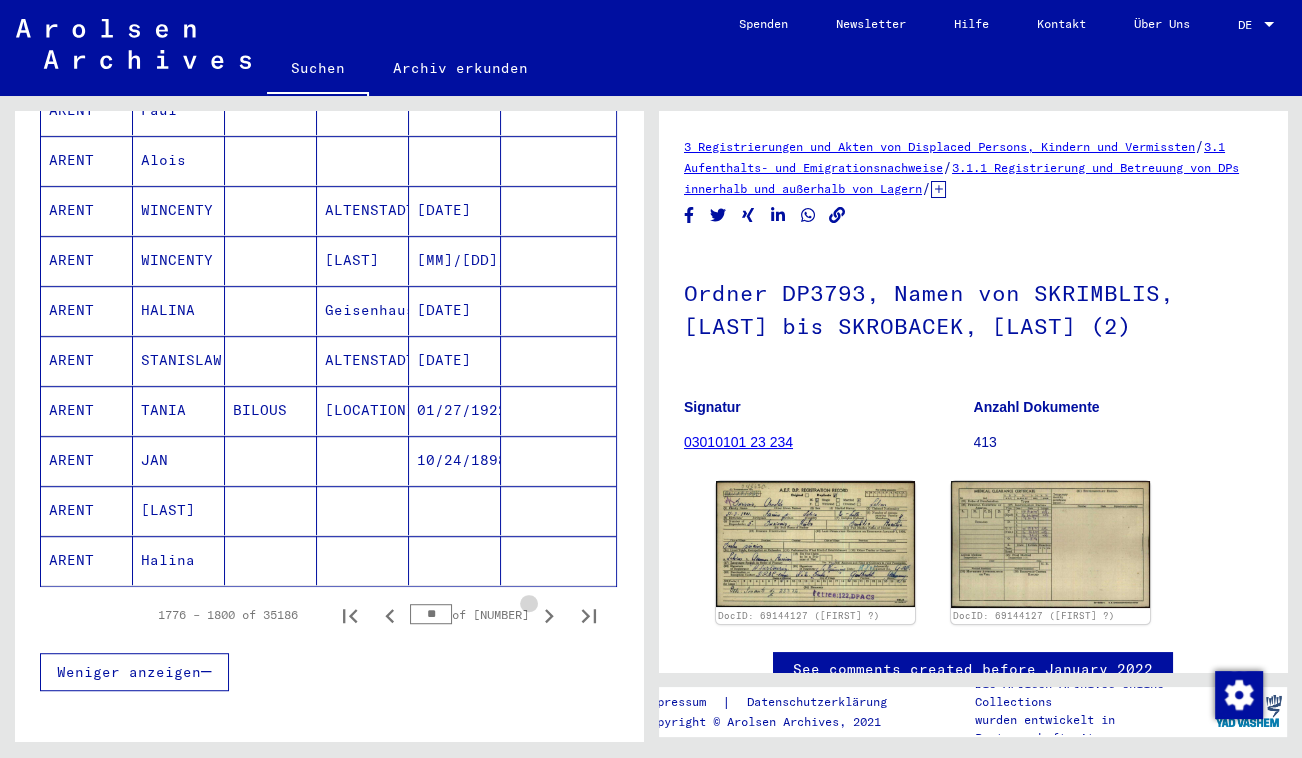 click 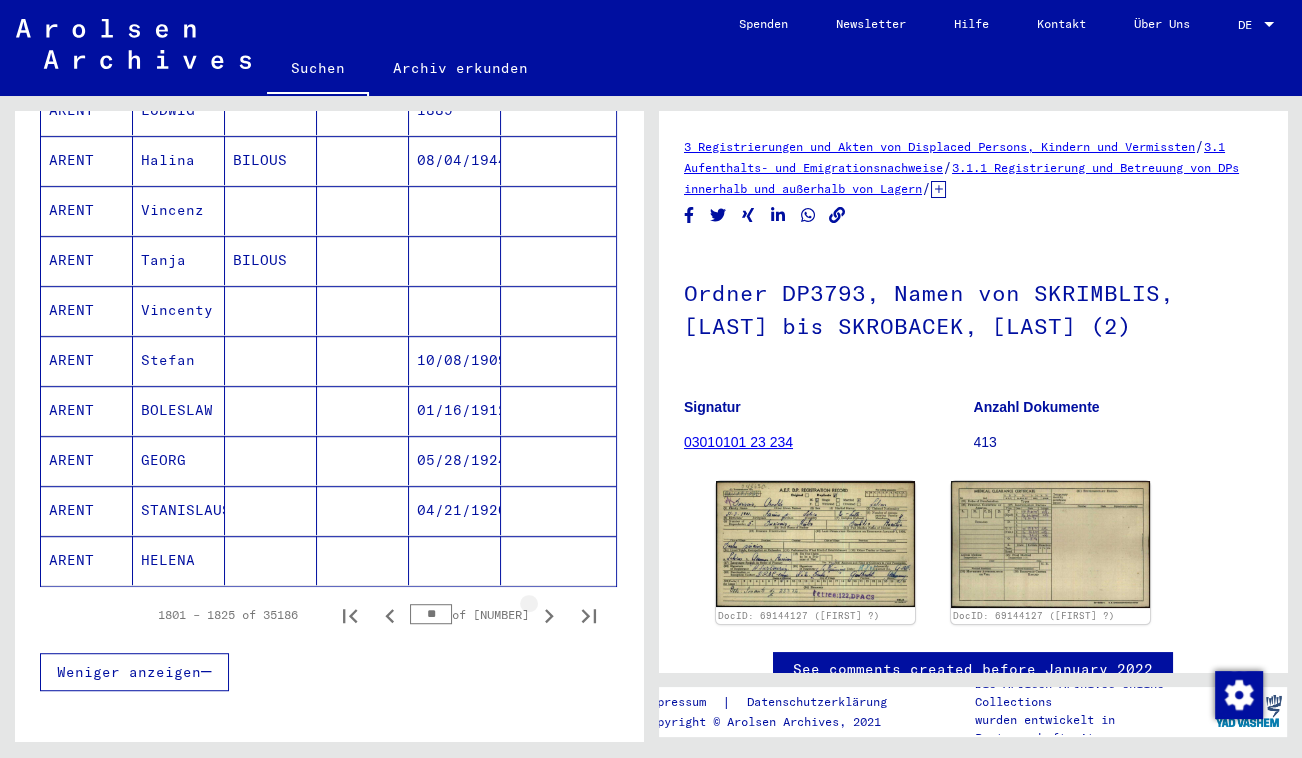 click 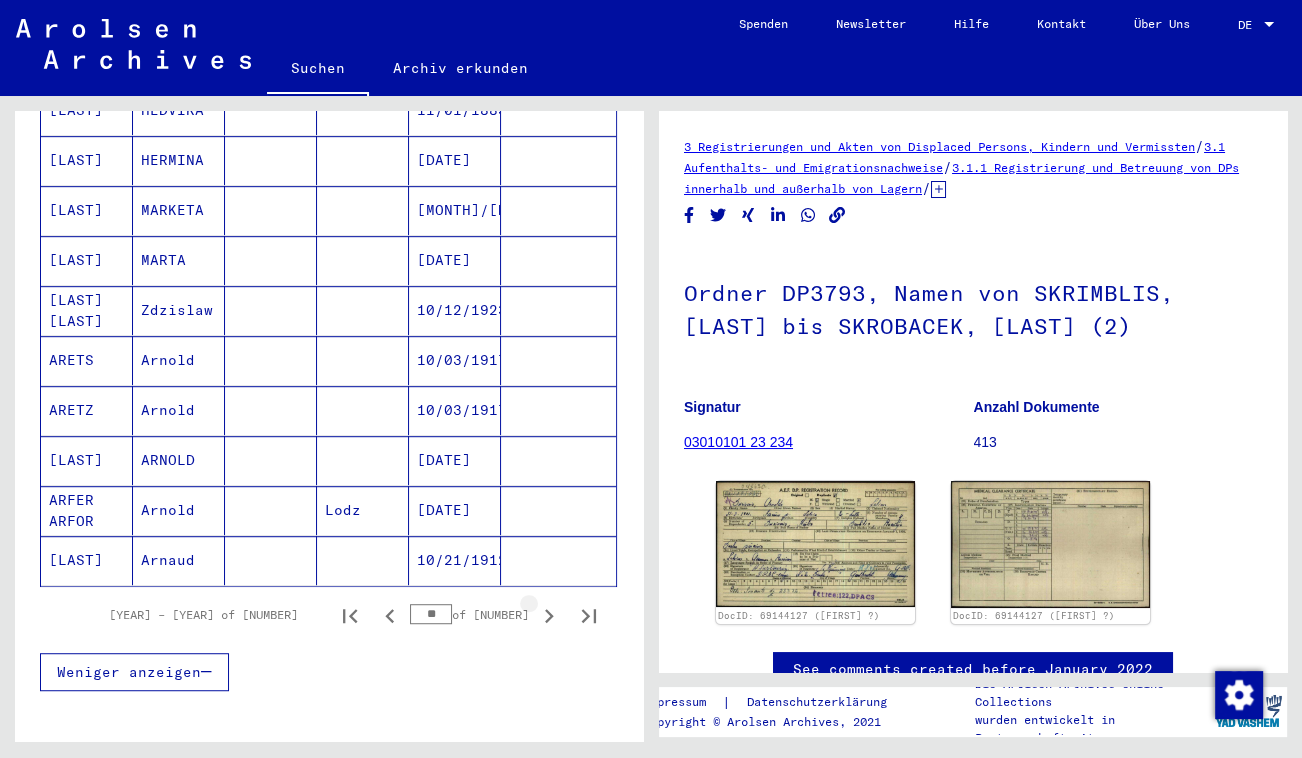 click 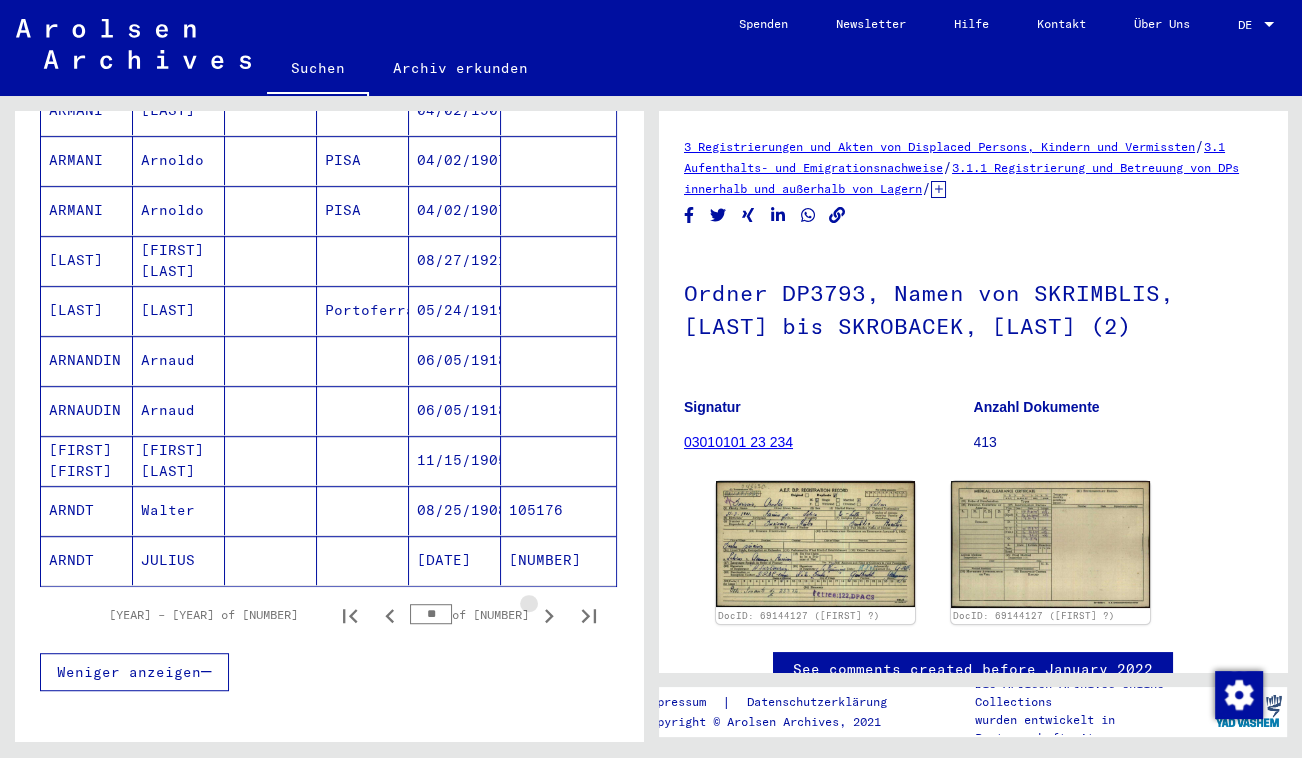 click 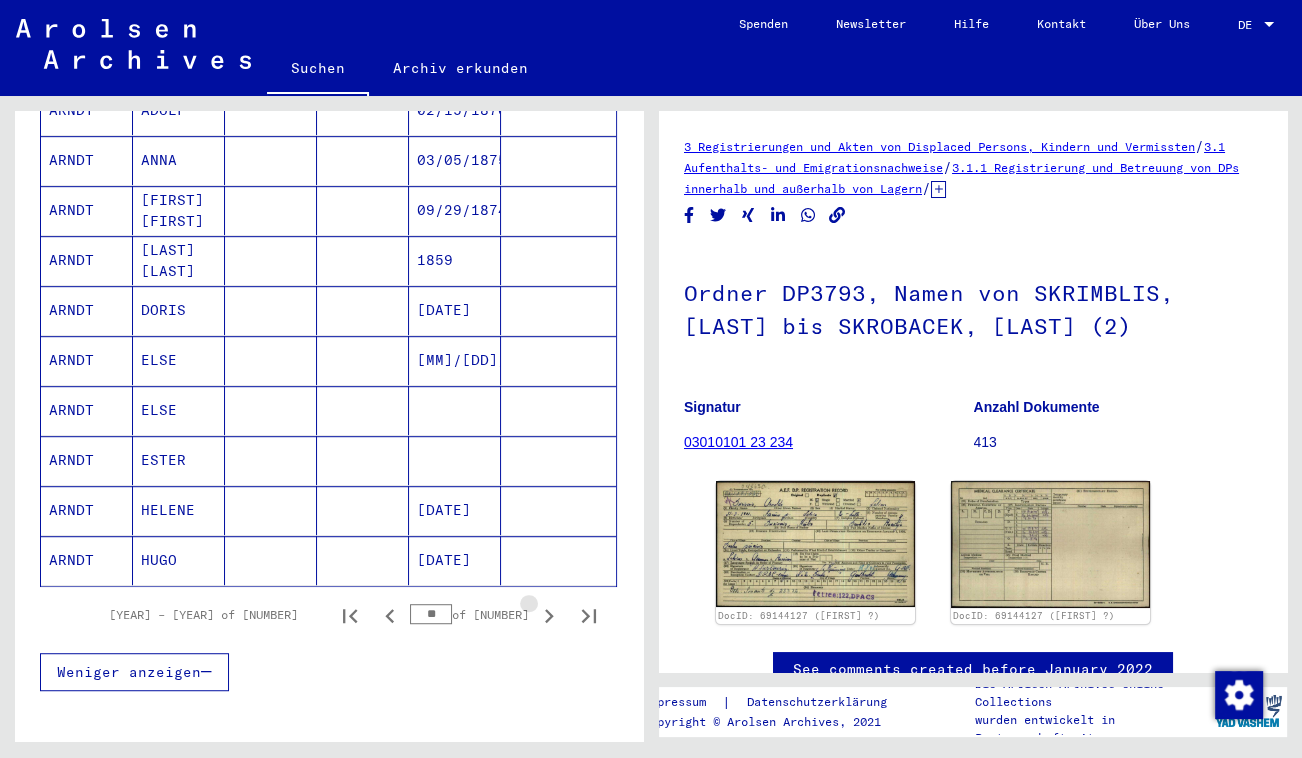 click 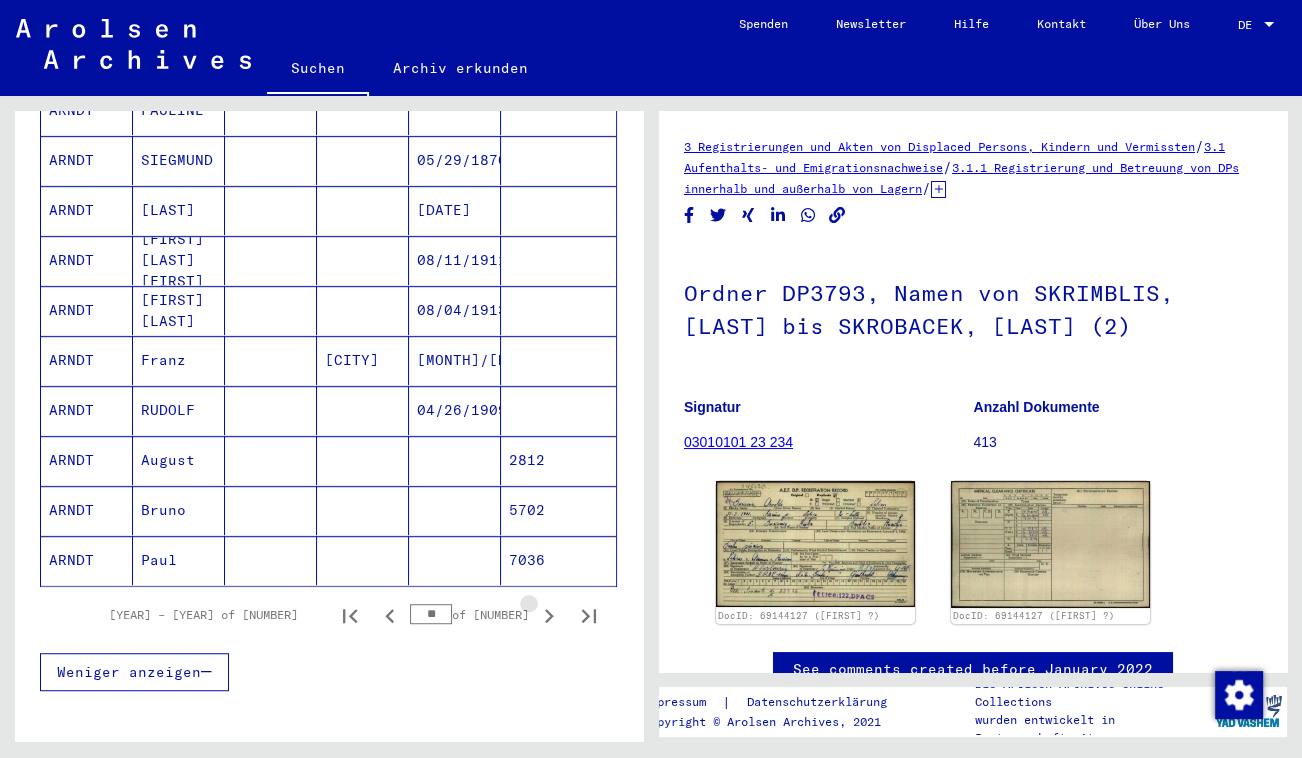 click 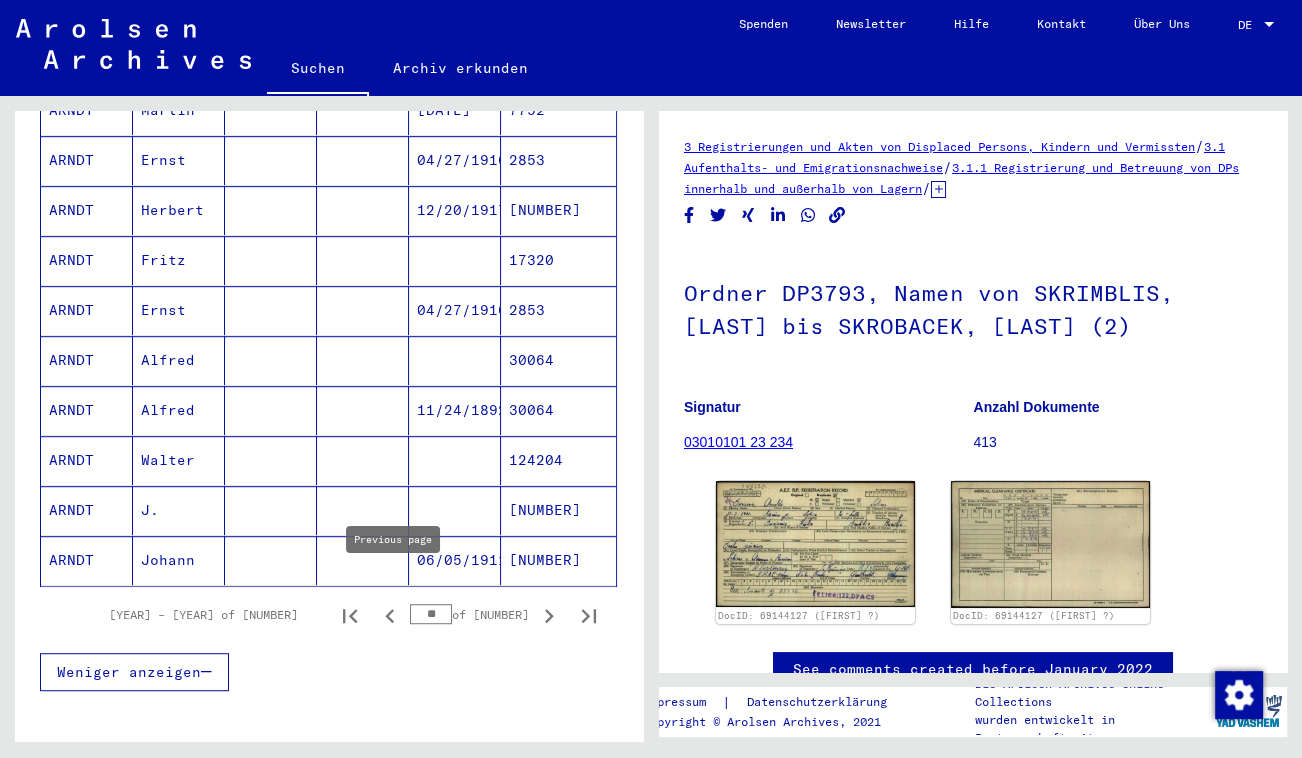 click 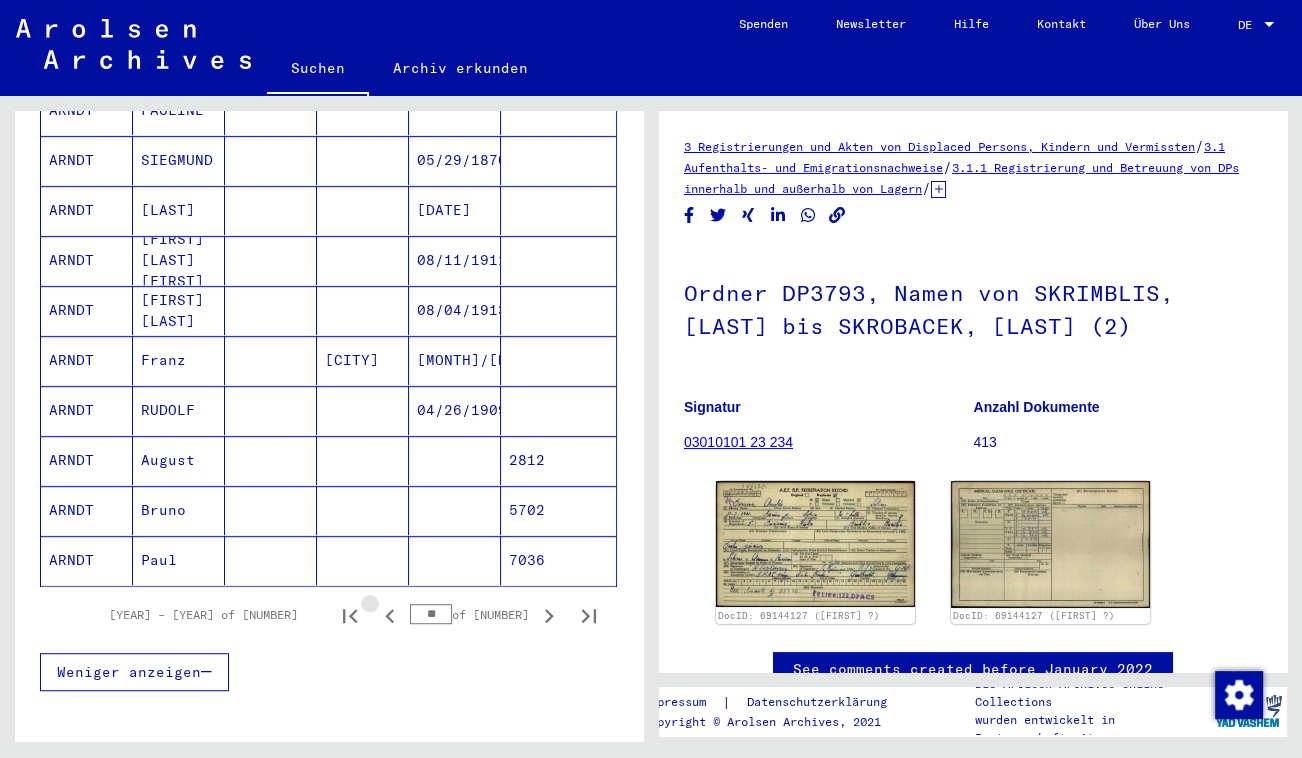 click 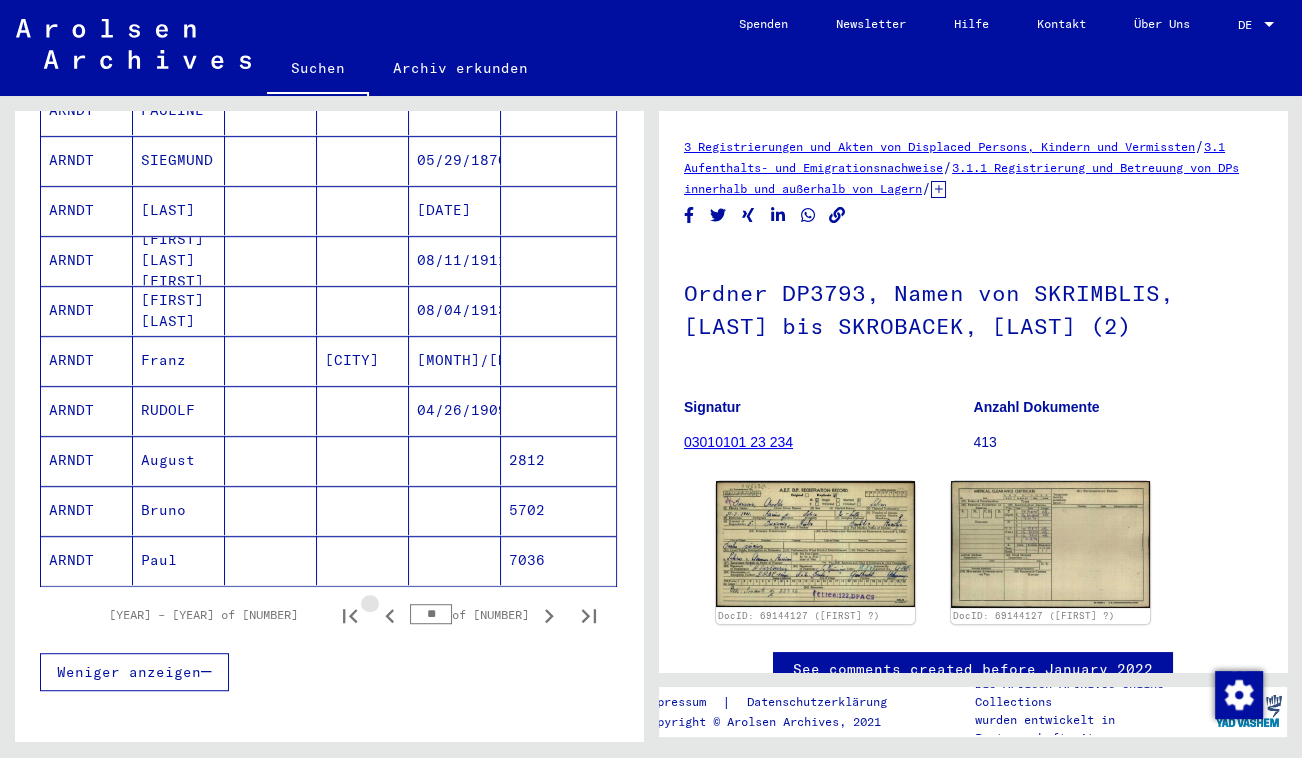 click 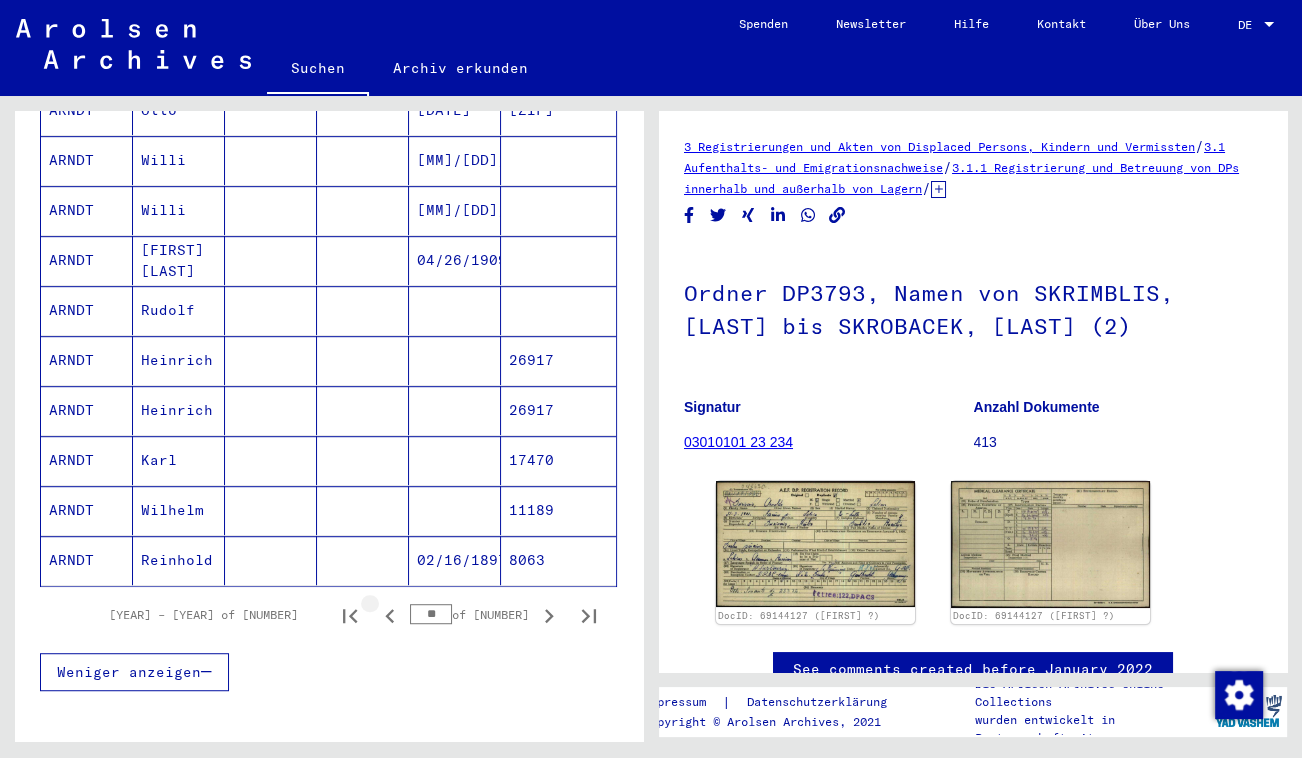 click 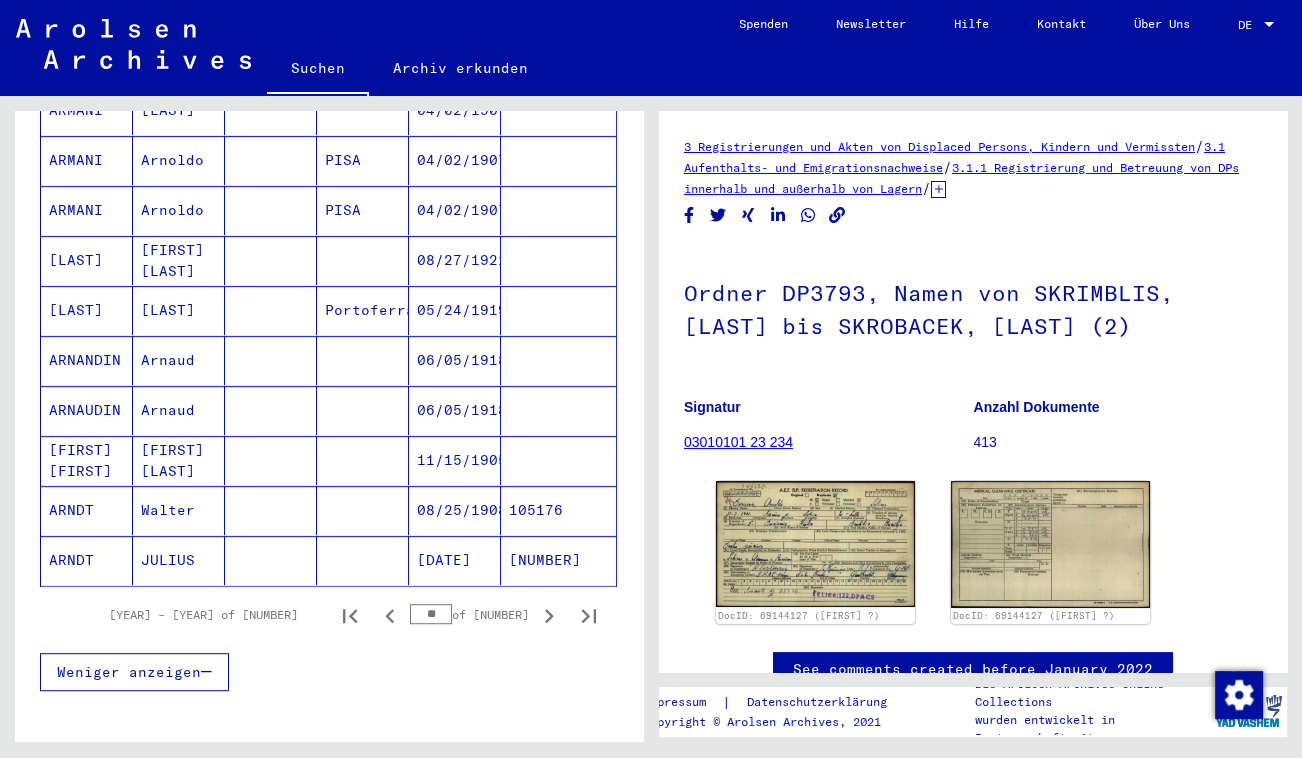 click at bounding box center (271, 560) 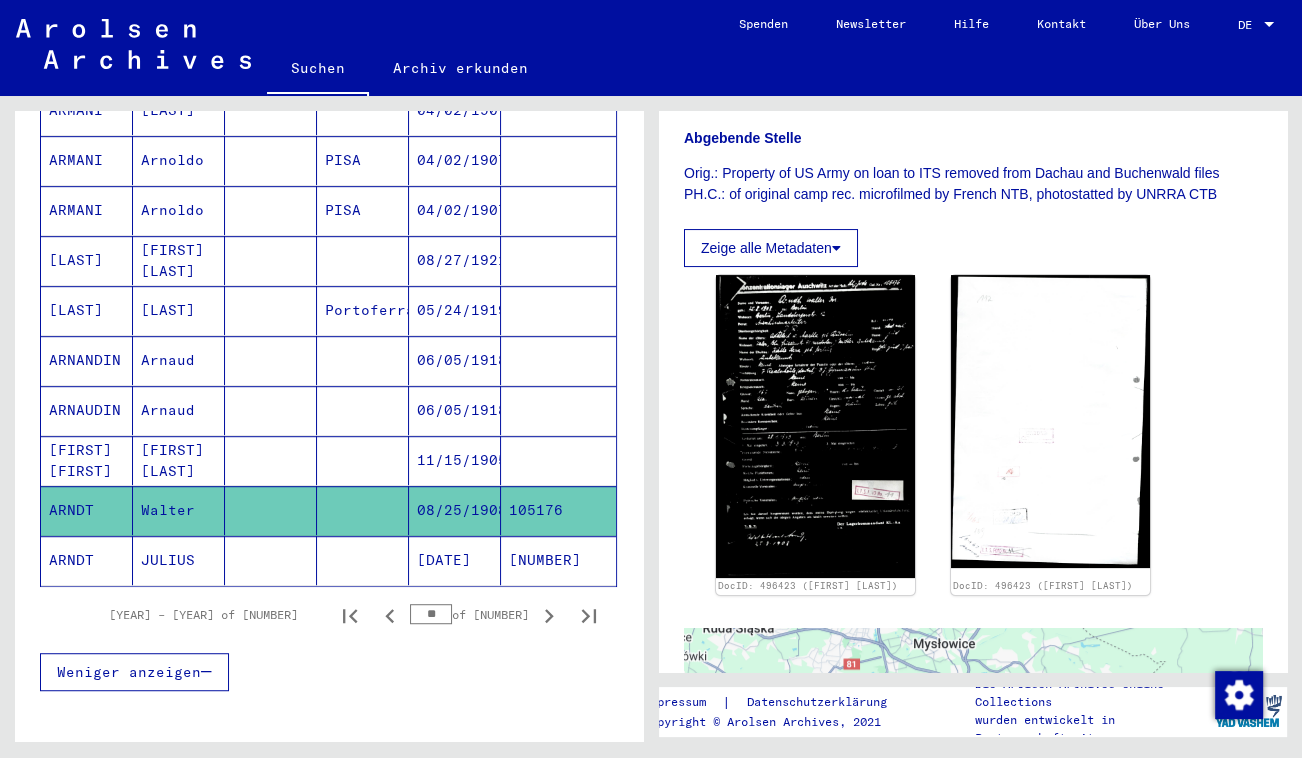 scroll, scrollTop: 363, scrollLeft: 0, axis: vertical 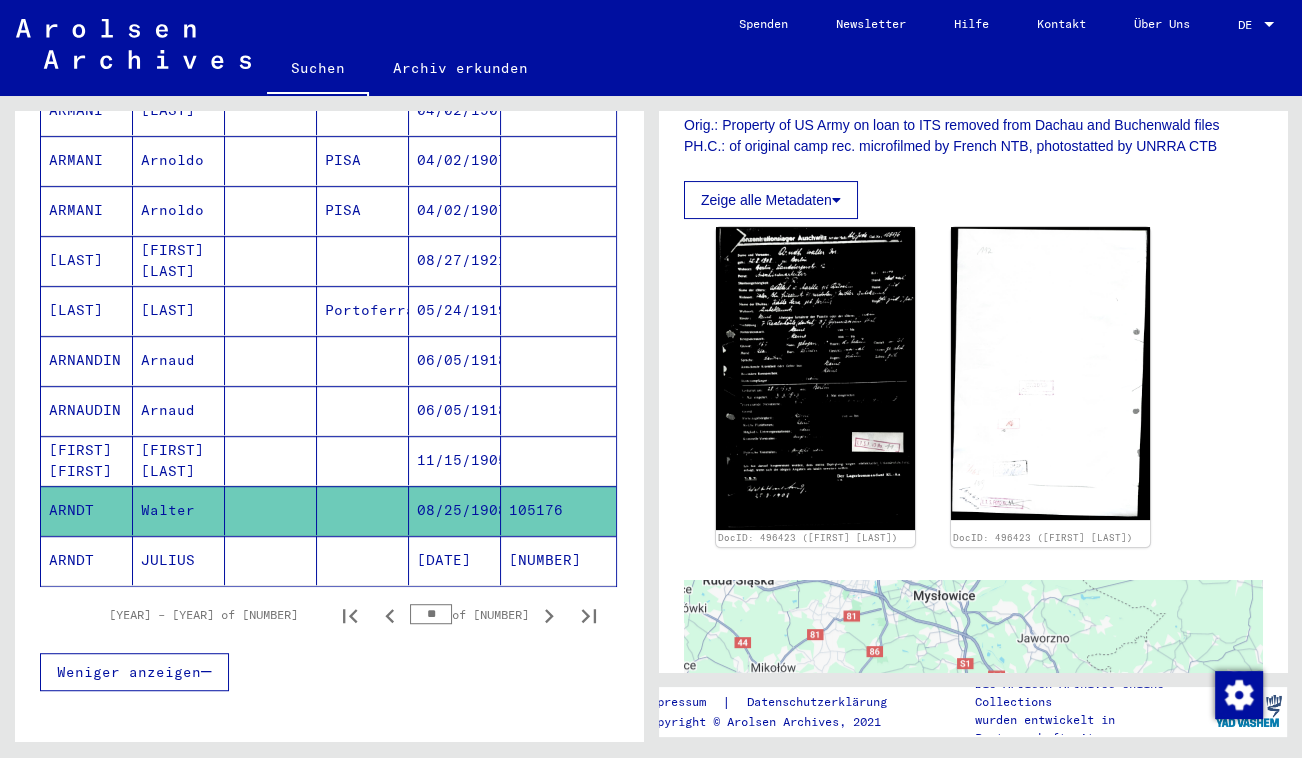 click 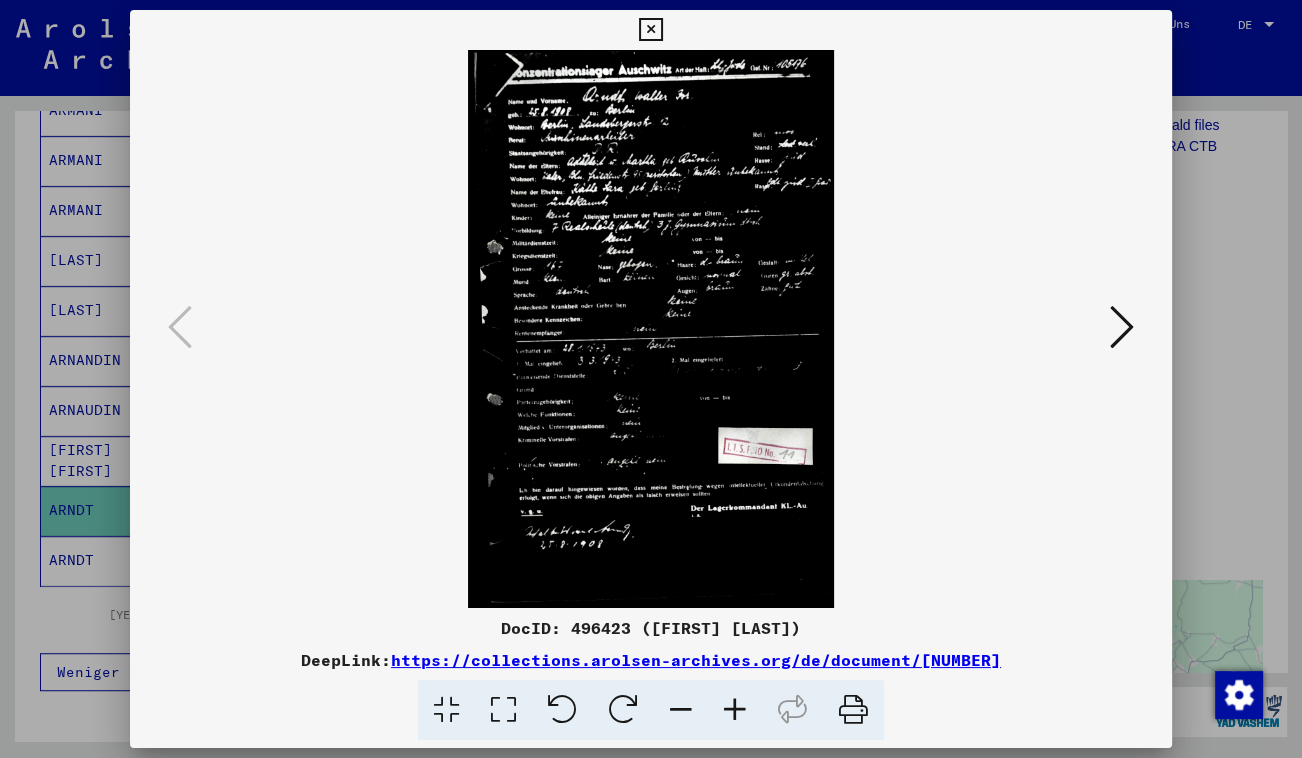 click at bounding box center (503, 710) 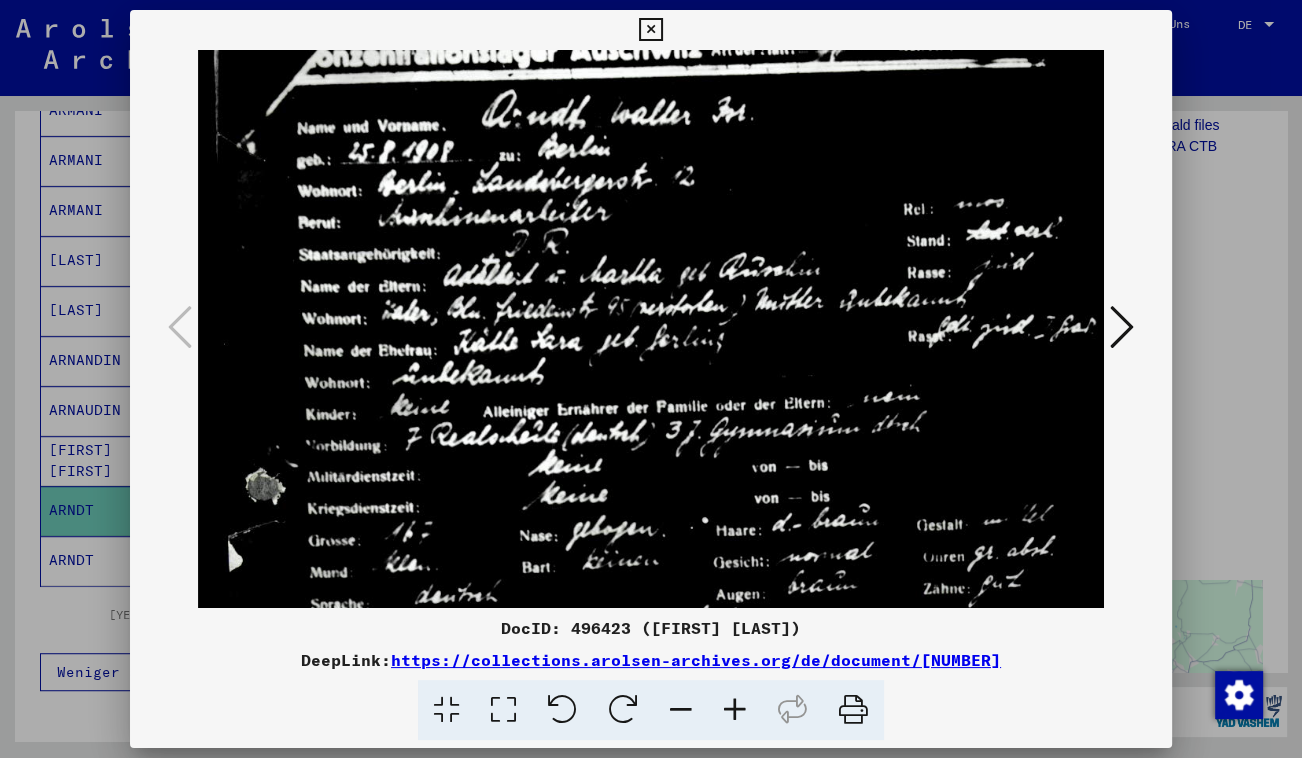 scroll, scrollTop: 53, scrollLeft: 0, axis: vertical 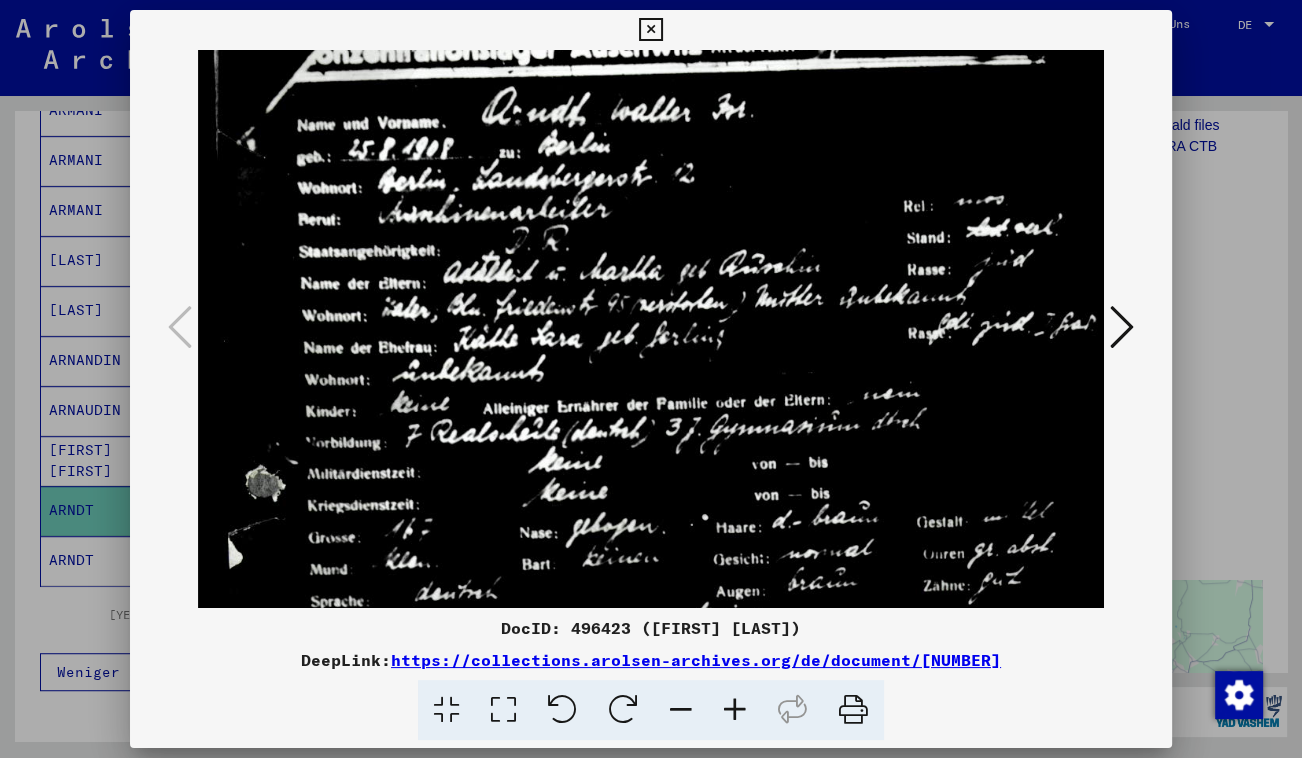 drag, startPoint x: 660, startPoint y: 469, endPoint x: 636, endPoint y: 409, distance: 64.62198 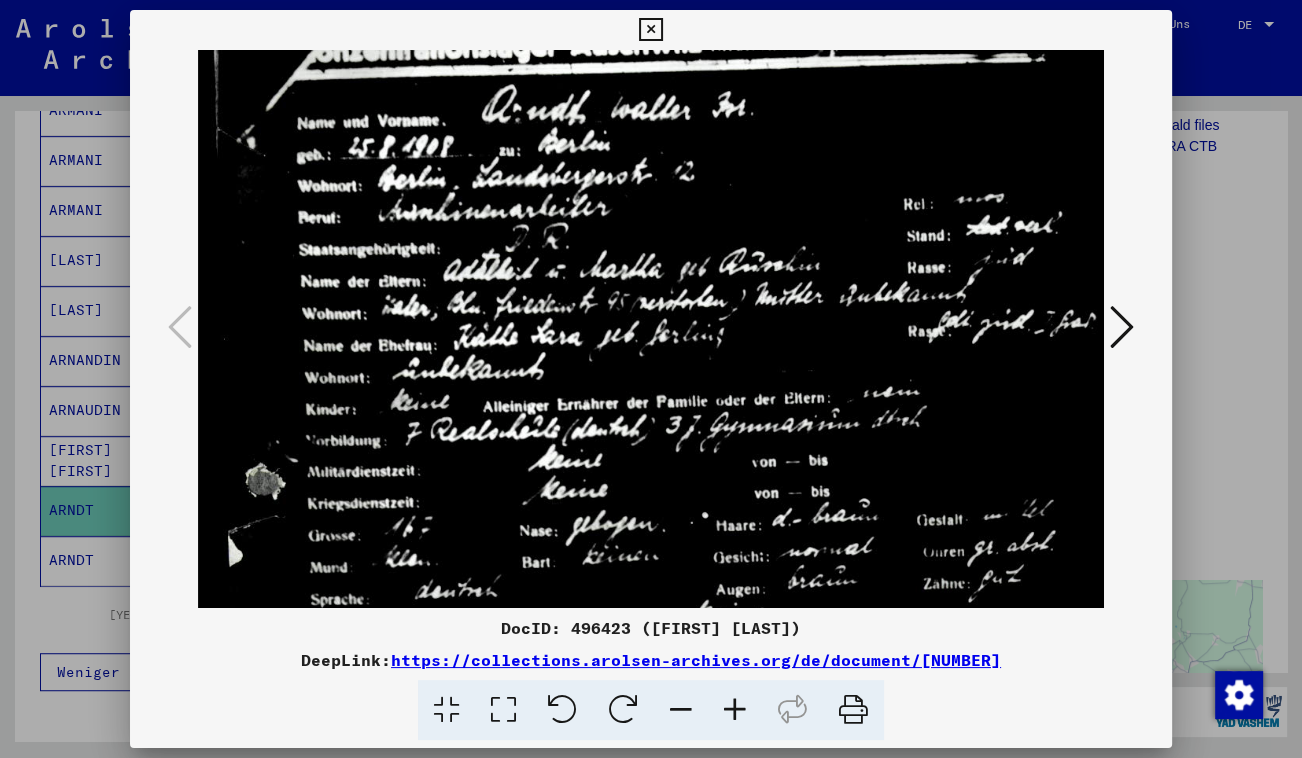 click at bounding box center (650, 30) 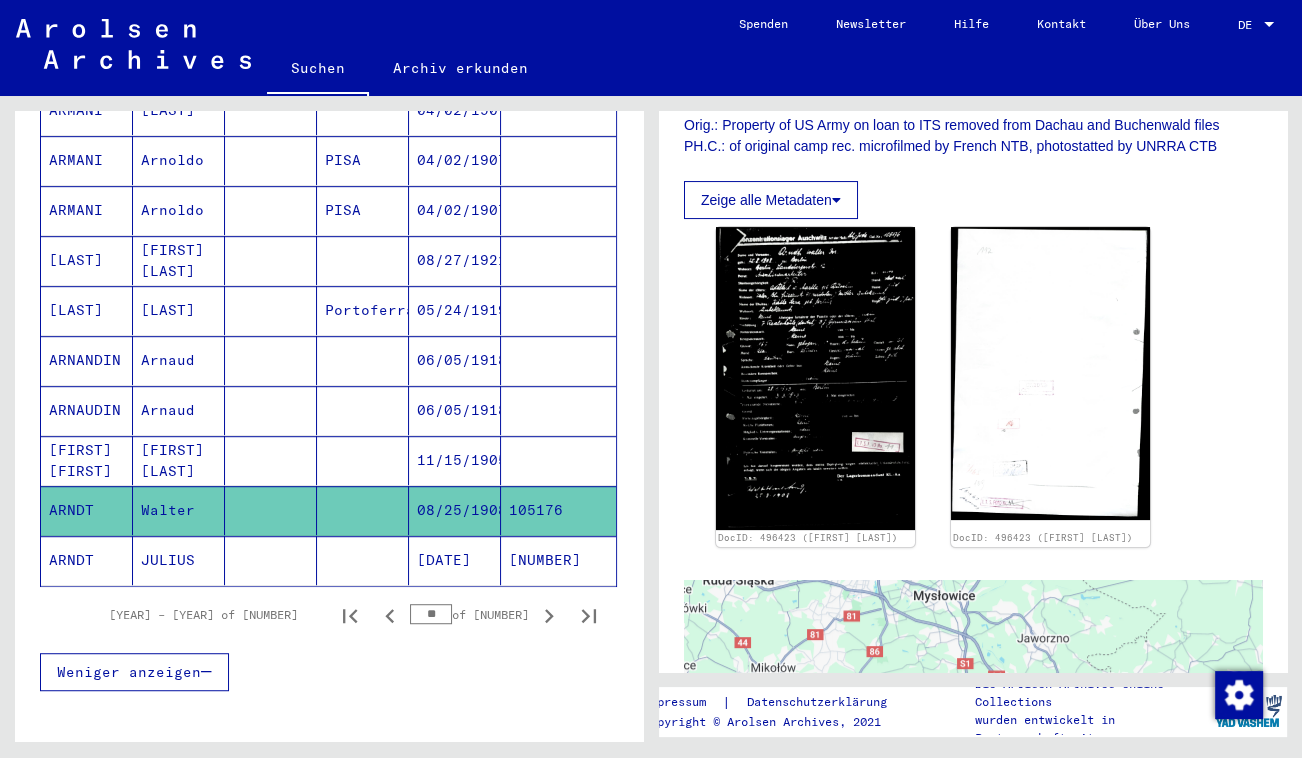 click 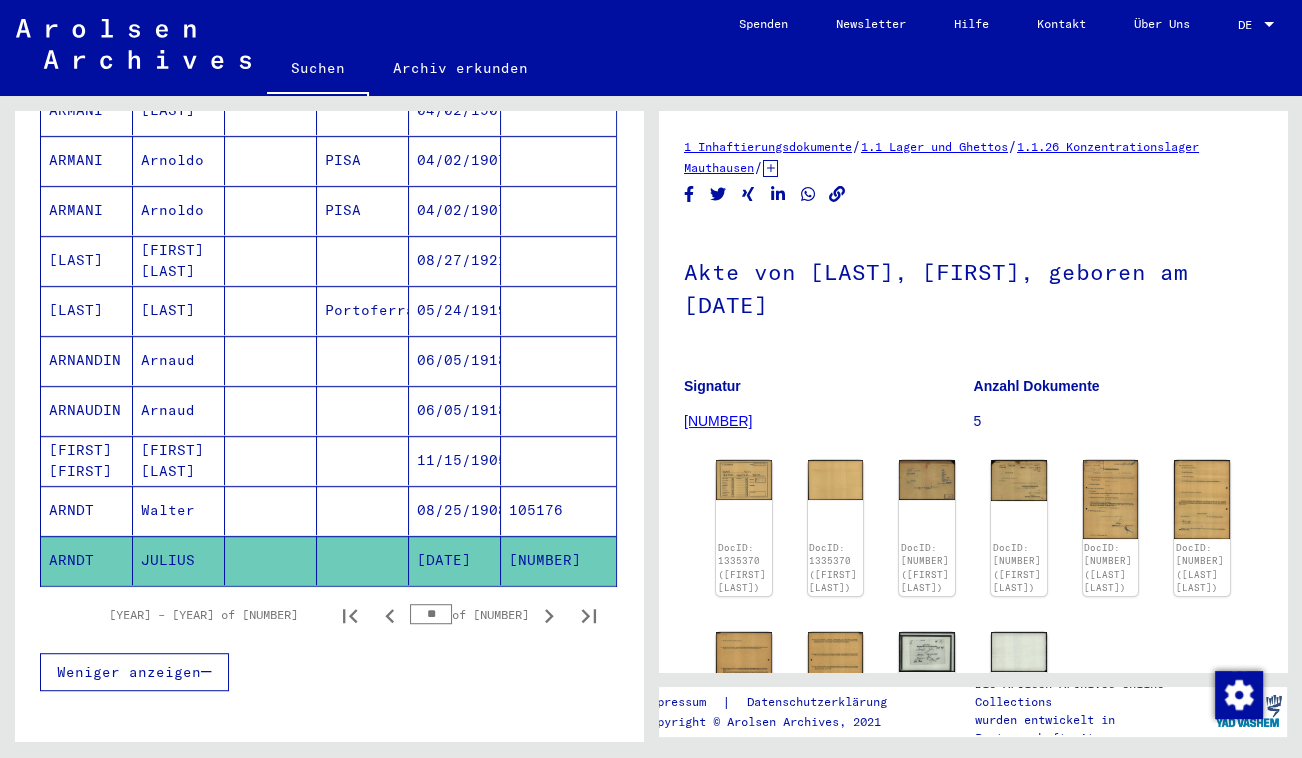 scroll, scrollTop: 90, scrollLeft: 0, axis: vertical 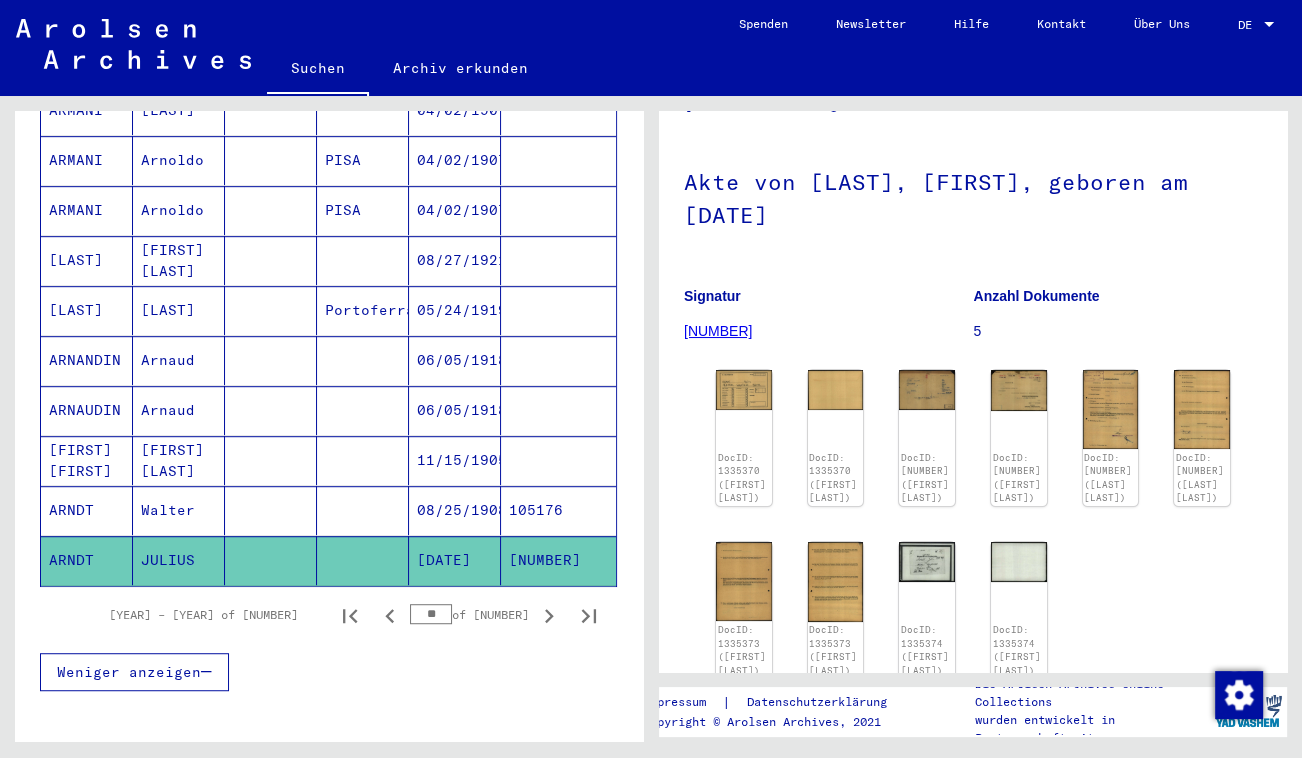 click on "DocID: 1335370 ([FIRST] [LAST])" 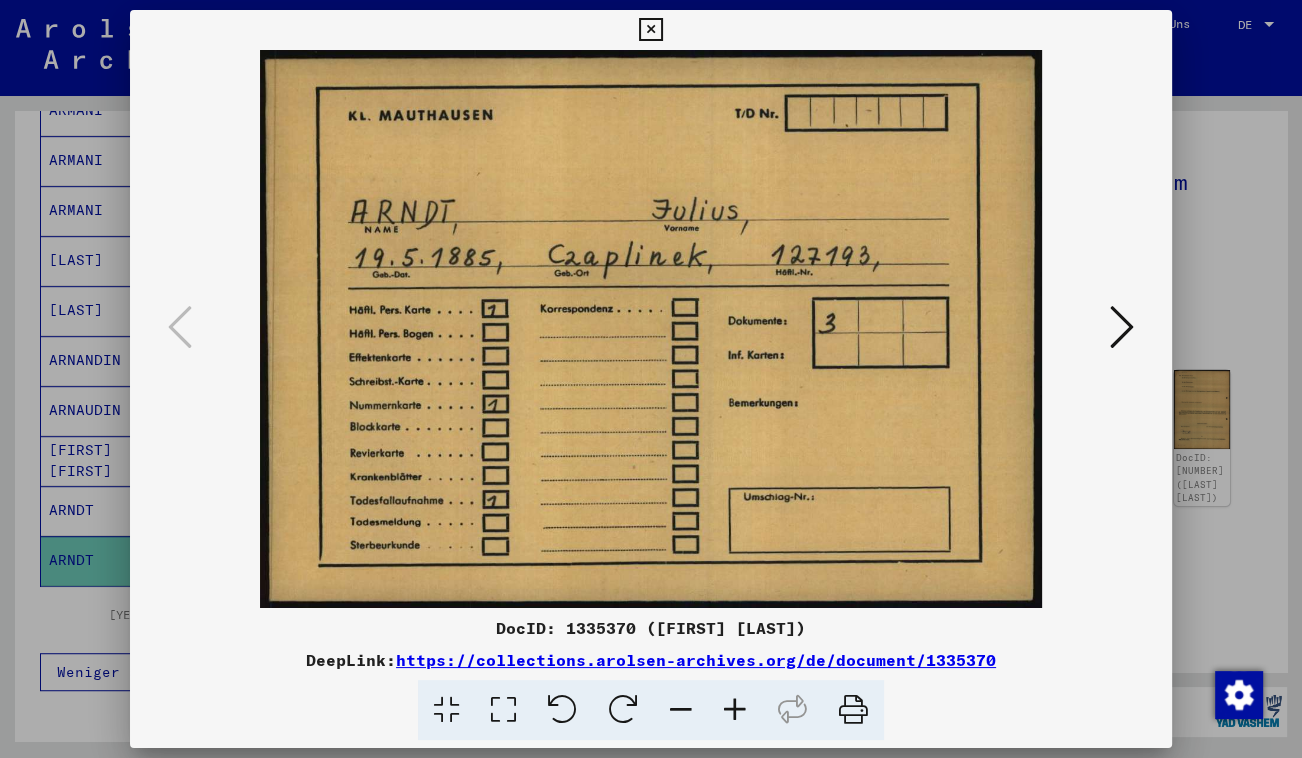 click at bounding box center [1122, 327] 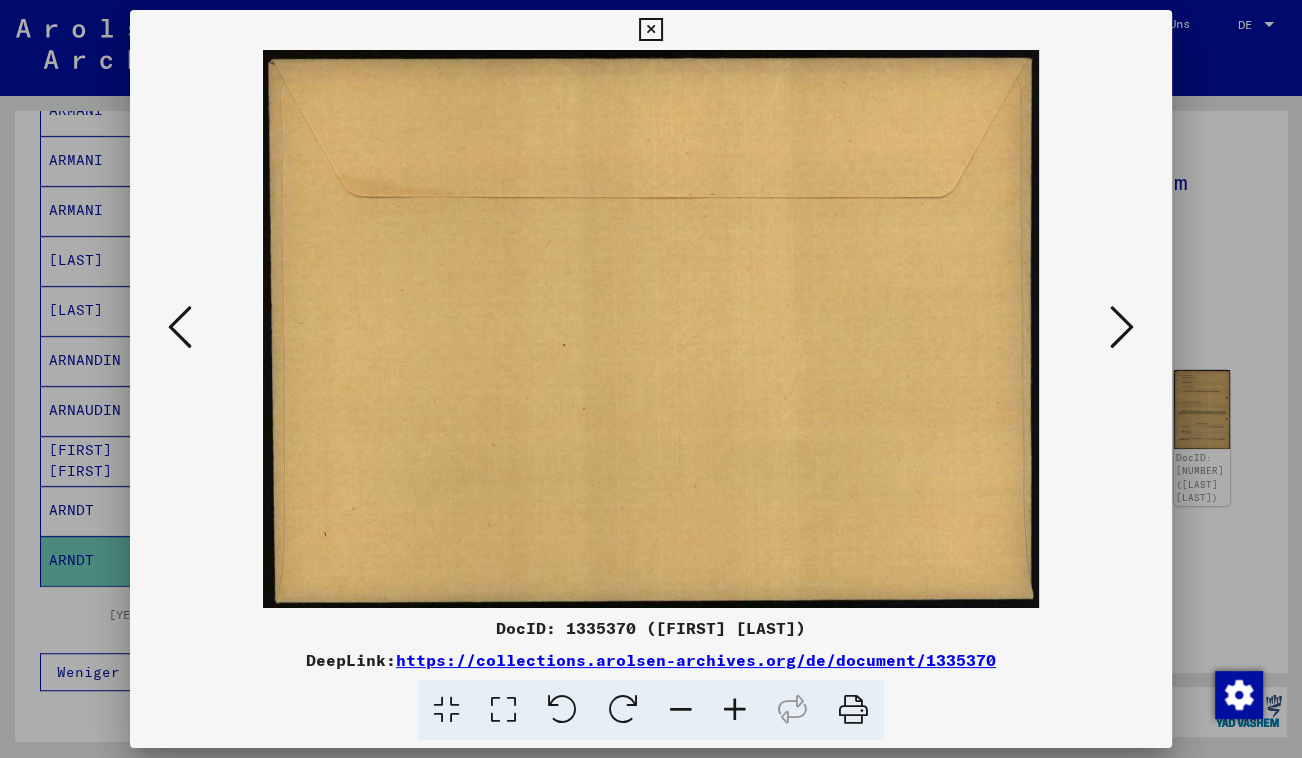click at bounding box center (1122, 327) 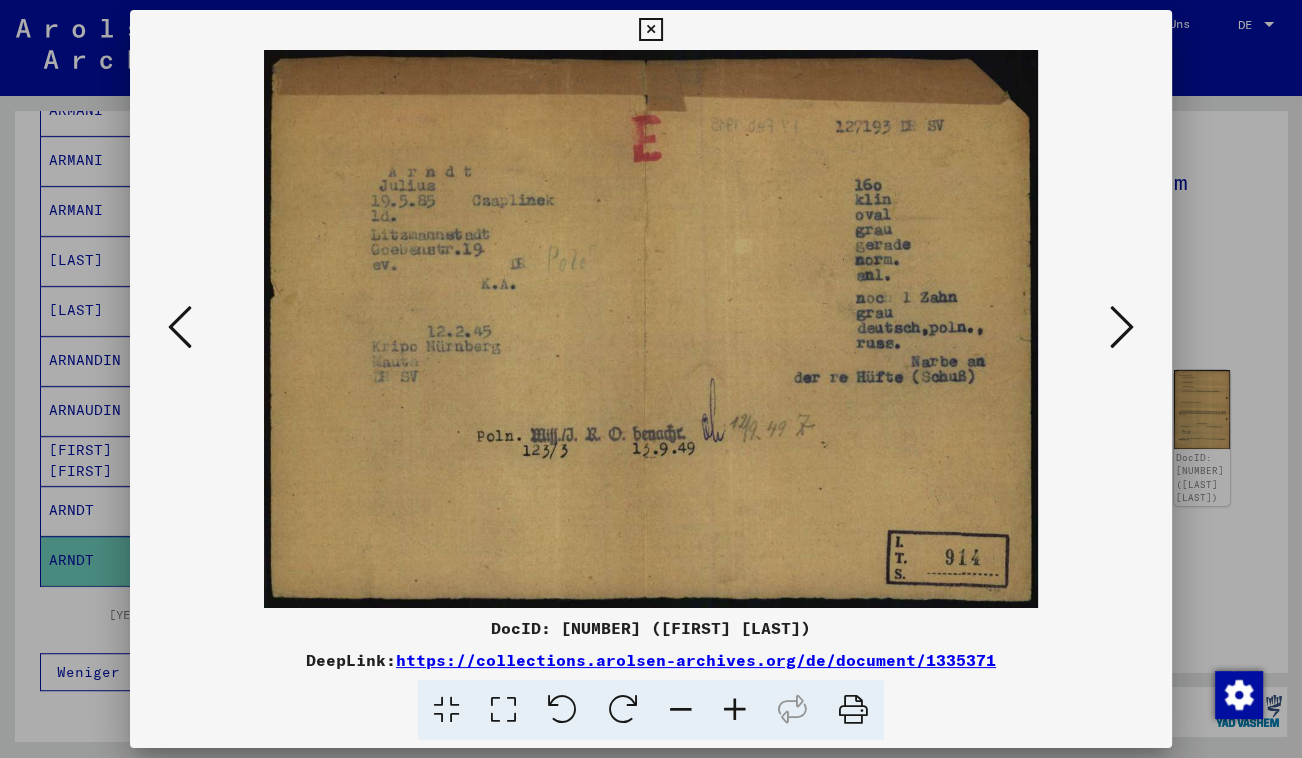 click at bounding box center [1122, 327] 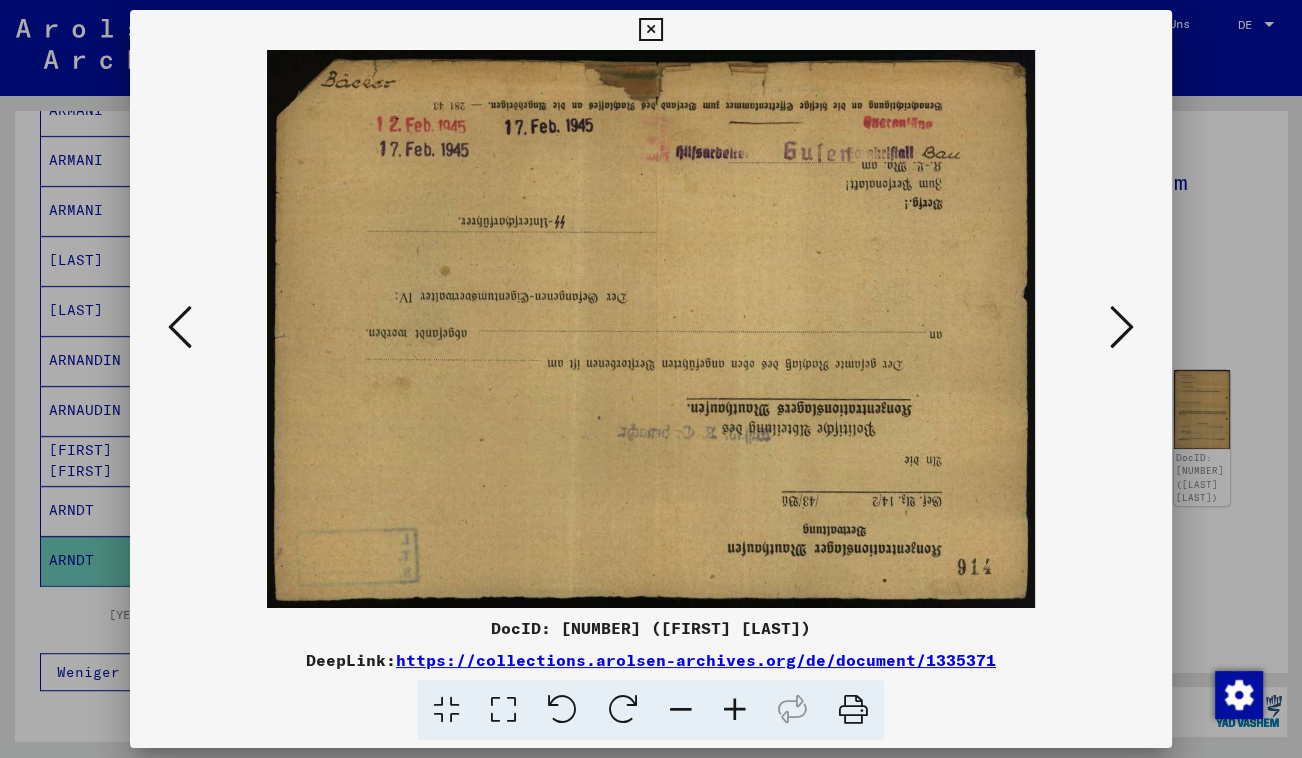 click at bounding box center (650, 30) 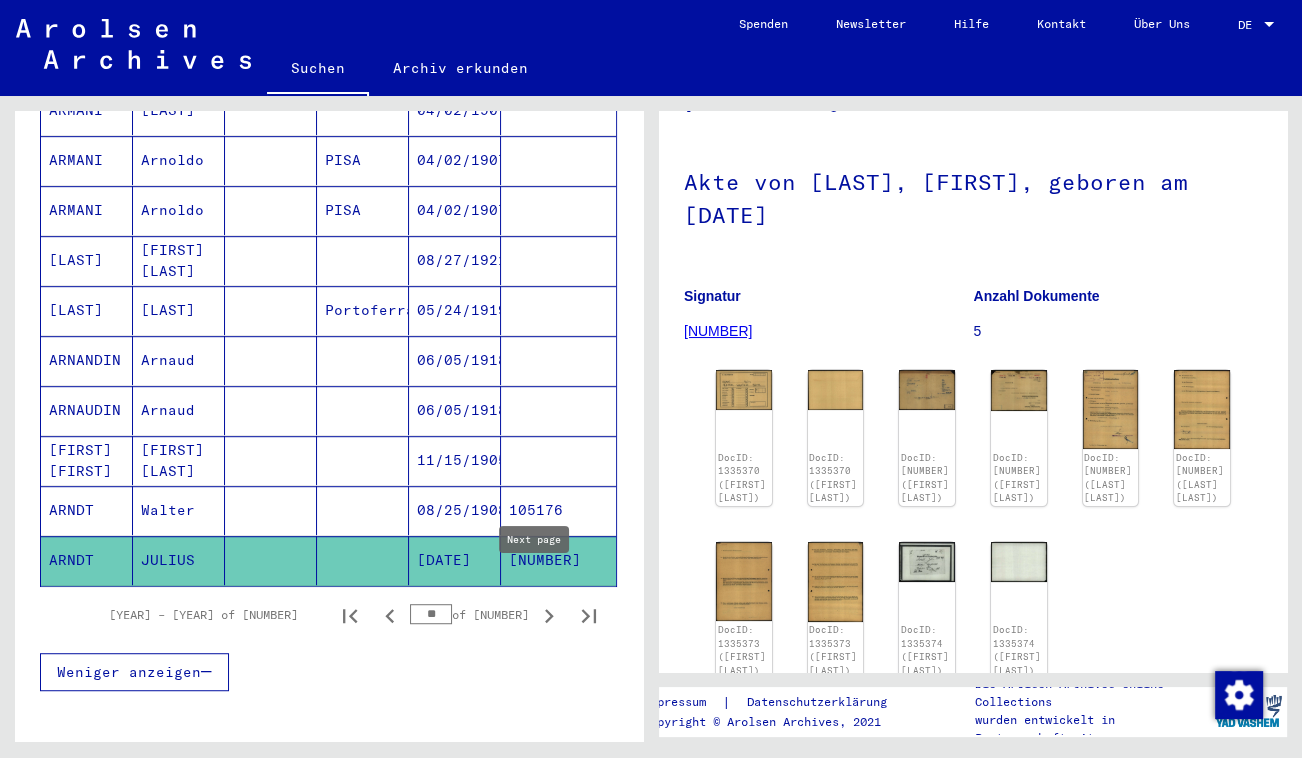 click 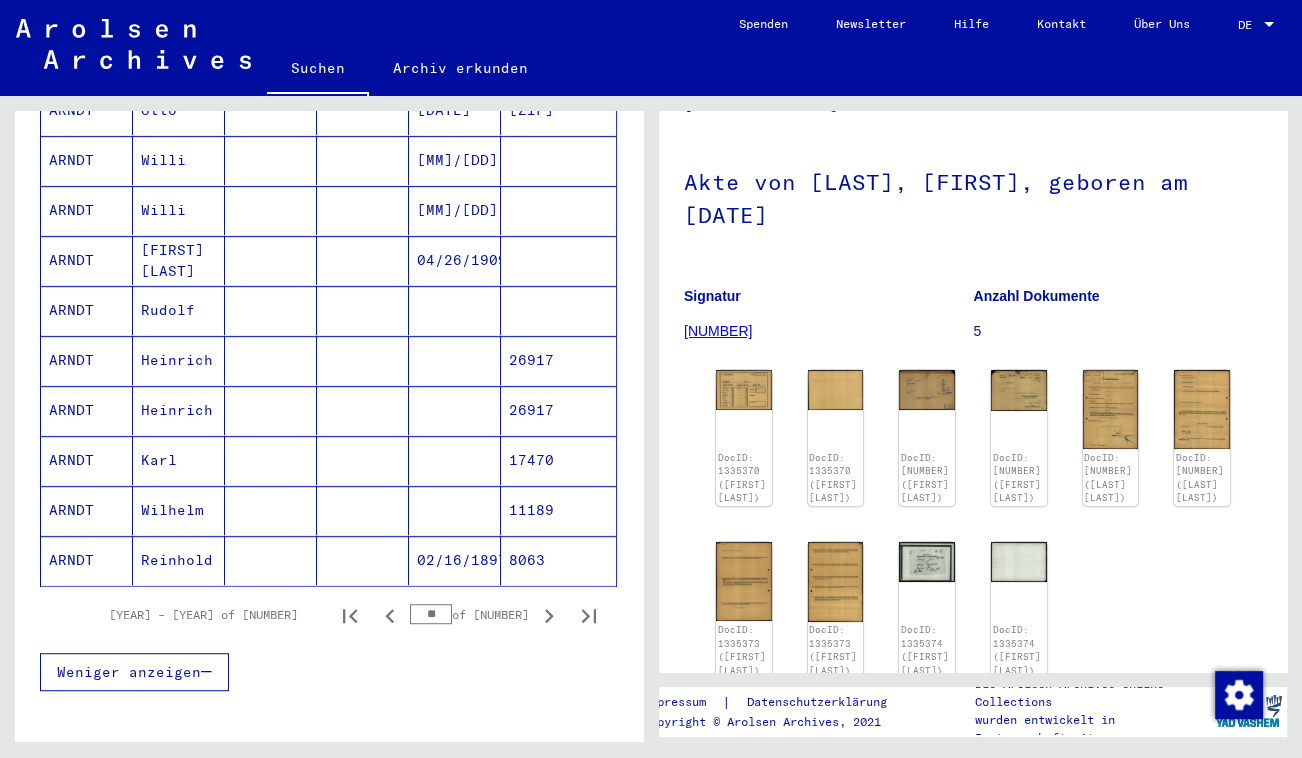 click on "Reinhold" 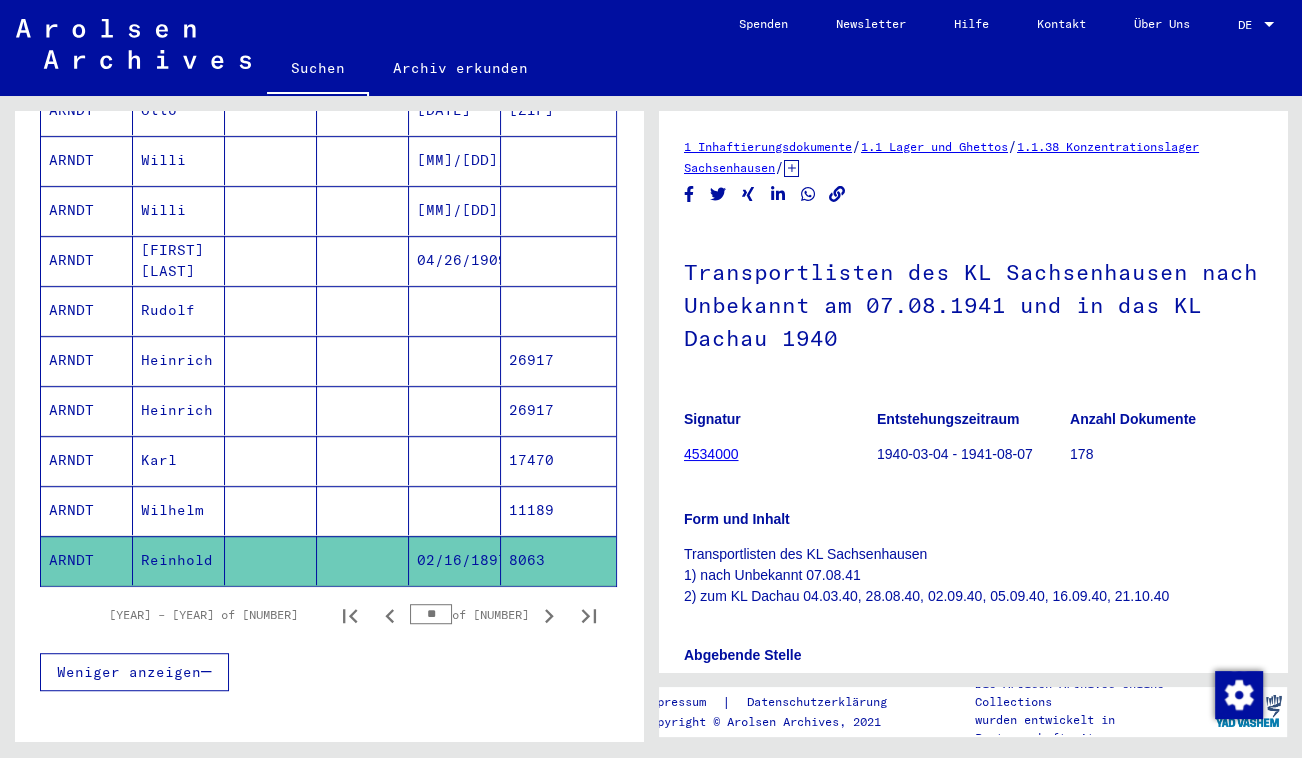 scroll, scrollTop: 0, scrollLeft: 0, axis: both 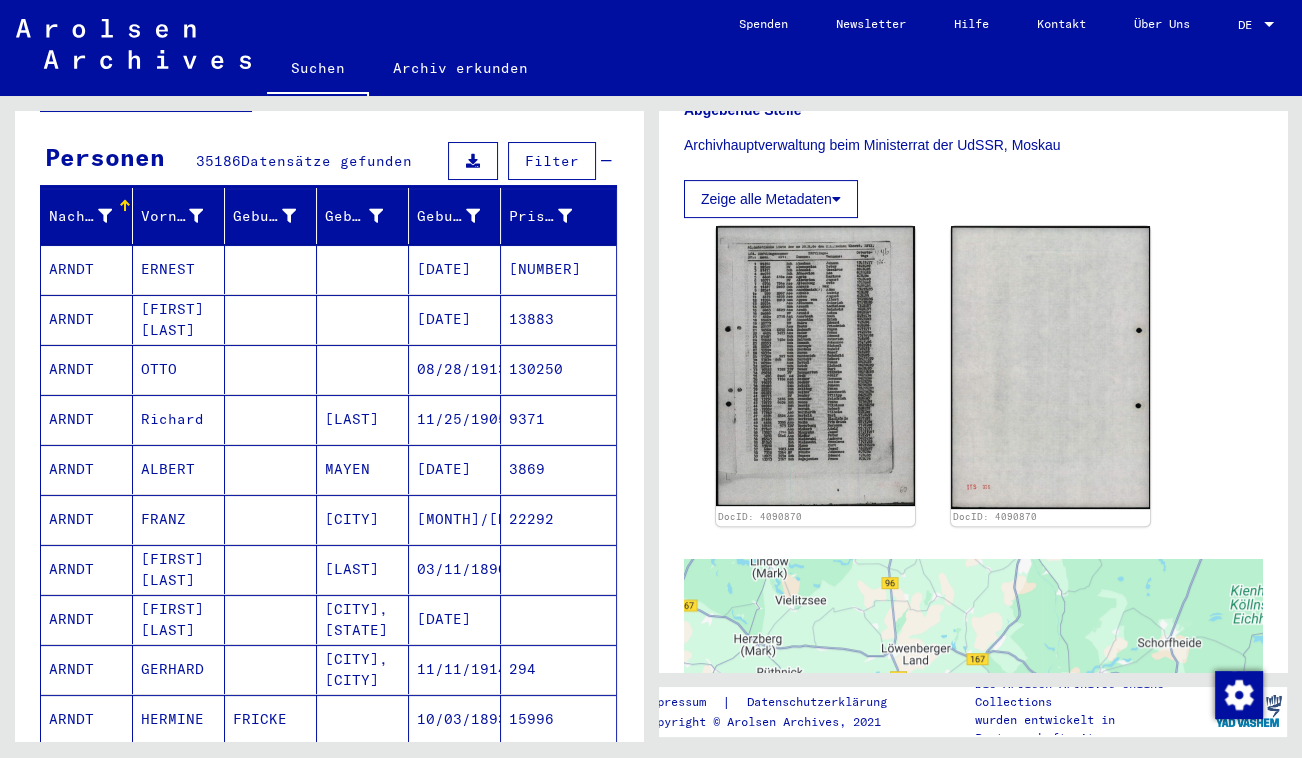click on "ERNEST" at bounding box center (179, 319) 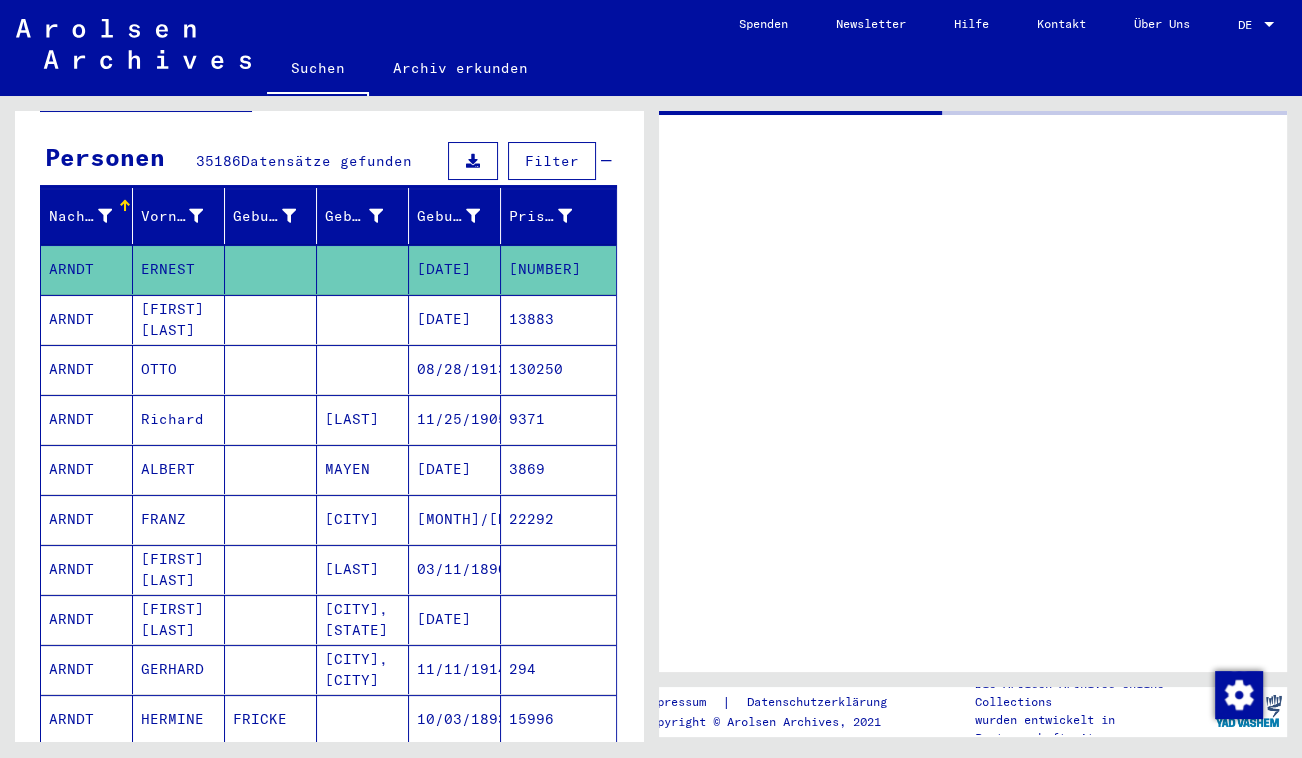 scroll, scrollTop: 0, scrollLeft: 0, axis: both 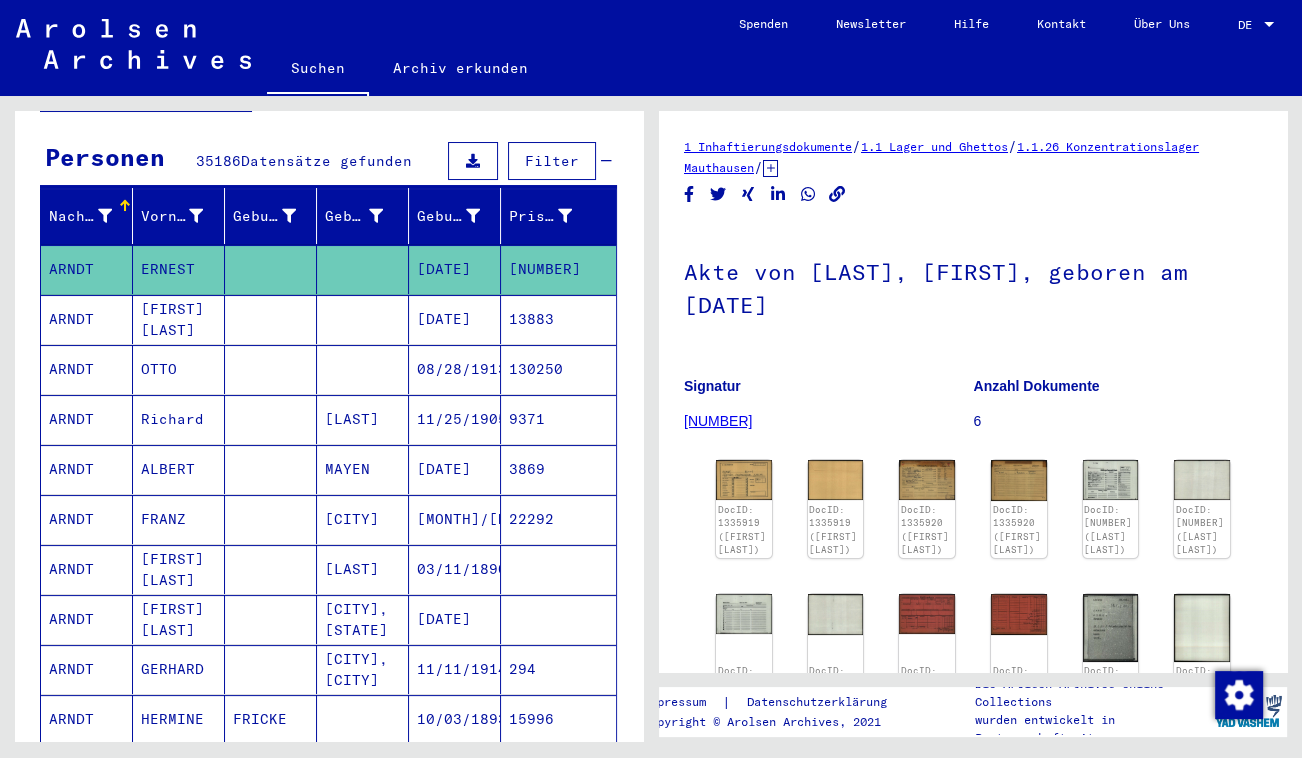 click on "DocID: 1335919 ([FIRST] [LAST])" 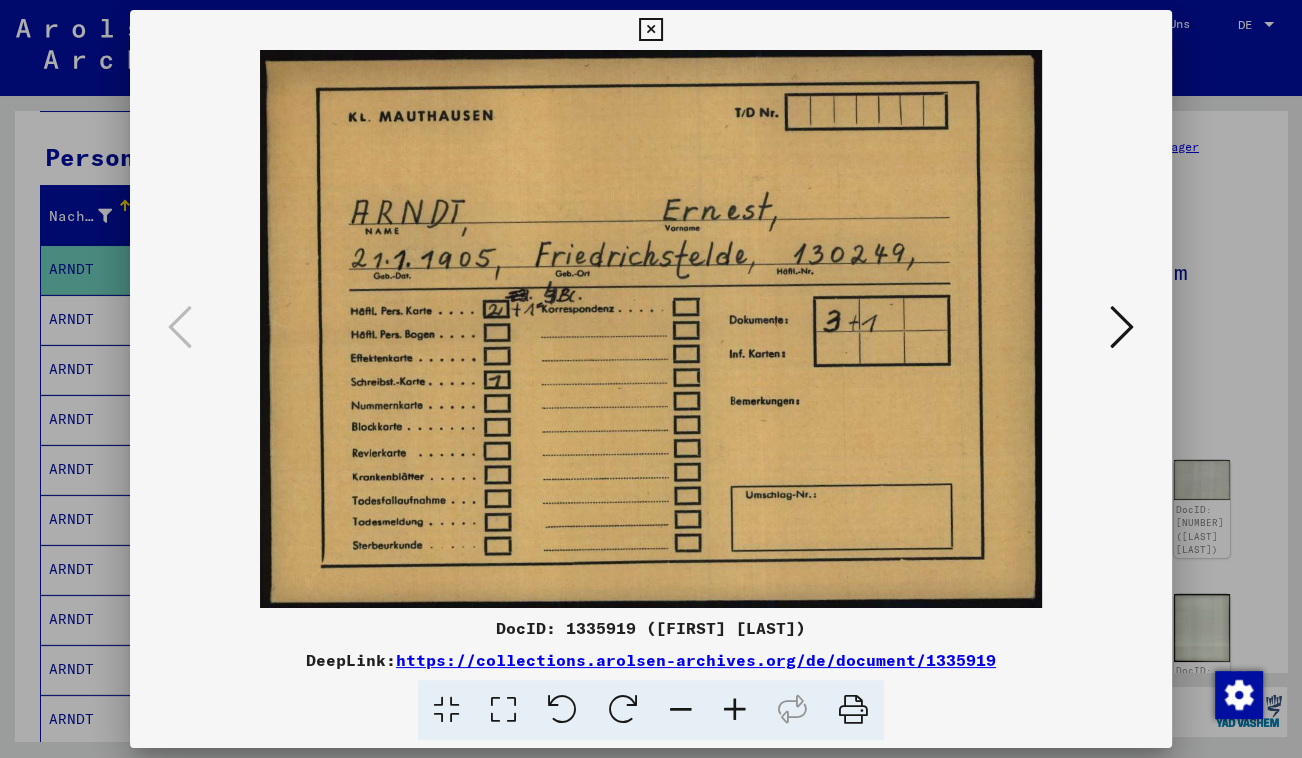 drag, startPoint x: 1143, startPoint y: 309, endPoint x: 1125, endPoint y: 311, distance: 18.110771 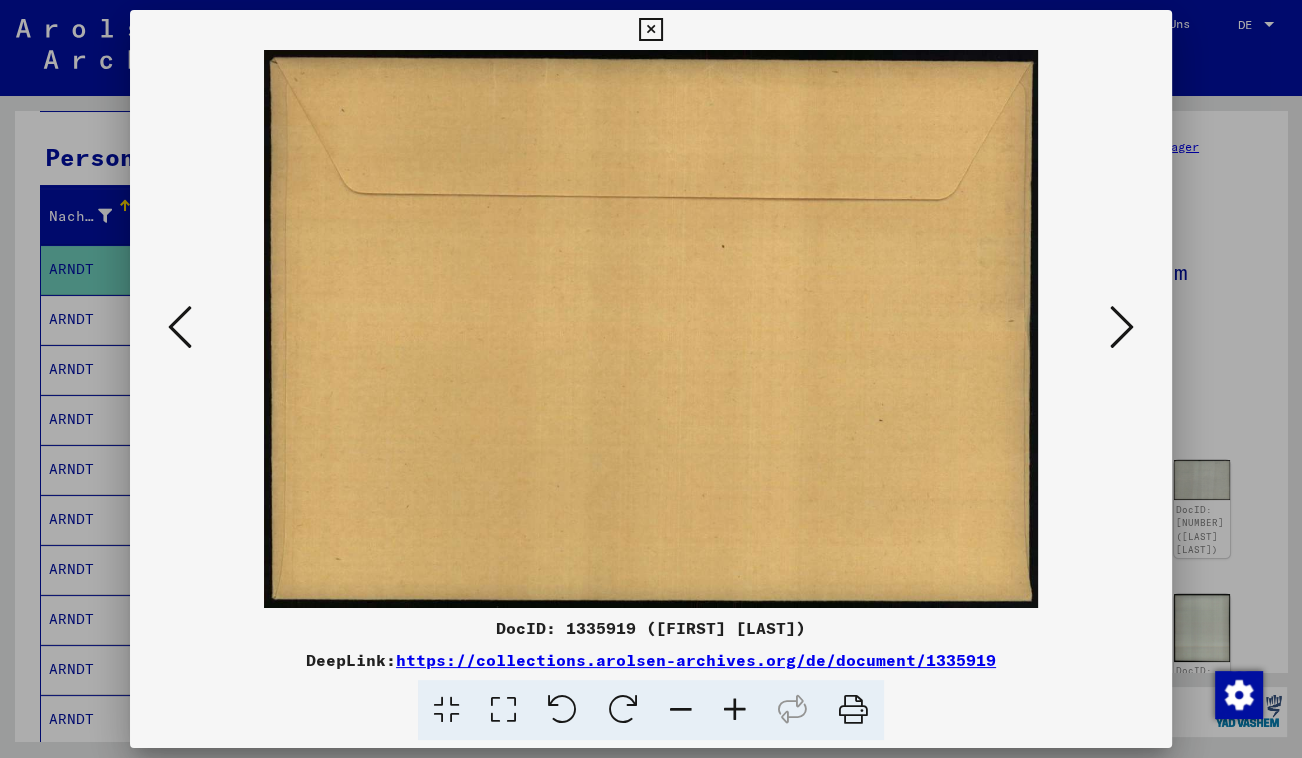 click at bounding box center [1122, 327] 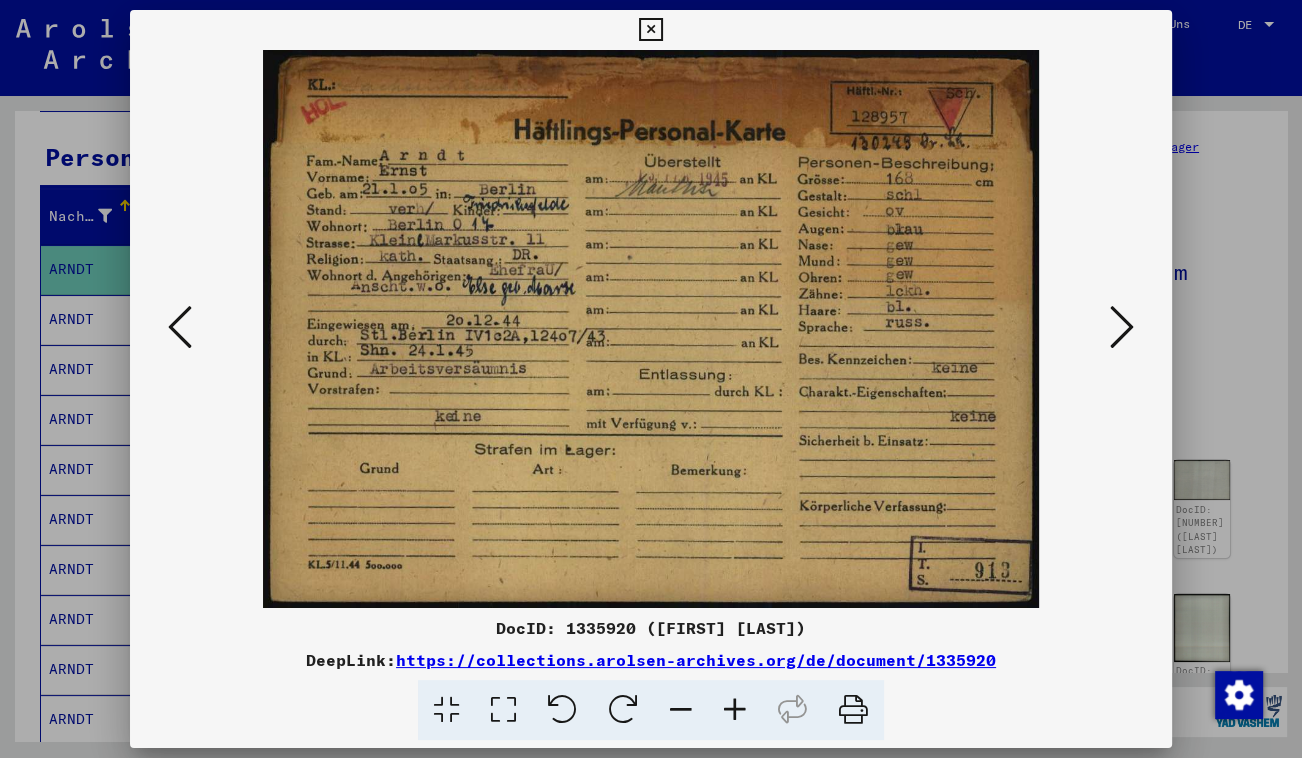 click at bounding box center (650, 30) 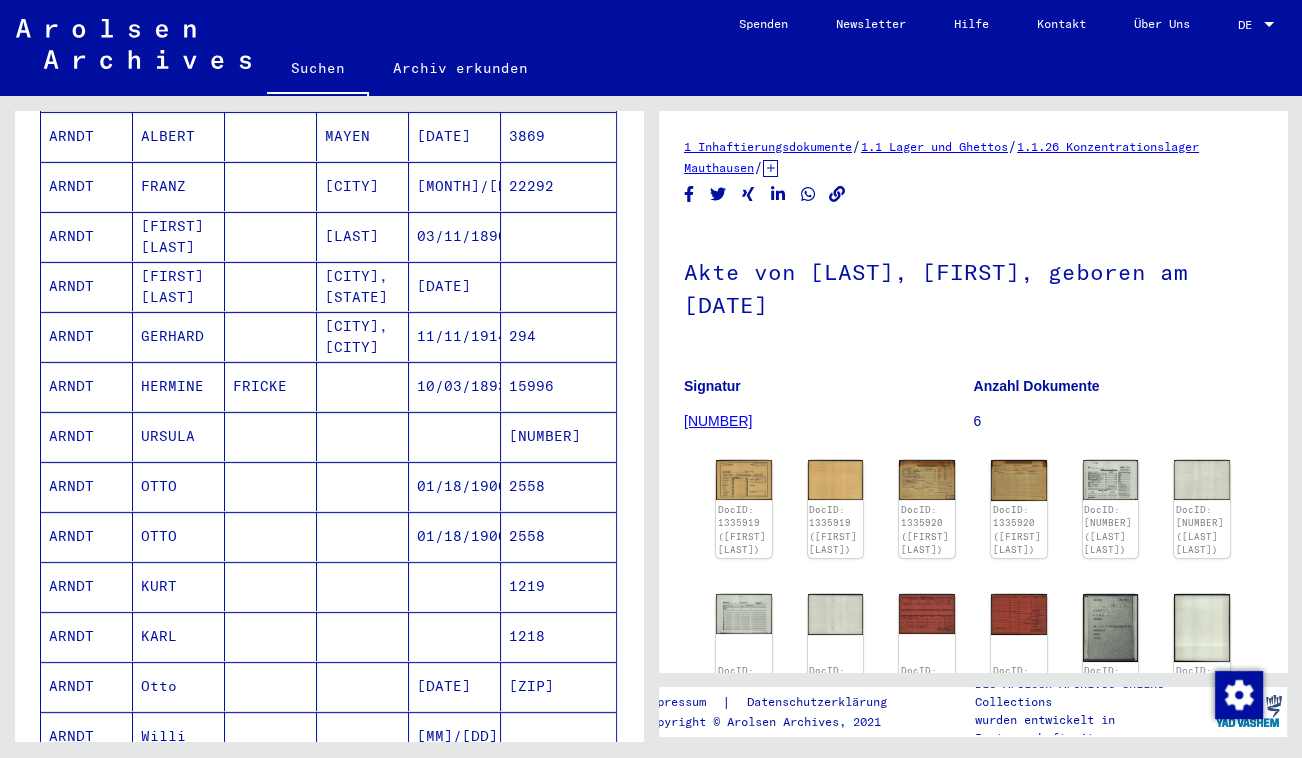 scroll, scrollTop: 545, scrollLeft: 0, axis: vertical 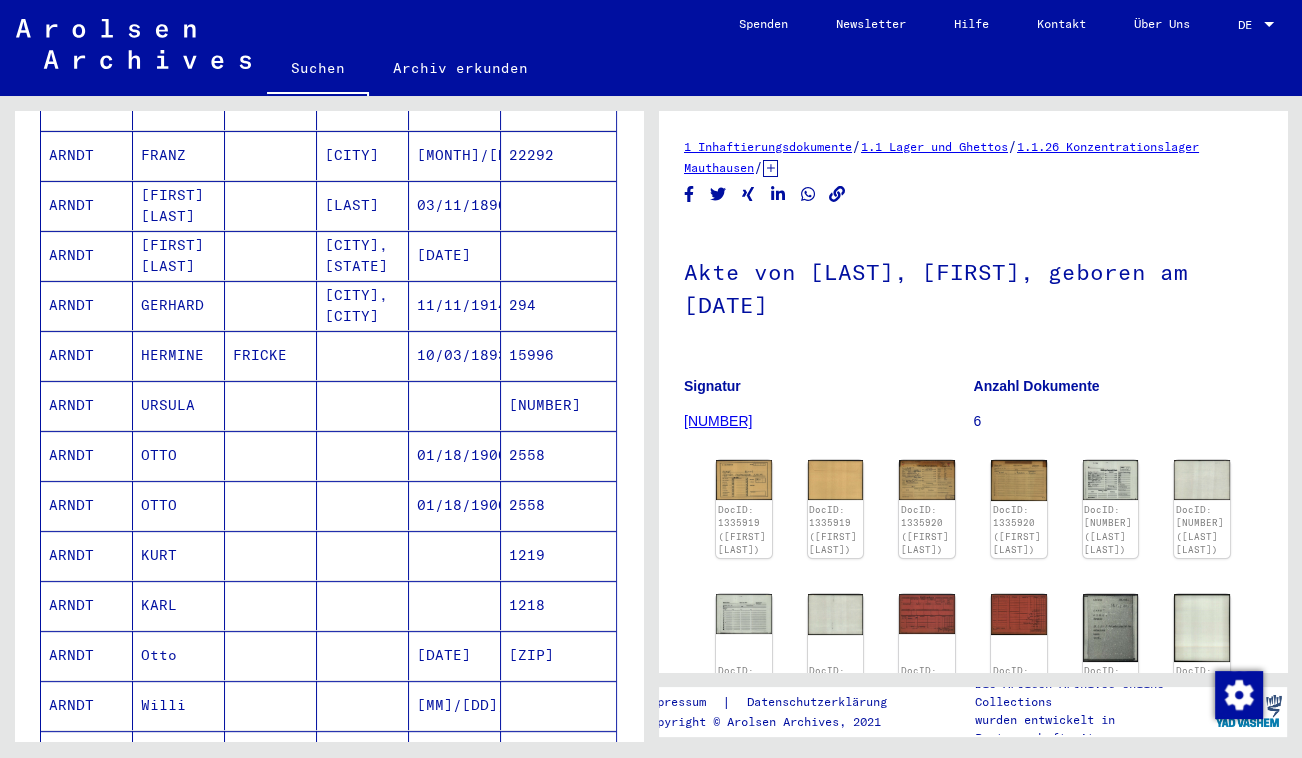 click at bounding box center [271, 455] 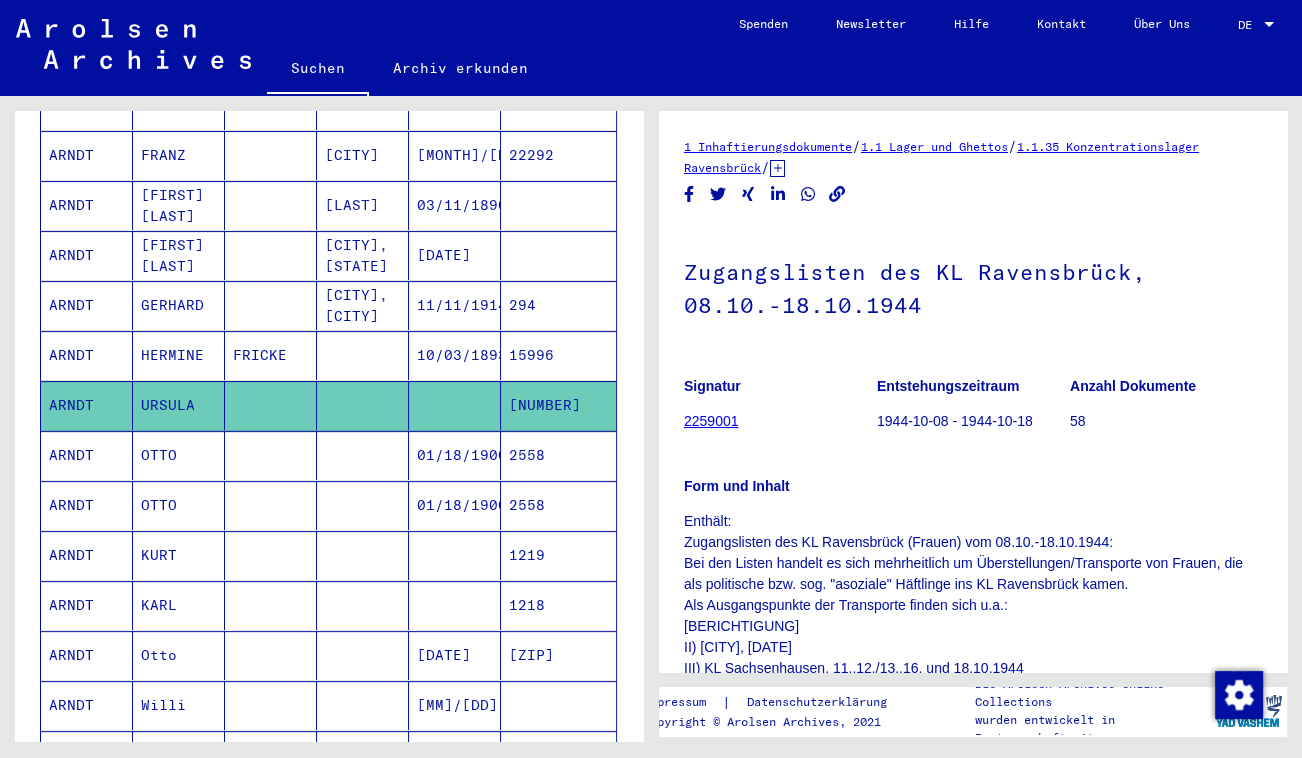 scroll, scrollTop: 0, scrollLeft: 0, axis: both 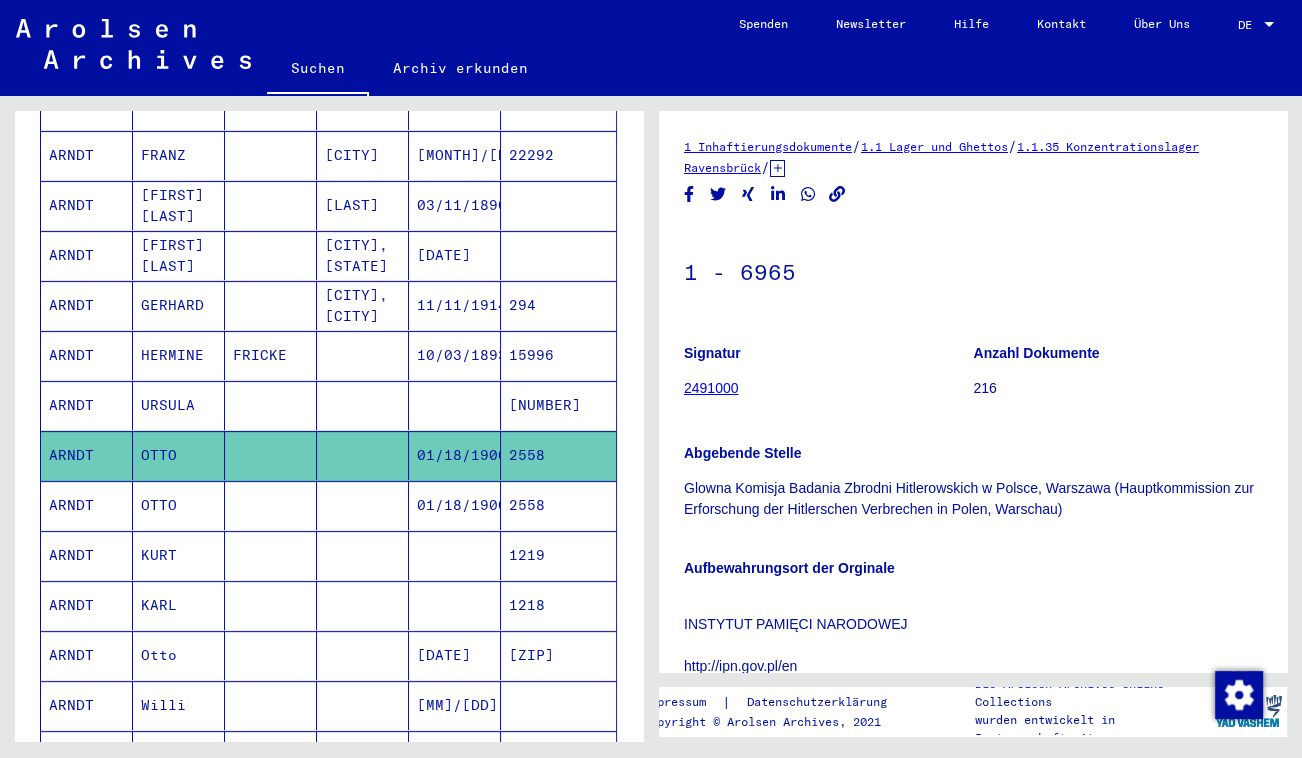 click at bounding box center (271, 605) 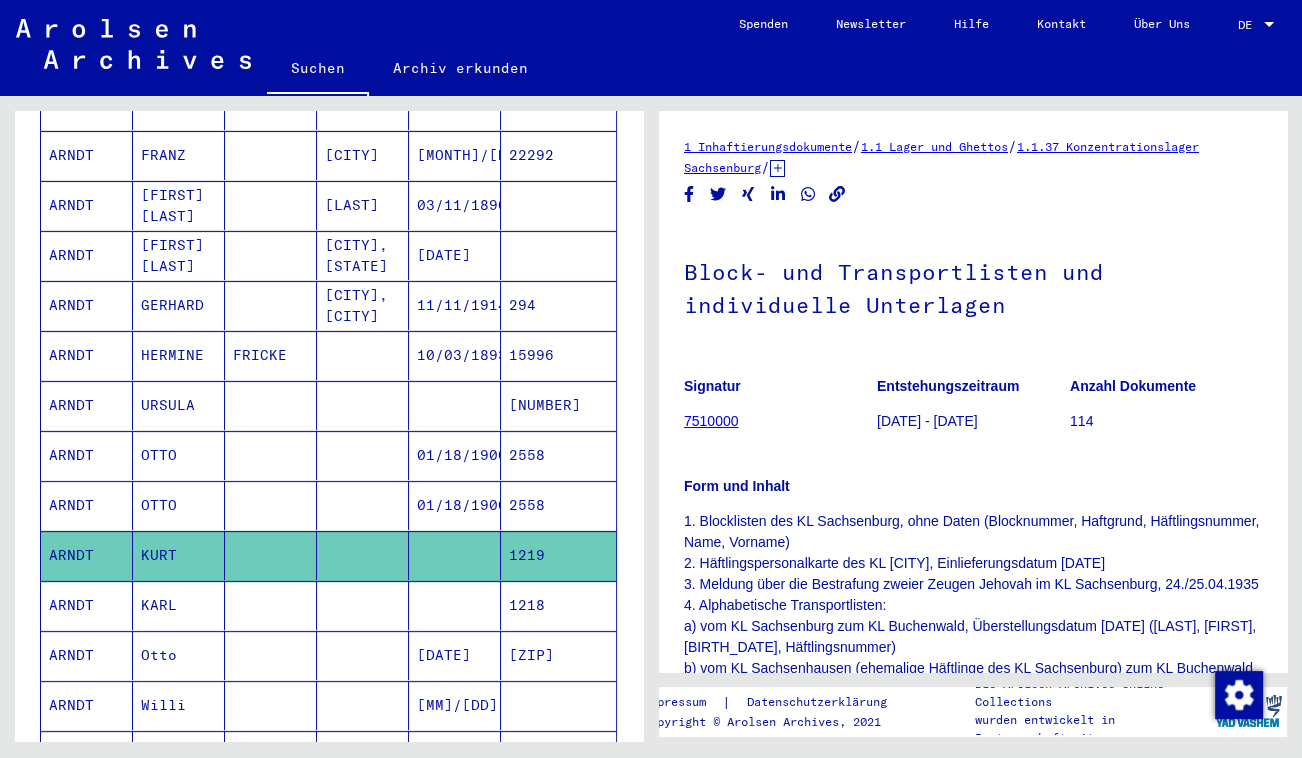 scroll, scrollTop: 0, scrollLeft: 0, axis: both 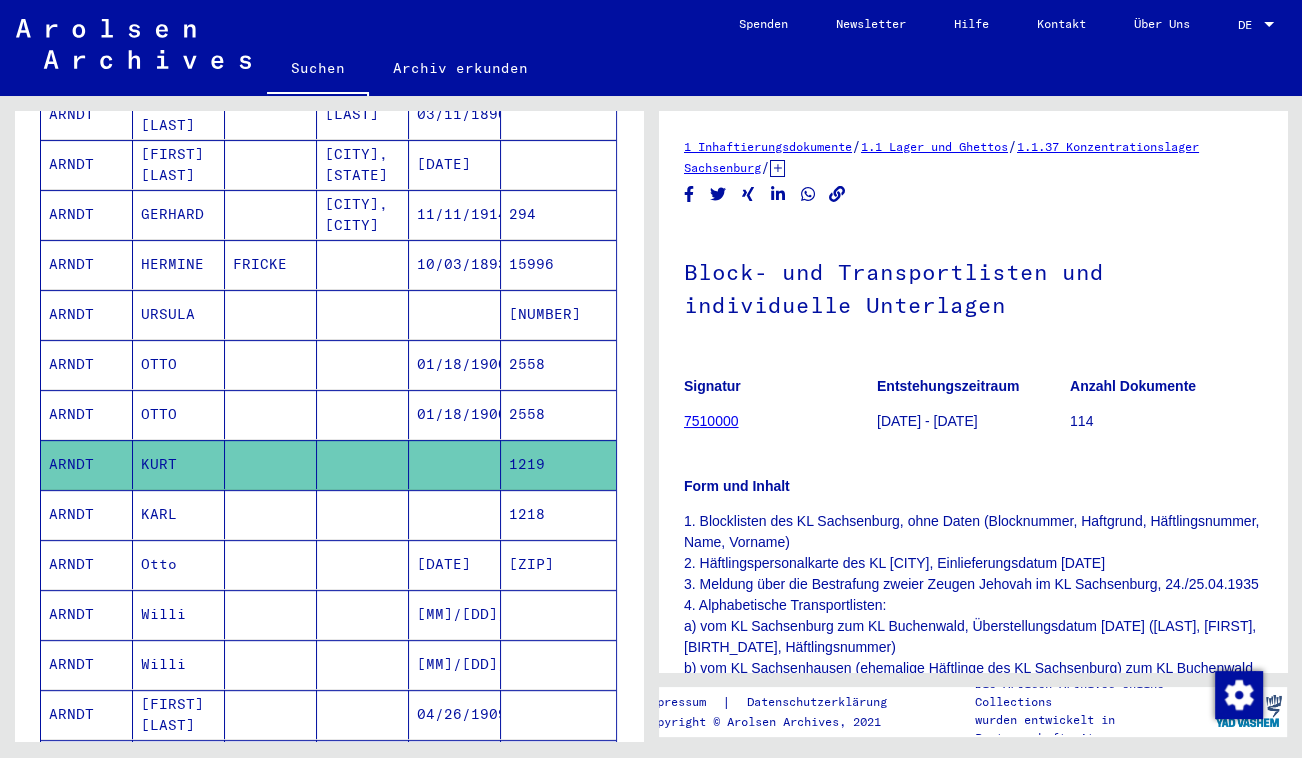 click at bounding box center [271, 614] 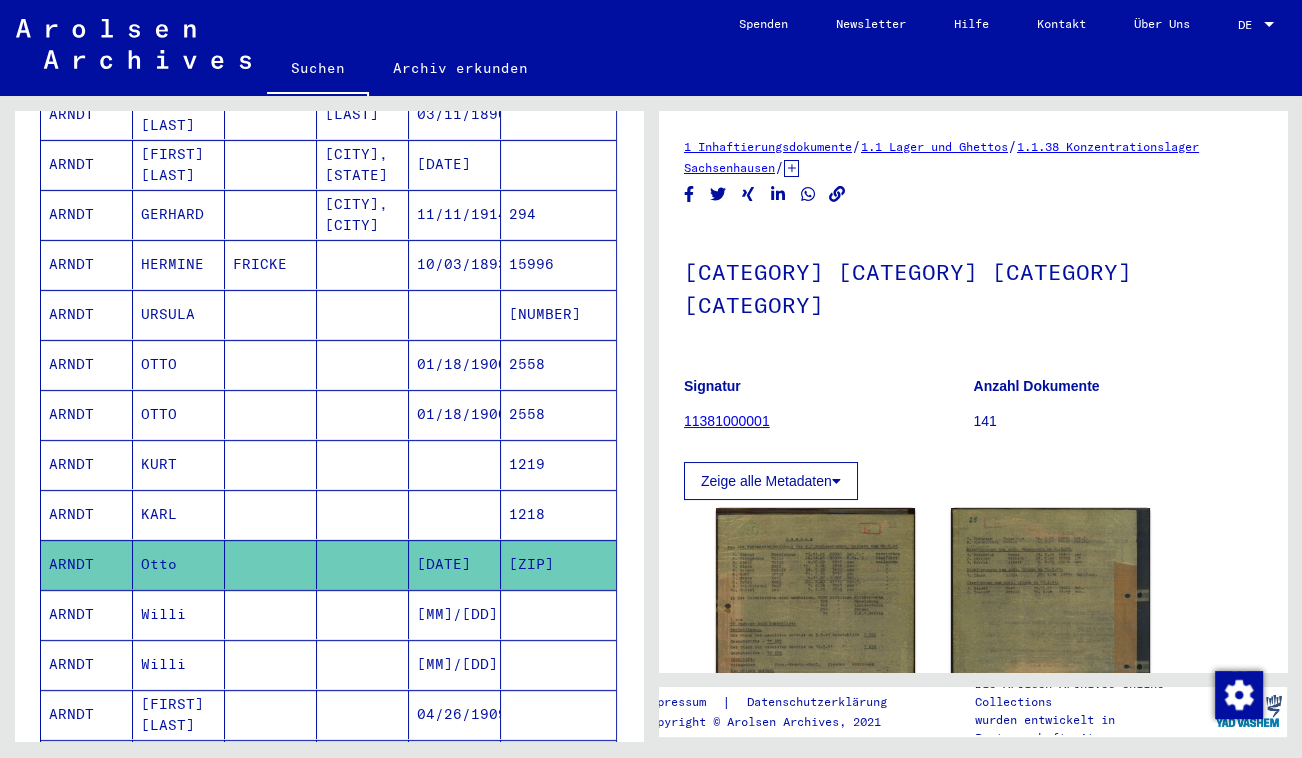 scroll, scrollTop: 0, scrollLeft: 0, axis: both 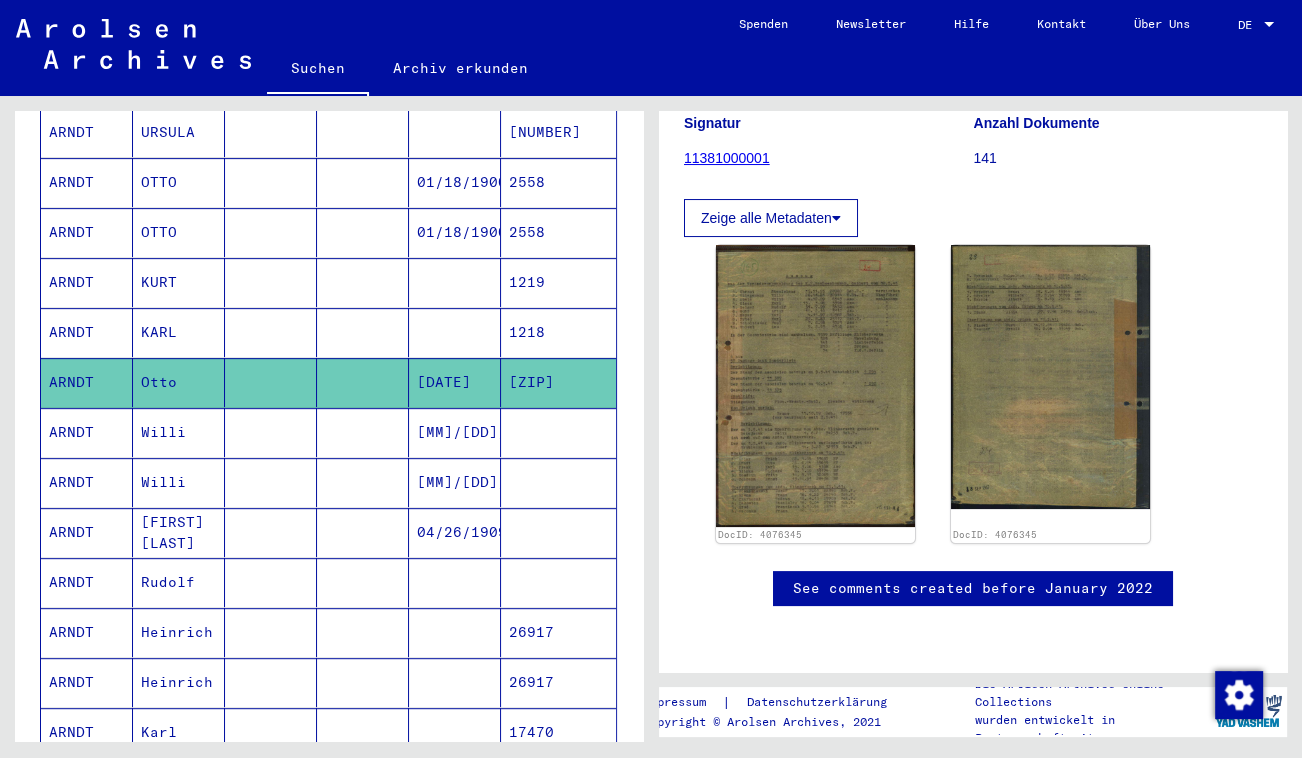 click at bounding box center [271, 632] 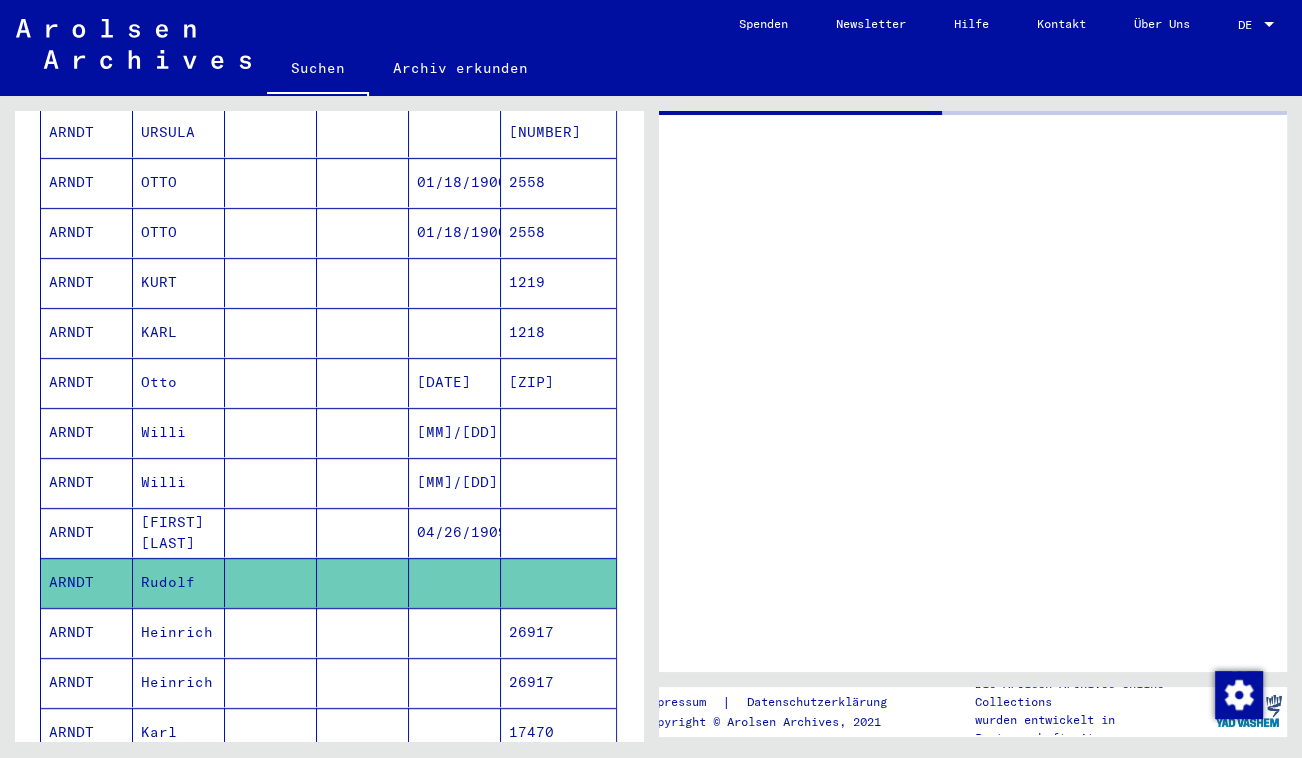 scroll, scrollTop: 0, scrollLeft: 0, axis: both 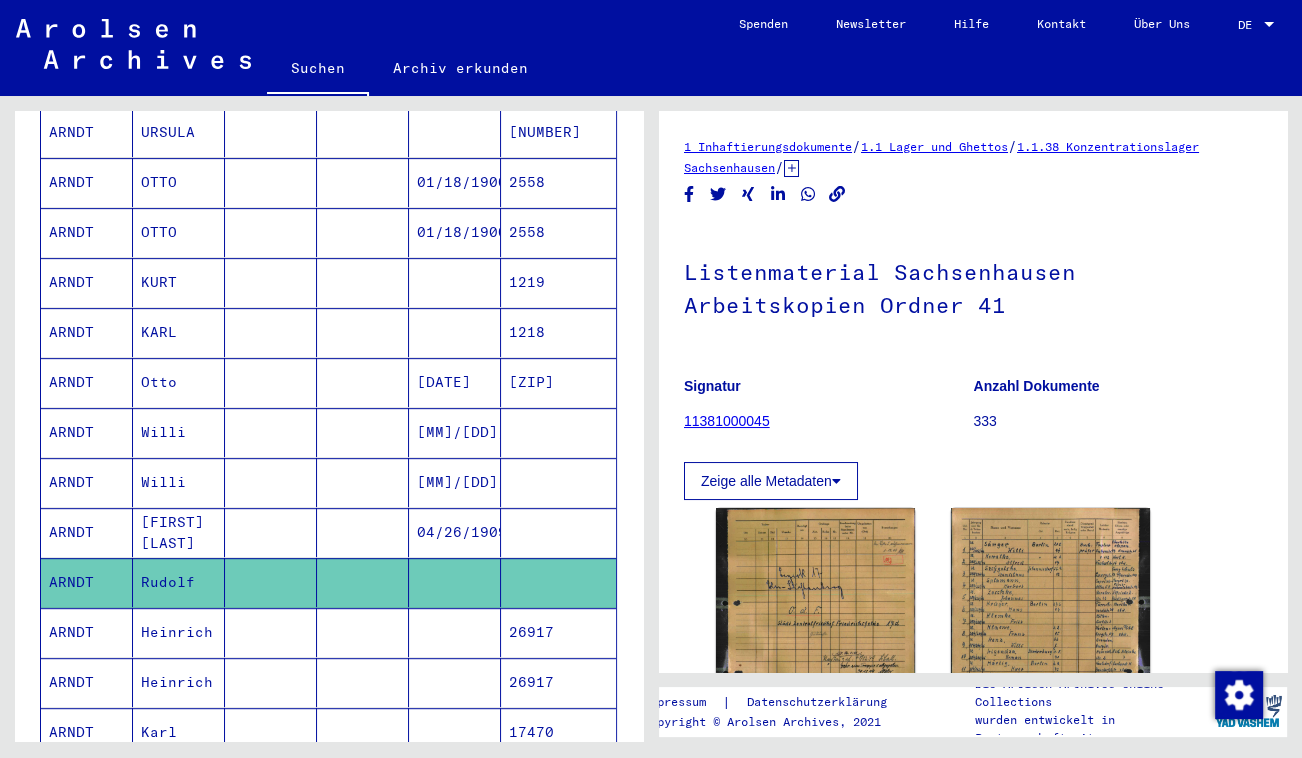 click at bounding box center (271, 582) 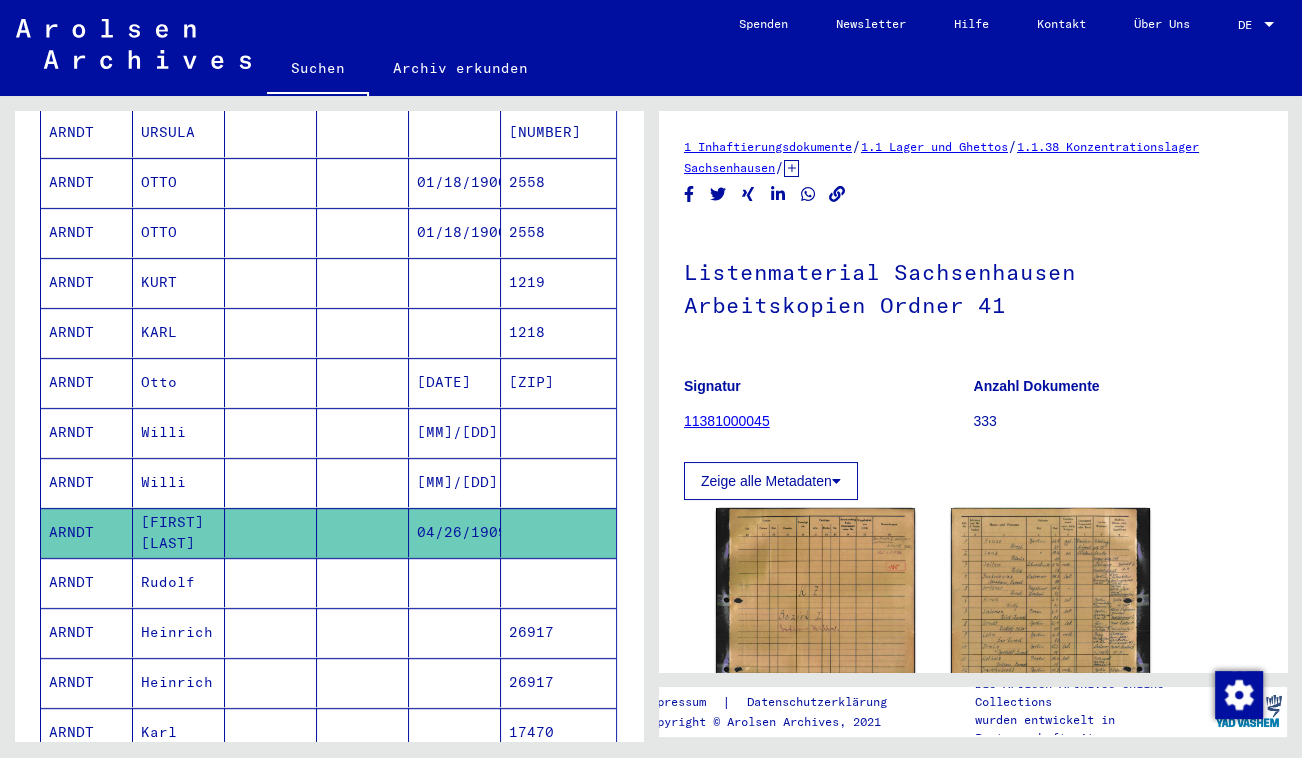 scroll, scrollTop: 0, scrollLeft: 0, axis: both 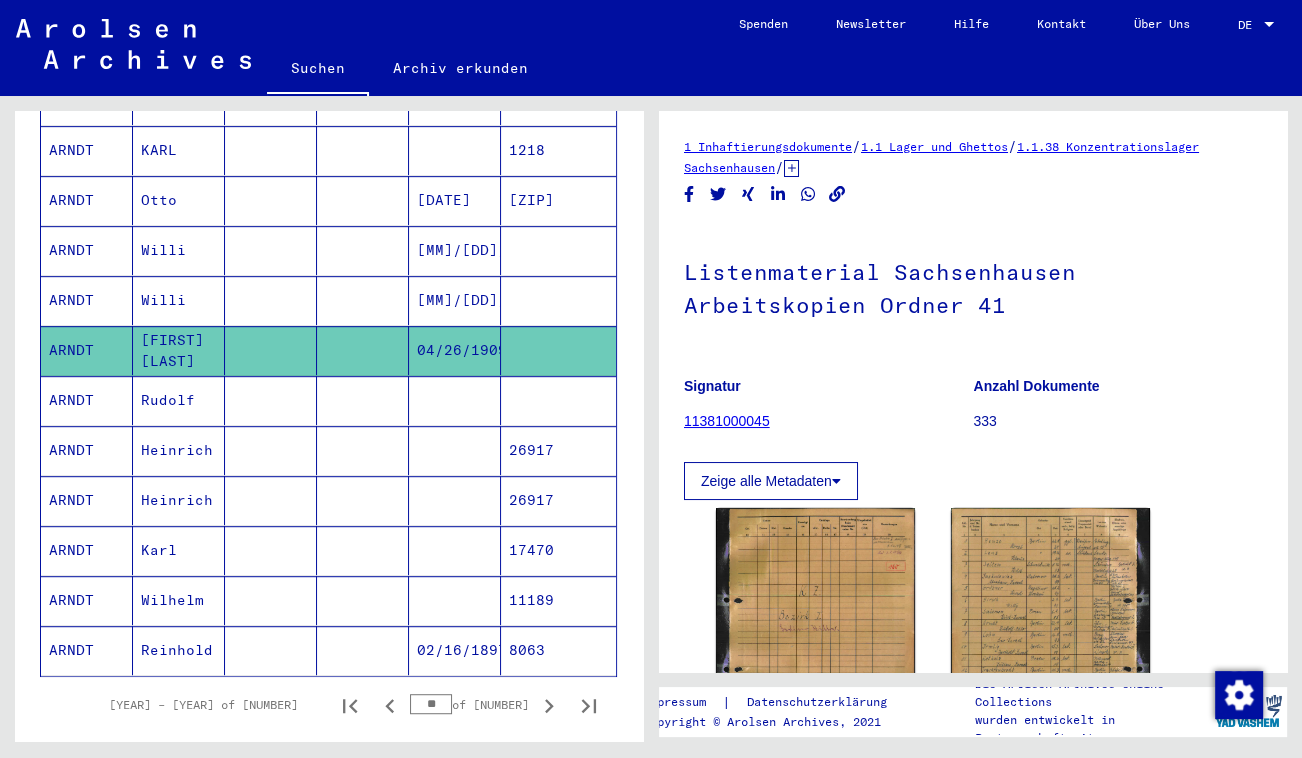 click at bounding box center (271, 600) 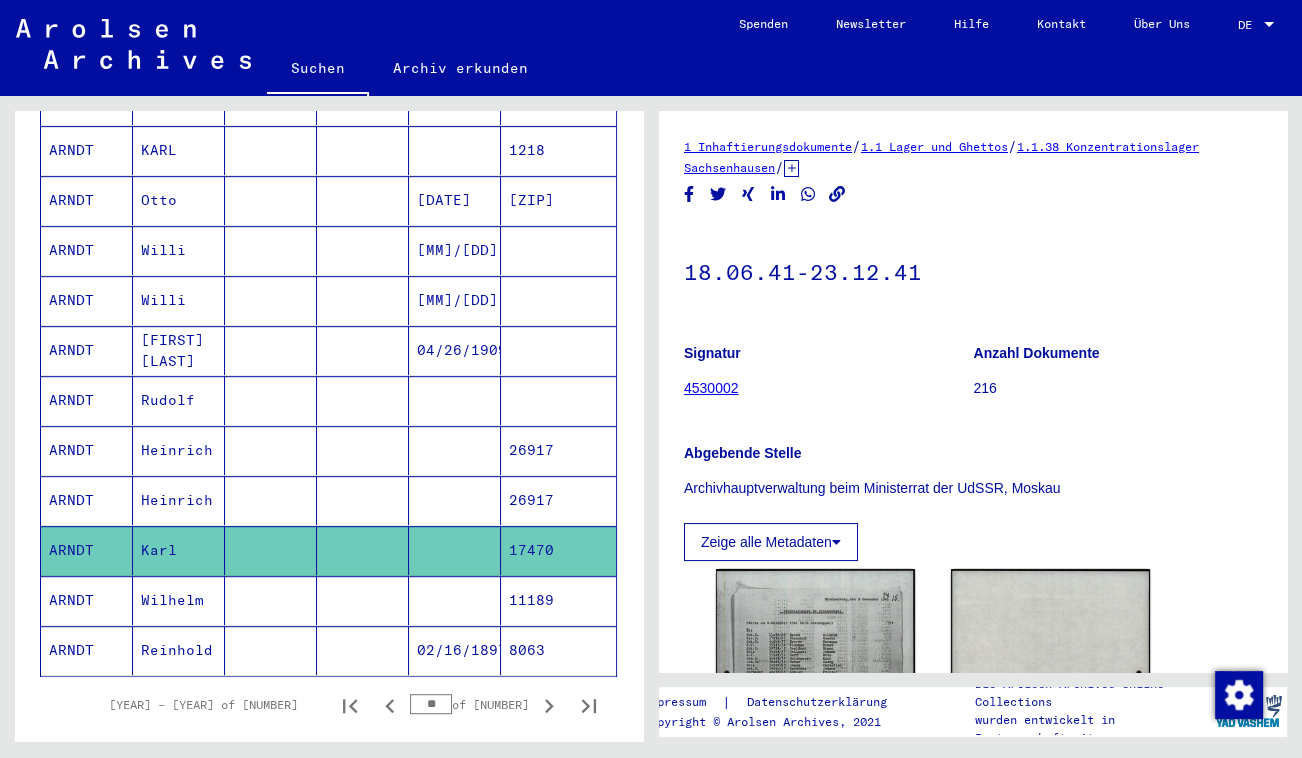 scroll, scrollTop: 0, scrollLeft: 0, axis: both 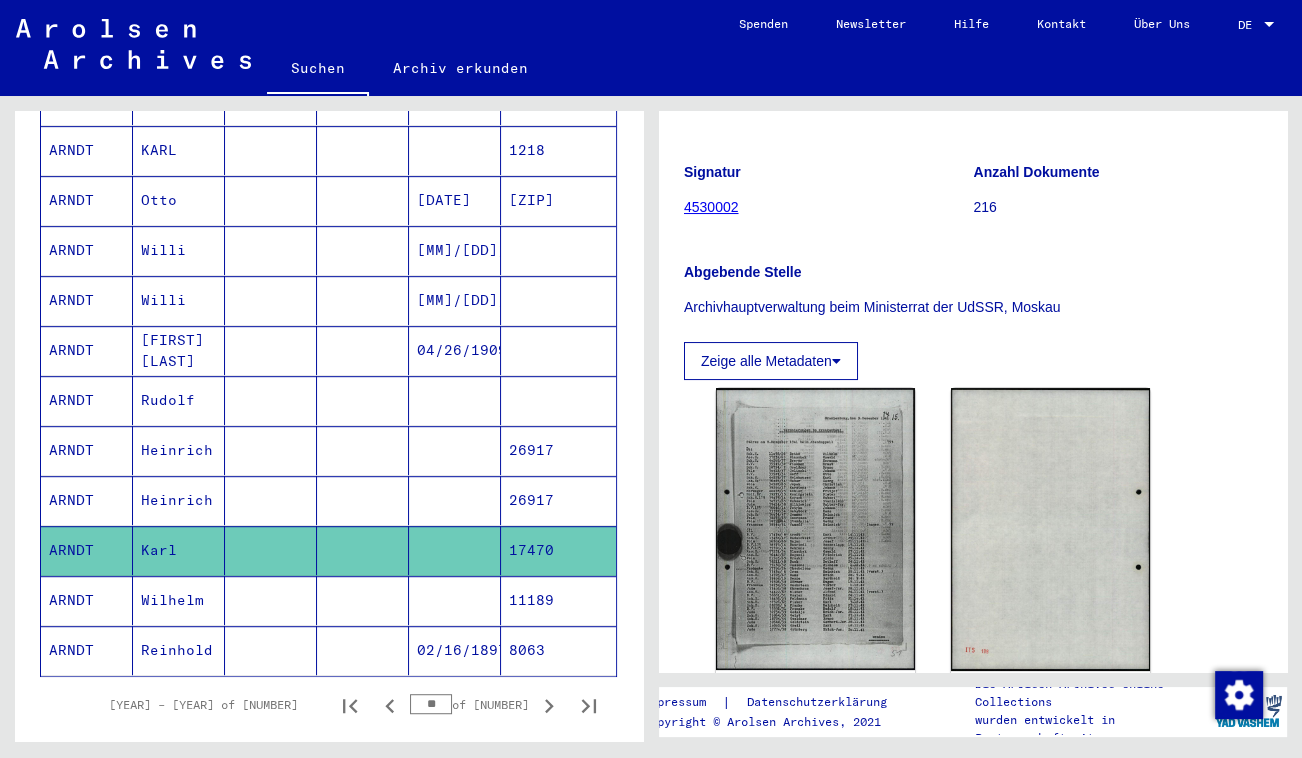 click 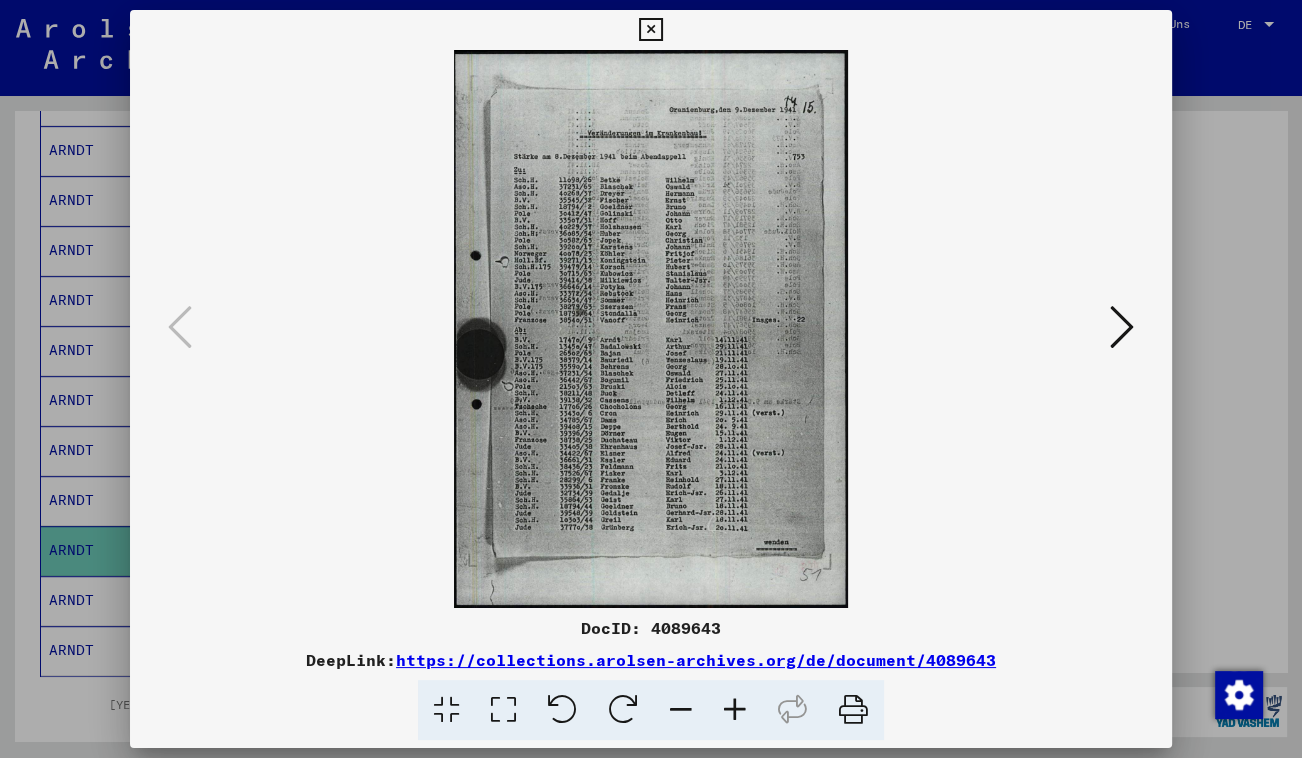 click at bounding box center [650, 30] 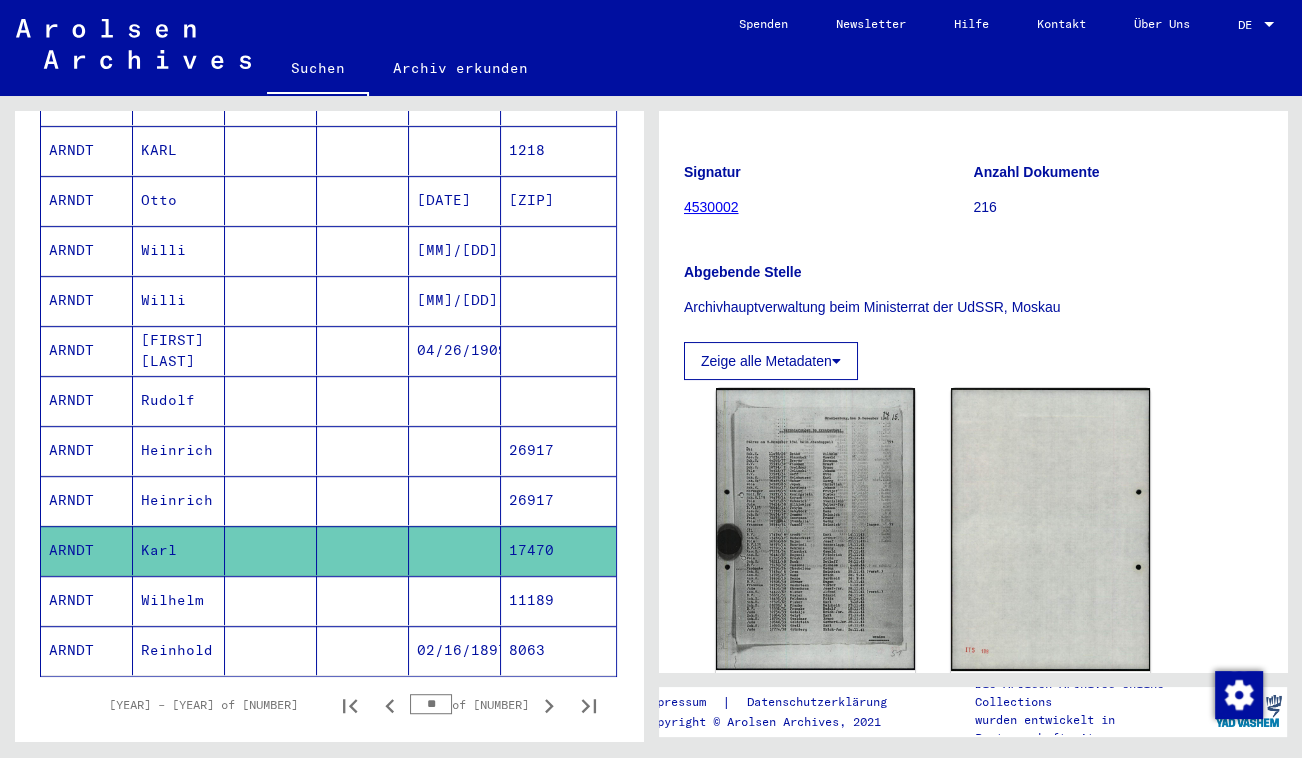 click 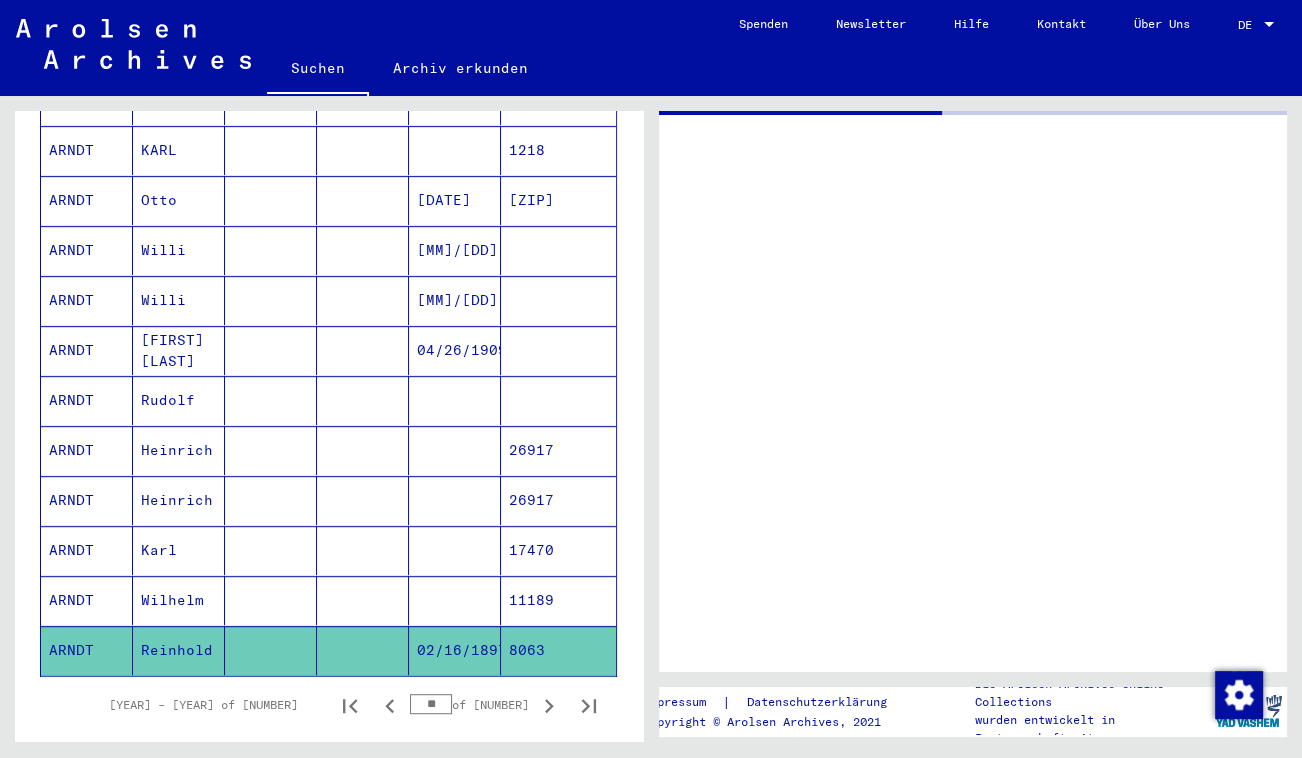 scroll, scrollTop: 0, scrollLeft: 0, axis: both 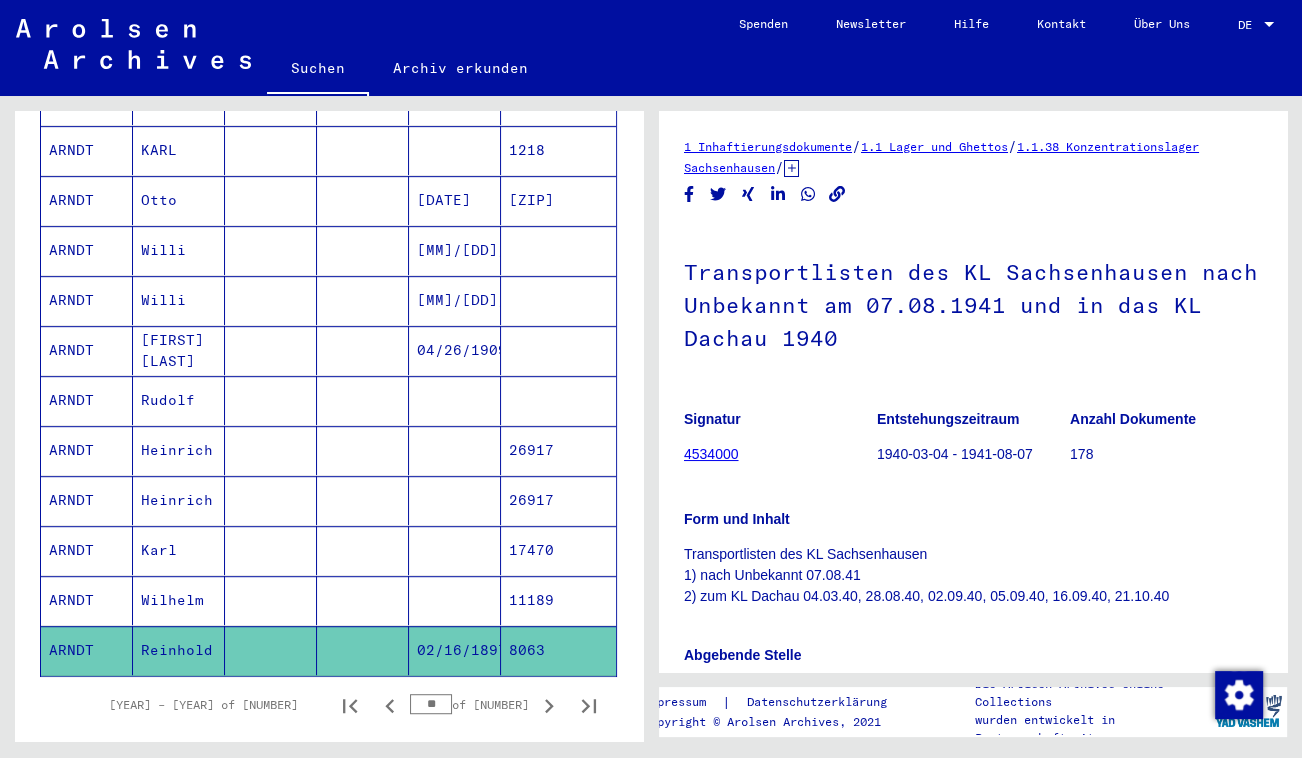 click at bounding box center [271, 650] 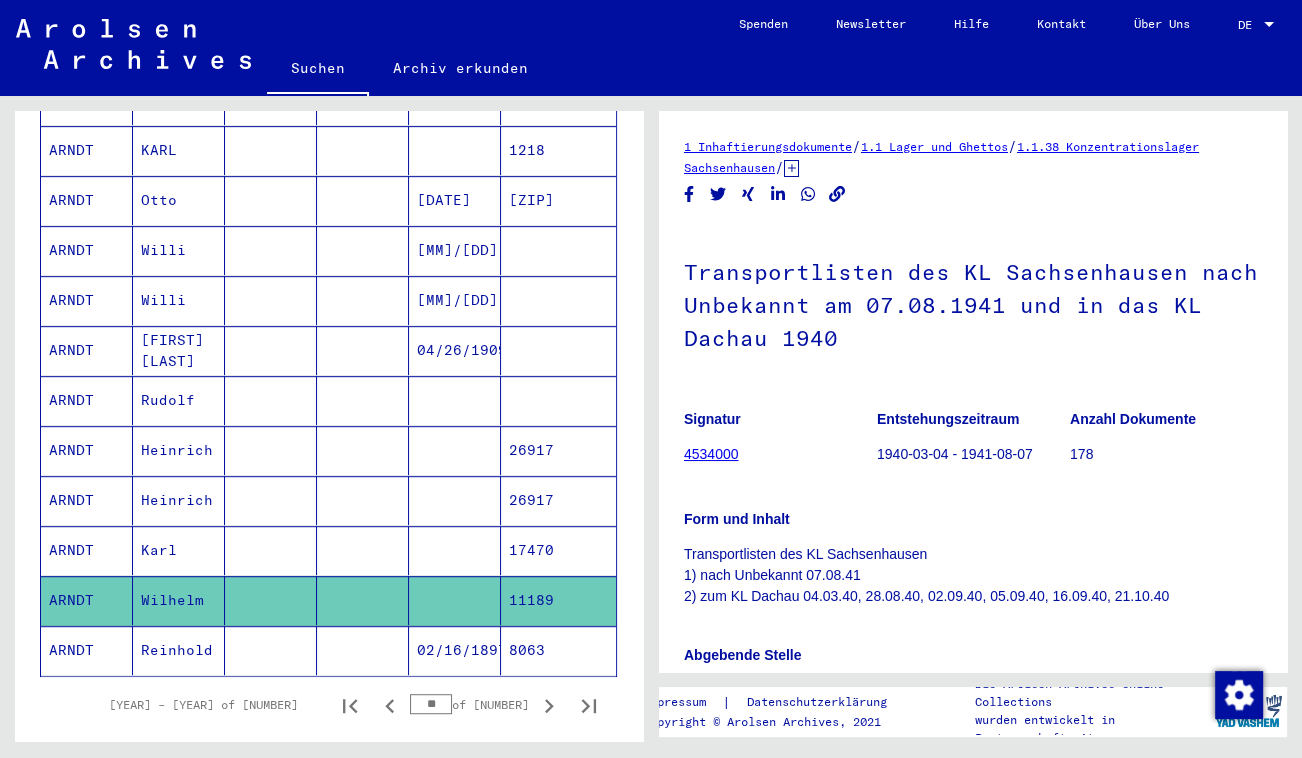 scroll, scrollTop: 0, scrollLeft: 0, axis: both 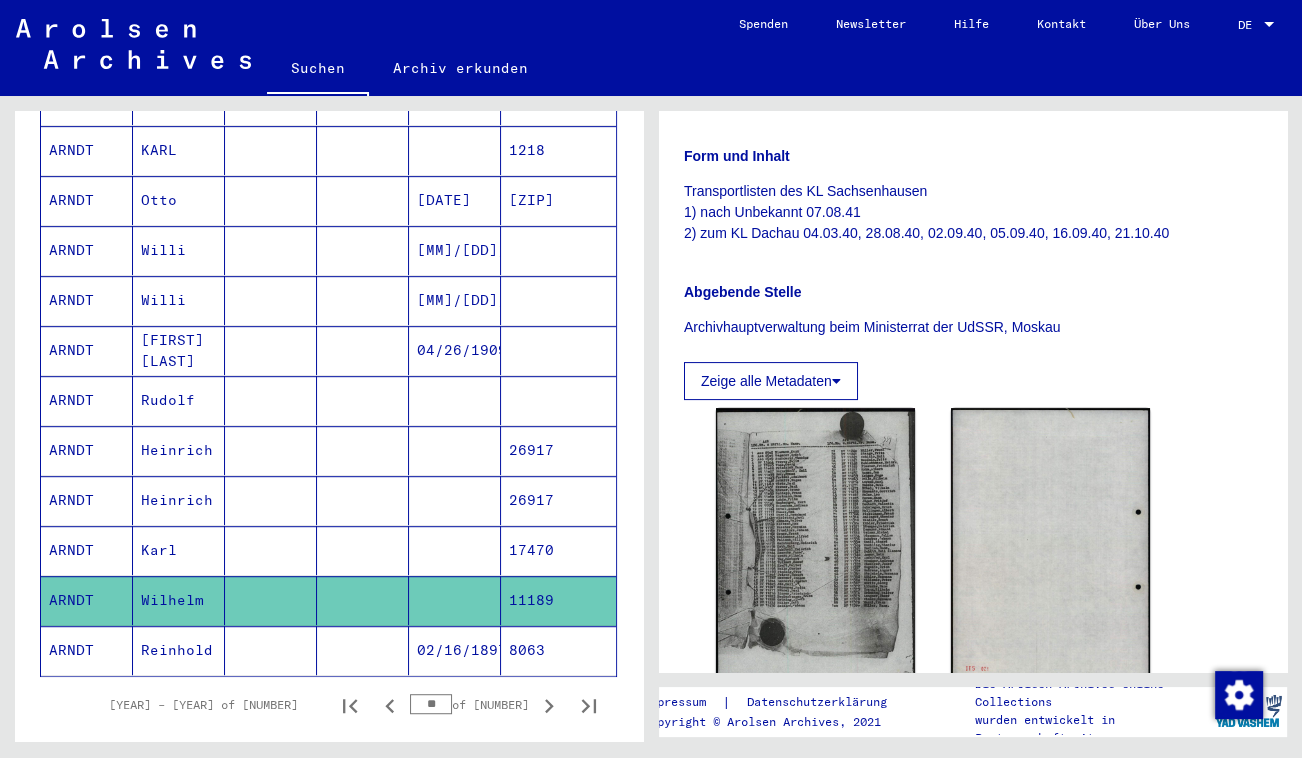 click 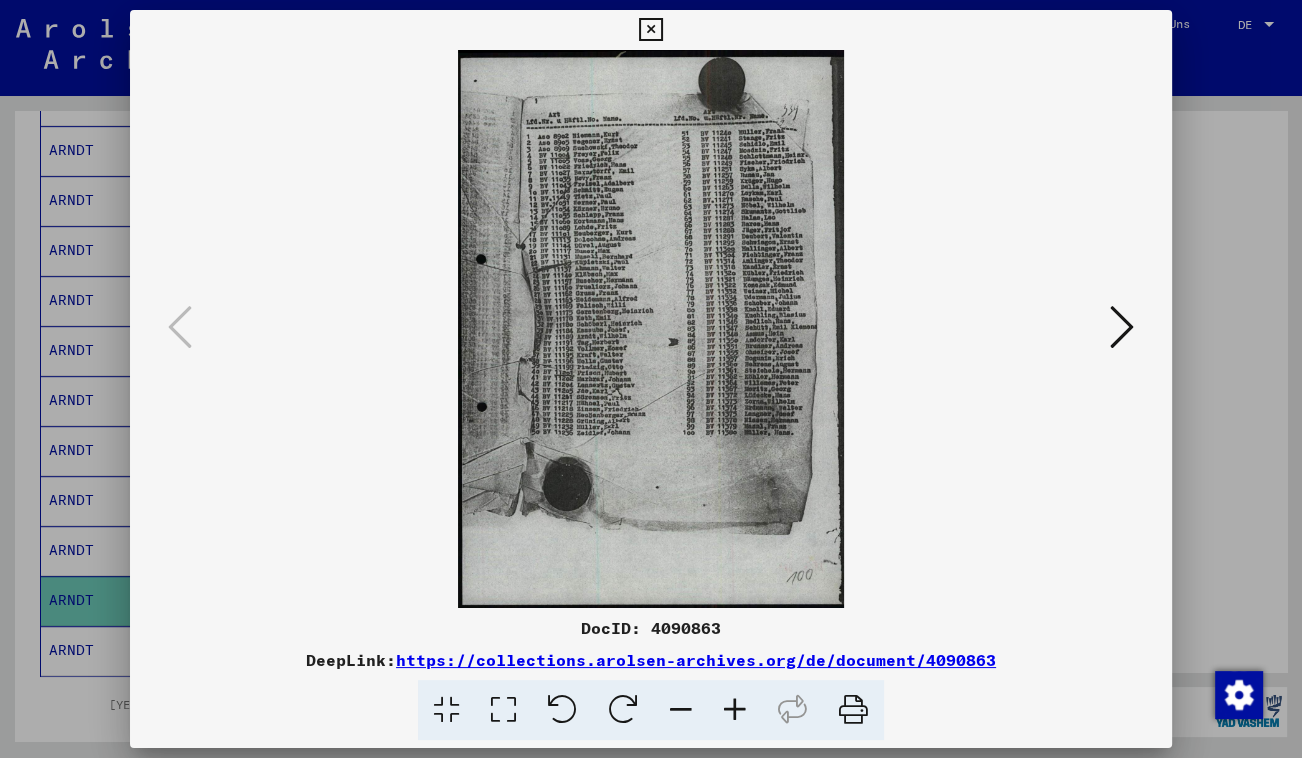click at bounding box center (503, 710) 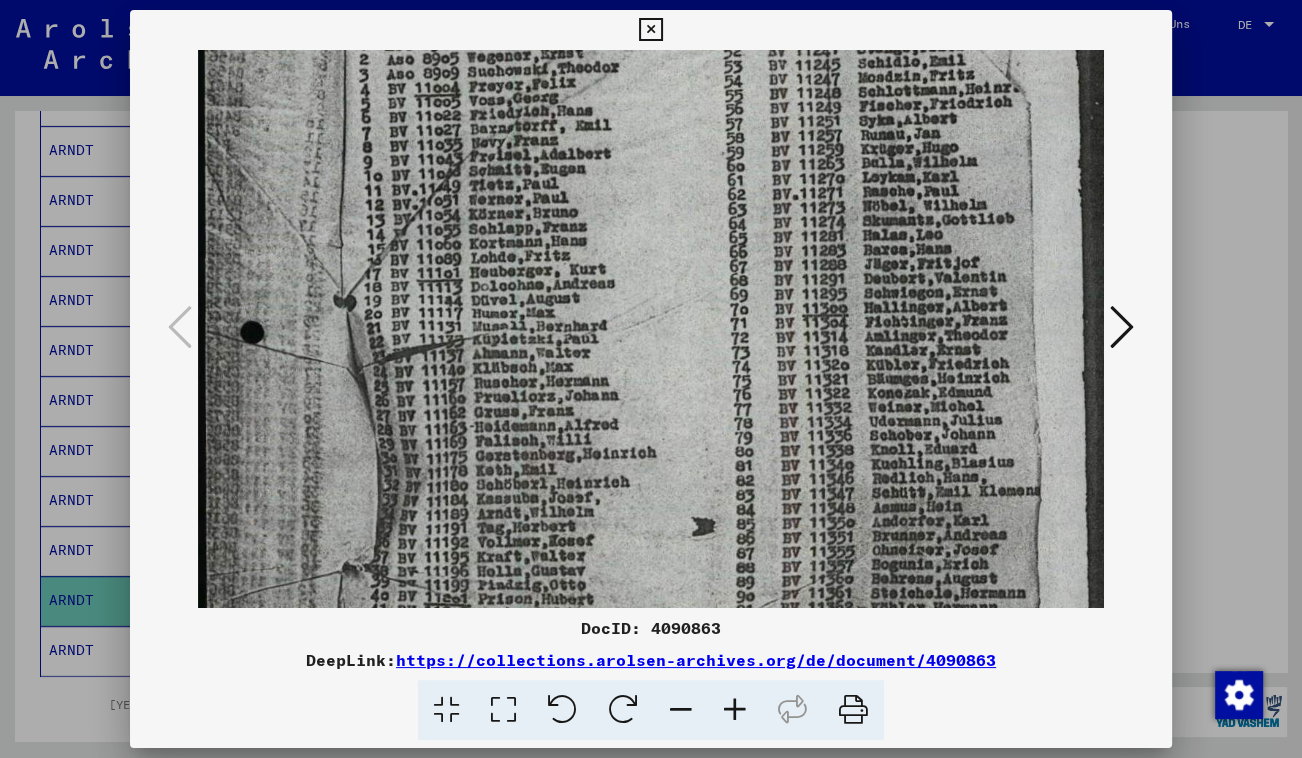 scroll, scrollTop: 210, scrollLeft: 0, axis: vertical 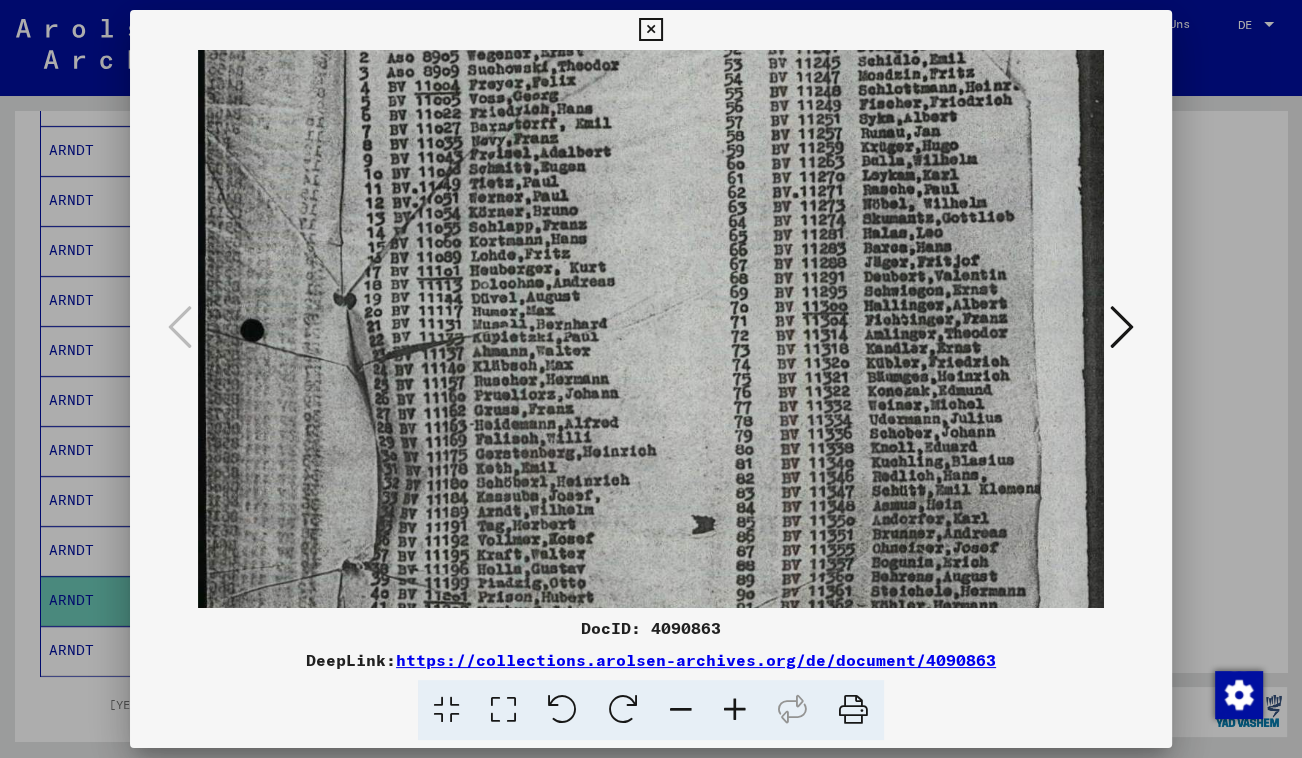 click at bounding box center (651, 494) 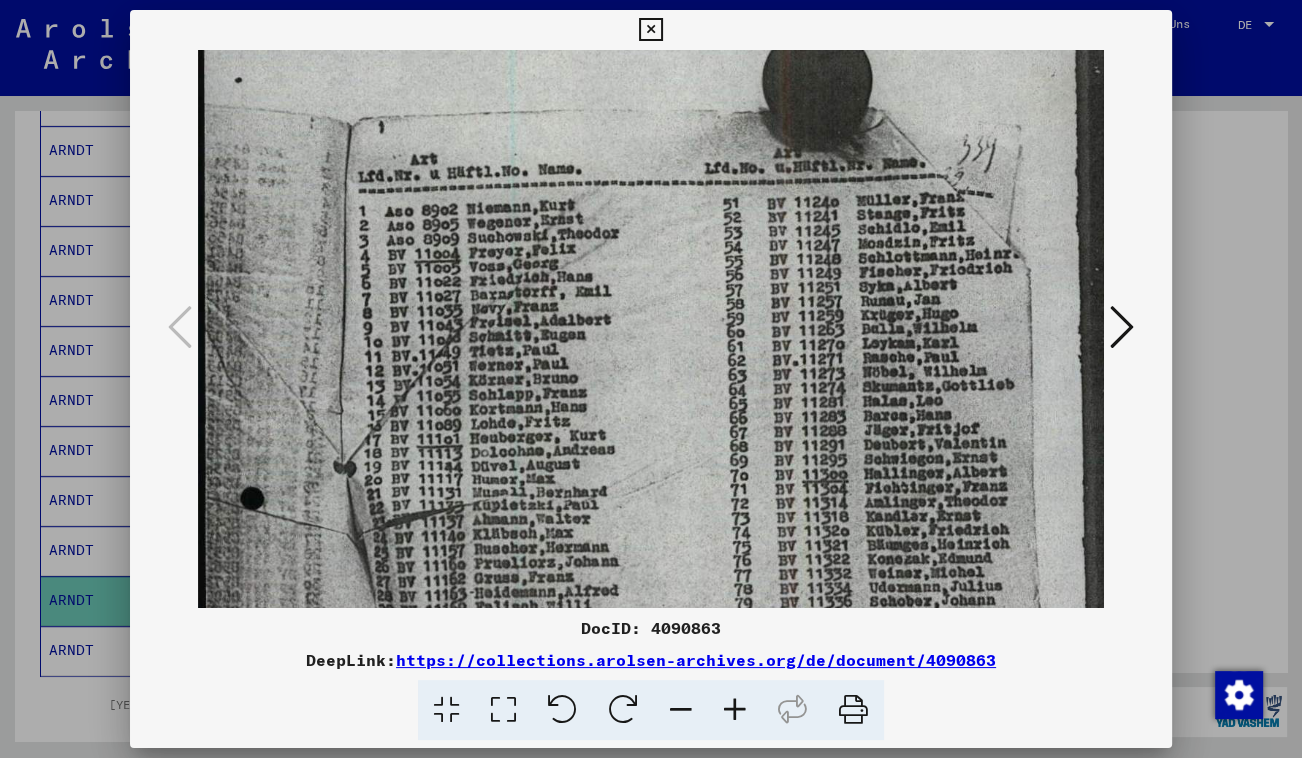 drag, startPoint x: 683, startPoint y: 443, endPoint x: 633, endPoint y: 610, distance: 174.32442 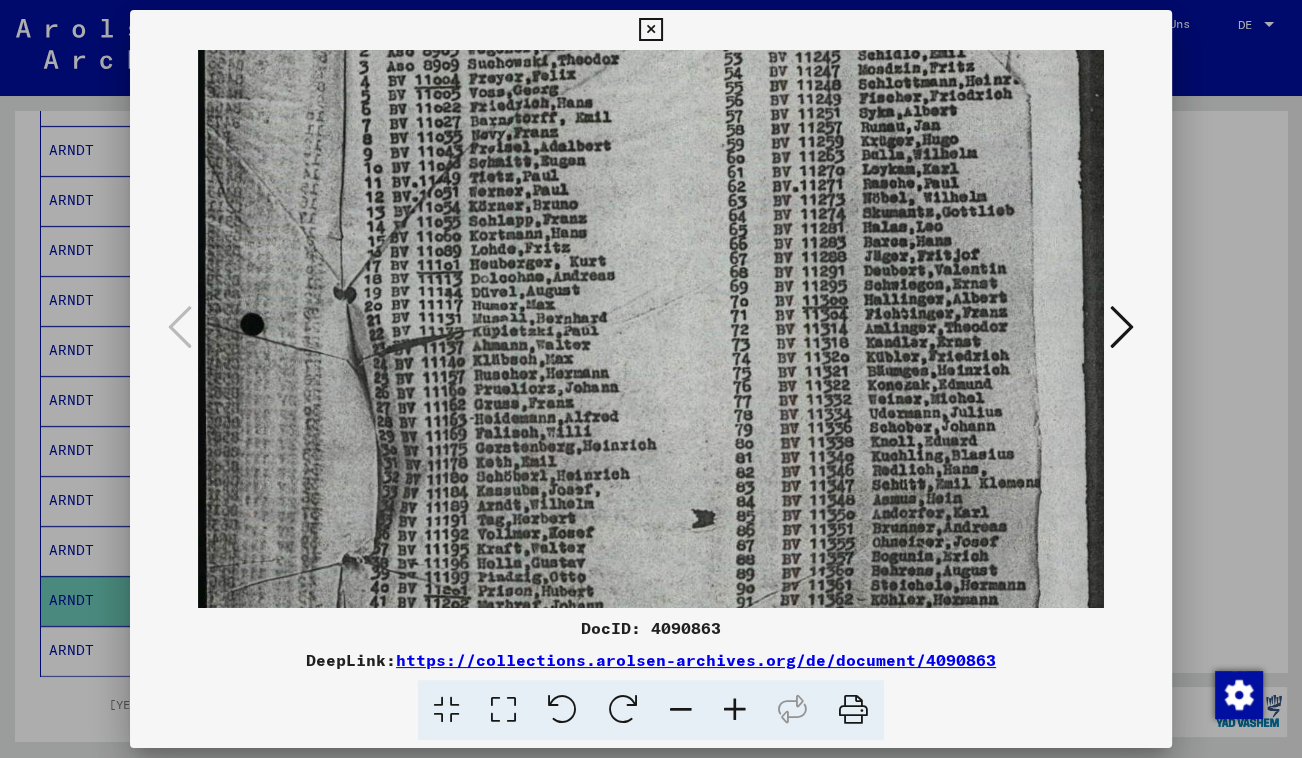 drag, startPoint x: 640, startPoint y: 489, endPoint x: 635, endPoint y: 306, distance: 183.0683 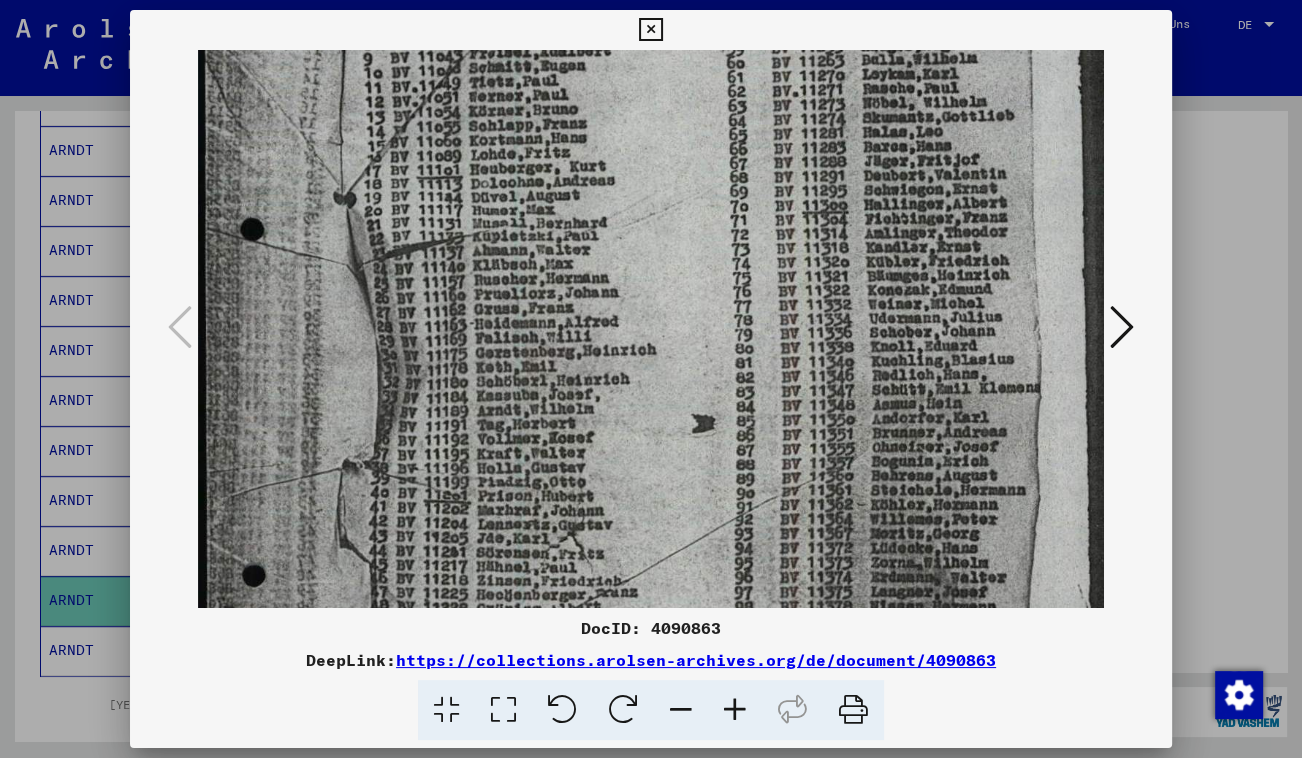 drag, startPoint x: 635, startPoint y: 495, endPoint x: 630, endPoint y: 399, distance: 96.13012 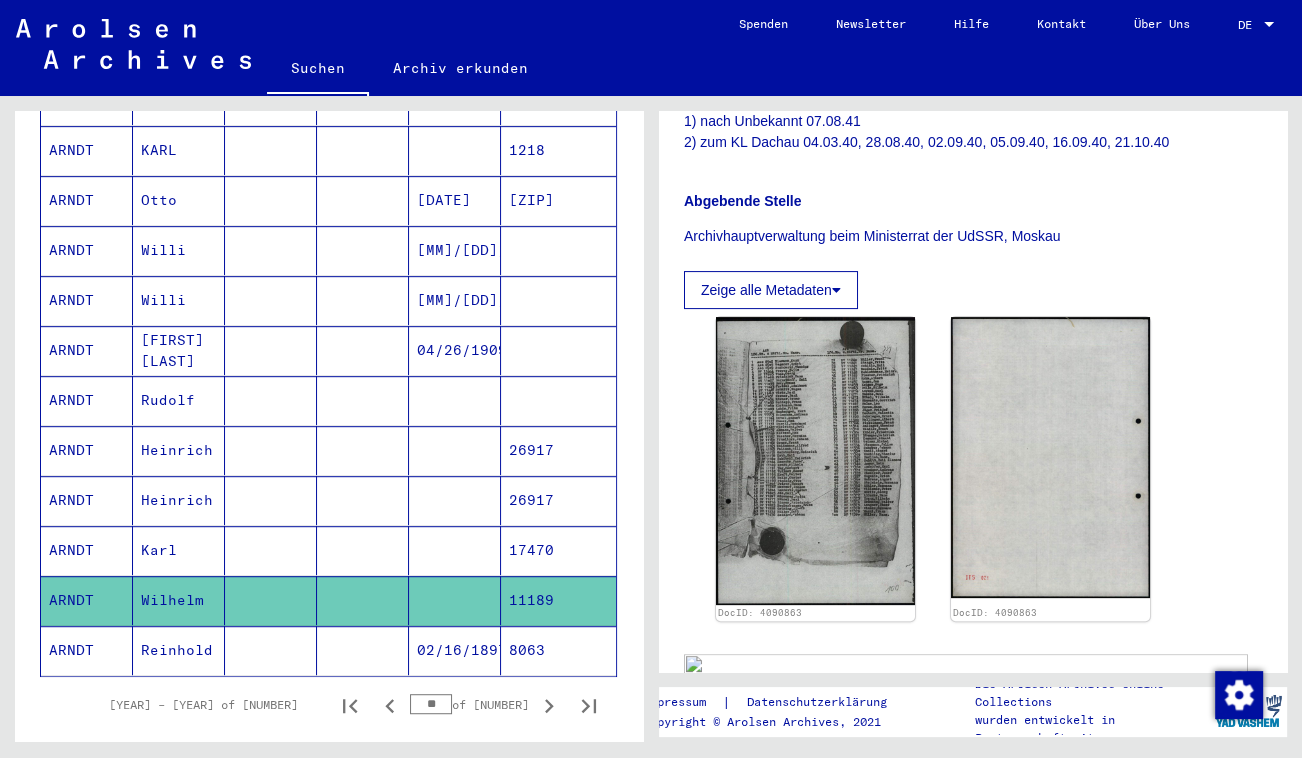 scroll, scrollTop: 454, scrollLeft: 0, axis: vertical 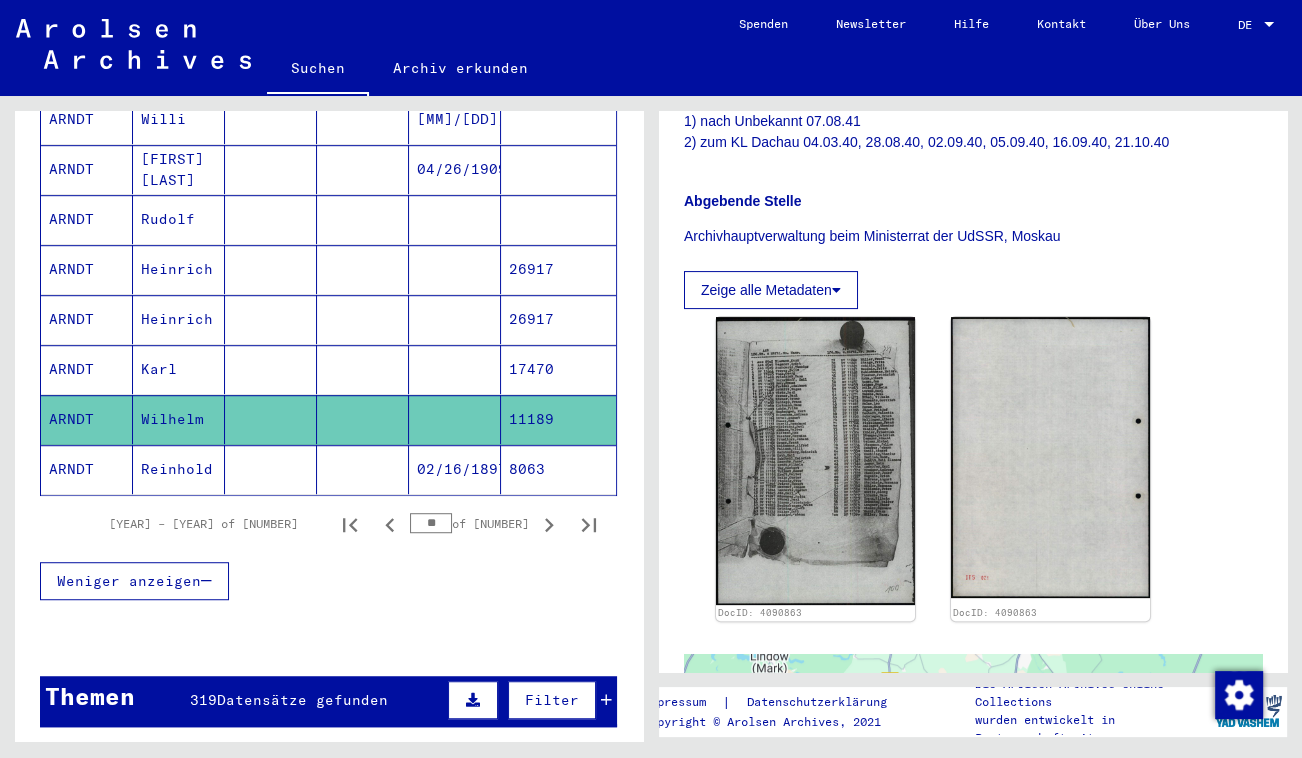 click 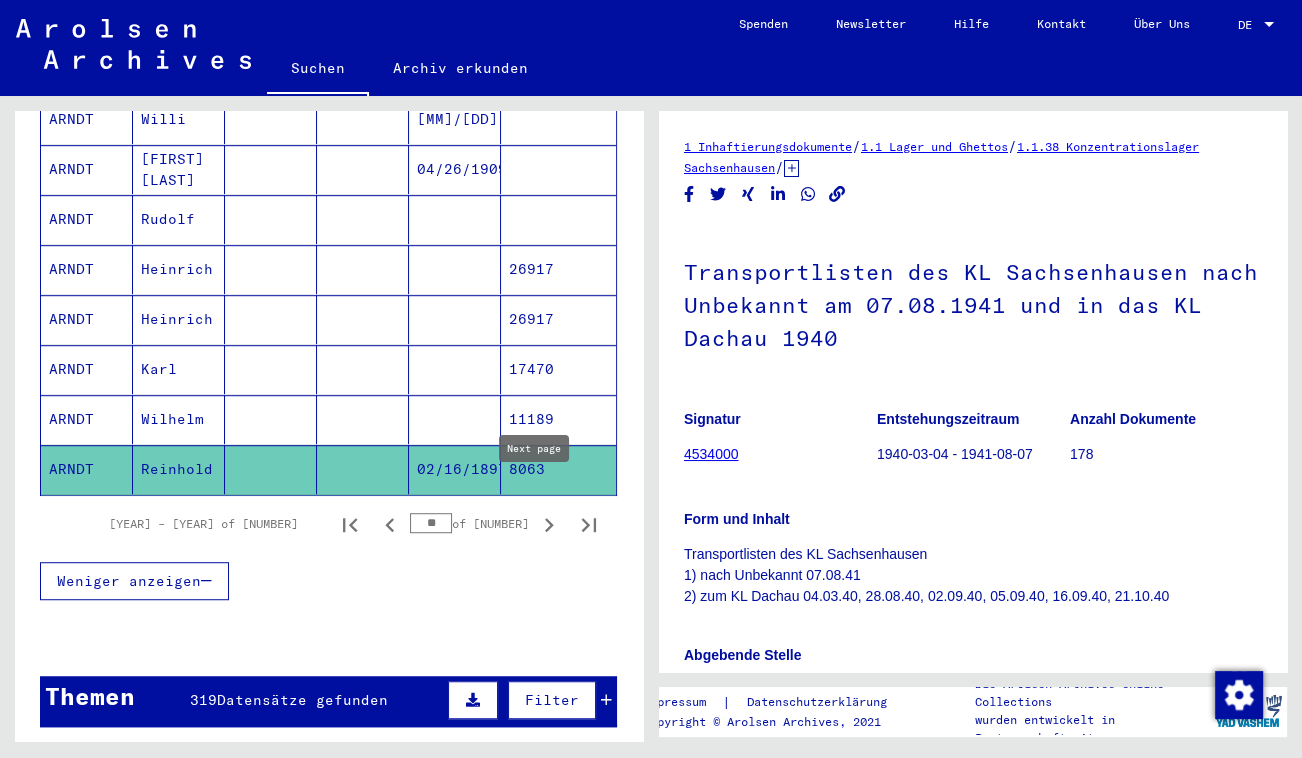 click 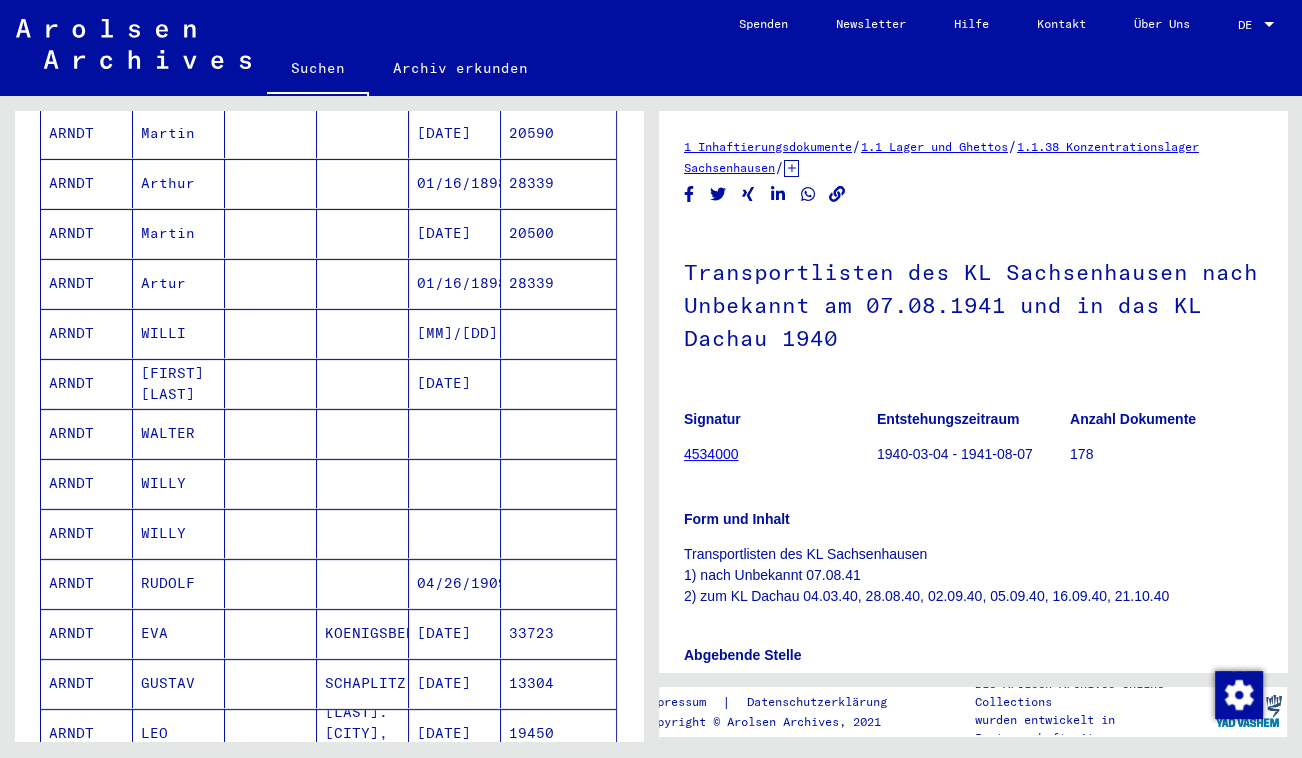 scroll, scrollTop: 272, scrollLeft: 0, axis: vertical 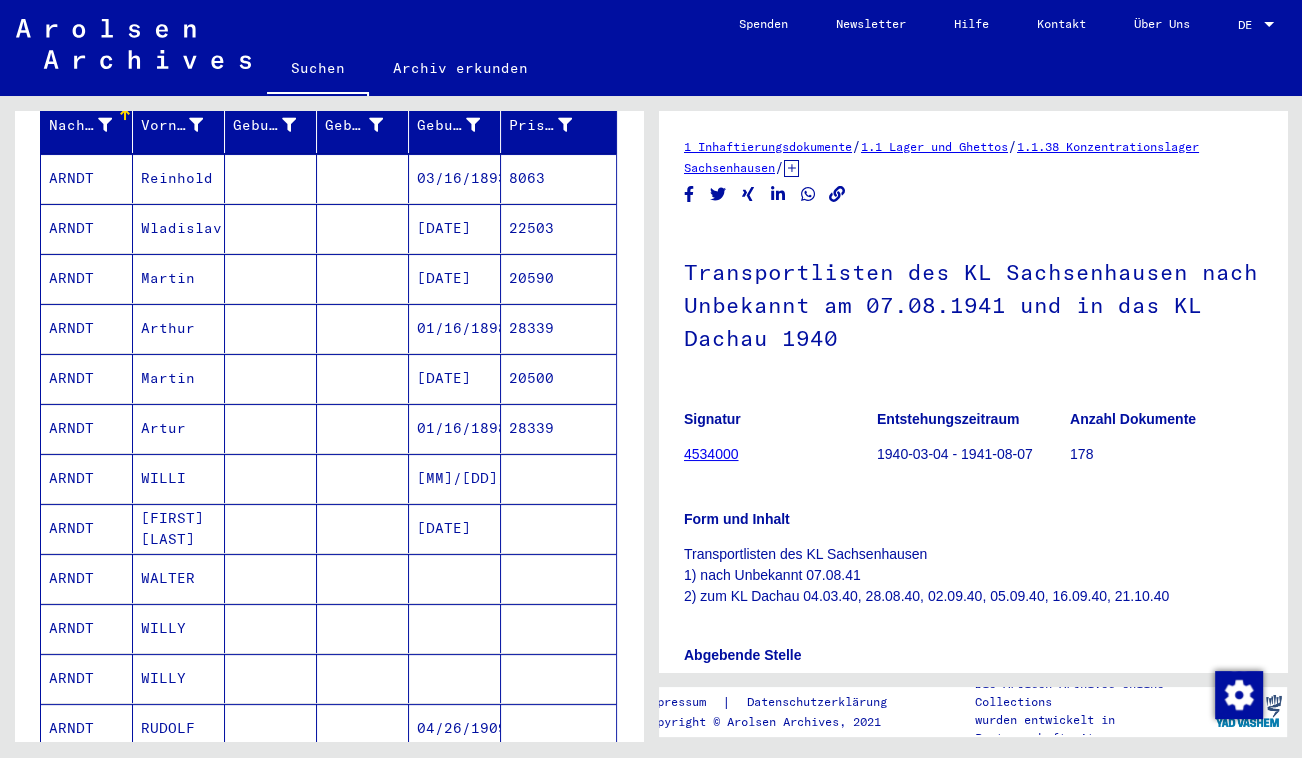 click at bounding box center (271, 228) 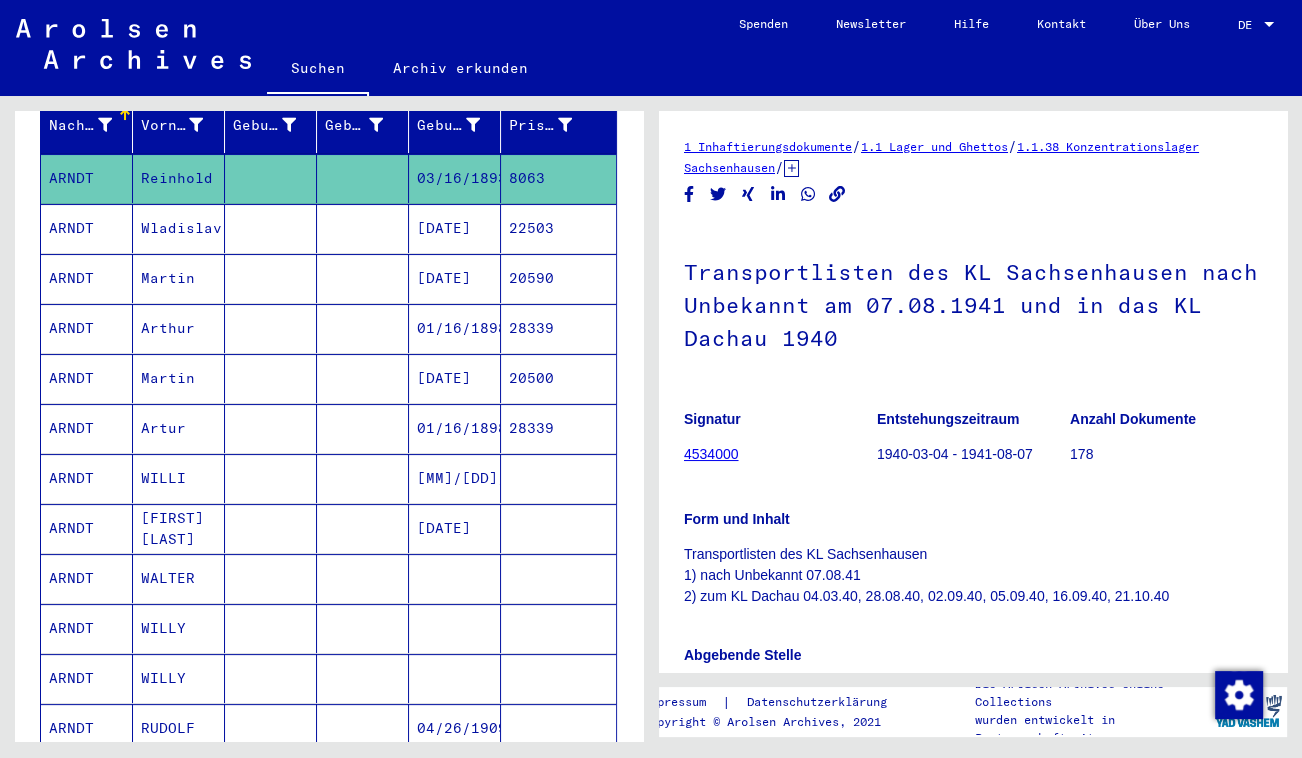 scroll, scrollTop: 0, scrollLeft: 0, axis: both 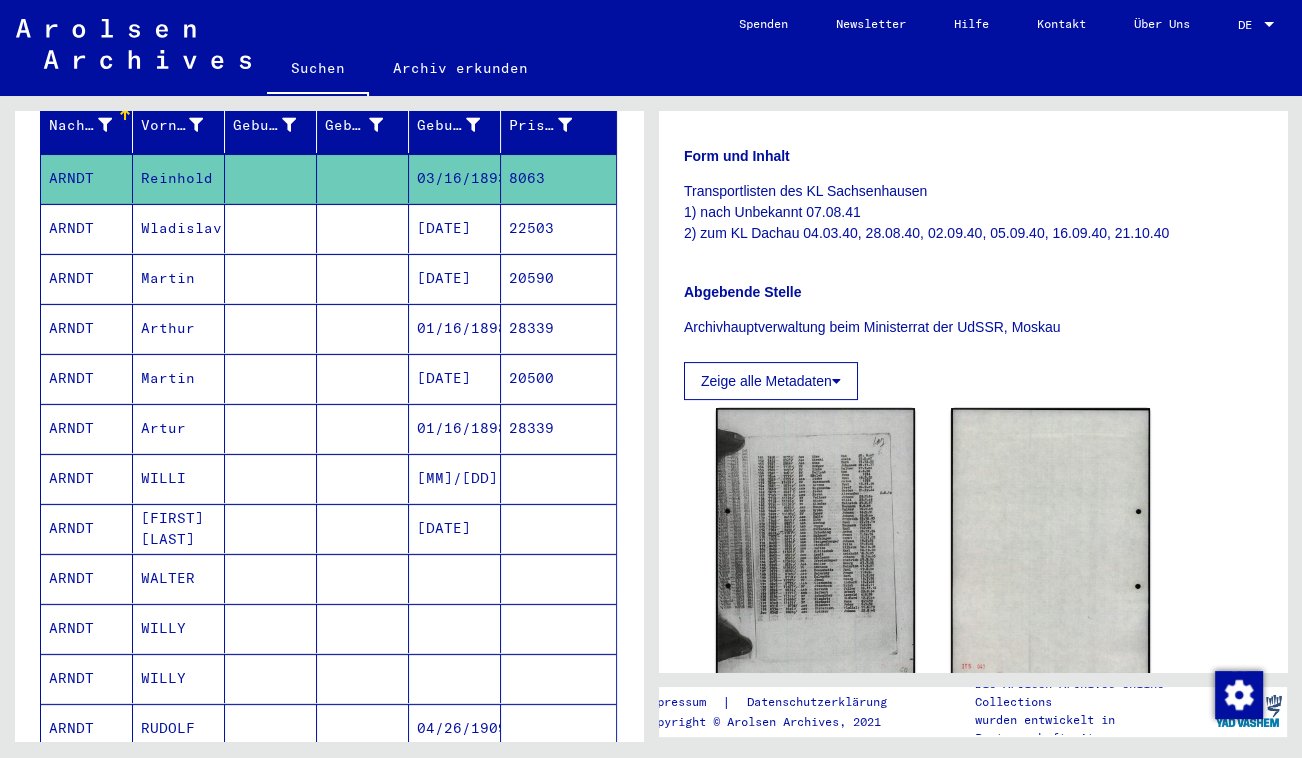 click 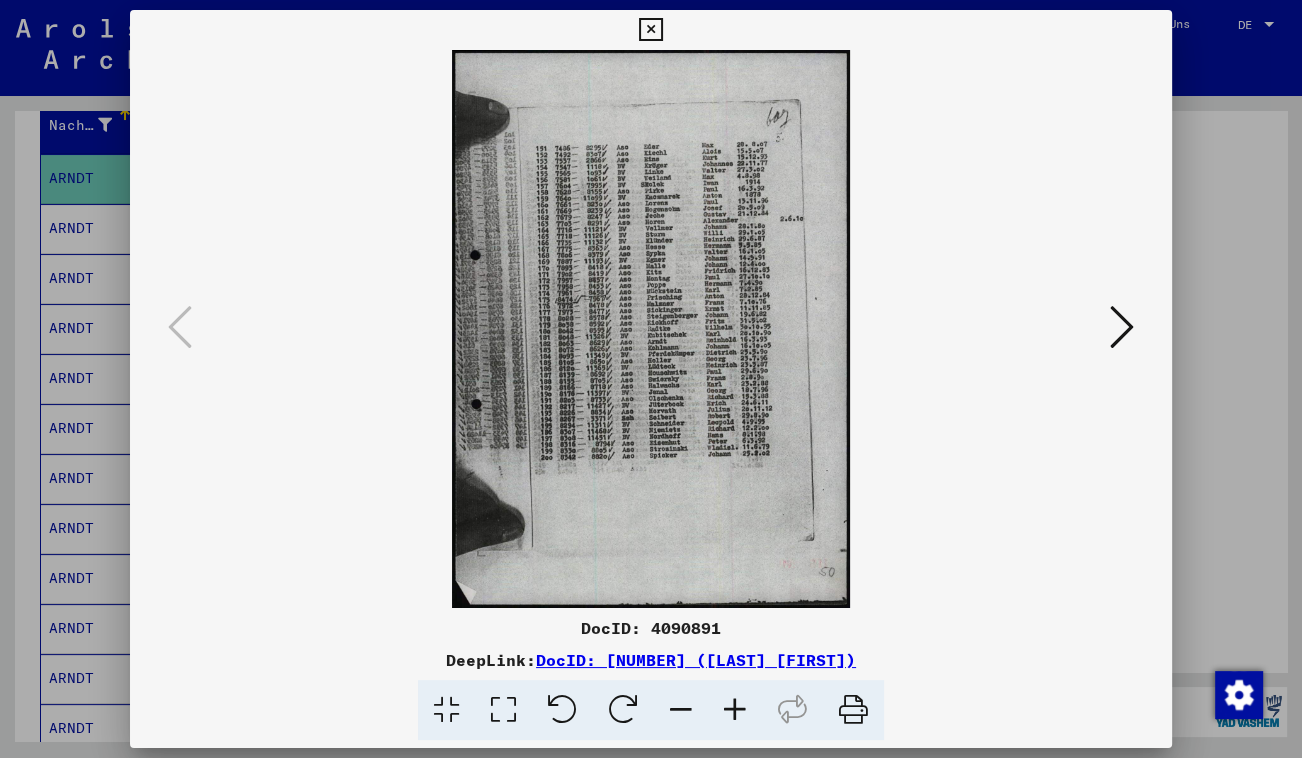 click at bounding box center [503, 710] 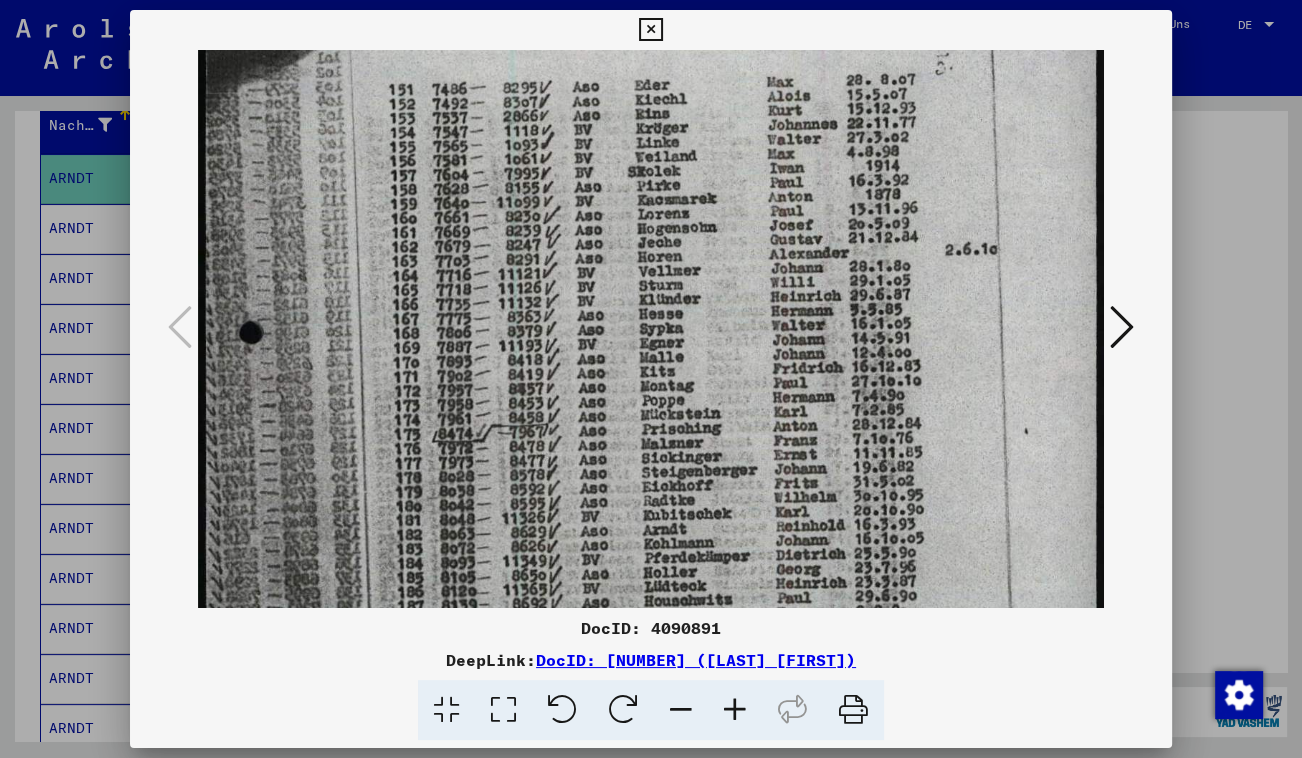 scroll, scrollTop: 187, scrollLeft: 0, axis: vertical 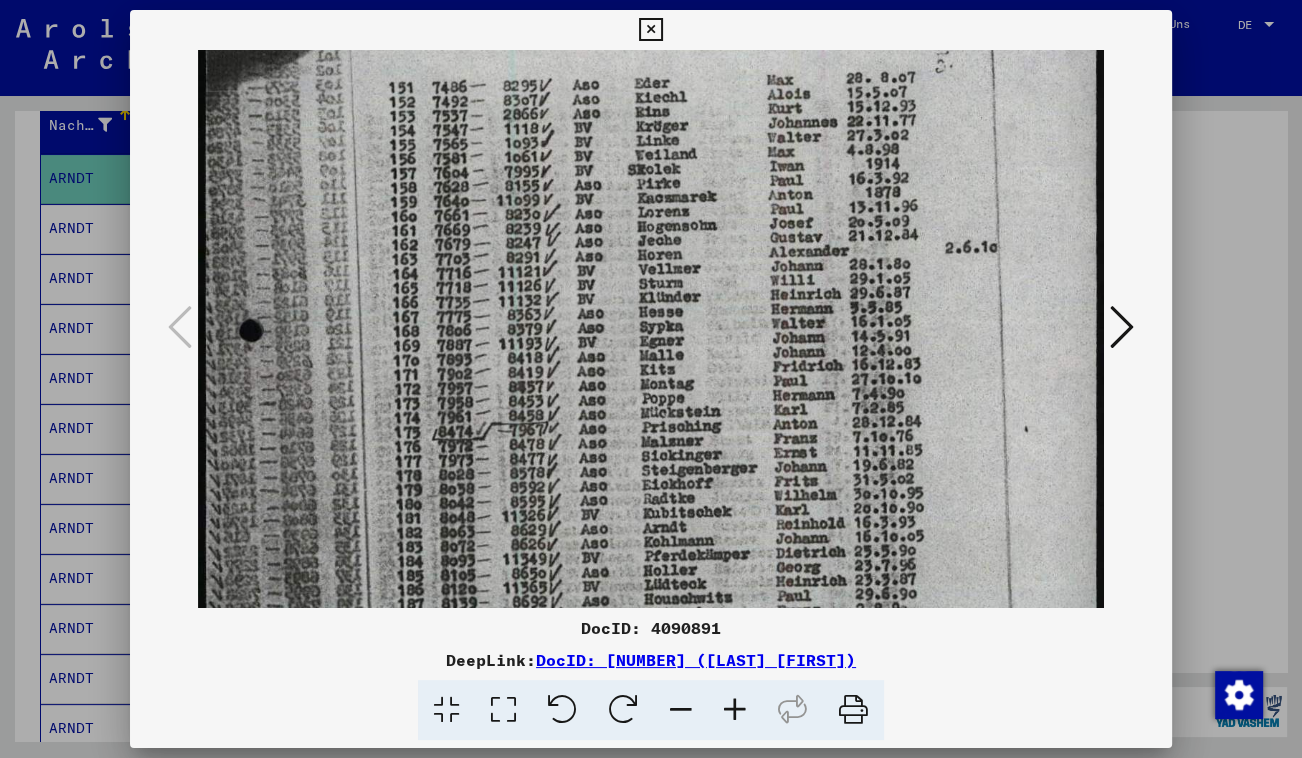drag, startPoint x: 646, startPoint y: 513, endPoint x: 636, endPoint y: 324, distance: 189.26436 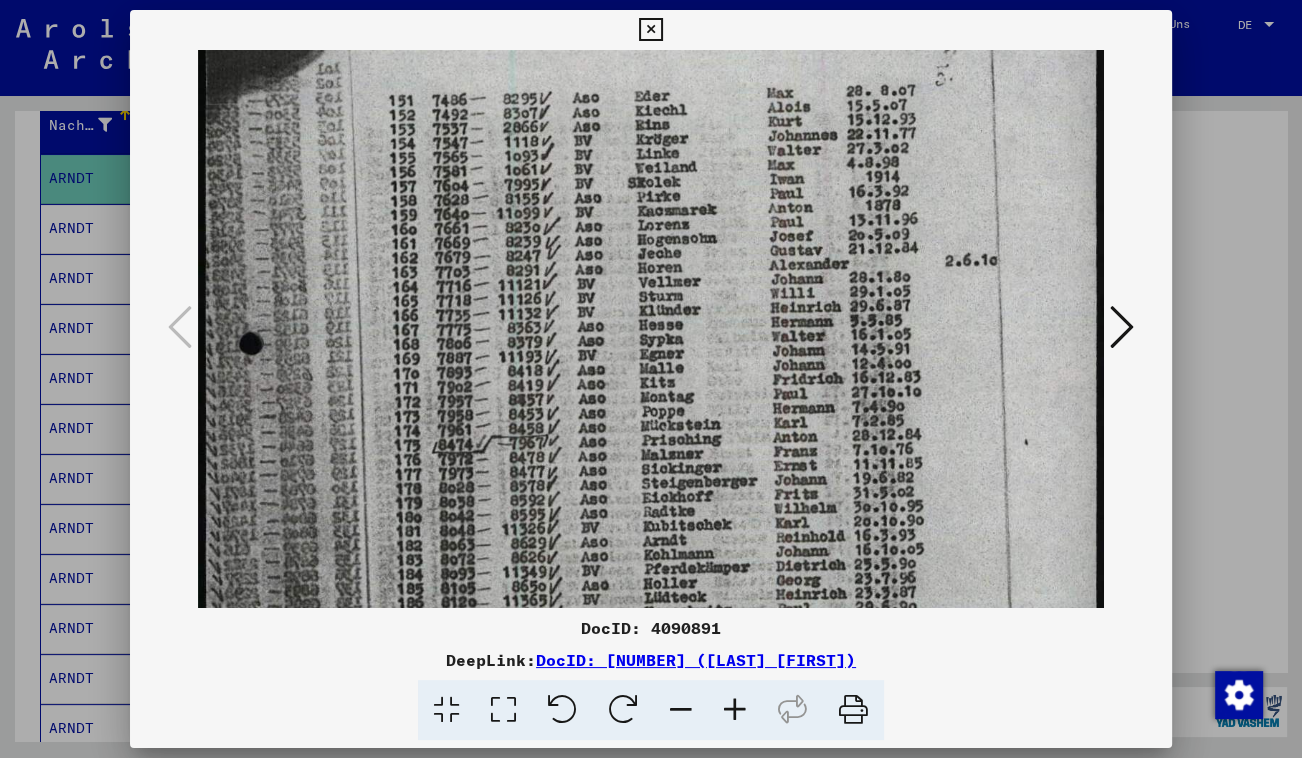scroll, scrollTop: 209, scrollLeft: 0, axis: vertical 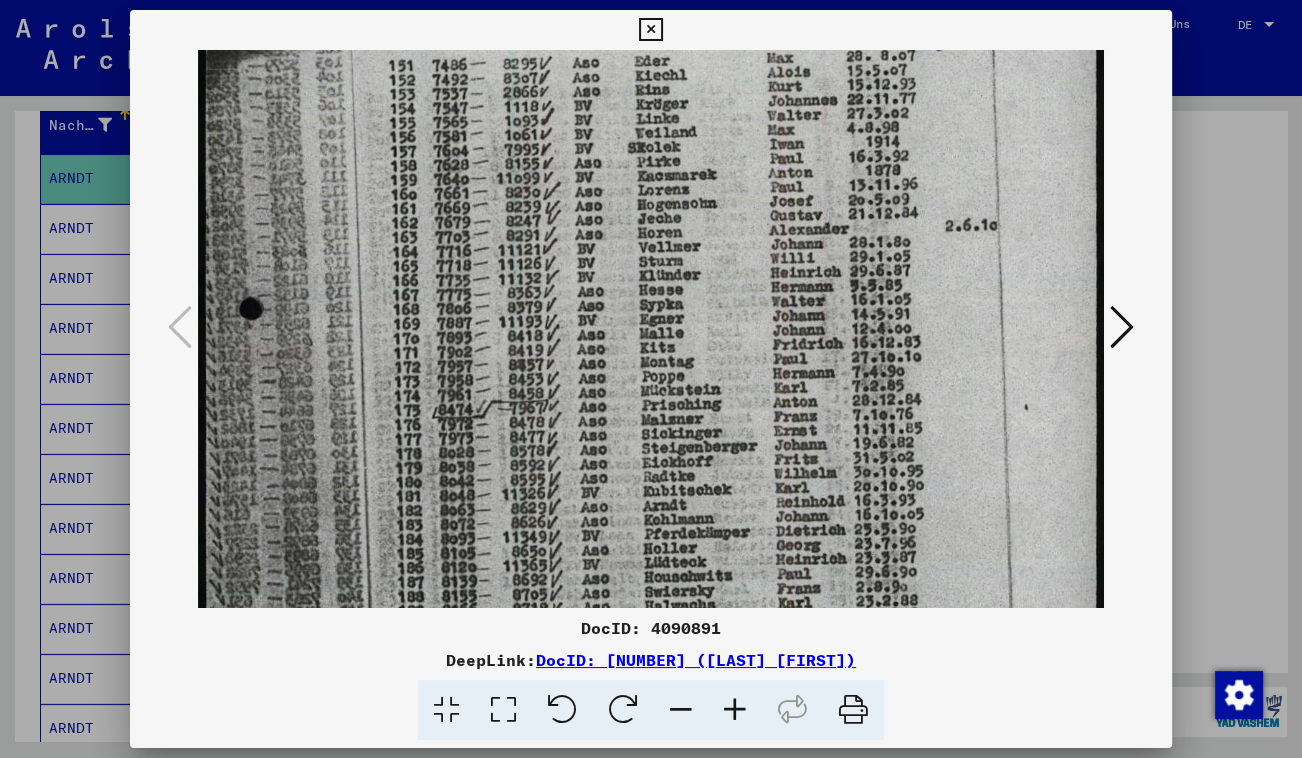 drag, startPoint x: 649, startPoint y: 324, endPoint x: 640, endPoint y: 299, distance: 26.57066 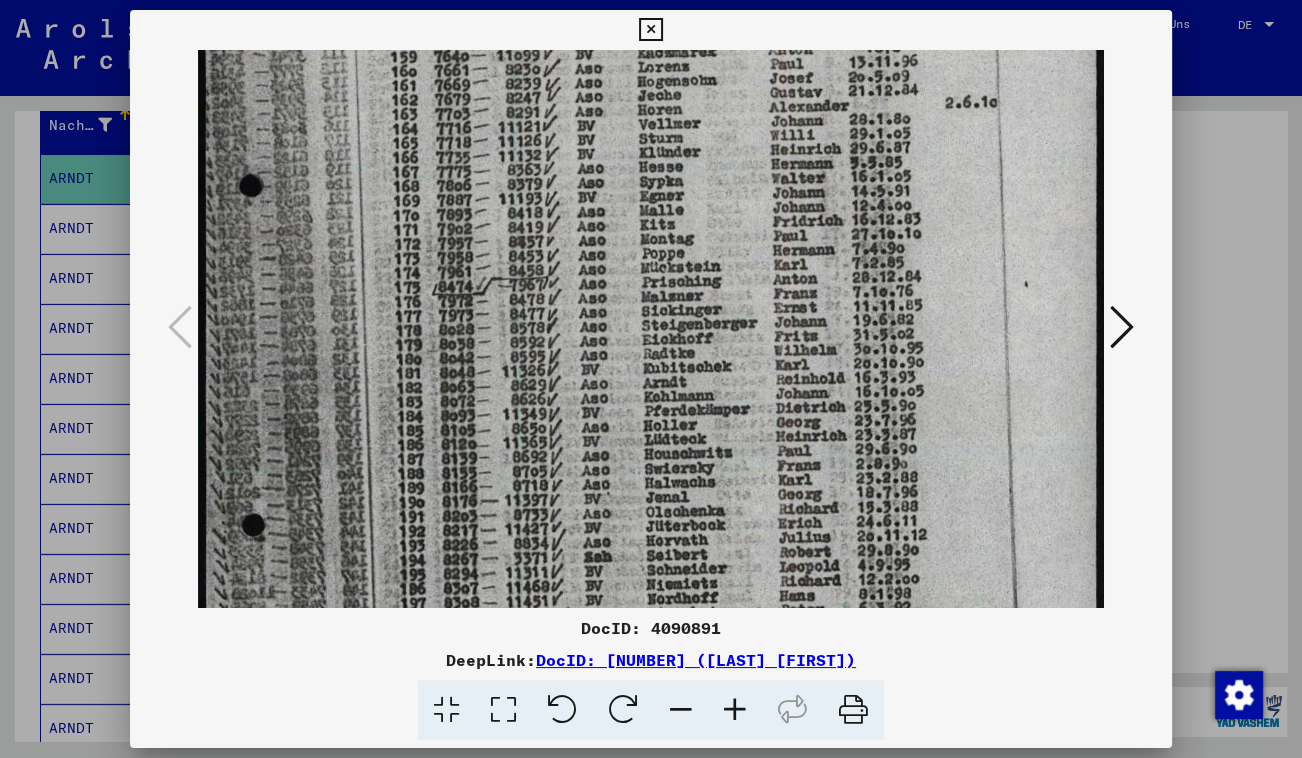 scroll, scrollTop: 326, scrollLeft: 0, axis: vertical 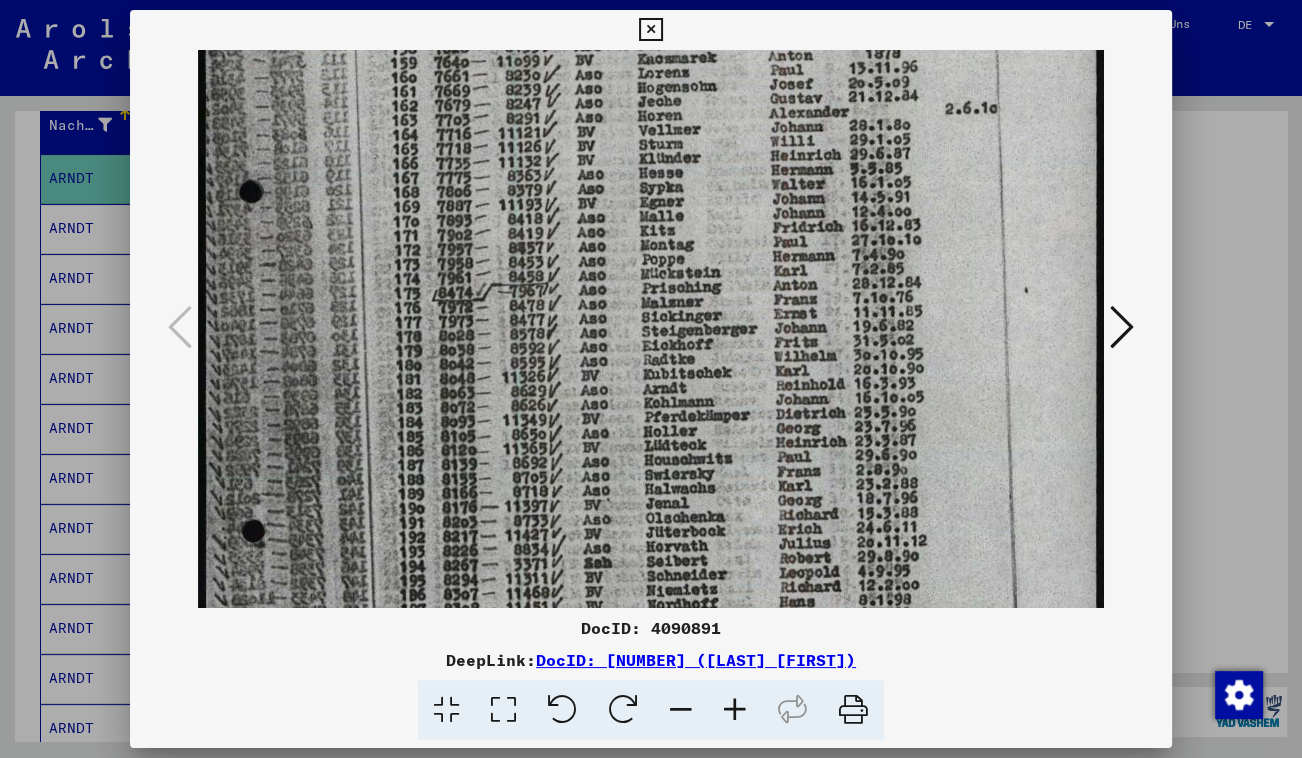 drag, startPoint x: 677, startPoint y: 504, endPoint x: 659, endPoint y: 416, distance: 89.822044 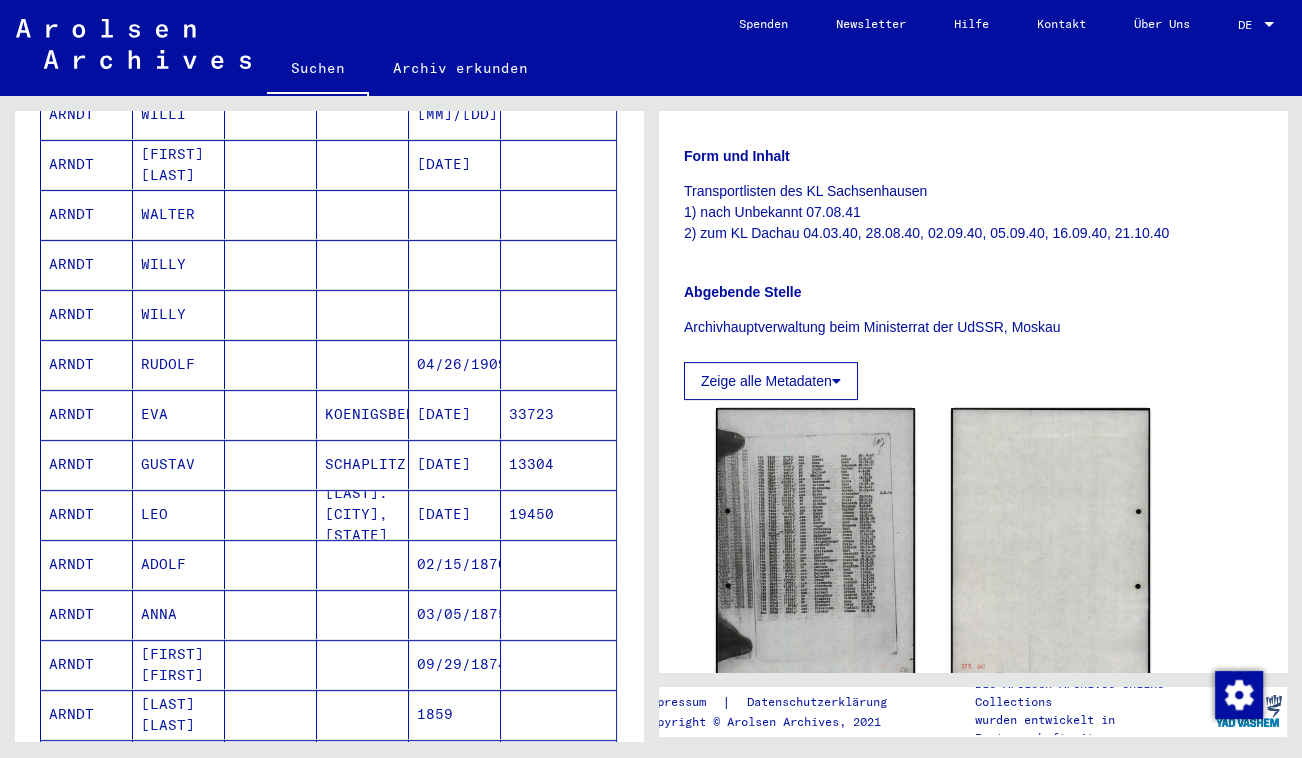 scroll, scrollTop: 727, scrollLeft: 0, axis: vertical 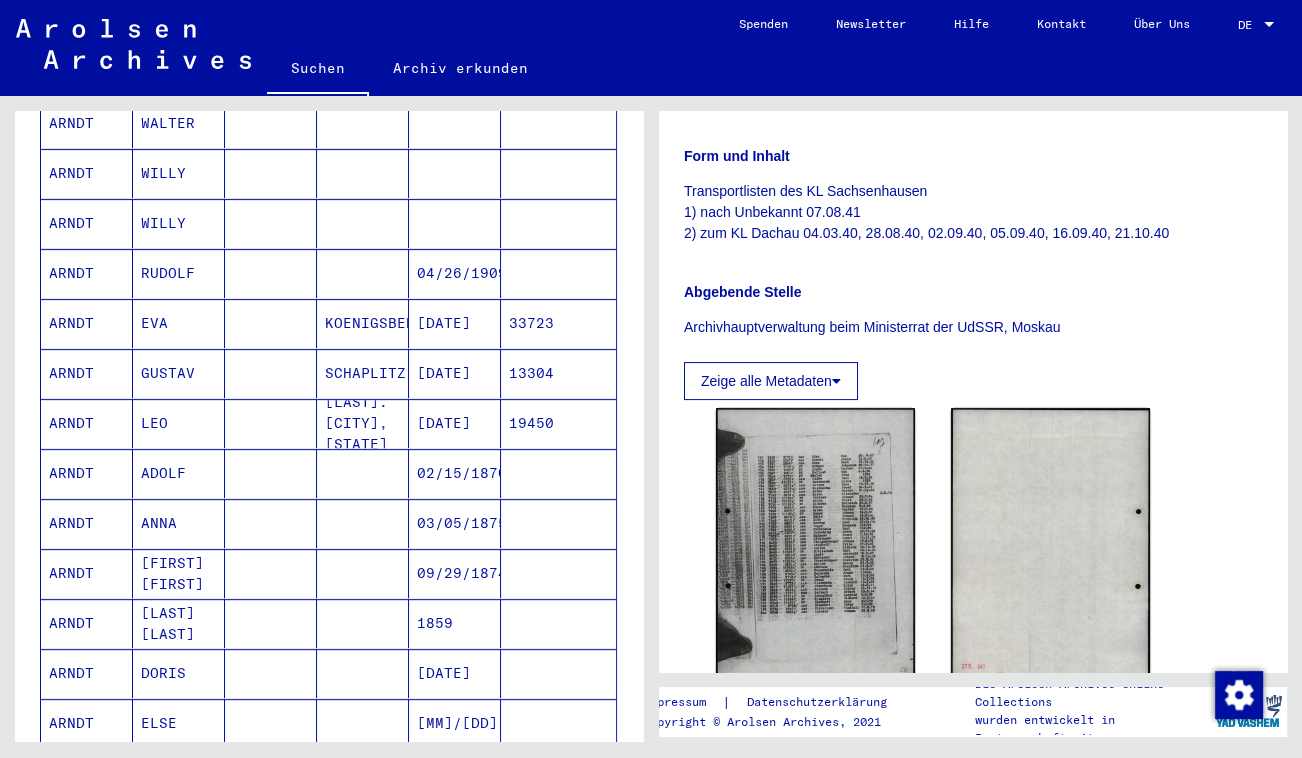 click at bounding box center [363, 573] 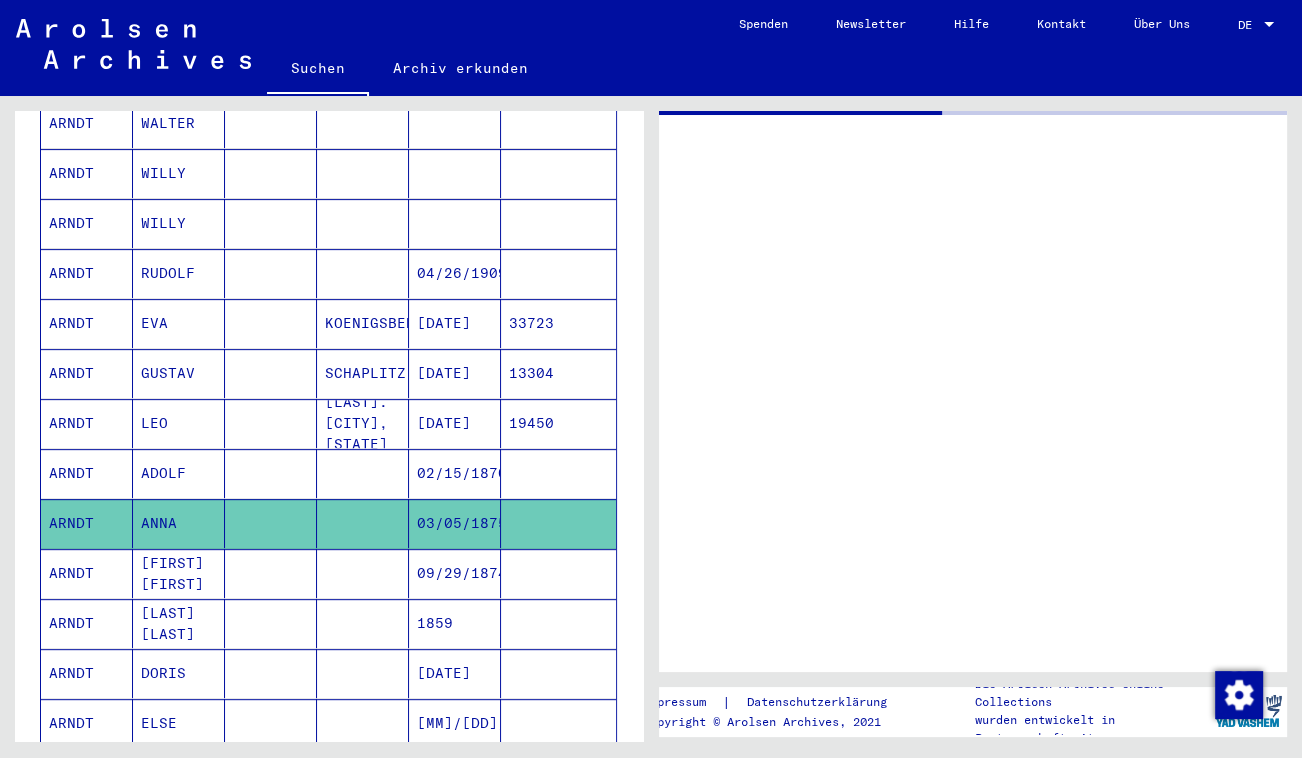 scroll, scrollTop: 0, scrollLeft: 0, axis: both 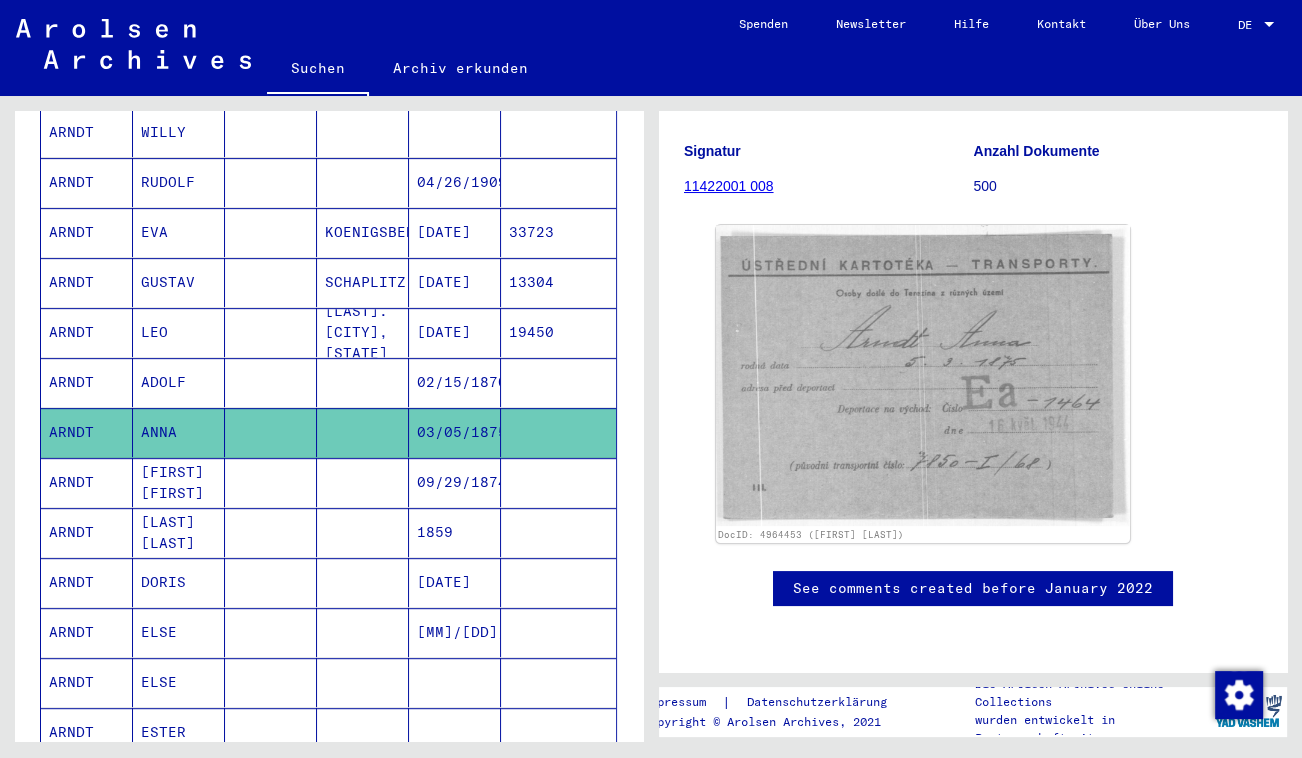click at bounding box center [271, 532] 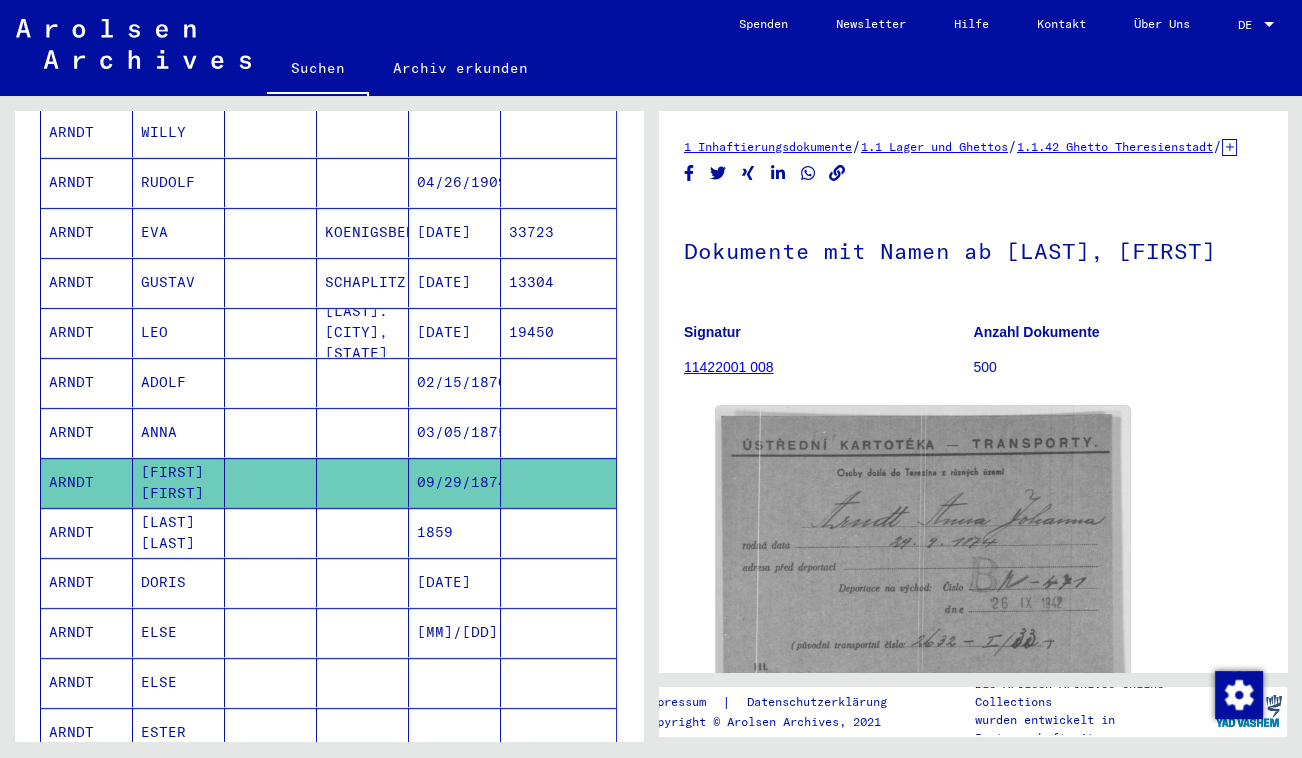 scroll, scrollTop: 0, scrollLeft: 0, axis: both 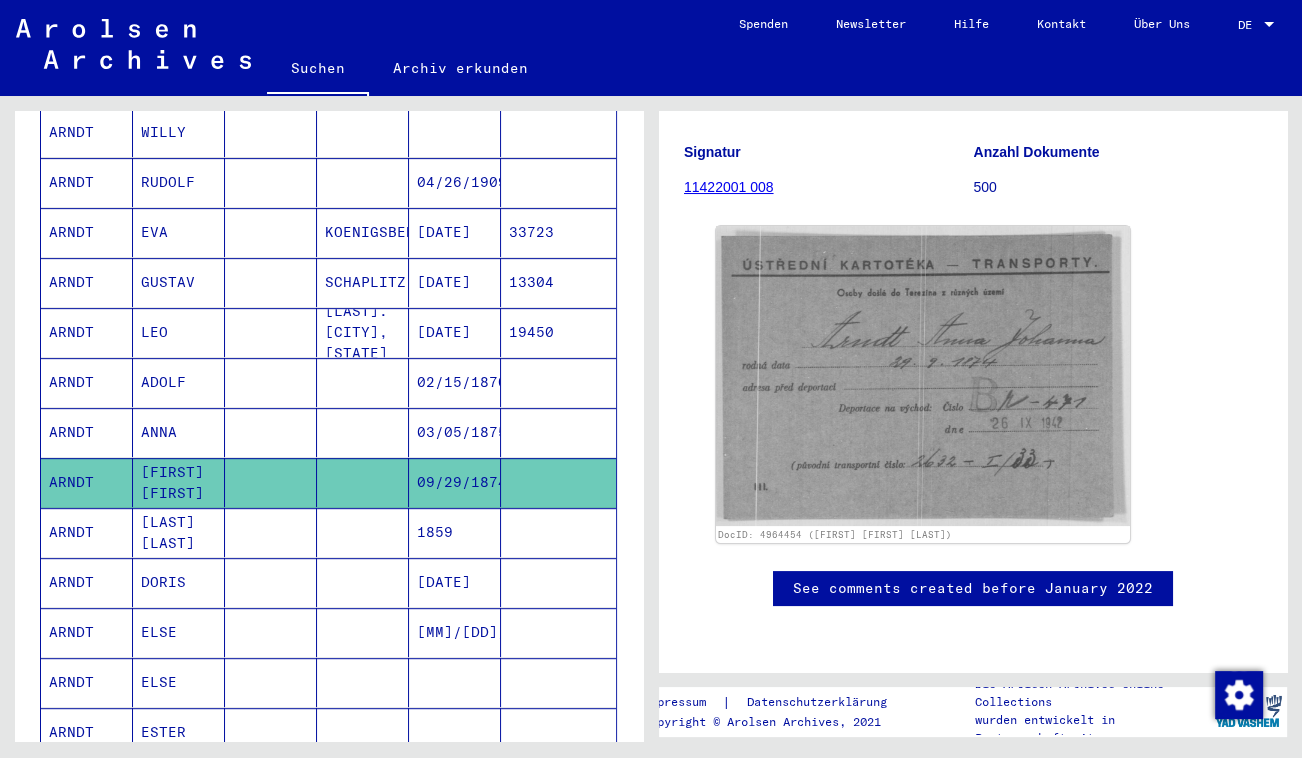 click at bounding box center [271, 582] 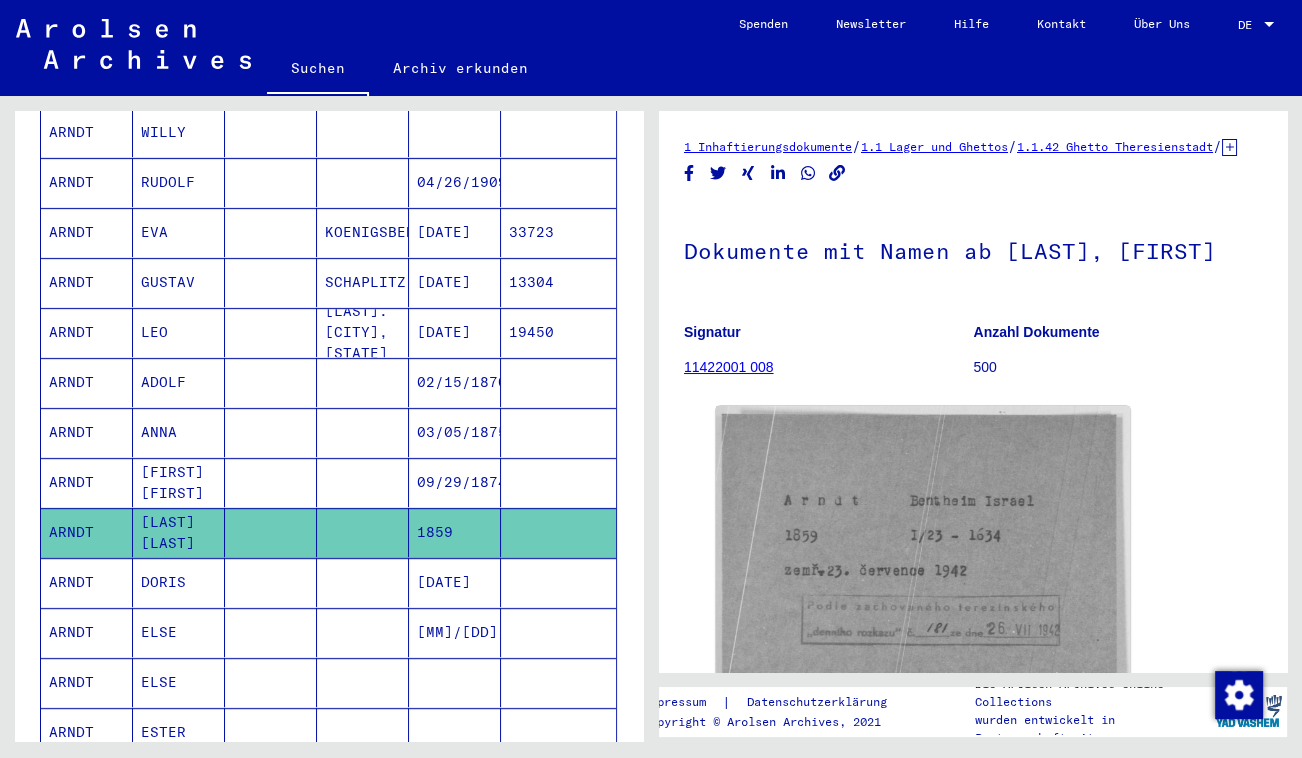 scroll, scrollTop: 0, scrollLeft: 0, axis: both 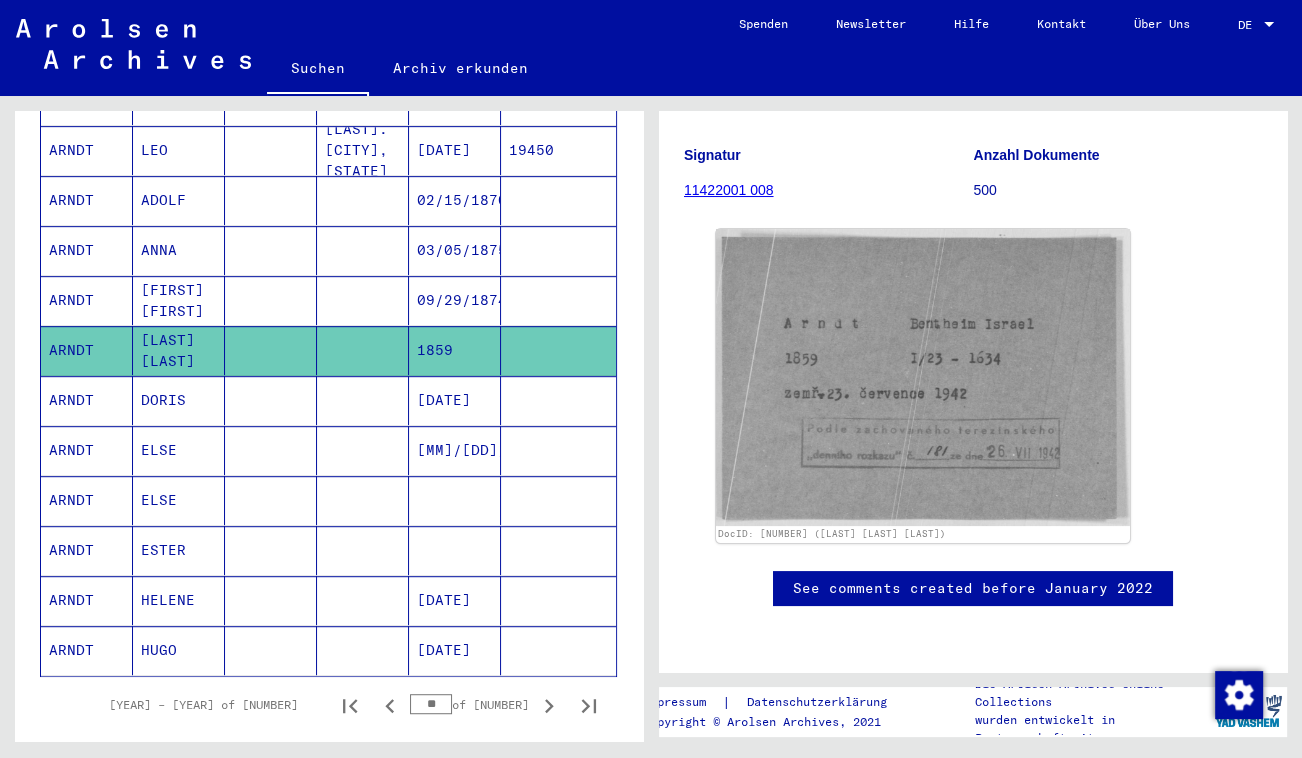click at bounding box center [271, 650] 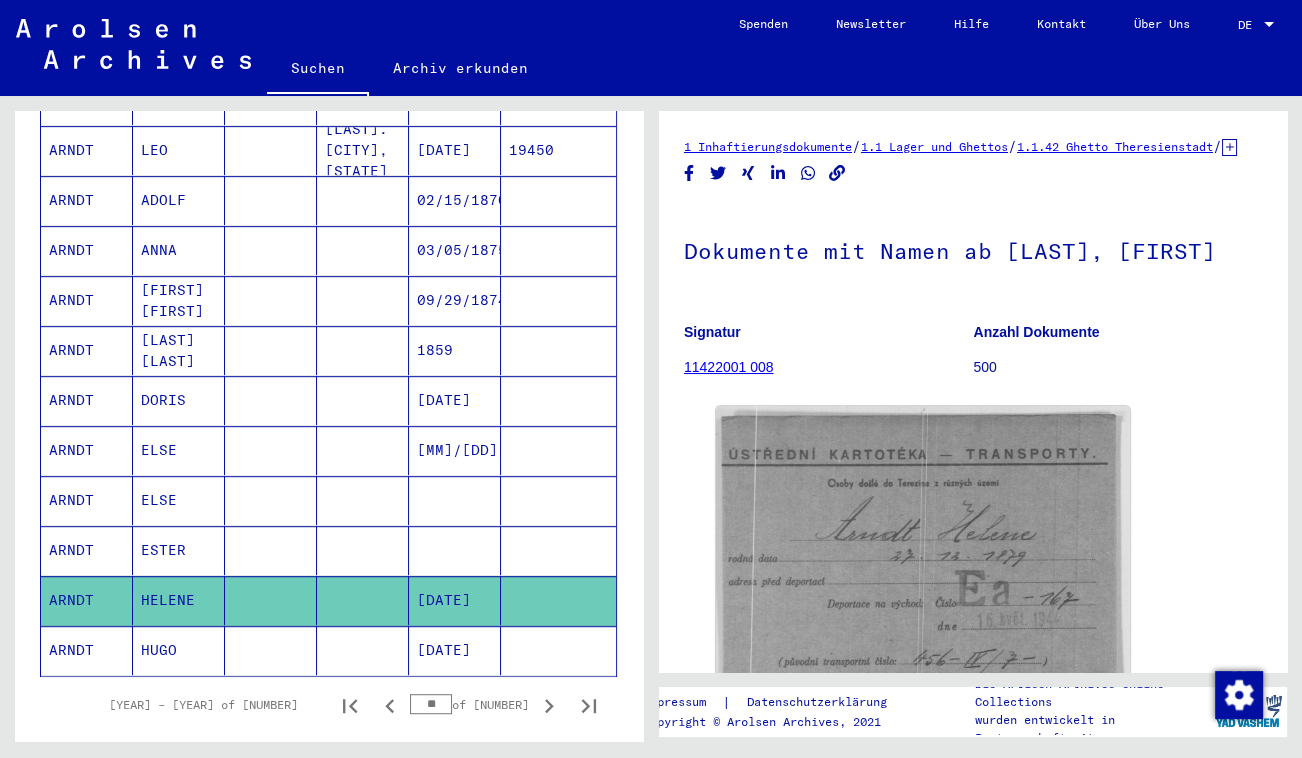 scroll, scrollTop: 0, scrollLeft: 0, axis: both 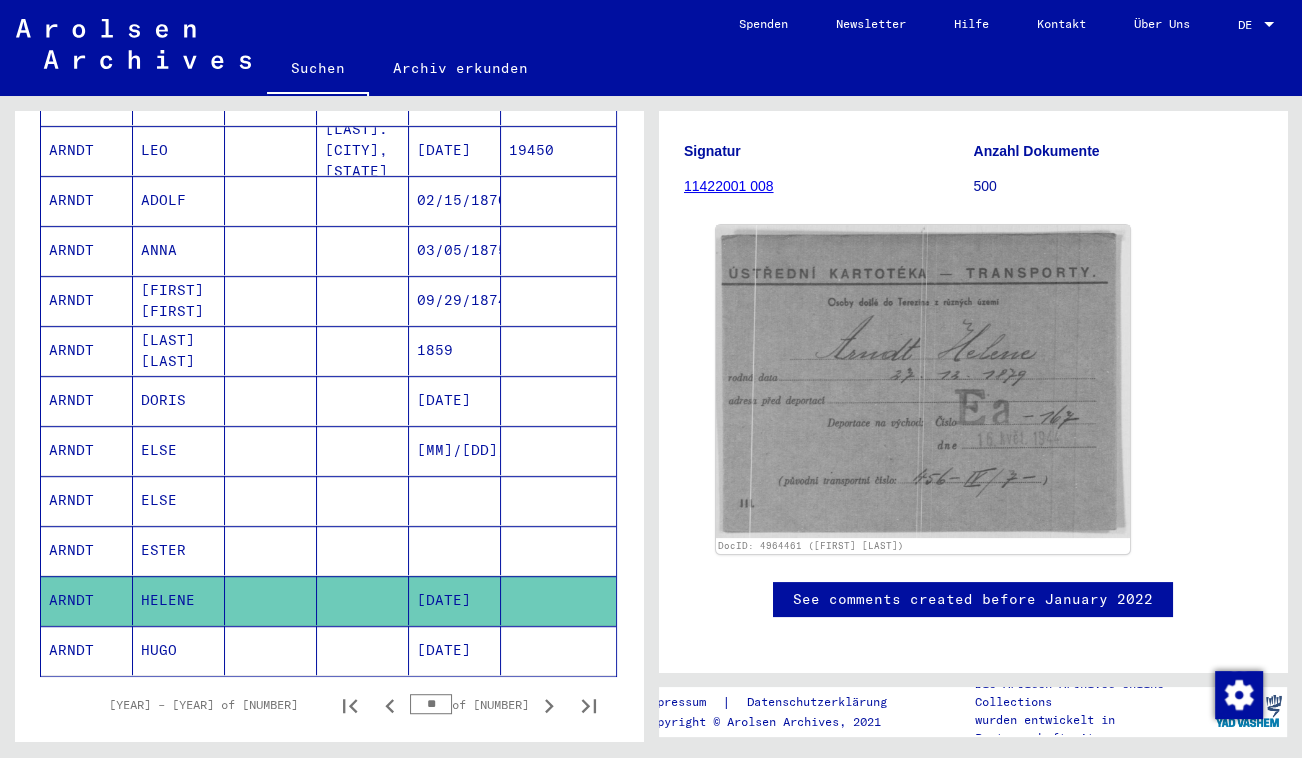 click 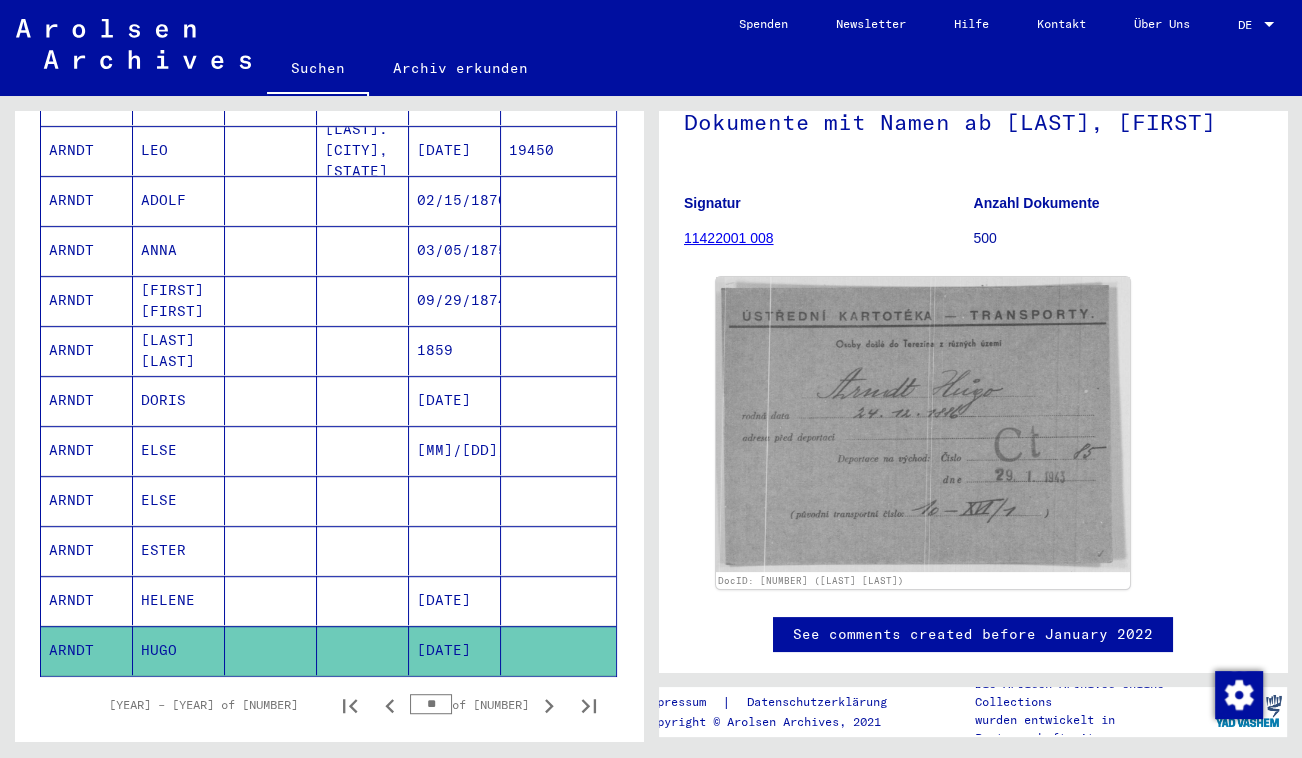 scroll, scrollTop: 181, scrollLeft: 0, axis: vertical 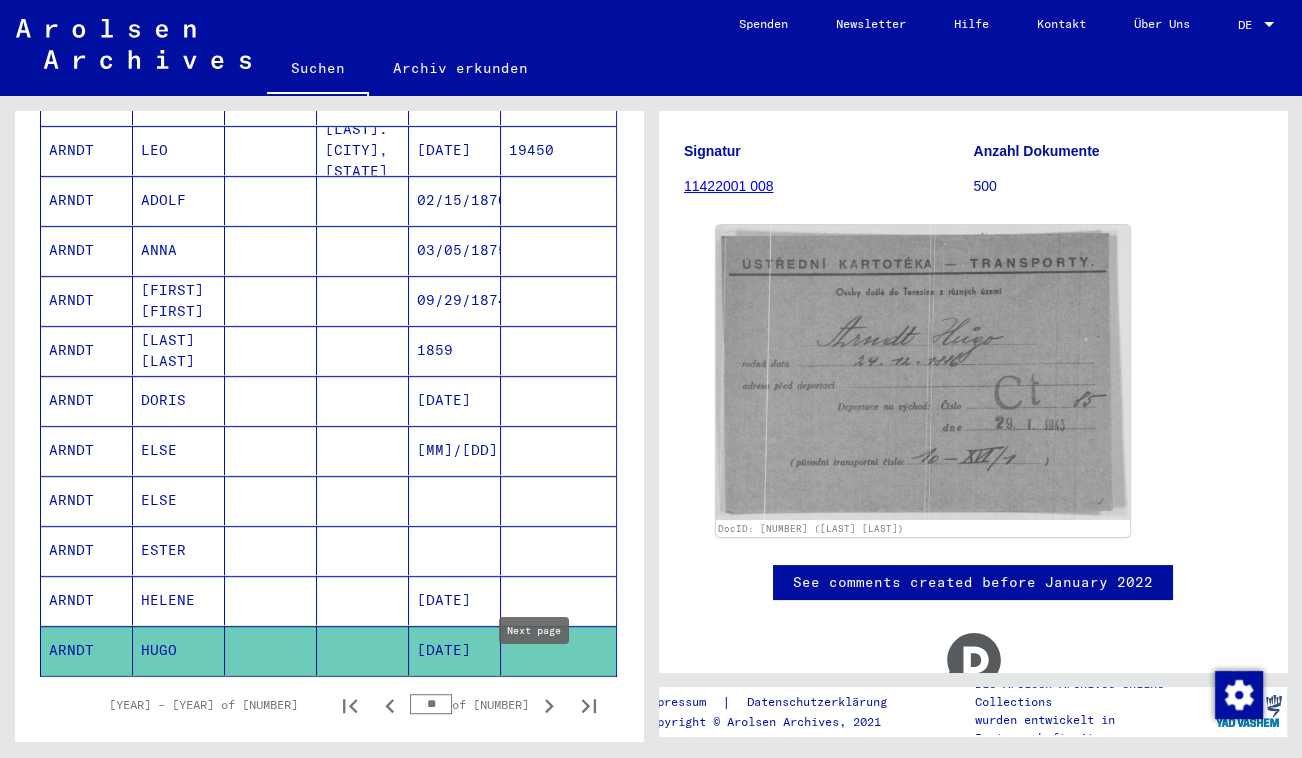 click 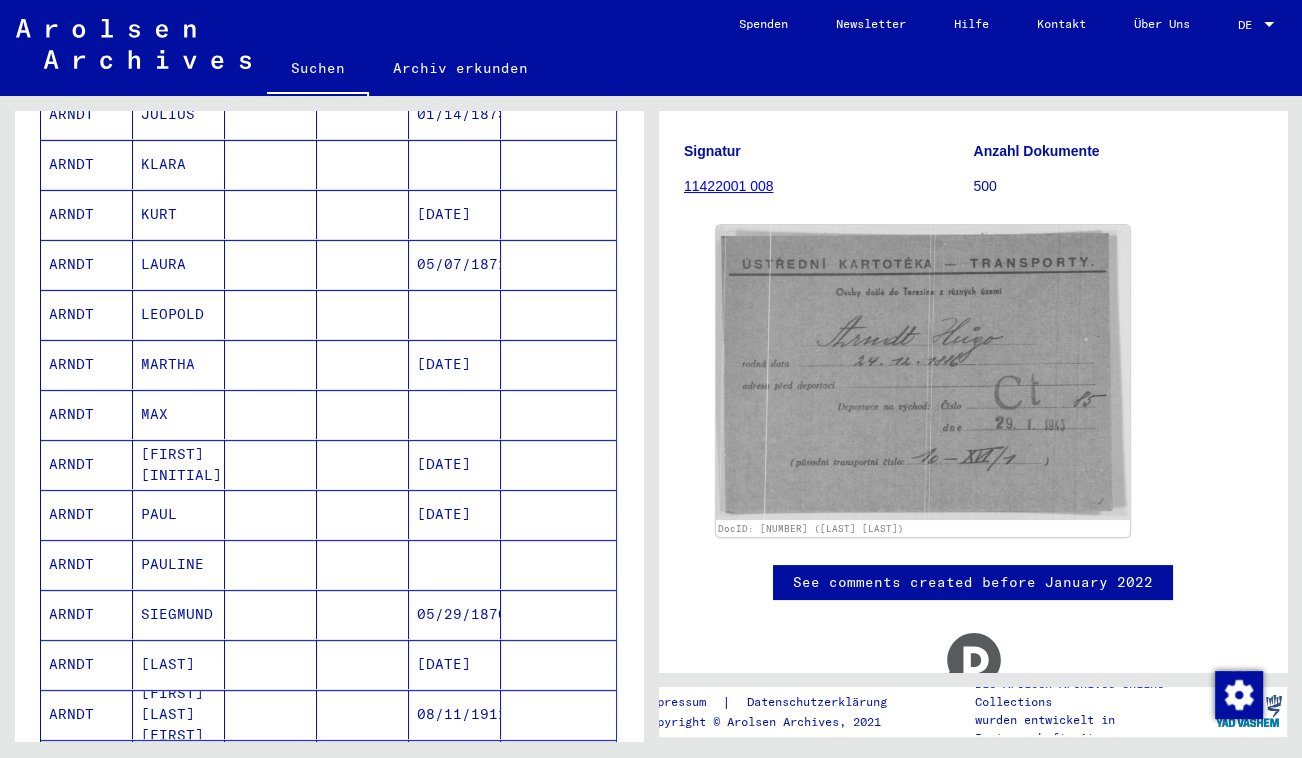 scroll, scrollTop: 272, scrollLeft: 0, axis: vertical 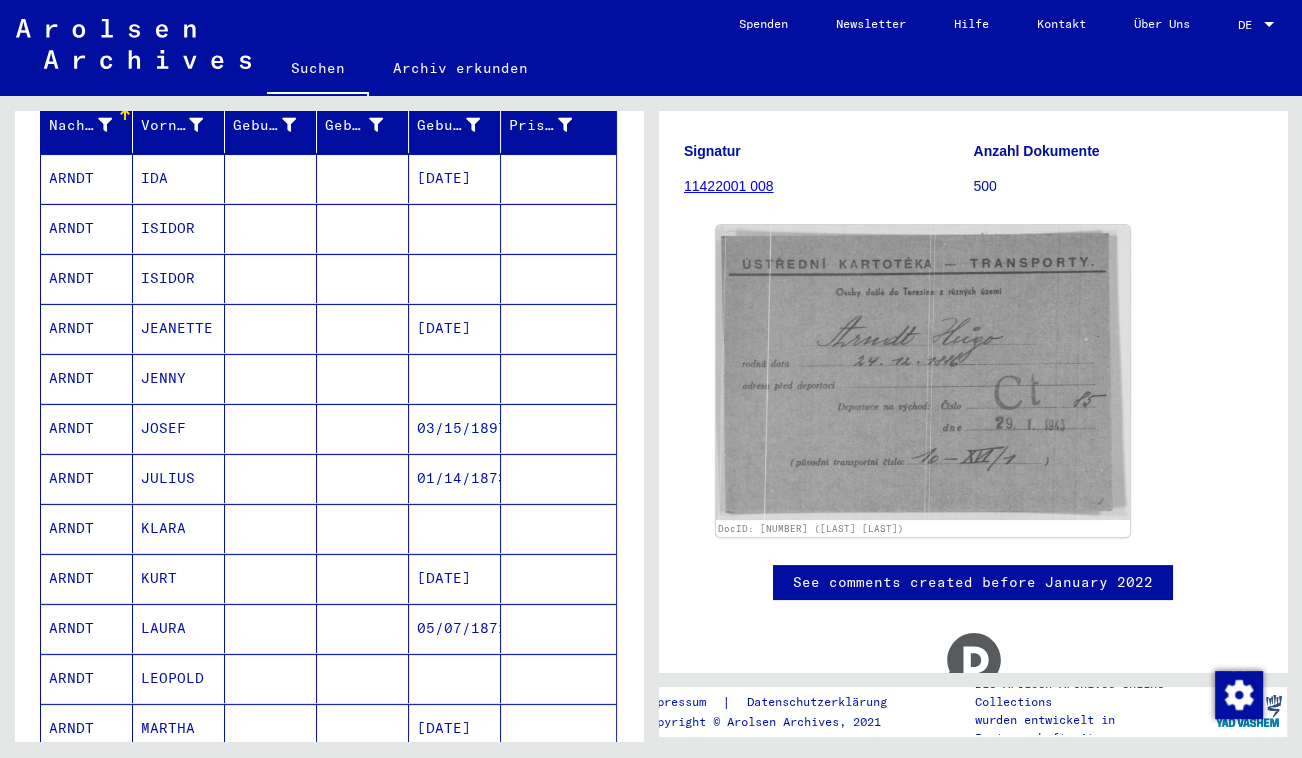 click at bounding box center (363, 228) 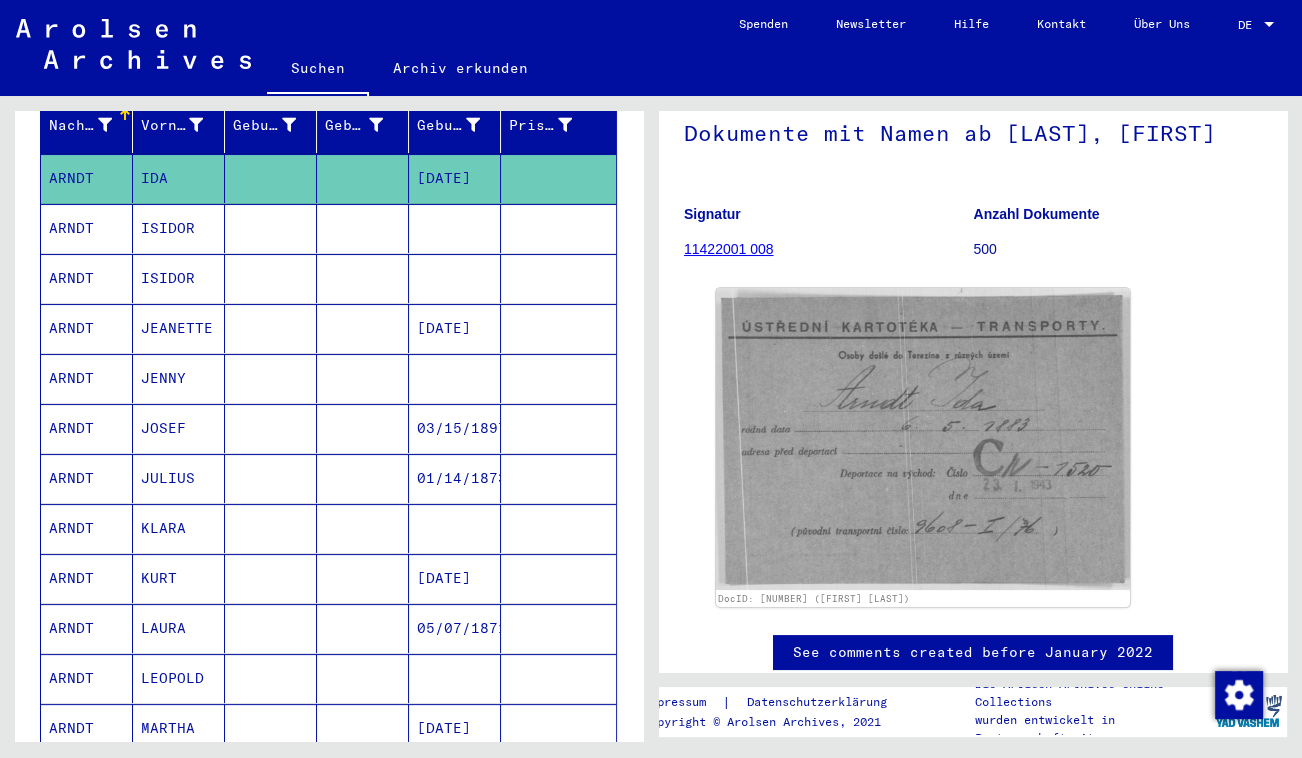 scroll, scrollTop: 181, scrollLeft: 0, axis: vertical 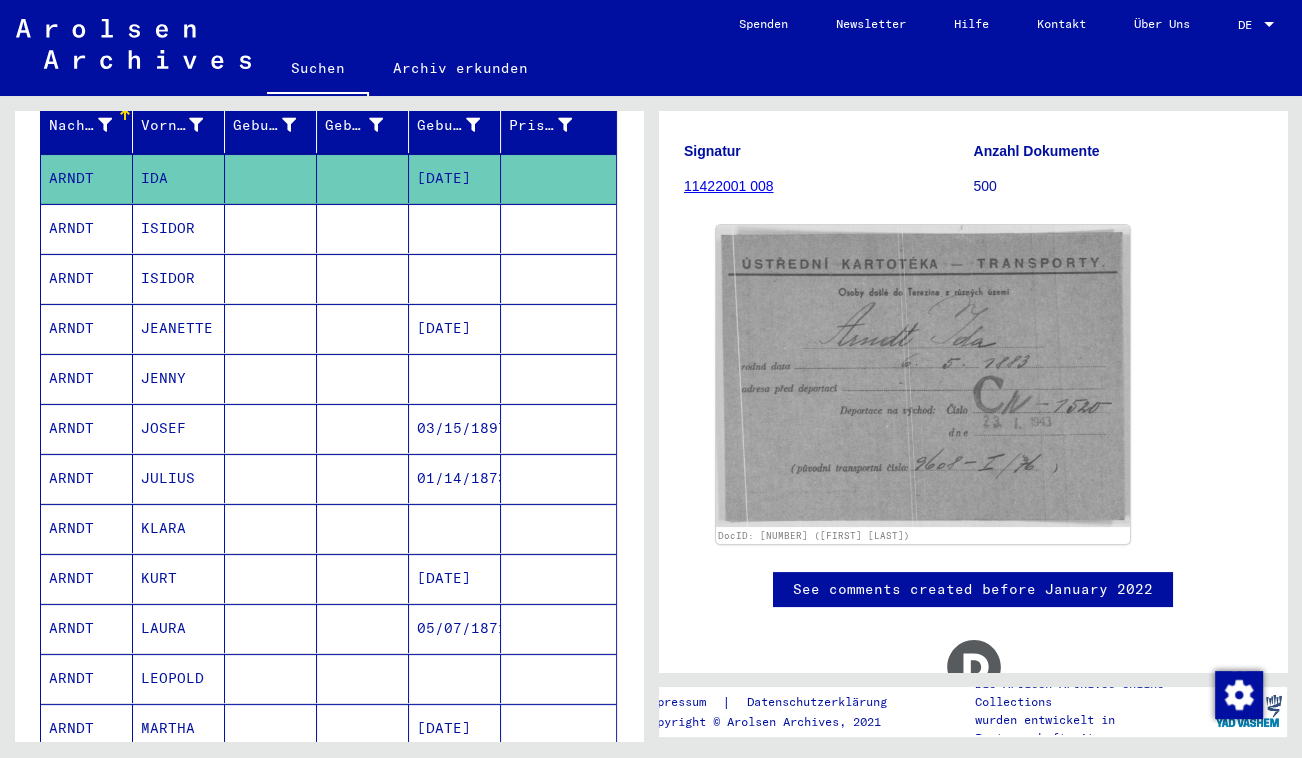 click at bounding box center (363, 278) 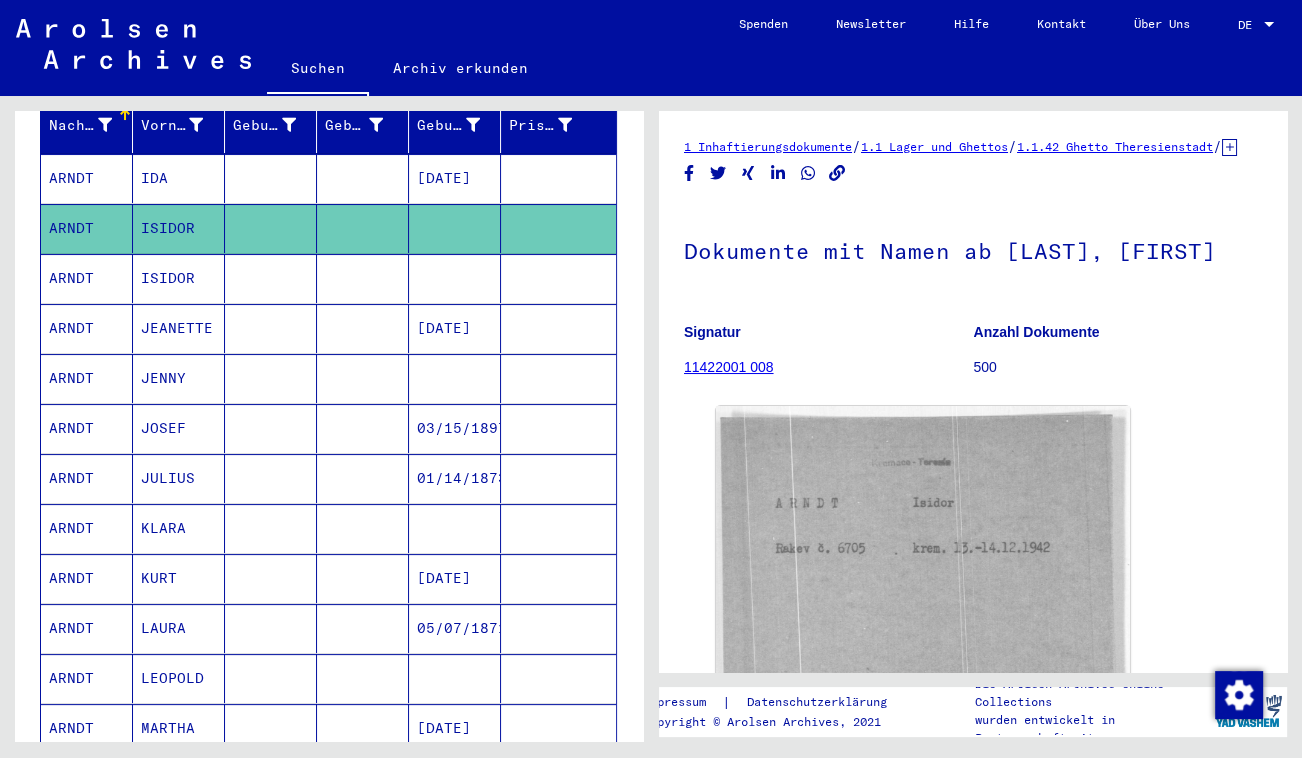 click at bounding box center (363, 328) 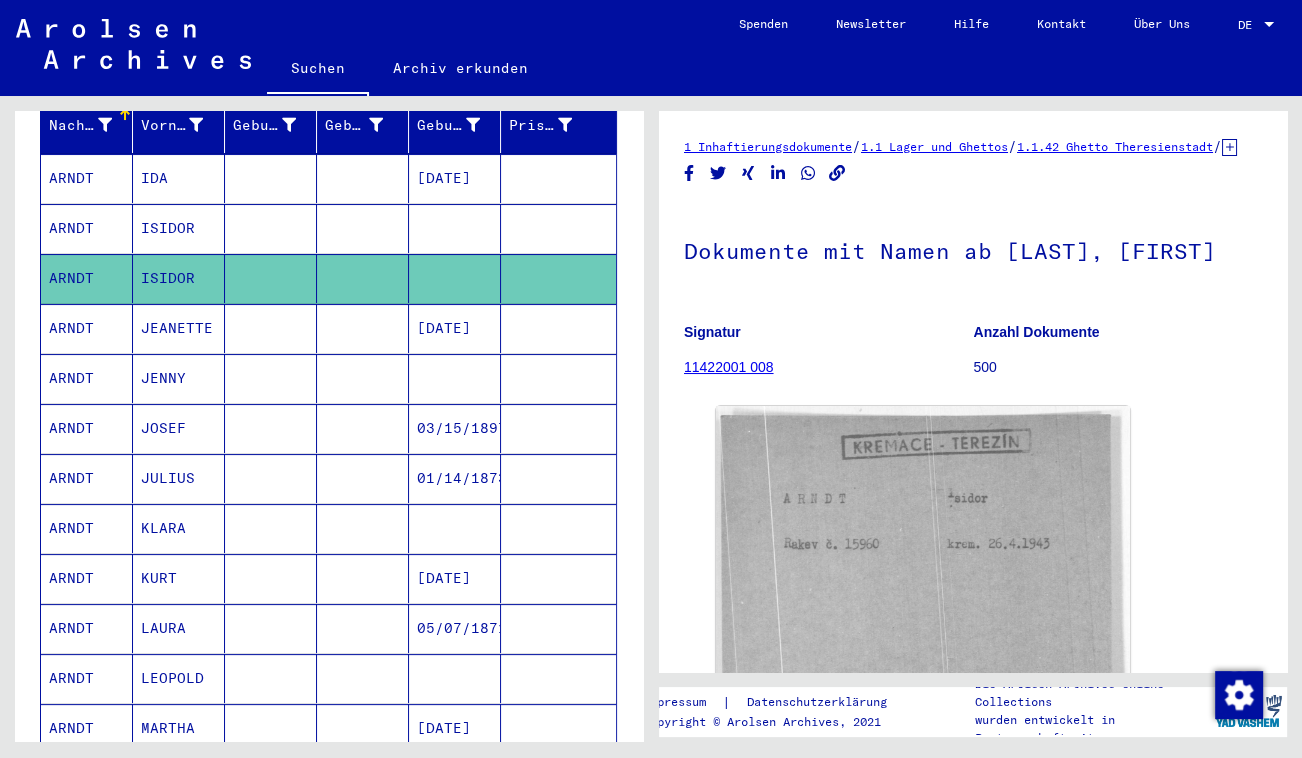 click at bounding box center (363, 378) 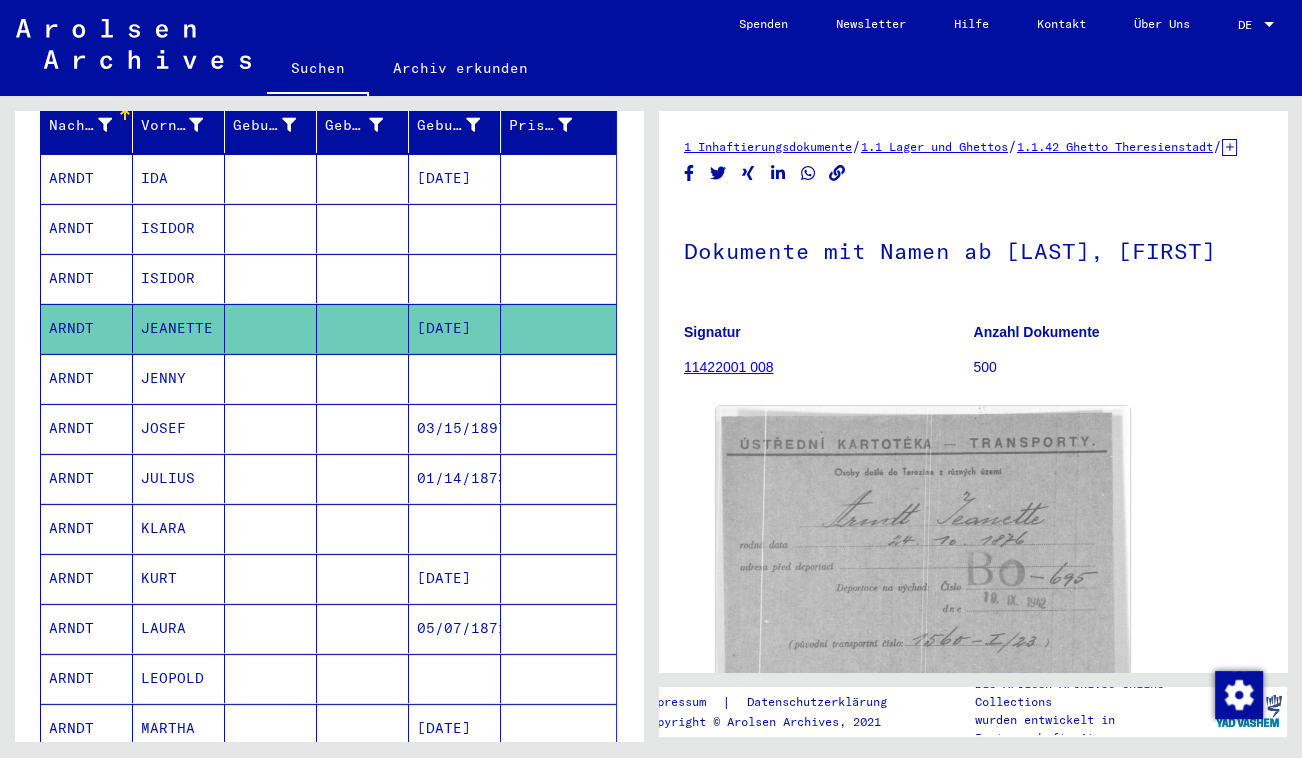 scroll, scrollTop: 181, scrollLeft: 0, axis: vertical 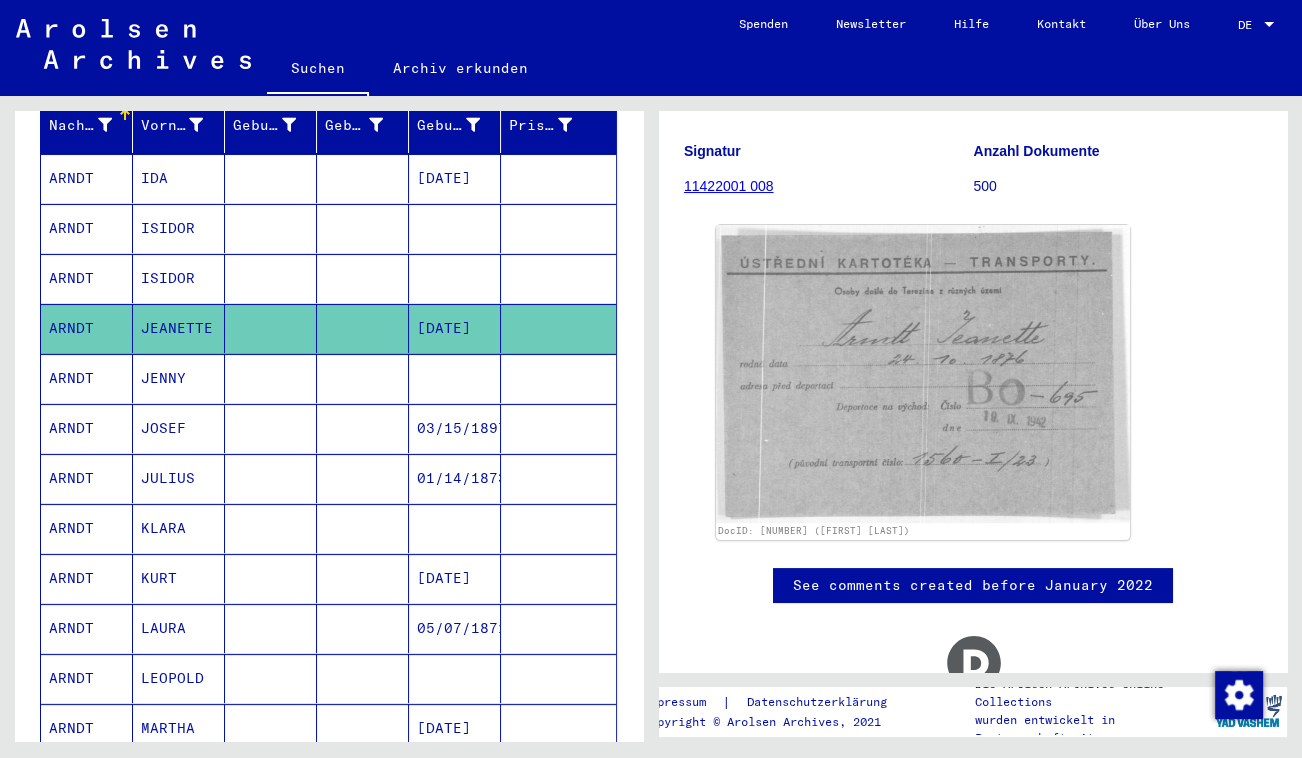 click at bounding box center [363, 428] 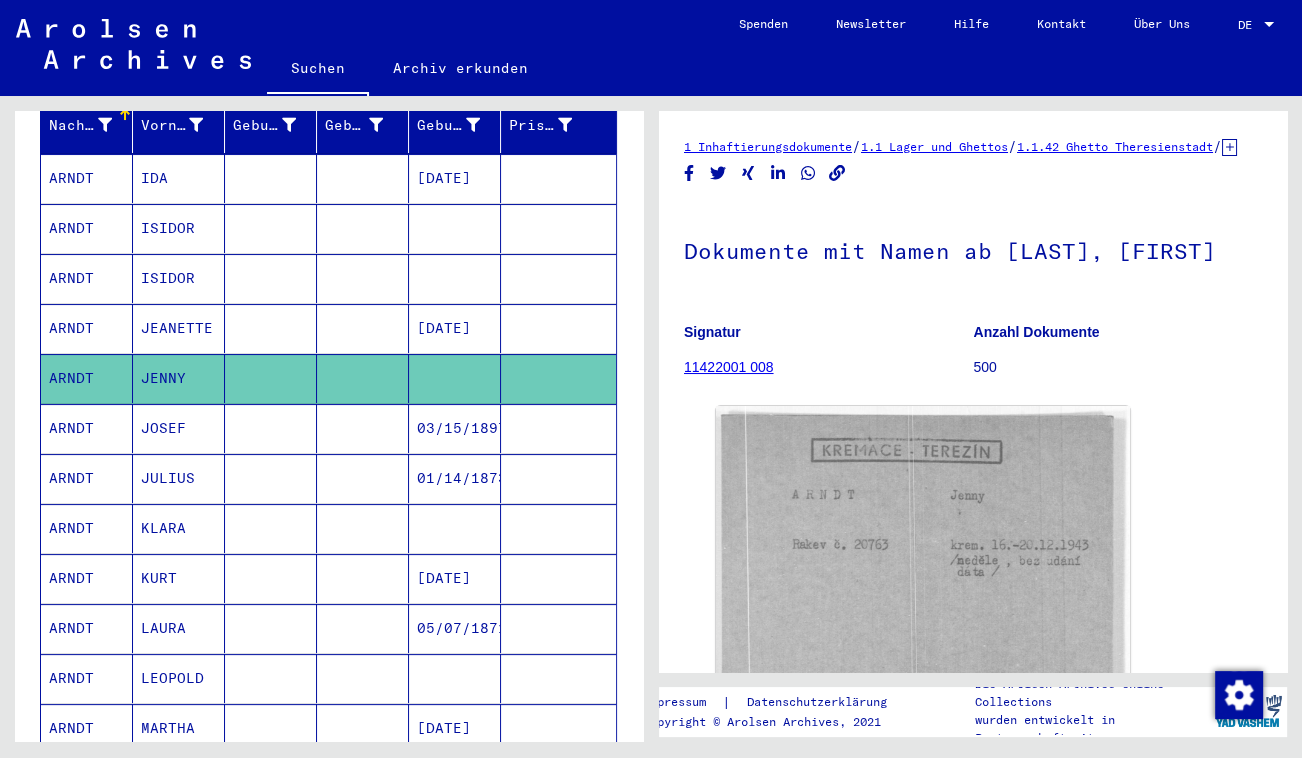 click at bounding box center [363, 478] 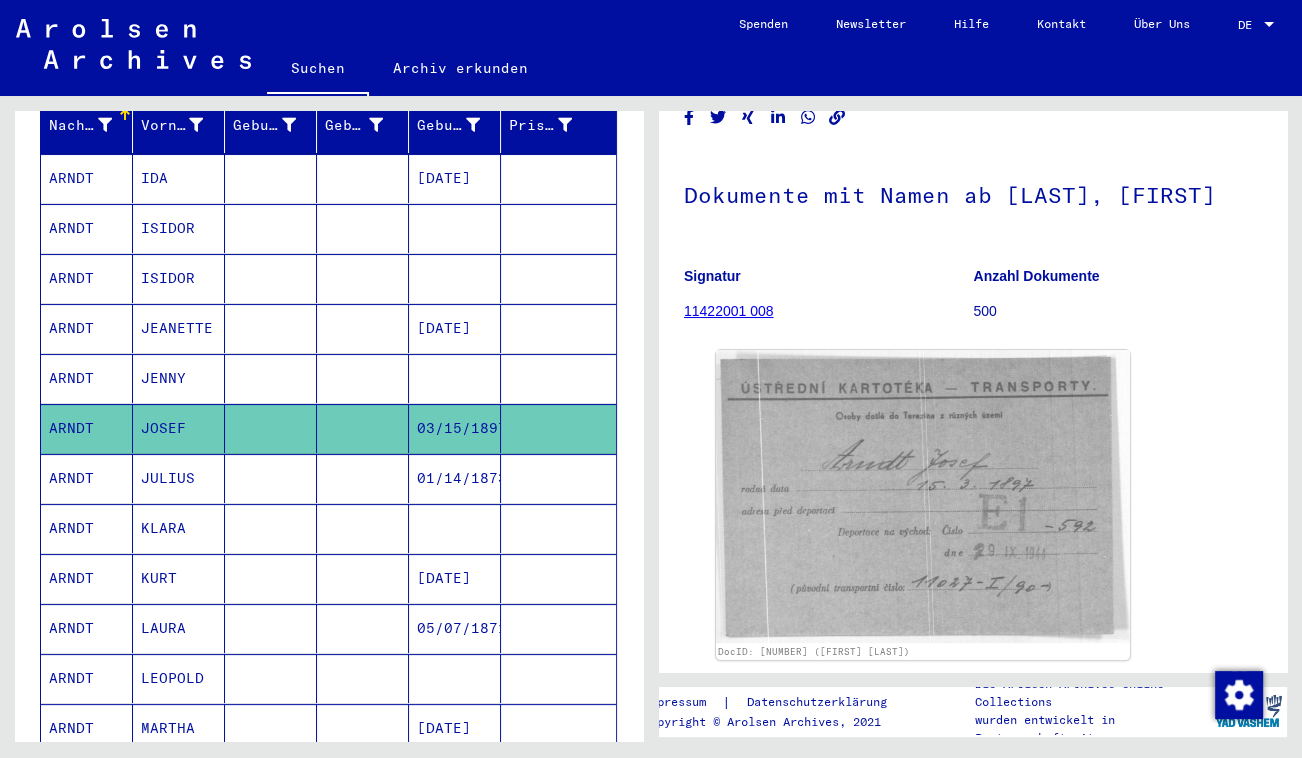 scroll, scrollTop: 90, scrollLeft: 0, axis: vertical 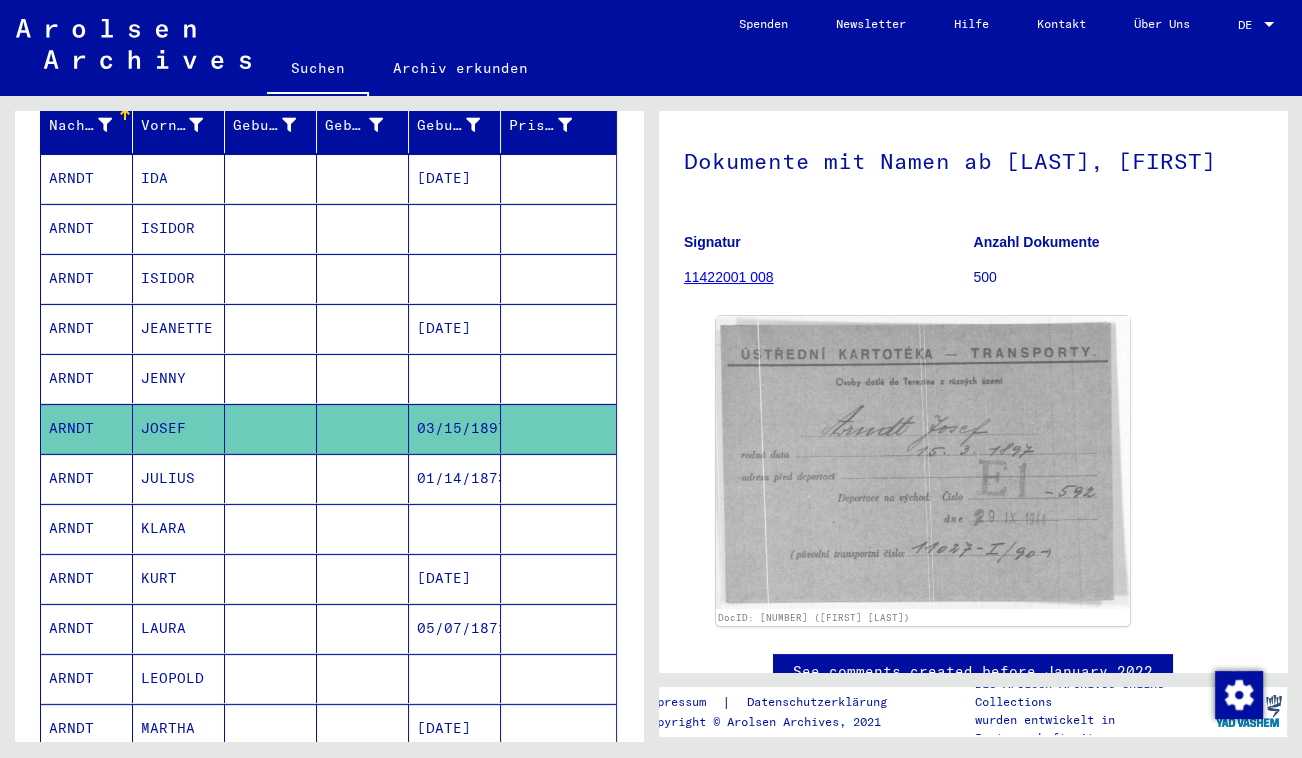 click at bounding box center (363, 528) 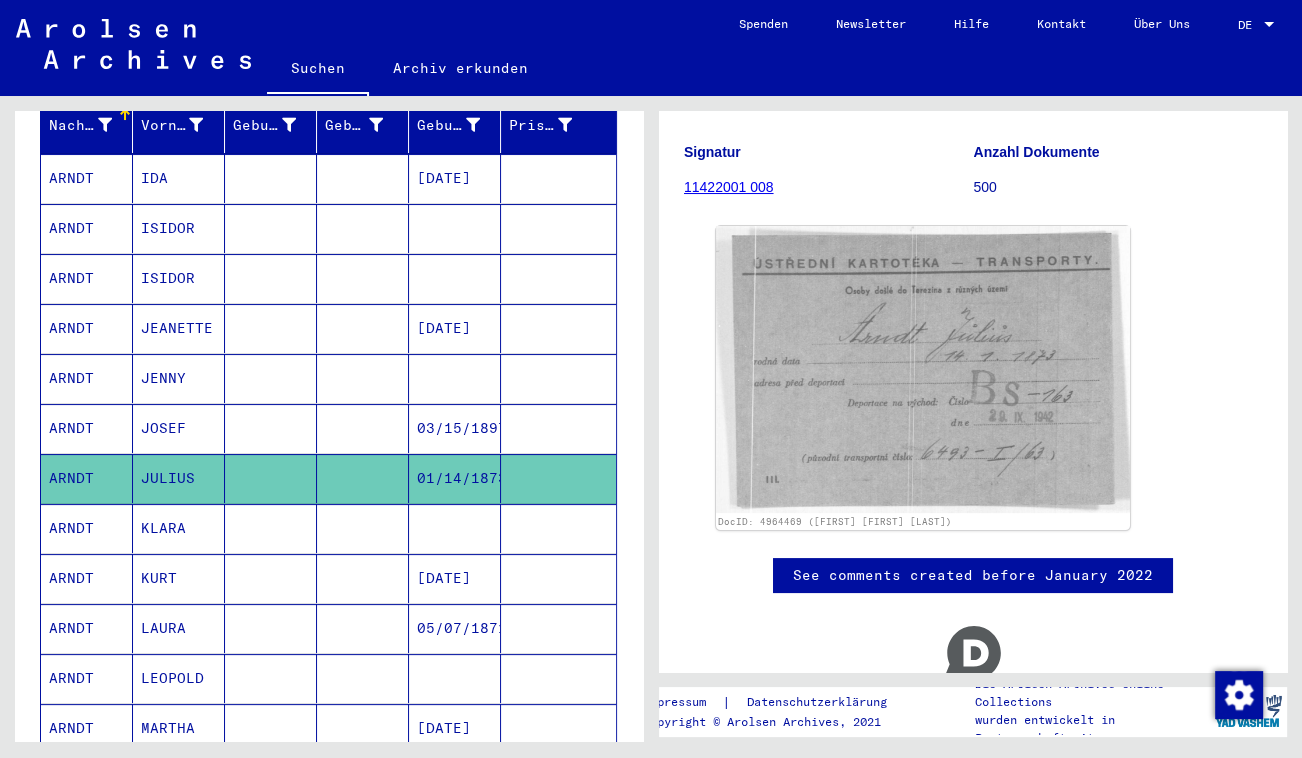 scroll, scrollTop: 181, scrollLeft: 0, axis: vertical 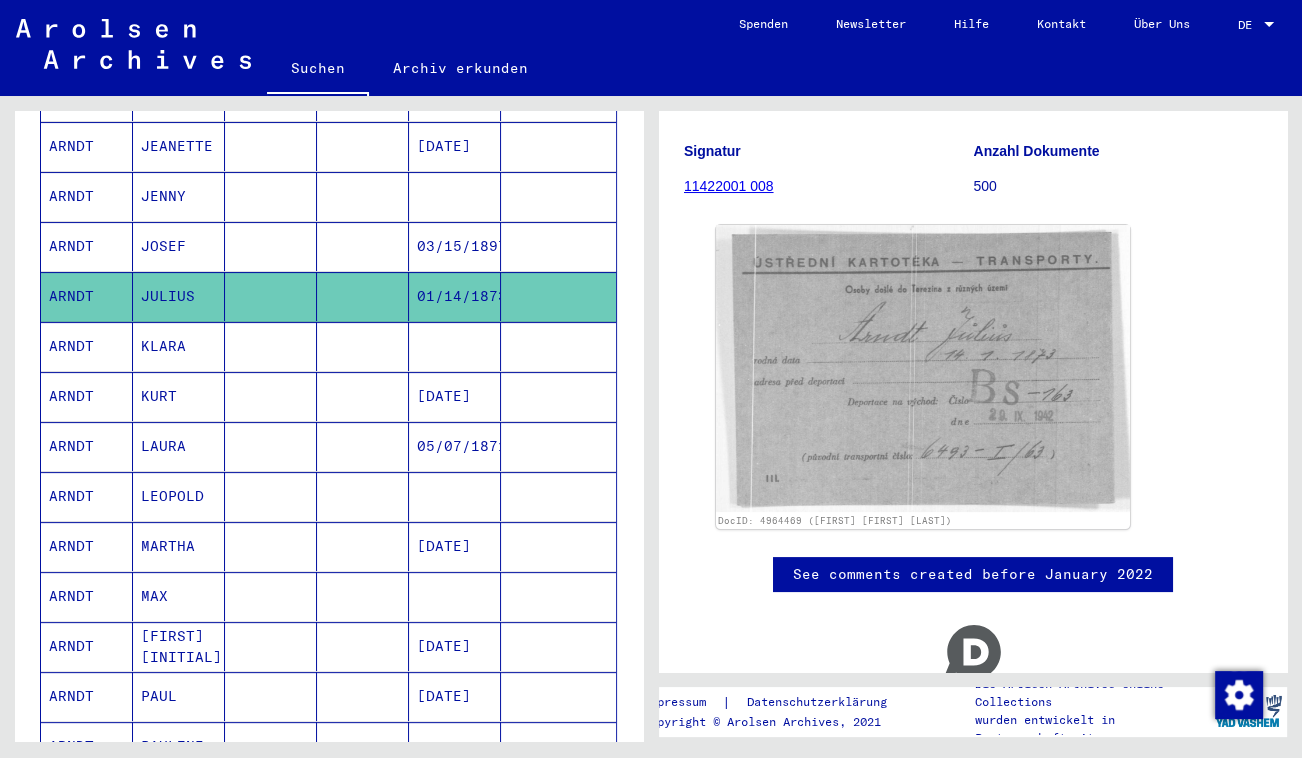 click at bounding box center [363, 546] 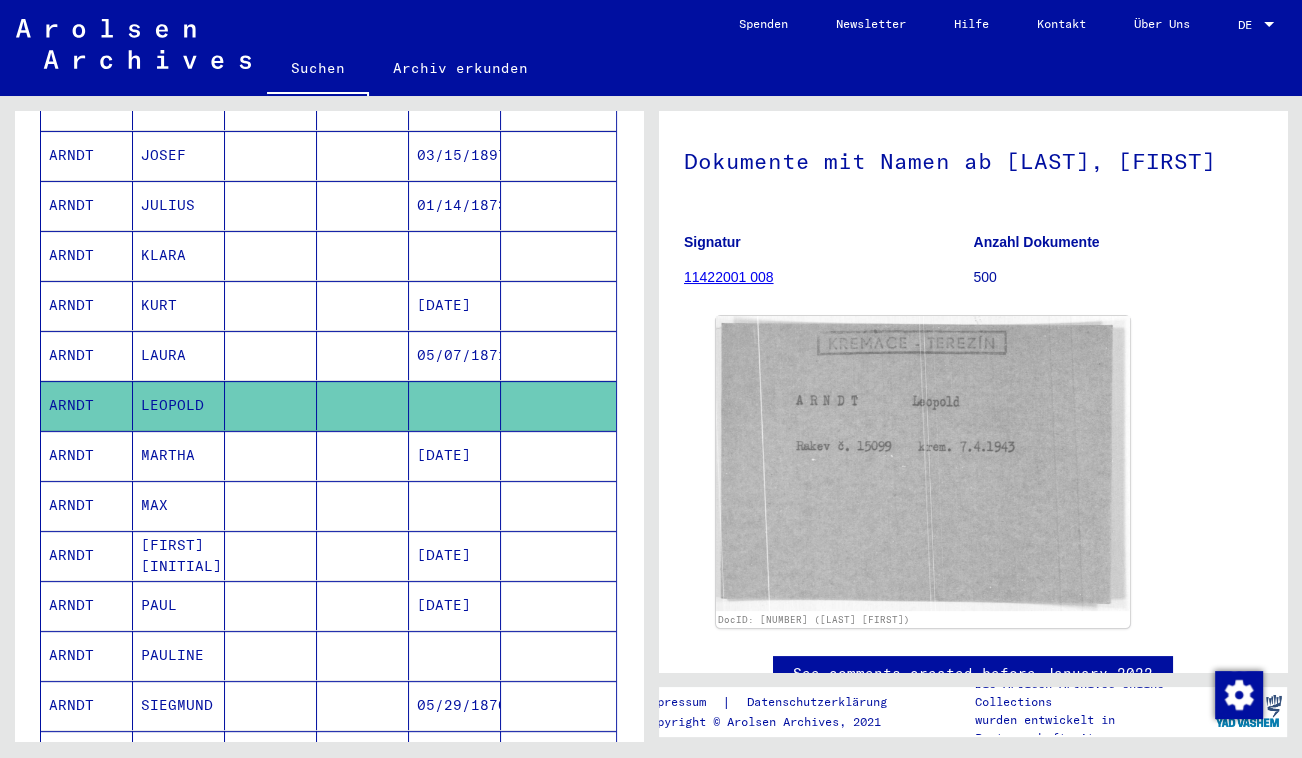 click at bounding box center [363, 505] 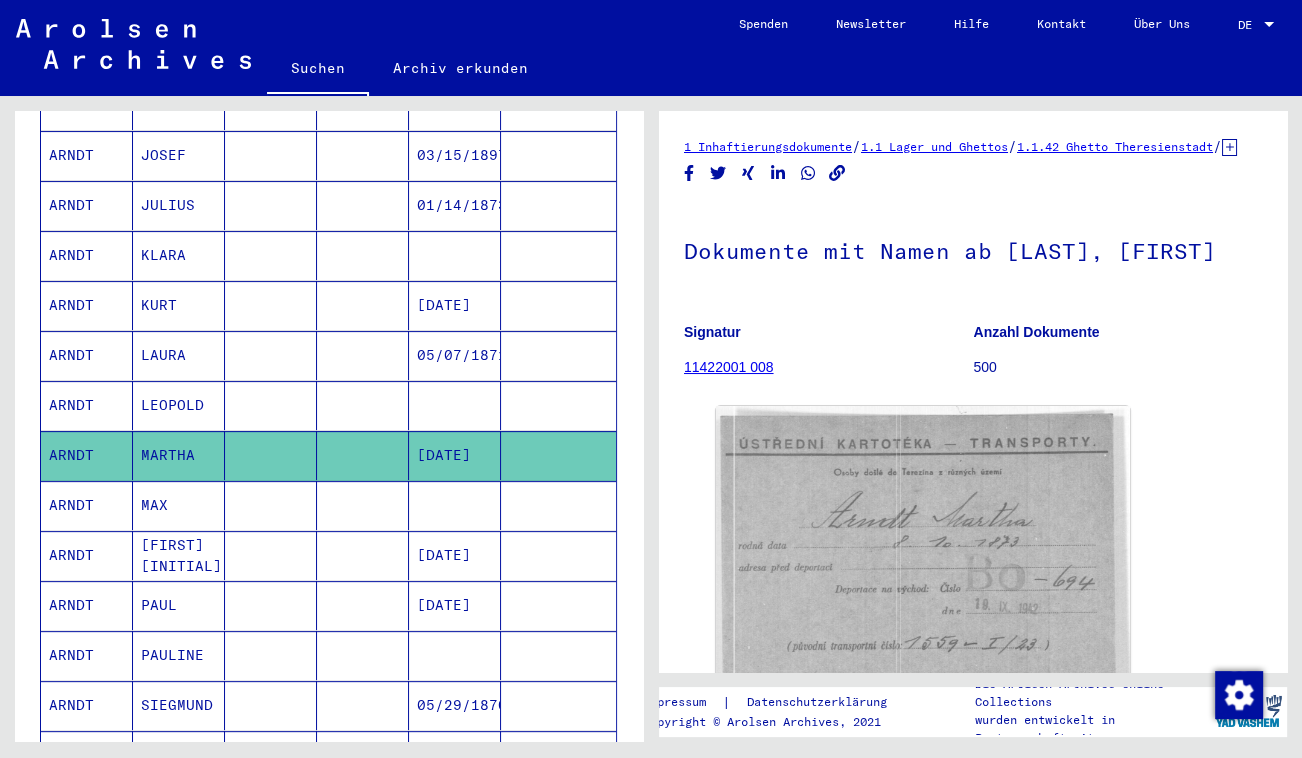 click at bounding box center [363, 555] 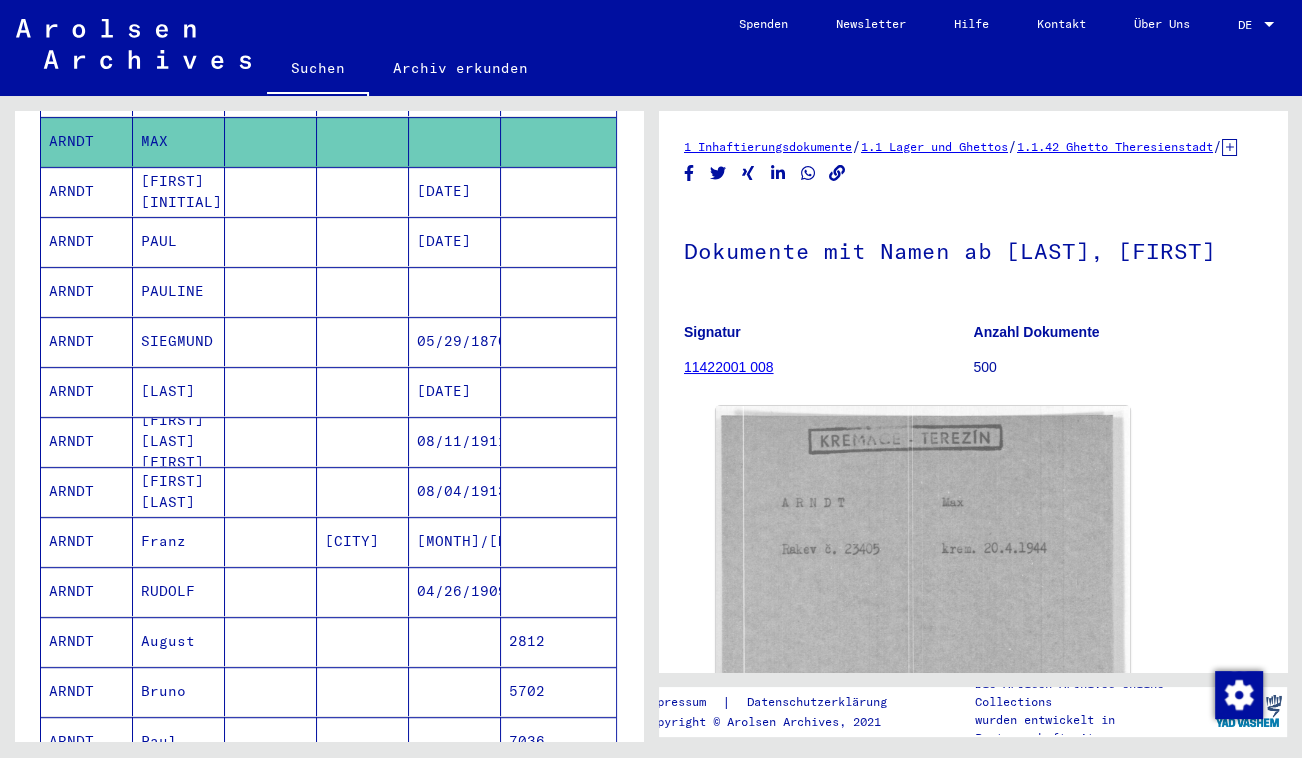 scroll, scrollTop: 1000, scrollLeft: 0, axis: vertical 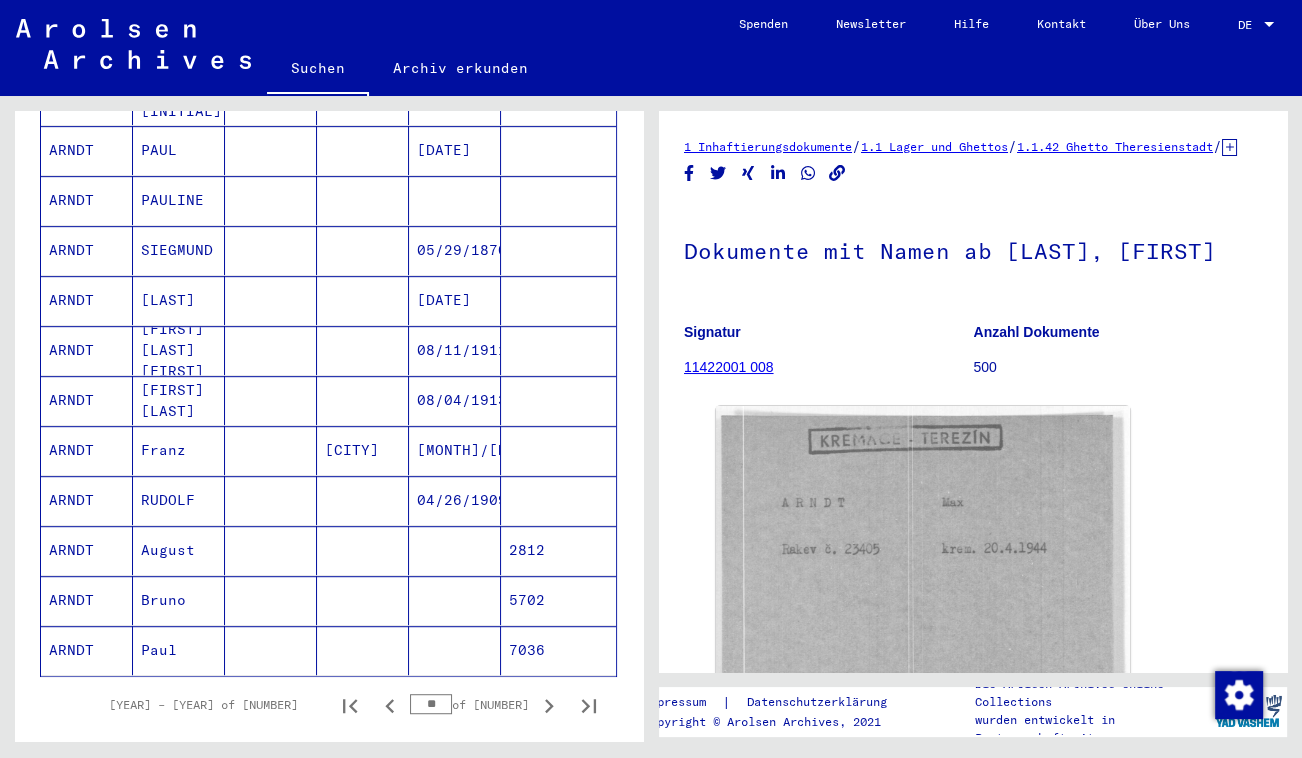 click at bounding box center [363, 600] 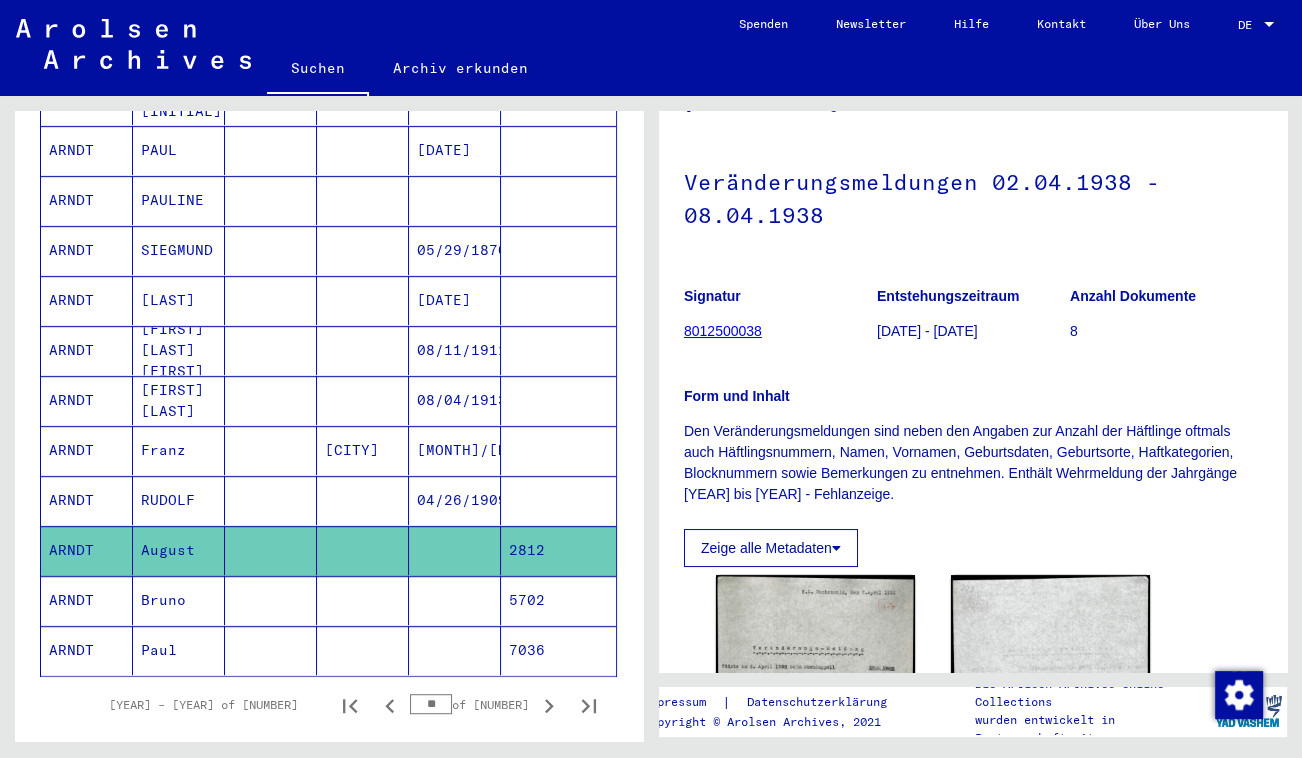 scroll, scrollTop: 272, scrollLeft: 0, axis: vertical 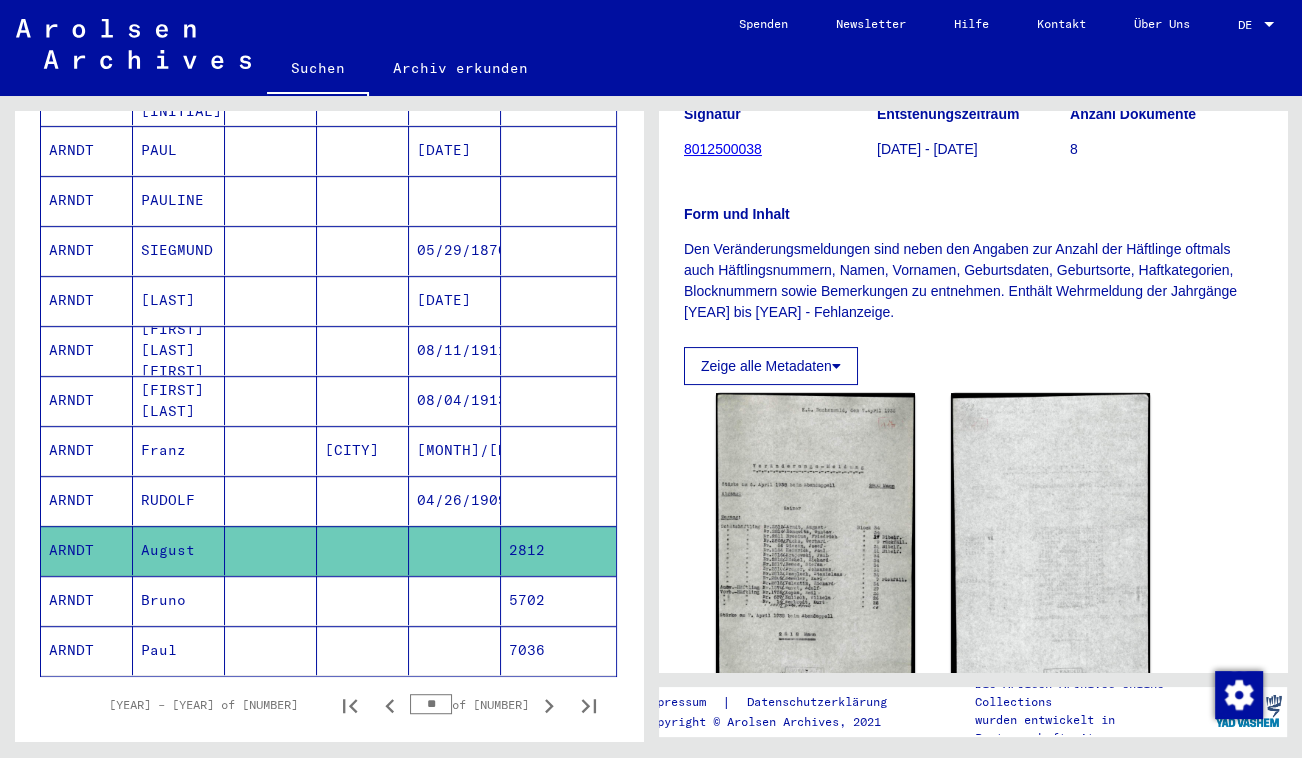 click 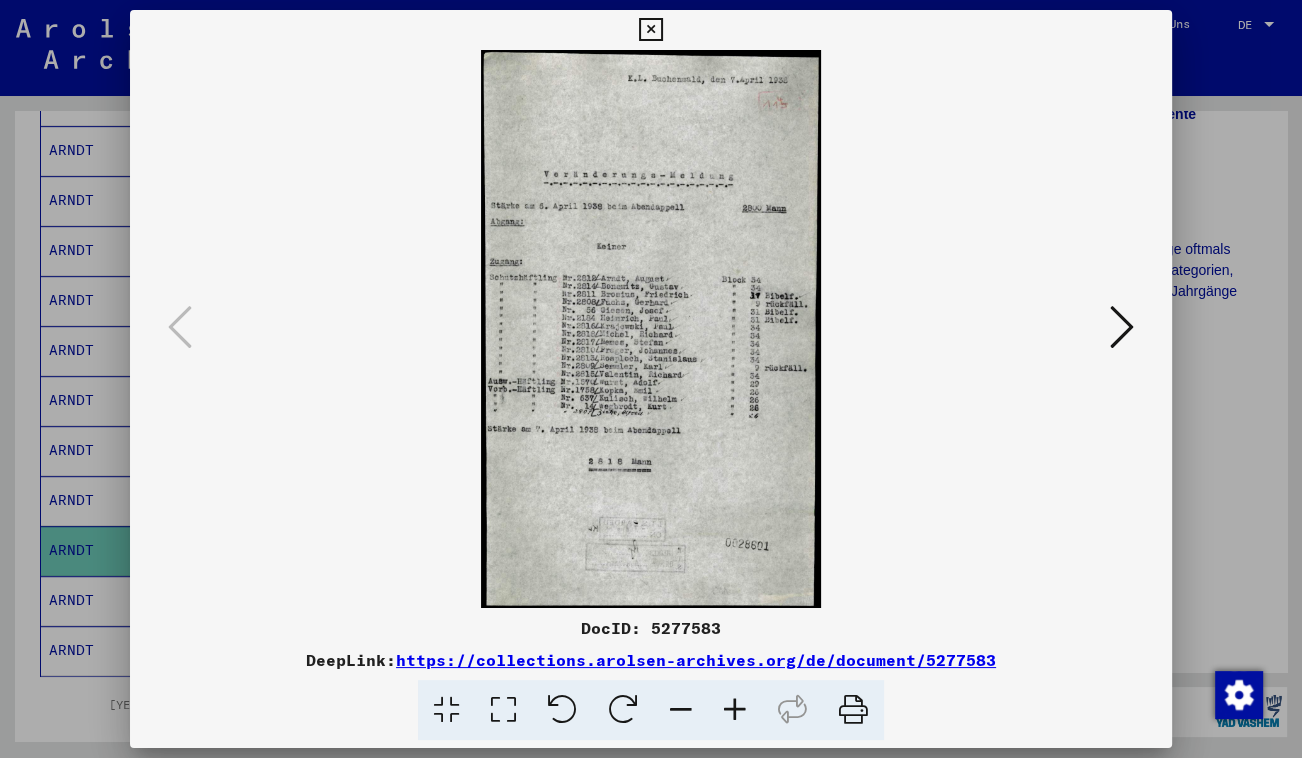click at bounding box center (503, 710) 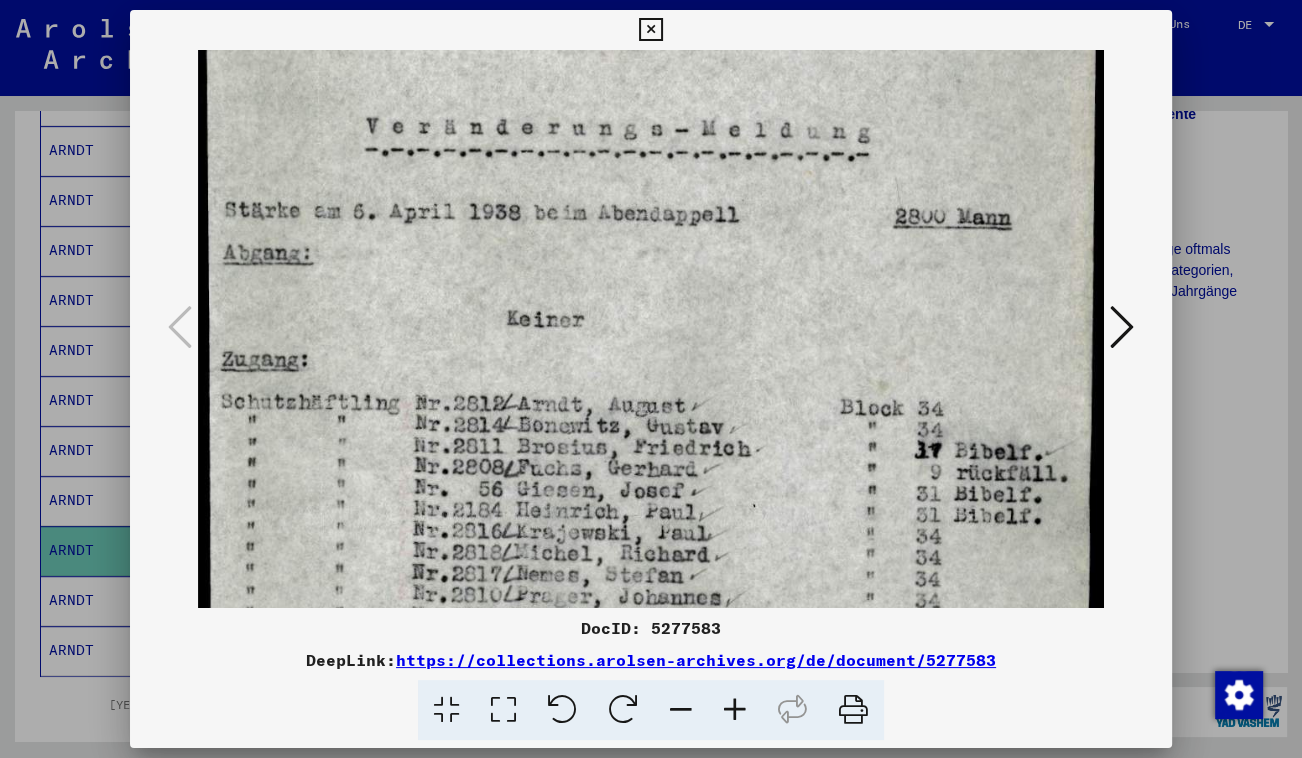 scroll, scrollTop: 256, scrollLeft: 0, axis: vertical 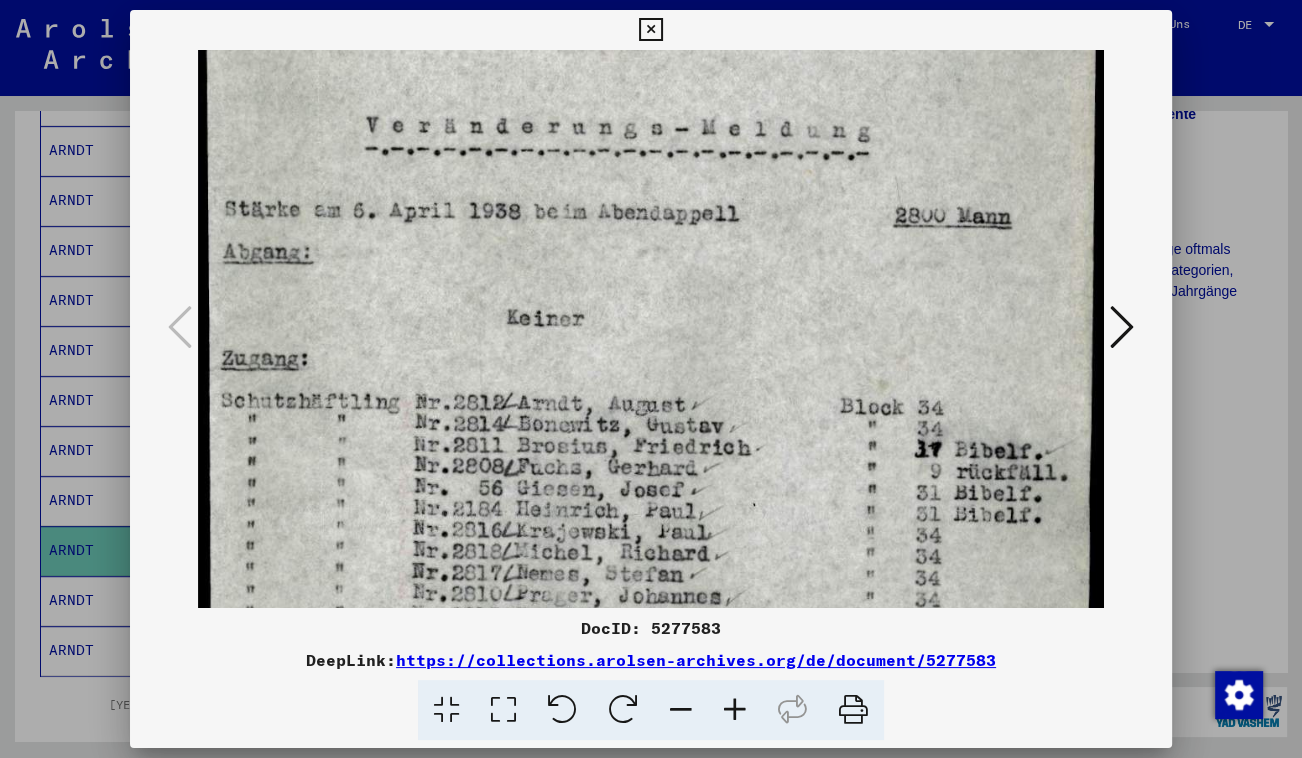 drag, startPoint x: 568, startPoint y: 509, endPoint x: 685, endPoint y: 254, distance: 280.56015 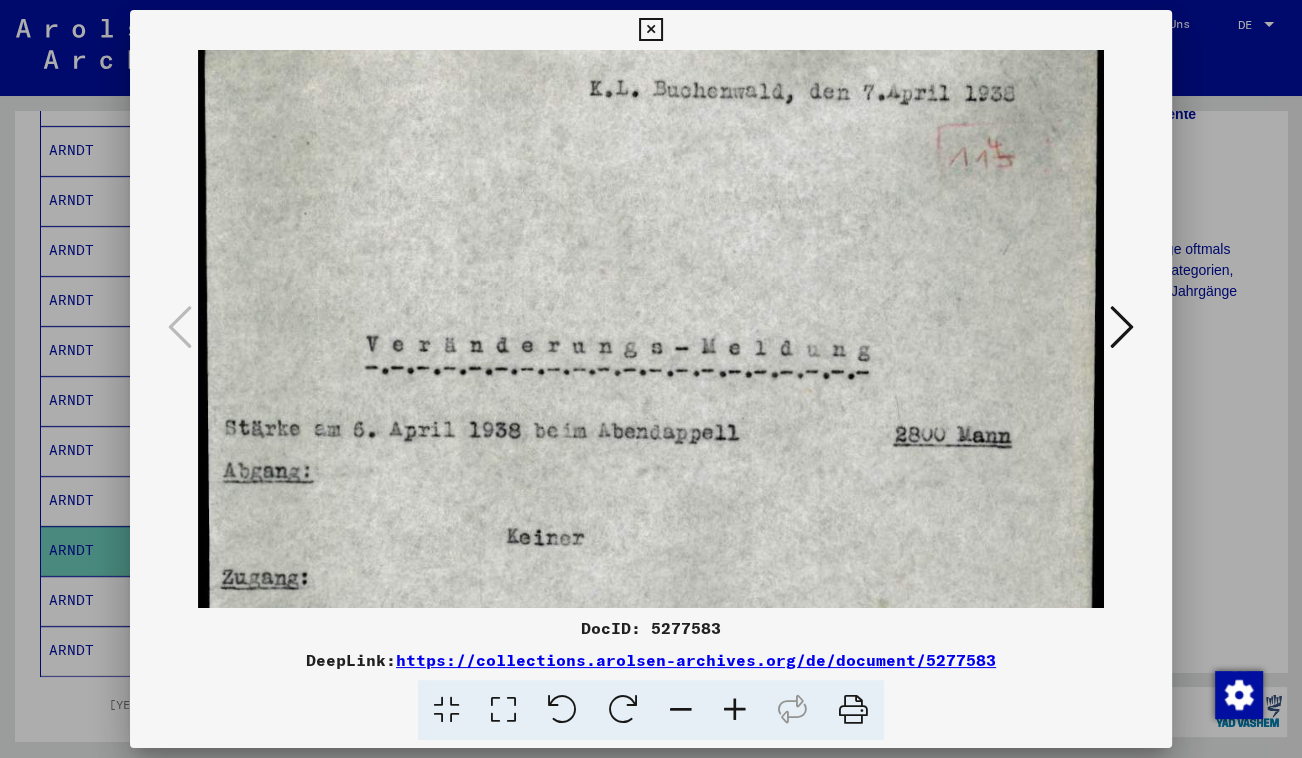 scroll, scrollTop: 464, scrollLeft: 0, axis: vertical 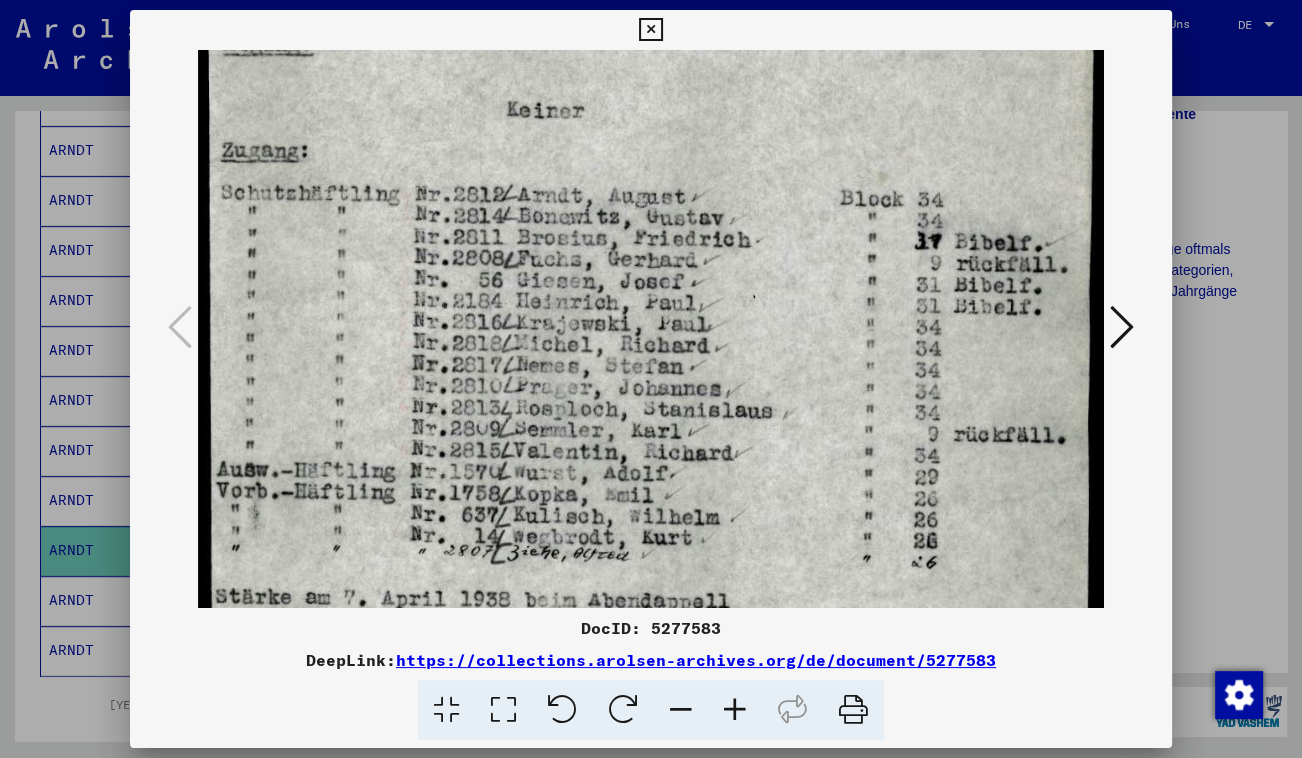 drag, startPoint x: 667, startPoint y: 229, endPoint x: 643, endPoint y: 90, distance: 141.05673 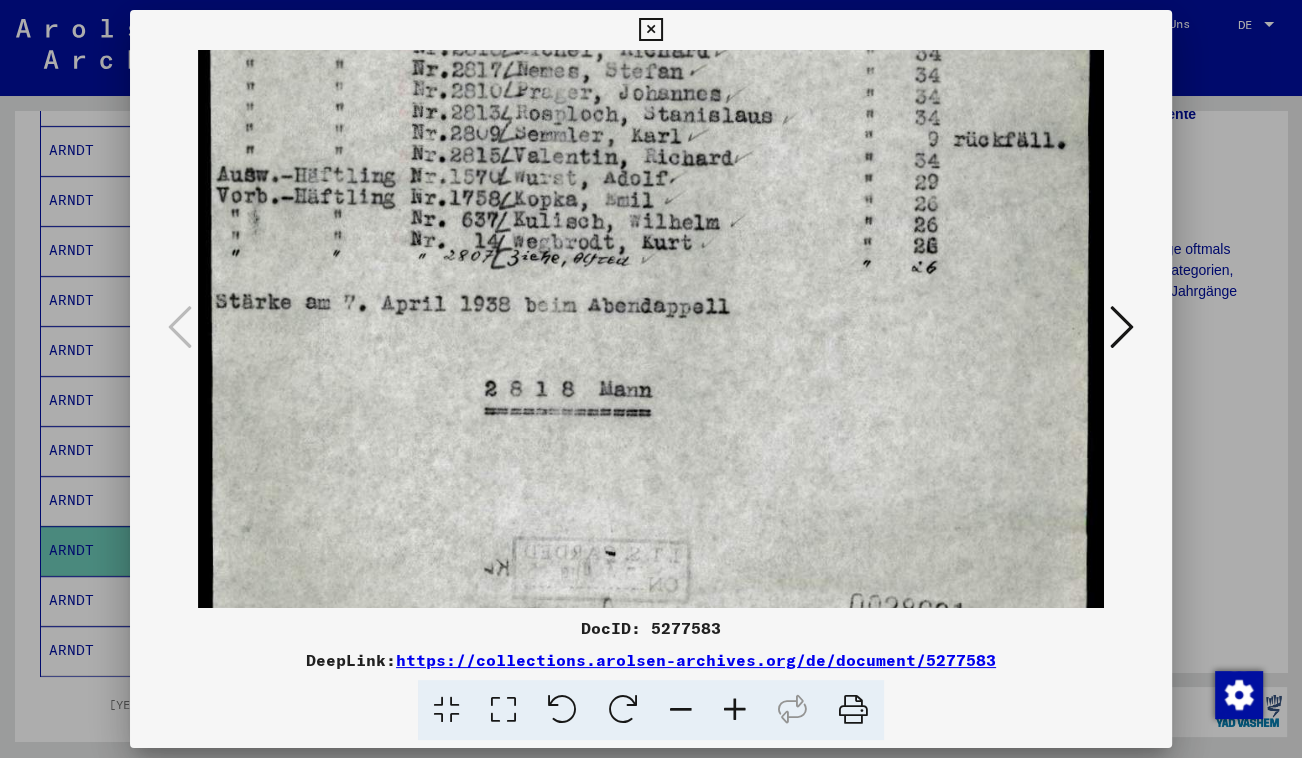 scroll, scrollTop: 763, scrollLeft: 0, axis: vertical 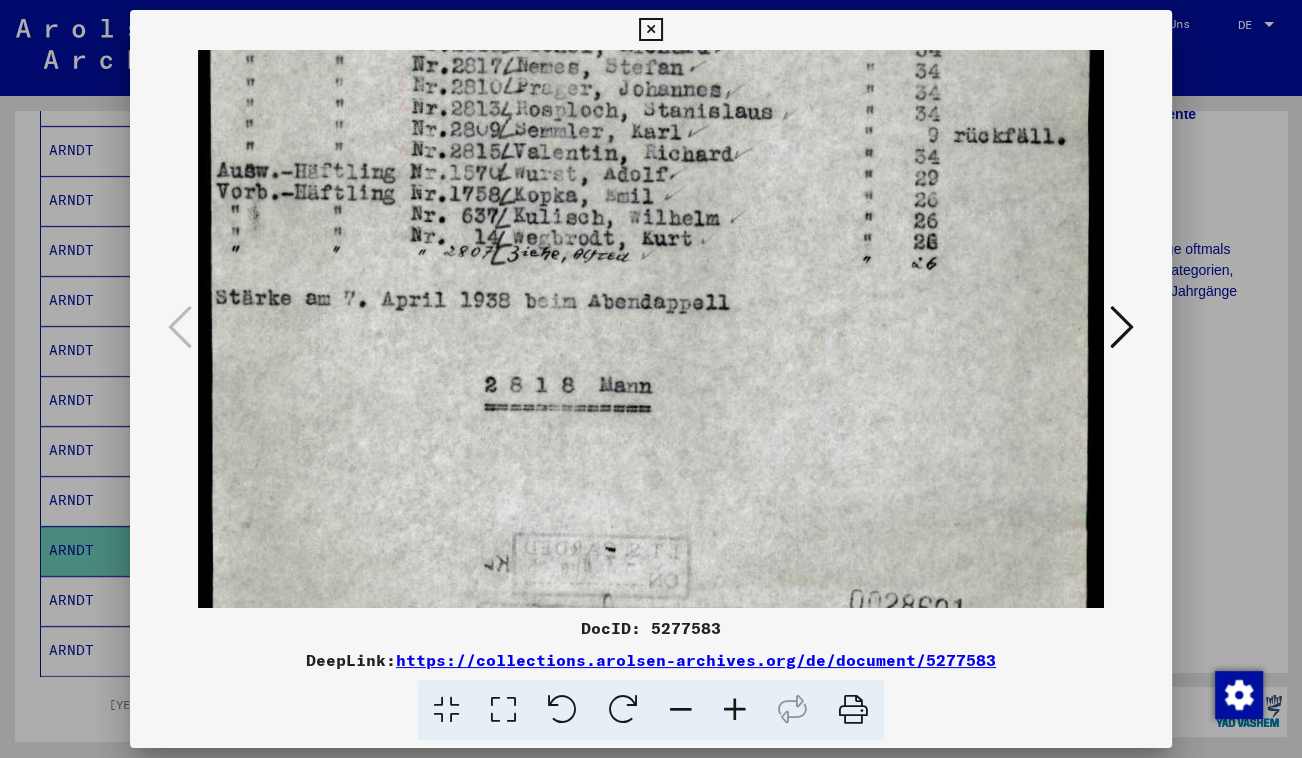 drag, startPoint x: 575, startPoint y: 436, endPoint x: 566, endPoint y: 137, distance: 299.1354 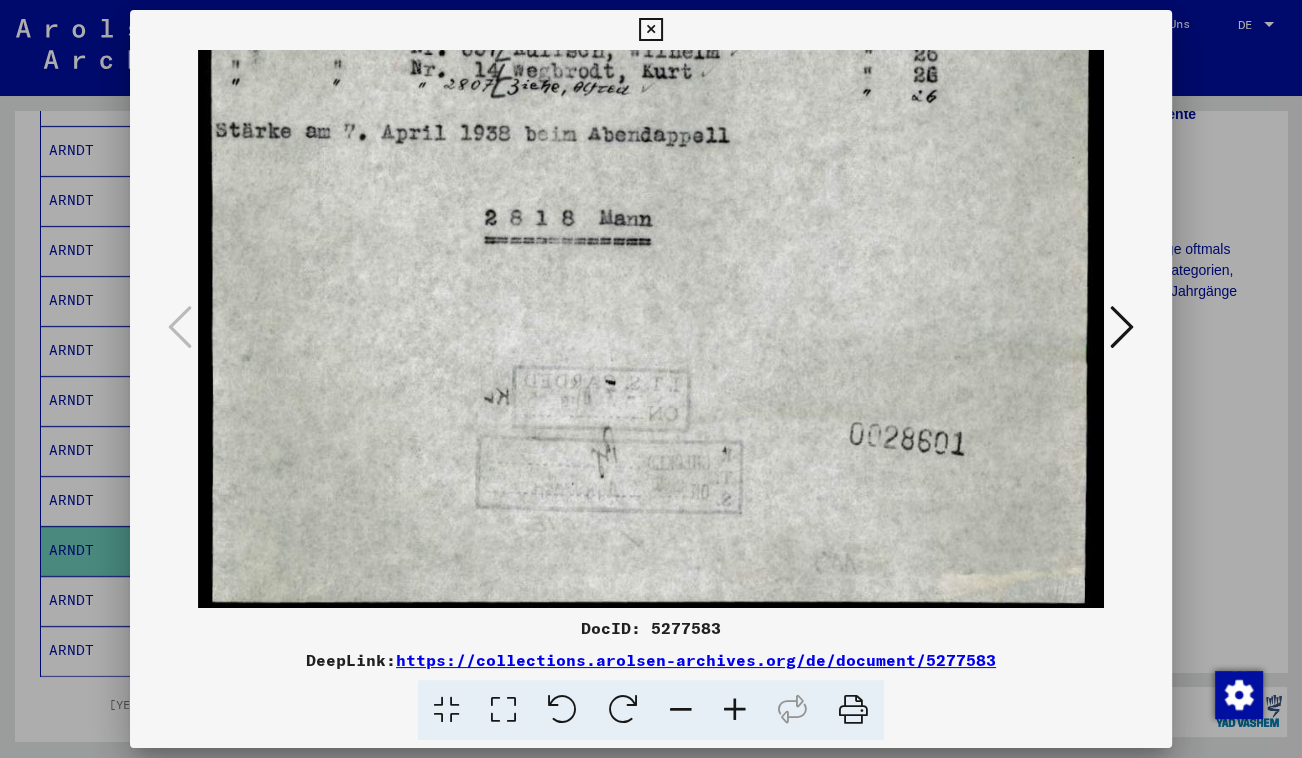 drag, startPoint x: 780, startPoint y: 485, endPoint x: 707, endPoint y: 239, distance: 256.6028 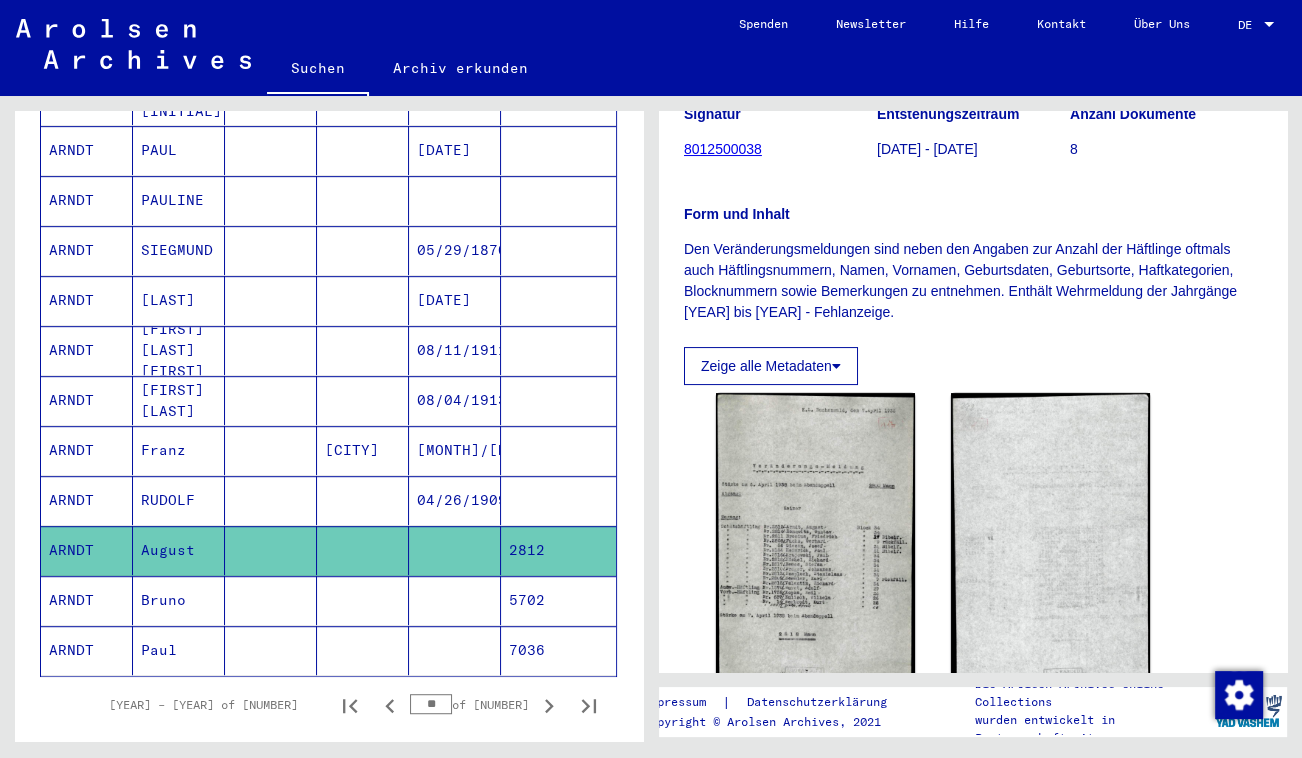 click at bounding box center [271, 650] 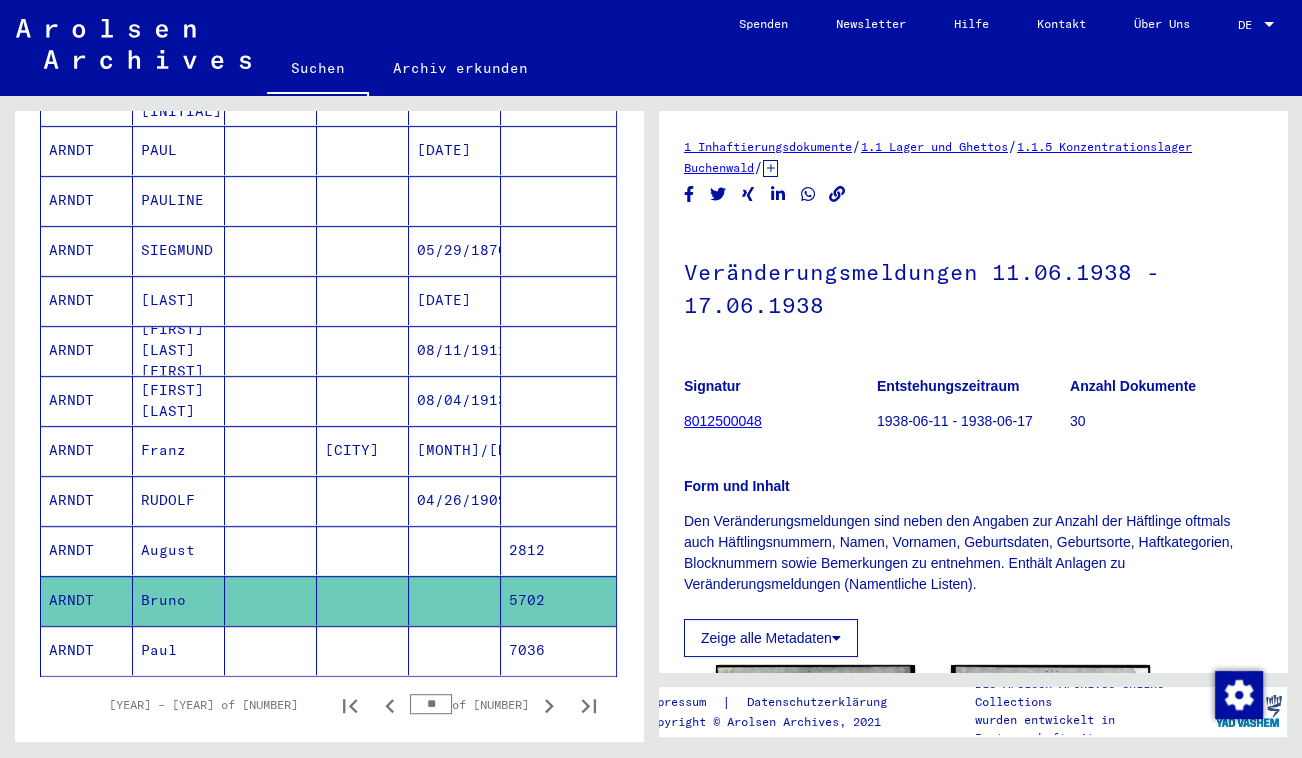 click 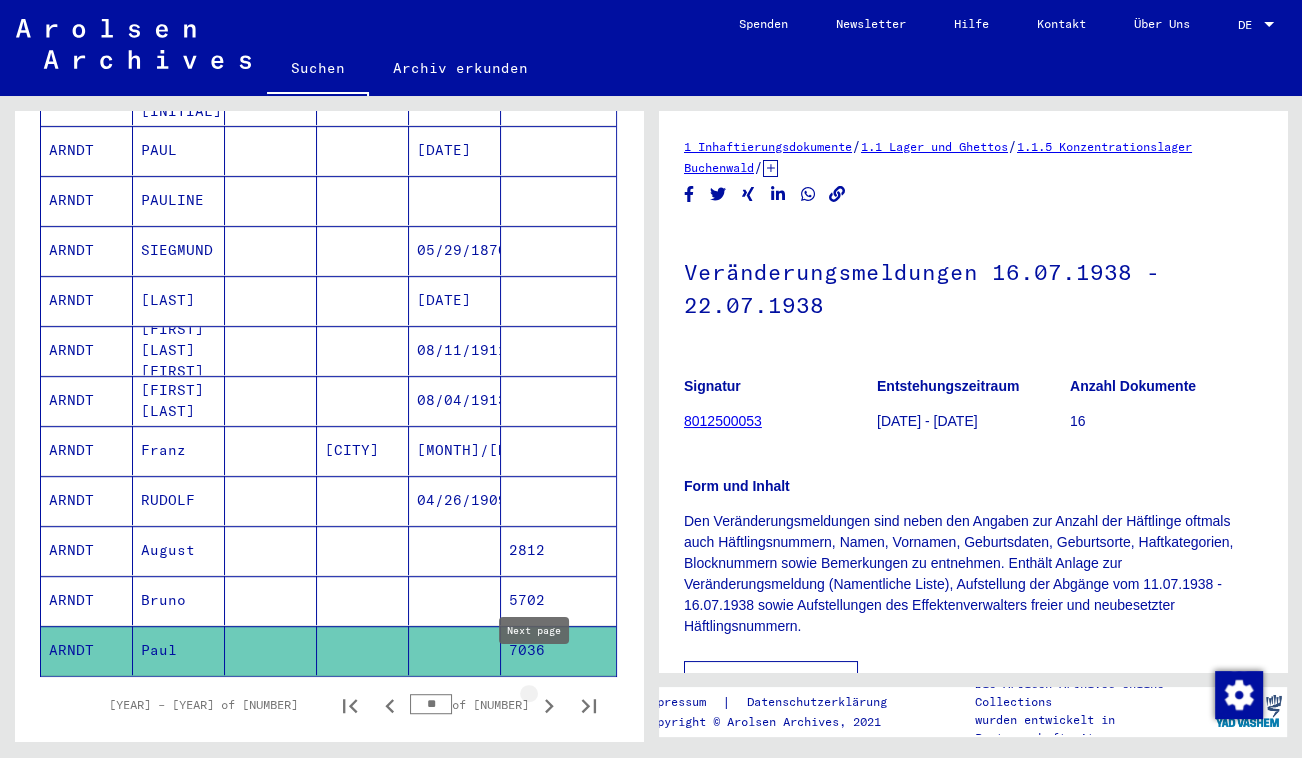 click 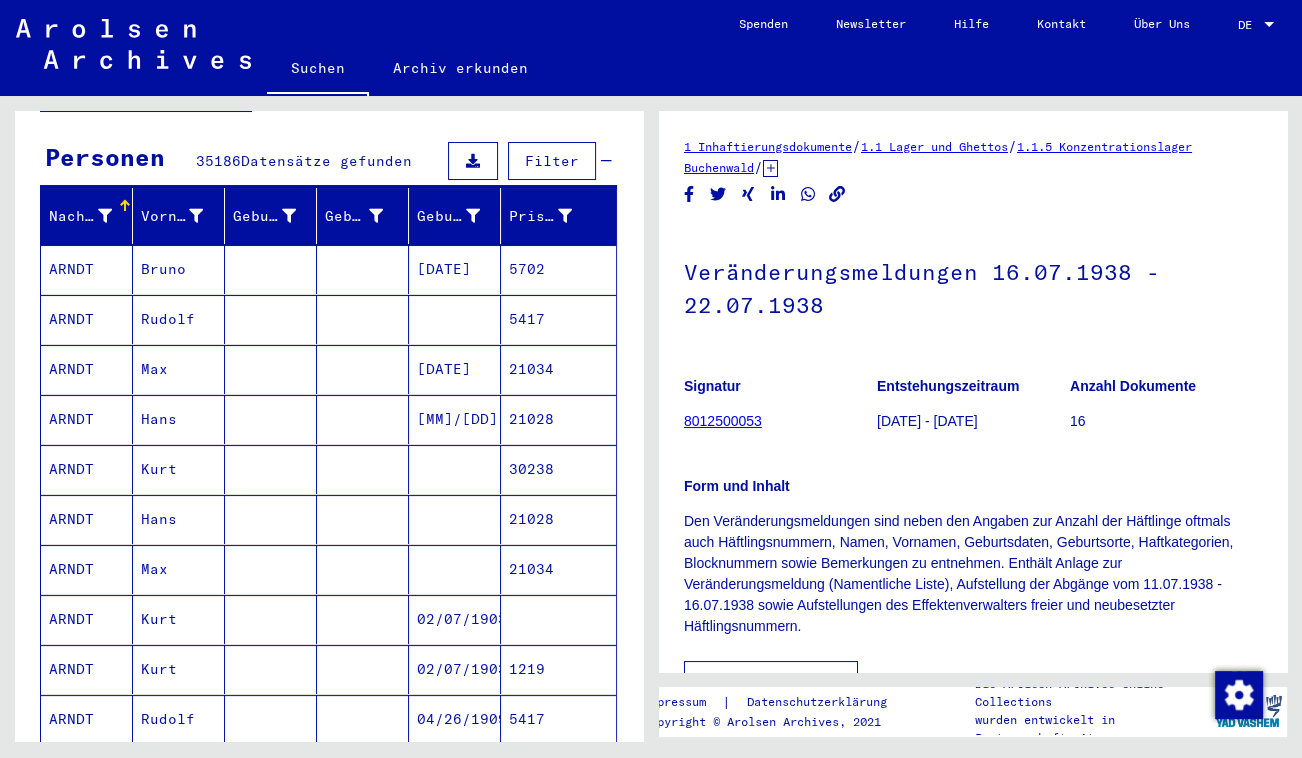 scroll, scrollTop: 272, scrollLeft: 0, axis: vertical 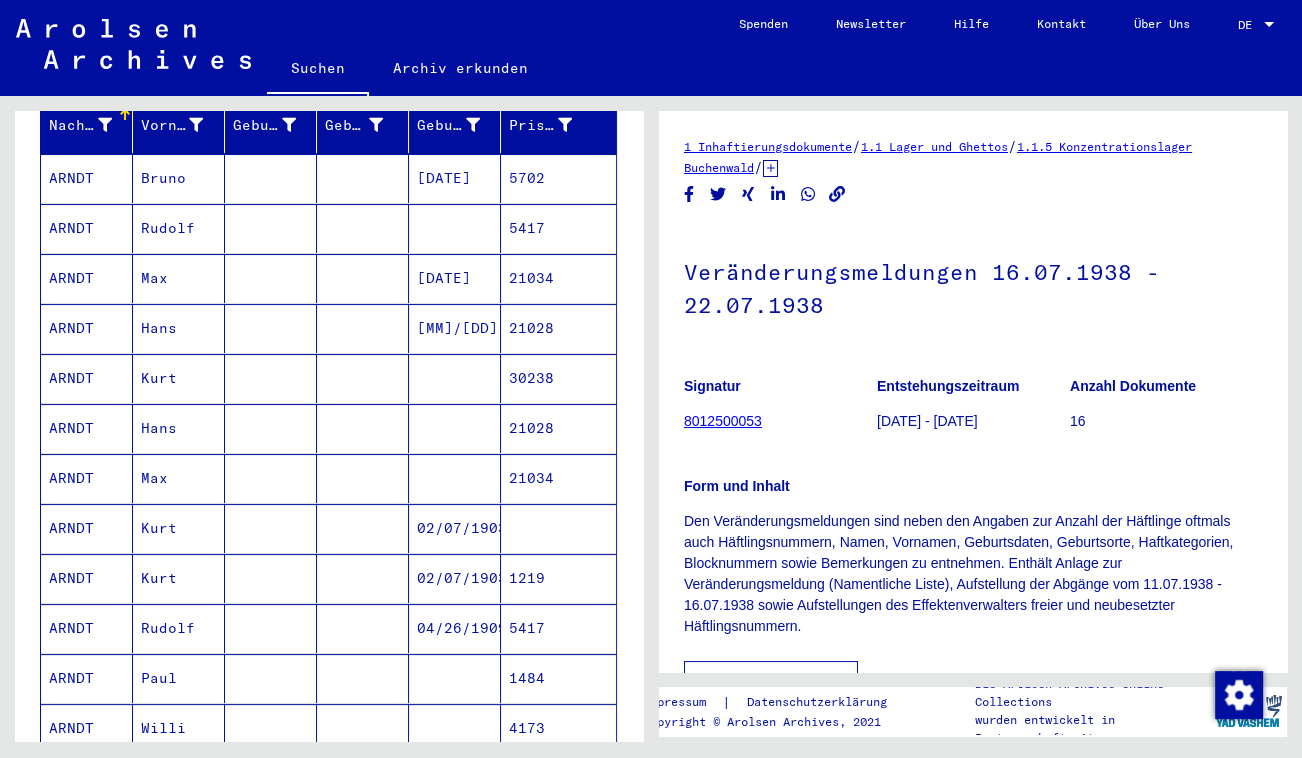 click at bounding box center [271, 278] 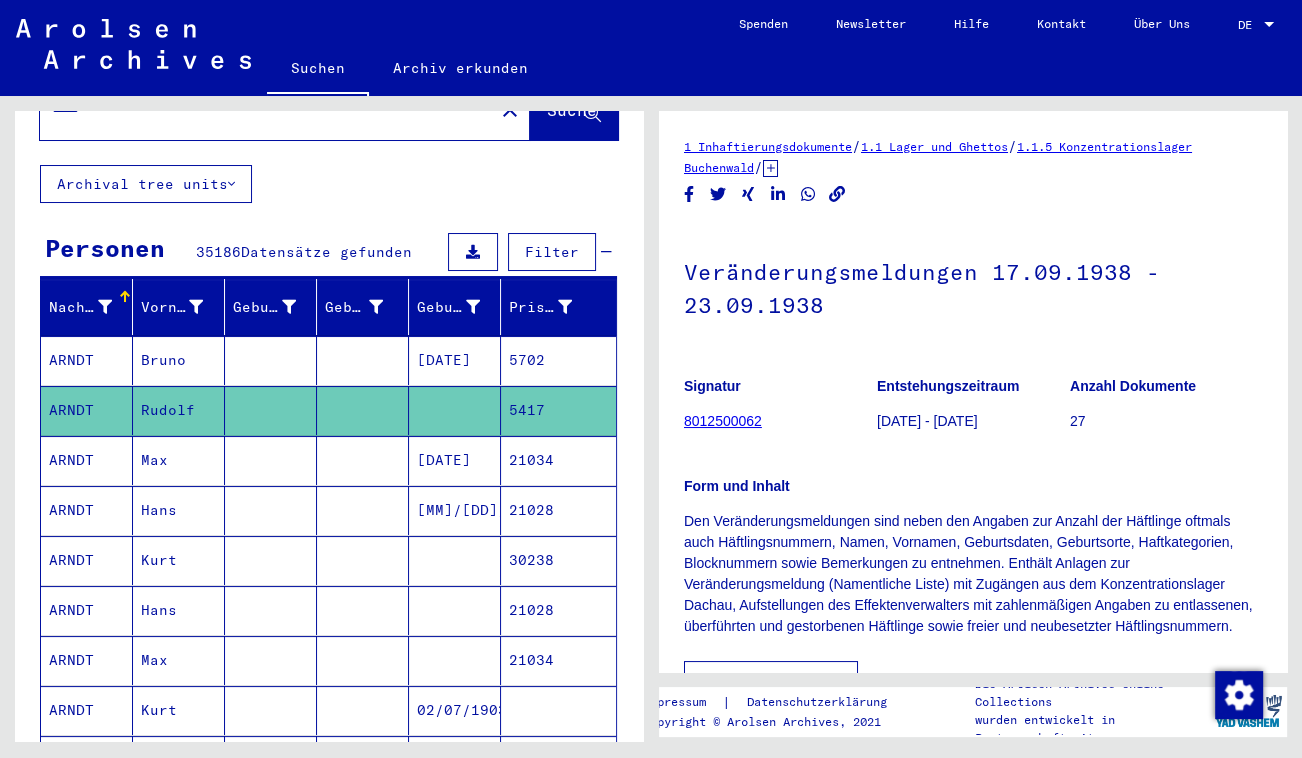 scroll, scrollTop: 0, scrollLeft: 0, axis: both 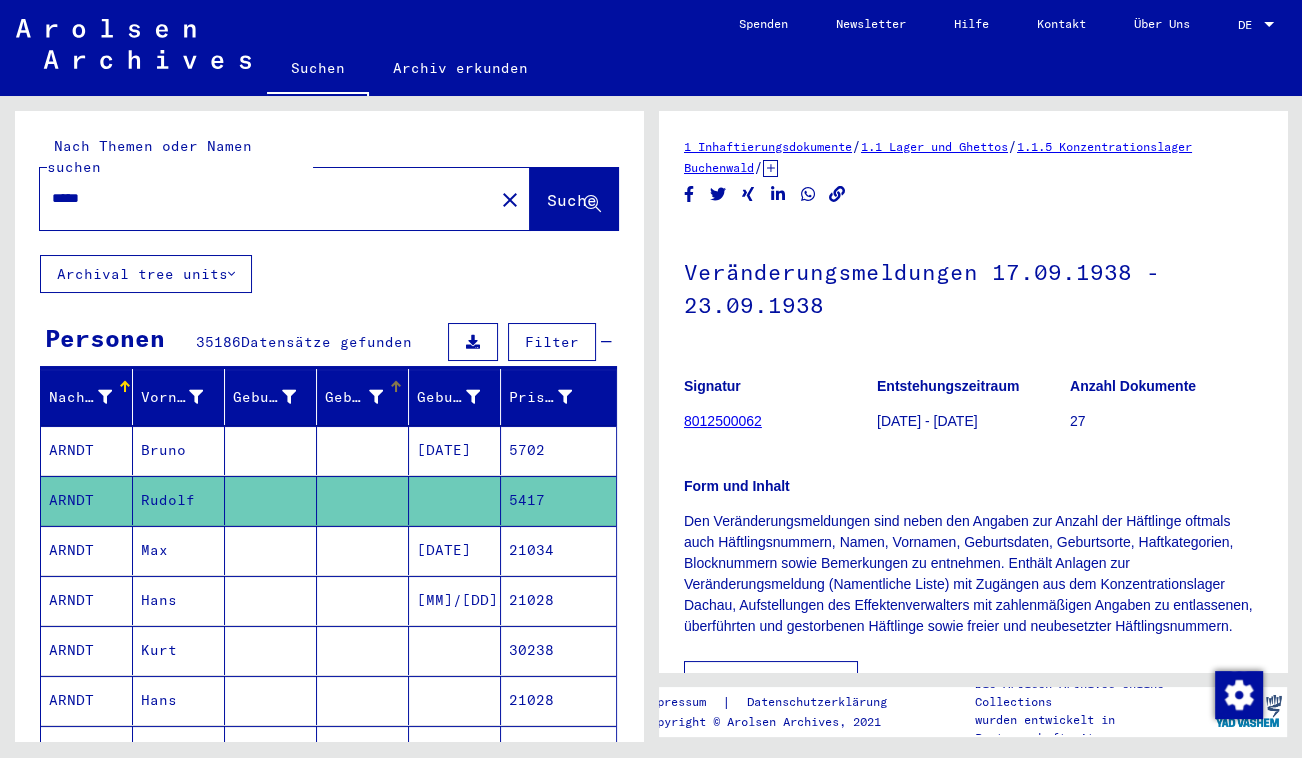 click on "Geburt‏" at bounding box center (366, 397) 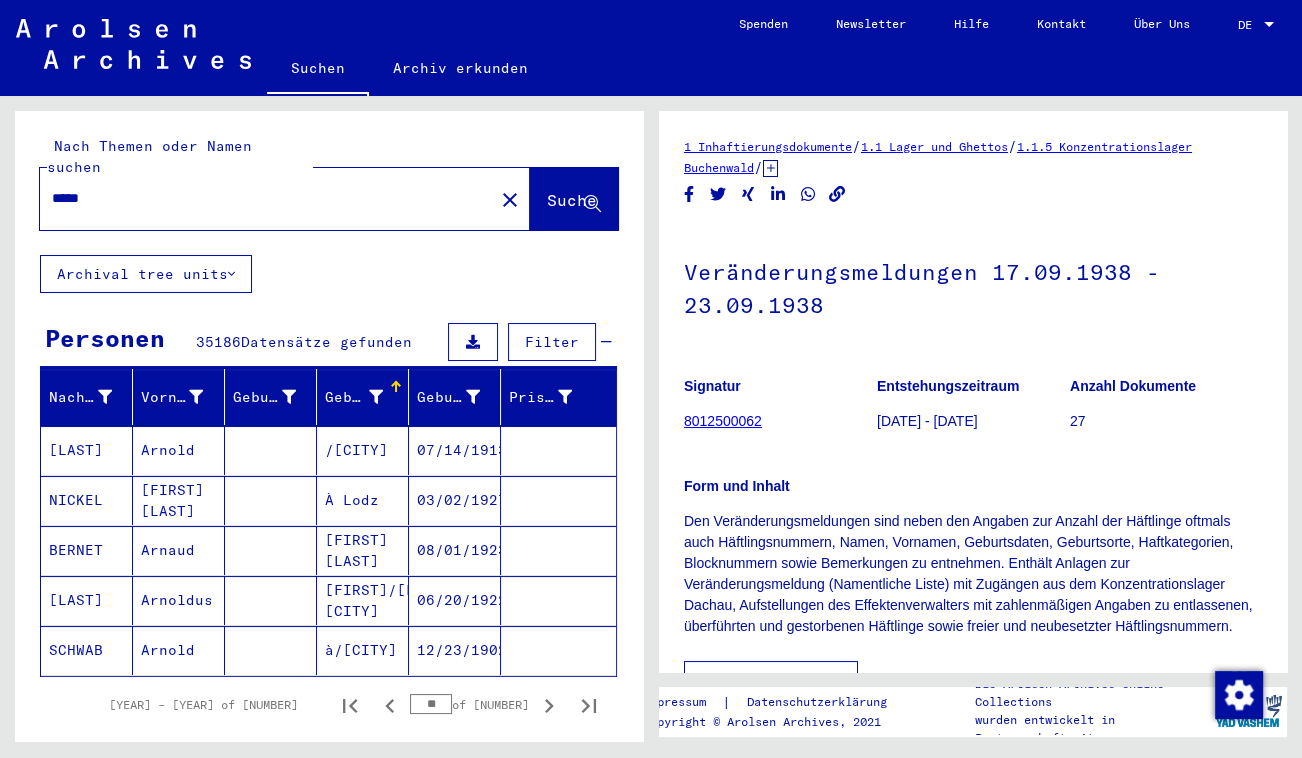scroll, scrollTop: 90, scrollLeft: 0, axis: vertical 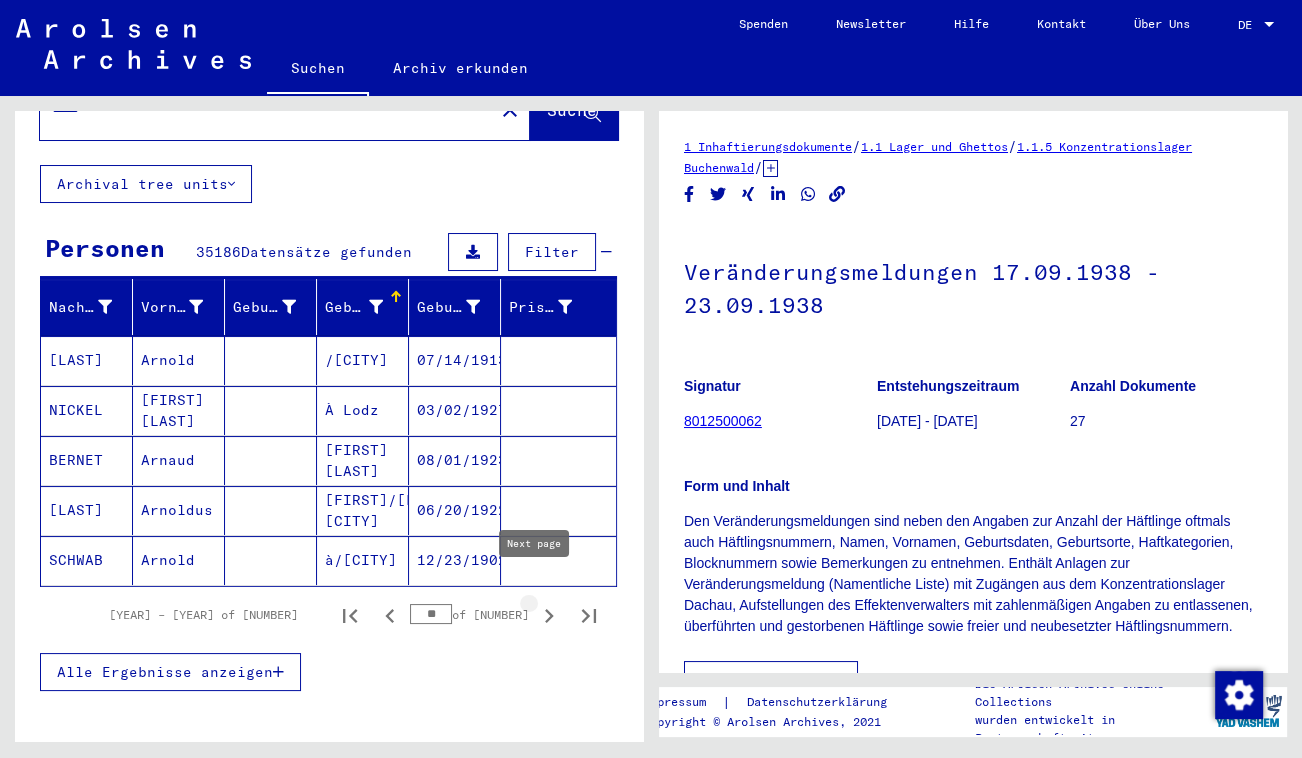 click 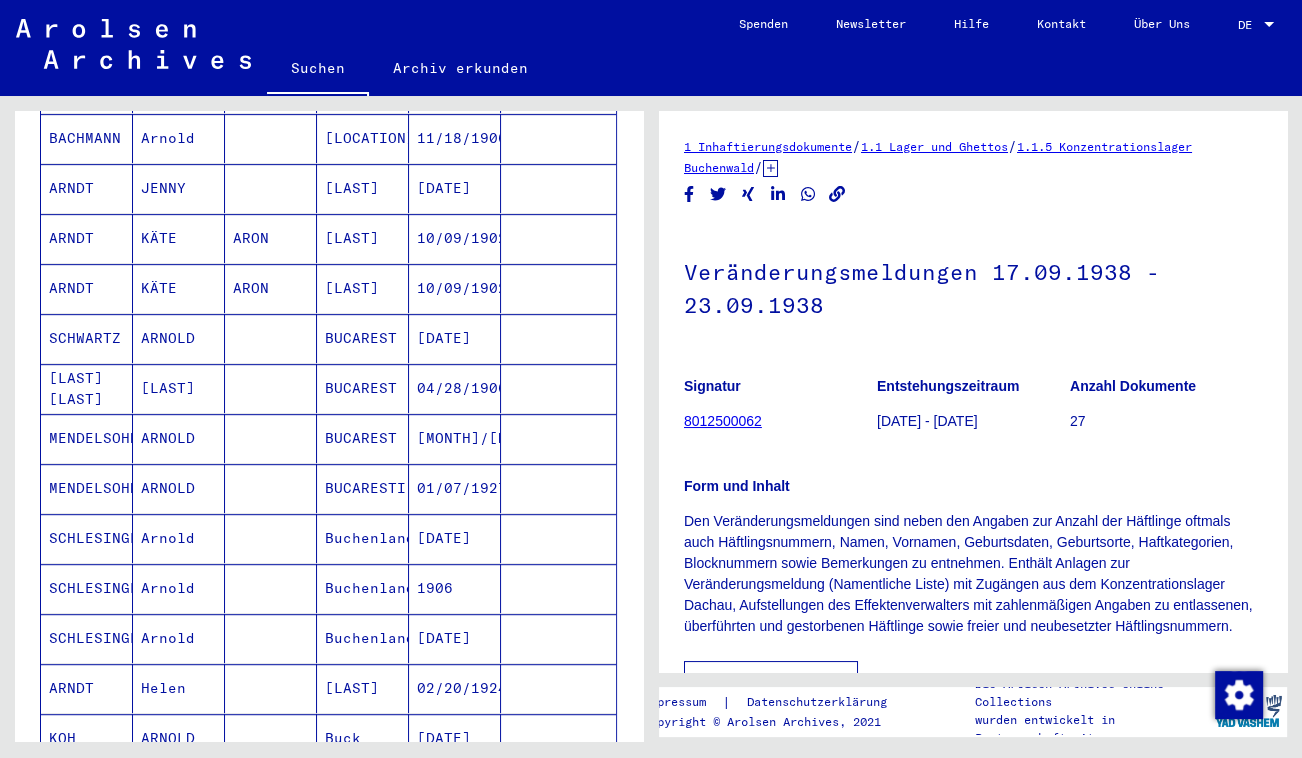 scroll, scrollTop: 1090, scrollLeft: 0, axis: vertical 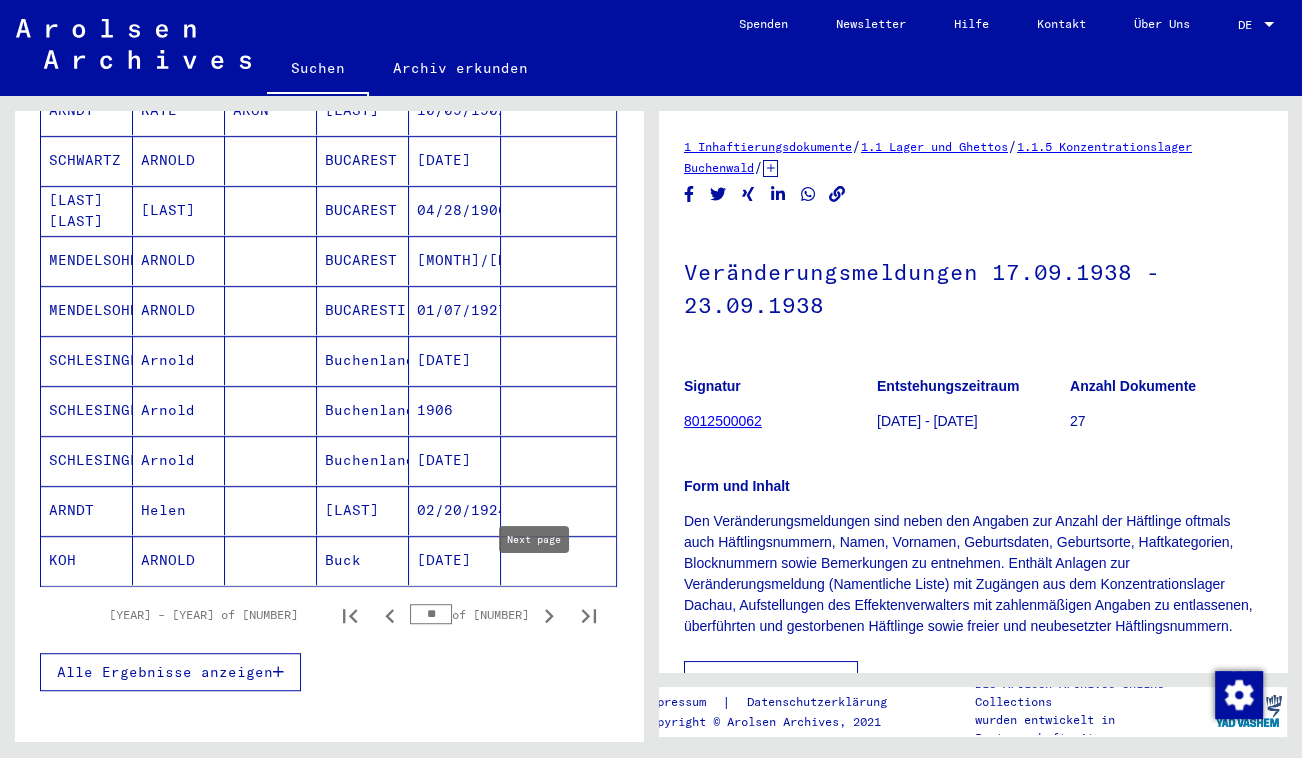 click 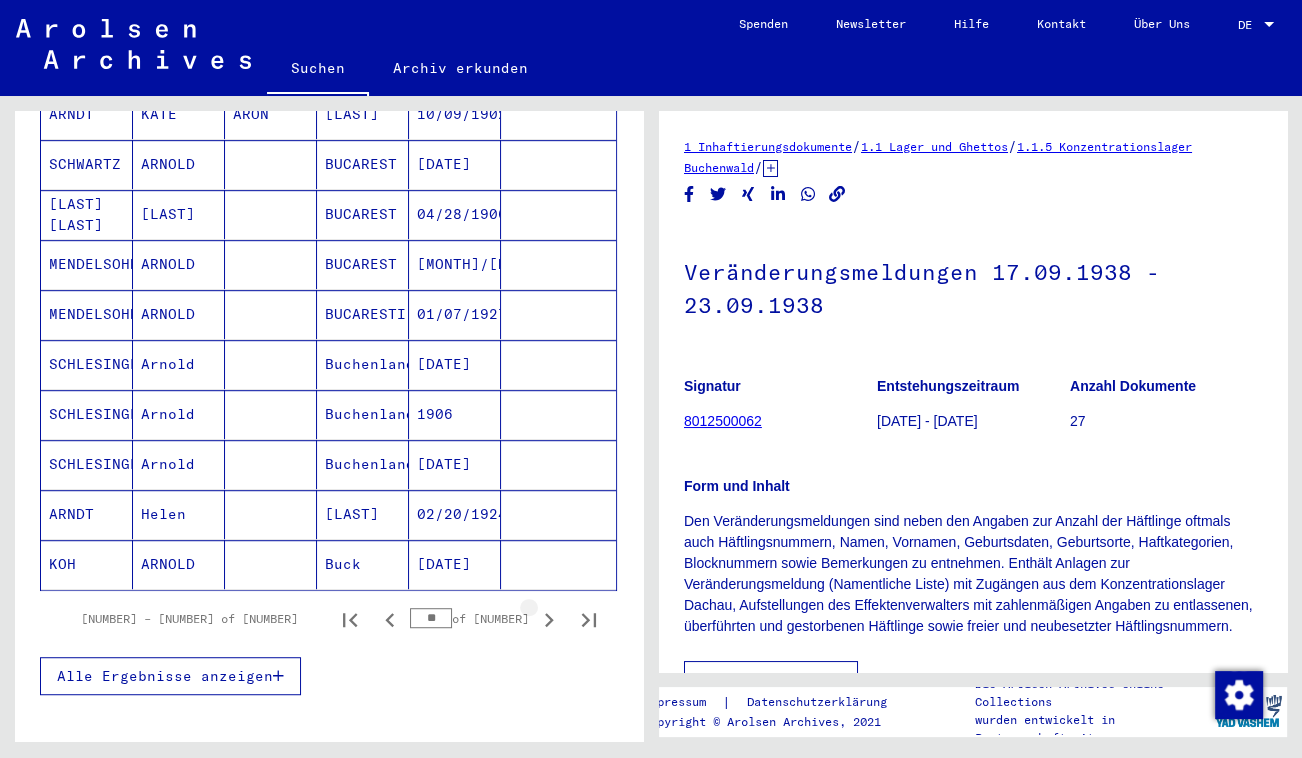 scroll, scrollTop: 1095, scrollLeft: 0, axis: vertical 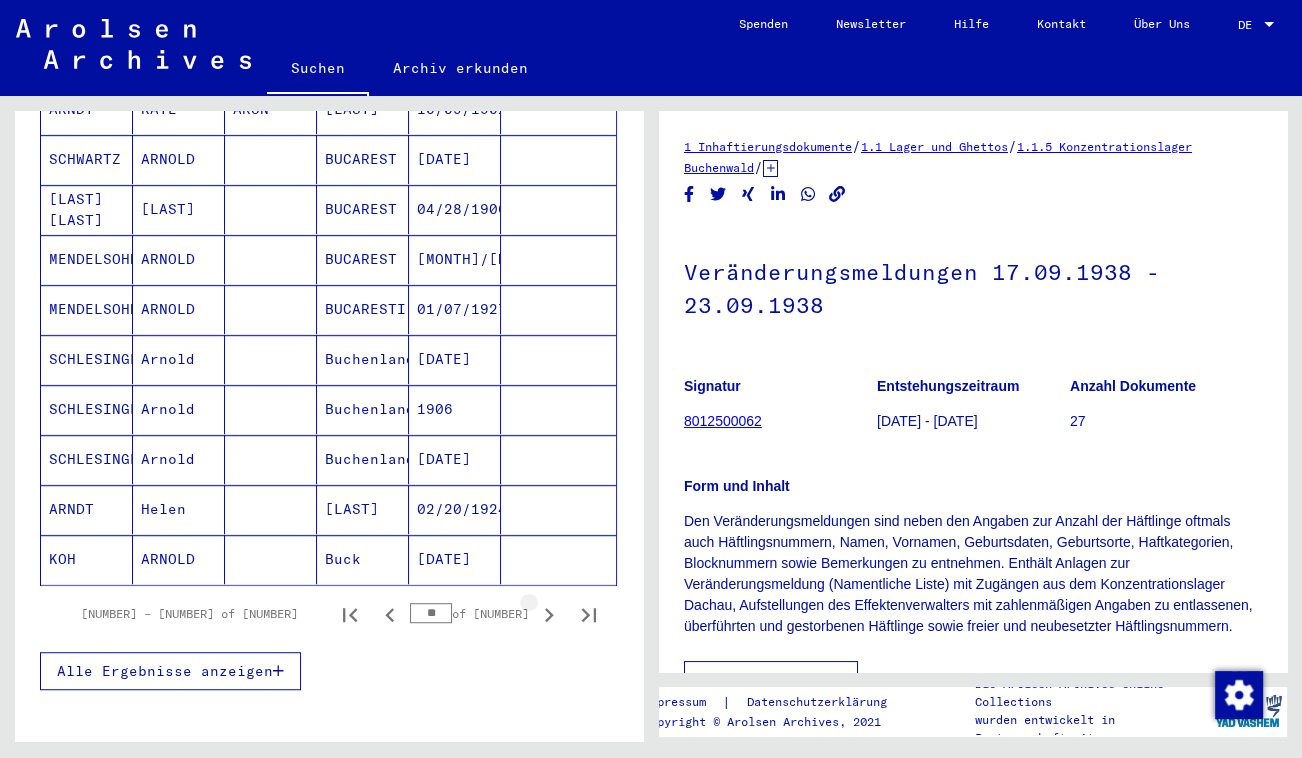 click 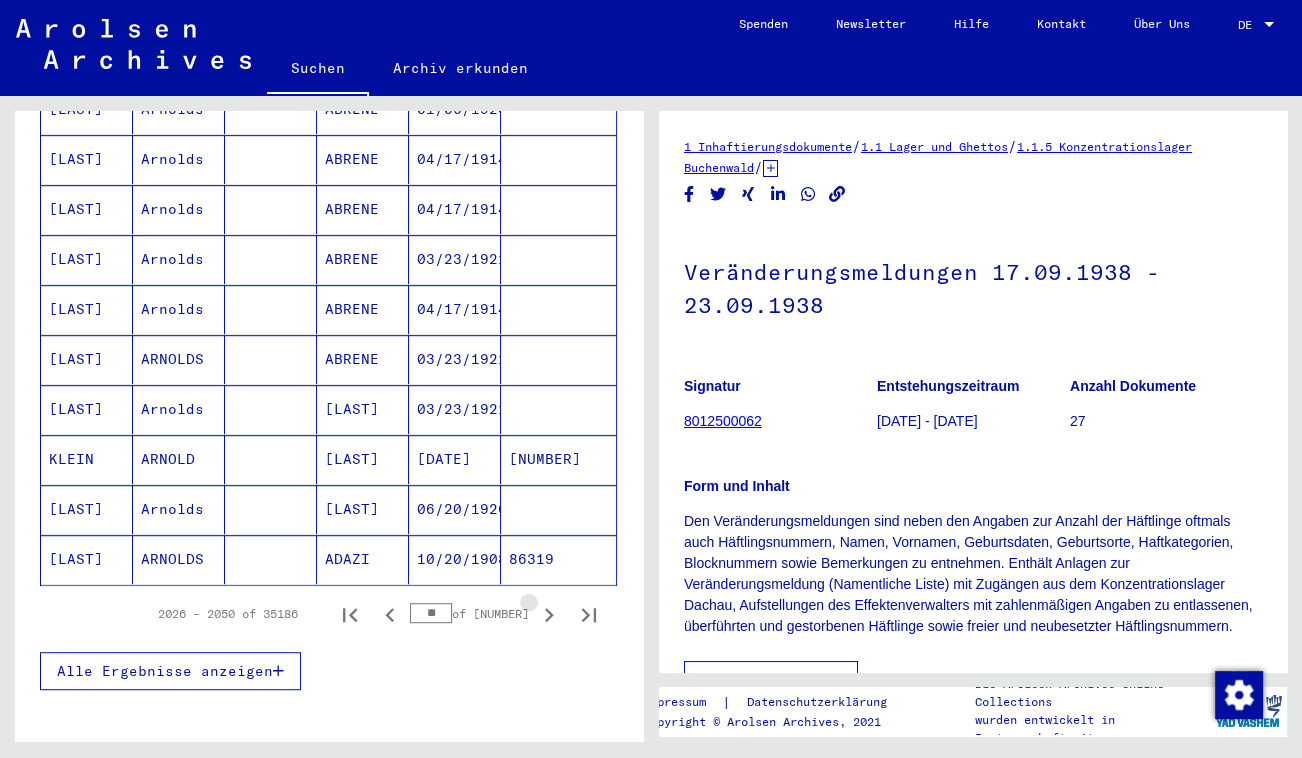 click 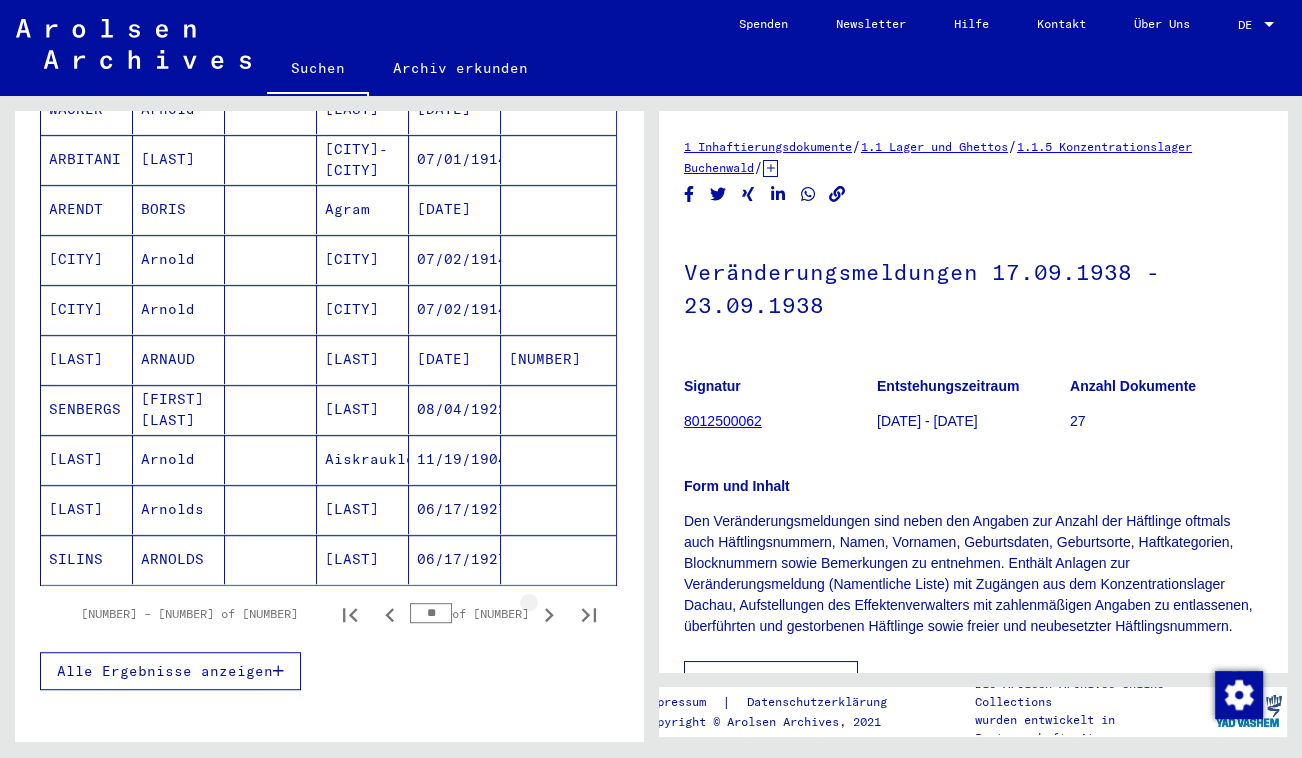 click 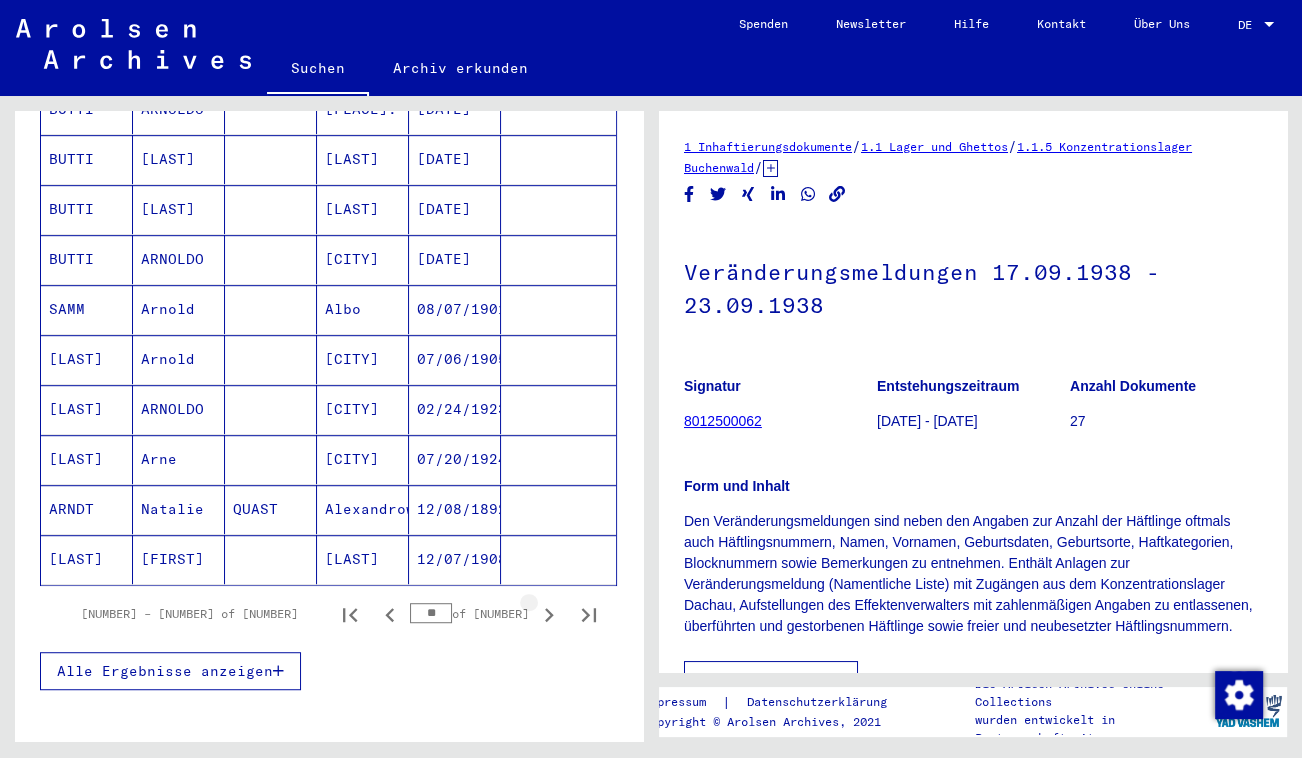 click 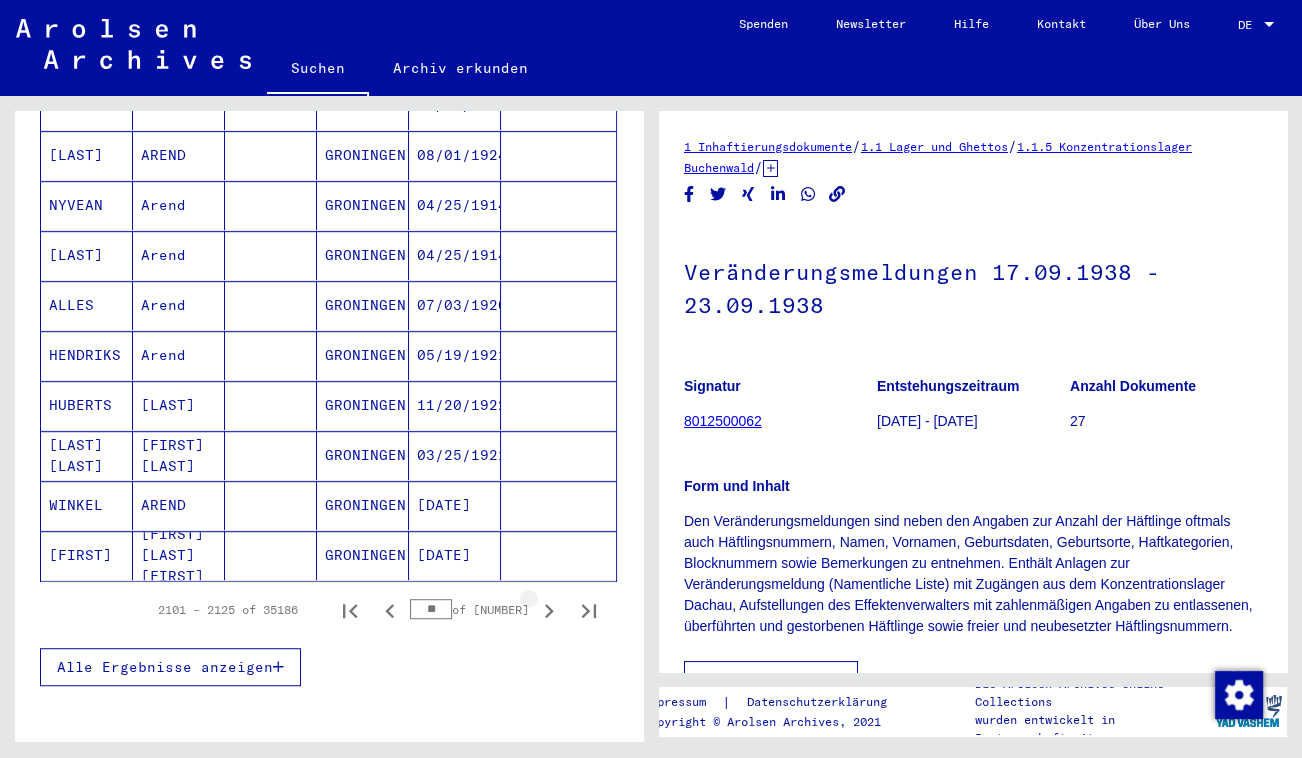 click 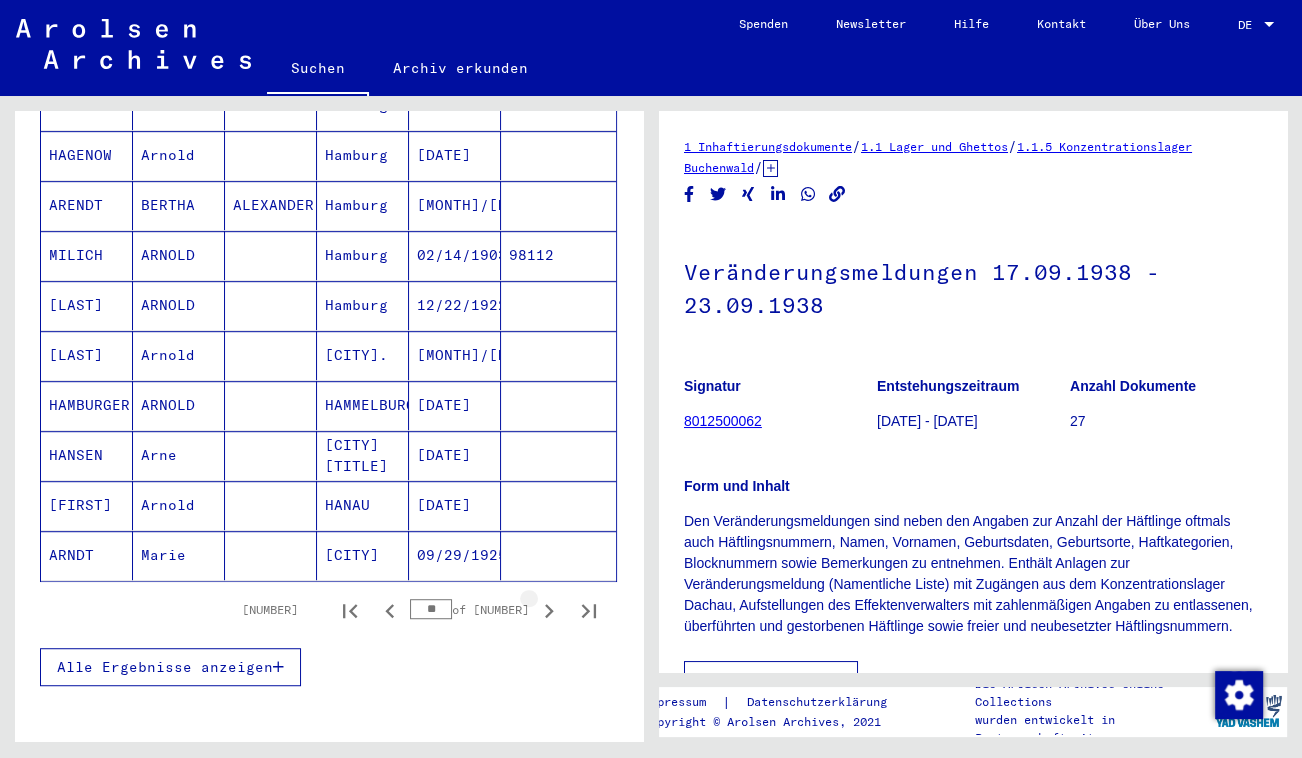 scroll, scrollTop: 1090, scrollLeft: 0, axis: vertical 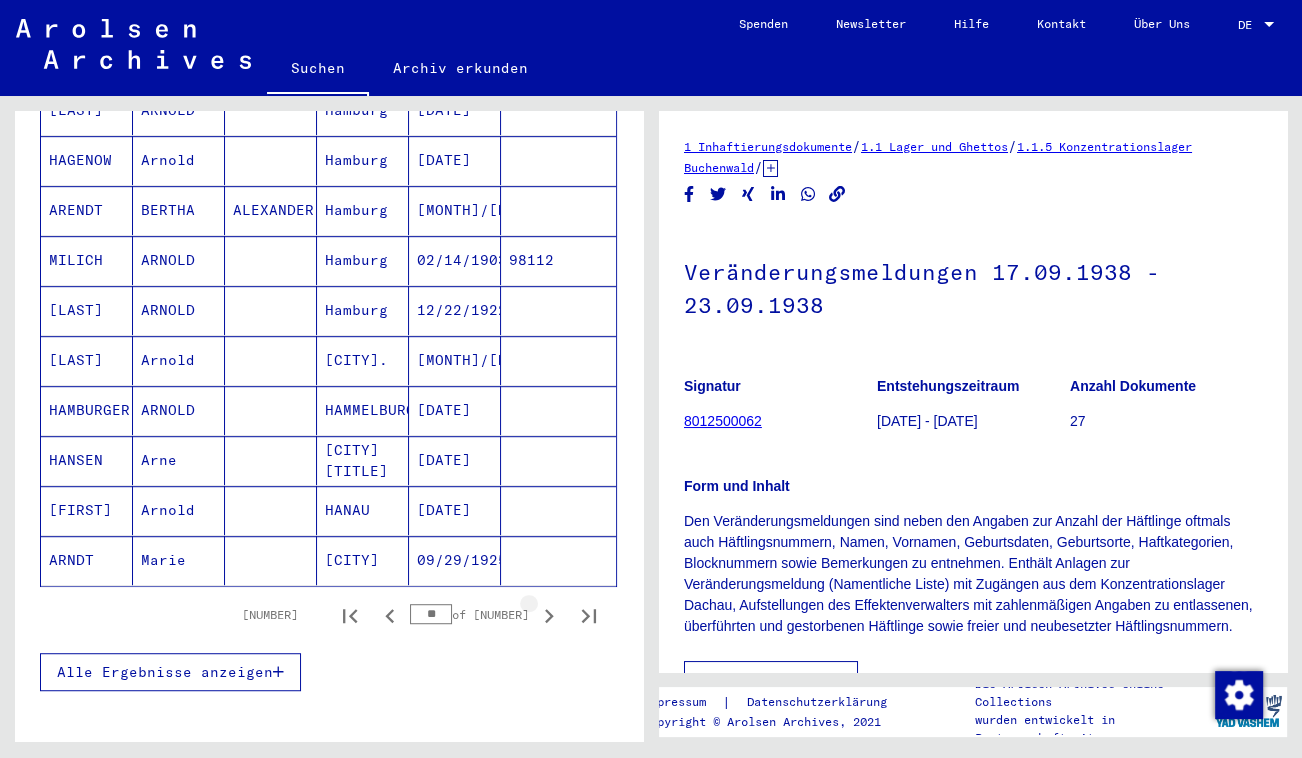 click 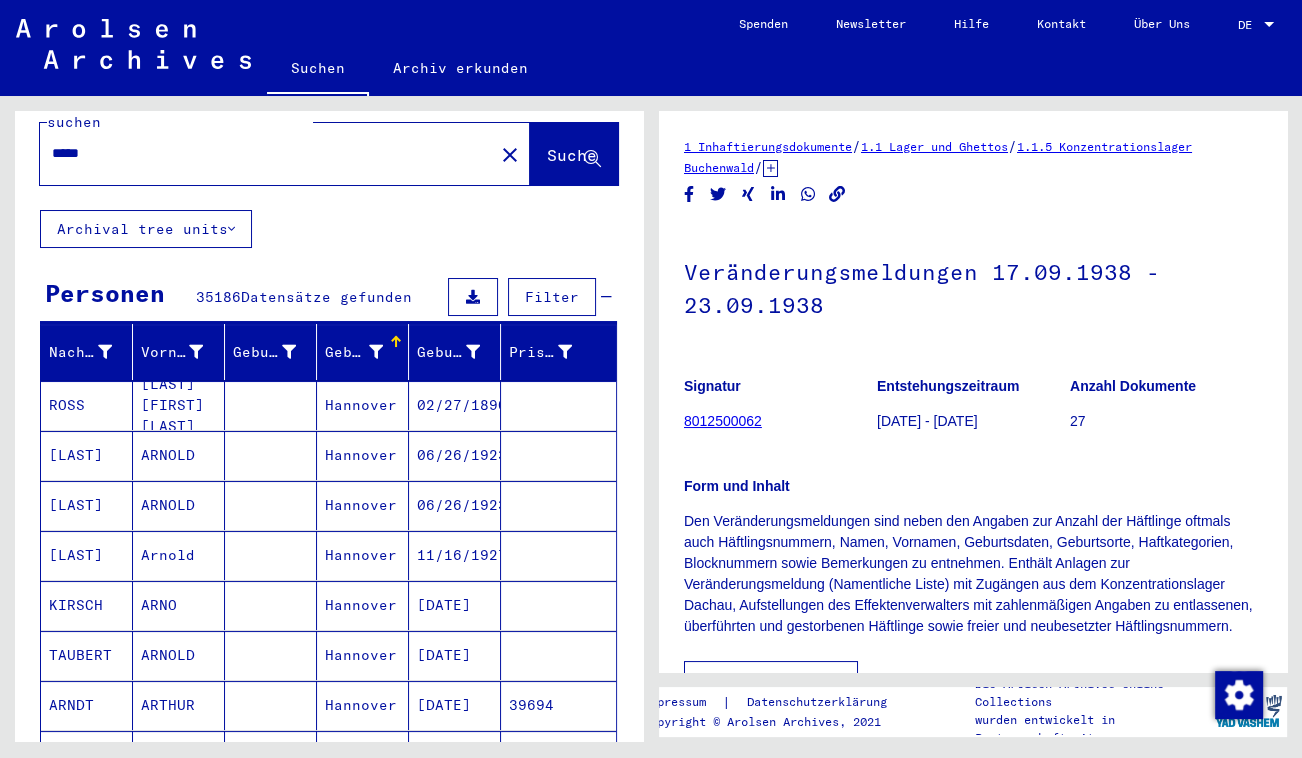 scroll, scrollTop: 0, scrollLeft: 0, axis: both 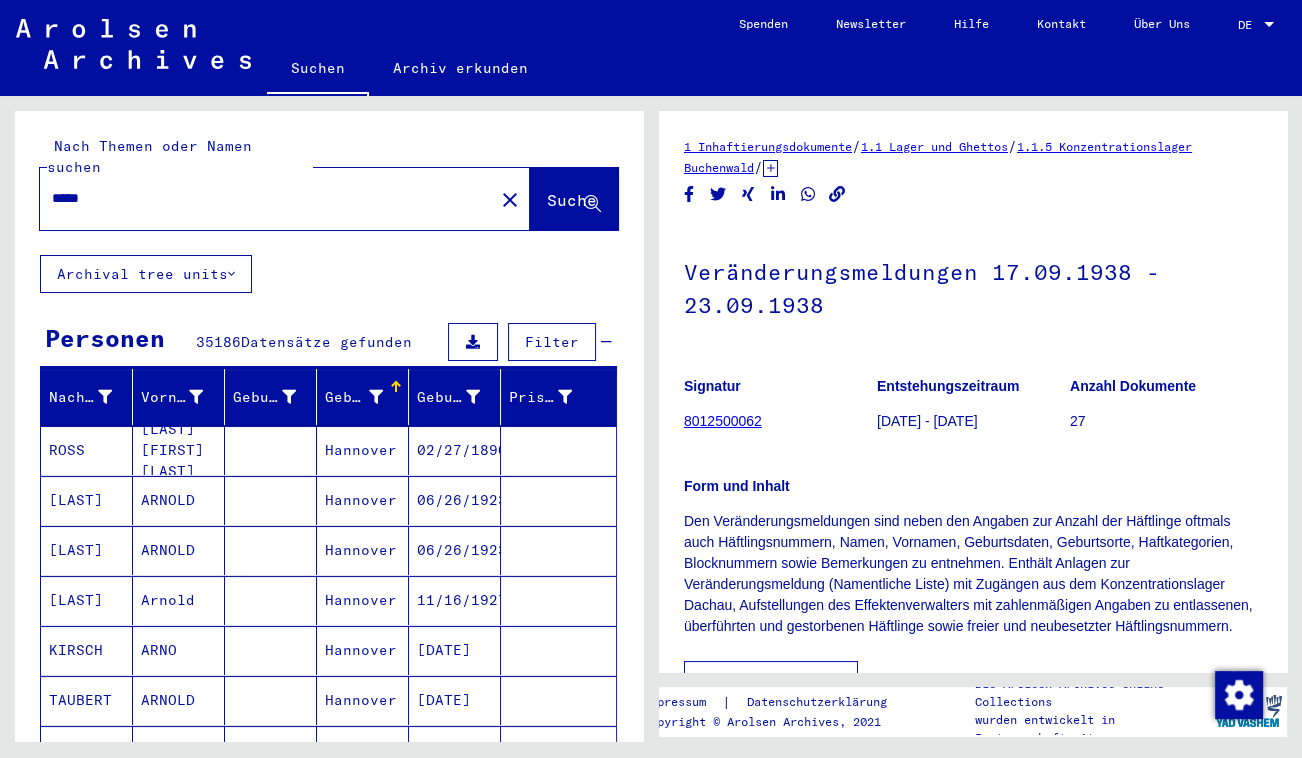 drag, startPoint x: 40, startPoint y: 157, endPoint x: -4, endPoint y: 135, distance: 49.193497 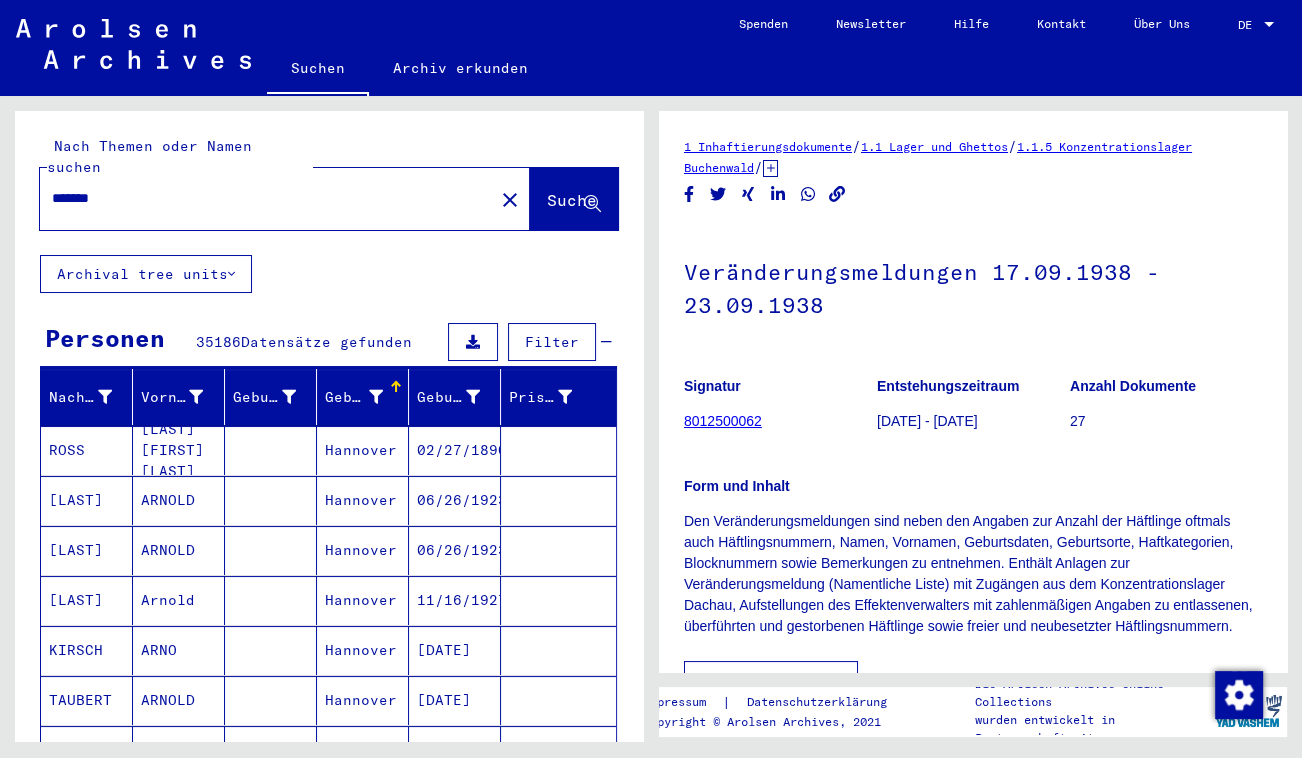 type on "*******" 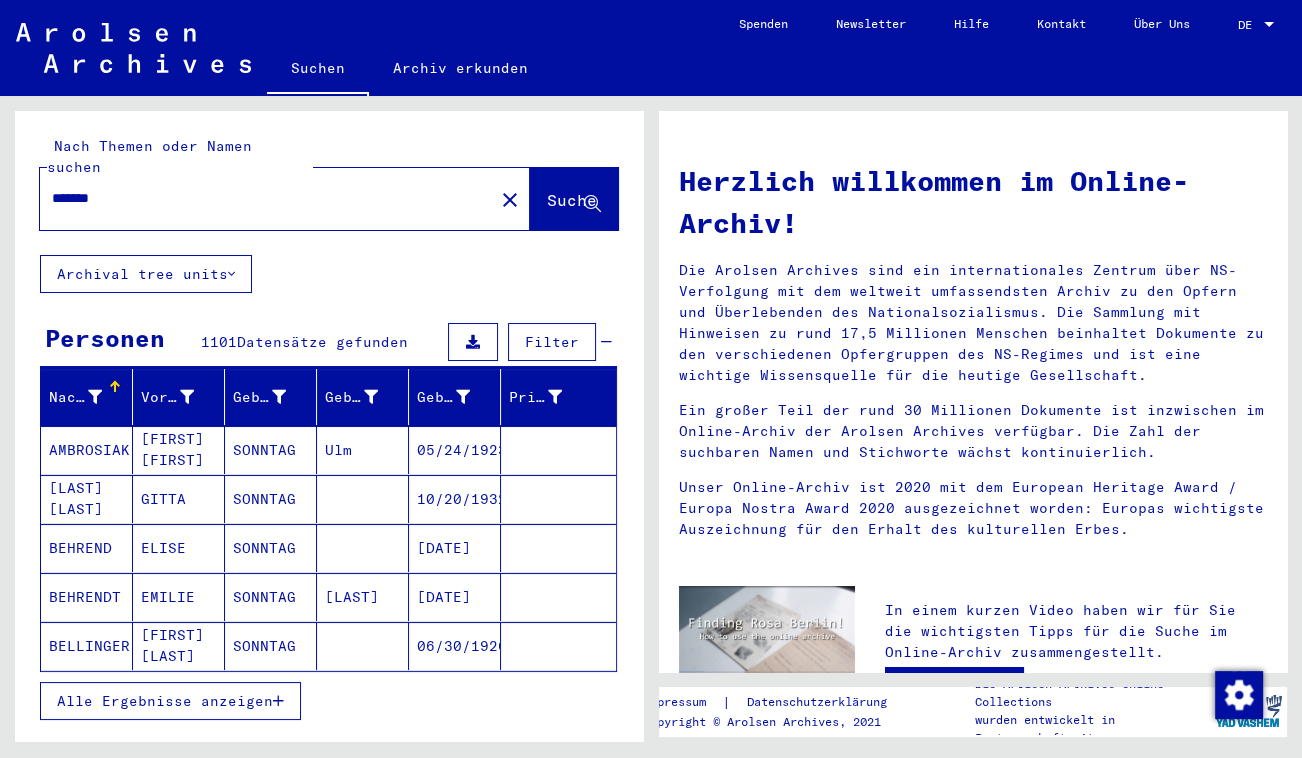 click on "Filter" at bounding box center (552, 342) 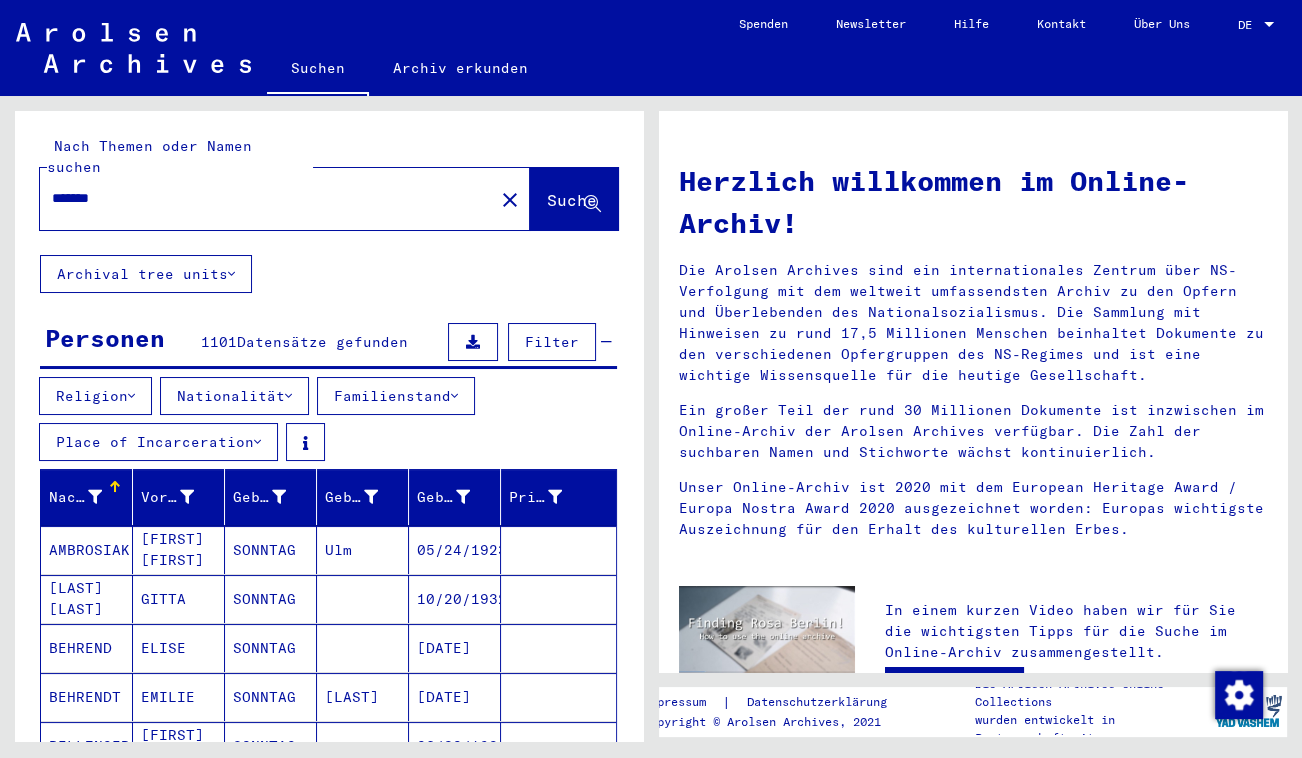 click on "Filter" at bounding box center (552, 342) 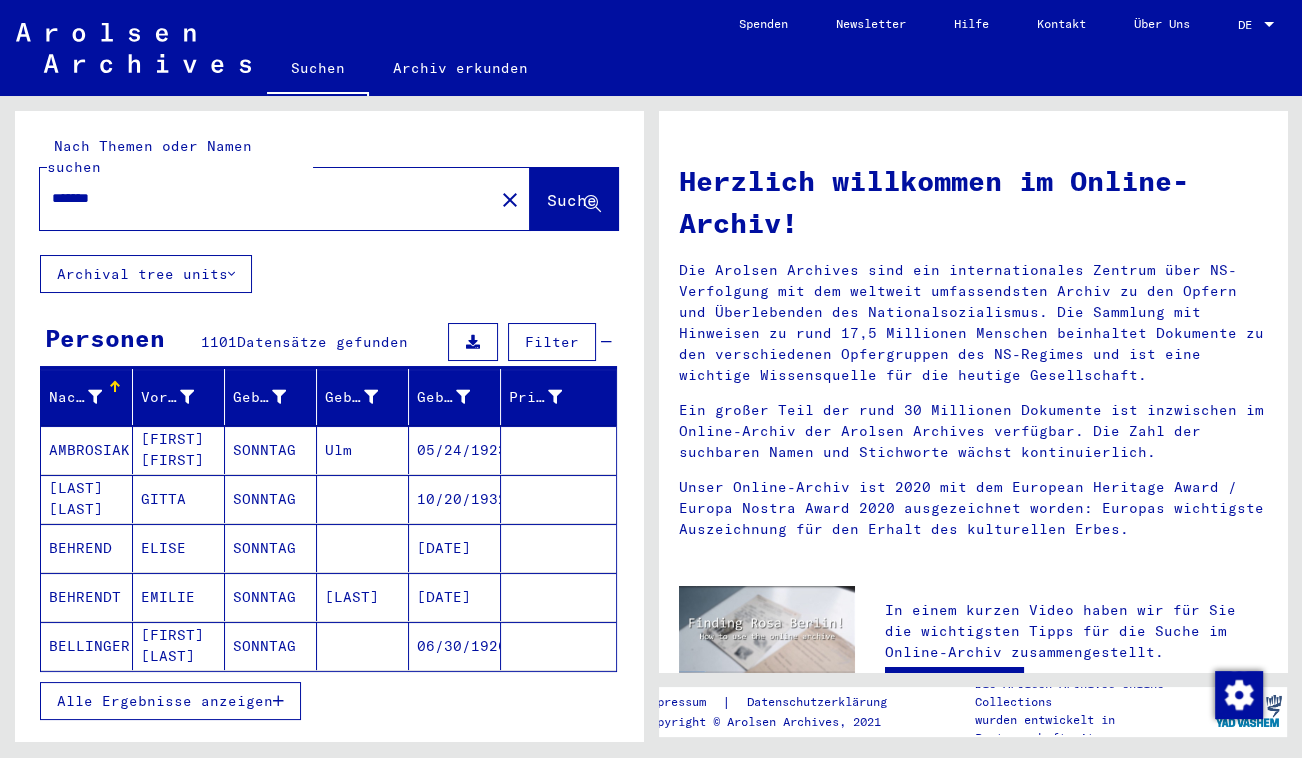 click on "Alle Ergebnisse anzeigen" at bounding box center [165, 701] 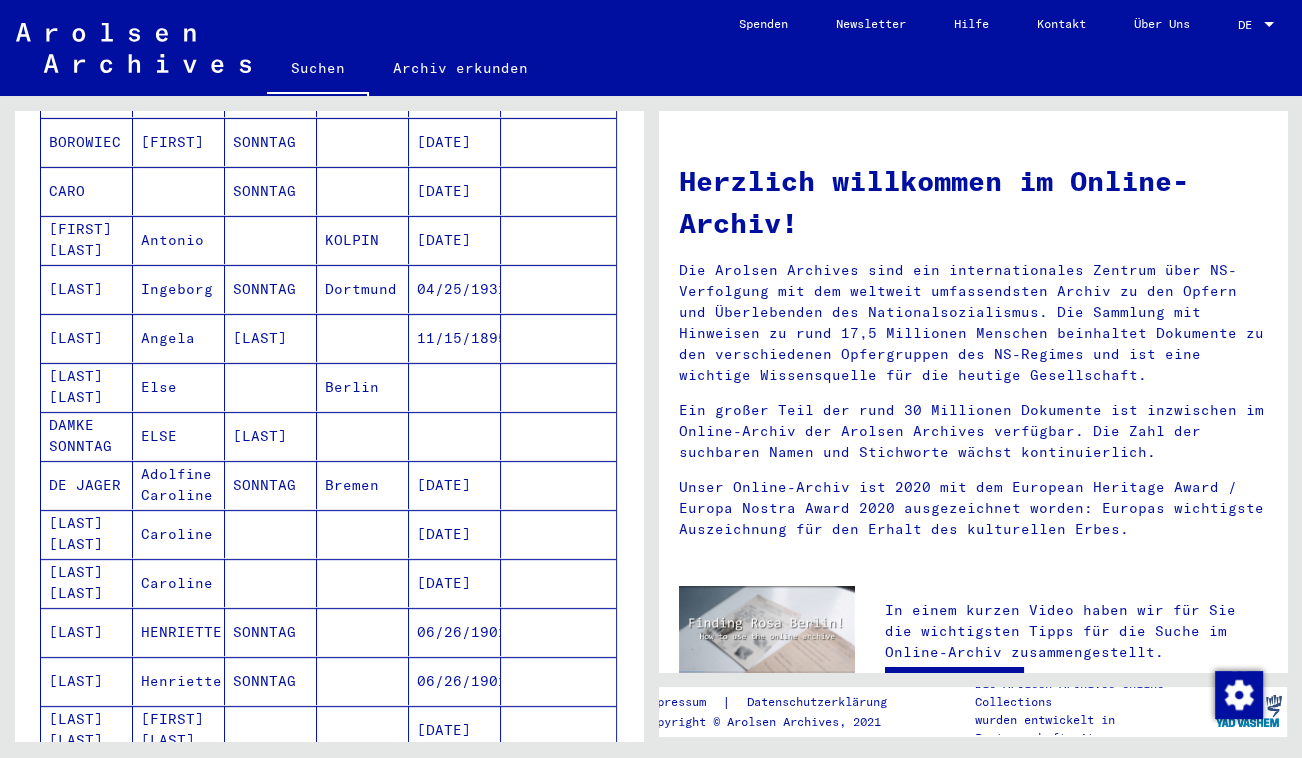scroll, scrollTop: 636, scrollLeft: 0, axis: vertical 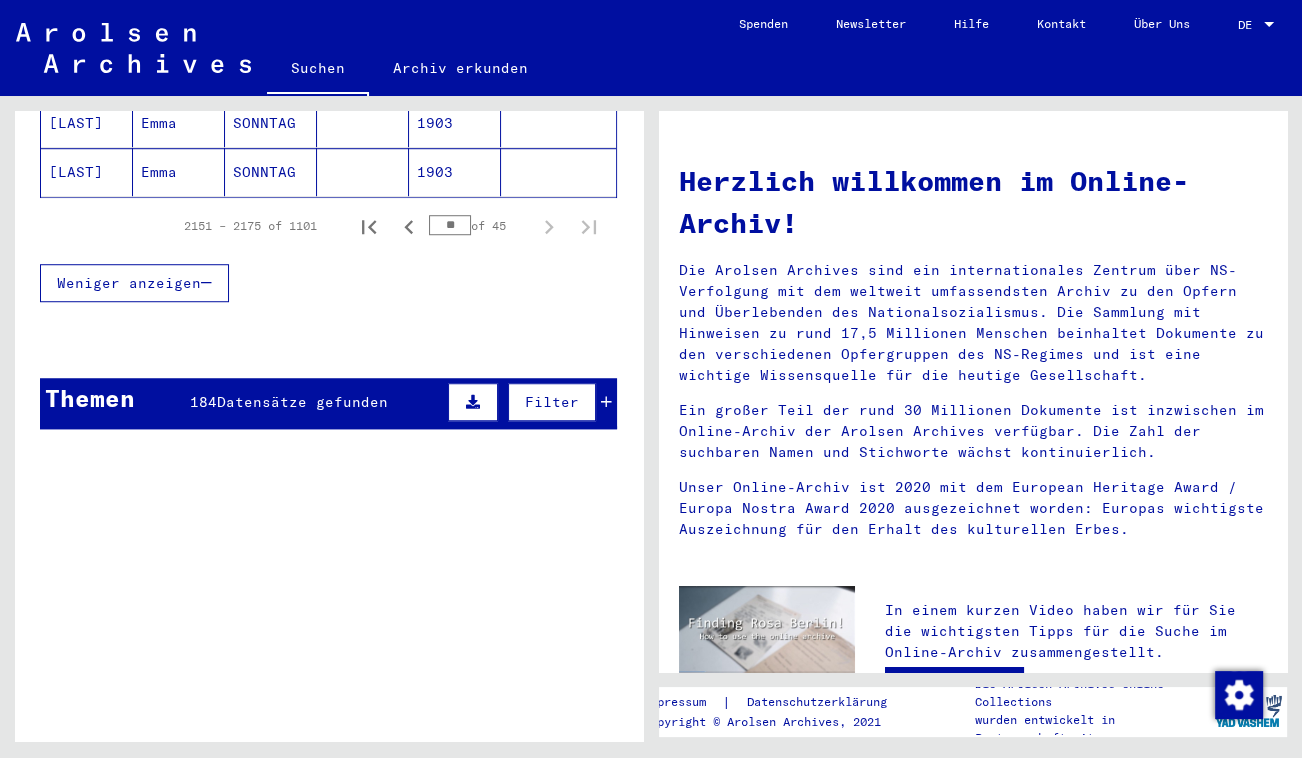 click on "Datensätze gefunden" at bounding box center (302, 402) 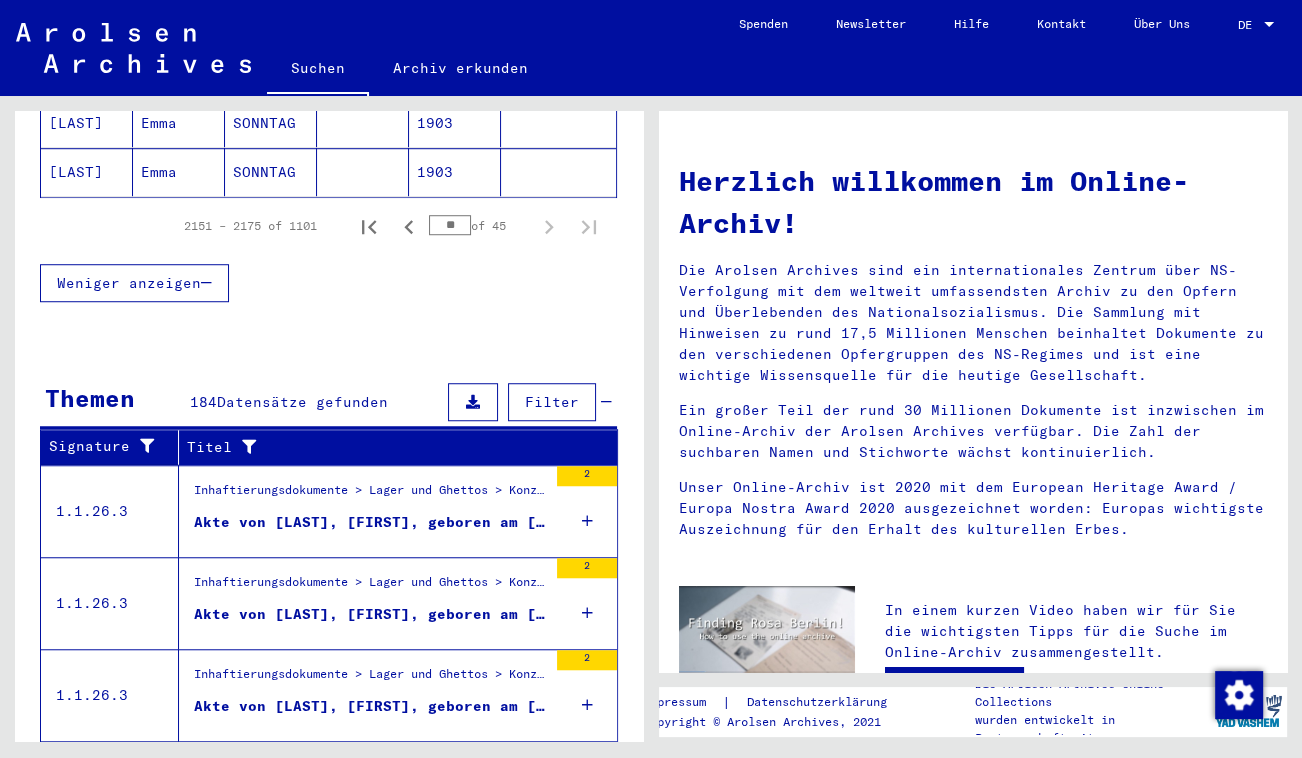 click on "Inhaftierungsdokumente > Lager und Ghettos > Konzentrationslager Mauthausen > Individuelle Unterlagen Männer Mauthausen > Individuelle Häftlings Unterlagen - KL Mauthausen > Akten mit Namen ab SOMIK" at bounding box center (370, 495) 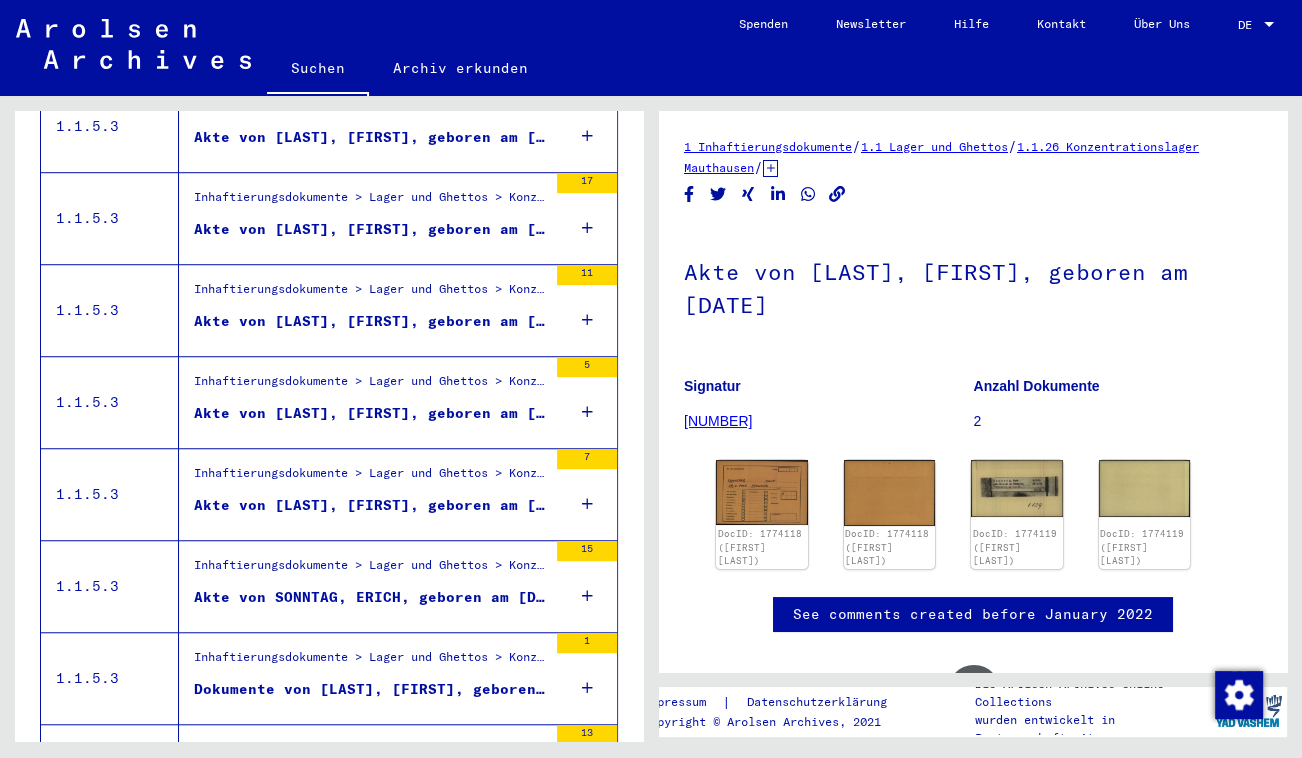 click 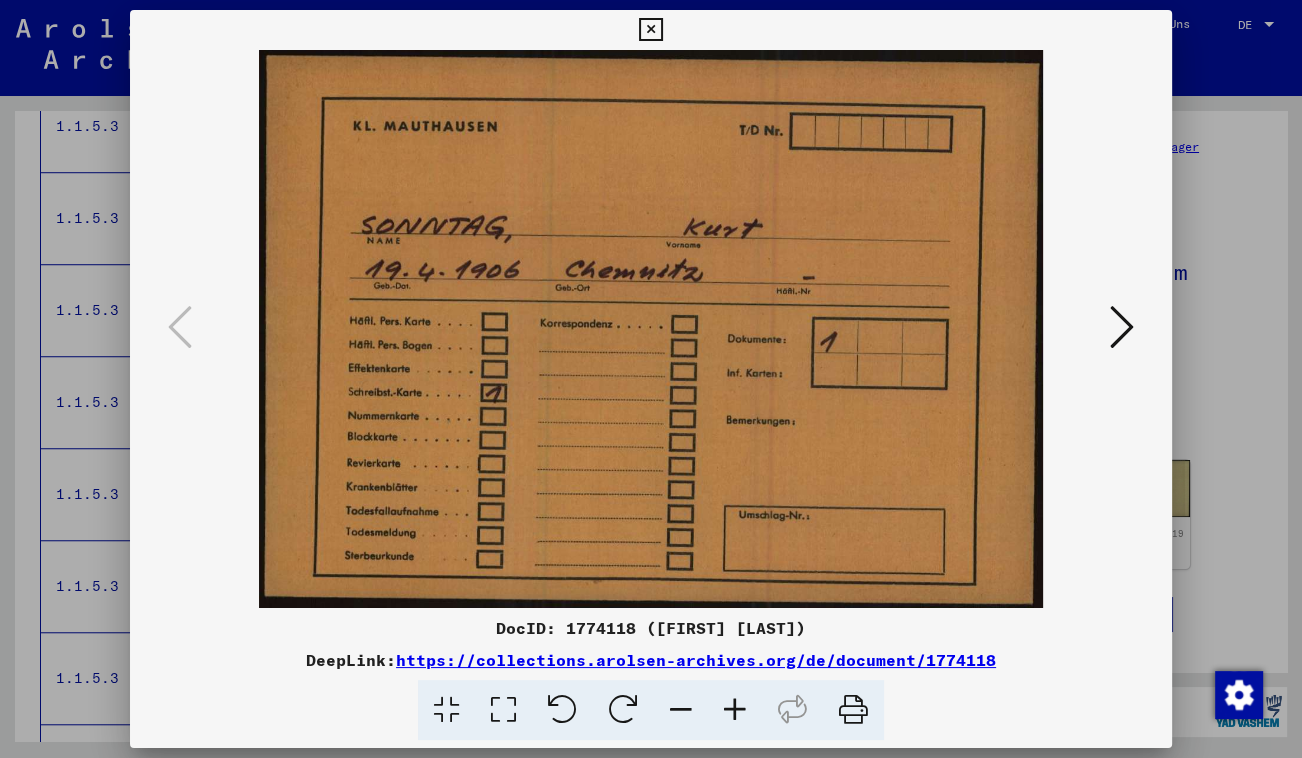 click at bounding box center (650, 30) 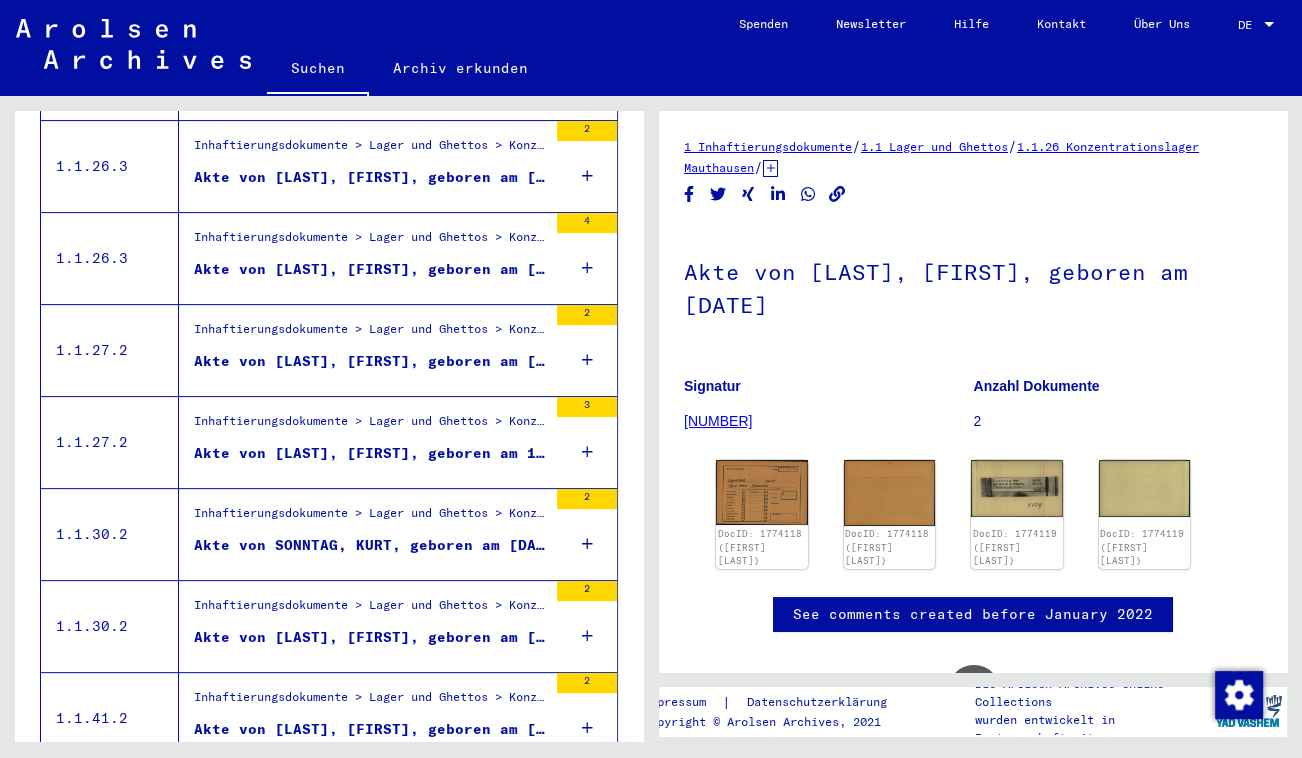 scroll, scrollTop: 636, scrollLeft: 0, axis: vertical 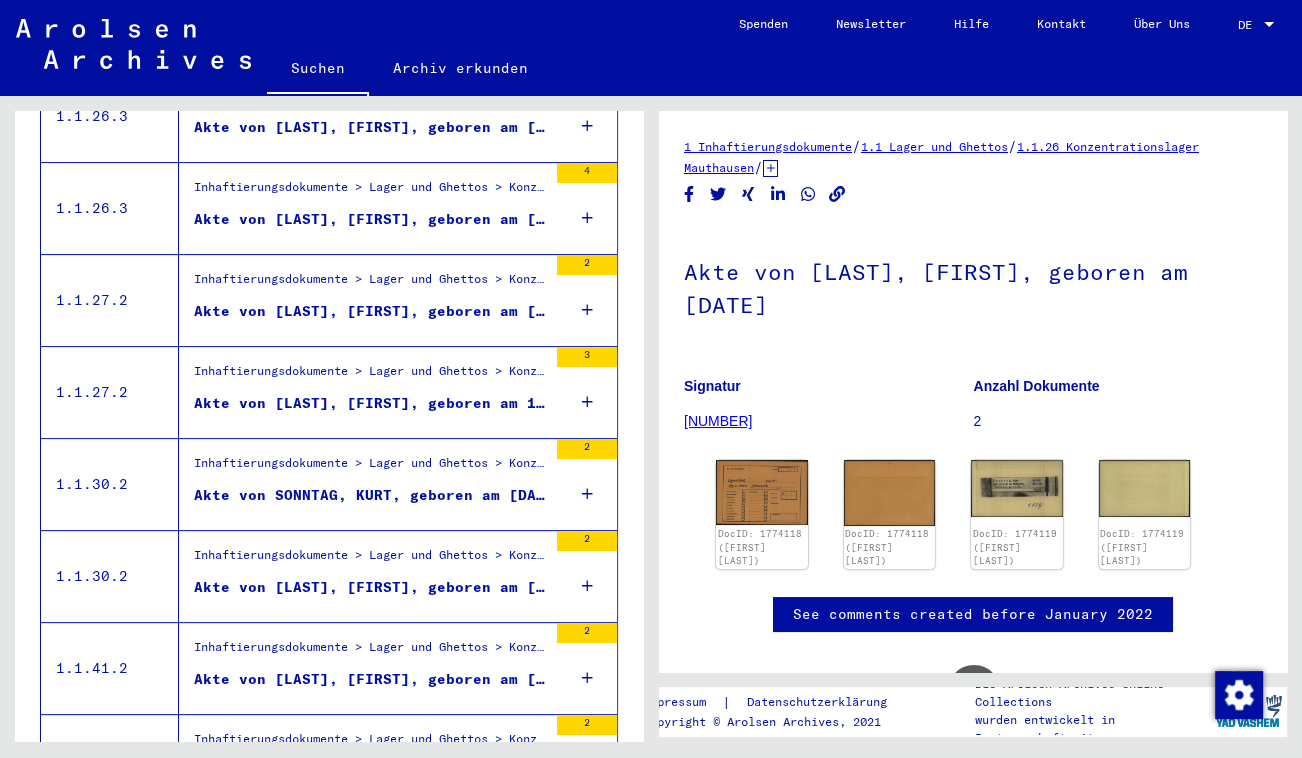 click on "Inhaftierungsdokumente > Lager und Ghettos > Konzentrationslager Neuengamme > Individuelle Unterlagen Neuengamme > Individuelle Häftlings Unterlagen - KL Neuengamme > Akten mit Namen ab SOFRONOW" at bounding box center [370, 469] 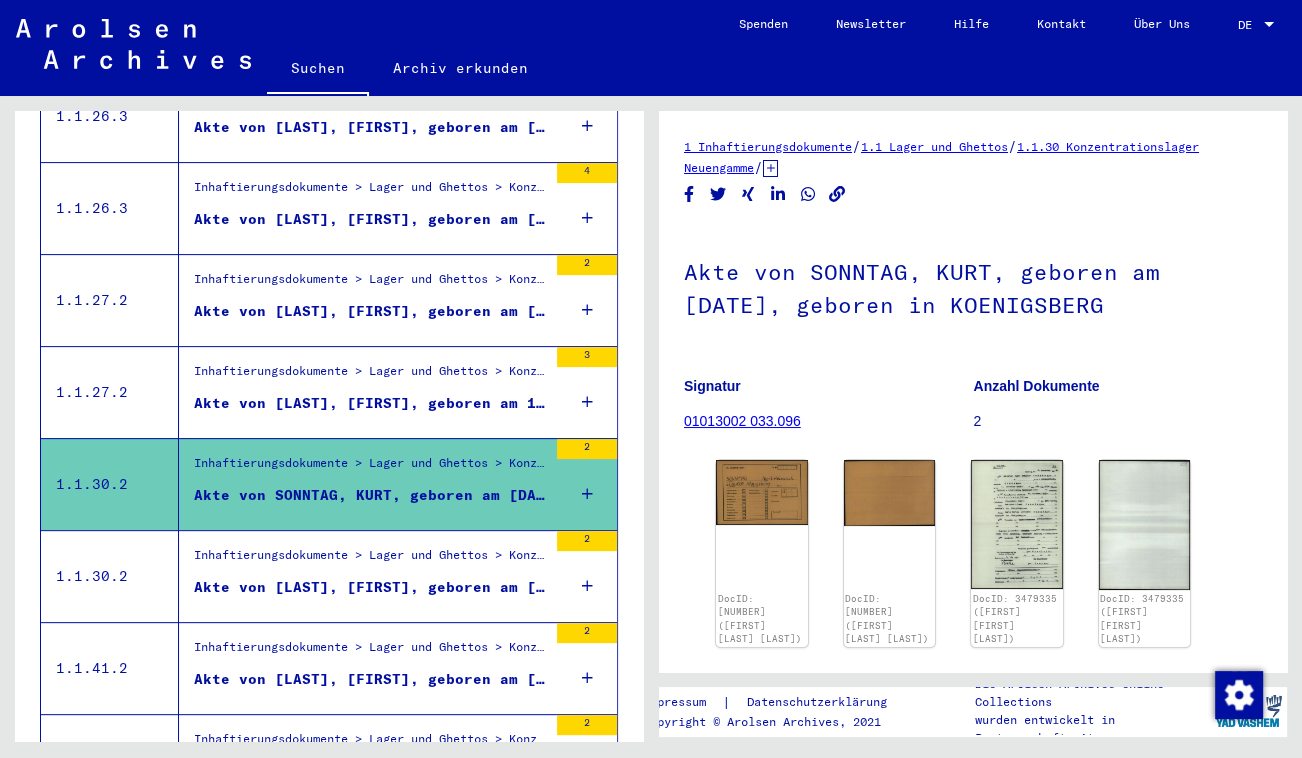 click 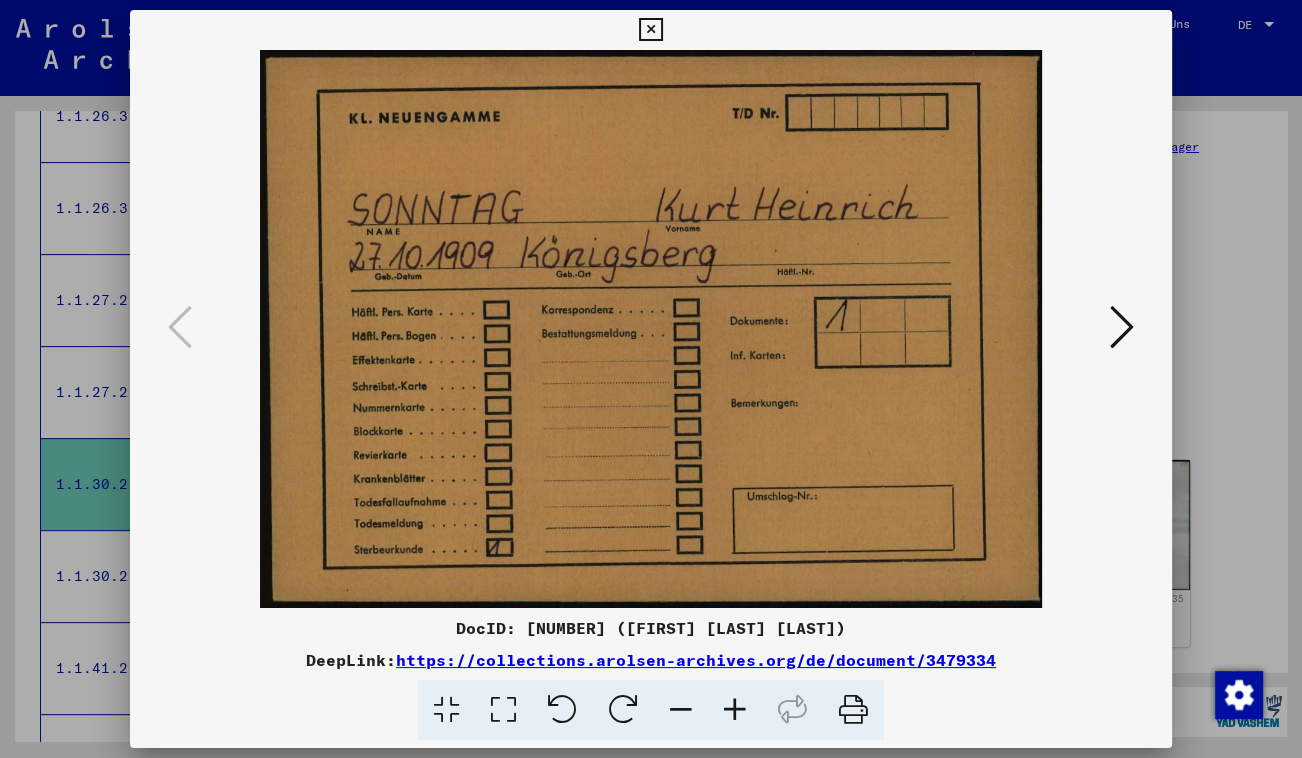 click at bounding box center [1122, 327] 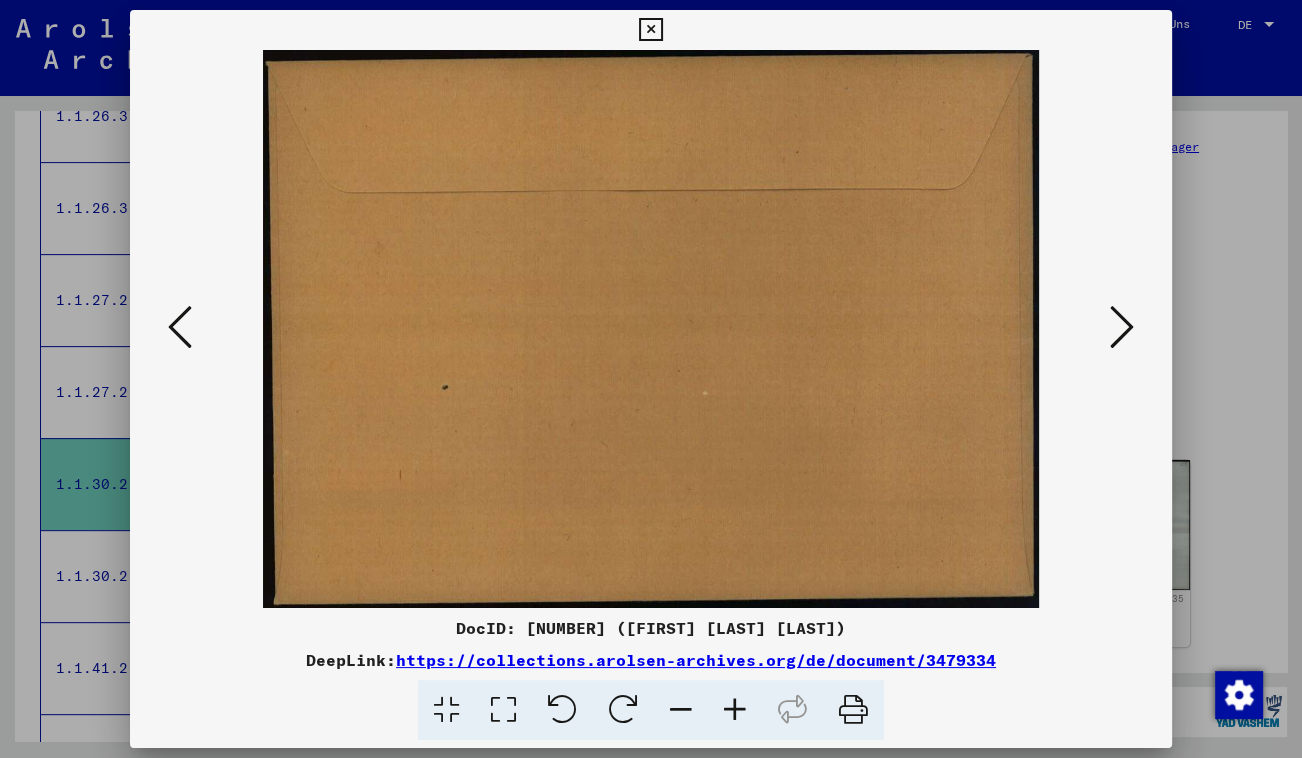 click at bounding box center (1122, 327) 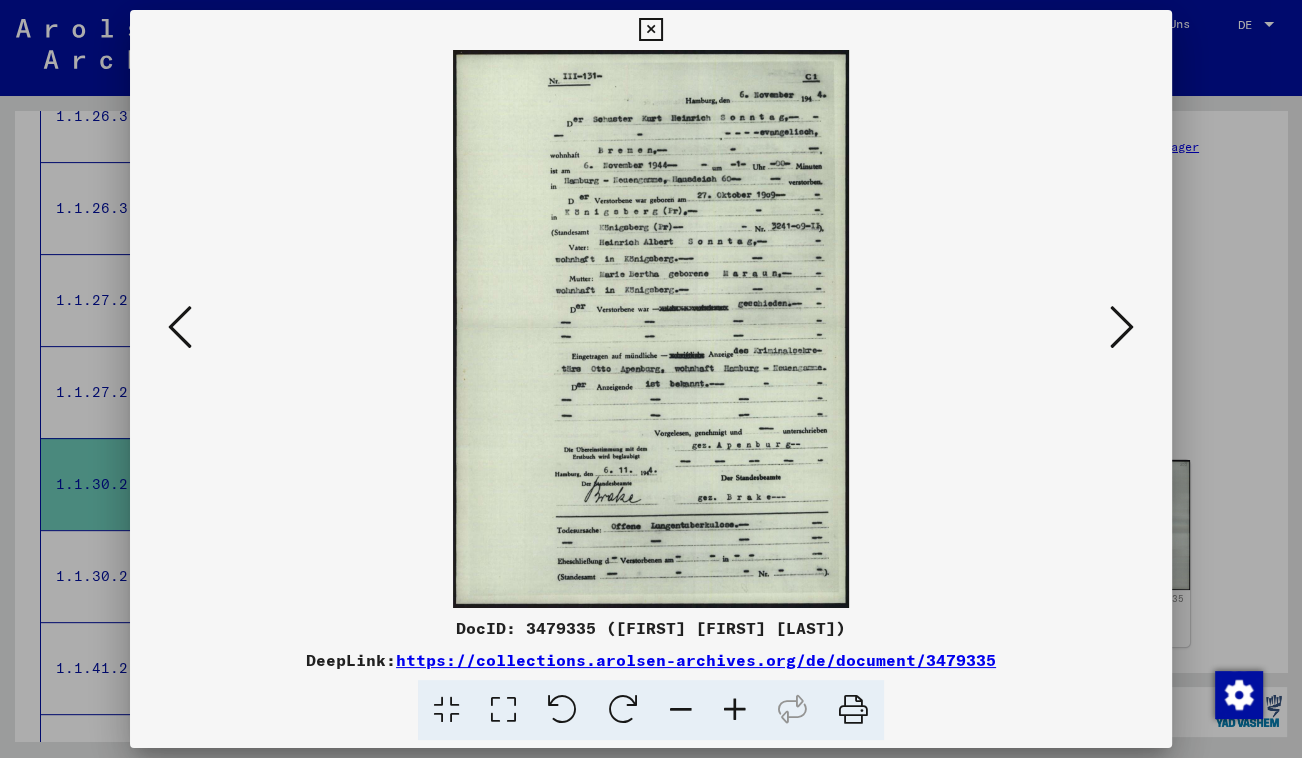 click at bounding box center [503, 710] 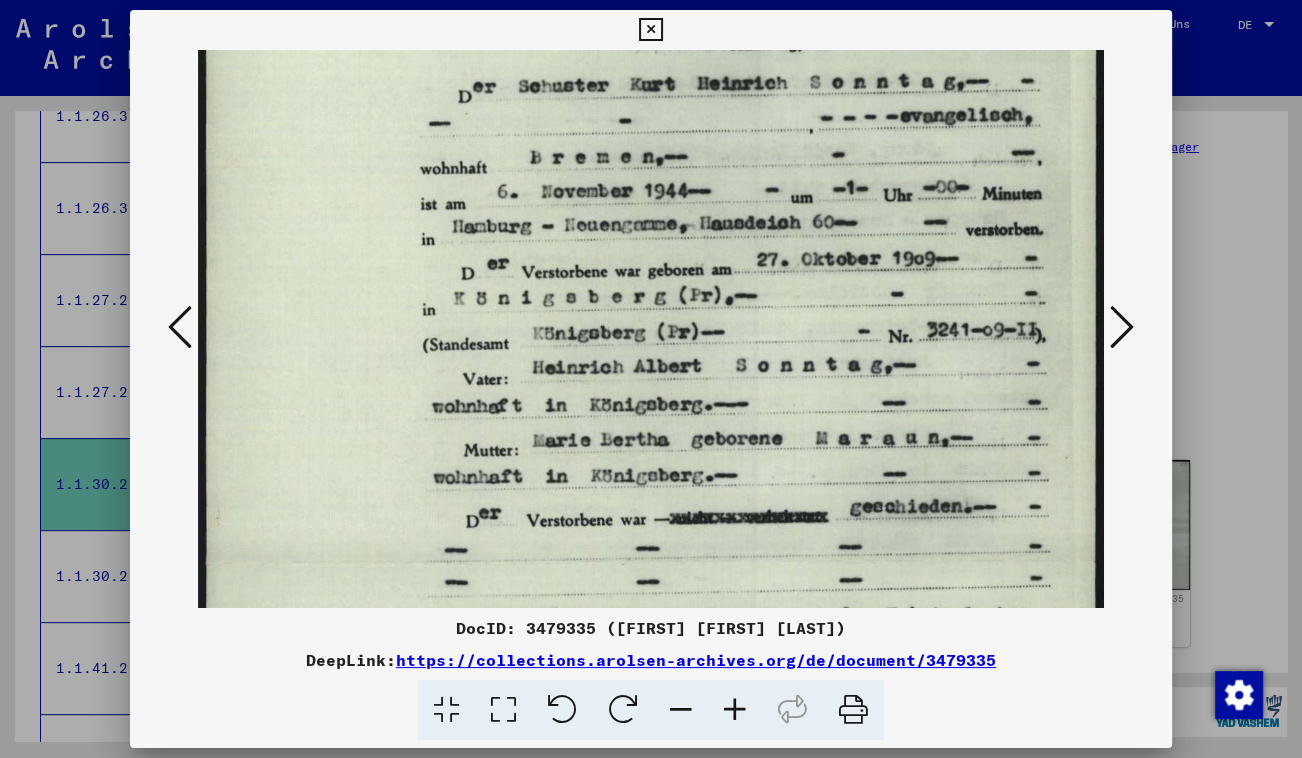 scroll, scrollTop: 125, scrollLeft: 0, axis: vertical 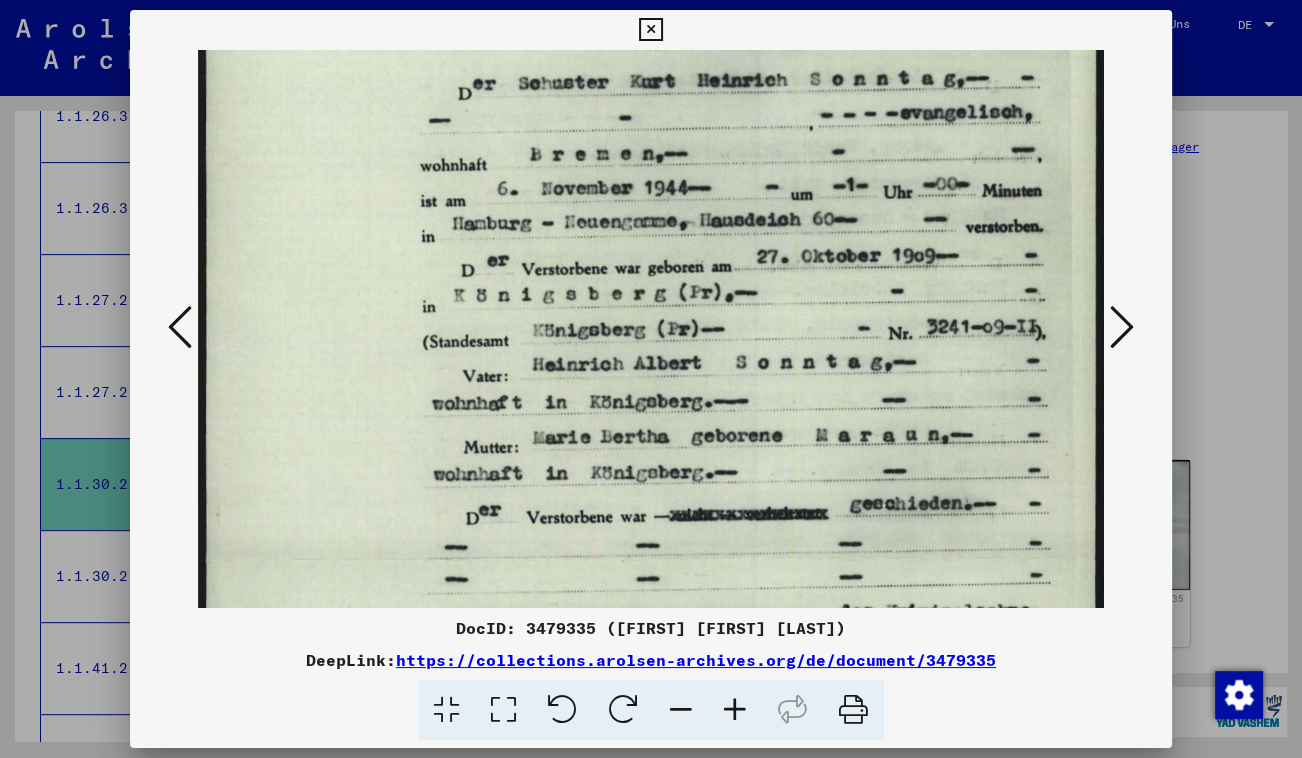 drag, startPoint x: 857, startPoint y: 510, endPoint x: 810, endPoint y: 377, distance: 141.06027 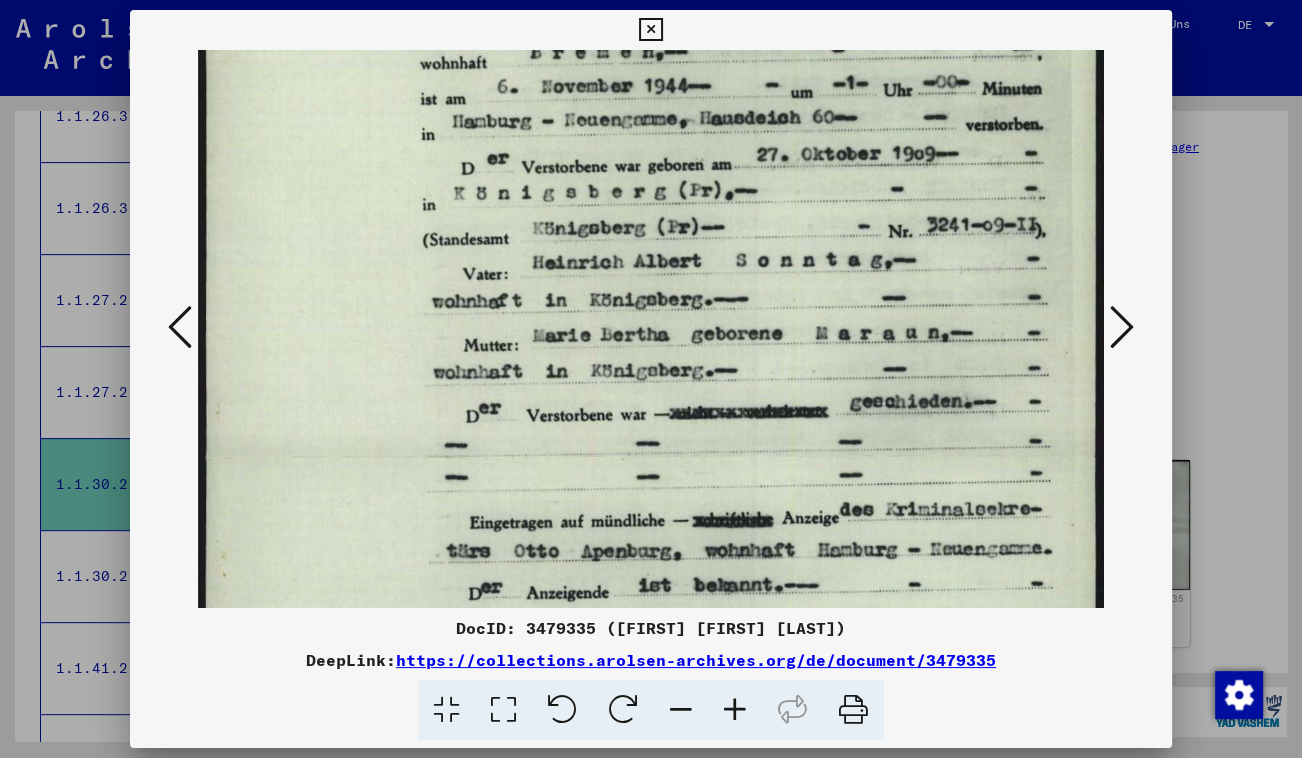 scroll, scrollTop: 250, scrollLeft: 0, axis: vertical 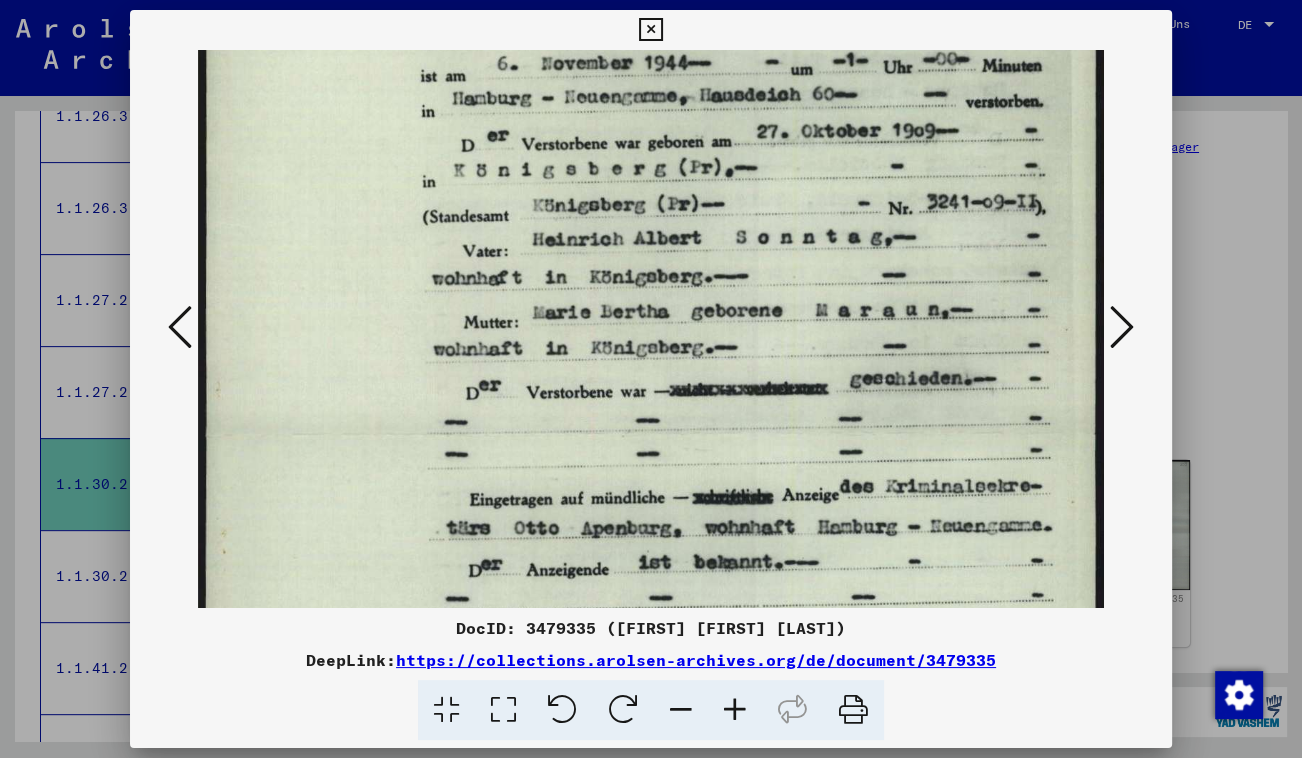 drag, startPoint x: 804, startPoint y: 494, endPoint x: 786, endPoint y: 367, distance: 128.26924 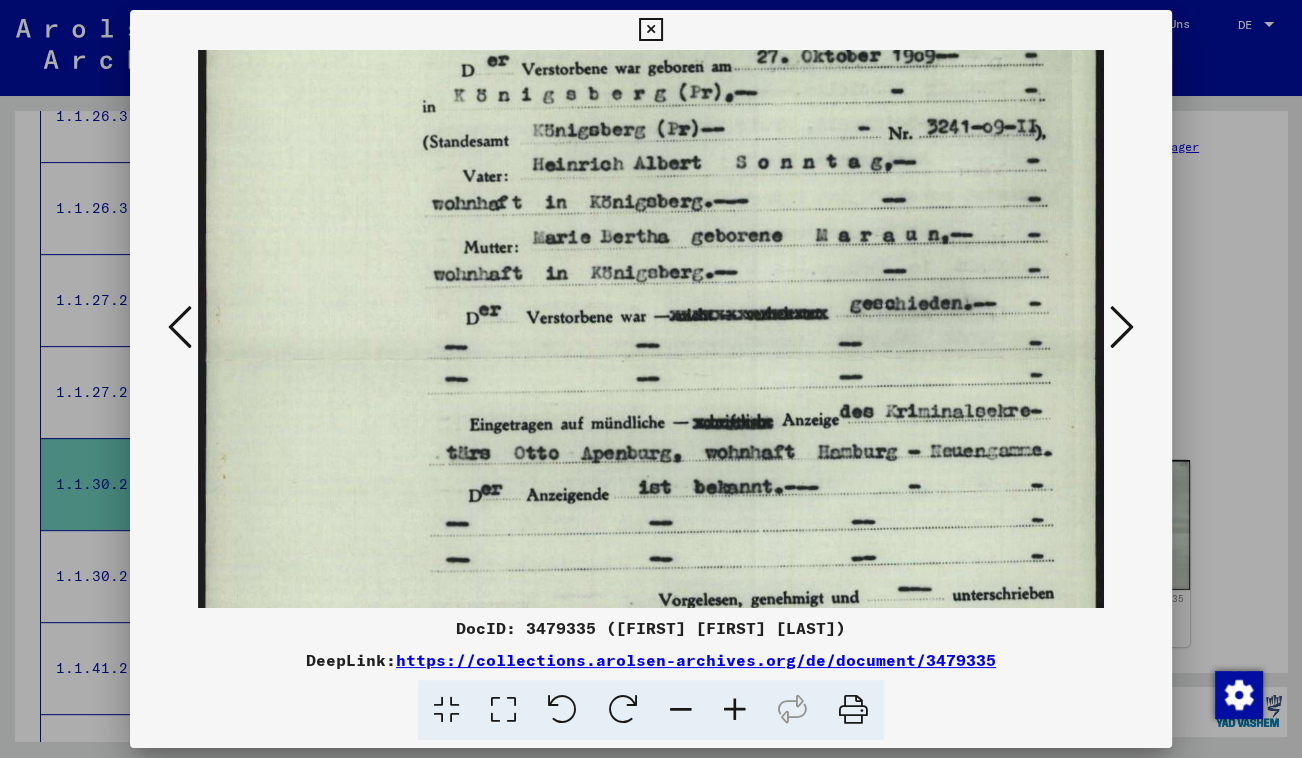 scroll, scrollTop: 329, scrollLeft: 0, axis: vertical 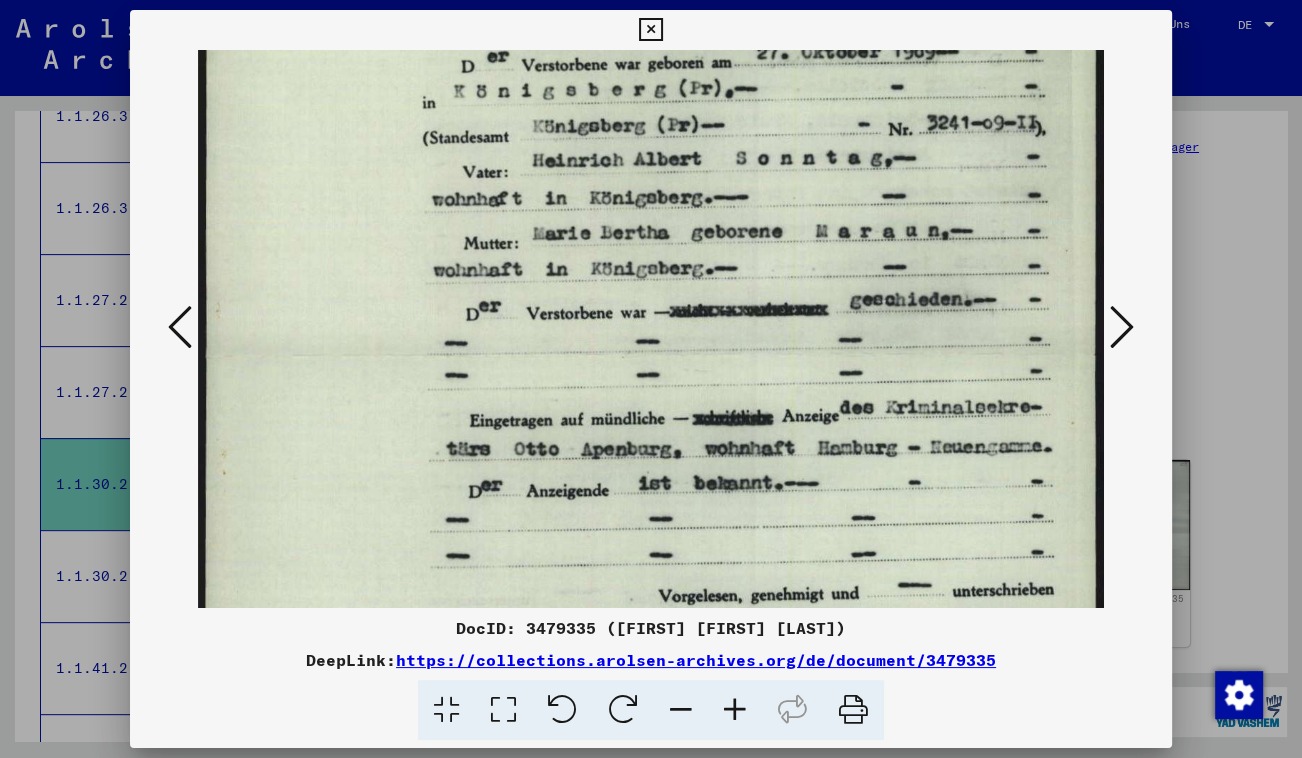 drag, startPoint x: 792, startPoint y: 508, endPoint x: 776, endPoint y: 429, distance: 80.60397 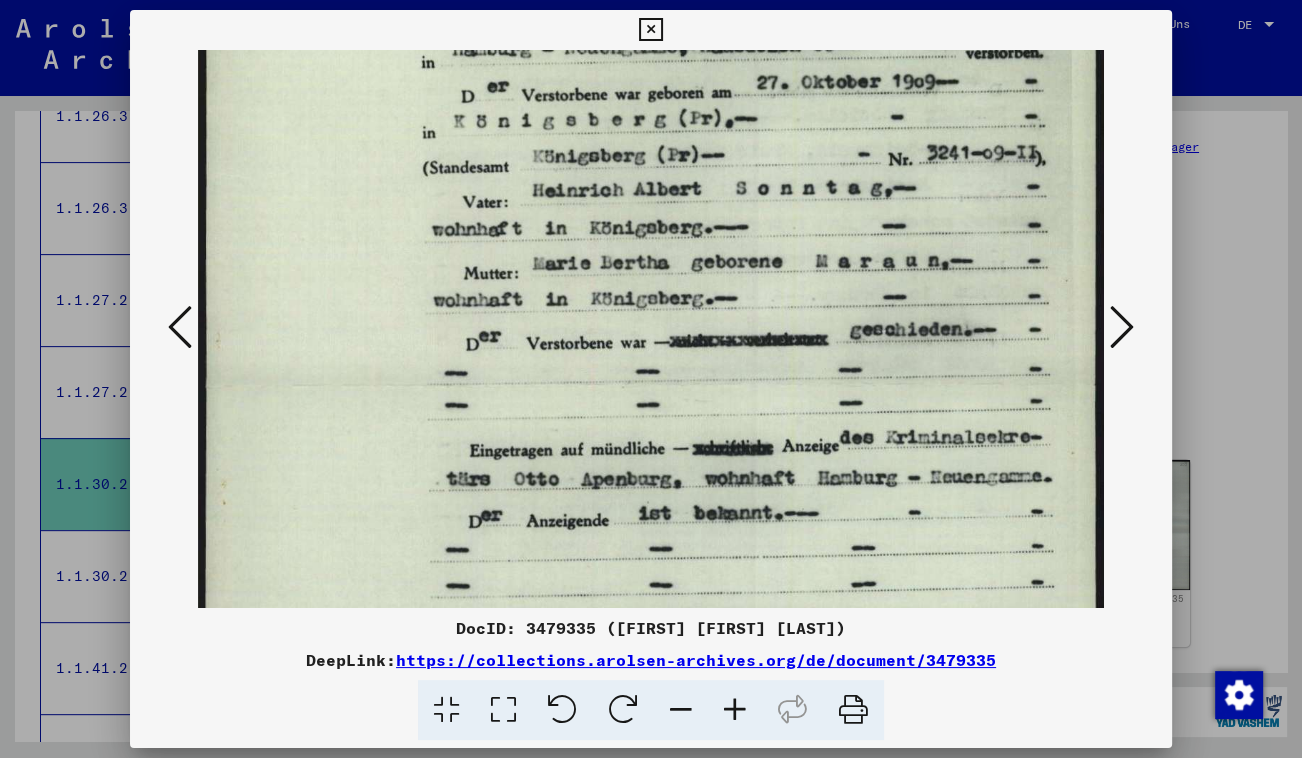 drag, startPoint x: 777, startPoint y: 519, endPoint x: 754, endPoint y: 556, distance: 43.56604 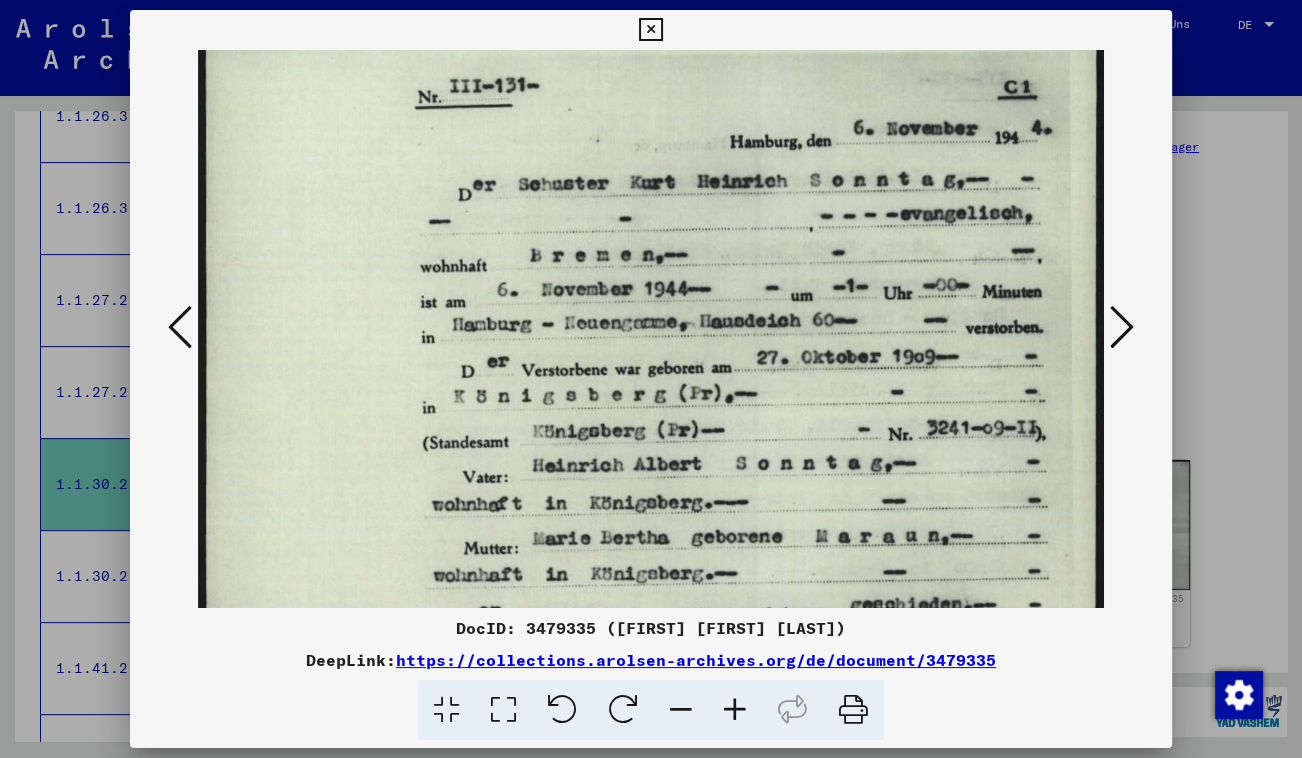 scroll, scrollTop: 20, scrollLeft: 0, axis: vertical 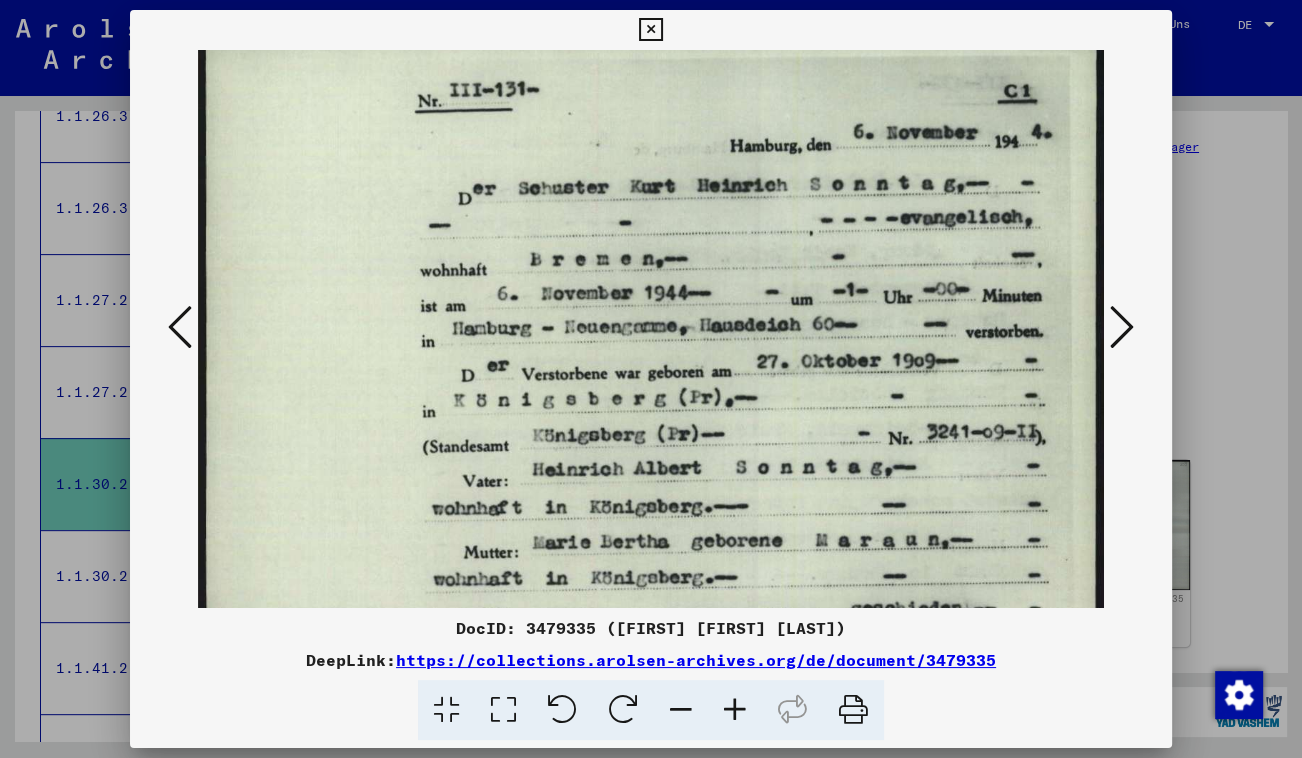 drag, startPoint x: 748, startPoint y: 231, endPoint x: 707, endPoint y: 502, distance: 274.08392 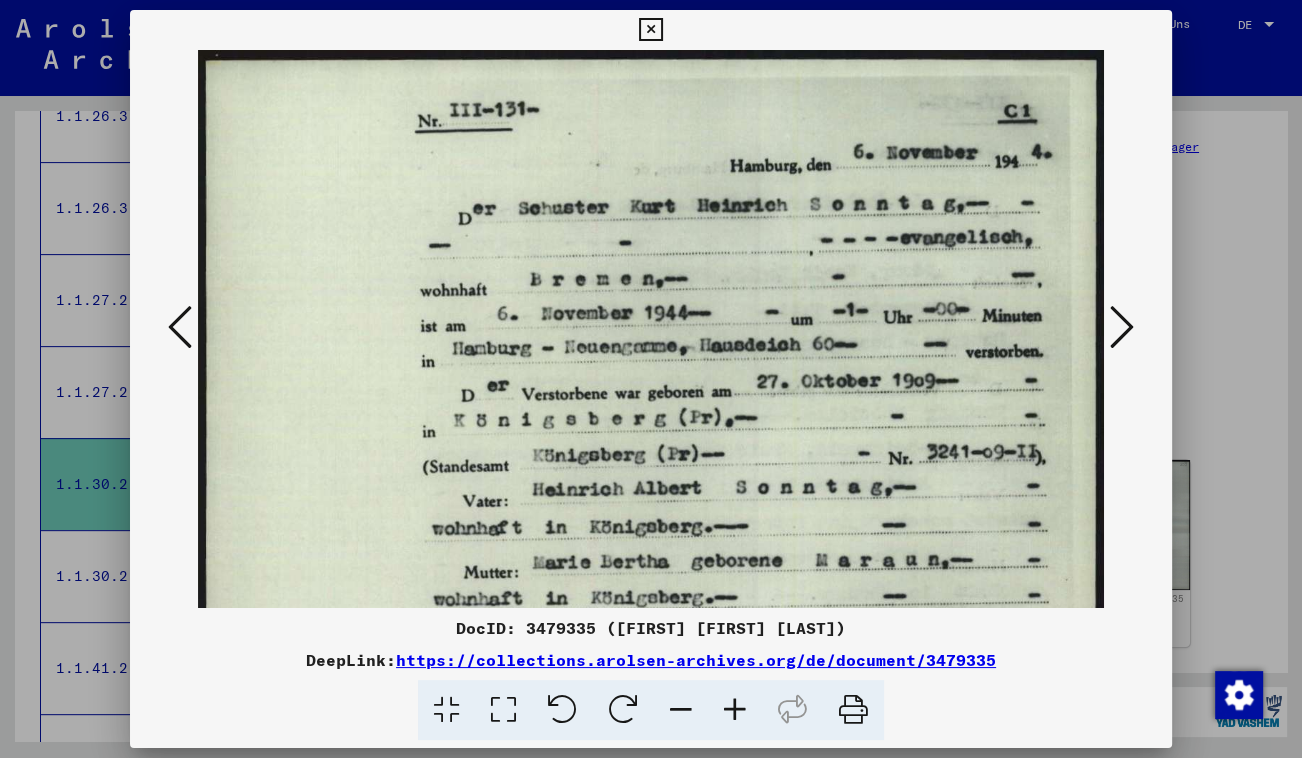drag, startPoint x: 708, startPoint y: 345, endPoint x: 705, endPoint y: 378, distance: 33.13608 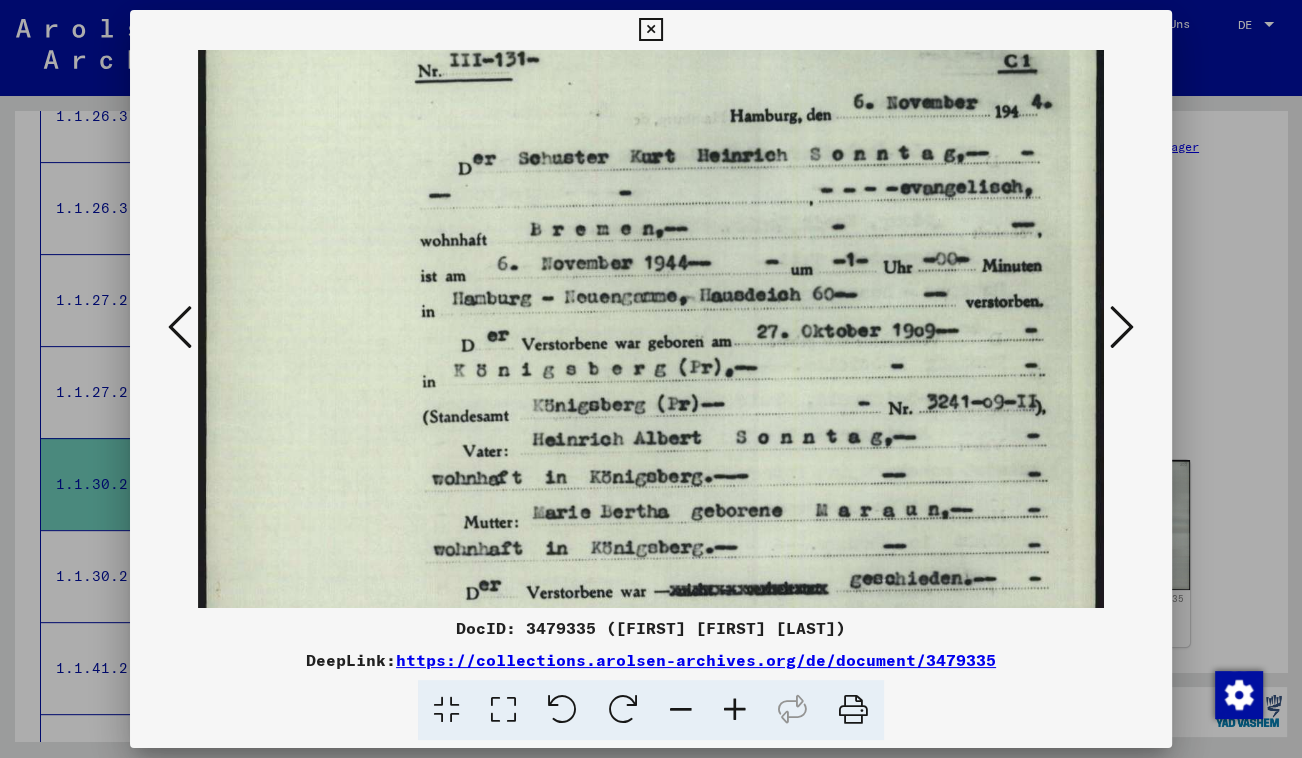 scroll, scrollTop: 61, scrollLeft: 0, axis: vertical 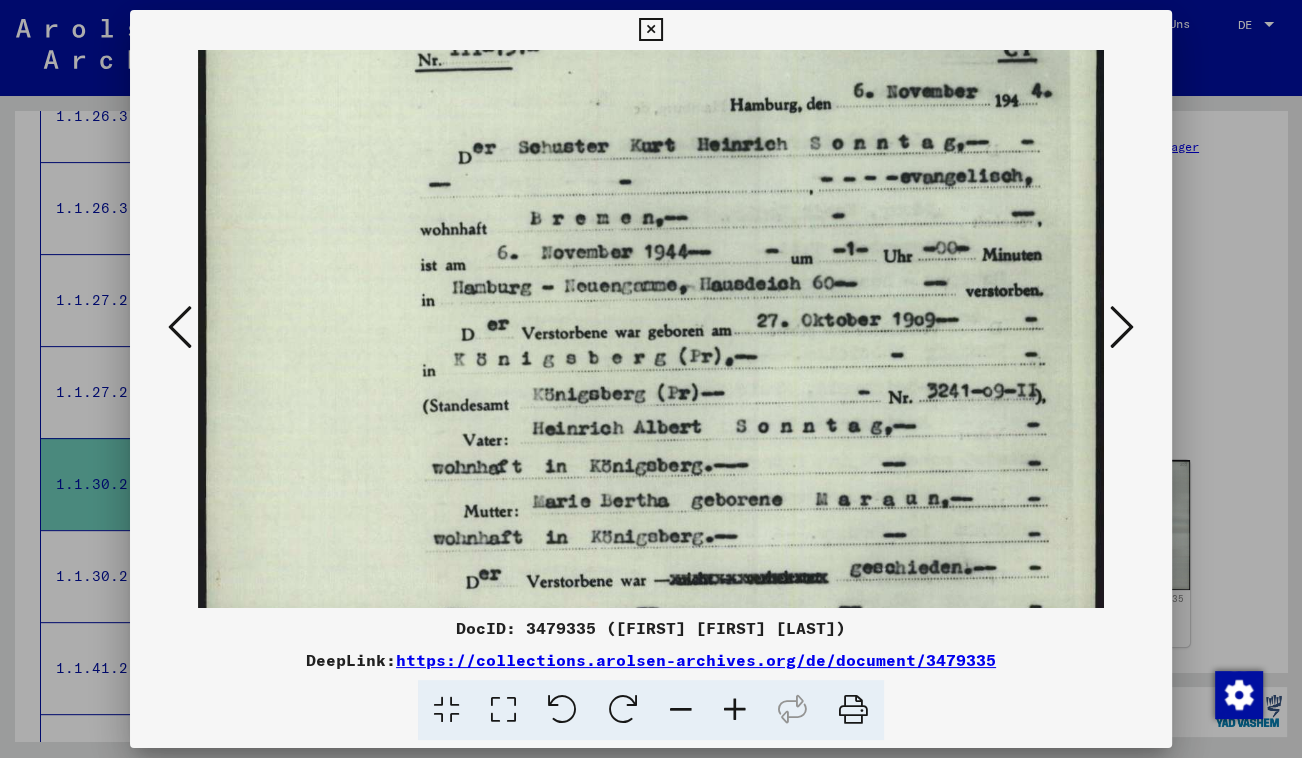 drag, startPoint x: 773, startPoint y: 515, endPoint x: 772, endPoint y: 452, distance: 63.007935 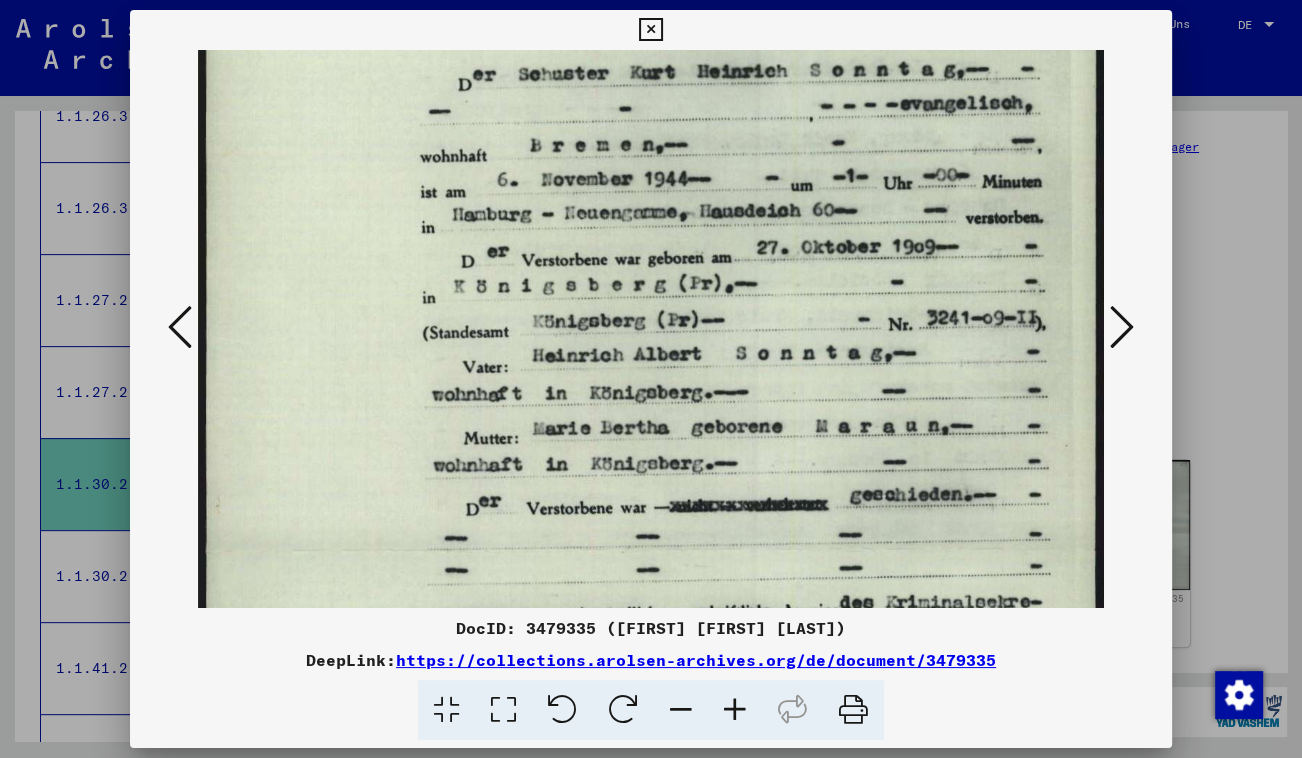 scroll, scrollTop: 141, scrollLeft: 0, axis: vertical 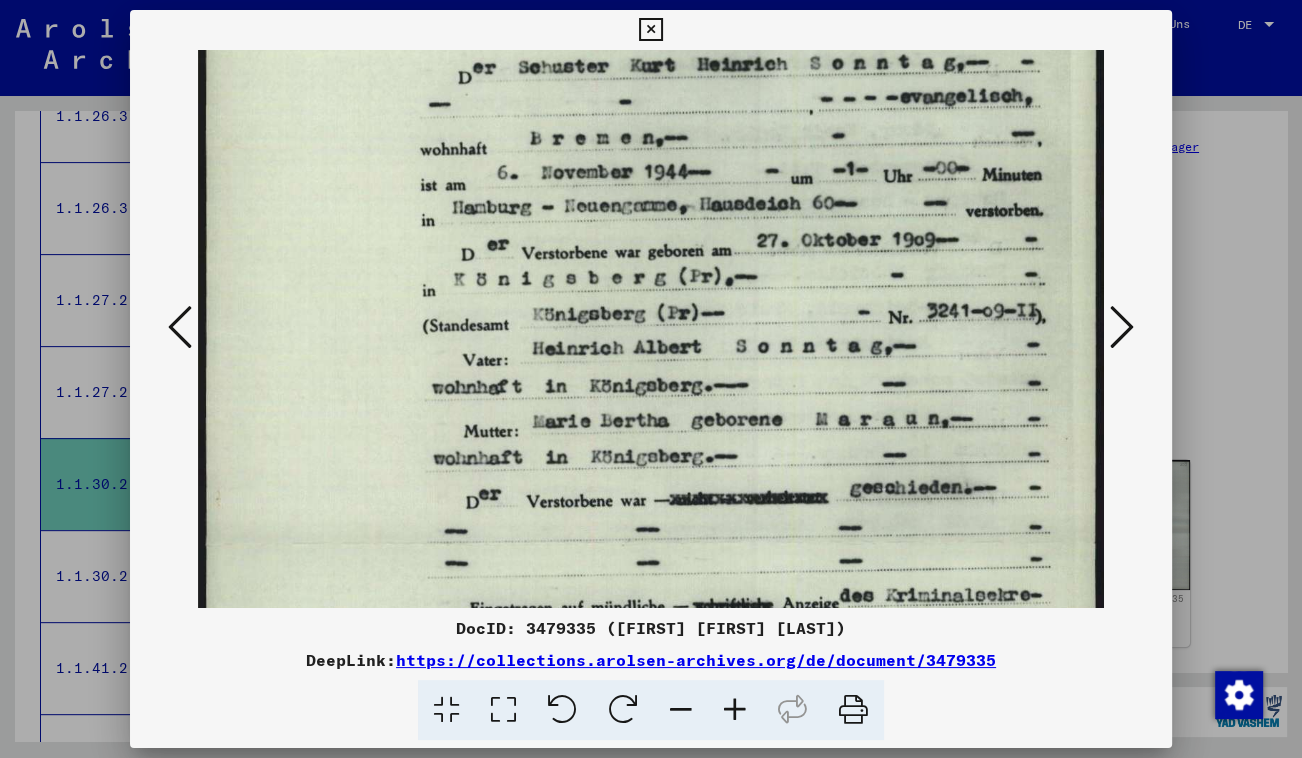 drag, startPoint x: 669, startPoint y: 498, endPoint x: 664, endPoint y: 417, distance: 81.154175 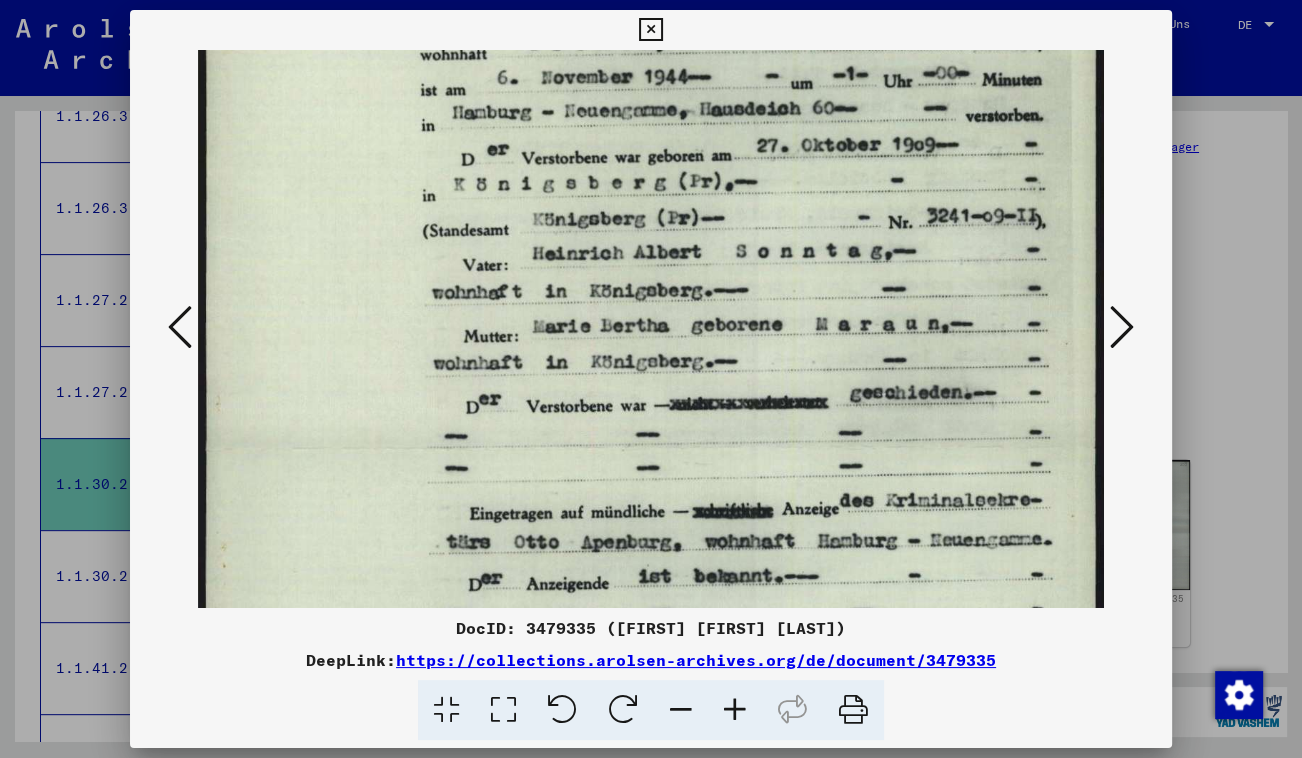 scroll, scrollTop: 259, scrollLeft: 0, axis: vertical 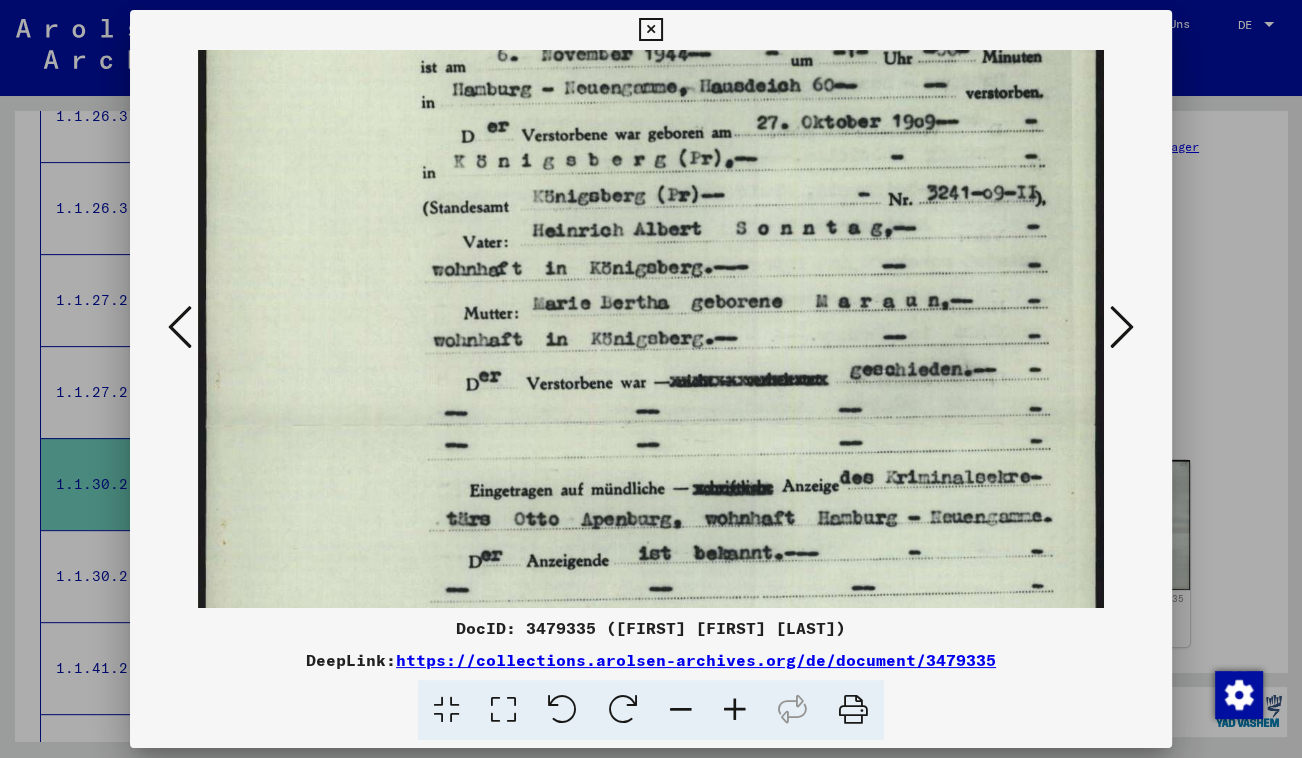 drag, startPoint x: 772, startPoint y: 518, endPoint x: 751, endPoint y: 400, distance: 119.85408 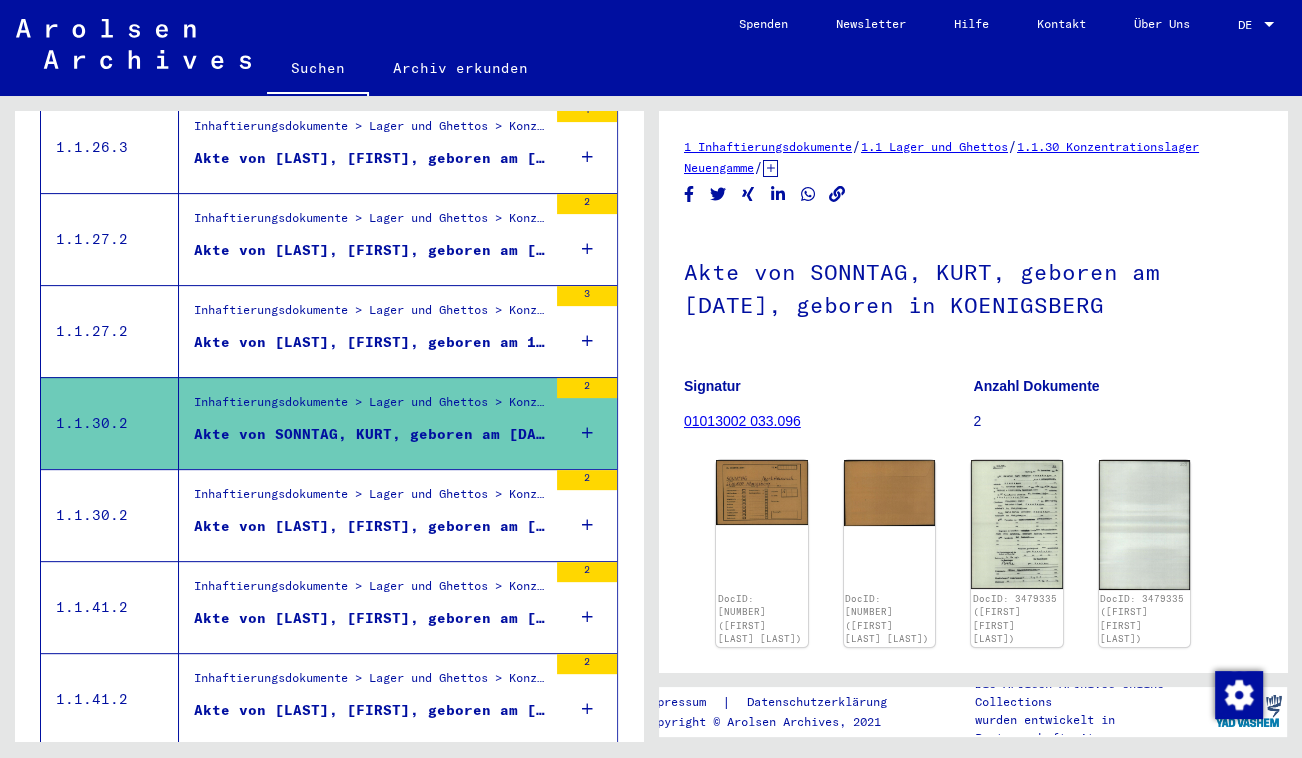scroll, scrollTop: 727, scrollLeft: 0, axis: vertical 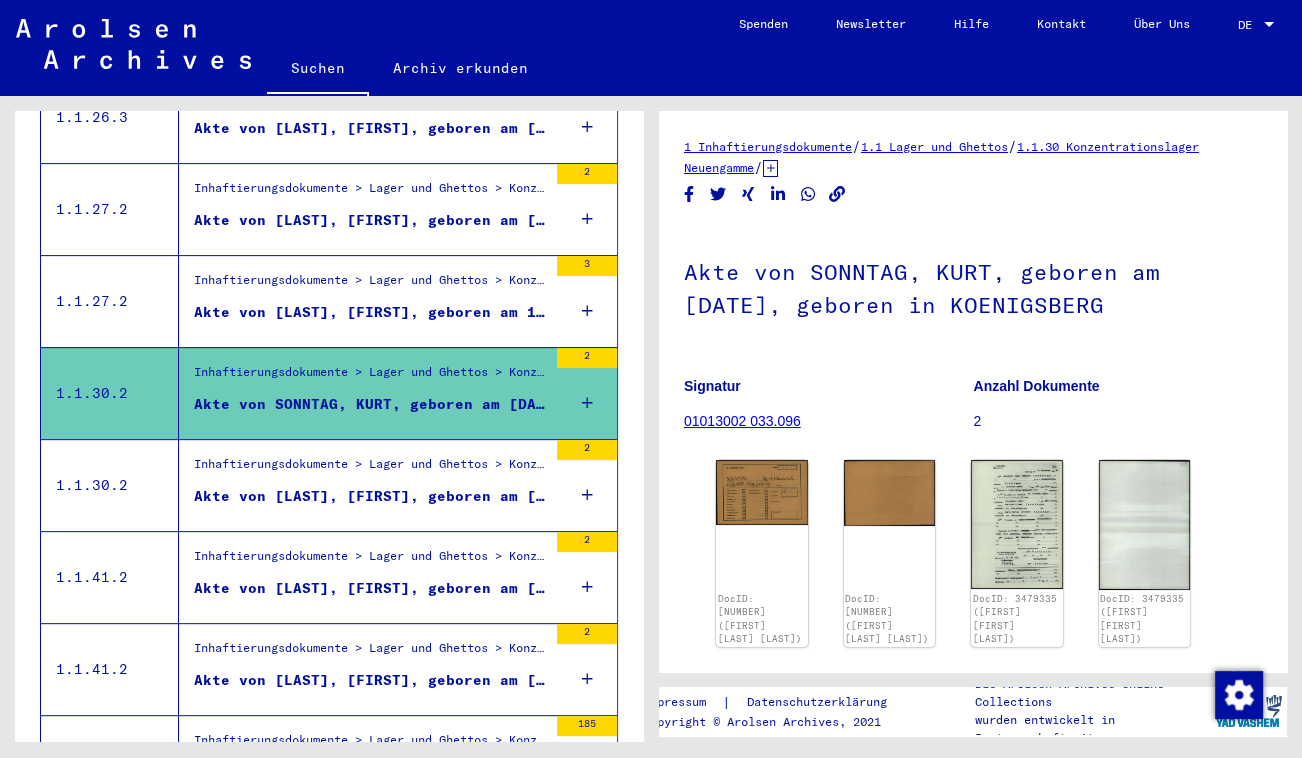 click on "Akte von [LAST], [FIRST], geboren am [DATE], geboren in [CITY]" at bounding box center [370, 588] 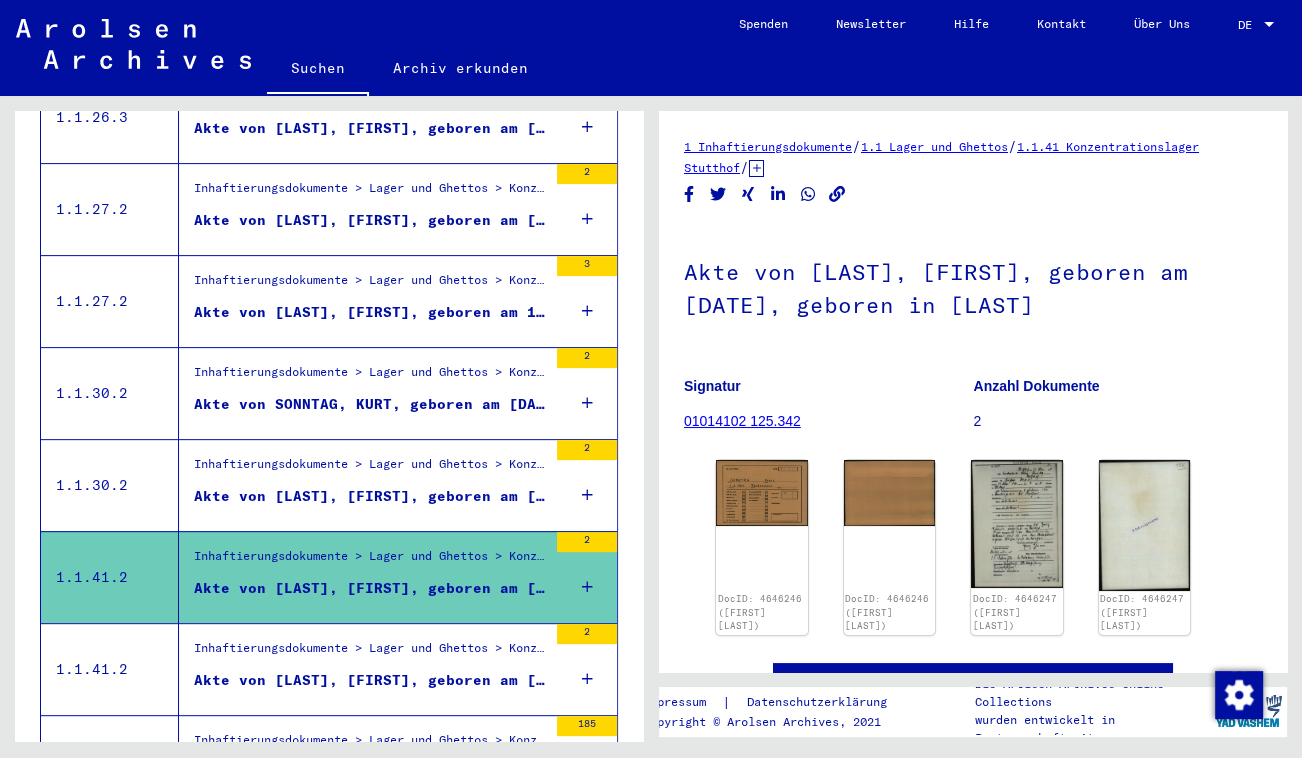 click 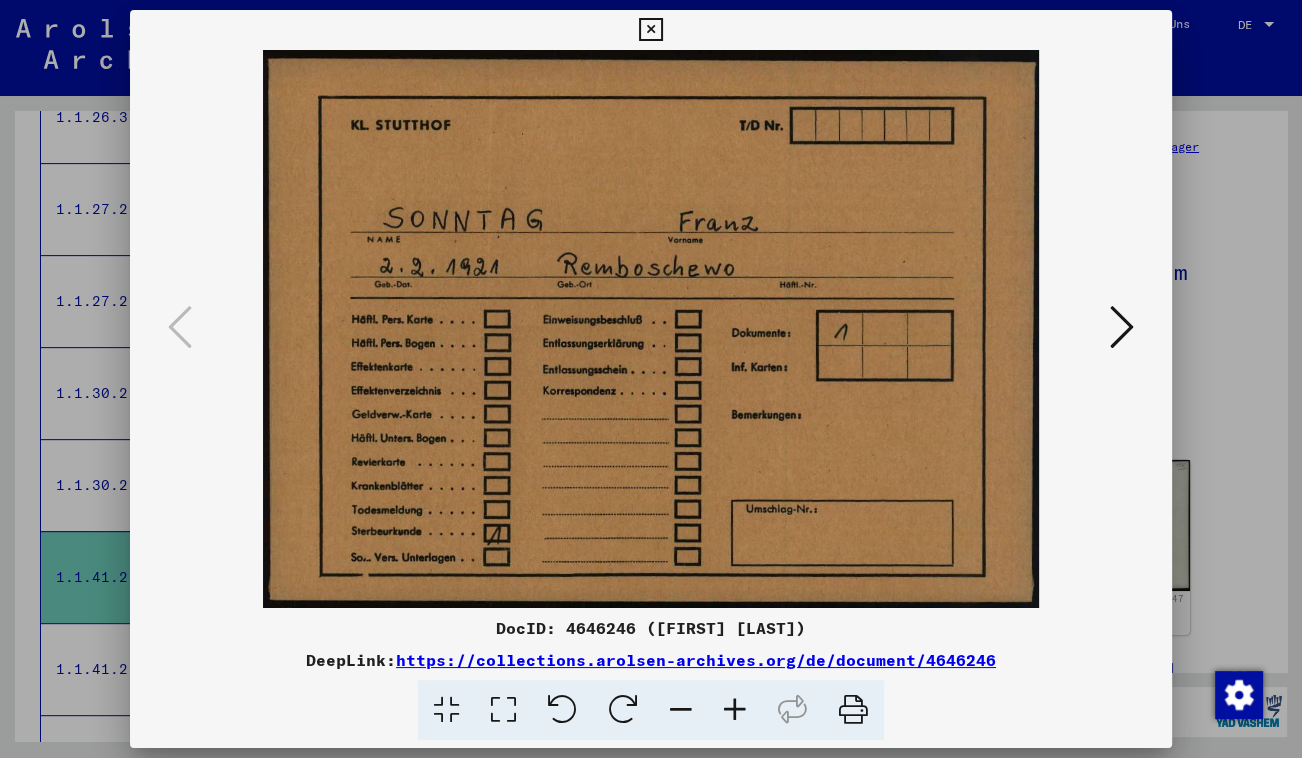 click at bounding box center (650, 30) 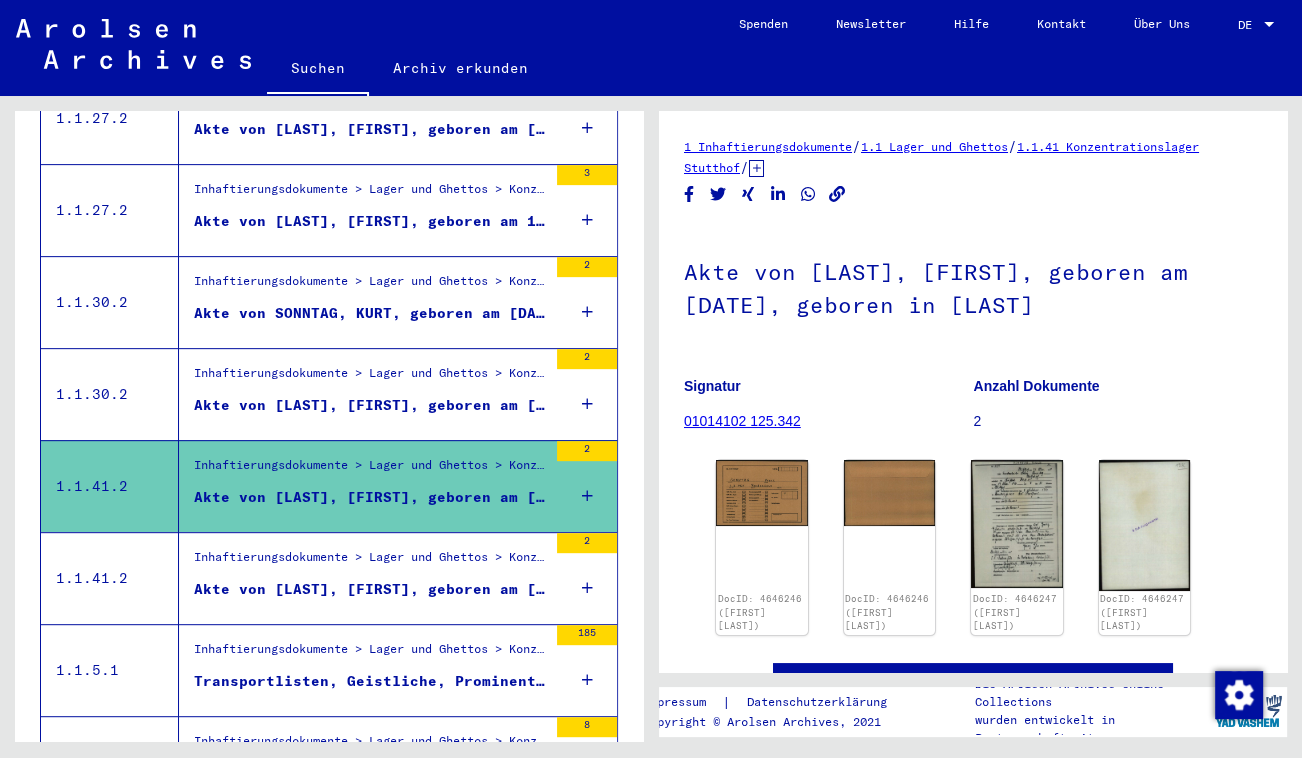 scroll, scrollTop: 909, scrollLeft: 0, axis: vertical 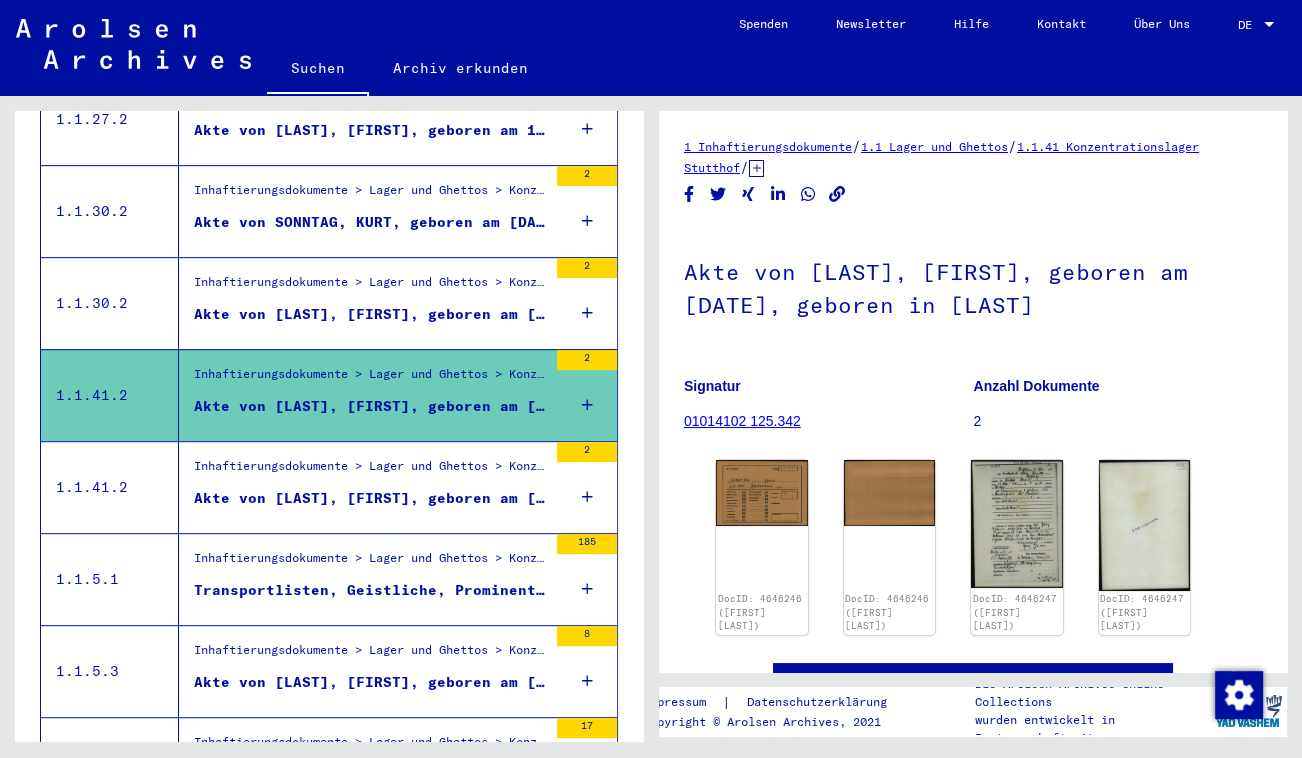 click on "Transportlisten, Geistliche, Prominente Häftlinge, Niederländer,      Untersuchungslisten, Verstorbene" at bounding box center (370, 590) 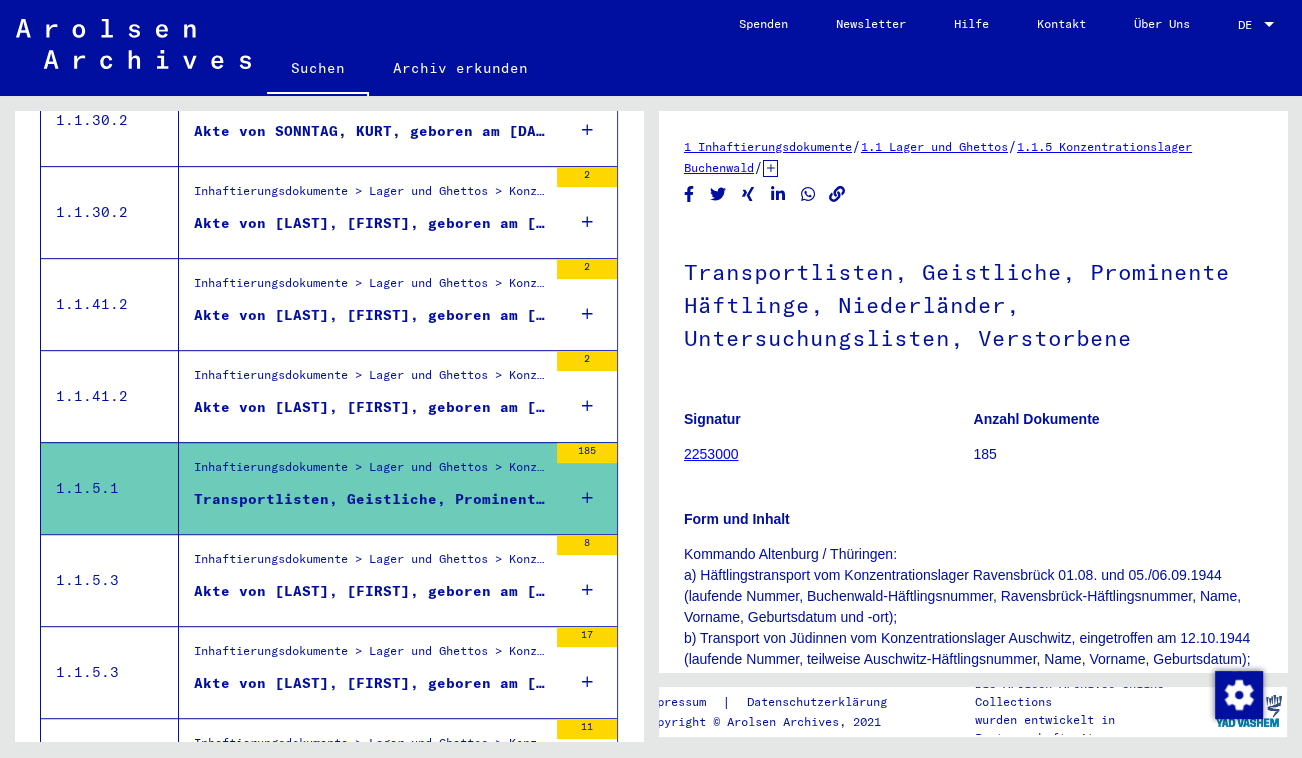 scroll, scrollTop: 1090, scrollLeft: 0, axis: vertical 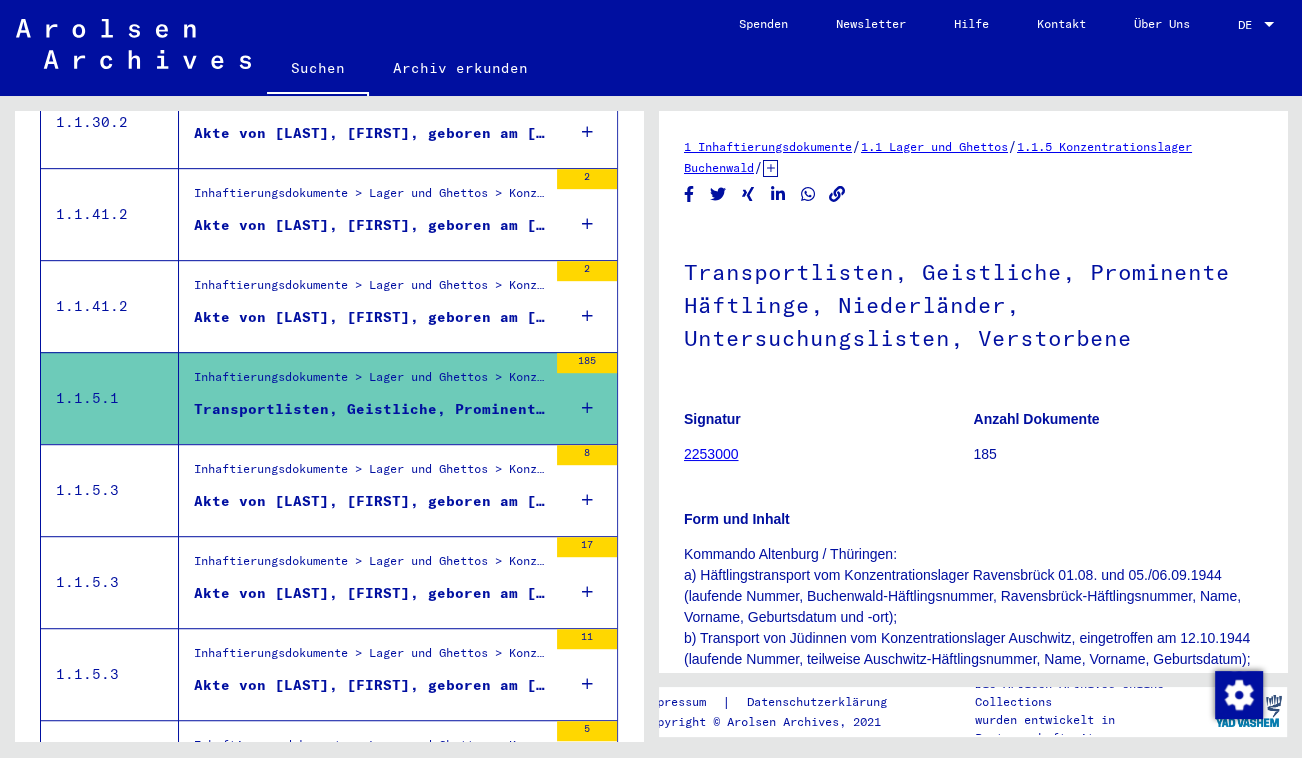 click on "Akte von [LAST], [FIRST], geboren am [DATE]" at bounding box center [370, 593] 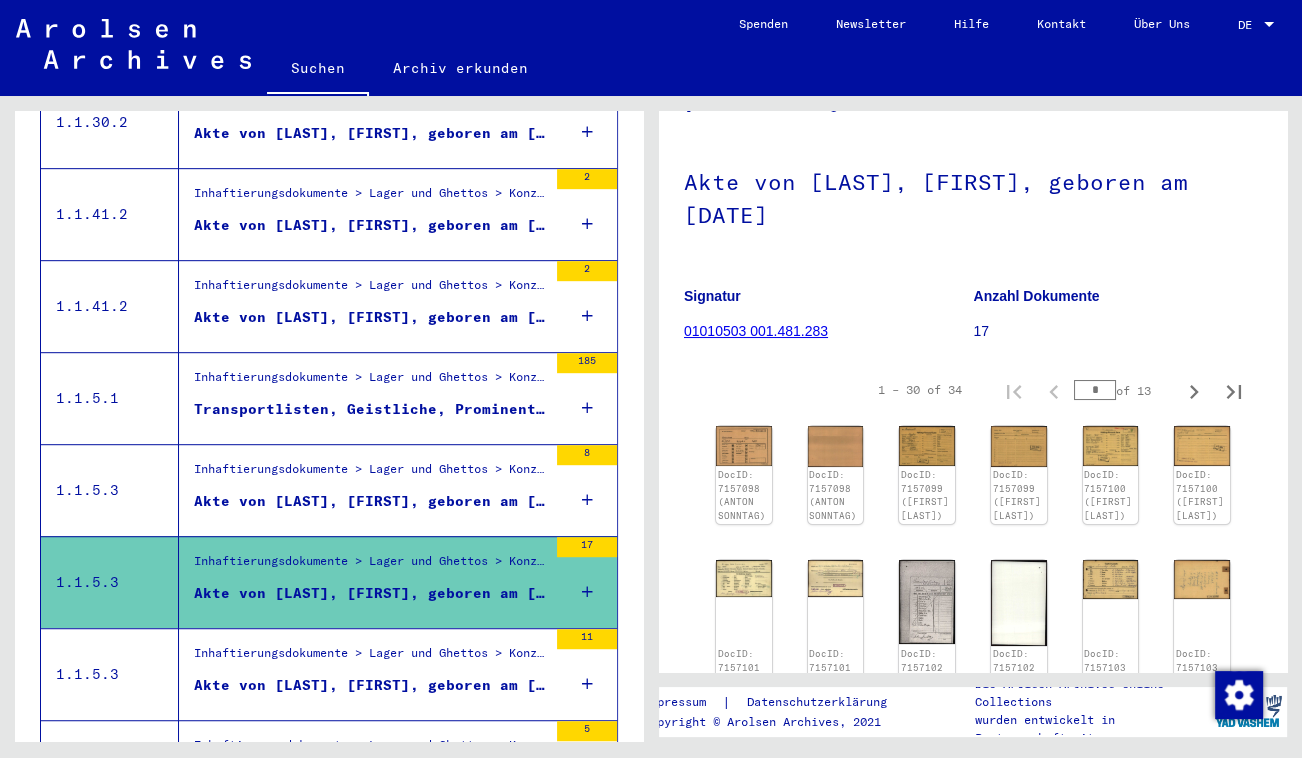 scroll, scrollTop: 181, scrollLeft: 0, axis: vertical 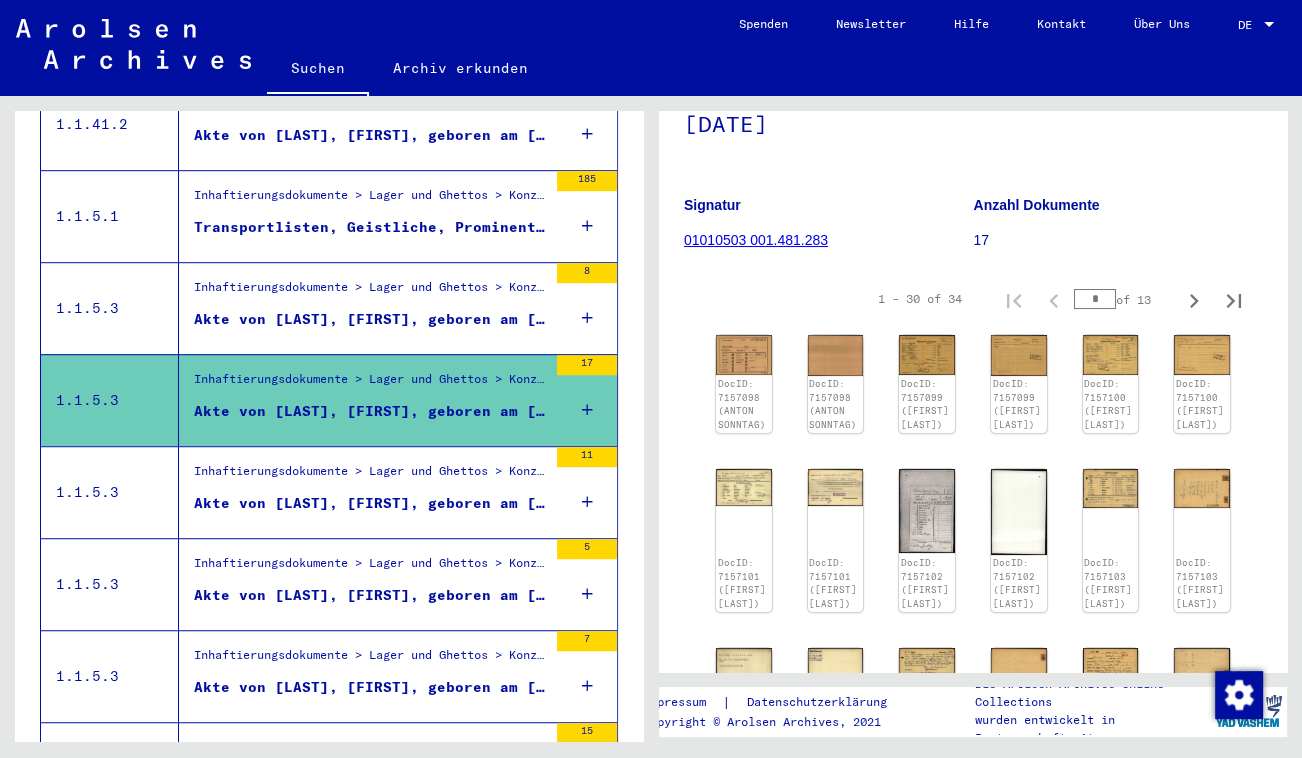 click on "Akte von SONNTAG, DANIEL, geboren am 02.01.1923" at bounding box center [370, 595] 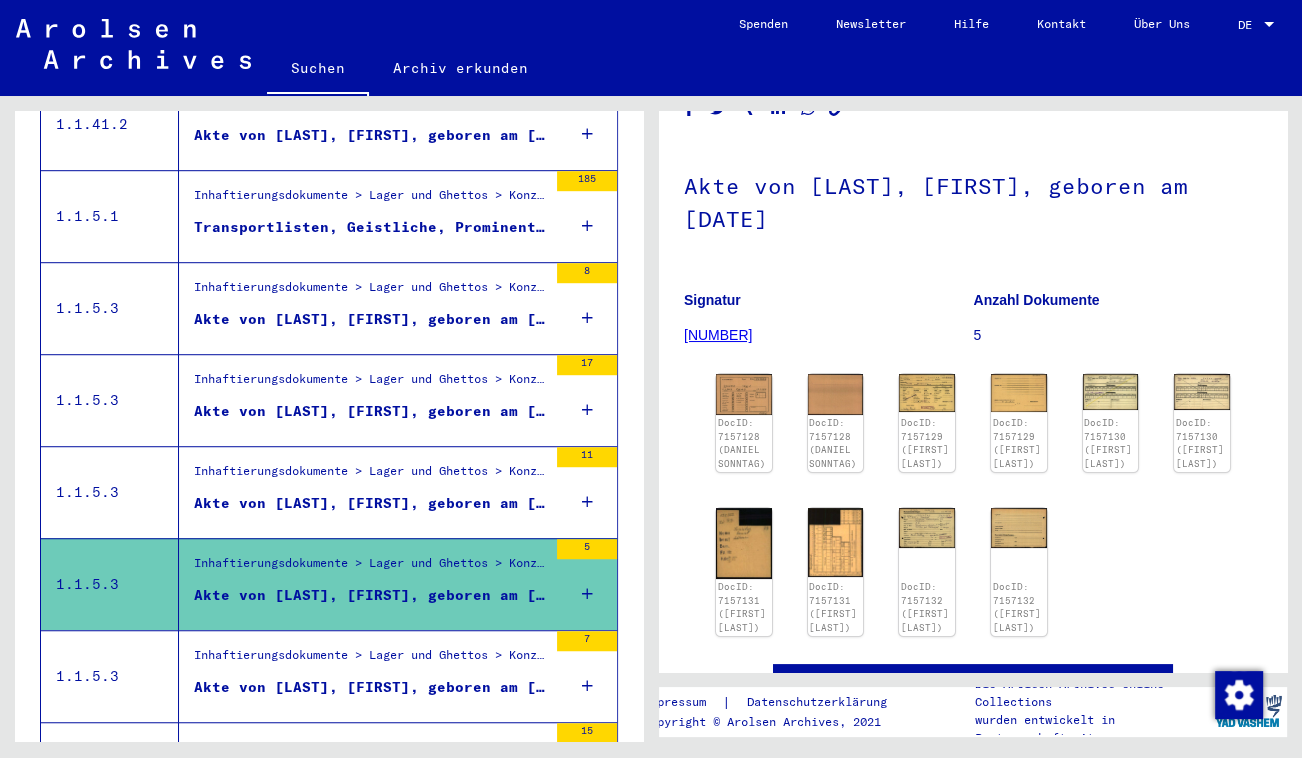 scroll, scrollTop: 90, scrollLeft: 0, axis: vertical 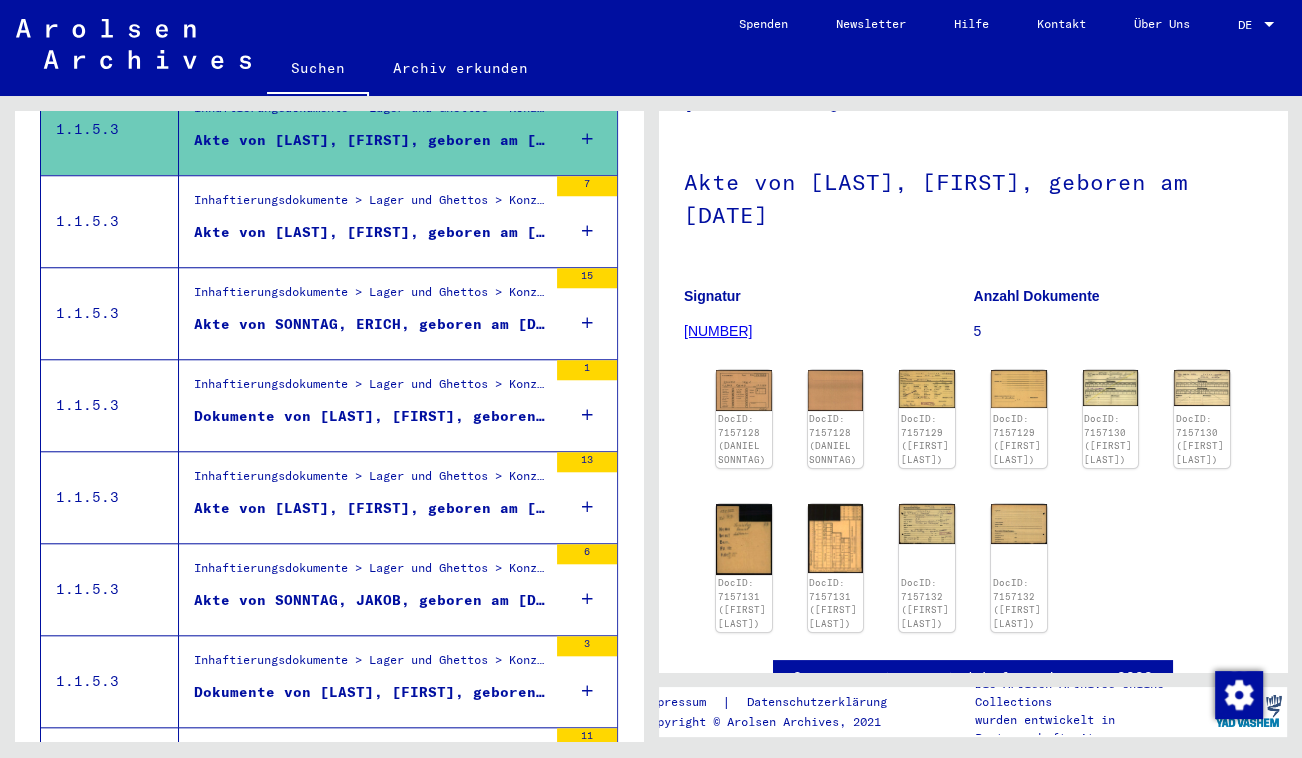 click on "Akte von [LAST], [LAST], geboren am [DATE]" at bounding box center [370, 508] 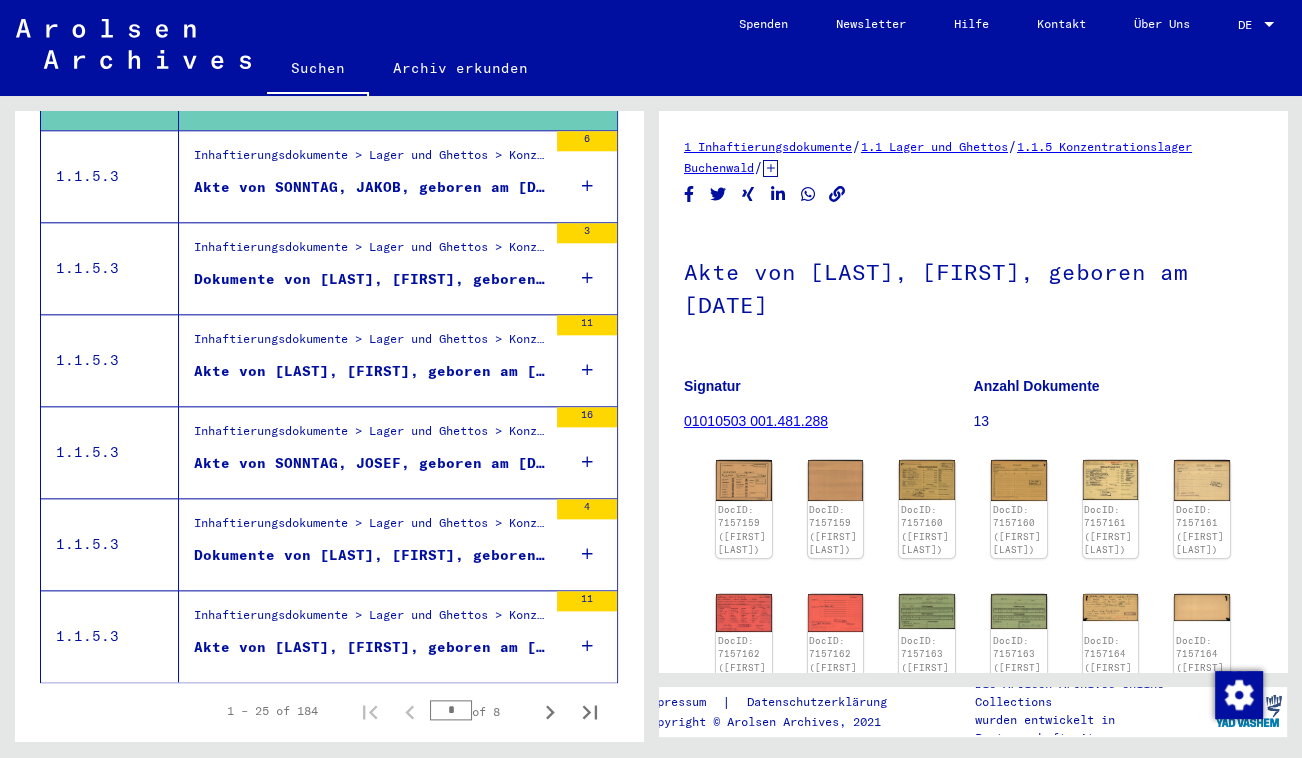 scroll, scrollTop: 2171, scrollLeft: 0, axis: vertical 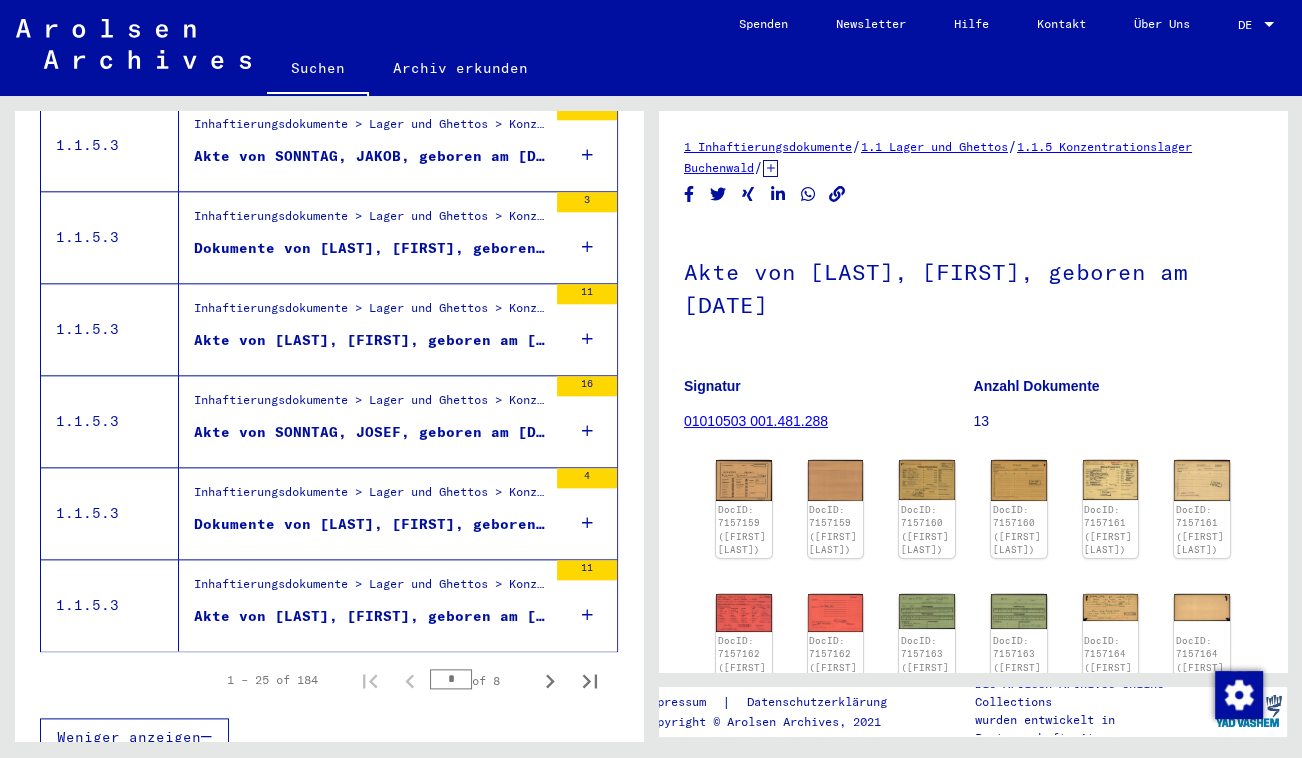 click on "Inhaftierungsdokumente > Lager und Ghettos > Konzentrationslager Buchenwald > Individuelle Unterlagen Männer Buchenwald  > Individuelle Häftlingsunterlagen - KL Buchenwald > Akten mit Namen ab A bis SYS und weiterer Untergliederung > Akten mit Namen ab SOLTYSIAK" at bounding box center [370, 589] 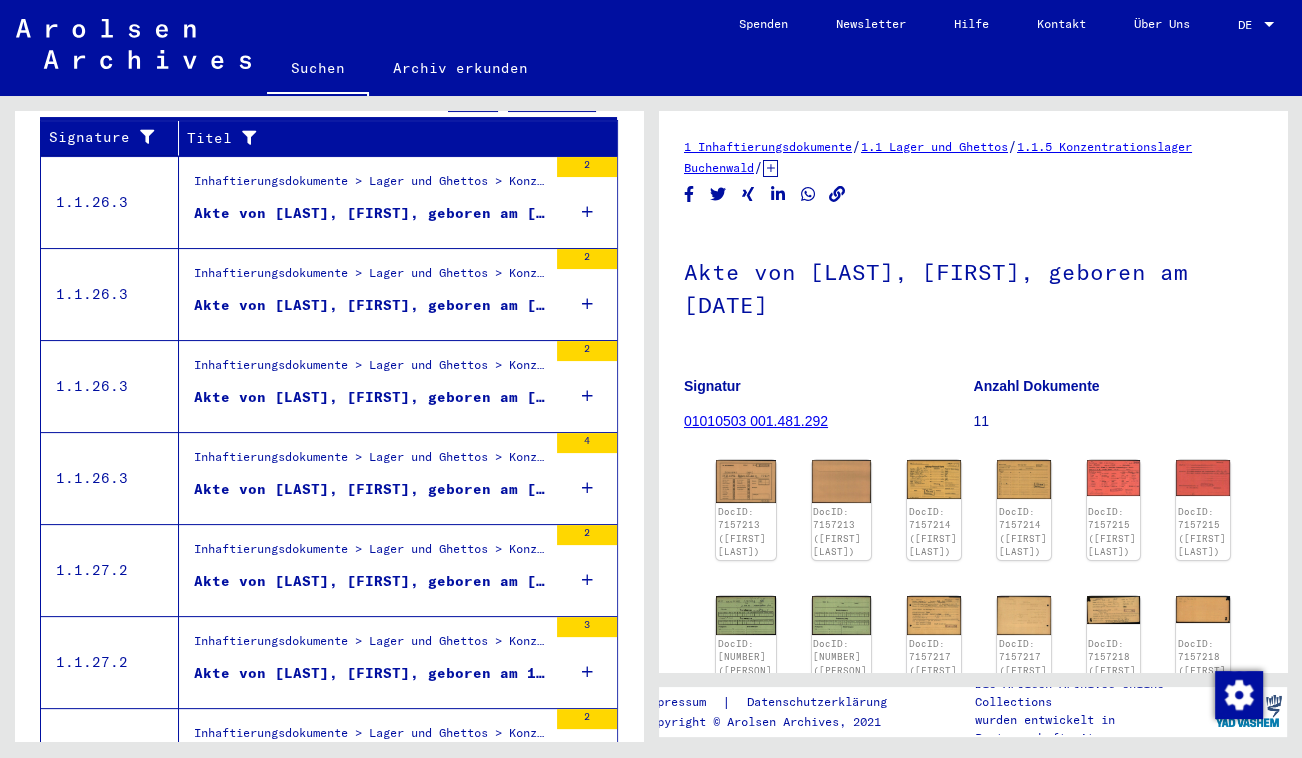 scroll, scrollTop: 0, scrollLeft: 0, axis: both 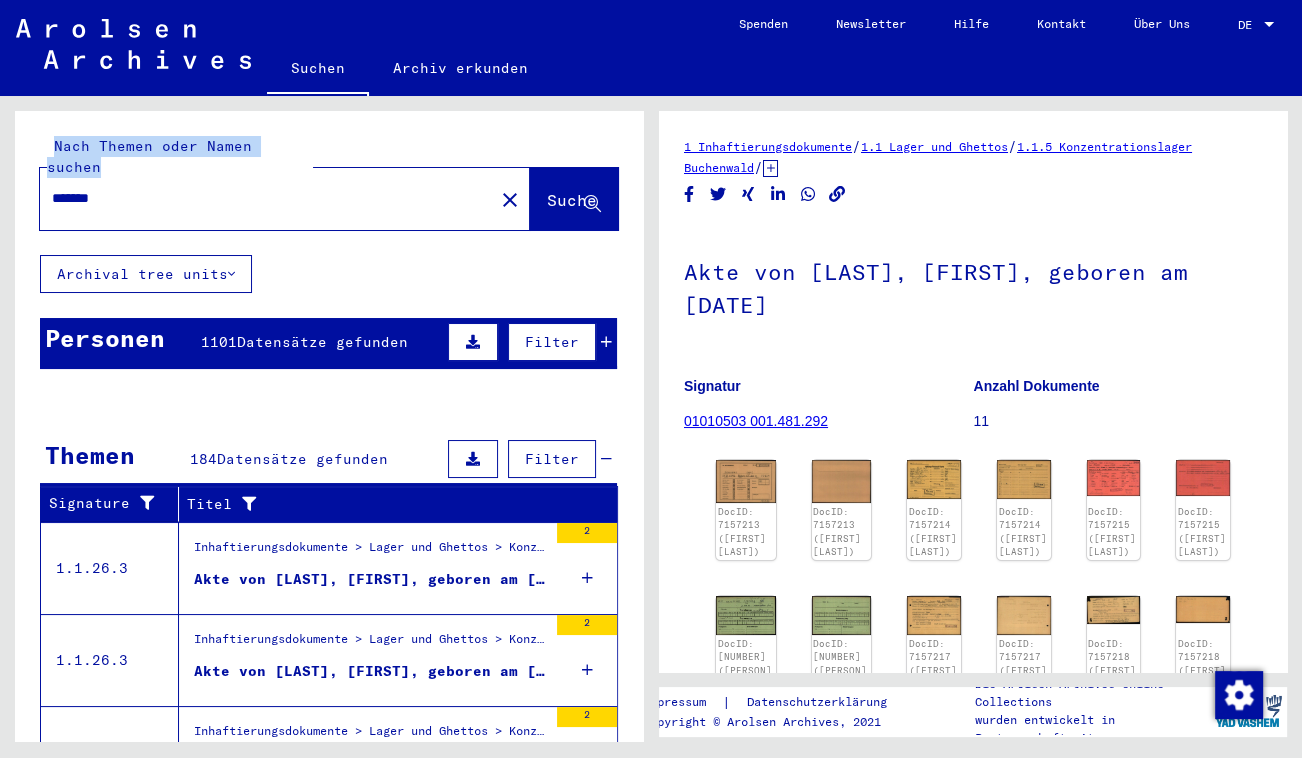 drag, startPoint x: 241, startPoint y: 184, endPoint x: -4, endPoint y: 150, distance: 247.34793 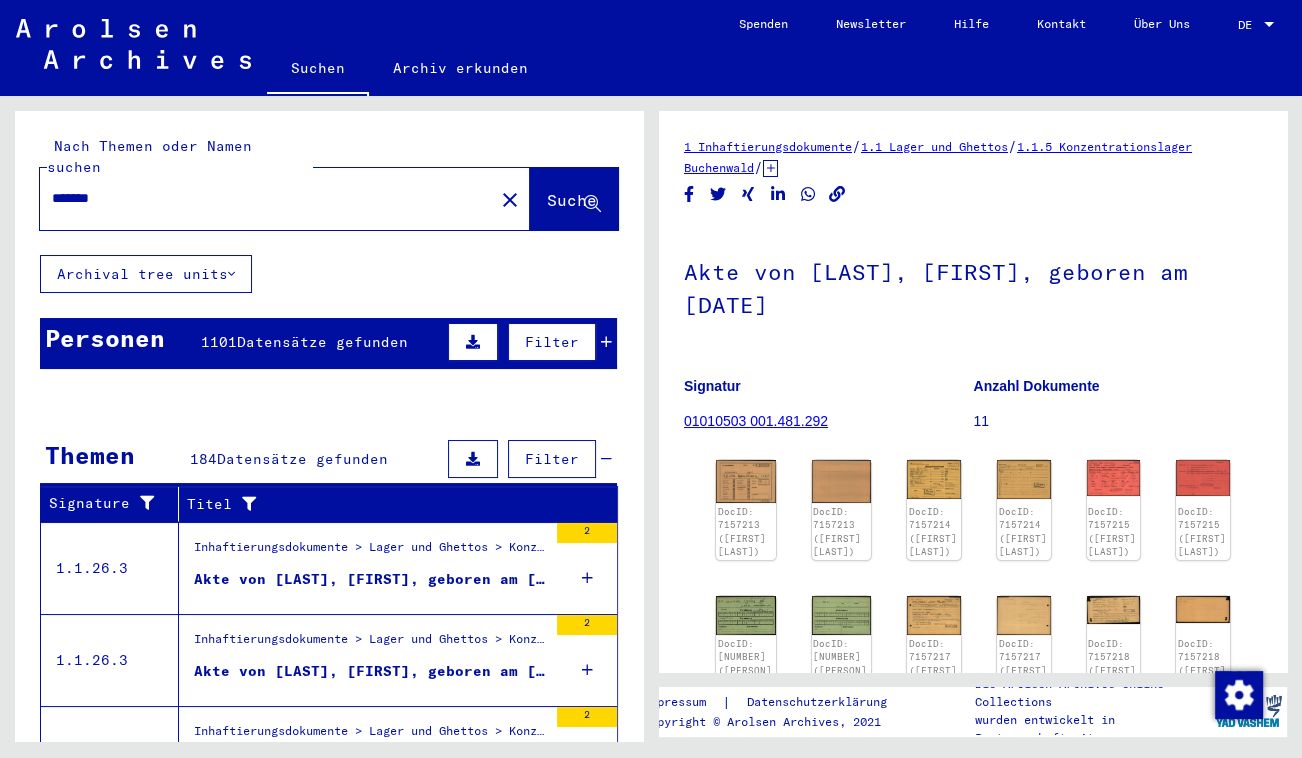 drag, startPoint x: 149, startPoint y: 186, endPoint x: 0, endPoint y: 149, distance: 153.52524 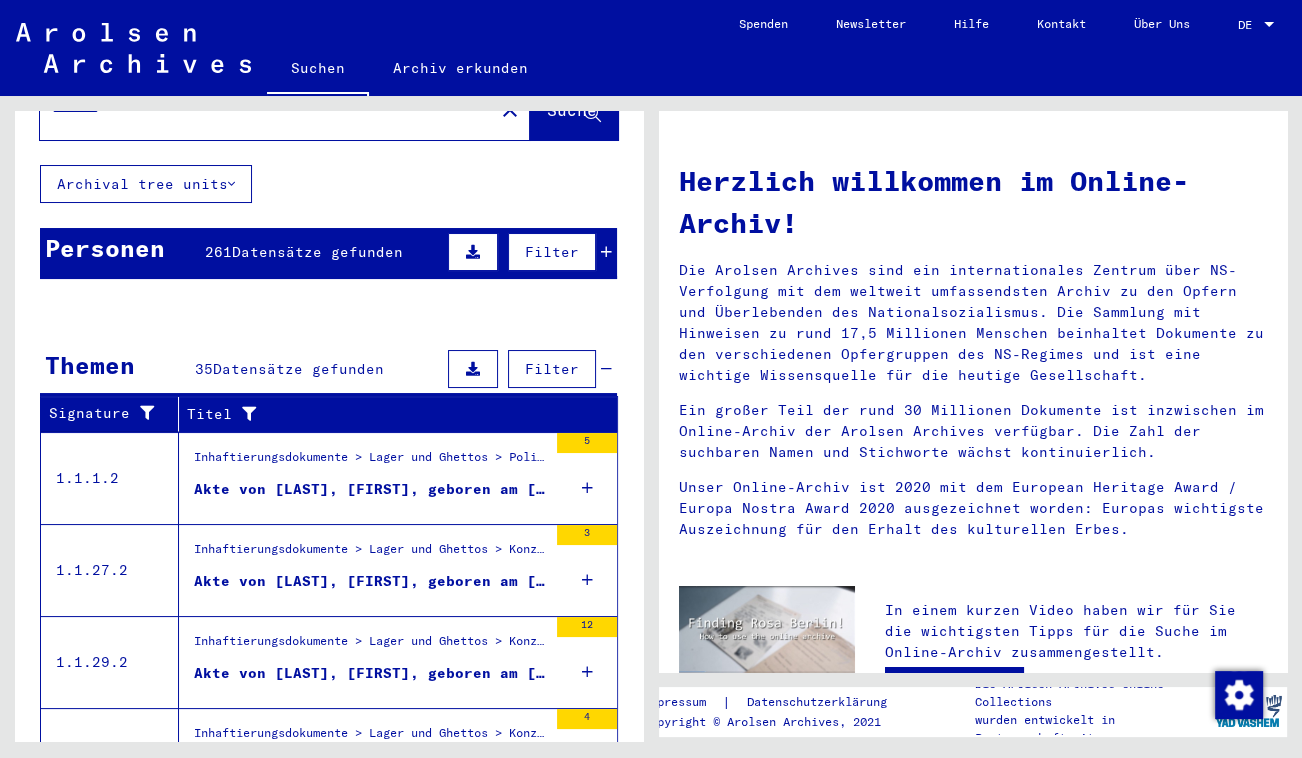 scroll, scrollTop: 181, scrollLeft: 0, axis: vertical 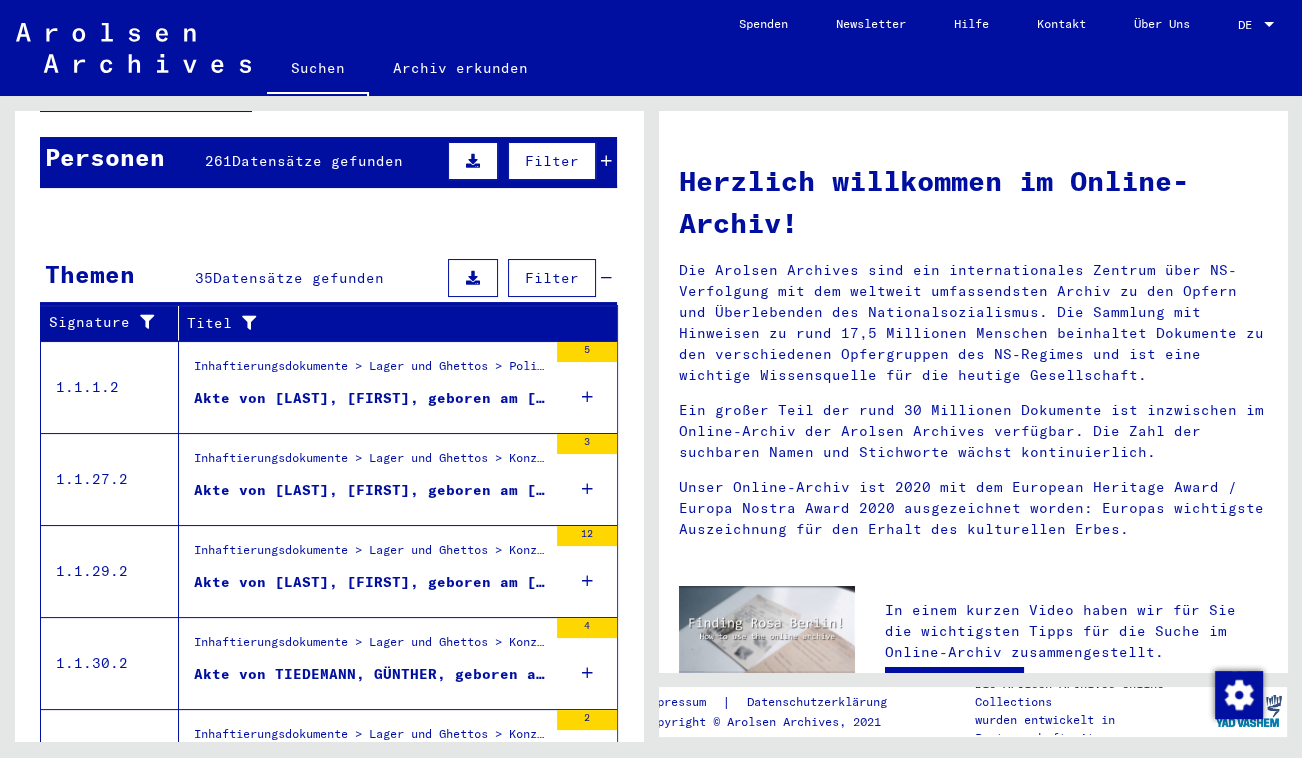 click on "Inhaftierungsdokumente > Lager und Ghettos > Polizeiliches Durchgangslager Amersfoort > Individuelle Unterlagen Amersfoort > Individuelle Häftlings Unterlagen > Akten mit Namen ab THEON" at bounding box center [370, 371] 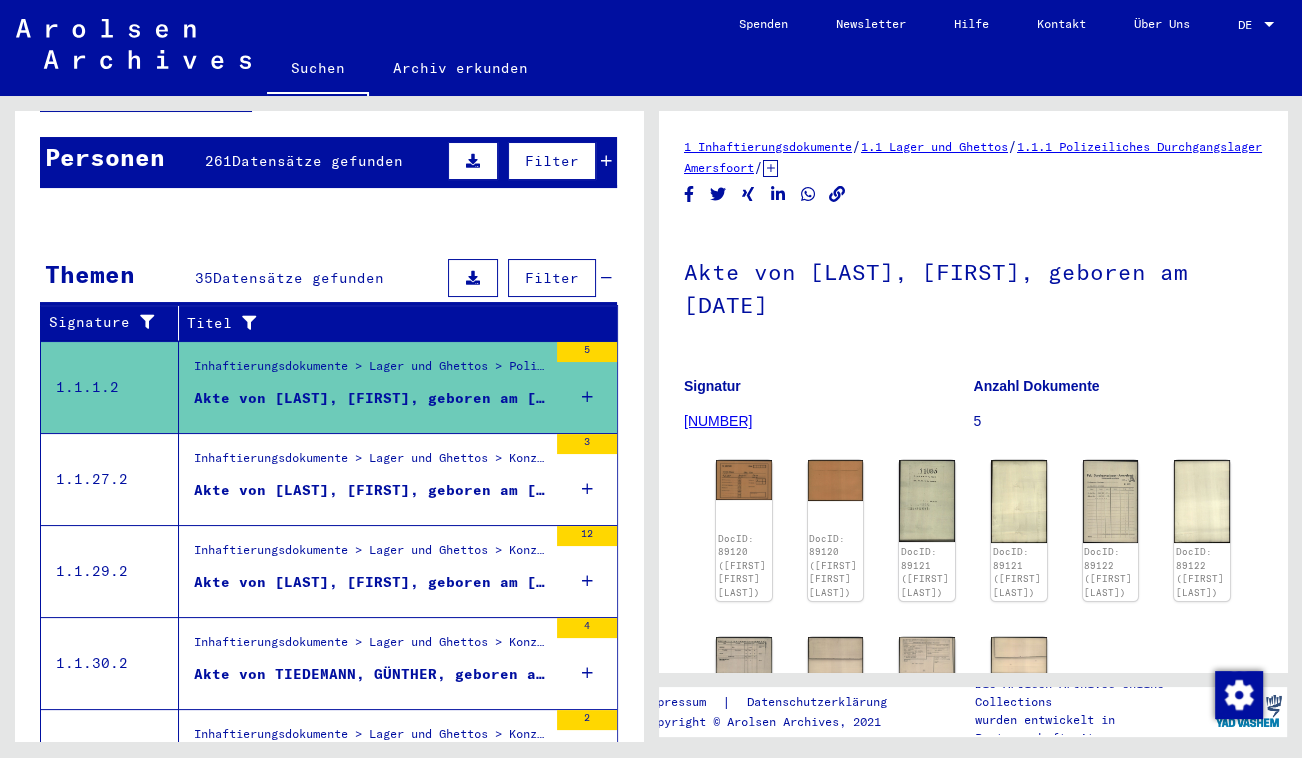 click on "DocID: 89120 (JAN CEES TIEDEMANN)" 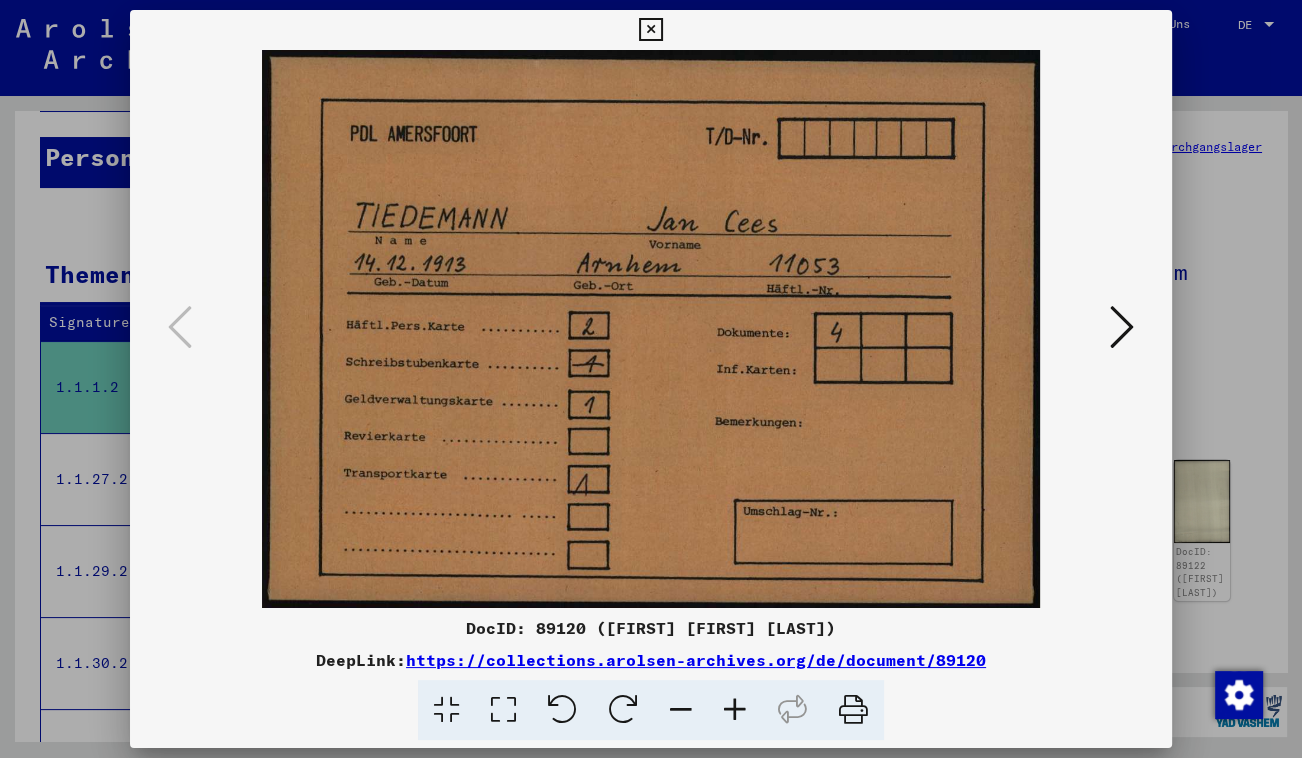 click at bounding box center [1122, 327] 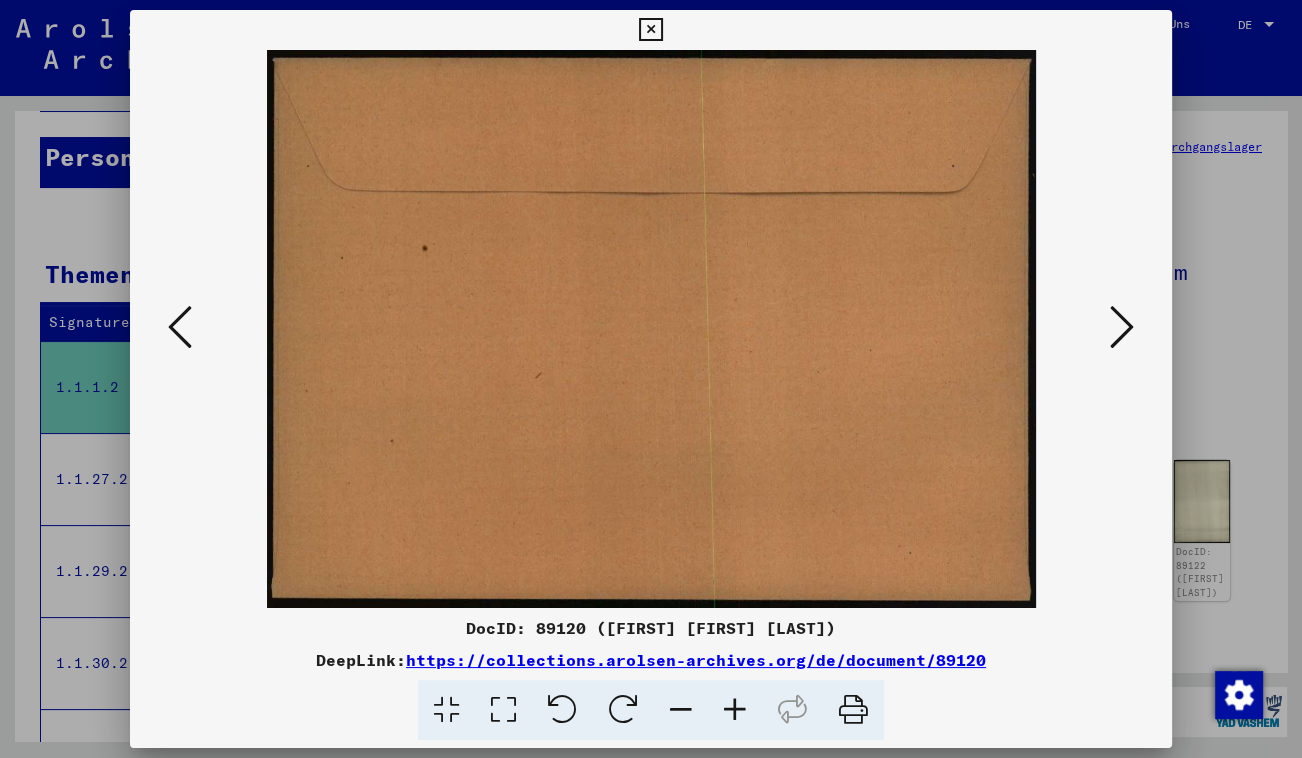 click at bounding box center (1122, 327) 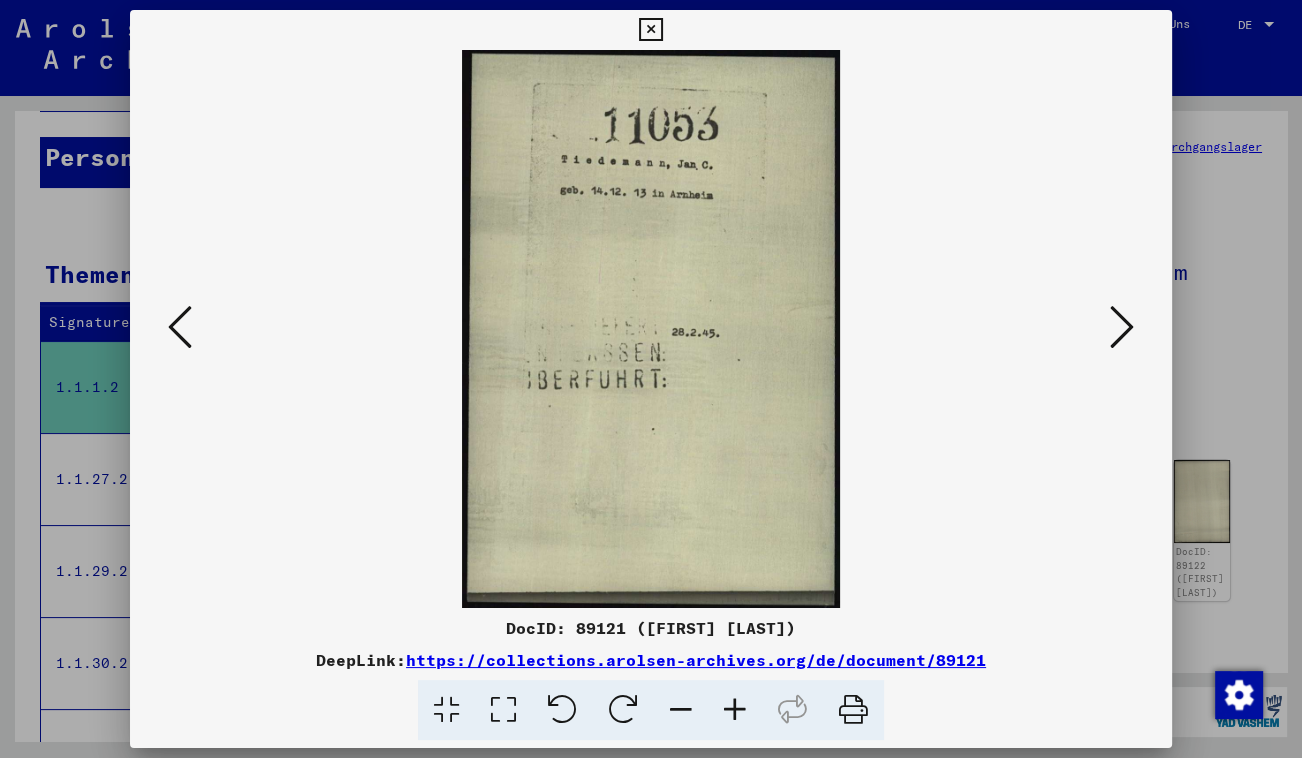 click at bounding box center (1122, 327) 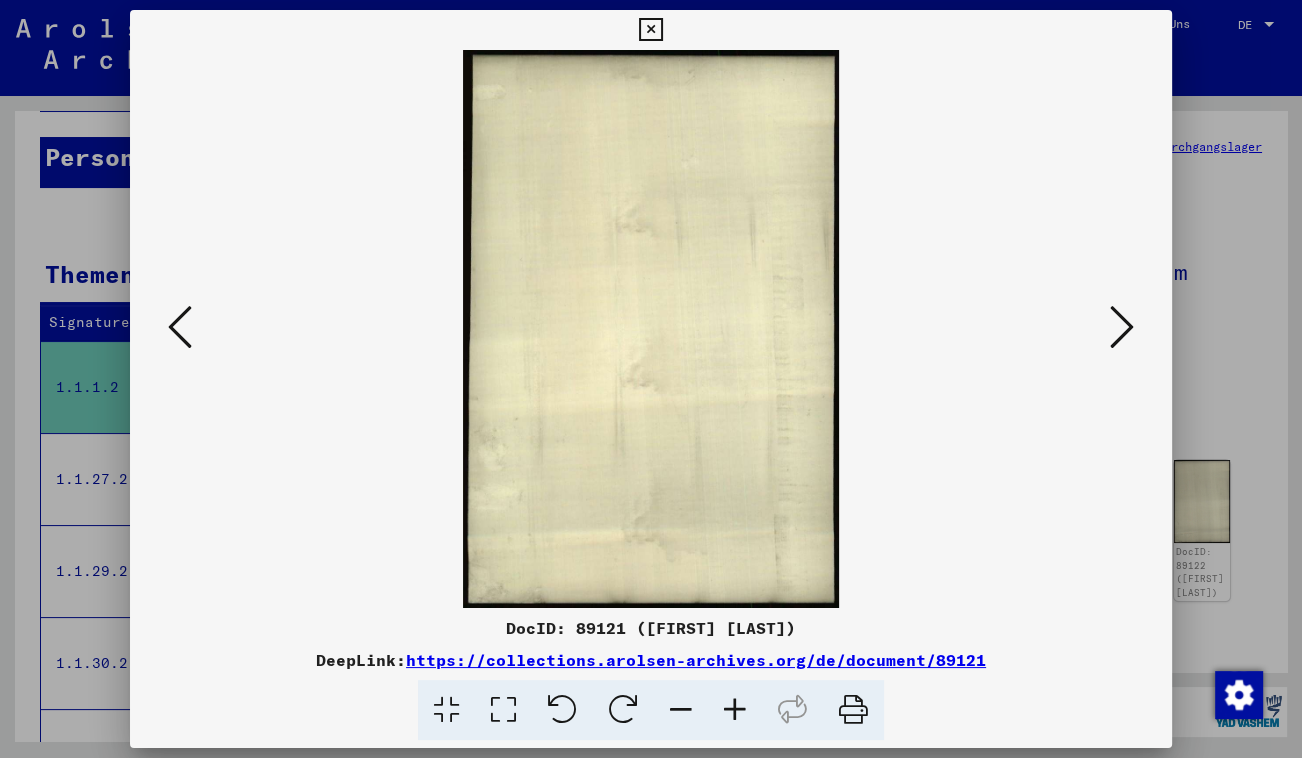 click at bounding box center (1122, 327) 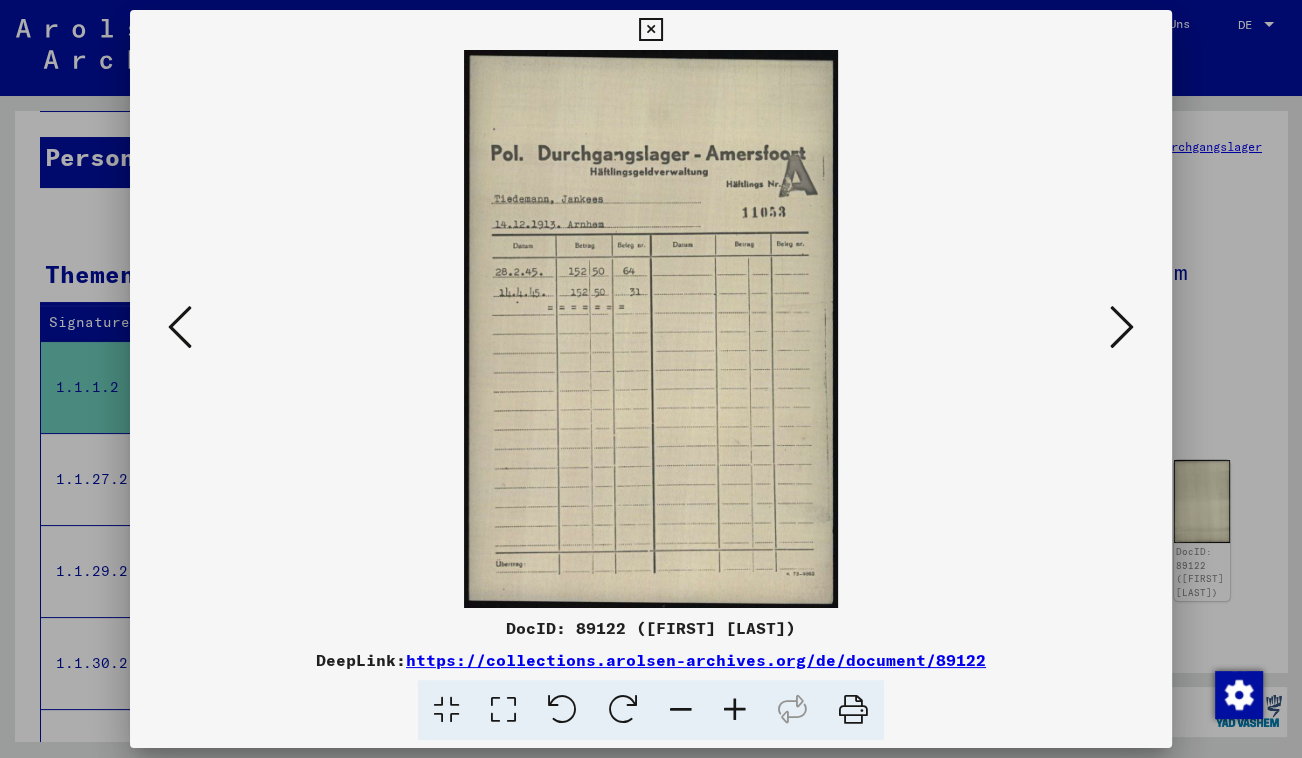 click at bounding box center [1122, 327] 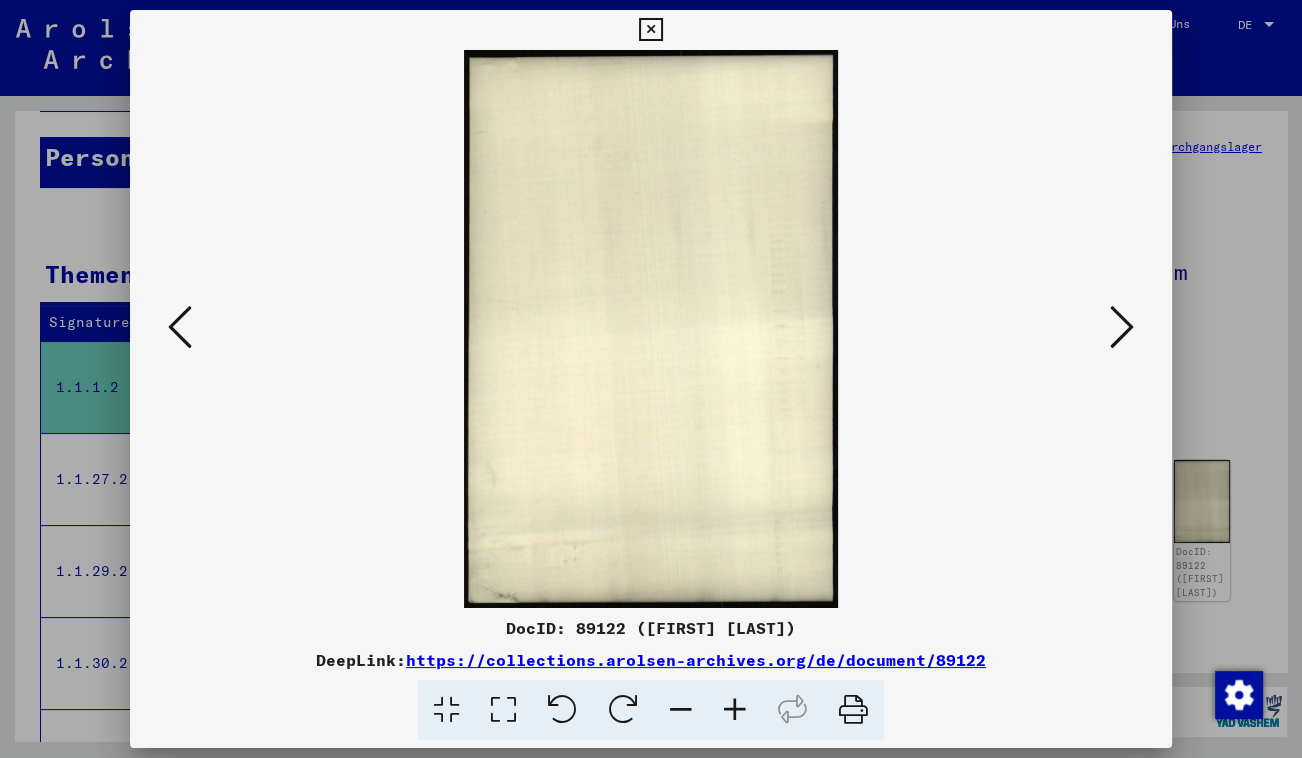 click at bounding box center (1122, 327) 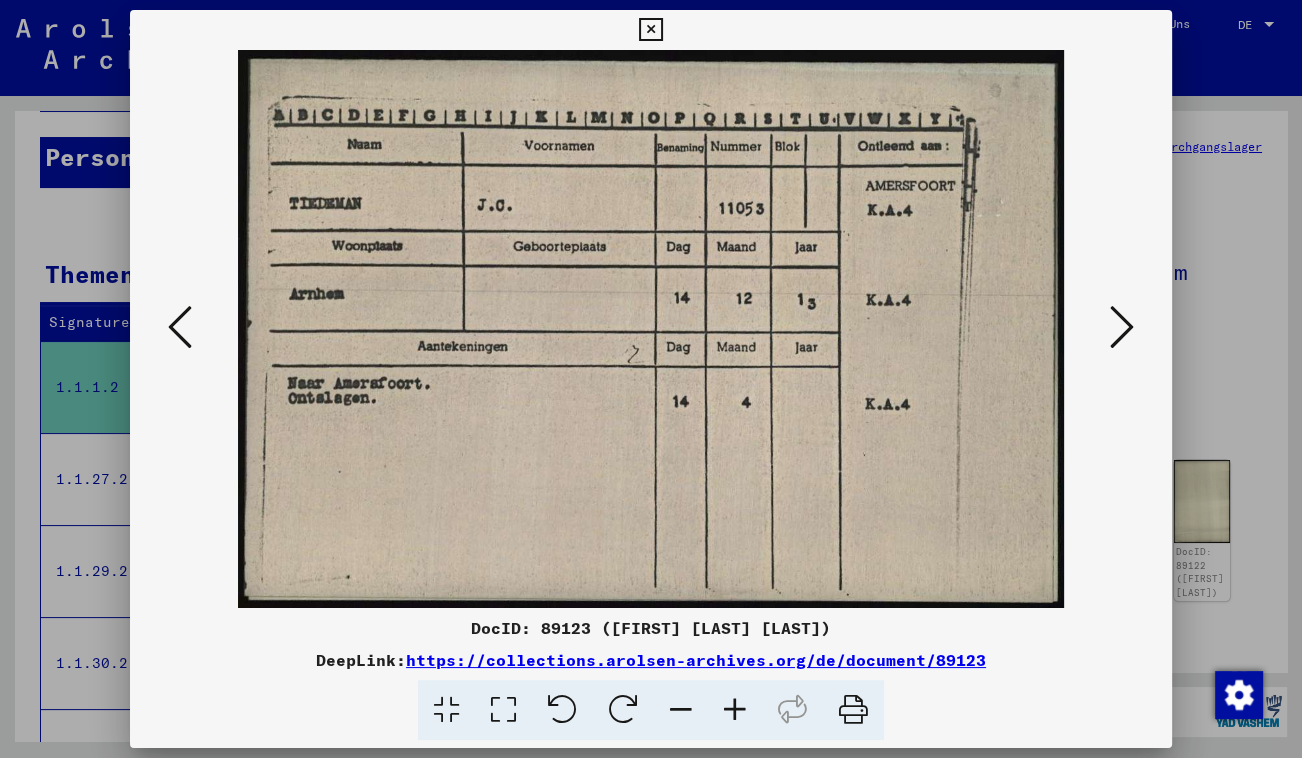 click at bounding box center (1122, 327) 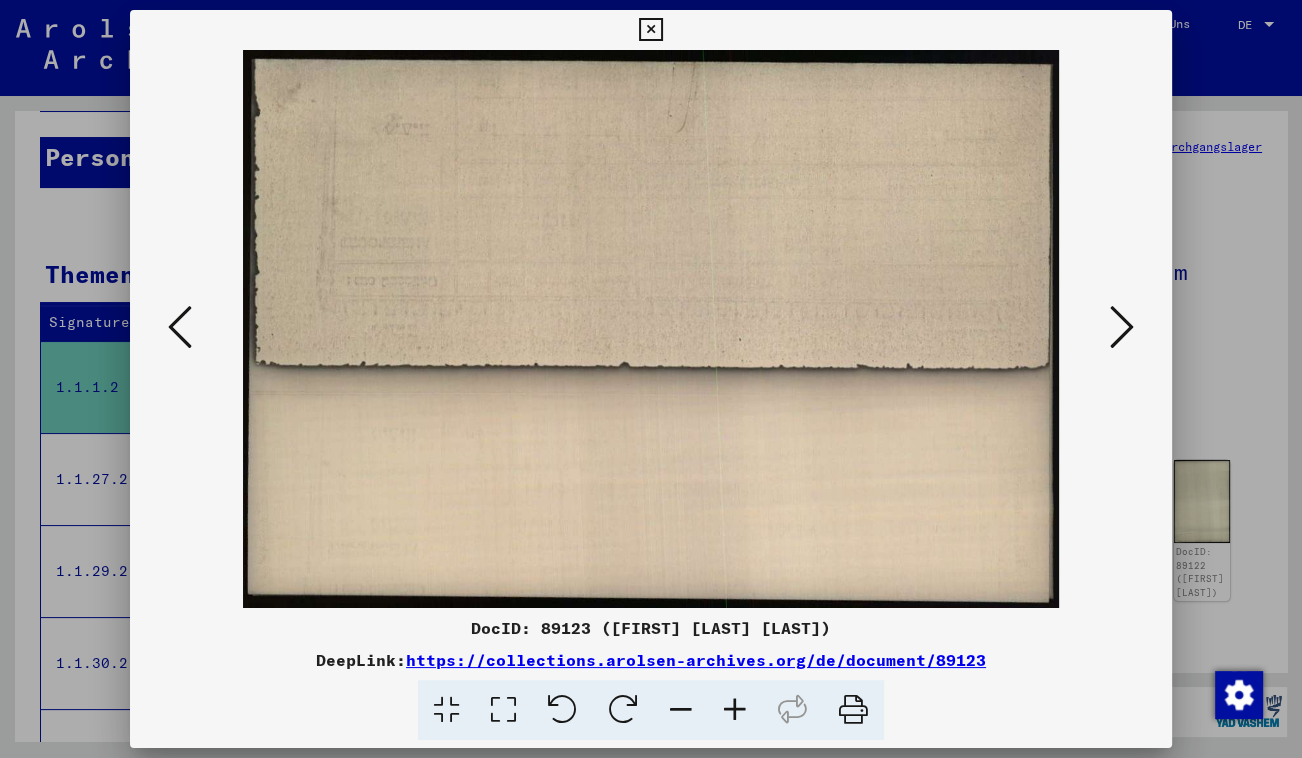 click at bounding box center [650, 30] 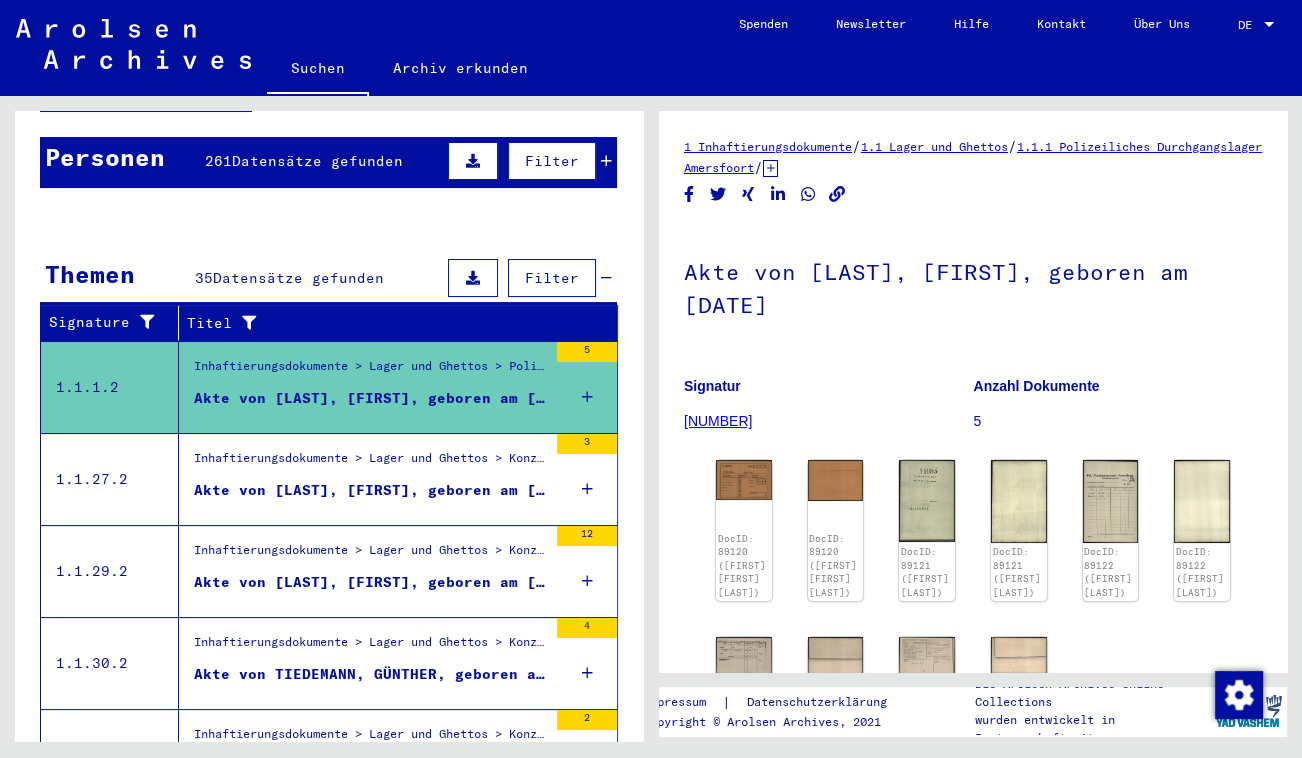 click on "Akte von TIEDEMANN, WILLI, geboren am 28.10.1909, geboren in Kiel" at bounding box center (370, 490) 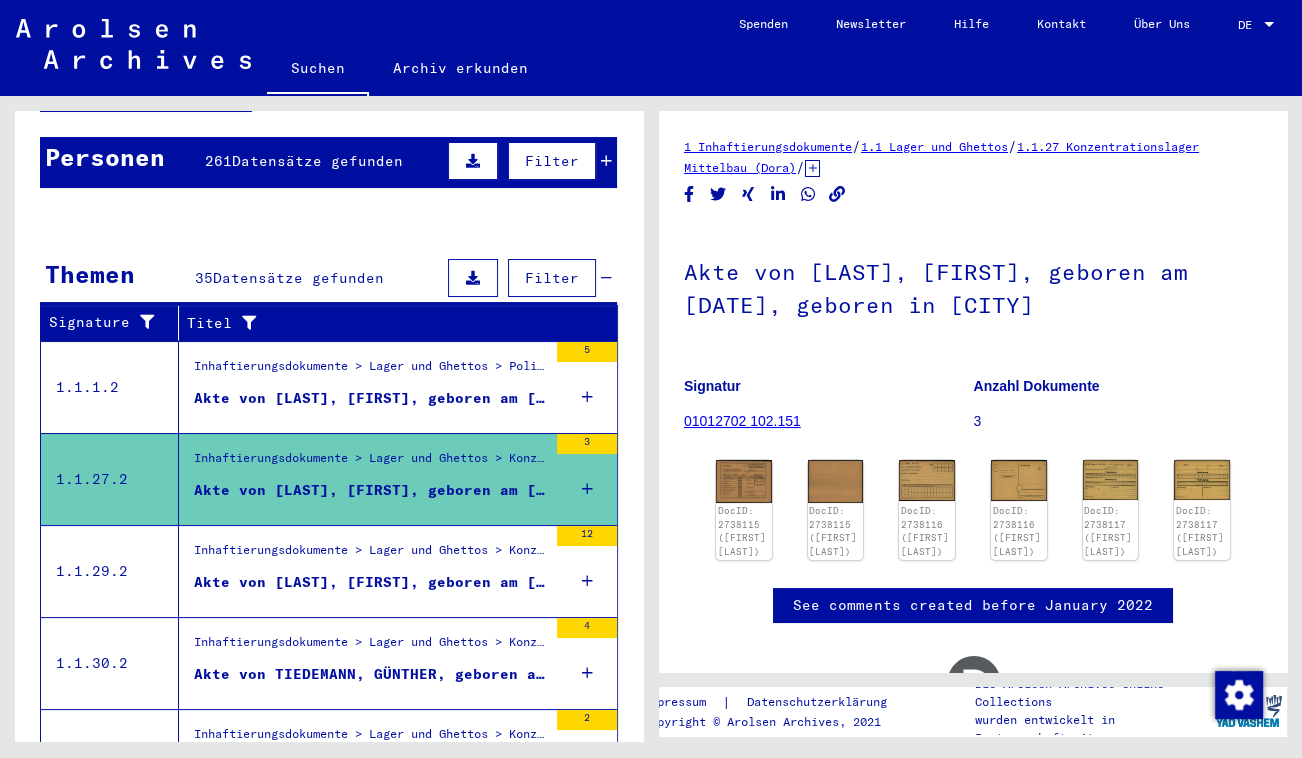 scroll, scrollTop: 272, scrollLeft: 0, axis: vertical 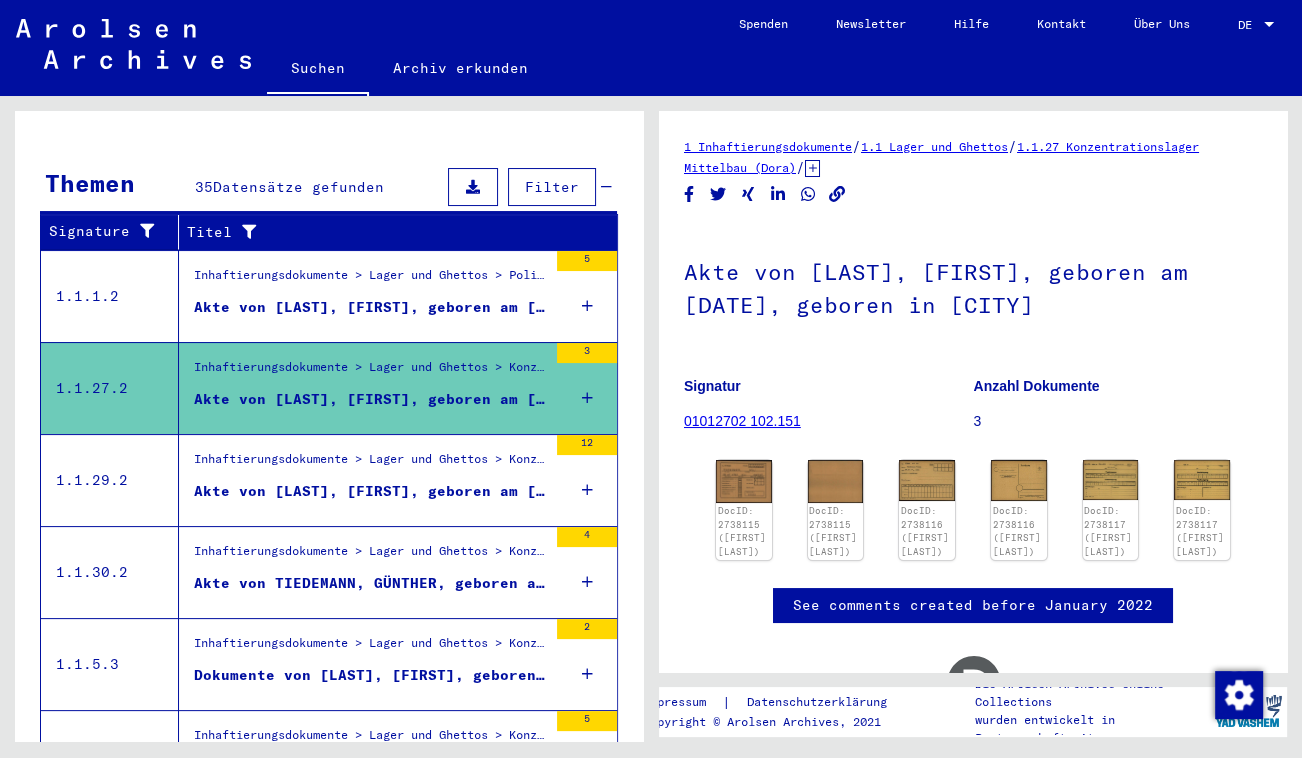 click on "Inhaftierungsdokumente > Lager und Ghettos > Konzentrationslager Natzweiler (Struthof) > Individuelle Unterlagen Natzweiler > Individuelle Häftlings Unterlagen > Akten mit Namen ab THONI" at bounding box center [370, 464] 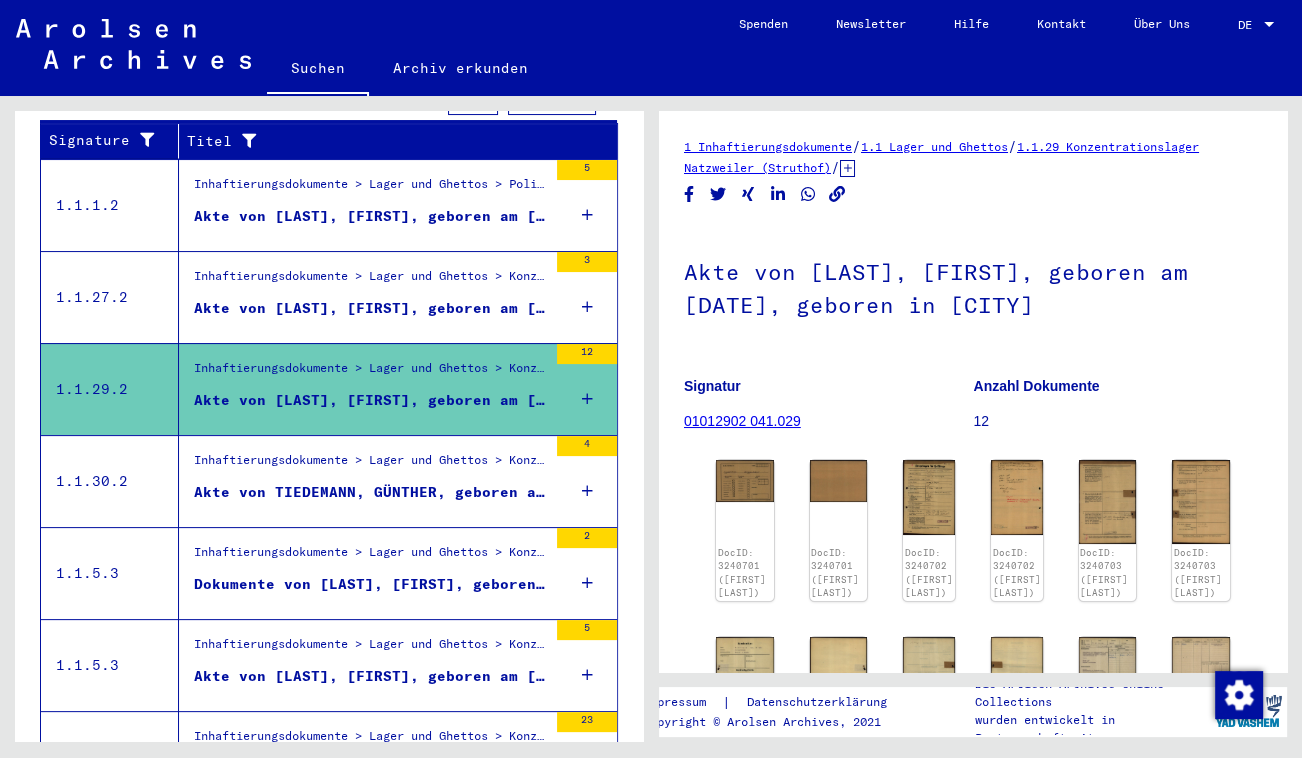 scroll, scrollTop: 454, scrollLeft: 0, axis: vertical 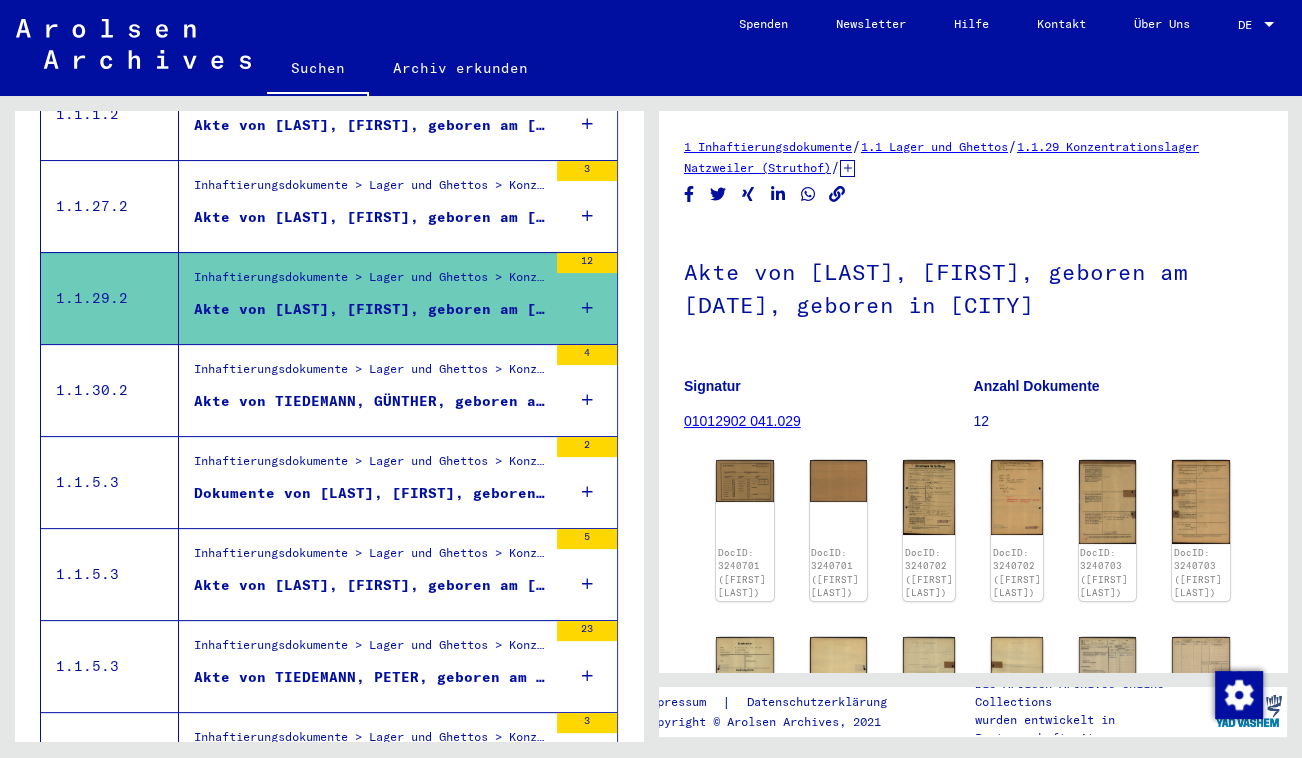 click on "Inhaftierungsdokumente > Lager und Ghettos > Konzentrationslager Neuengamme > Individuelle Unterlagen Neuengamme > Individuelle Häftlings Unterlagen - KL Neuengamme > Akten mit Namen ab TAFINZEW" at bounding box center (370, 374) 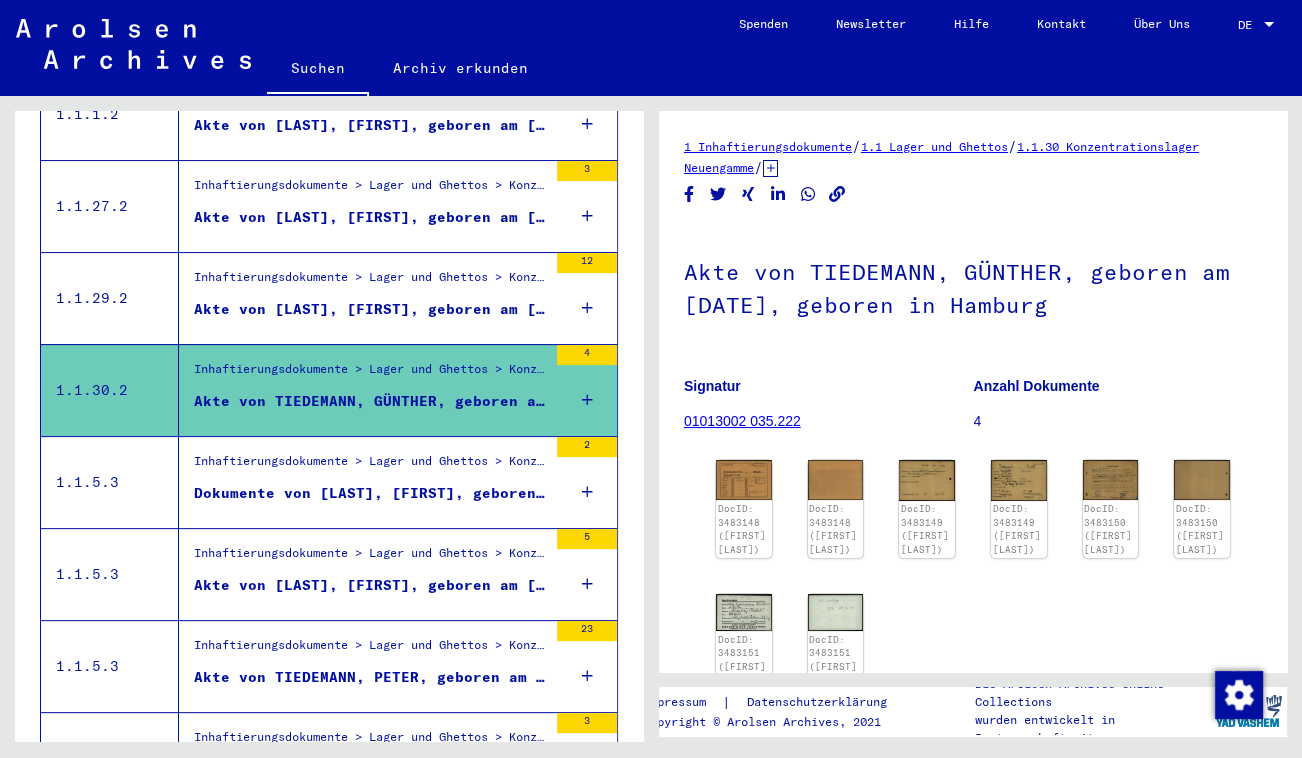 click on "Inhaftierungsdokumente > Lager und Ghettos > Konzentrationslager Buchenwald > Individuelle Unterlagen Männer Buchenwald  > Geldverwaltungskarten der Häftlinge des KL Buchenwald, 1937 - 1945 > Unterlagen mit Namen ab STEINITZ" at bounding box center (370, 466) 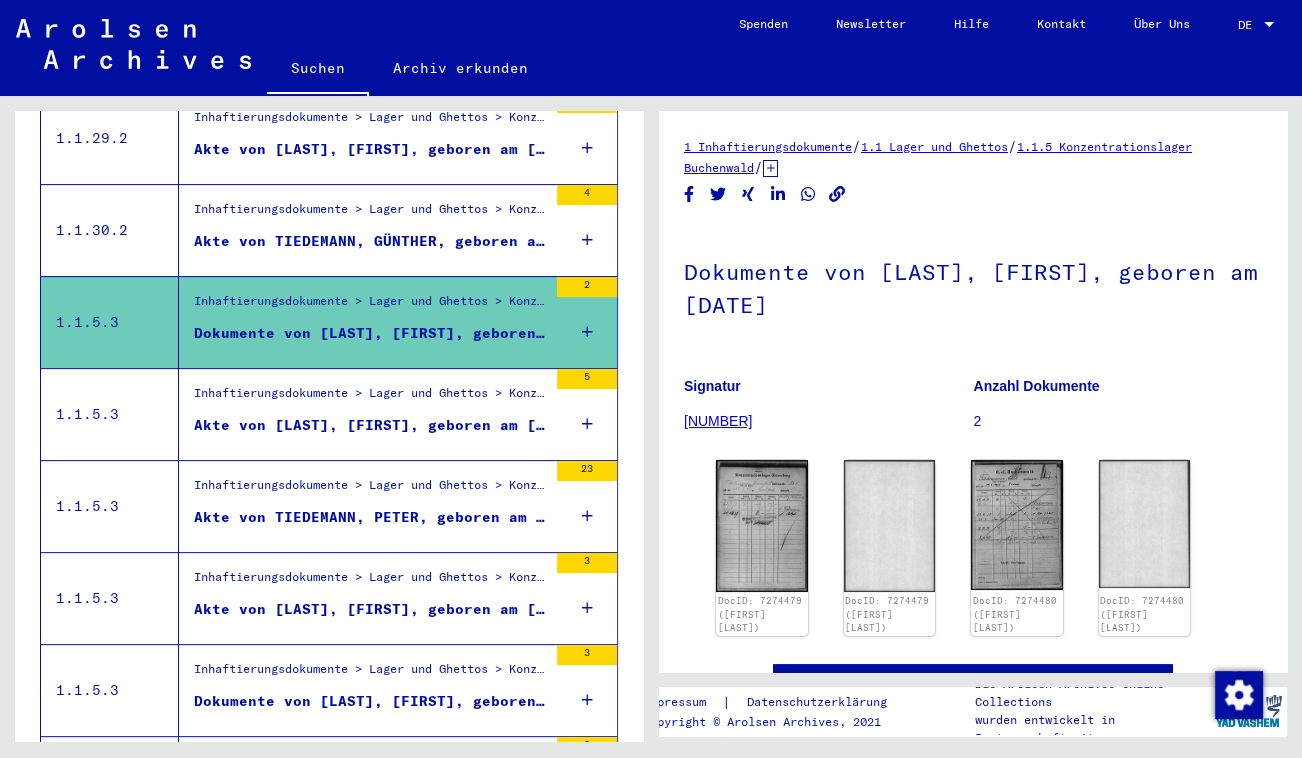 scroll, scrollTop: 636, scrollLeft: 0, axis: vertical 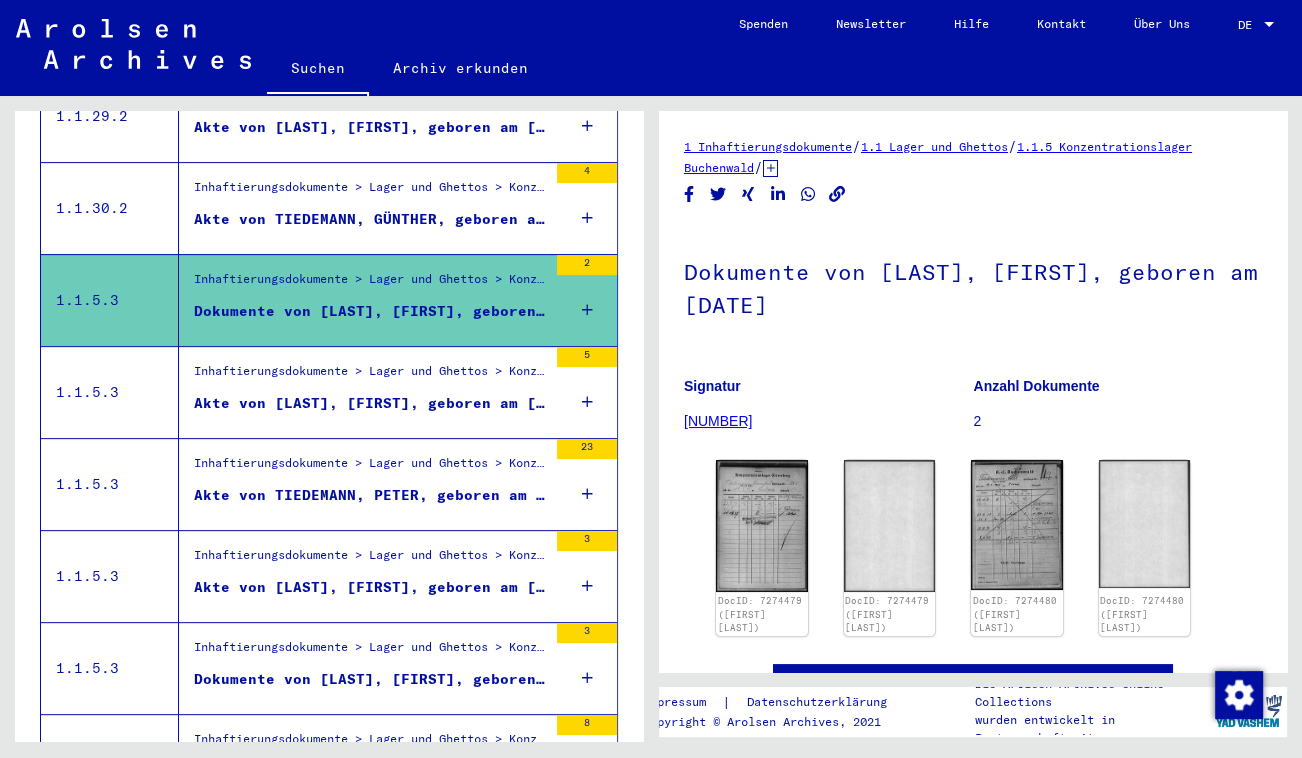 click on "Inhaftierungsdokumente > Lager und Ghettos > Konzentrationslager Buchenwald > Individuelle Unterlagen Männer Buchenwald  > Individuelle Häftlingsunterlagen - KL Buchenwald > Akten mit Namen ab SYS und weiterer Untergliederung > Akten mit Namen ab TICHAUER" at bounding box center (370, 376) 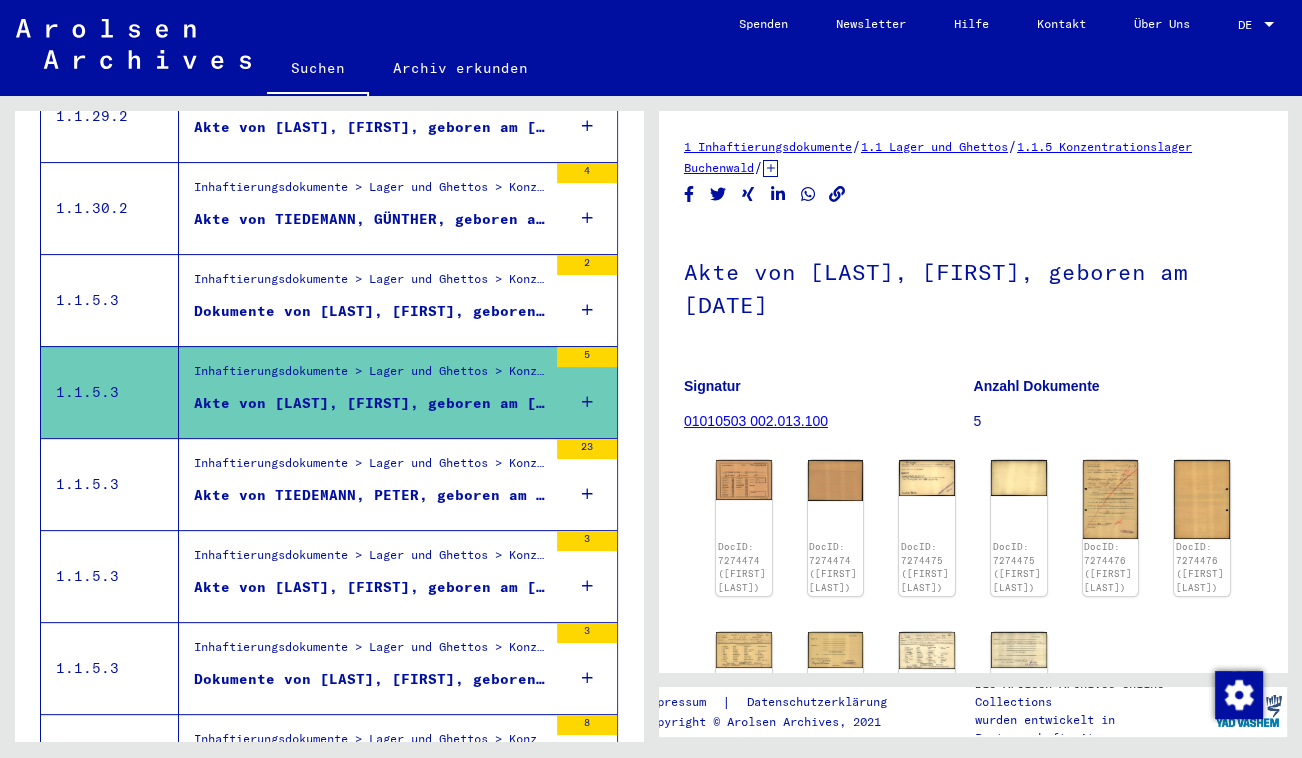 click on "Inhaftierungsdokumente > Lager und Ghettos > Konzentrationslager Buchenwald > Individuelle Unterlagen Männer Buchenwald  > Geldverwaltungskarten der Häftlinge des KL Buchenwald, 1937 - 1945 > Unterlagen mit Namen ab STEINITZ Dokumente von TIEDEMANN, BERNHARD, geboren am 19.05.1905" at bounding box center (363, 300) 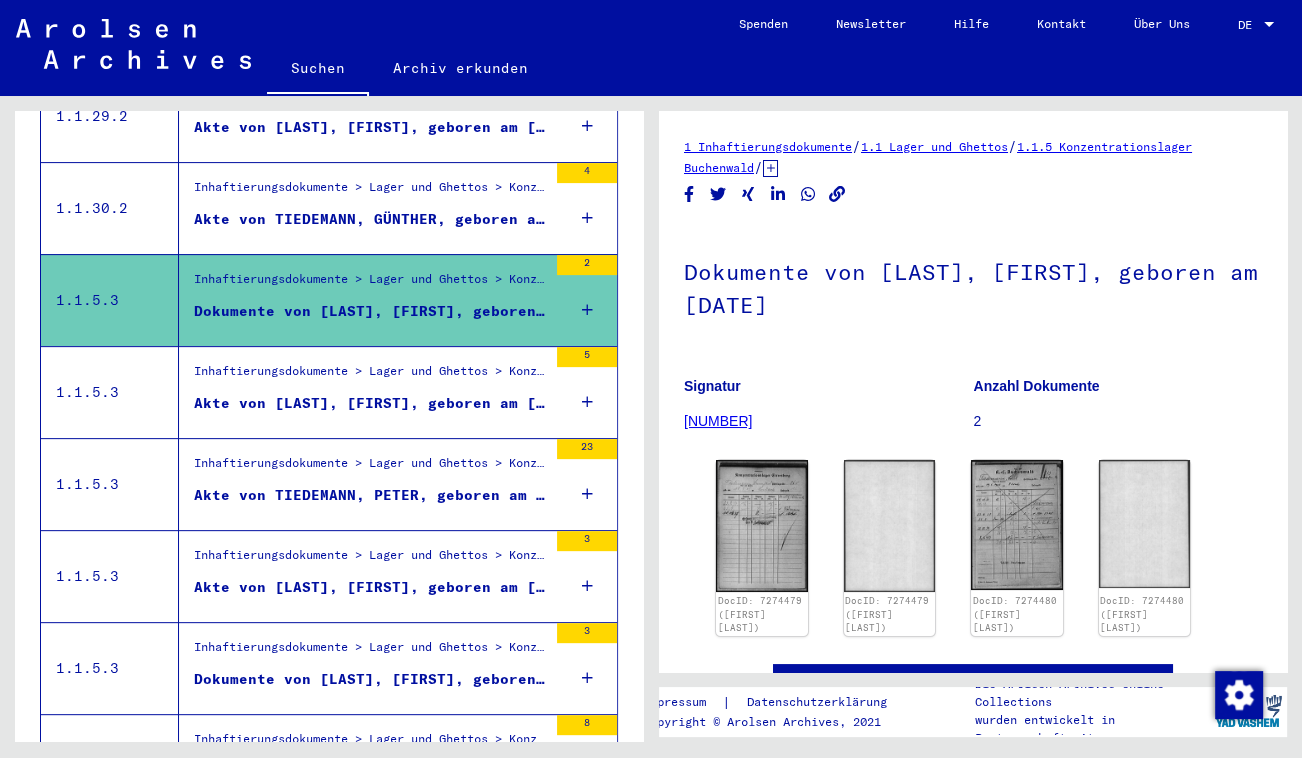 click 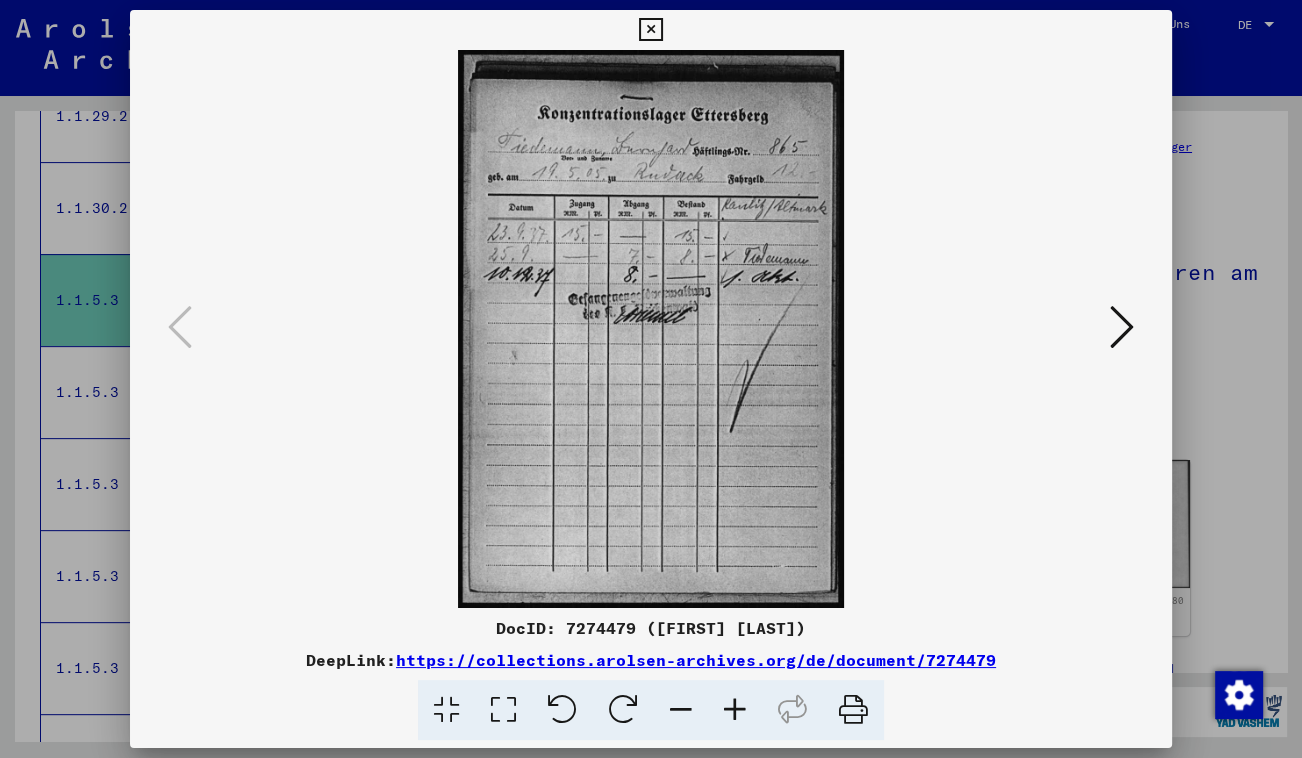 click at bounding box center (1122, 327) 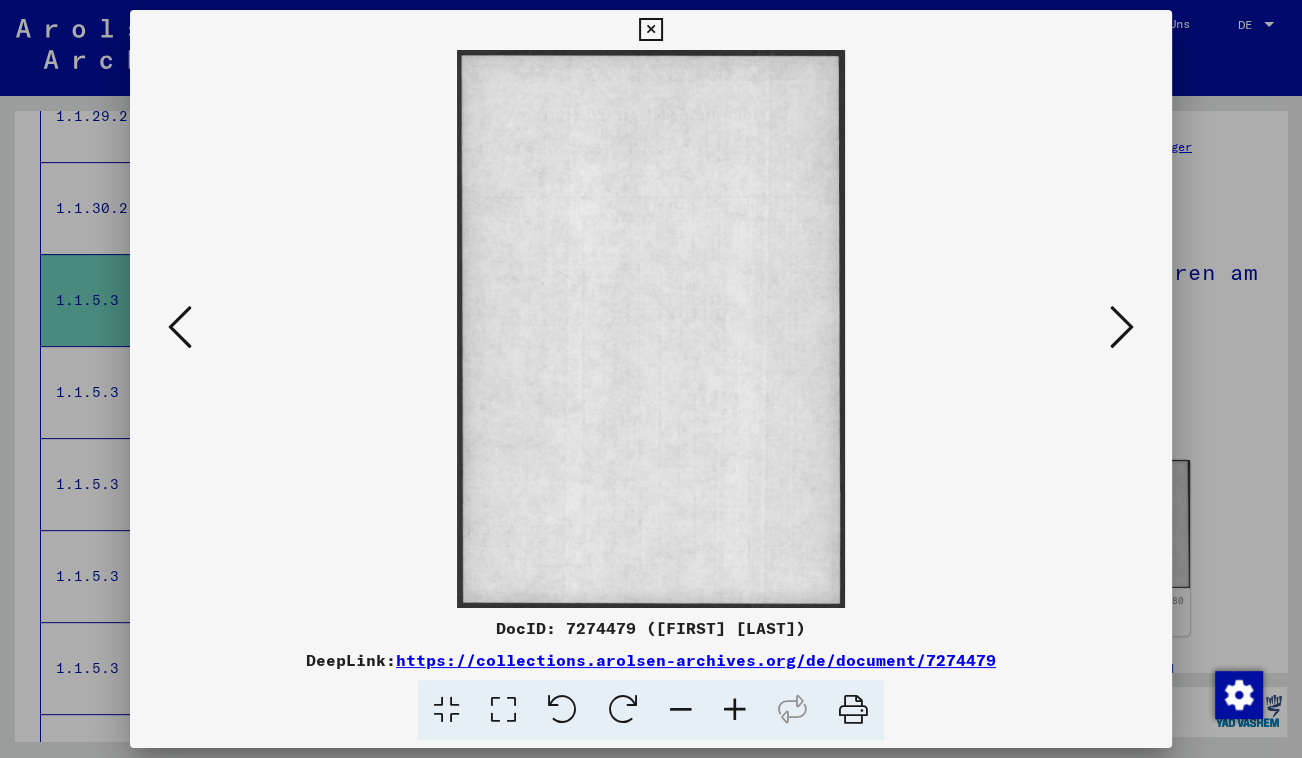 click at bounding box center (1122, 327) 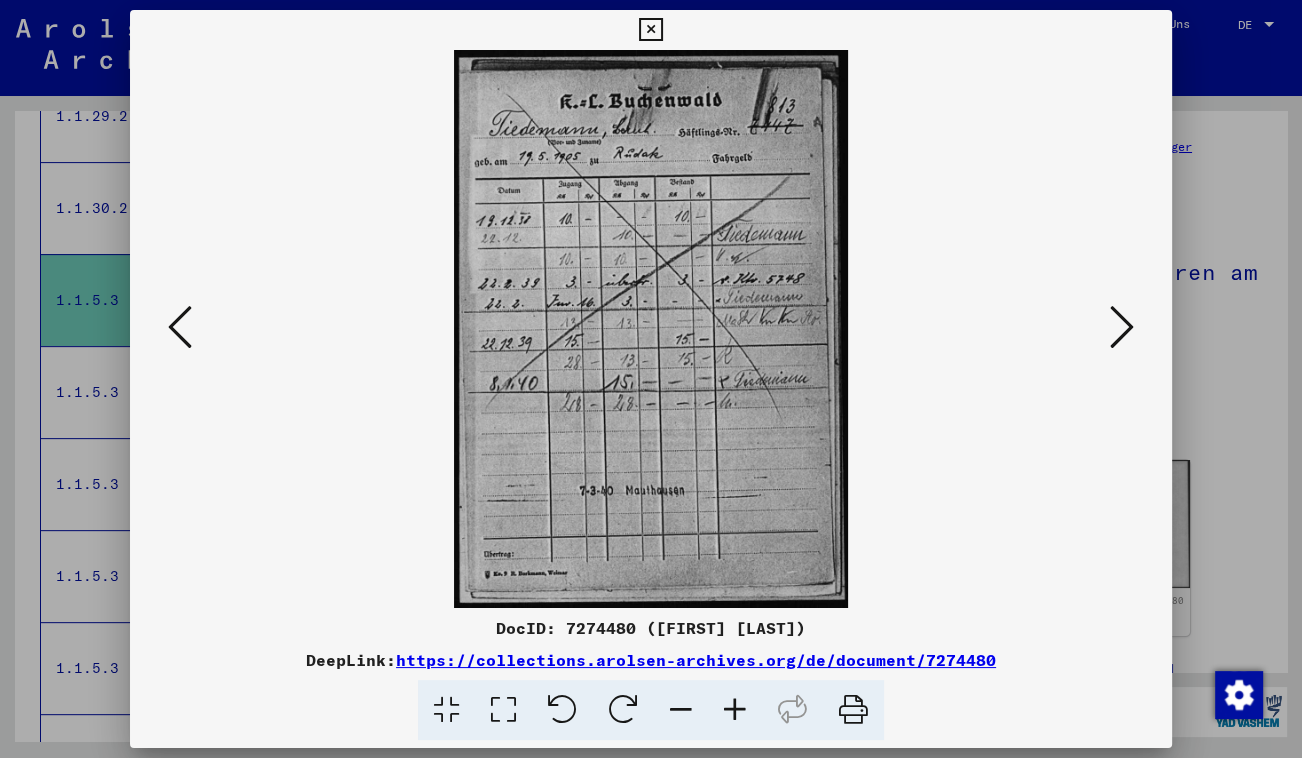 click at bounding box center [650, 30] 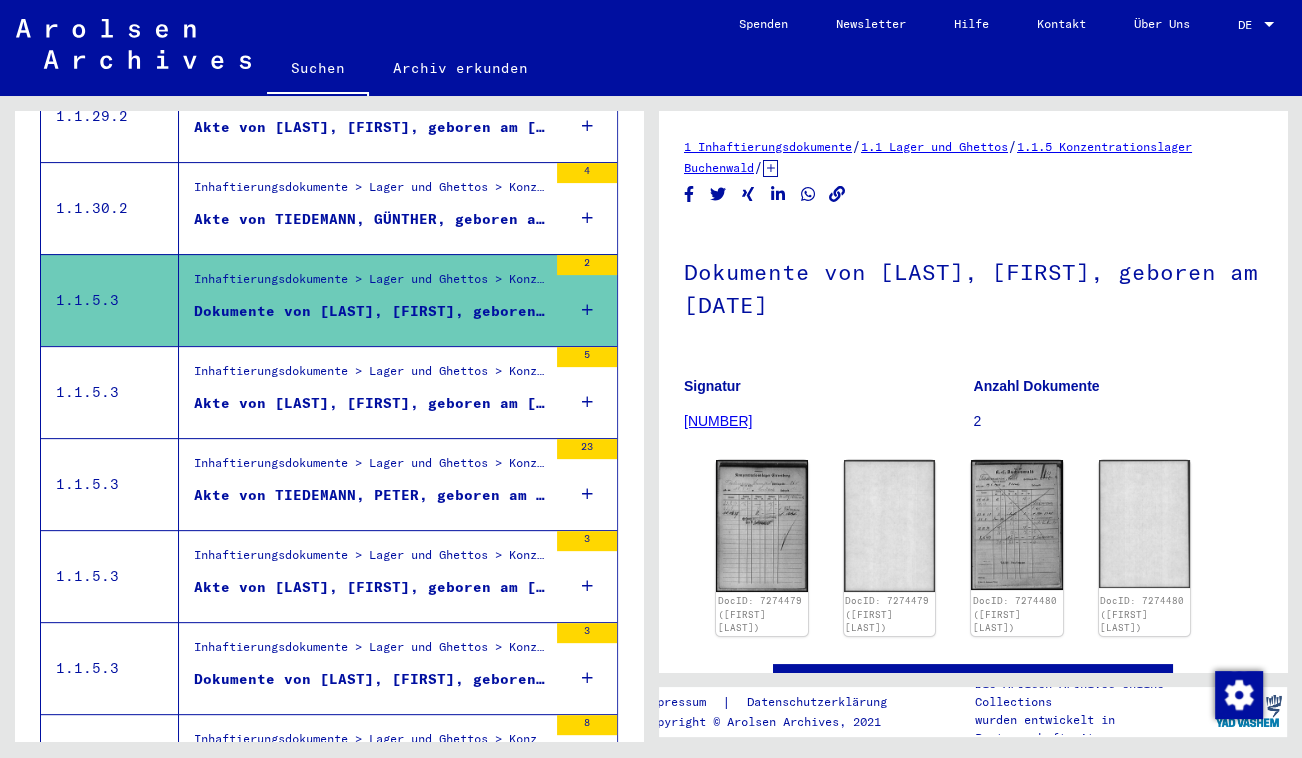 scroll, scrollTop: 727, scrollLeft: 0, axis: vertical 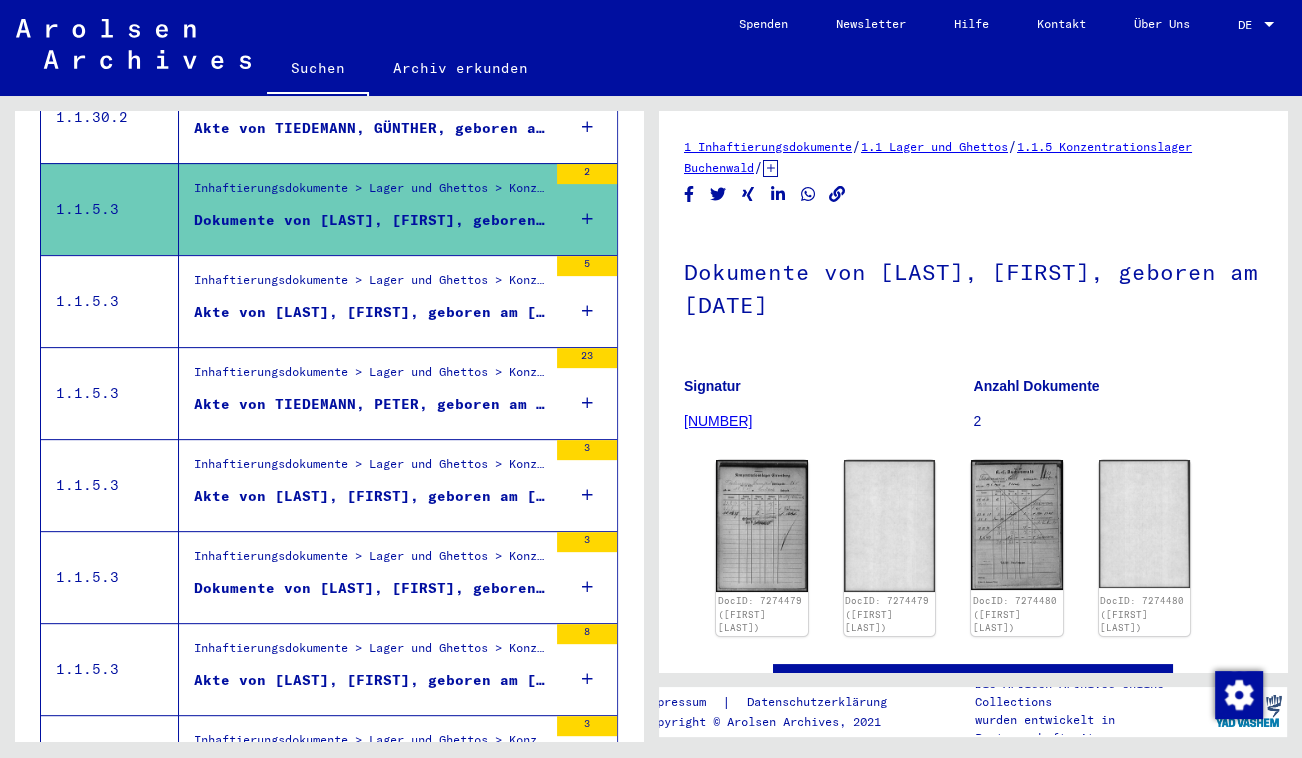 click on "Inhaftierungsdokumente > Lager und Ghettos > Konzentrationslager Buchenwald > Individuelle Unterlagen Männer Buchenwald  > Individuelle Häftlingsunterlagen - KL Buchenwald > Akten mit Namen ab SYS und weiterer Untergliederung > Akten mit Namen ab TICHAUER" at bounding box center (370, 469) 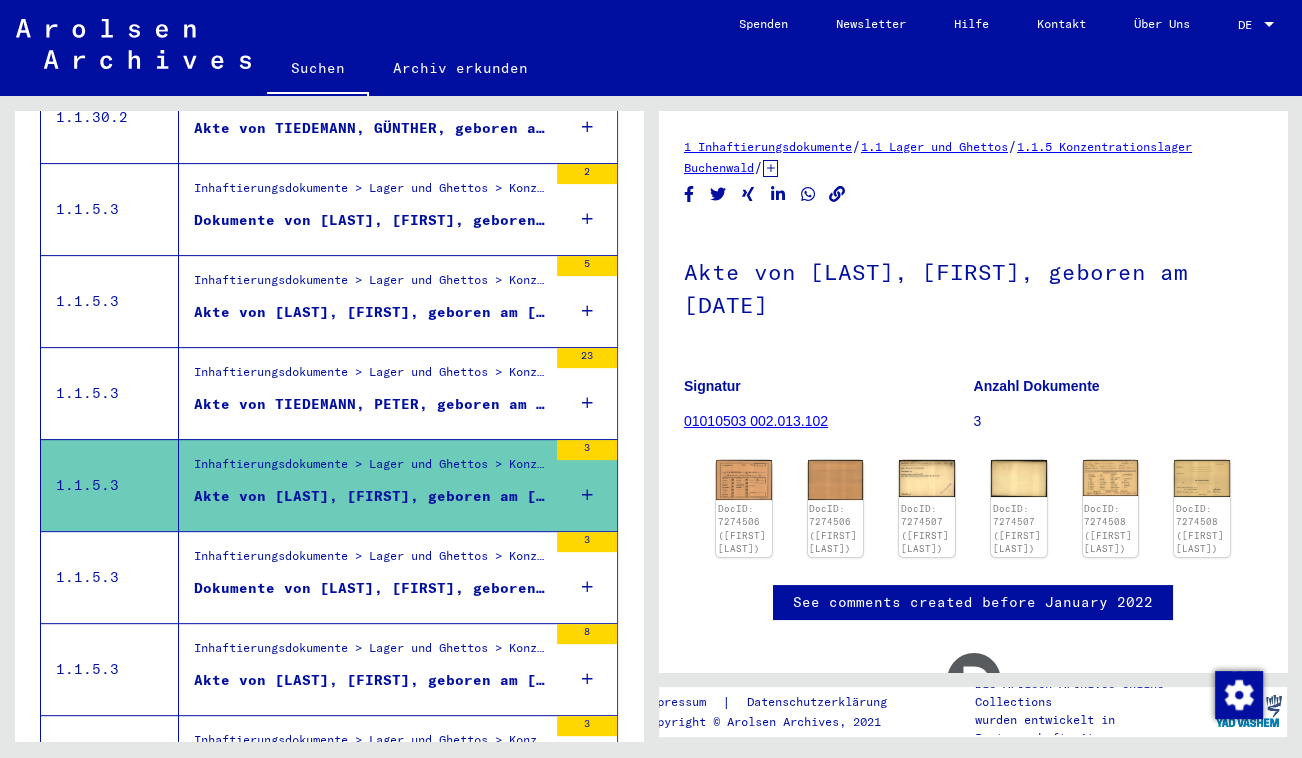 click 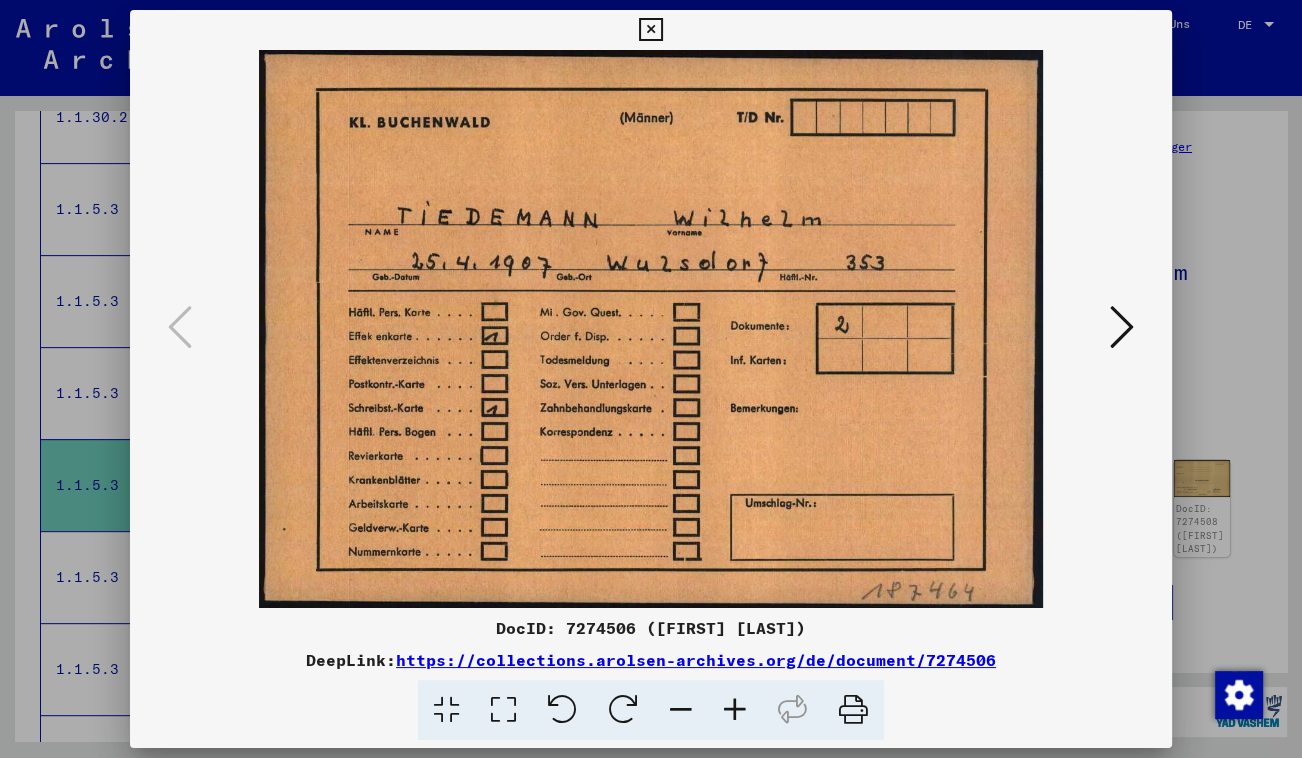 click at bounding box center (1122, 327) 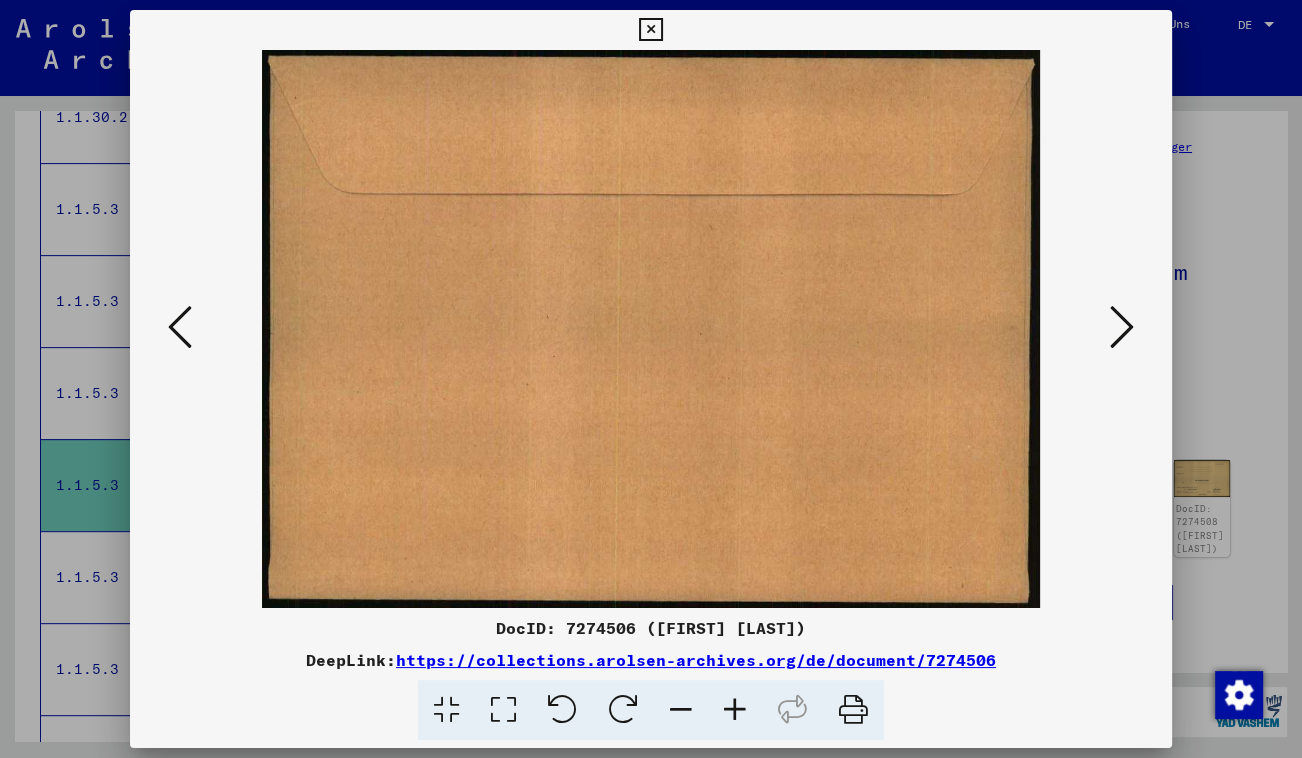 click at bounding box center (1122, 327) 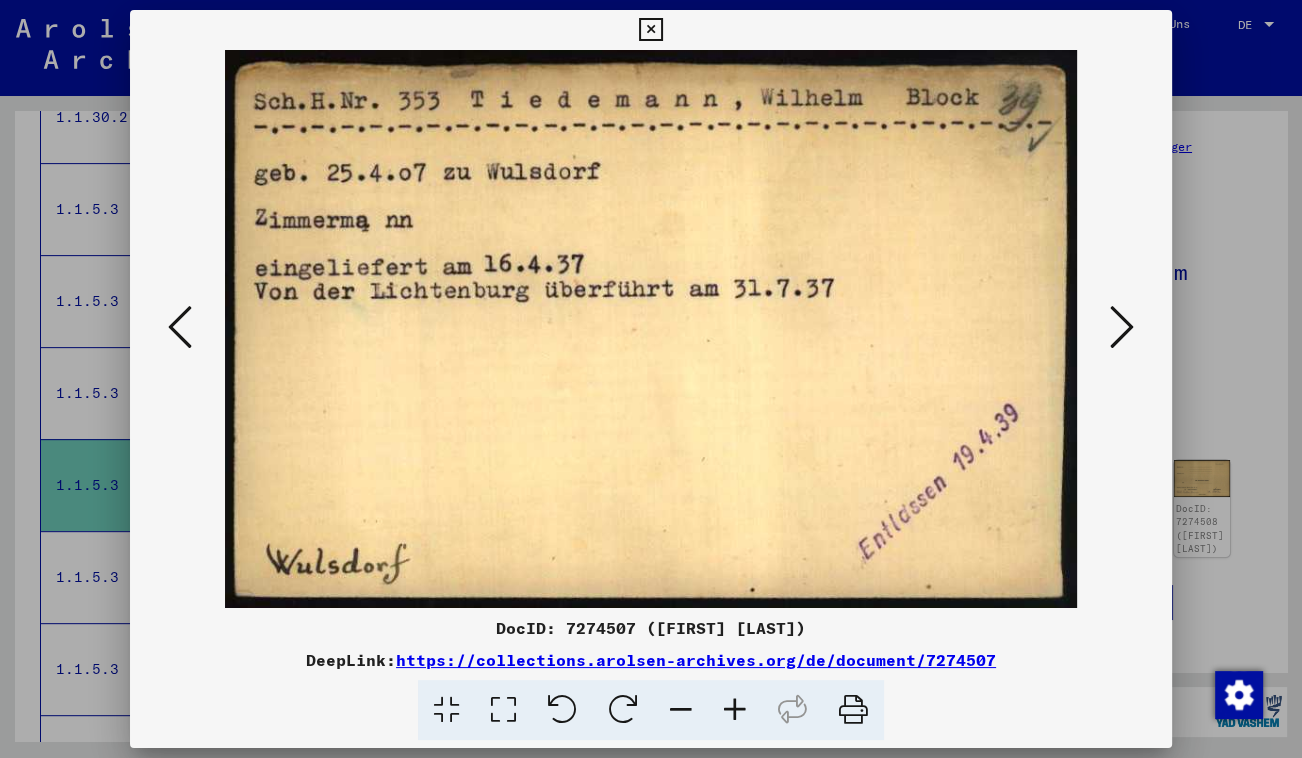 click at bounding box center (650, 30) 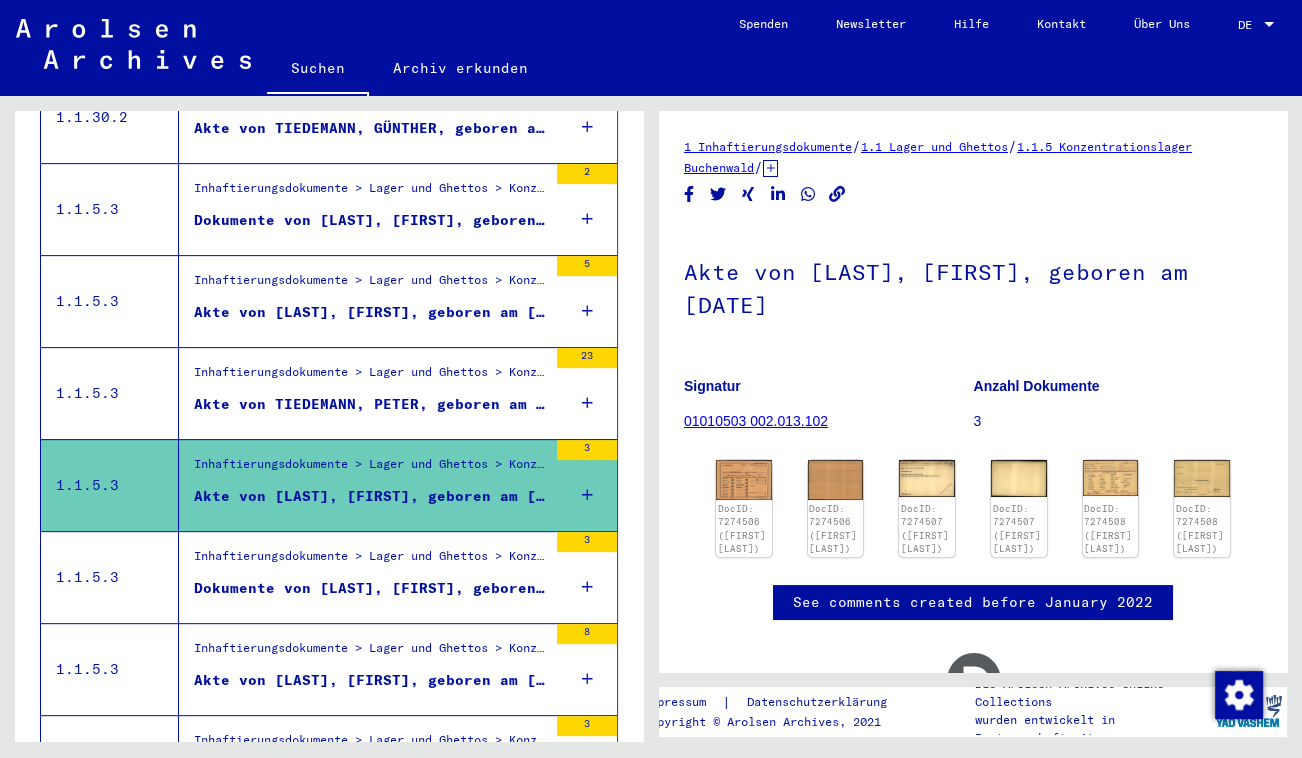 scroll, scrollTop: 909, scrollLeft: 0, axis: vertical 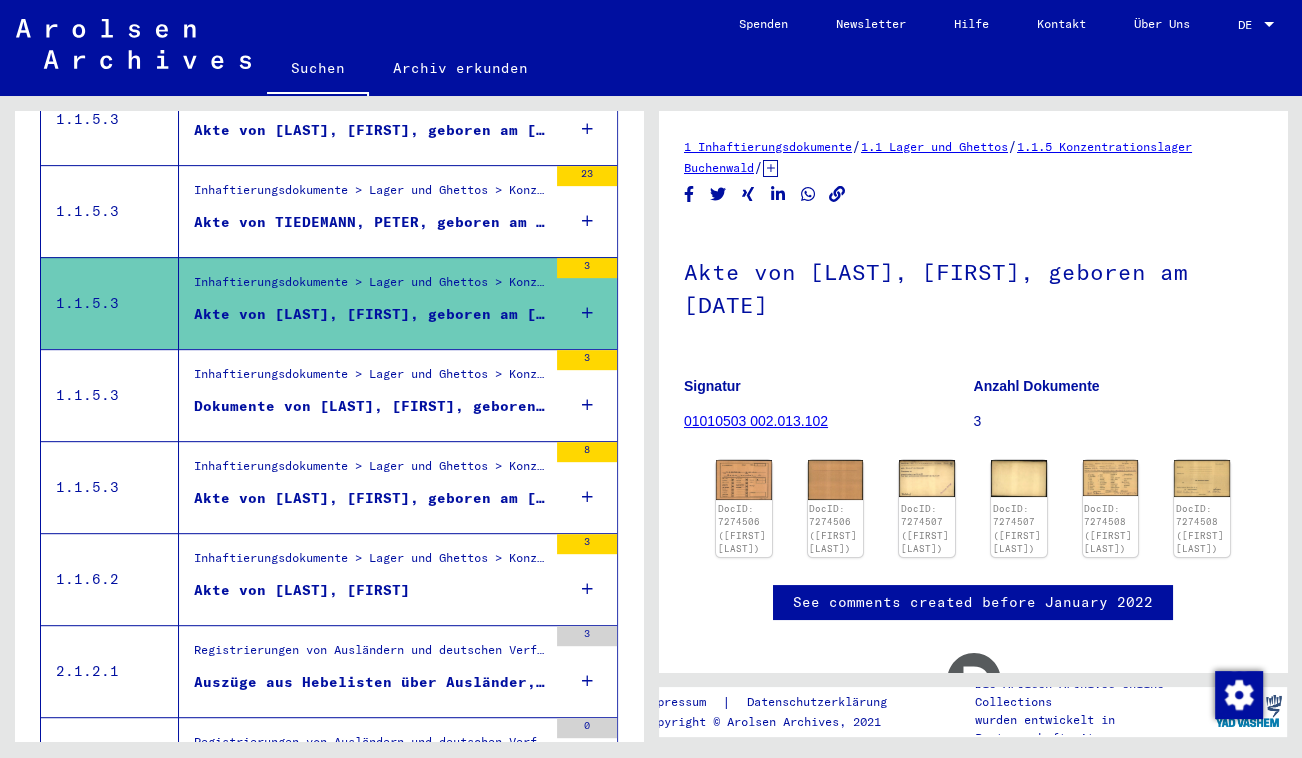 click on "Inhaftierungsdokumente > Lager und Ghettos > Konzentrationslager Dachau > Individuelle Unterlagen Dachau > Individuelle Häftlings Unterlagen - KL Dachau > Akten mit Namen ab THÄUBEL" at bounding box center (370, 563) 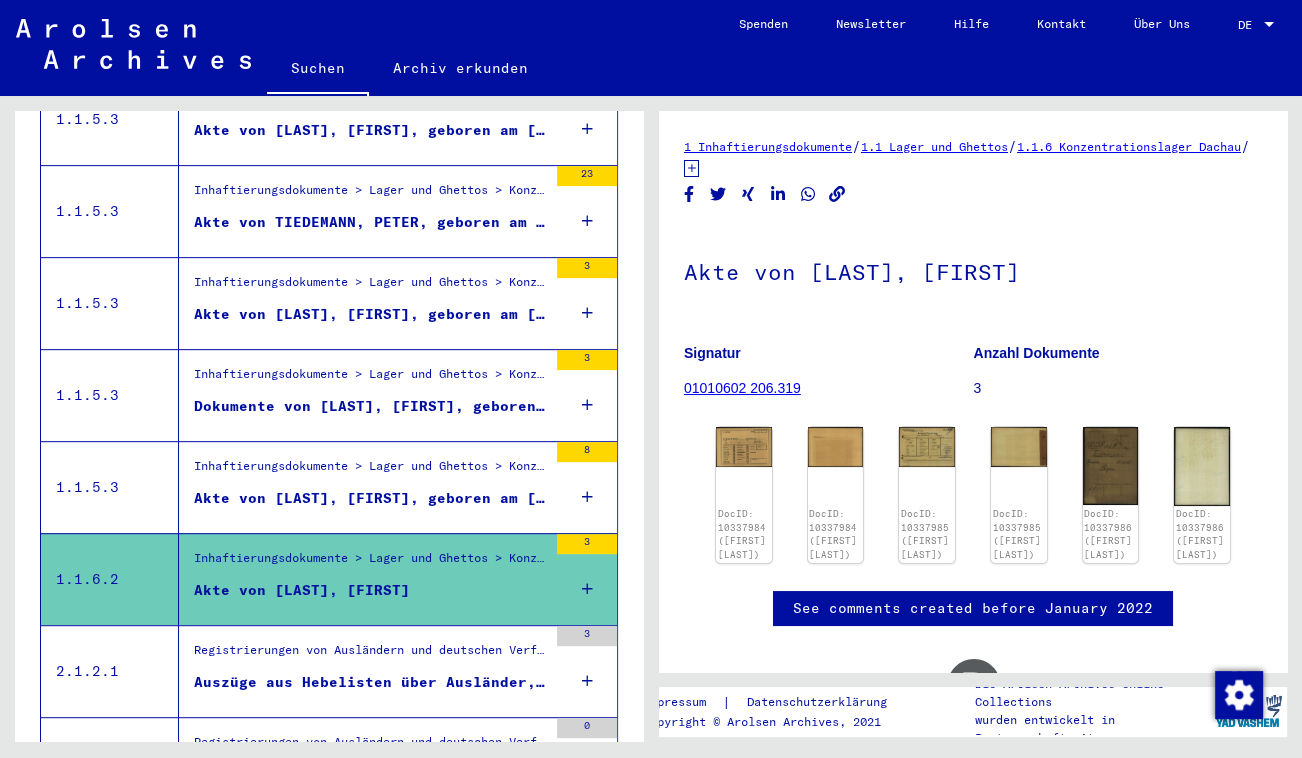 click 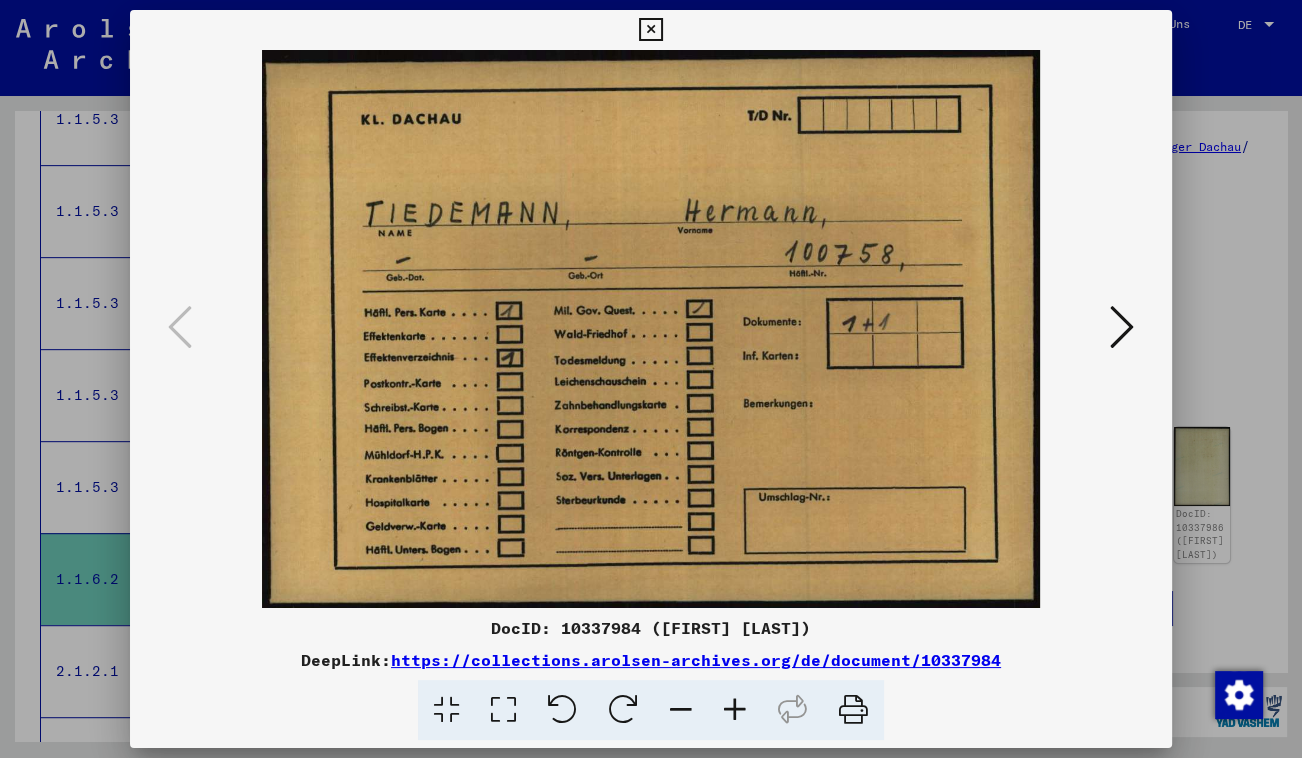 click at bounding box center (1122, 327) 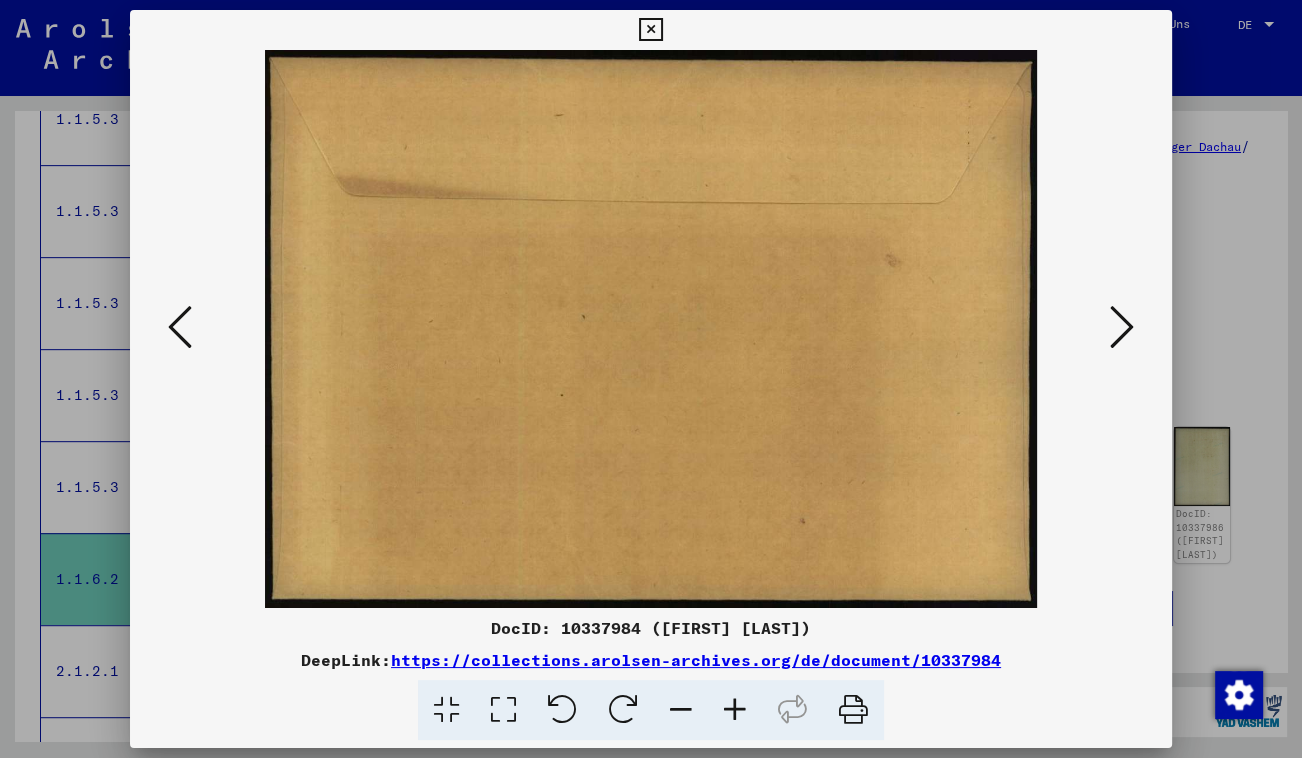 click at bounding box center [1122, 327] 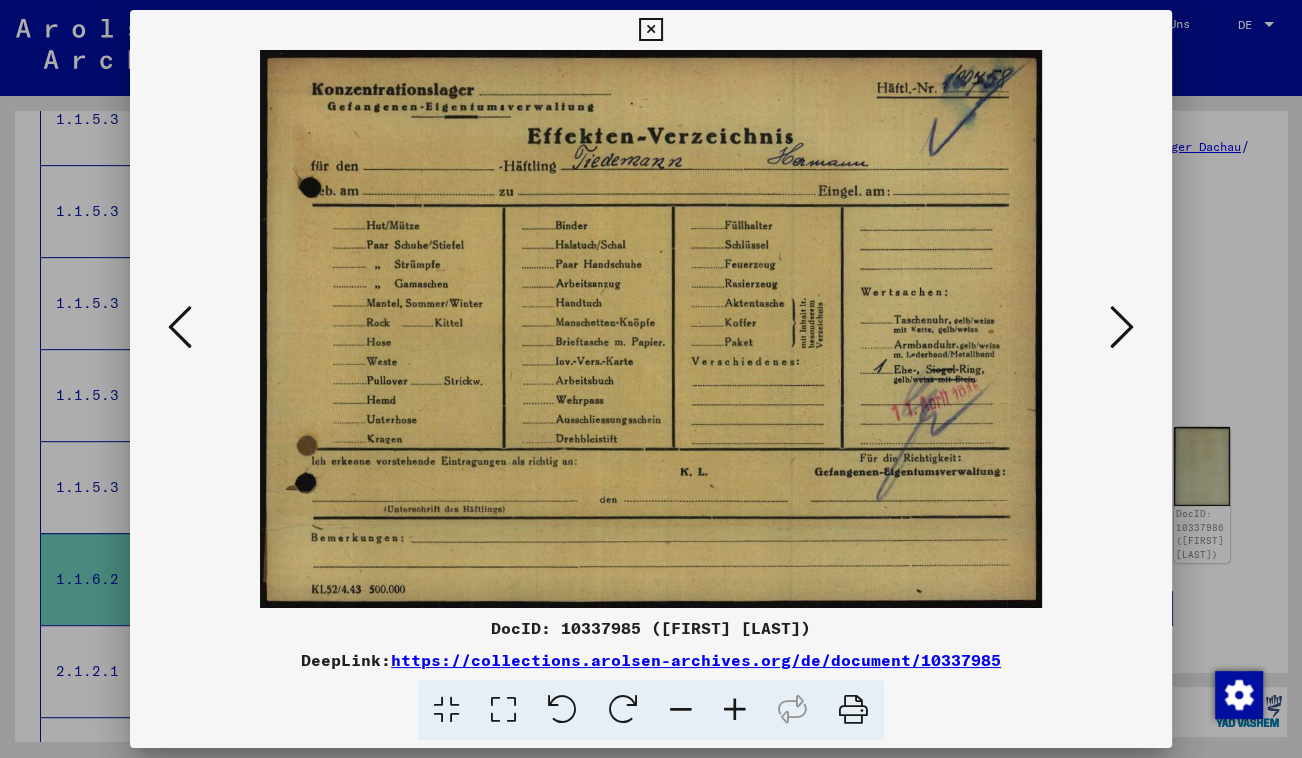 click at bounding box center [1122, 327] 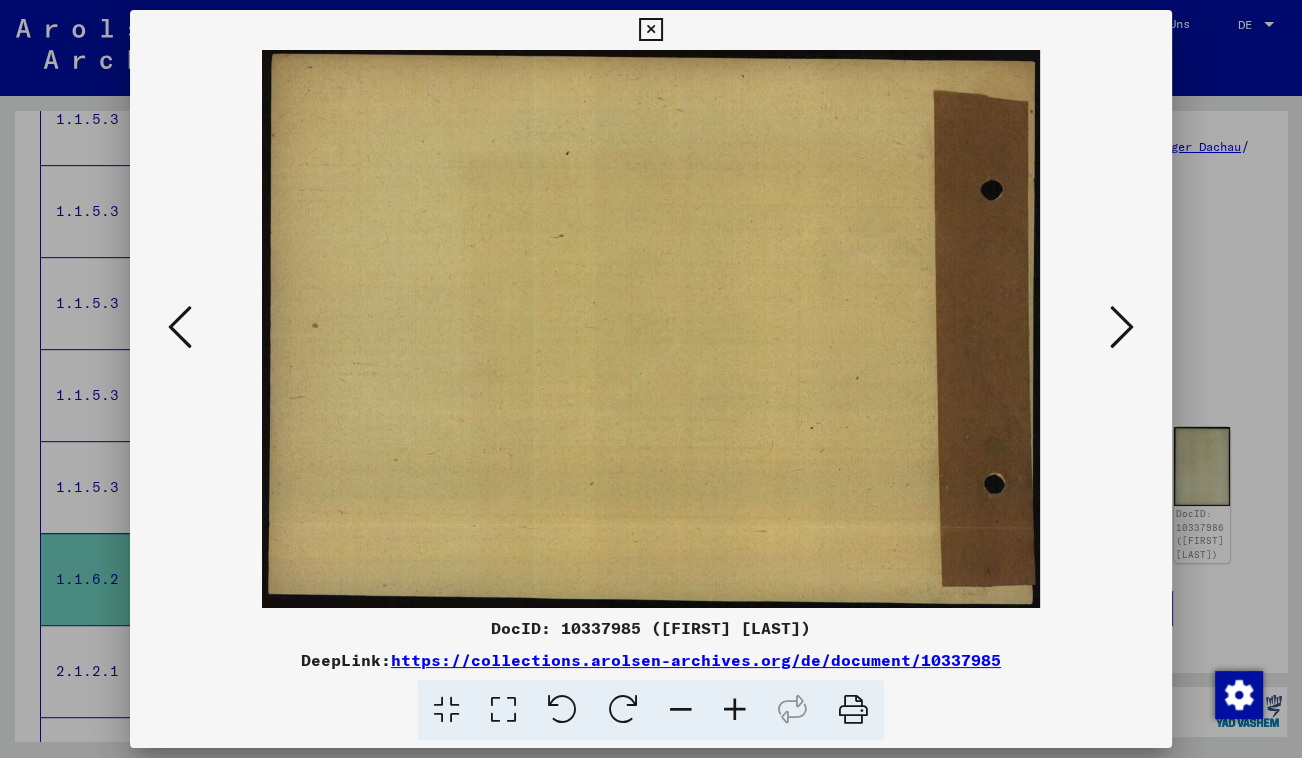 click at bounding box center (1122, 327) 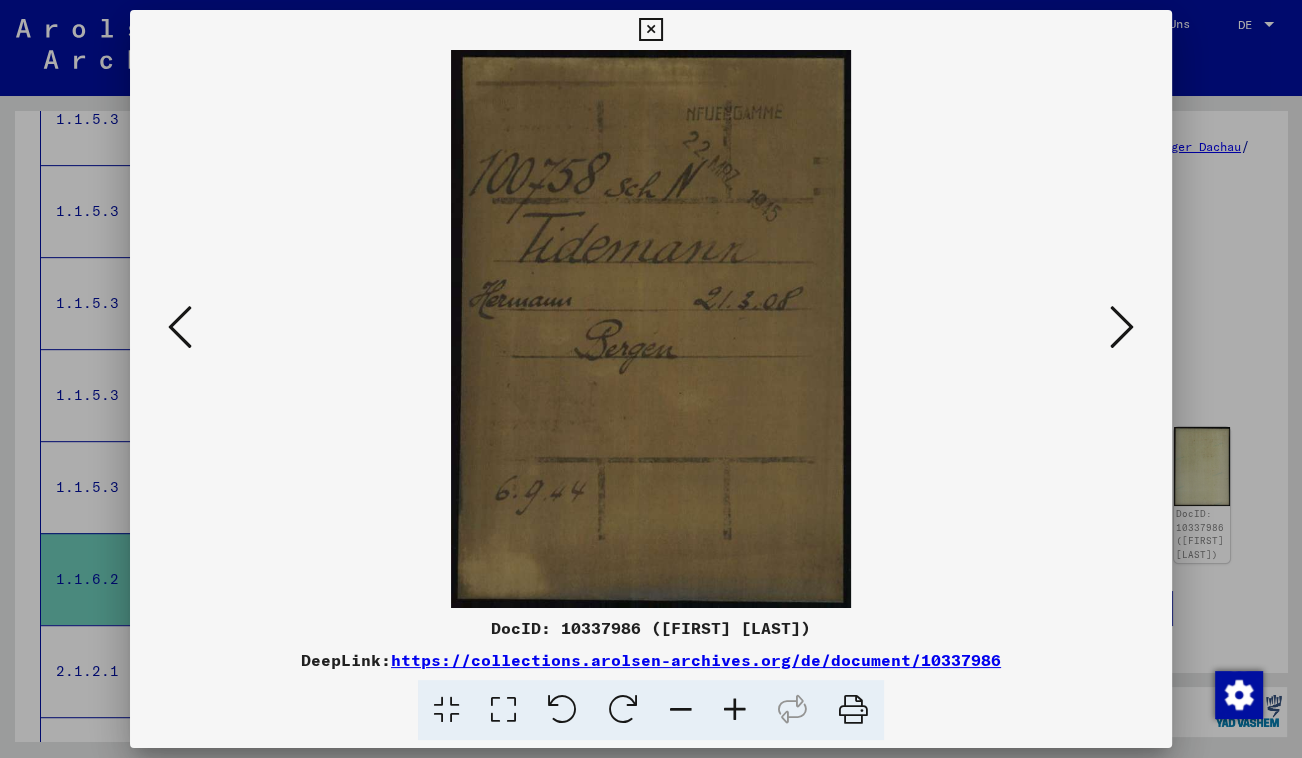 click at bounding box center [650, 30] 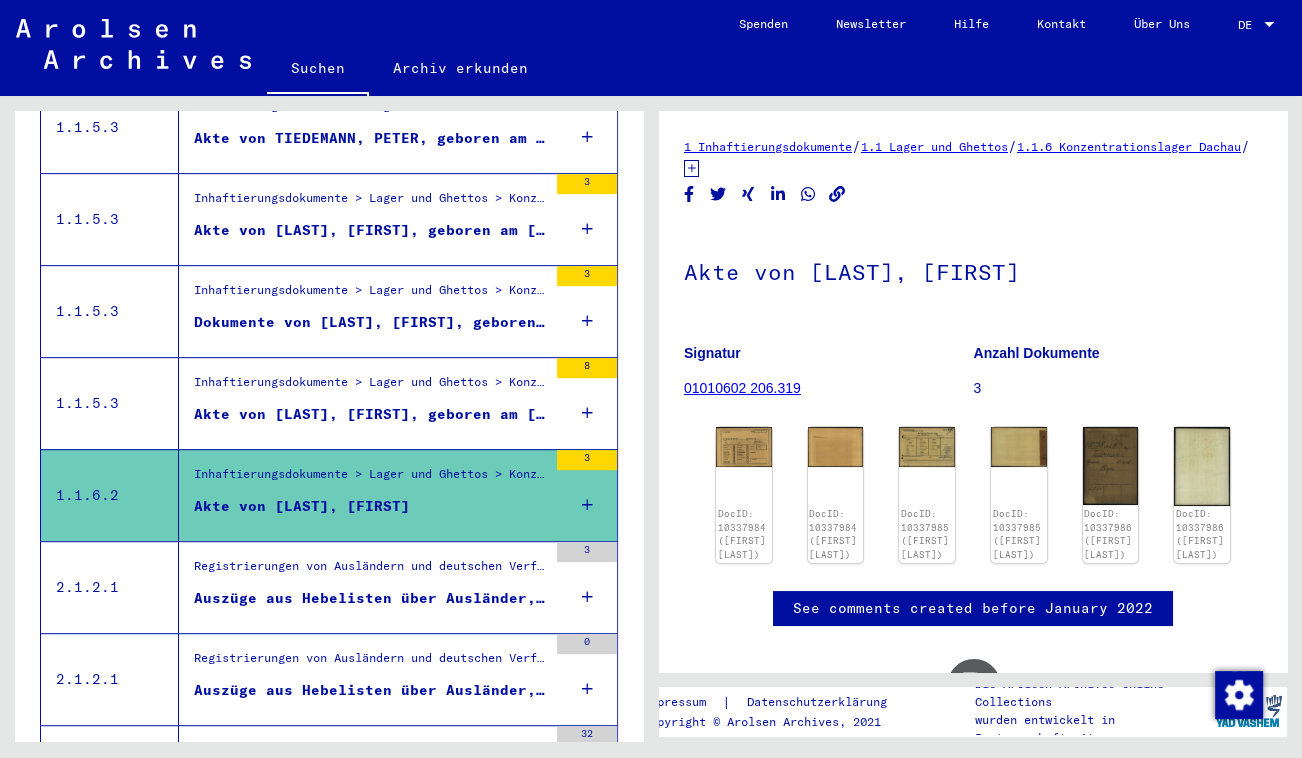 scroll, scrollTop: 1090, scrollLeft: 0, axis: vertical 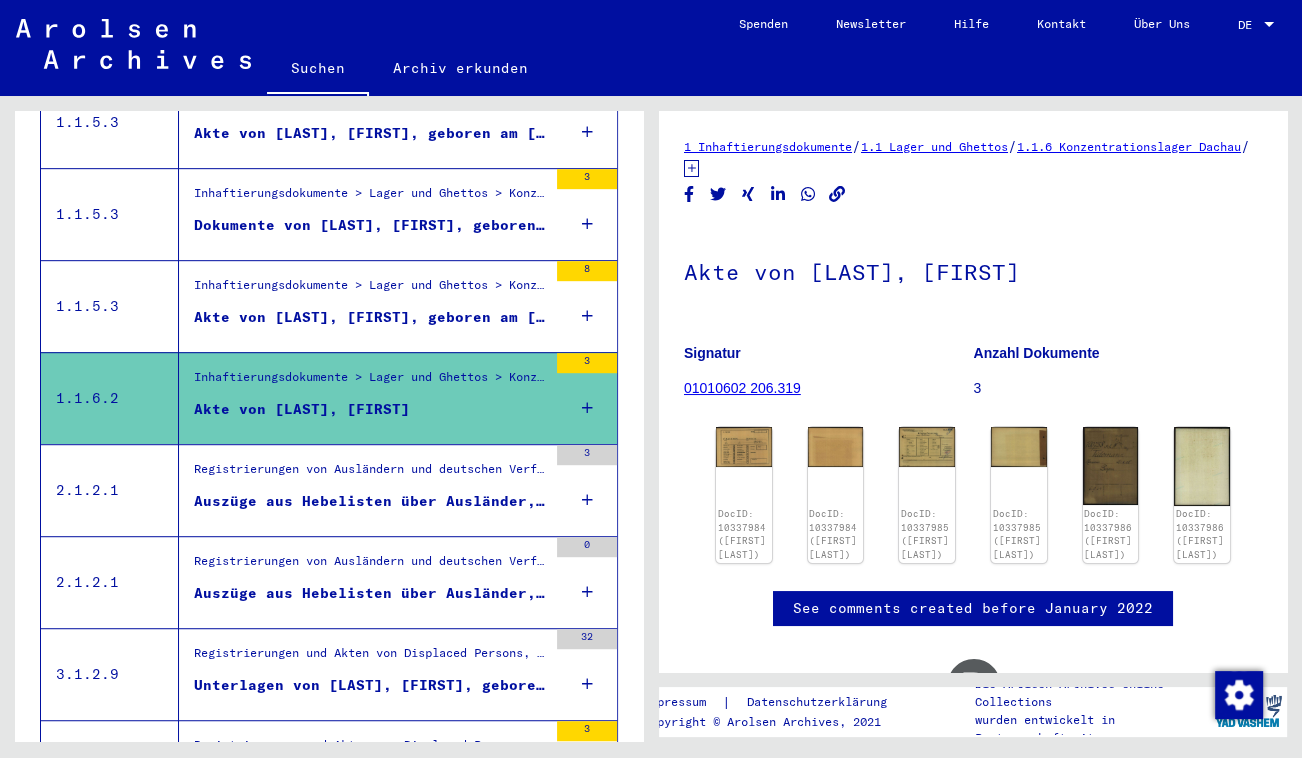 click on "Registrierungen von Ausländern und deutschen Verfolgten durch öffentliche Einrichtungen, Versicherungen und Firmen (1939 - 1947) > Durchführung der Alliiertenbefehle zur Erfassung von Ausländern und deutschen Verfolgten sowie verwandte Dokumente > Britische Besatzungszone in Deutschland > Listen von Angehörigen der Vereinten Nationen, anderer Ausländer, deutscher Juden und Staatenloser, britische Zone > Unterlagen aus Schleswig-Holstein > Dokumente aus dem Landkreis Segeberg > Informationen über Ausländer aus Unterlagen von Sozialversicherungen und Arbeitsämtern des Kreises Segeberg > Nationalität/Herkunft der aufgeführten Personen: Verschiedene (3)" at bounding box center (370, 474) 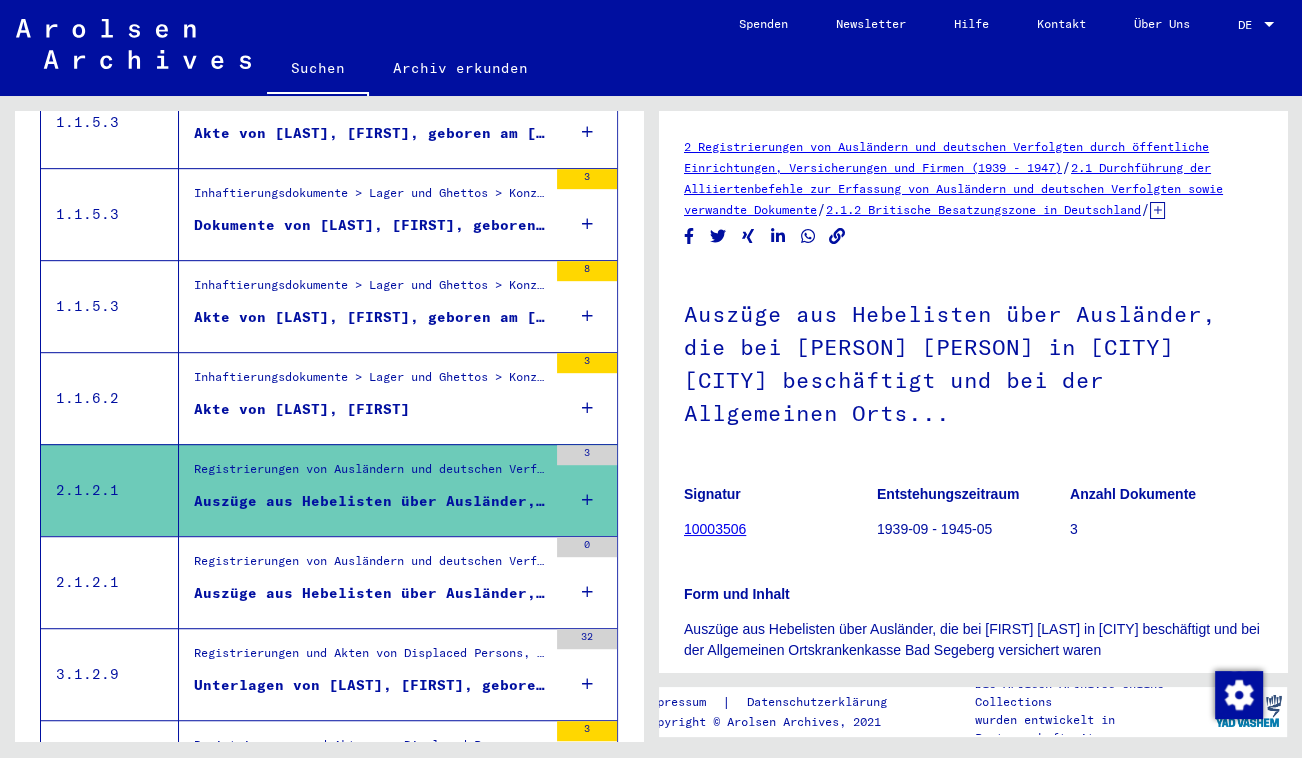 scroll, scrollTop: 1181, scrollLeft: 0, axis: vertical 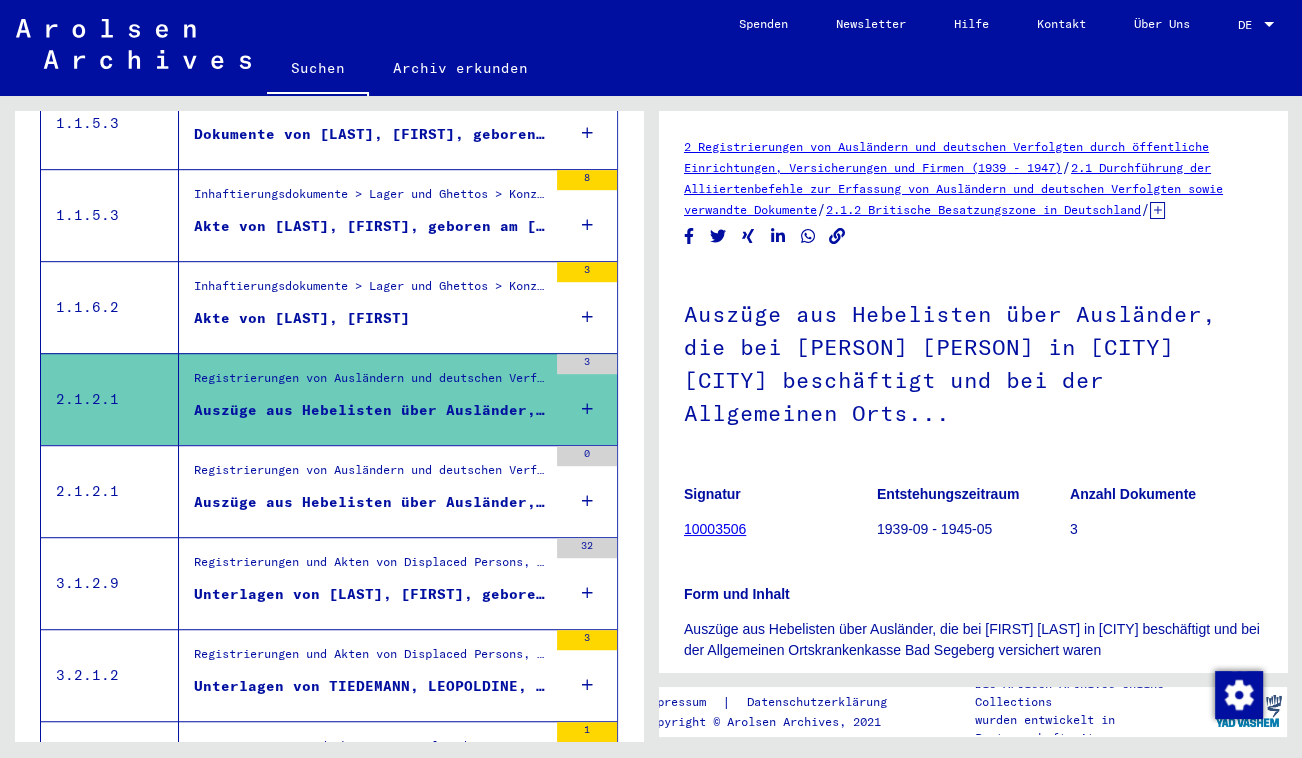 click on "Registrierungen von Ausländern und deutschen Verfolgten durch öffentliche Einrichtungen, Versicherungen und Firmen (1939 - 1947) > Durchführung der Alliiertenbefehle zur Erfassung von Ausländern und deutschen Verfolgten sowie verwandte Dokumente > Britische Besatzungszone in Deutschland > Listen von Angehörigen der Vereinten Nationen, anderer Ausländer, deutscher Juden und Staatenloser, britische Zone > Leere Archiveinheiten" at bounding box center (370, 475) 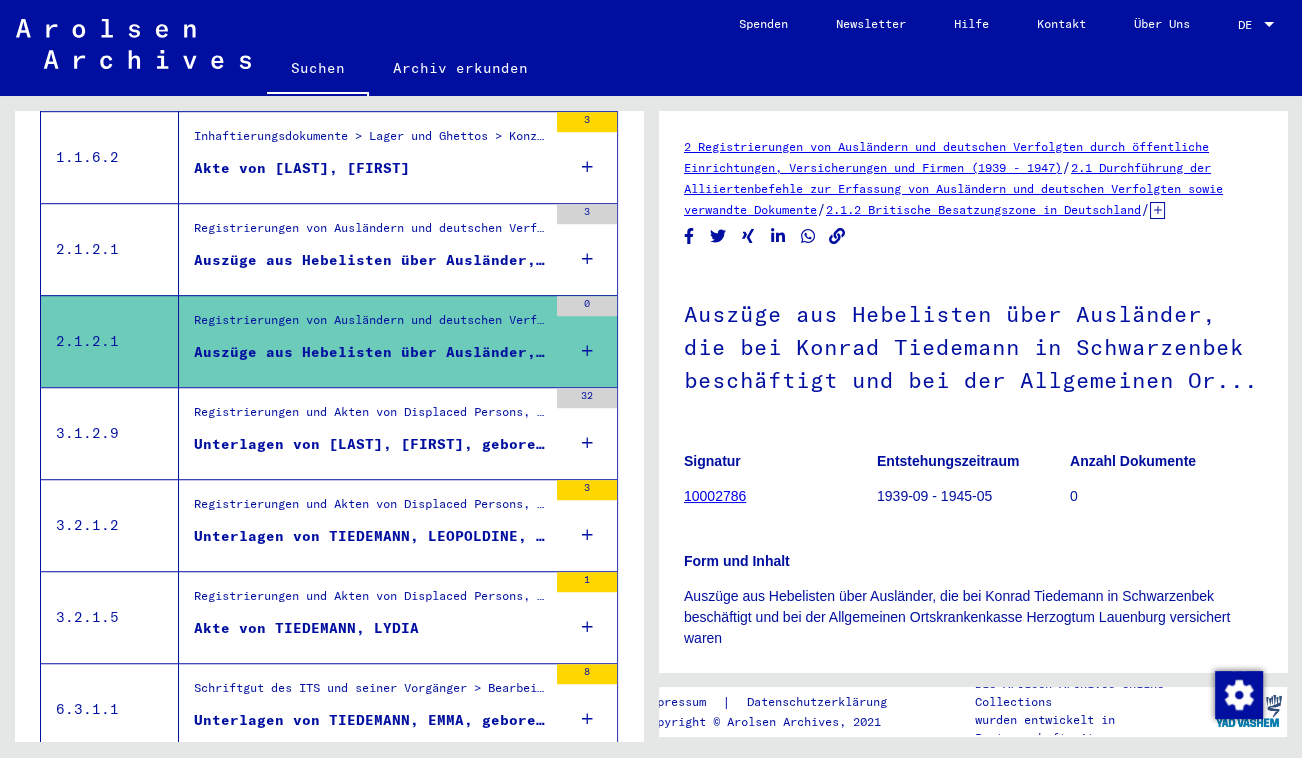 scroll, scrollTop: 1363, scrollLeft: 0, axis: vertical 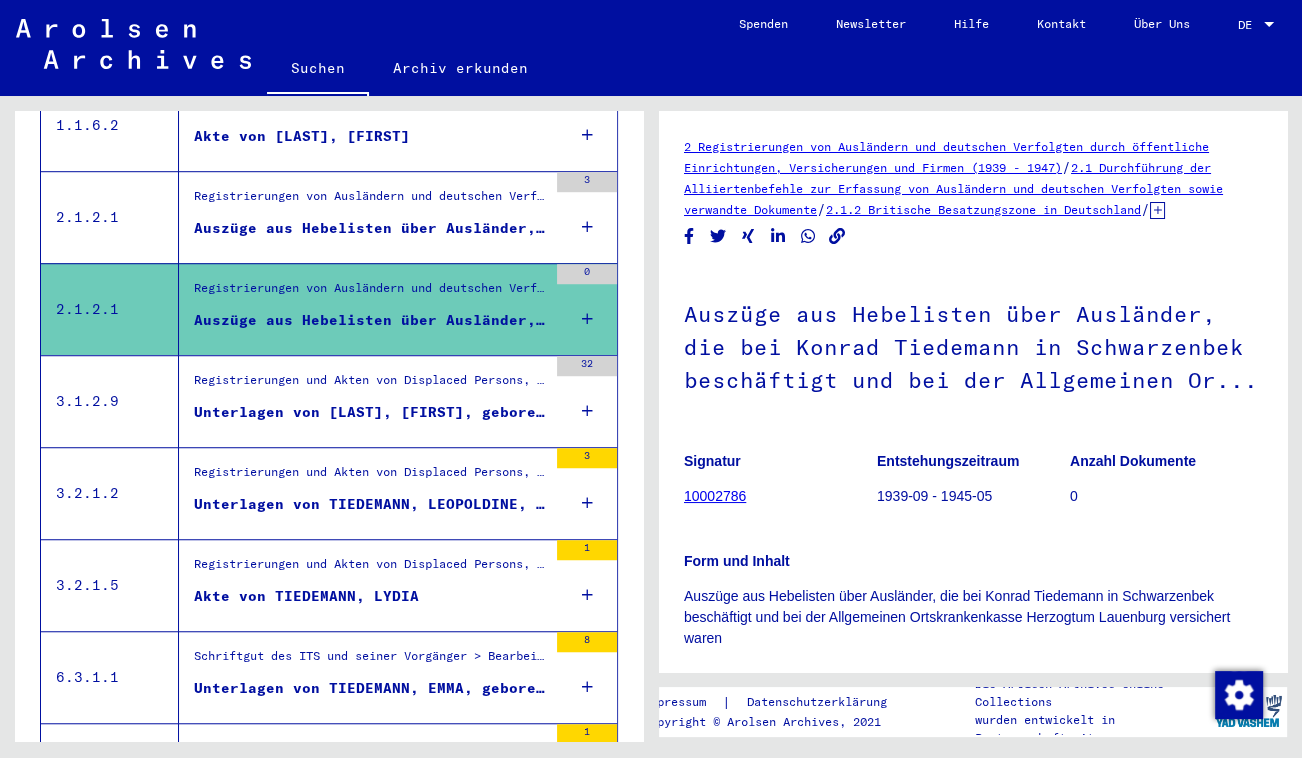 click on "Registrierungen und Akten von Displaced Persons, Kindern und Vermissten > Aufenthalts- und Emigrationsnachweise > Behandlung von DPs in Krankenhäusern > Bremen-Lesum > Ärztliche Untersuchungsbogen und Röntgenaufnahmen der      IRO-Auswanderungsstellen > Akten mit Namen ab SZCZEPANIAK" at bounding box center [370, 385] 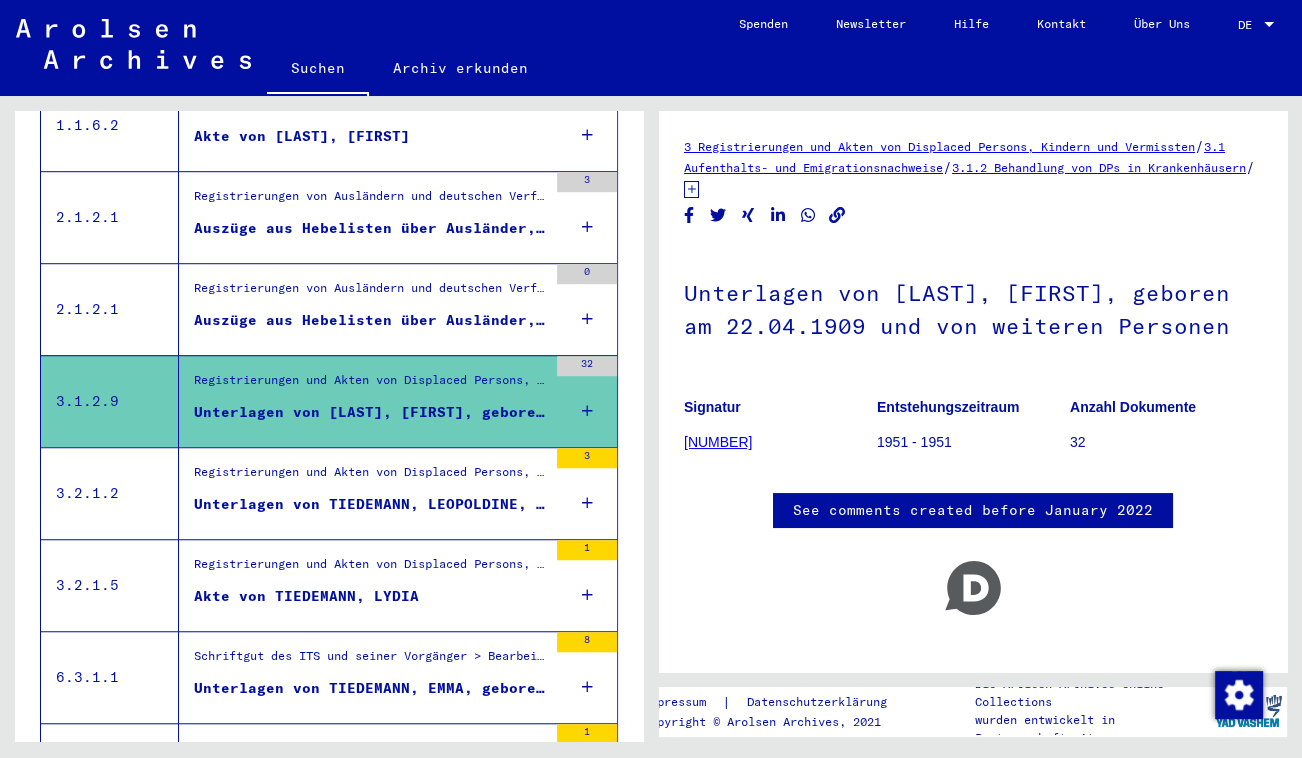 click on "Registrierungen und Akten von Displaced Persons, Kindern und Vermissten > Unterstützungsprogramme unterschiedlicher Organisationen > IRO „Care and Maintenance“ Programm > CM/1 Akten aus Italien, A-Z > CM/1 Akten A -Z > Akten mit Namen ab TAUSZ" at bounding box center (370, 477) 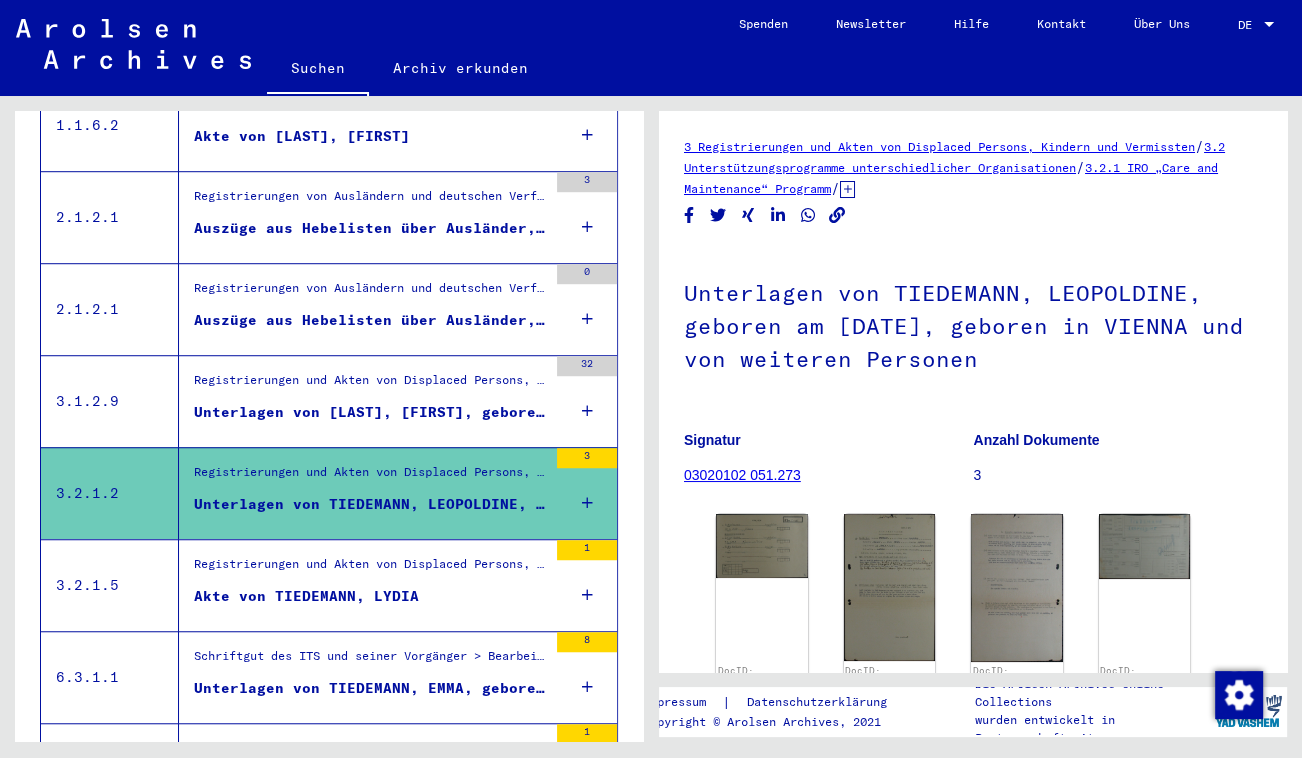 scroll, scrollTop: 1454, scrollLeft: 0, axis: vertical 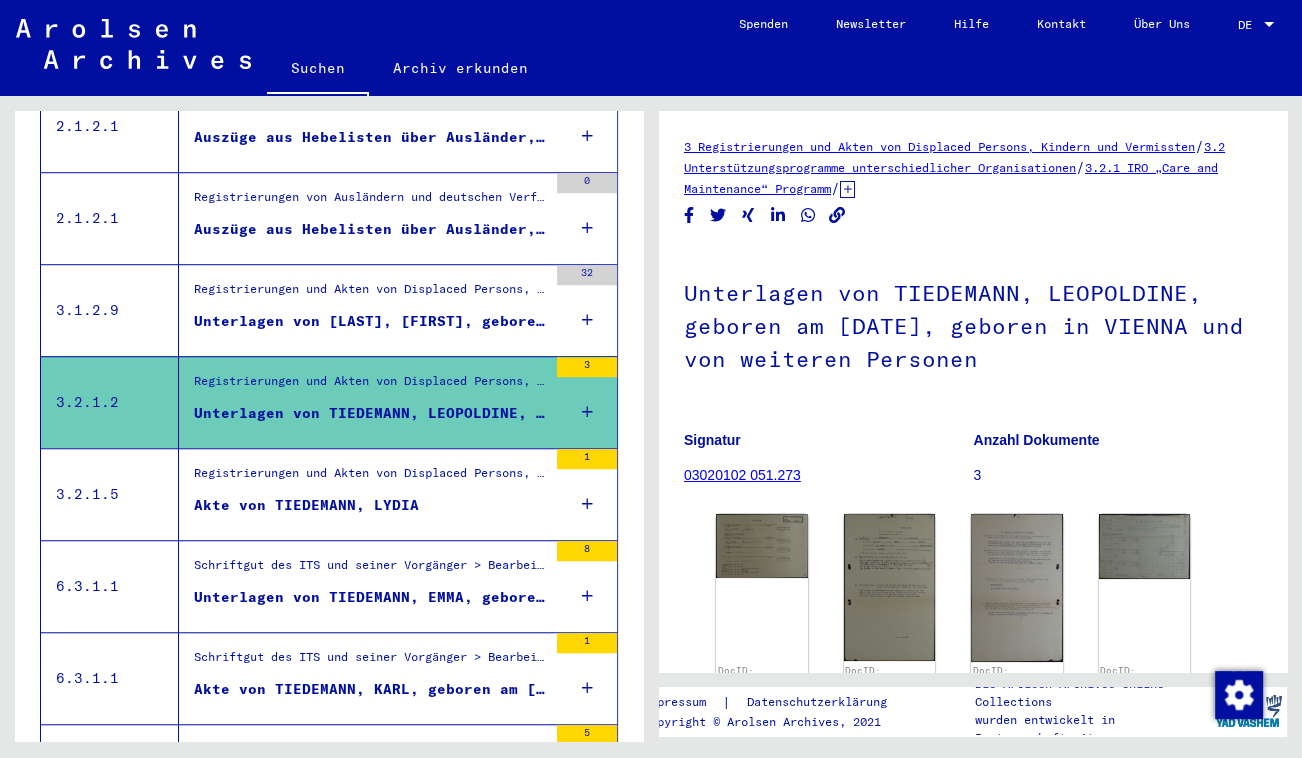 click 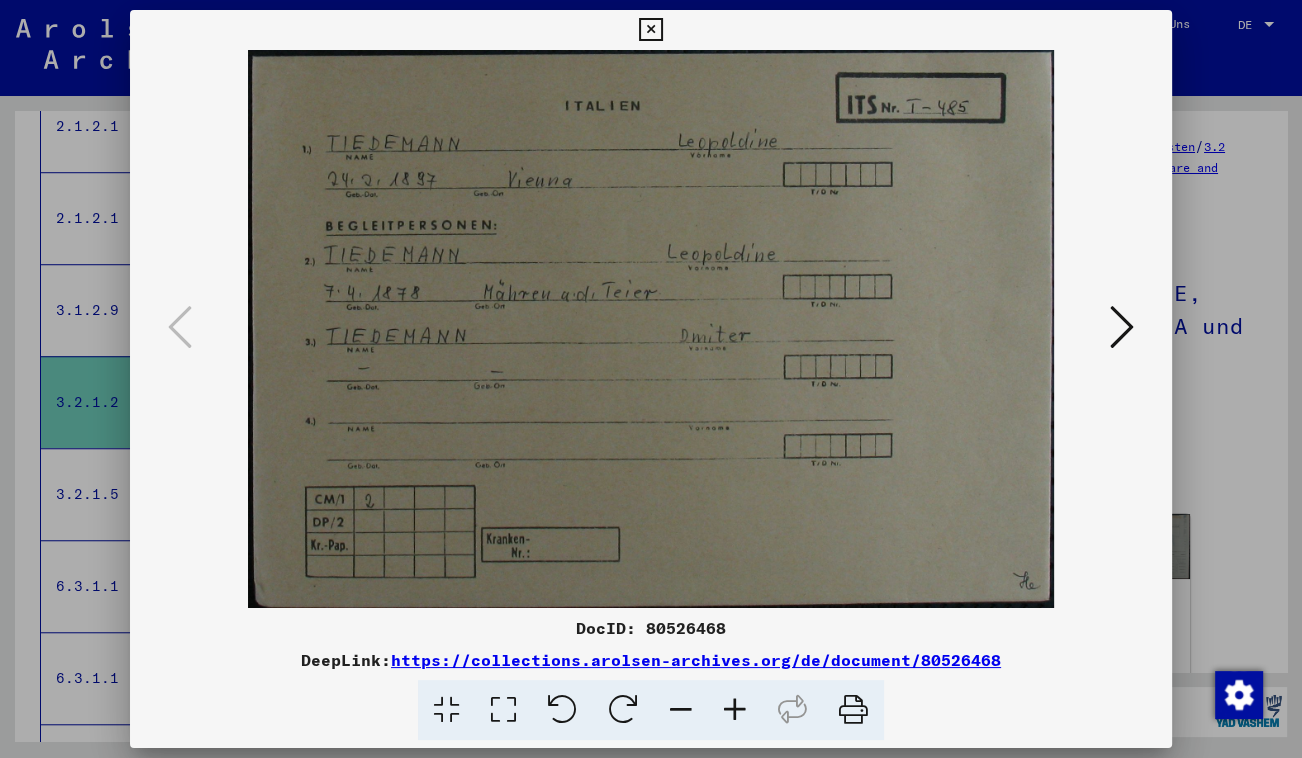 click at bounding box center (650, 30) 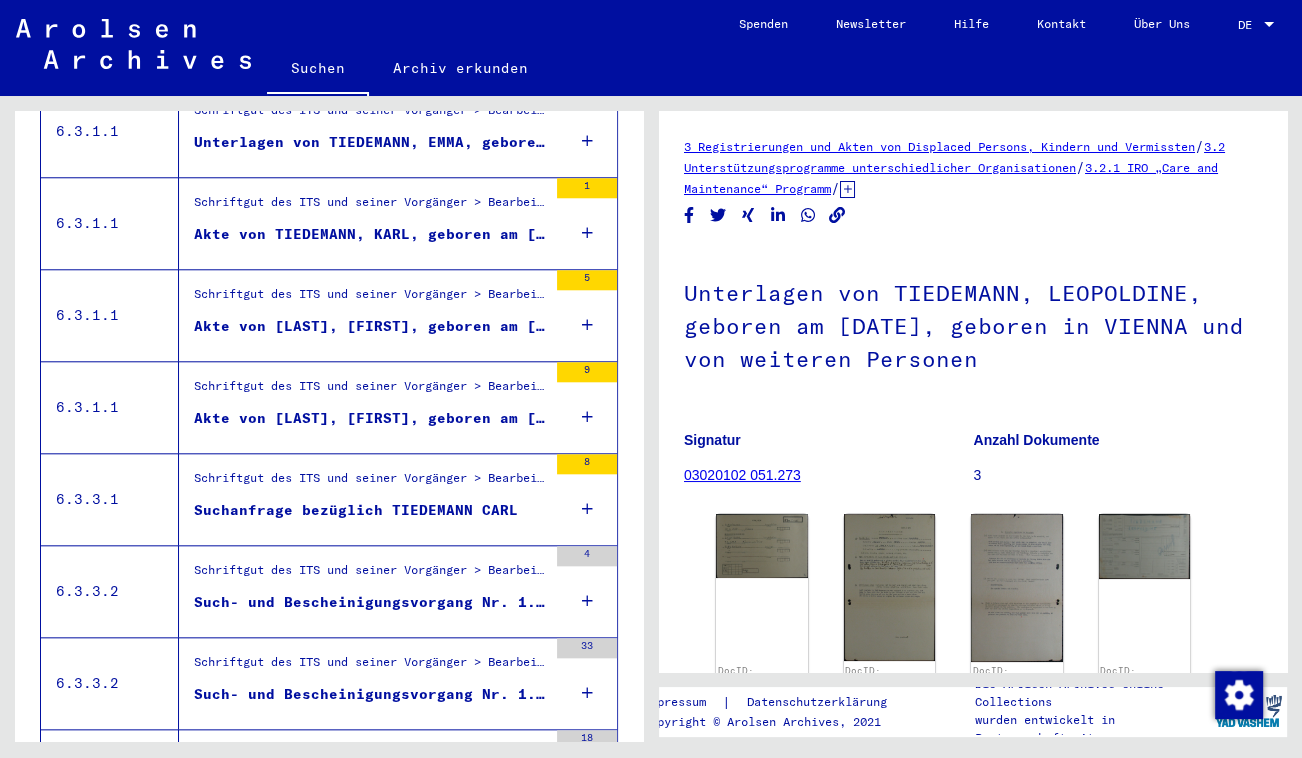 scroll, scrollTop: 2000, scrollLeft: 0, axis: vertical 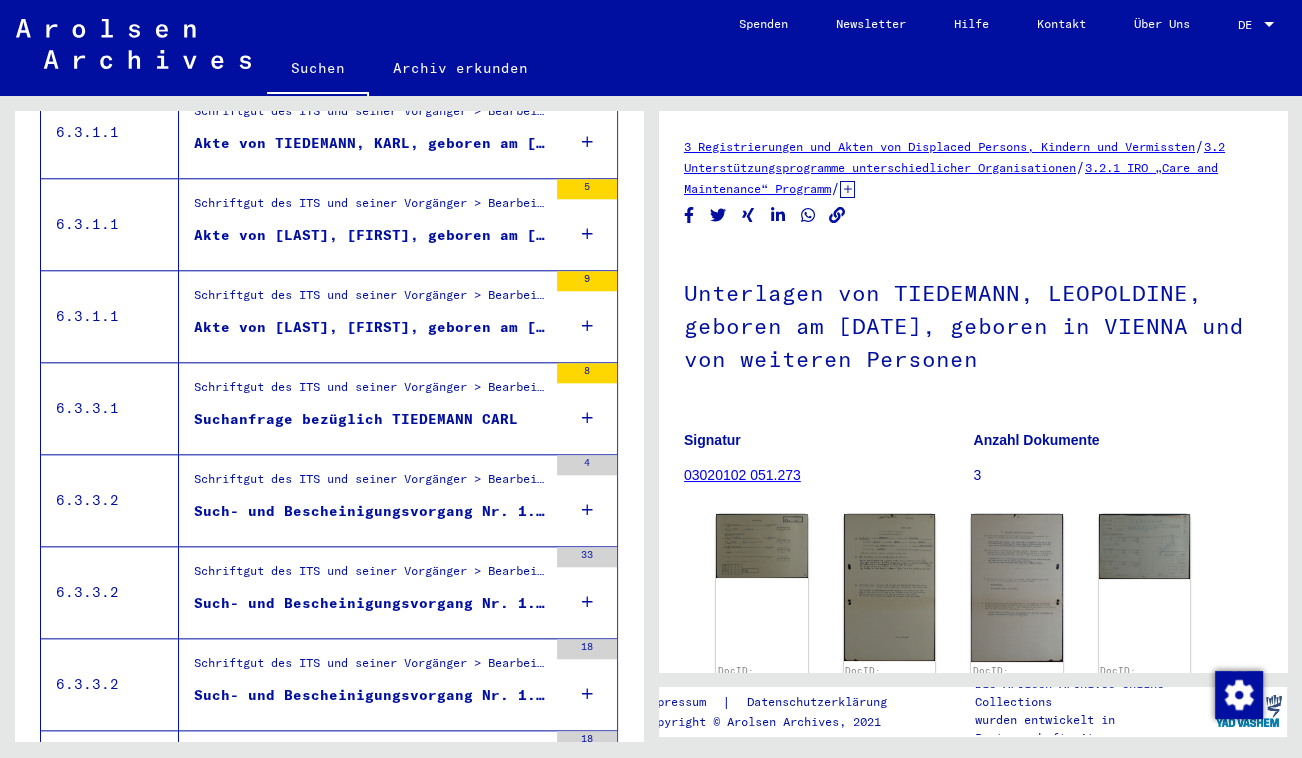 click on "Schriftgut des ITS und seiner Vorgänger > Bearbeitung von Anfragen > Fallbezogene Akten des ITS ab 1947 > T/D-Fallablage > Such- und Bescheinigungsvorgänge mit den (T/D-) Nummern von 1.000.000 bis 1.249.999 > Such- und Bescheinigungsvorgänge mit den (T/D-) Nummern von 1.014.500 bis 1.014.999 Such- und Bescheinigungsvorgang Nr. 1.014.669 für TIEDEMANN, WILLI geboren 28.10.1909" at bounding box center (363, 500) 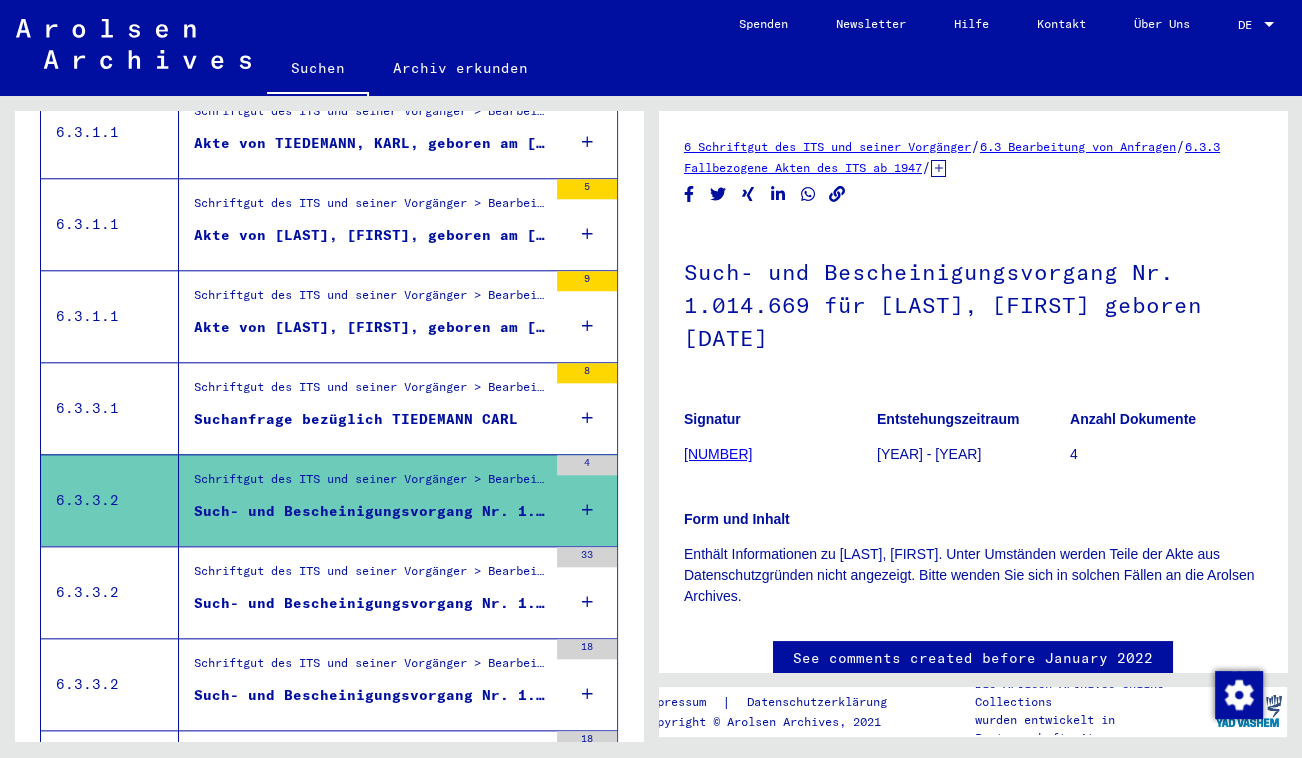 scroll, scrollTop: 2090, scrollLeft: 0, axis: vertical 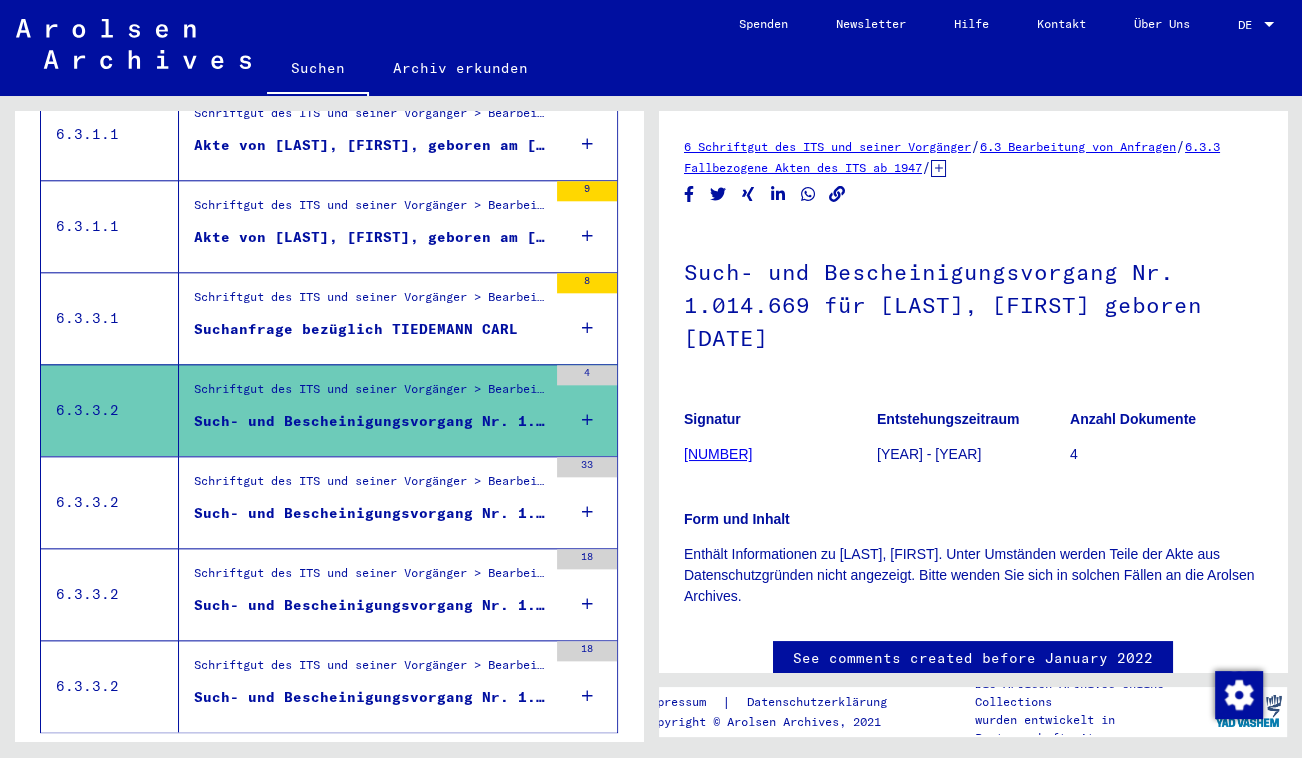 click on "Schriftgut des ITS und seiner Vorgänger > Bearbeitung von Anfragen > Fallbezogene Akten des ITS ab 1947 > T/D-Fallablage > Such- und Bescheinigungsvorgänge mit den (T/D-) Nummern von 1.250.000 bis 1.499.999 > Such- und Bescheinigungsvorgänge mit den (T/D-) Nummern von 1.395.000 bis 1.395.499" at bounding box center (370, 486) 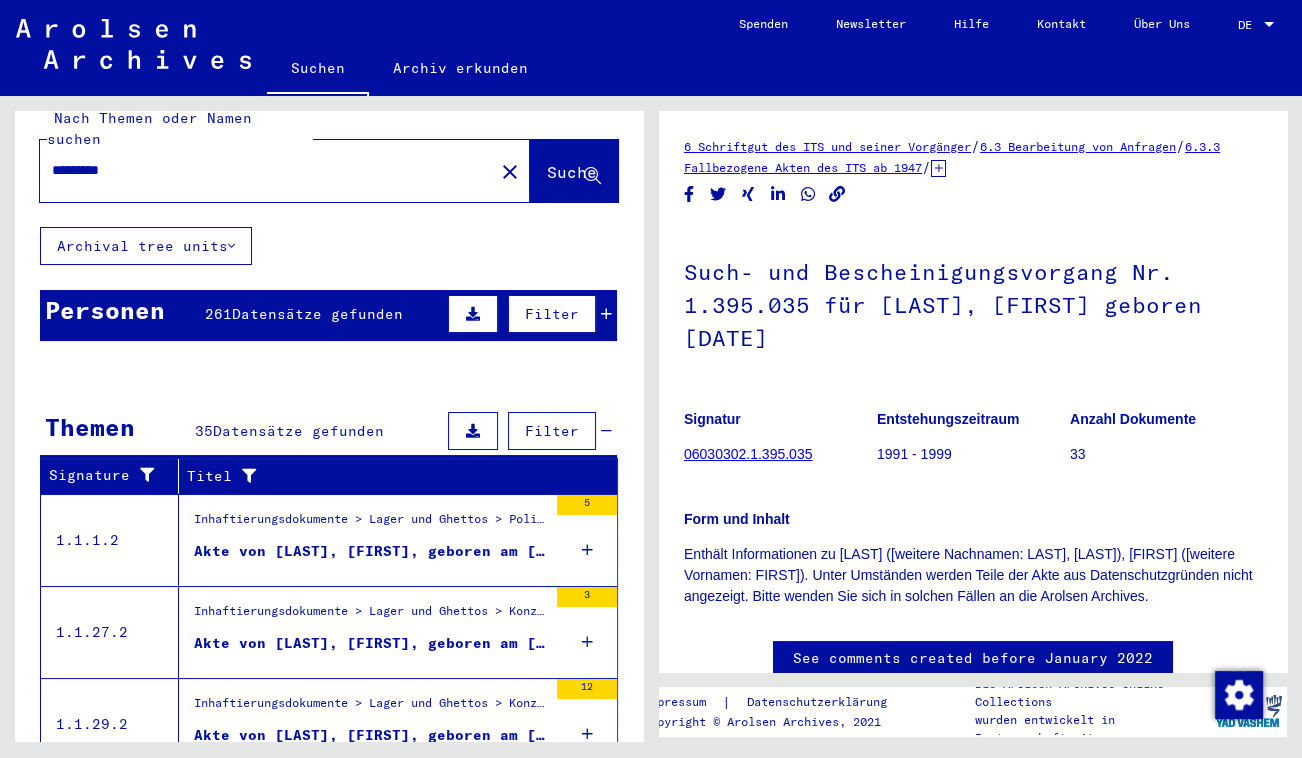 scroll, scrollTop: 0, scrollLeft: 0, axis: both 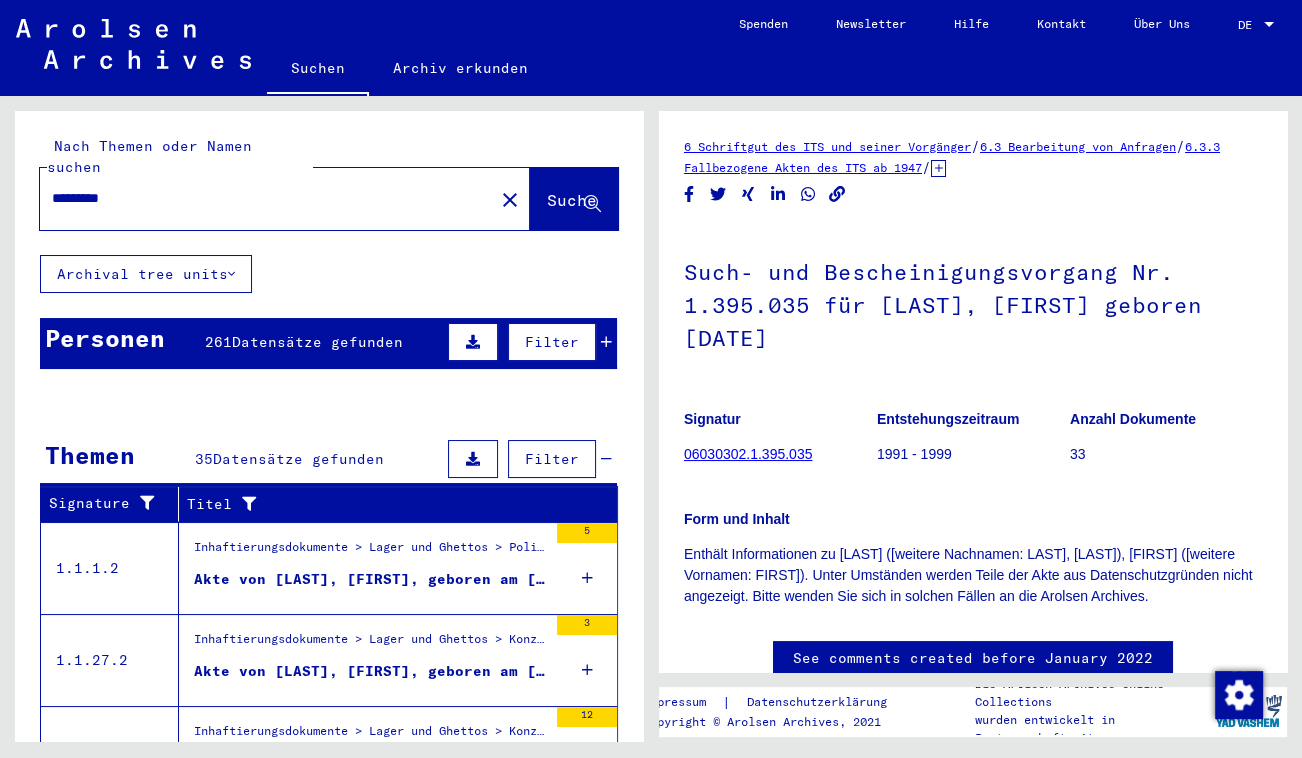 drag, startPoint x: 212, startPoint y: 174, endPoint x: 0, endPoint y: 170, distance: 212.03773 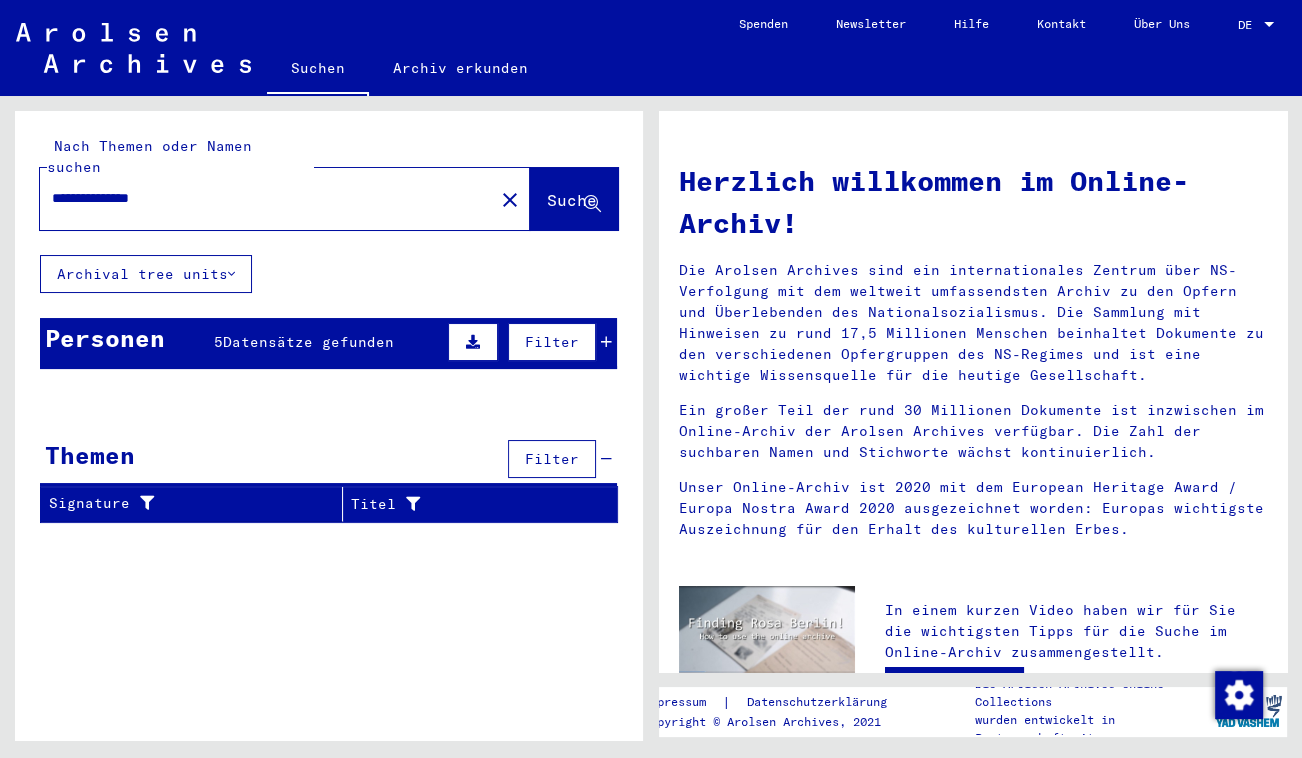 click on "5  Datensätze gefunden" at bounding box center (304, 342) 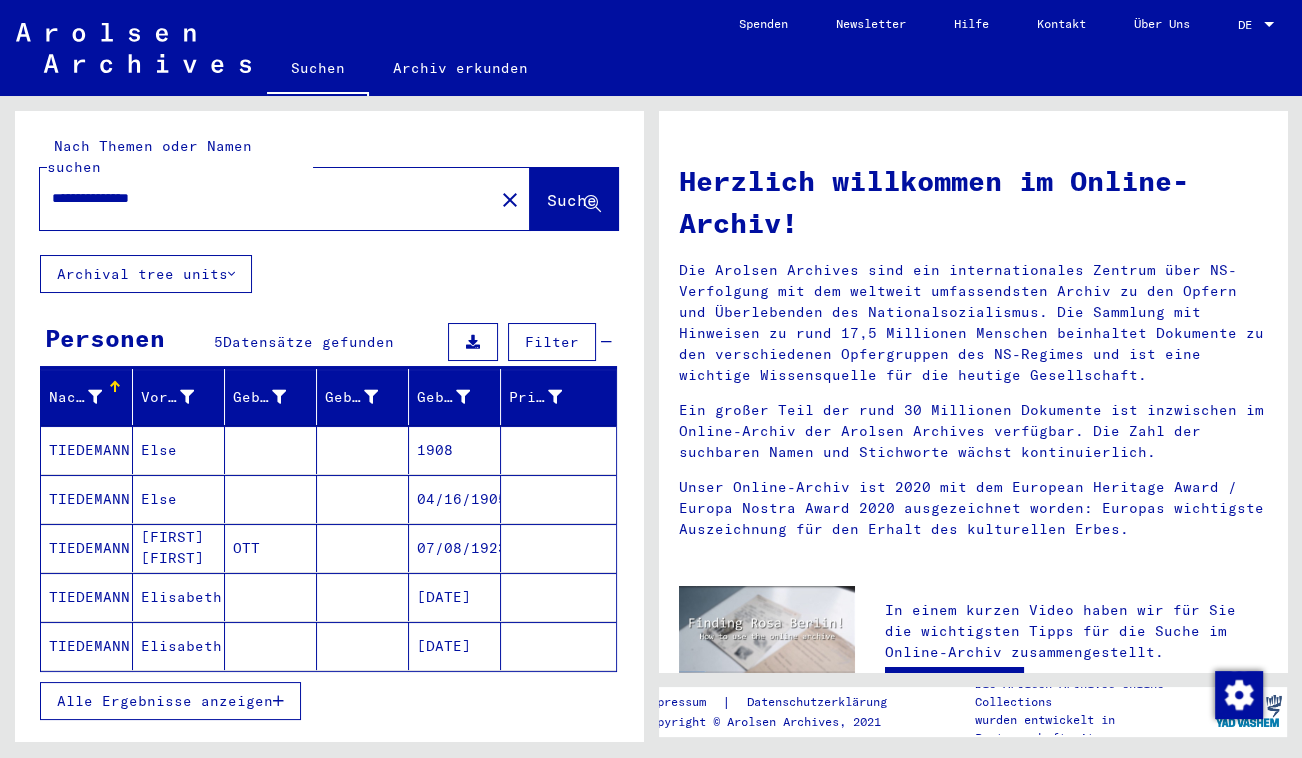 click at bounding box center (271, 499) 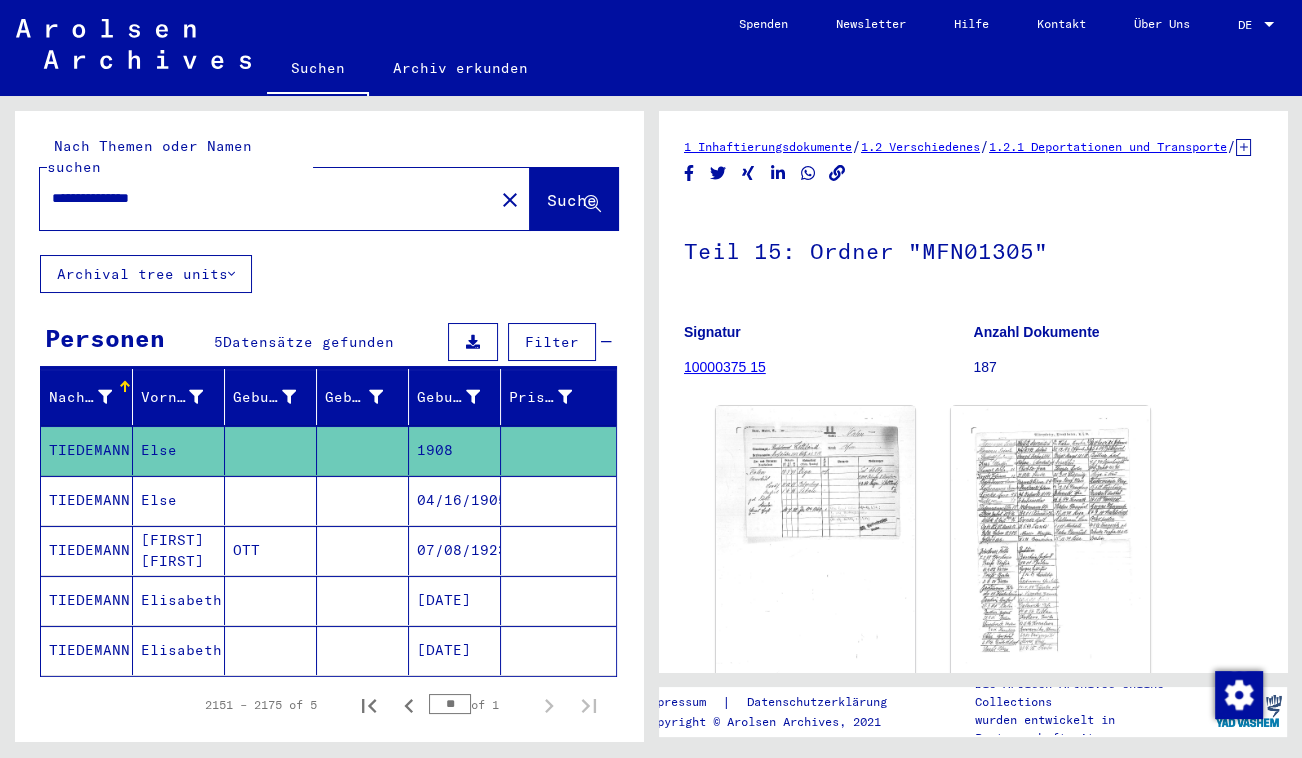 click 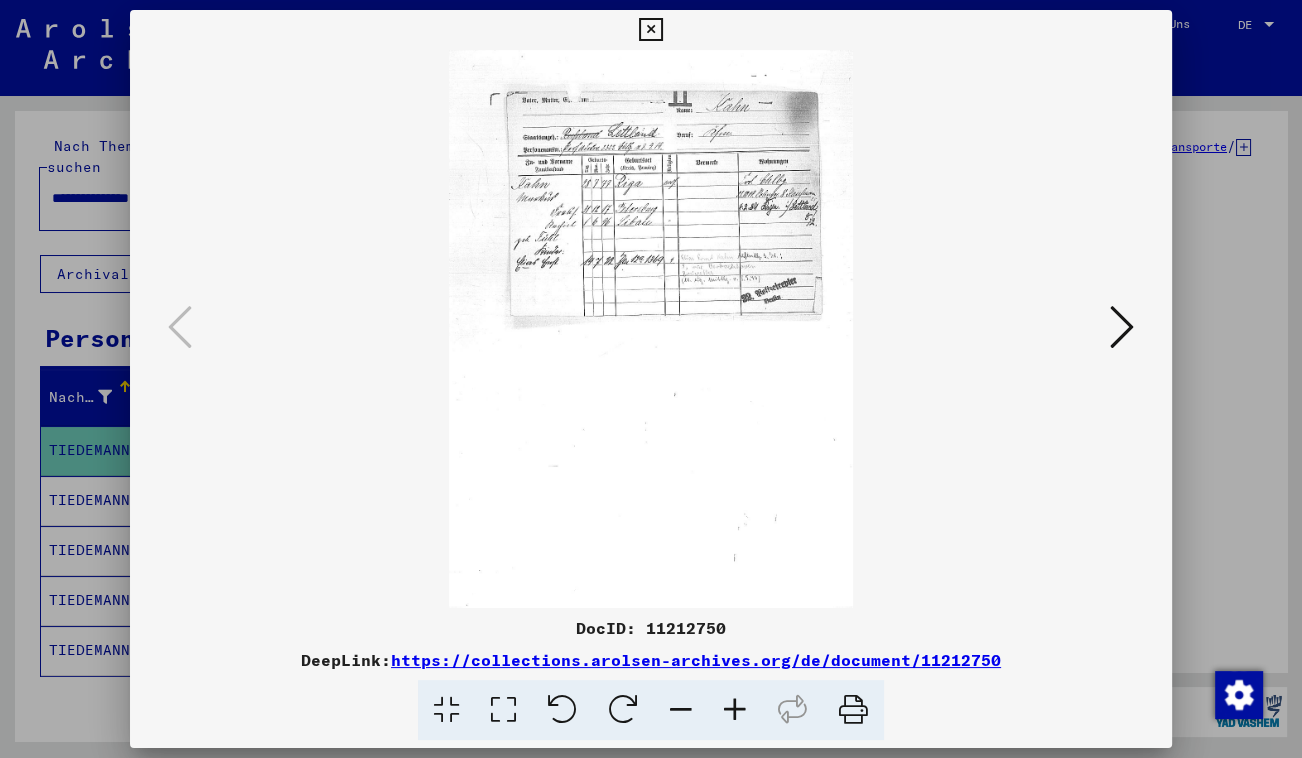 click at bounding box center [503, 710] 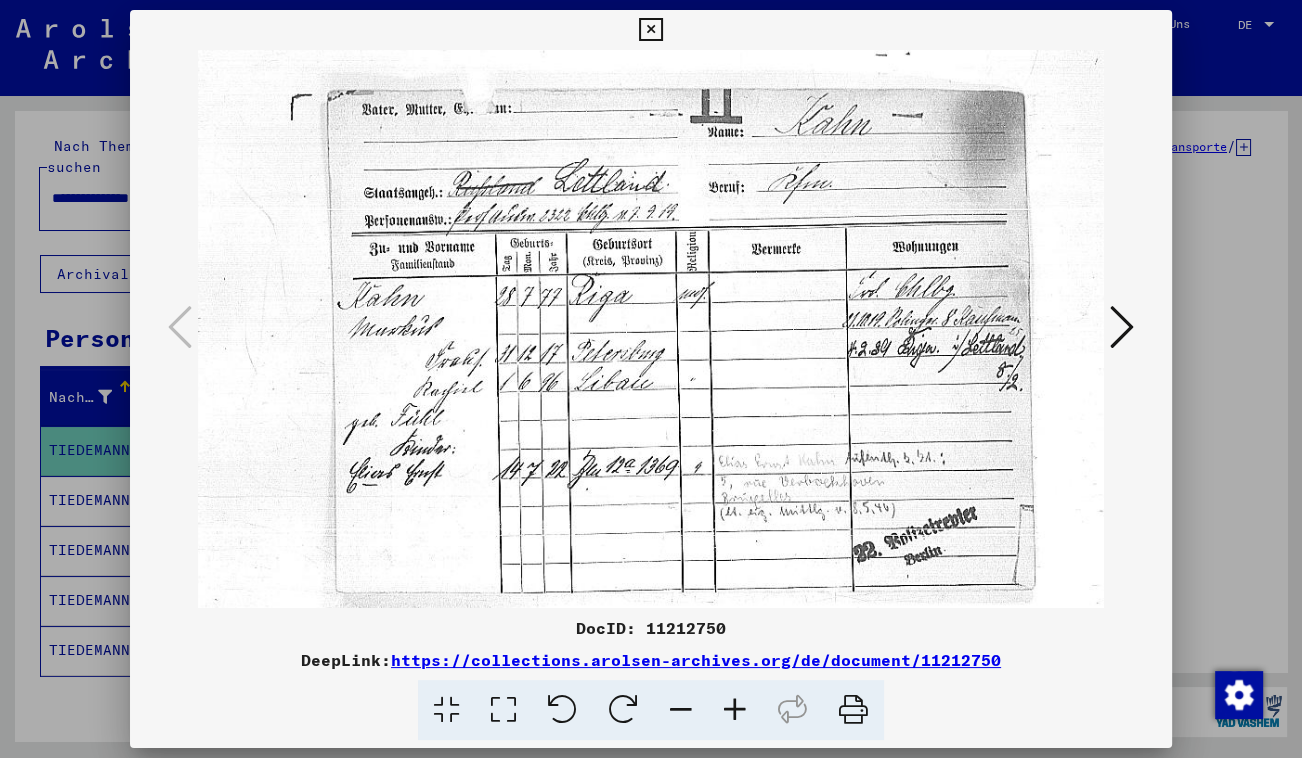 scroll, scrollTop: 57, scrollLeft: 0, axis: vertical 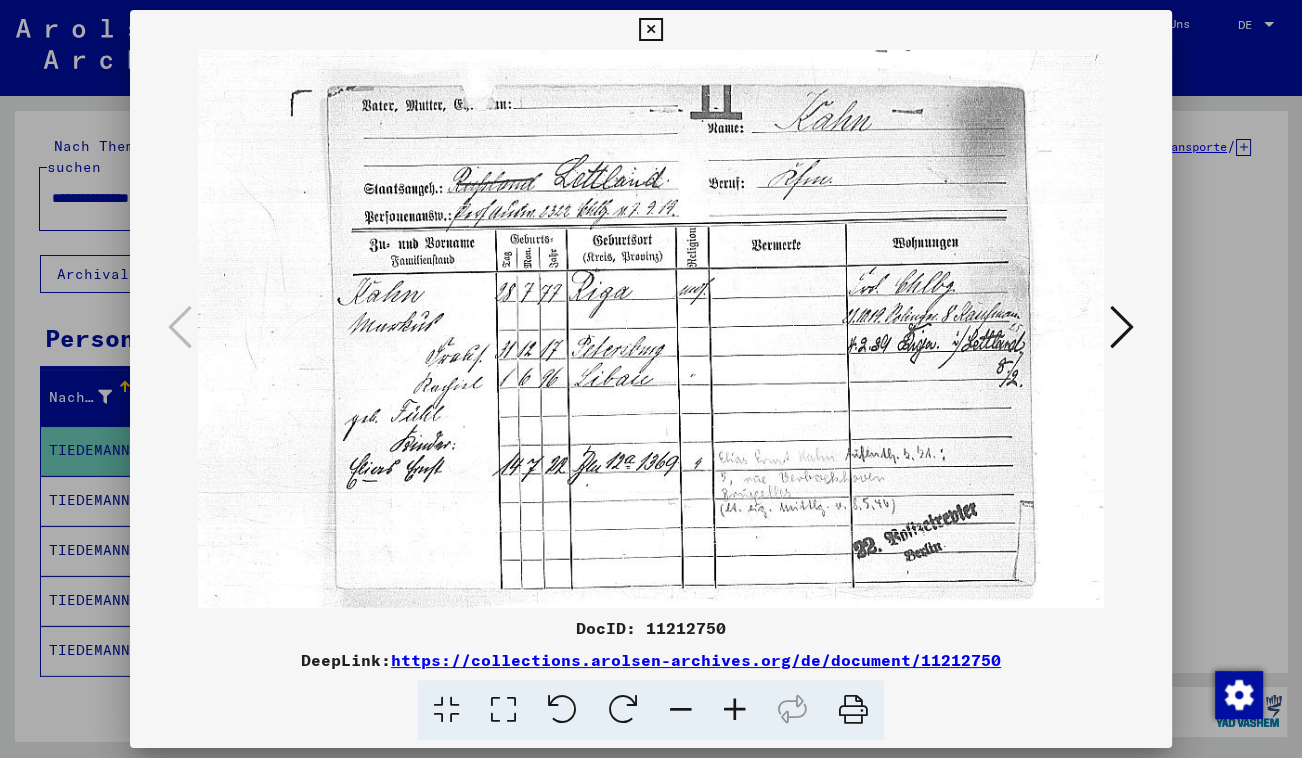 drag, startPoint x: 709, startPoint y: 471, endPoint x: 634, endPoint y: 415, distance: 93.60021 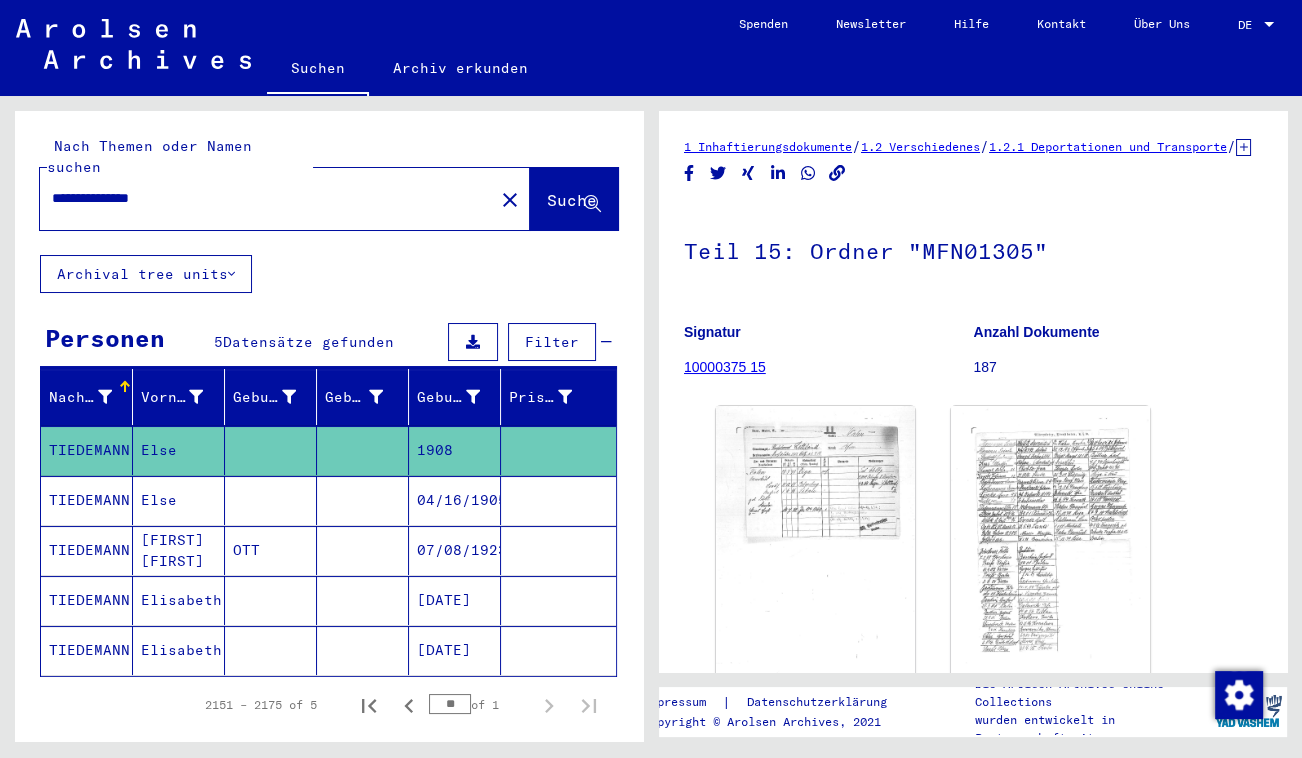 click at bounding box center (271, 550) 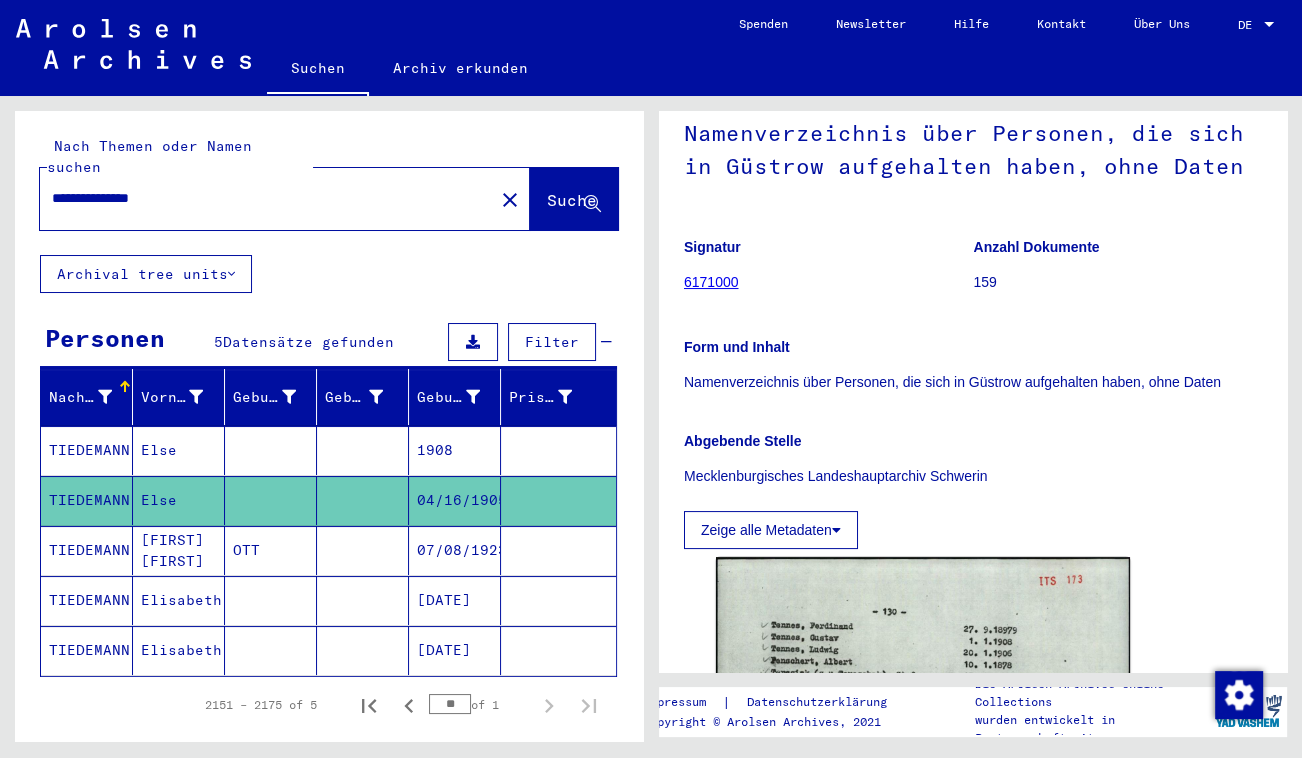 scroll, scrollTop: 363, scrollLeft: 0, axis: vertical 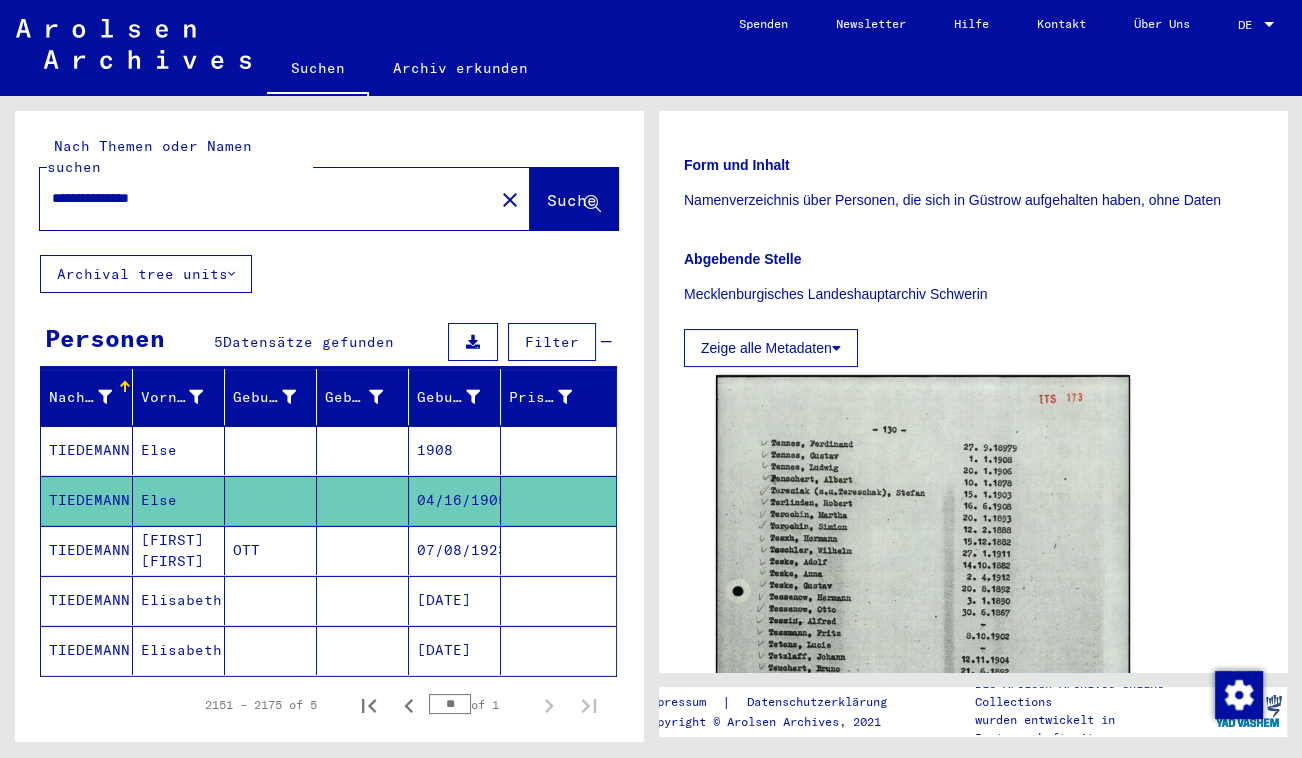 click 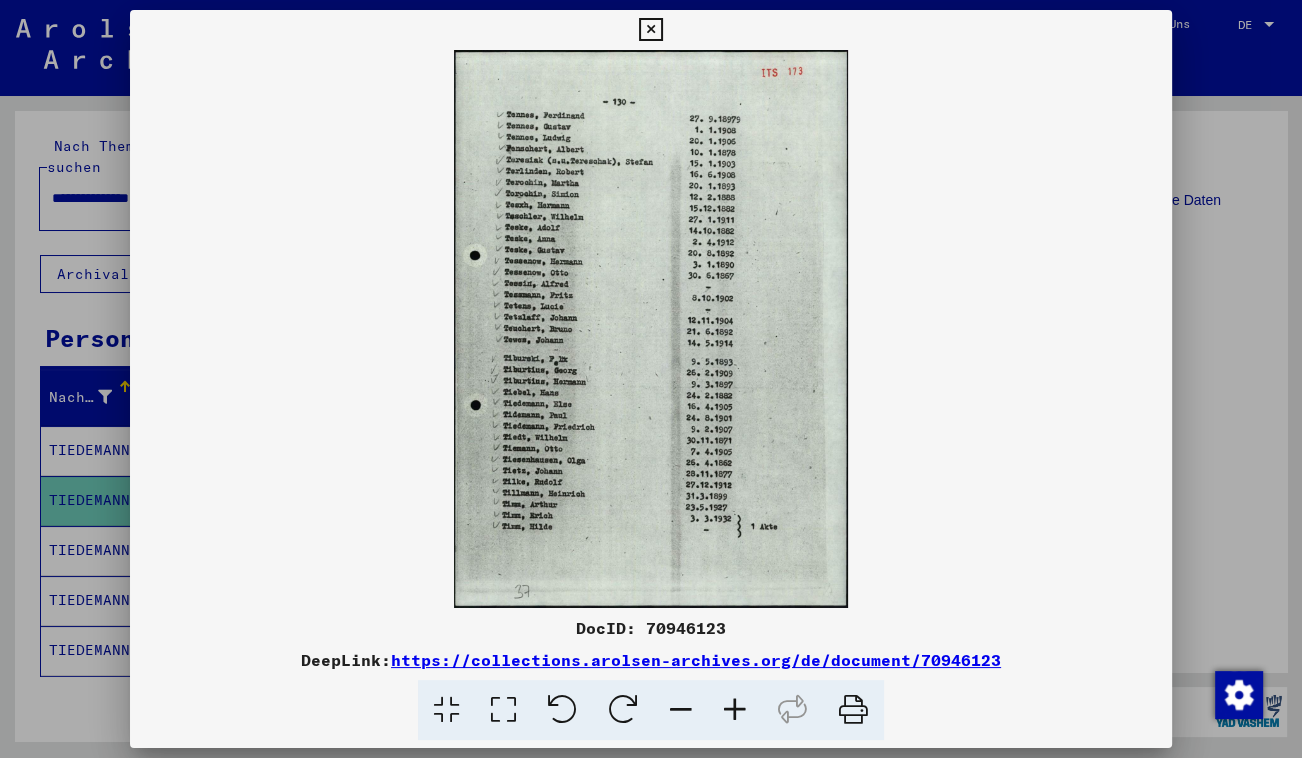 click at bounding box center (503, 710) 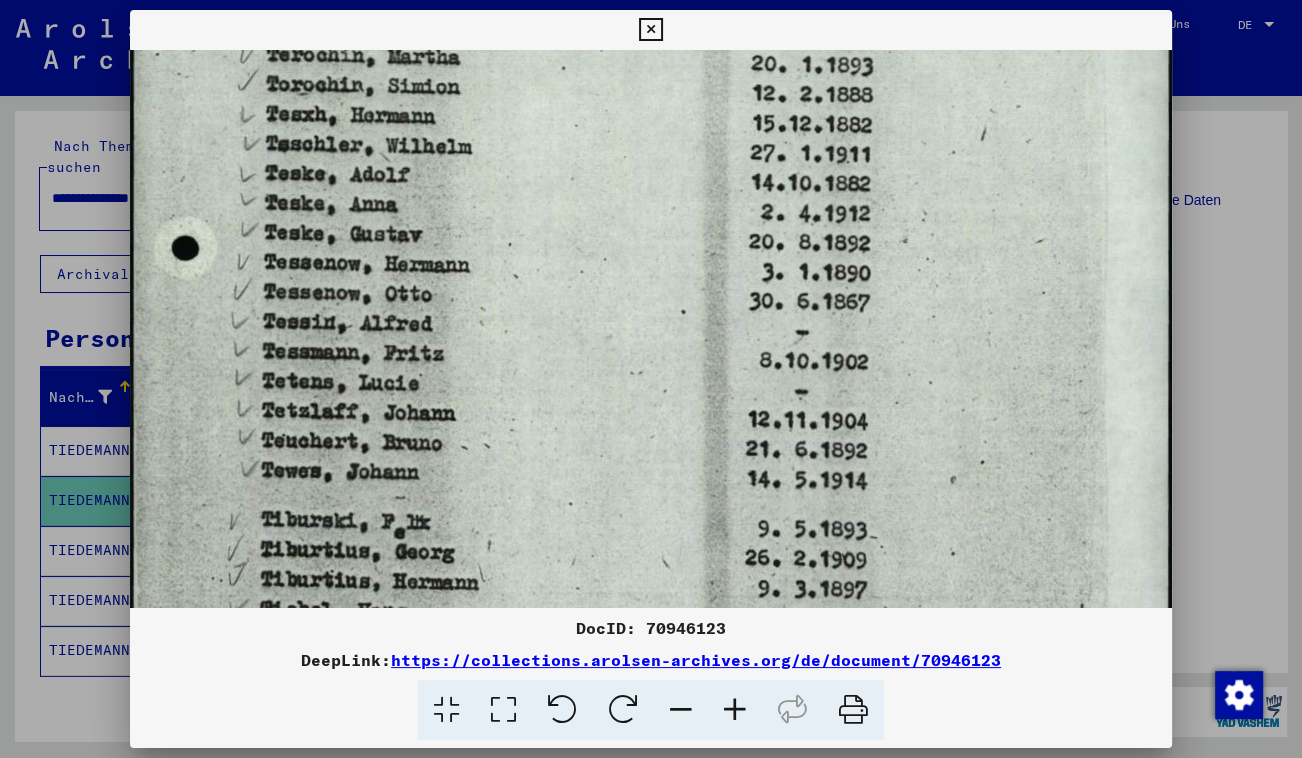 drag, startPoint x: 579, startPoint y: 511, endPoint x: 595, endPoint y: 165, distance: 346.36975 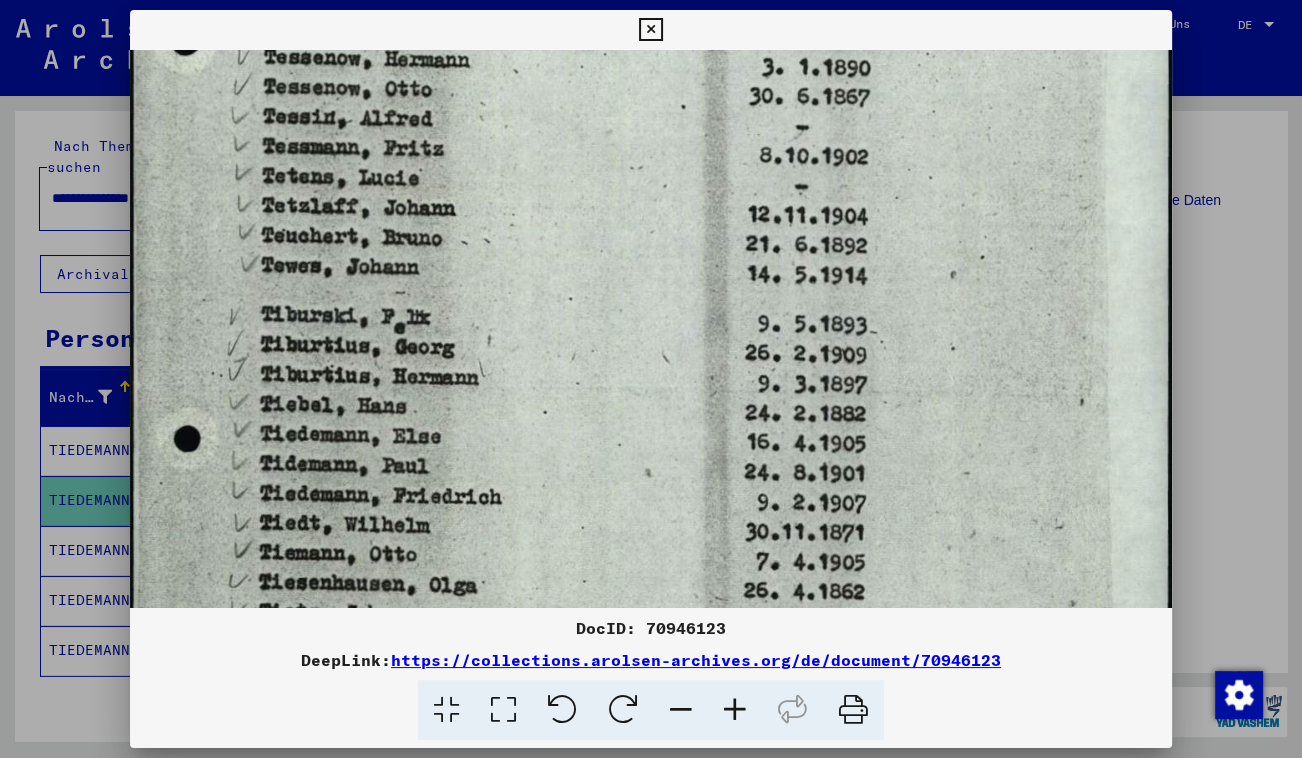 scroll, scrollTop: 577, scrollLeft: 0, axis: vertical 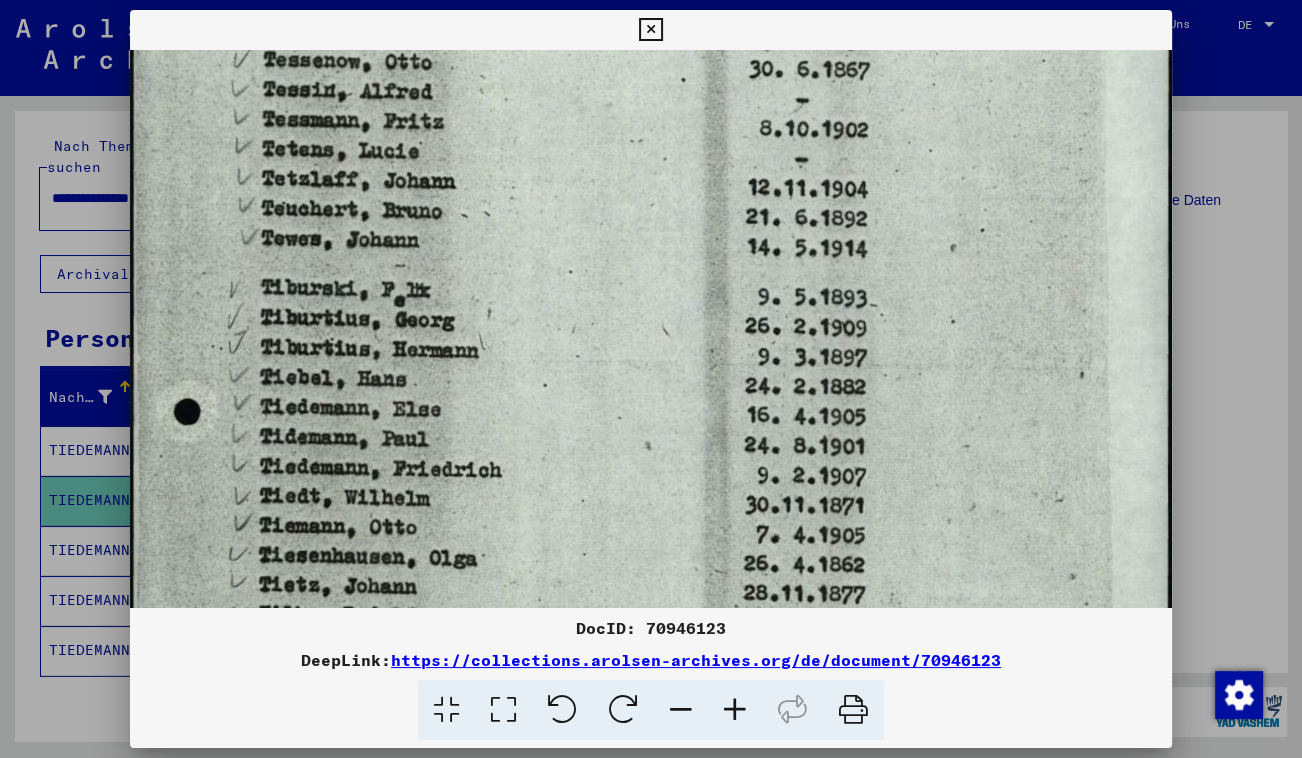 drag, startPoint x: 584, startPoint y: 496, endPoint x: 592, endPoint y: 264, distance: 232.1379 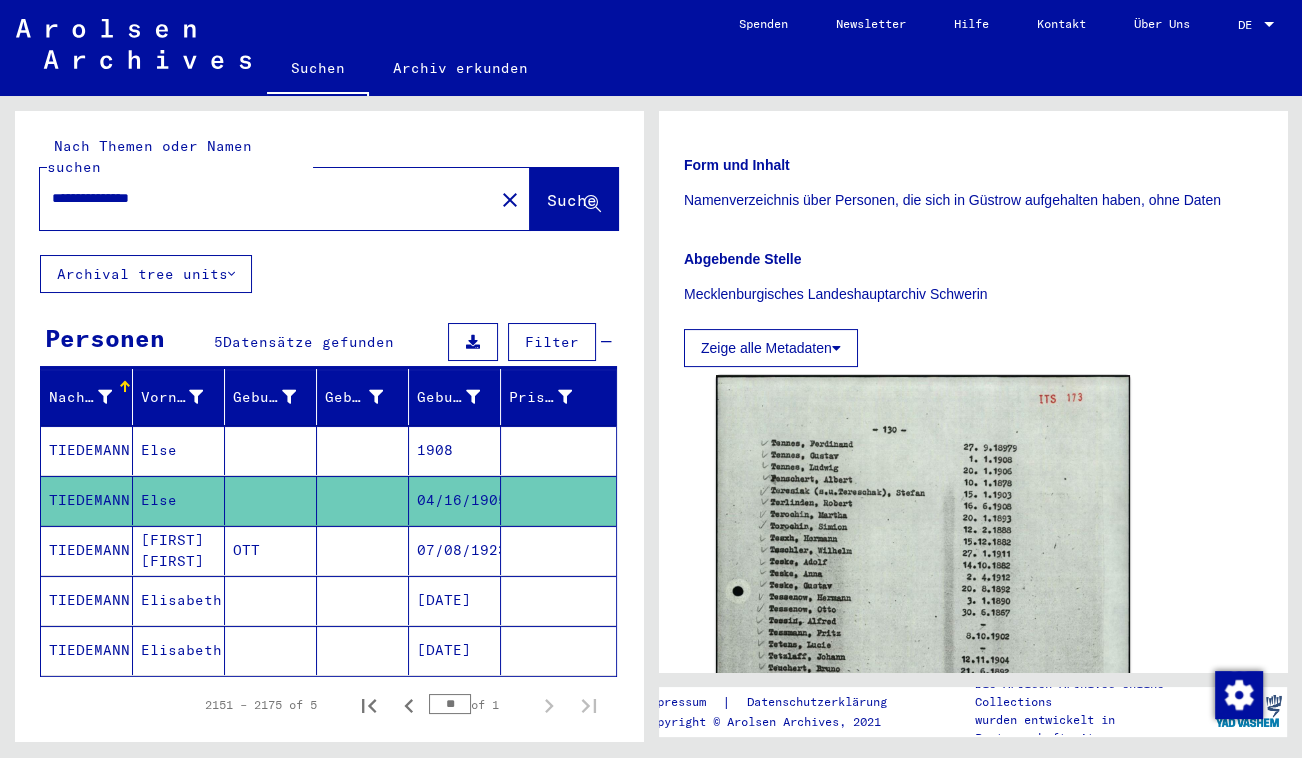 click at bounding box center [271, 650] 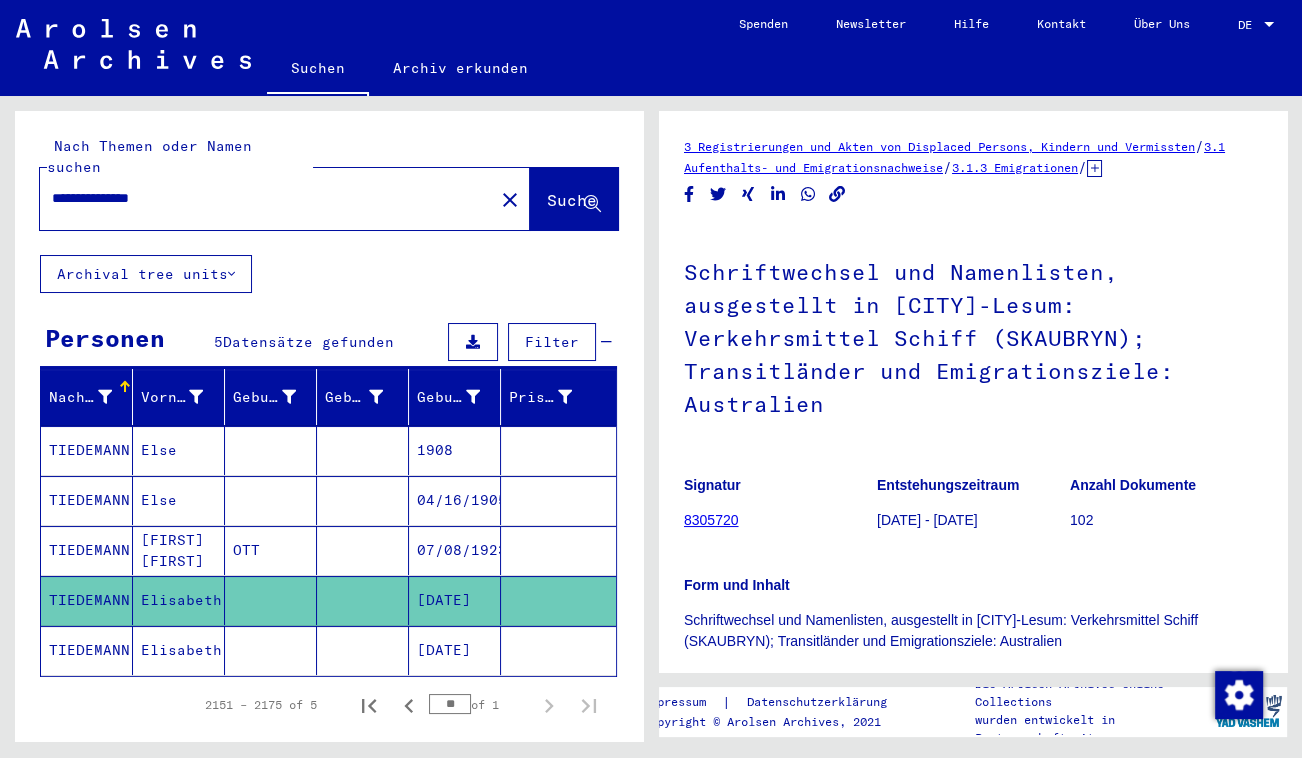 click 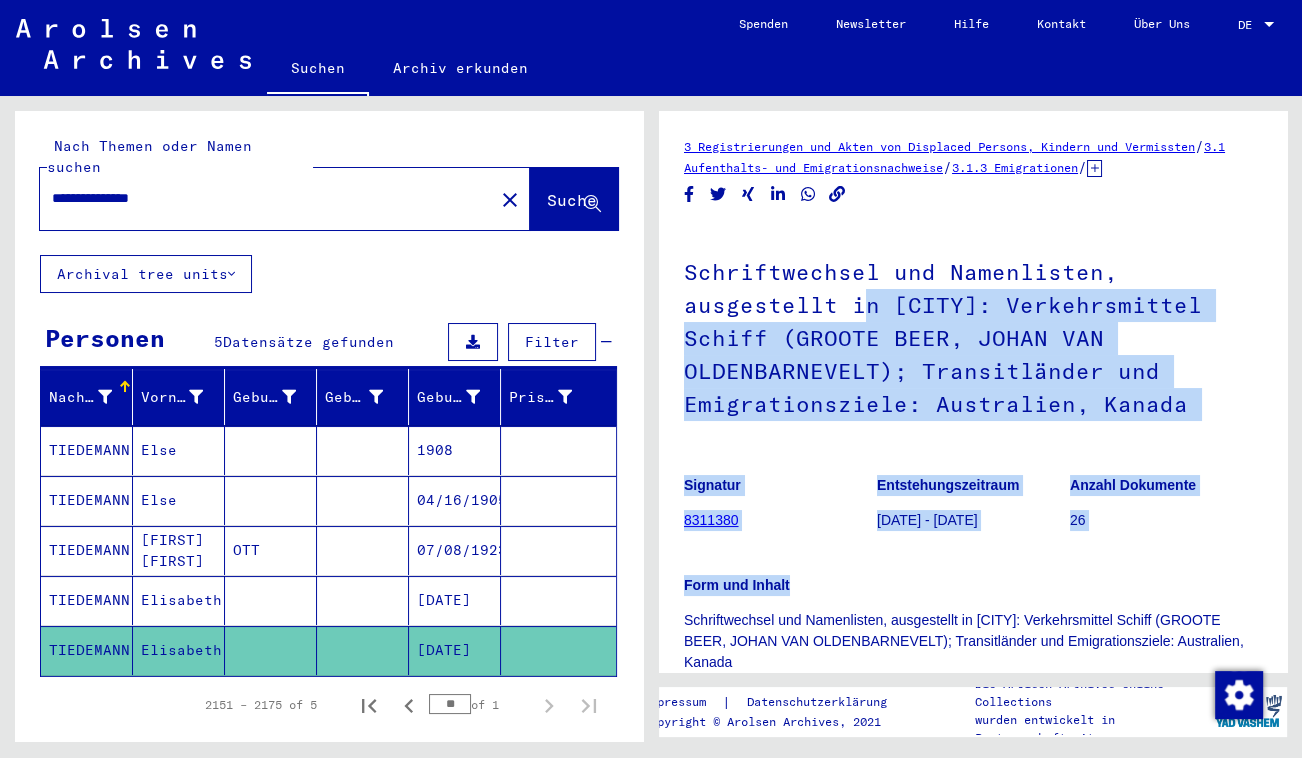 drag, startPoint x: 869, startPoint y: 594, endPoint x: 862, endPoint y: 321, distance: 273.08972 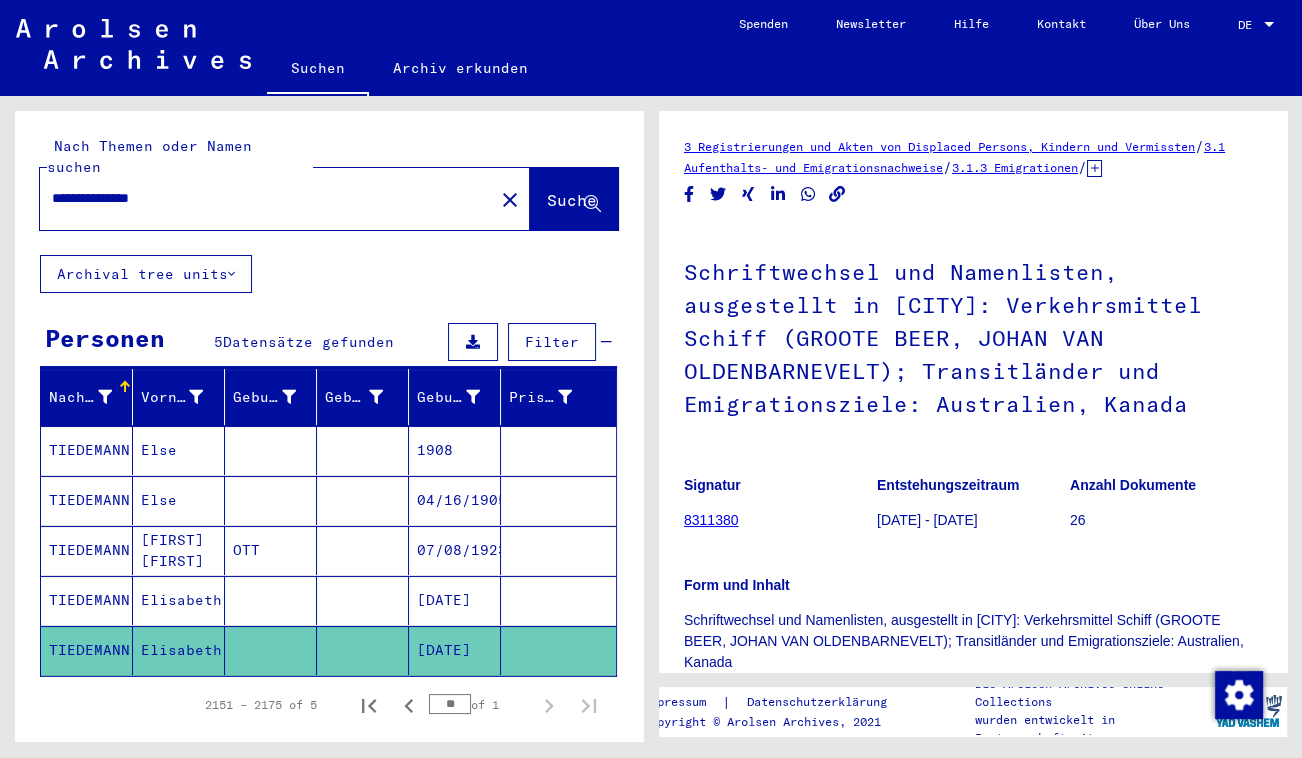drag, startPoint x: 276, startPoint y: 169, endPoint x: -4, endPoint y: 131, distance: 282.5668 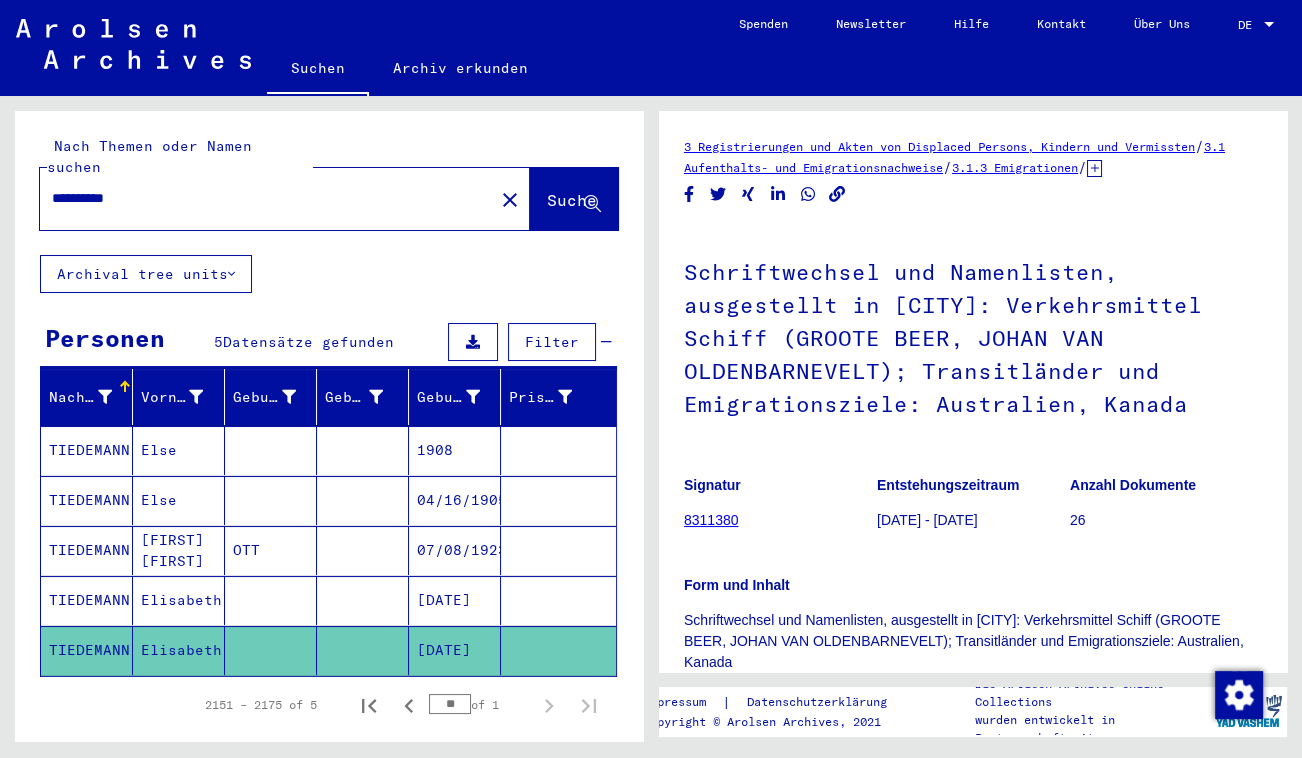 type on "**********" 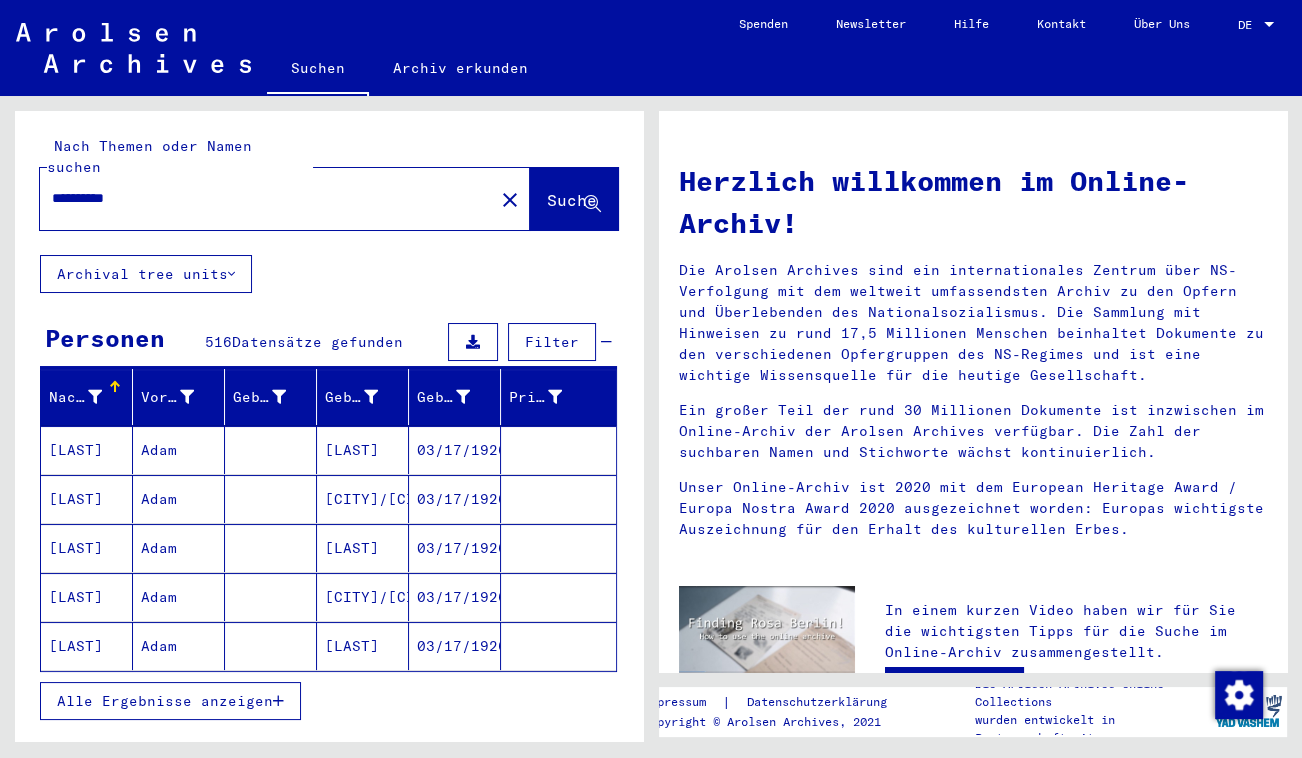 click on "Alle Ergebnisse anzeigen" at bounding box center (165, 701) 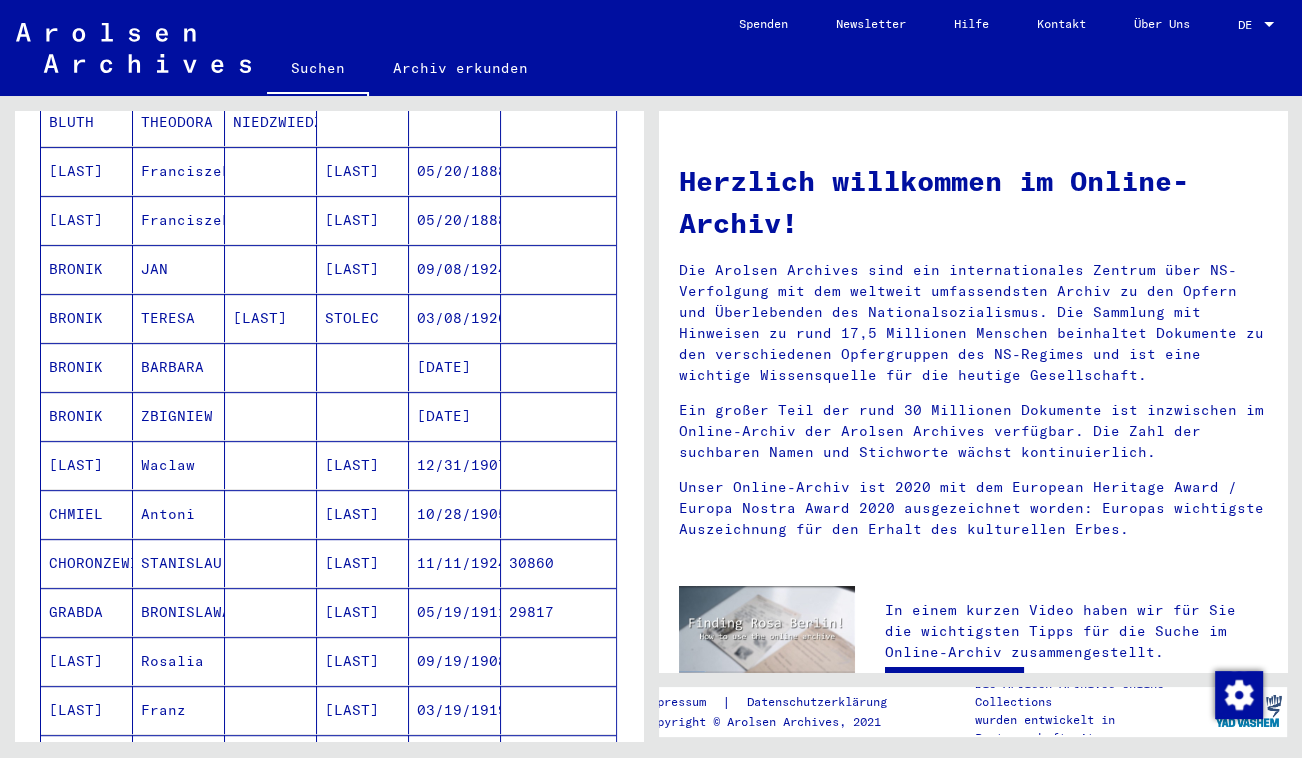 scroll, scrollTop: 1454, scrollLeft: 0, axis: vertical 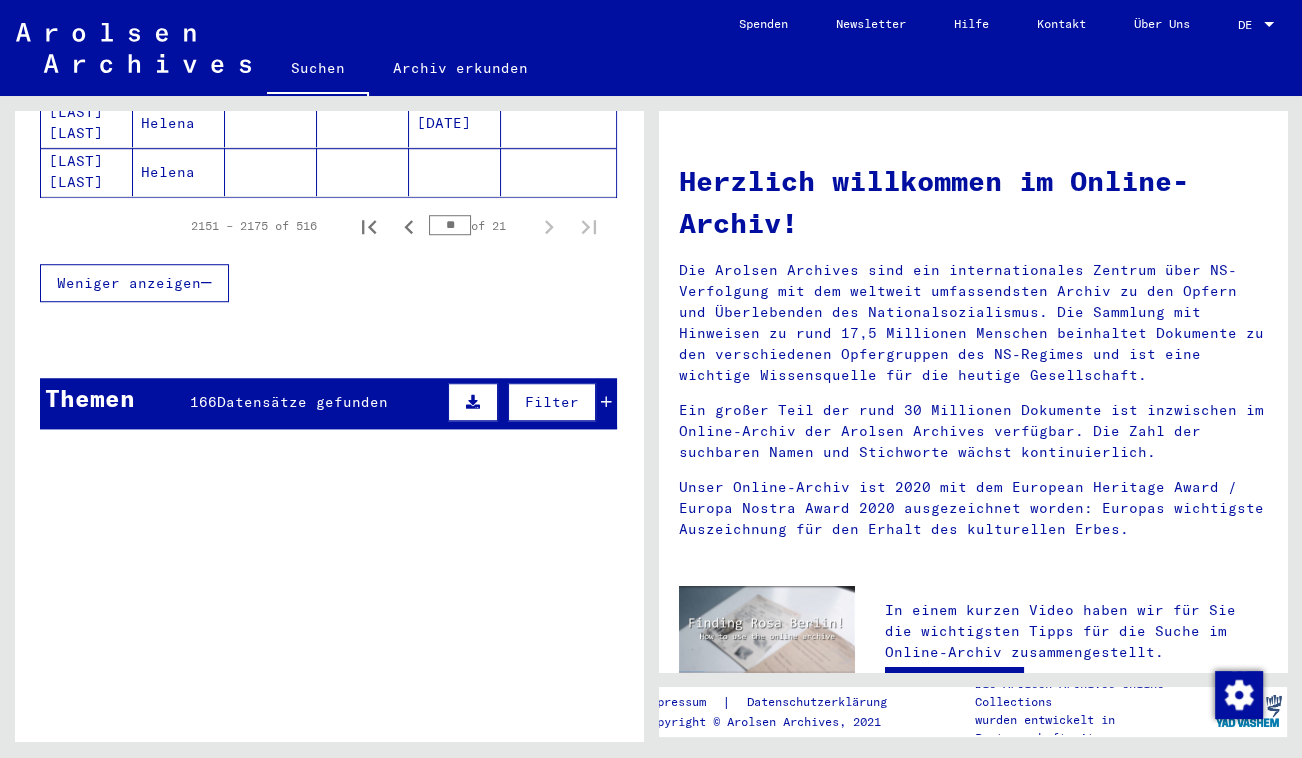 click on "Themen 166  Datensätze gefunden  Filter" at bounding box center (328, 403) 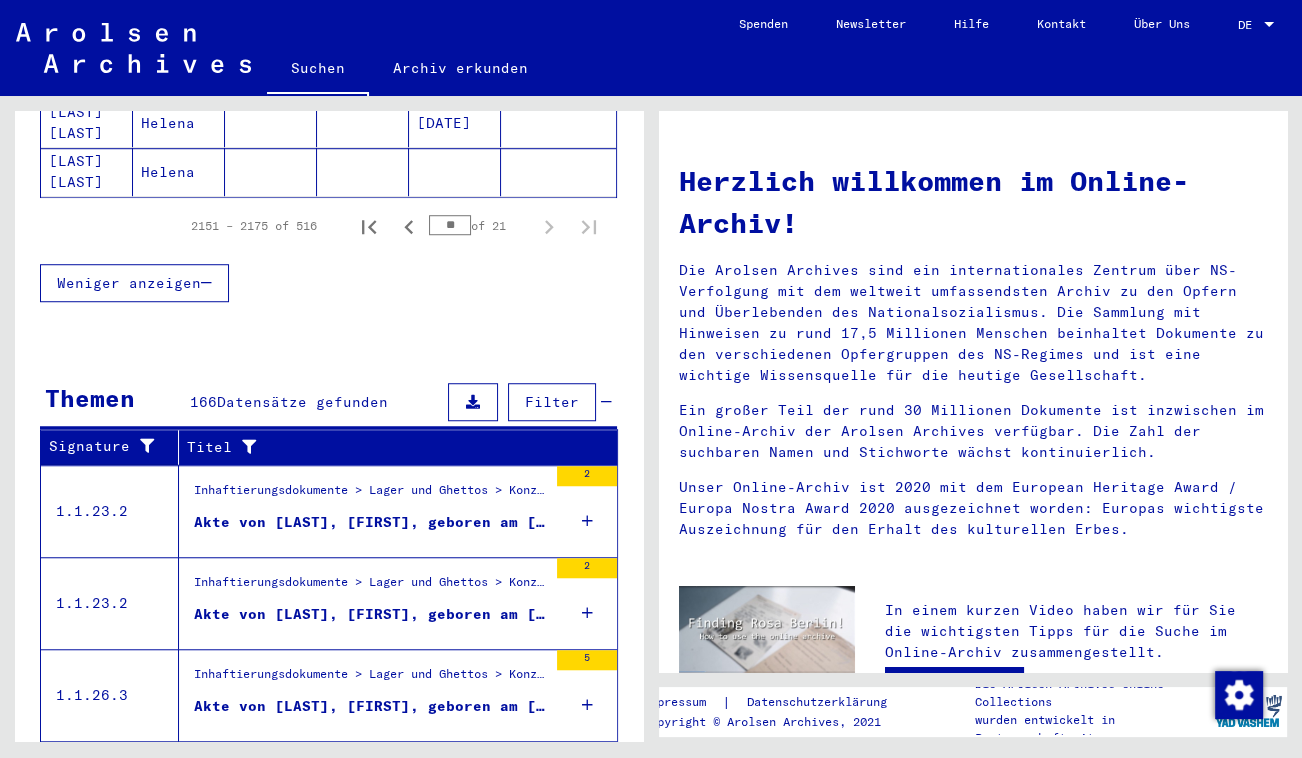 click on "Akte von NIEDZWIEDZ, JOSEF, geboren am 07.10.1898, geboren in SPYTKOWIVE" at bounding box center [370, 522] 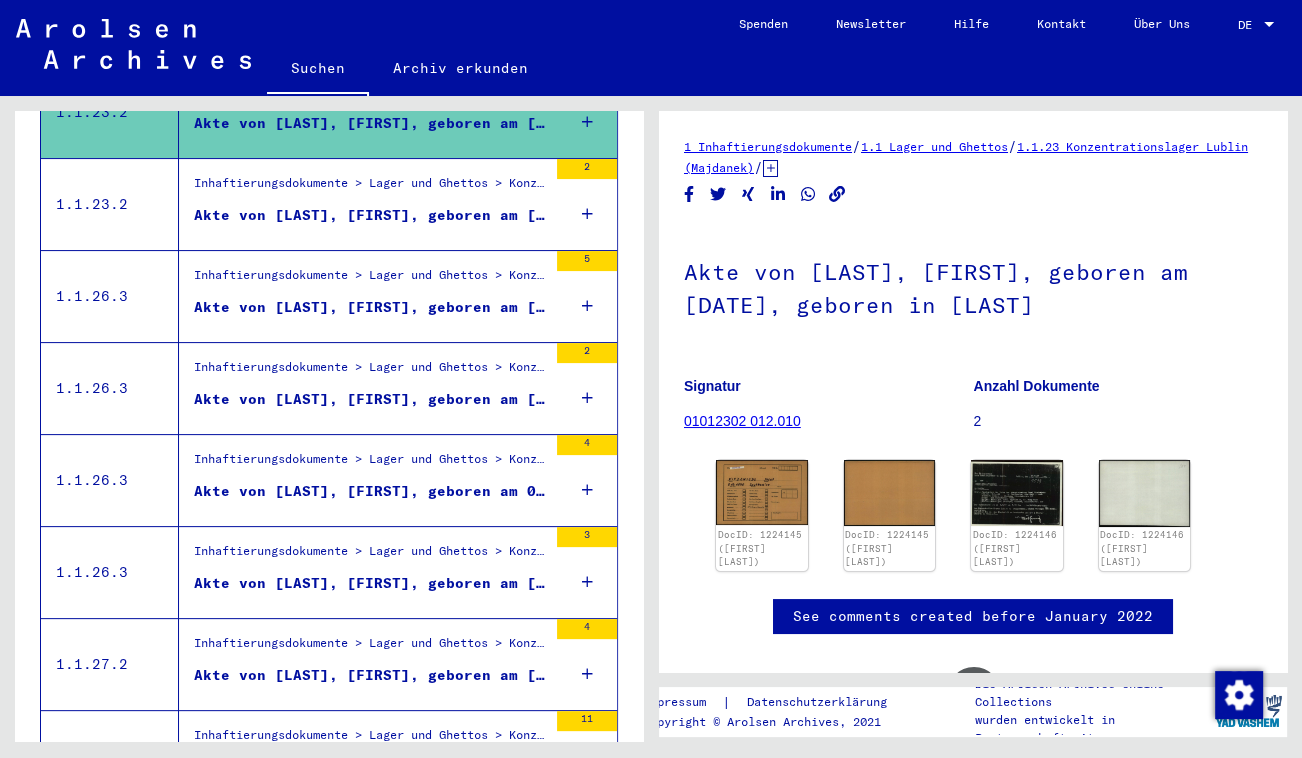 scroll, scrollTop: 272, scrollLeft: 0, axis: vertical 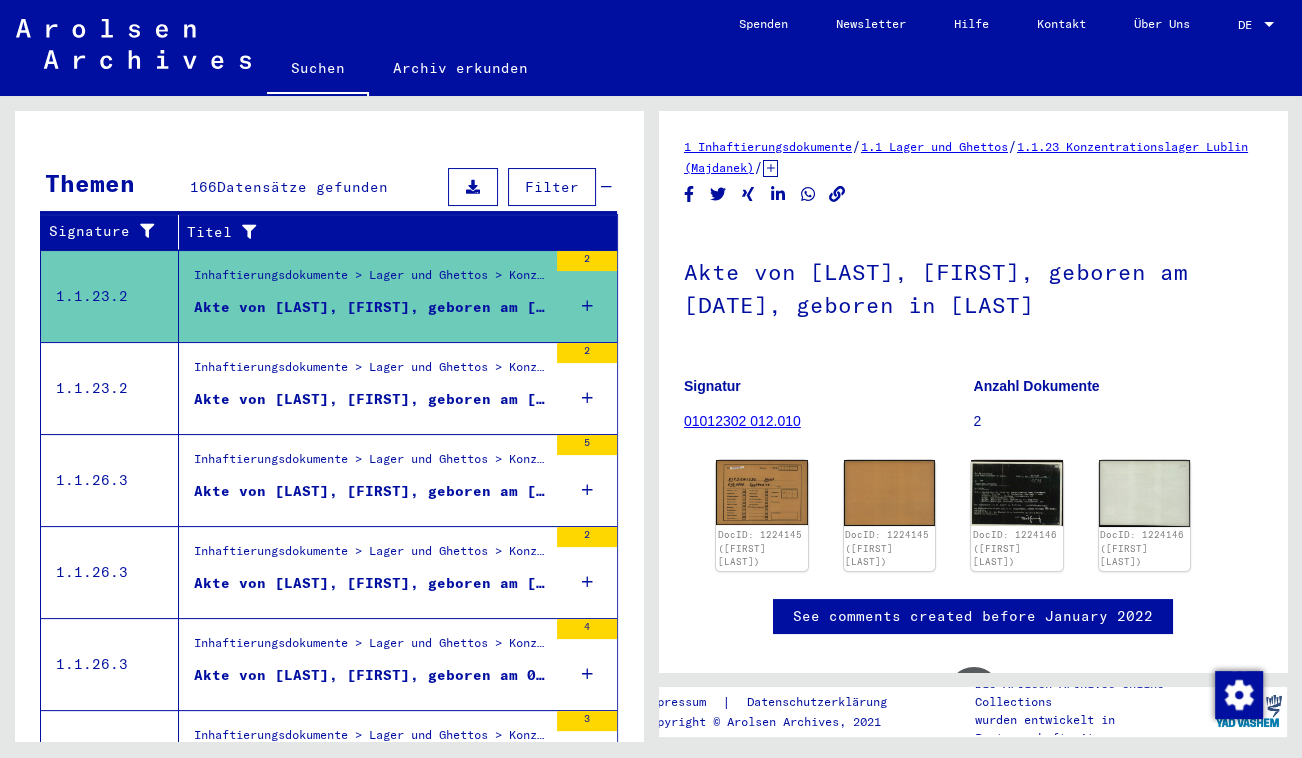 click on "Inhaftierungsdokumente > Lager und Ghettos > Konzentrationslager Lublin (Majdanek) > Individuelle Unterlagen Lublin > Häftlingspersonalunterlagen, KL Lublin (Majdanek) > Akten mit Namen ab NIECHODA" at bounding box center [370, 373] 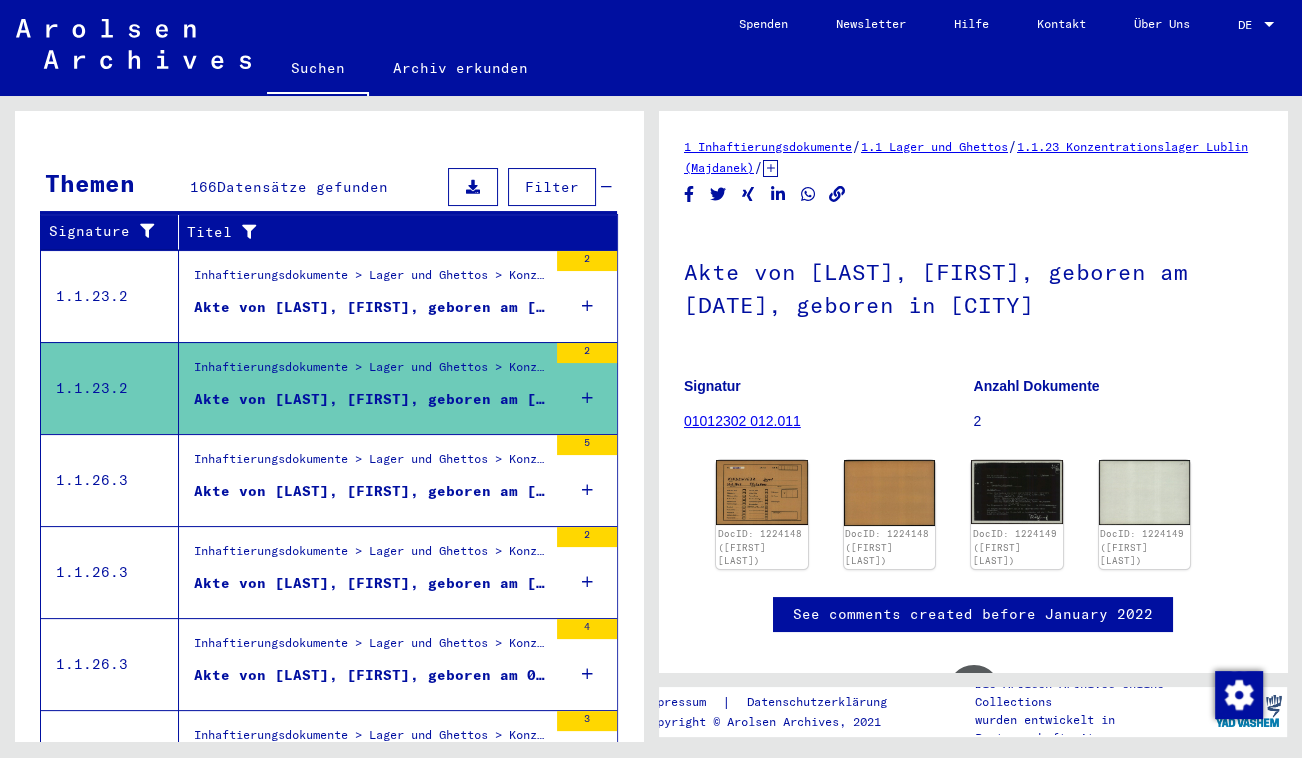 click on "Inhaftierungsdokumente > Lager und Ghettos > Konzentrationslager Mauthausen > Individuelle Unterlagen Männer Mauthausen > Individuelle Häftlings Unterlagen - KL Mauthausen > Akten mit Namen ab NEUMANN" at bounding box center [370, 464] 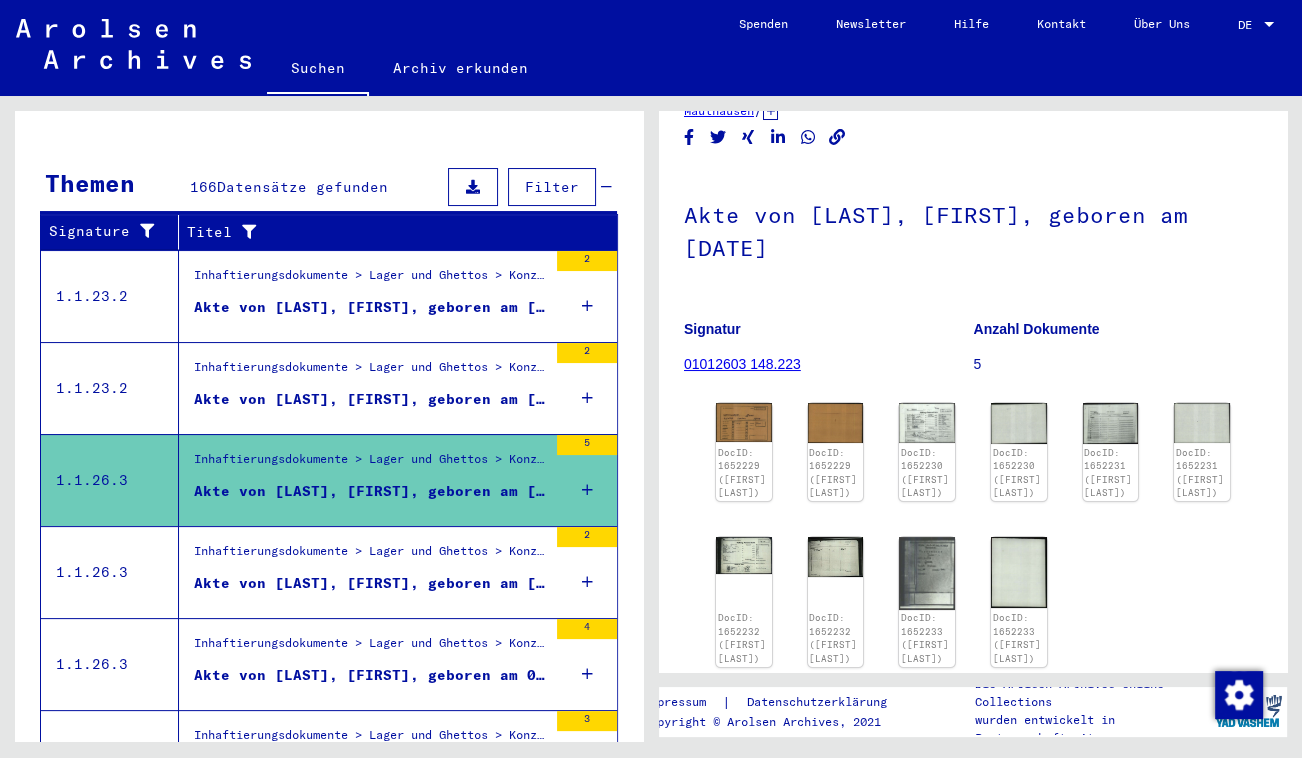 scroll, scrollTop: 90, scrollLeft: 0, axis: vertical 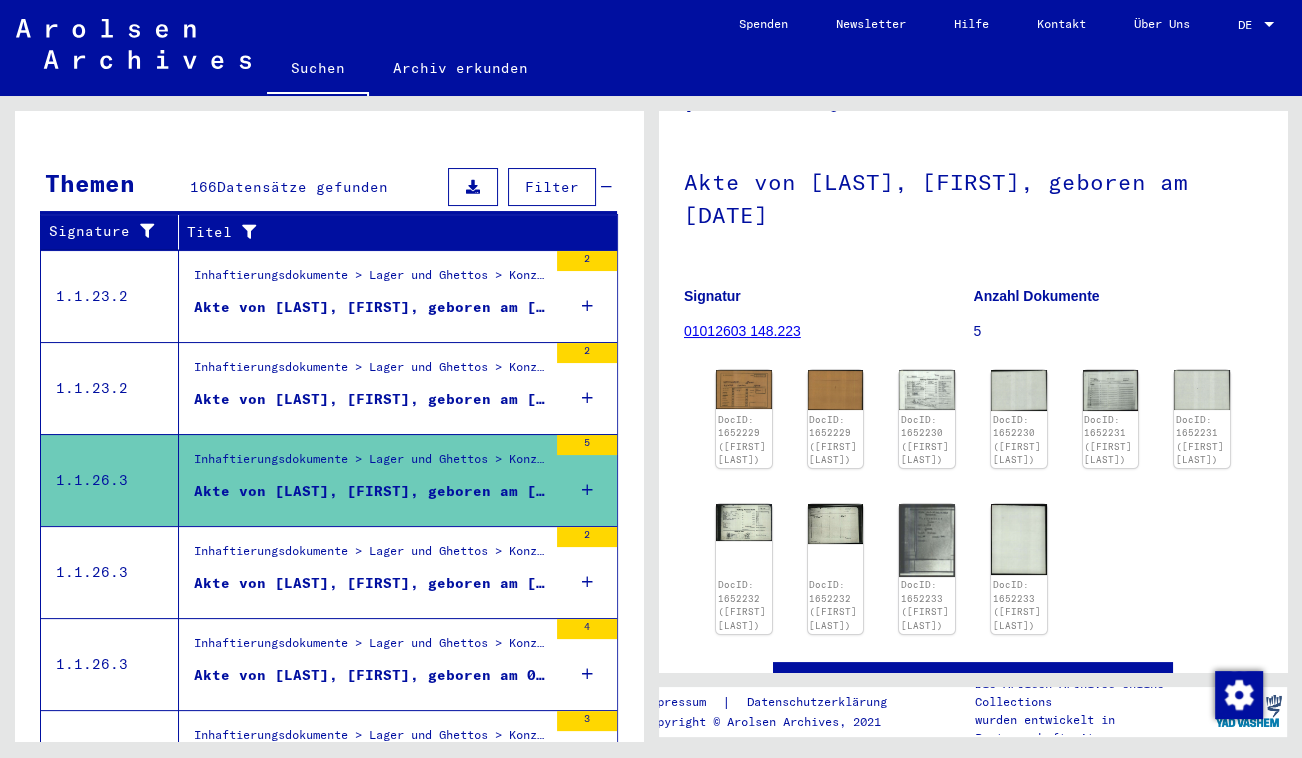 click 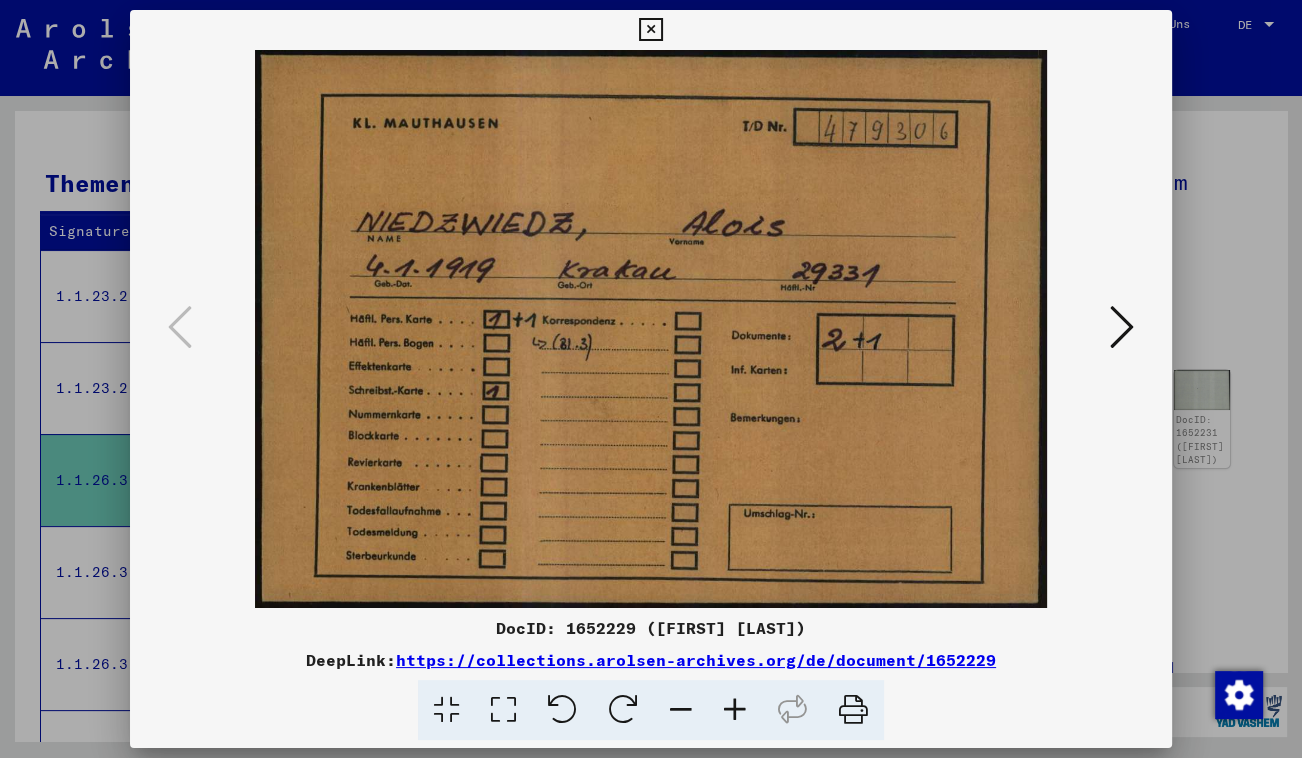 click at bounding box center [650, 30] 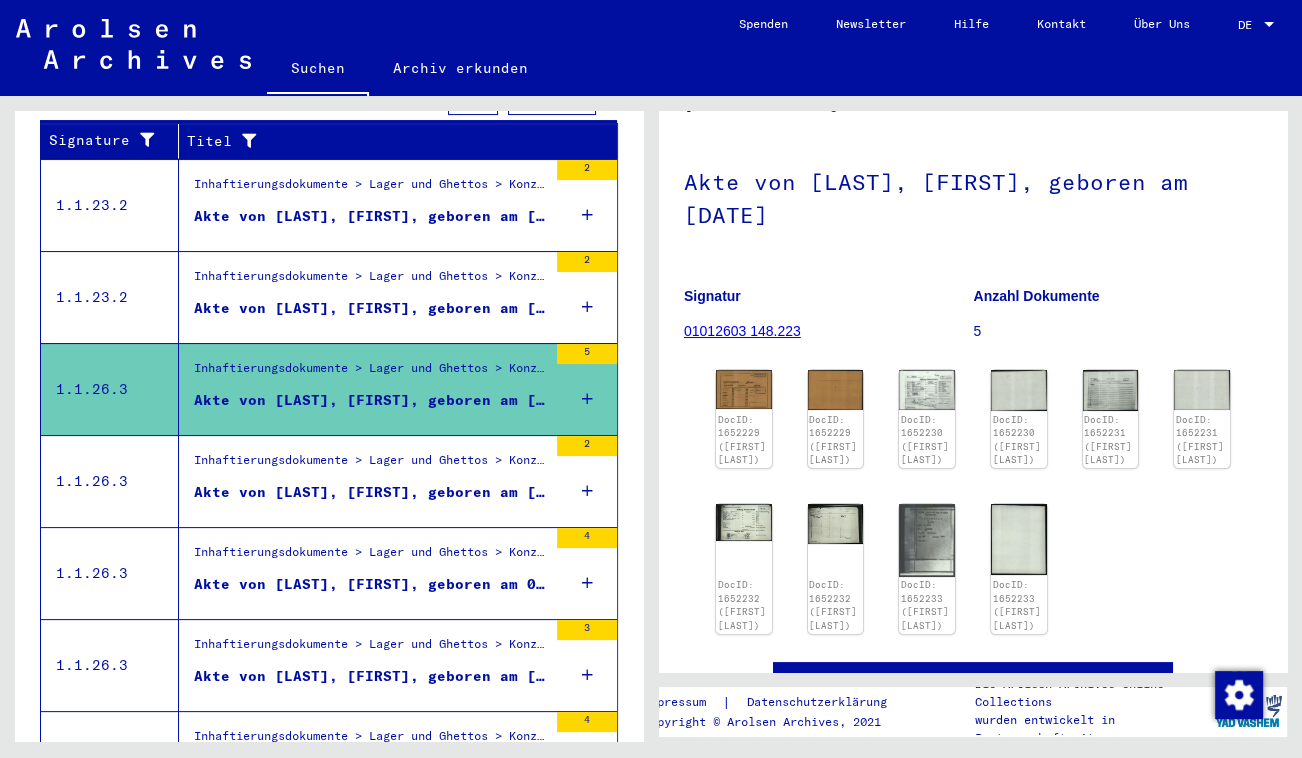 scroll, scrollTop: 454, scrollLeft: 0, axis: vertical 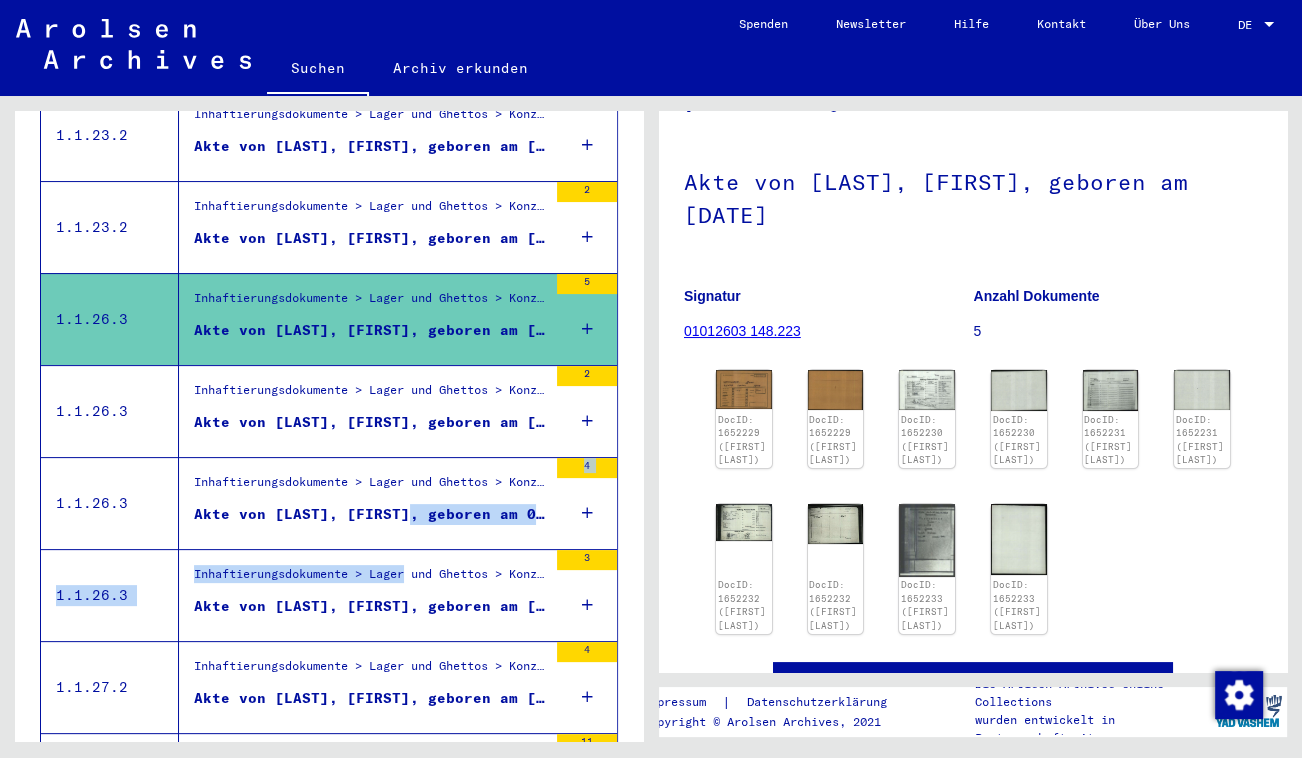drag, startPoint x: 400, startPoint y: 565, endPoint x: 412, endPoint y: 582, distance: 20.808653 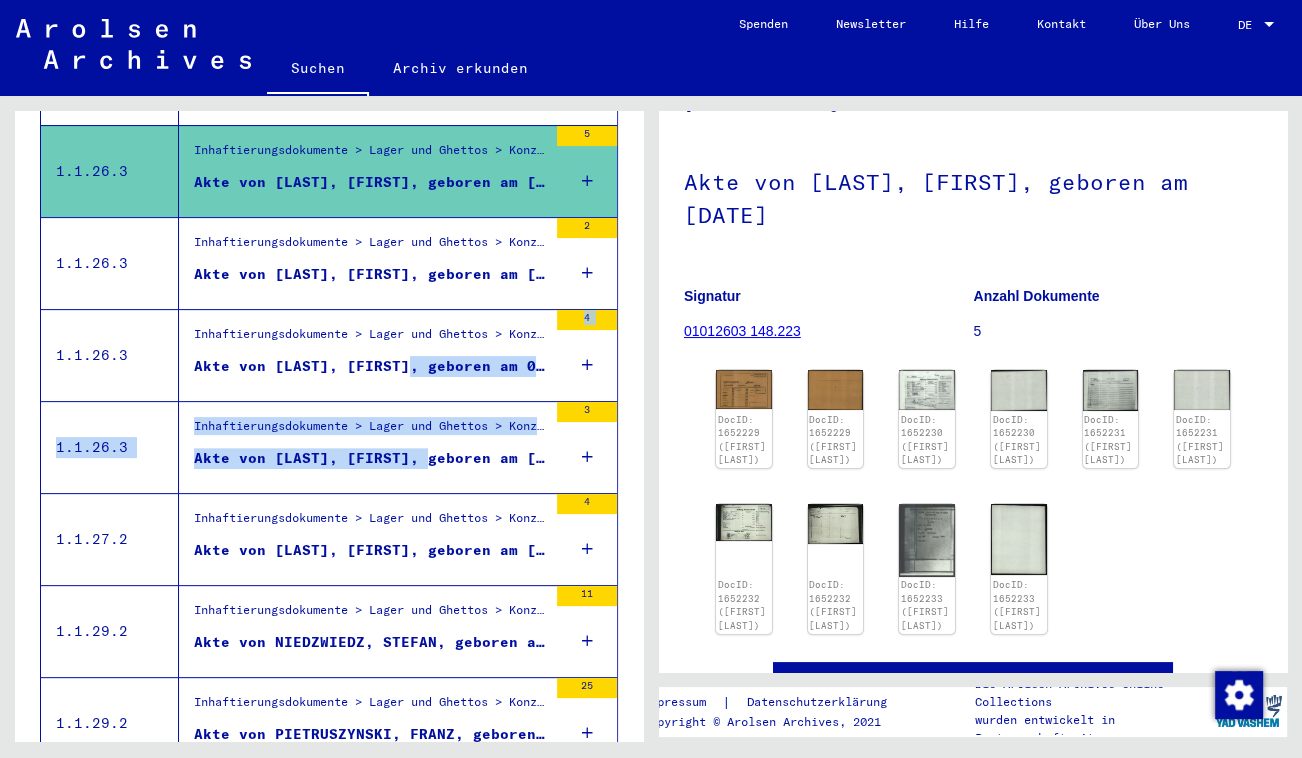 scroll, scrollTop: 636, scrollLeft: 0, axis: vertical 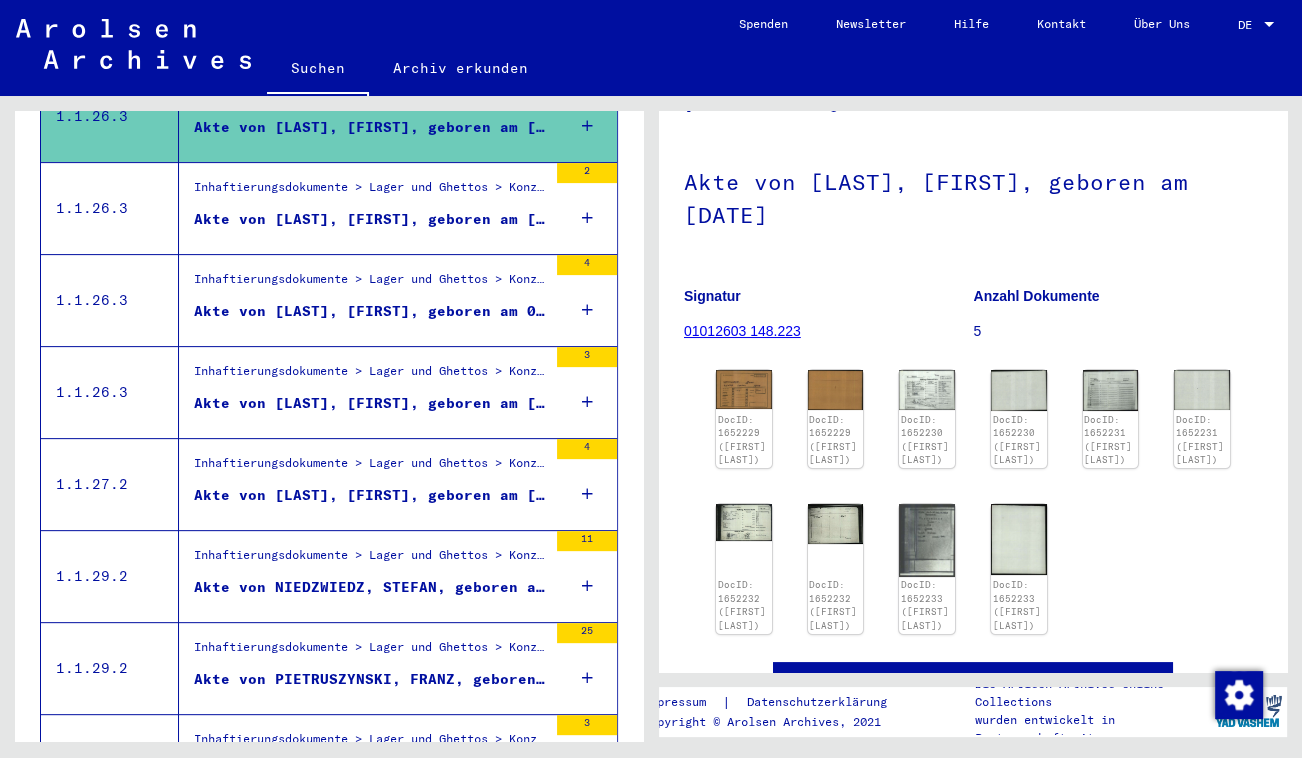 click on "Inhaftierungsdokumente > Lager und Ghettos > Konzentrationslager Natzweiler (Struthof) > Individuelle Unterlagen Natzweiler > Individuelle Häftlings Unterlagen > Akten mit Namen ab MUSSO" at bounding box center [370, 560] 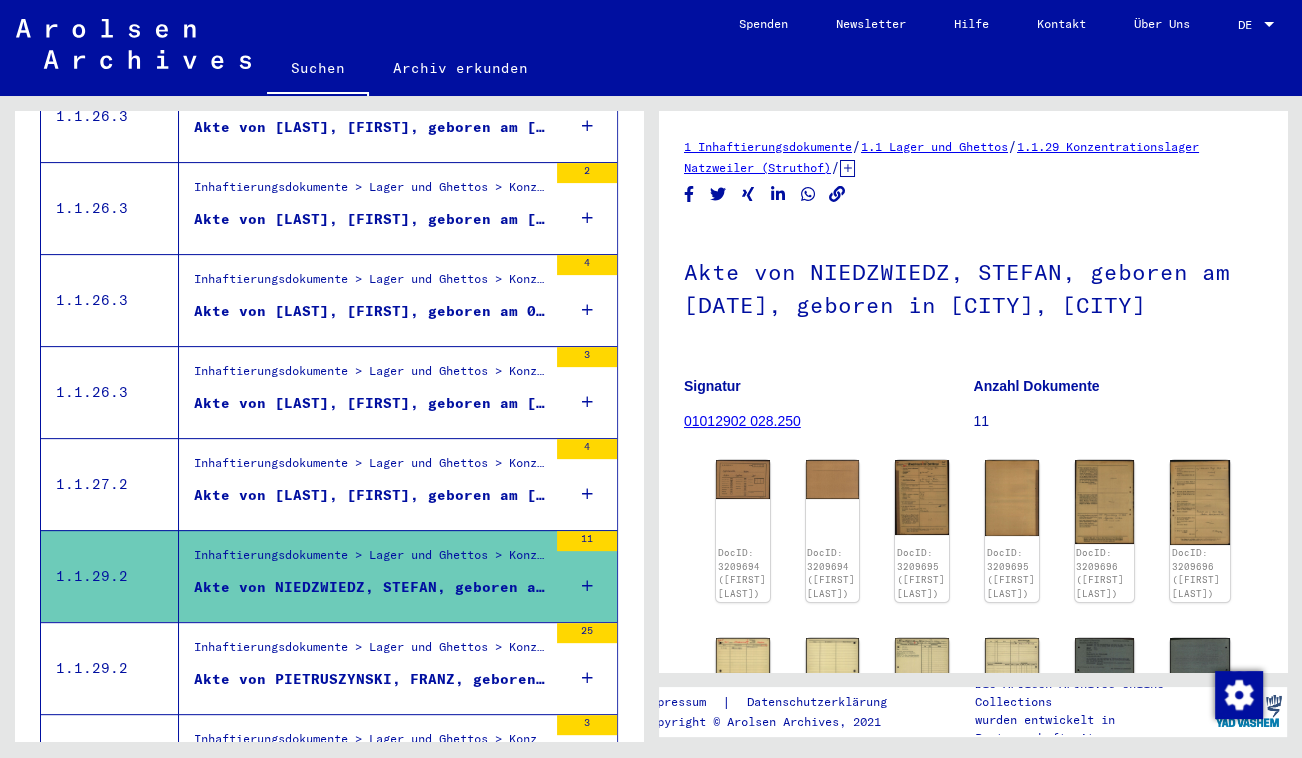 click on "Inhaftierungsdokumente > Lager und Ghettos > Konzentrationslager Natzweiler (Struthof) > Individuelle Unterlagen Natzweiler > Individuelle Häftlings Unterlagen > Akten mit Namen ab PICARD" at bounding box center [370, 652] 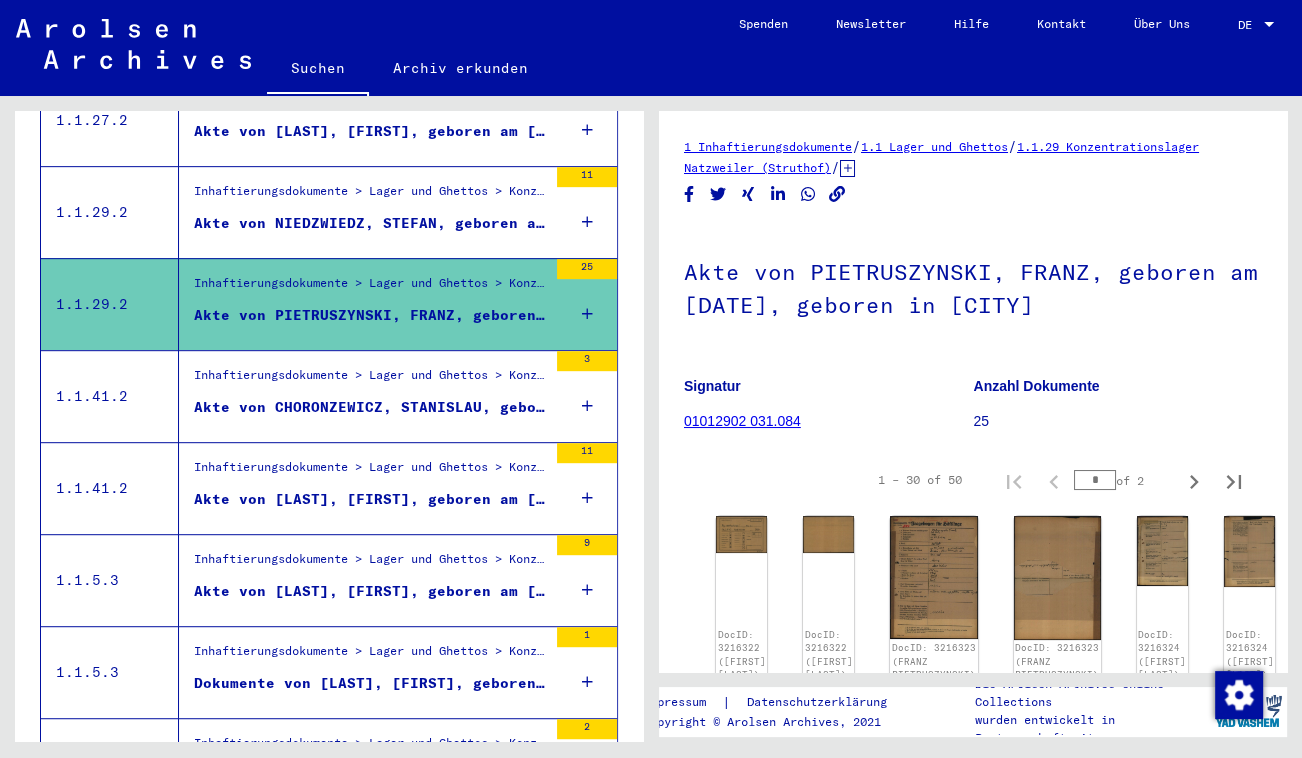 scroll, scrollTop: 1090, scrollLeft: 0, axis: vertical 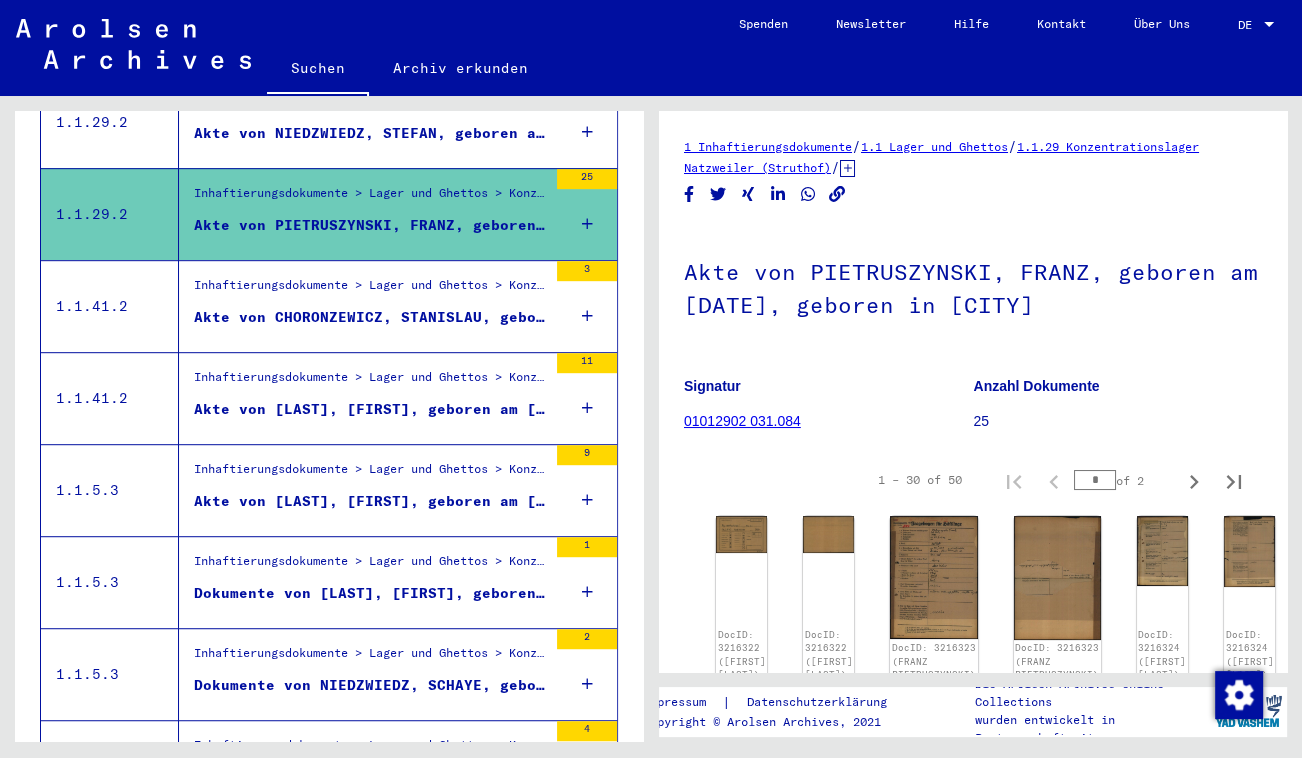 click at bounding box center [363, 560] 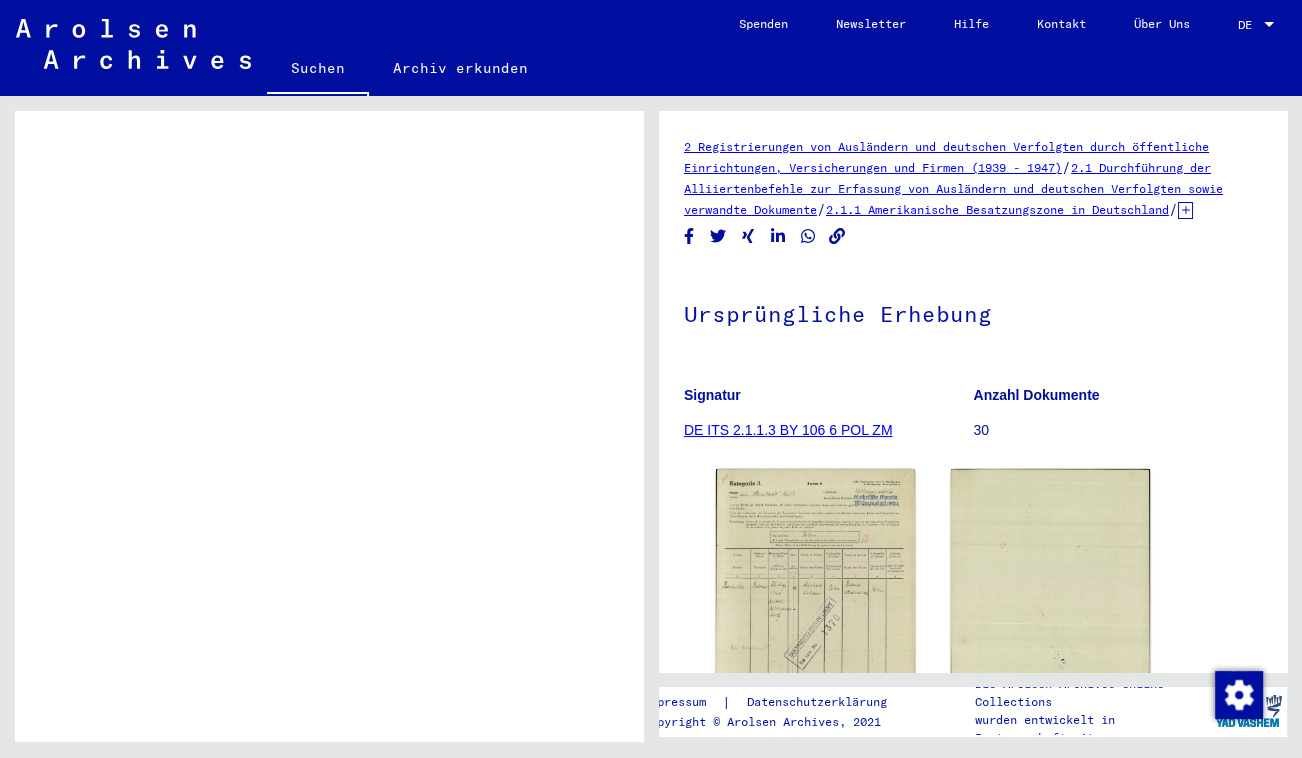 scroll, scrollTop: 0, scrollLeft: 0, axis: both 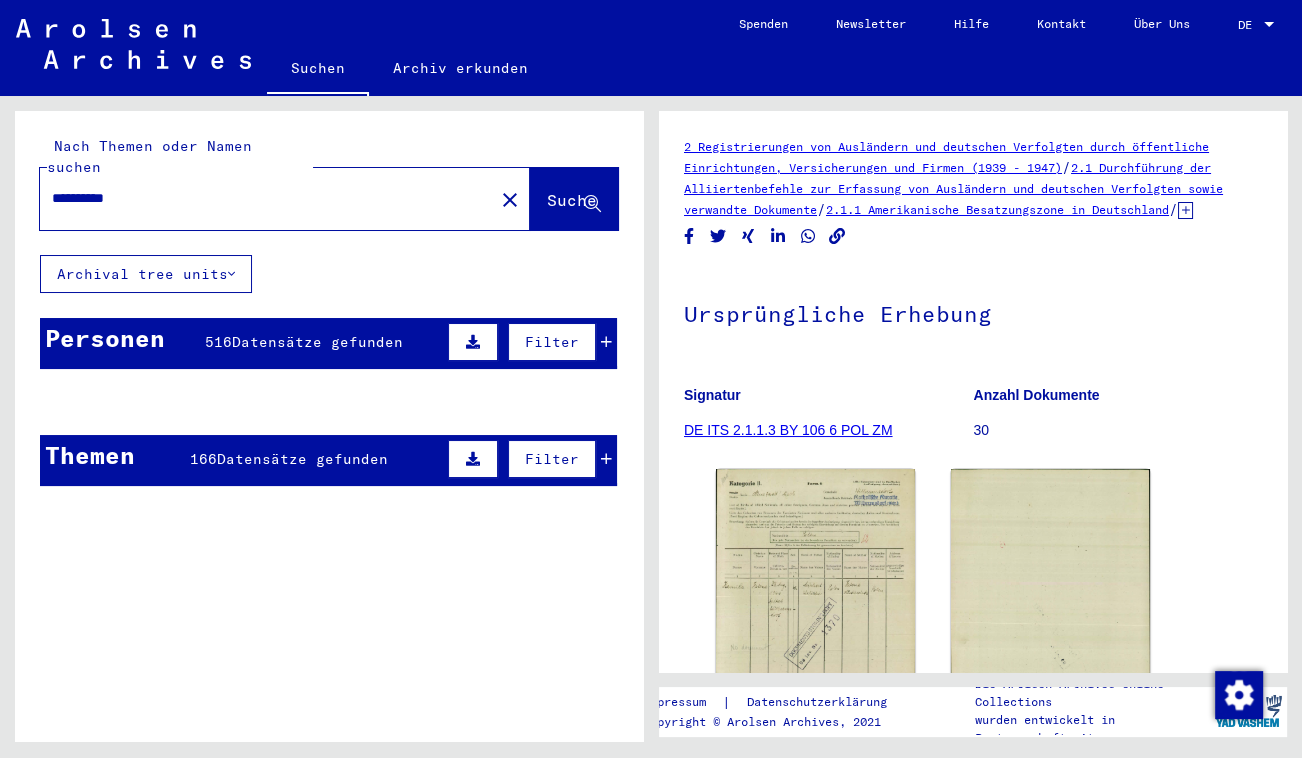 click 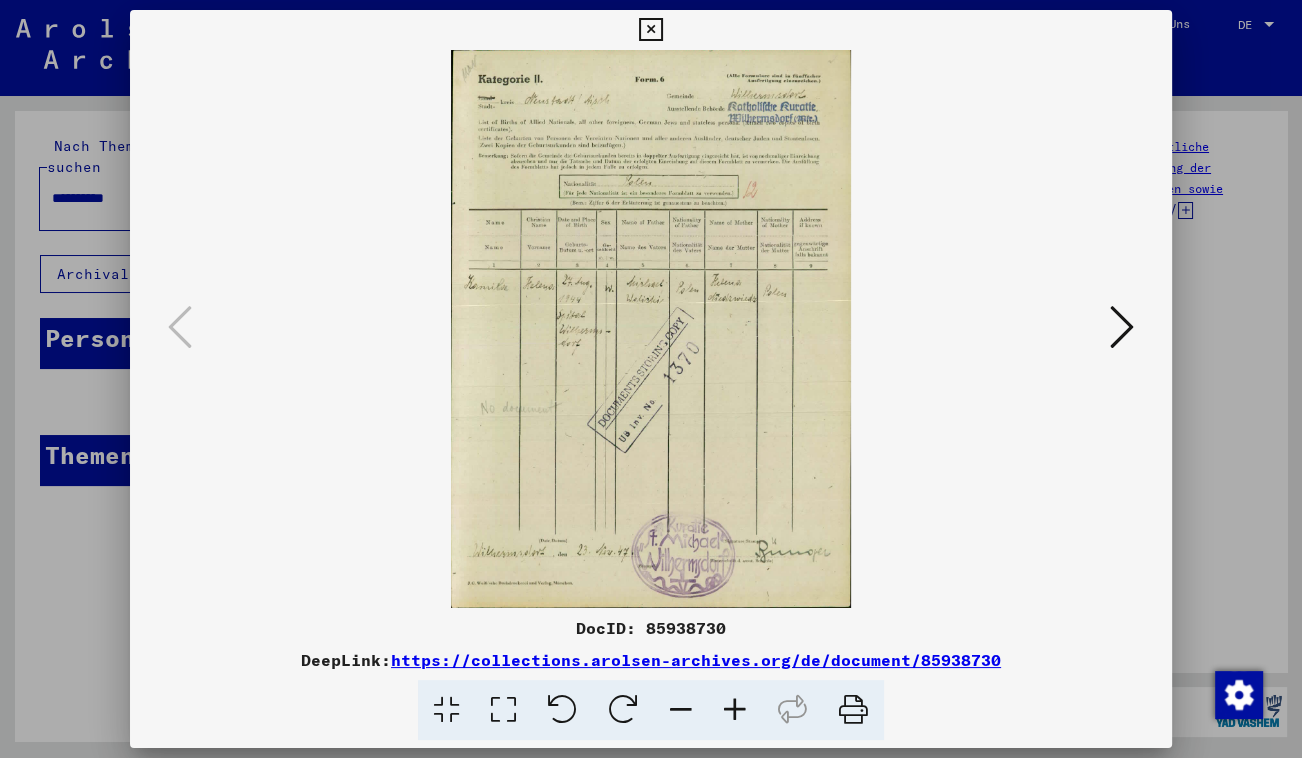 click at bounding box center (650, 30) 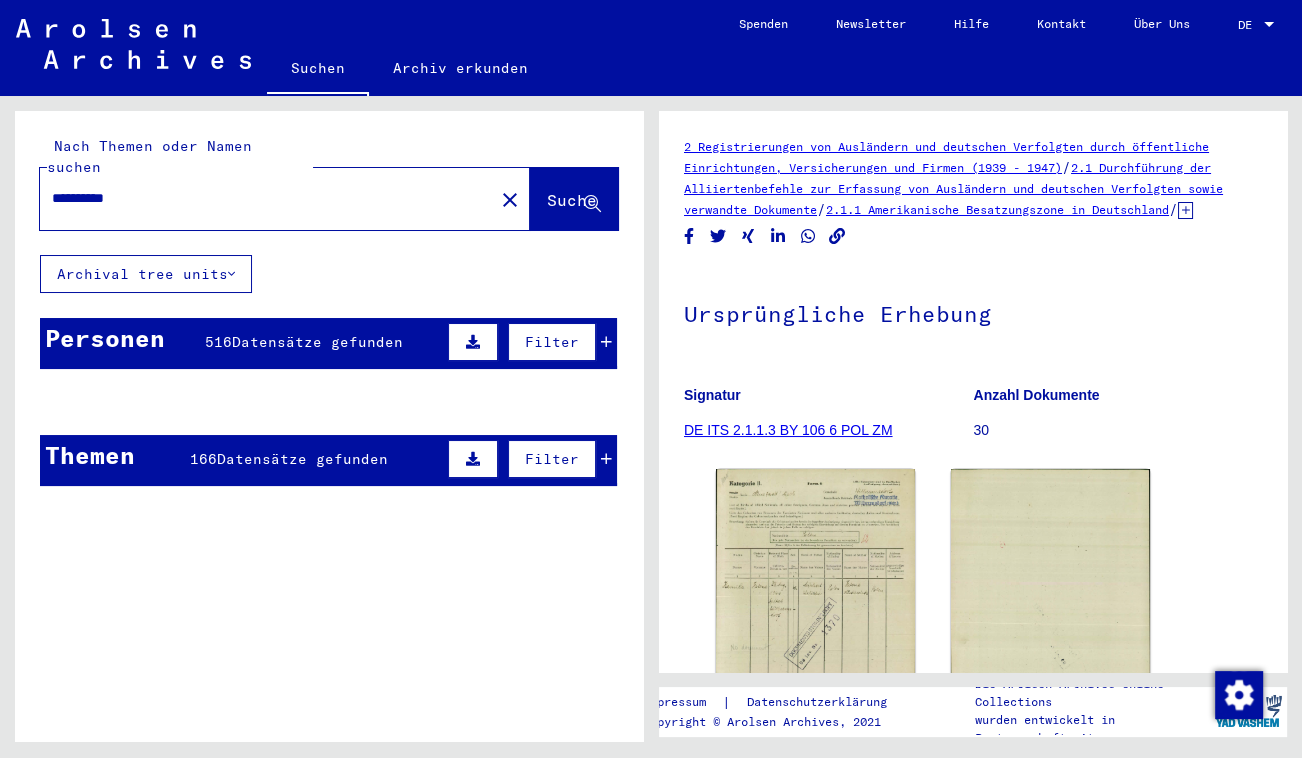 drag, startPoint x: 297, startPoint y: 312, endPoint x: 279, endPoint y: 350, distance: 42.047592 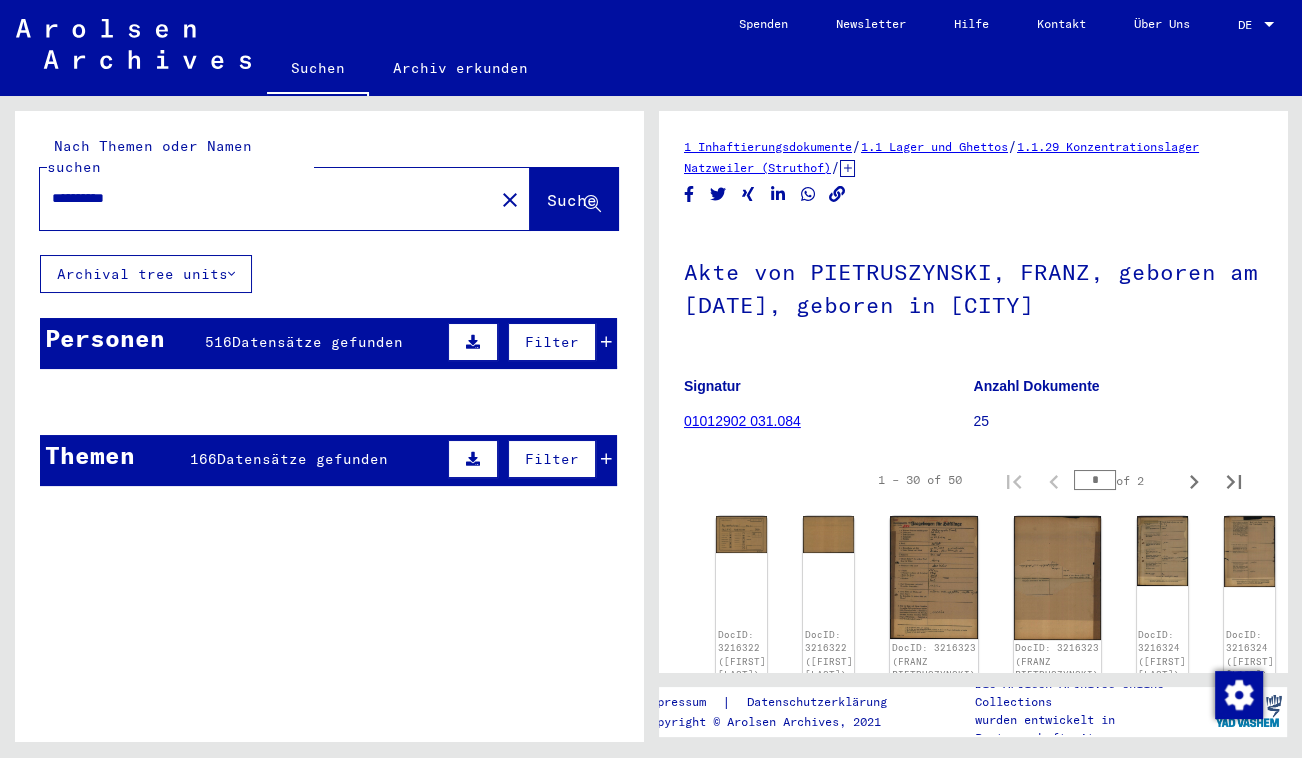 click at bounding box center [271, 500] 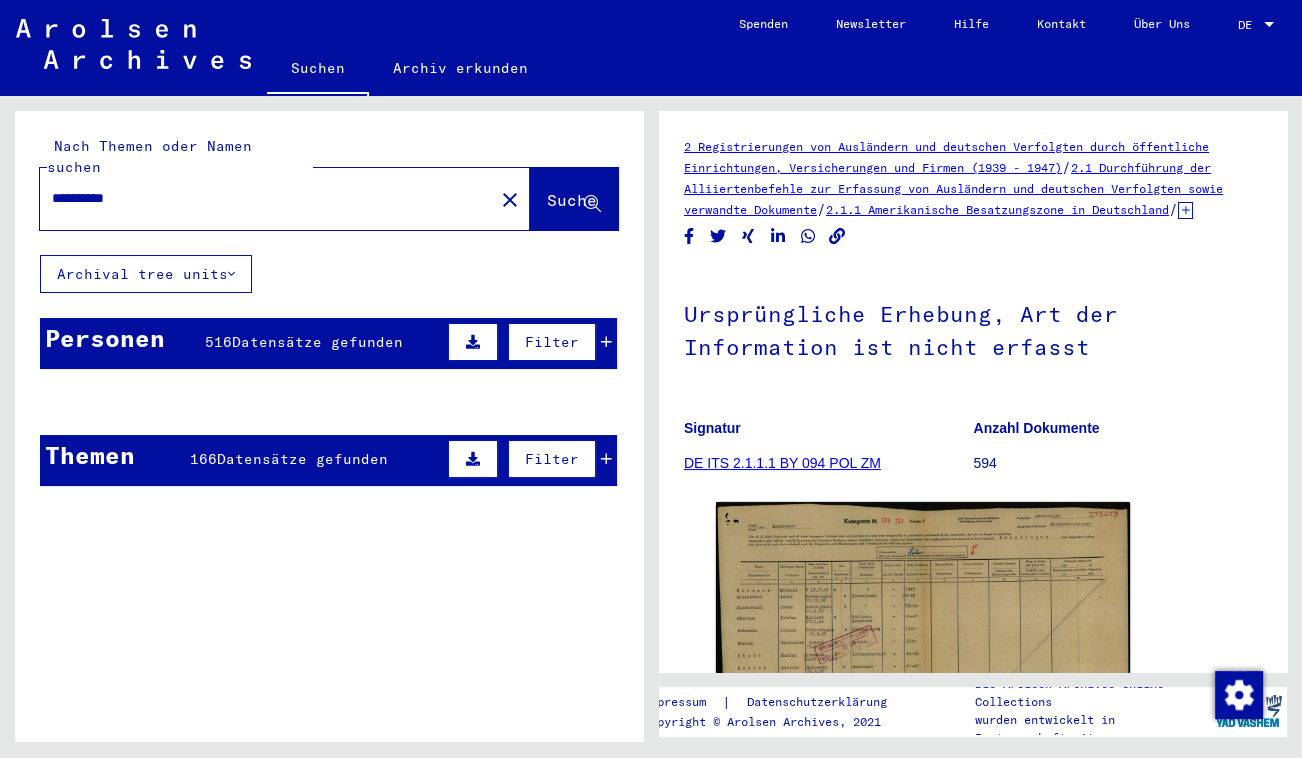 click 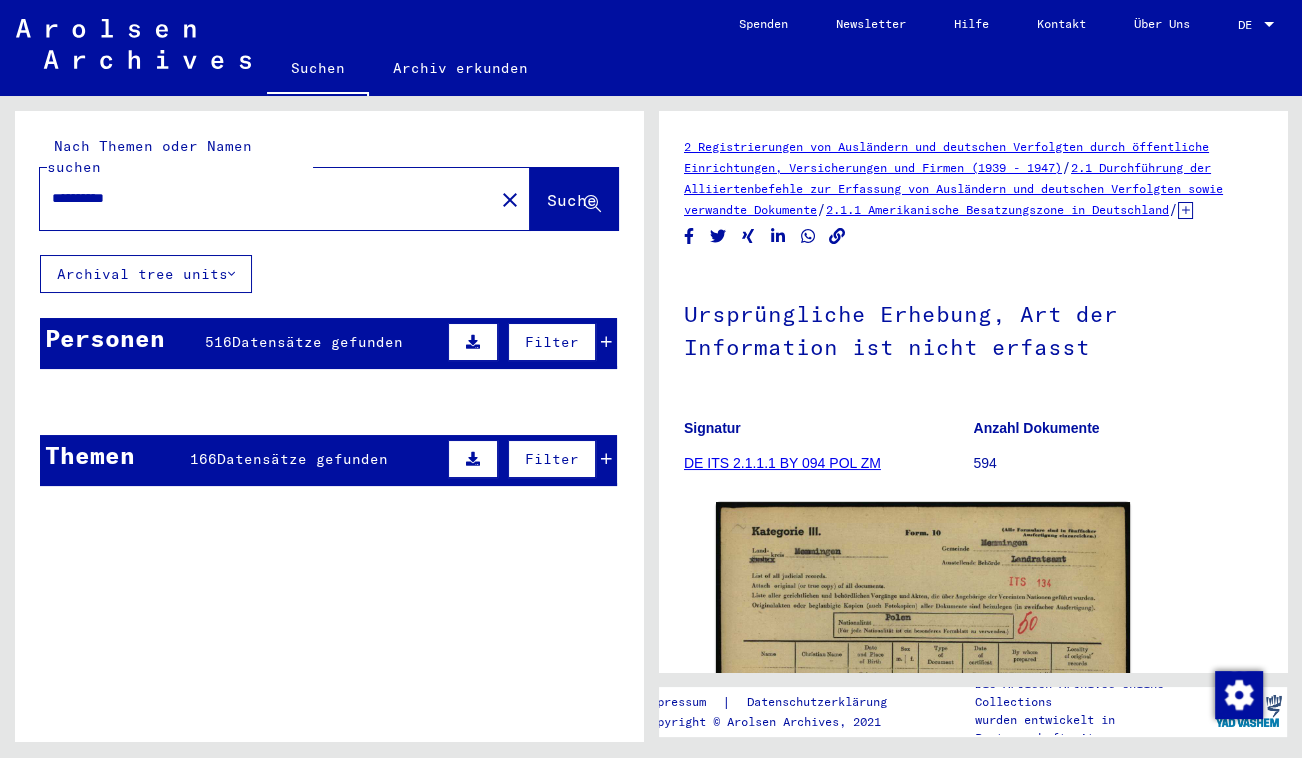 click at bounding box center [271, 500] 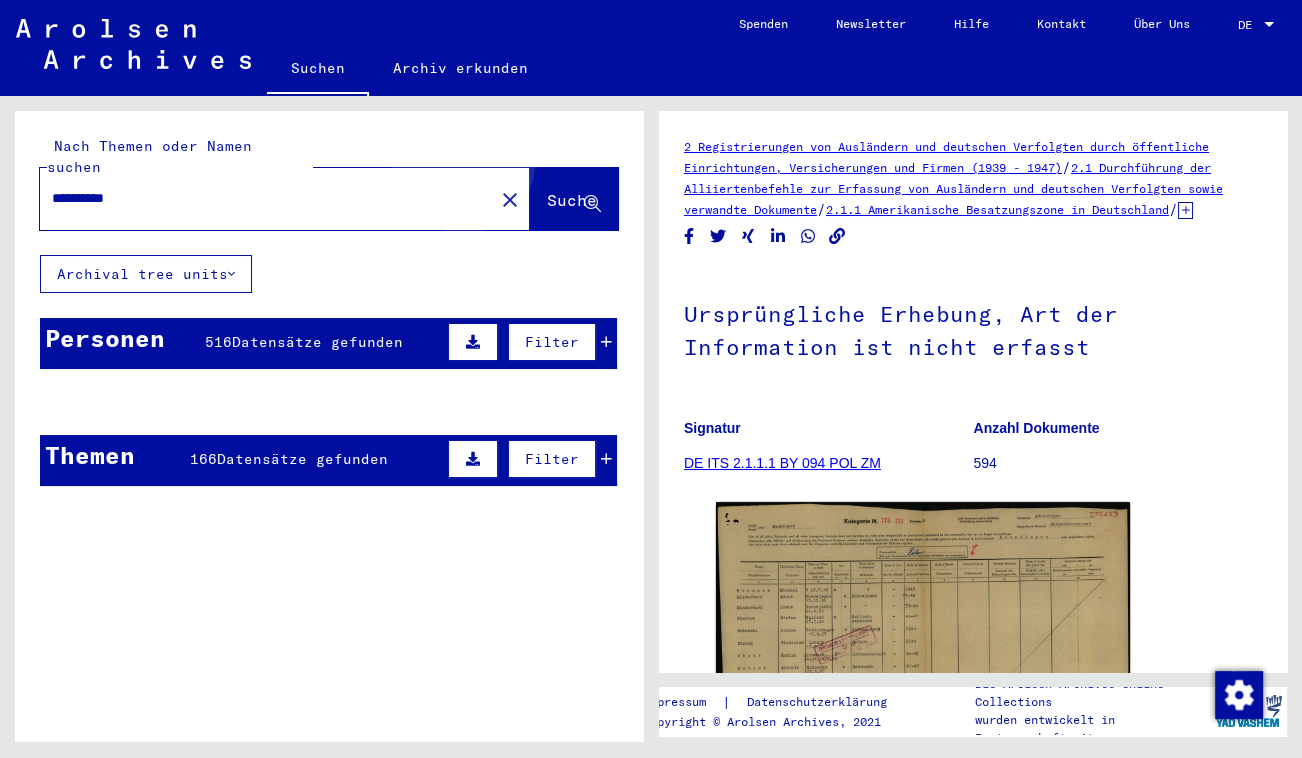 click on "Suche" 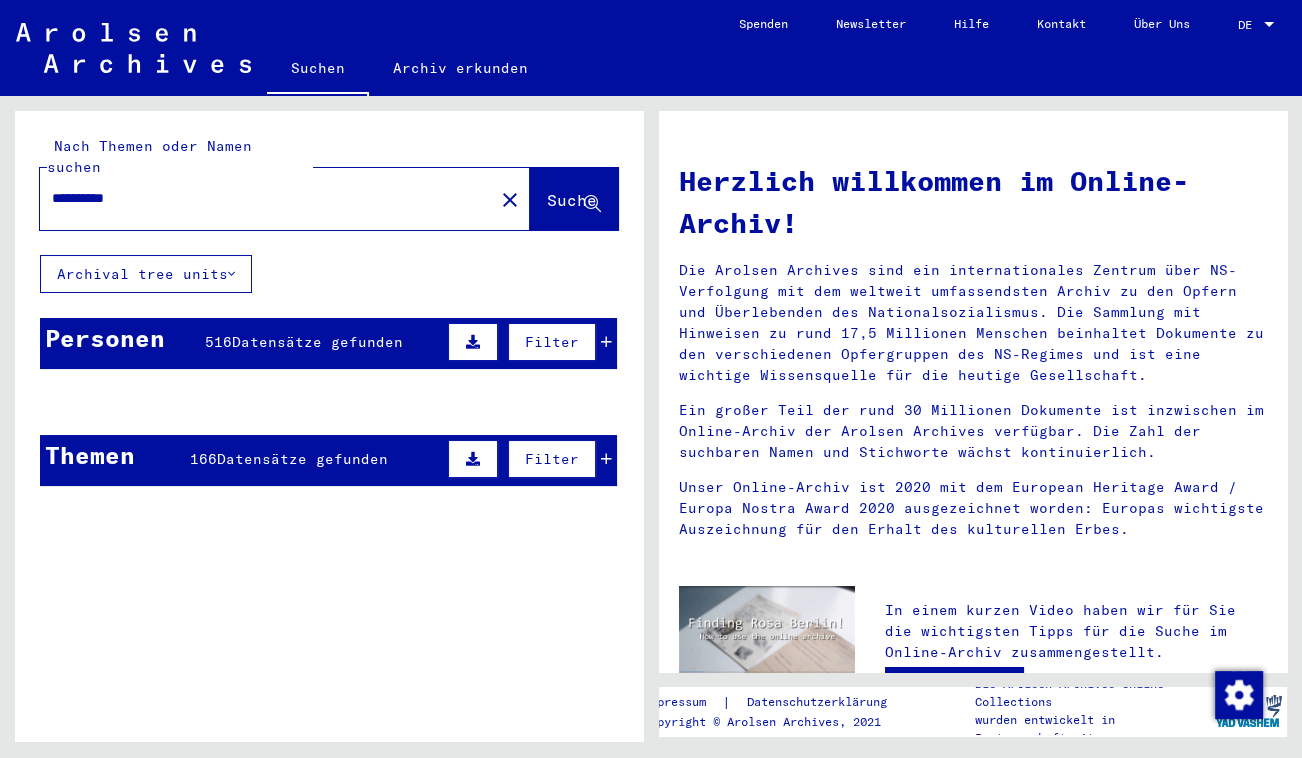 click on "Suche" 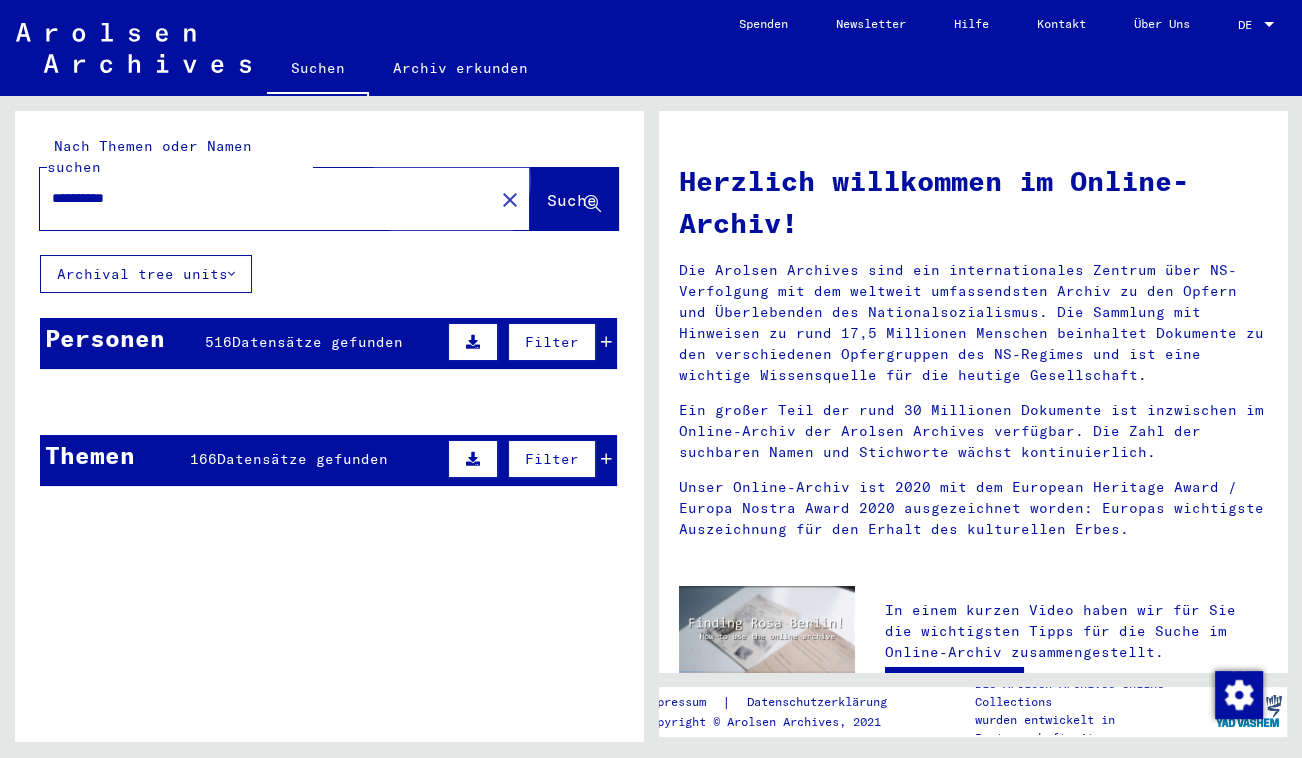 click on "Suche" 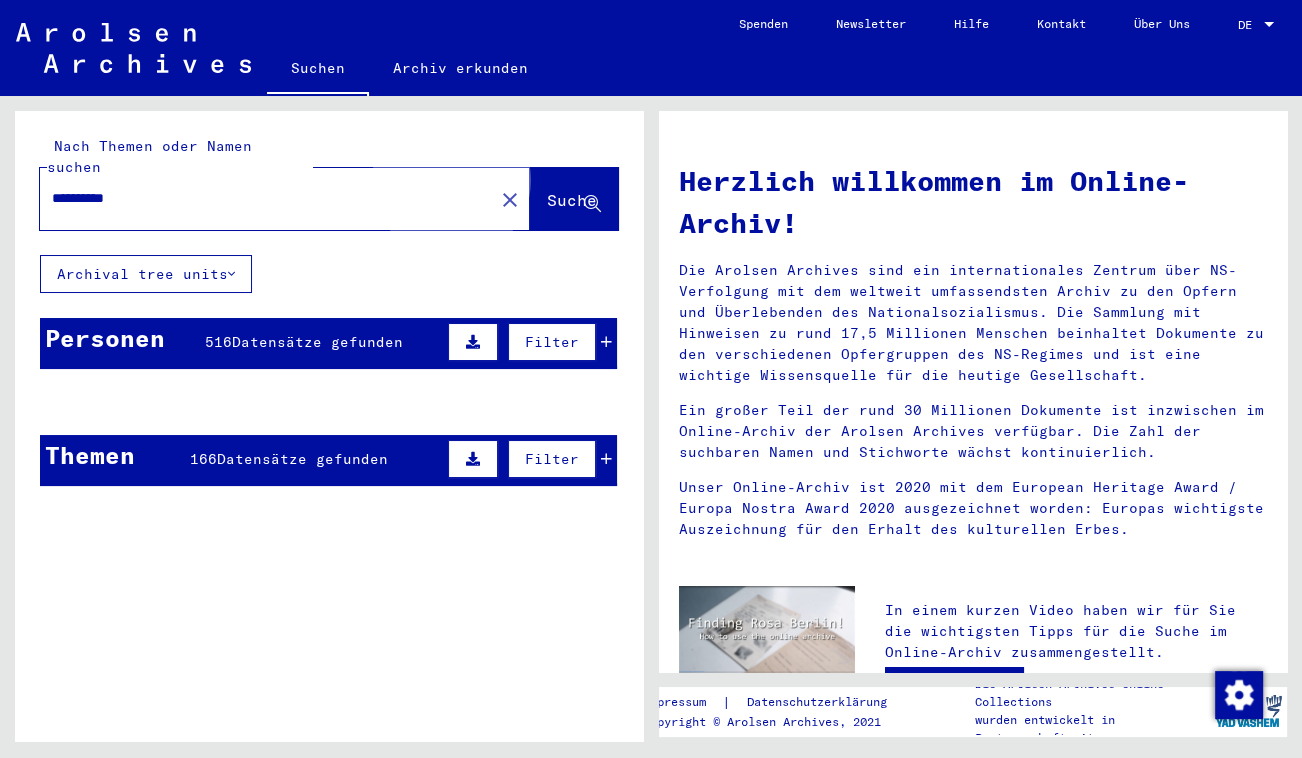 drag, startPoint x: 509, startPoint y: 183, endPoint x: 401, endPoint y: 282, distance: 146.50938 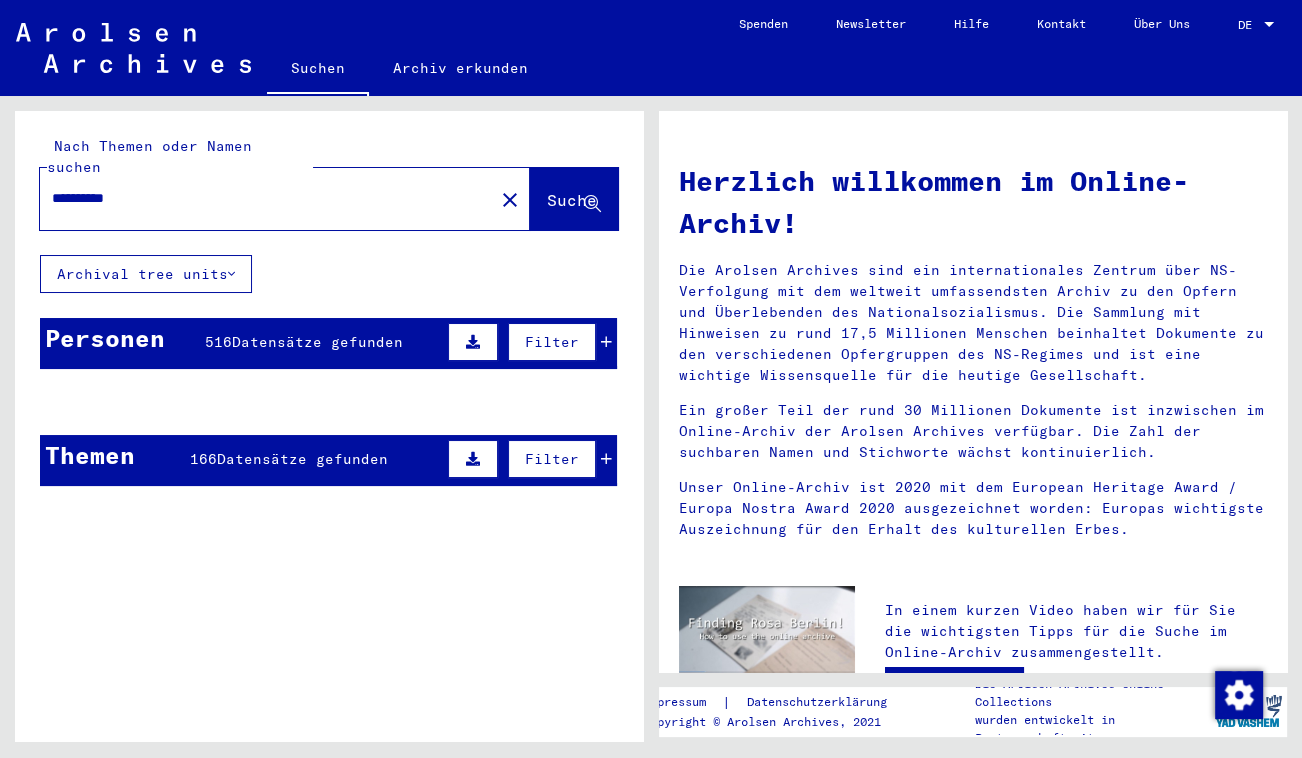 click on "Personen 516  Datensätze gefunden  Filter" at bounding box center [328, 343] 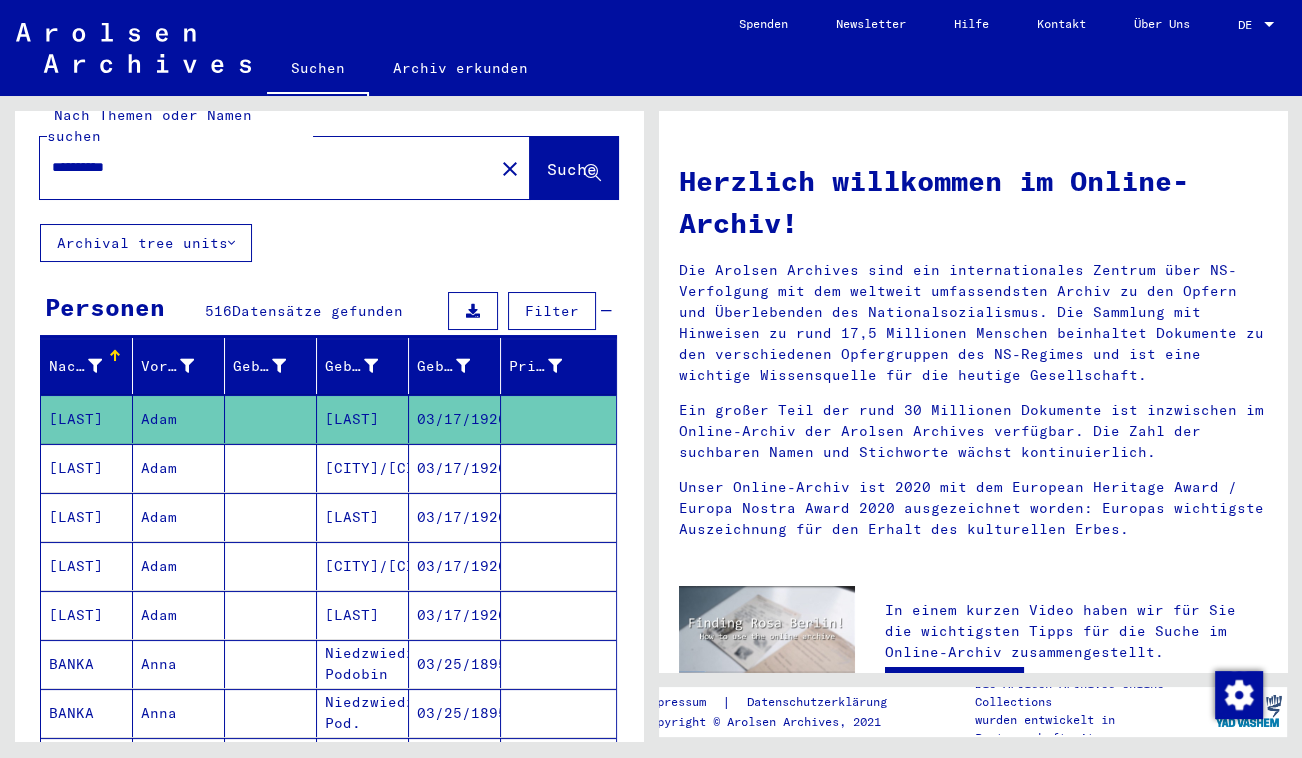 scroll, scrollTop: 0, scrollLeft: 0, axis: both 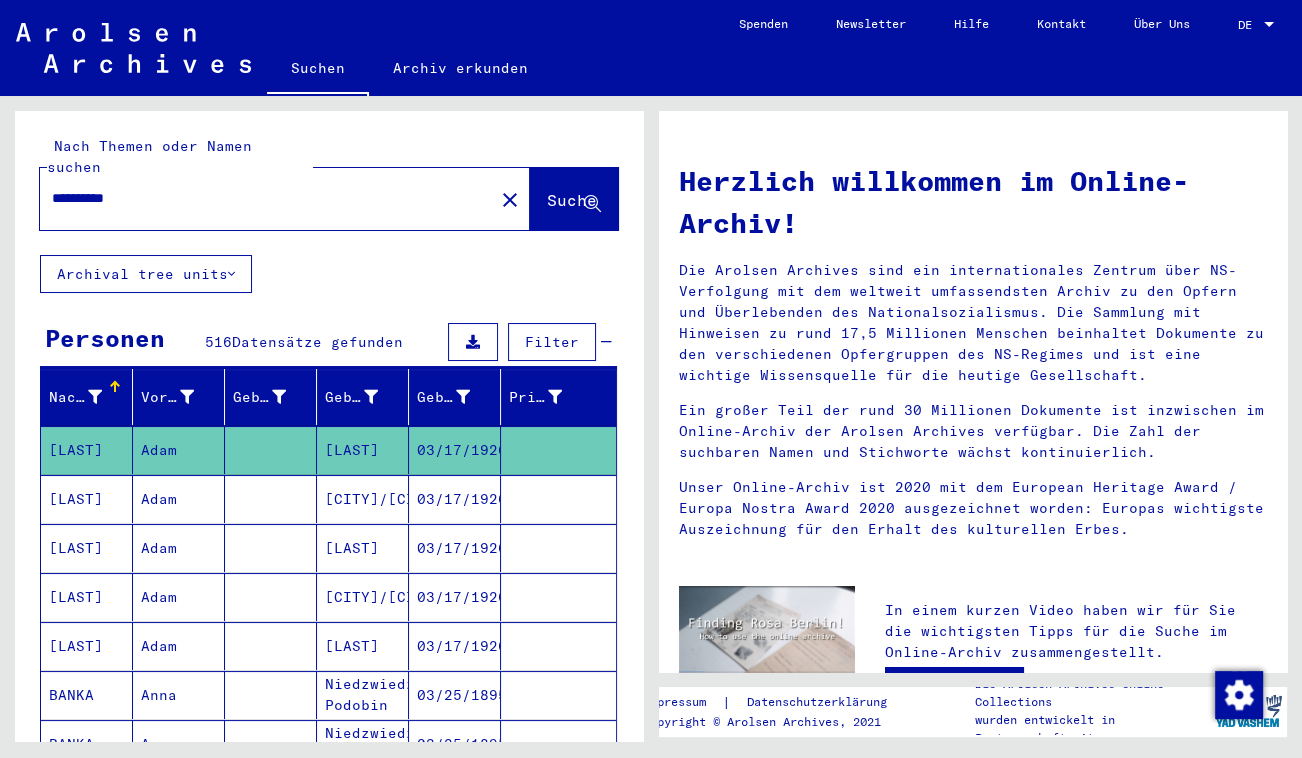 click on "Nachname" at bounding box center [87, 397] 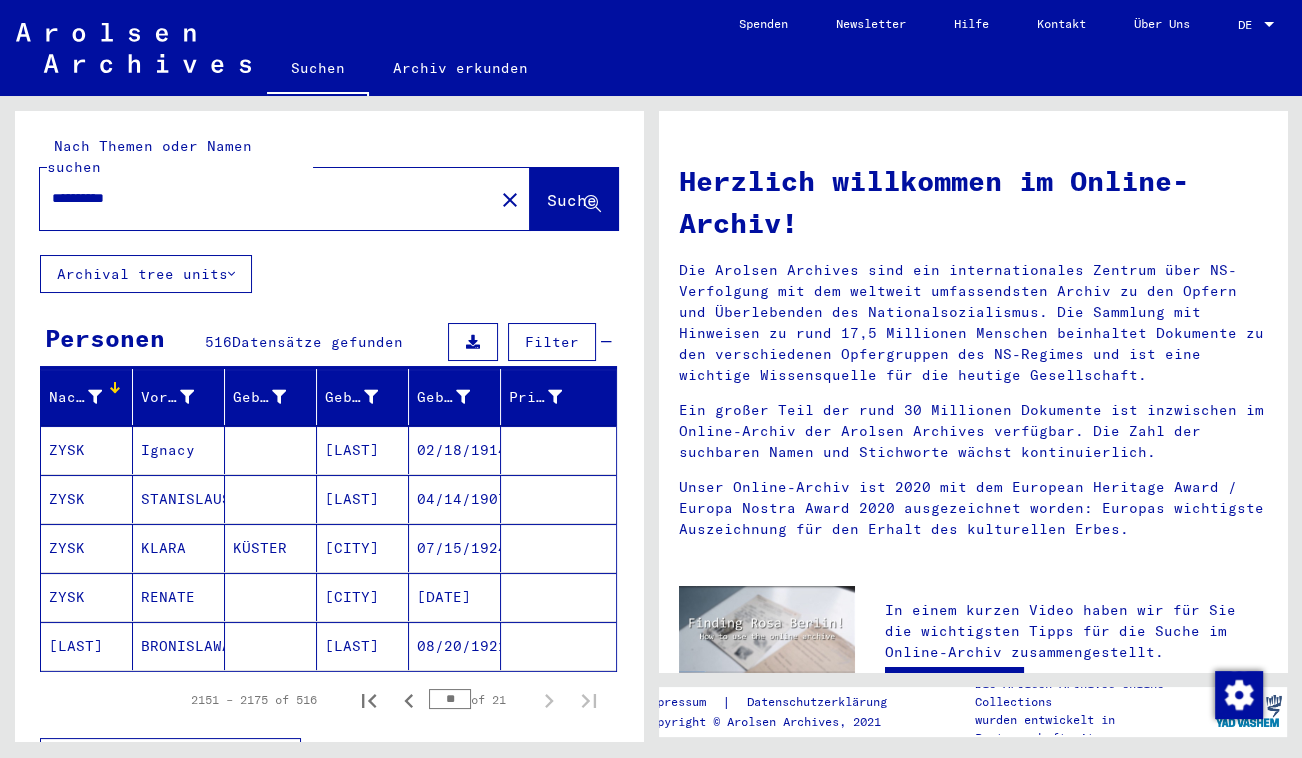click on "Nachname" at bounding box center [75, 397] 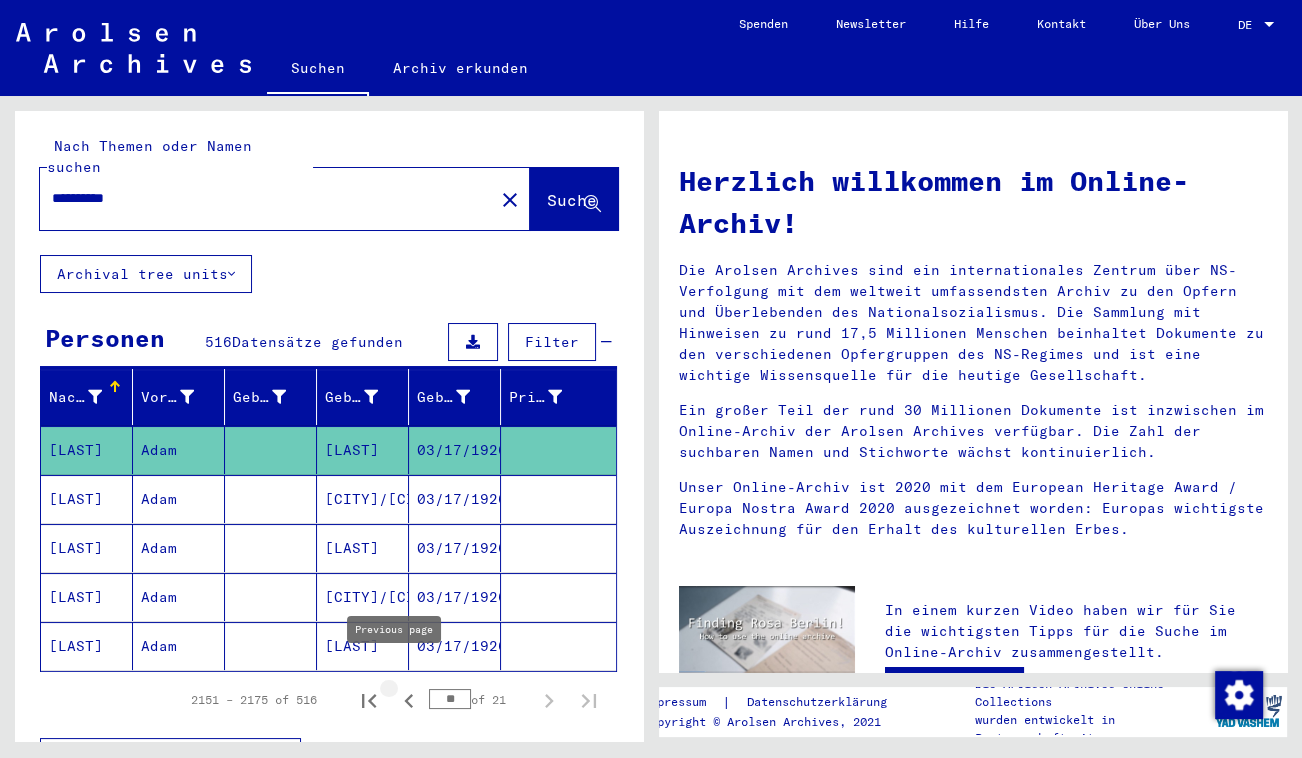 click 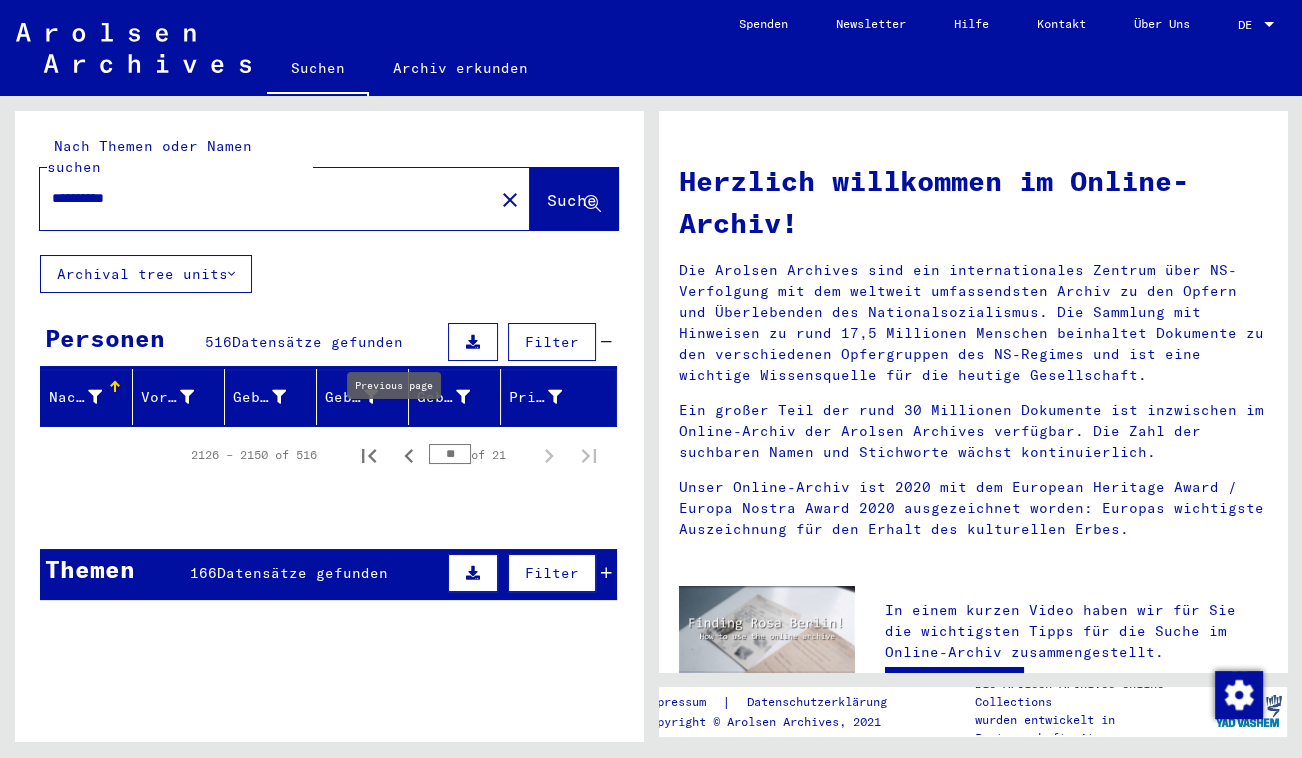 click 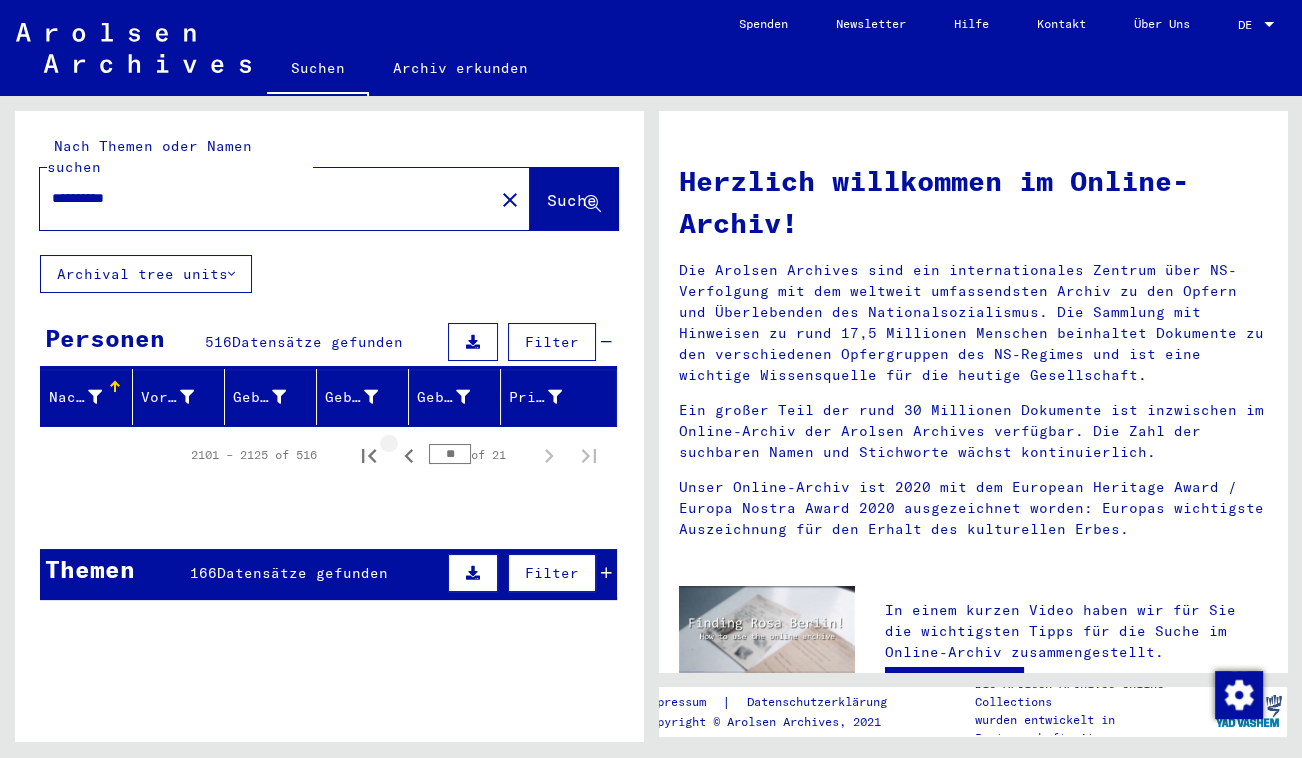click 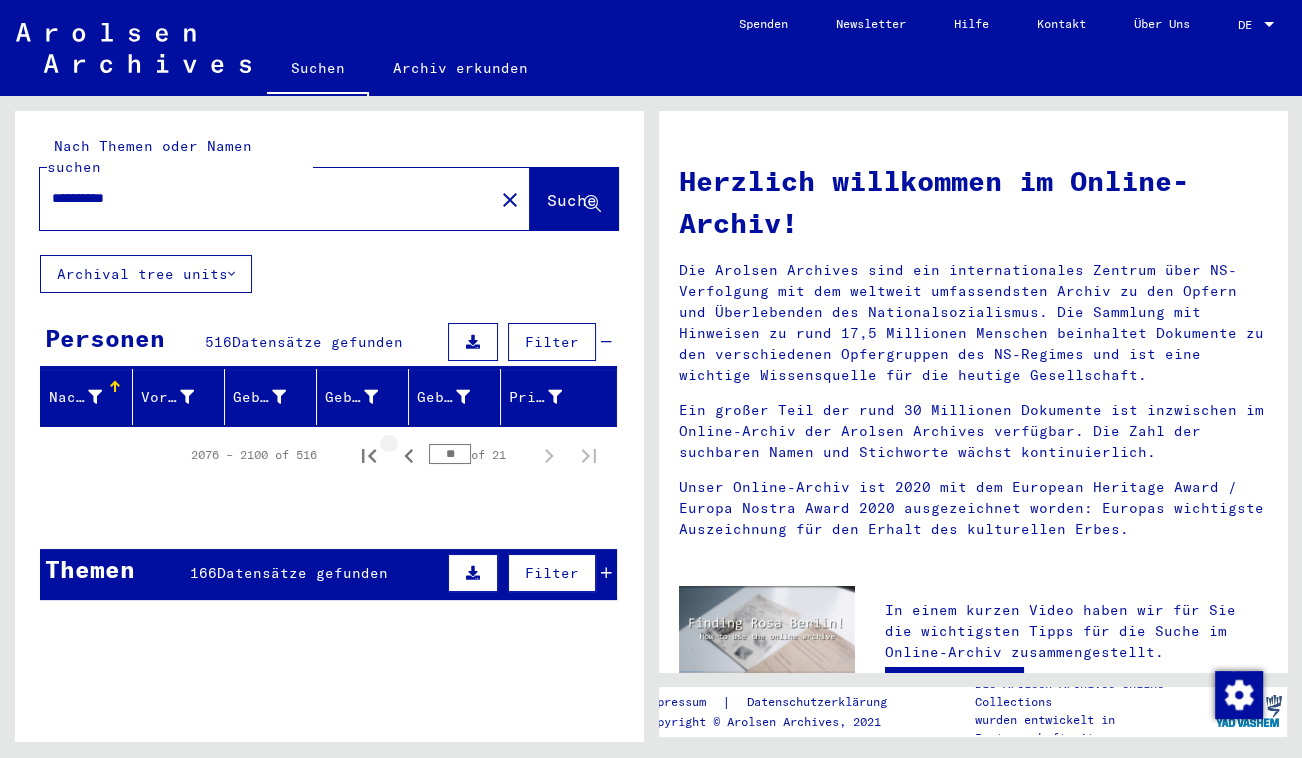 click 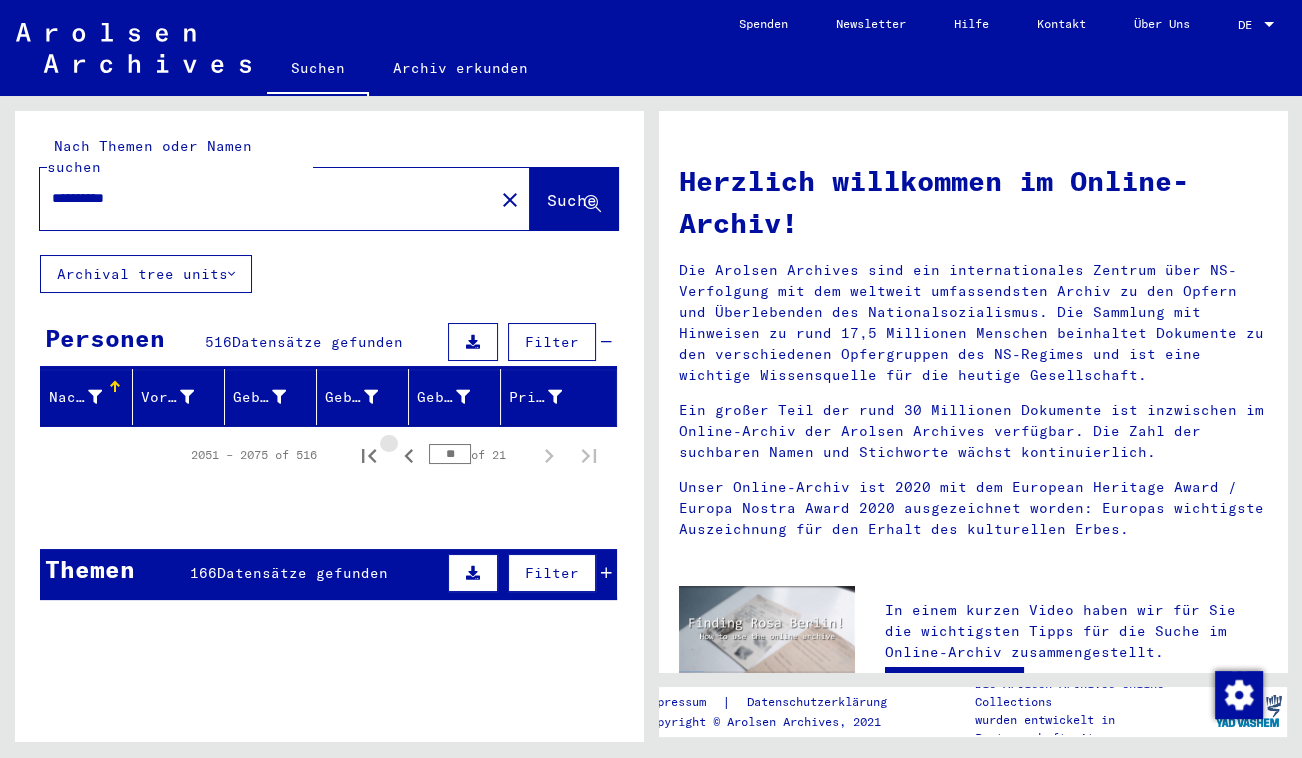 click 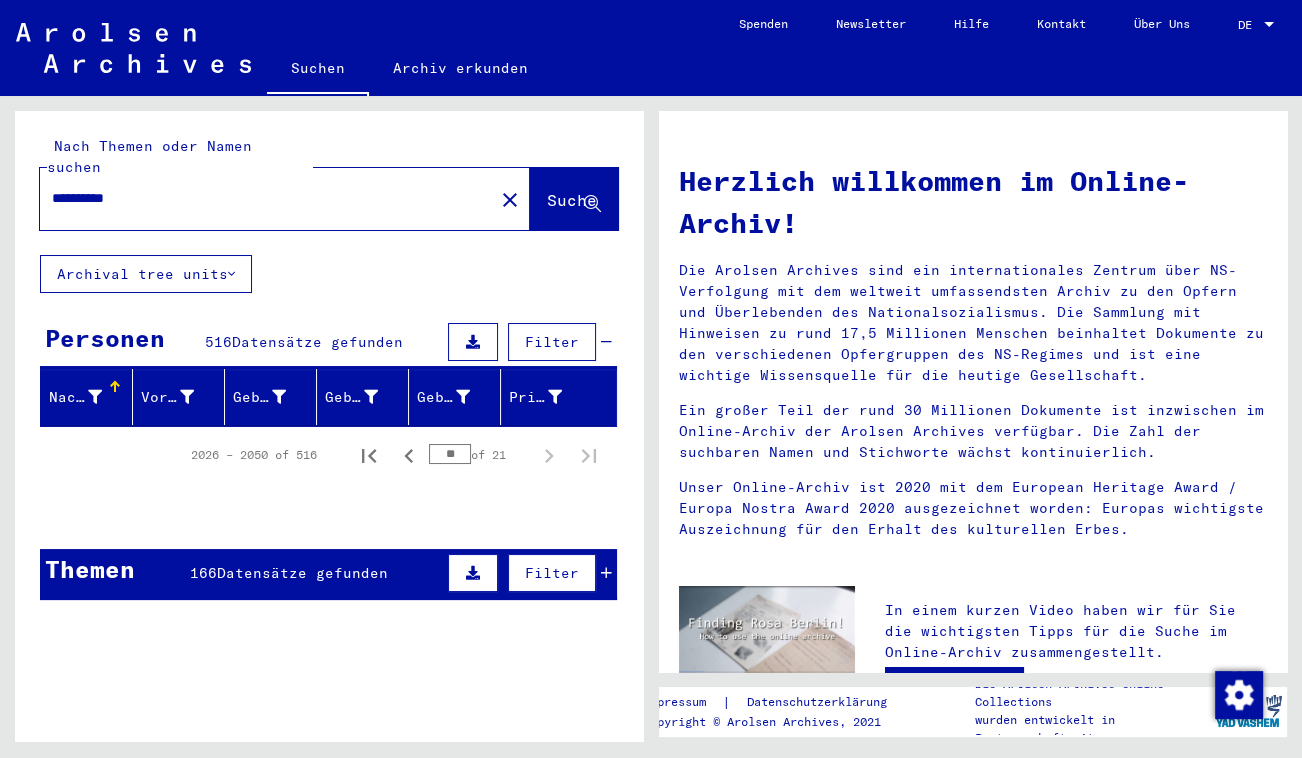click on "Personen" at bounding box center [105, 338] 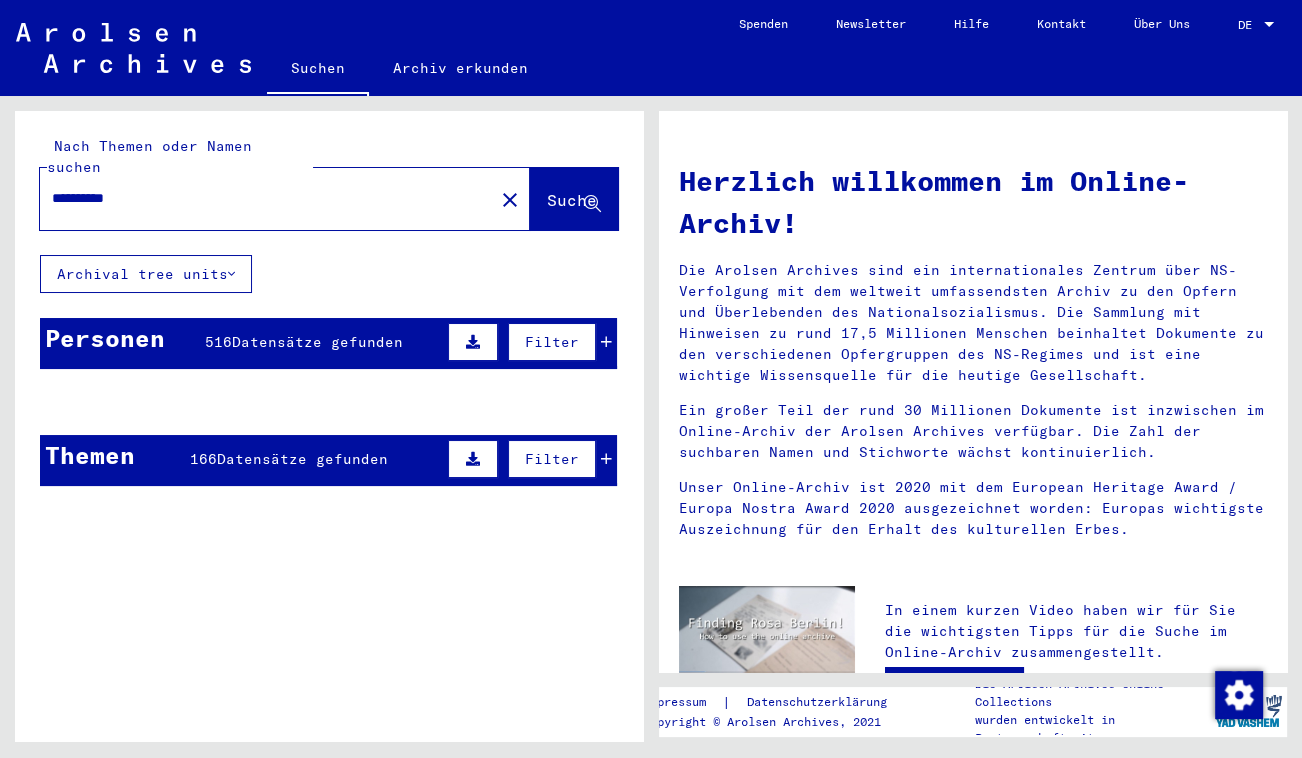 click on "Personen" at bounding box center [105, 338] 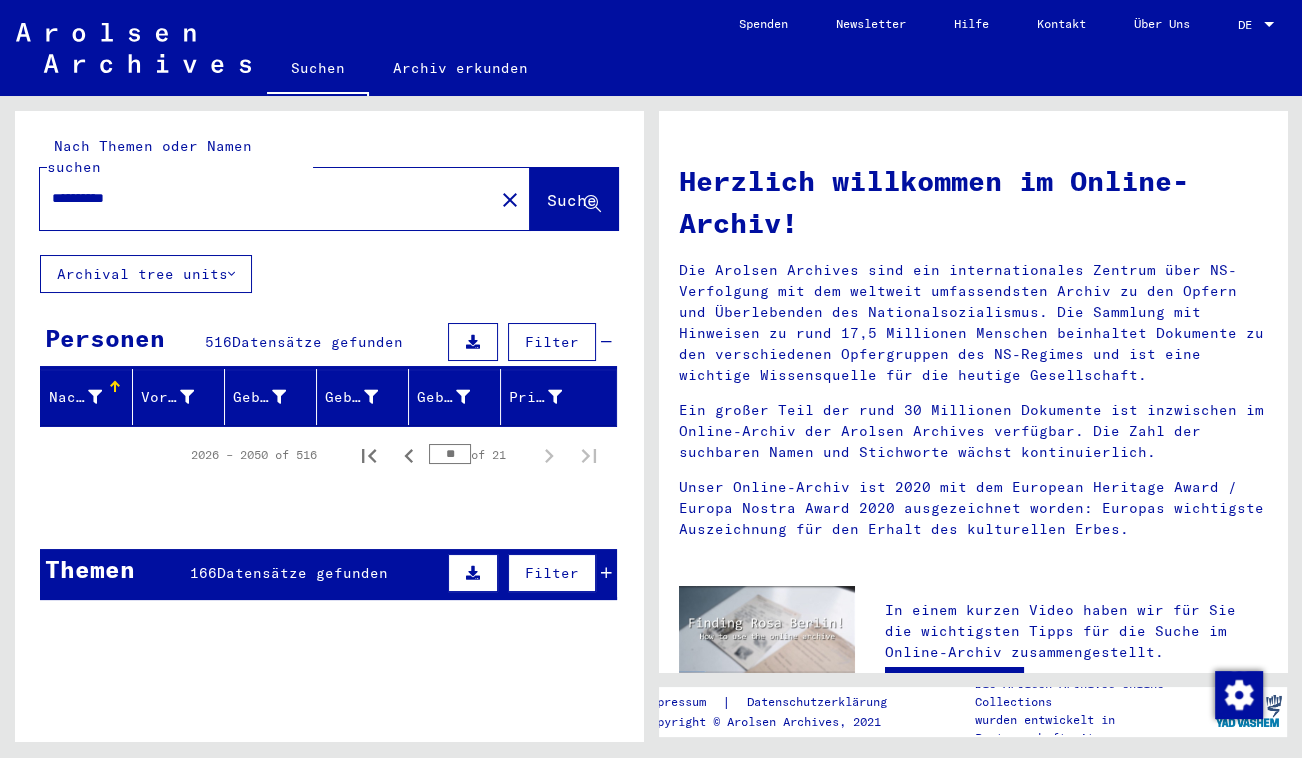 click on "Nachname" at bounding box center [90, 397] 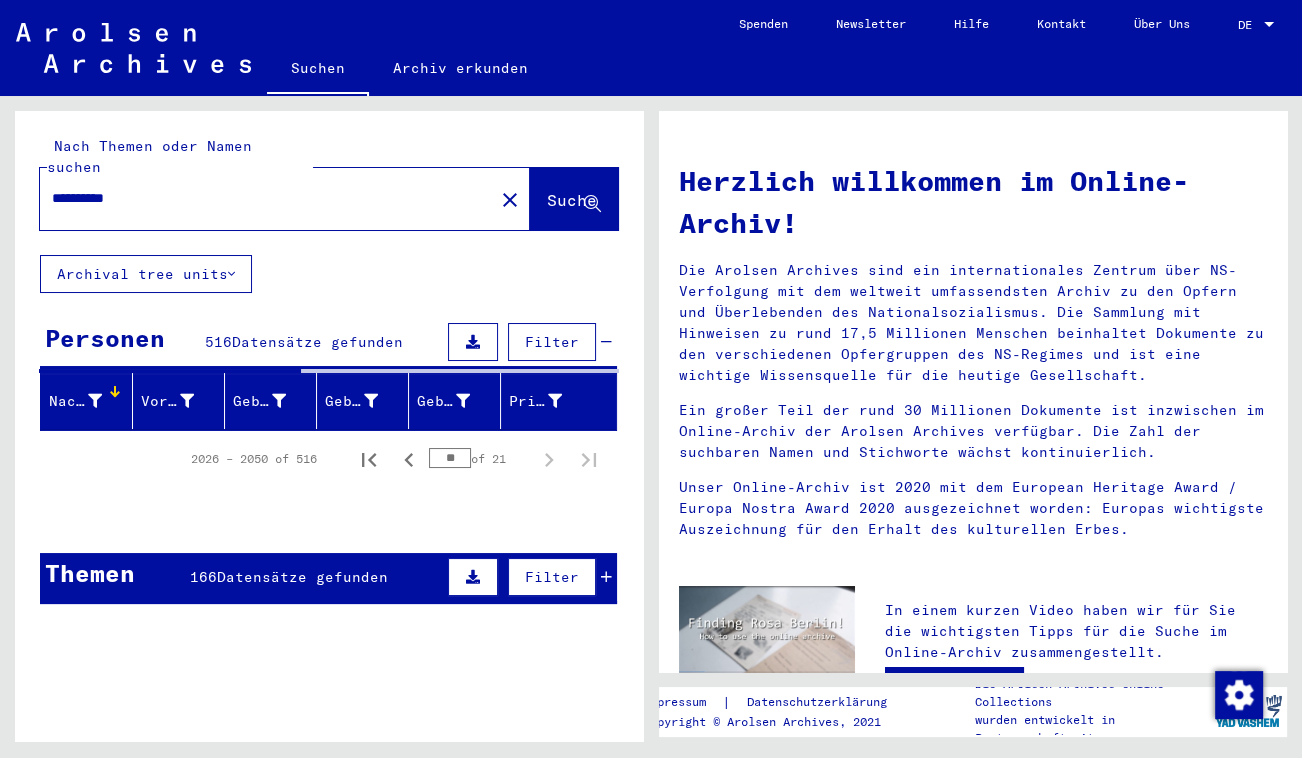 click on "Nachname" at bounding box center [78, 401] 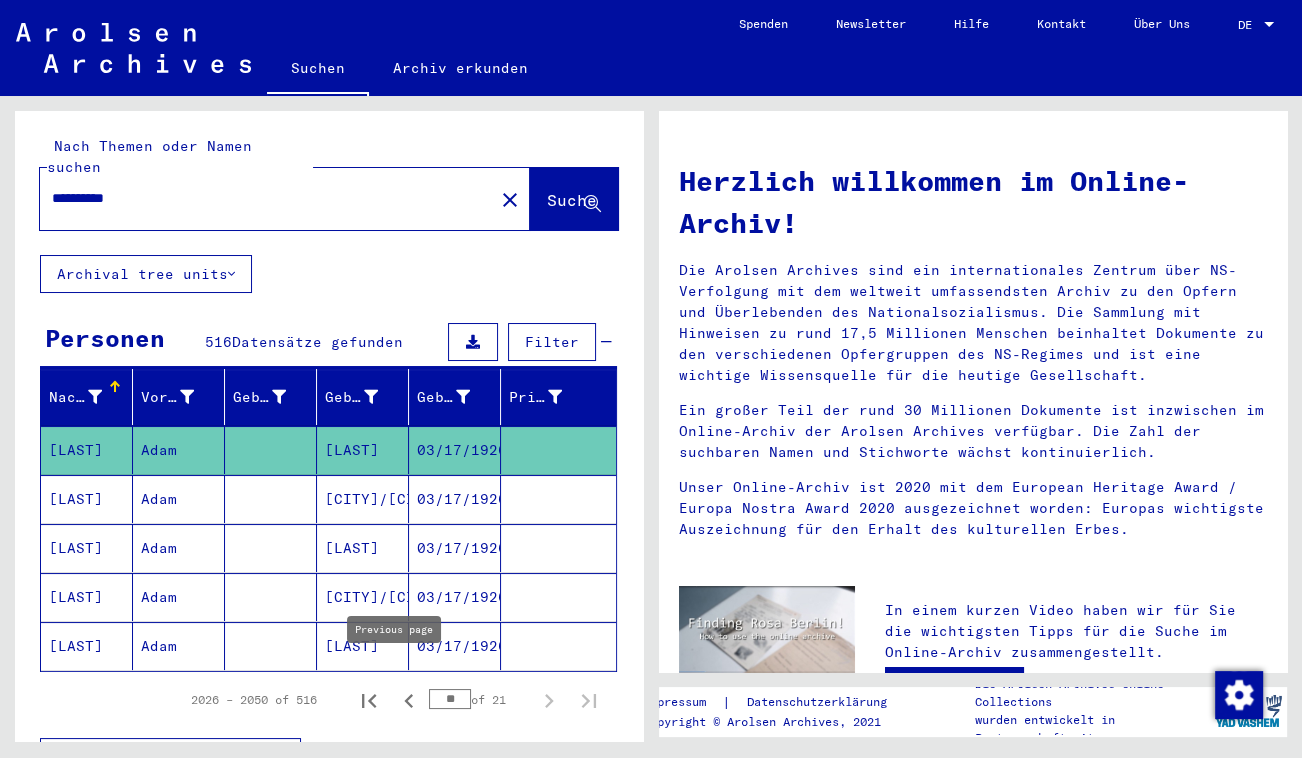 click on "2026 – 2050 of 516  **  of 21" at bounding box center (388, 700) 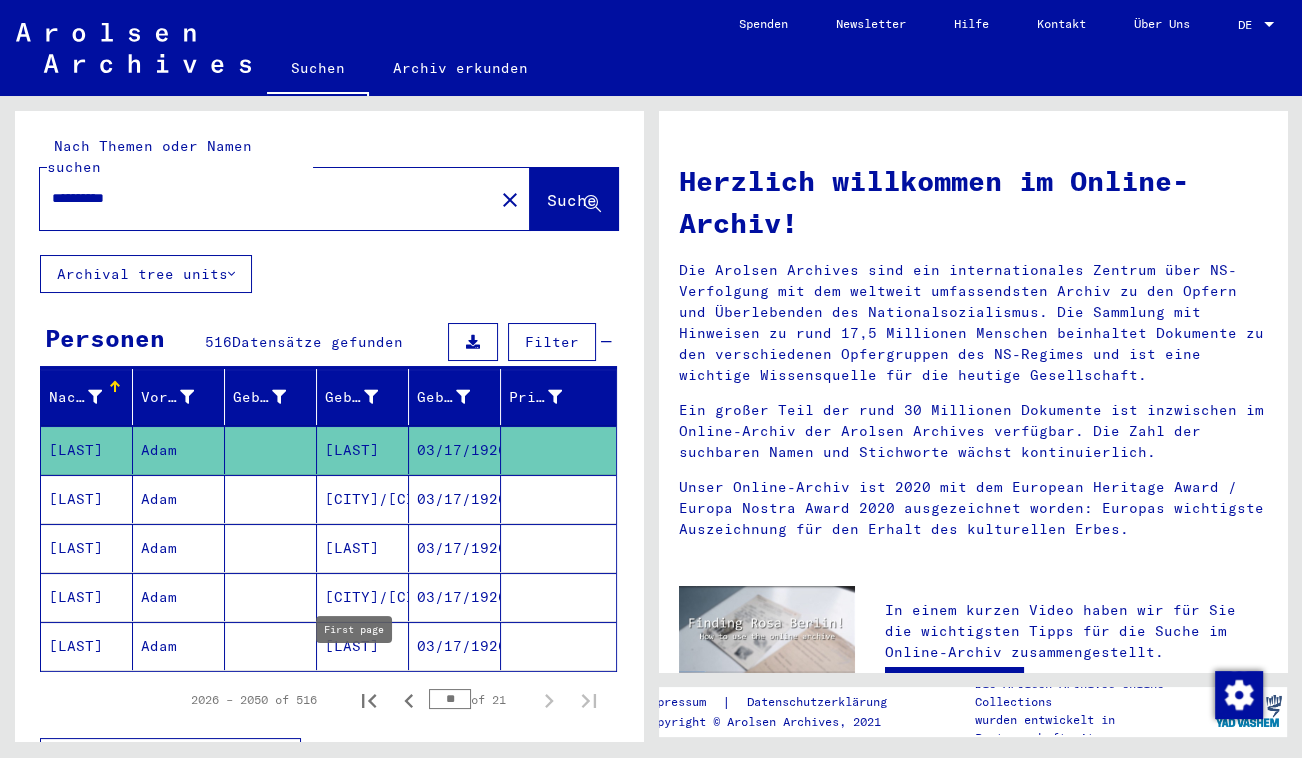 click 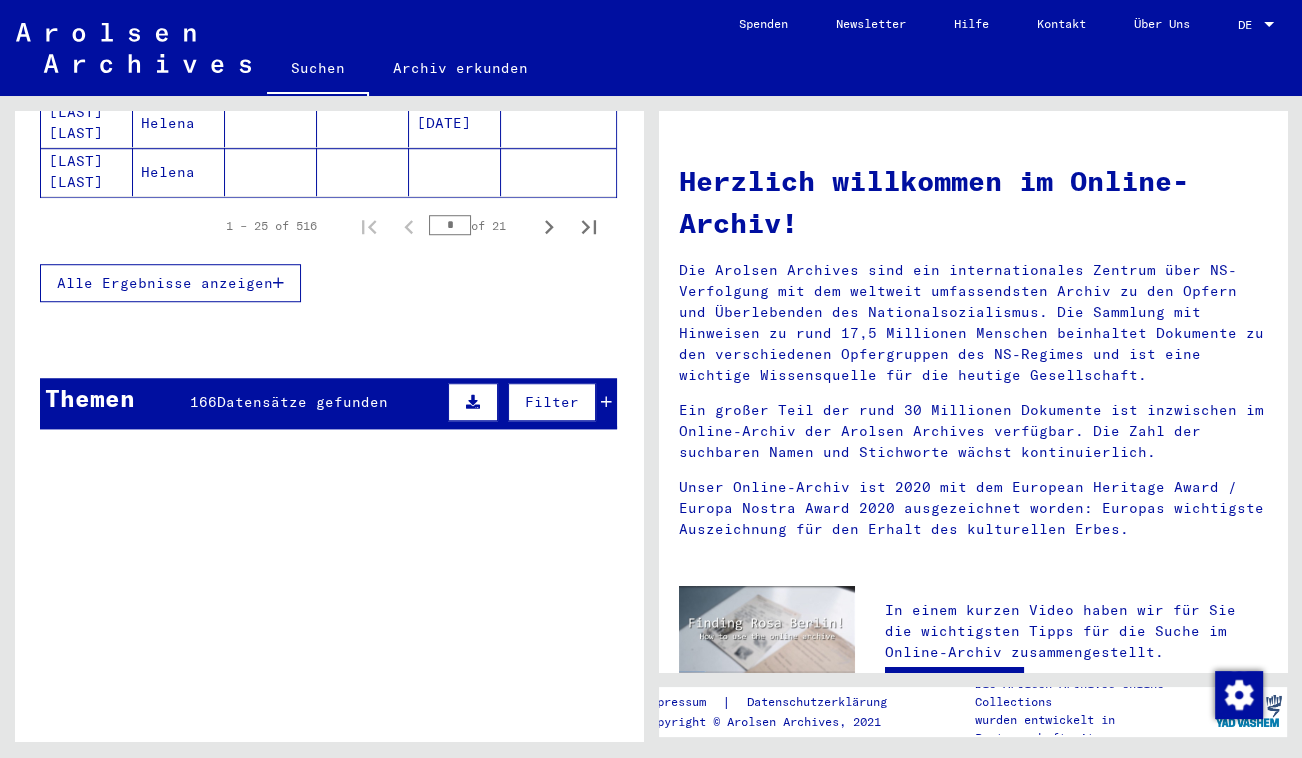 scroll, scrollTop: 1000, scrollLeft: 0, axis: vertical 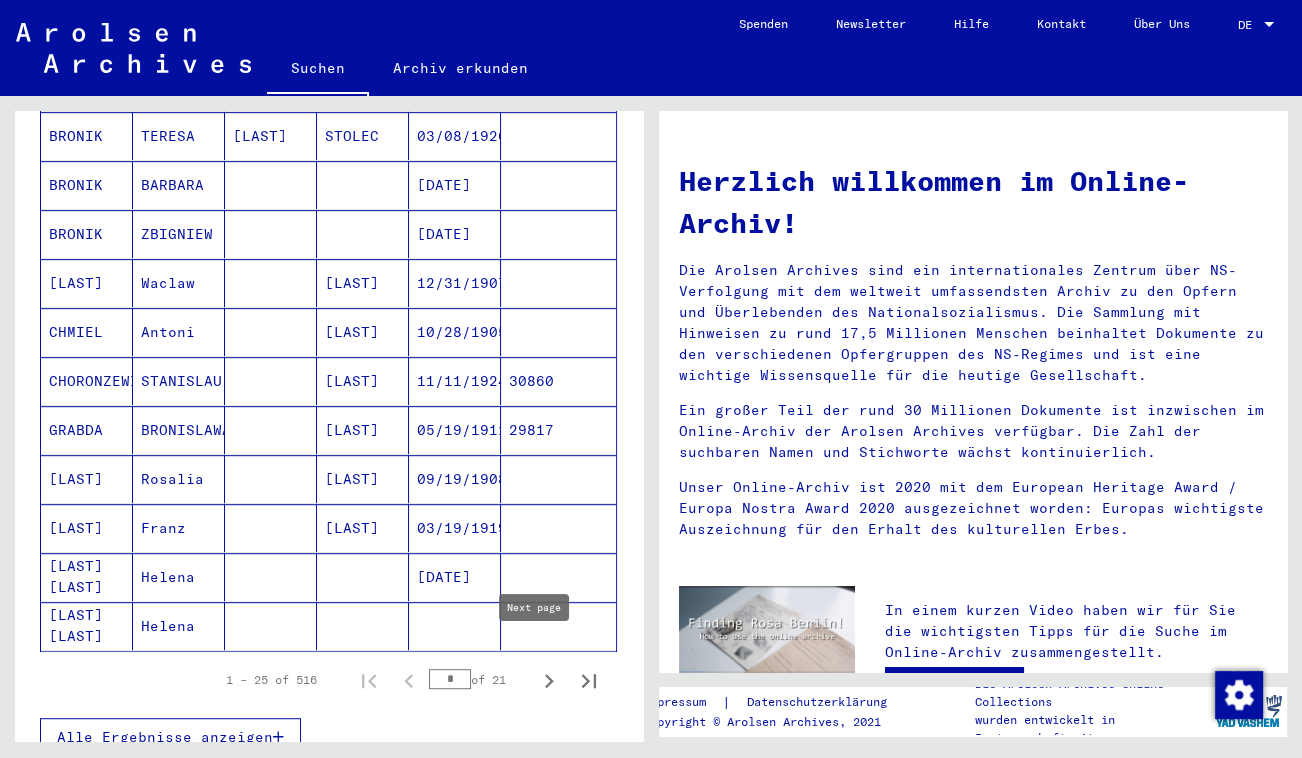 click 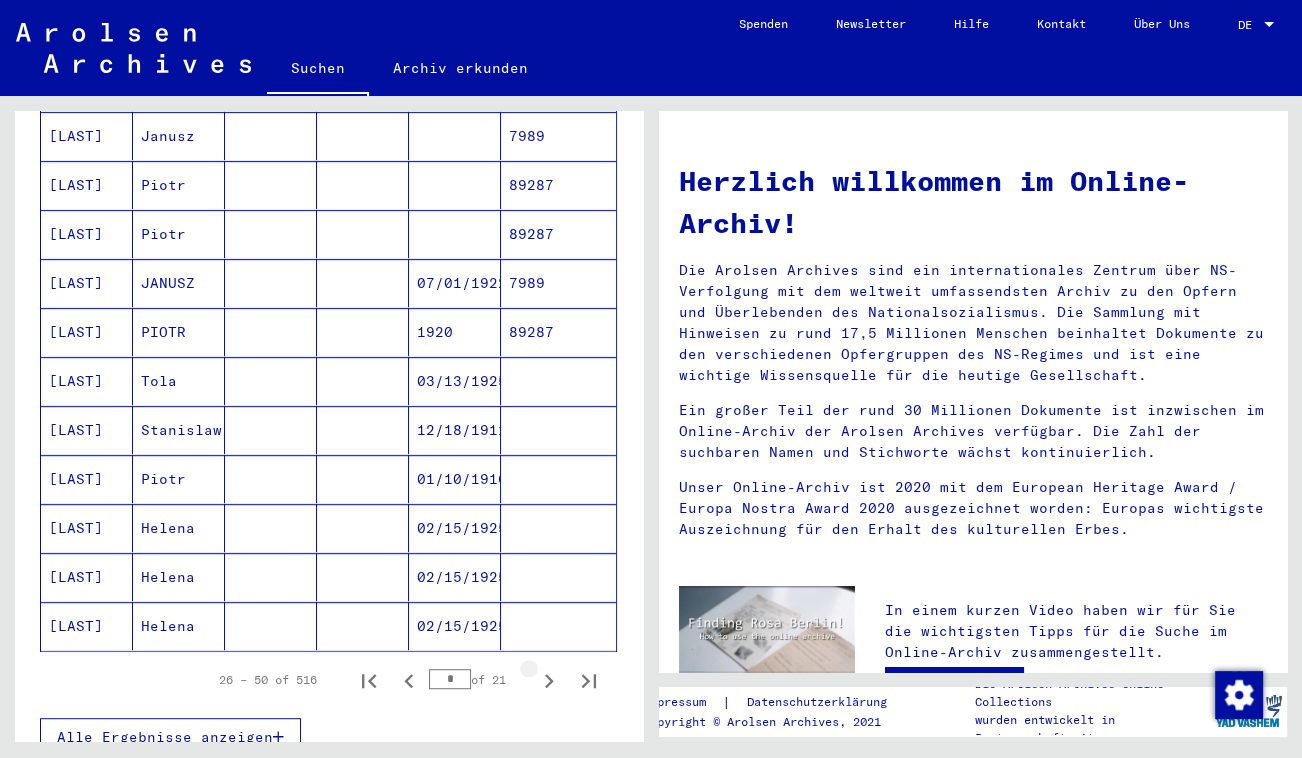 click 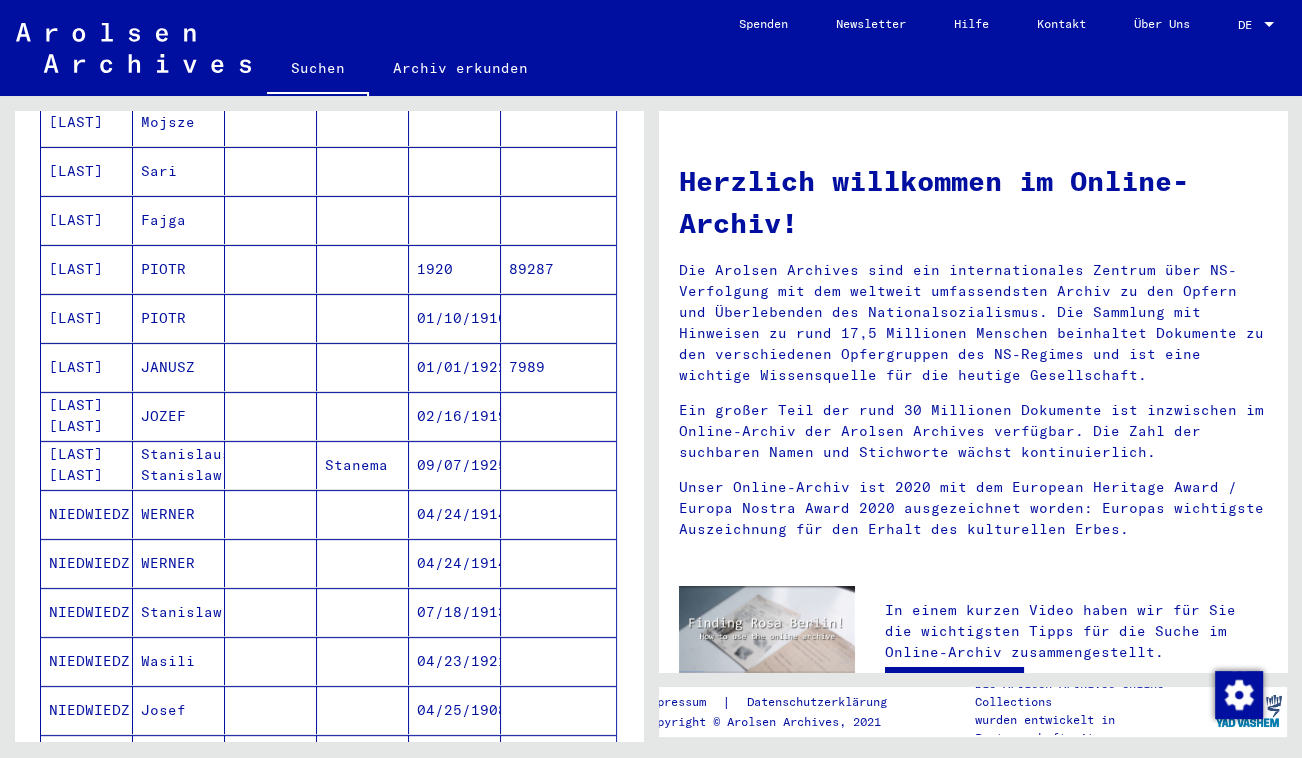 scroll, scrollTop: 454, scrollLeft: 0, axis: vertical 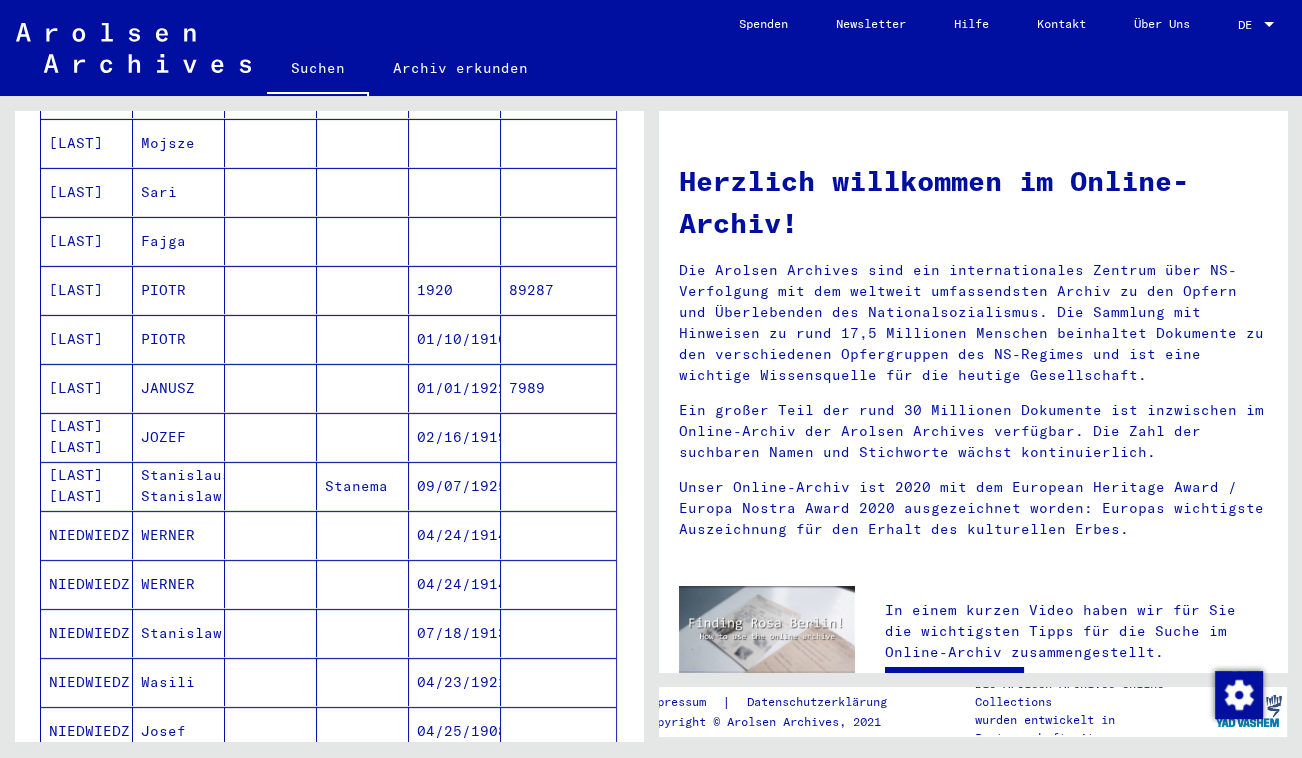 click on "NEDWIEDZ NIEDZWIEDZ" at bounding box center [87, 486] 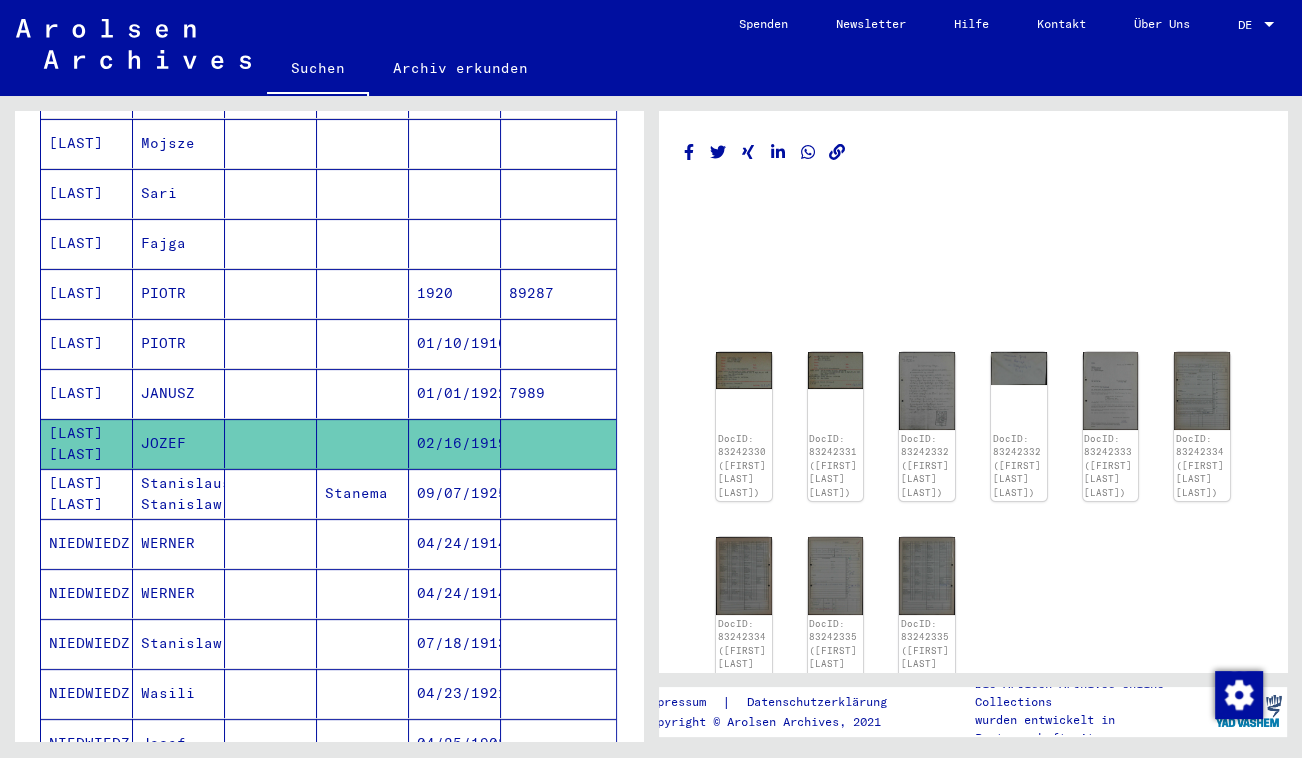 click 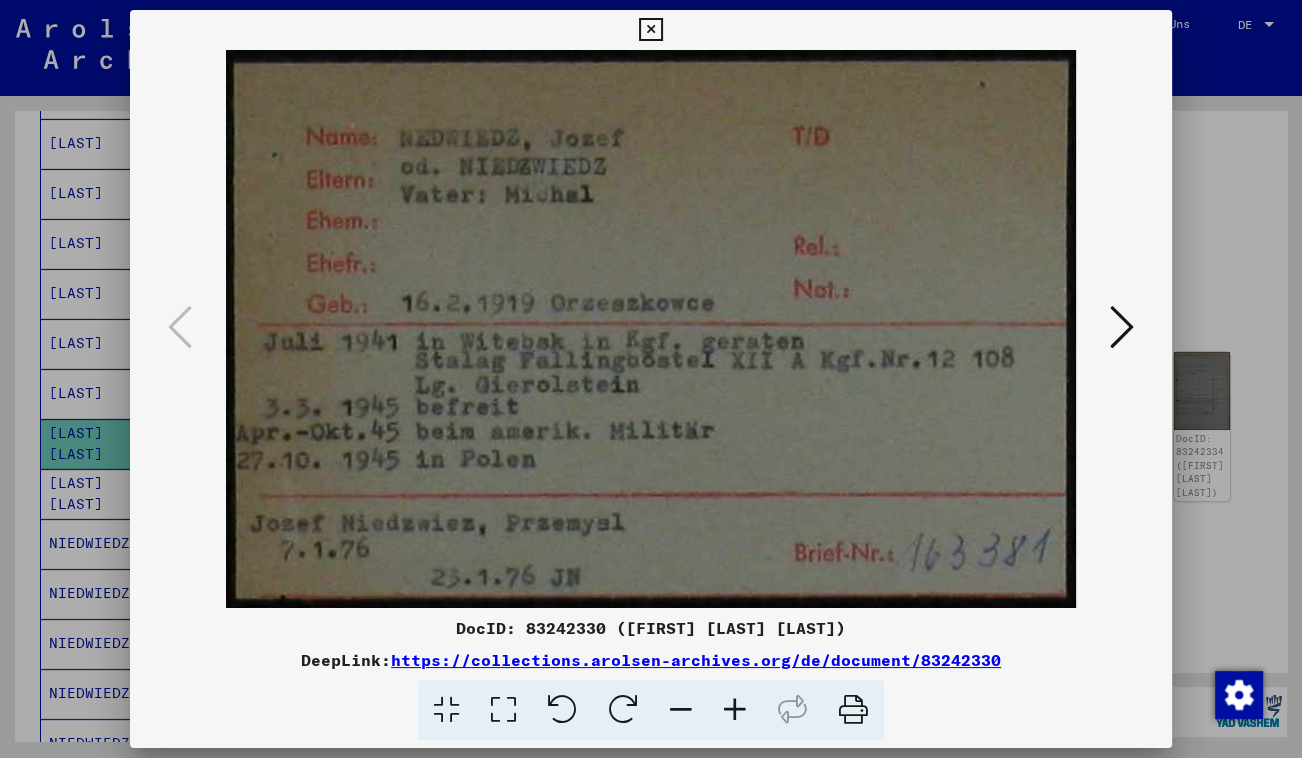 click at bounding box center (1122, 327) 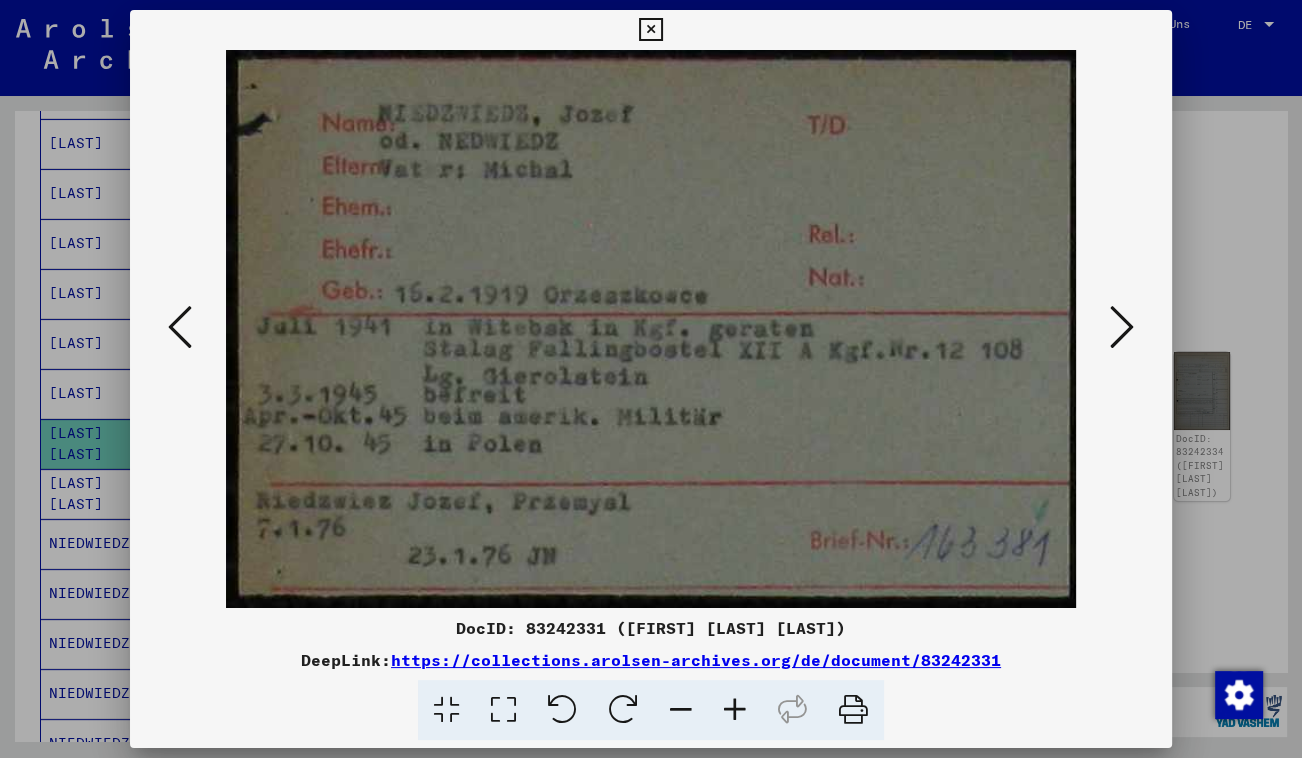 click at bounding box center (1122, 327) 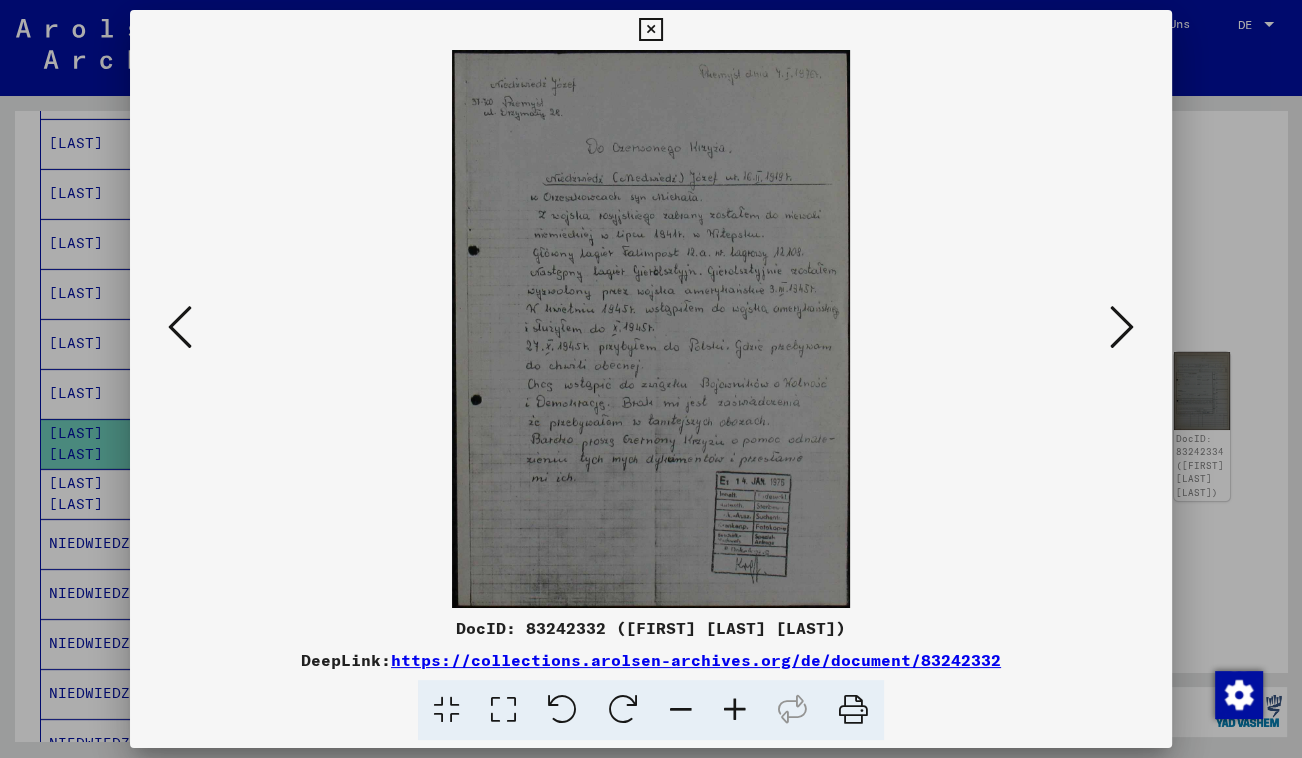 click at bounding box center [1122, 327] 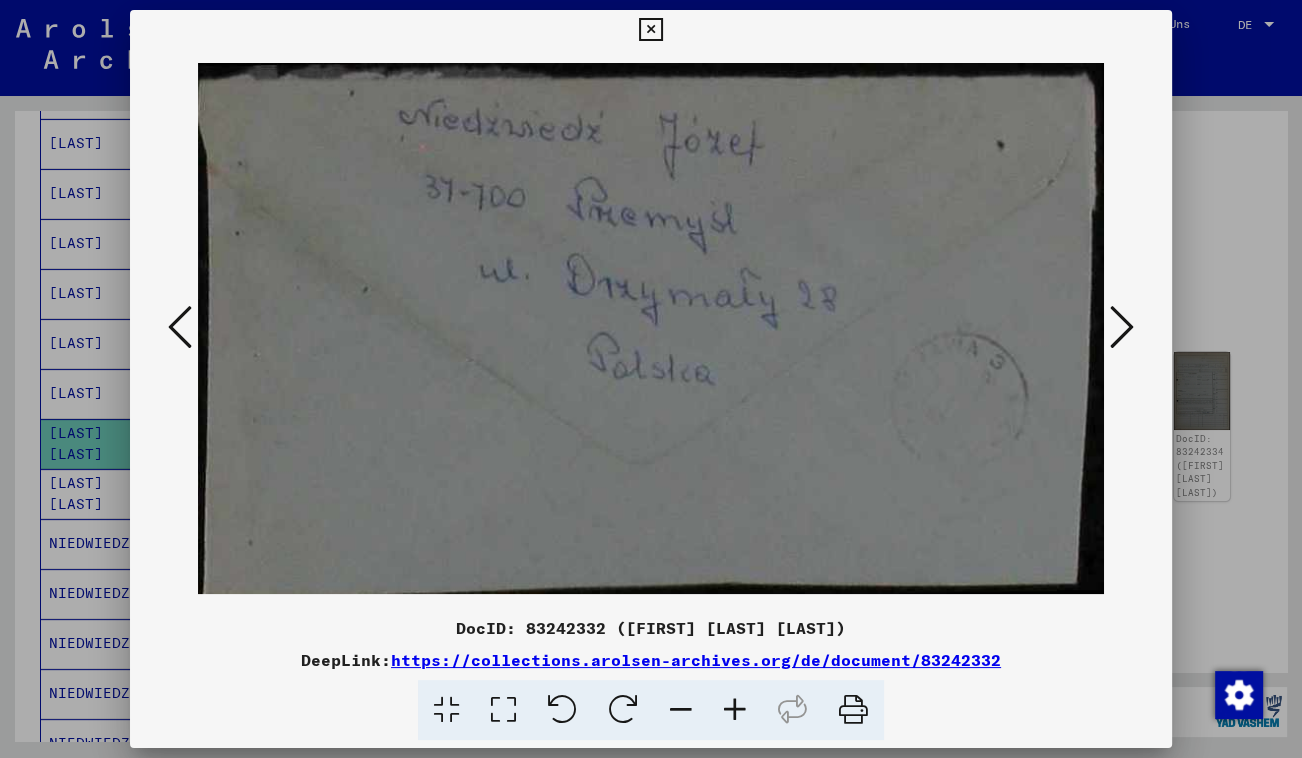 click at bounding box center (1122, 327) 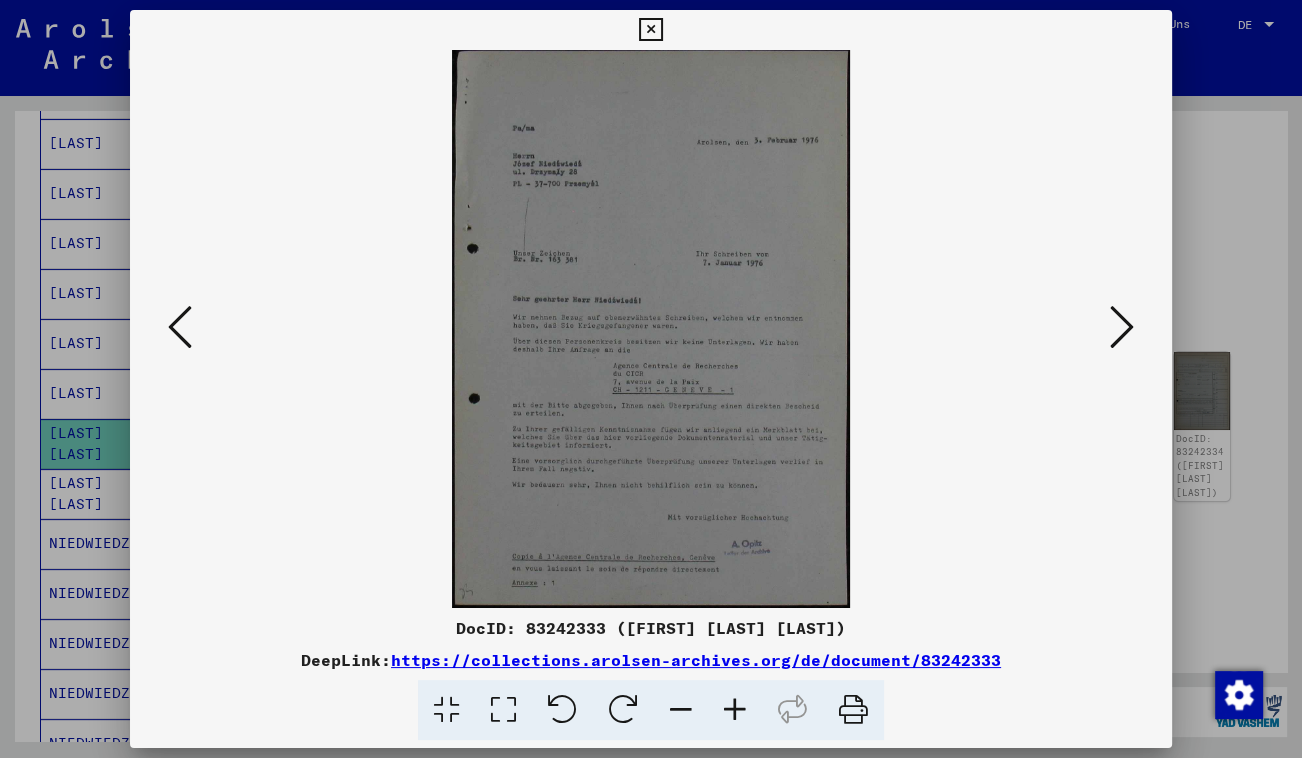 click at bounding box center (503, 710) 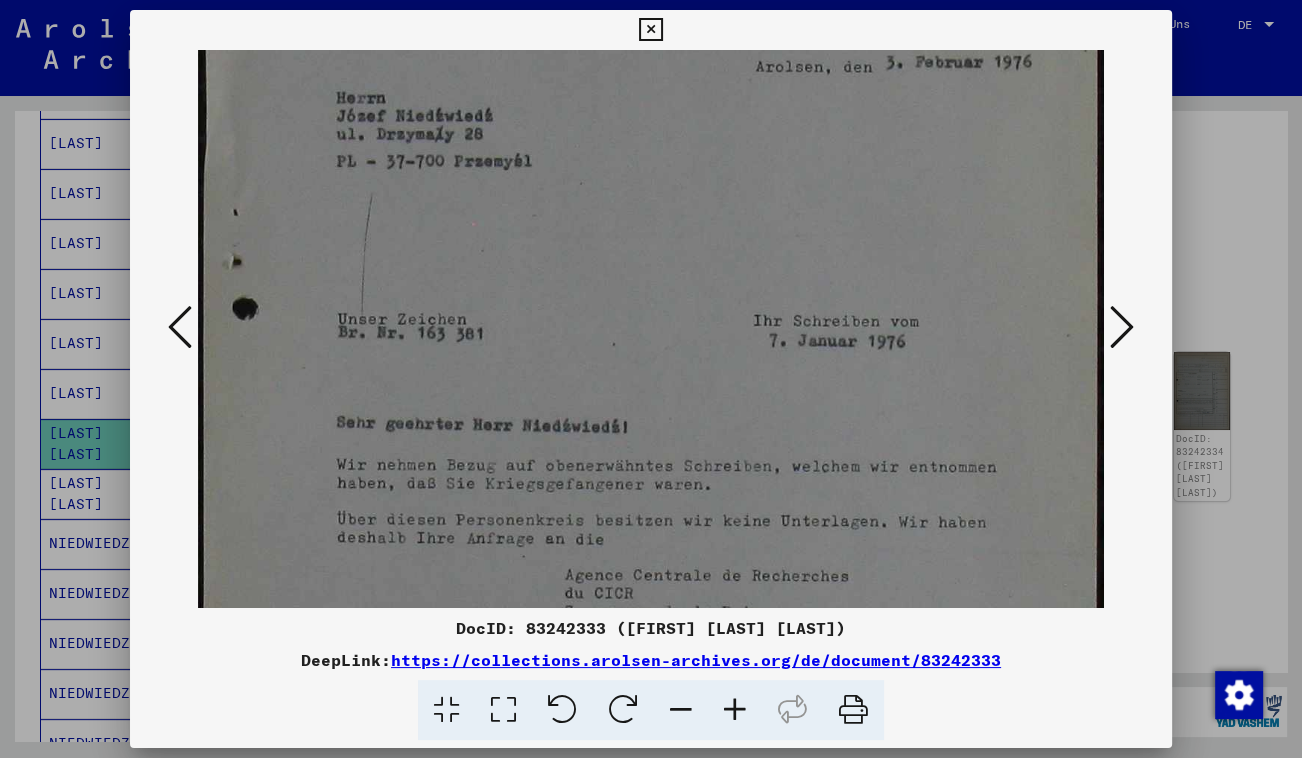 scroll, scrollTop: 314, scrollLeft: 0, axis: vertical 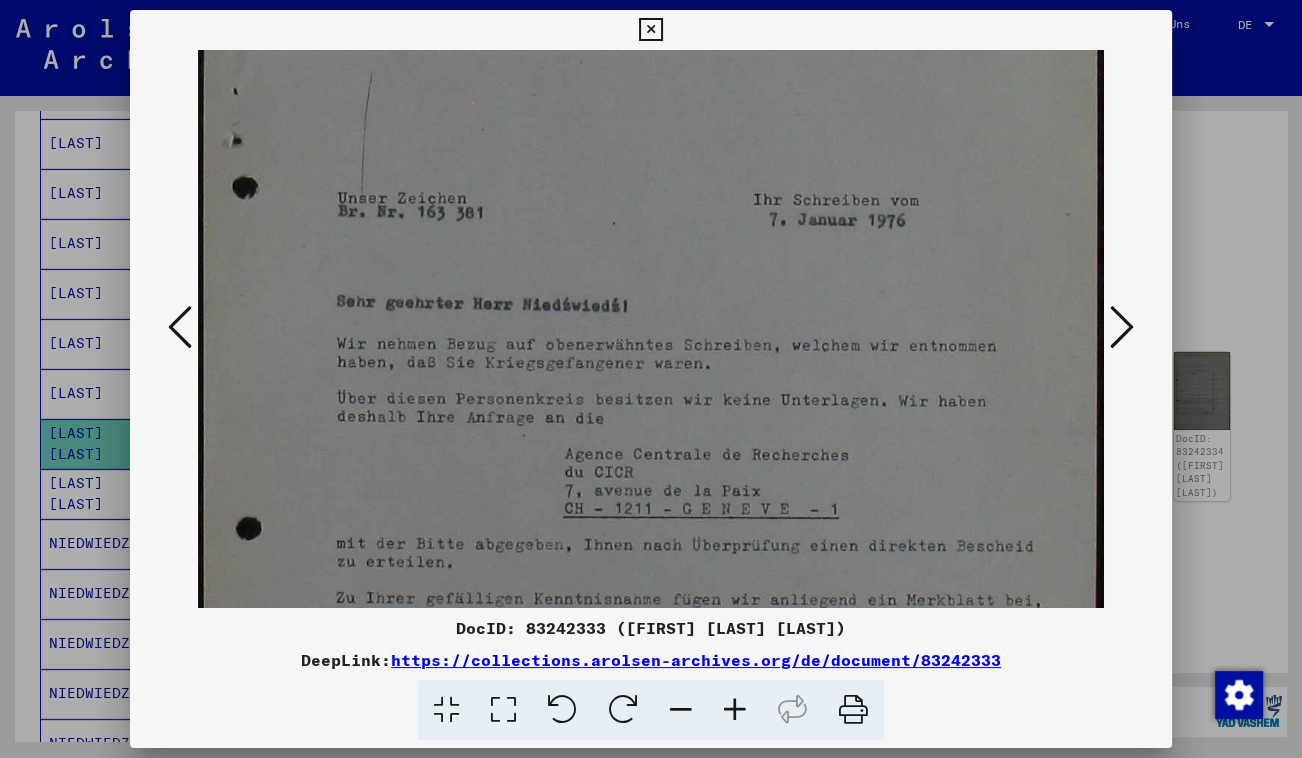 drag, startPoint x: 706, startPoint y: 556, endPoint x: 689, endPoint y: 241, distance: 315.4584 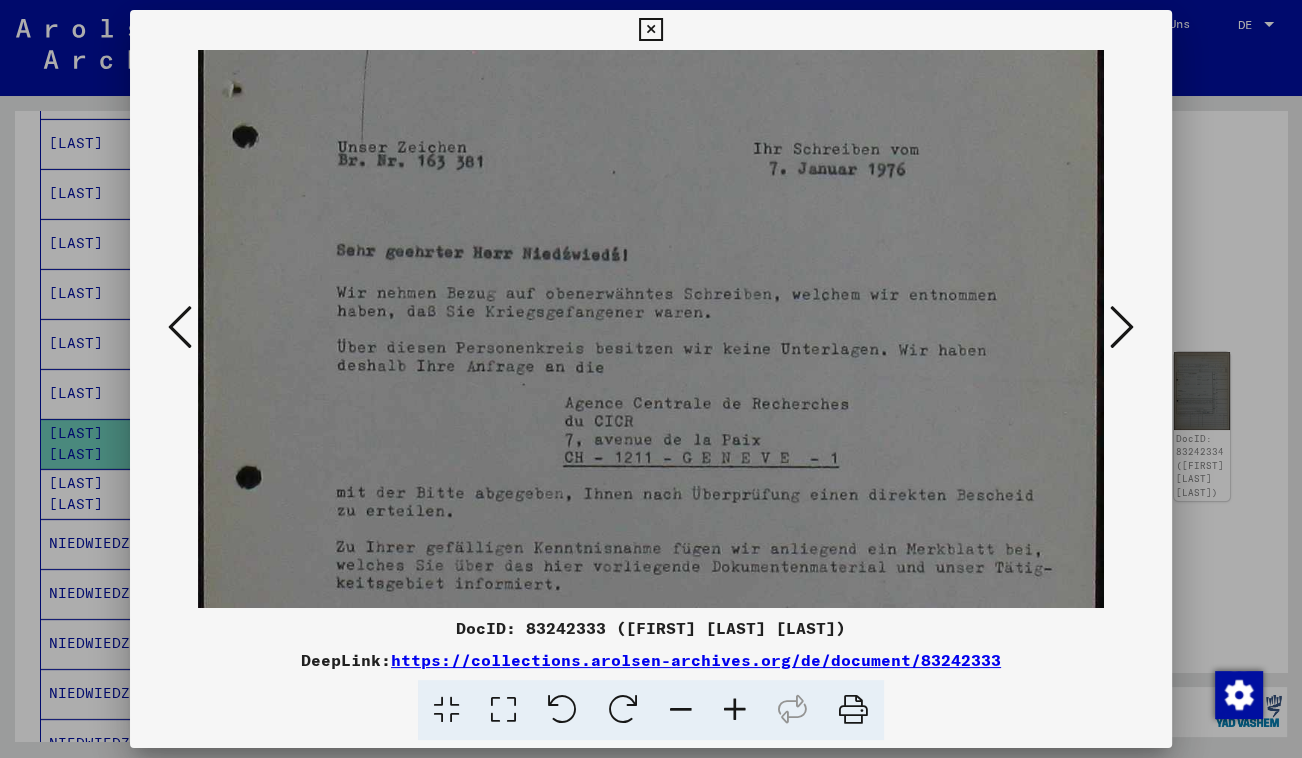 drag, startPoint x: 711, startPoint y: 463, endPoint x: 700, endPoint y: 413, distance: 51.1957 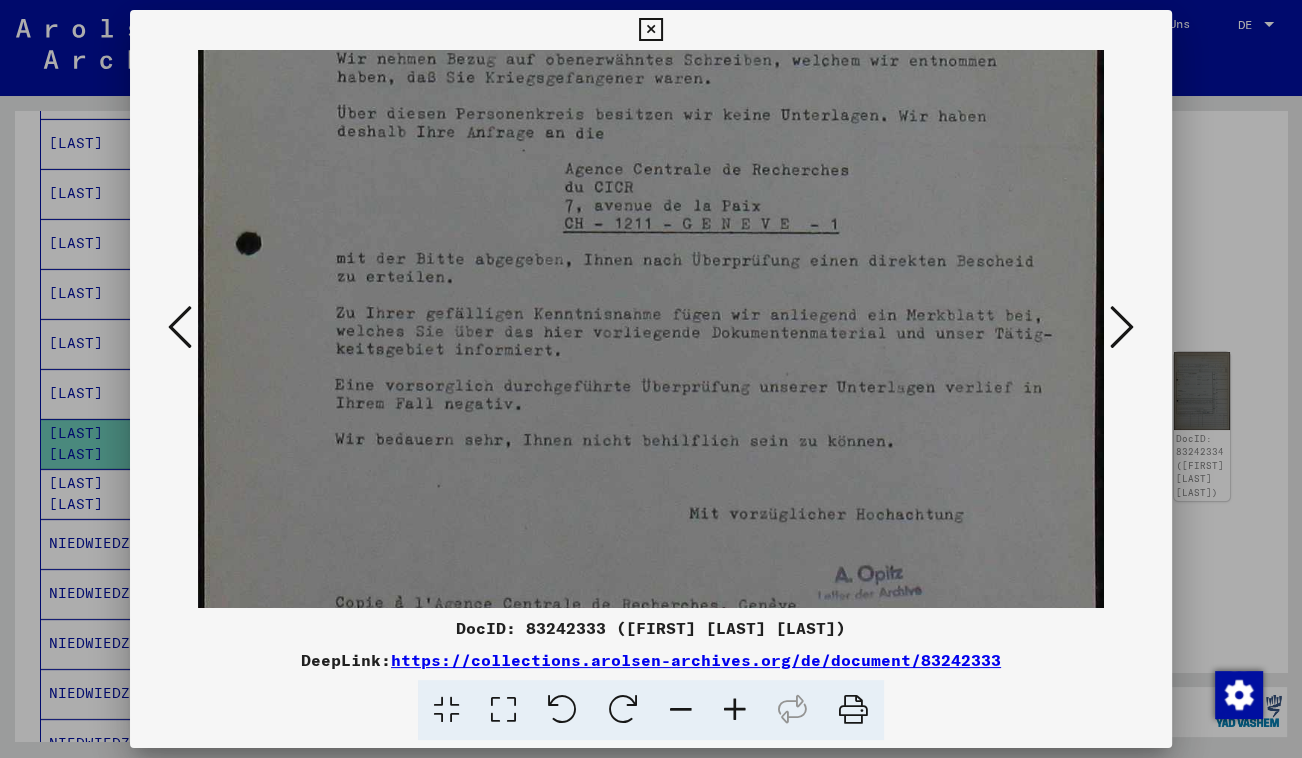 drag, startPoint x: 702, startPoint y: 519, endPoint x: 695, endPoint y: 285, distance: 234.10468 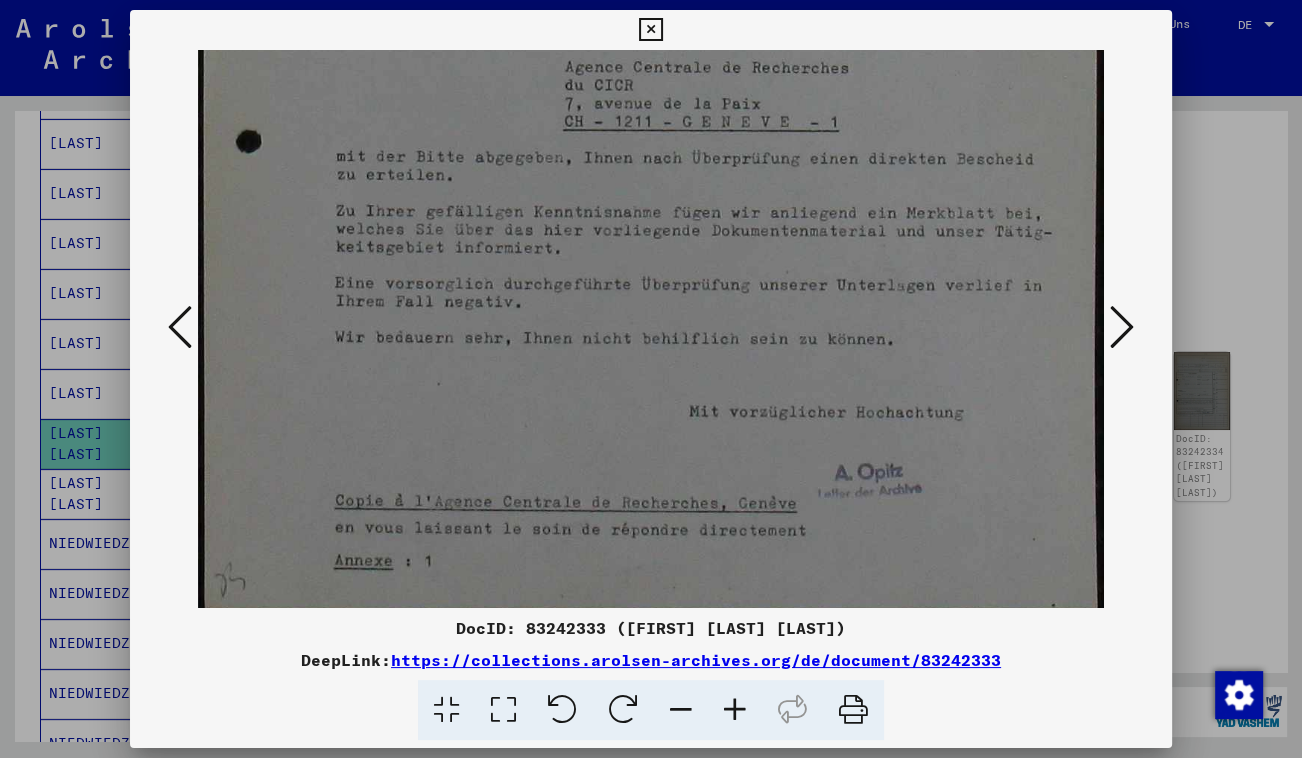 scroll, scrollTop: 710, scrollLeft: 0, axis: vertical 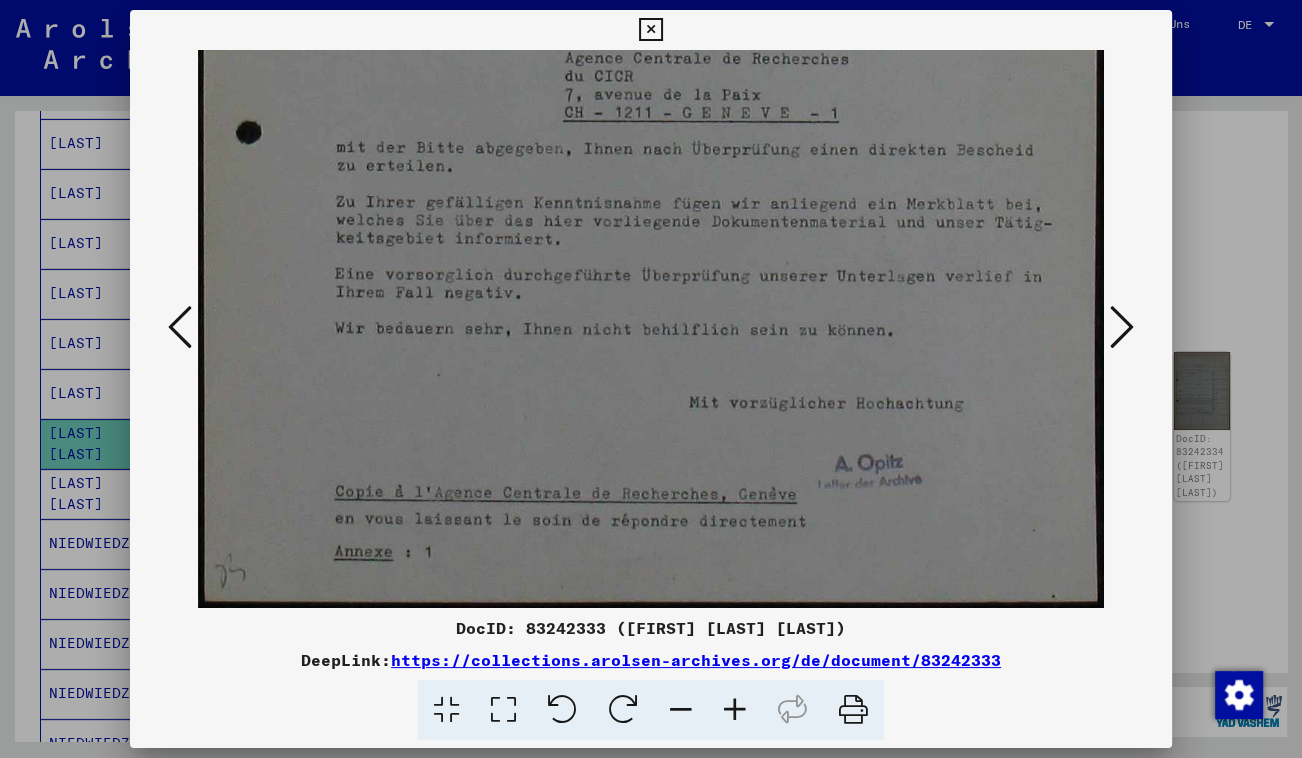 drag, startPoint x: 707, startPoint y: 420, endPoint x: 710, endPoint y: 256, distance: 164.02744 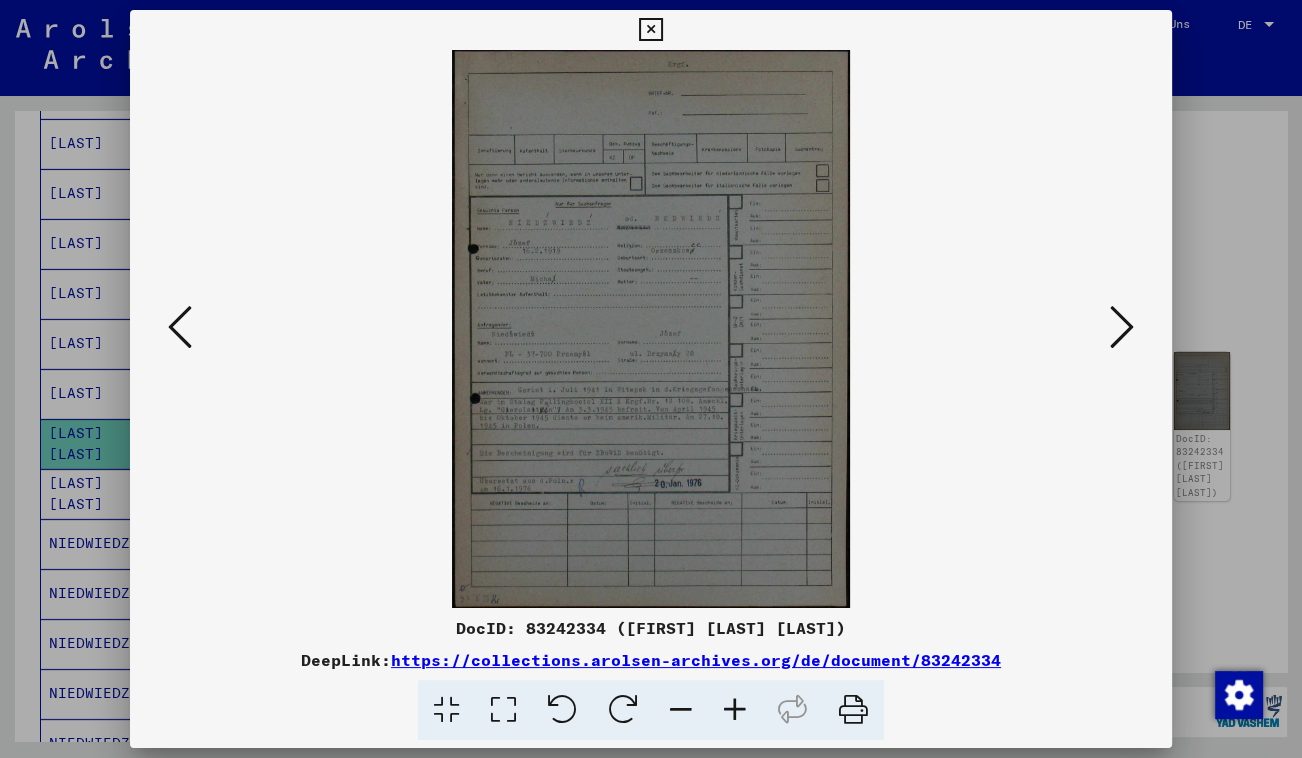 click at bounding box center (1122, 327) 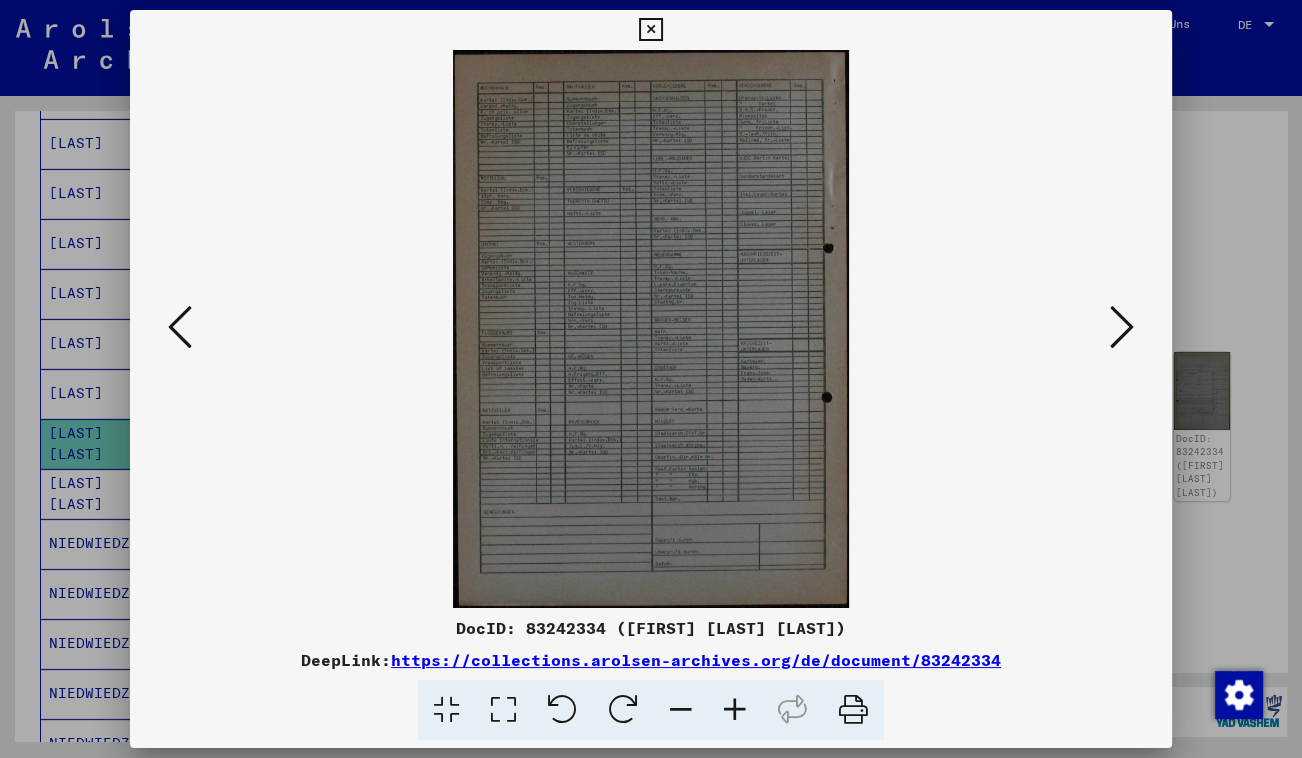 click at bounding box center (1122, 327) 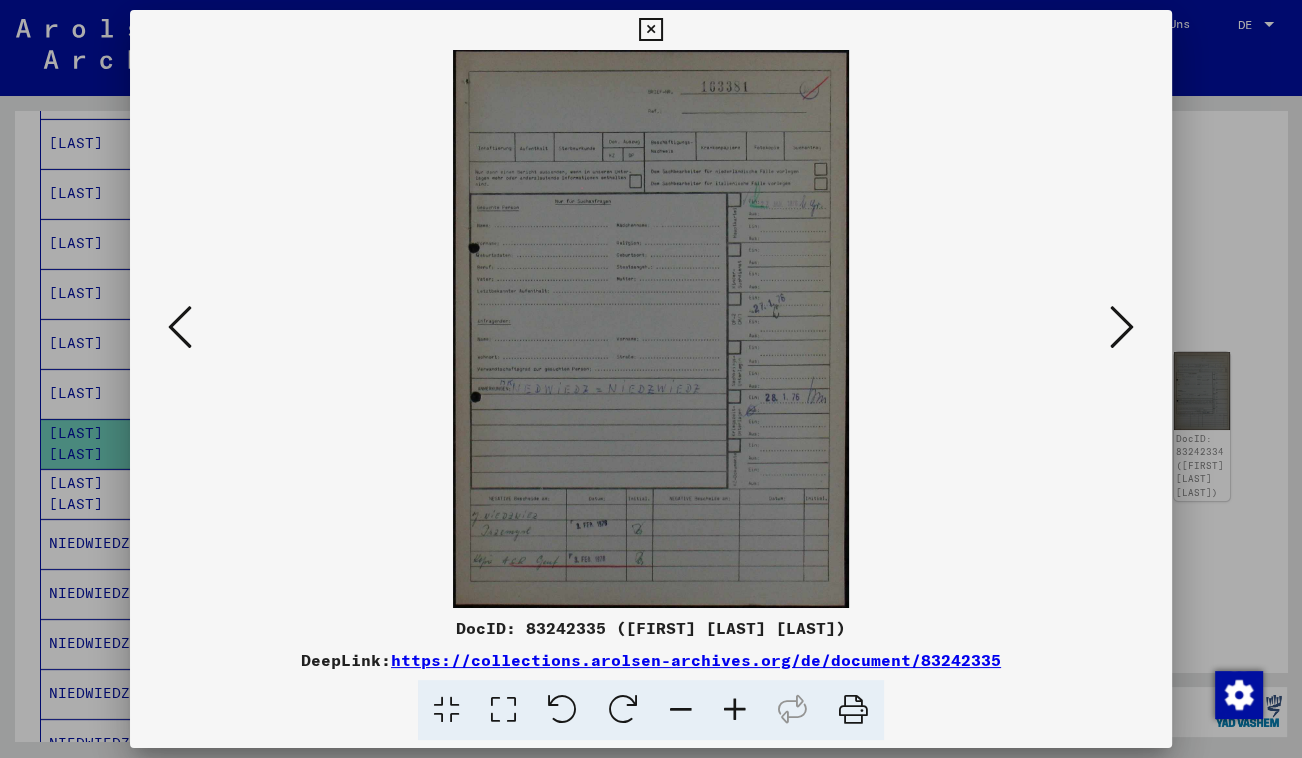 click at bounding box center (1122, 327) 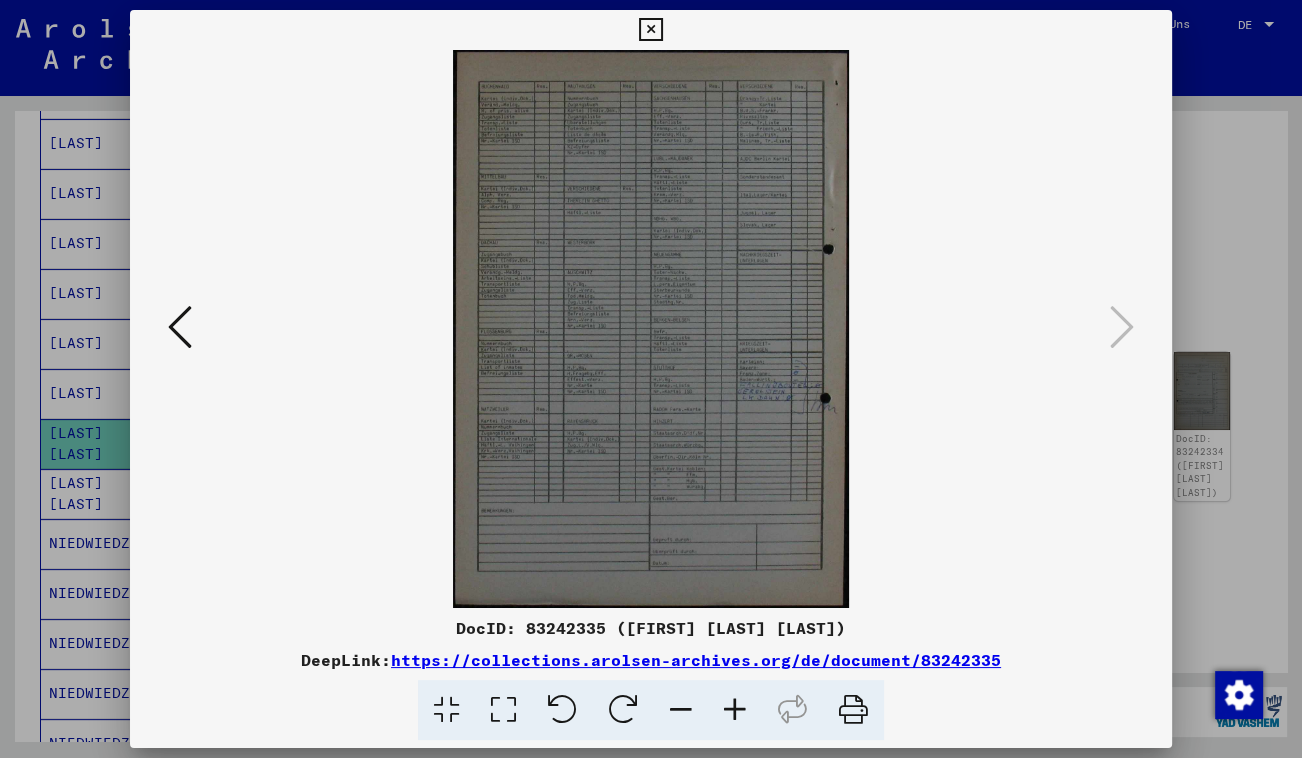 click at bounding box center (650, 30) 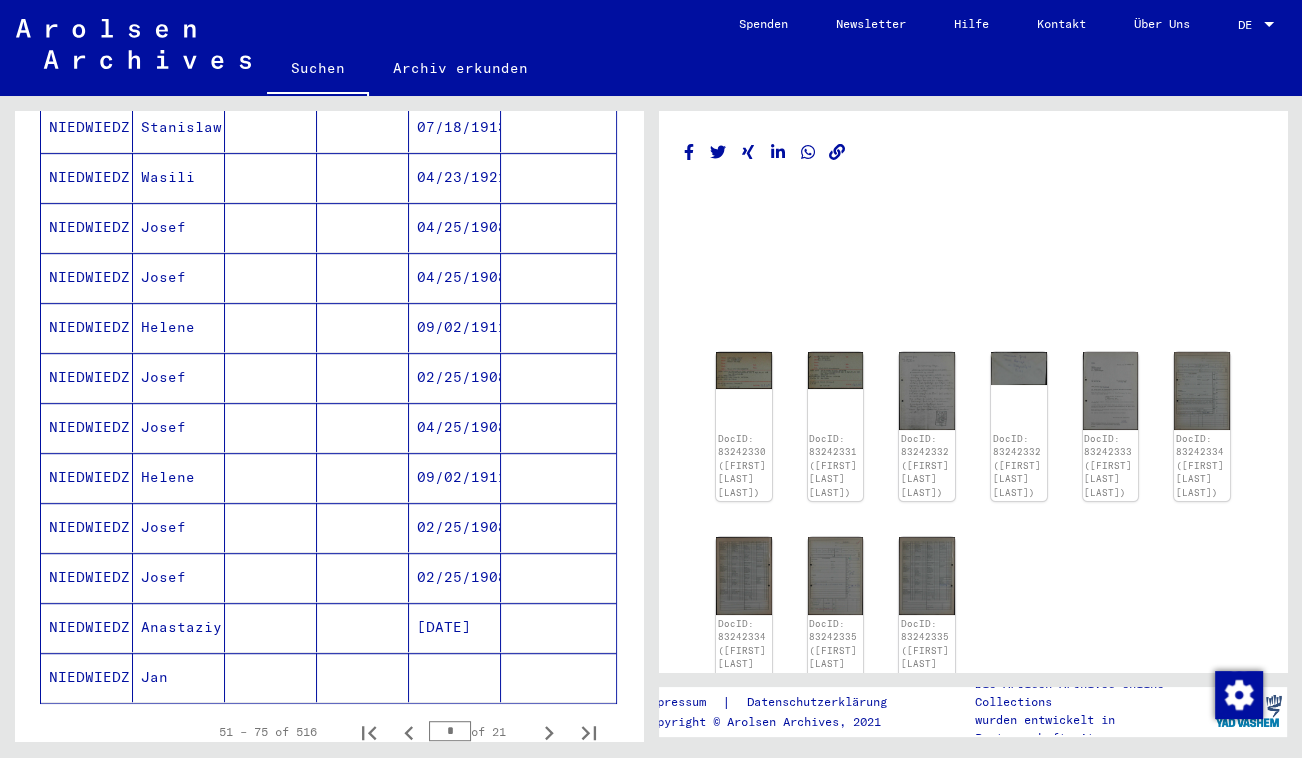 scroll, scrollTop: 1003, scrollLeft: 0, axis: vertical 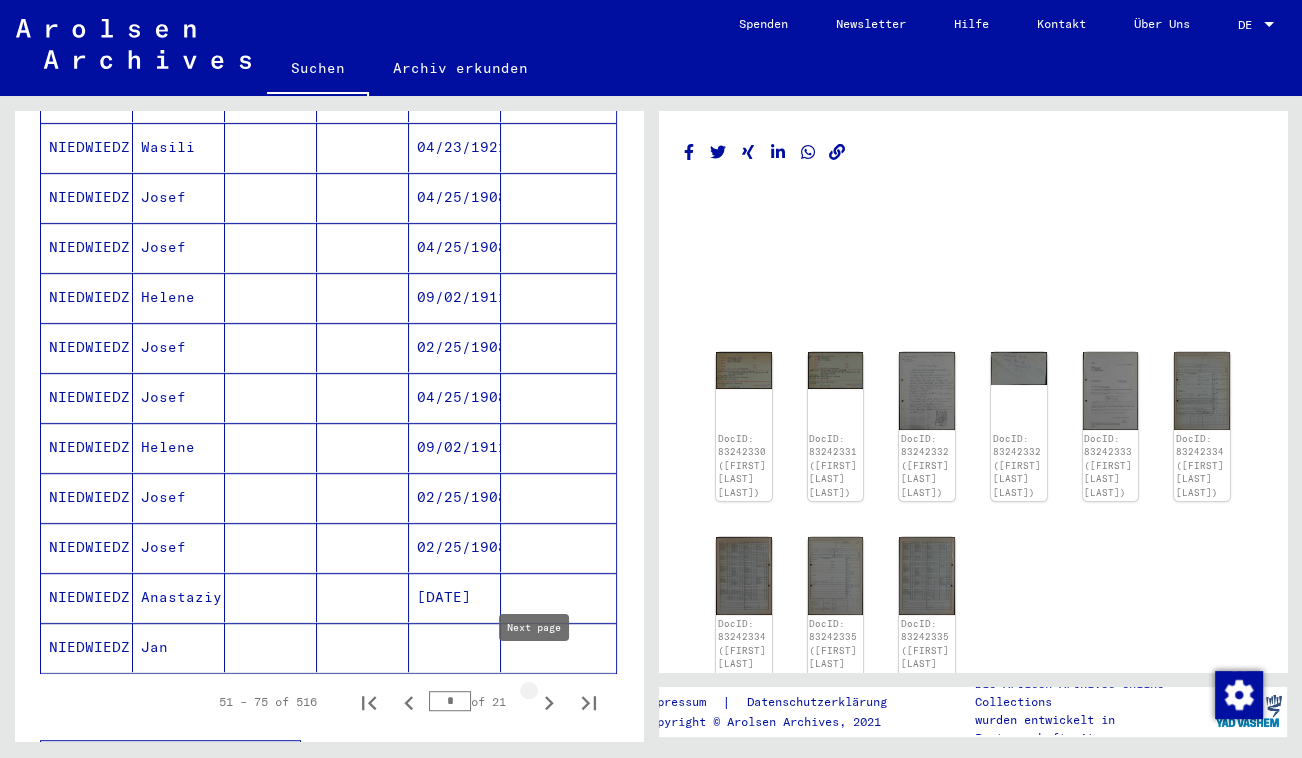click 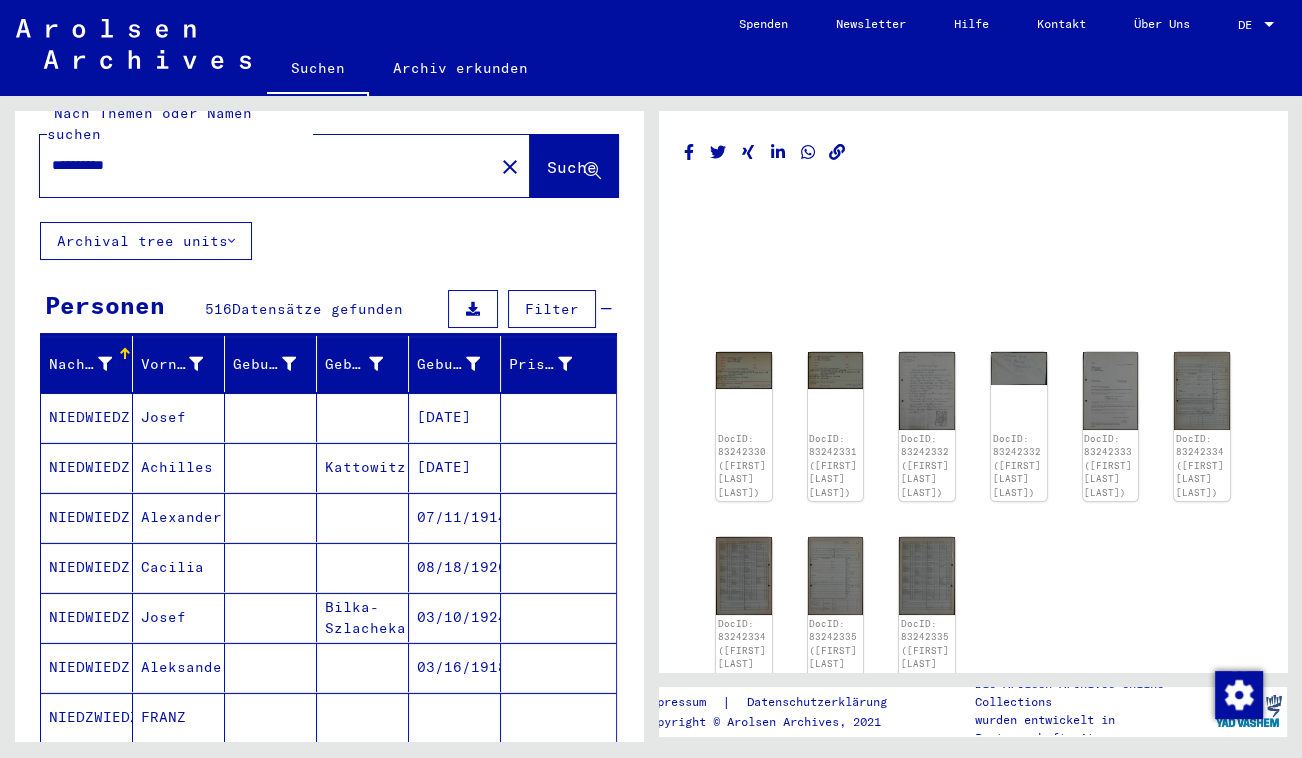 scroll, scrollTop: 0, scrollLeft: 0, axis: both 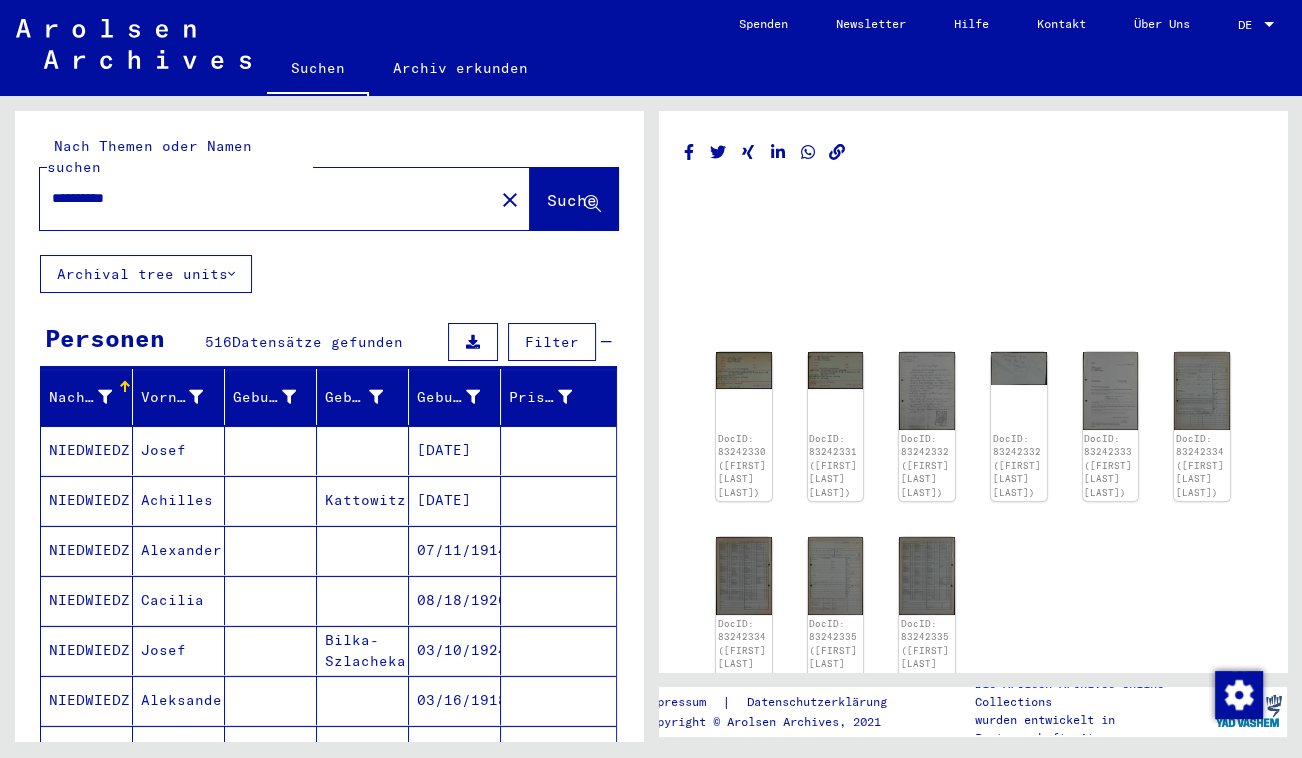 click on "**********" 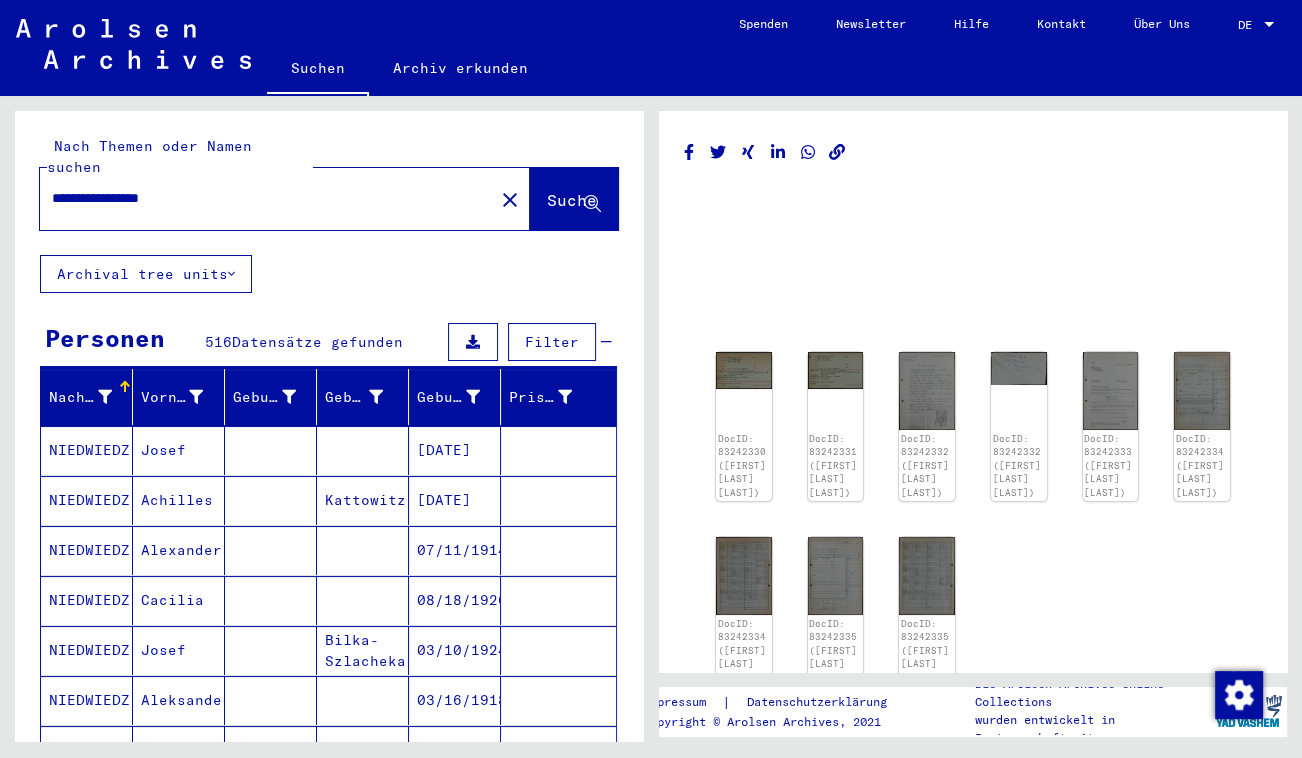 type on "**********" 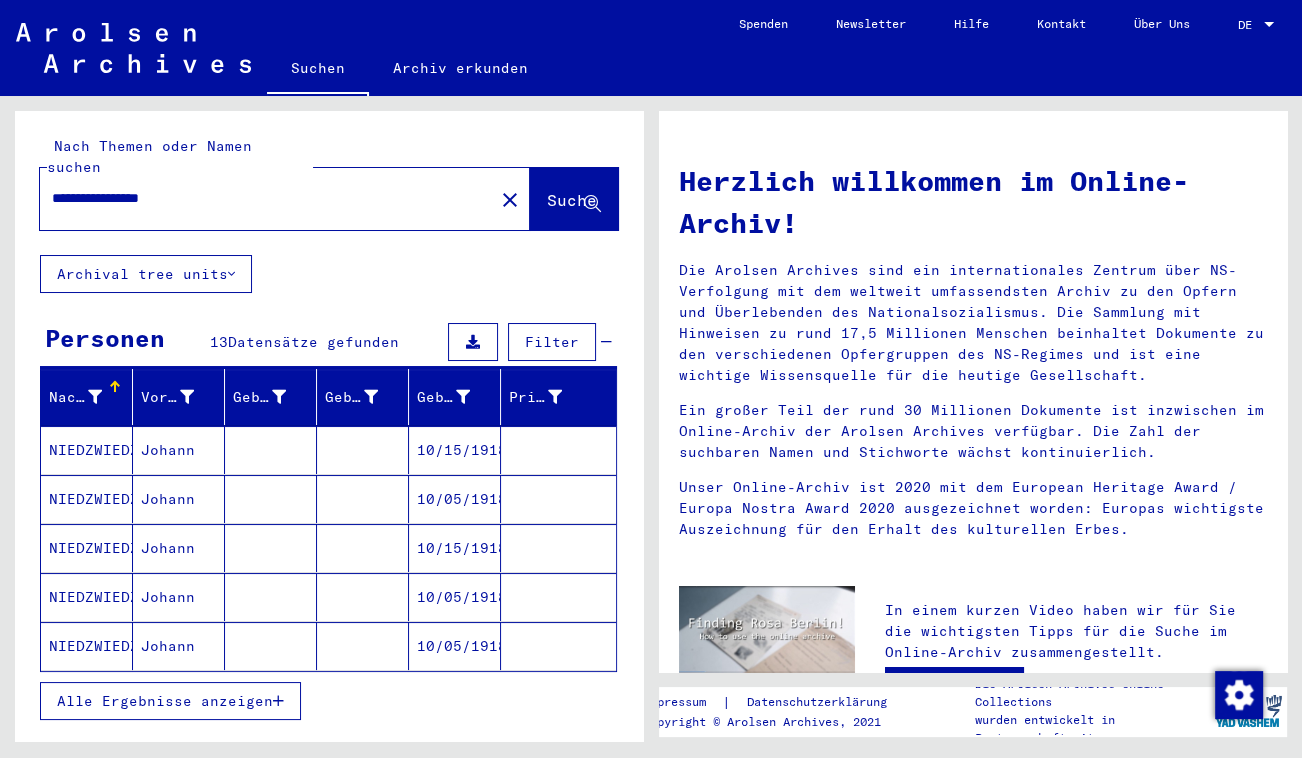 click at bounding box center (271, 499) 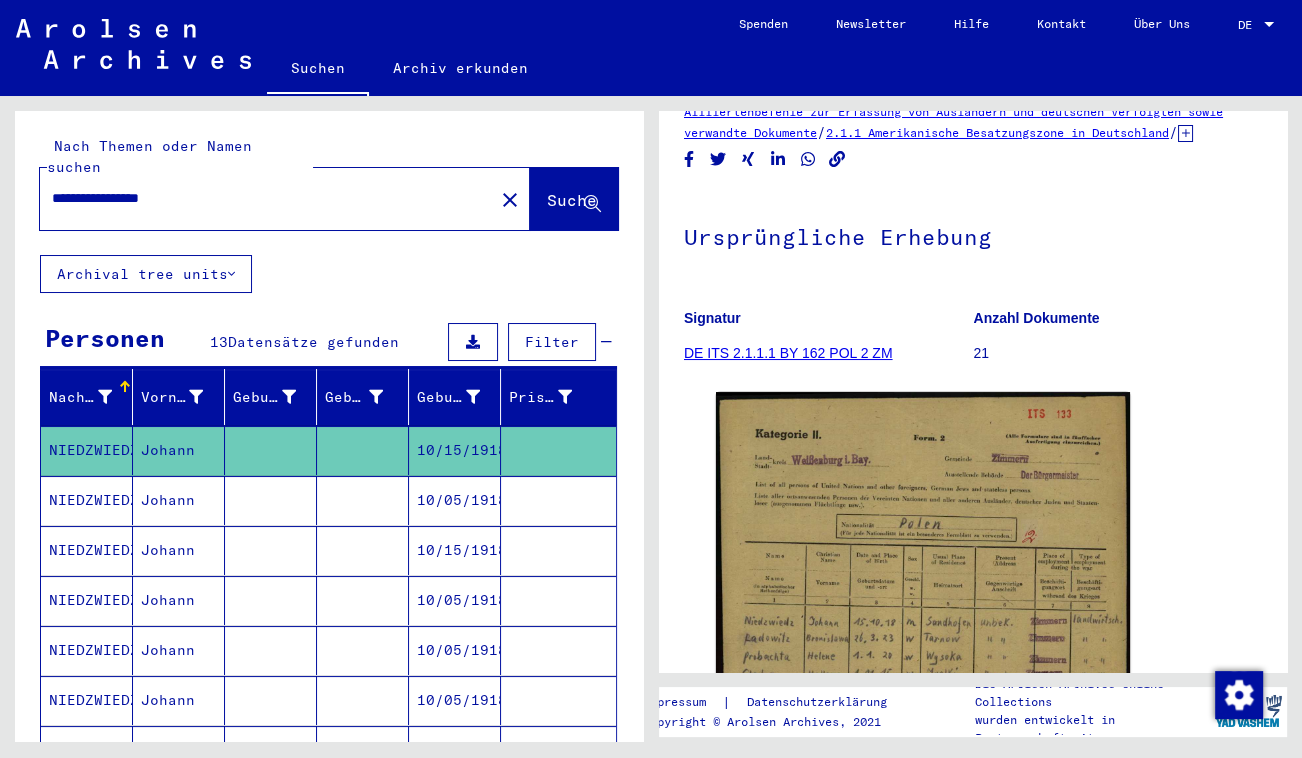 scroll, scrollTop: 181, scrollLeft: 0, axis: vertical 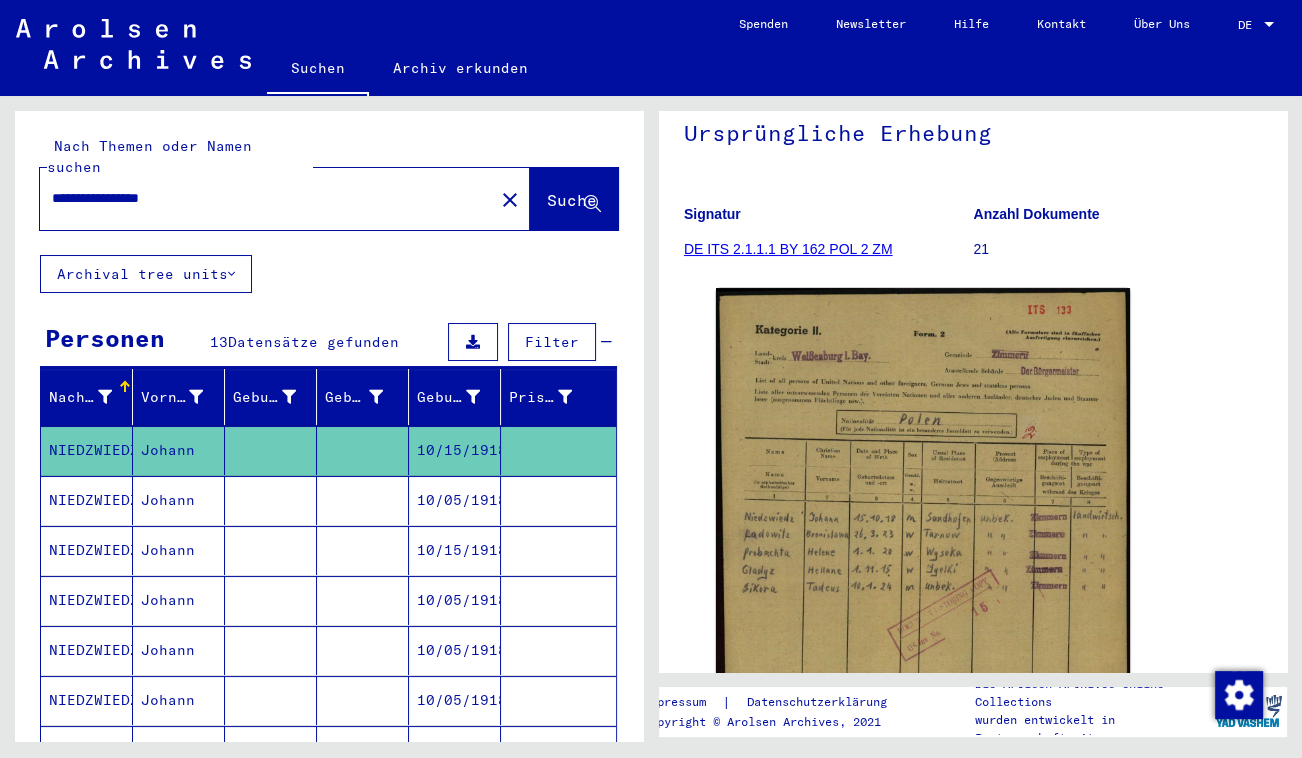 click 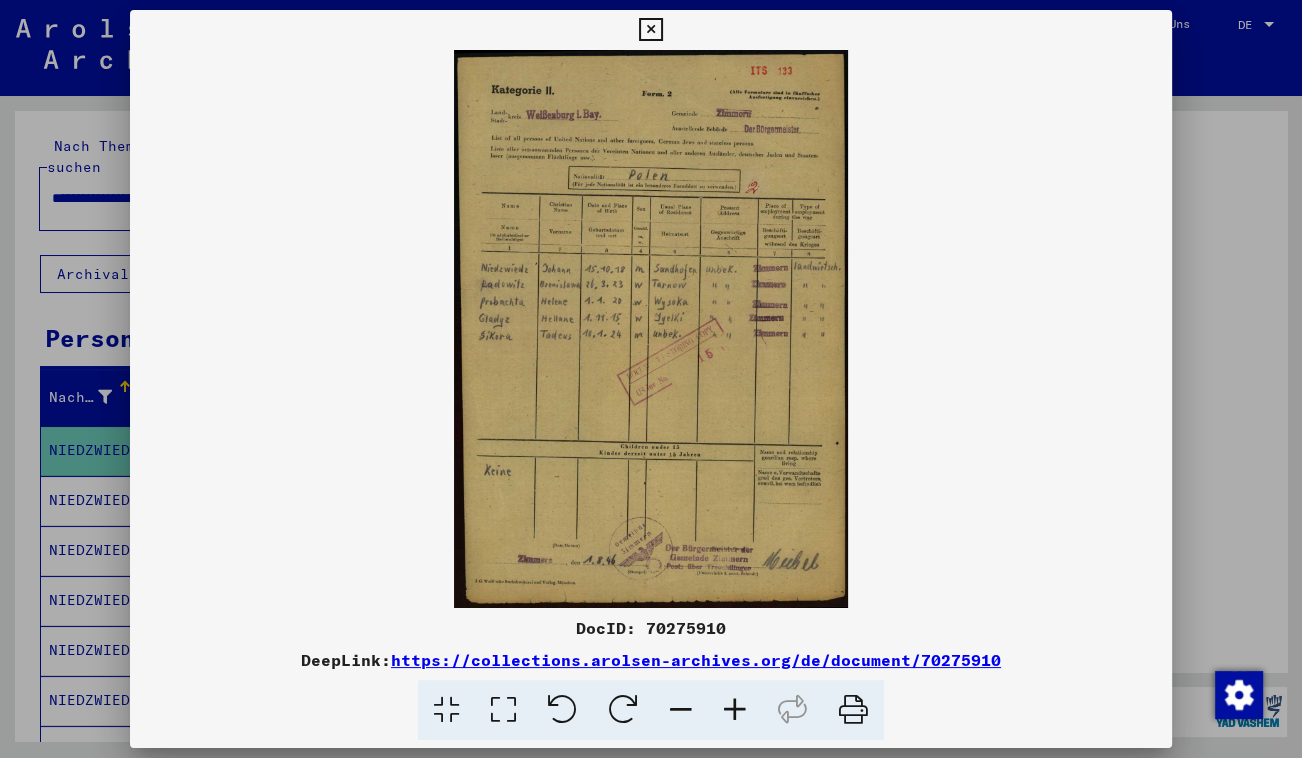 click at bounding box center (503, 710) 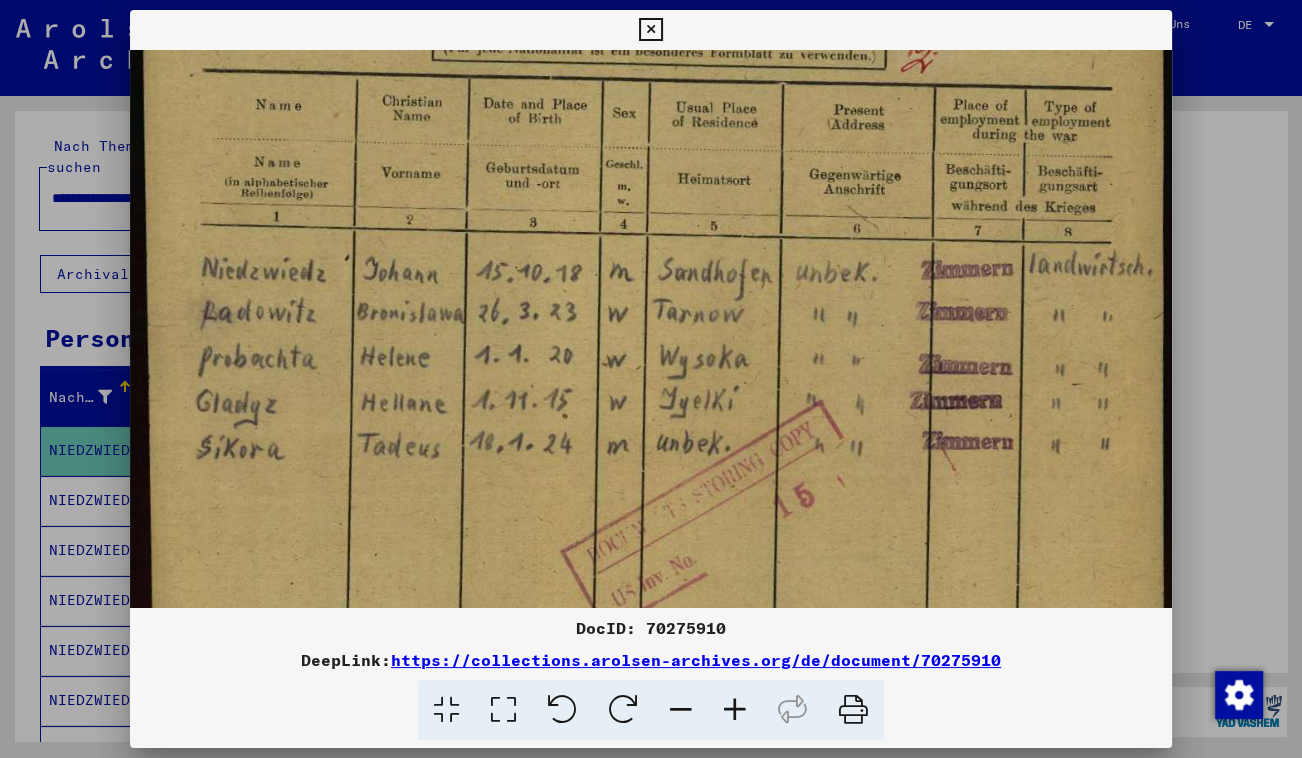 scroll, scrollTop: 368, scrollLeft: 0, axis: vertical 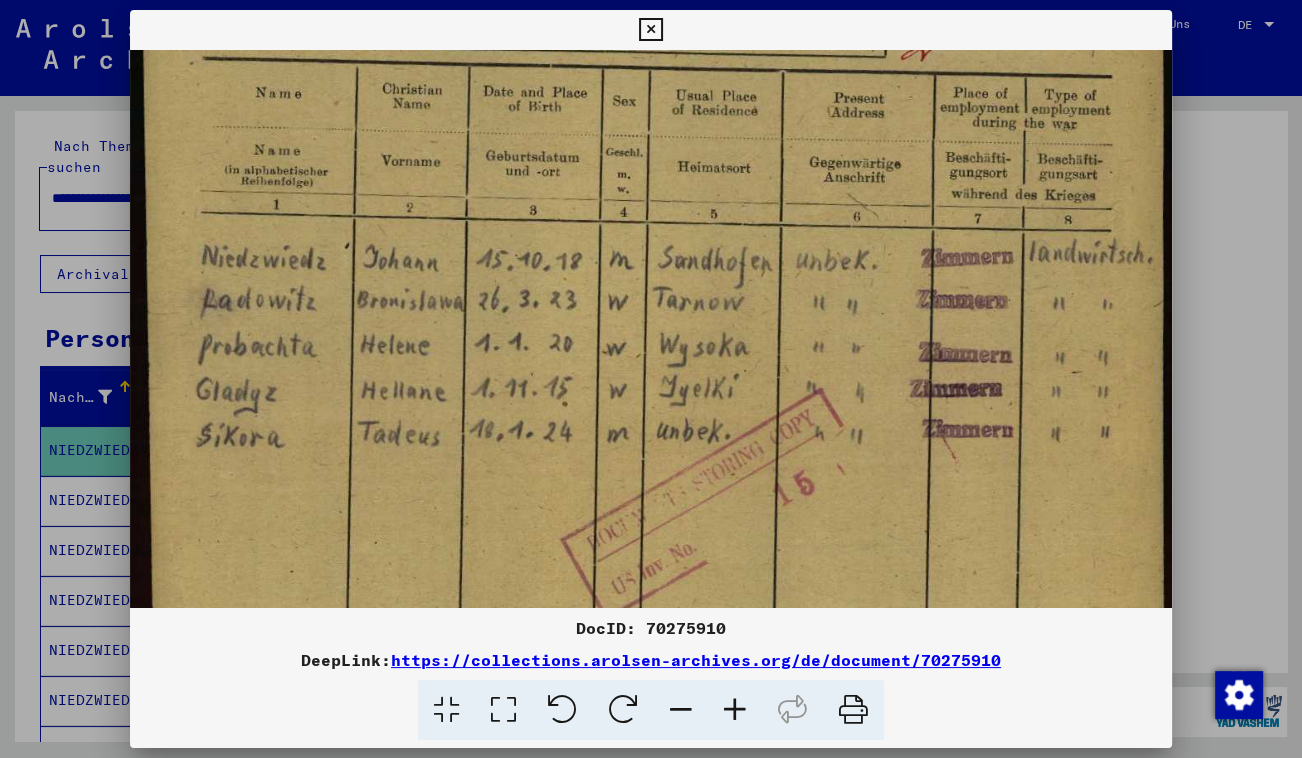drag, startPoint x: 617, startPoint y: 510, endPoint x: 574, endPoint y: 142, distance: 370.50372 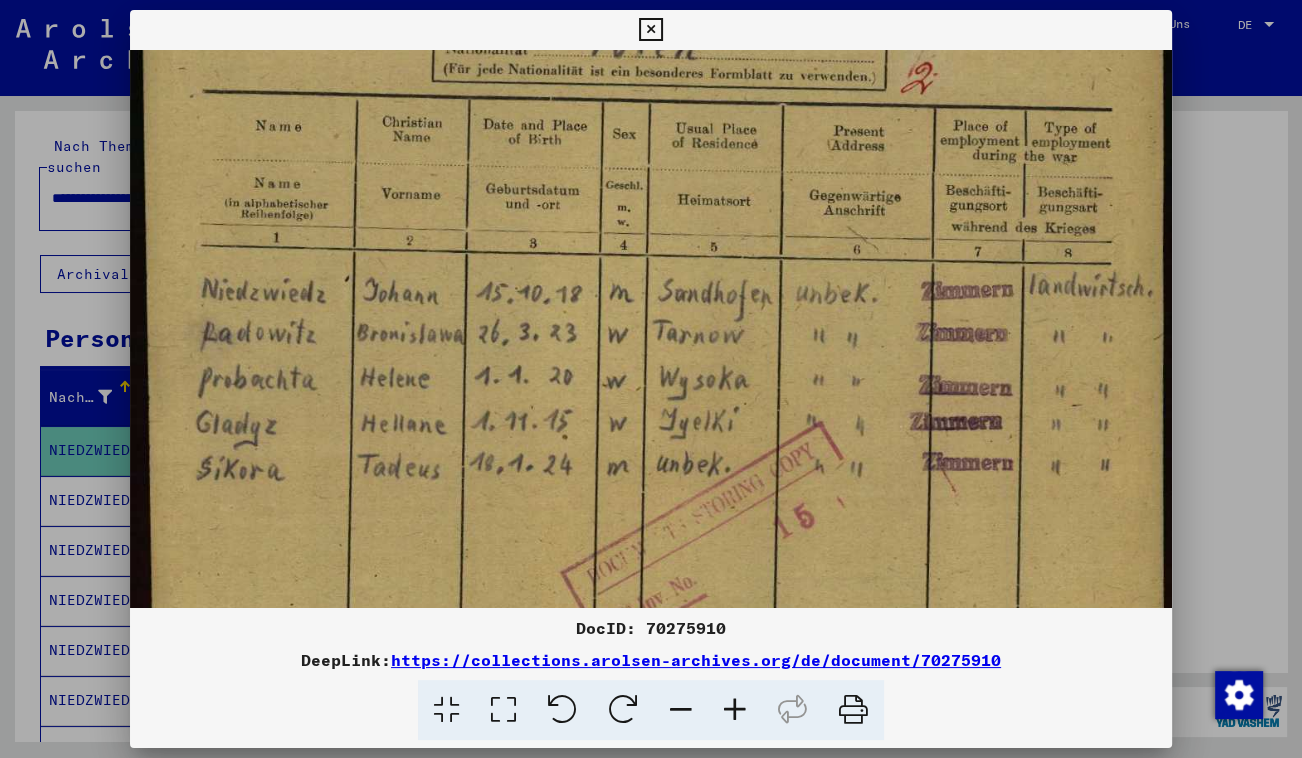 scroll, scrollTop: 280, scrollLeft: 0, axis: vertical 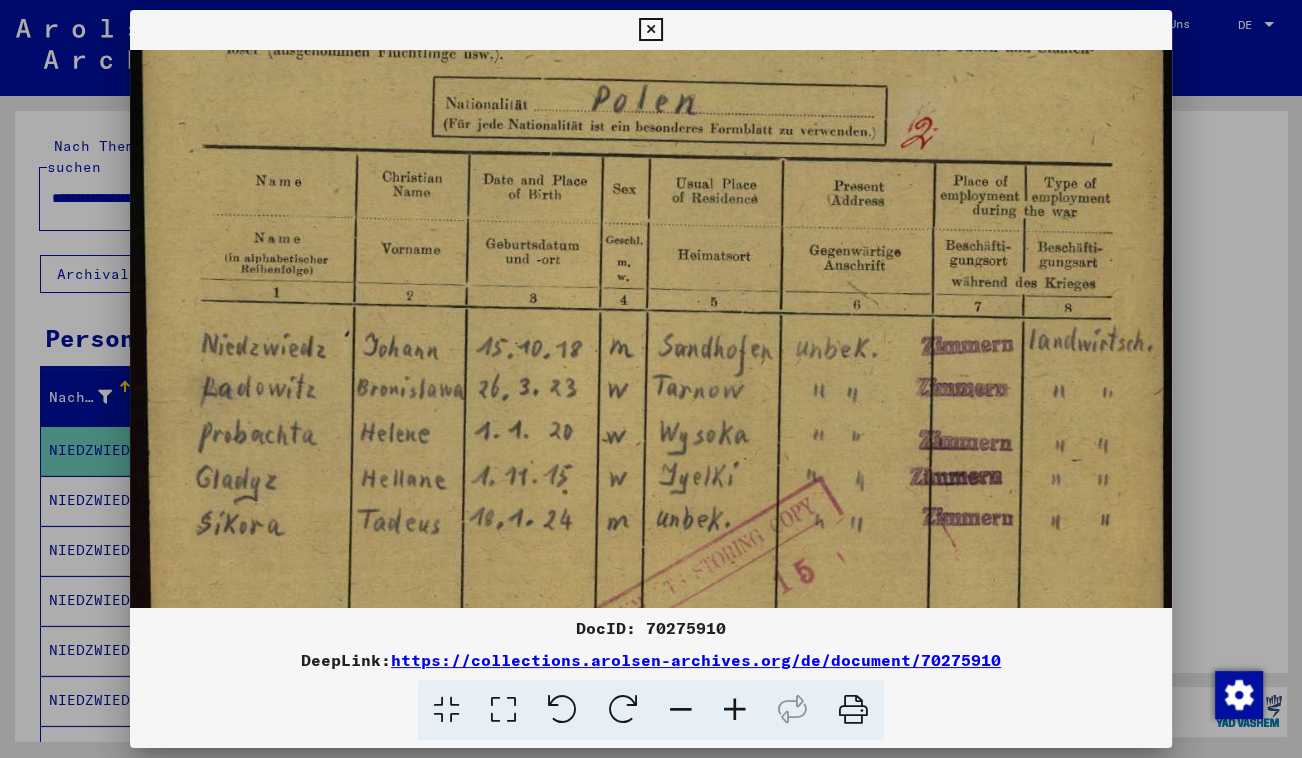 drag, startPoint x: 683, startPoint y: 243, endPoint x: 678, endPoint y: 332, distance: 89.140335 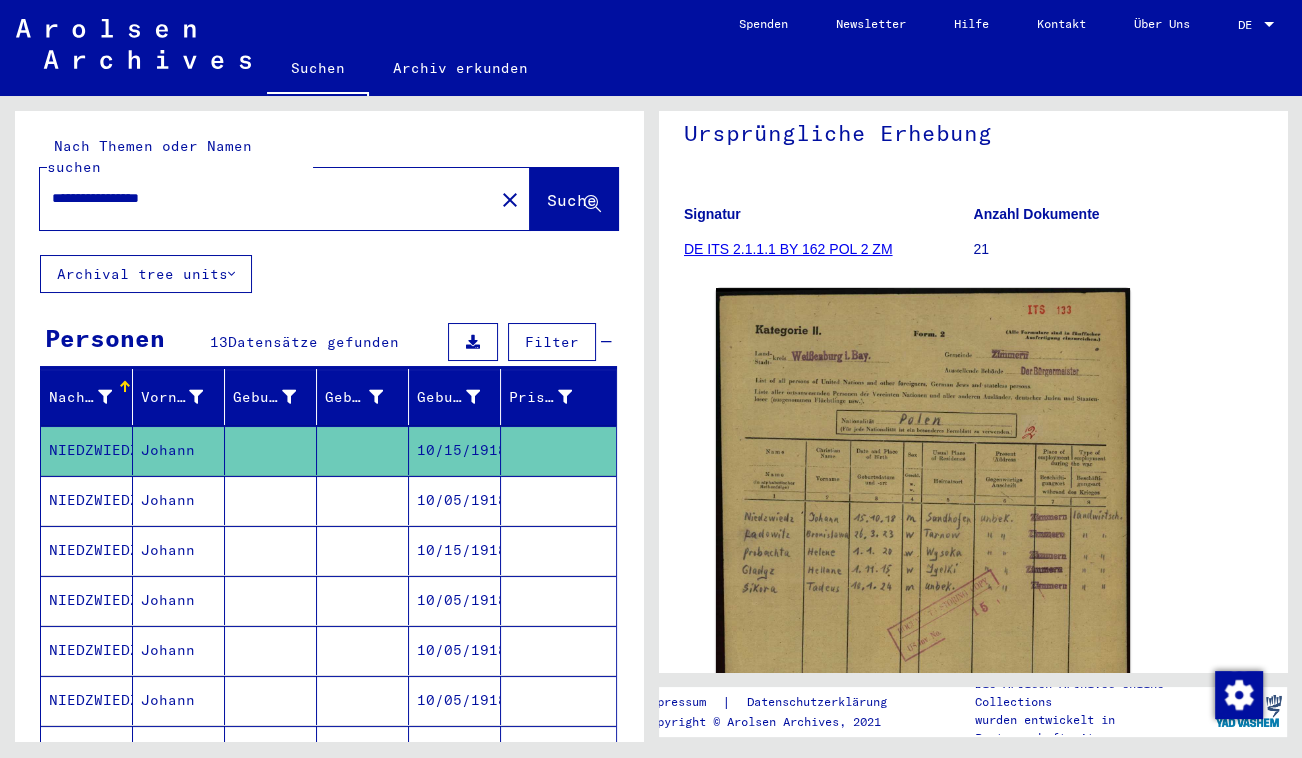 click on "Johann" at bounding box center (179, 550) 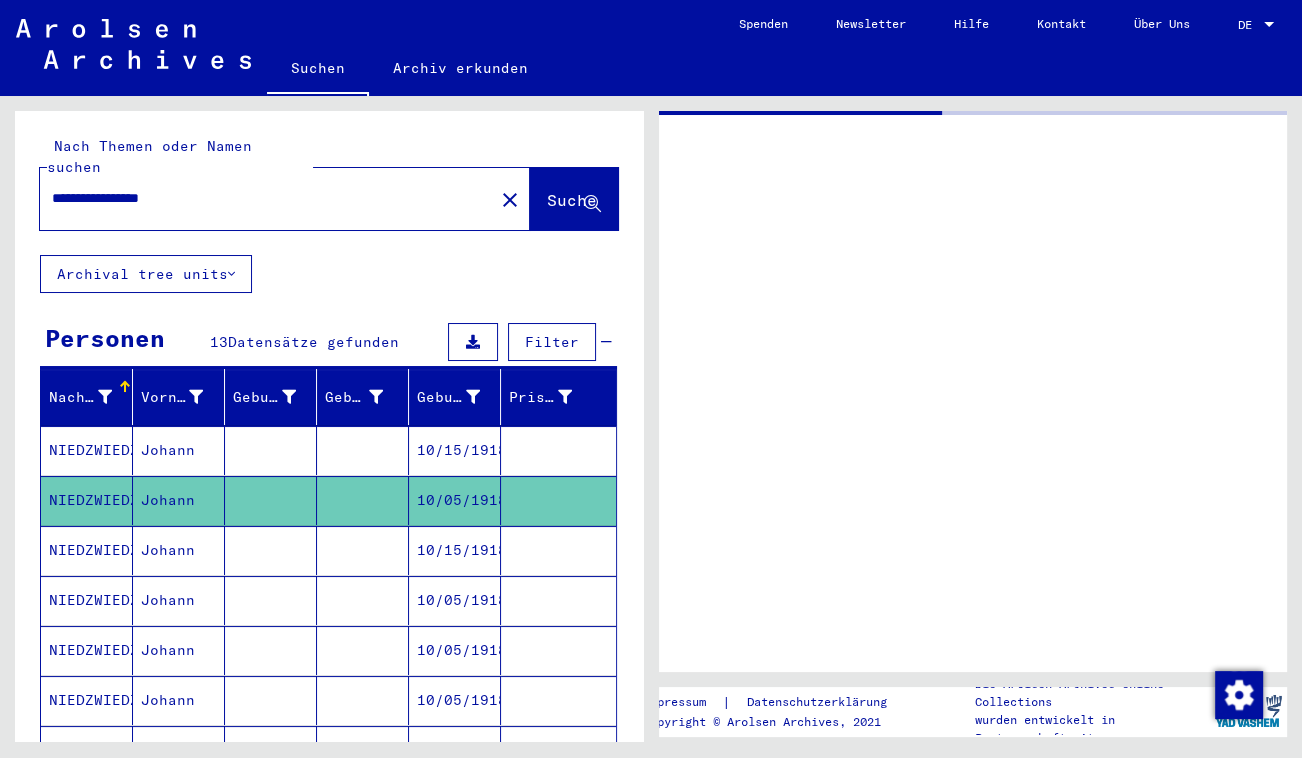 scroll, scrollTop: 0, scrollLeft: 0, axis: both 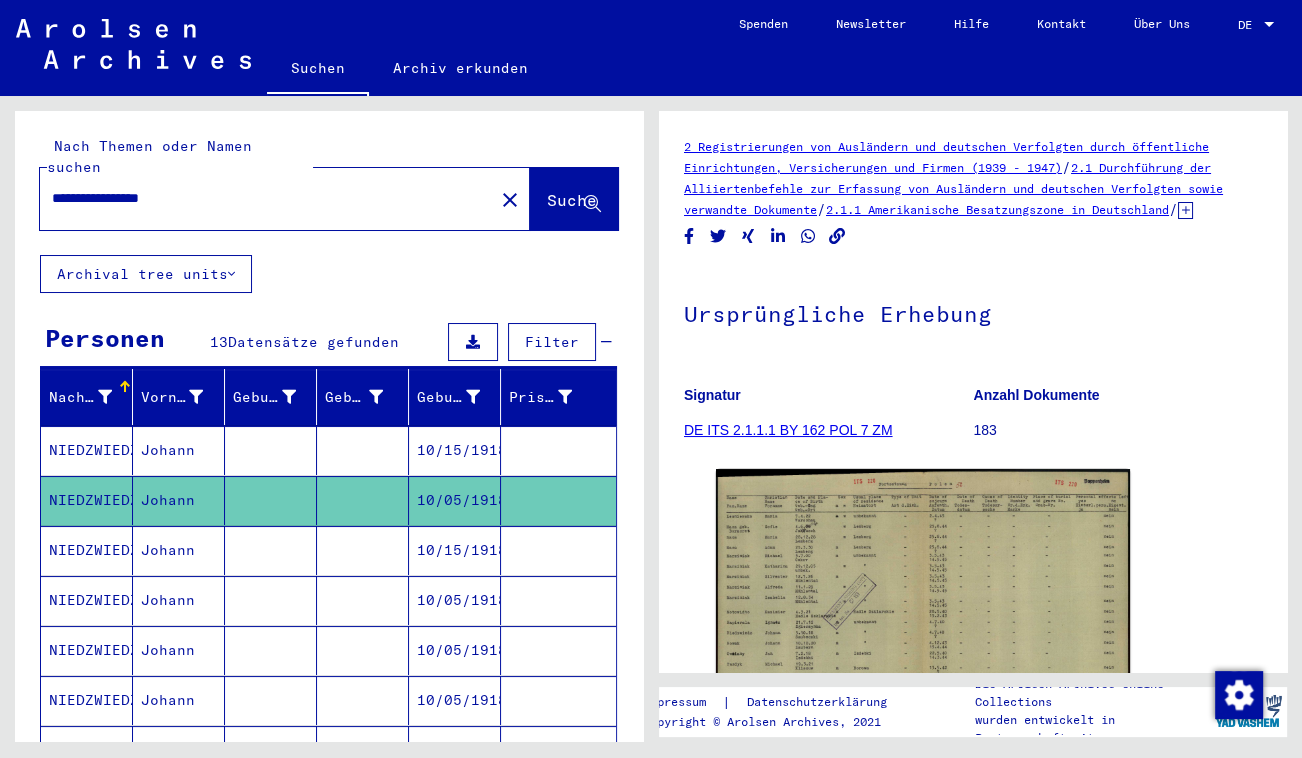click 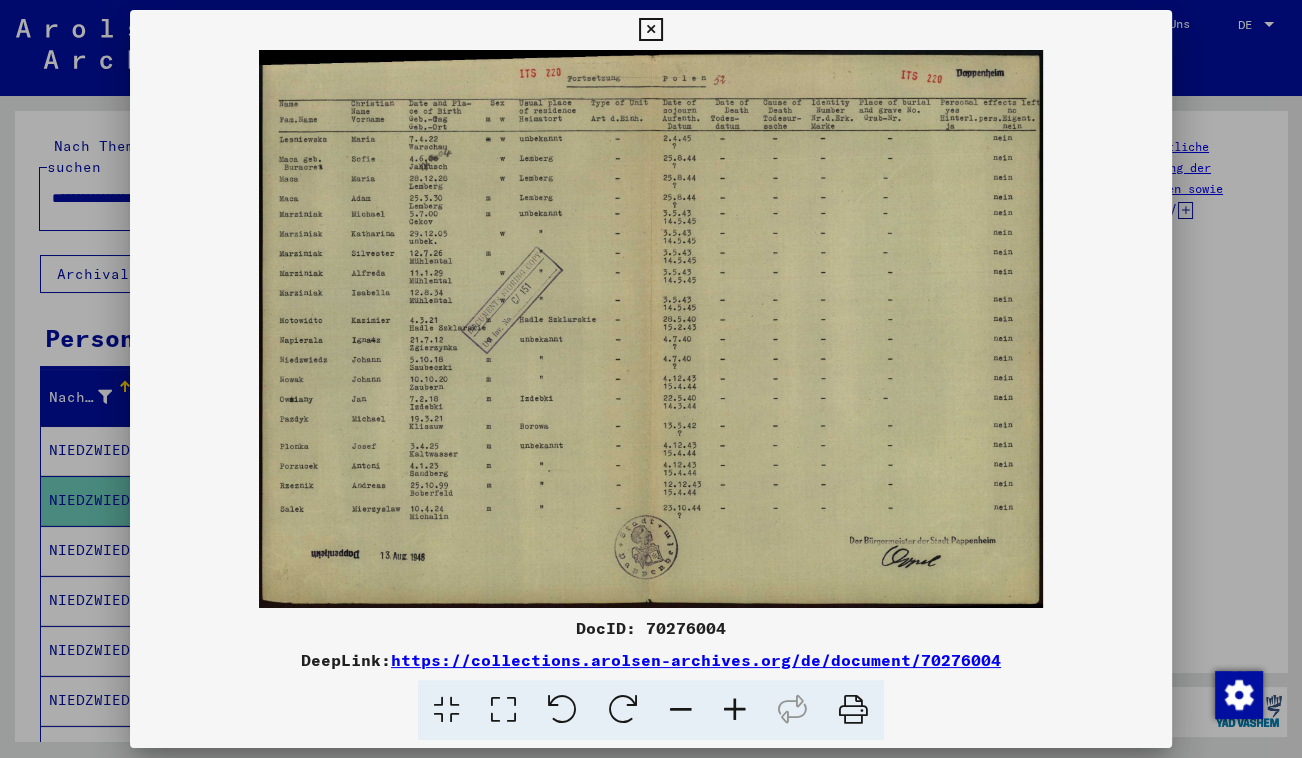 click at bounding box center (503, 710) 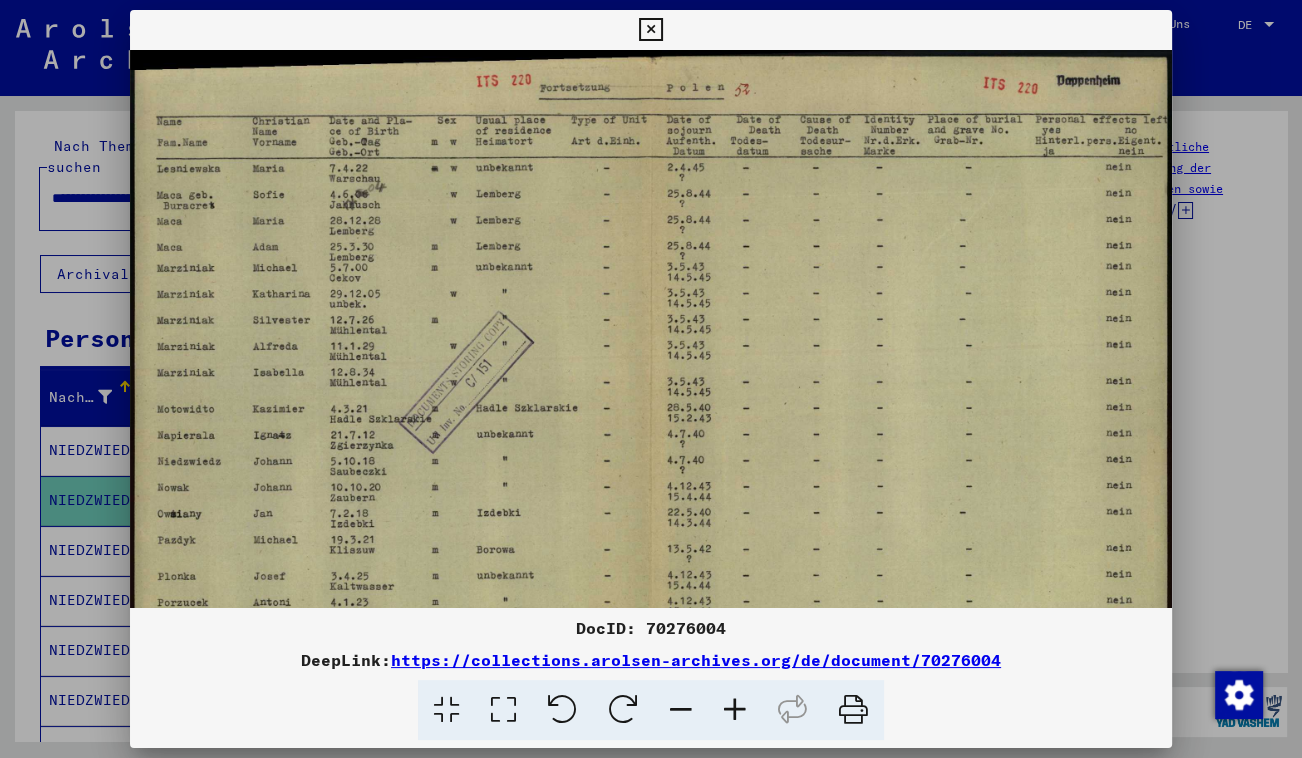drag, startPoint x: 307, startPoint y: 311, endPoint x: 427, endPoint y: 357, distance: 128.51459 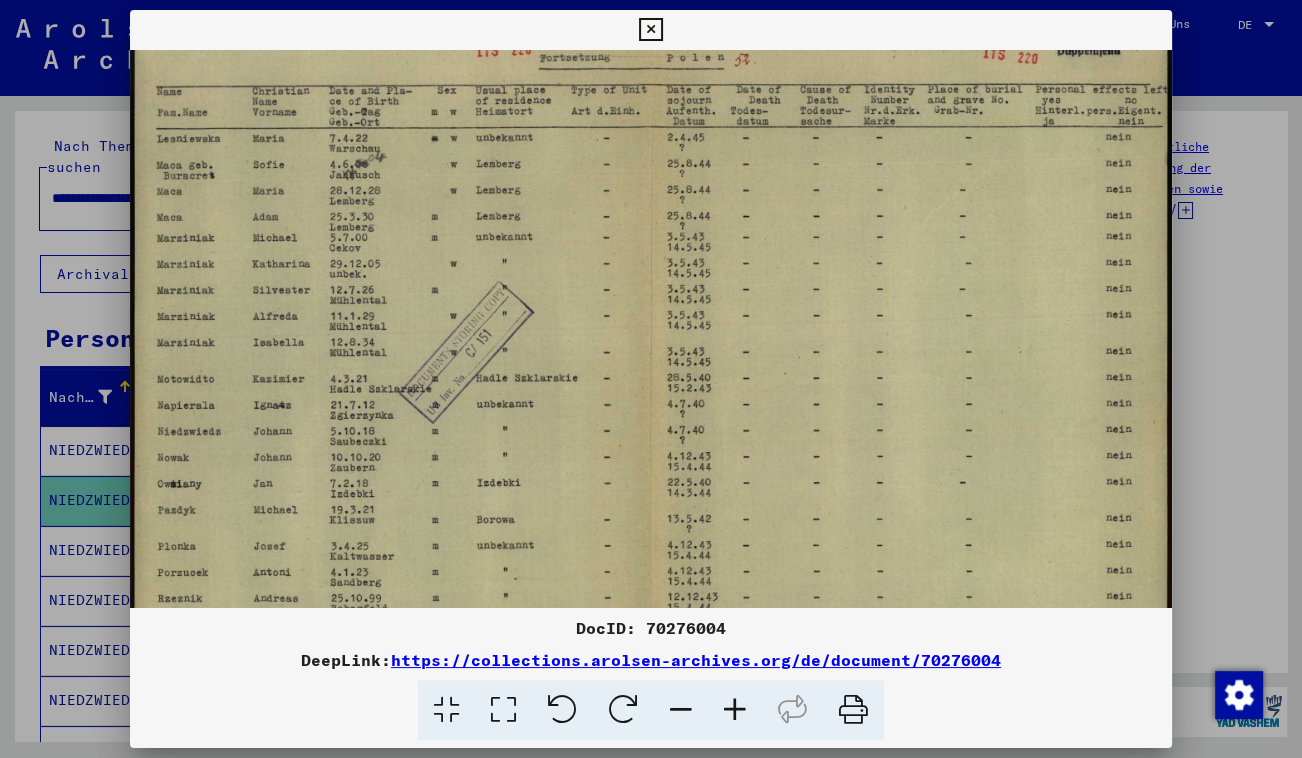 scroll, scrollTop: 21, scrollLeft: 0, axis: vertical 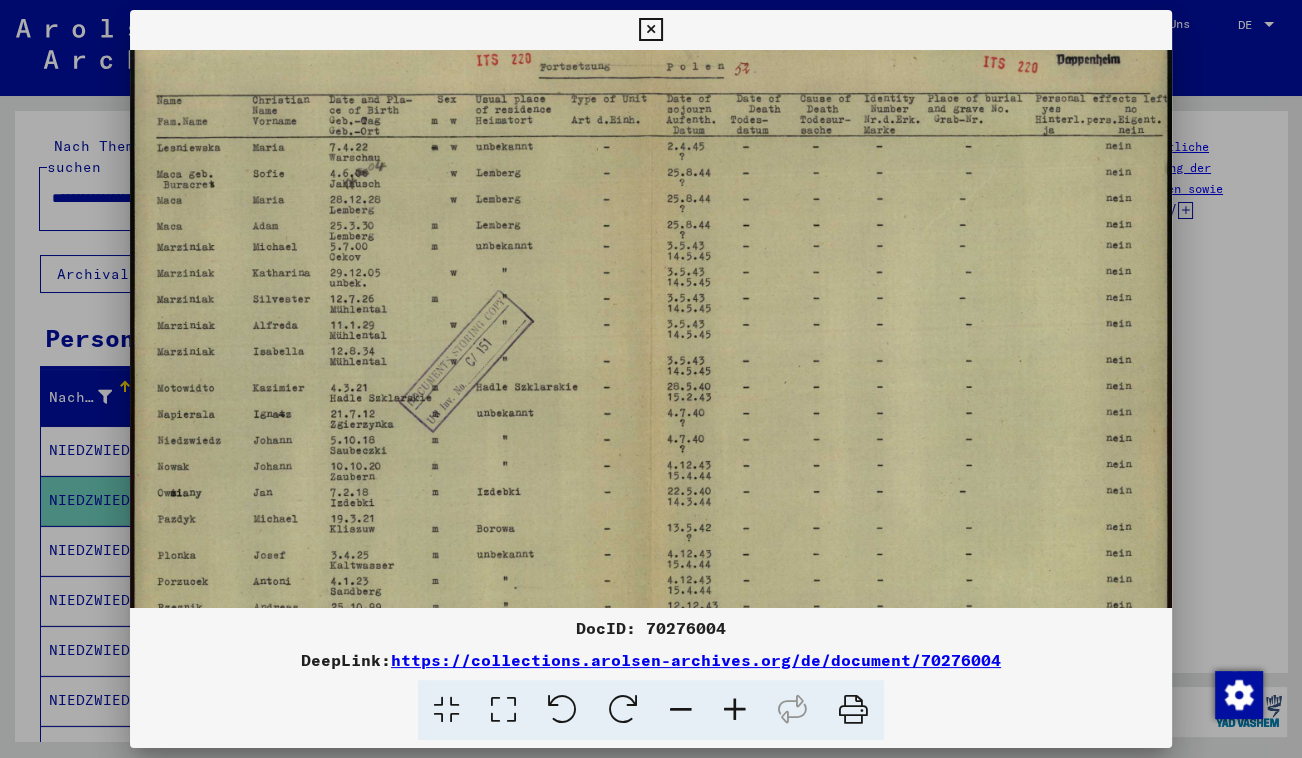 drag, startPoint x: 239, startPoint y: 536, endPoint x: 220, endPoint y: 514, distance: 29.068884 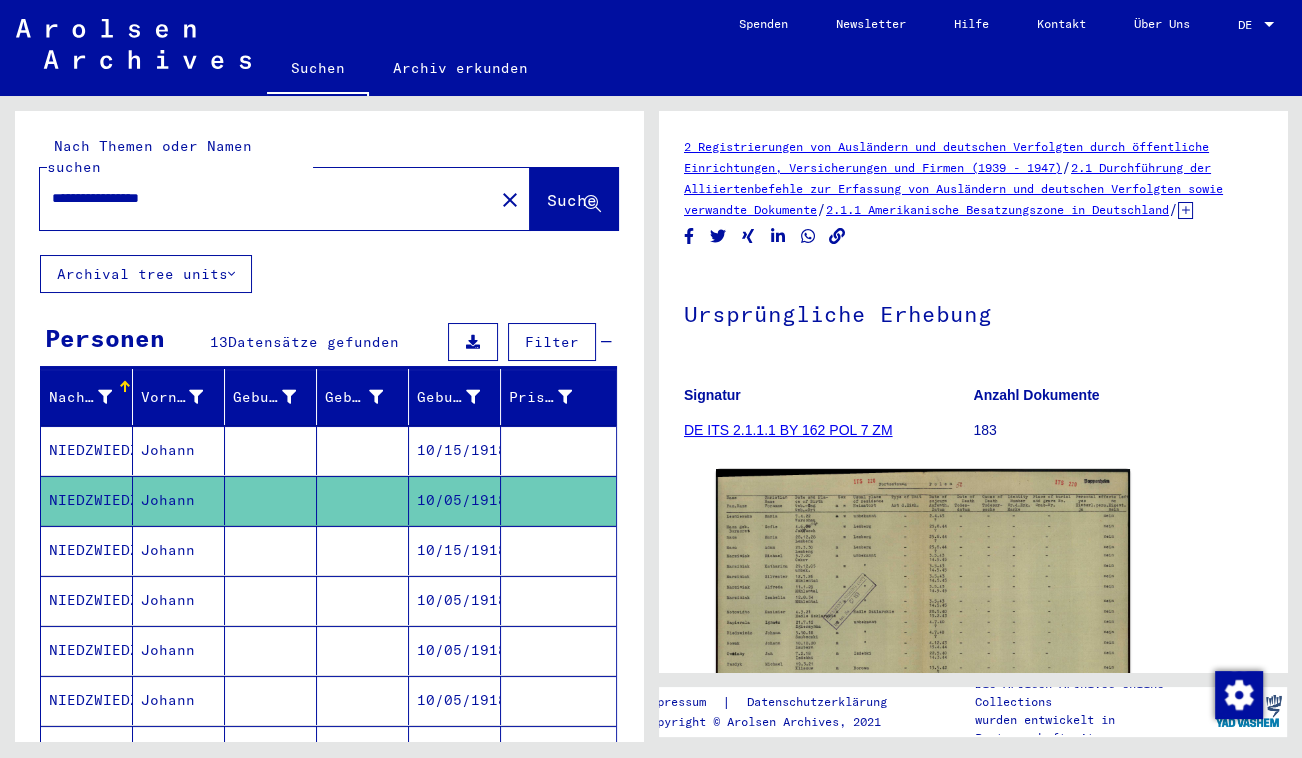 click on "Johann" at bounding box center (179, 600) 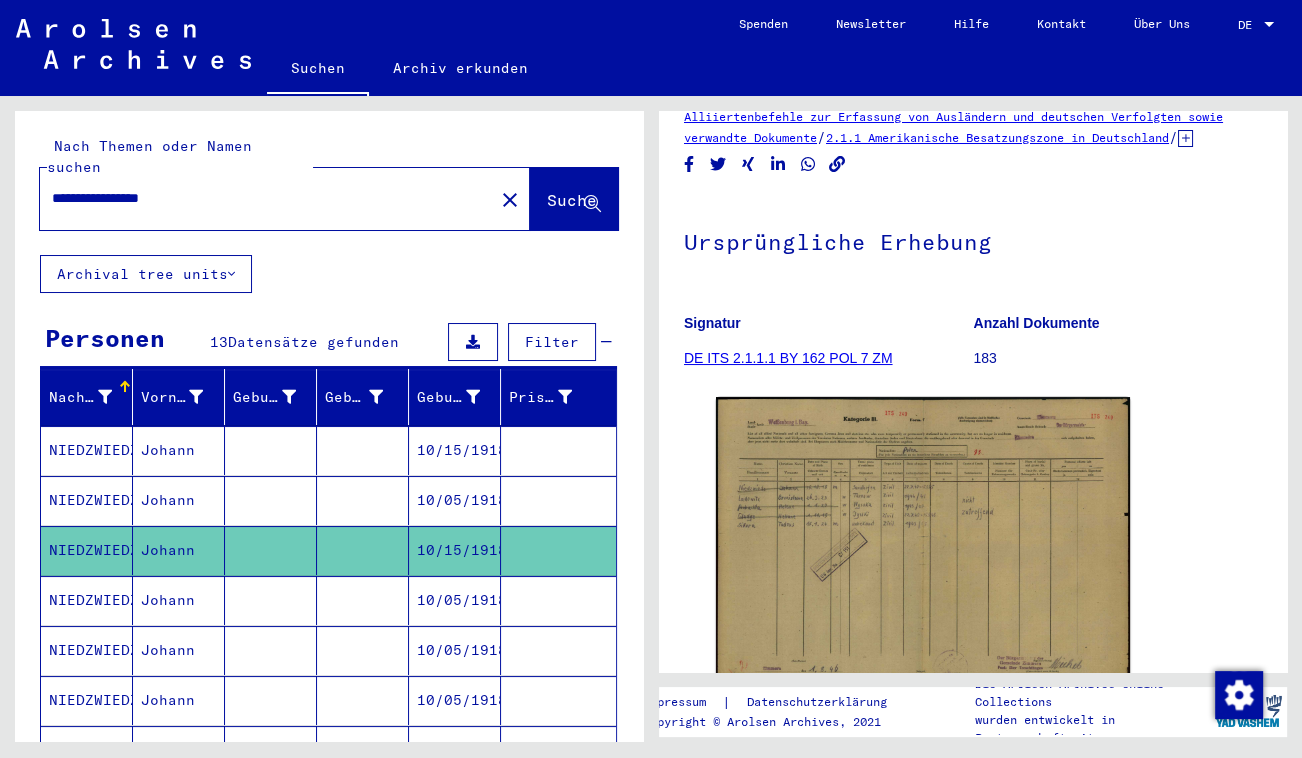 scroll, scrollTop: 90, scrollLeft: 0, axis: vertical 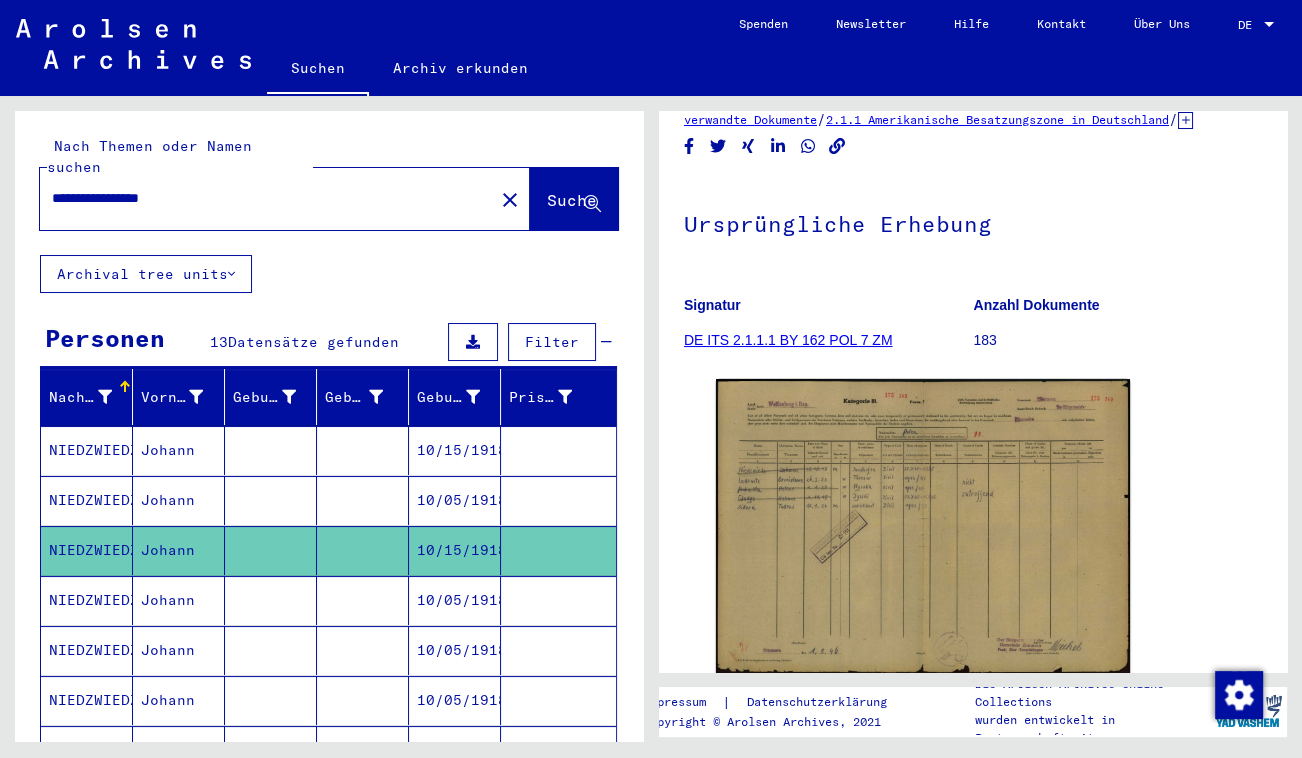 click 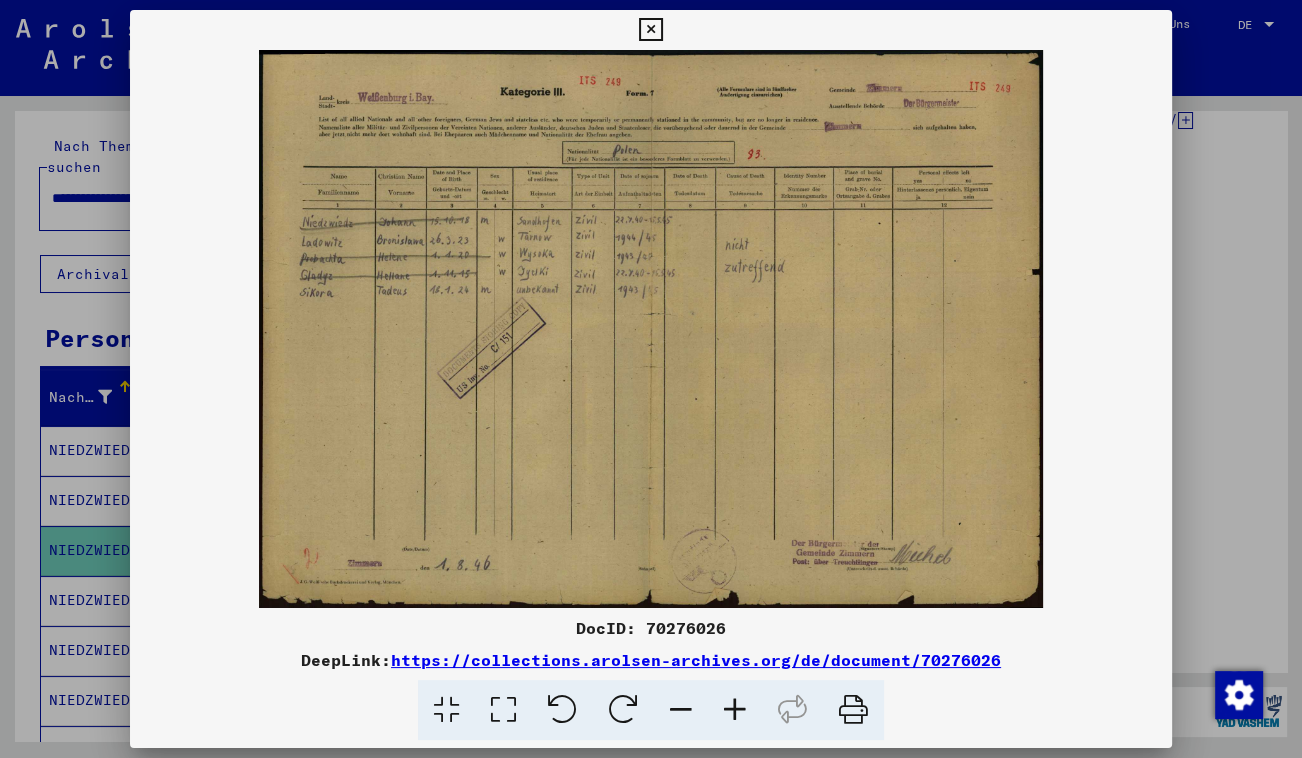 drag, startPoint x: 644, startPoint y: 35, endPoint x: 633, endPoint y: 49, distance: 17.804493 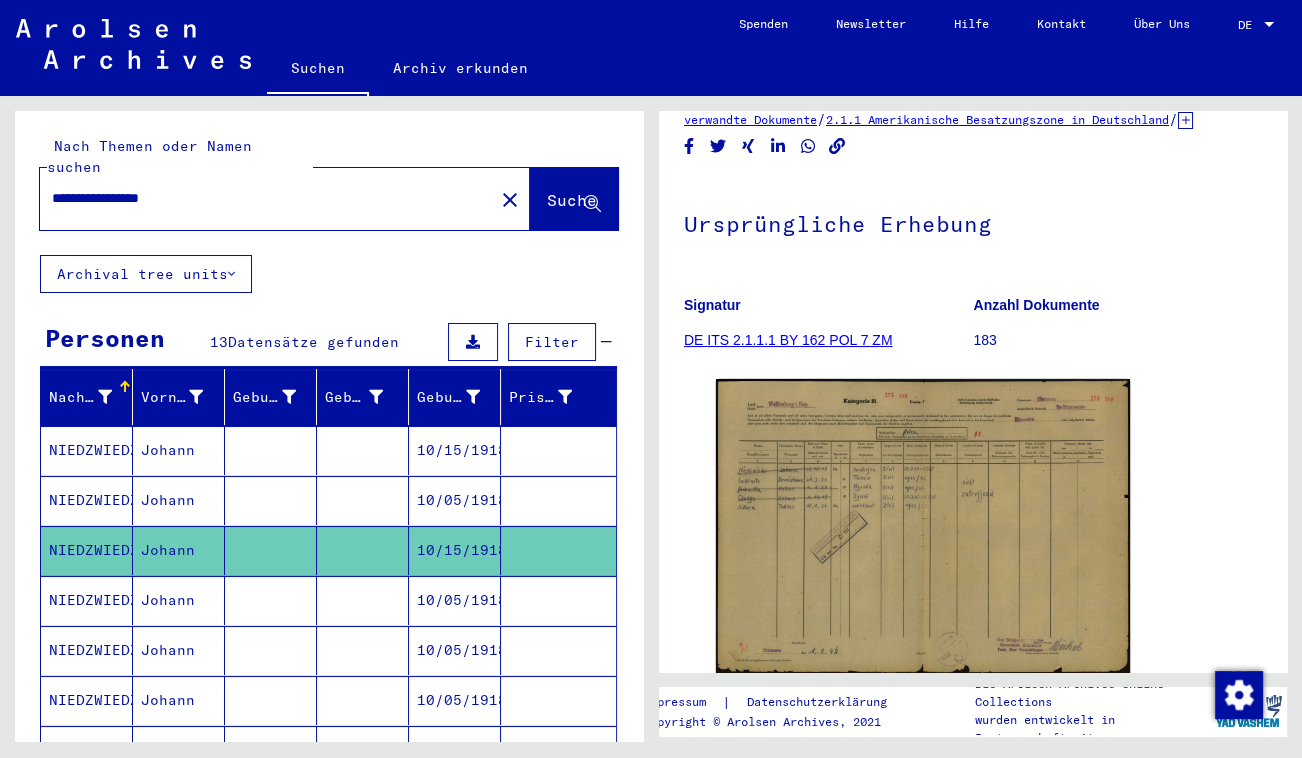 click on "Johann" at bounding box center (179, 650) 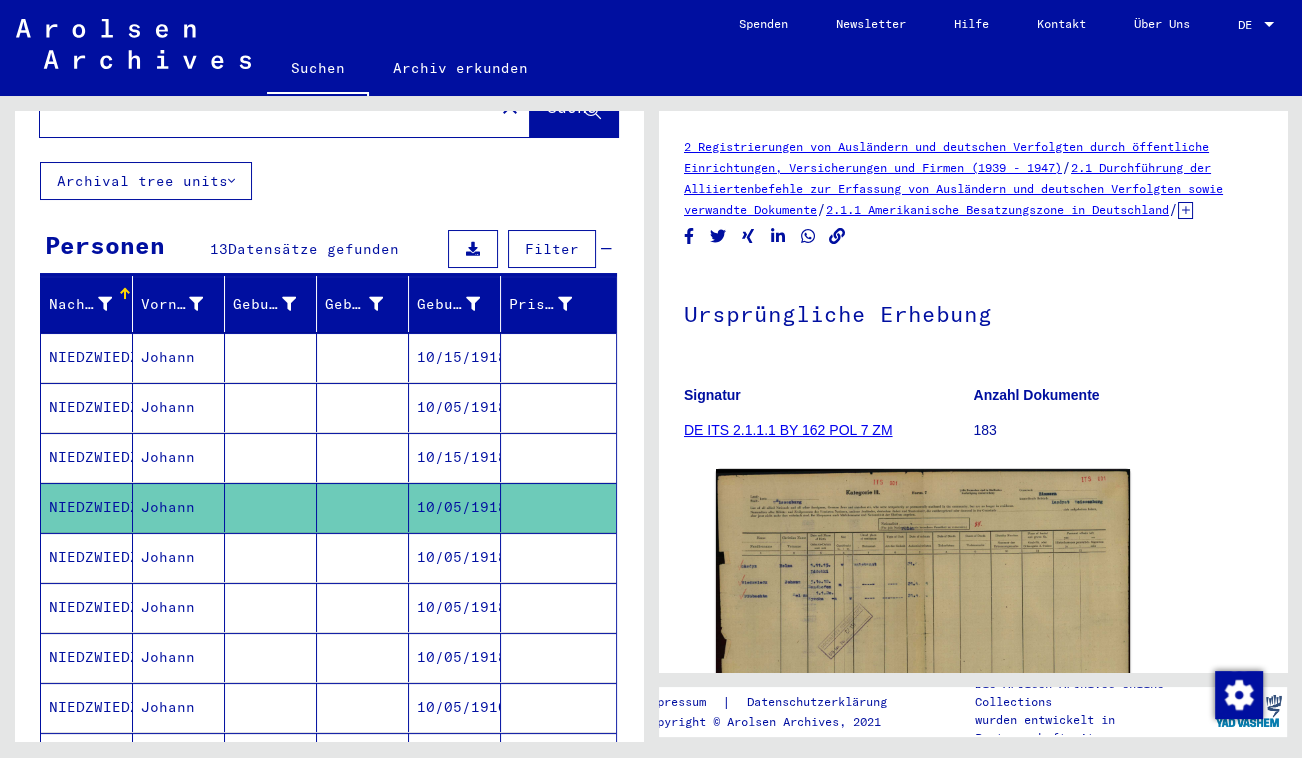 scroll, scrollTop: 181, scrollLeft: 0, axis: vertical 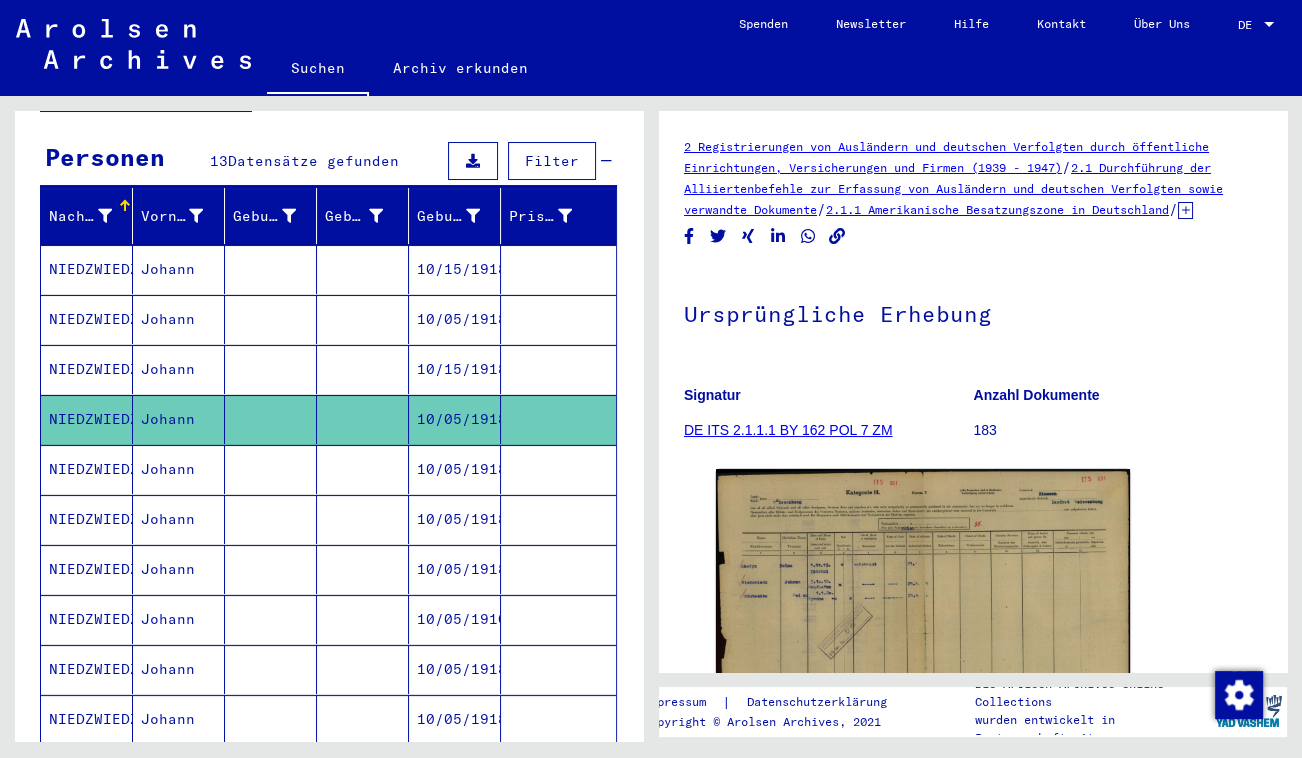 click on "Johann" at bounding box center (179, 519) 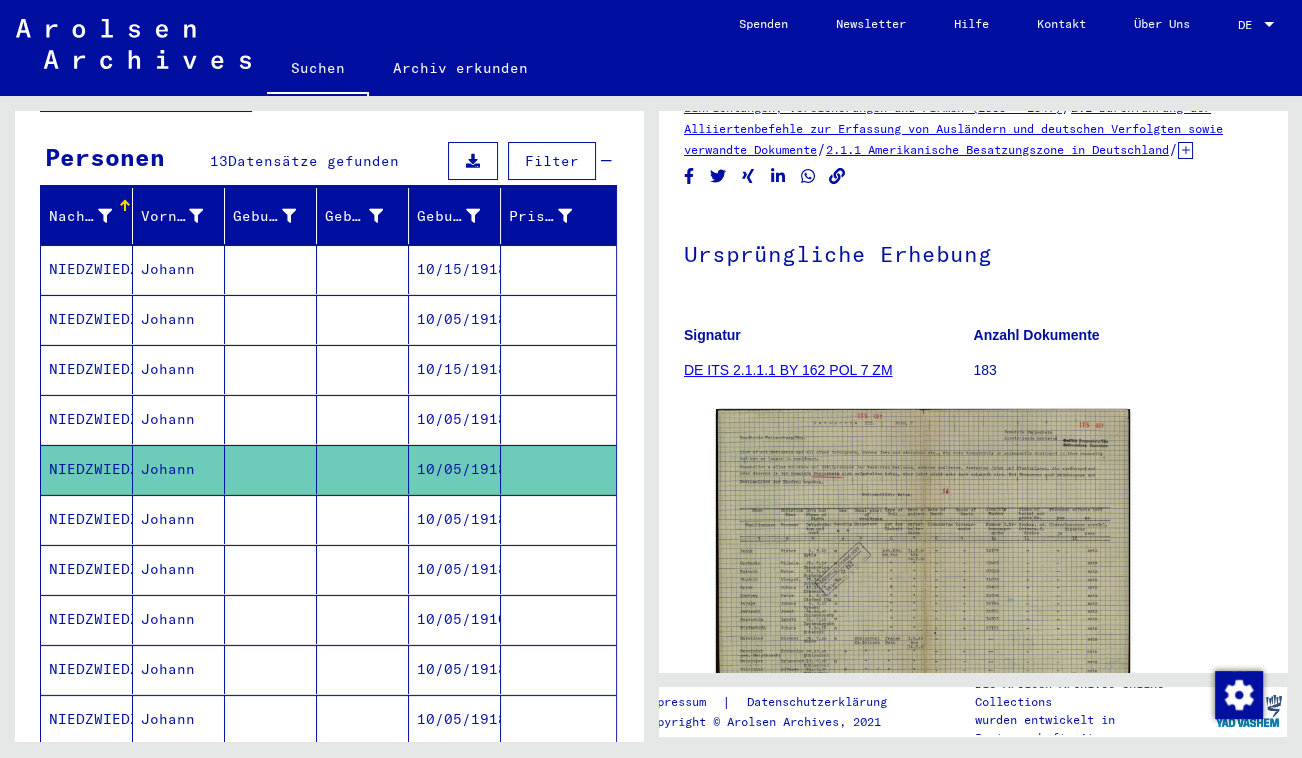 scroll, scrollTop: 90, scrollLeft: 0, axis: vertical 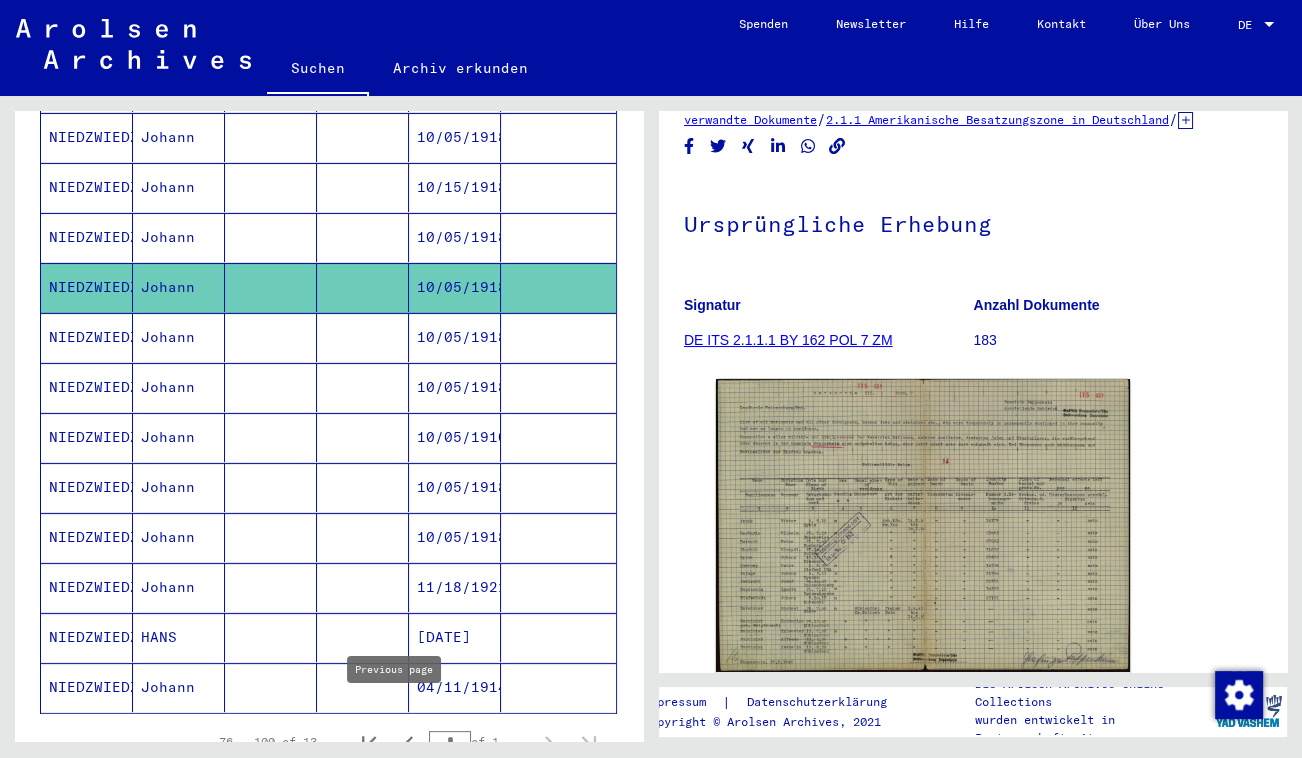 click 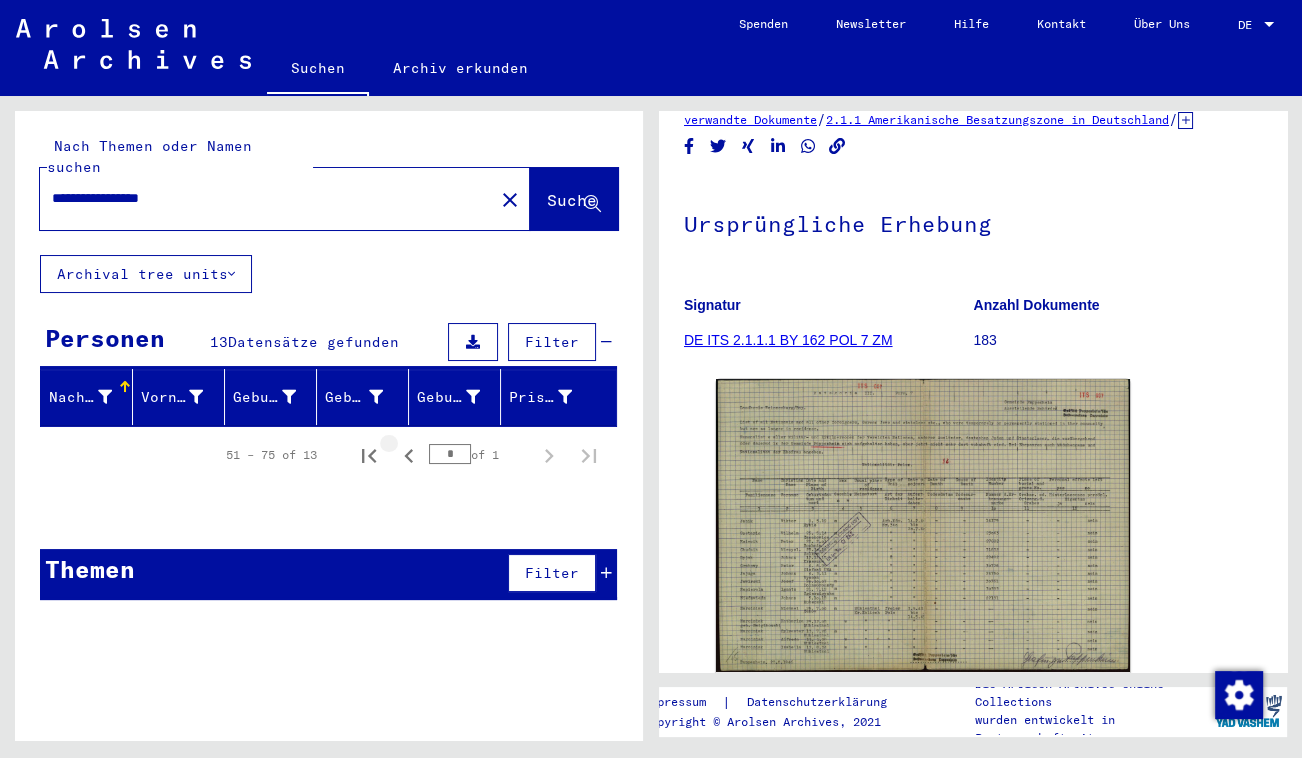 scroll, scrollTop: 0, scrollLeft: 0, axis: both 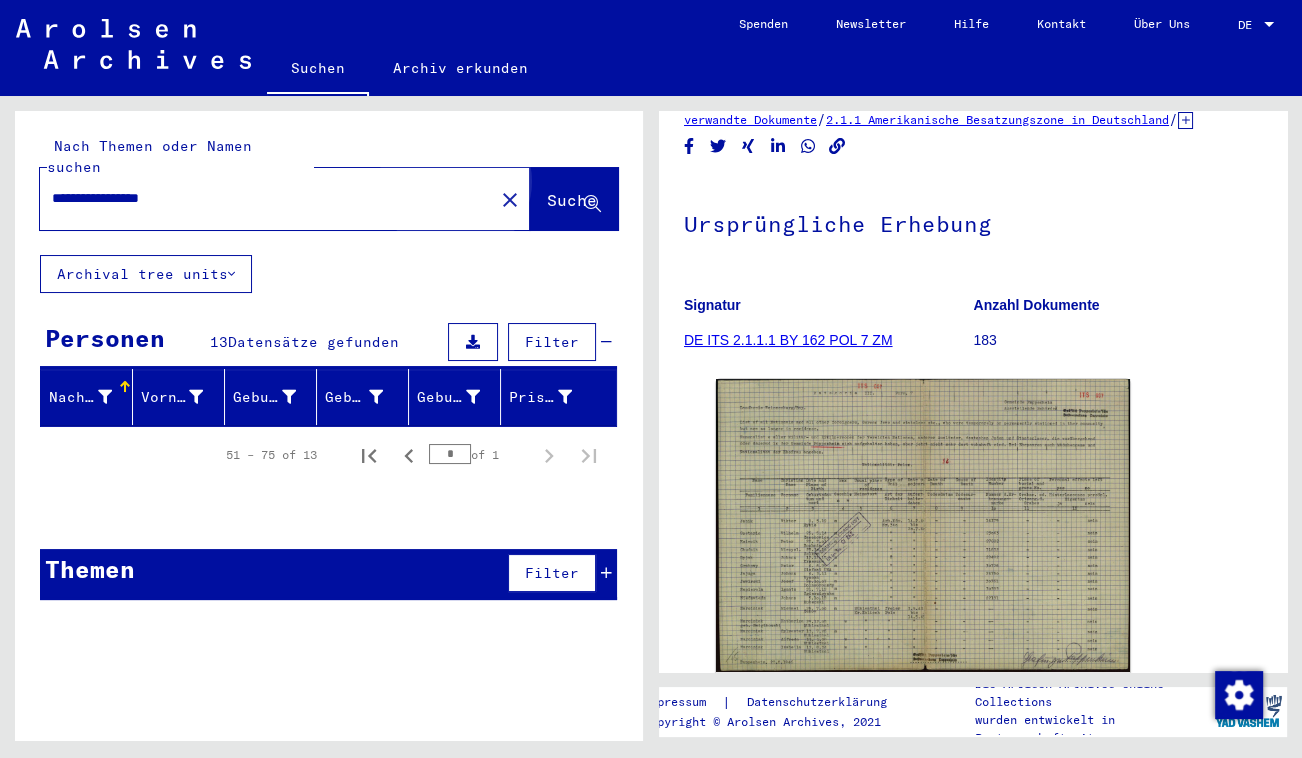 click on "Suche" 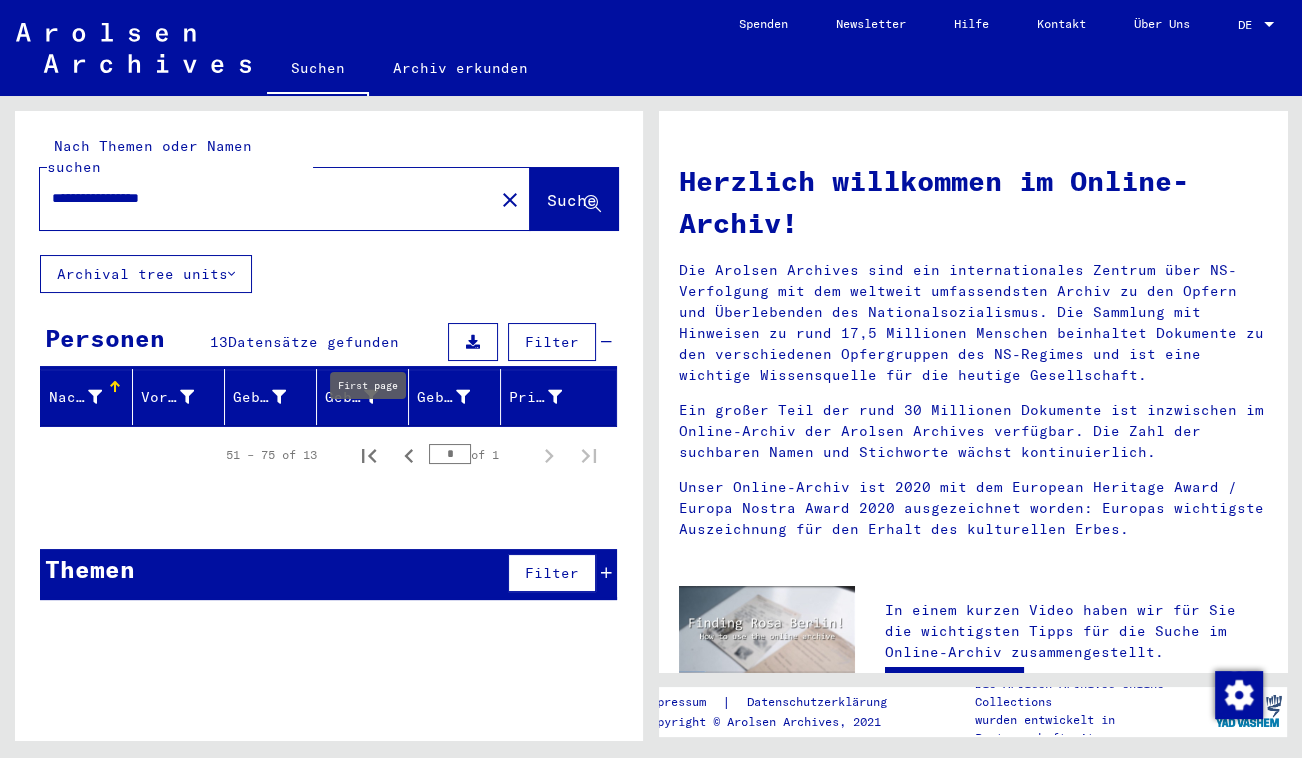 click 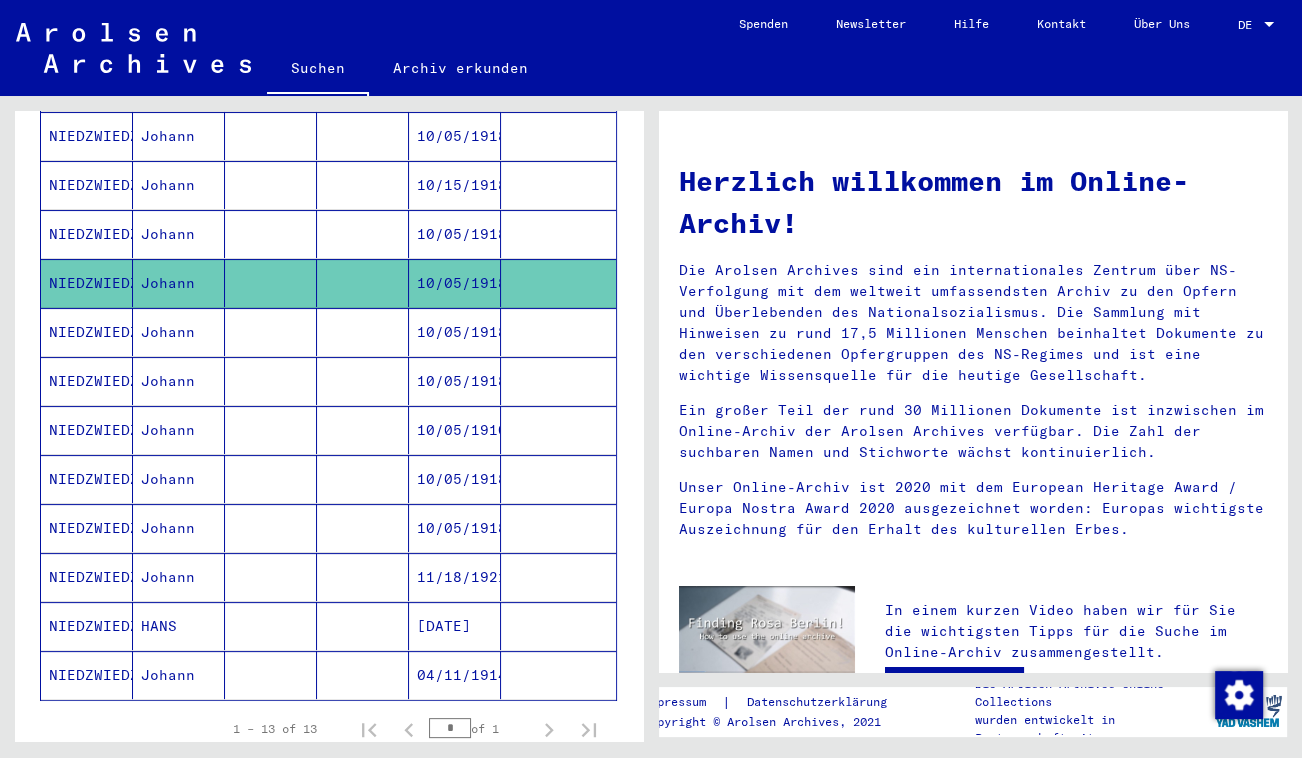 scroll, scrollTop: 454, scrollLeft: 0, axis: vertical 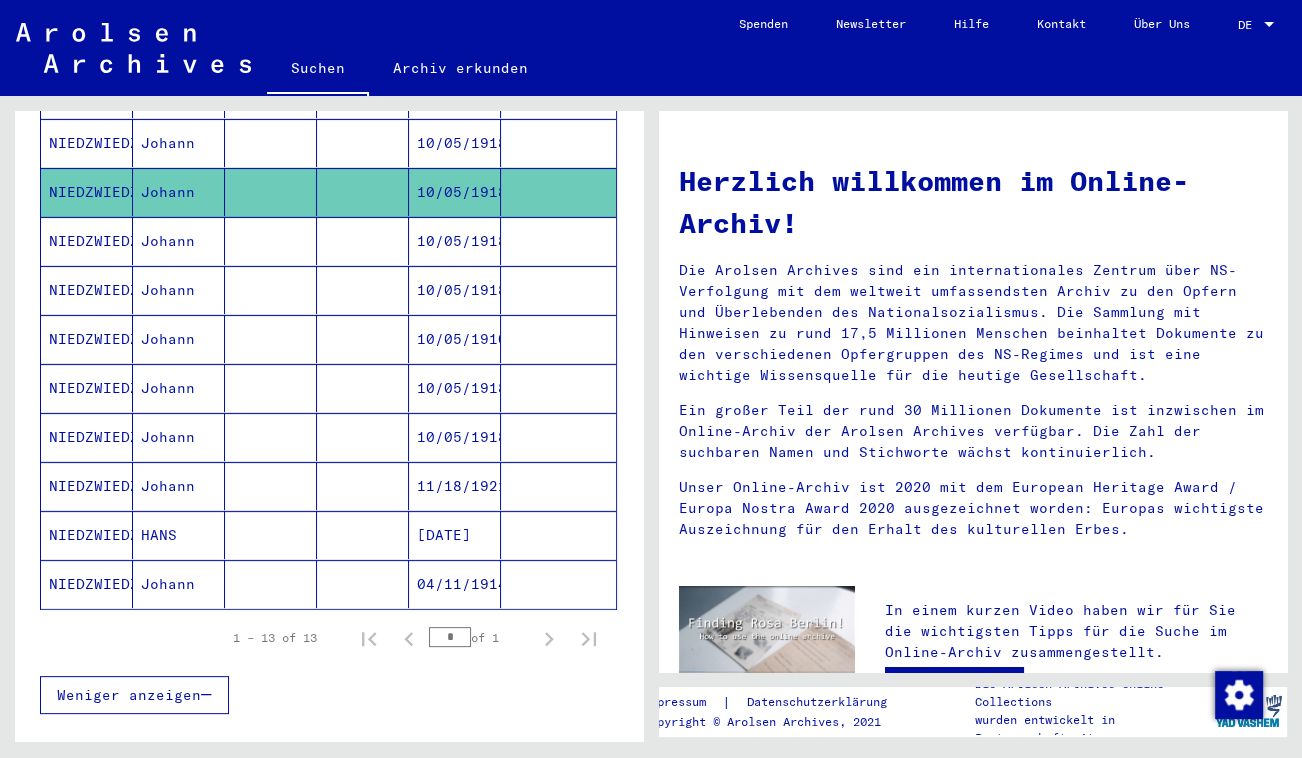 click on "HANS" at bounding box center (179, 584) 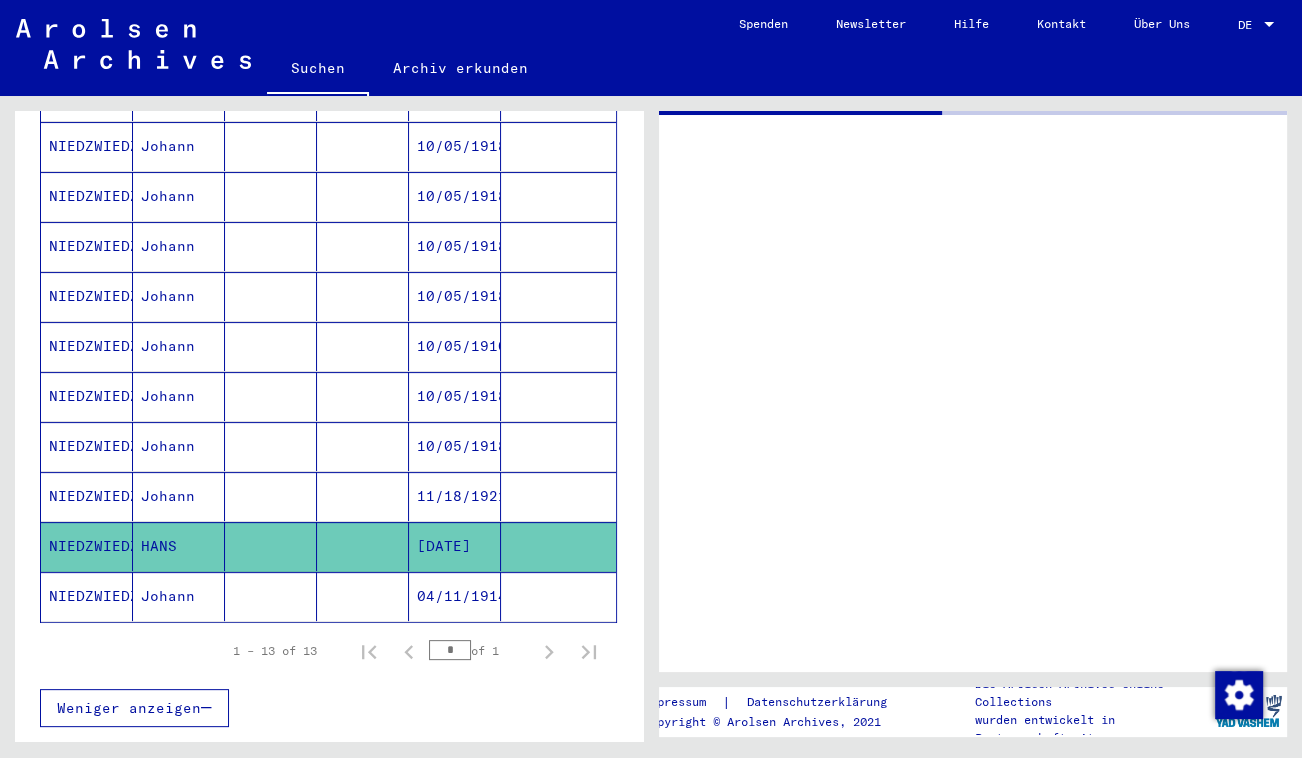scroll, scrollTop: 457, scrollLeft: 0, axis: vertical 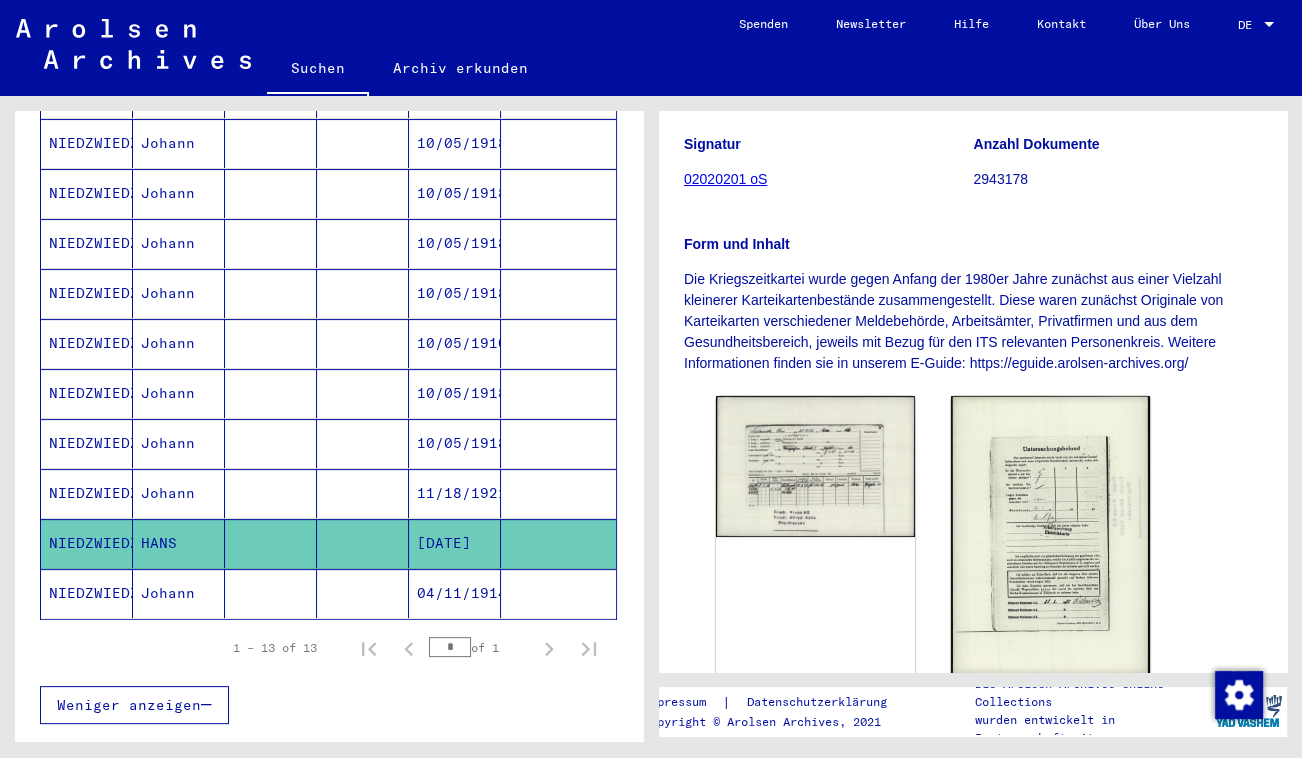 click 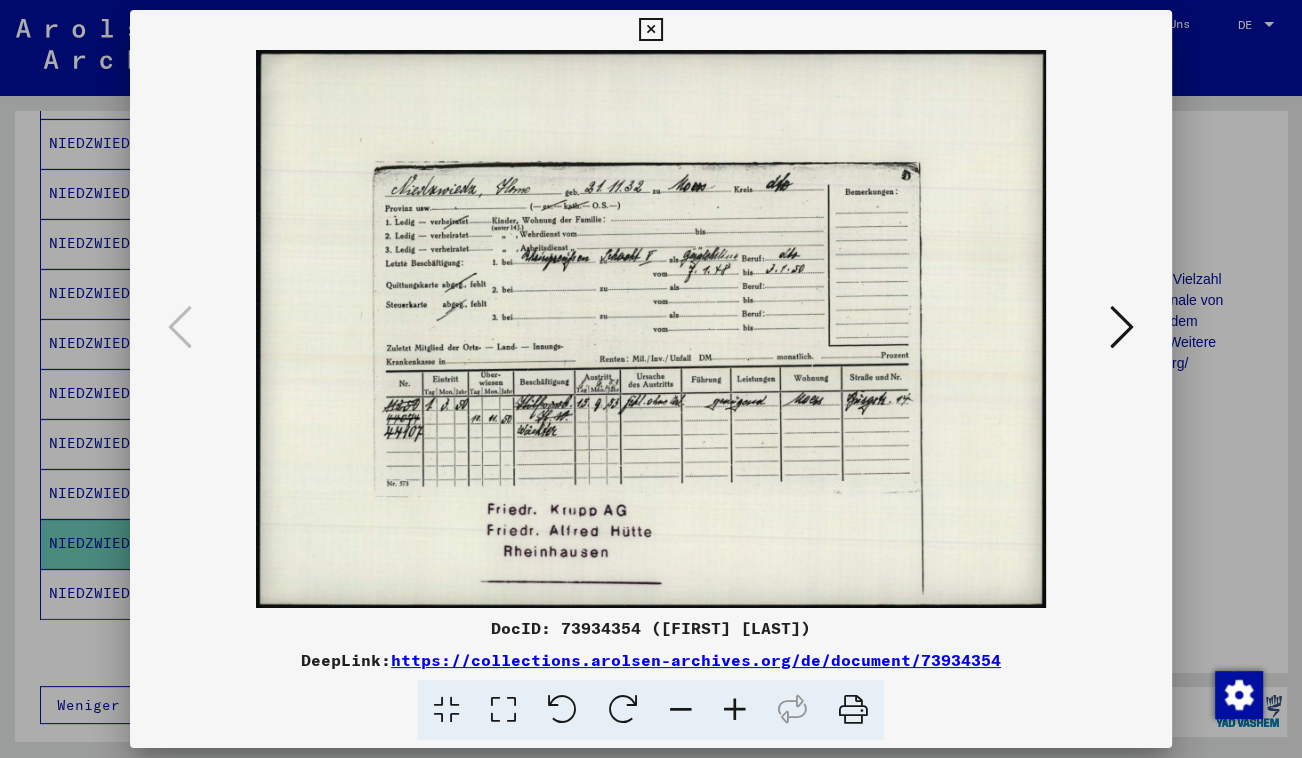 click at bounding box center [503, 710] 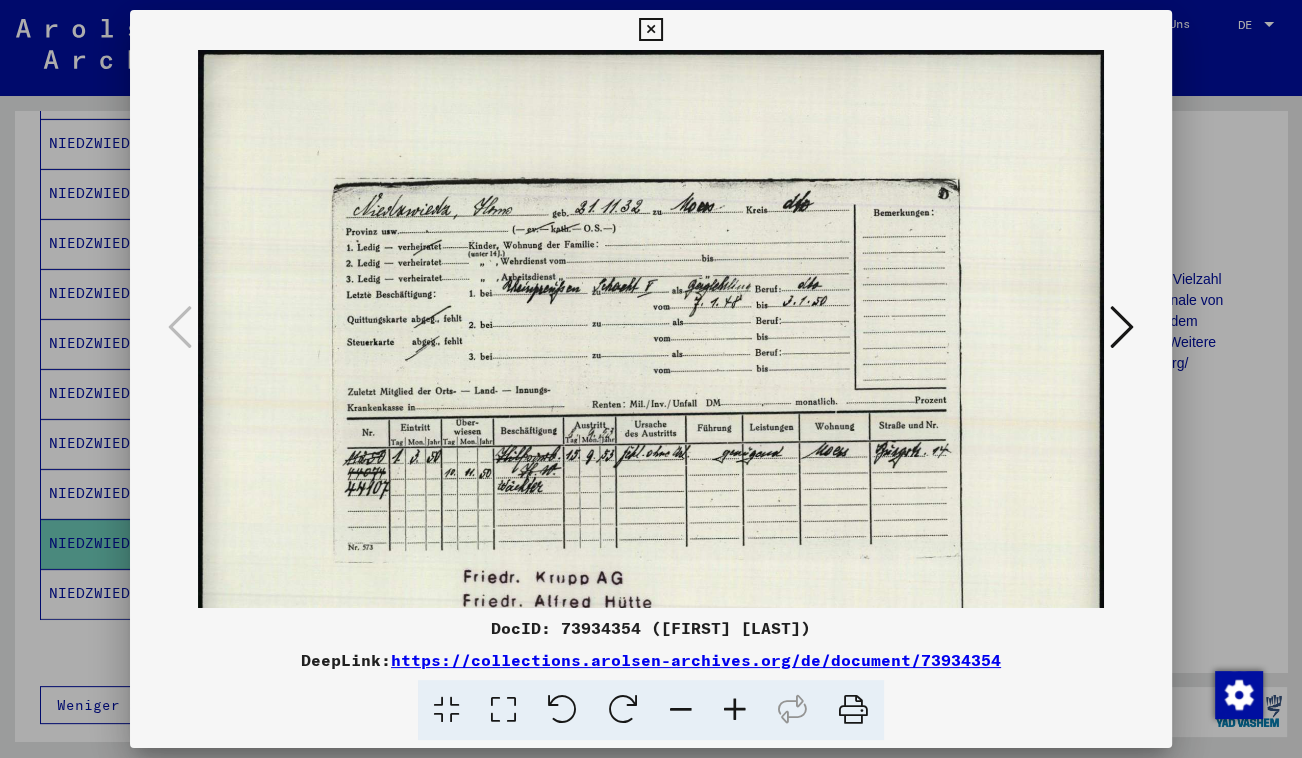 click at bounding box center (503, 710) 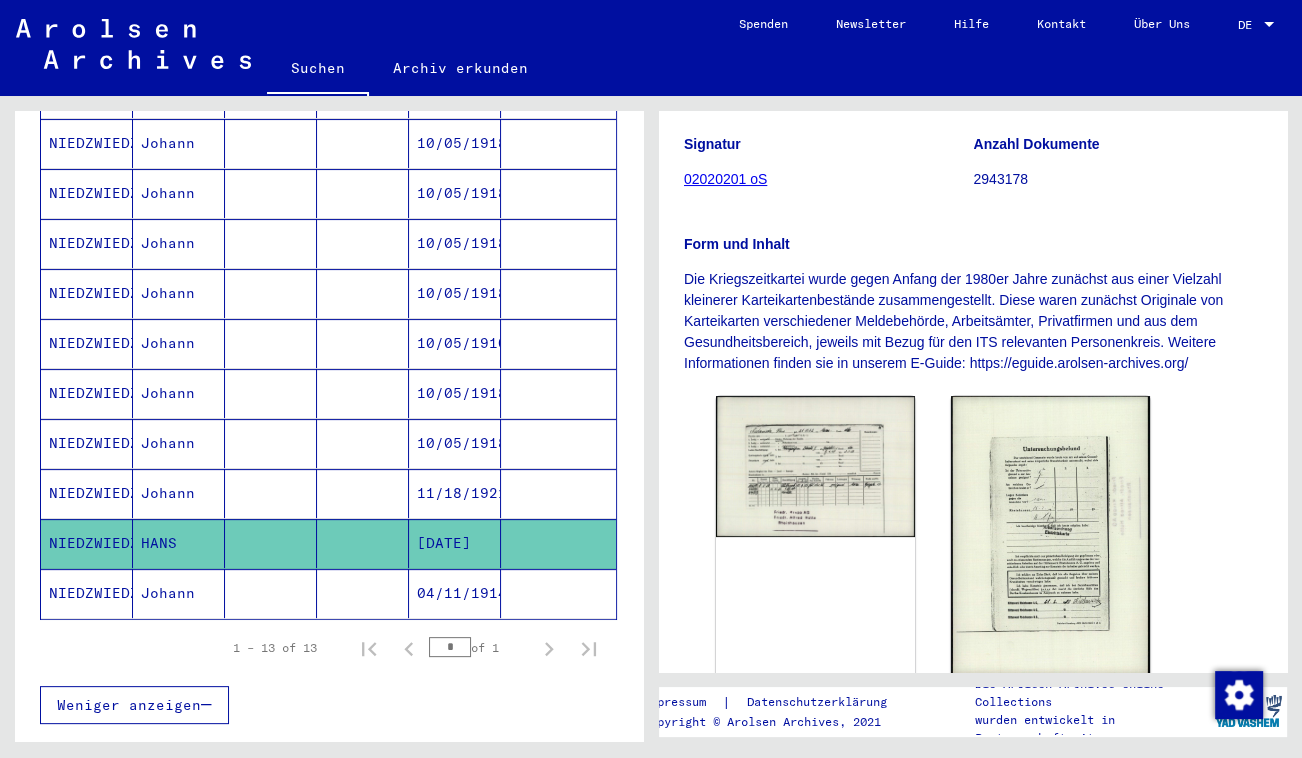 click 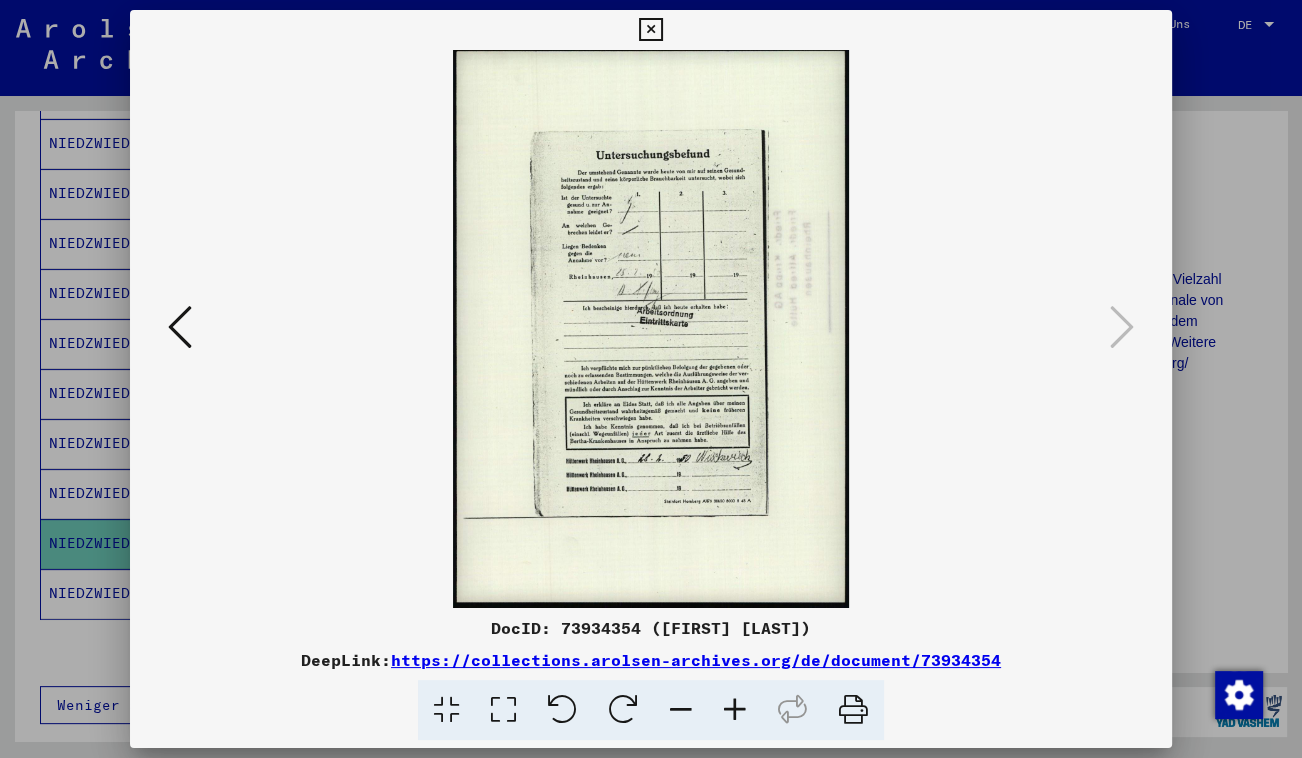 click at bounding box center [503, 710] 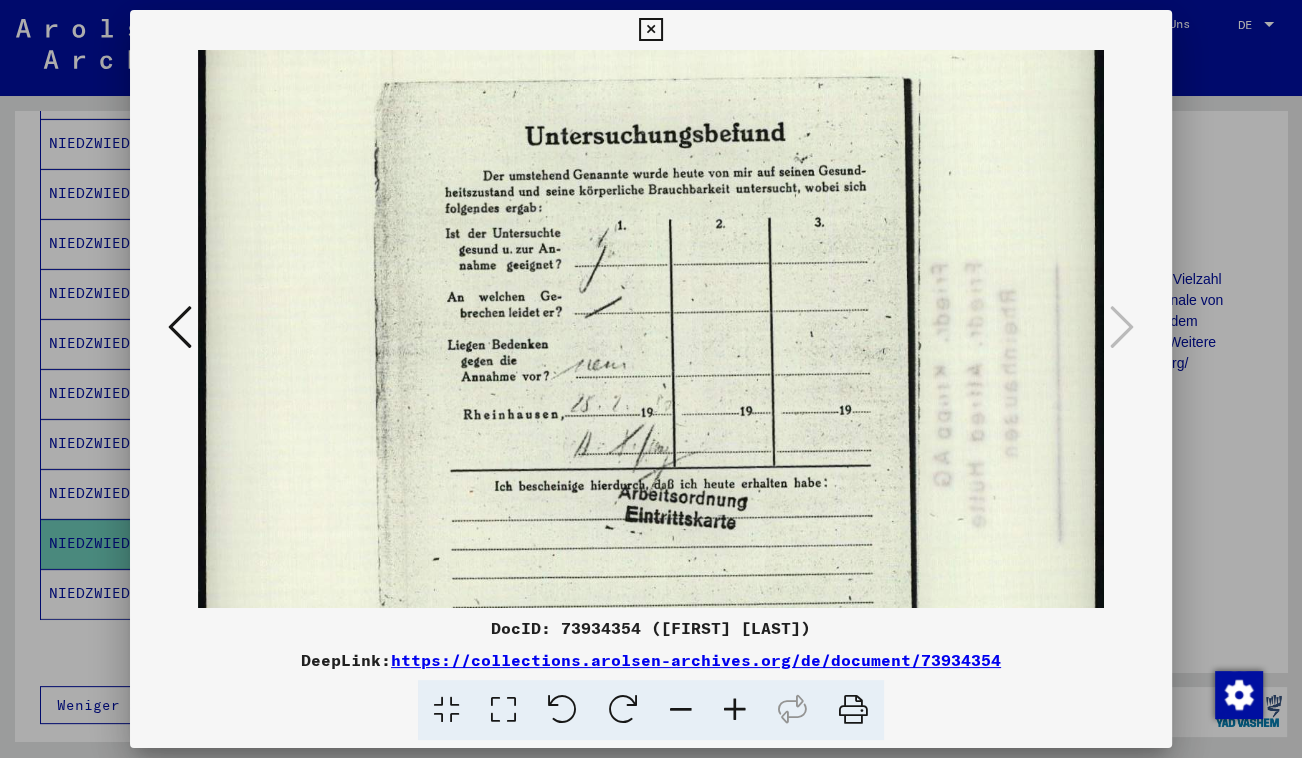 scroll, scrollTop: 151, scrollLeft: 0, axis: vertical 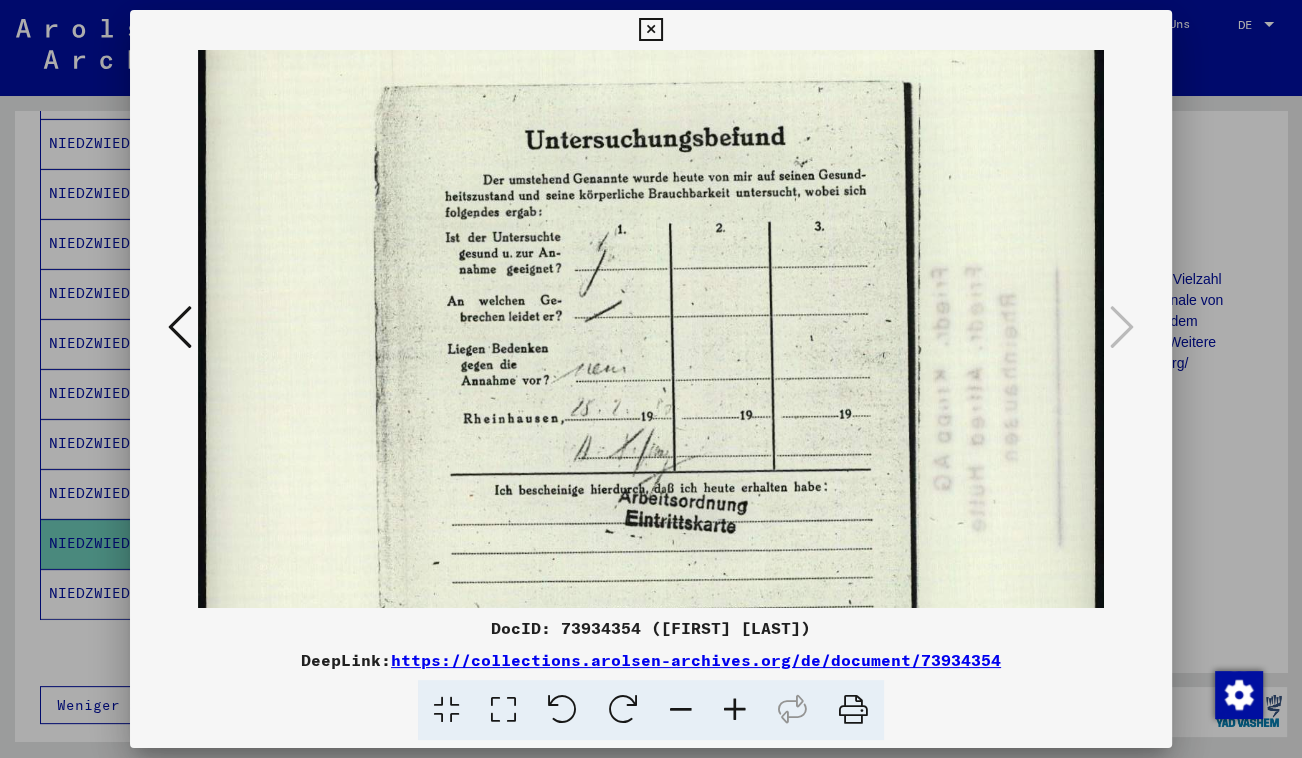 drag, startPoint x: 711, startPoint y: 470, endPoint x: 687, endPoint y: 319, distance: 152.89539 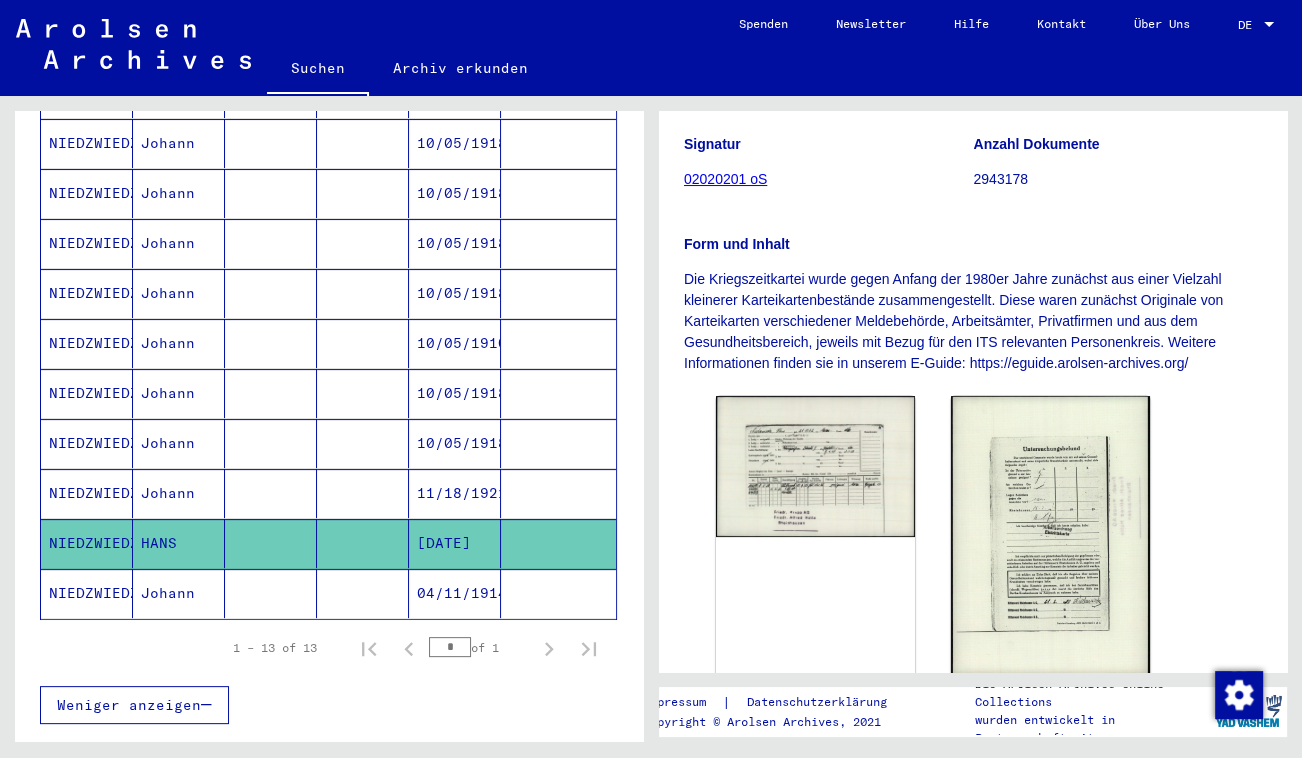 click on "Johann" 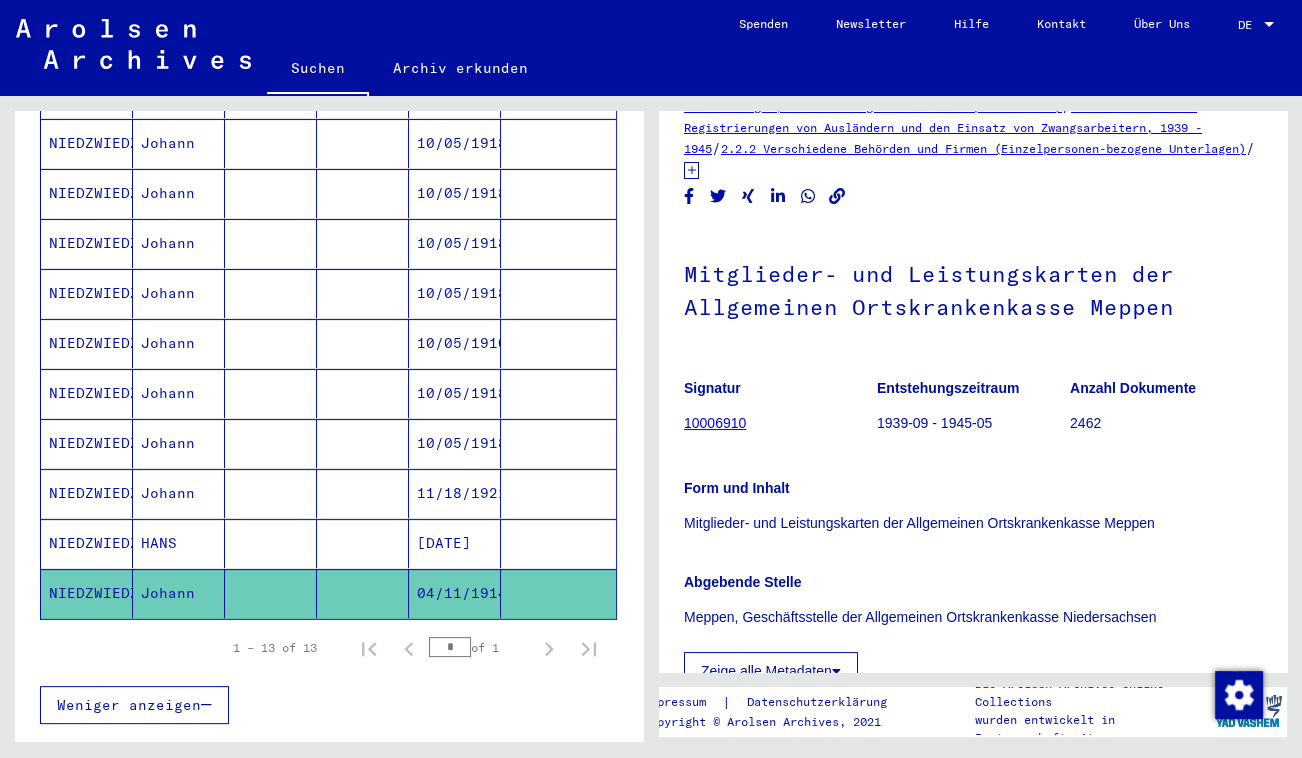 scroll, scrollTop: 90, scrollLeft: 0, axis: vertical 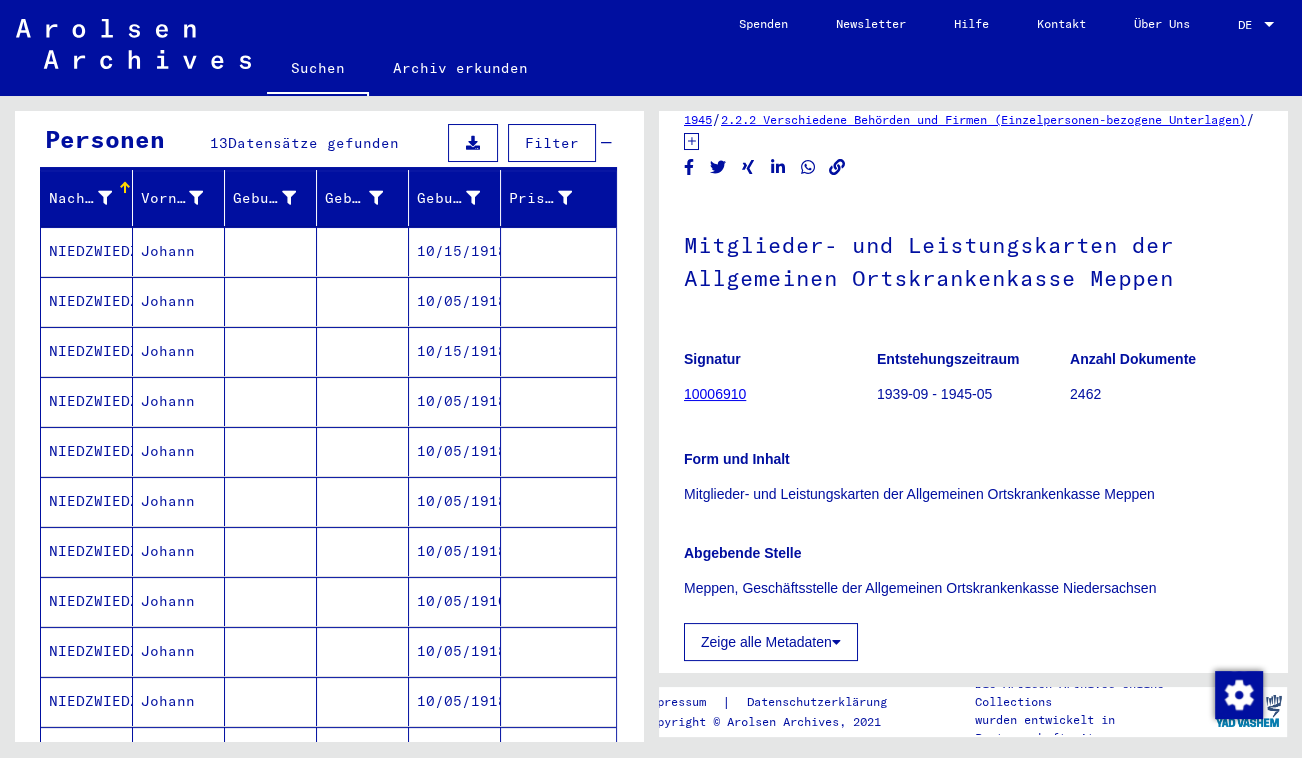 click on "Johann" at bounding box center [179, 301] 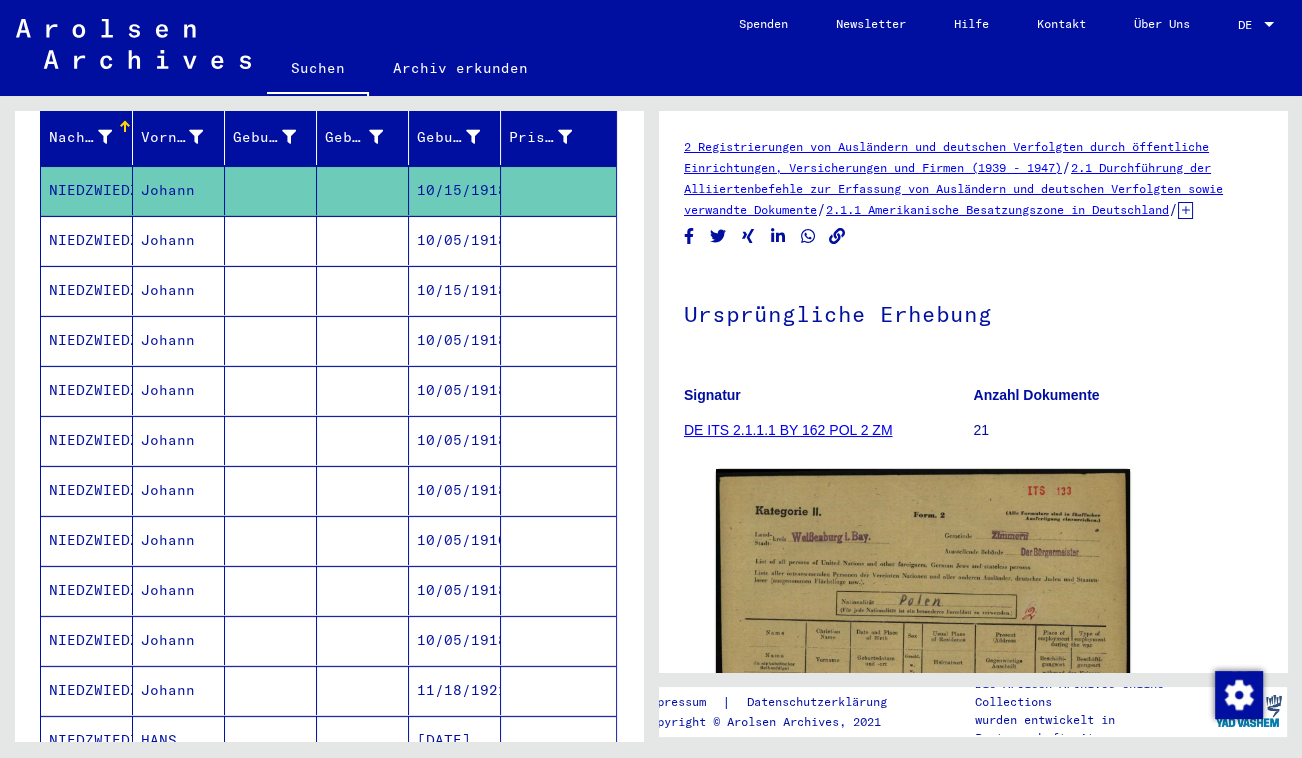 scroll, scrollTop: 290, scrollLeft: 0, axis: vertical 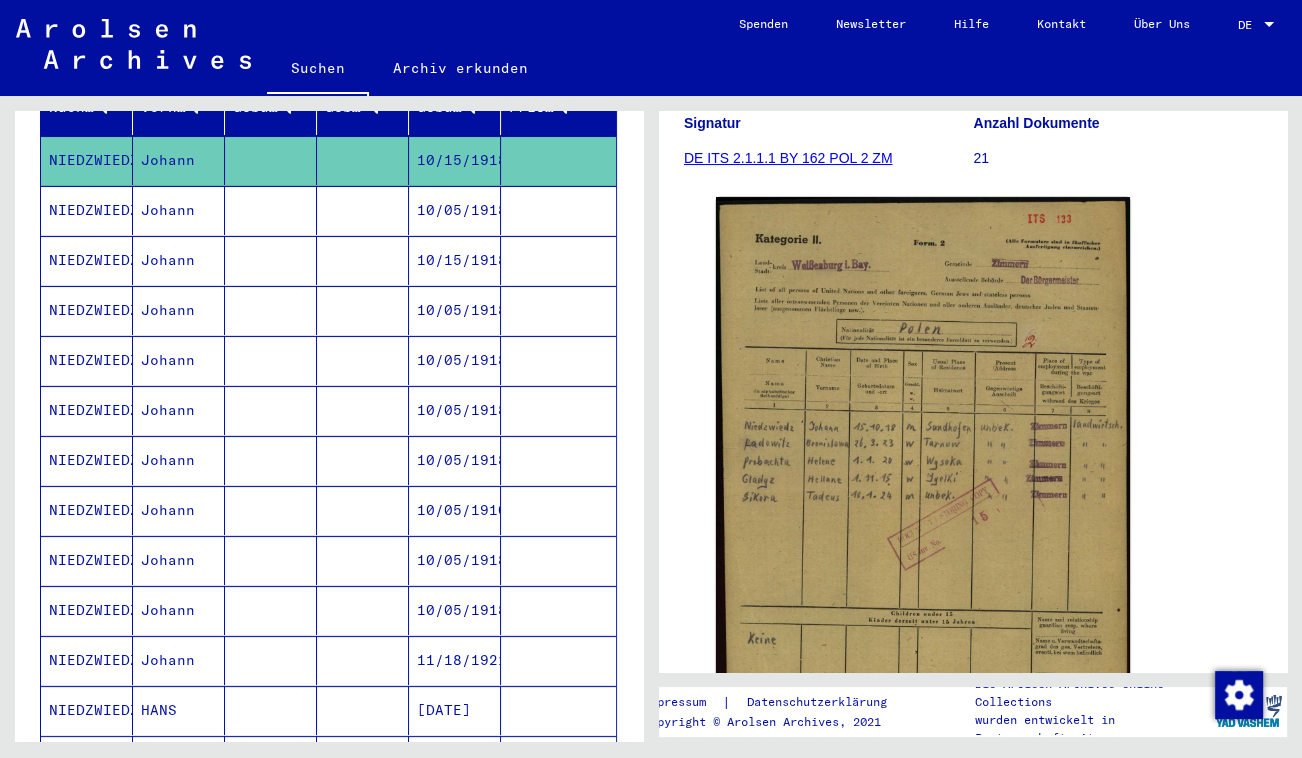 click on "Johann" at bounding box center [179, 260] 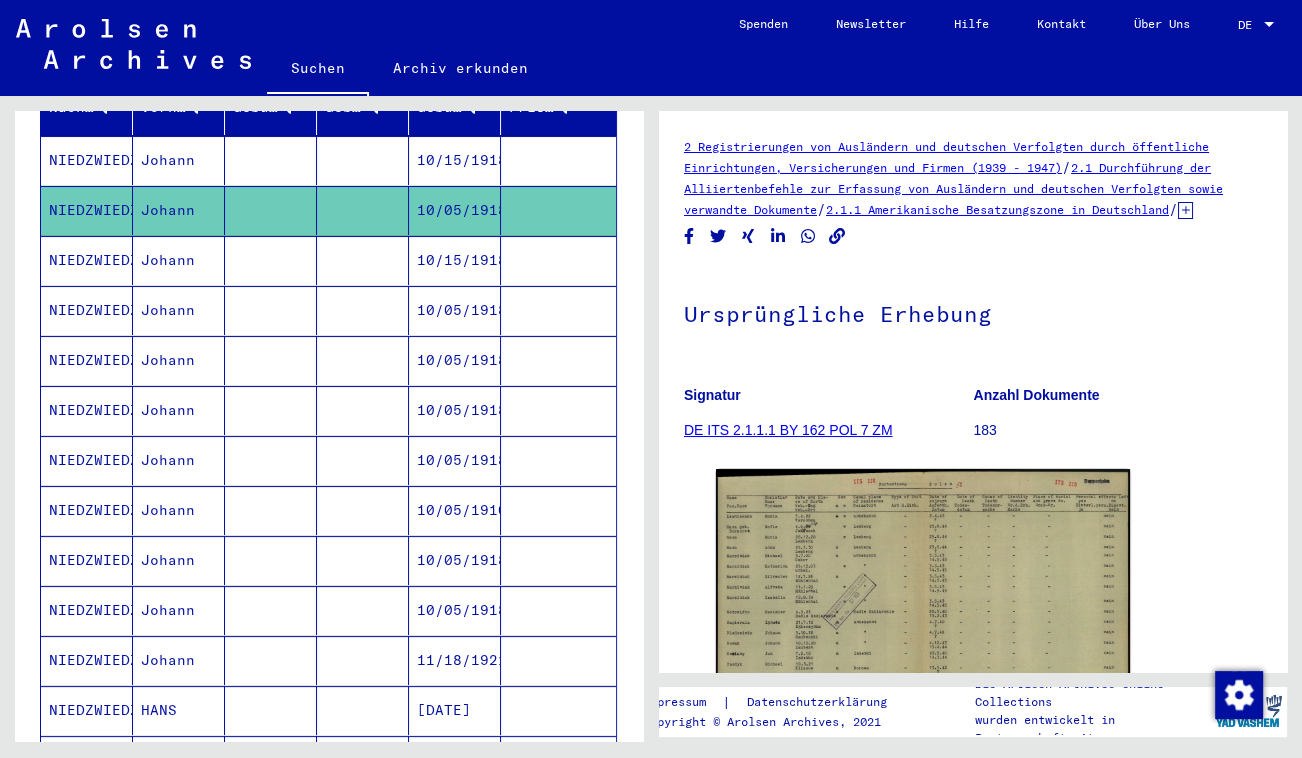 click on "Johann" at bounding box center [179, 510] 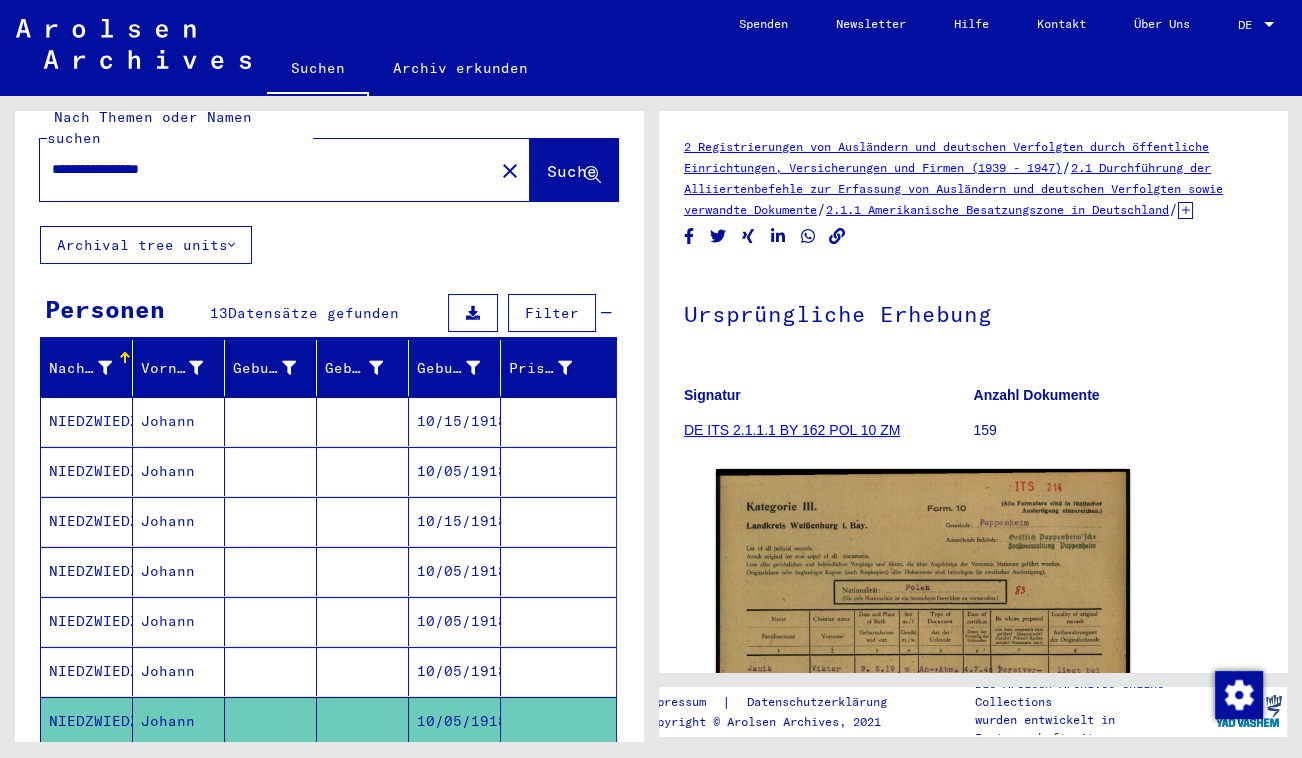 scroll, scrollTop: 0, scrollLeft: 0, axis: both 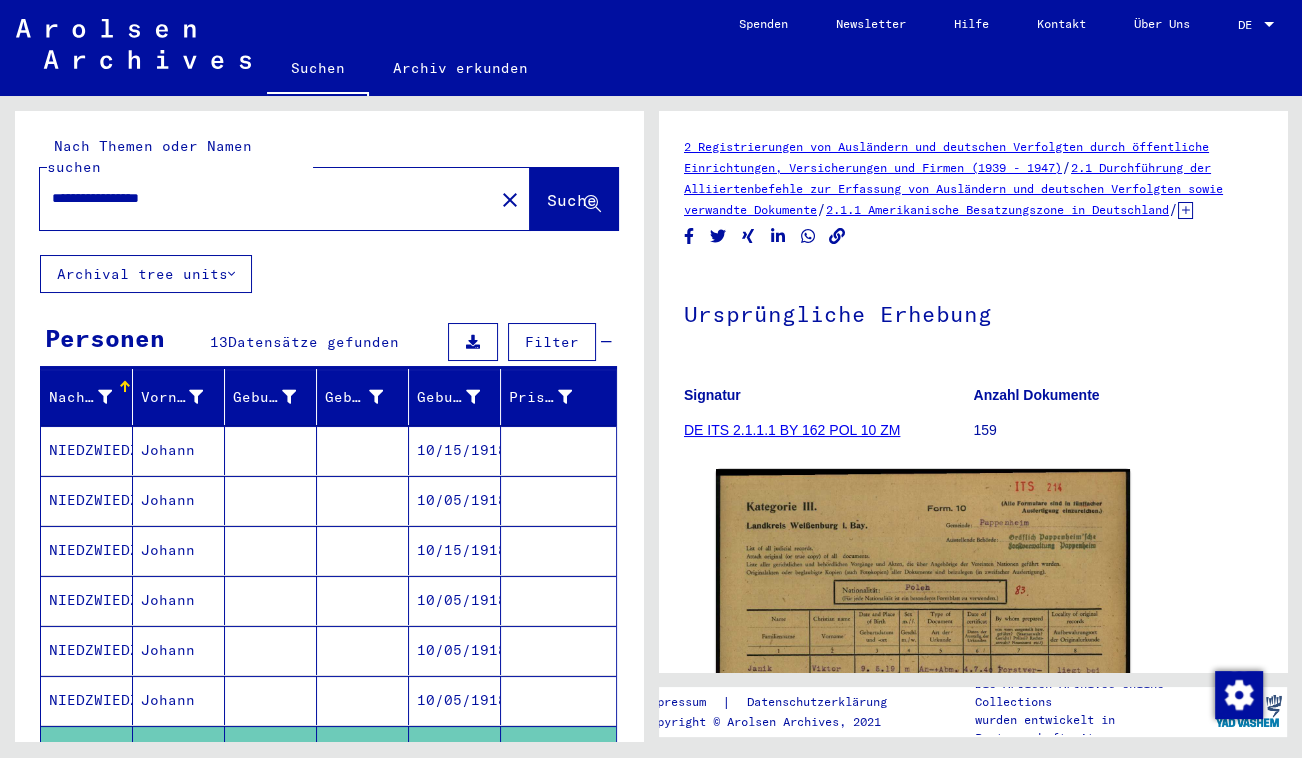 drag, startPoint x: 208, startPoint y: 176, endPoint x: 0, endPoint y: 139, distance: 211.26524 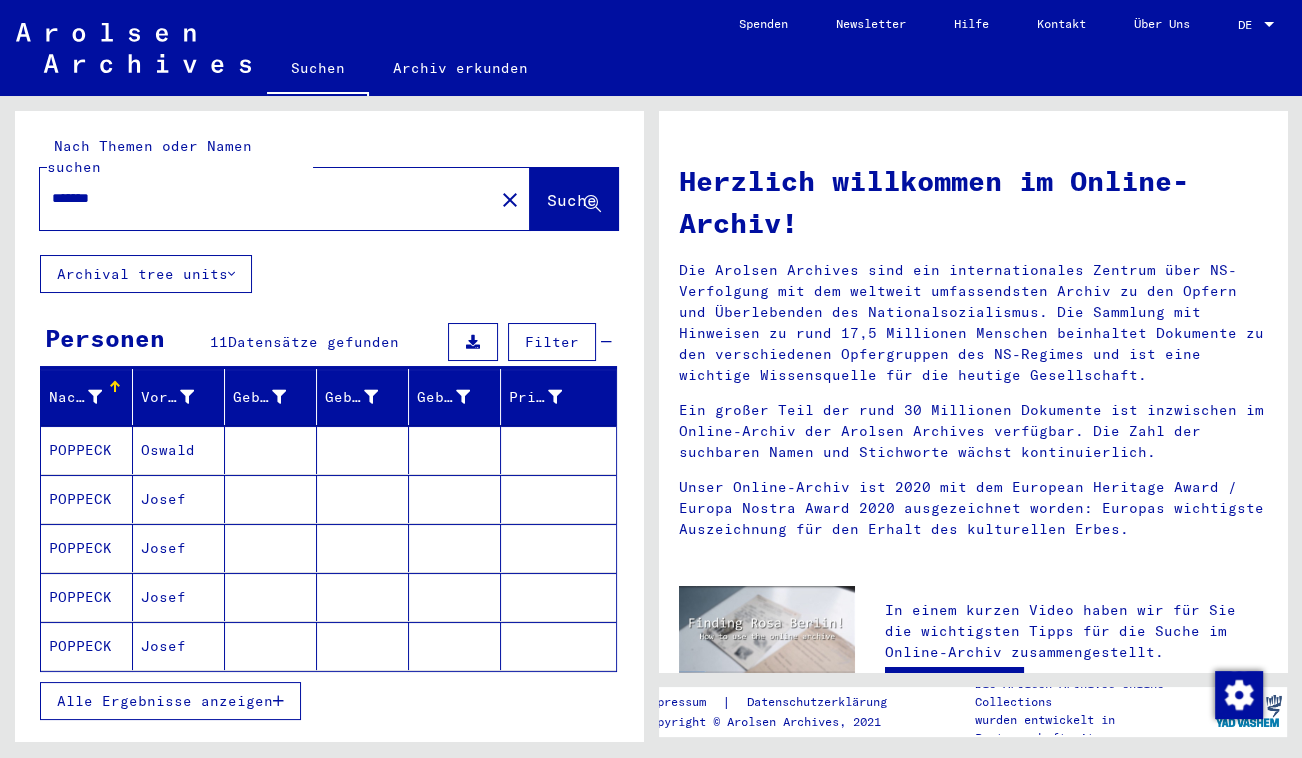 click on "Oswald" at bounding box center [179, 499] 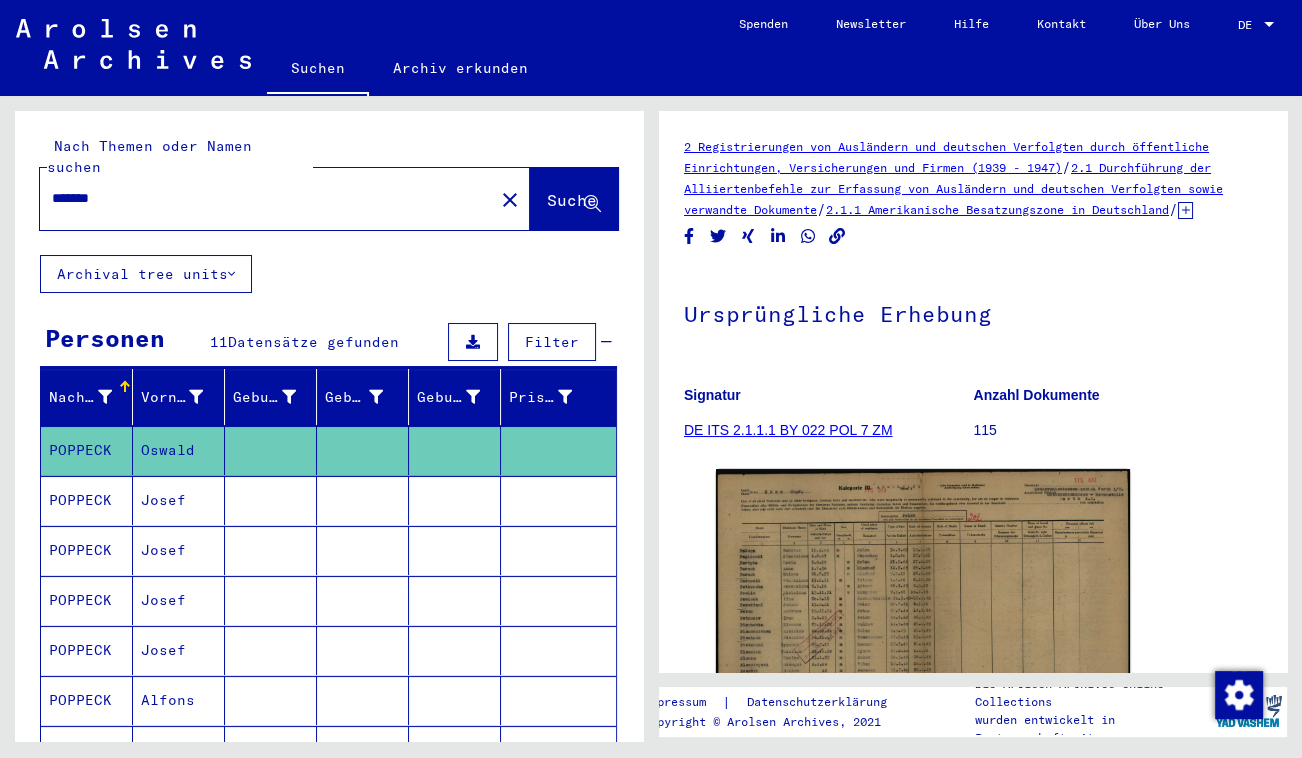 click 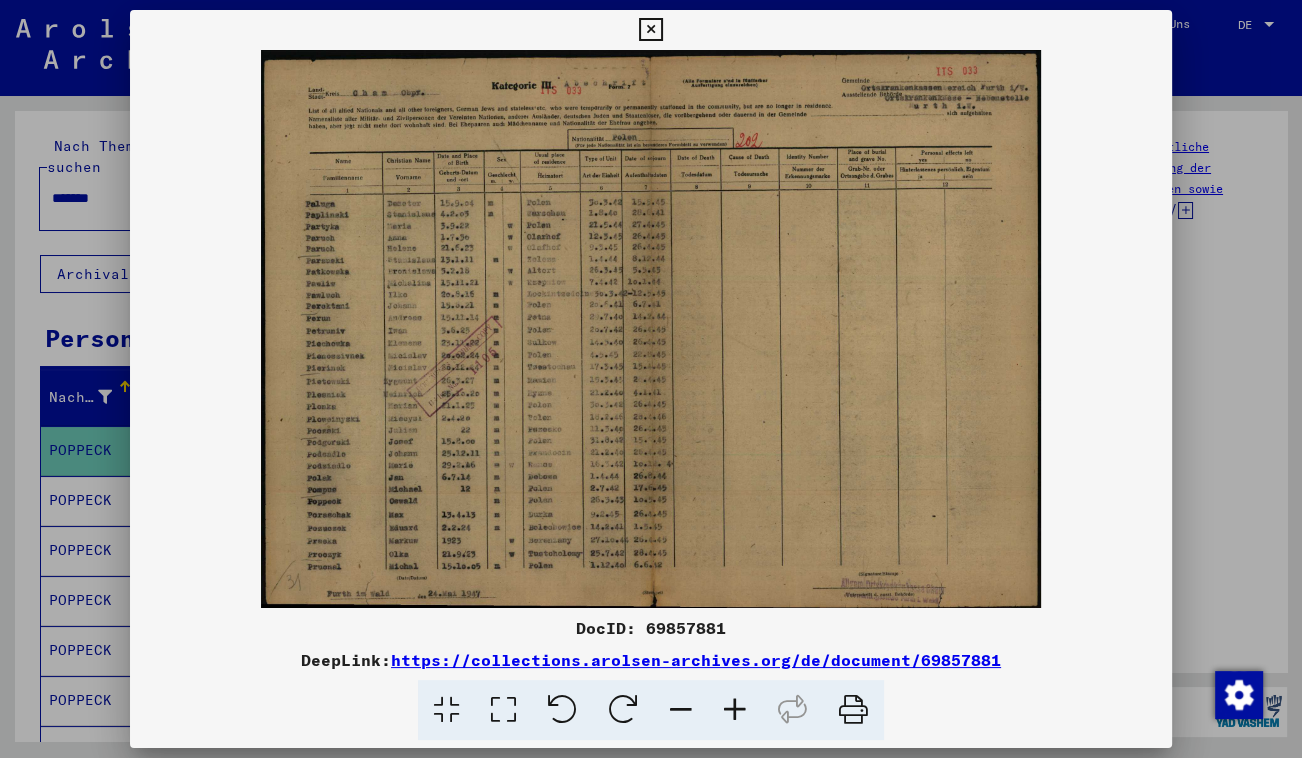 click at bounding box center [503, 710] 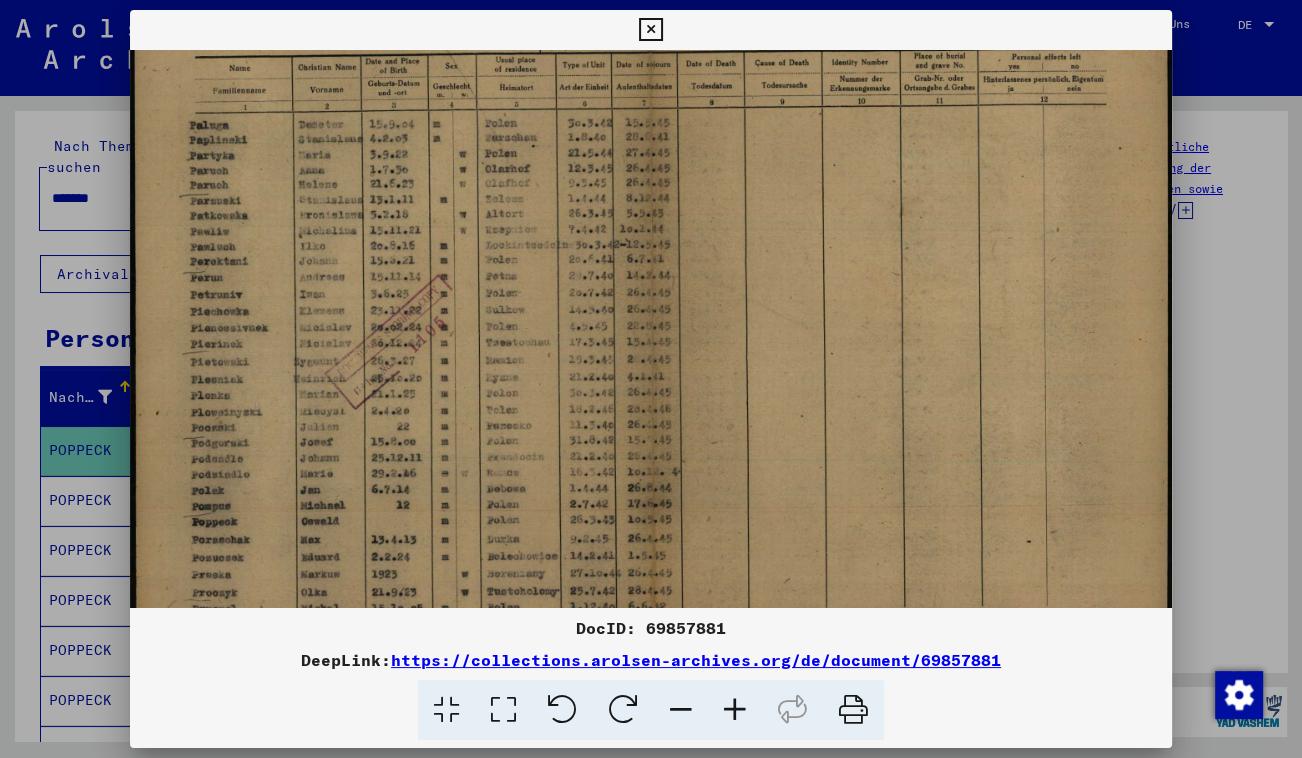 scroll, scrollTop: 132, scrollLeft: 0, axis: vertical 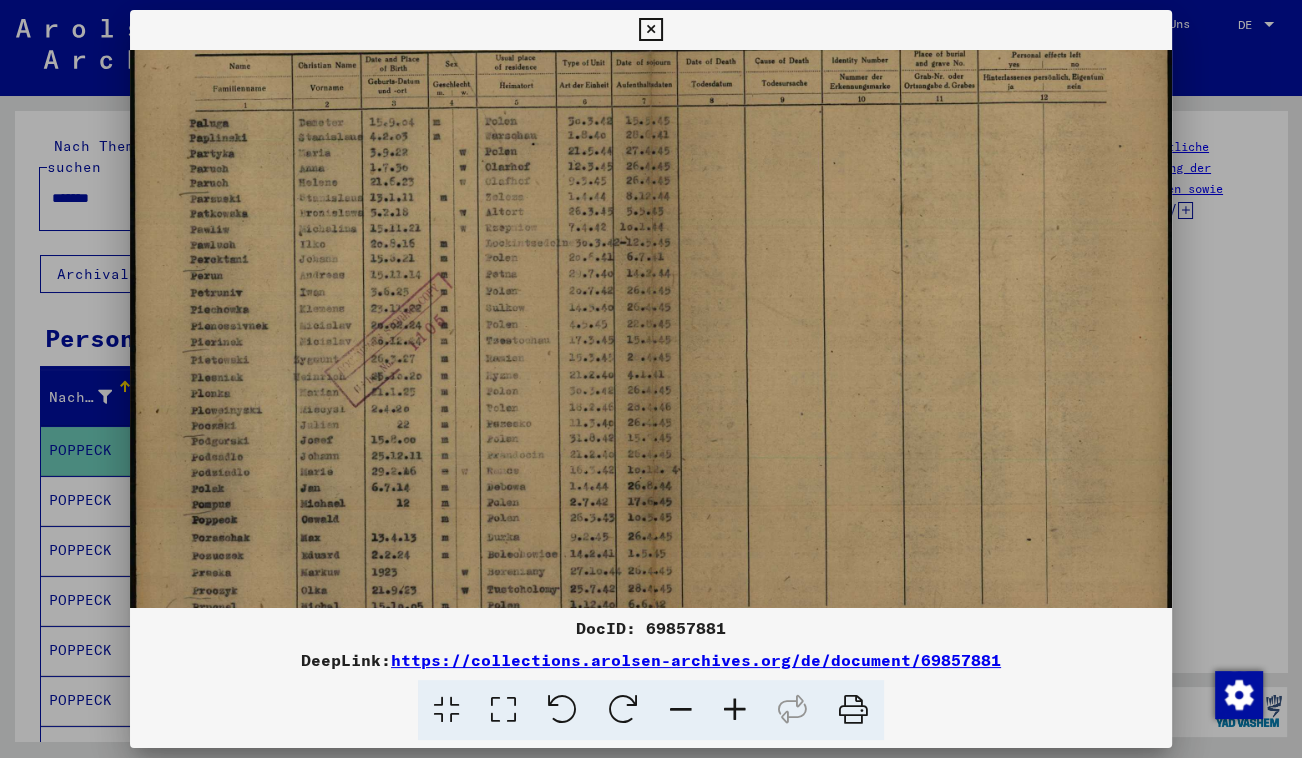 drag, startPoint x: 302, startPoint y: 550, endPoint x: 312, endPoint y: 418, distance: 132.37825 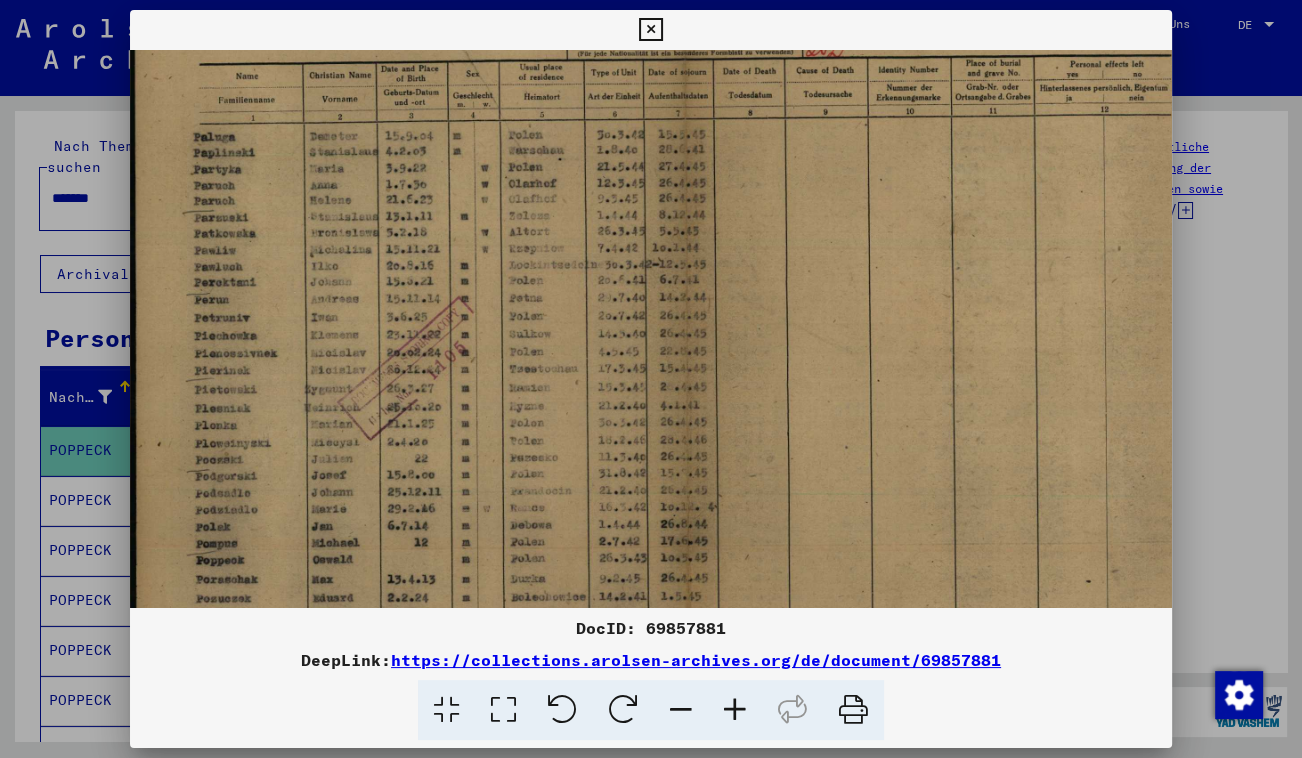 click at bounding box center [735, 710] 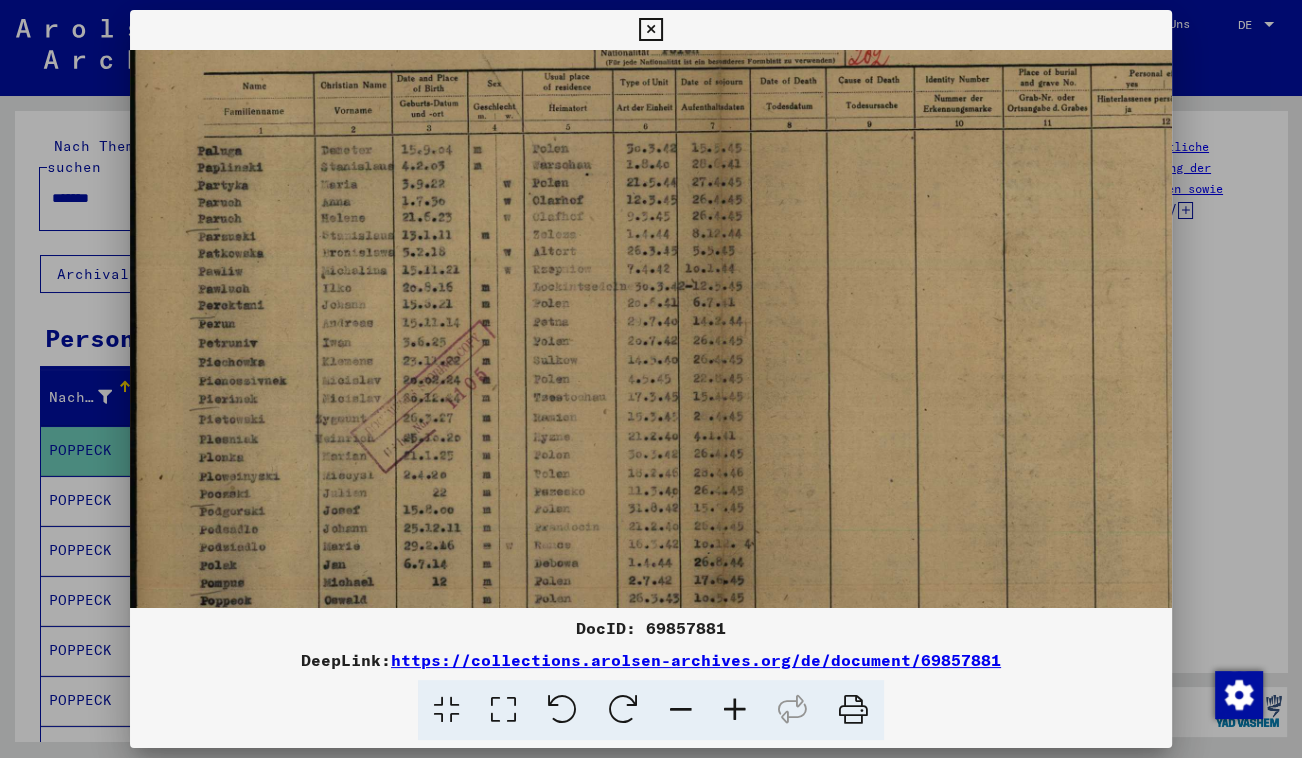 click at bounding box center (735, 710) 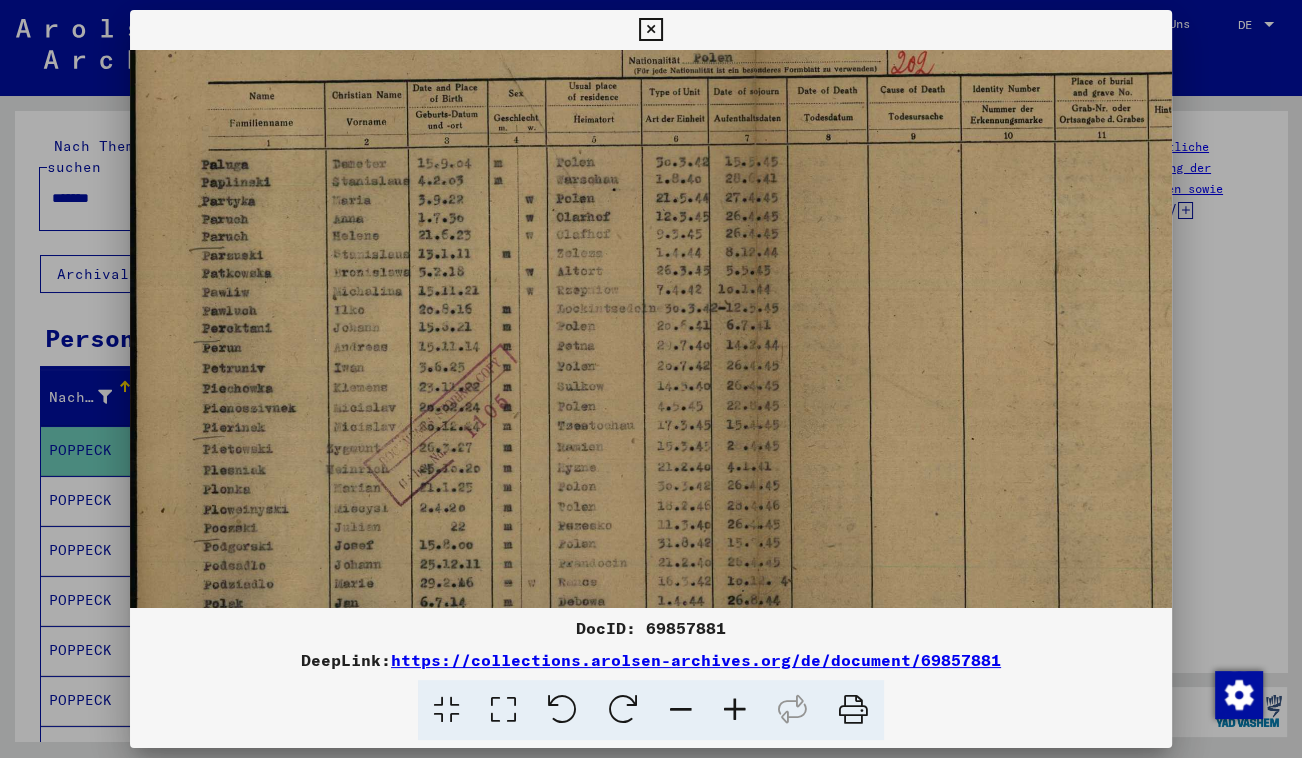 click at bounding box center [735, 710] 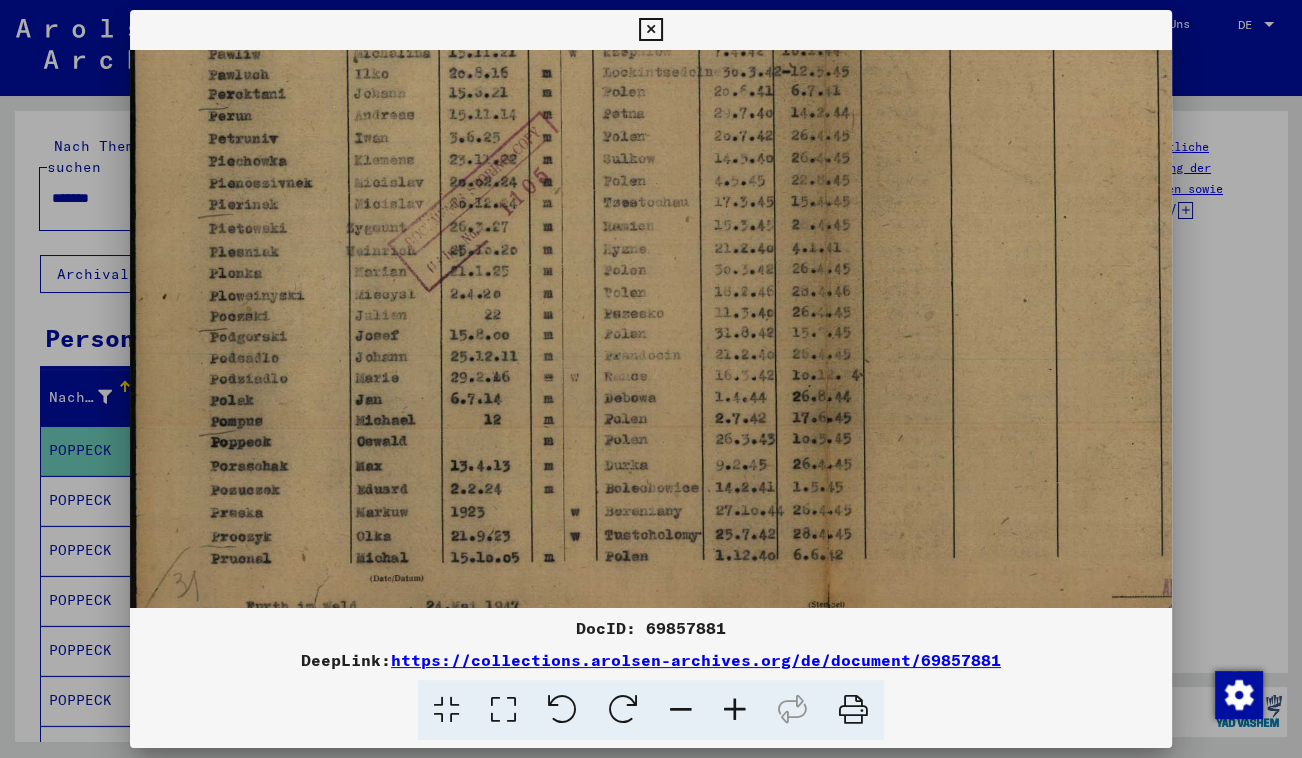 scroll, scrollTop: 430, scrollLeft: 3, axis: both 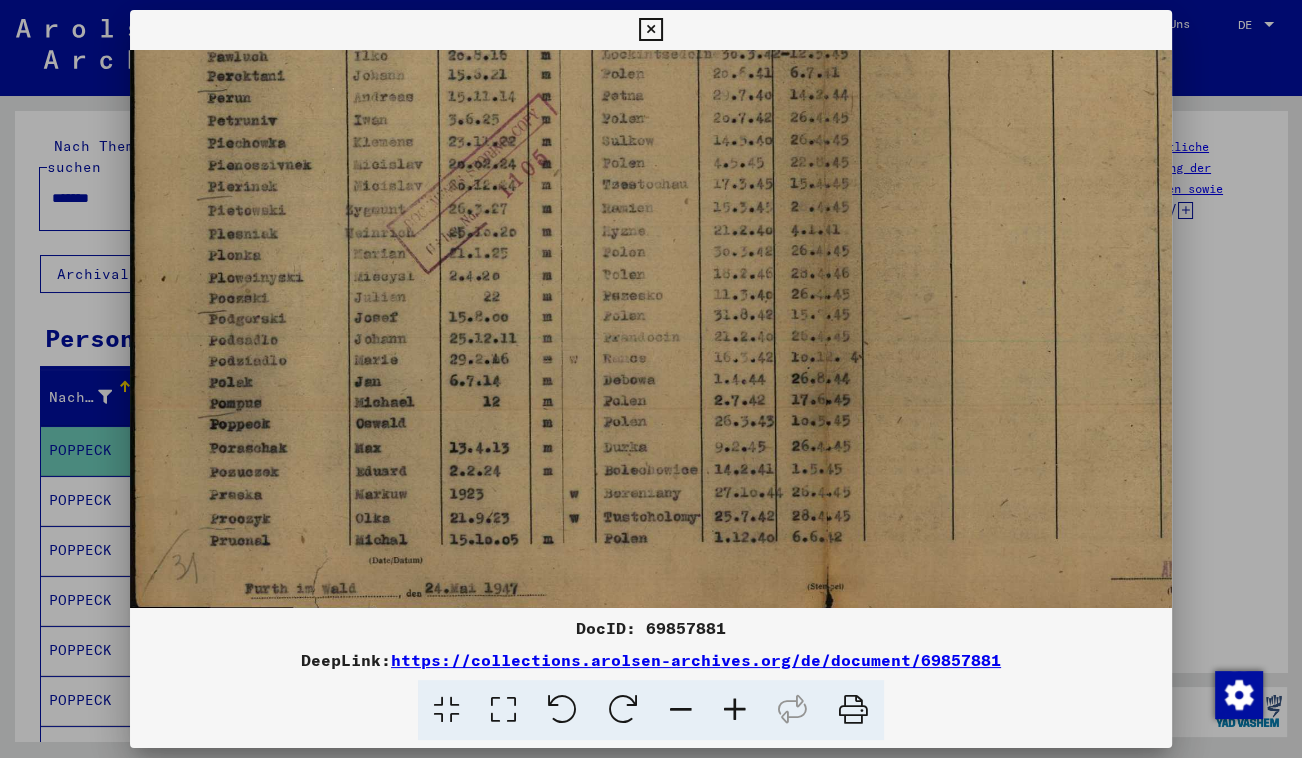 drag, startPoint x: 645, startPoint y: 543, endPoint x: 638, endPoint y: 246, distance: 297.0825 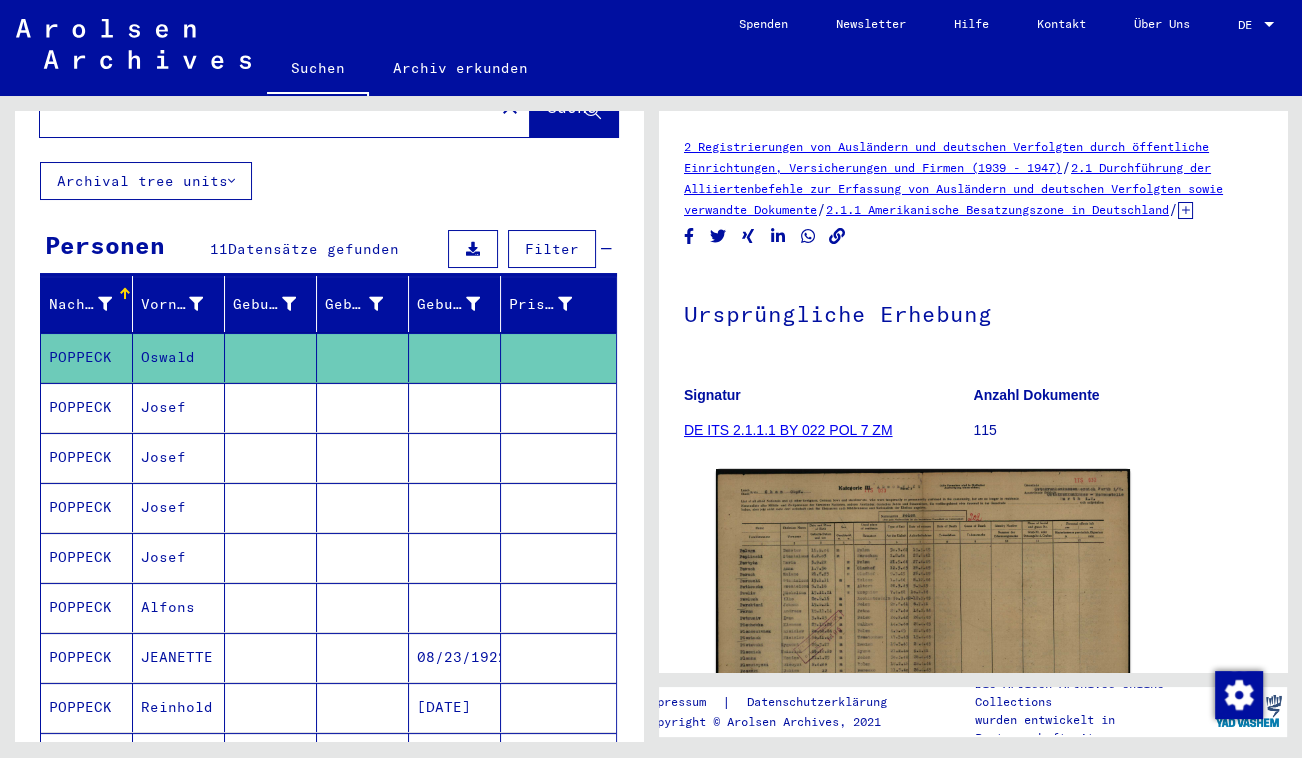 scroll, scrollTop: 272, scrollLeft: 0, axis: vertical 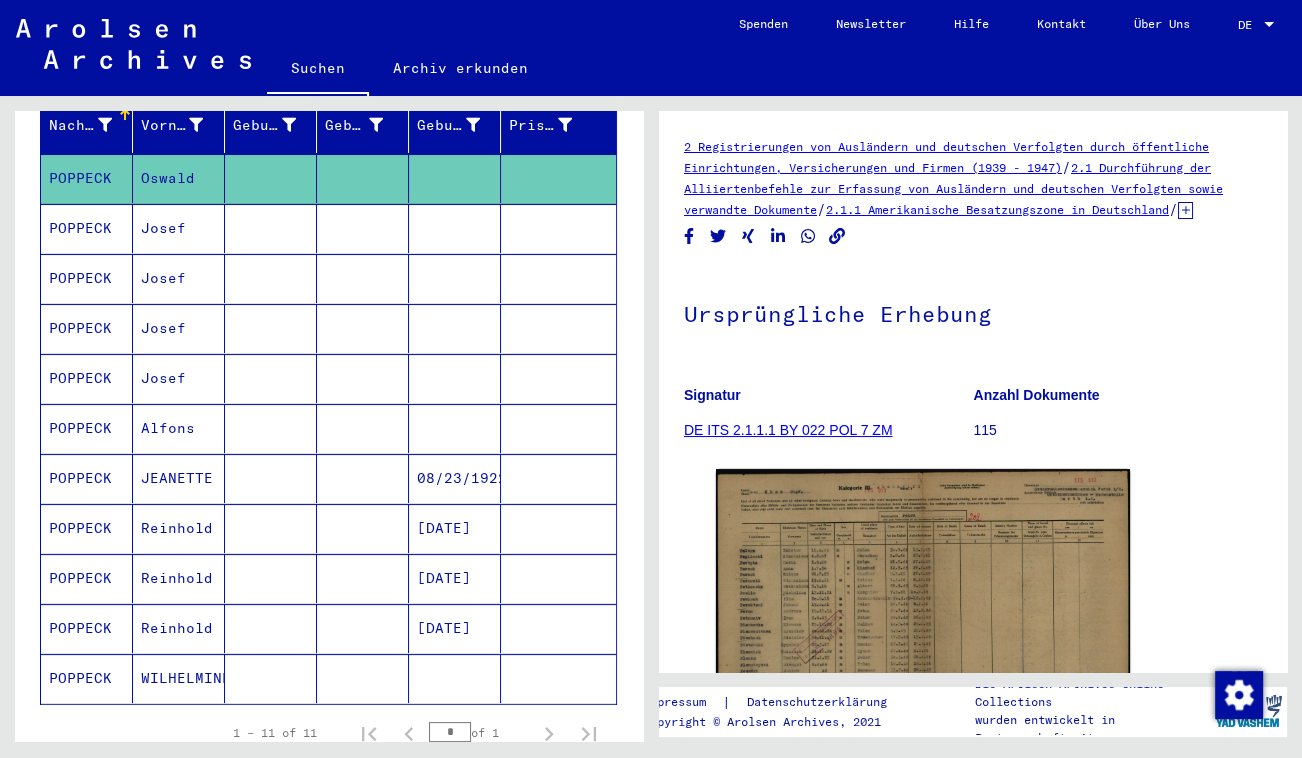 click on "Reinhold" at bounding box center [179, 578] 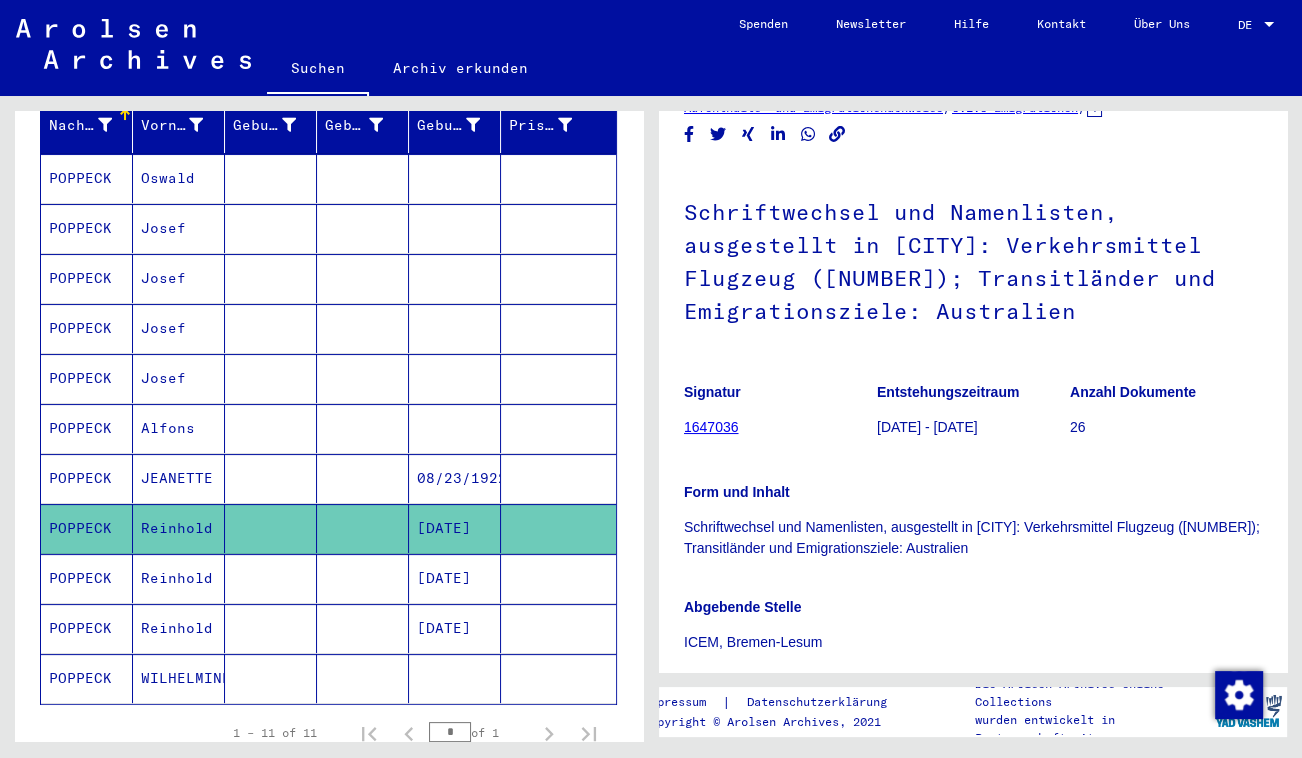 scroll, scrollTop: 90, scrollLeft: 0, axis: vertical 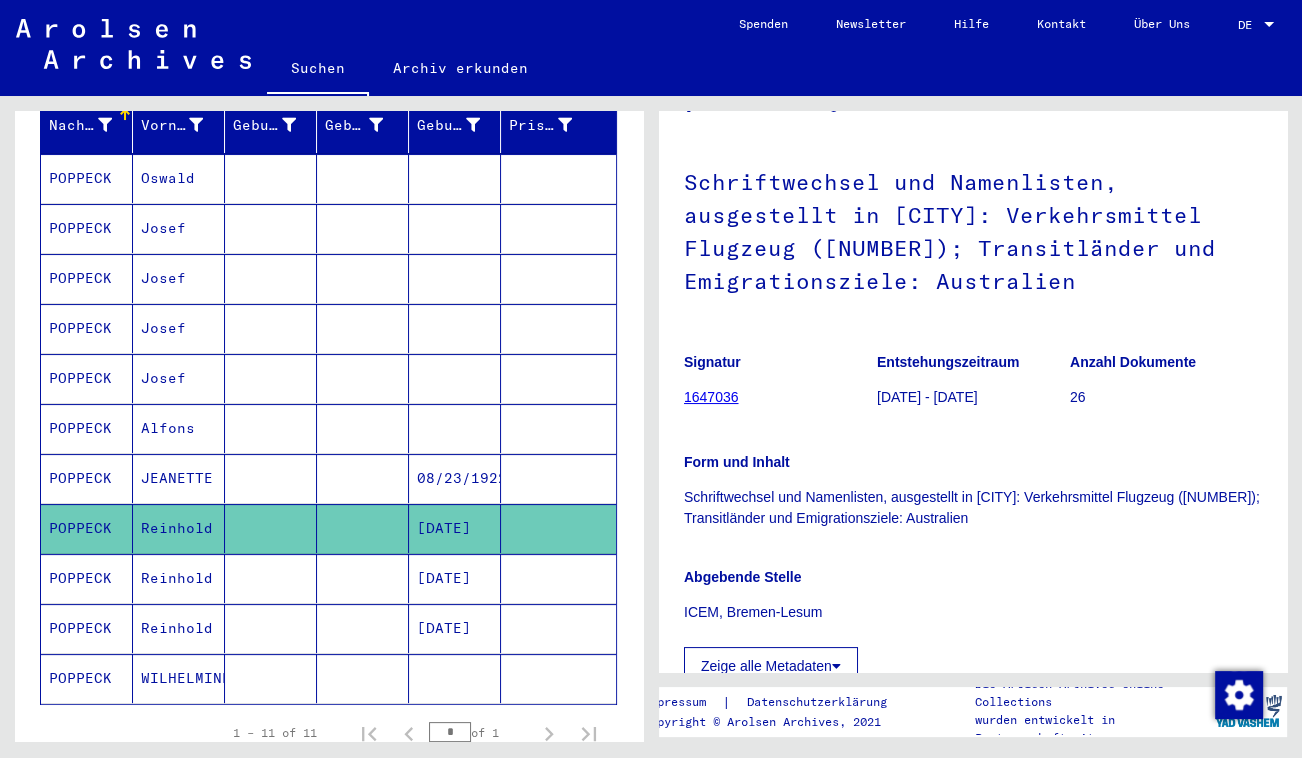 click at bounding box center (271, 628) 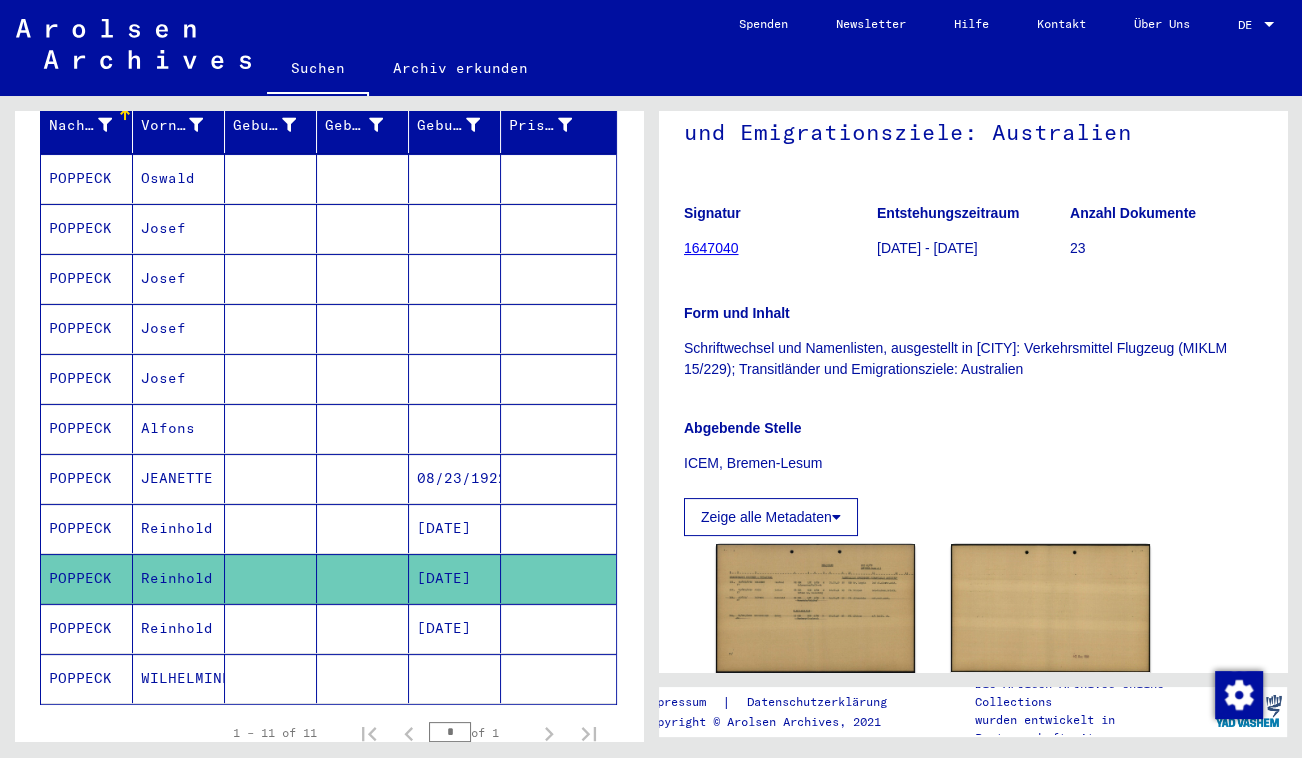 scroll, scrollTop: 363, scrollLeft: 0, axis: vertical 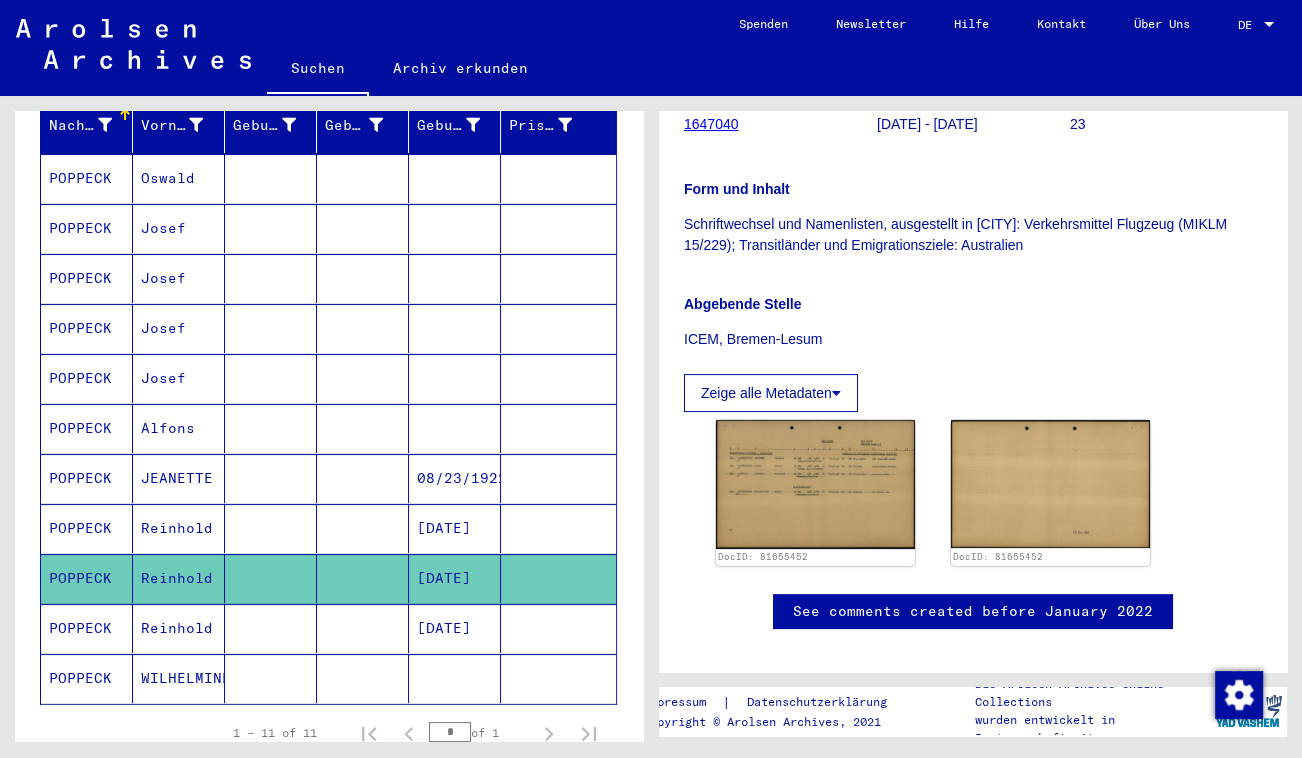 click 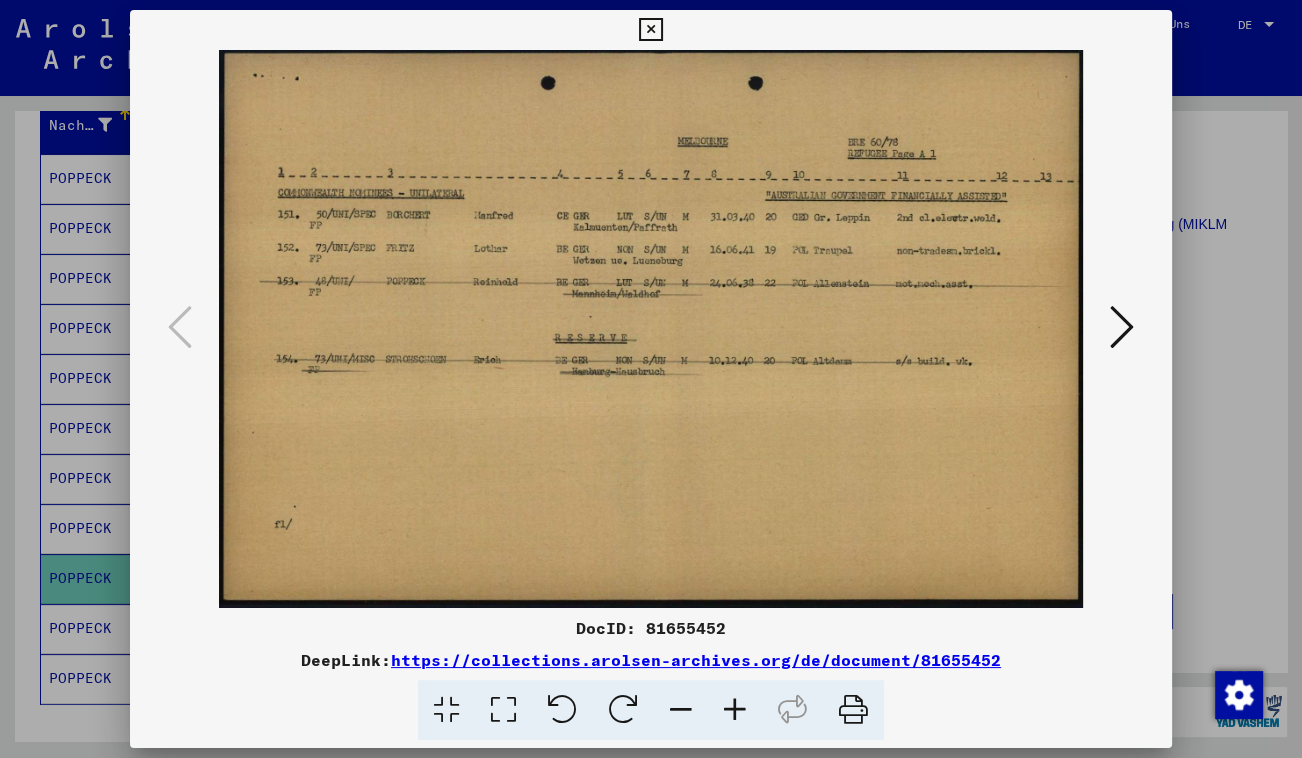 drag, startPoint x: 647, startPoint y: 22, endPoint x: 641, endPoint y: 39, distance: 18.027756 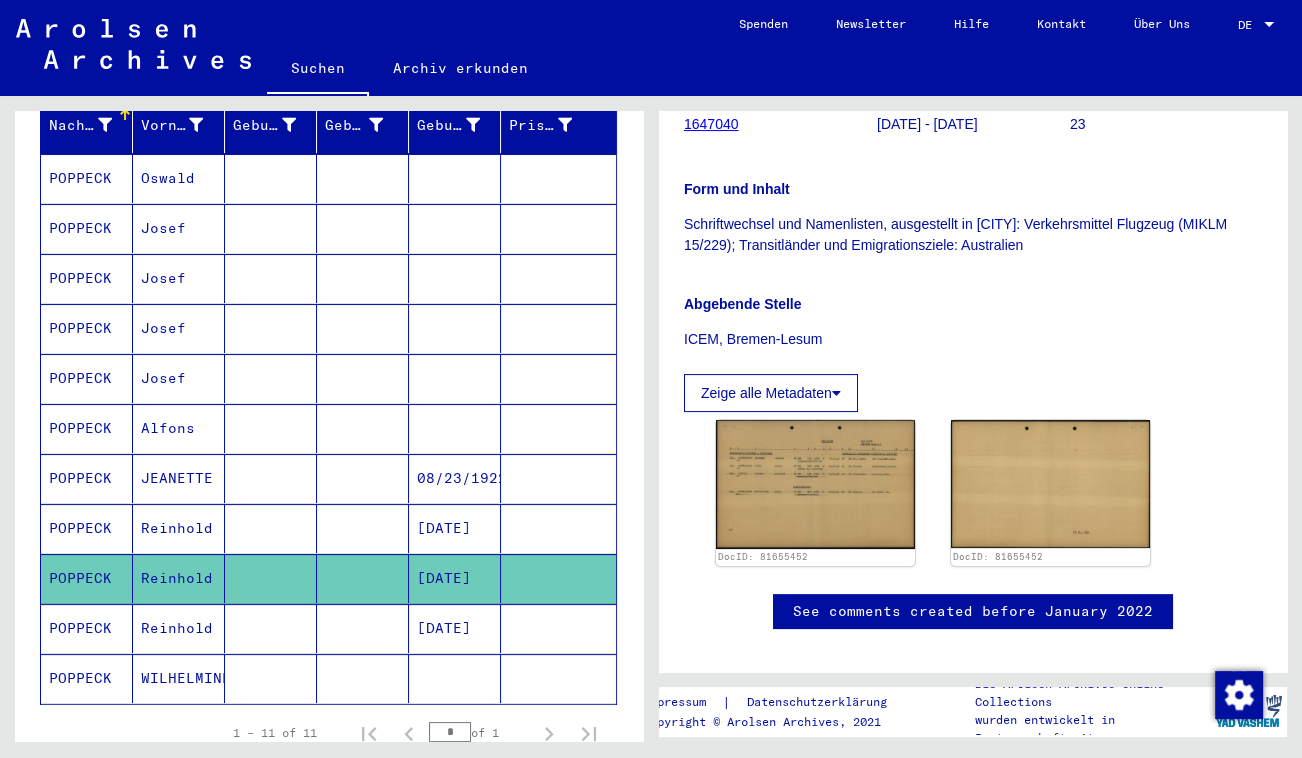 click on "WILHELMINE" 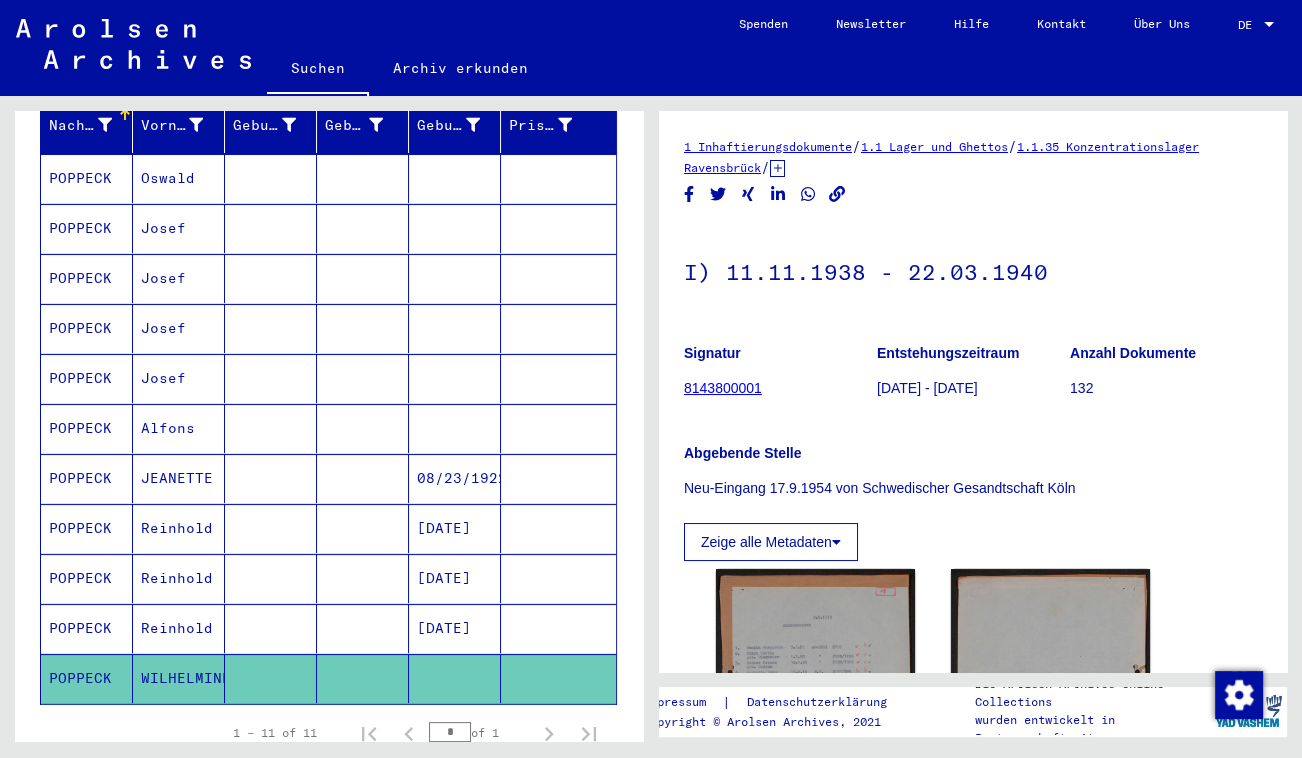 scroll, scrollTop: 181, scrollLeft: 0, axis: vertical 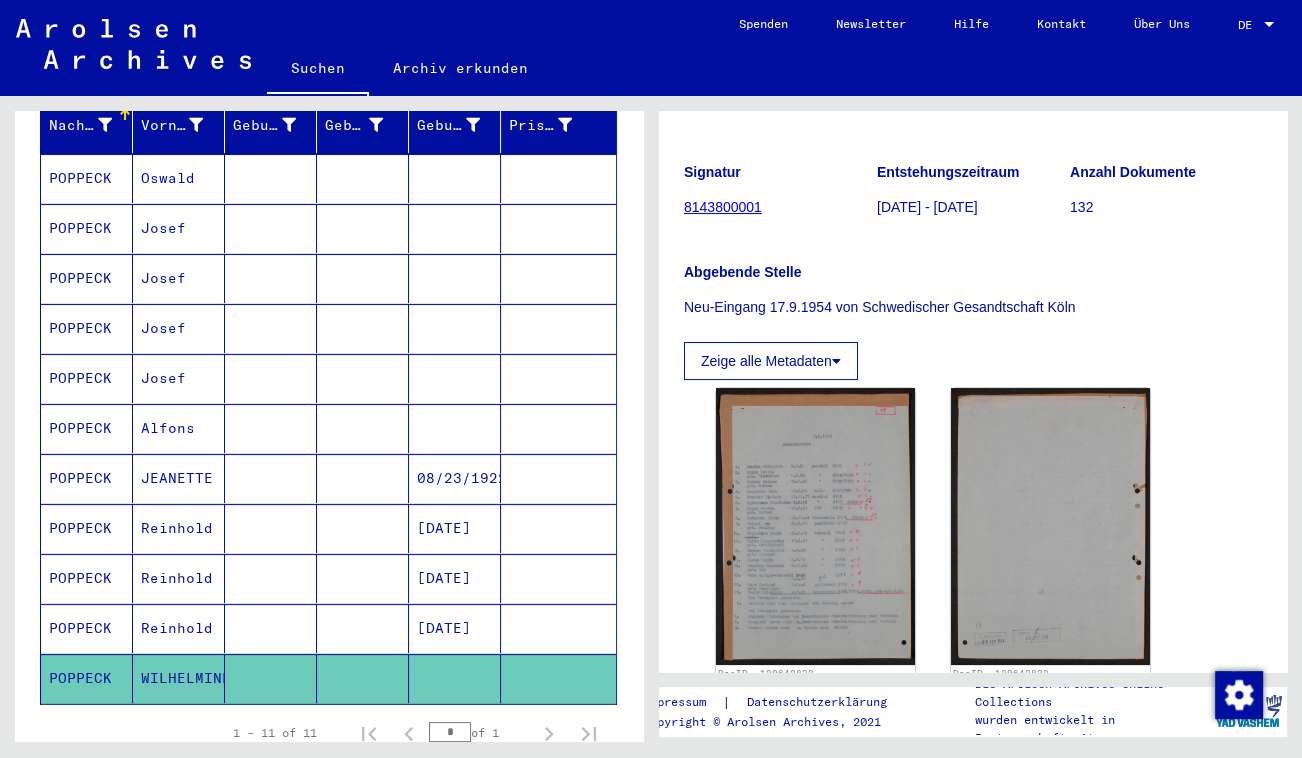 click 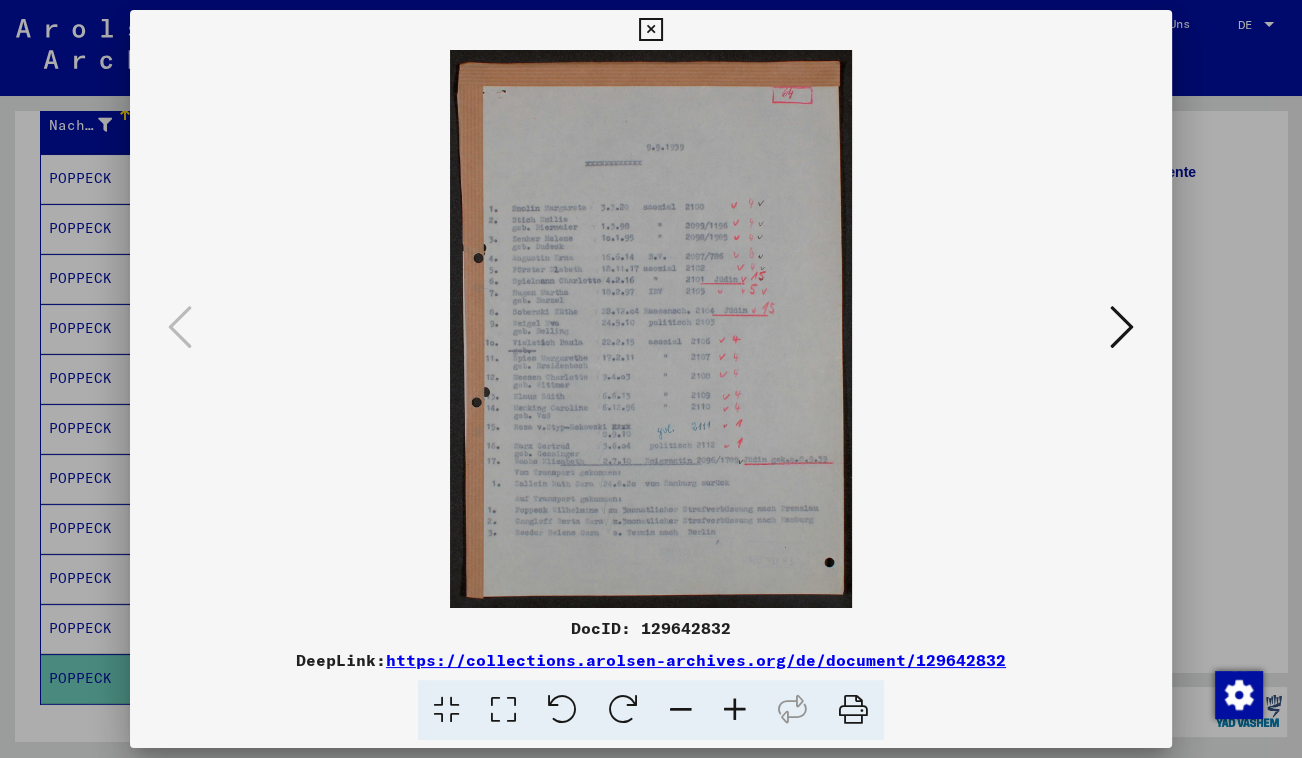 click at bounding box center [503, 710] 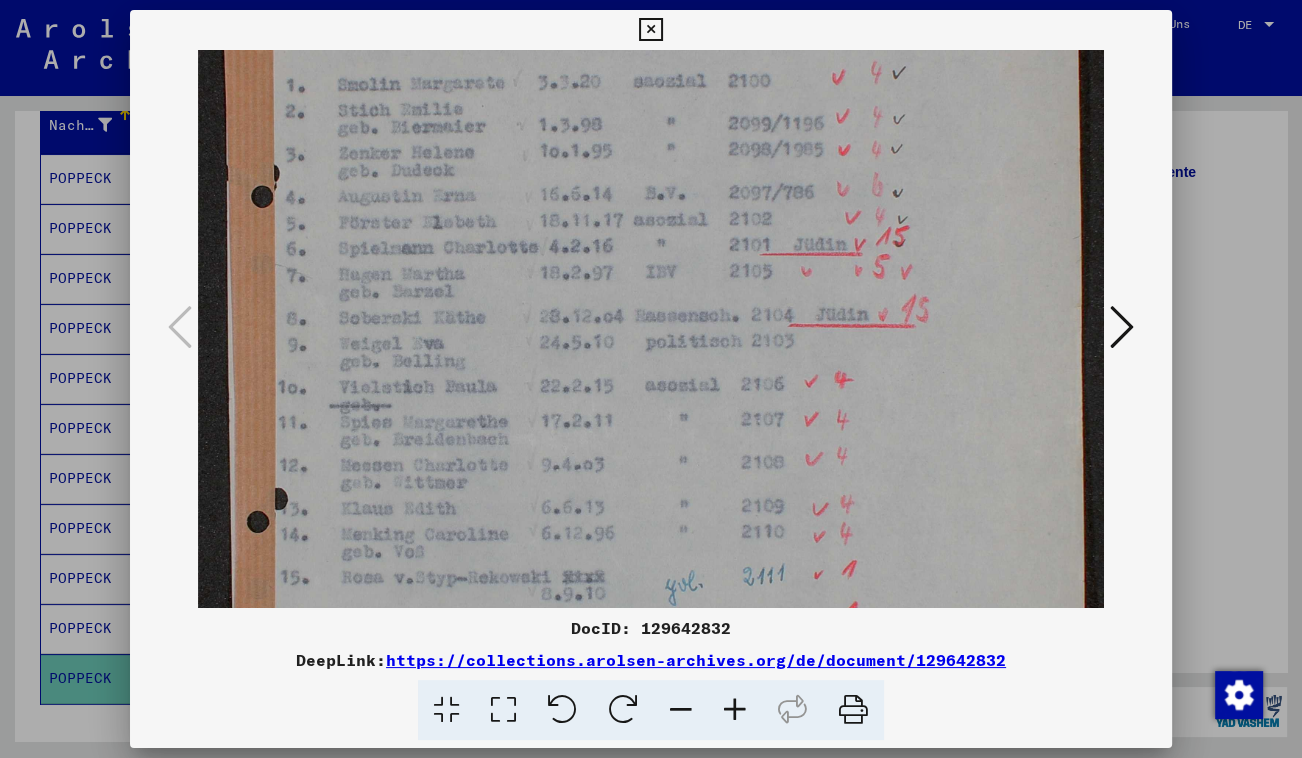 drag, startPoint x: 555, startPoint y: 558, endPoint x: 555, endPoint y: 235, distance: 323 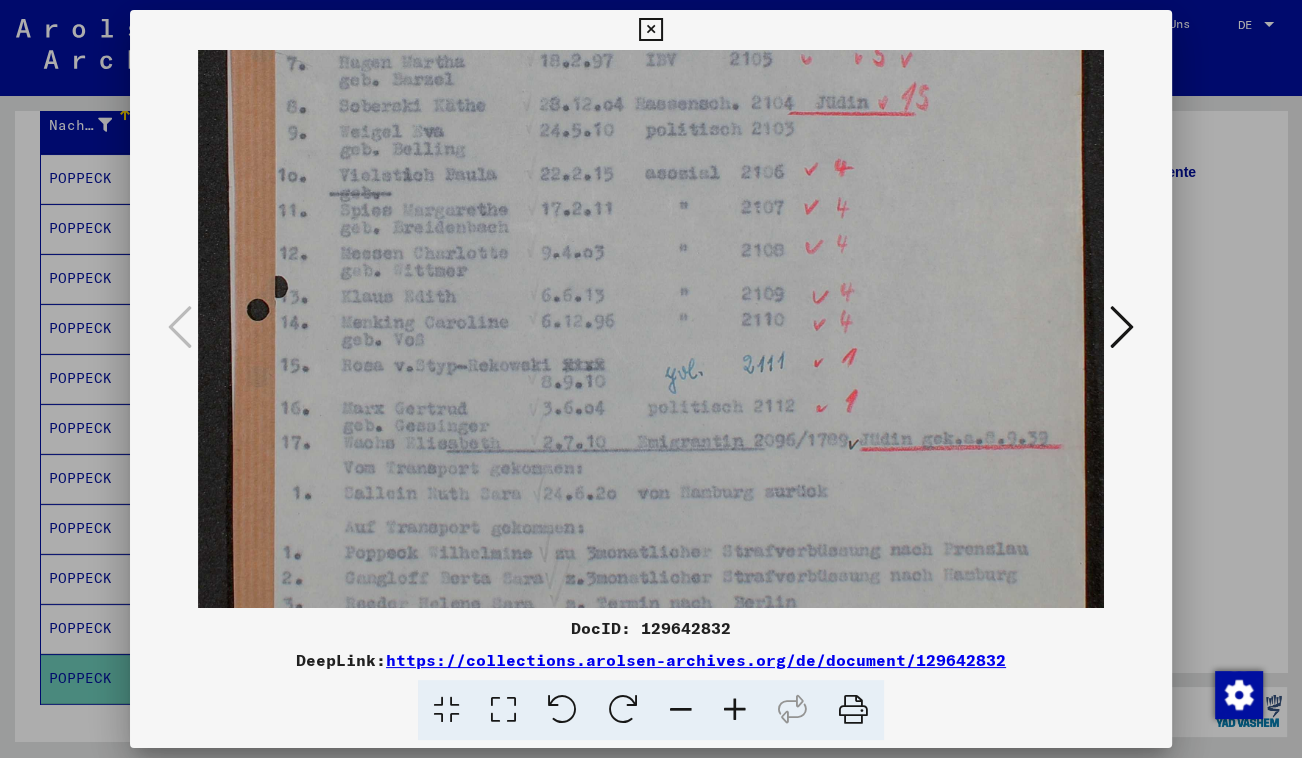drag, startPoint x: 560, startPoint y: 428, endPoint x: 552, endPoint y: 216, distance: 212.1509 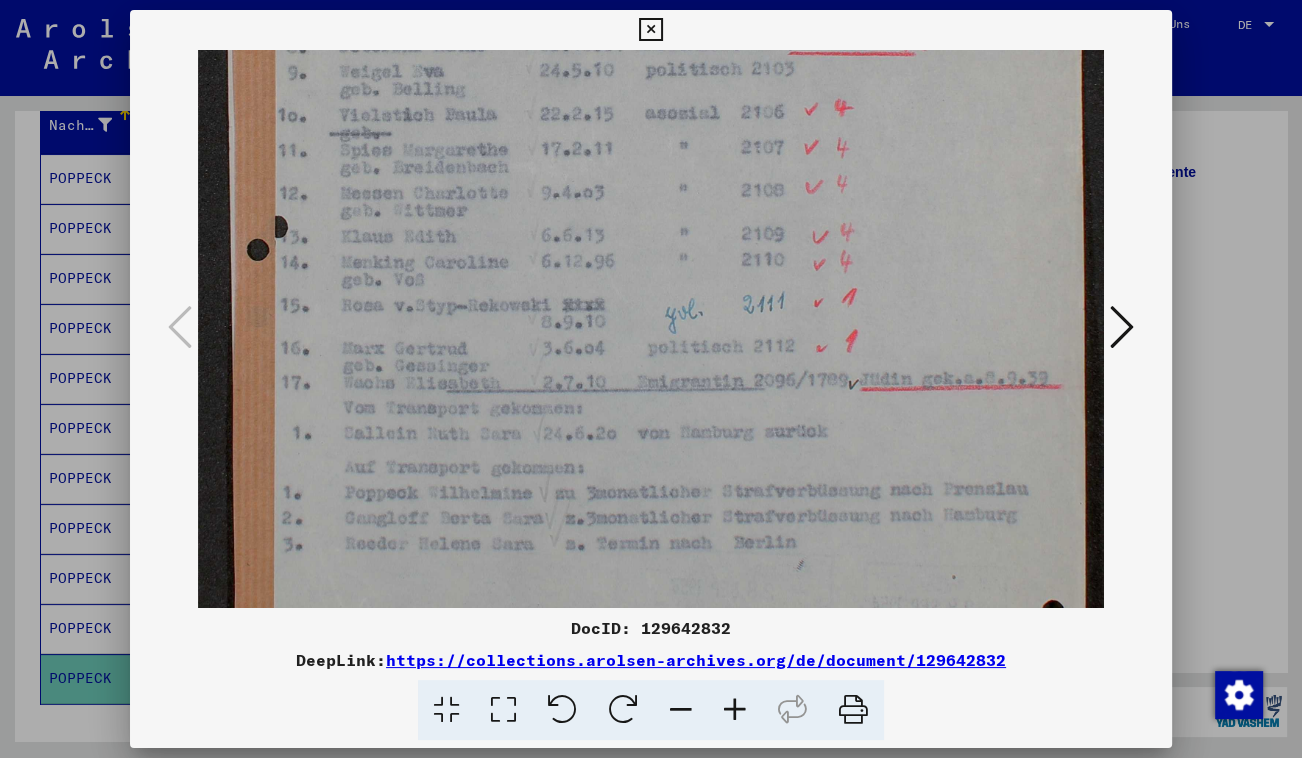 scroll, scrollTop: 580, scrollLeft: 0, axis: vertical 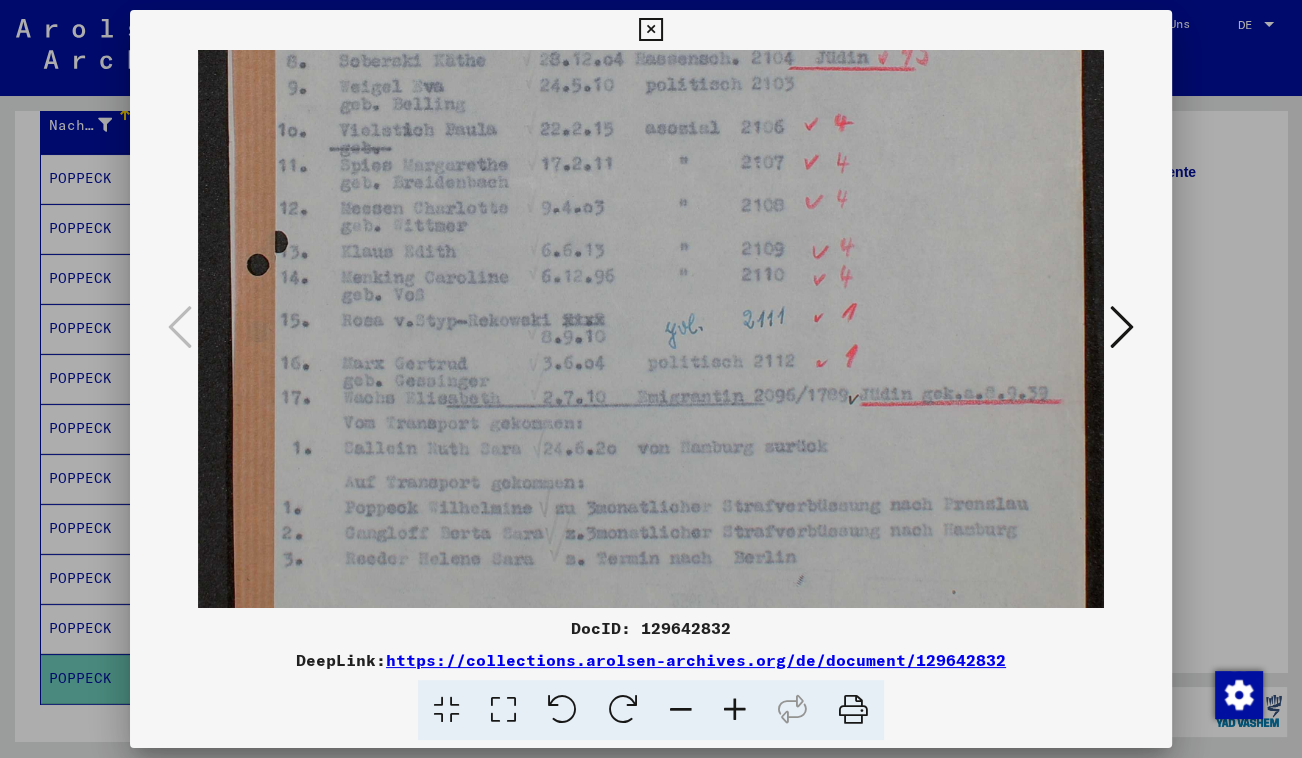 drag, startPoint x: 541, startPoint y: 500, endPoint x: 536, endPoint y: 455, distance: 45.276924 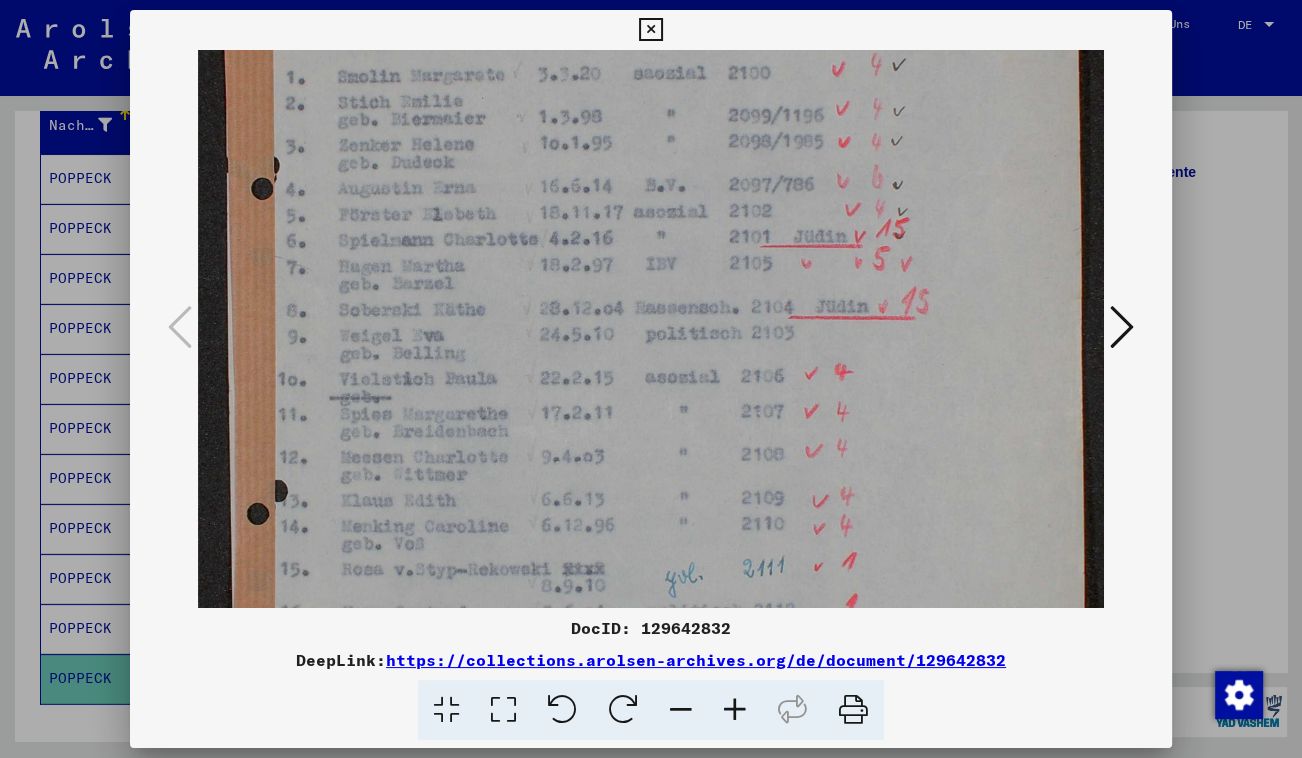 scroll, scrollTop: 329, scrollLeft: 0, axis: vertical 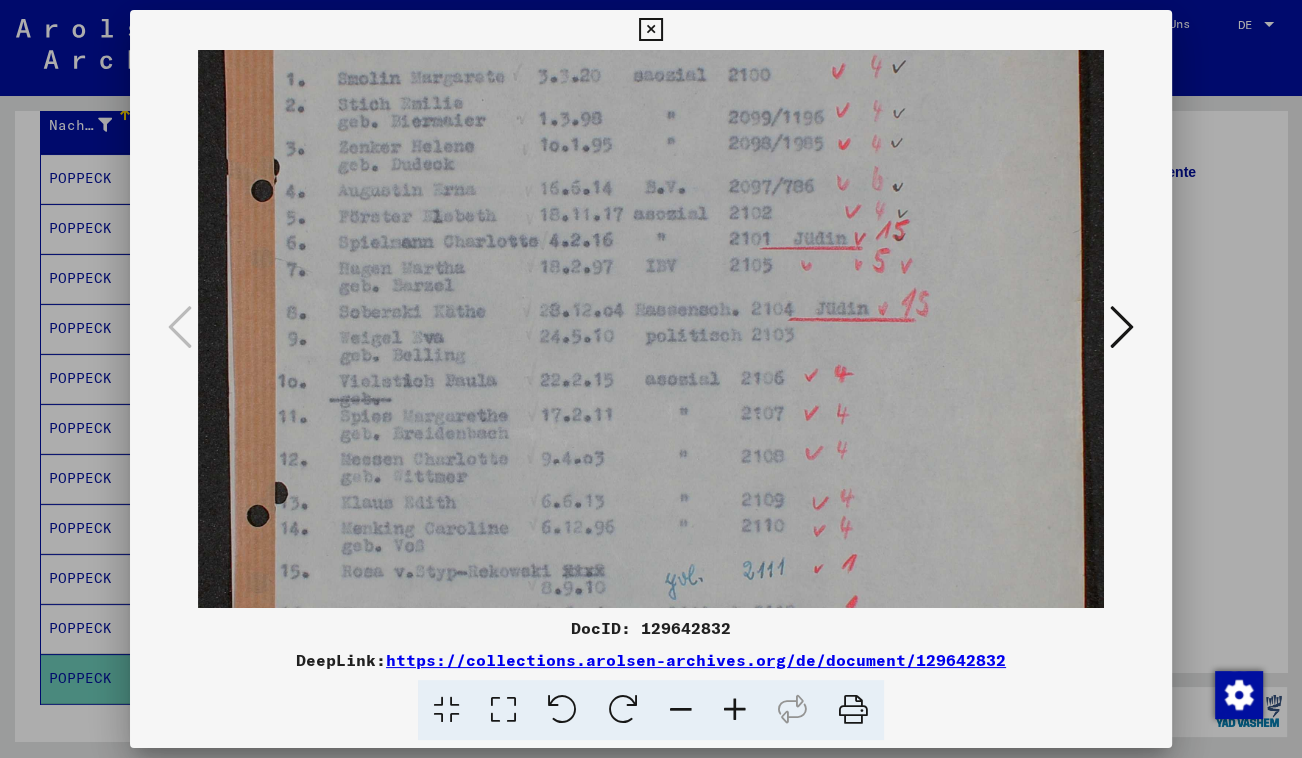 drag, startPoint x: 659, startPoint y: 186, endPoint x: 616, endPoint y: 438, distance: 255.64233 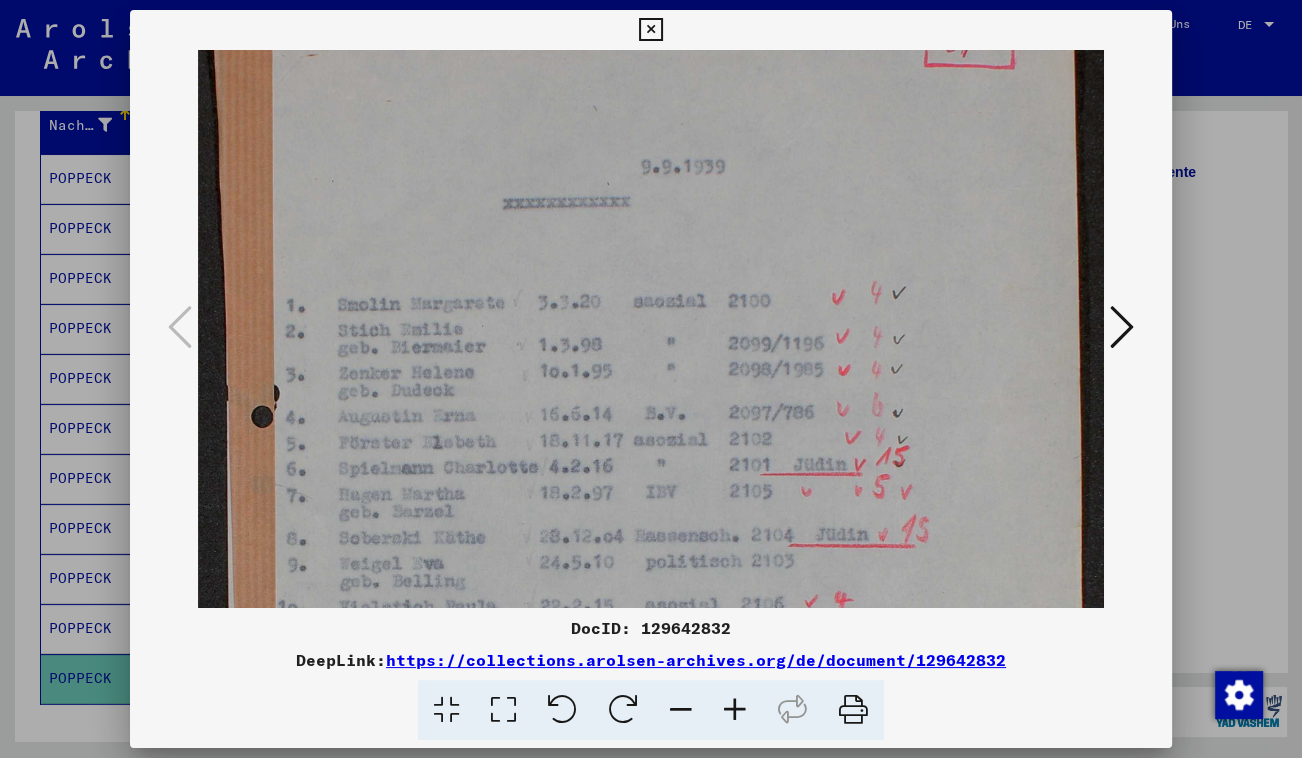 scroll, scrollTop: 102, scrollLeft: 0, axis: vertical 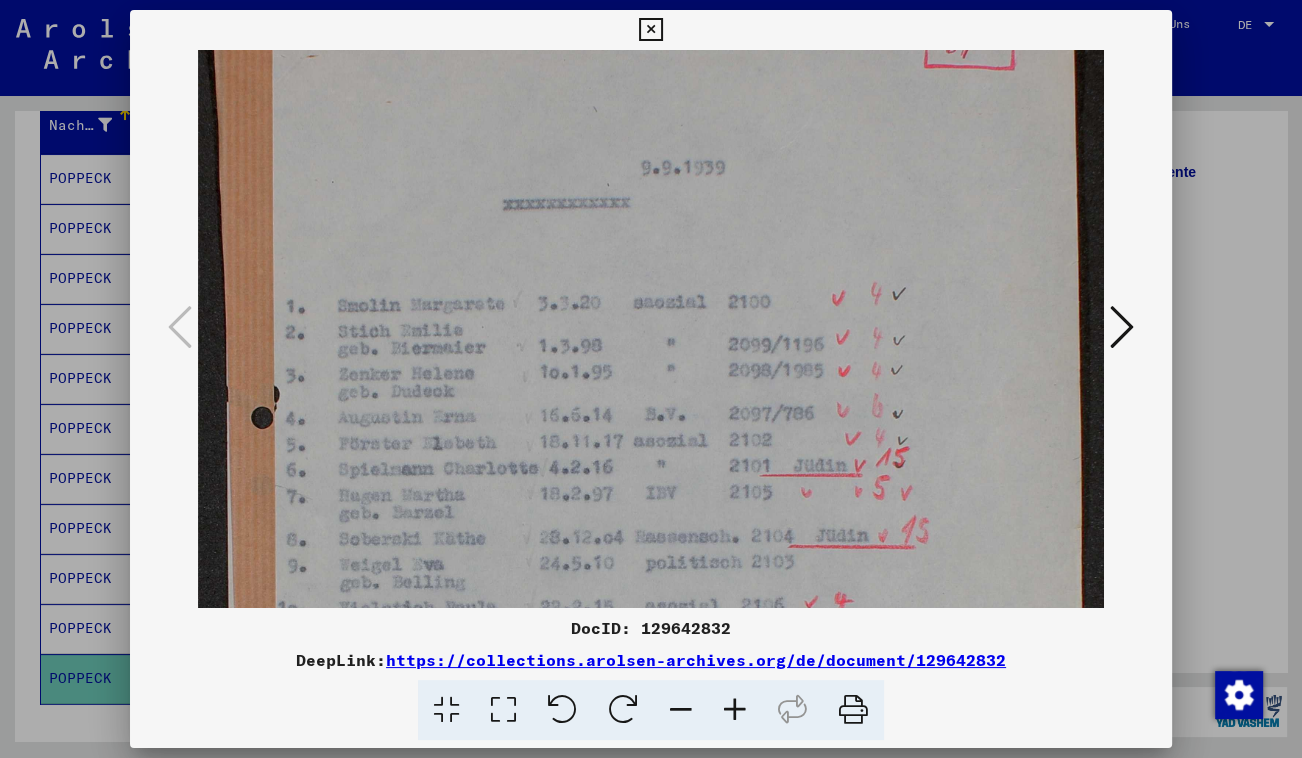 drag, startPoint x: 629, startPoint y: 158, endPoint x: 609, endPoint y: 380, distance: 222.89908 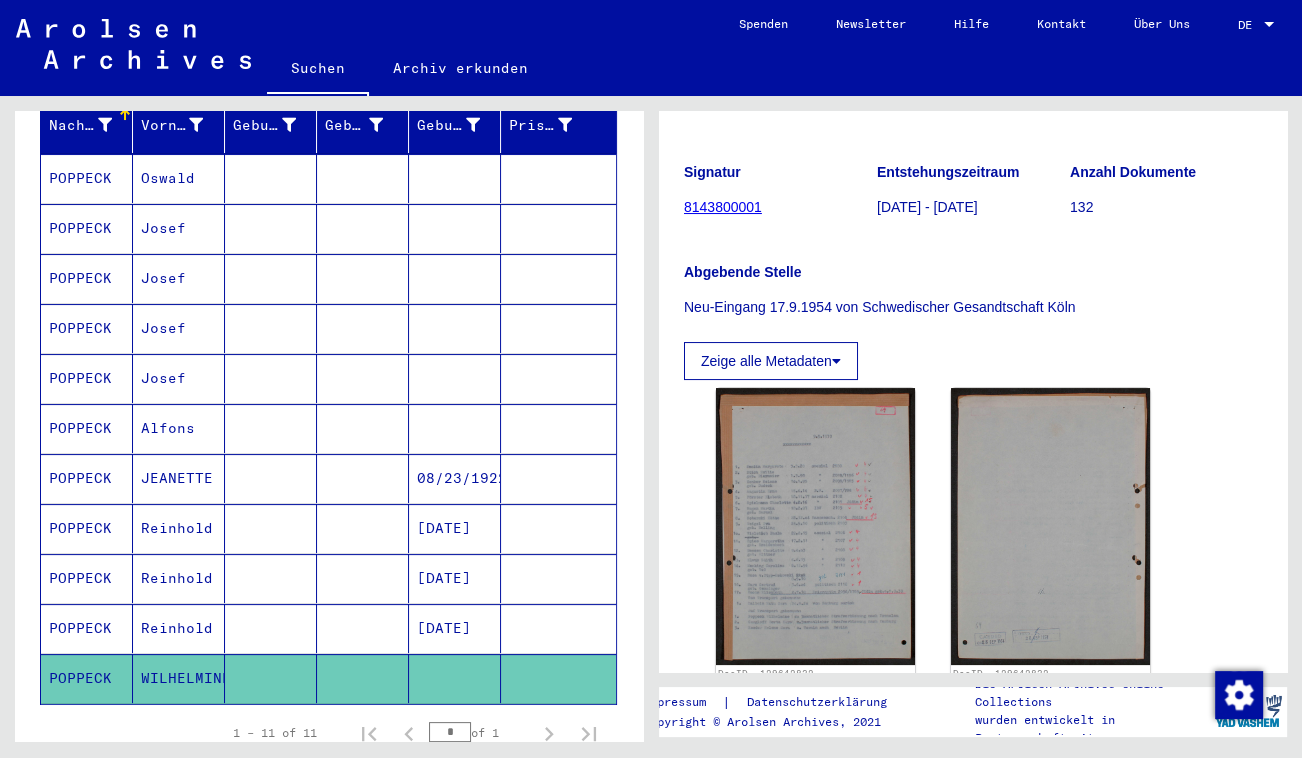 scroll, scrollTop: 0, scrollLeft: 0, axis: both 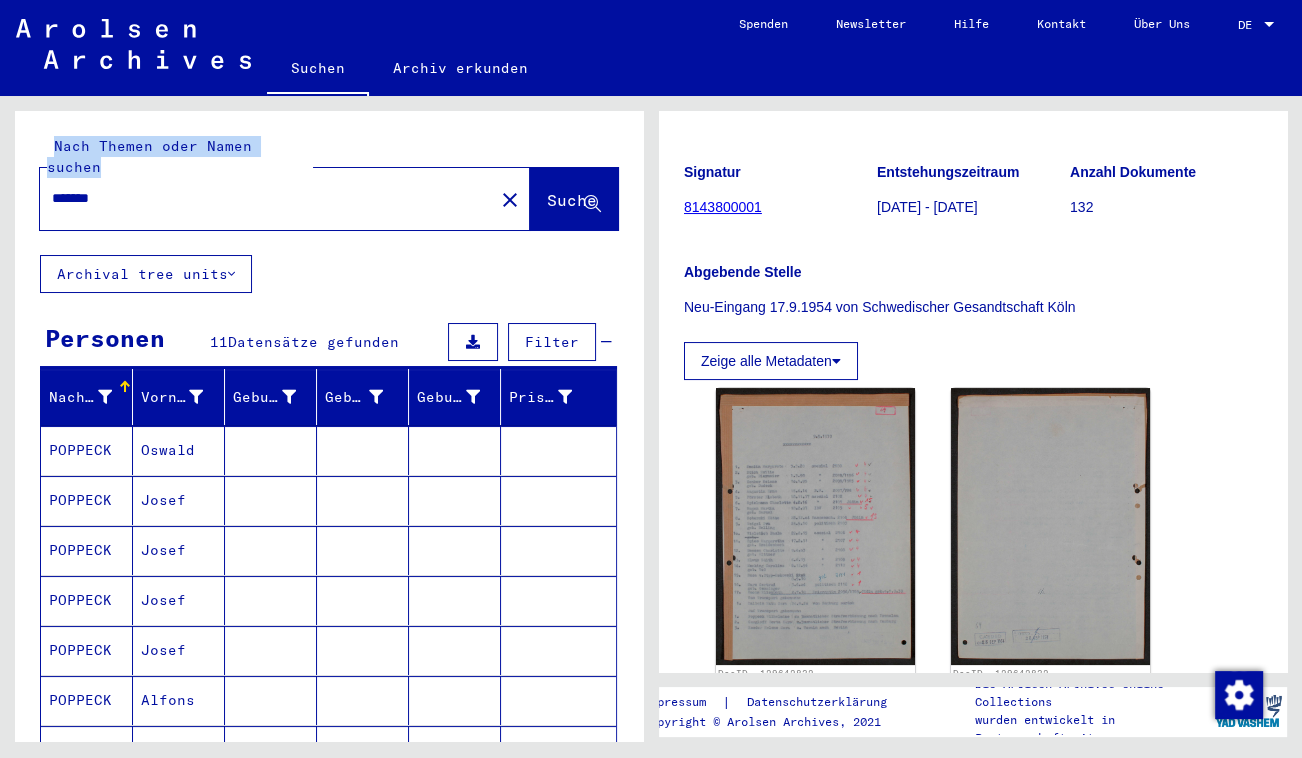 drag, startPoint x: 227, startPoint y: 193, endPoint x: -4, endPoint y: 157, distance: 233.78836 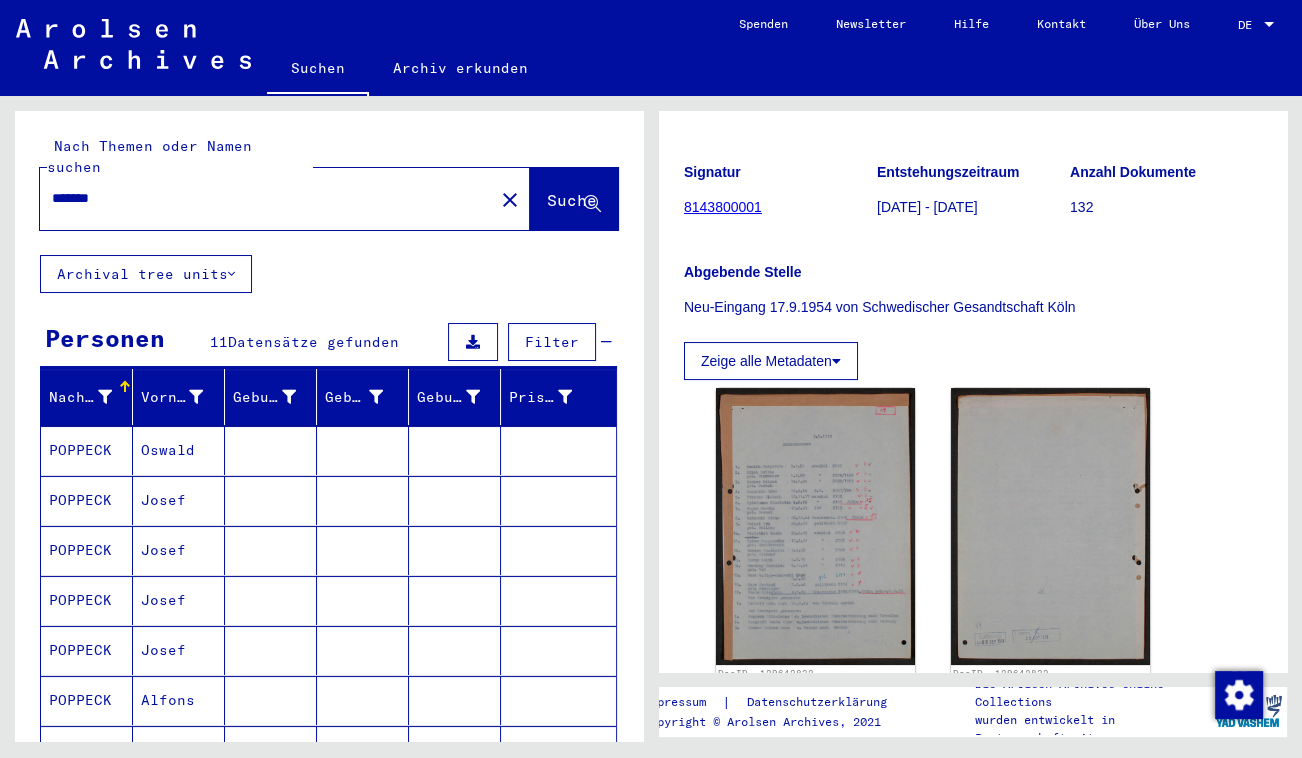 drag, startPoint x: 135, startPoint y: 185, endPoint x: 80, endPoint y: 169, distance: 57.280014 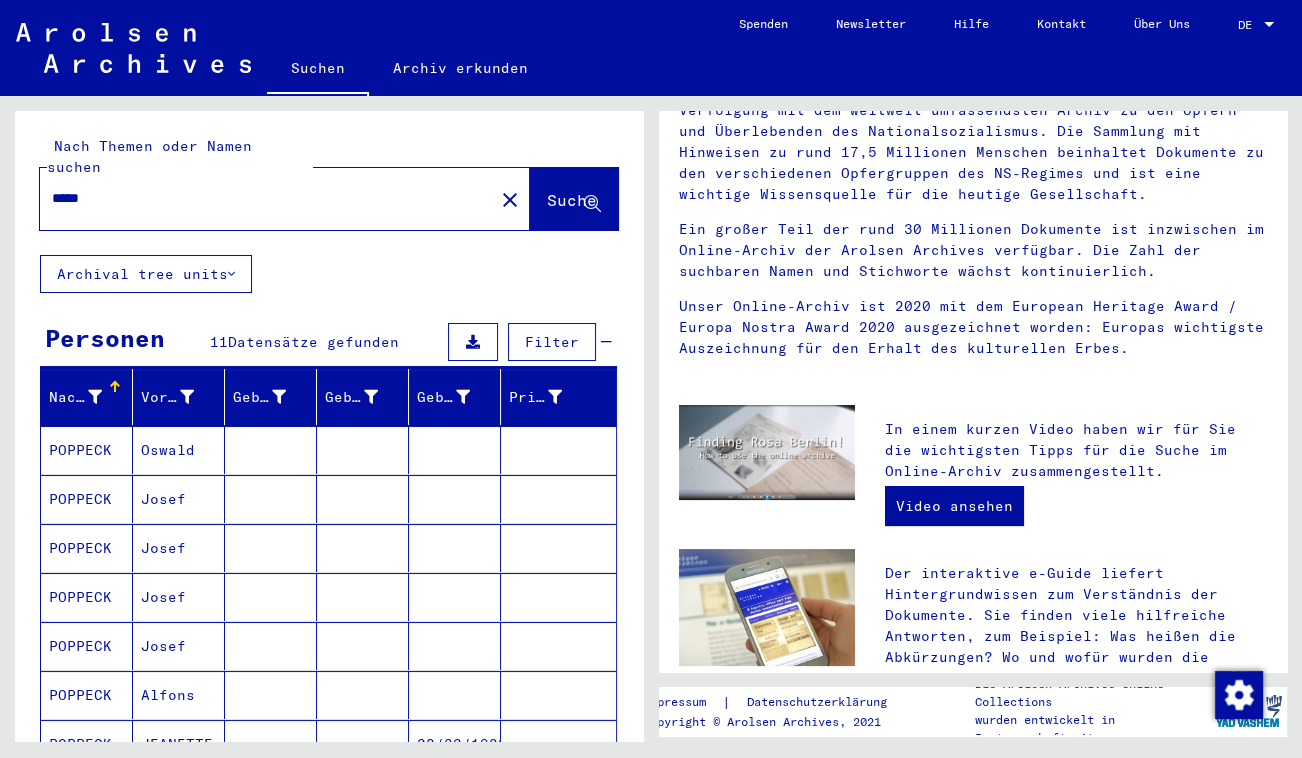 scroll, scrollTop: 0, scrollLeft: 0, axis: both 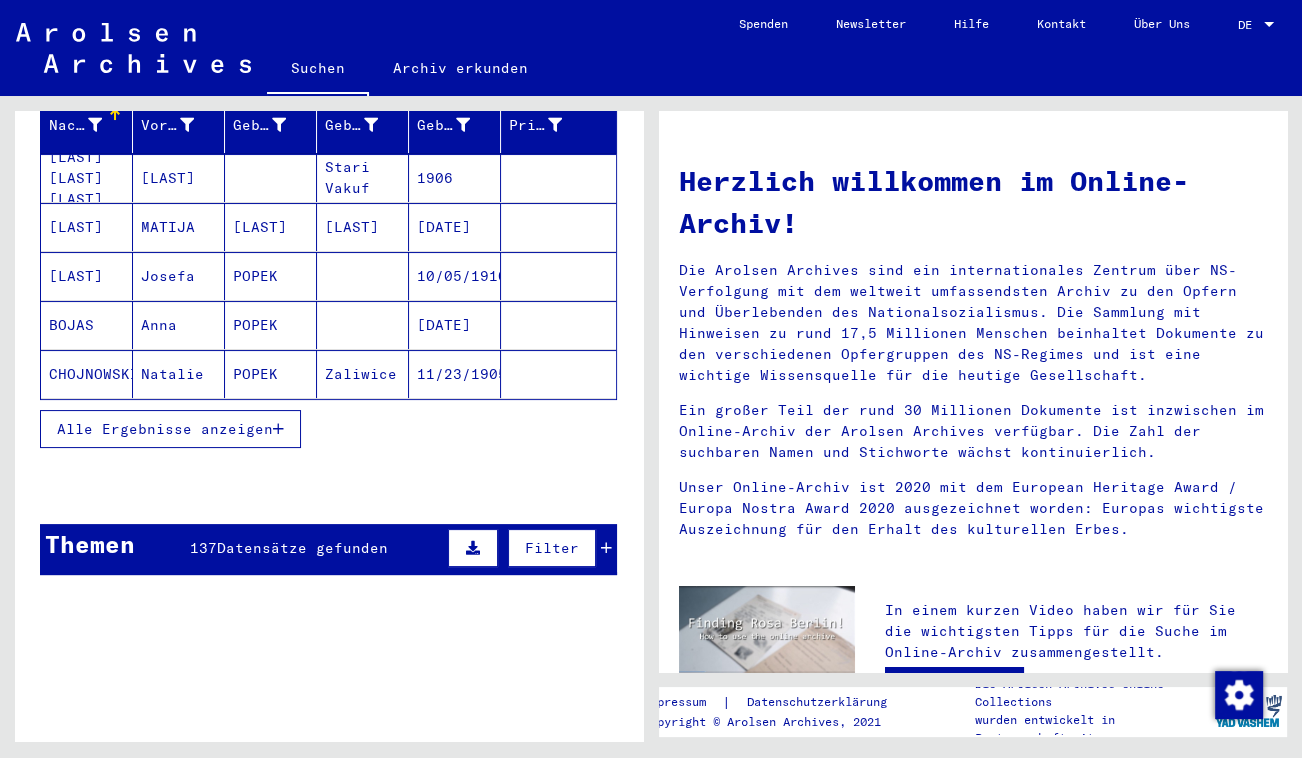 click on "Themen 137  Datensätze gefunden  Filter" at bounding box center (328, 549) 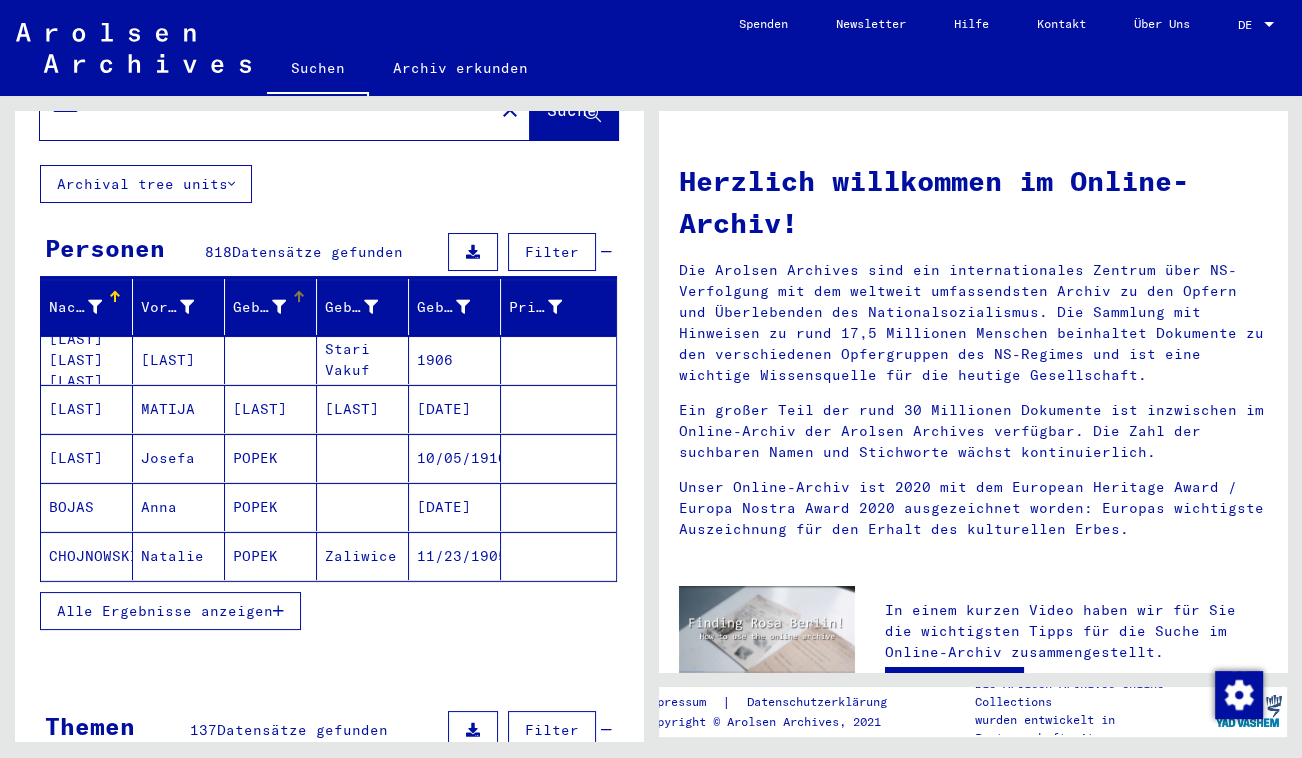 scroll, scrollTop: 0, scrollLeft: 0, axis: both 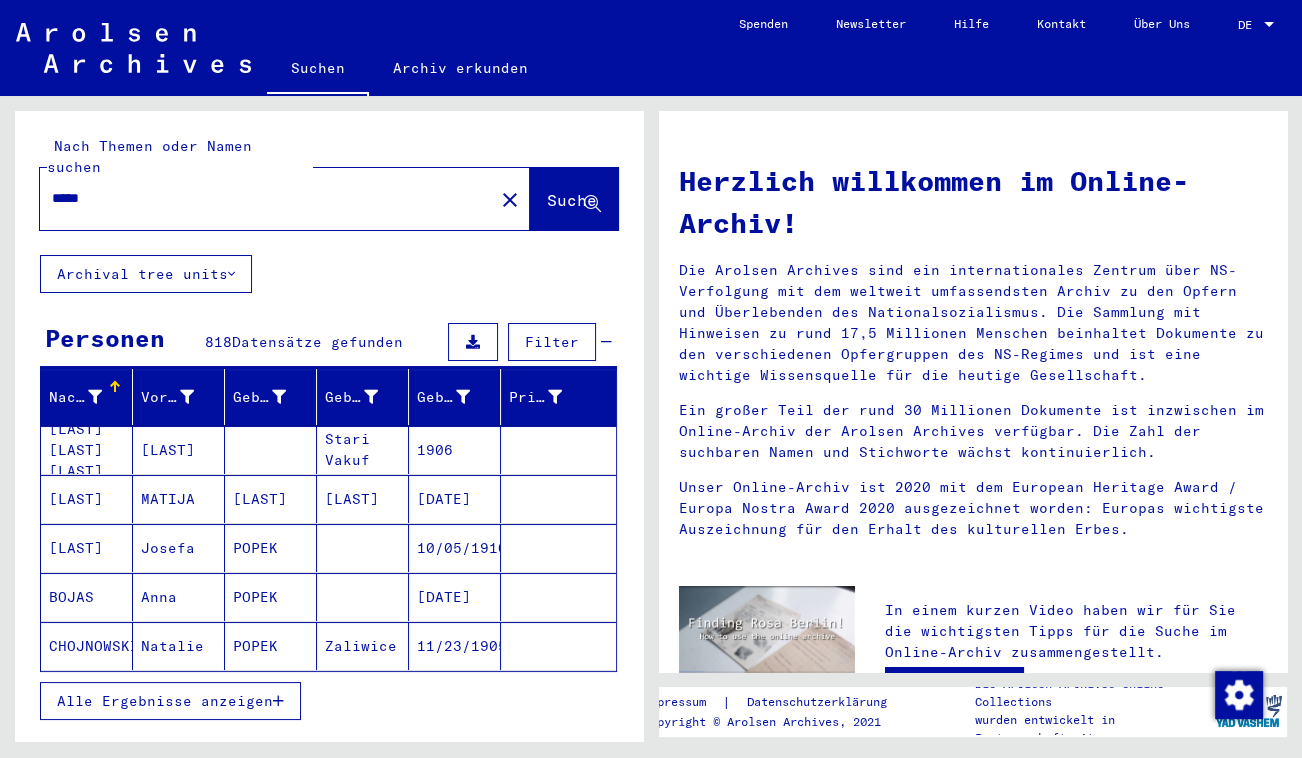 drag, startPoint x: 232, startPoint y: 200, endPoint x: 180, endPoint y: 178, distance: 56.462376 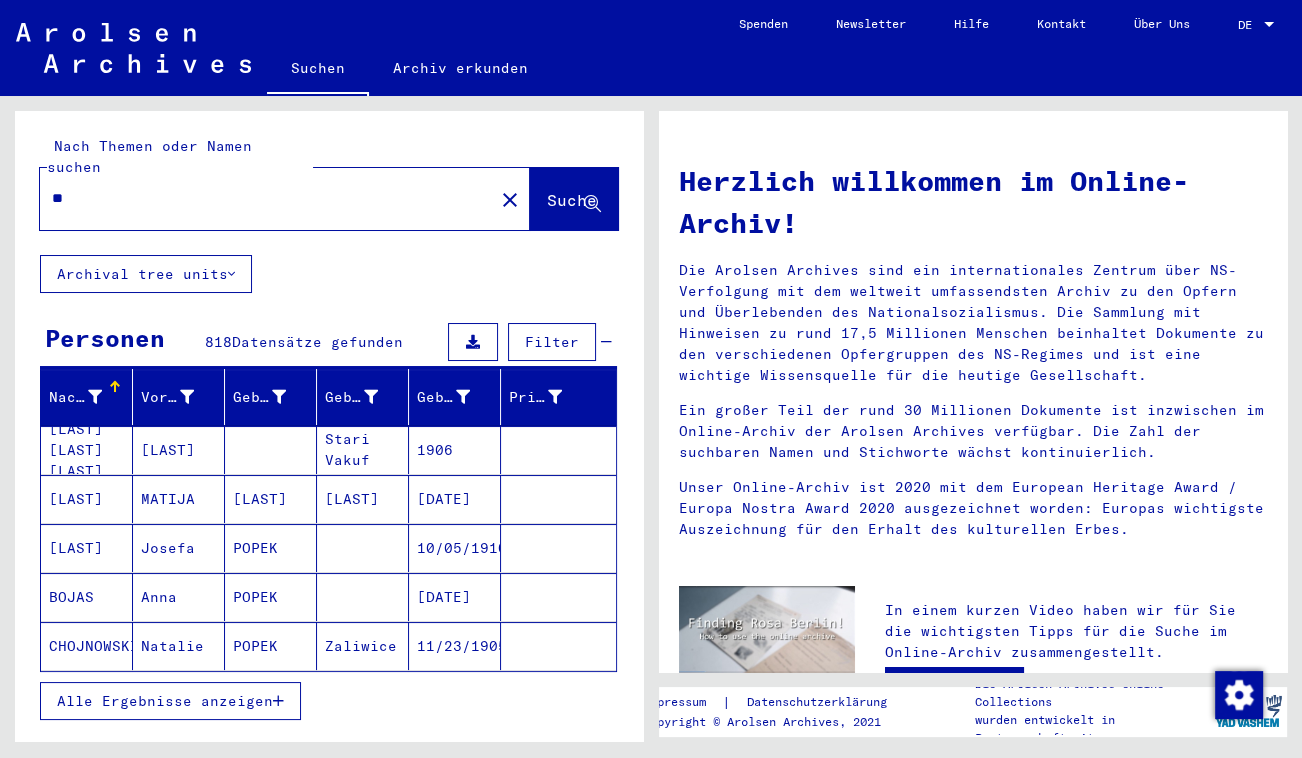 type on "*" 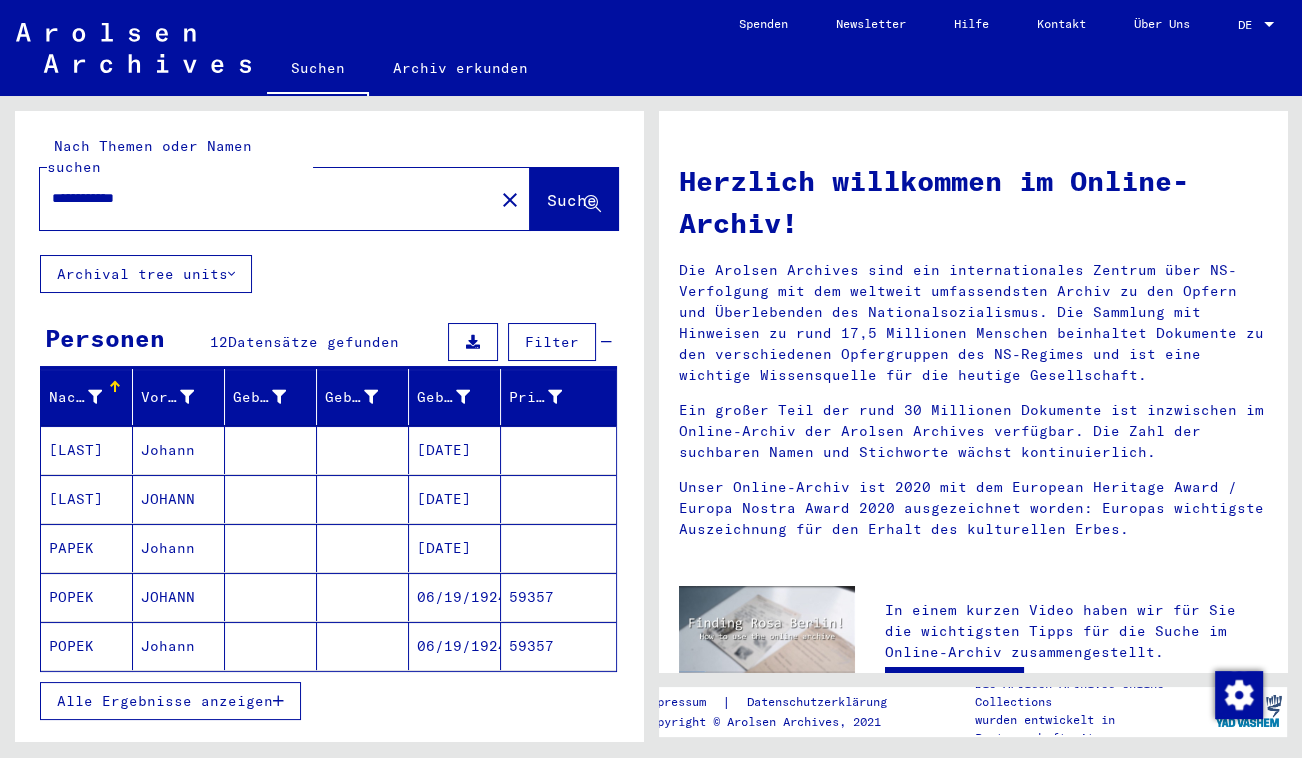 click on "JOHANN" at bounding box center [179, 646] 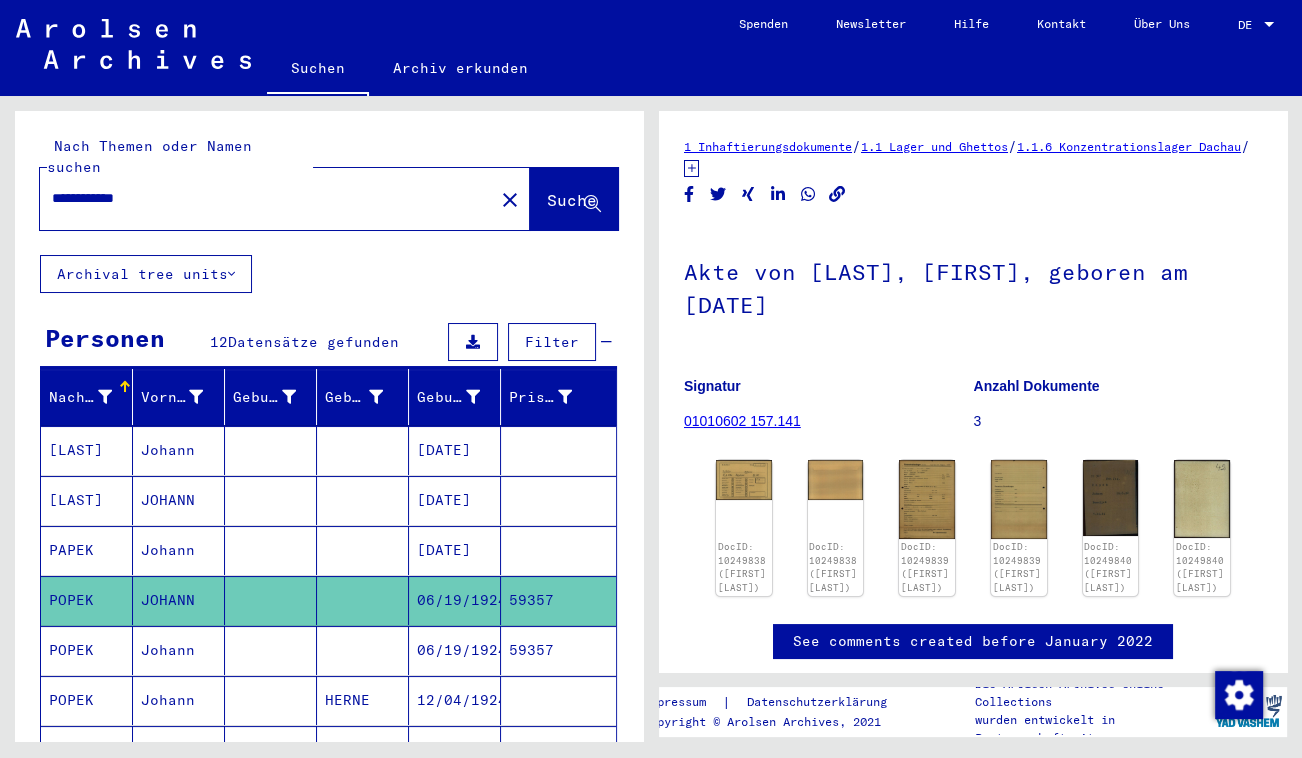 click 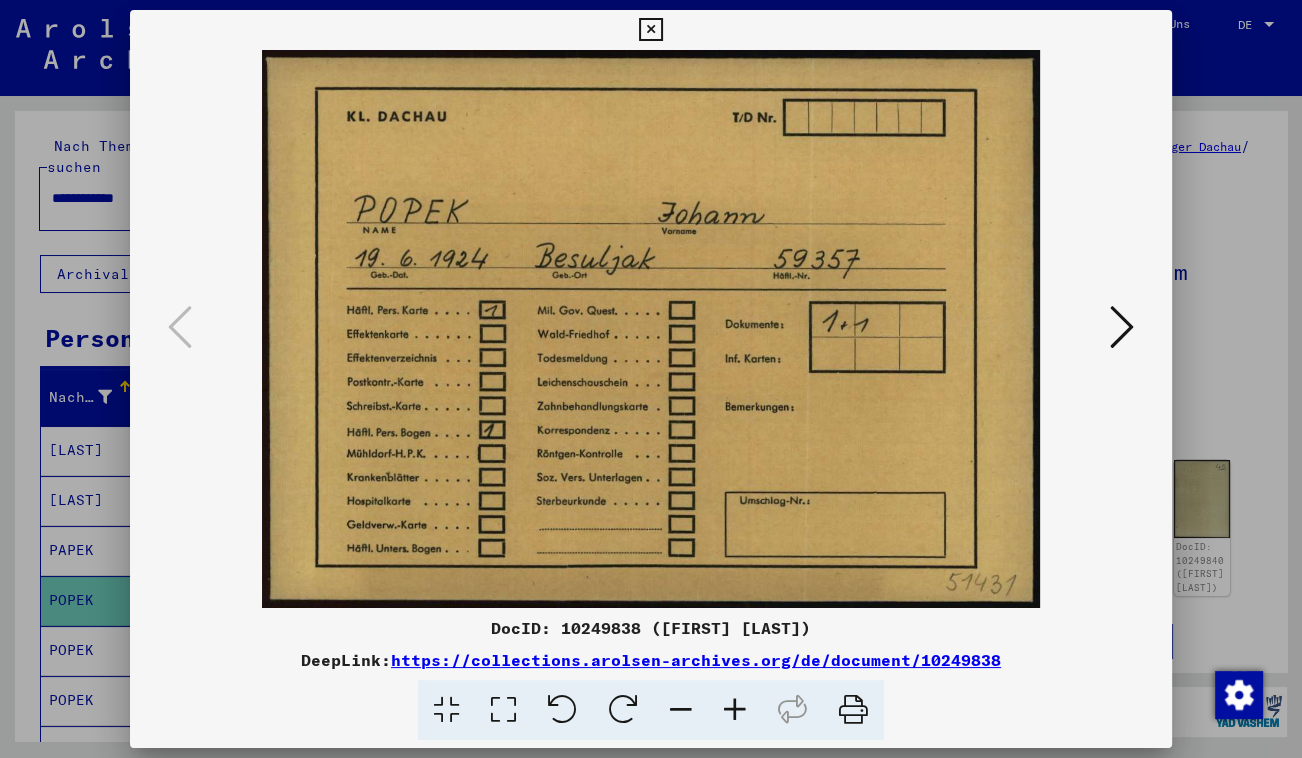click at bounding box center [1122, 327] 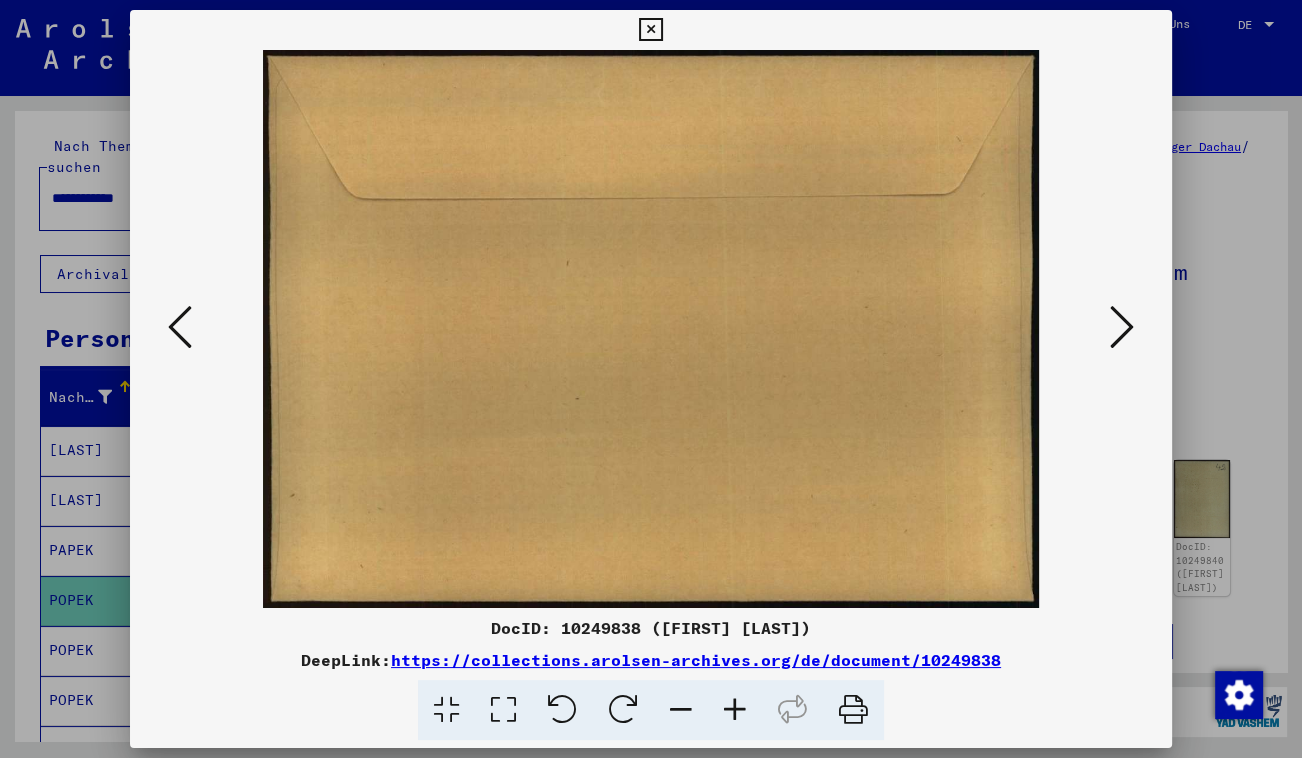 click at bounding box center [1122, 327] 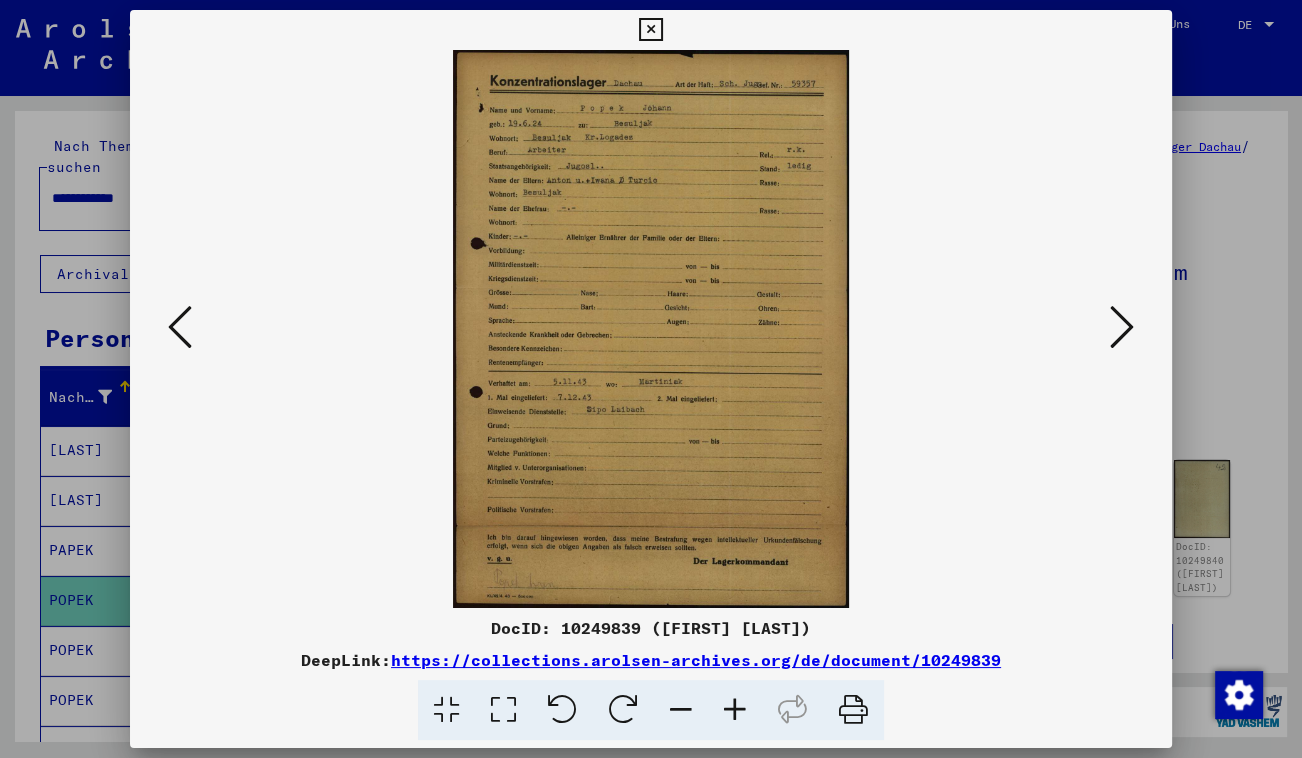click at bounding box center (1122, 327) 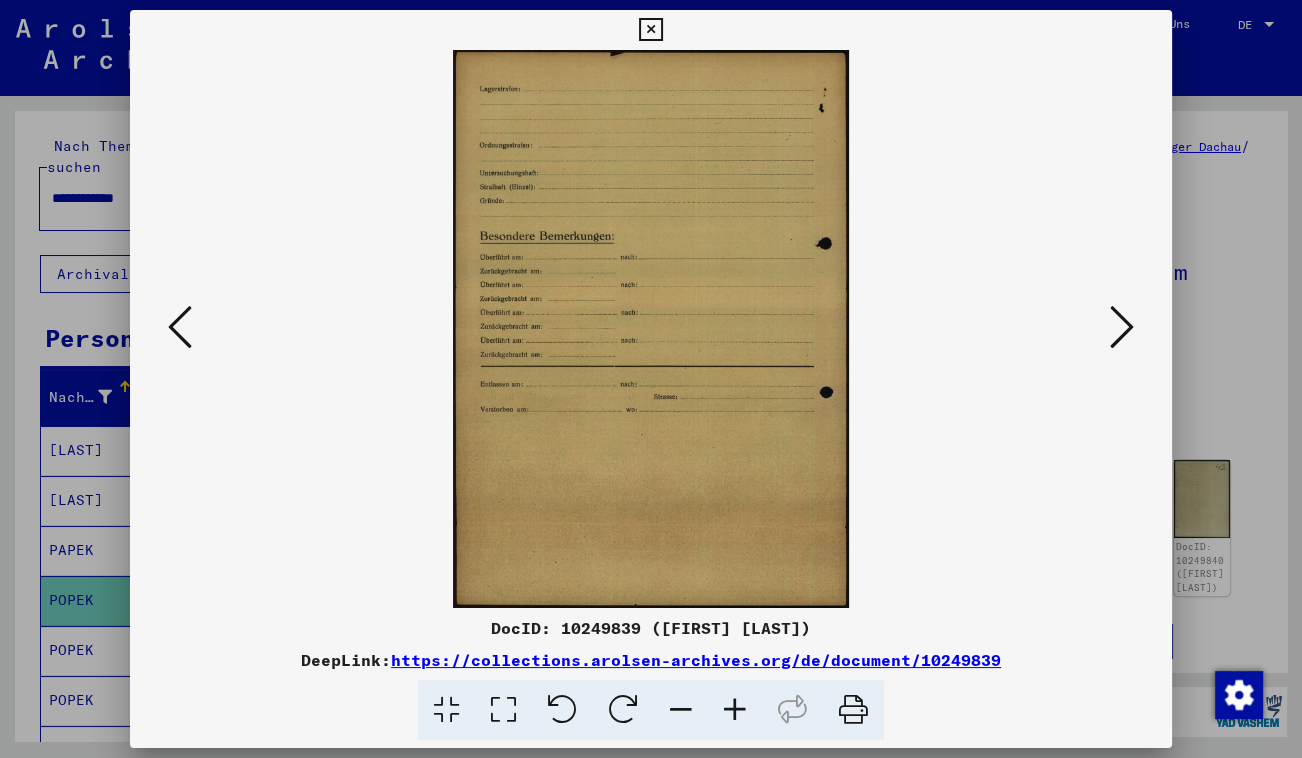 click at bounding box center [1122, 327] 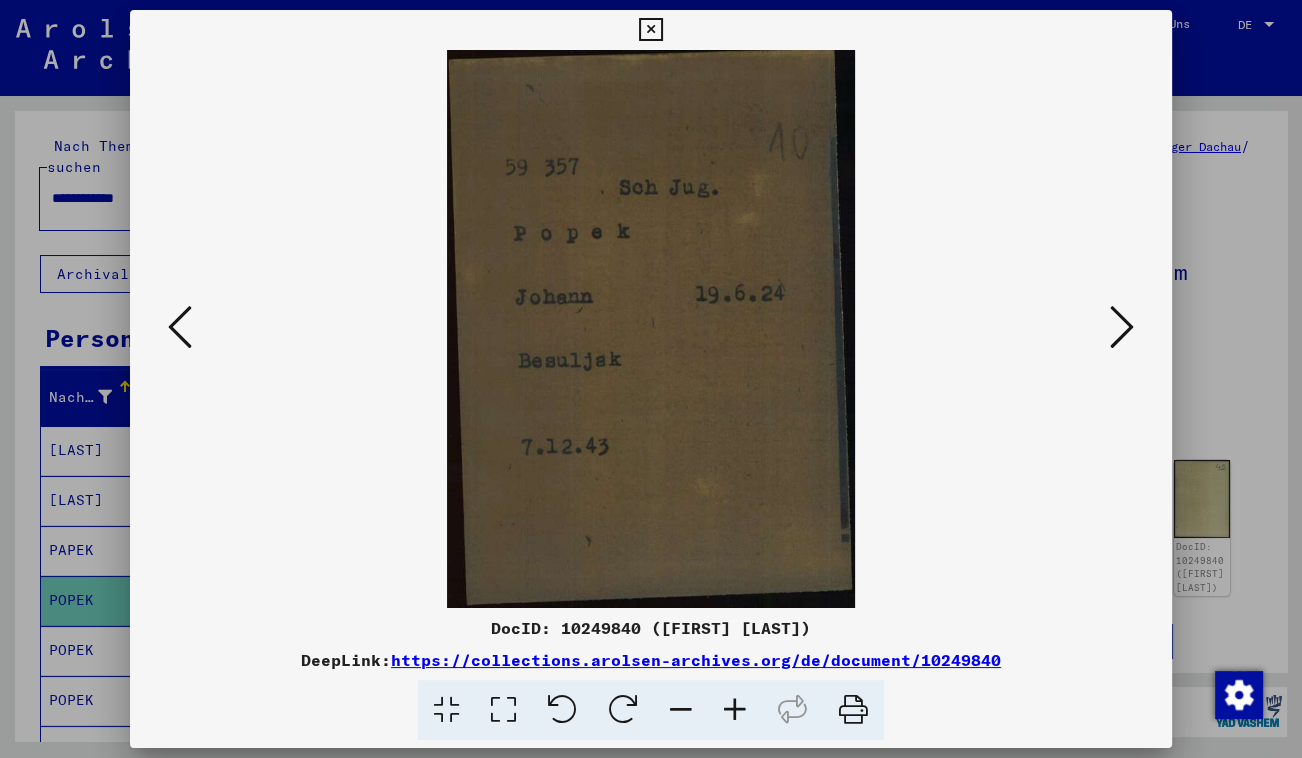 click at bounding box center [1122, 327] 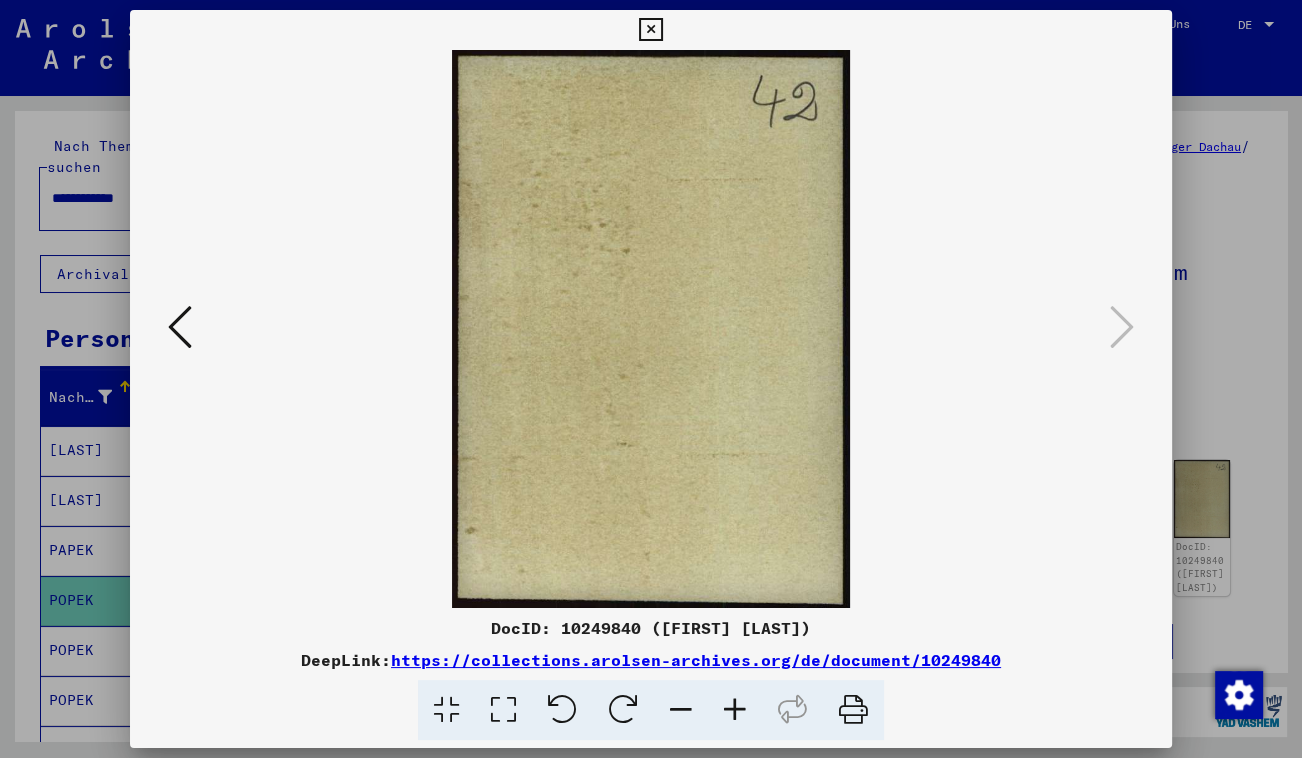click at bounding box center [650, 30] 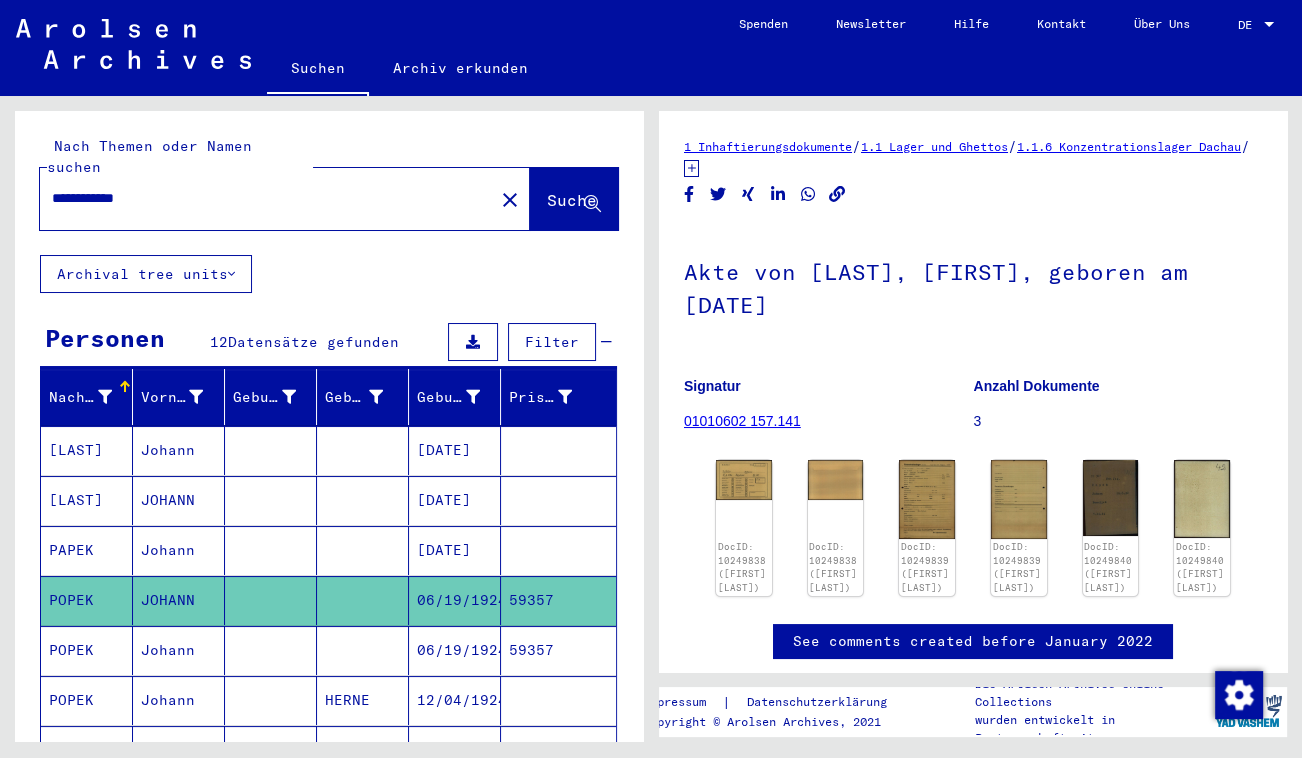click at bounding box center (271, 700) 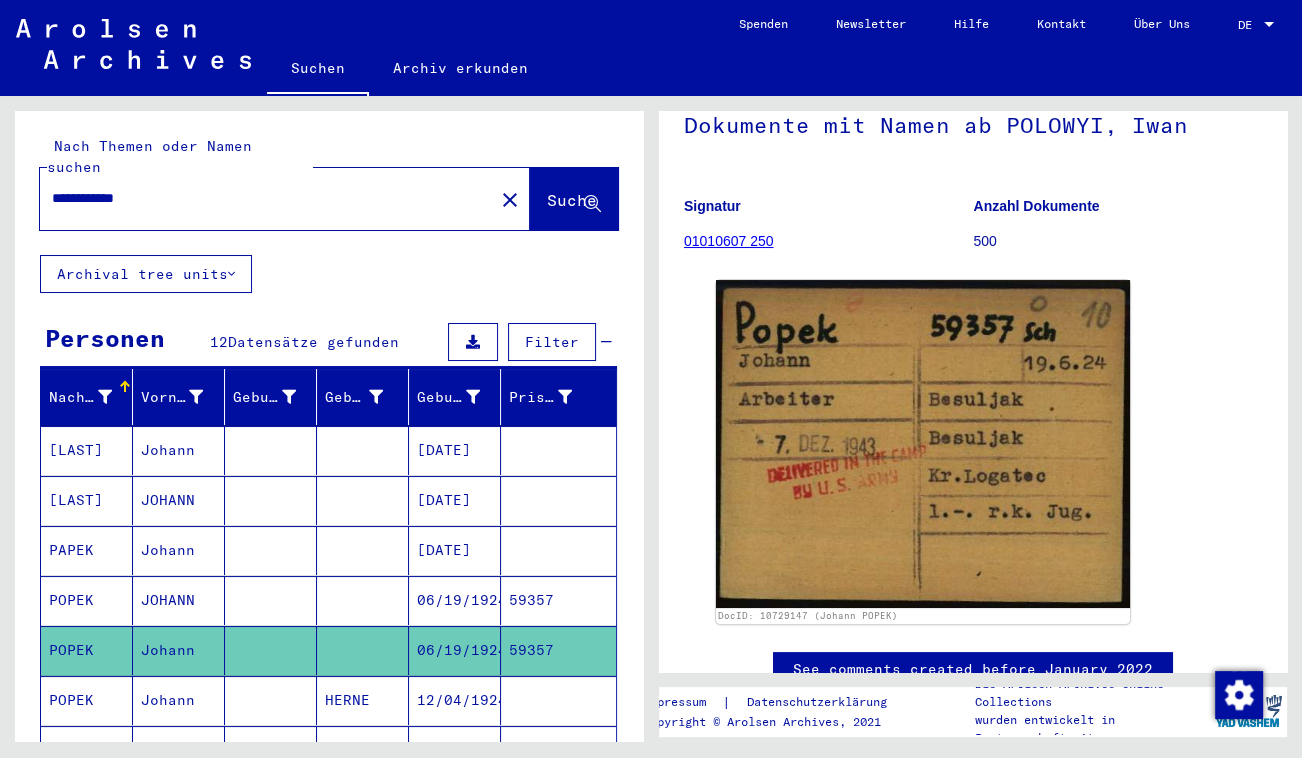 scroll, scrollTop: 181, scrollLeft: 0, axis: vertical 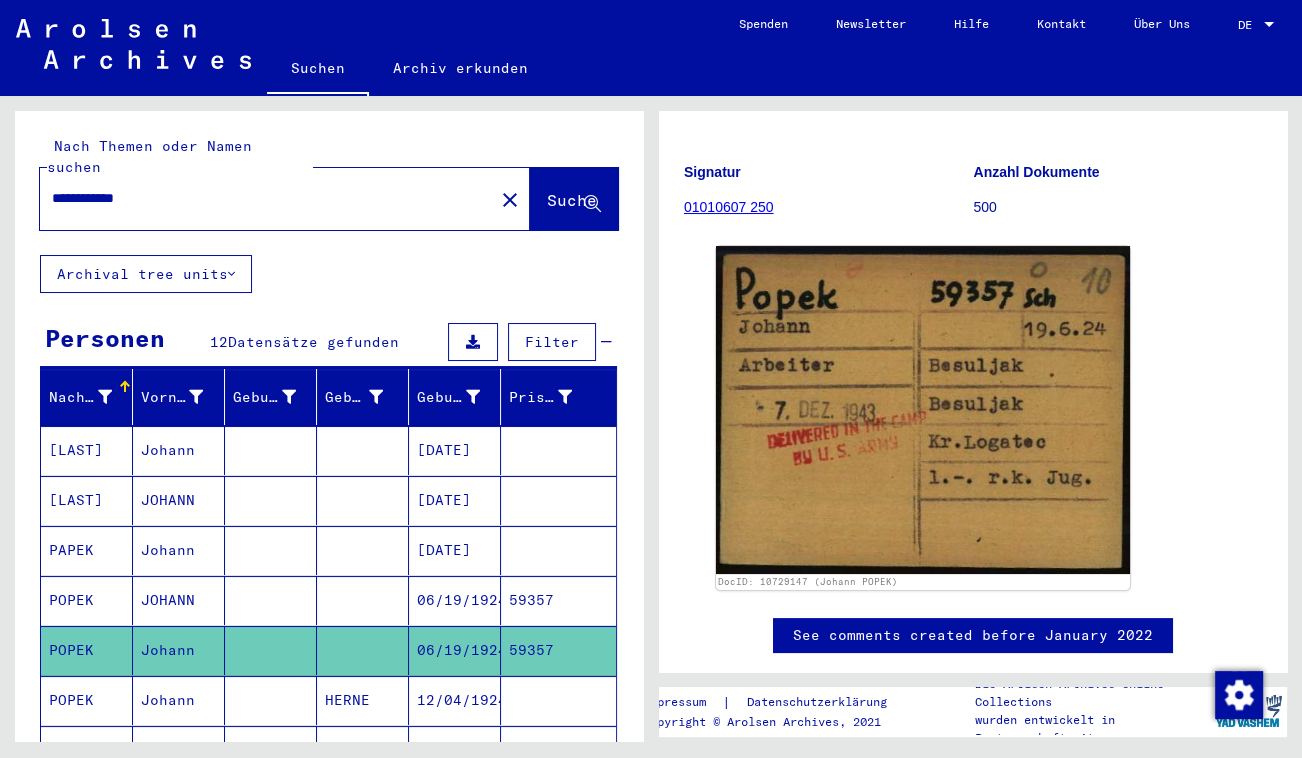 click at bounding box center [271, 750] 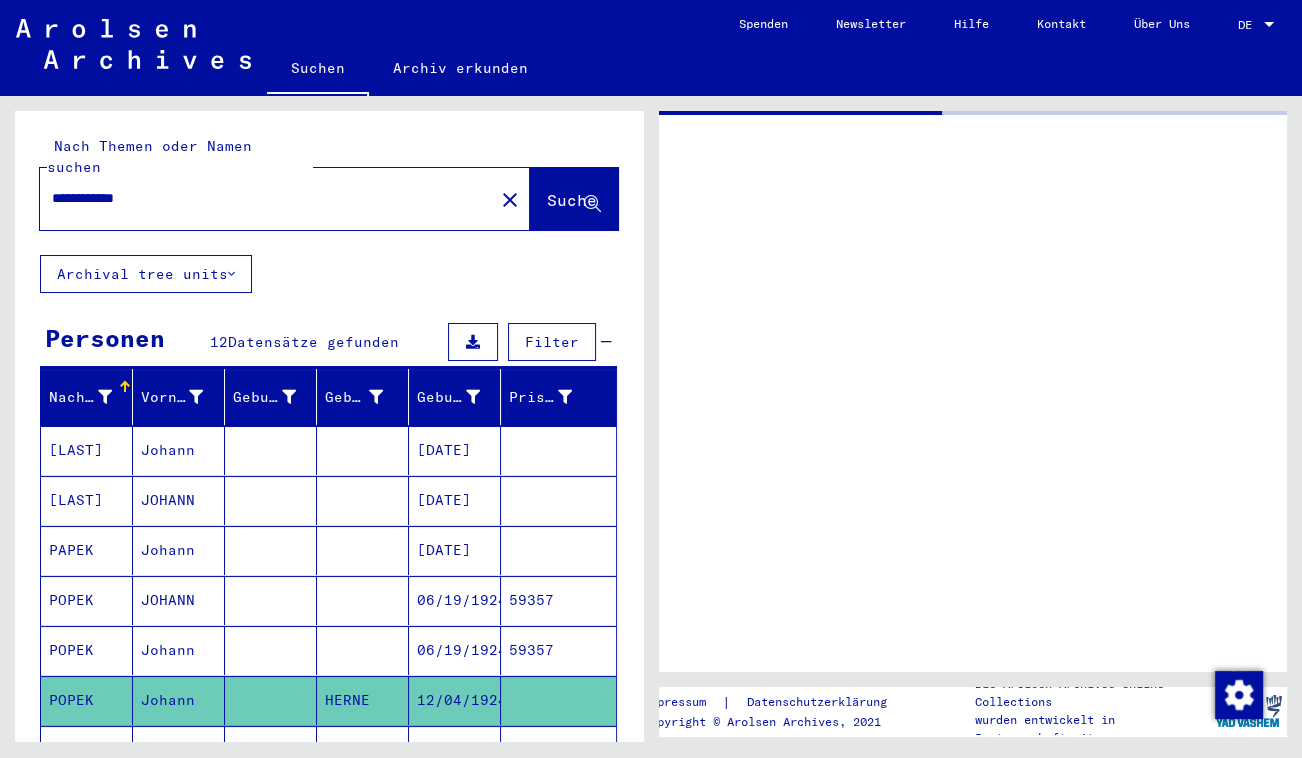 scroll, scrollTop: 0, scrollLeft: 0, axis: both 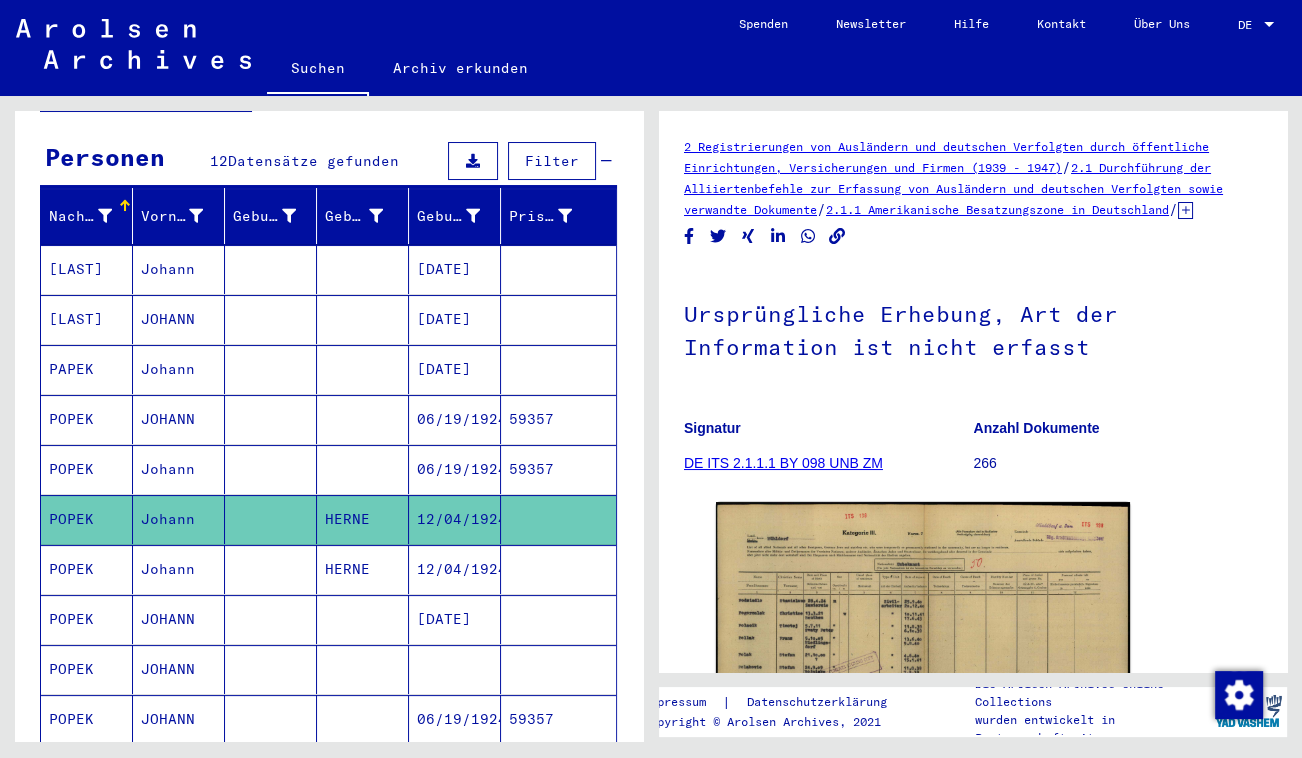 click 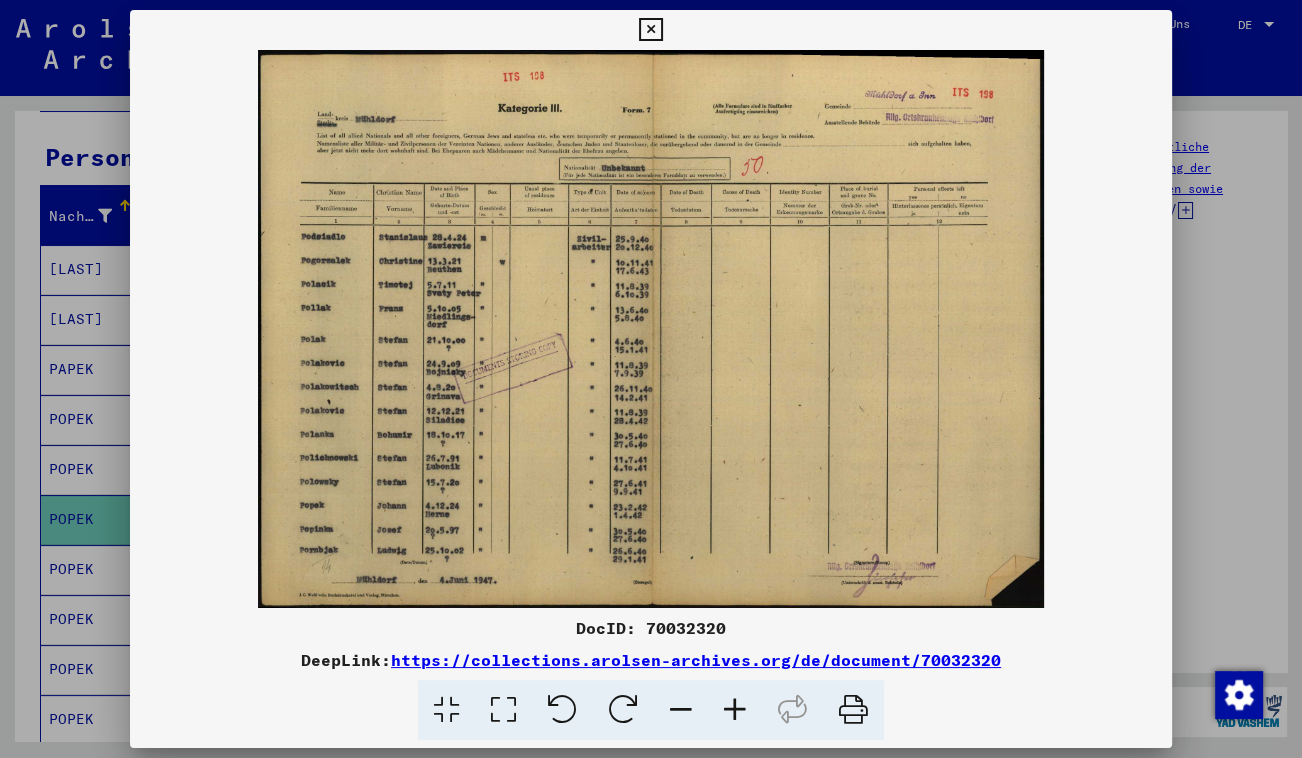 drag, startPoint x: 645, startPoint y: 32, endPoint x: 630, endPoint y: 73, distance: 43.65776 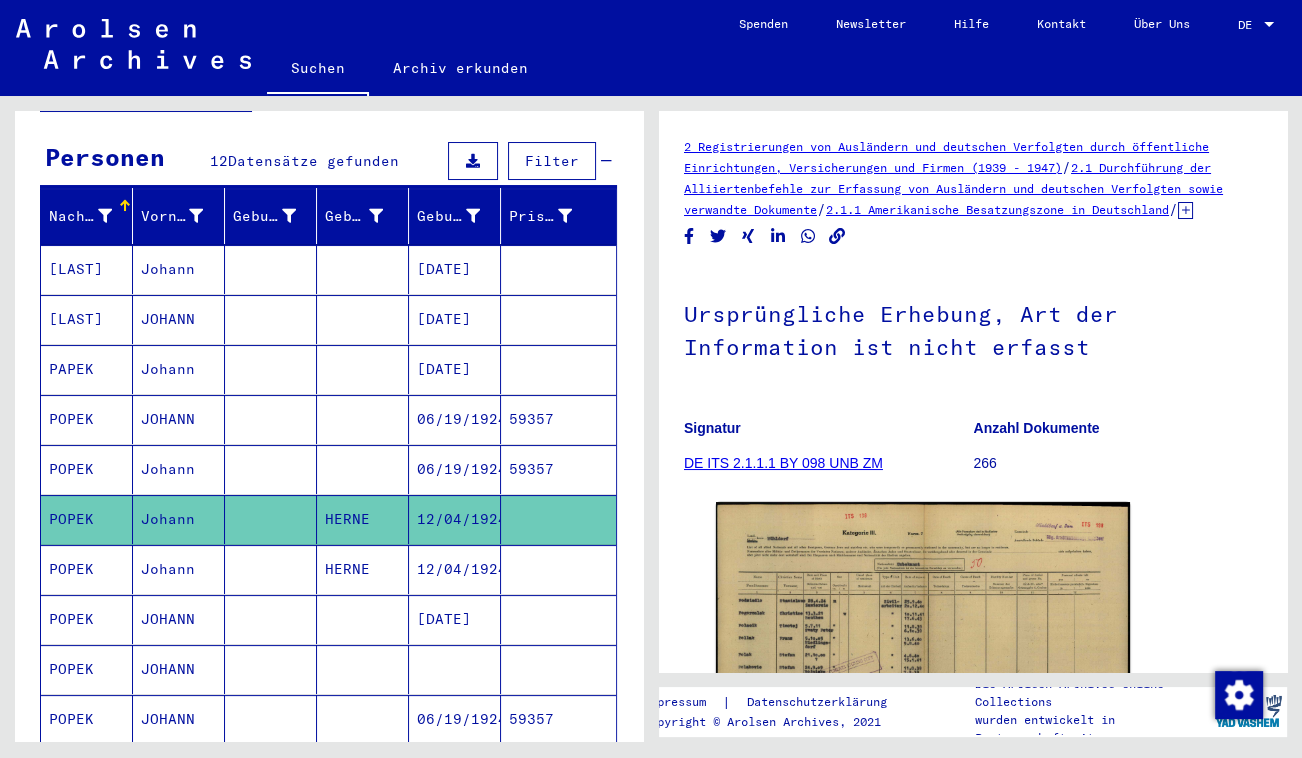 click at bounding box center [271, 669] 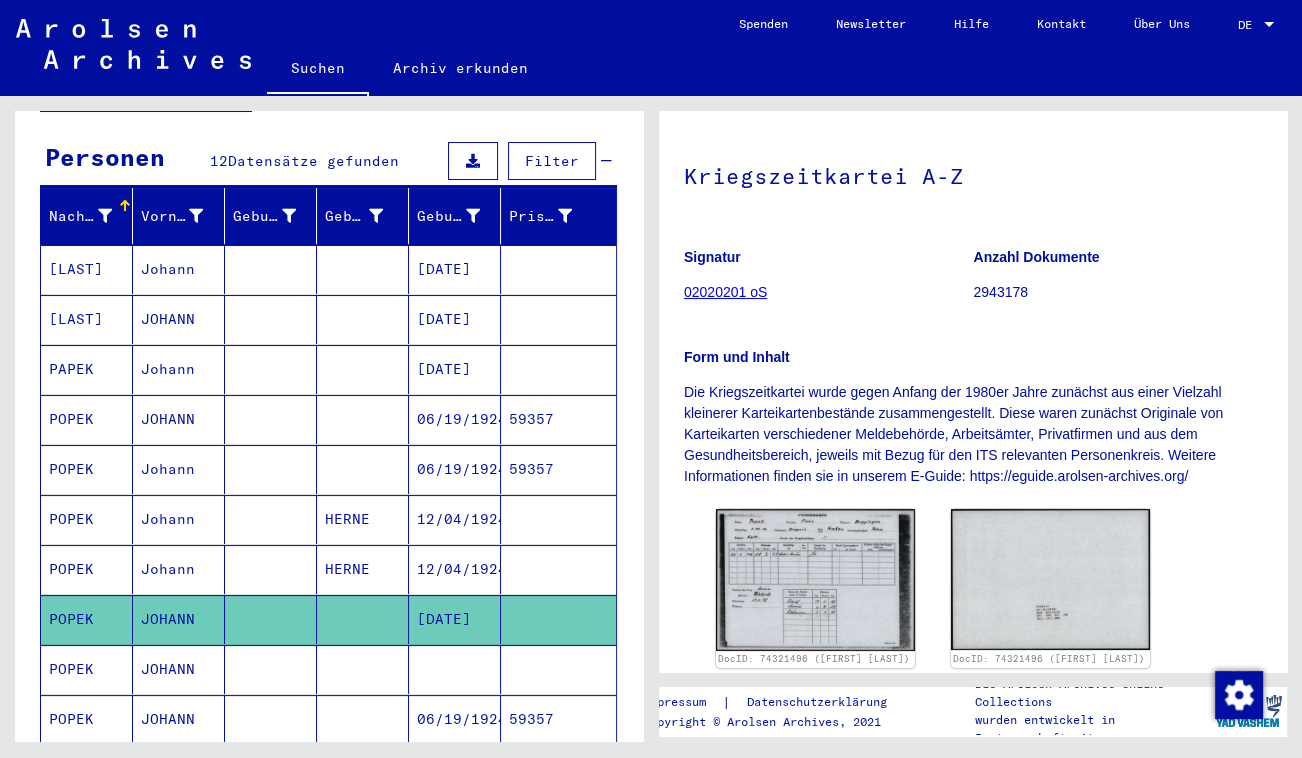 scroll, scrollTop: 181, scrollLeft: 0, axis: vertical 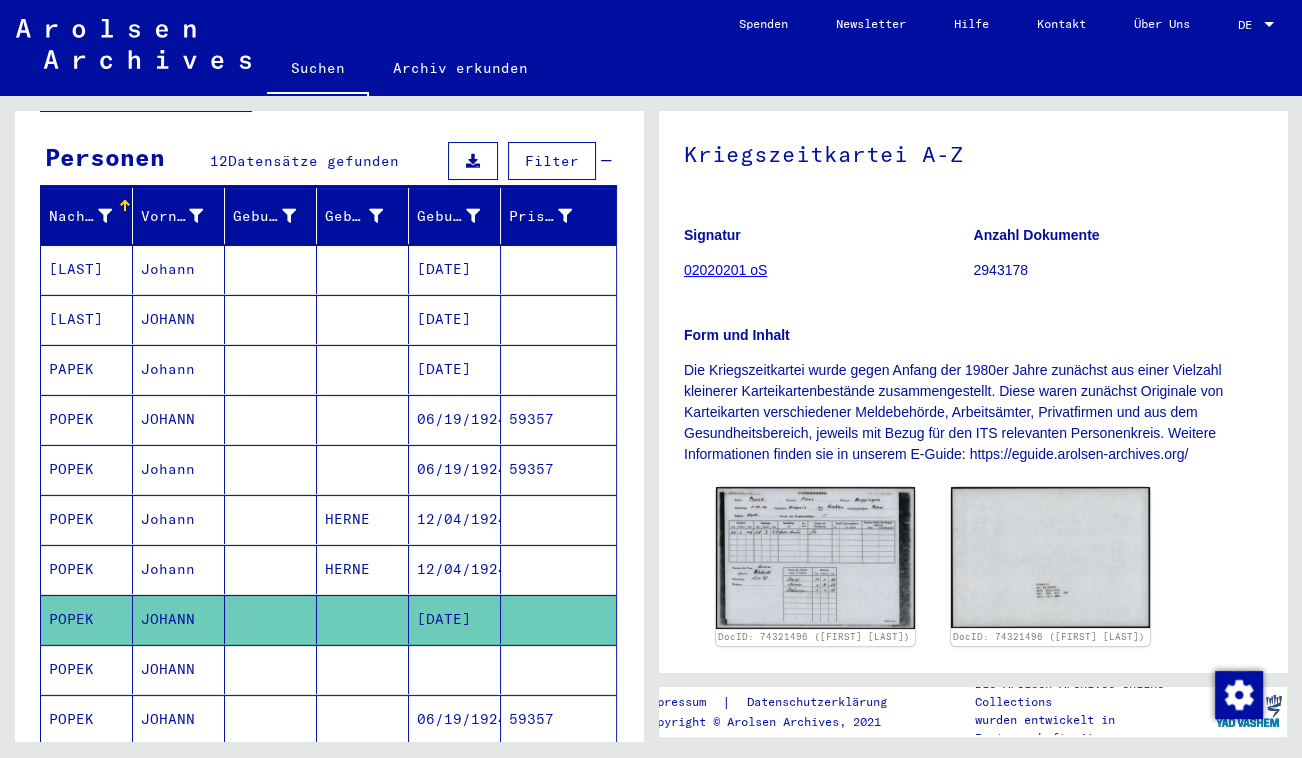 click 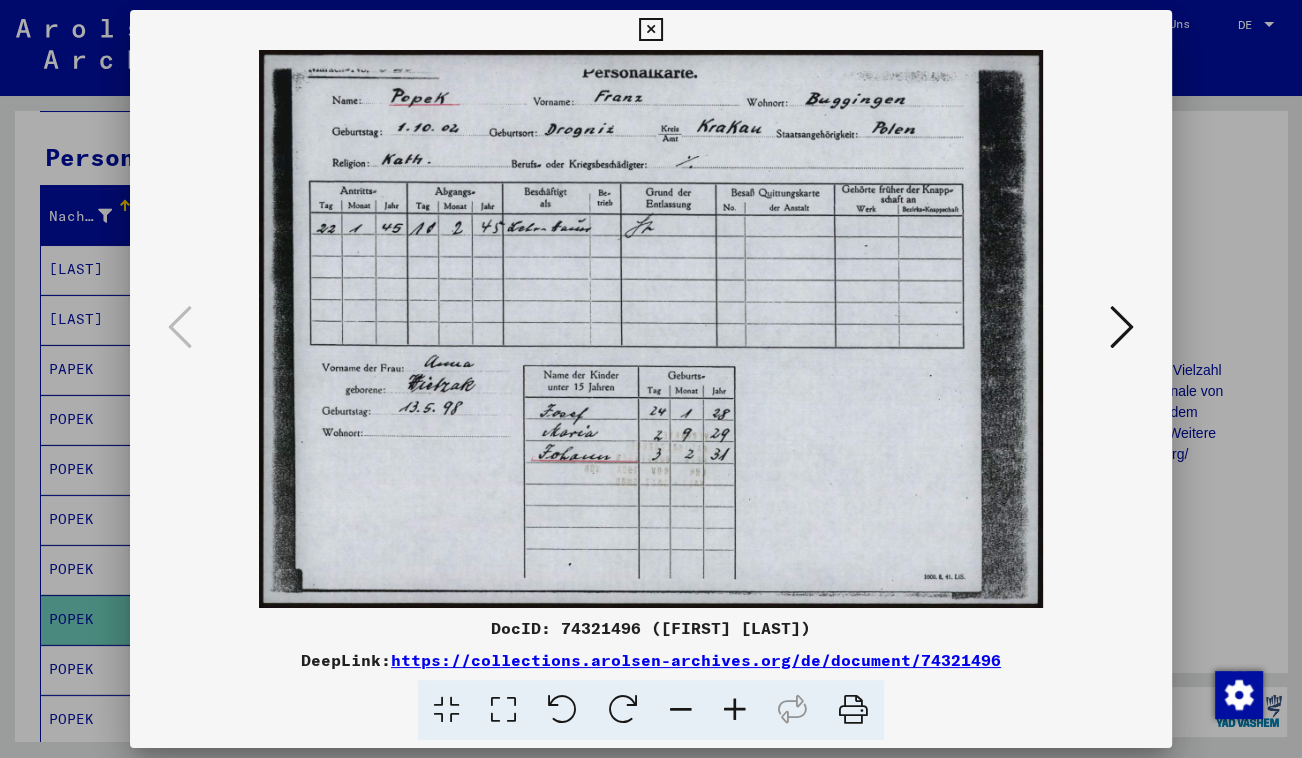 click at bounding box center (650, 30) 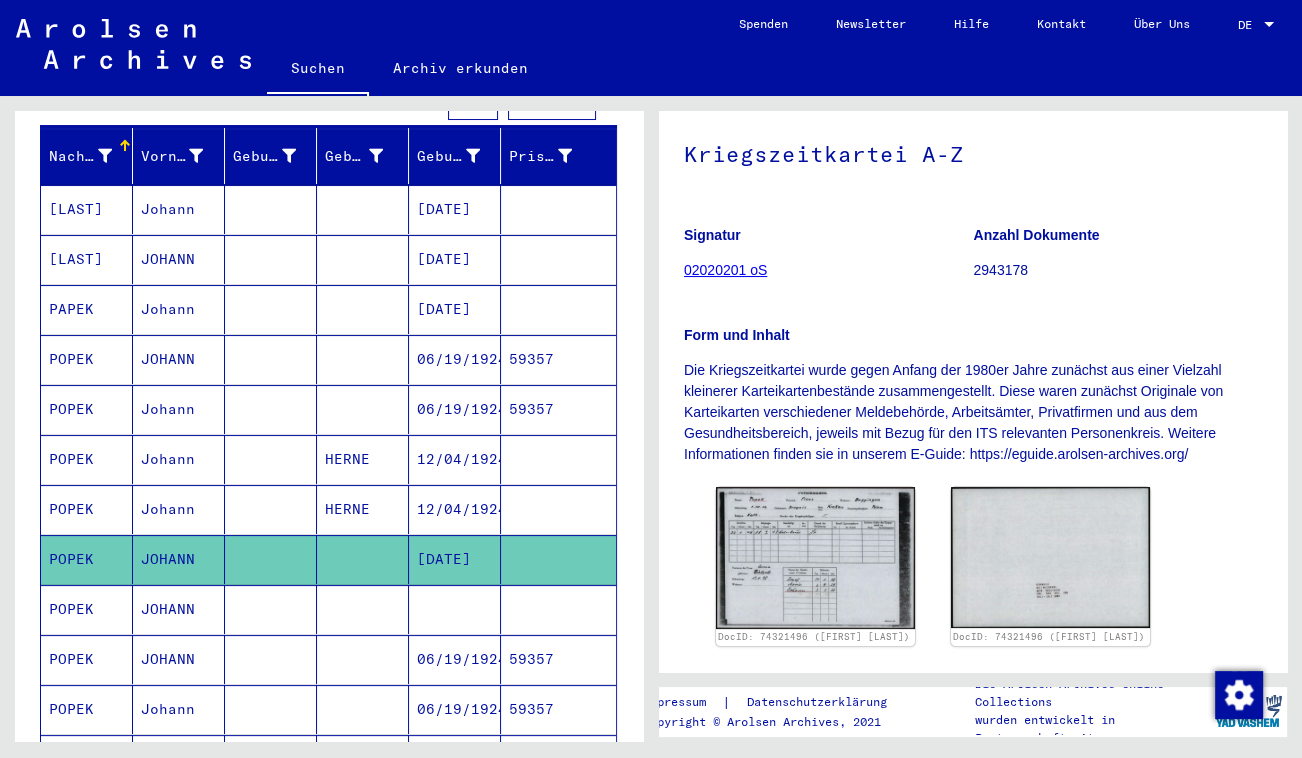 scroll, scrollTop: 272, scrollLeft: 0, axis: vertical 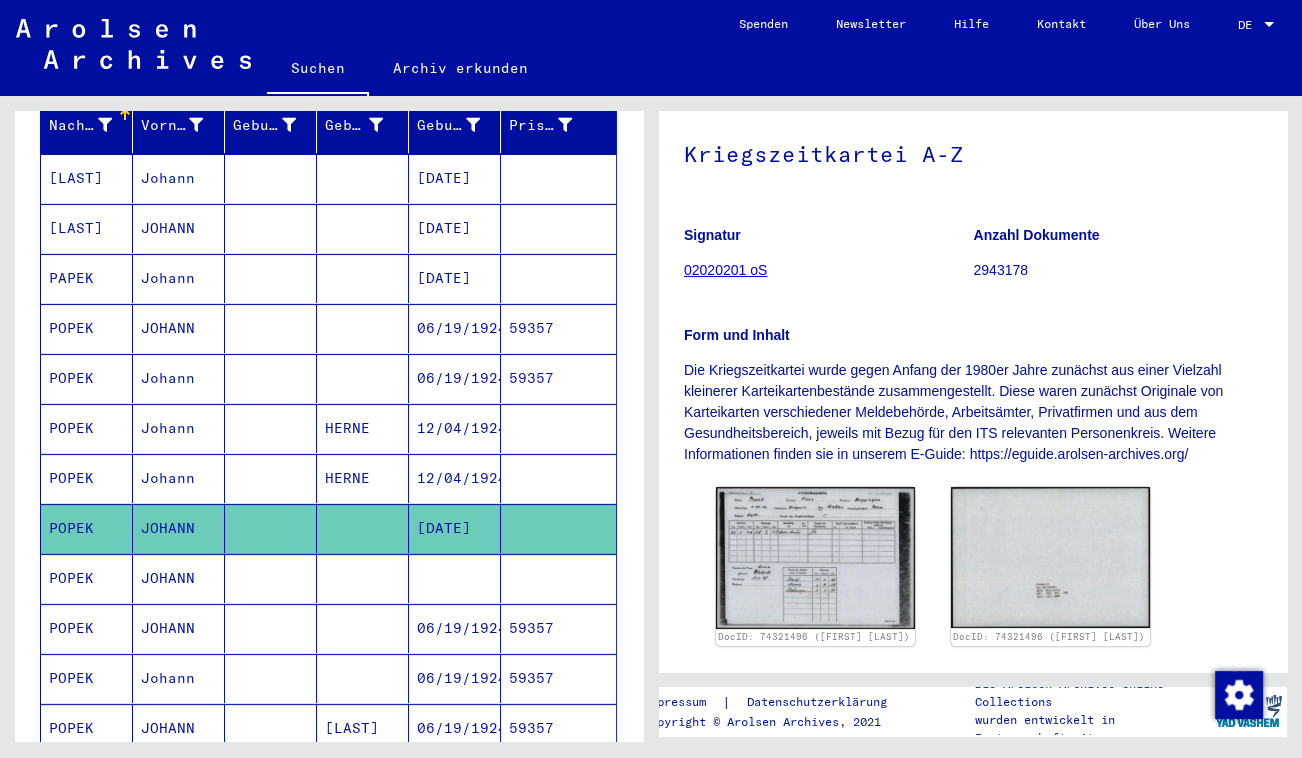 click on "JOHANN" at bounding box center (179, 628) 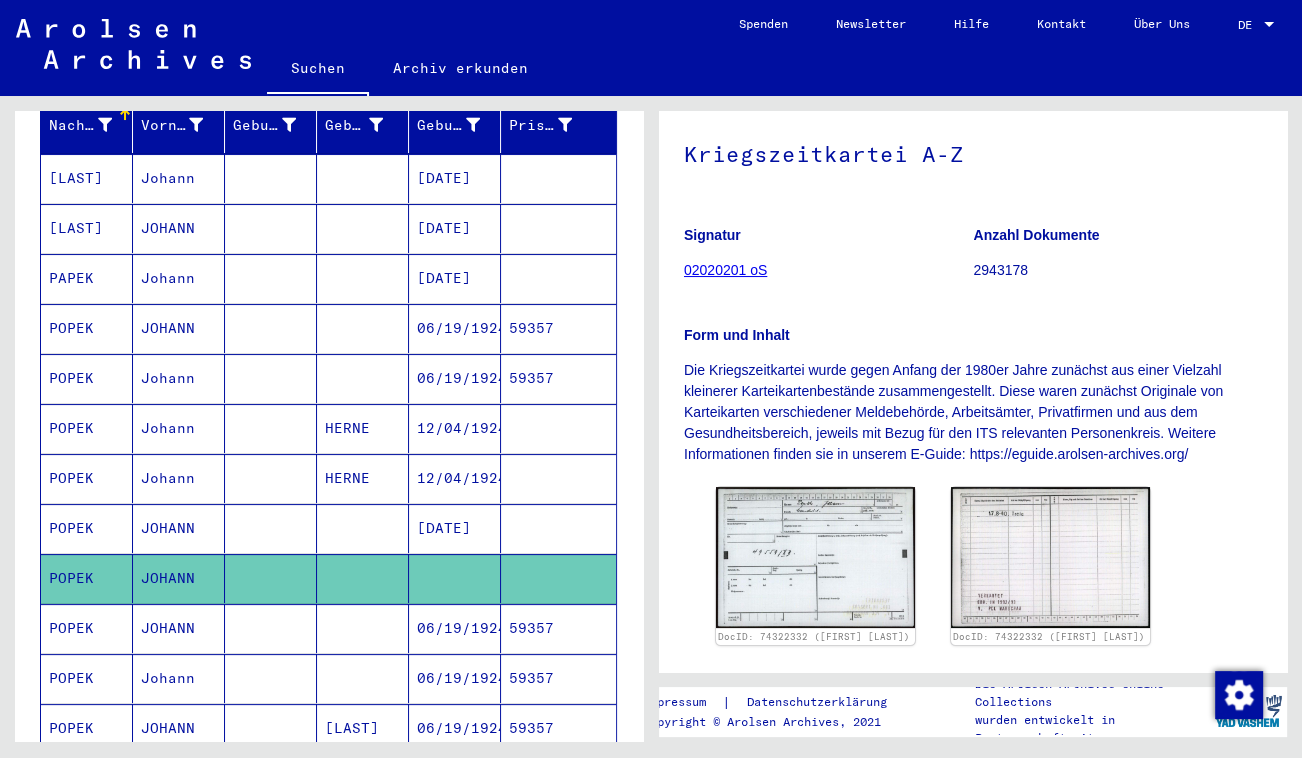 scroll, scrollTop: 272, scrollLeft: 0, axis: vertical 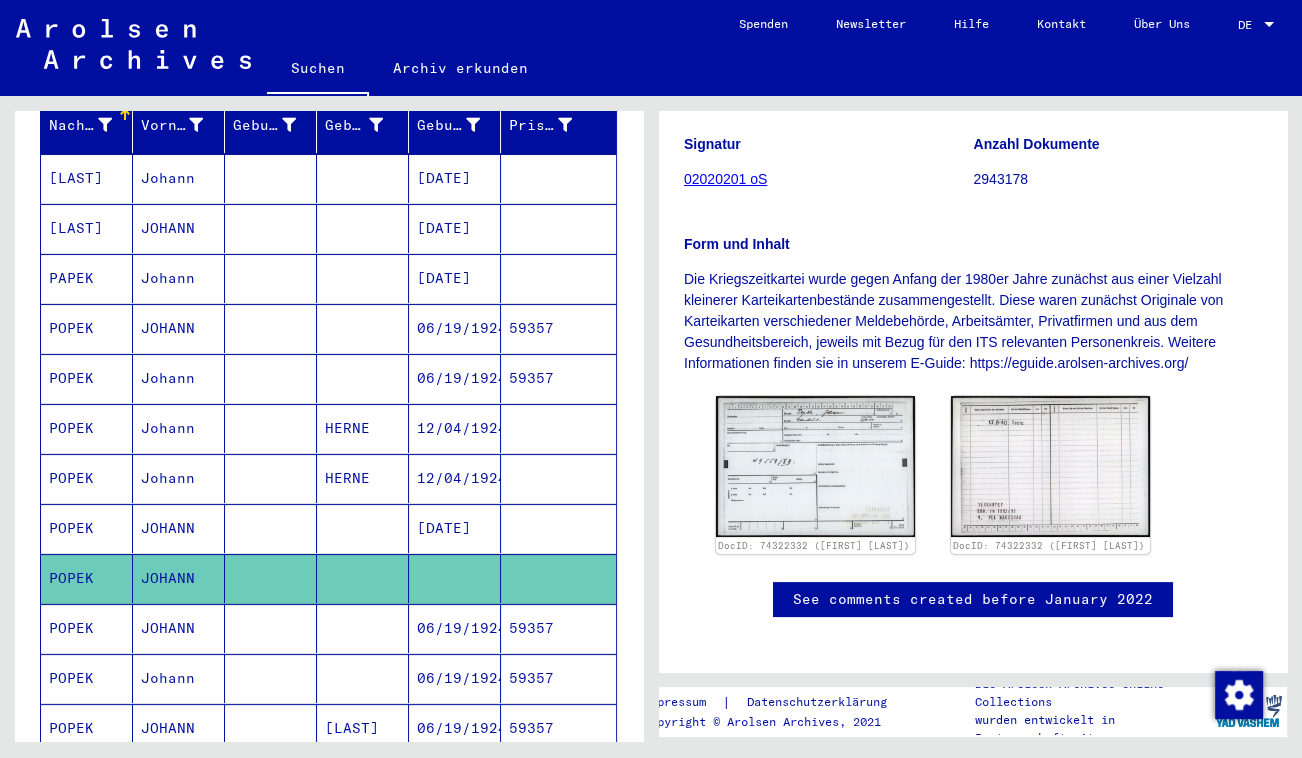 click 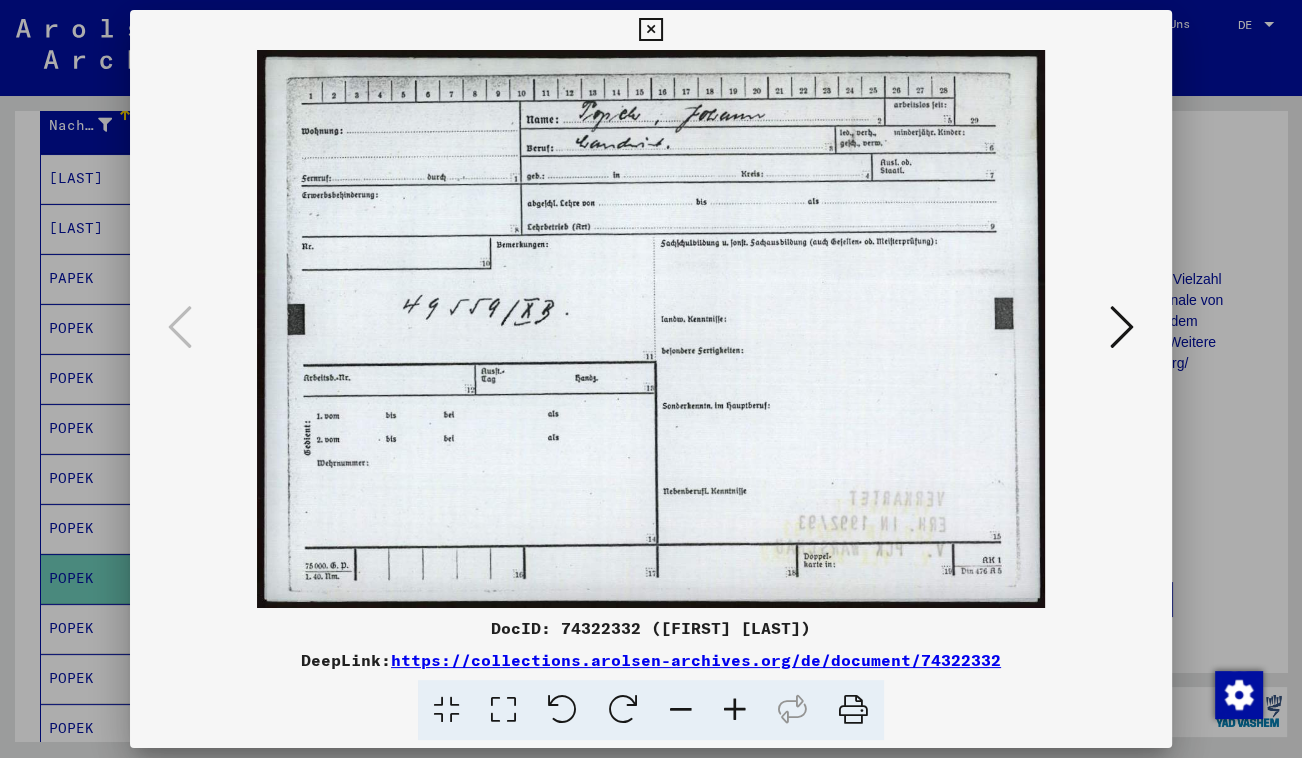 click at bounding box center (650, 30) 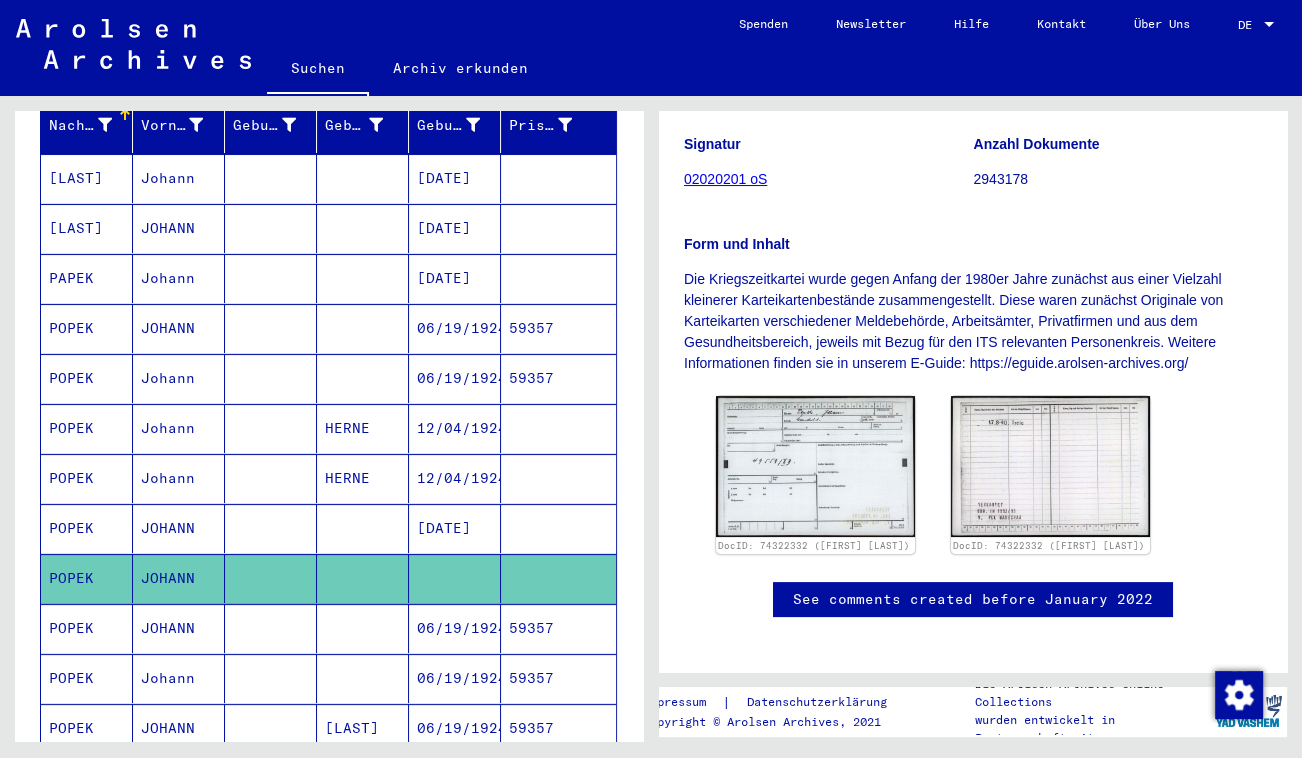 click 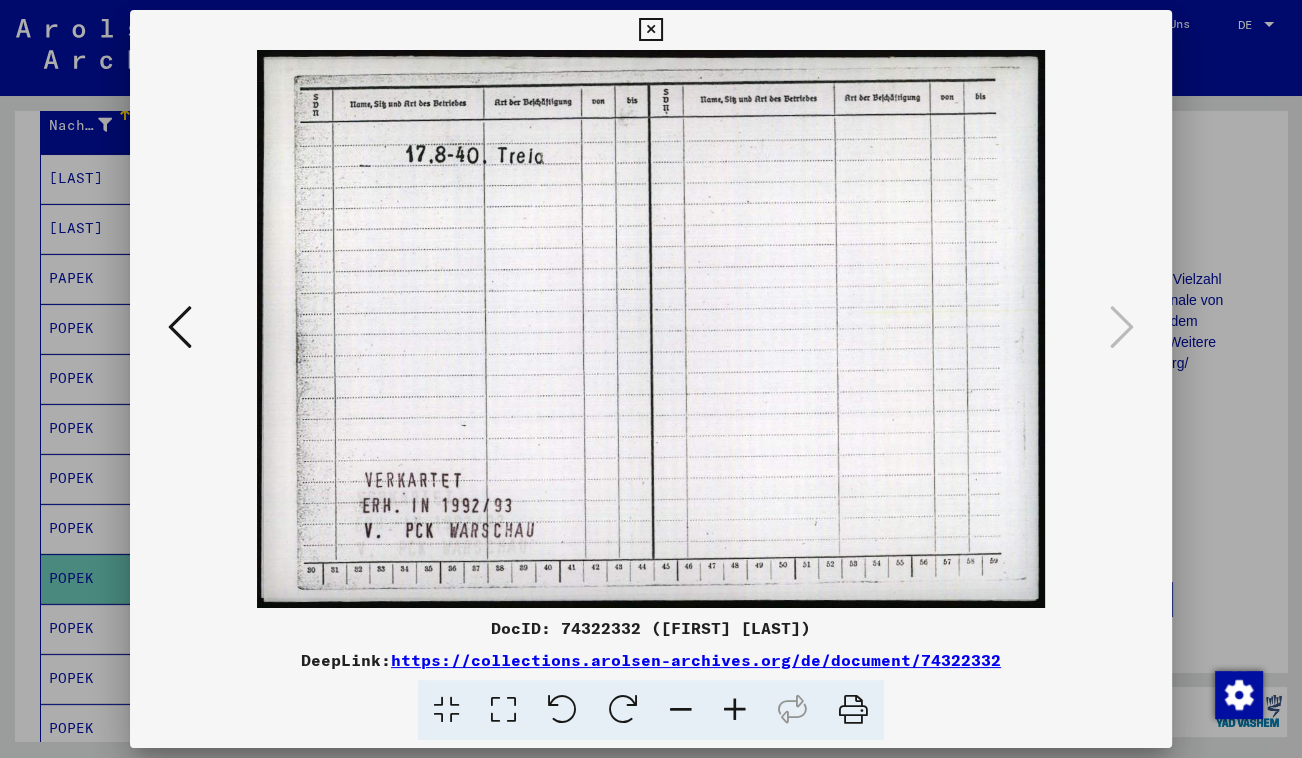 click at bounding box center (650, 30) 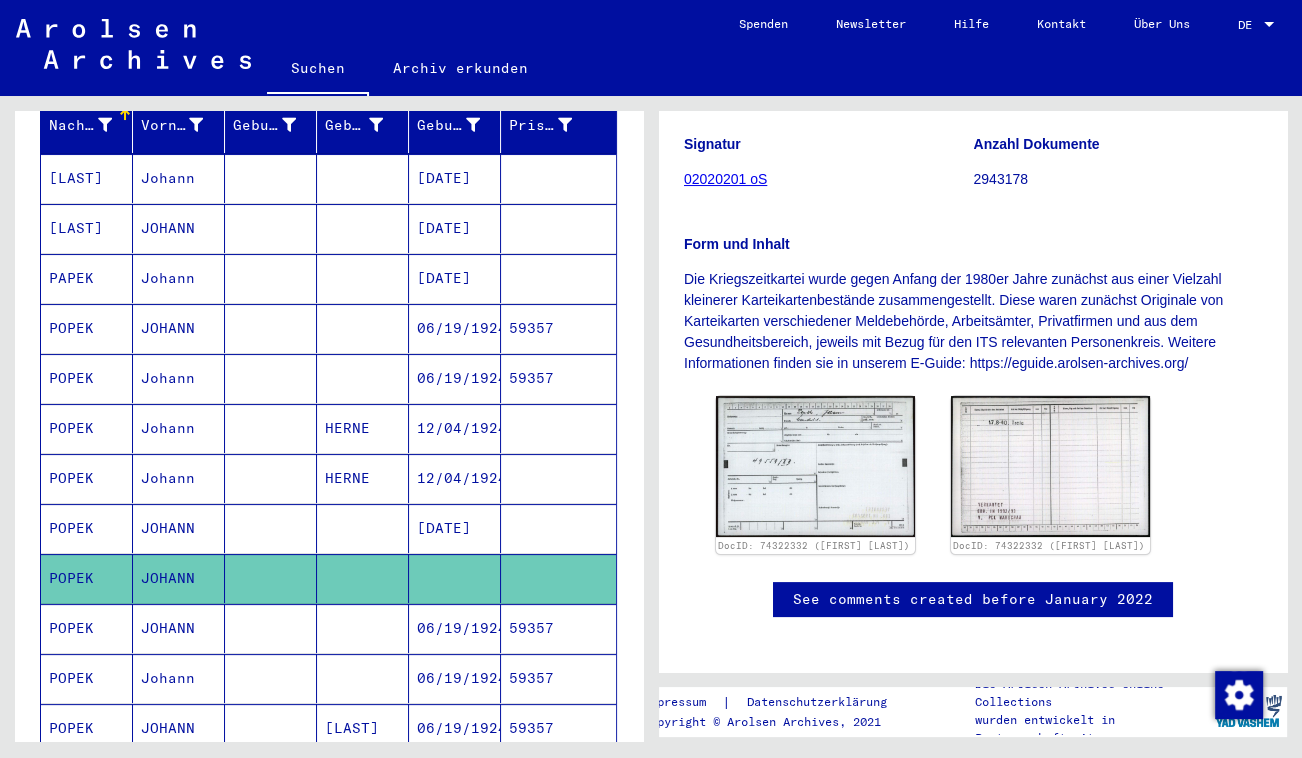 click on "JOHANN" at bounding box center [179, 678] 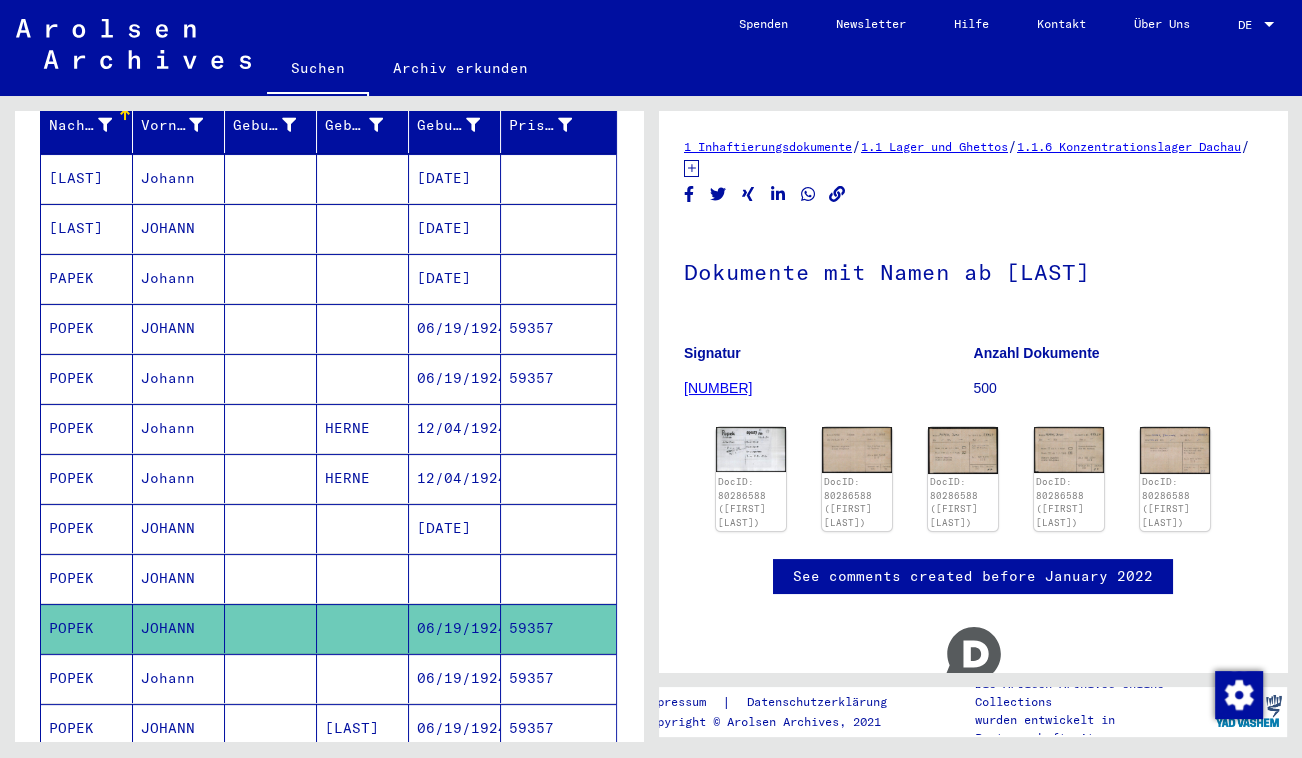 click 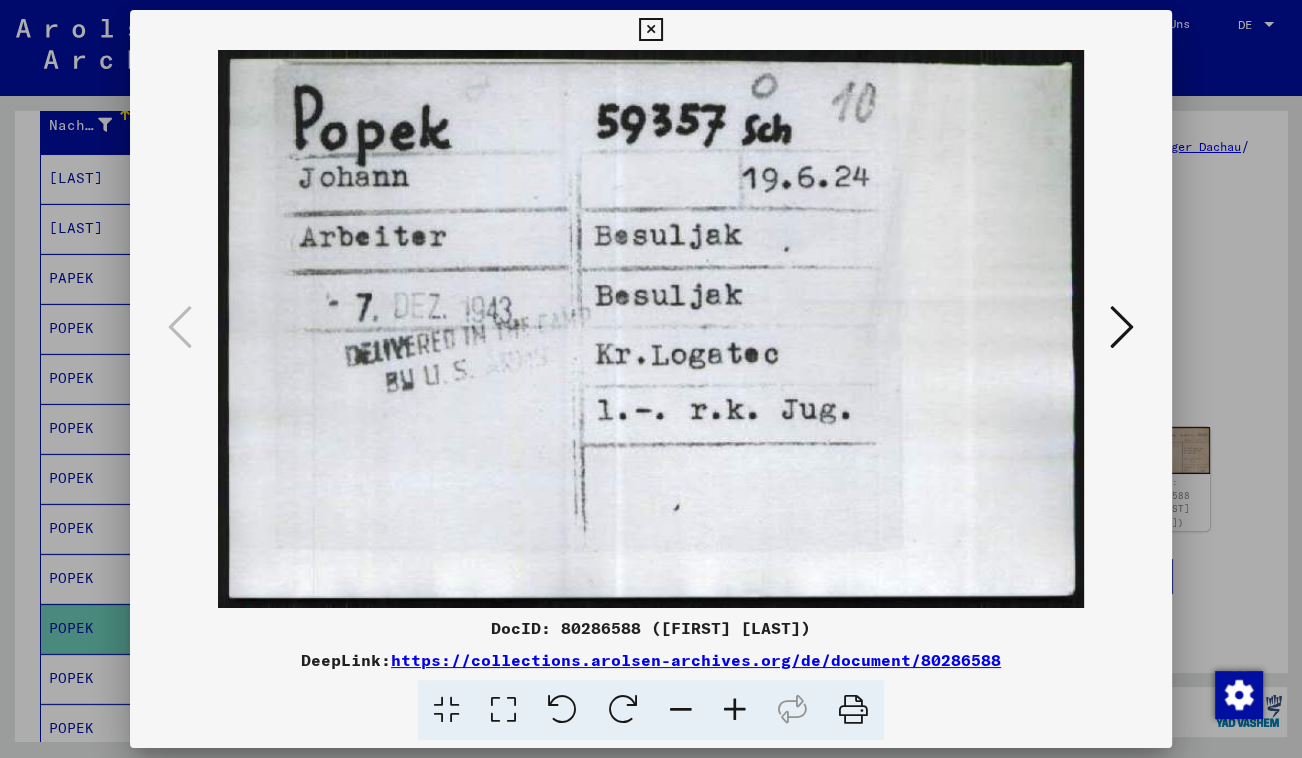 click at bounding box center [650, 30] 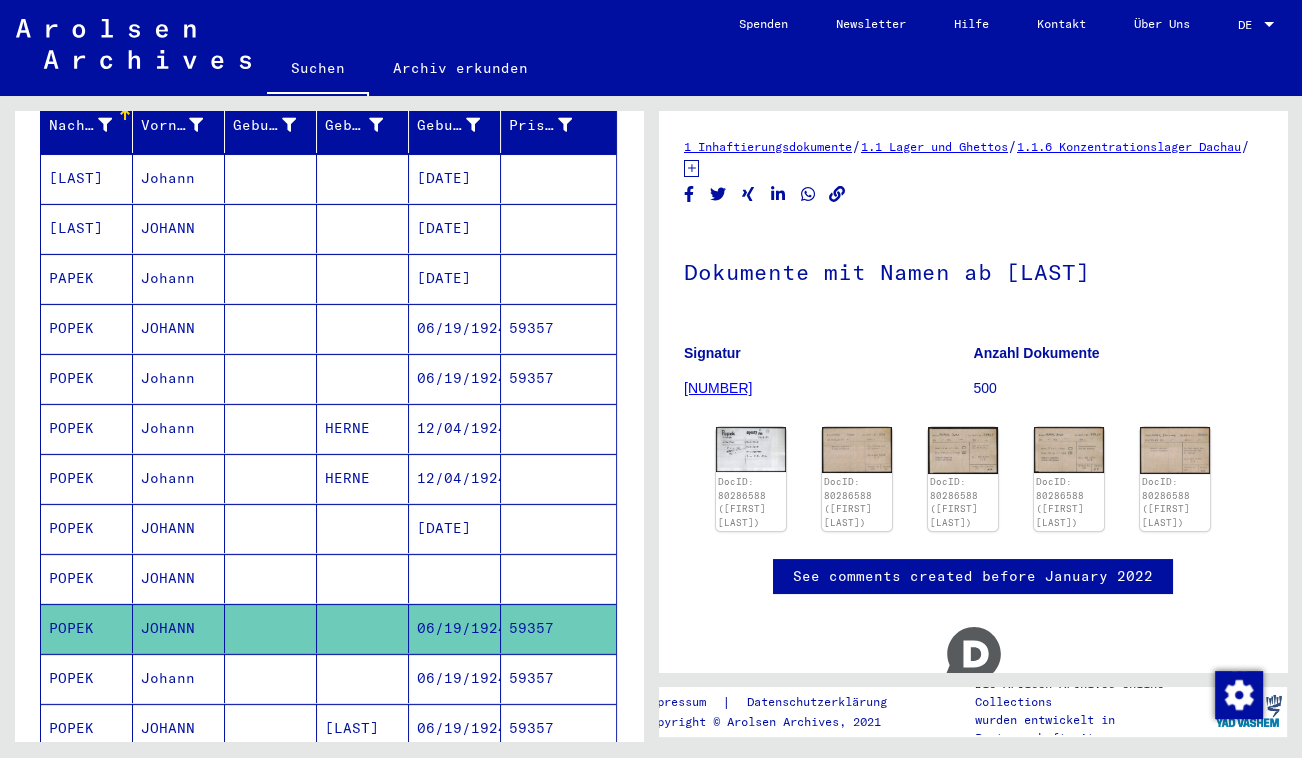 click 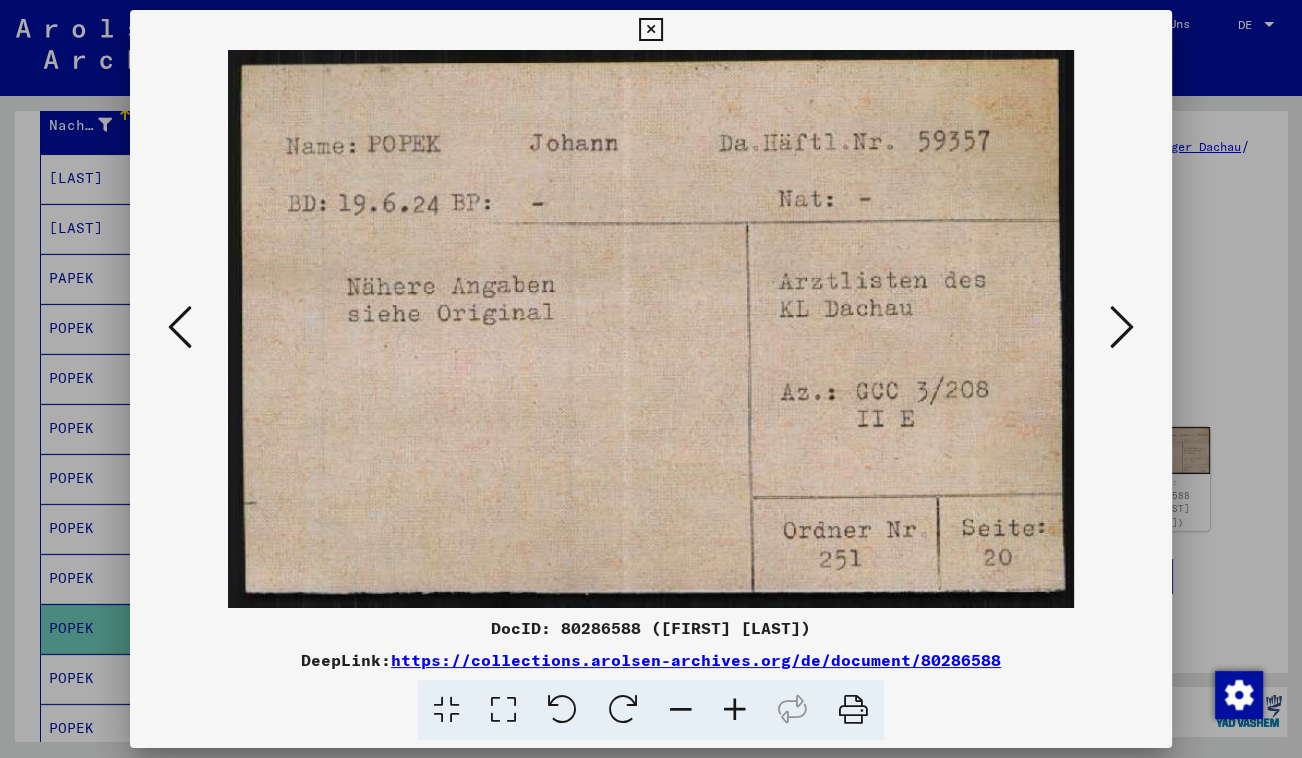 click at bounding box center [1122, 327] 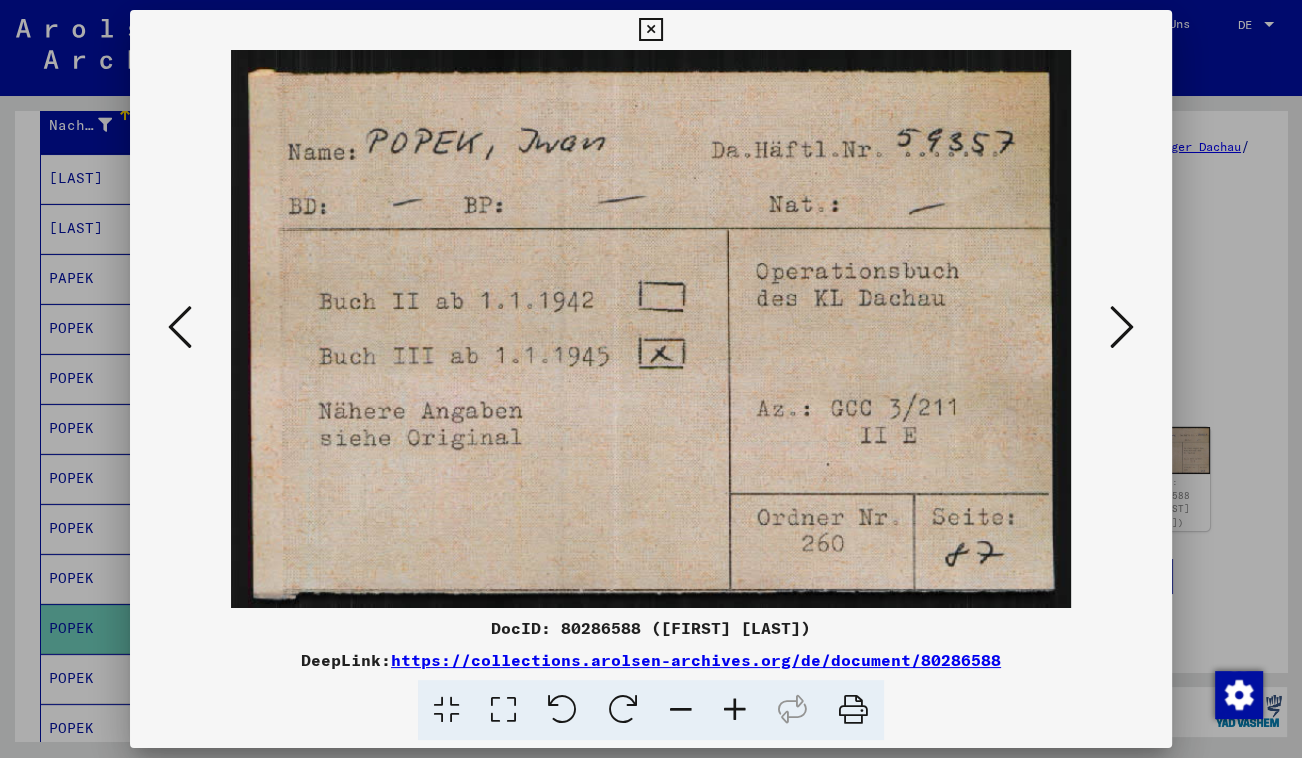click at bounding box center (1122, 327) 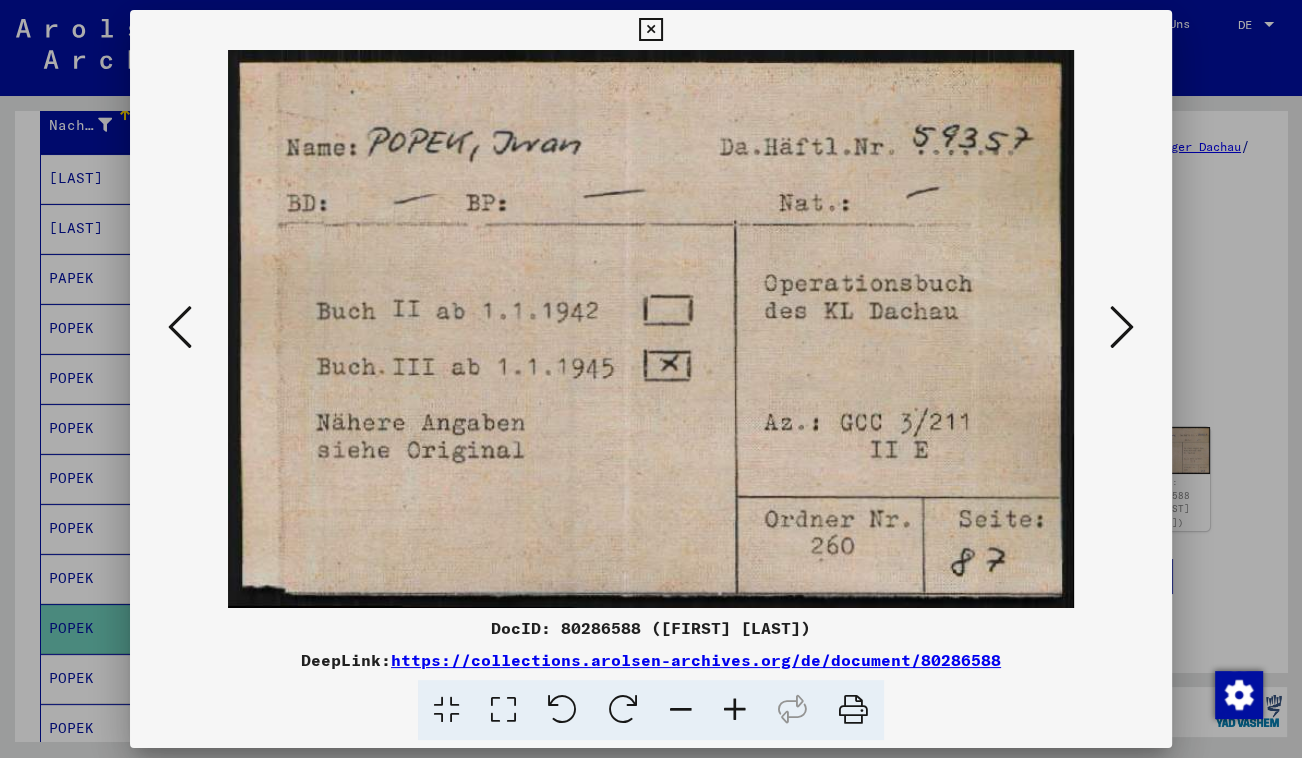 click at bounding box center (1122, 327) 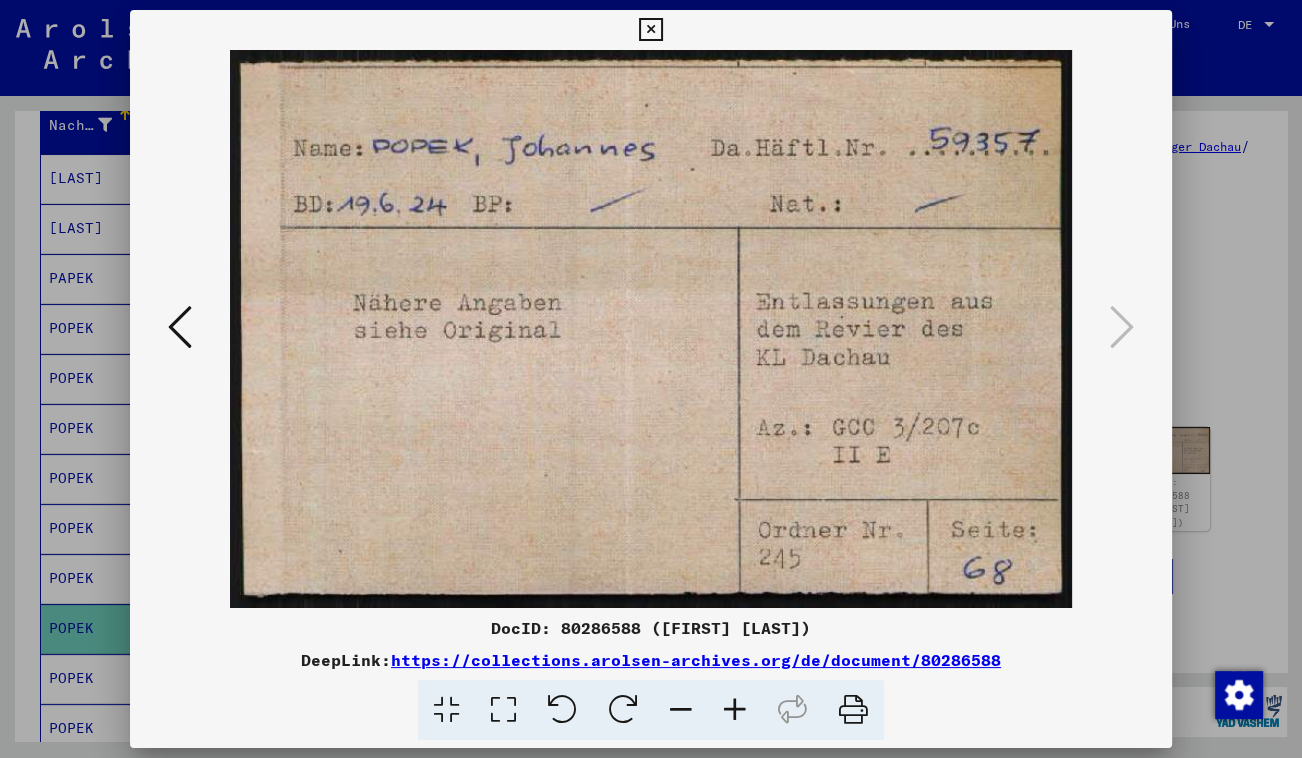 click at bounding box center [650, 30] 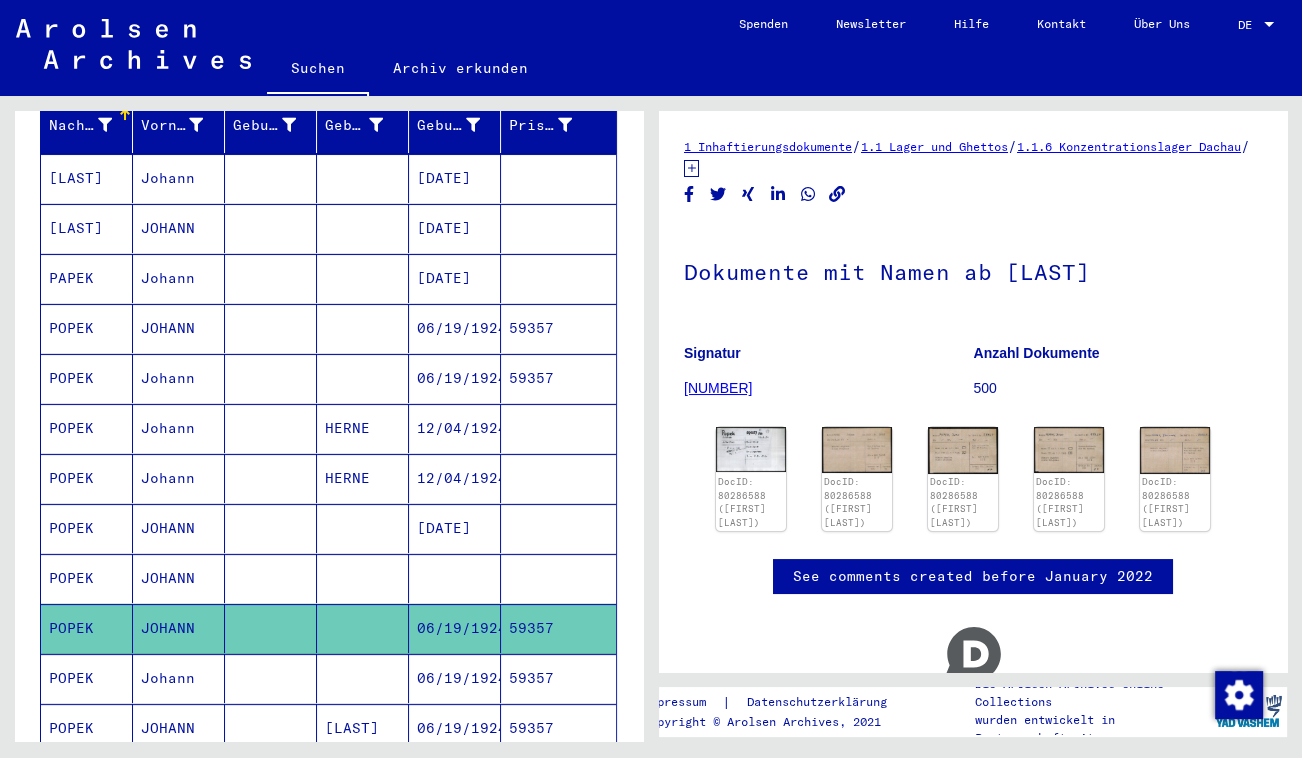 click at bounding box center [271, 728] 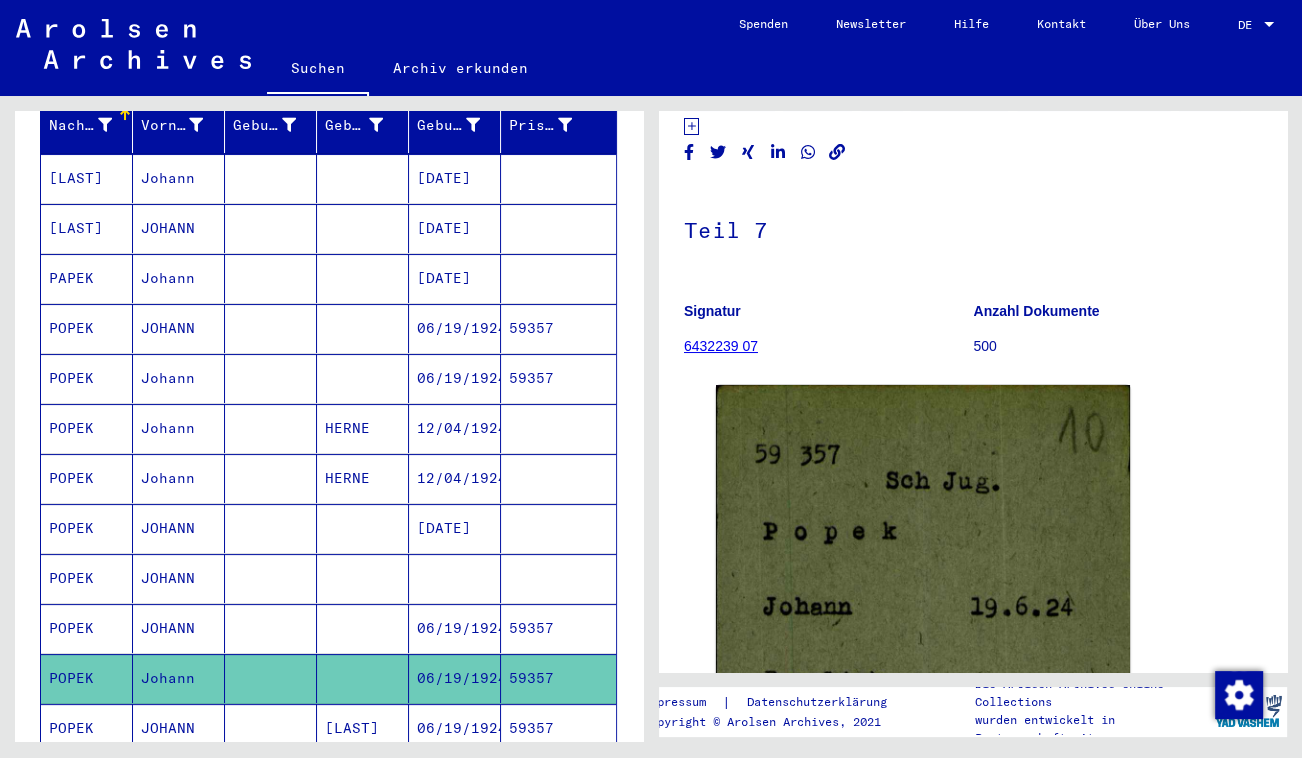 scroll, scrollTop: 181, scrollLeft: 0, axis: vertical 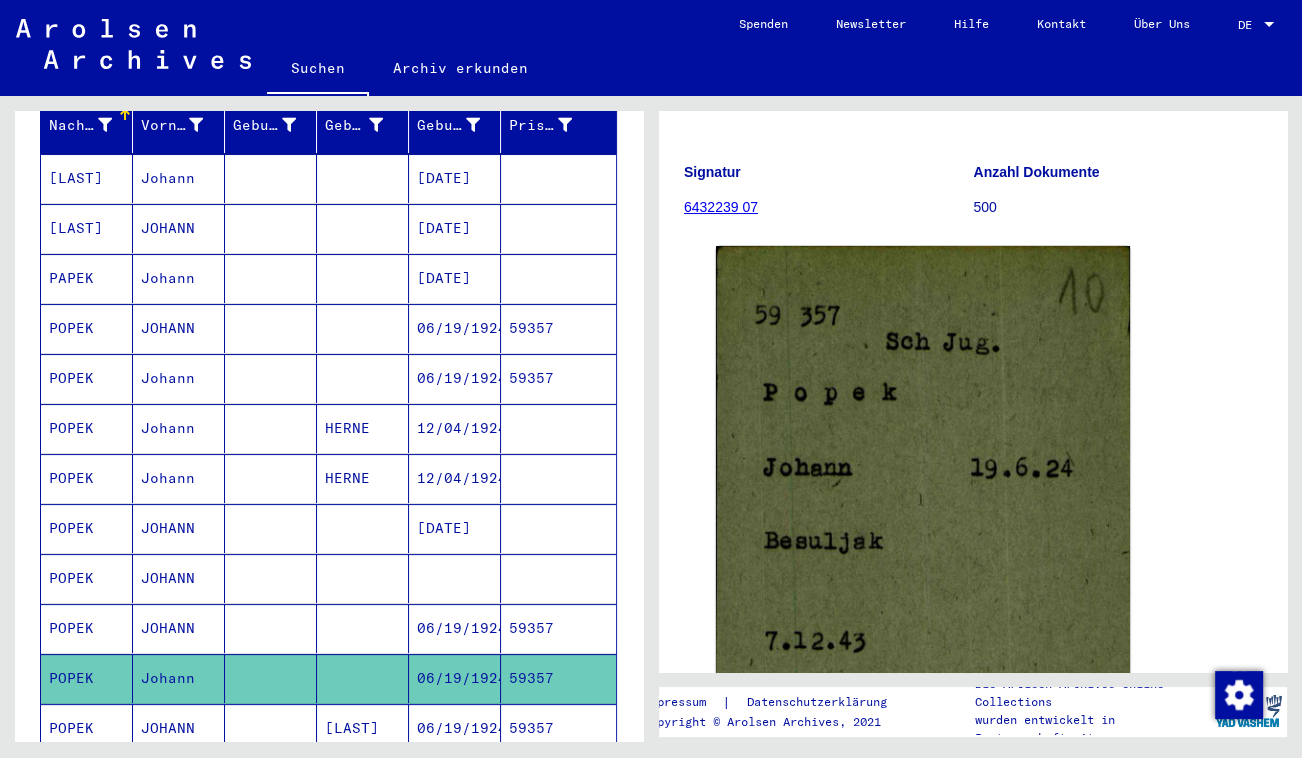 click on "JOHANN" 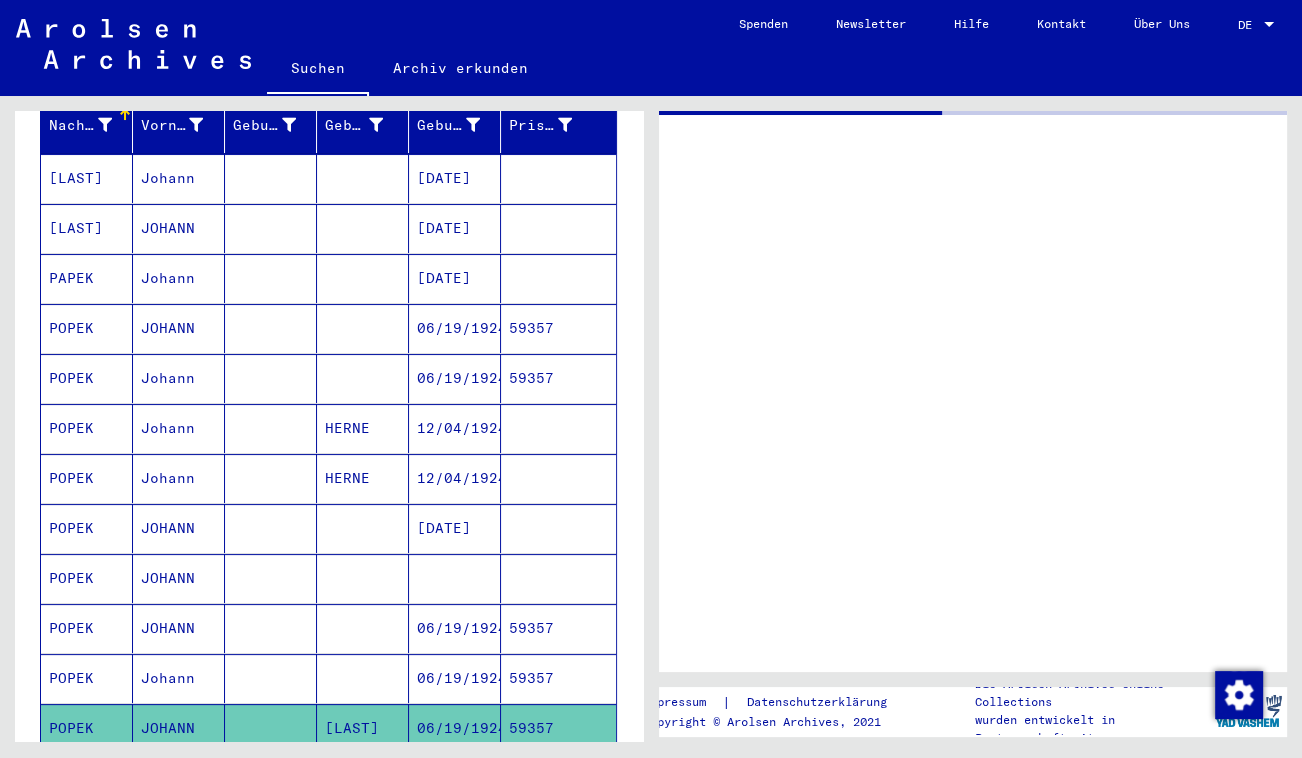 scroll, scrollTop: 0, scrollLeft: 0, axis: both 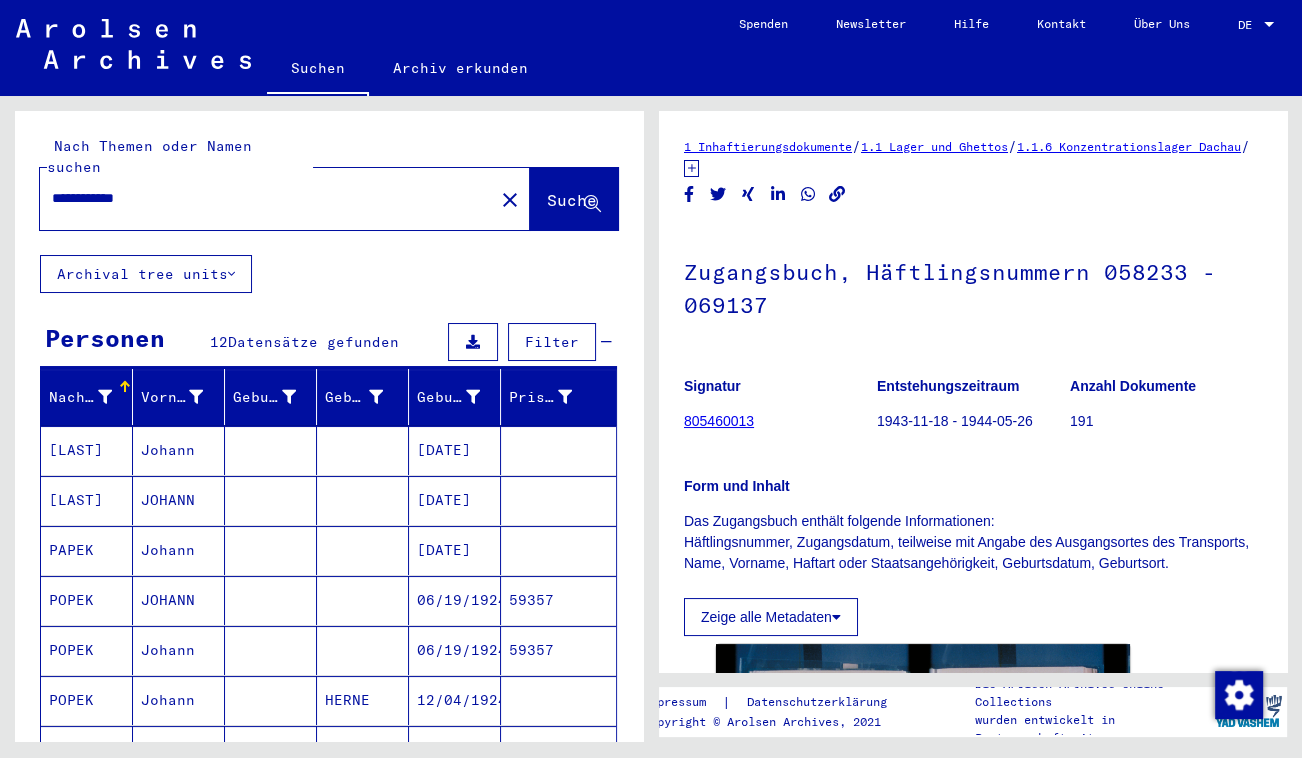 drag, startPoint x: 181, startPoint y: 180, endPoint x: 103, endPoint y: 164, distance: 79.624115 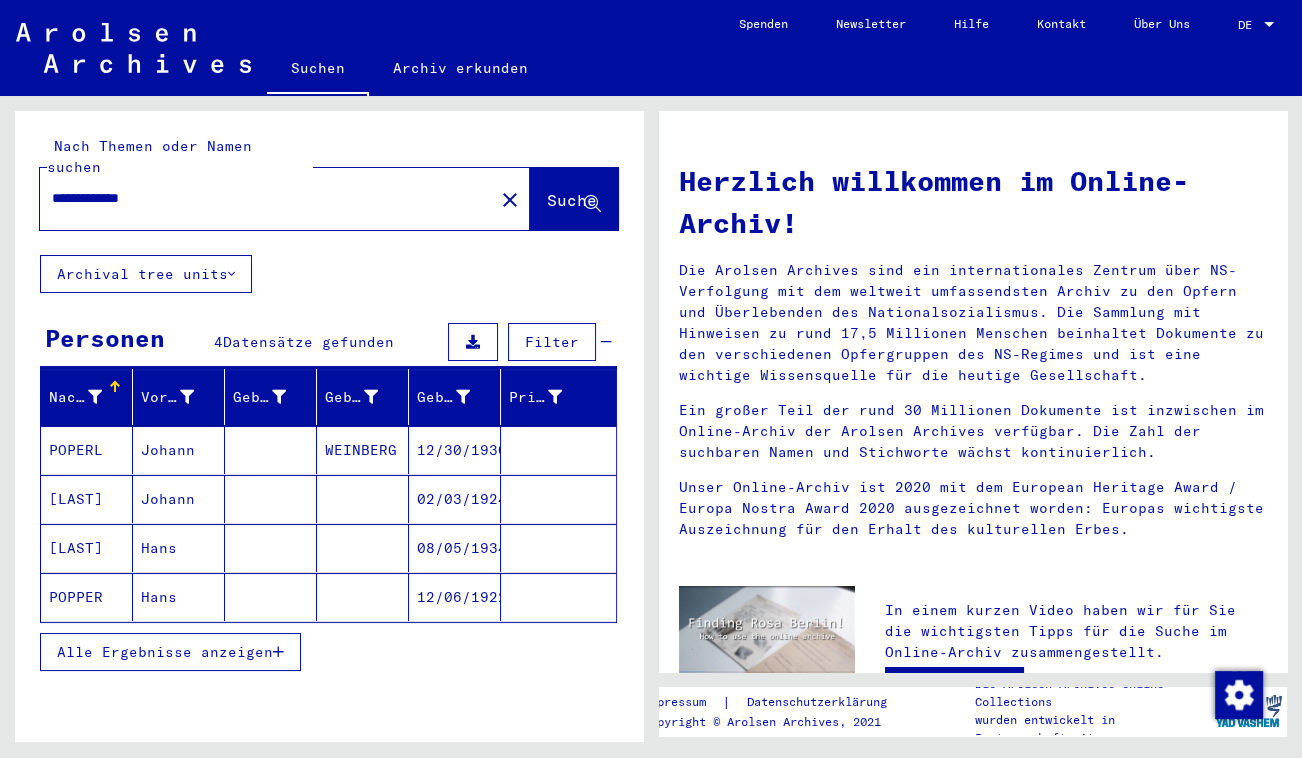 click at bounding box center (271, 499) 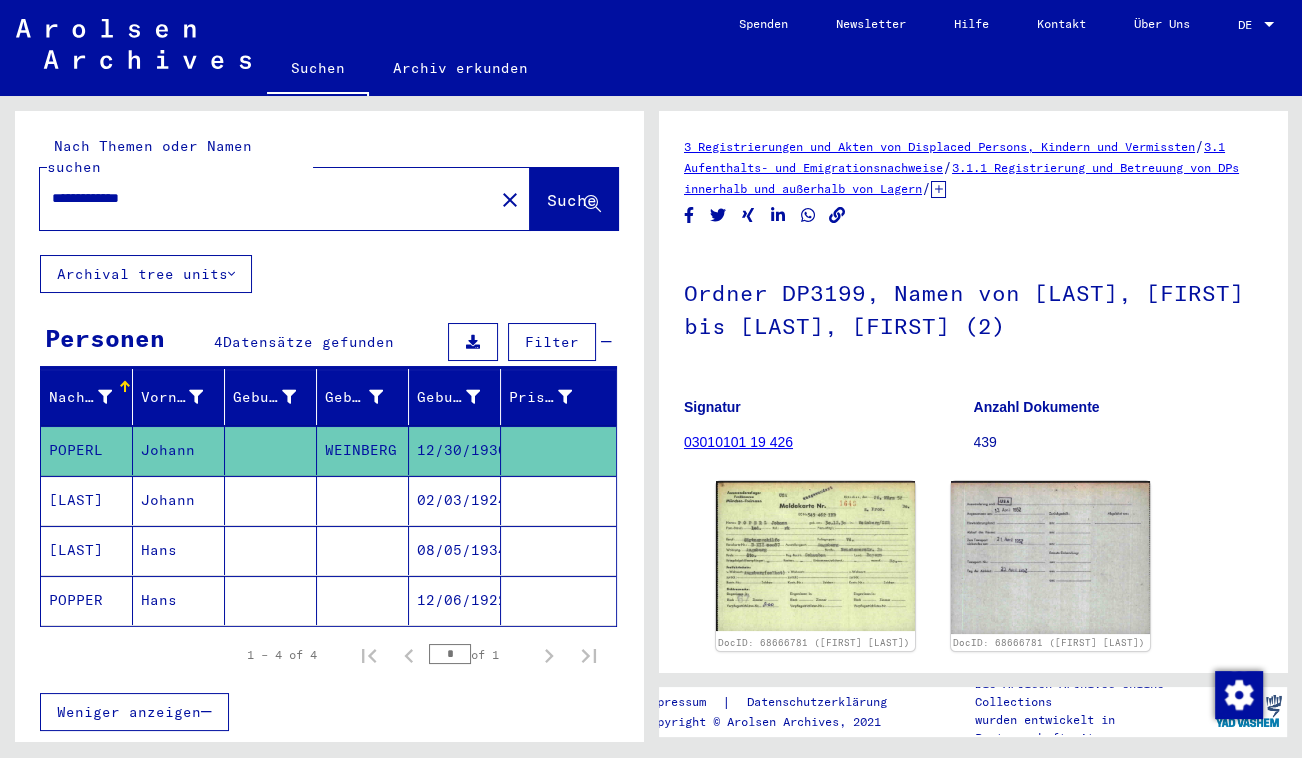 scroll, scrollTop: 90, scrollLeft: 0, axis: vertical 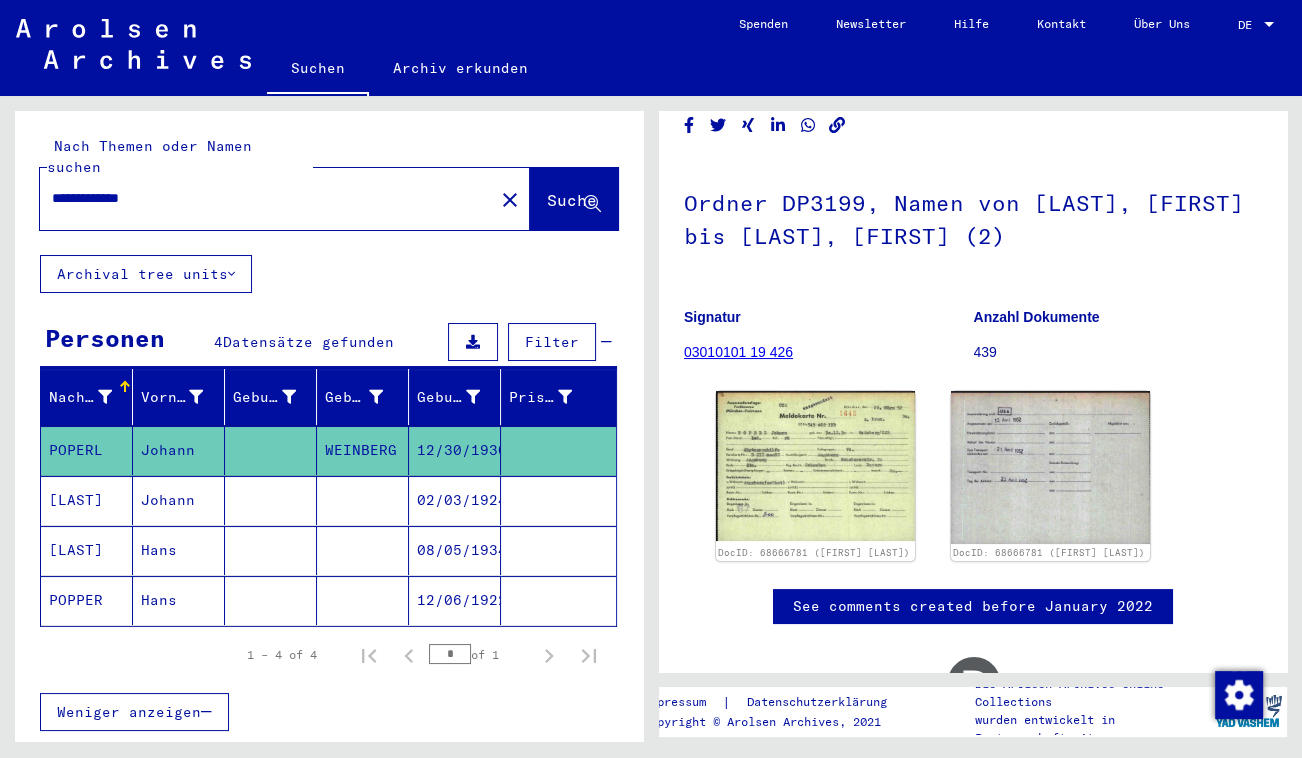 click 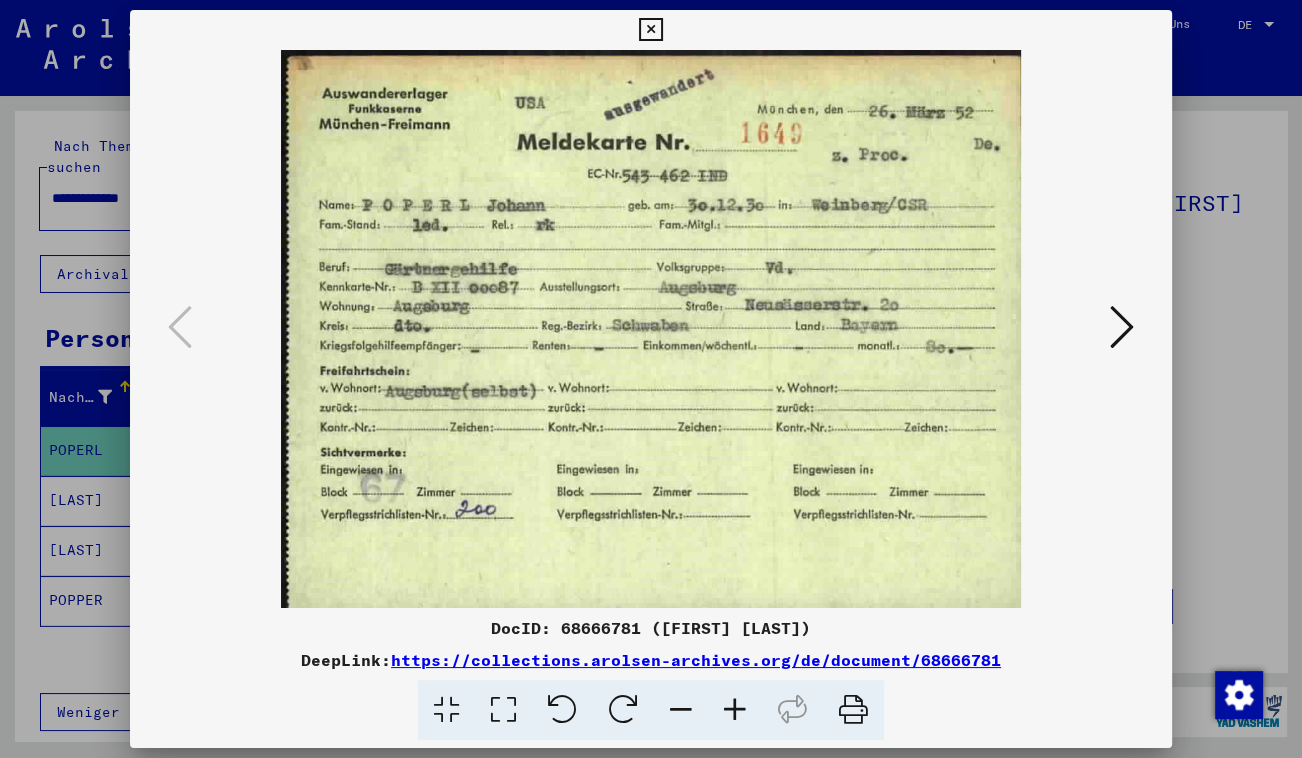 click at bounding box center [650, 30] 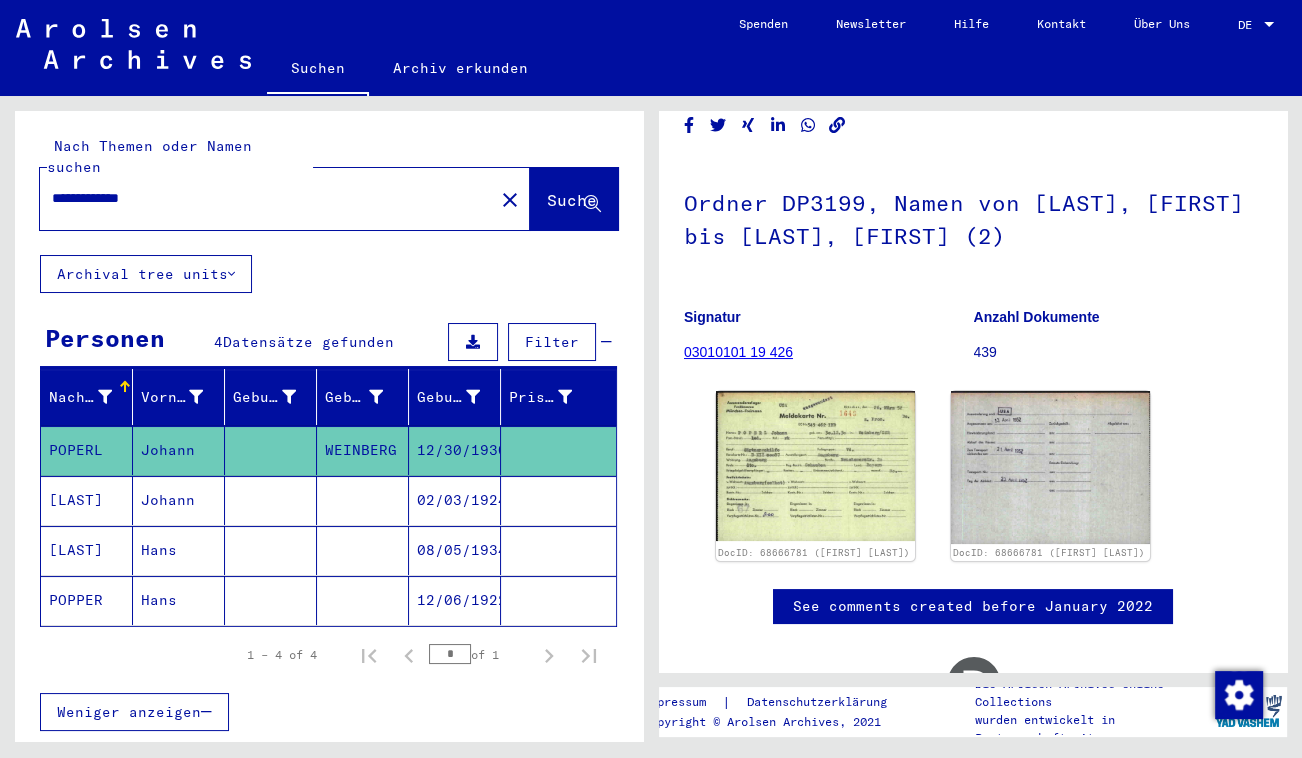 click on "Johann" at bounding box center (179, 550) 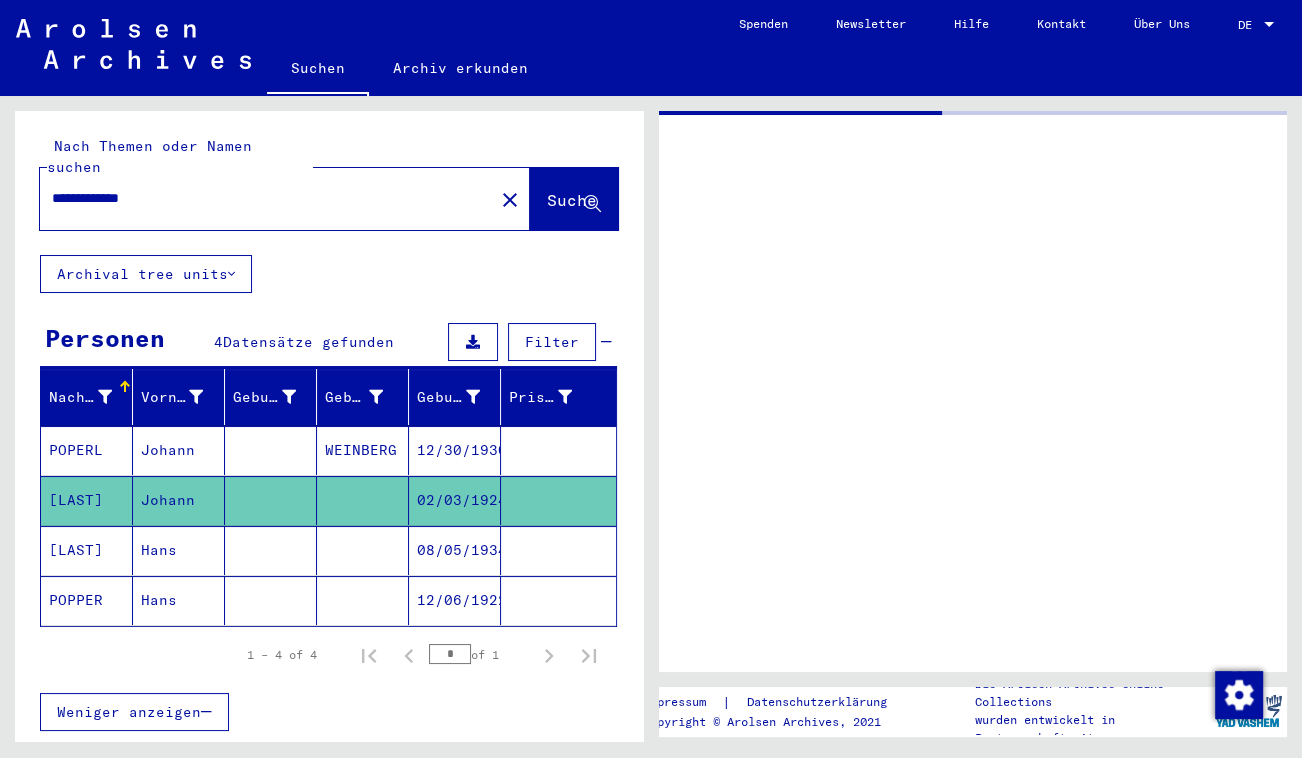 scroll, scrollTop: 0, scrollLeft: 0, axis: both 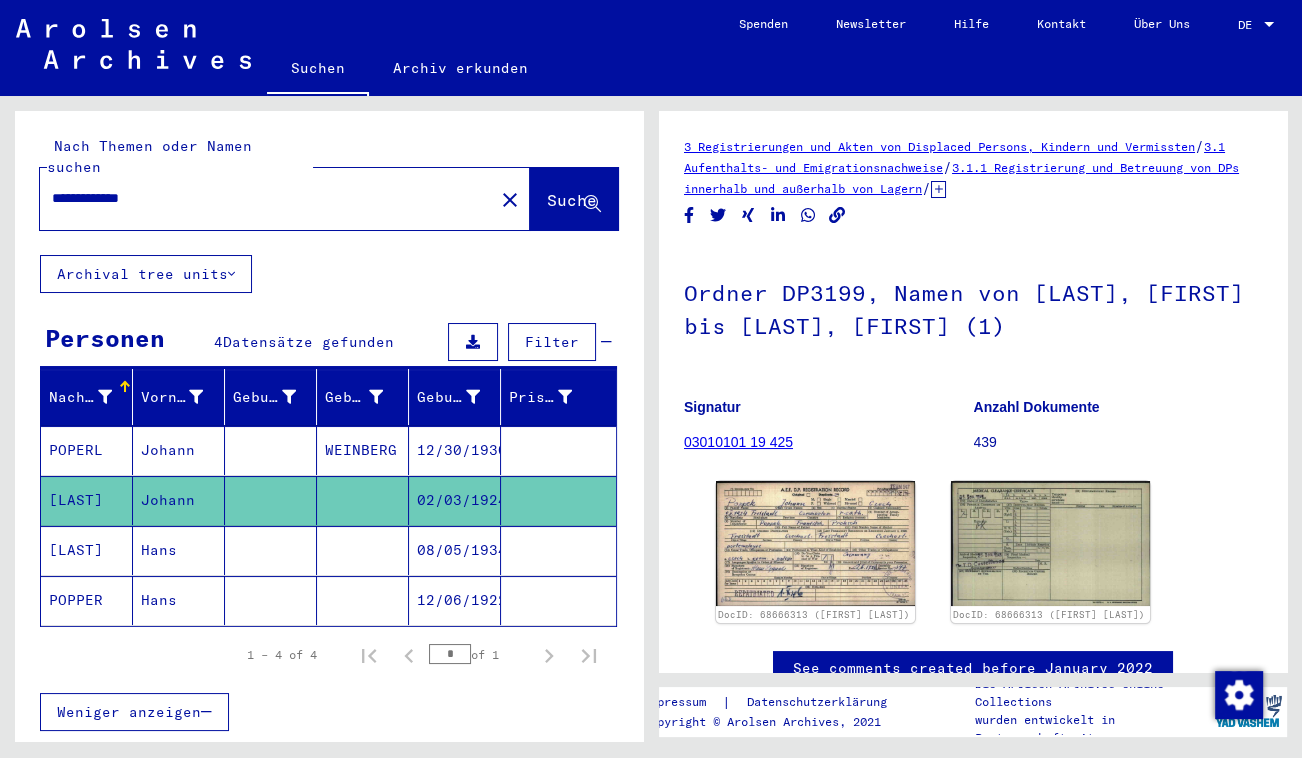 click 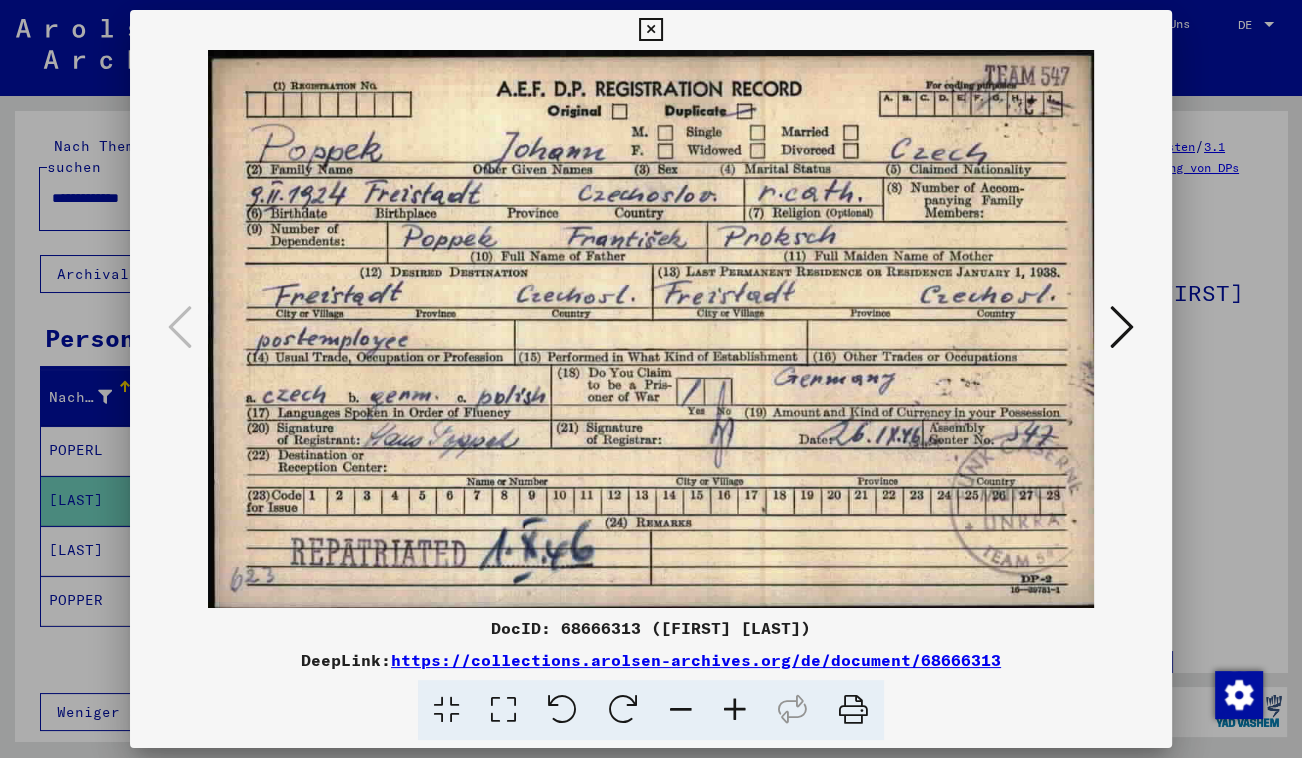 click at bounding box center (650, 30) 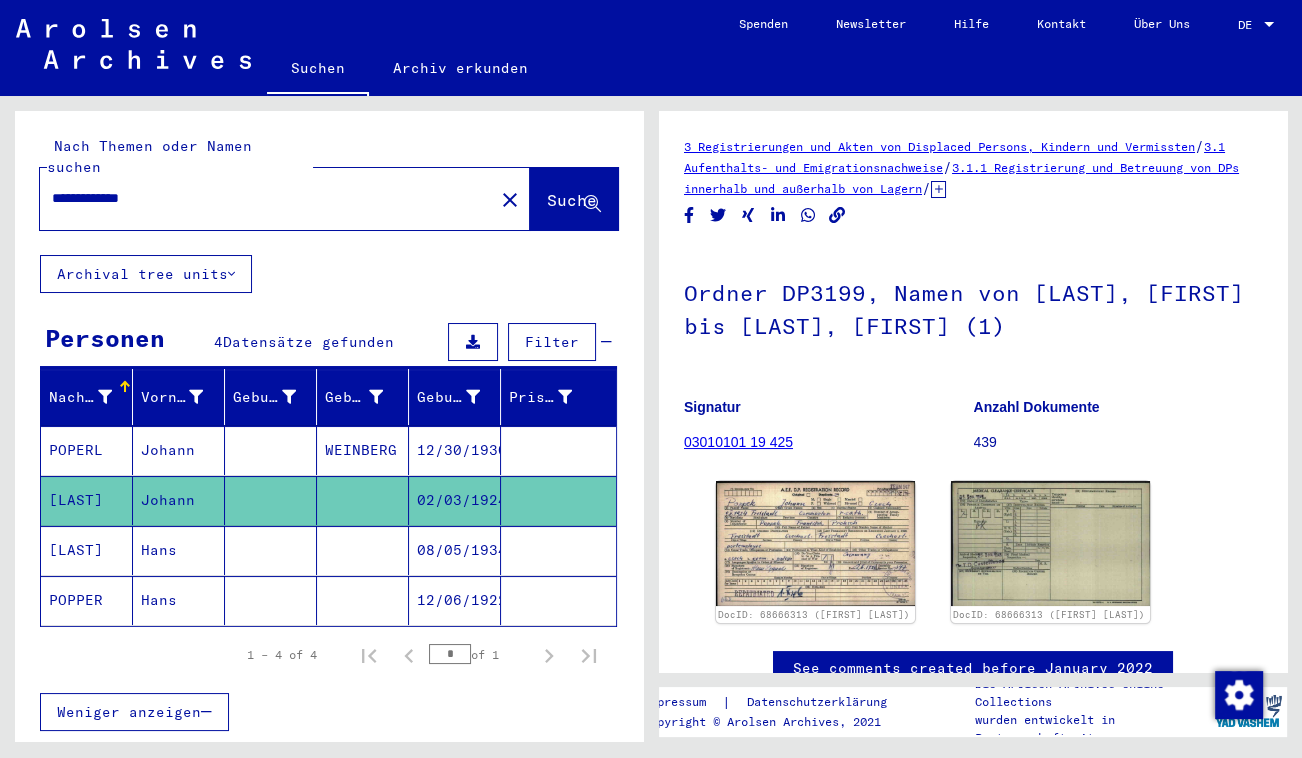 click at bounding box center [271, 600] 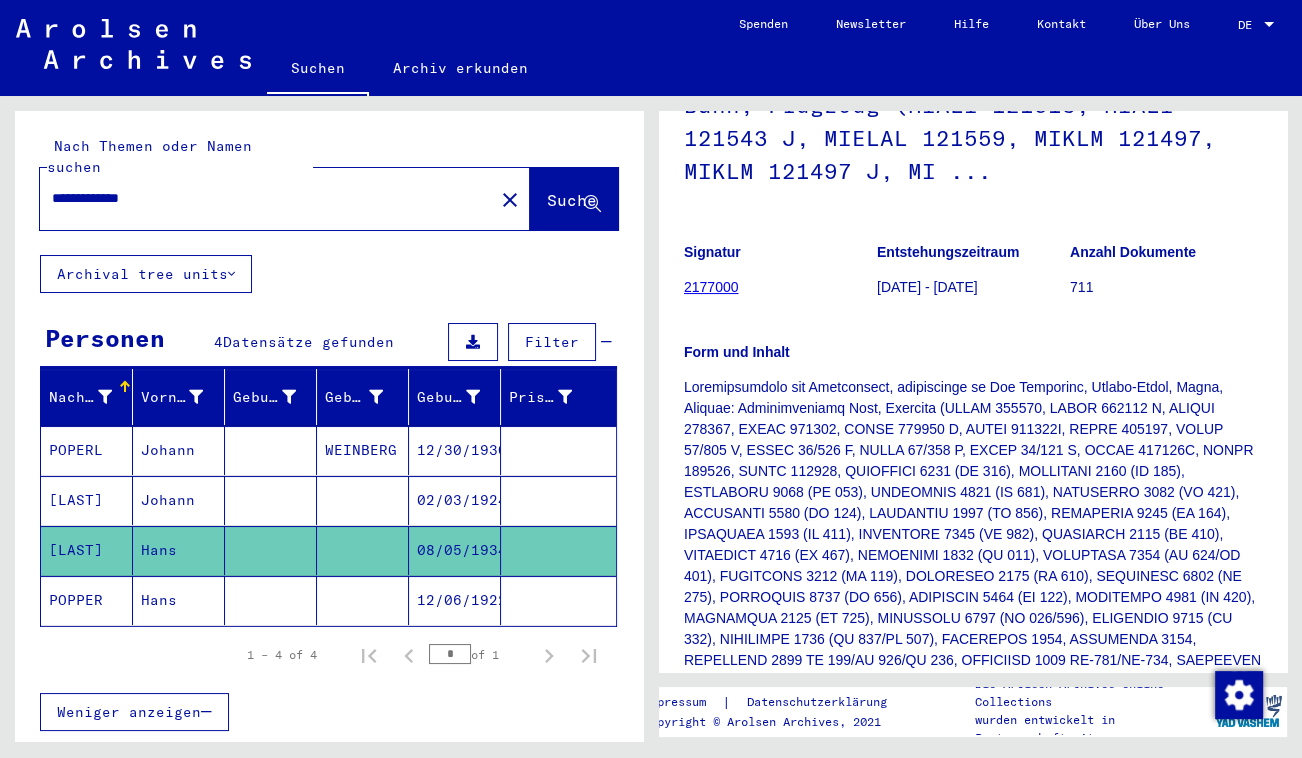 scroll, scrollTop: 363, scrollLeft: 0, axis: vertical 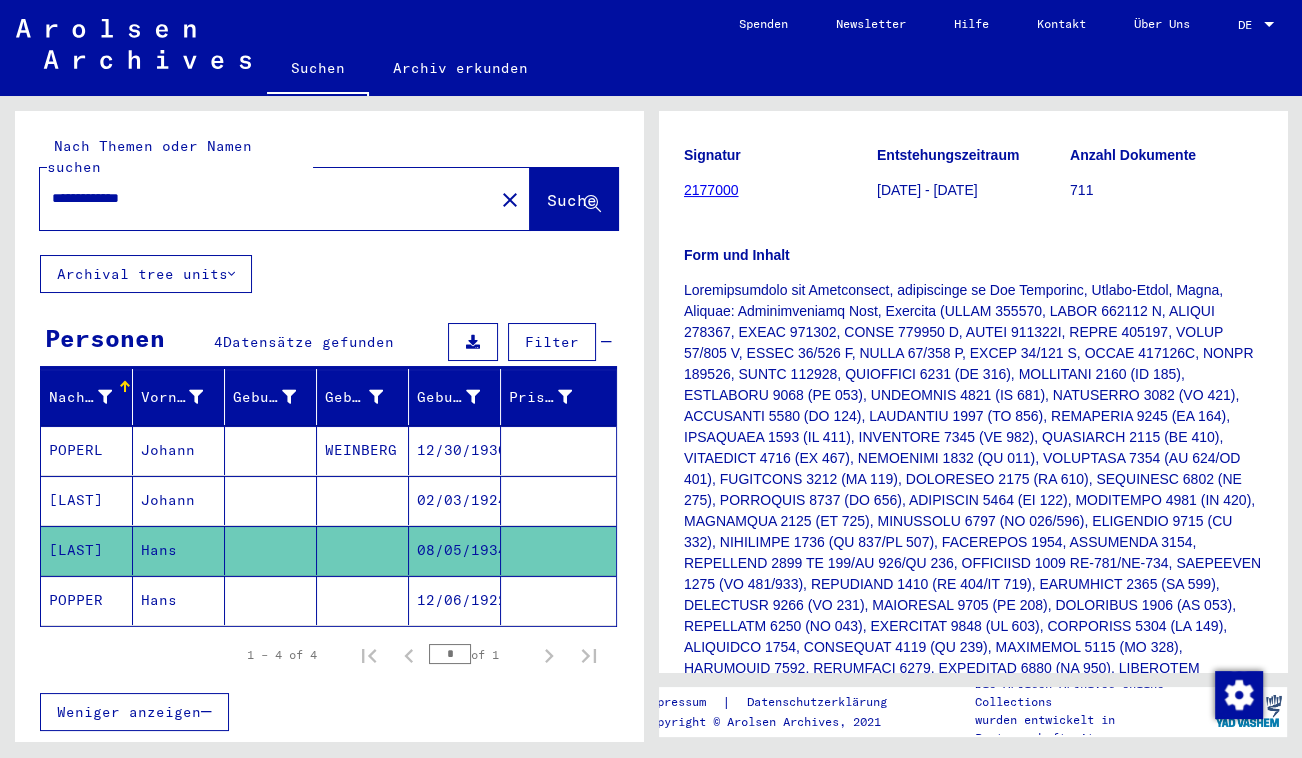 click 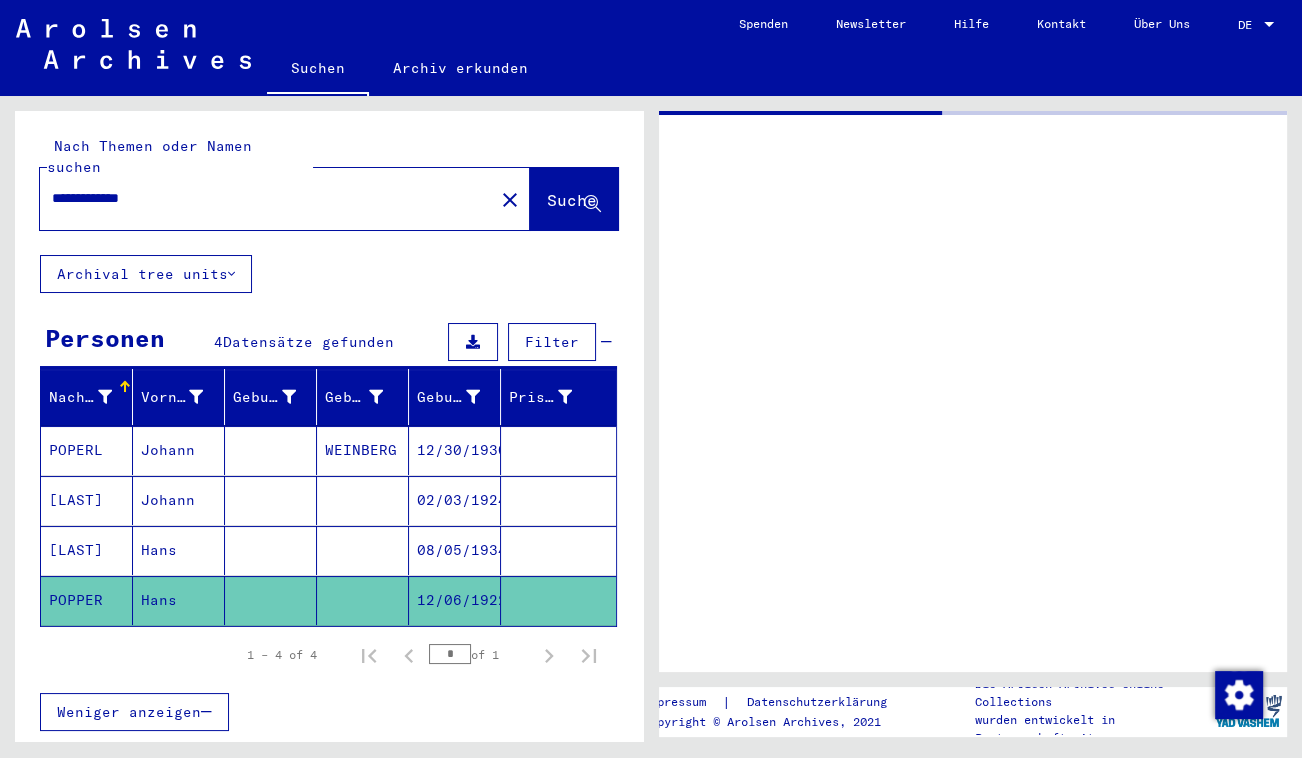 scroll, scrollTop: 0, scrollLeft: 0, axis: both 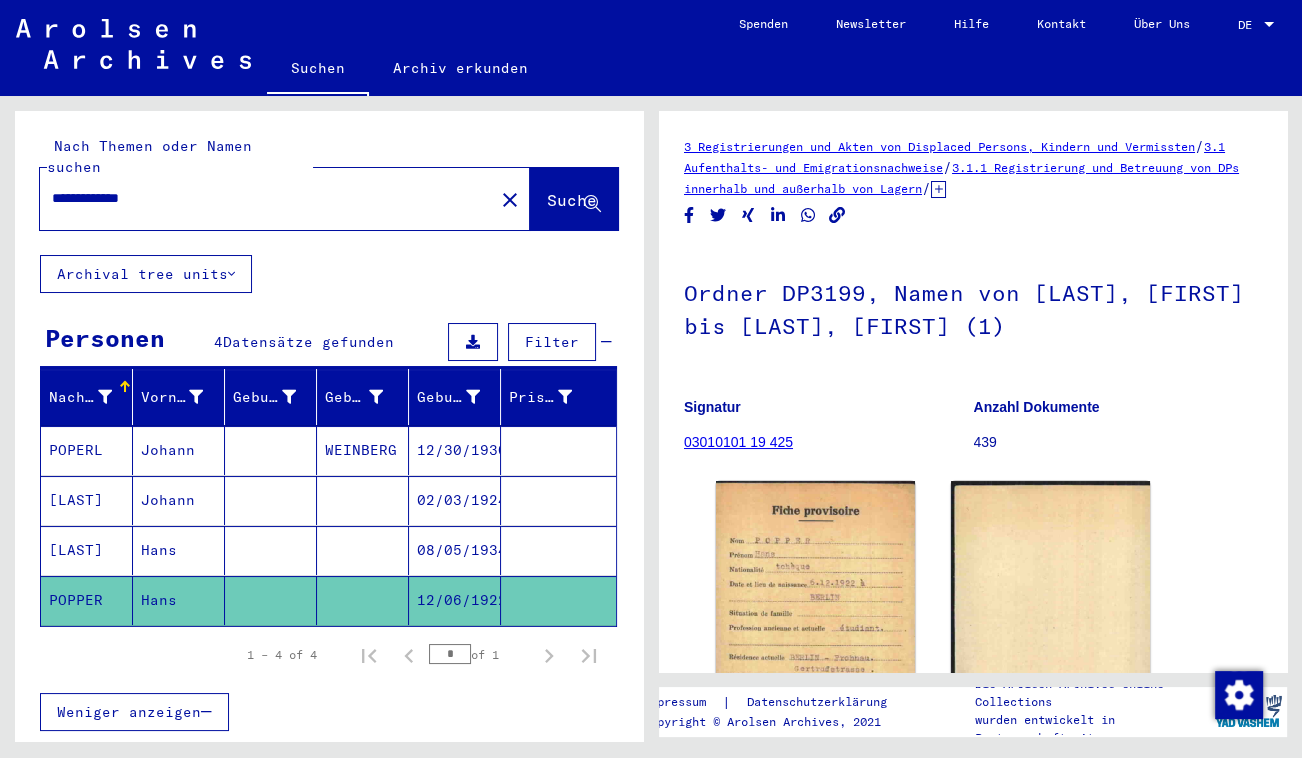 click 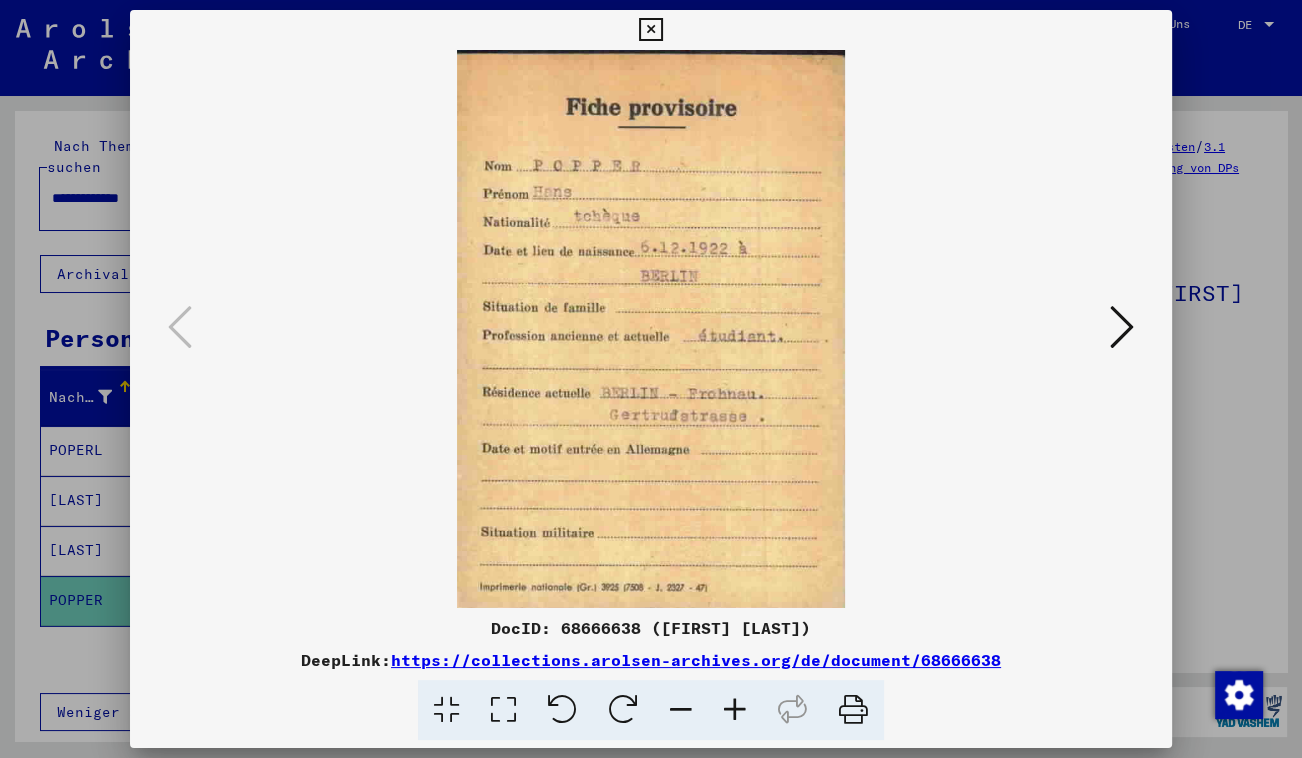 click at bounding box center [650, 30] 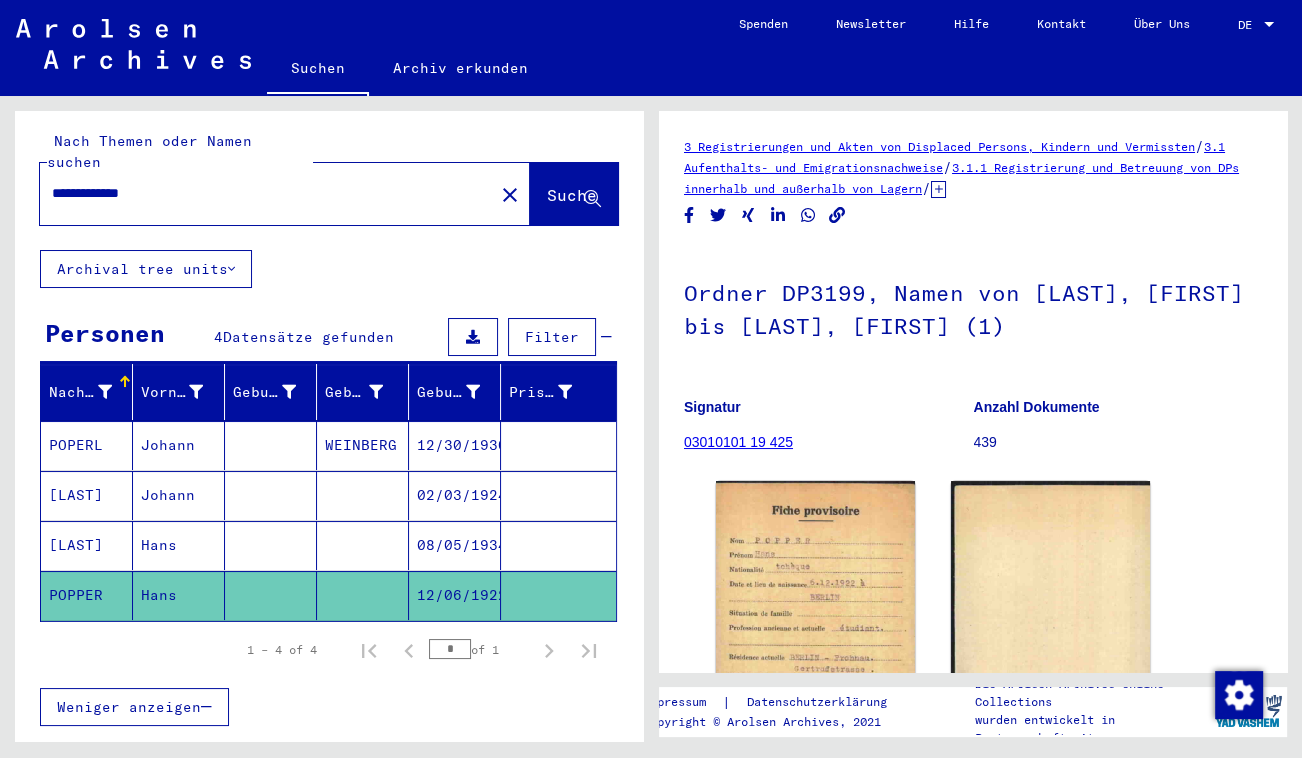 scroll, scrollTop: 0, scrollLeft: 0, axis: both 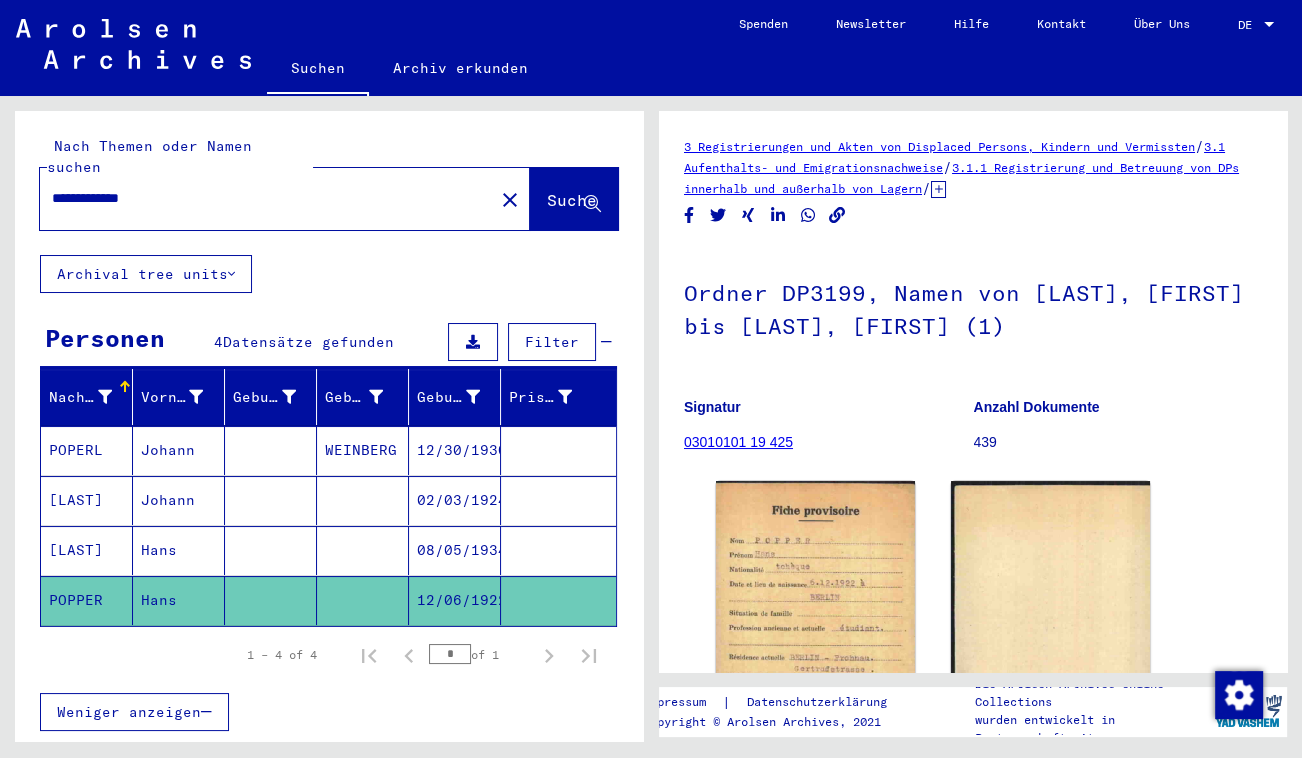 drag, startPoint x: 168, startPoint y: 173, endPoint x: 105, endPoint y: 181, distance: 63.505905 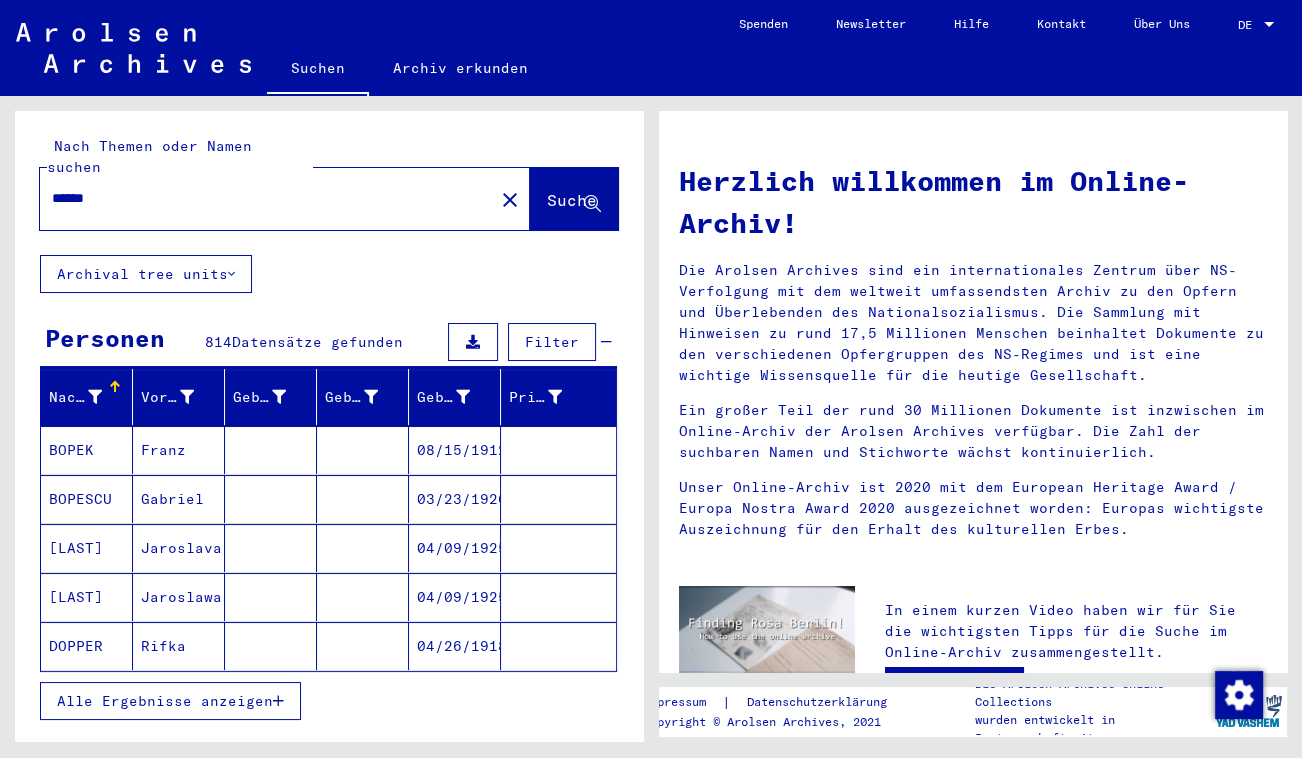 click on "Archival tree units" 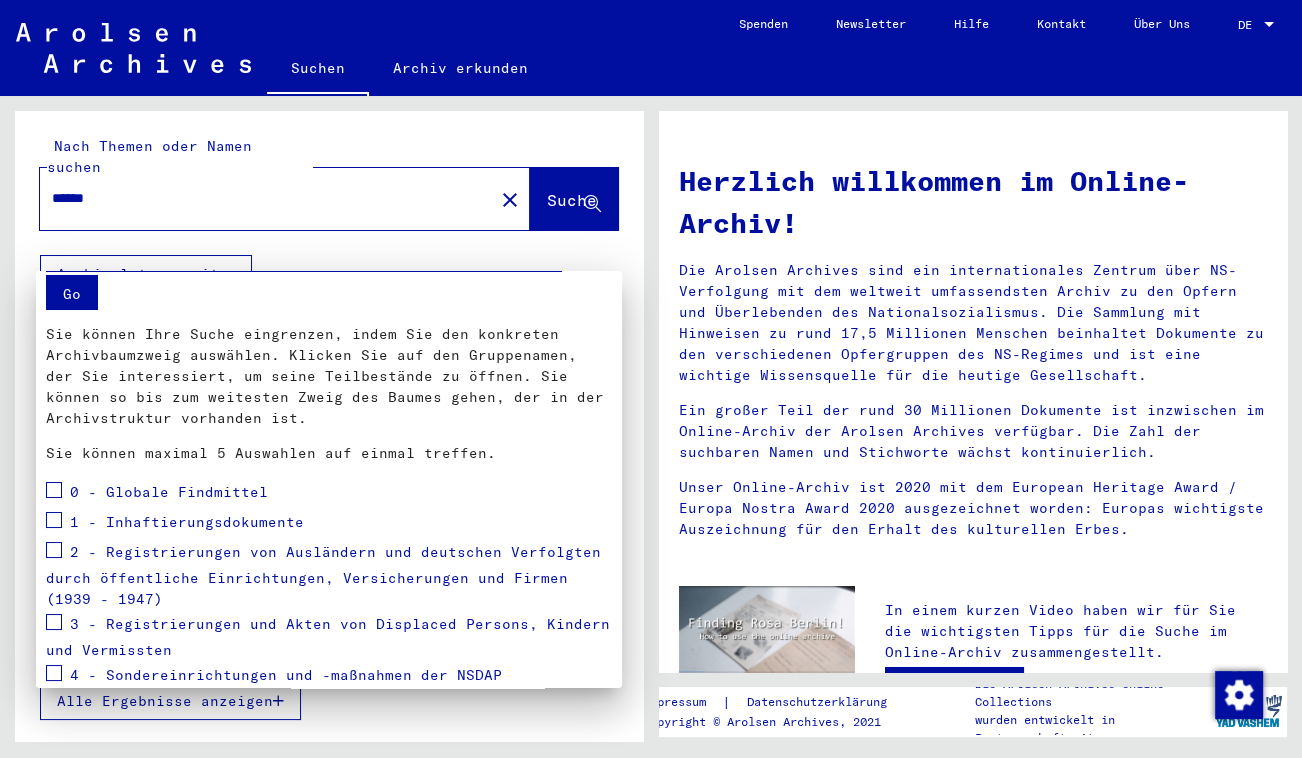 scroll, scrollTop: 0, scrollLeft: 0, axis: both 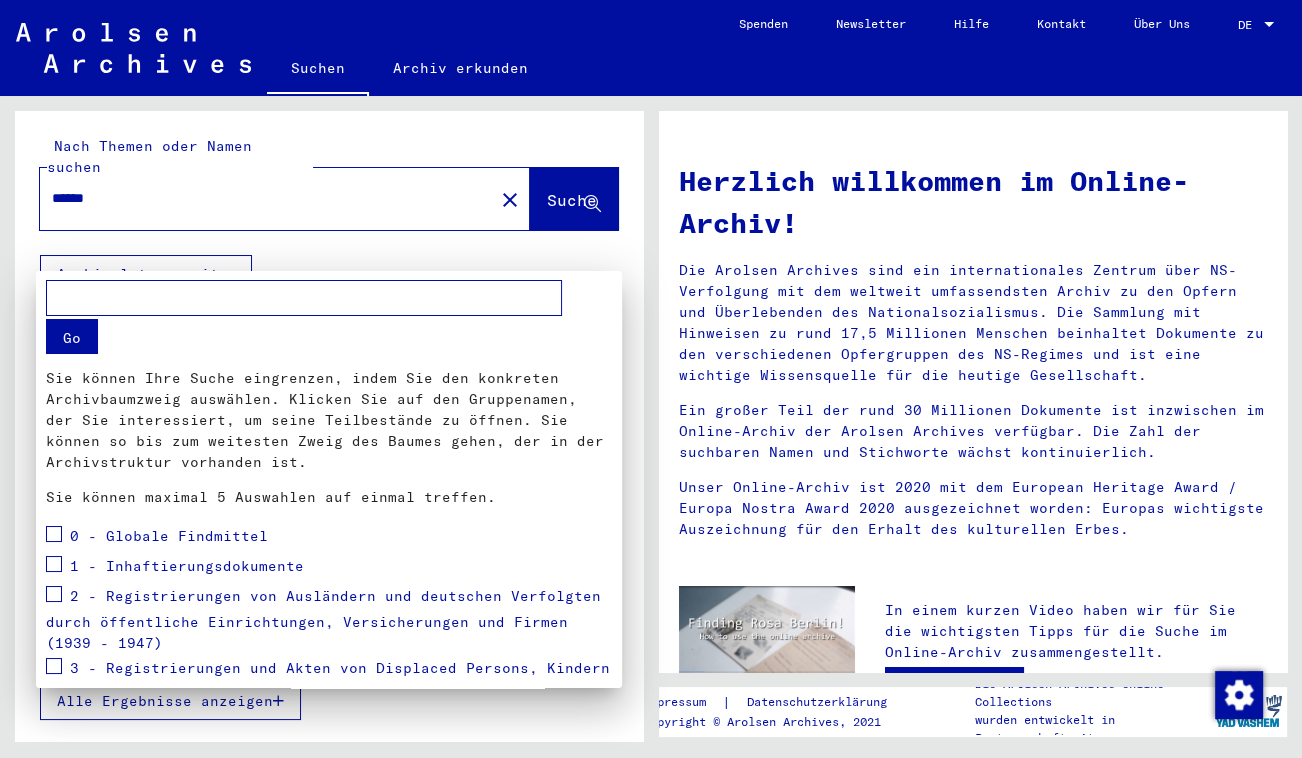 drag, startPoint x: 133, startPoint y: 172, endPoint x: 24, endPoint y: 166, distance: 109.165016 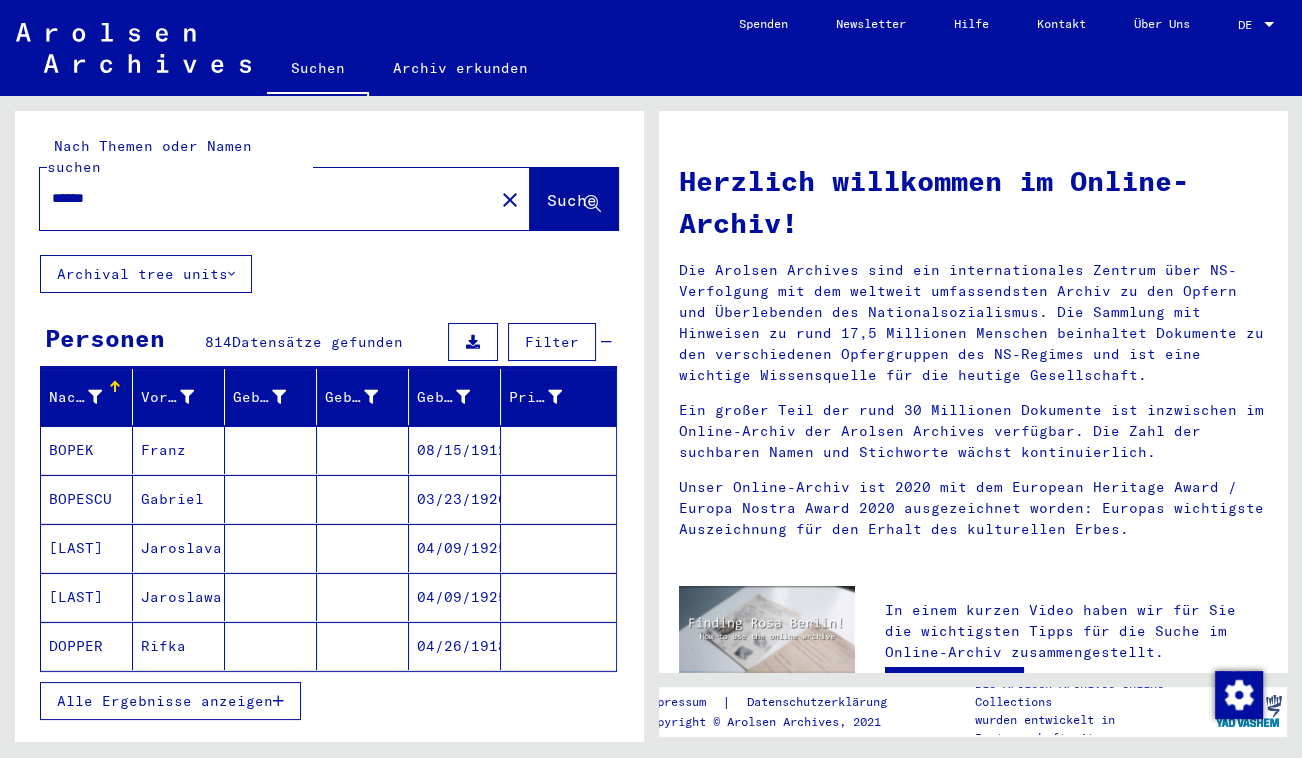 drag, startPoint x: 135, startPoint y: 184, endPoint x: 9, endPoint y: 177, distance: 126.1943 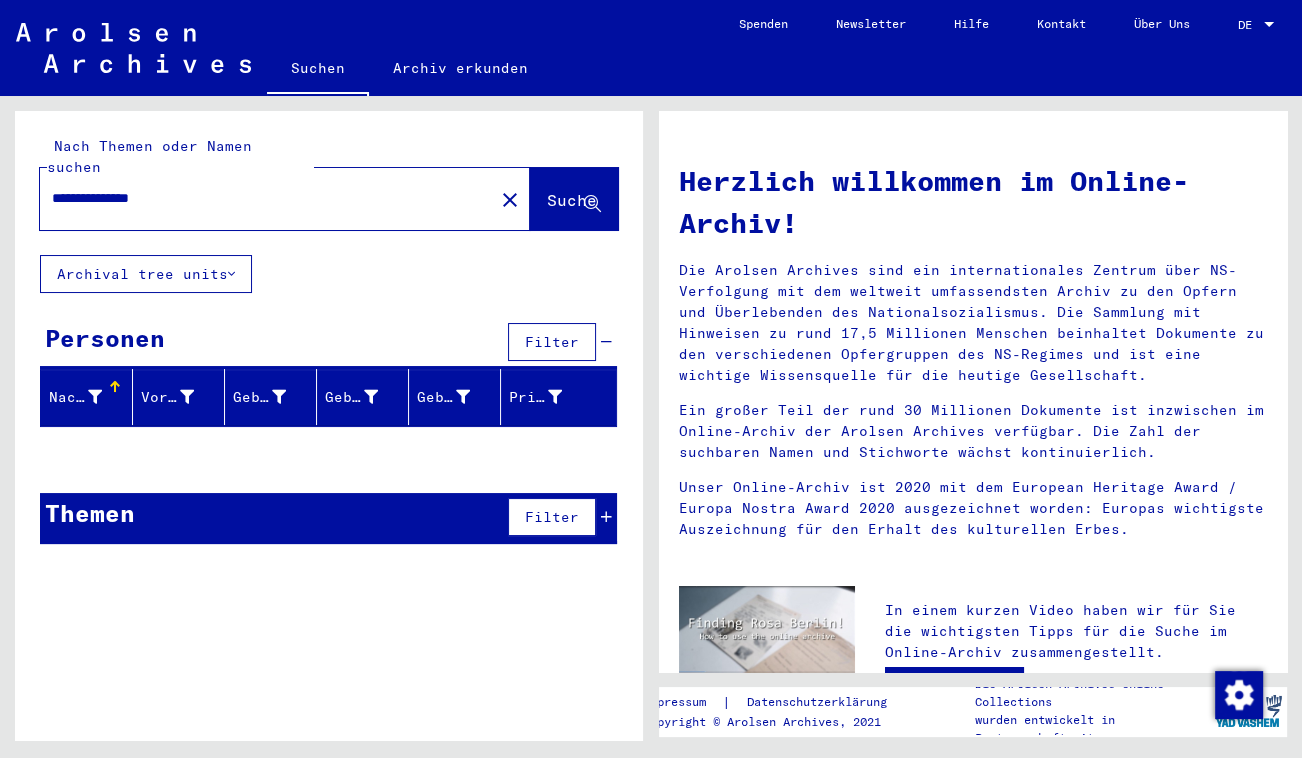 click on "**********" at bounding box center [261, 198] 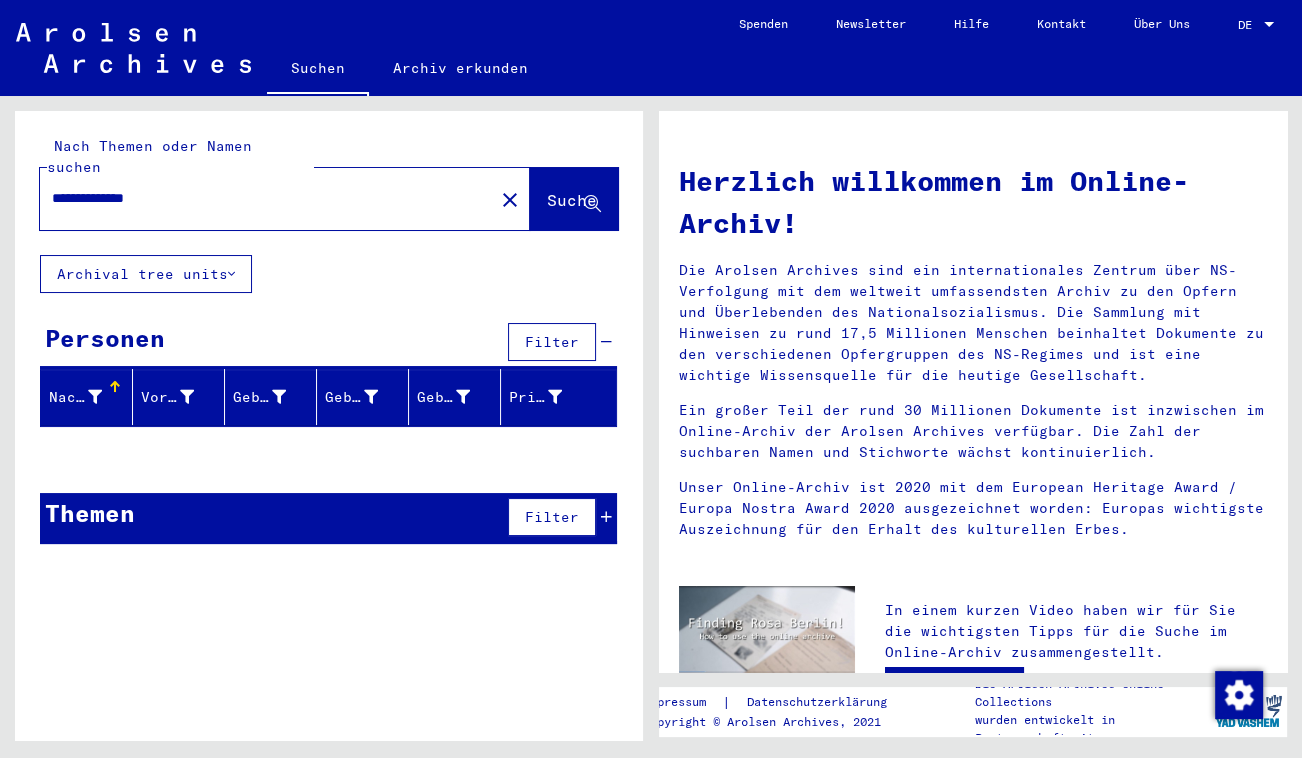 drag, startPoint x: 113, startPoint y: 174, endPoint x: -4, endPoint y: 135, distance: 123.32883 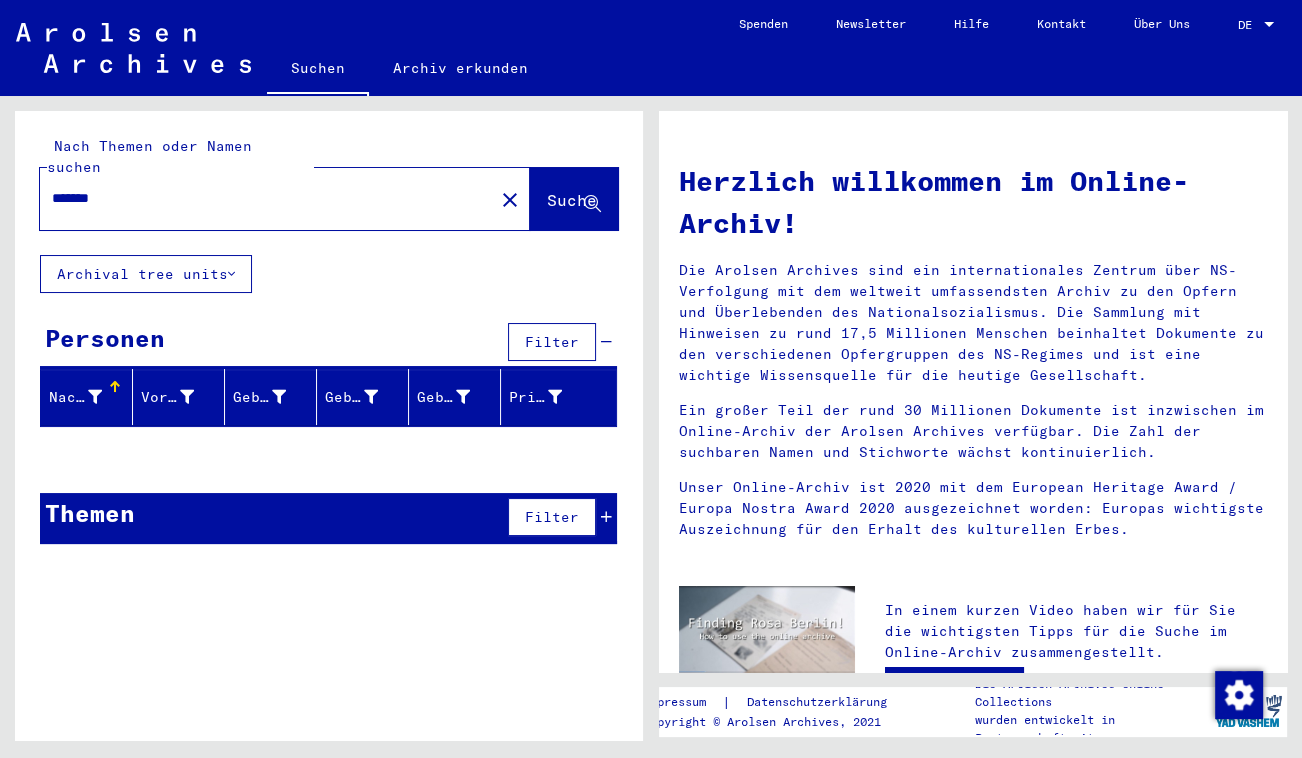 type on "*******" 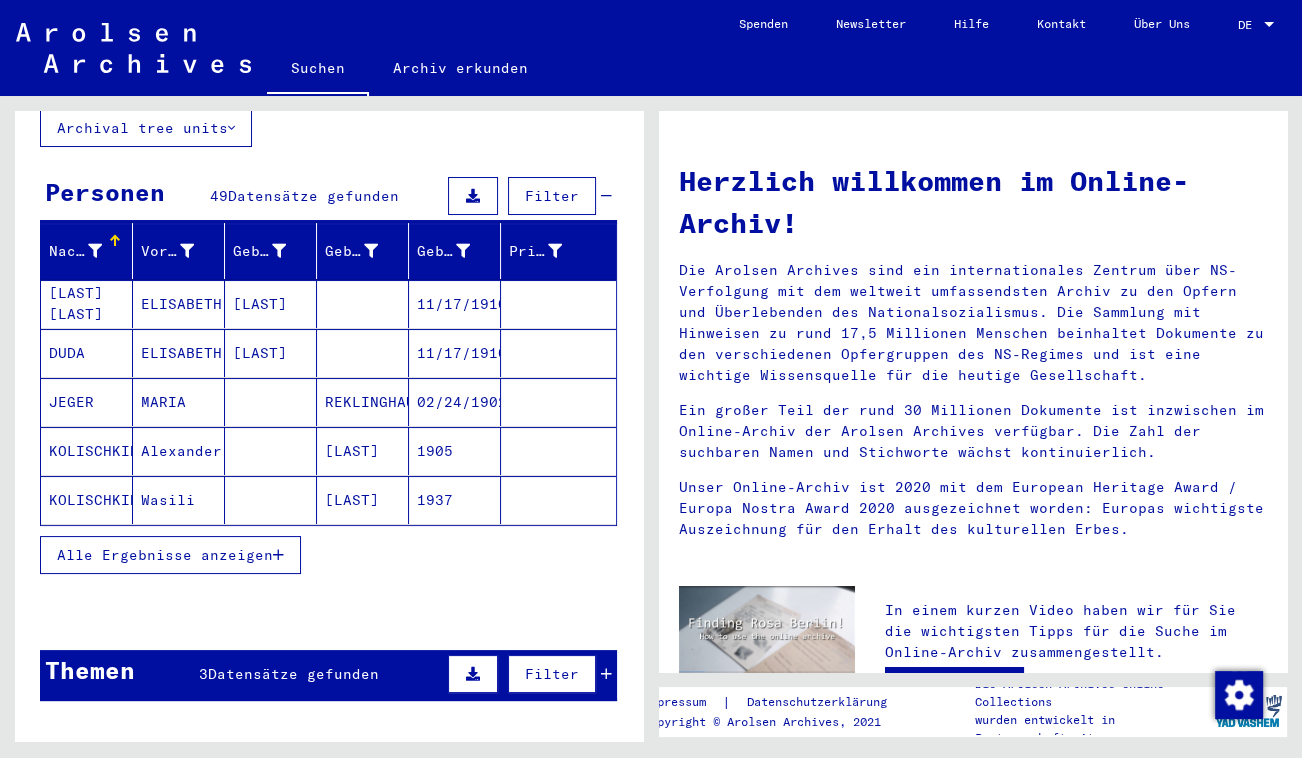 scroll, scrollTop: 181, scrollLeft: 0, axis: vertical 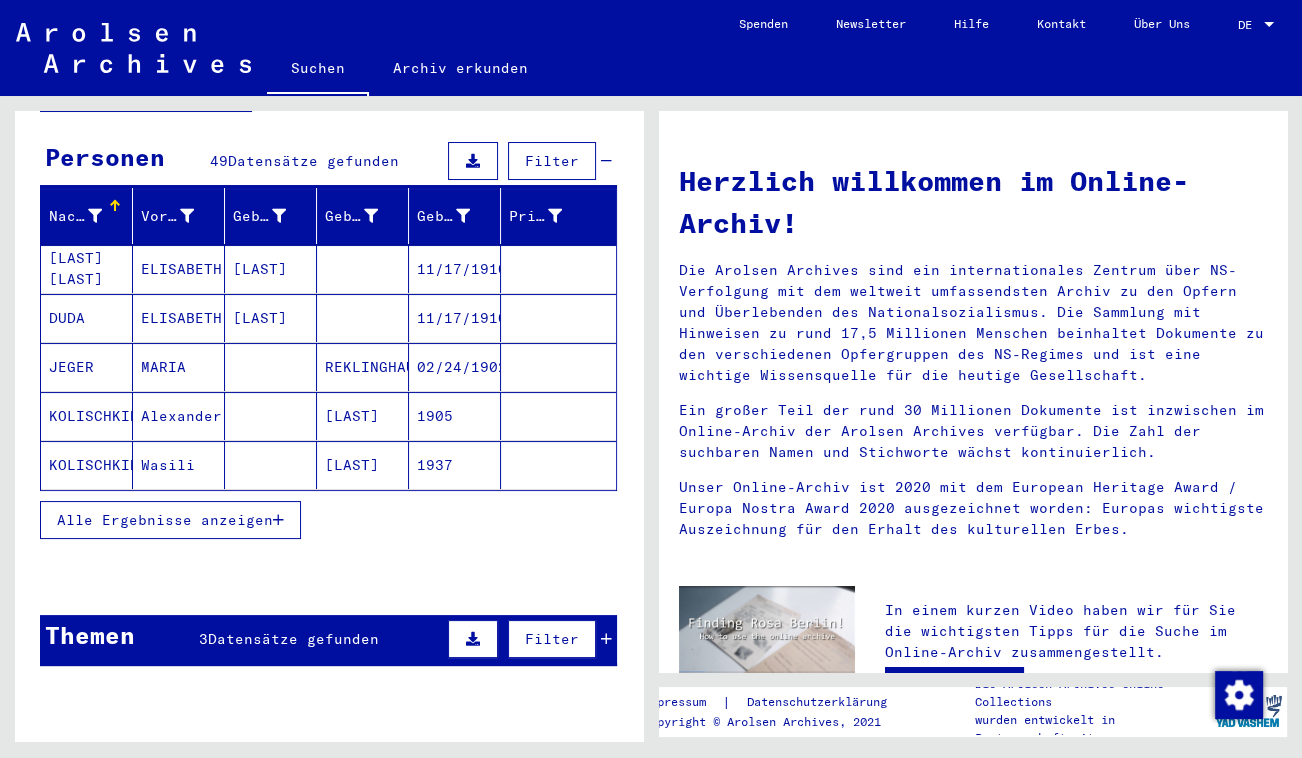 click on "Themen 3  Datensätze gefunden  Filter" at bounding box center (328, 640) 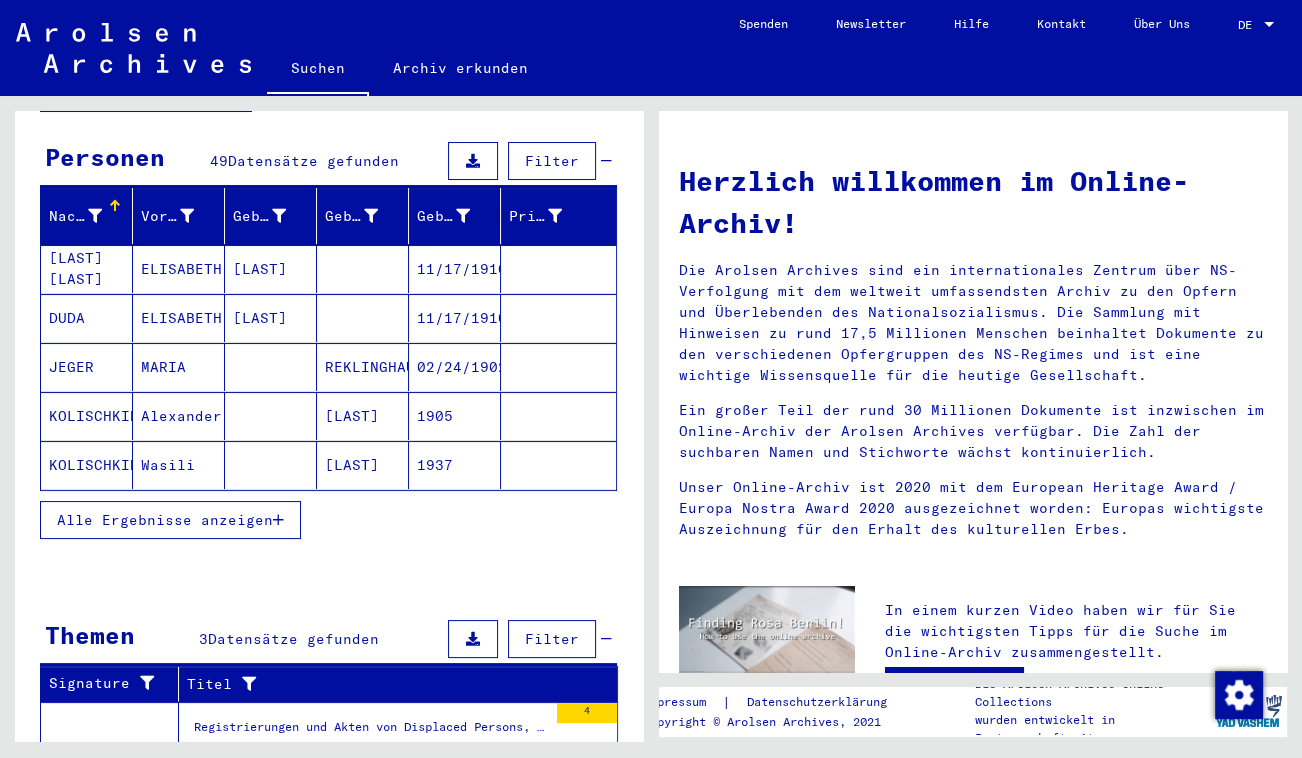 scroll, scrollTop: 453, scrollLeft: 0, axis: vertical 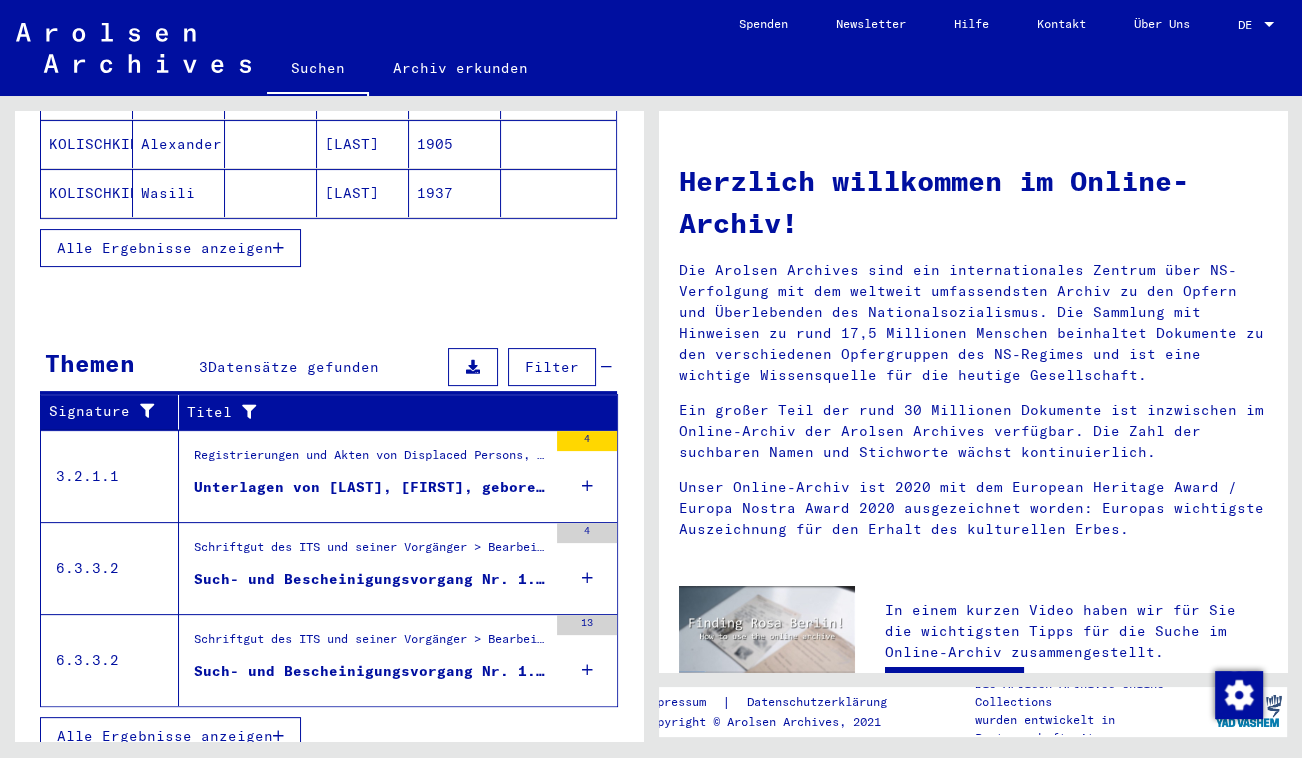 click on "Unterlagen von WIDENKA, PETER, geboren am 20.03.1909, geboren in BOTROPIC und von weiteren Personen" at bounding box center [370, 487] 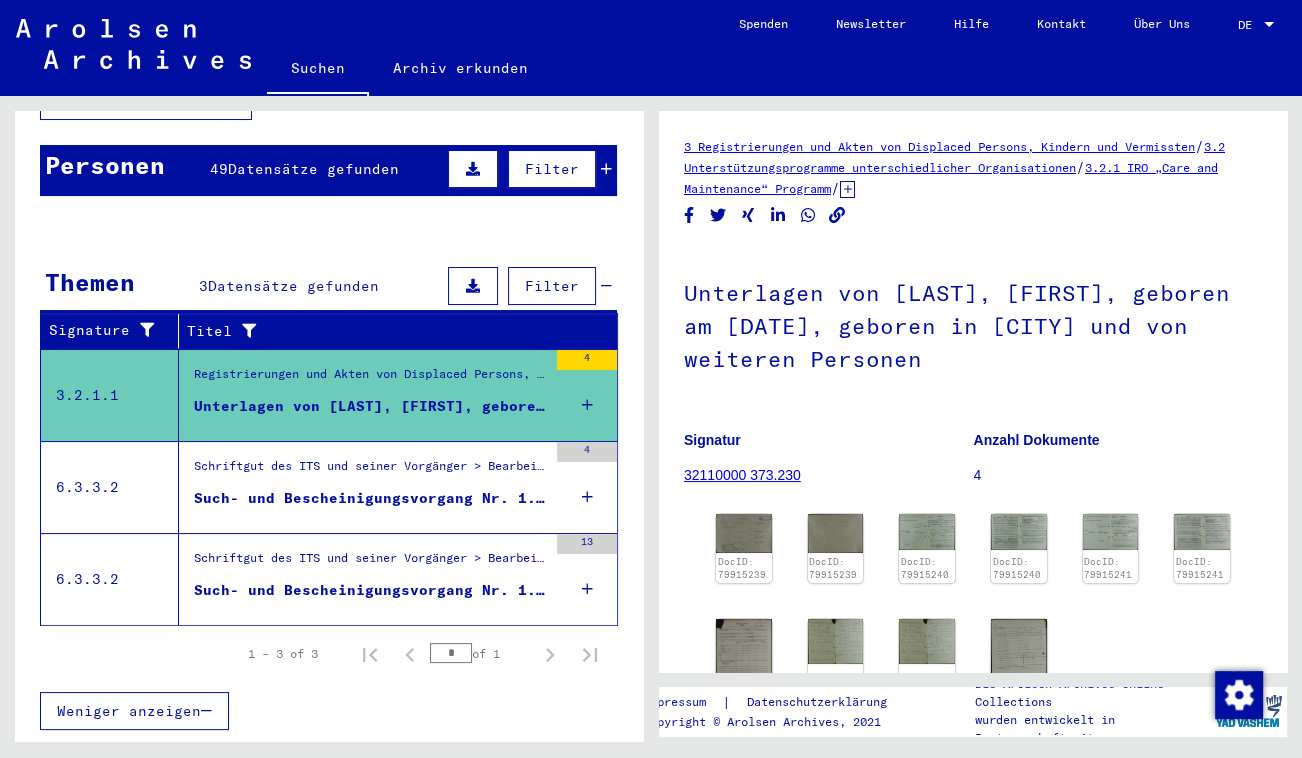 scroll, scrollTop: 149, scrollLeft: 0, axis: vertical 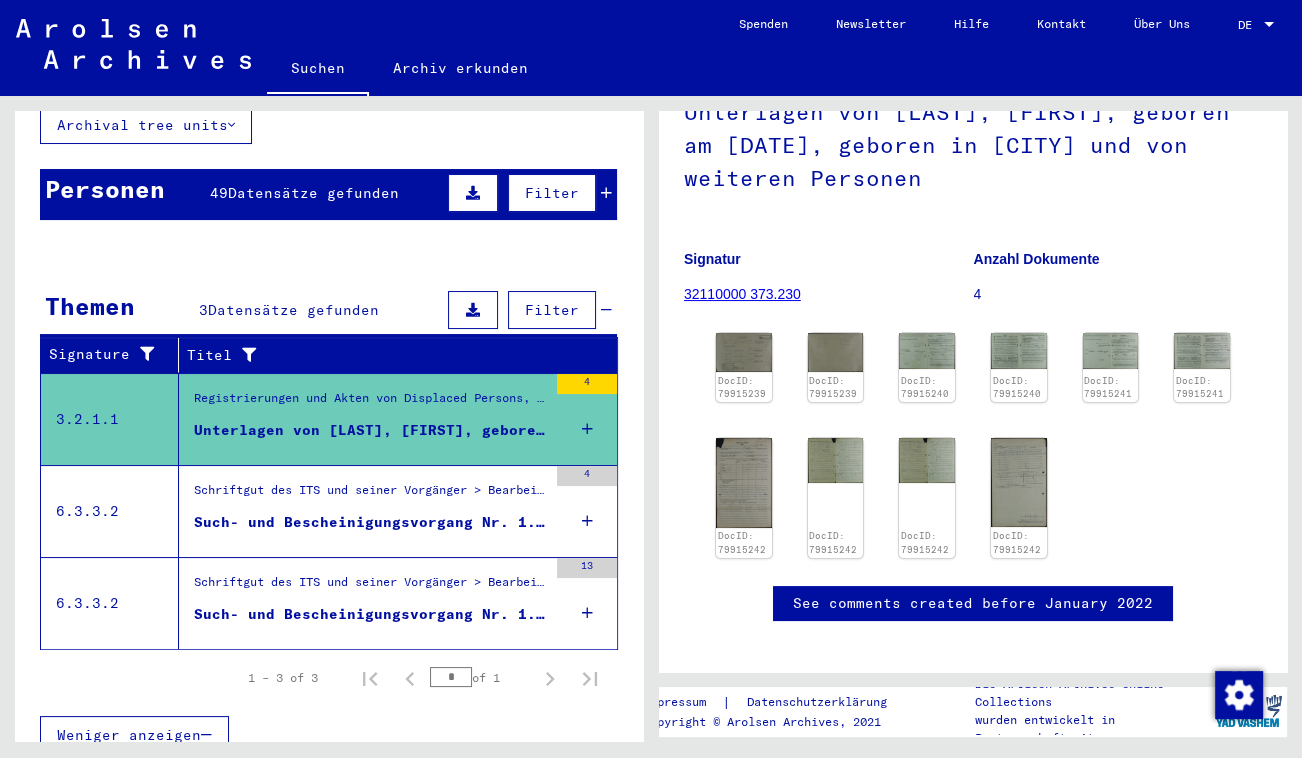 click on "Schriftgut des ITS und seiner Vorgänger > Bearbeitung von Anfragen > Fallbezogene Akten des ITS ab 1947 > T/D-Fallablage > Such- und Bescheinigungsvorgänge mit den (T/D-) Nummern von 1.250.000 bis 1.499.999 > Such- und Bescheinigungsvorgänge mit den (T/D-) Nummern von 1.276.000 bis 1.276.499" at bounding box center (370, 495) 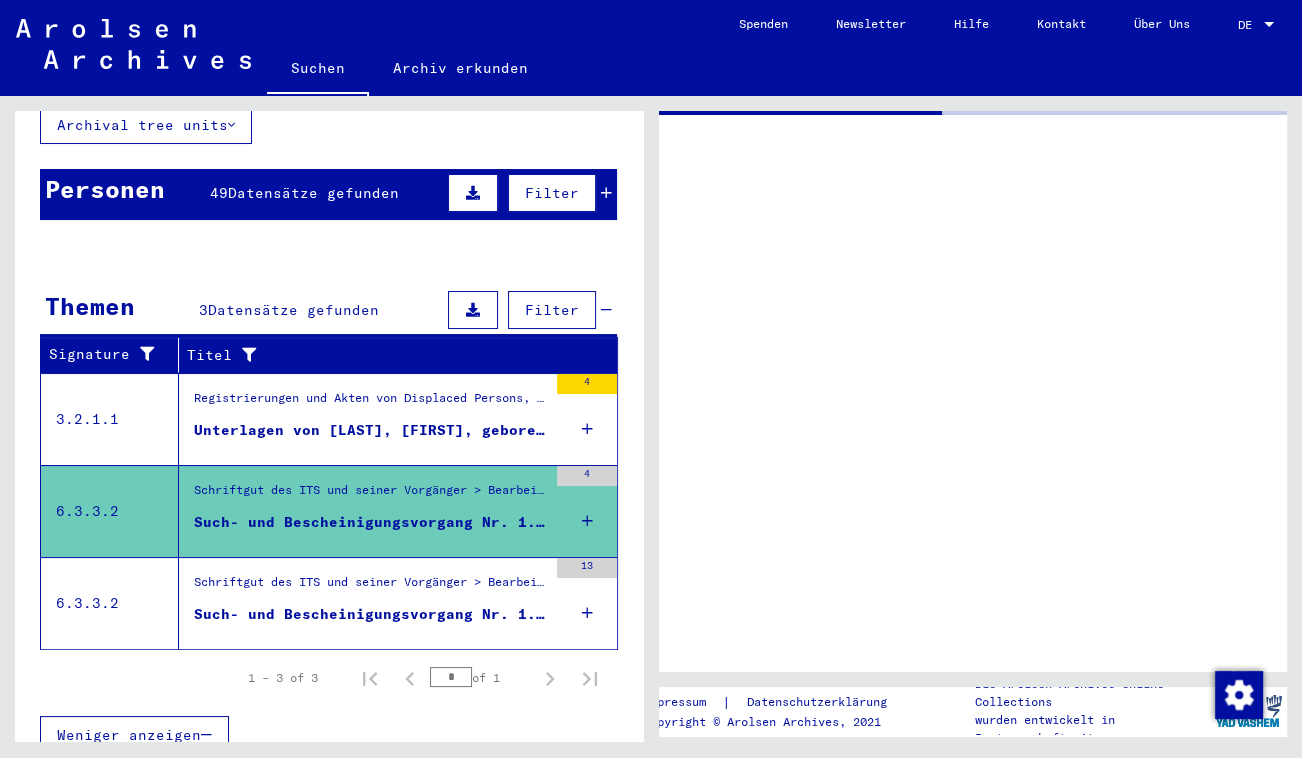 scroll, scrollTop: 0, scrollLeft: 0, axis: both 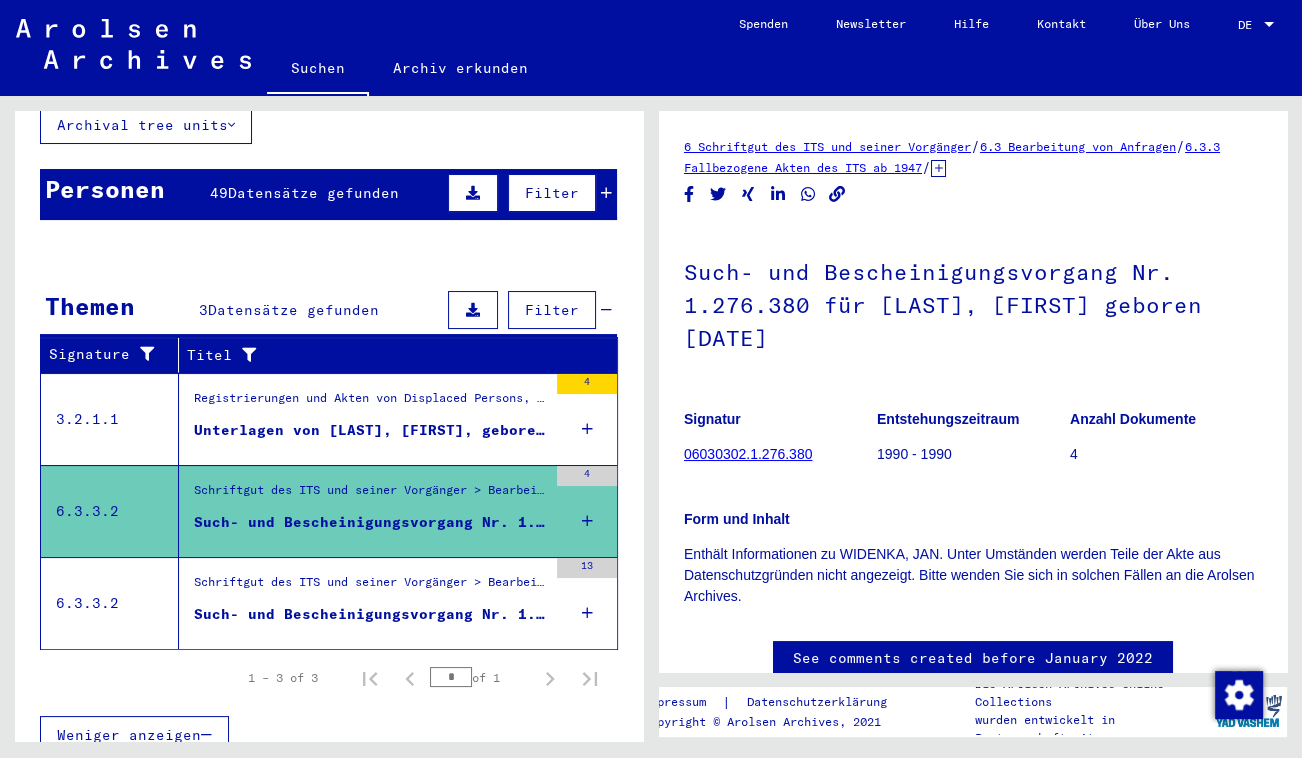 click on "06030302.1.276.380" 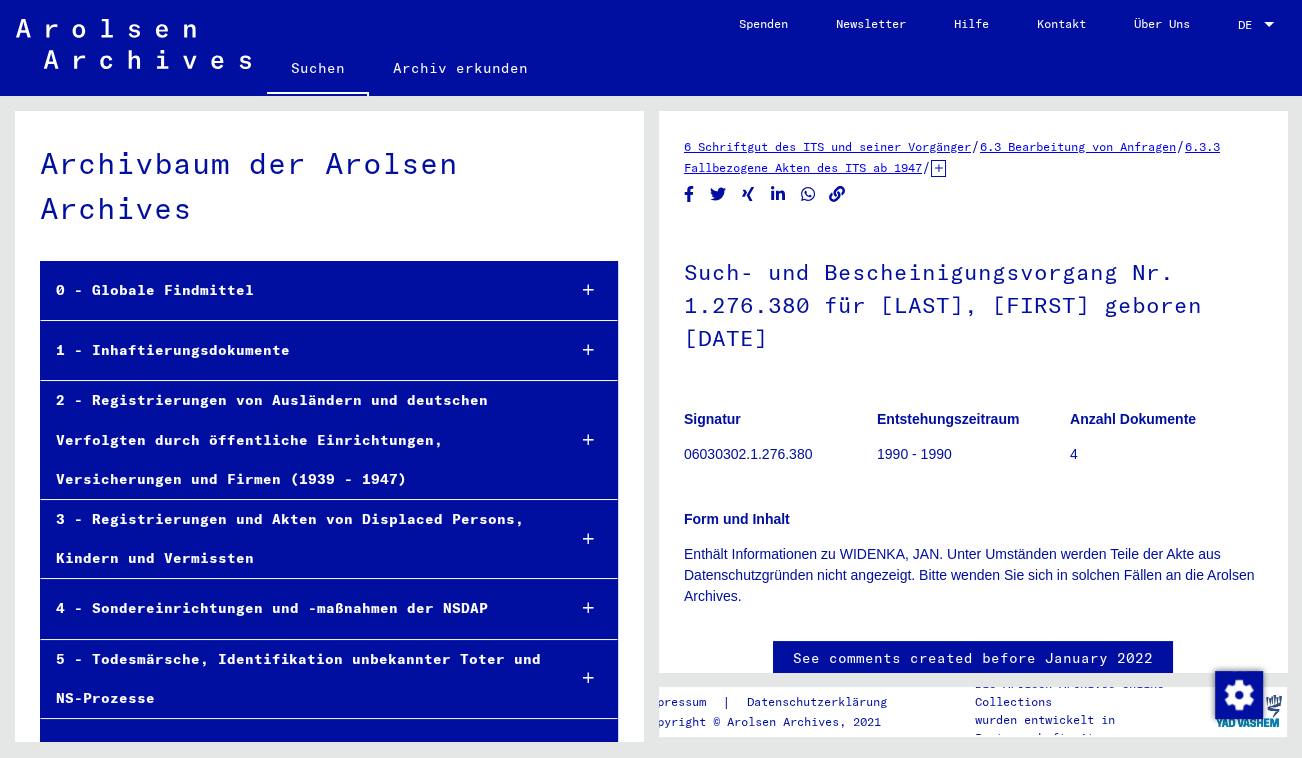 scroll, scrollTop: 48714, scrollLeft: 0, axis: vertical 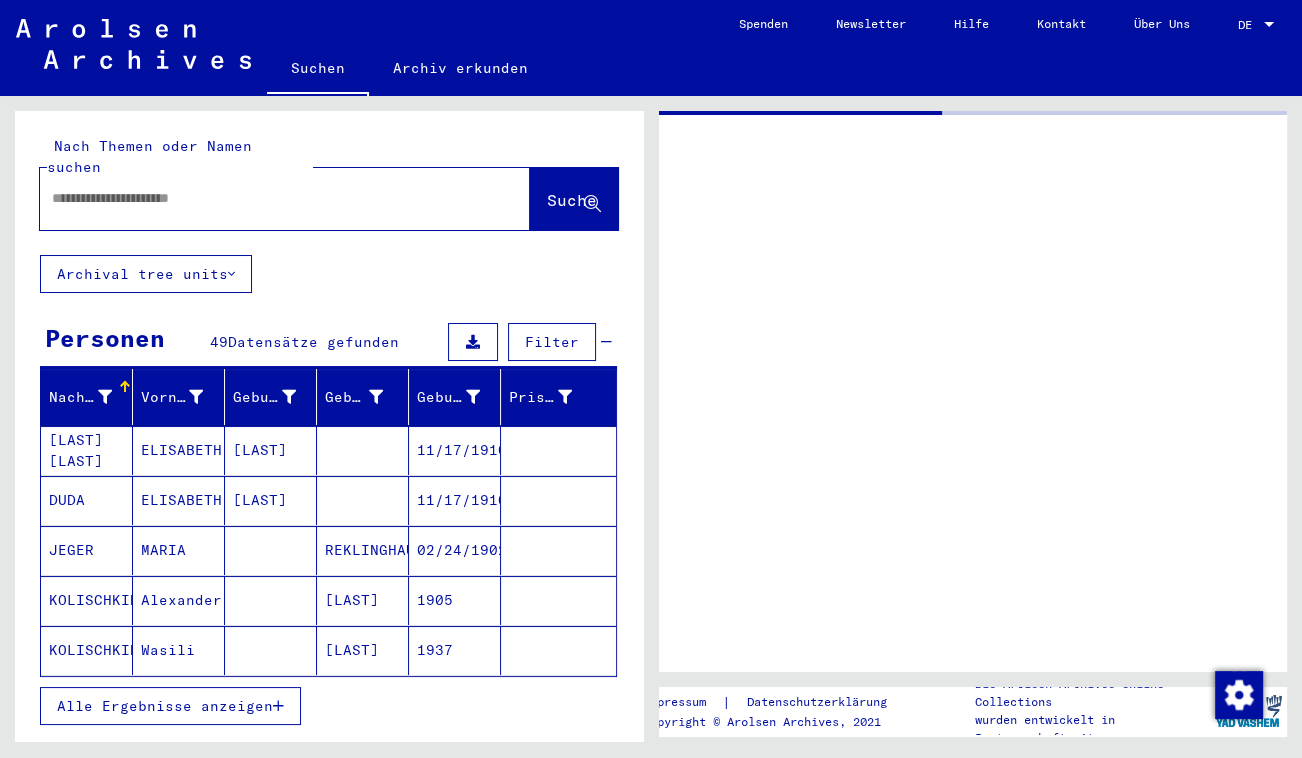 type on "*******" 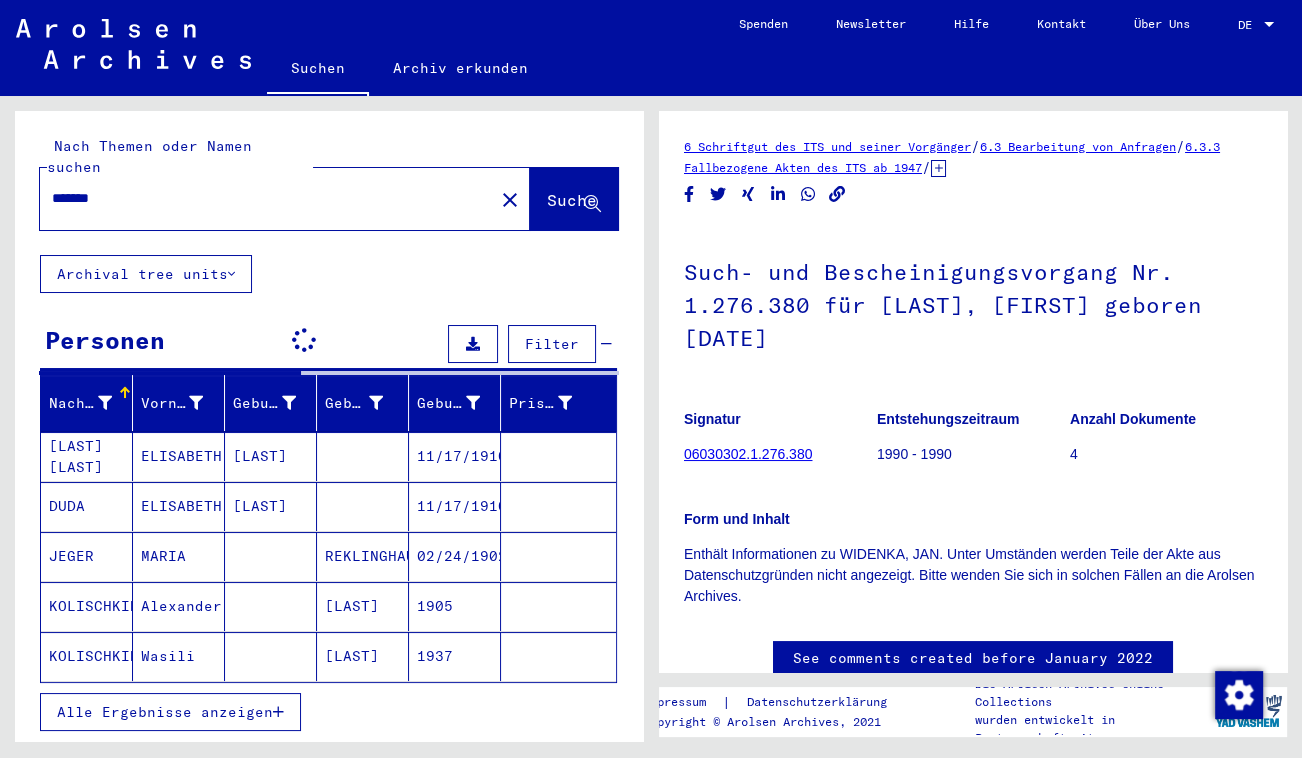 scroll, scrollTop: 0, scrollLeft: 0, axis: both 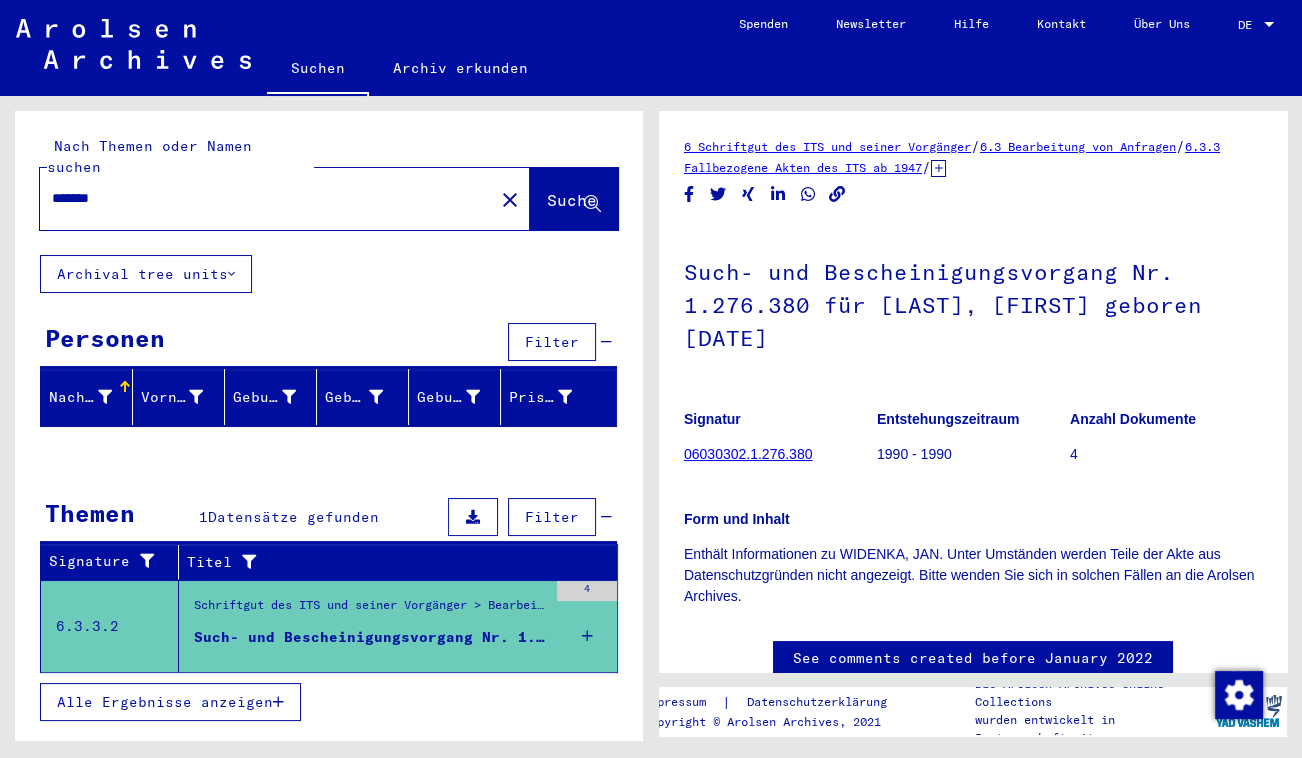 click on "Alle Ergebnisse anzeigen" at bounding box center [165, 702] 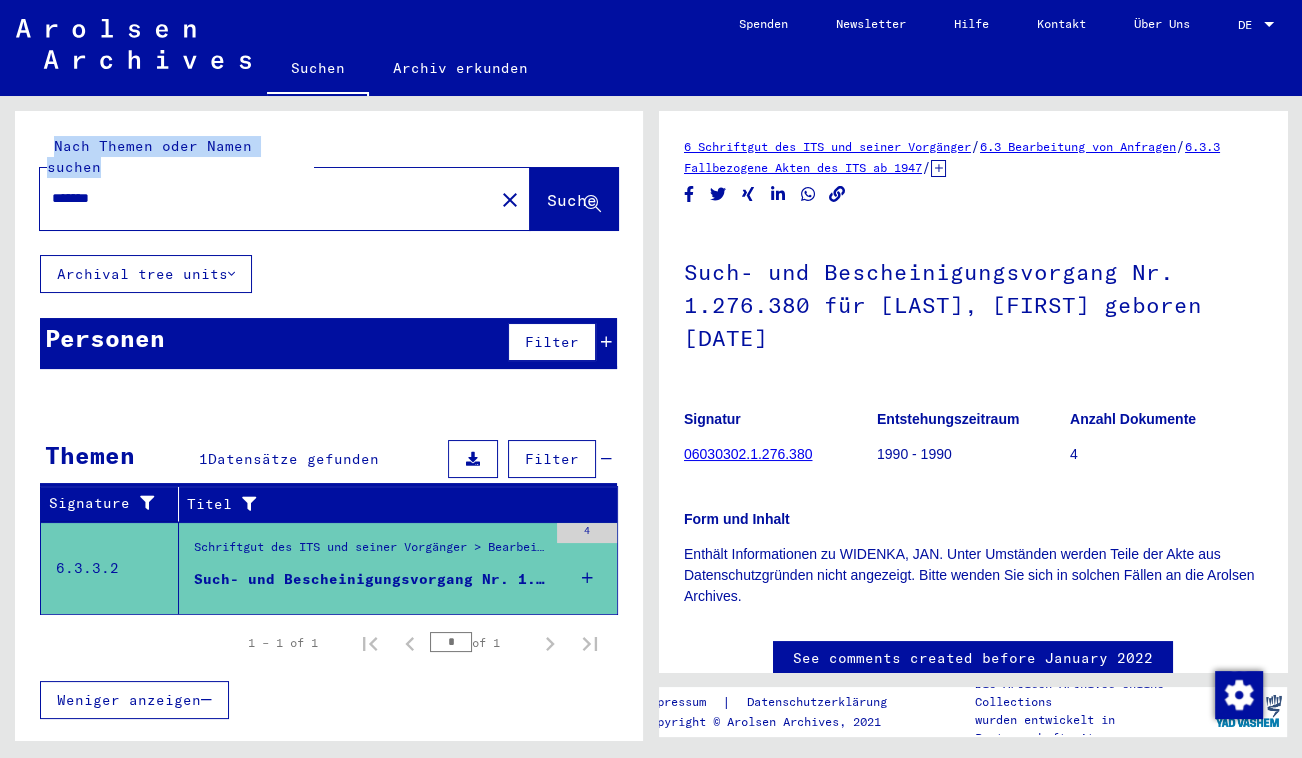 drag, startPoint x: 193, startPoint y: 189, endPoint x: -4, endPoint y: 150, distance: 200.8233 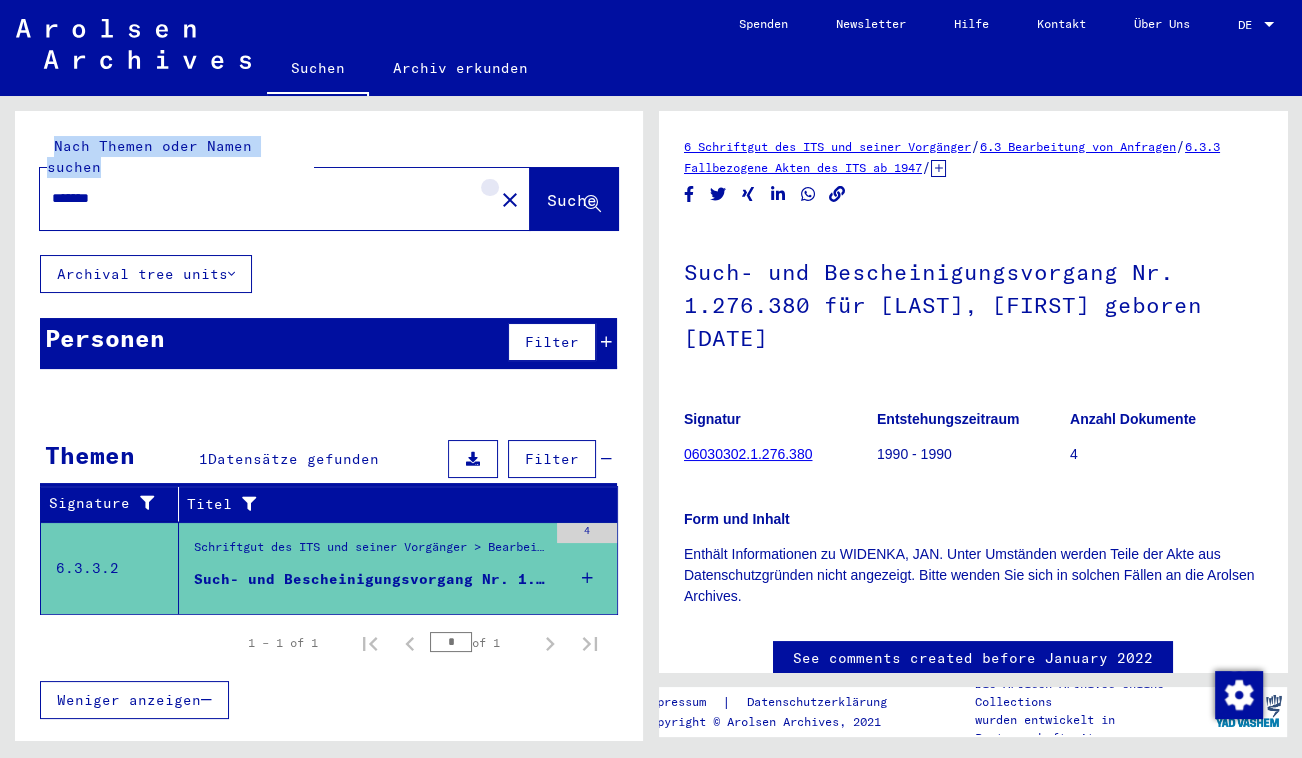 click on "close" 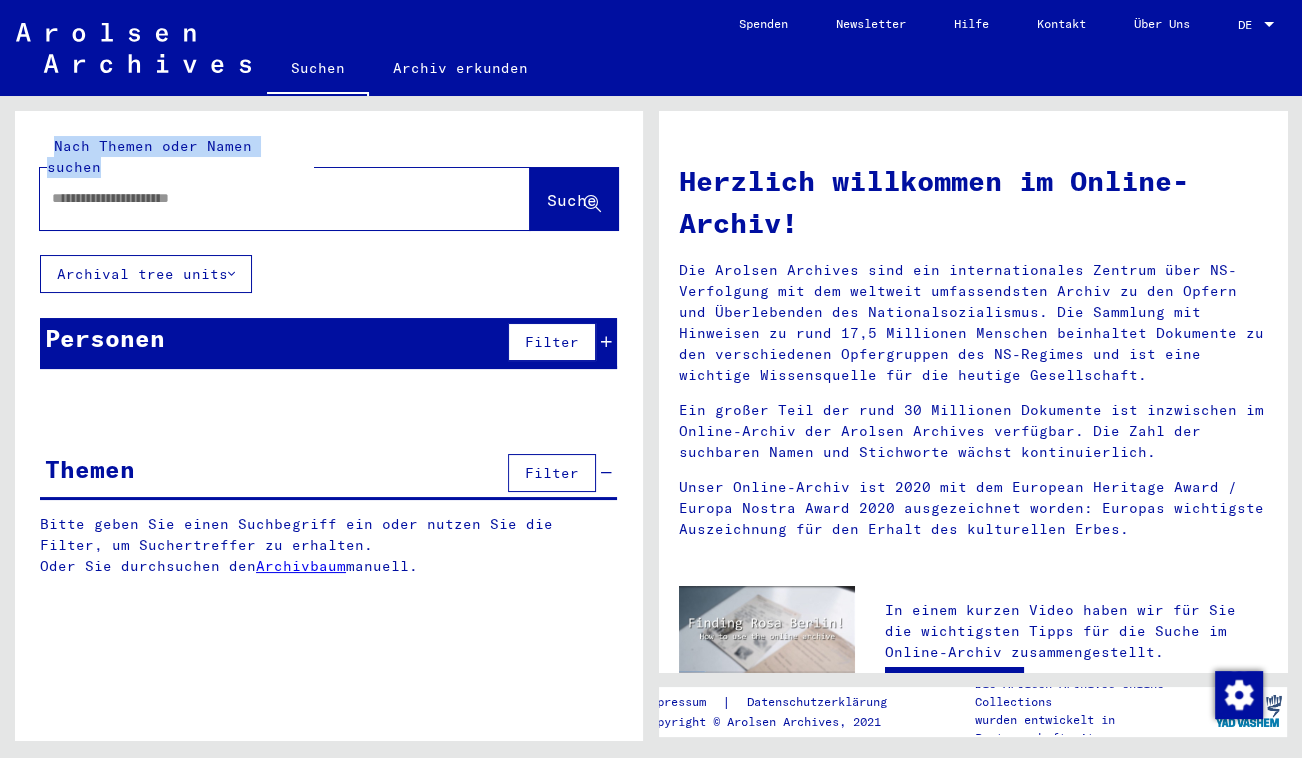 click 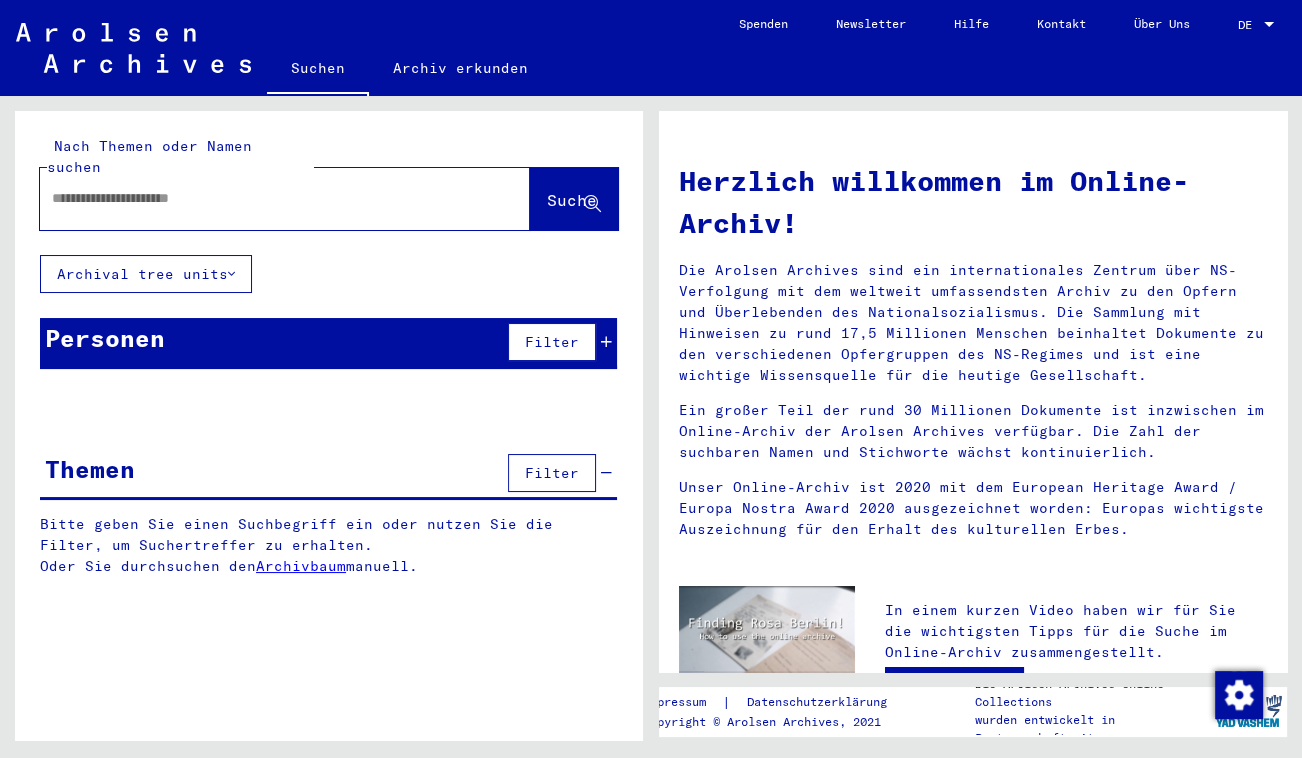 click at bounding box center (261, 198) 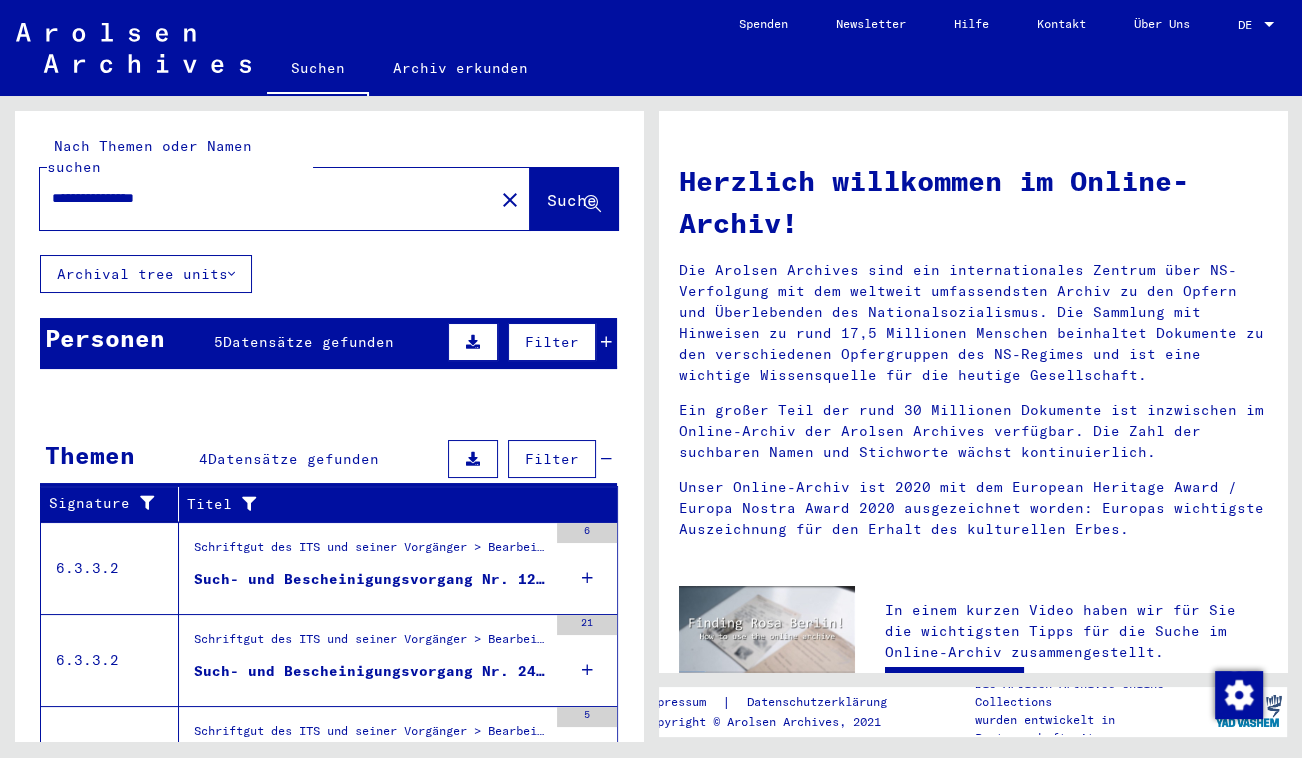 click on "Personen 5  Datensätze gefunden  Filter" at bounding box center [328, 343] 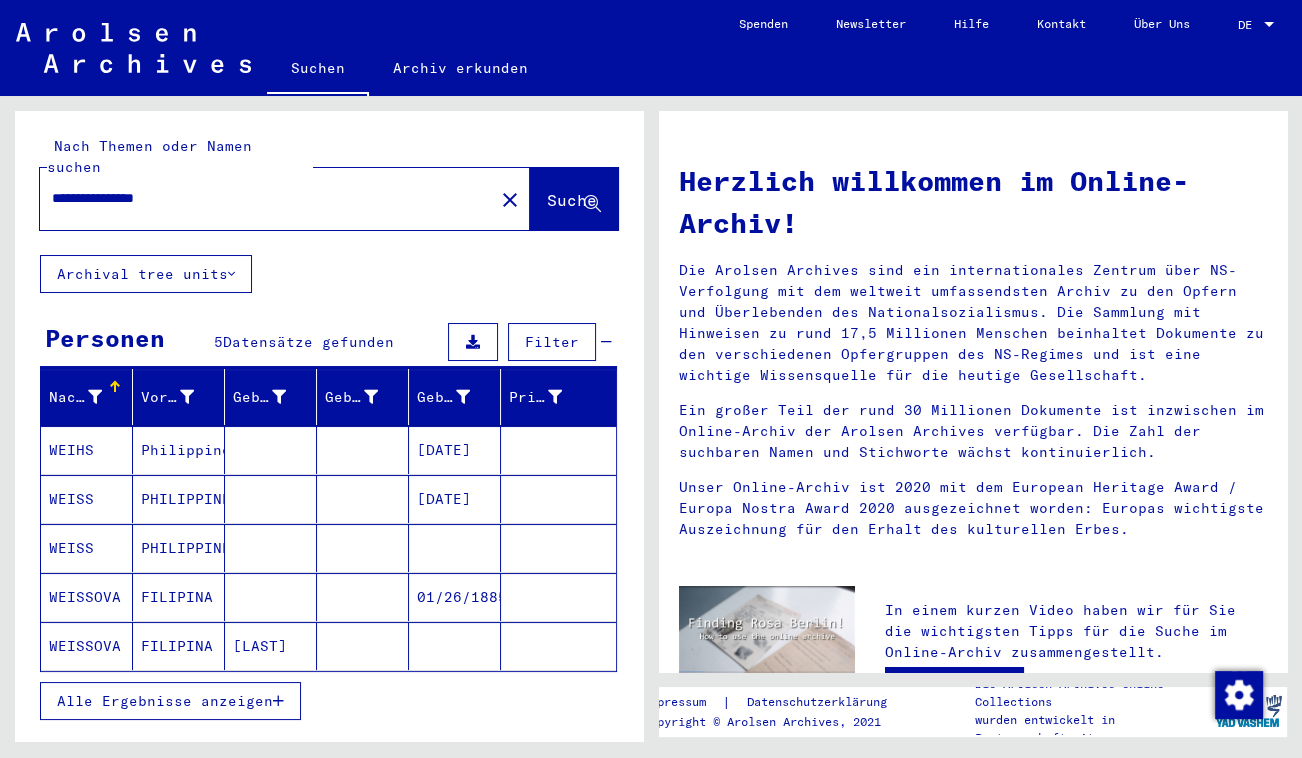 click on "PHILIPPINE" at bounding box center [179, 548] 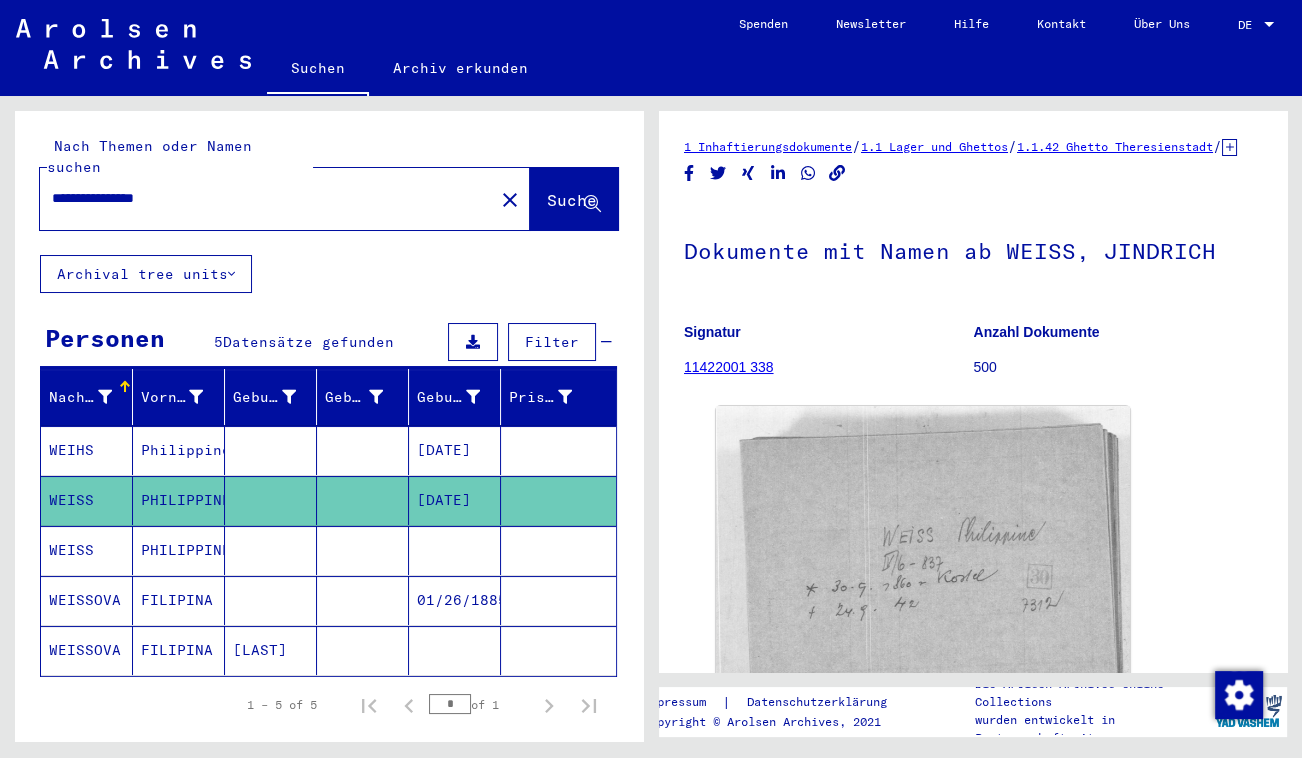 scroll, scrollTop: 0, scrollLeft: 0, axis: both 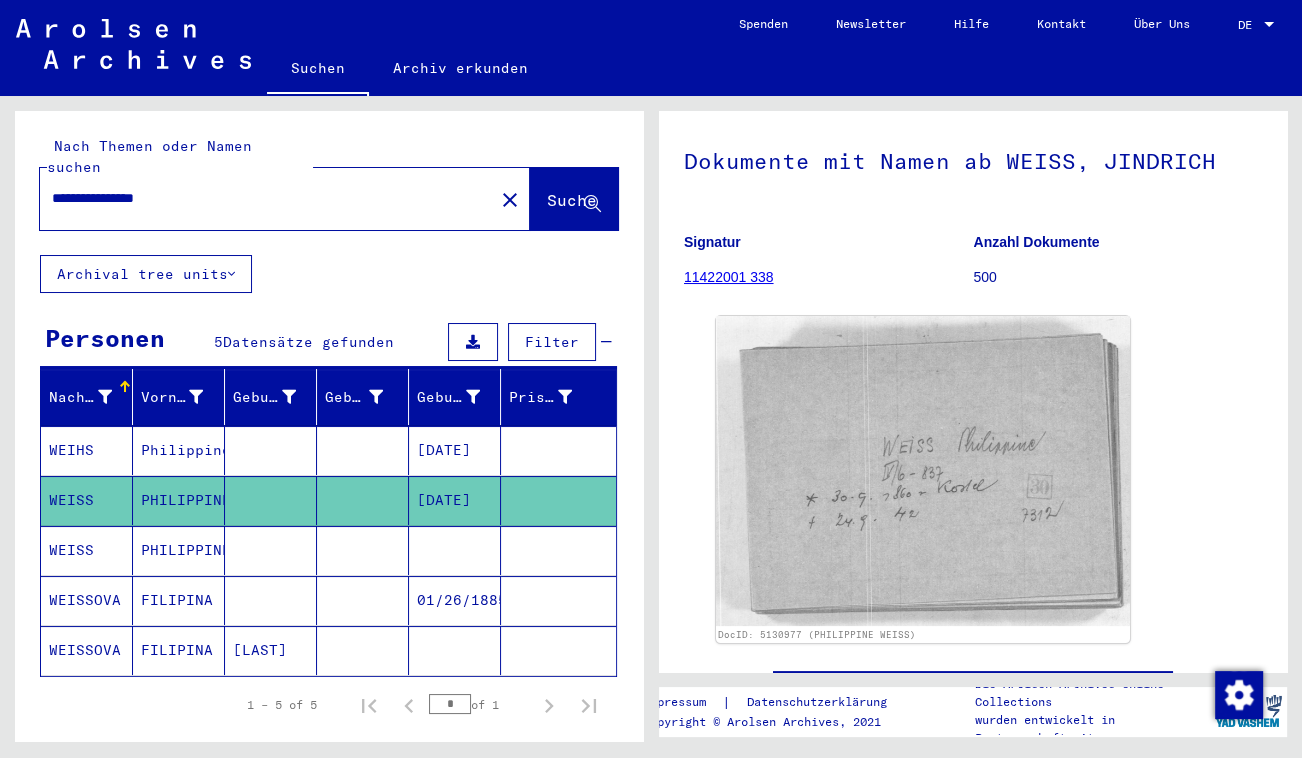 click on "PHILIPPINE" at bounding box center [179, 600] 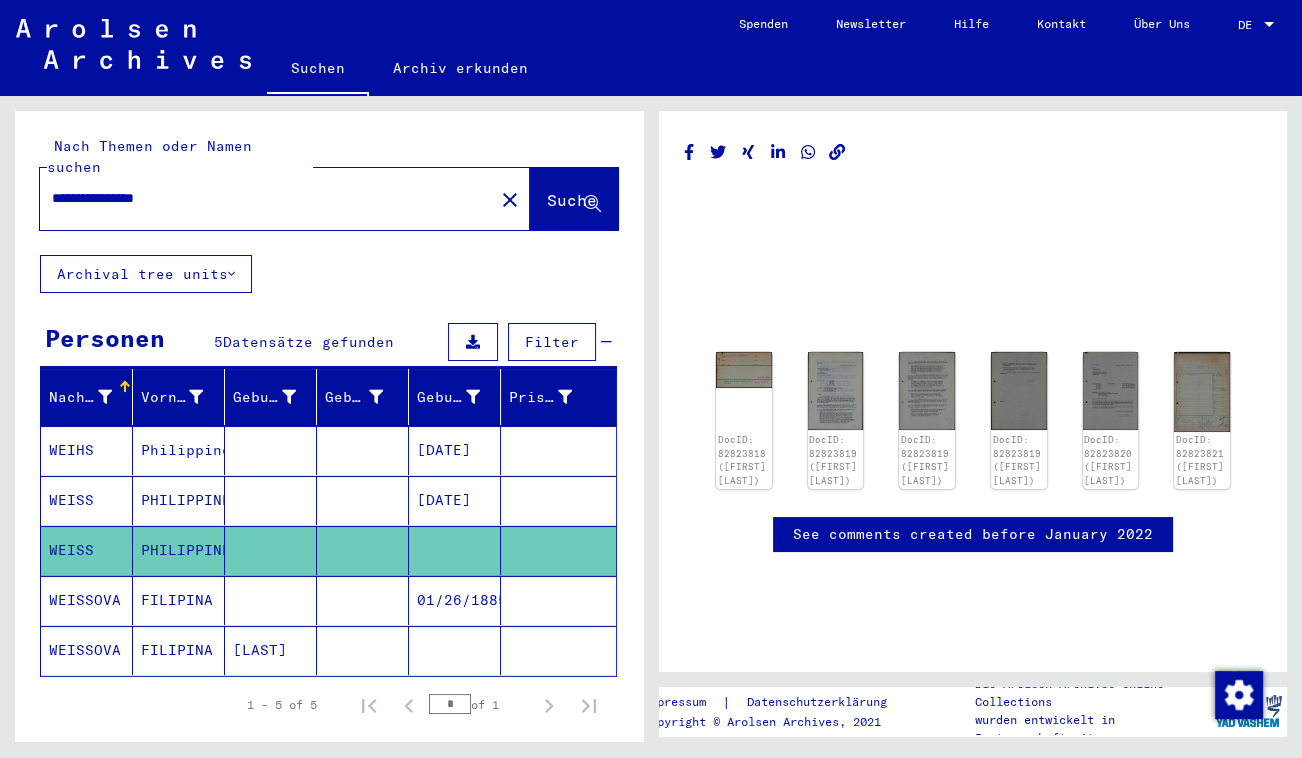 click 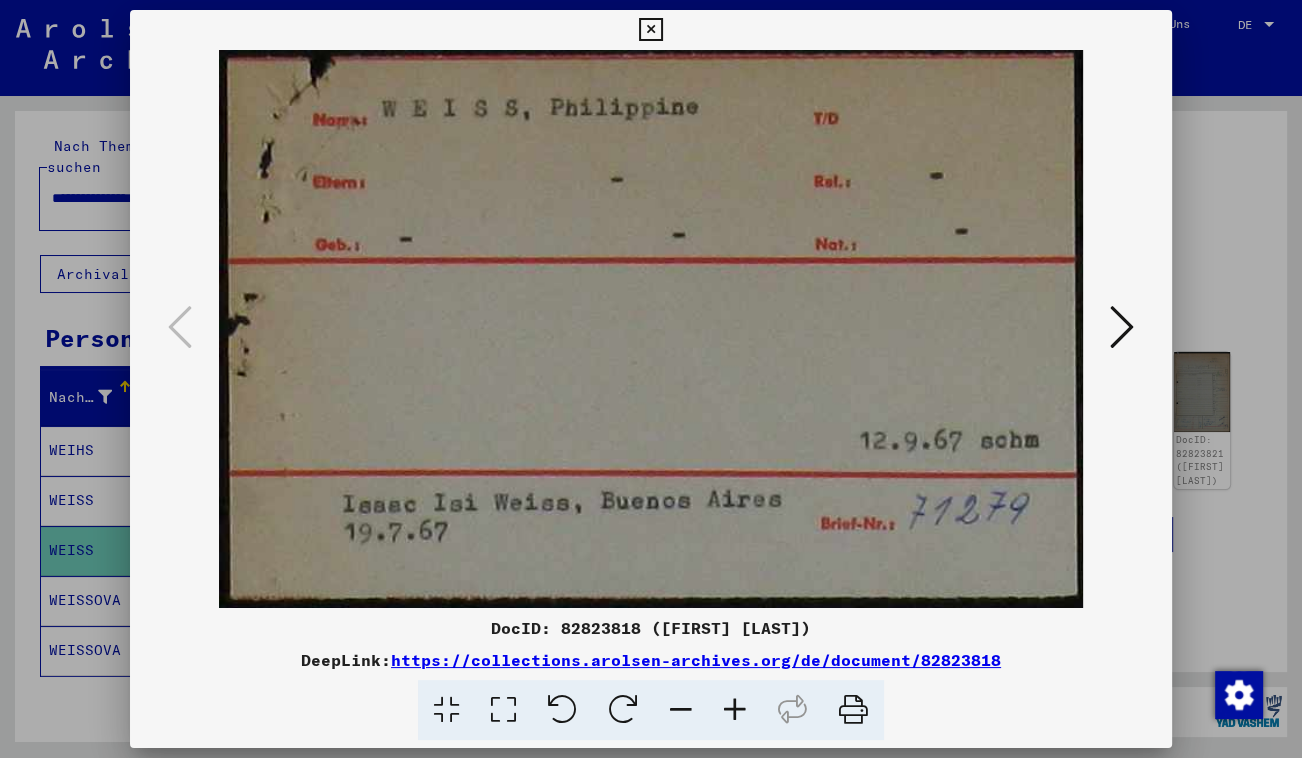 click at bounding box center (1122, 327) 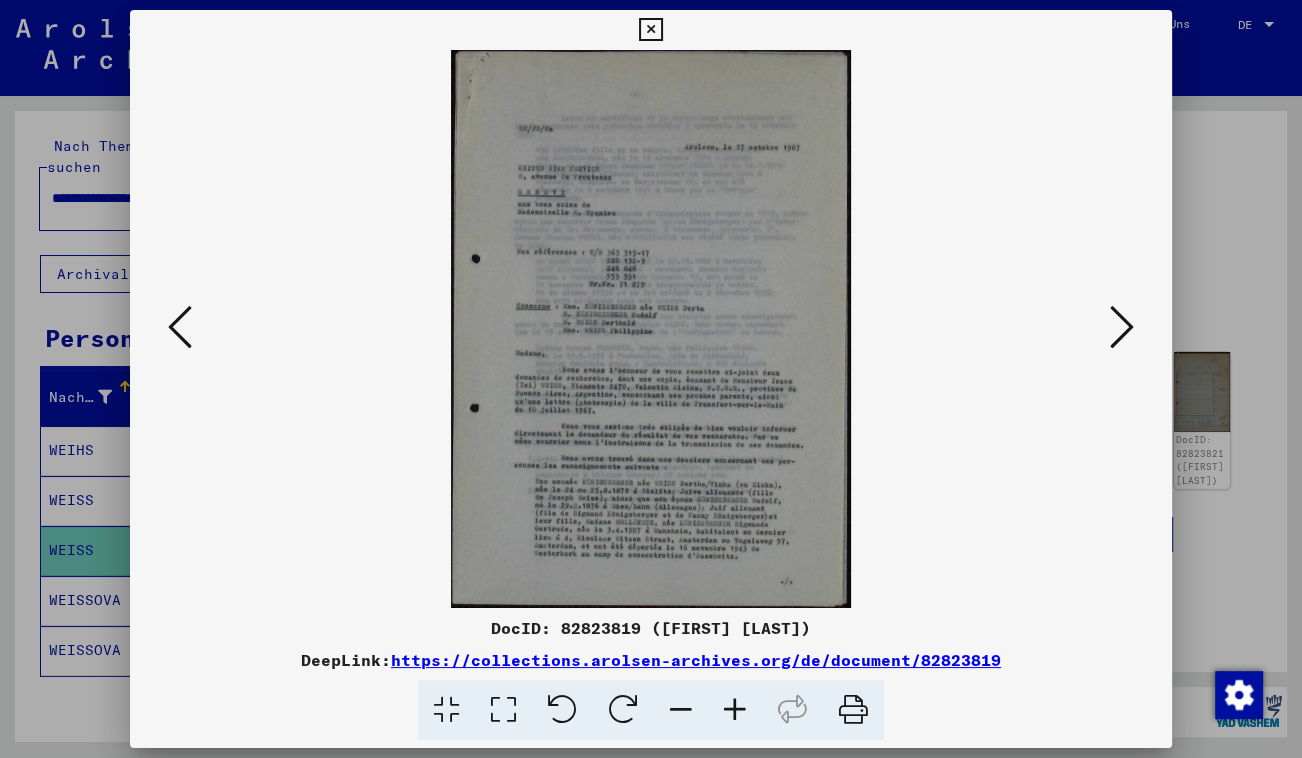 click at bounding box center (503, 710) 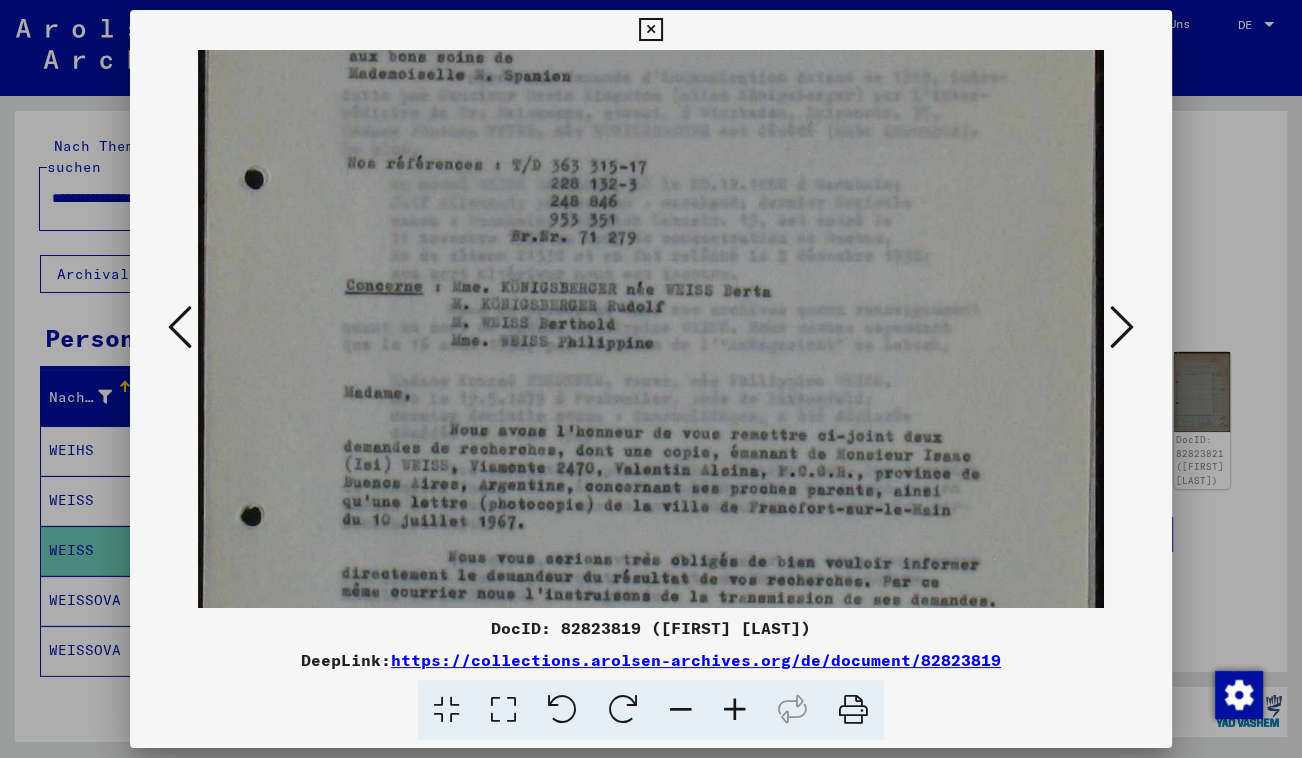 drag, startPoint x: 649, startPoint y: 535, endPoint x: 643, endPoint y: 194, distance: 341.0528 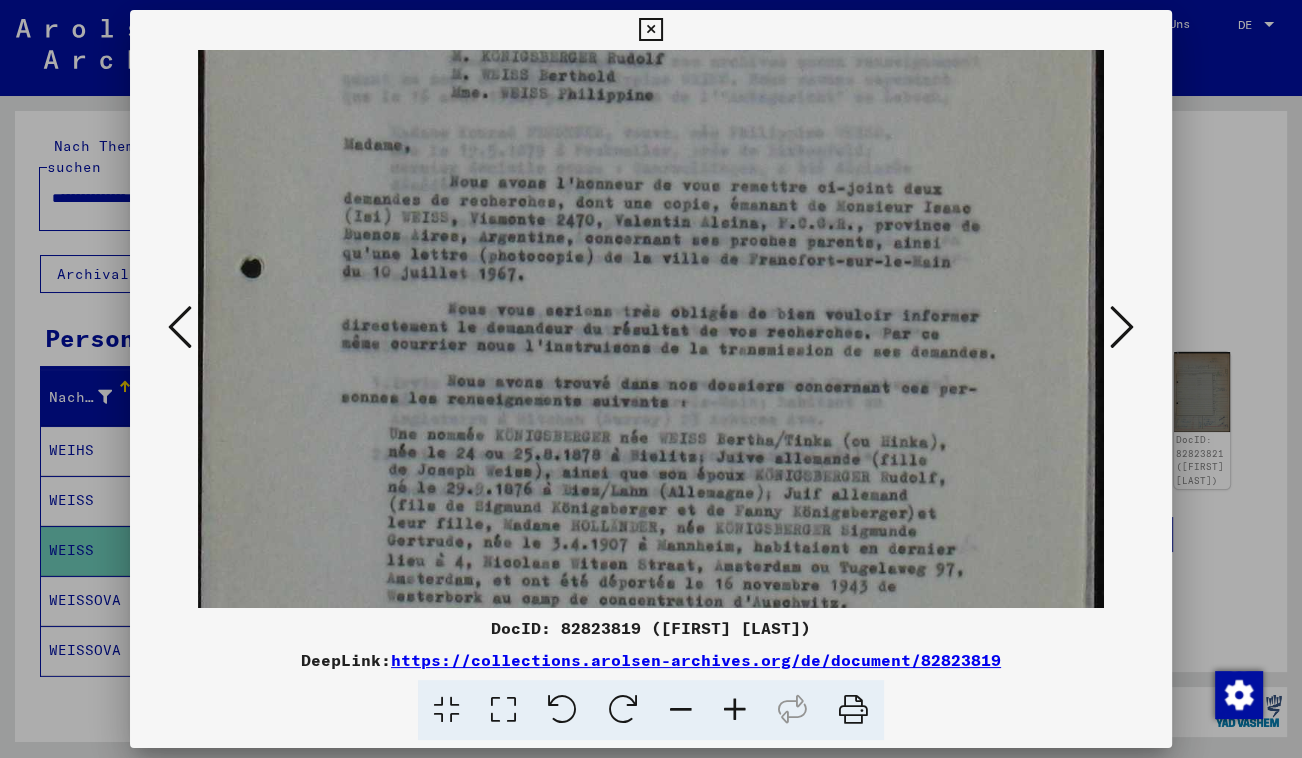 scroll, scrollTop: 592, scrollLeft: 0, axis: vertical 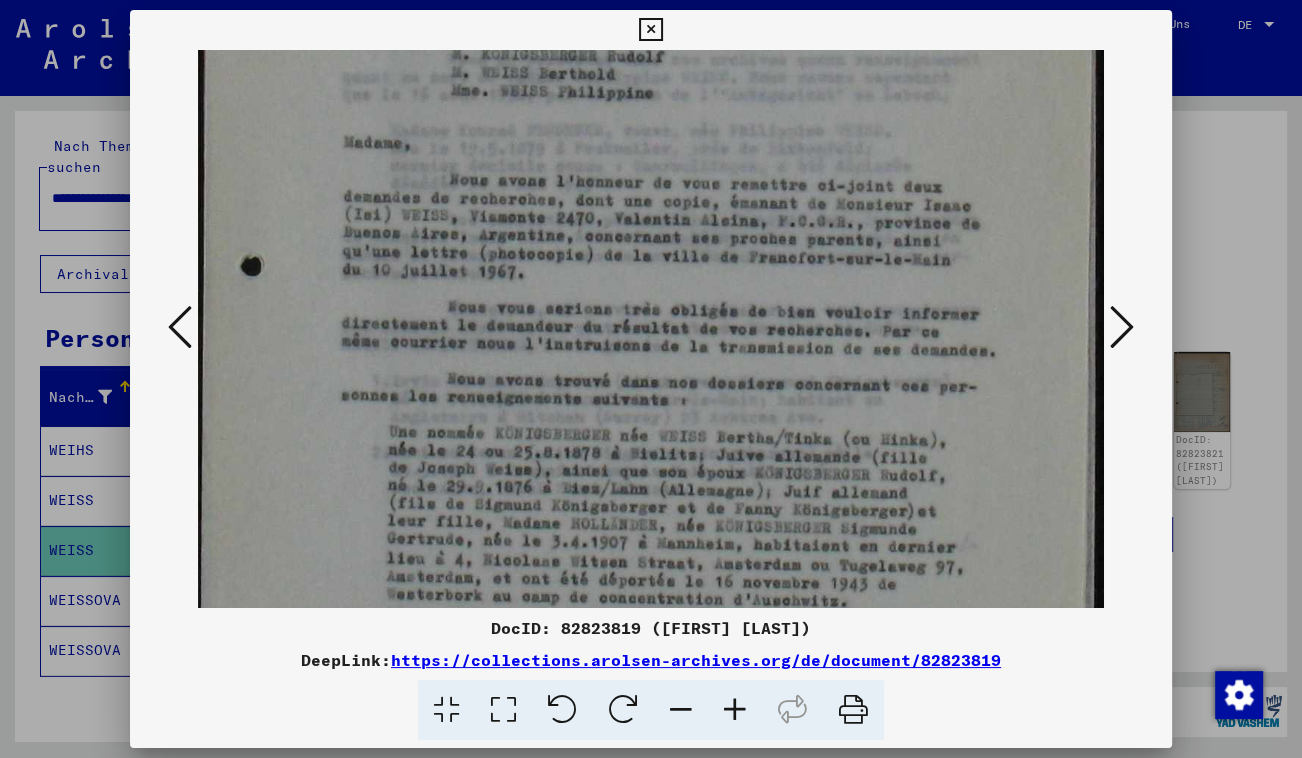 drag, startPoint x: 677, startPoint y: 423, endPoint x: 666, endPoint y: 172, distance: 251.24092 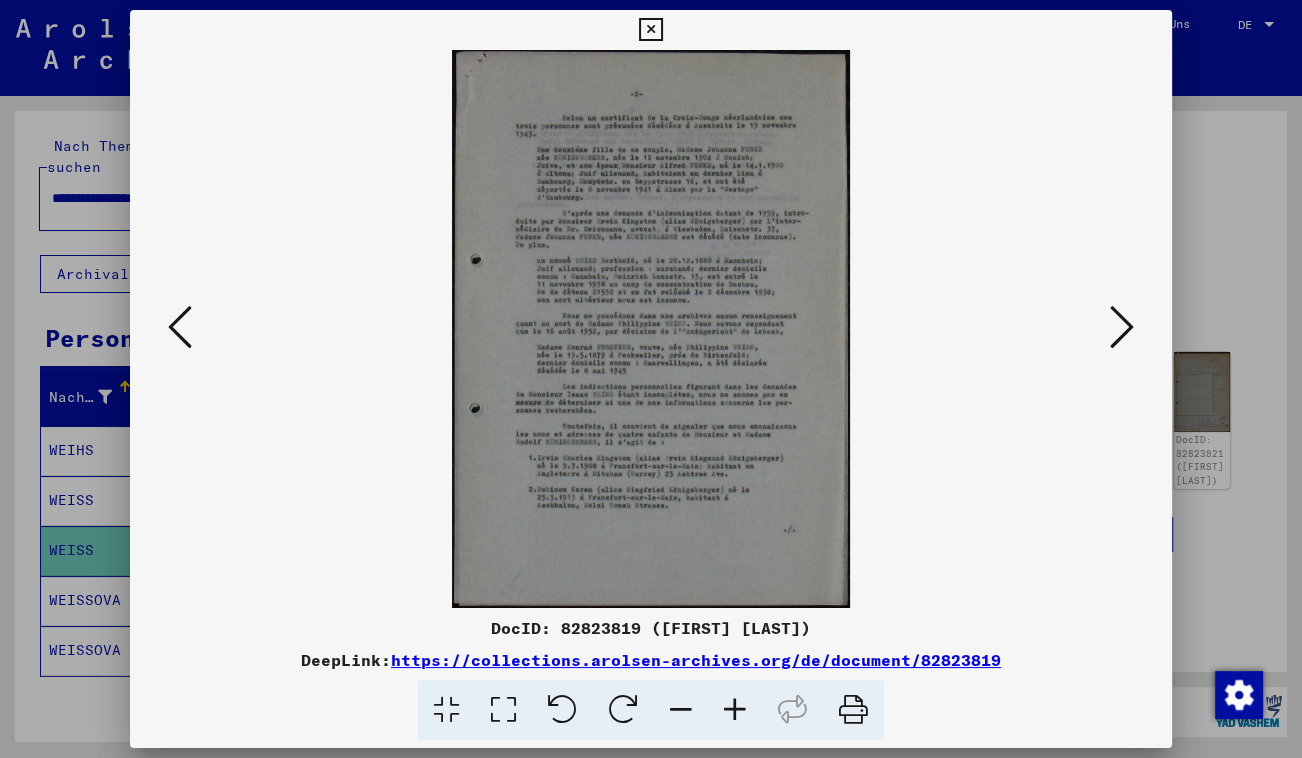 click at bounding box center [1122, 327] 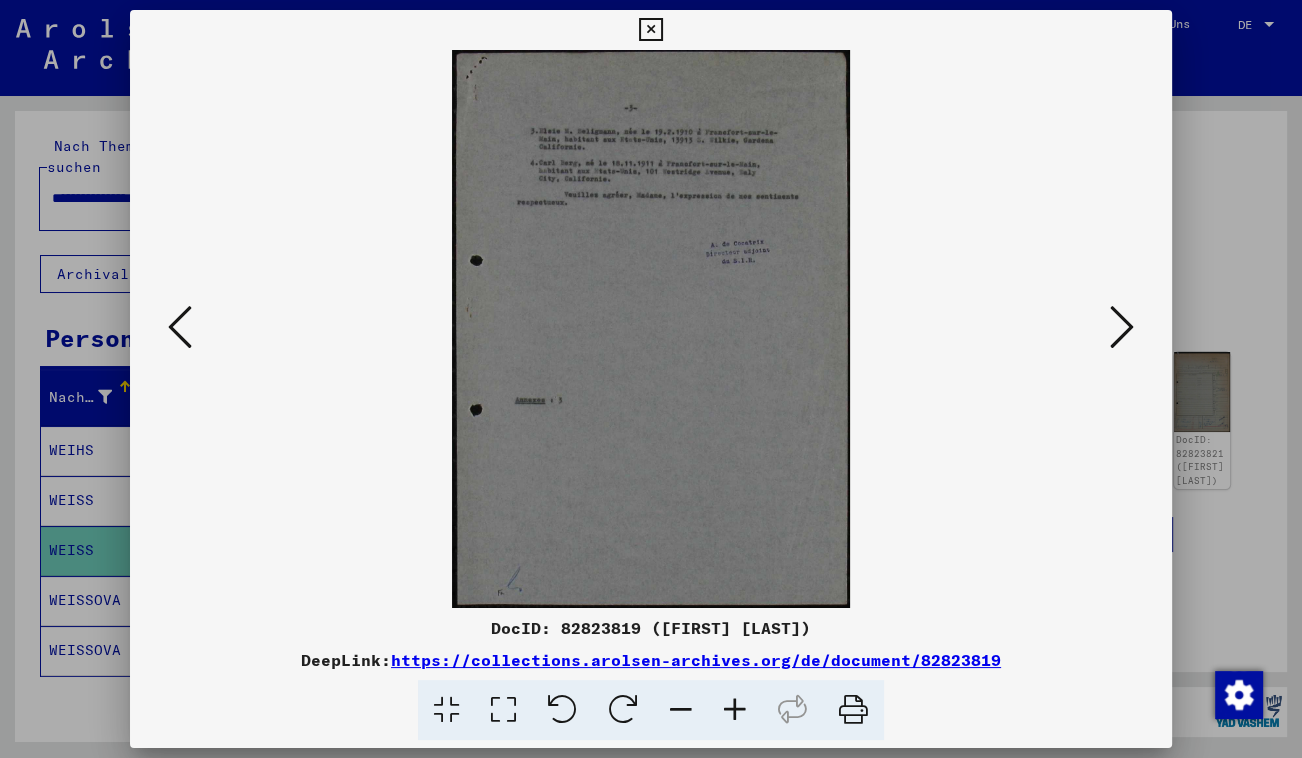click at bounding box center [1122, 327] 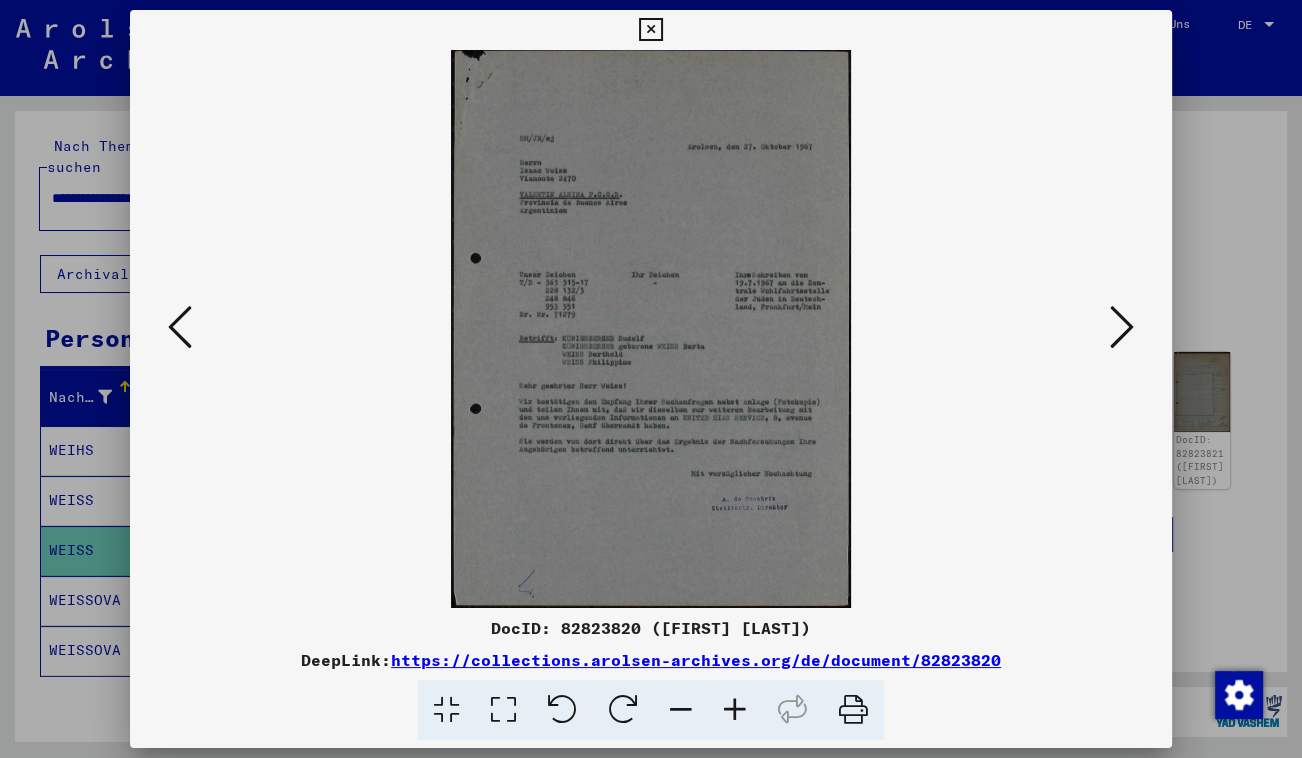 click at bounding box center (503, 710) 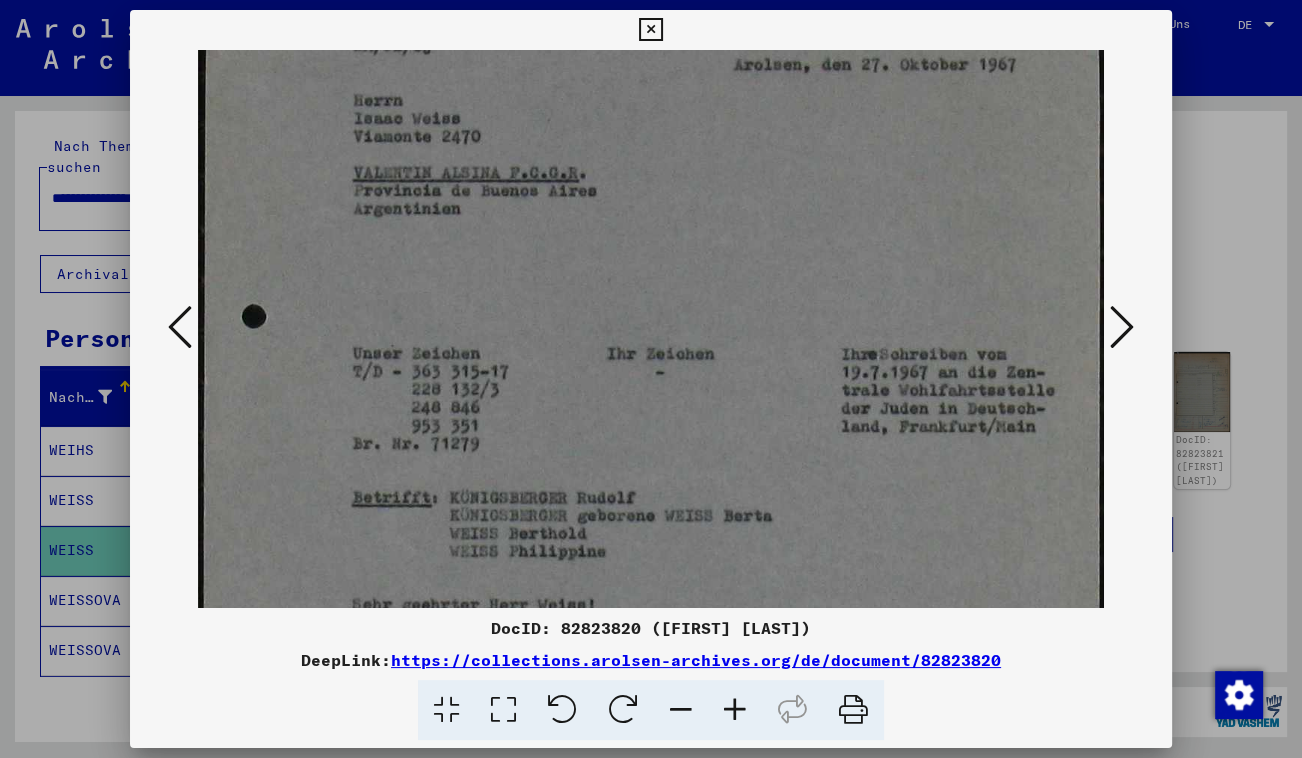 scroll, scrollTop: 324, scrollLeft: 0, axis: vertical 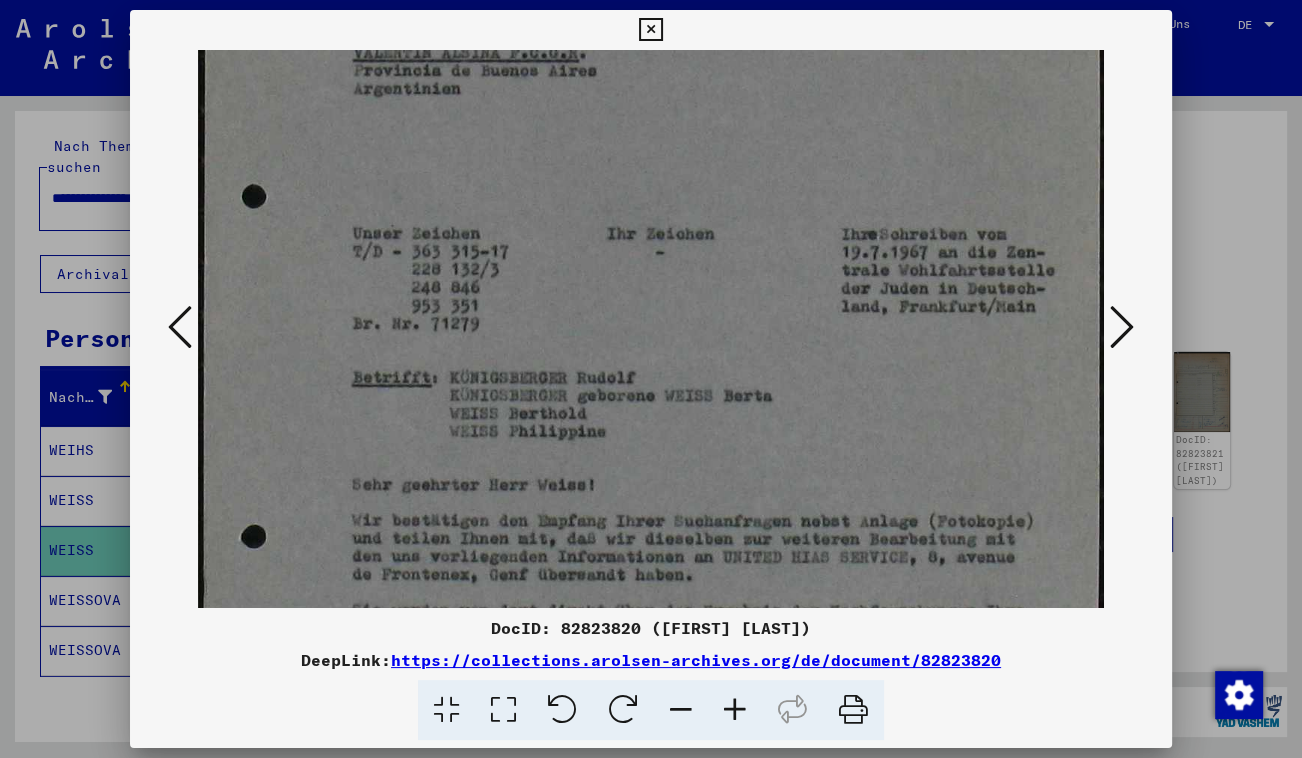 drag, startPoint x: 670, startPoint y: 532, endPoint x: 679, endPoint y: 207, distance: 325.1246 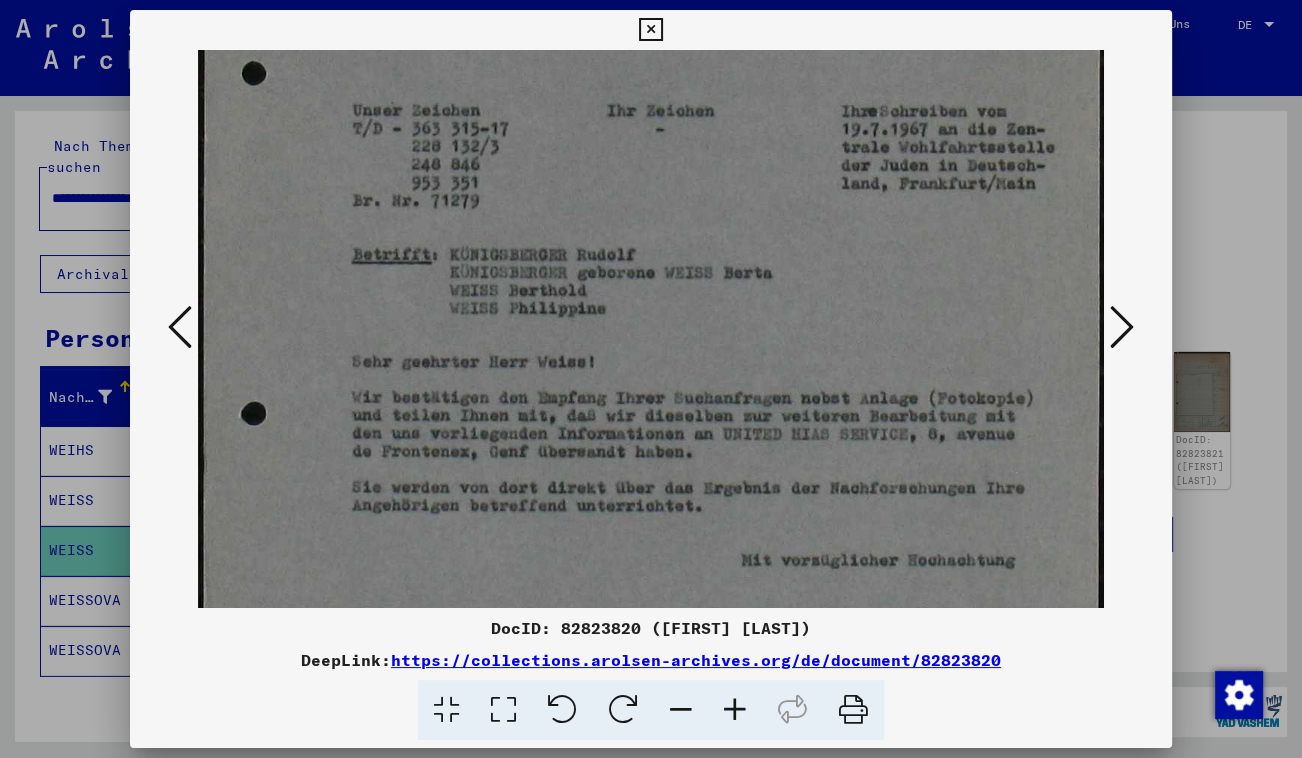 scroll, scrollTop: 455, scrollLeft: 0, axis: vertical 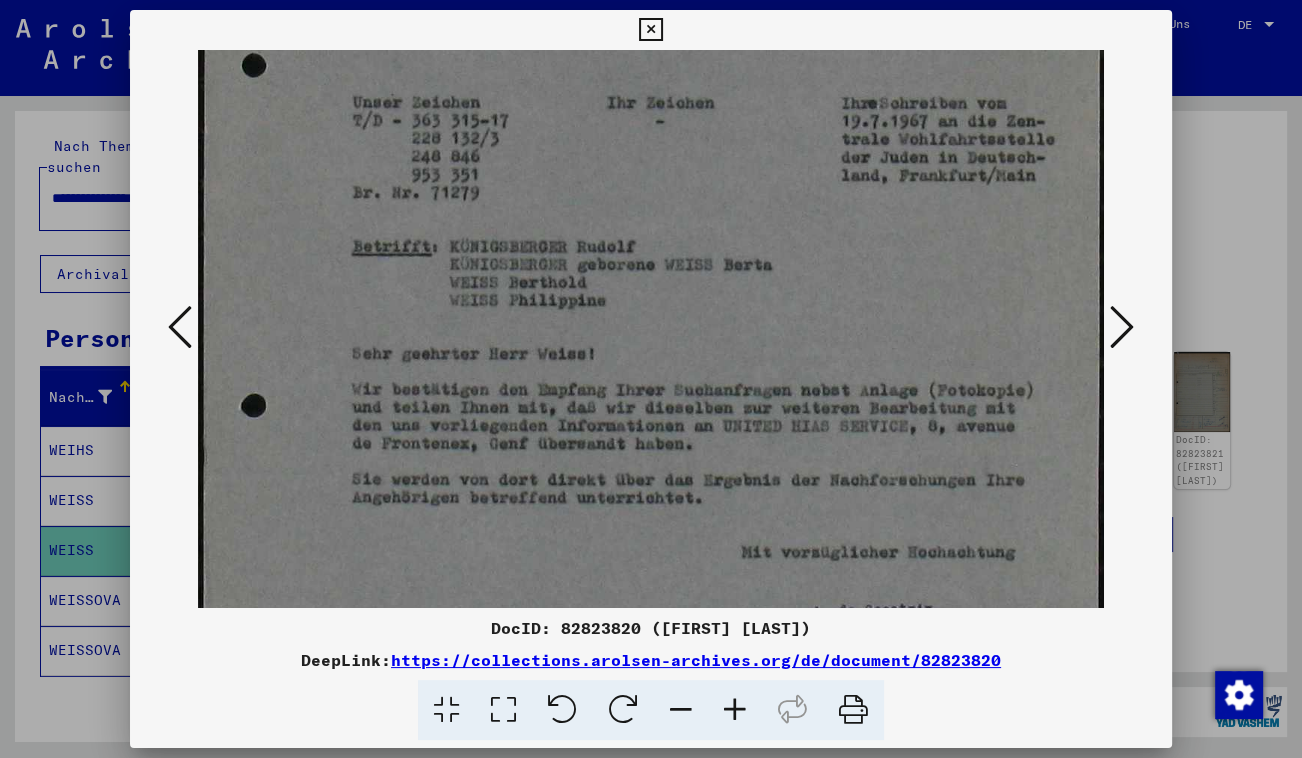 drag, startPoint x: 665, startPoint y: 538, endPoint x: 634, endPoint y: 406, distance: 135.5913 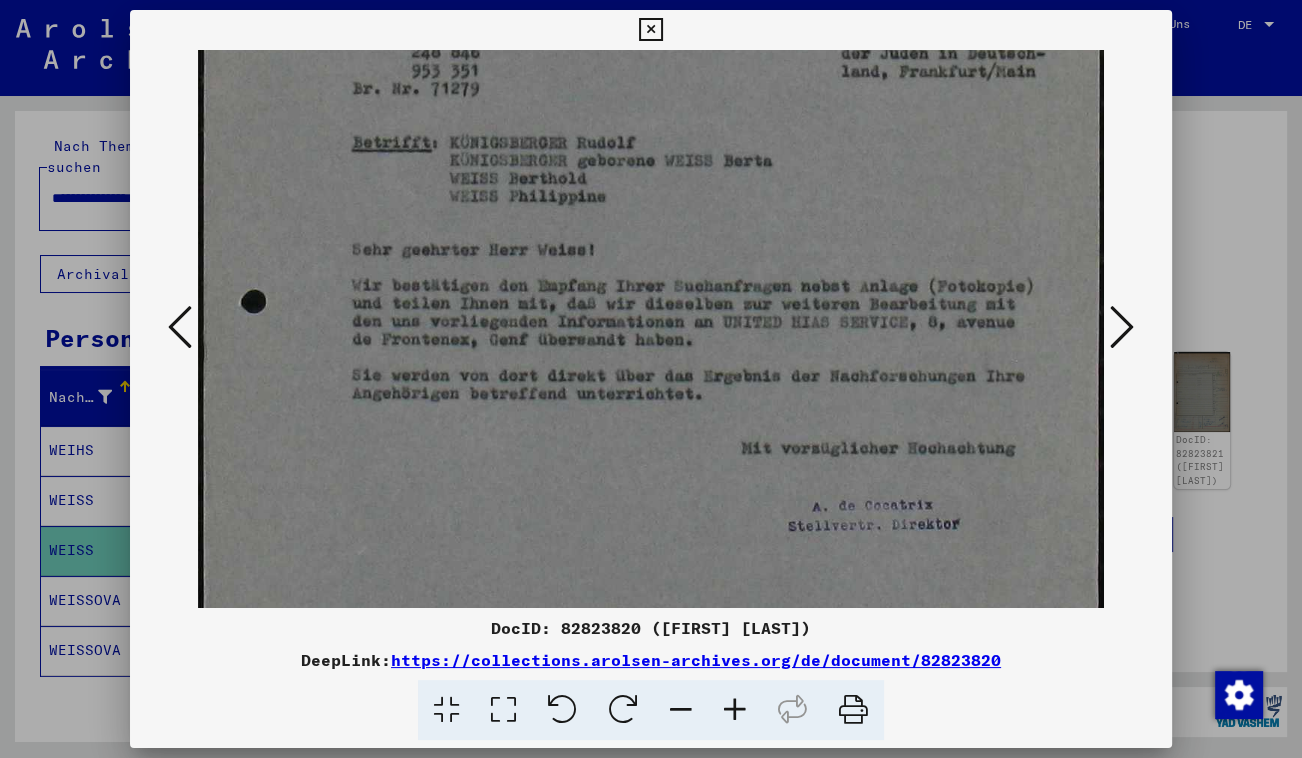 scroll, scrollTop: 470, scrollLeft: 0, axis: vertical 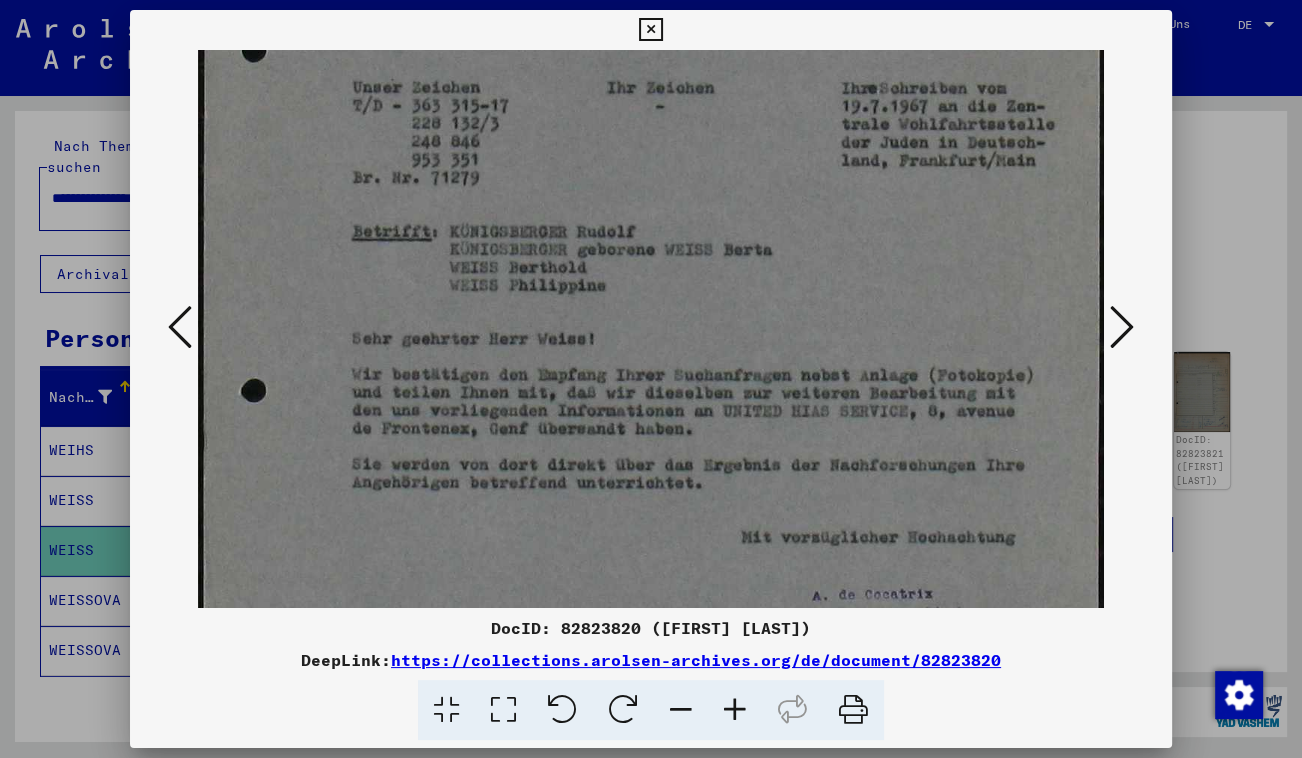 drag, startPoint x: 562, startPoint y: 528, endPoint x: 562, endPoint y: 426, distance: 102 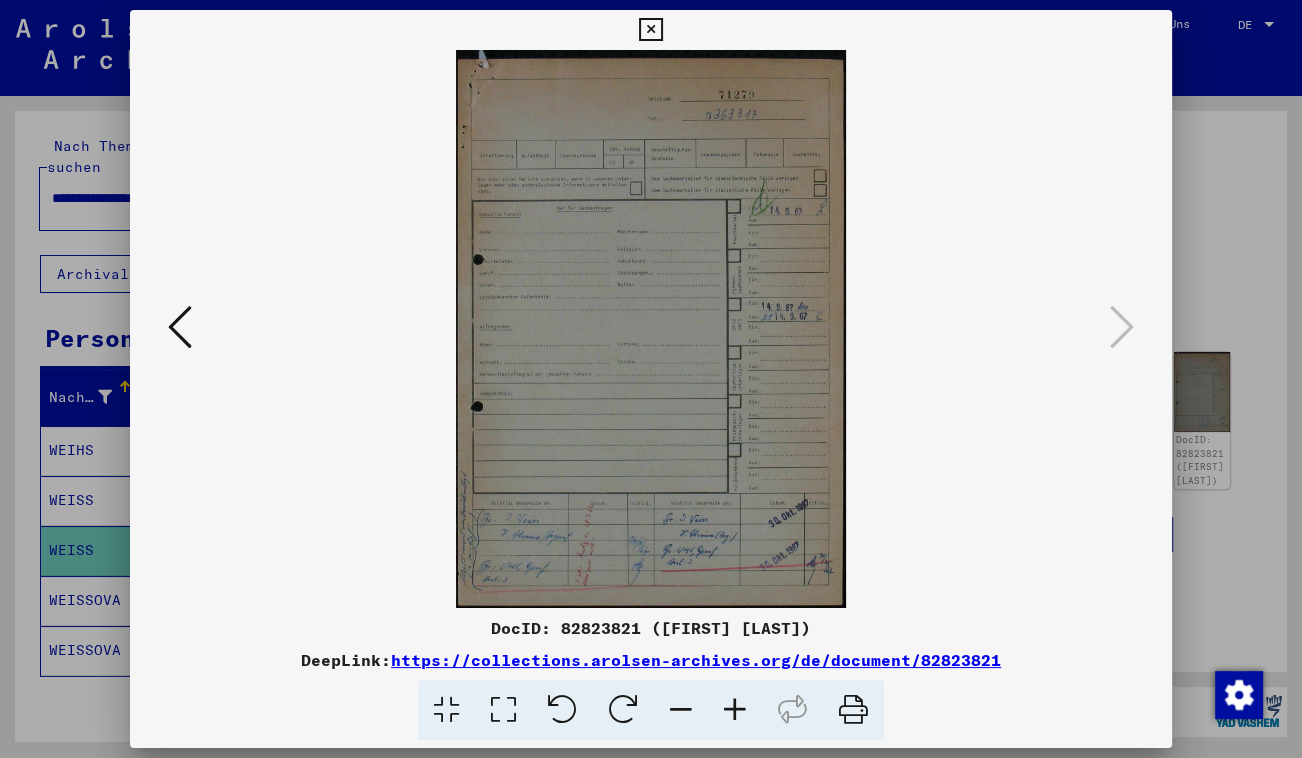 click at bounding box center [503, 710] 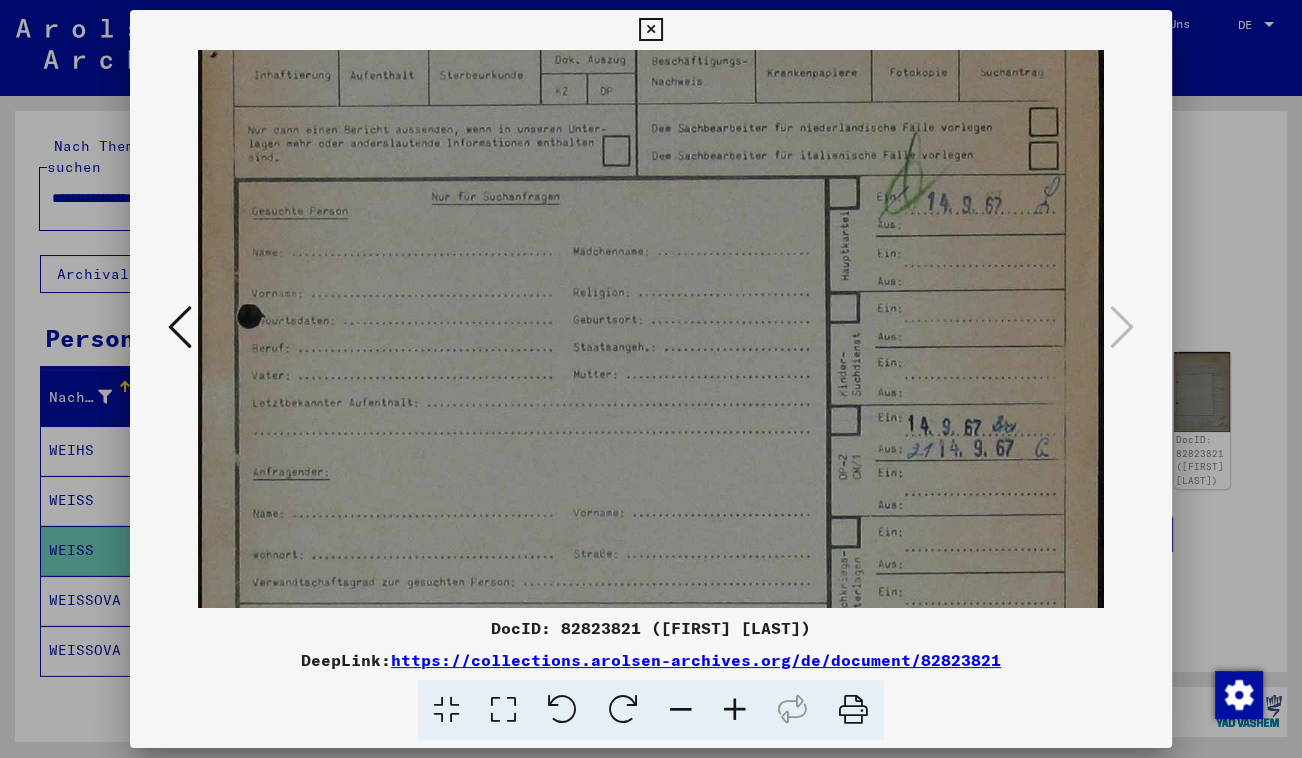 scroll, scrollTop: 295, scrollLeft: 0, axis: vertical 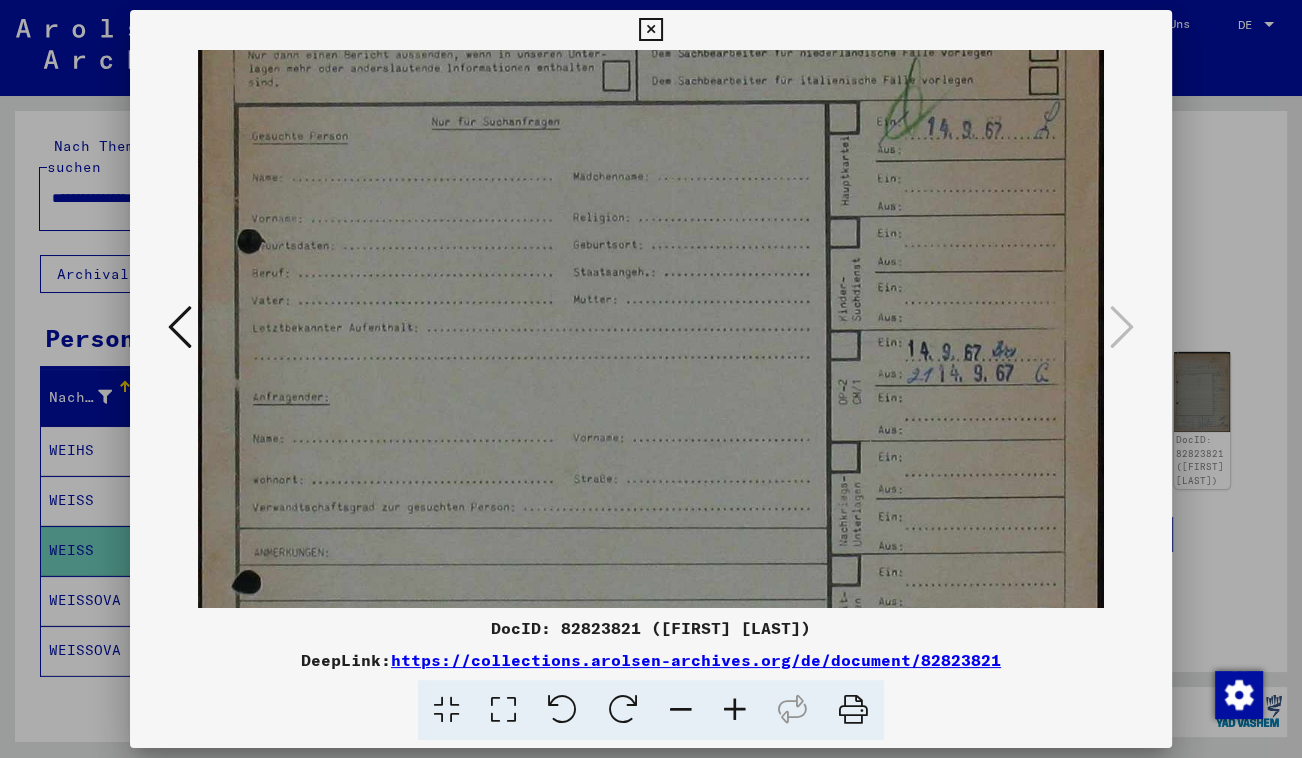 drag, startPoint x: 677, startPoint y: 469, endPoint x: 690, endPoint y: 235, distance: 234.36084 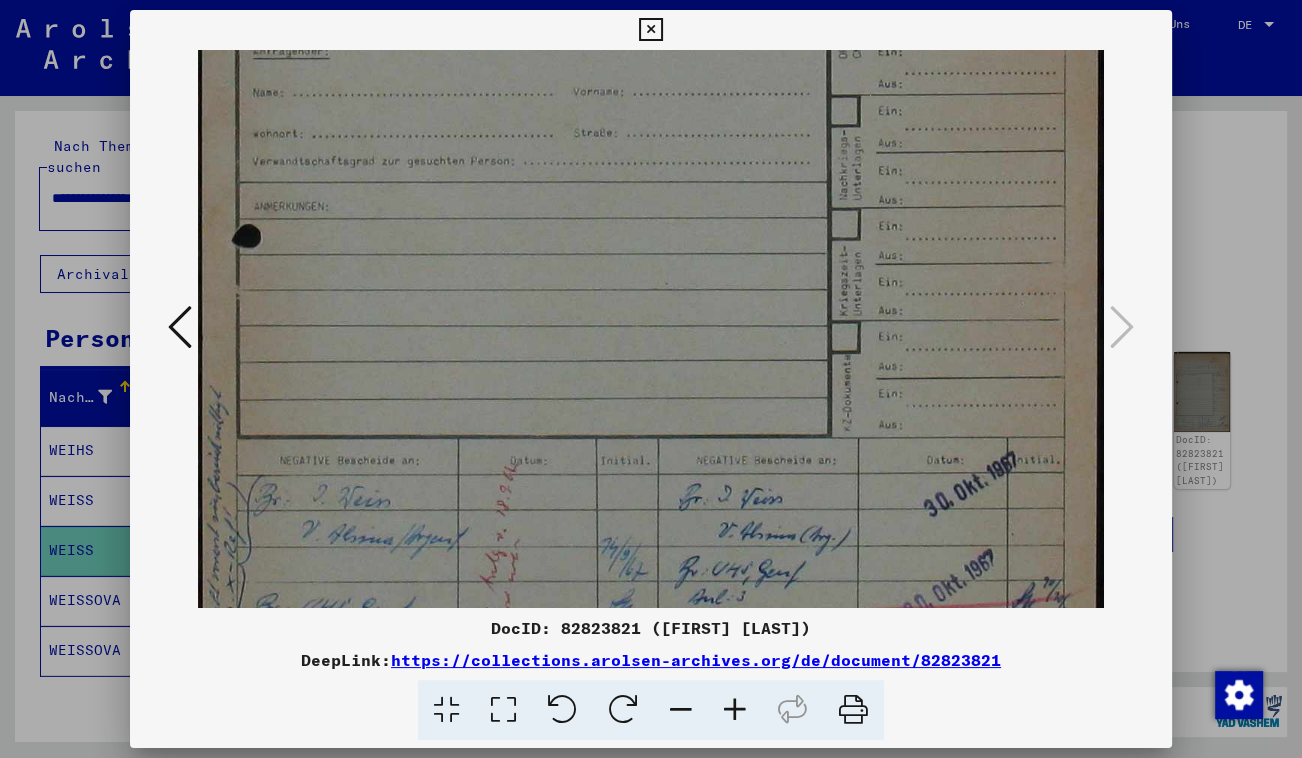 drag, startPoint x: 710, startPoint y: 458, endPoint x: 646, endPoint y: 160, distance: 304.795 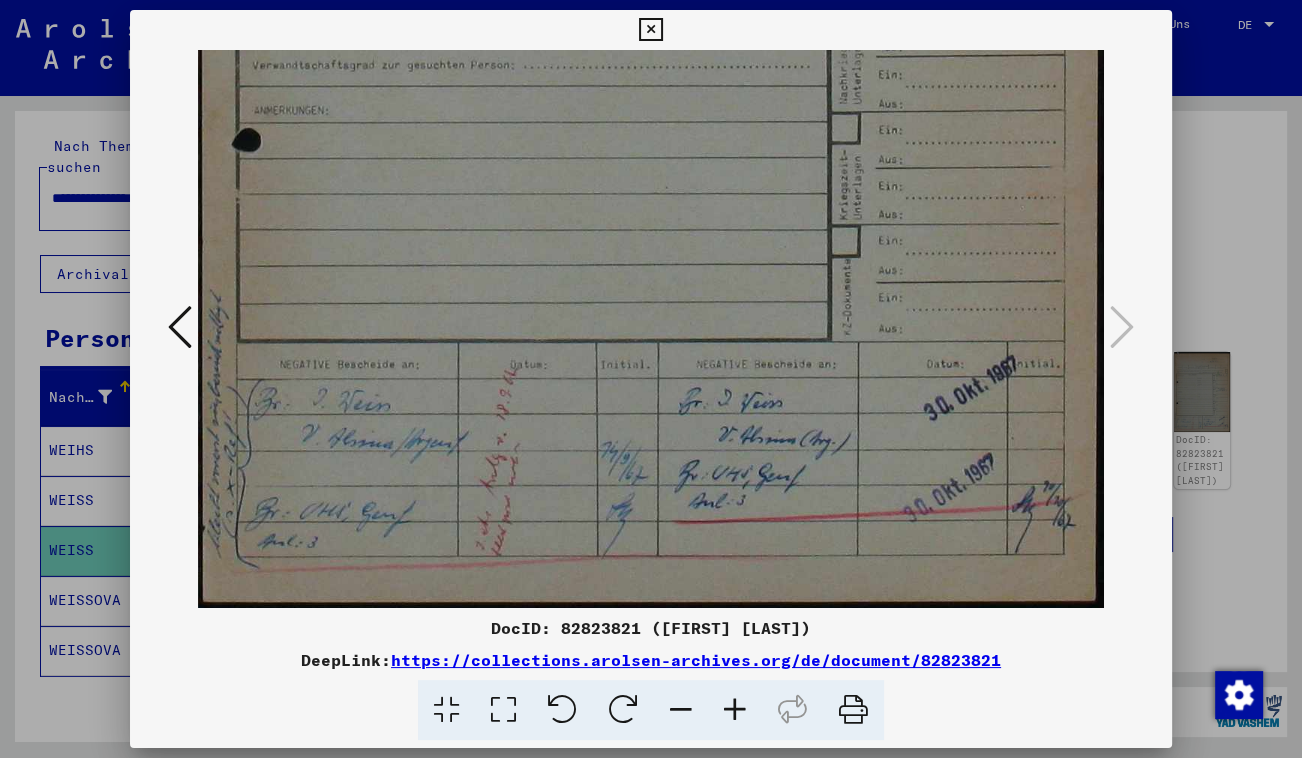 drag, startPoint x: 677, startPoint y: 435, endPoint x: 664, endPoint y: 300, distance: 135.62448 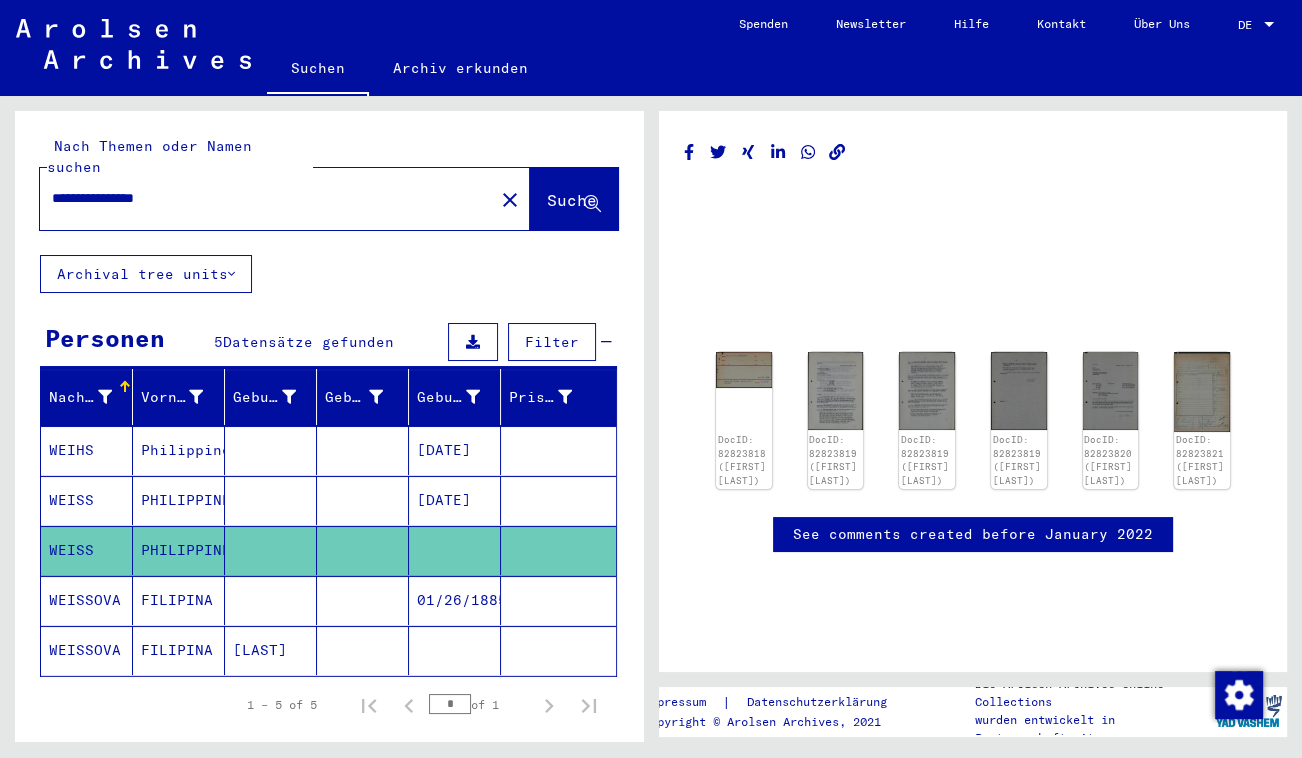 click on "FILIPINA" at bounding box center [179, 650] 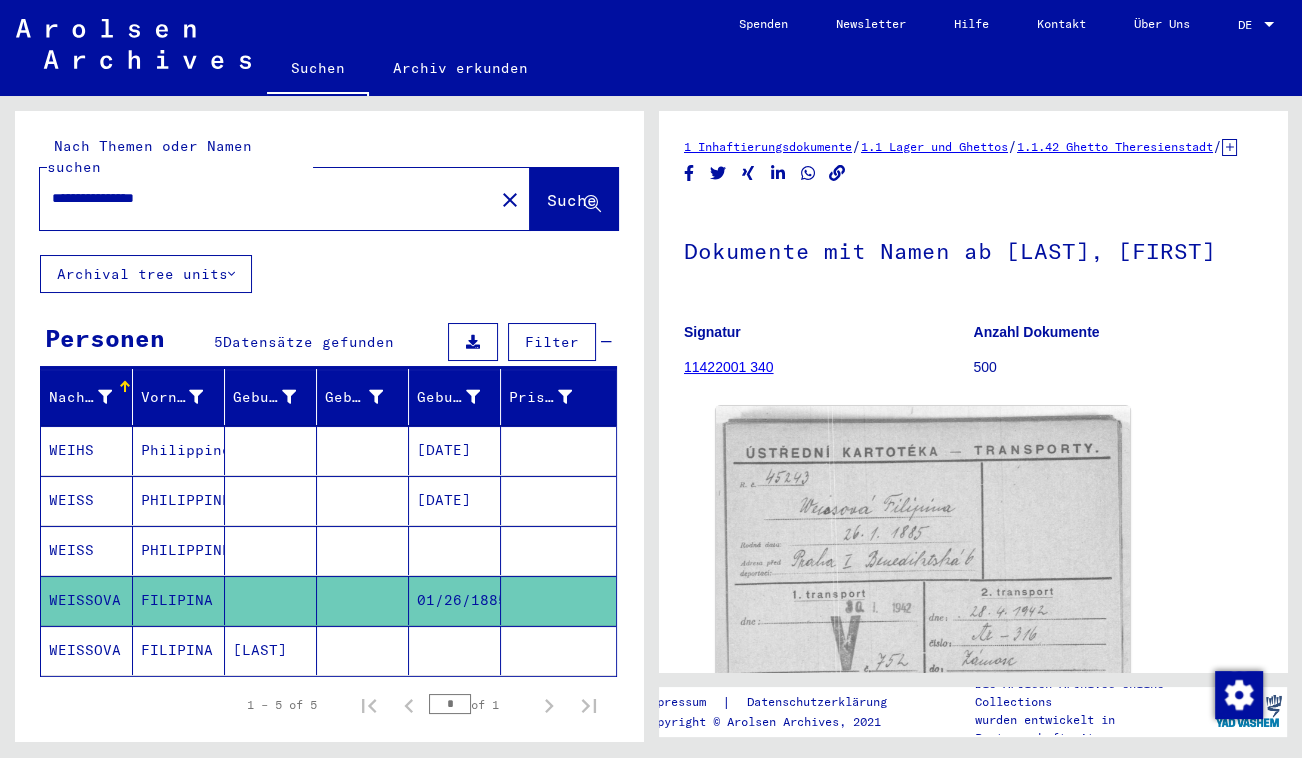 scroll, scrollTop: 0, scrollLeft: 0, axis: both 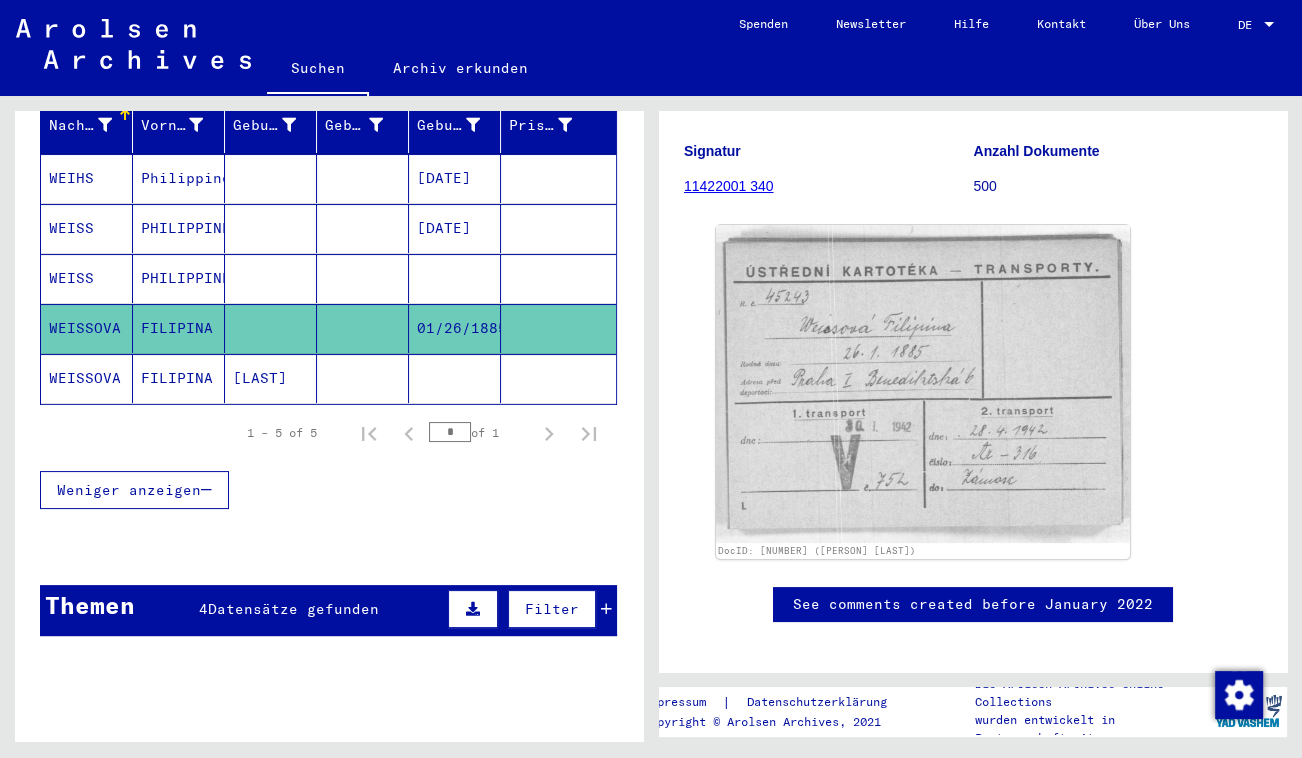 click on "Datensätze gefunden" at bounding box center (293, 609) 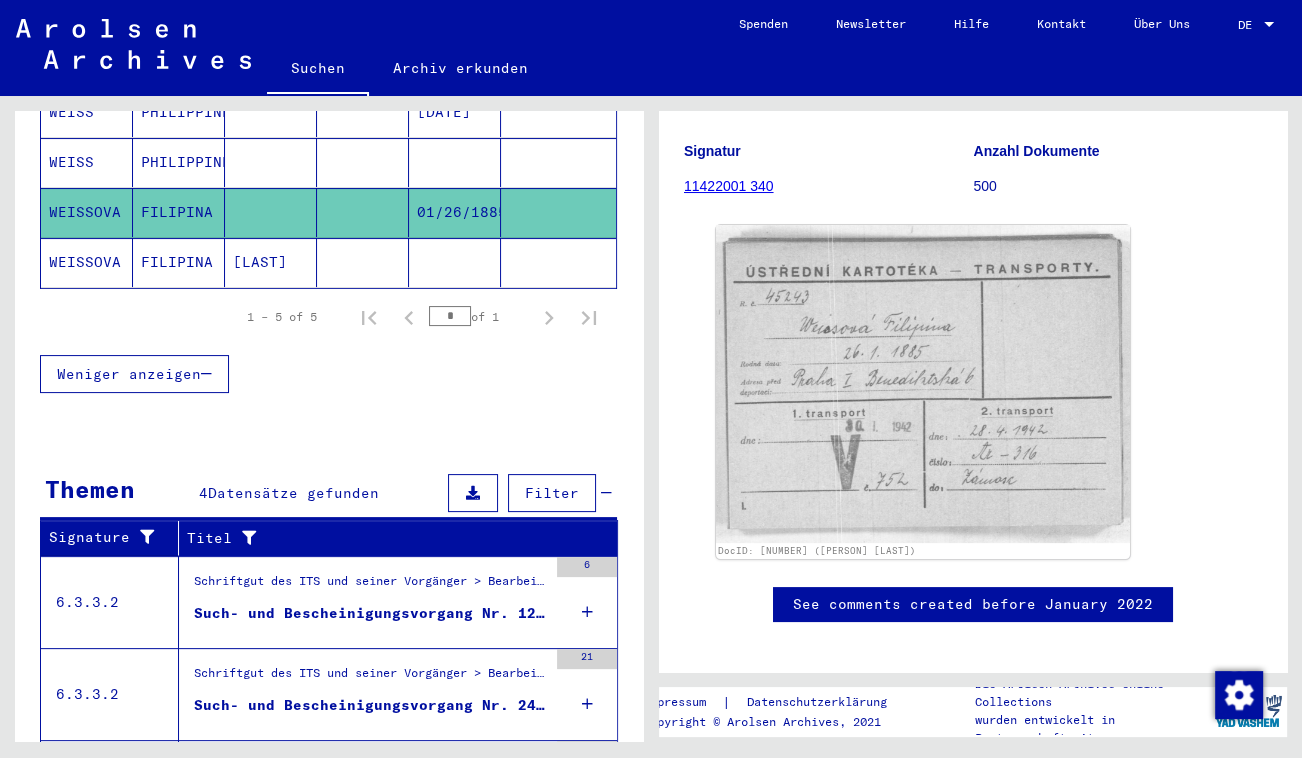 scroll, scrollTop: 454, scrollLeft: 0, axis: vertical 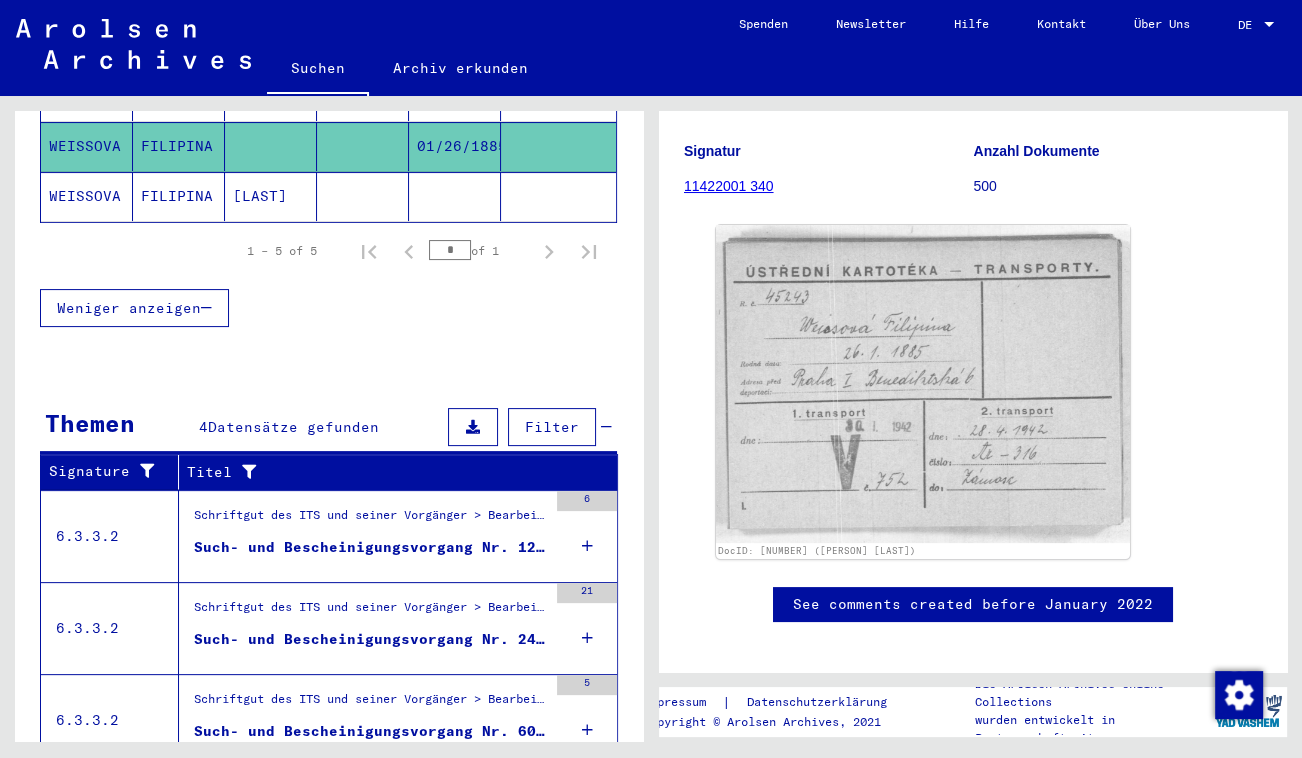 click on "Such- und Bescheinigungsvorgang Nr. 126.325 für WEISS, PHILIPPINE geboren 09.09.1938" at bounding box center (370, 547) 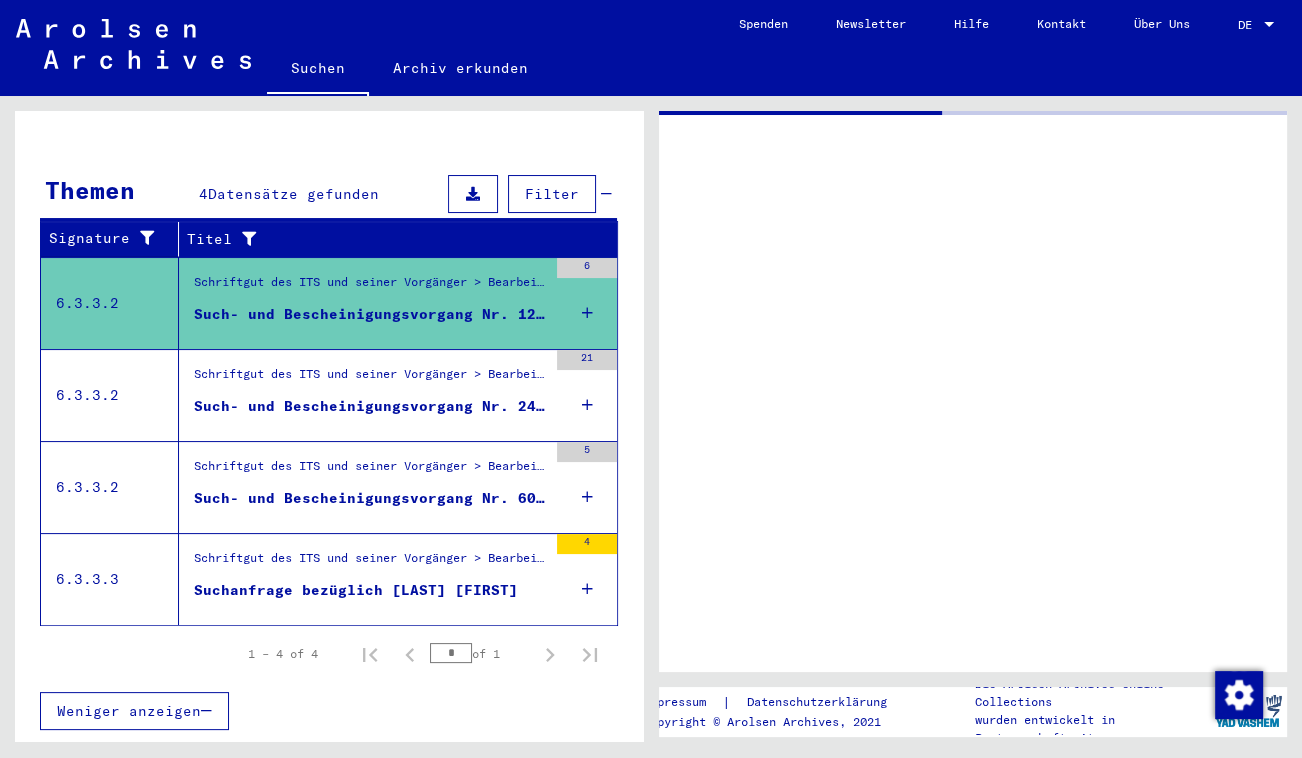 scroll, scrollTop: 0, scrollLeft: 0, axis: both 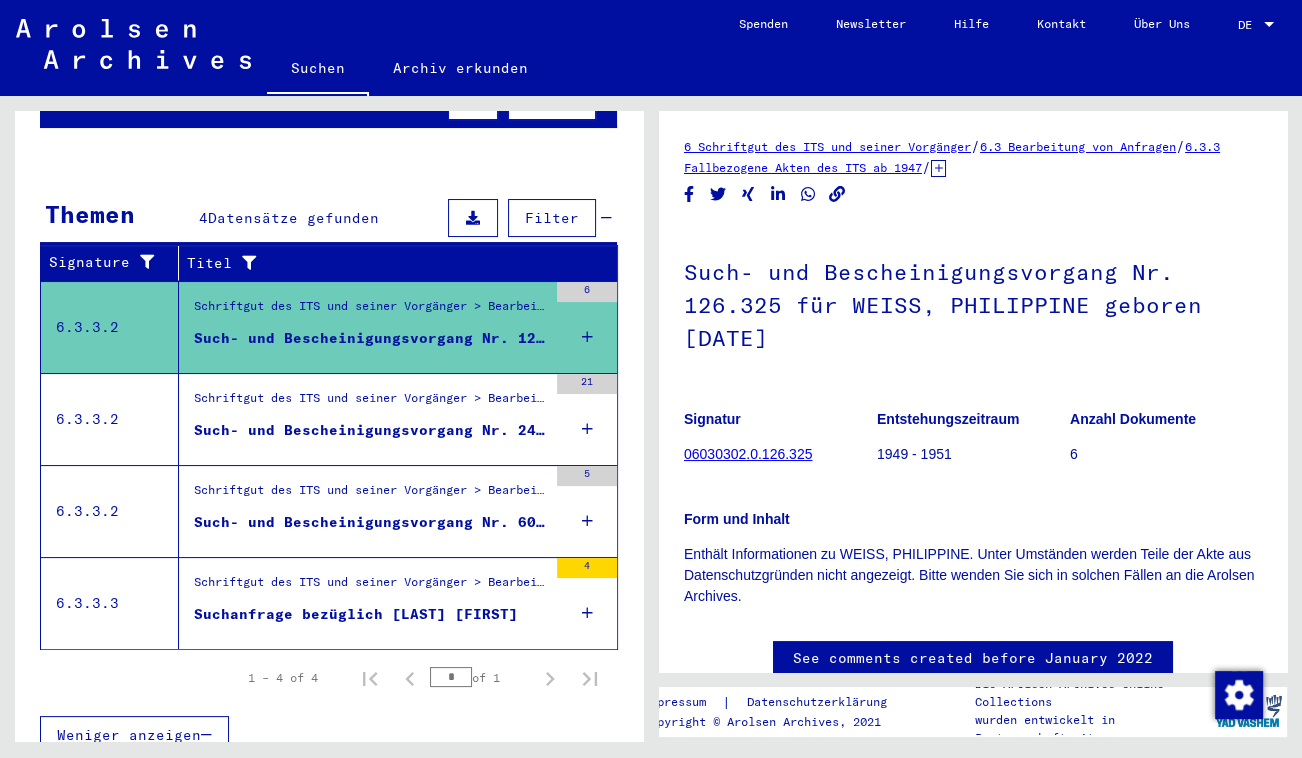 click on "Such- und Bescheinigungsvorgang Nr. 248.846 für PERSTNER, PHILIPPINE geboren 19.05.1879" at bounding box center (370, 430) 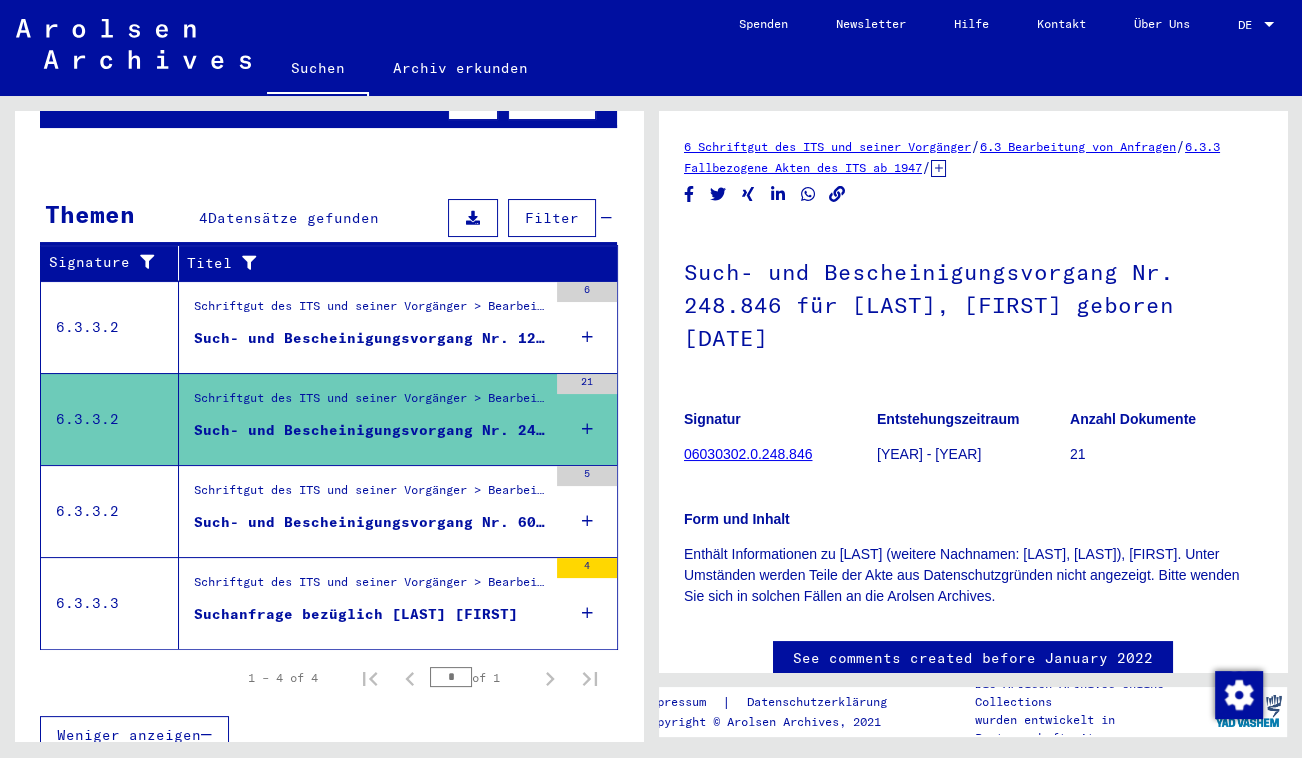 scroll, scrollTop: 0, scrollLeft: 0, axis: both 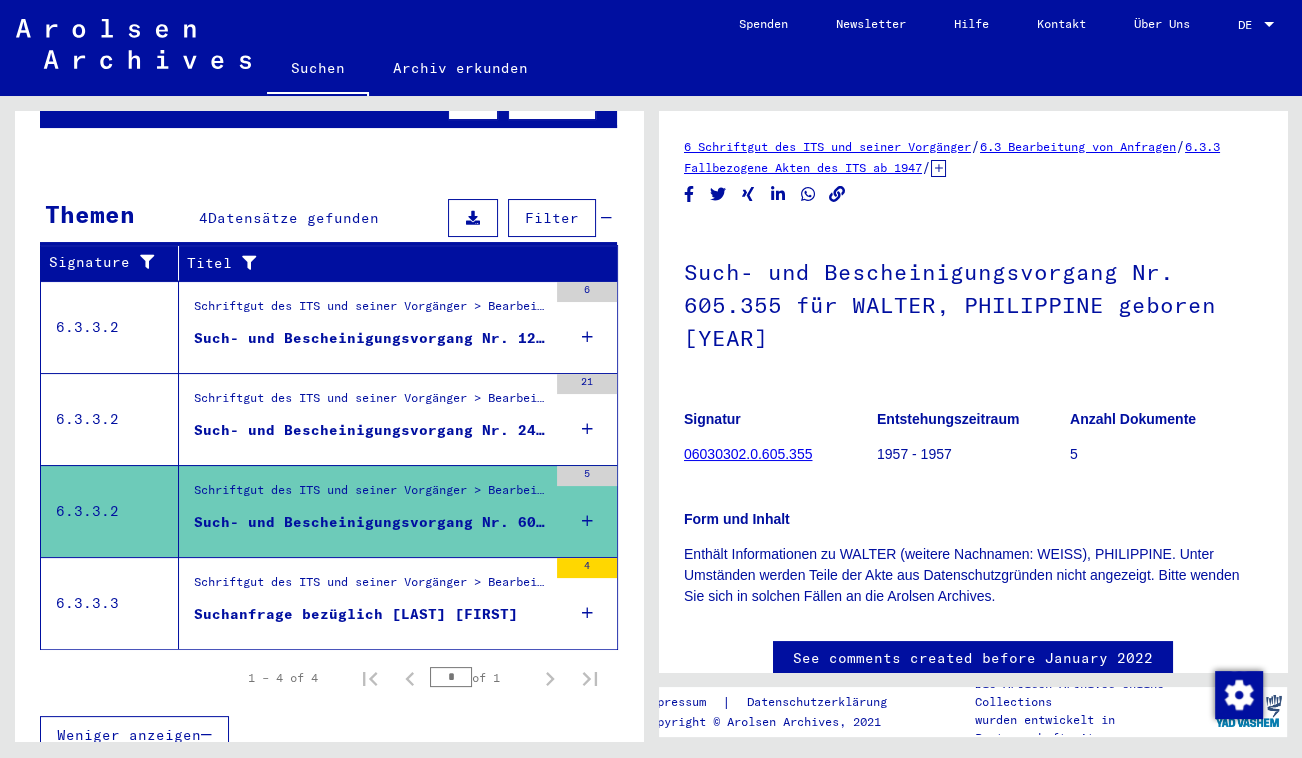 click on "Schriftgut des ITS und seiner Vorgänger > Bearbeitung von Anfragen > Fallbezogene Akten des ITS ab 1947 > Ablage negativ geprüfter Anfragen unter einer "Briefnummer" > Vorgänge mit Briefnummern von B71001 bis B71500" at bounding box center (370, 587) 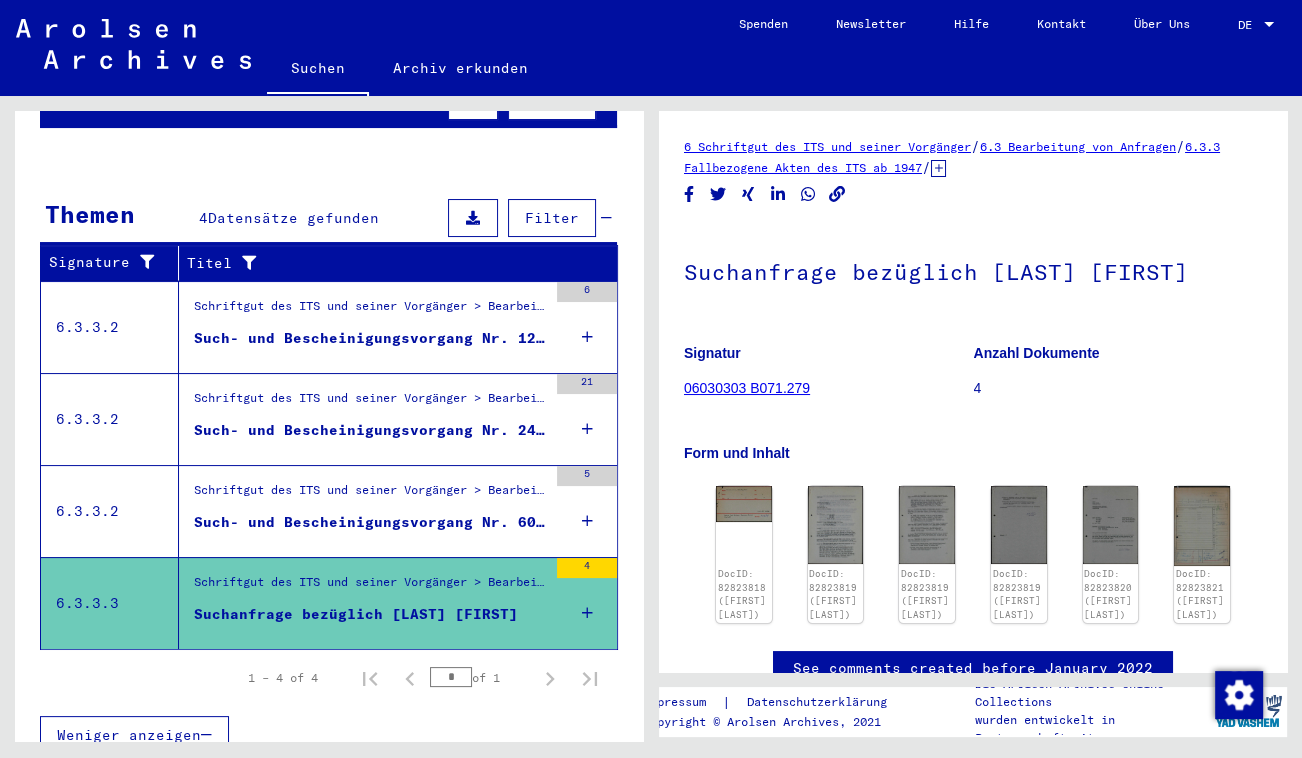 scroll, scrollTop: 0, scrollLeft: 0, axis: both 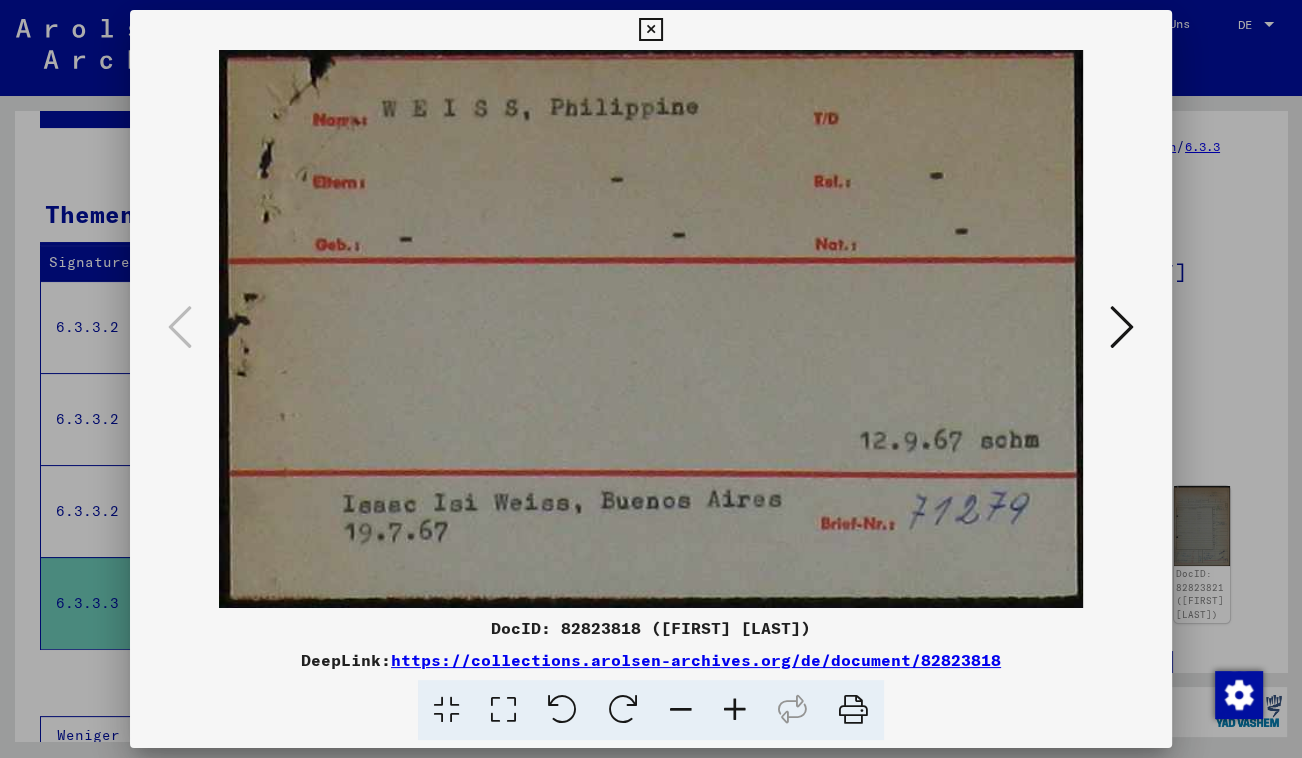 click at bounding box center (651, 329) 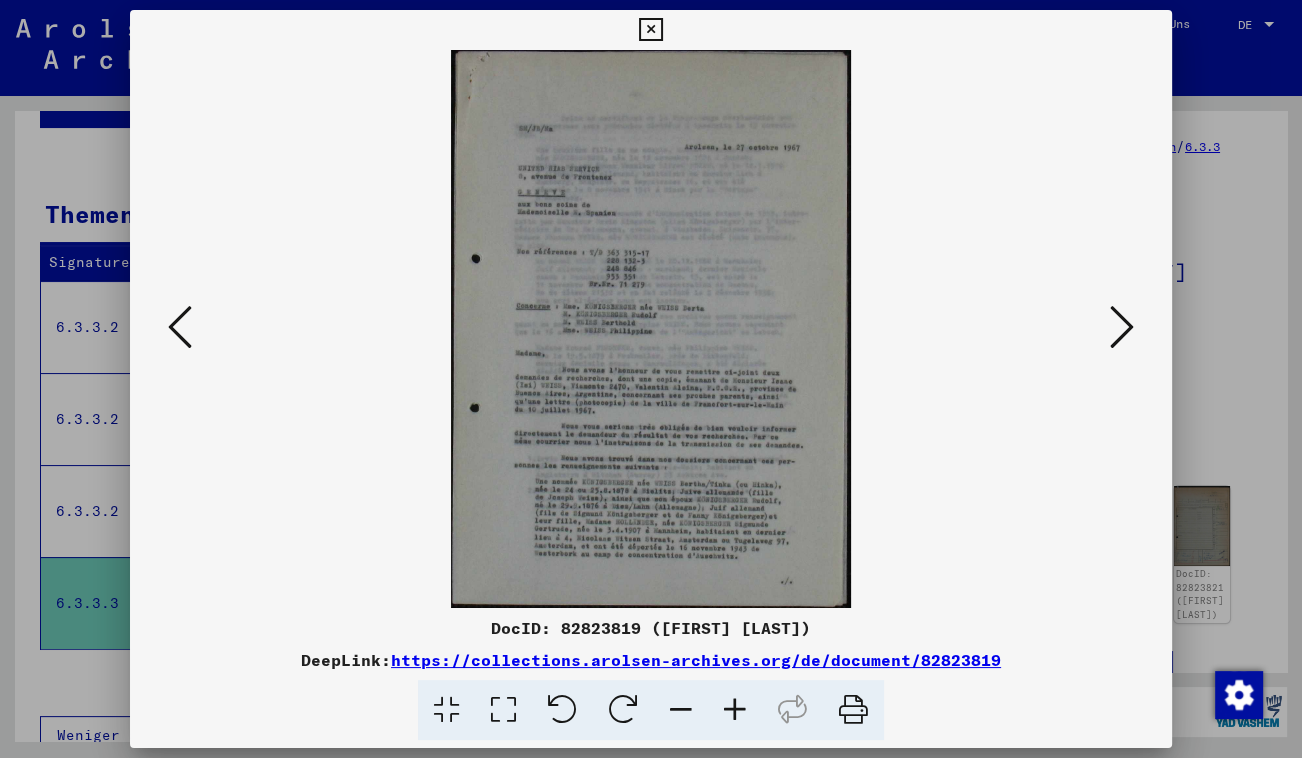click at bounding box center [1122, 327] 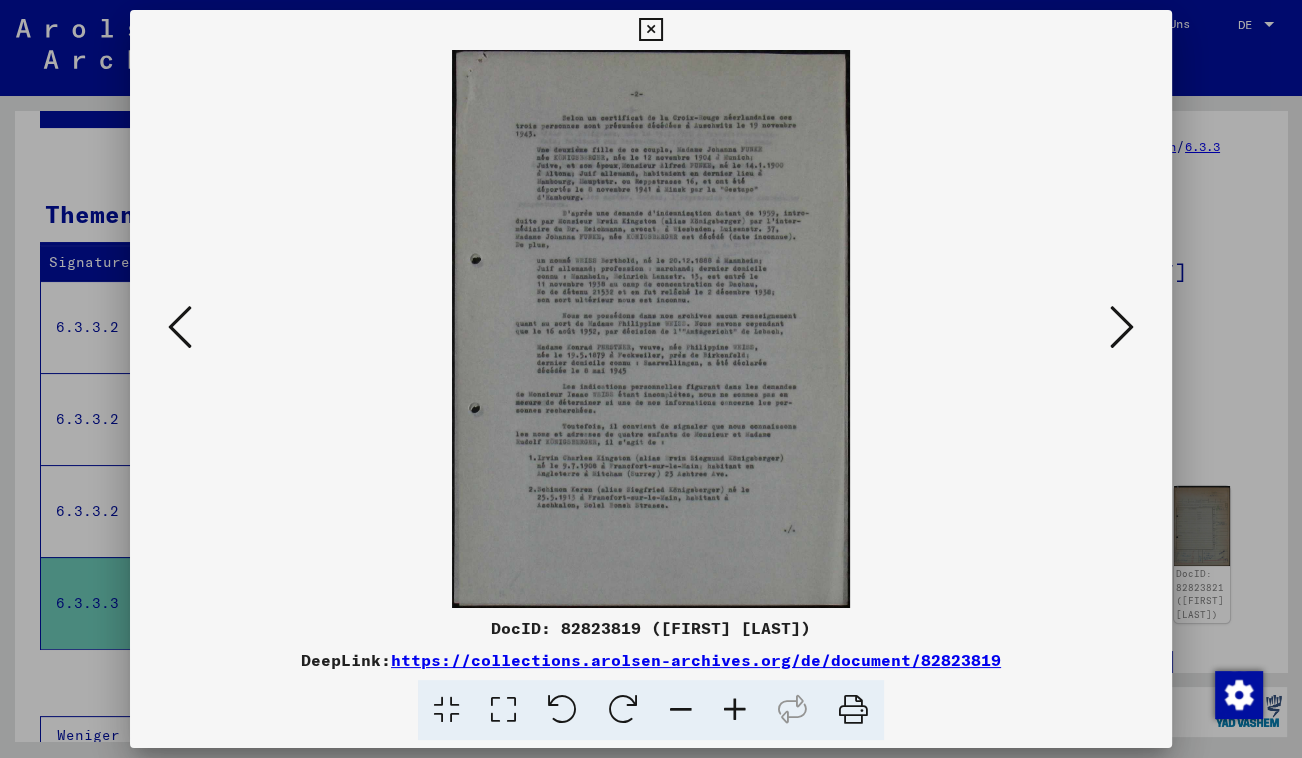 click at bounding box center [503, 710] 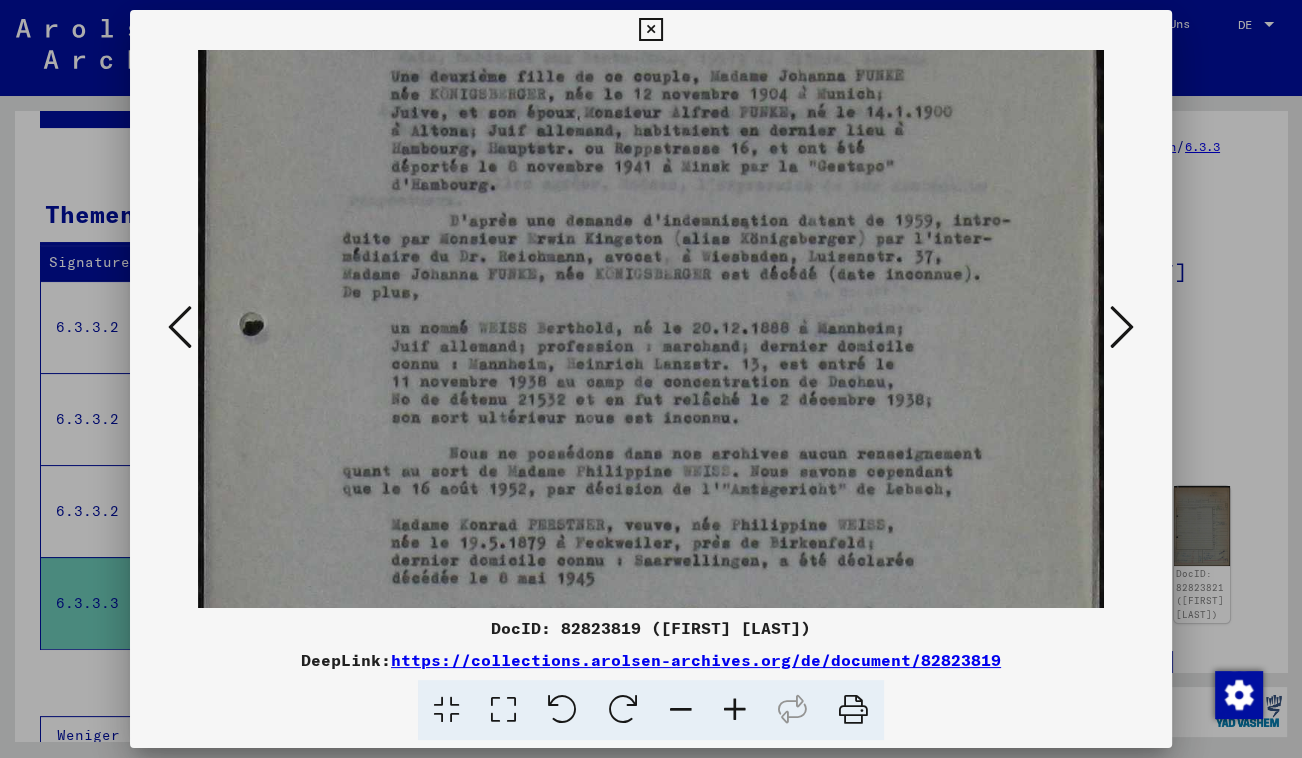 drag, startPoint x: 686, startPoint y: 555, endPoint x: 690, endPoint y: 350, distance: 205.03902 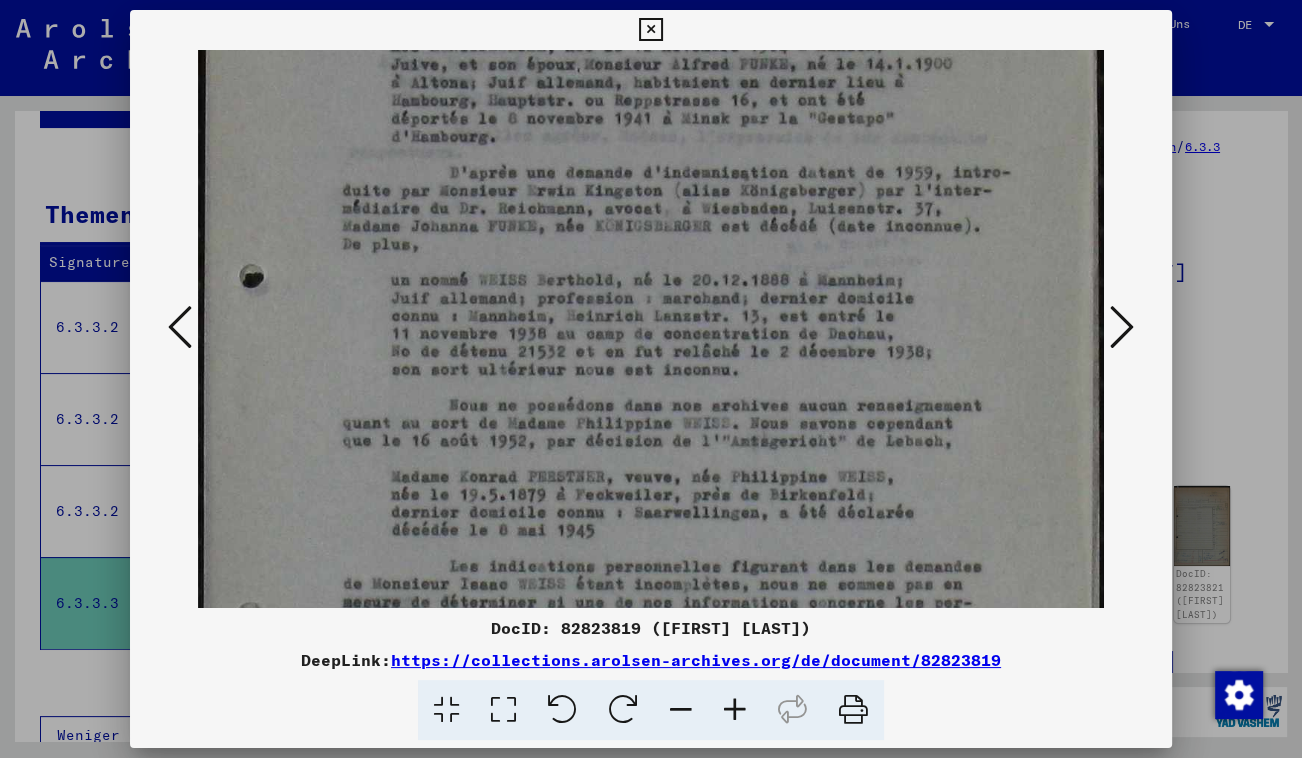 scroll, scrollTop: 265, scrollLeft: 0, axis: vertical 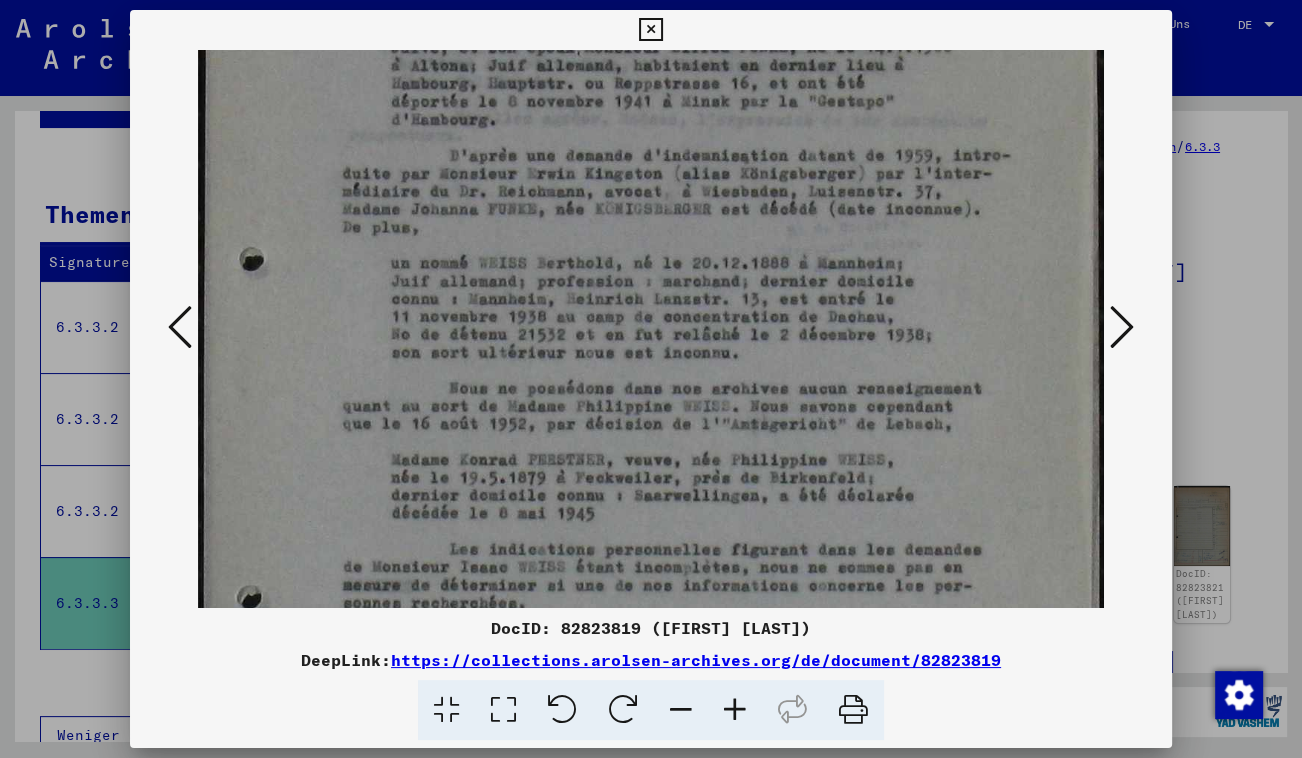 drag, startPoint x: 675, startPoint y: 535, endPoint x: 680, endPoint y: 474, distance: 61.204575 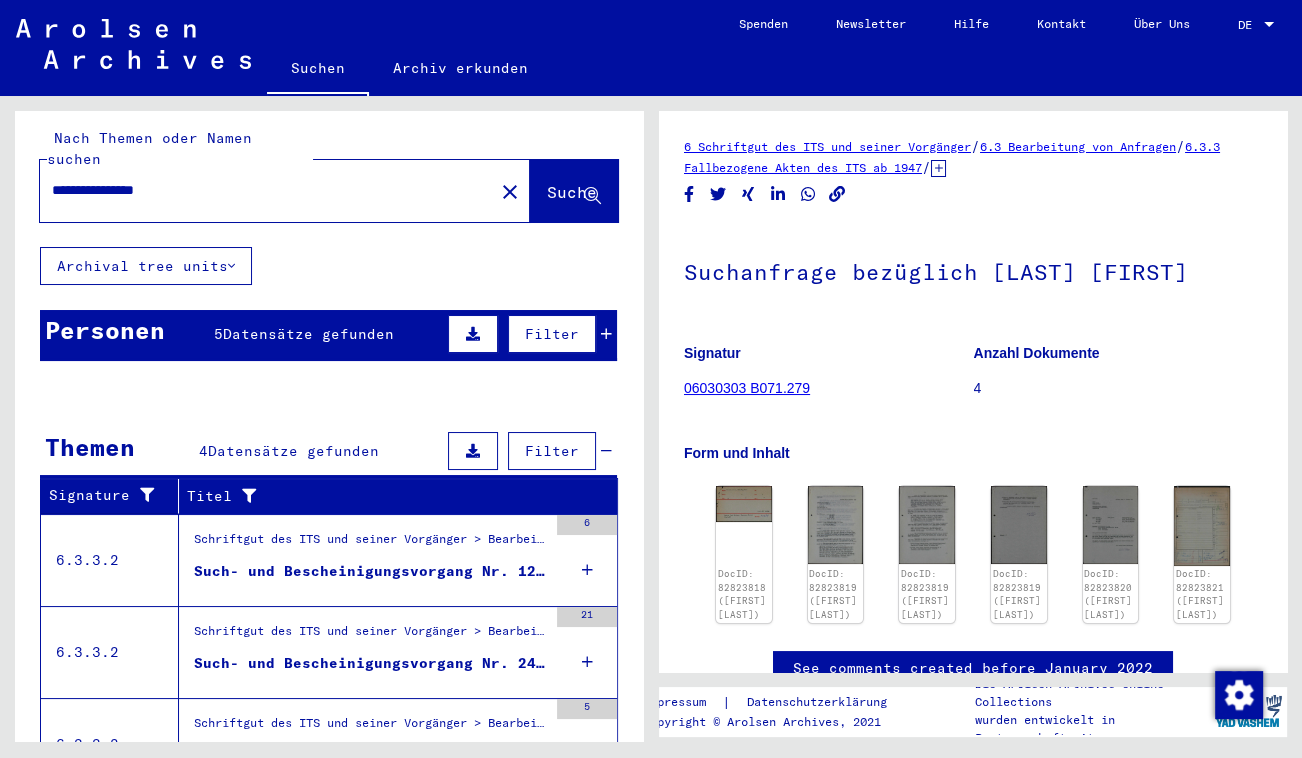 scroll, scrollTop: 0, scrollLeft: 0, axis: both 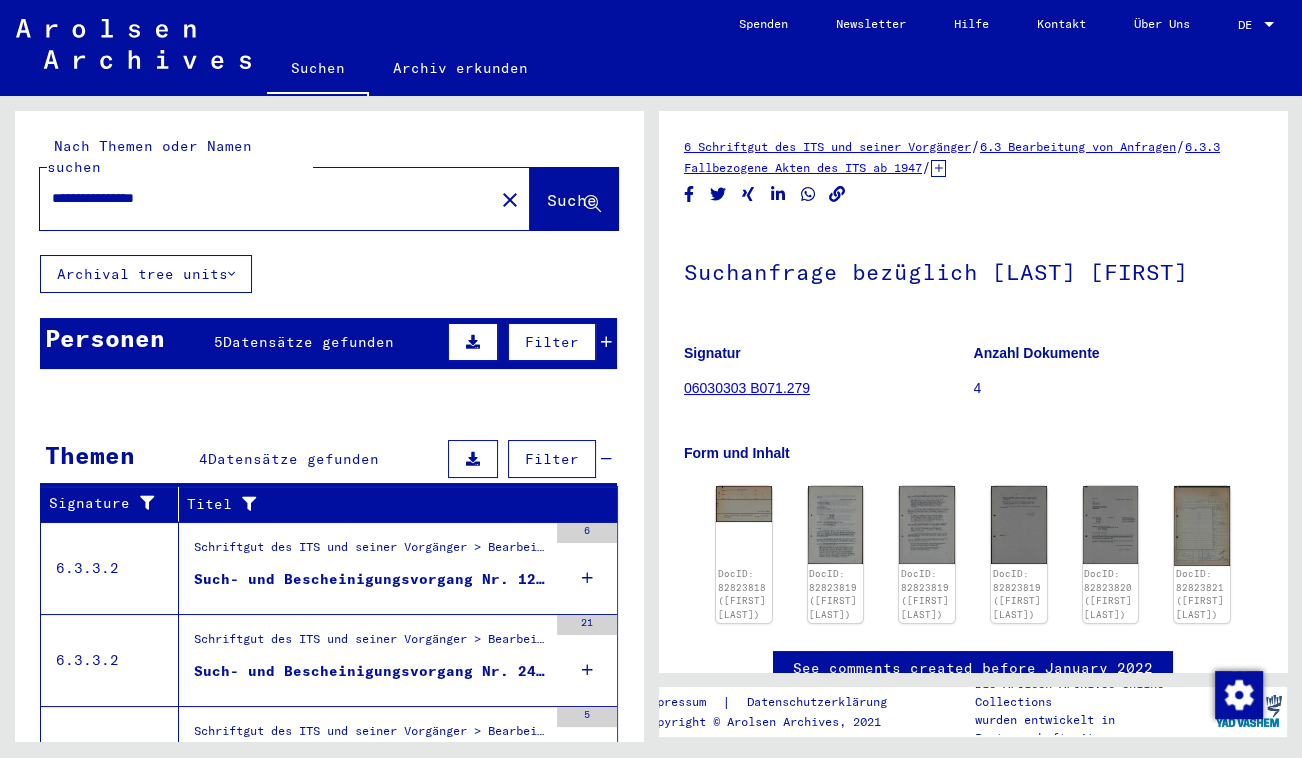 drag, startPoint x: 145, startPoint y: 181, endPoint x: 59, endPoint y: 155, distance: 89.84431 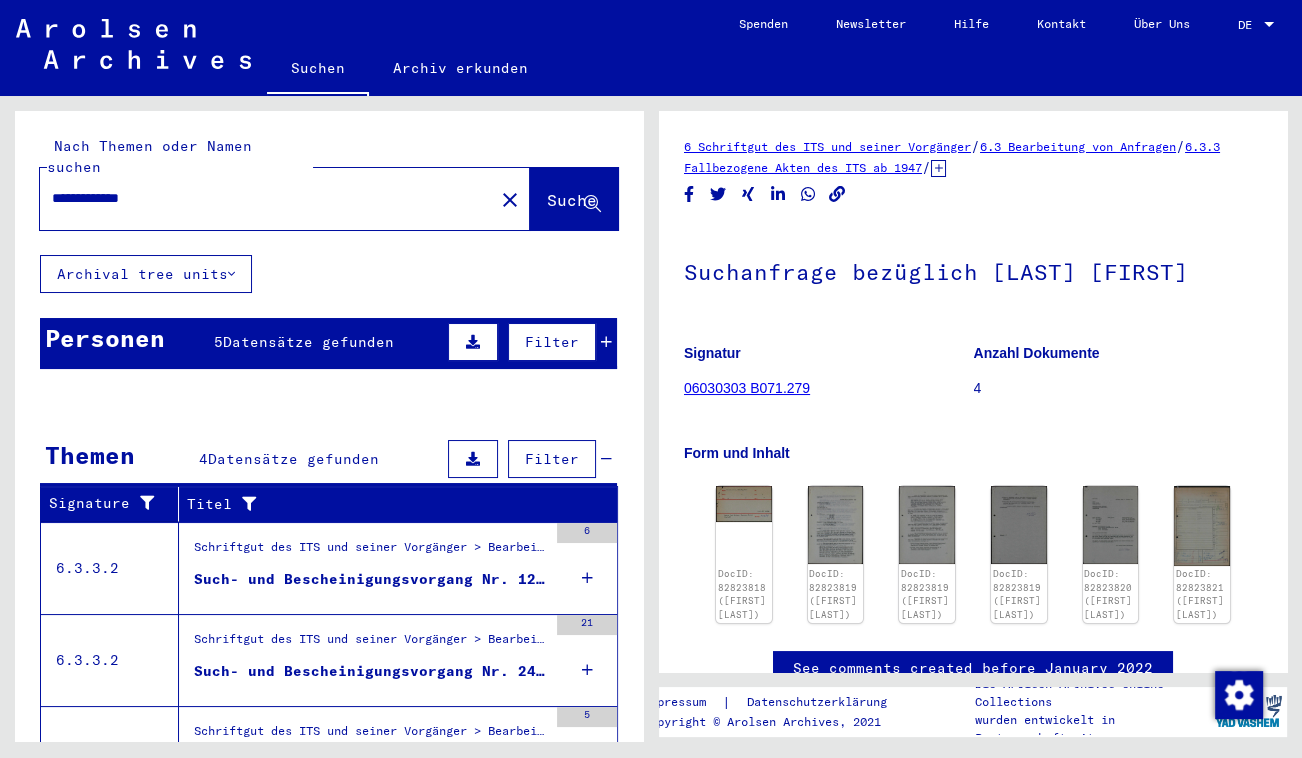 type on "**********" 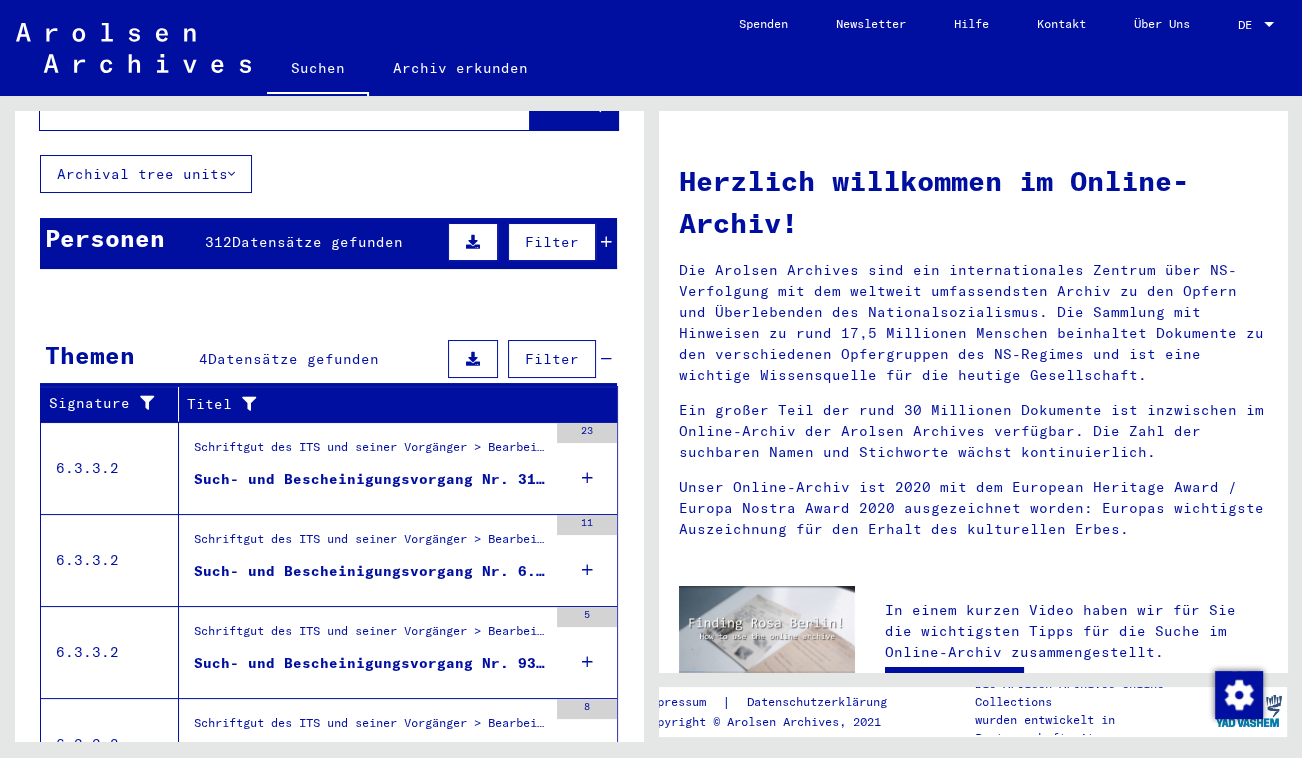 scroll, scrollTop: 0, scrollLeft: 0, axis: both 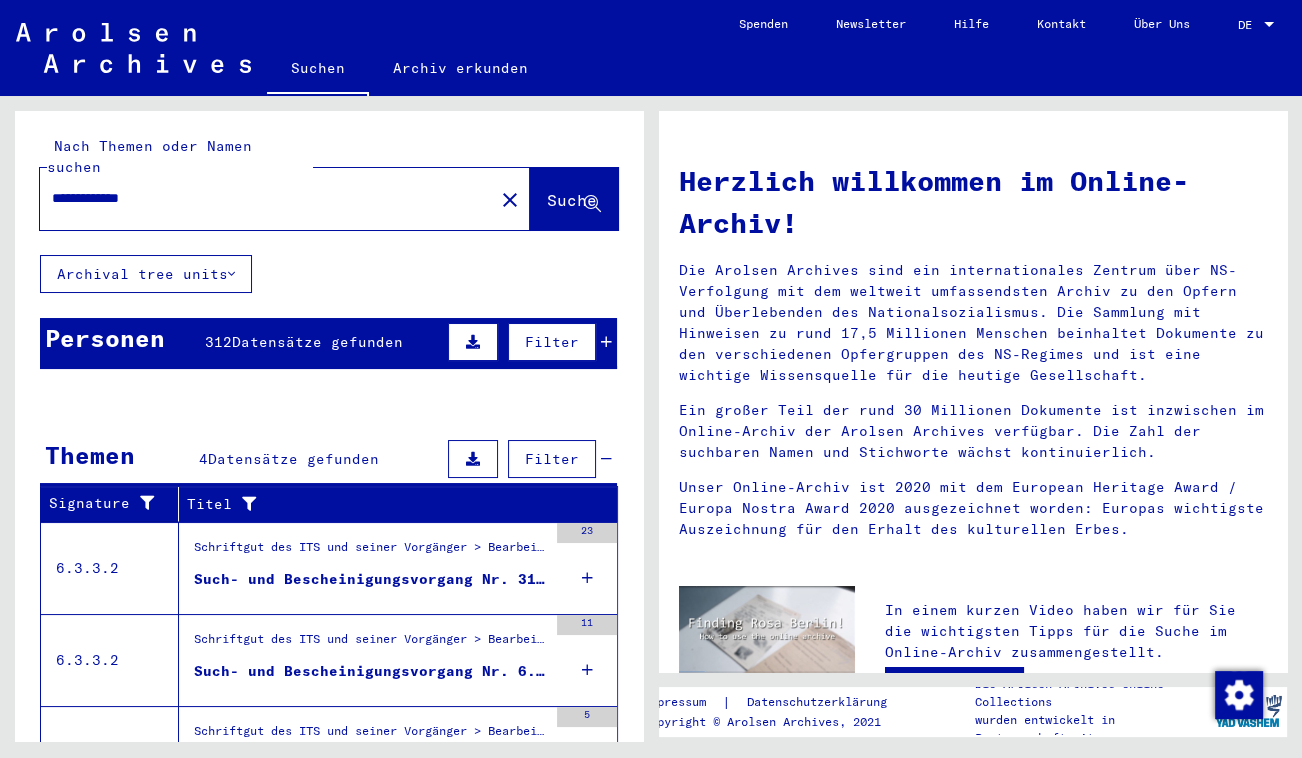 click on "312  Datensätze gefunden" at bounding box center (304, 342) 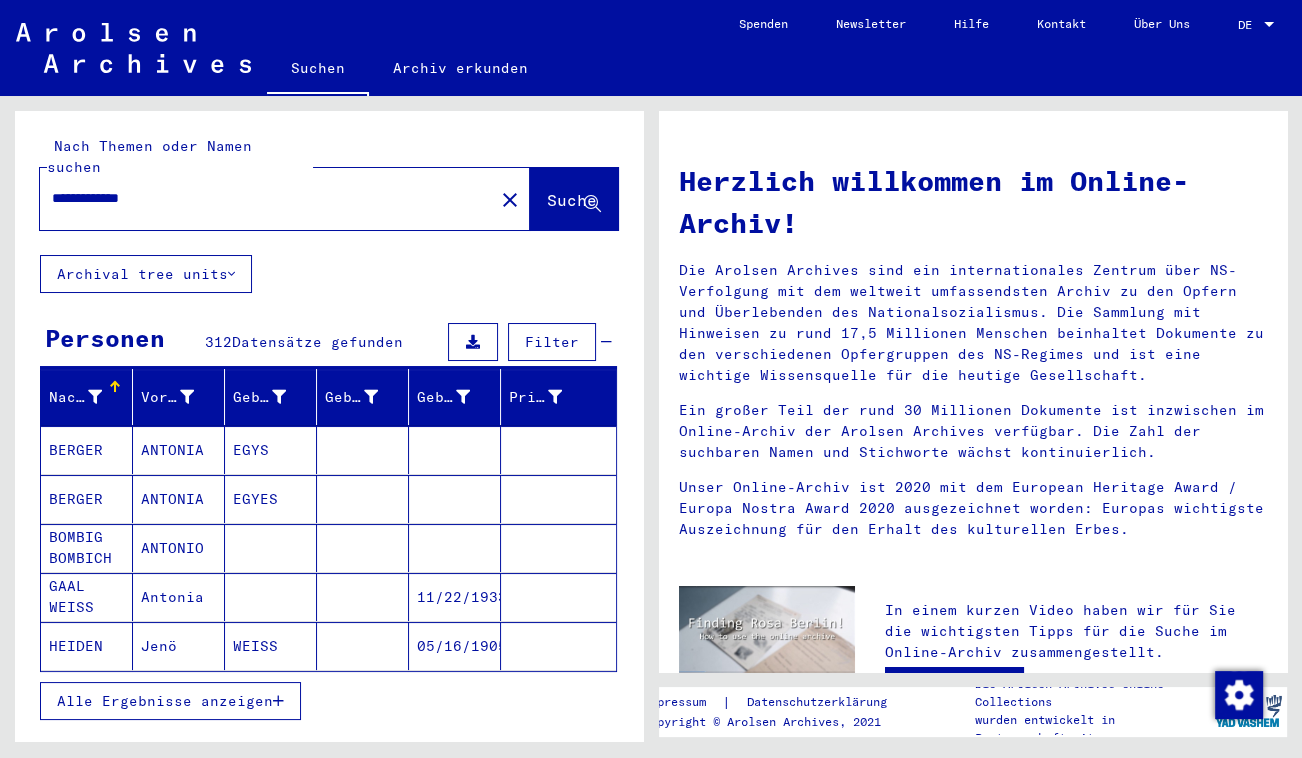 click on "Alle Ergebnisse anzeigen" at bounding box center (165, 701) 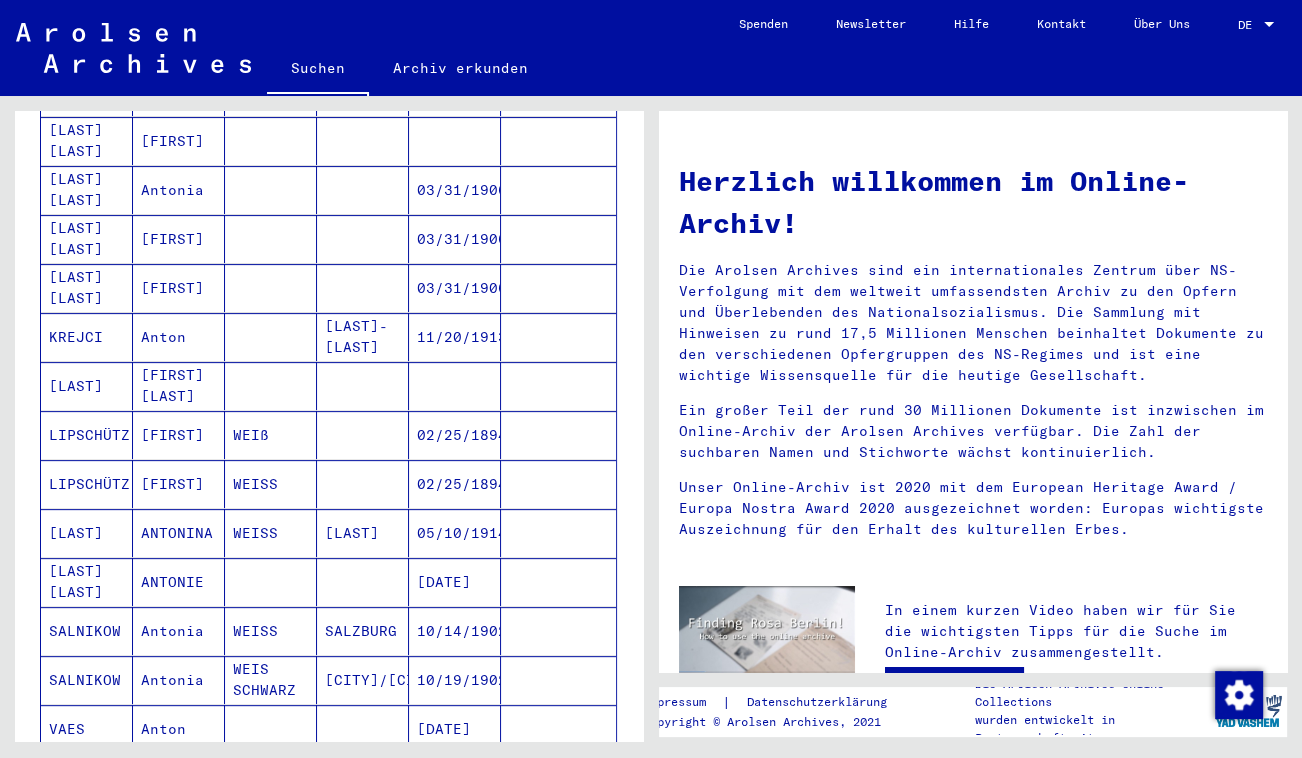 scroll, scrollTop: 636, scrollLeft: 0, axis: vertical 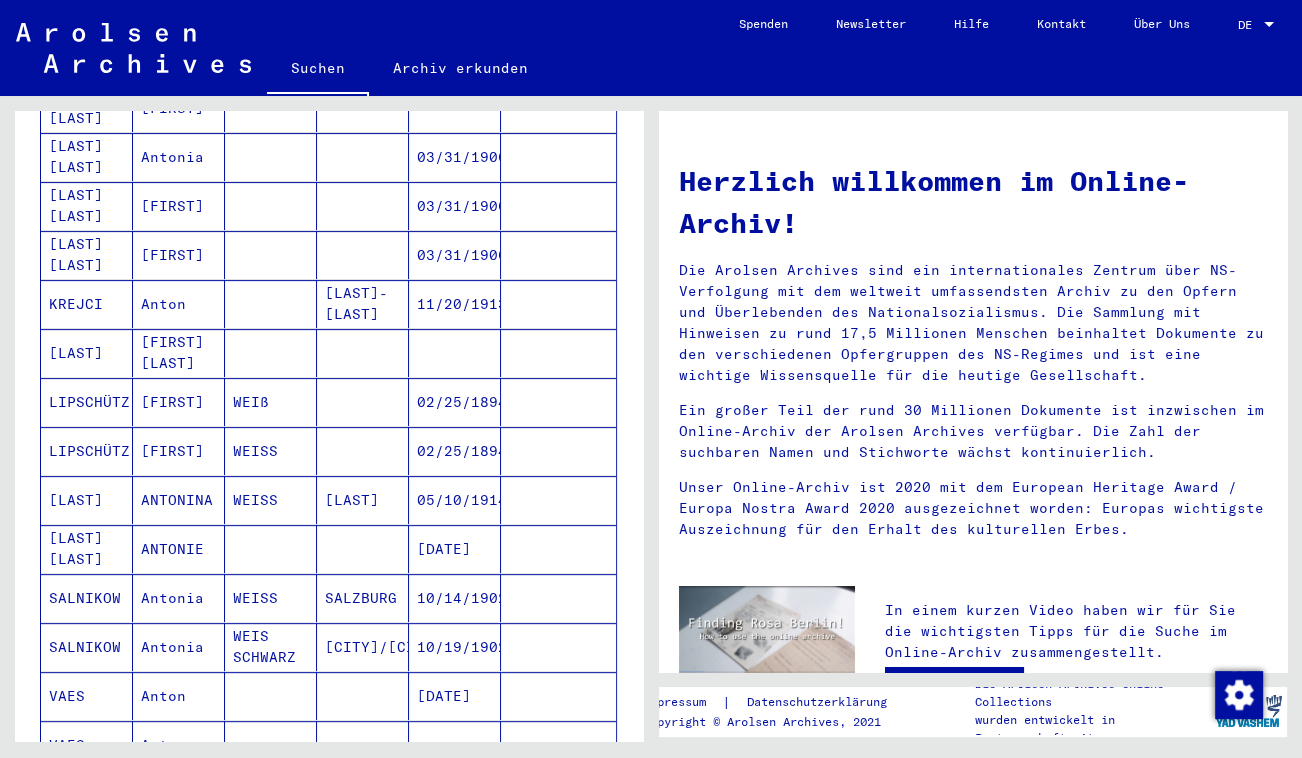 click at bounding box center [271, 598] 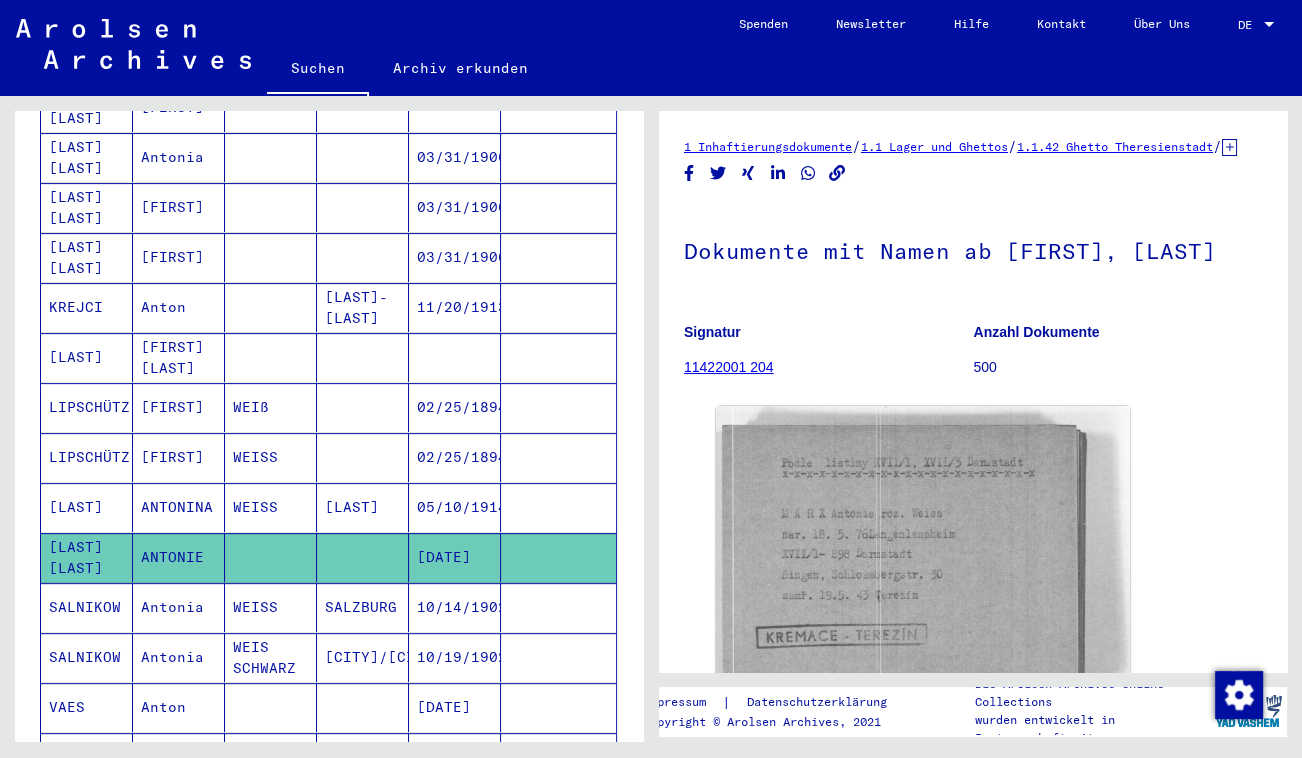 scroll, scrollTop: 0, scrollLeft: 0, axis: both 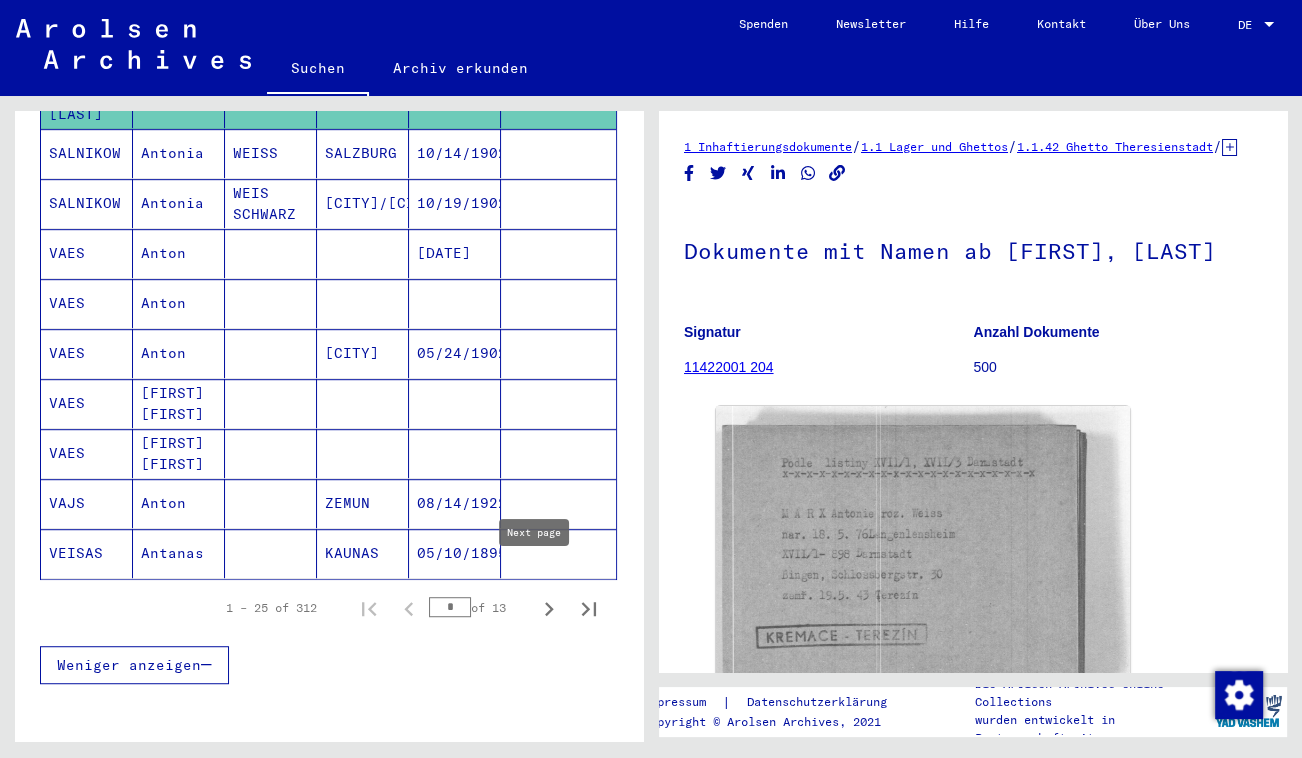 click 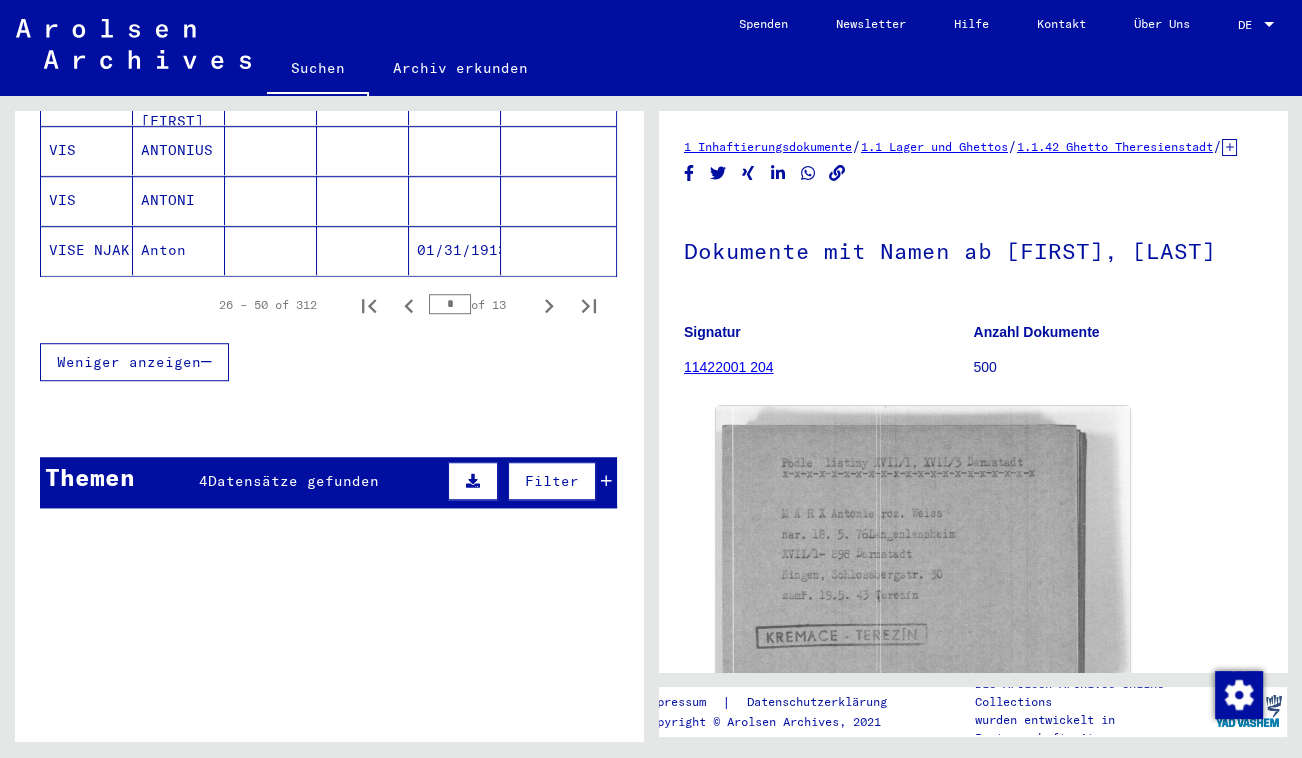 scroll, scrollTop: 1313, scrollLeft: 0, axis: vertical 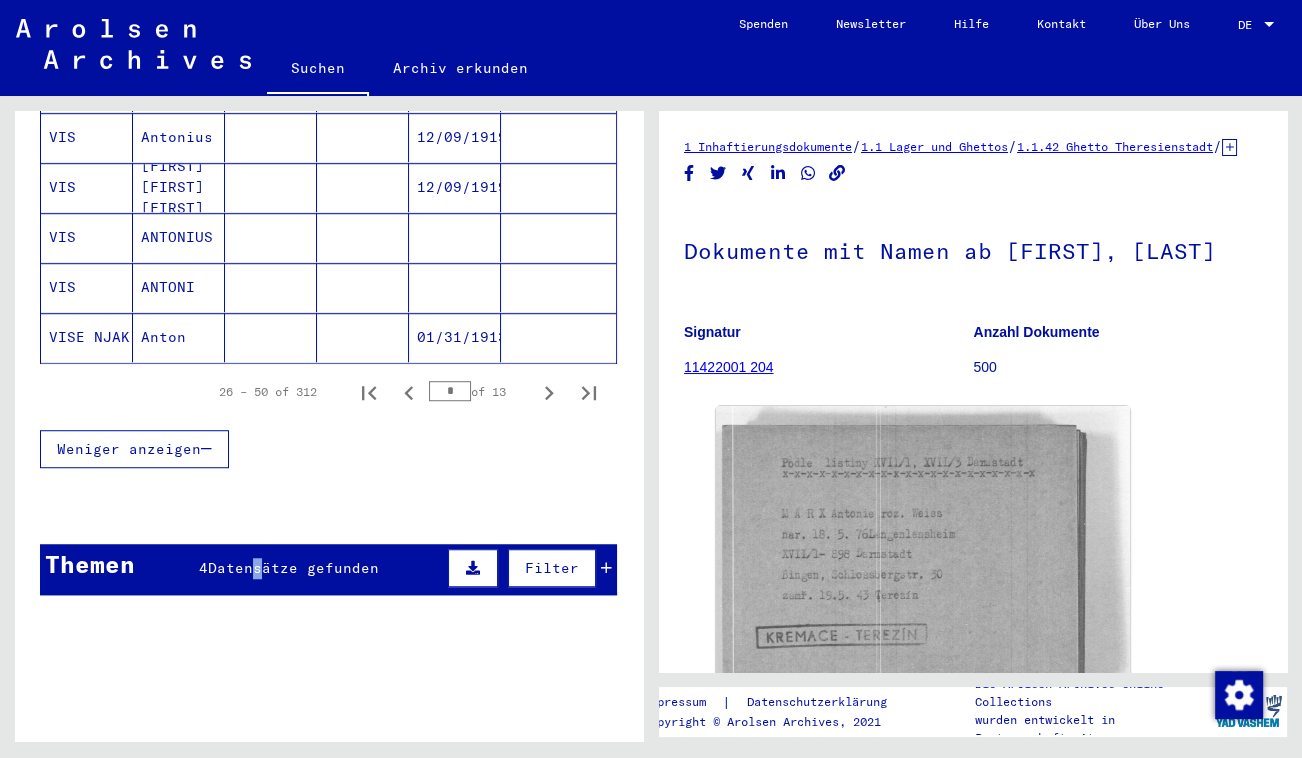 click on "Themen 4  Datensätze gefunden  Filter" at bounding box center [328, 569] 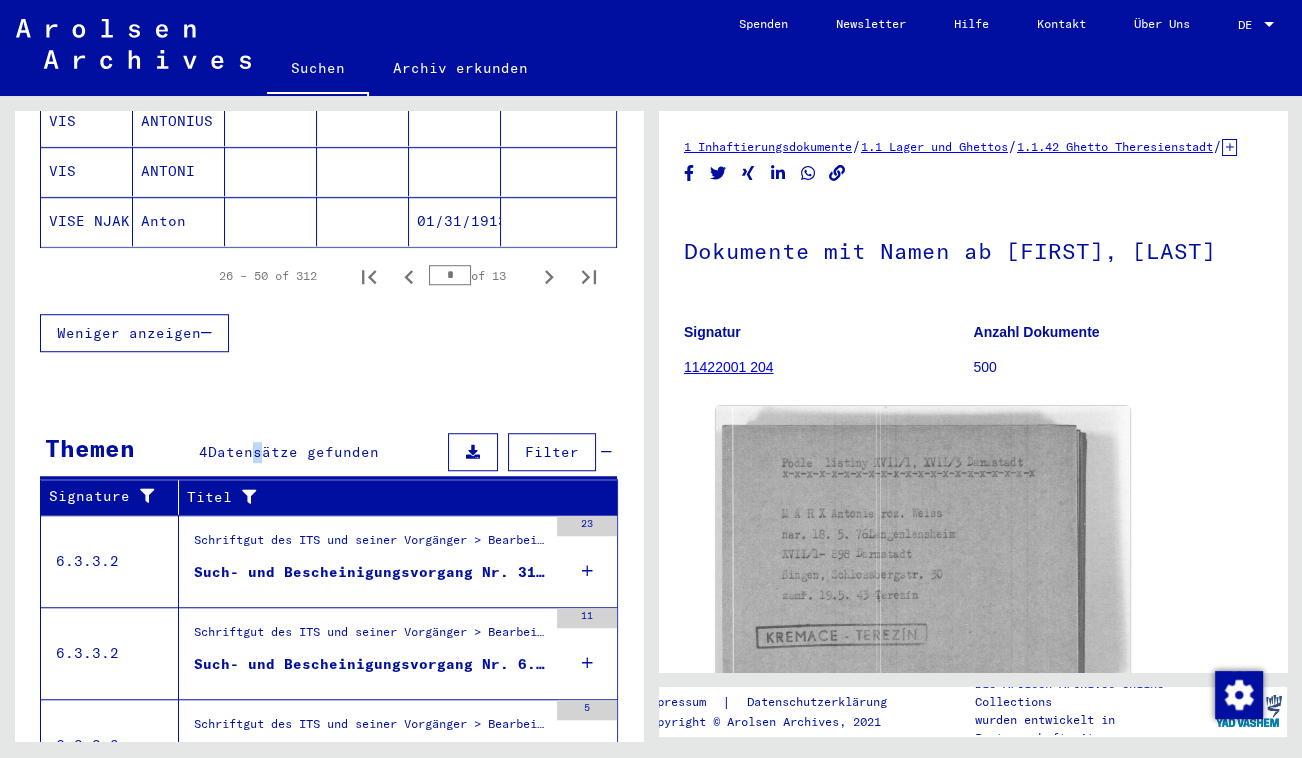 scroll, scrollTop: 1495, scrollLeft: 0, axis: vertical 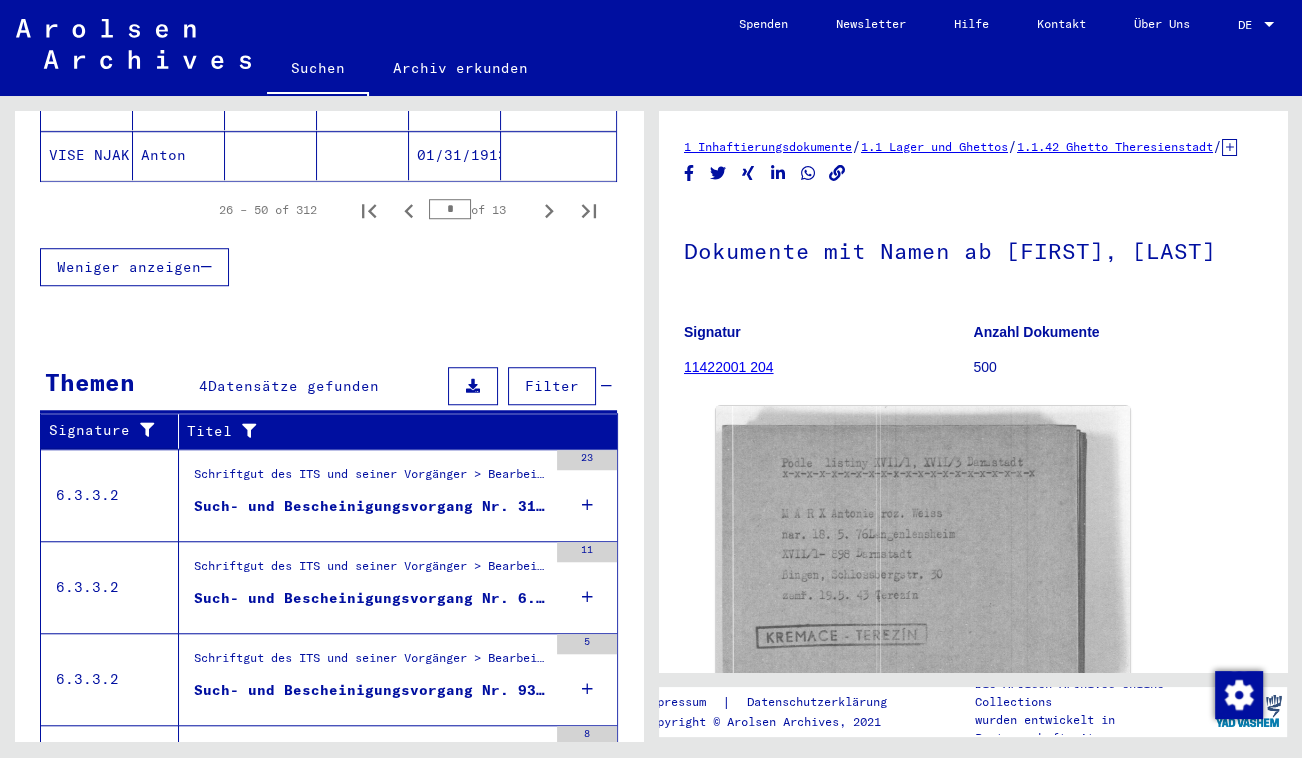 click on "Such- und Bescheinigungsvorgang Nr. 314.034 für MARX, ANTONIE geboren 19.05.1876 oder18.05.1876" at bounding box center [370, 506] 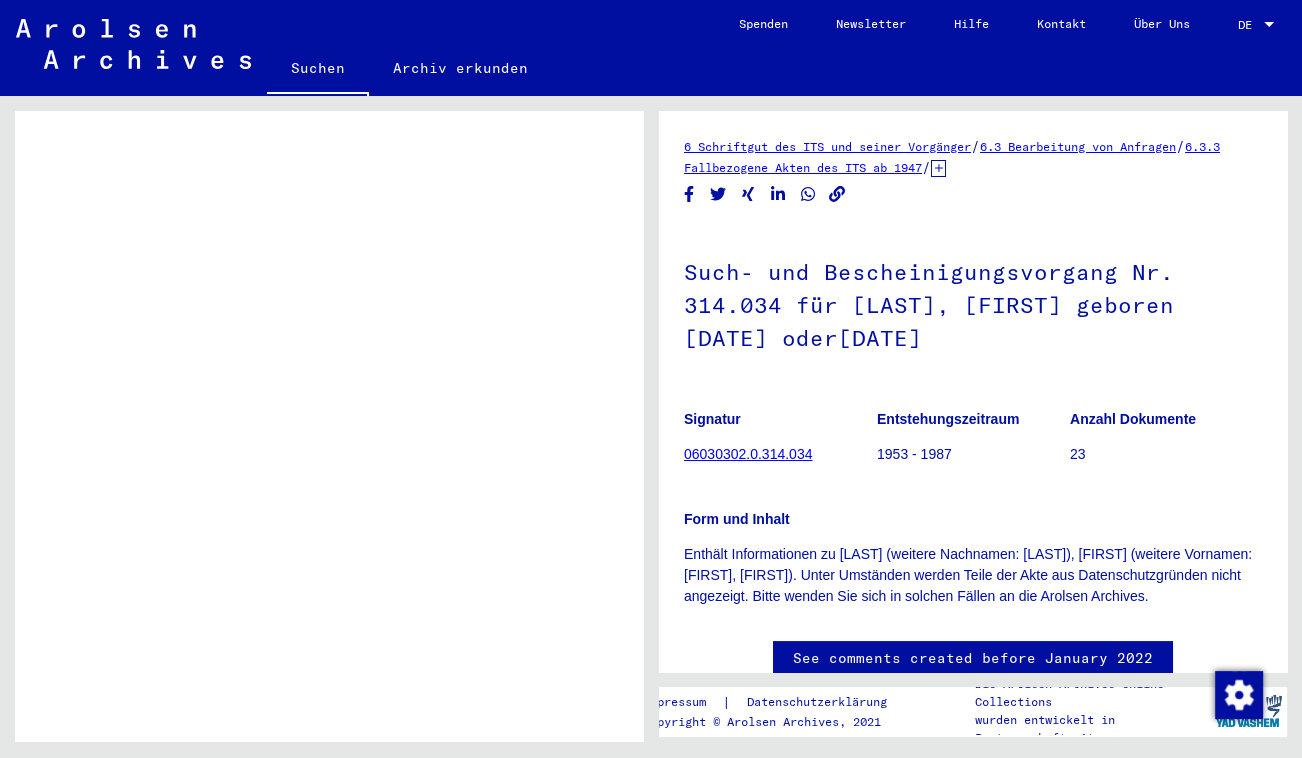 scroll, scrollTop: 0, scrollLeft: 0, axis: both 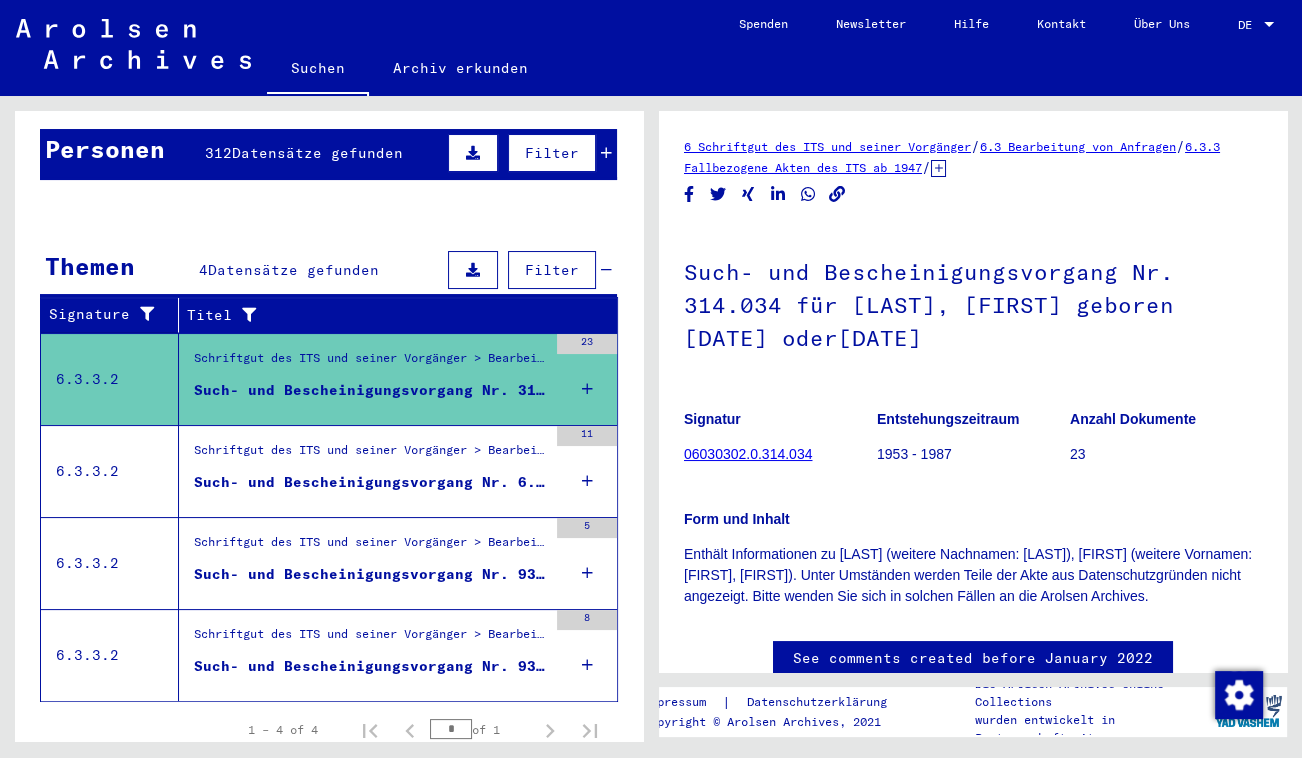 click at bounding box center (363, 461) 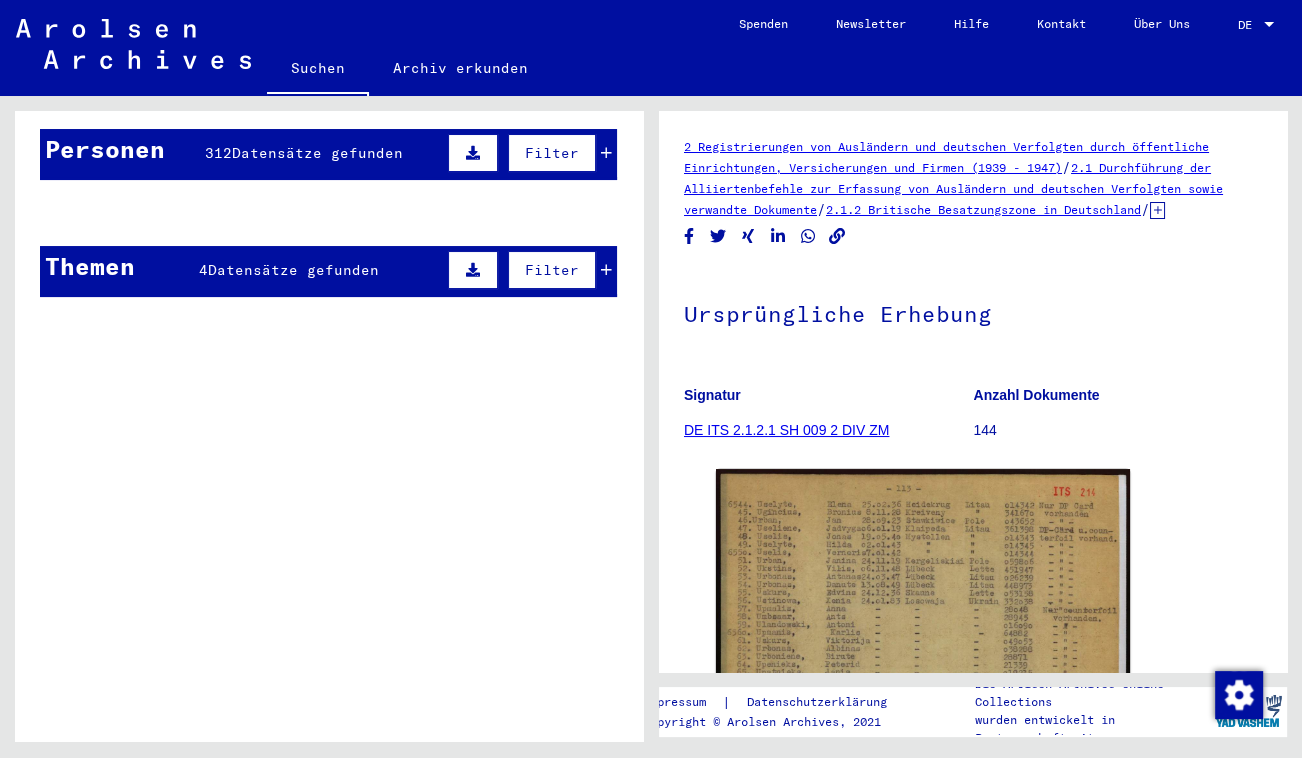 scroll, scrollTop: 0, scrollLeft: 0, axis: both 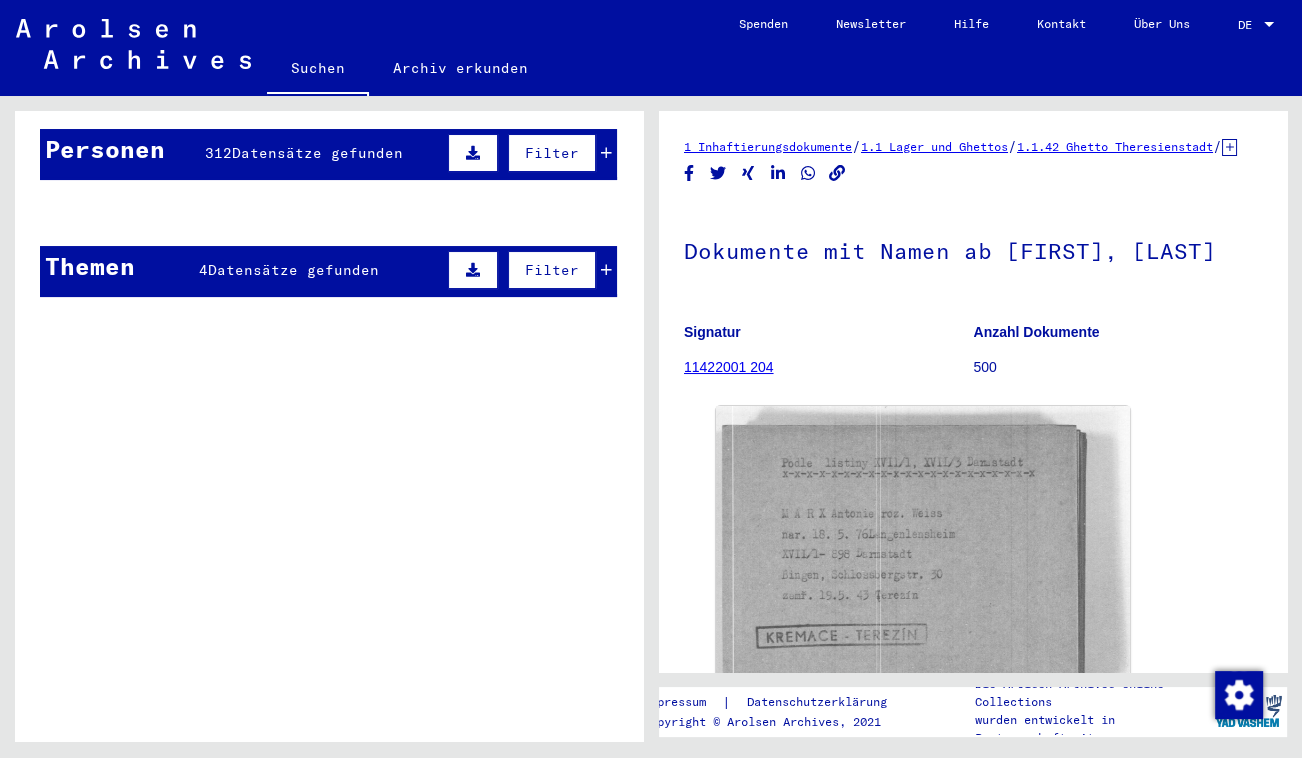 click at bounding box center (271, 311) 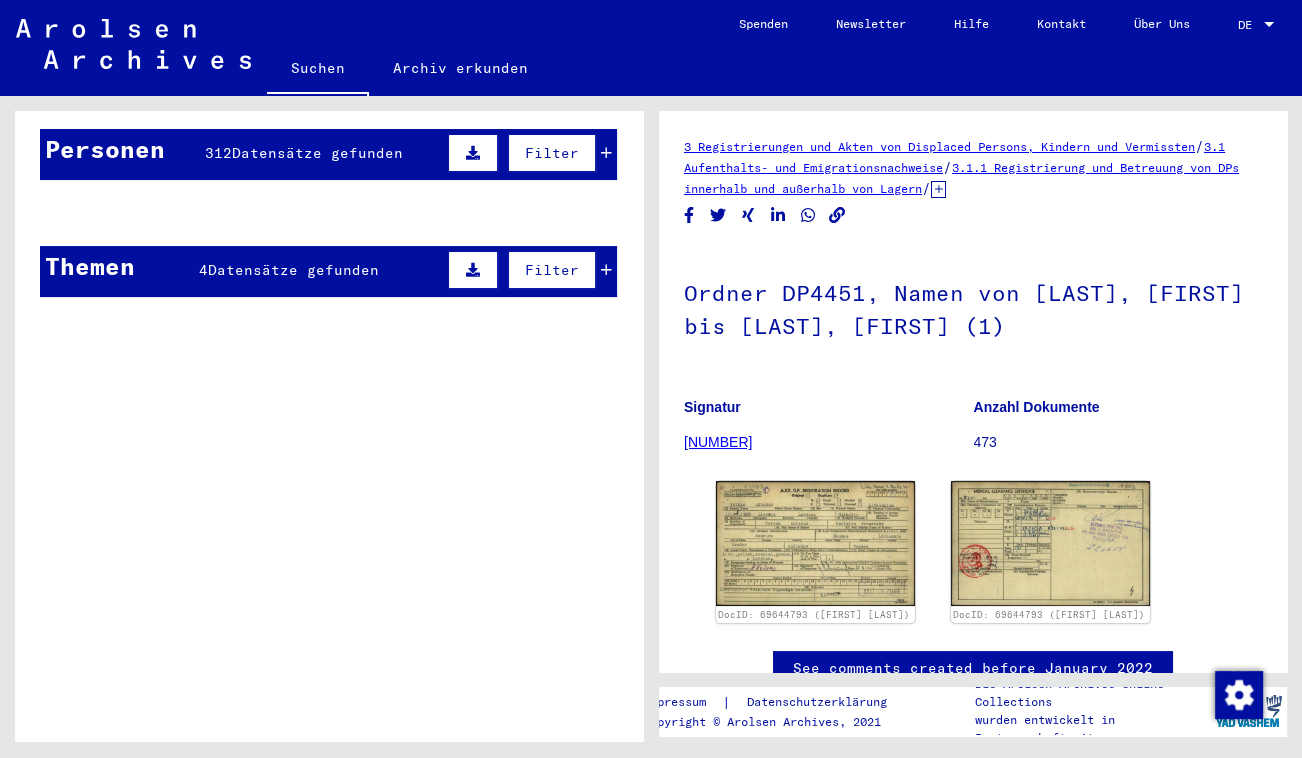 scroll, scrollTop: 0, scrollLeft: 0, axis: both 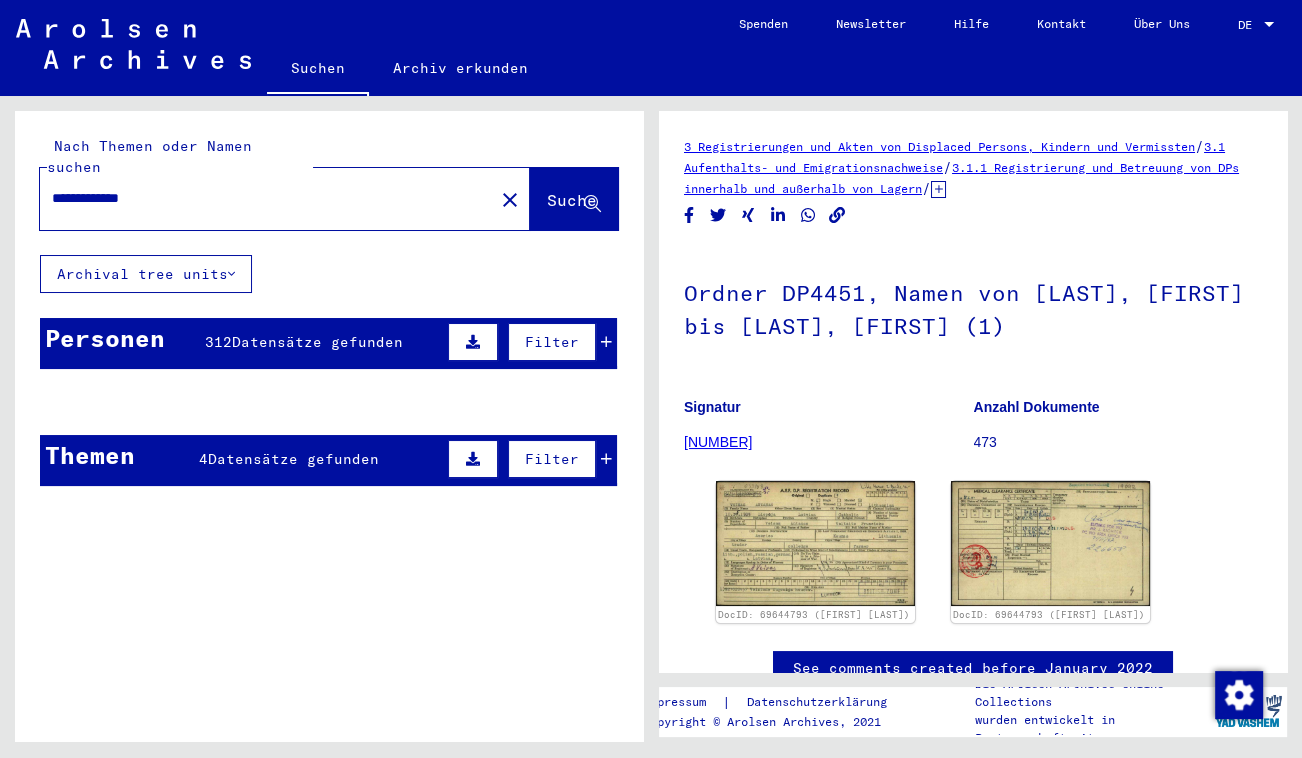 click 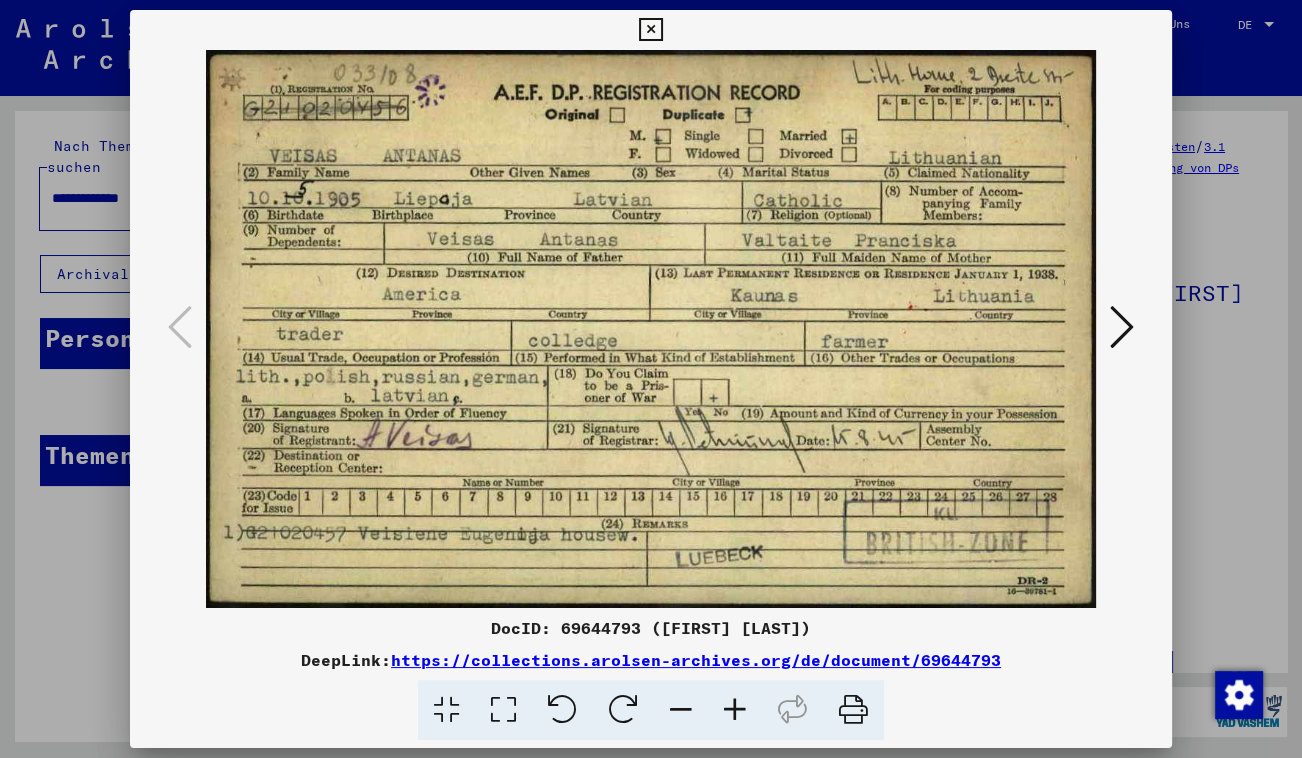 click at bounding box center (650, 30) 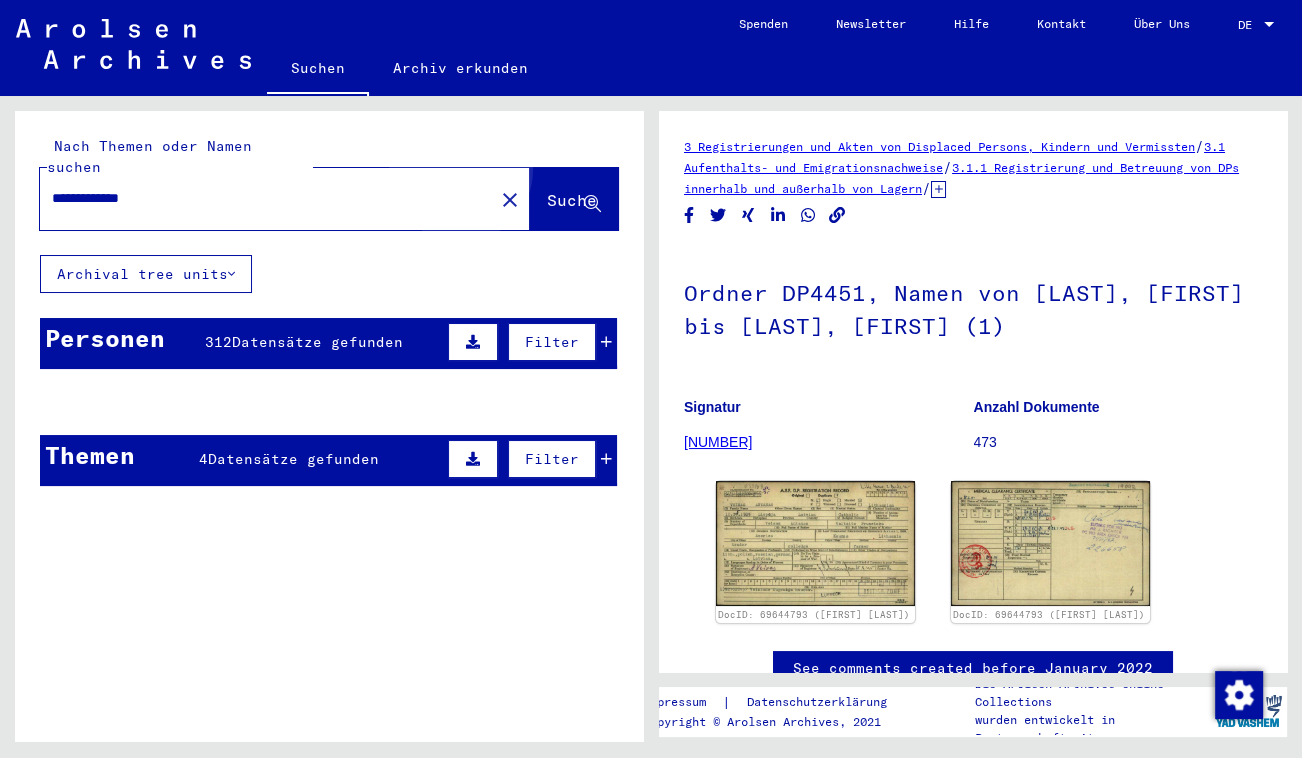 click on "Suche" 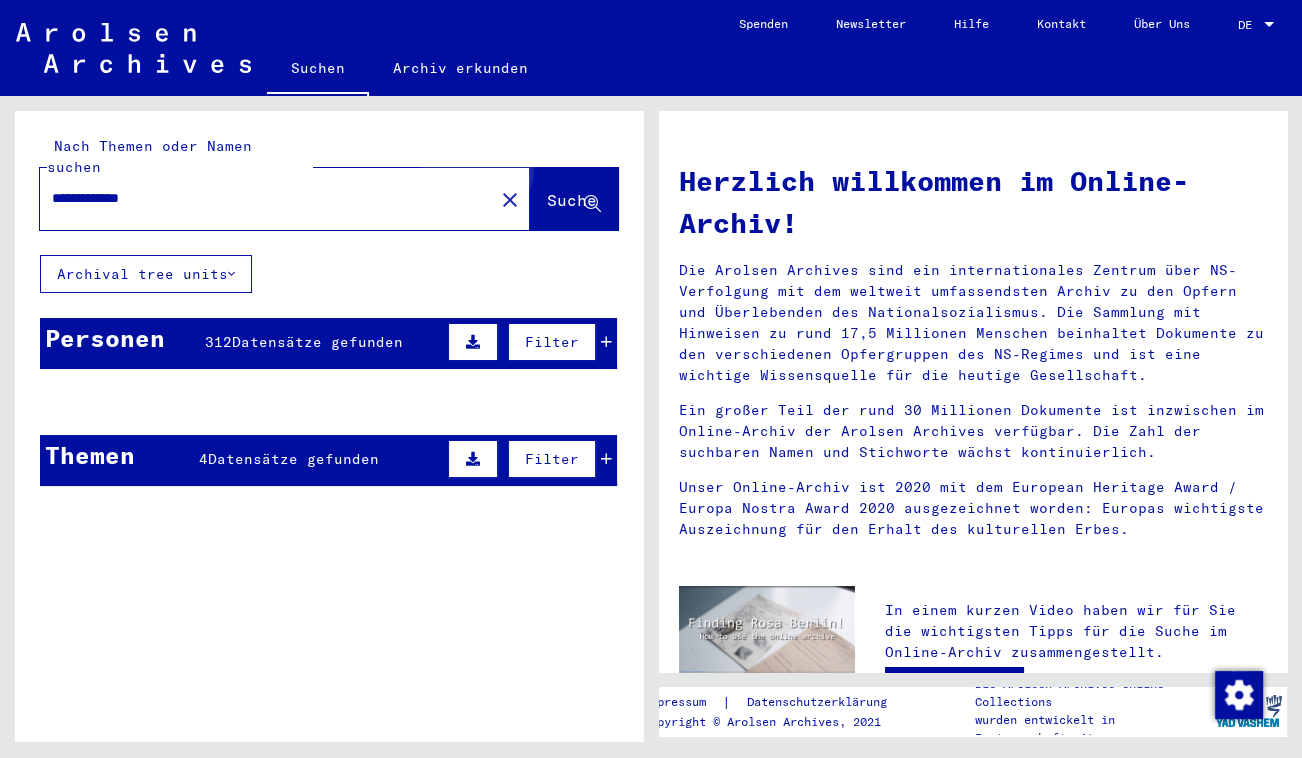 click on "Suche" 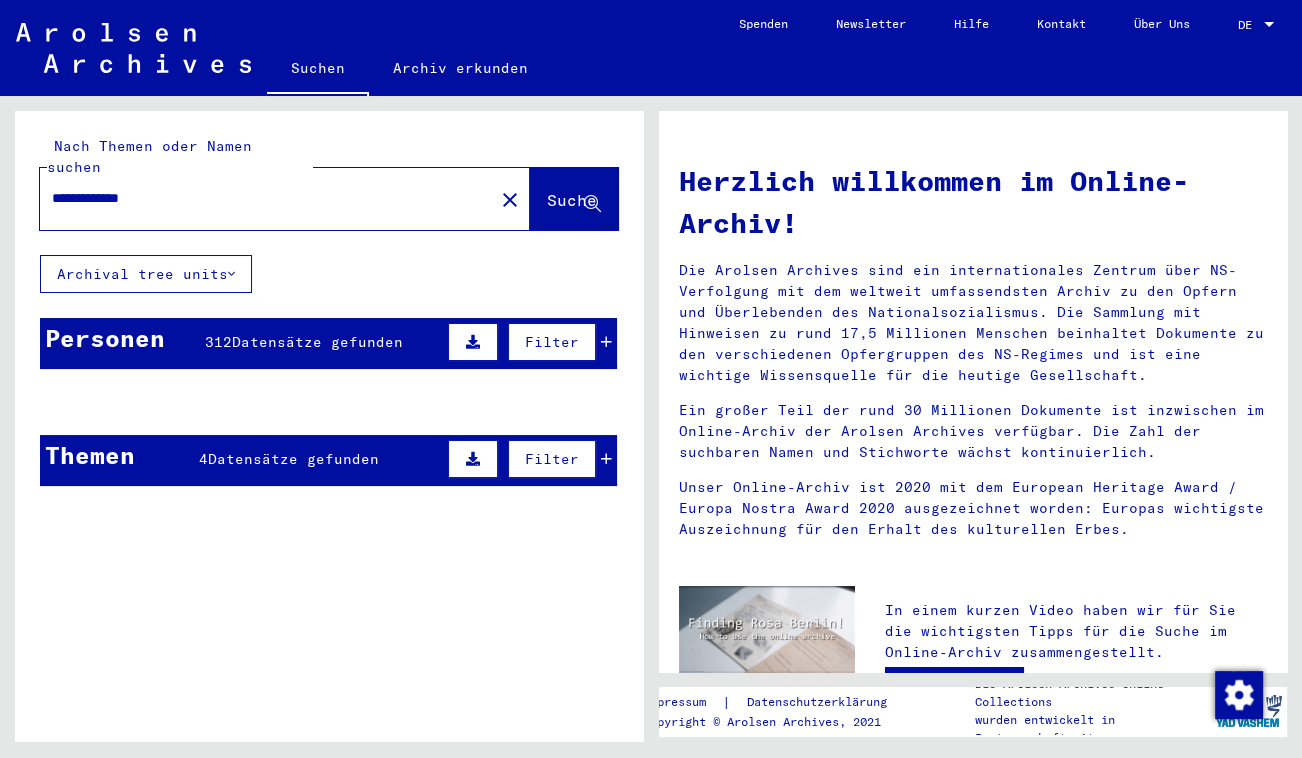 click at bounding box center [271, 548] 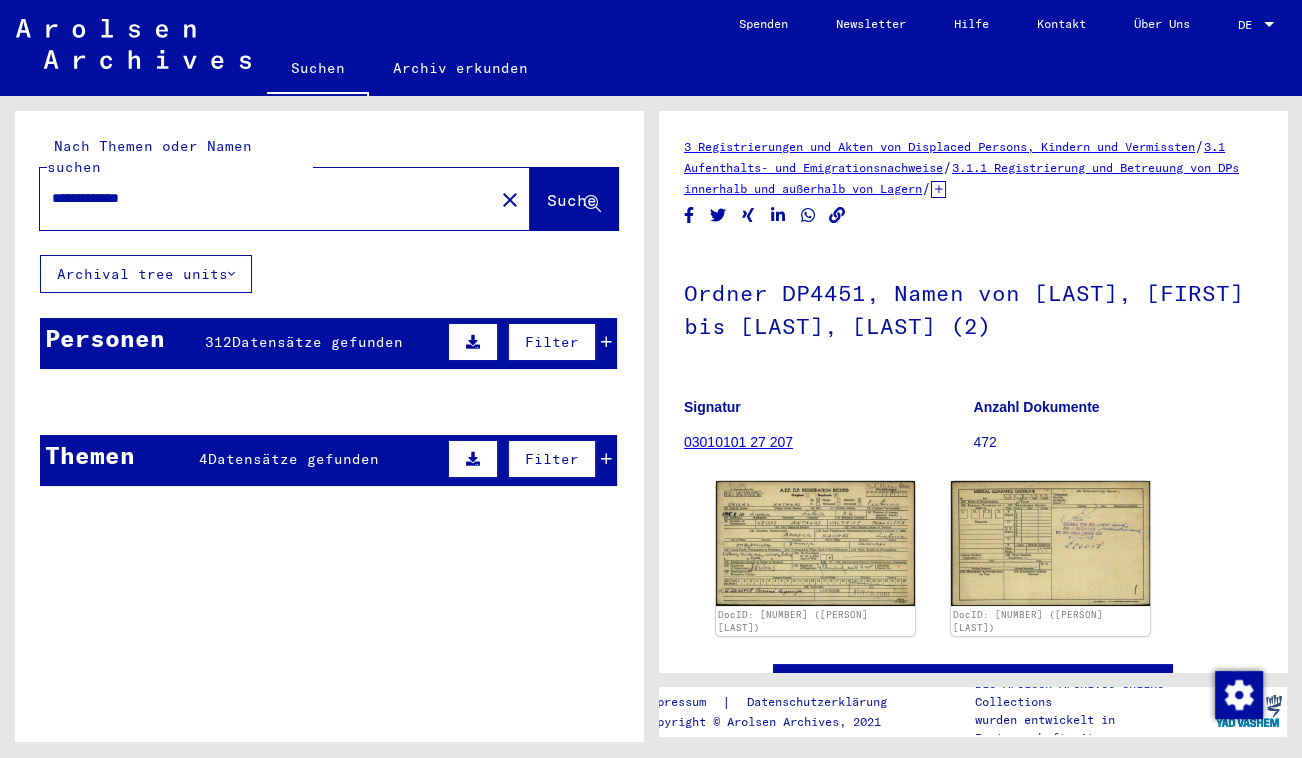 scroll, scrollTop: 0, scrollLeft: 0, axis: both 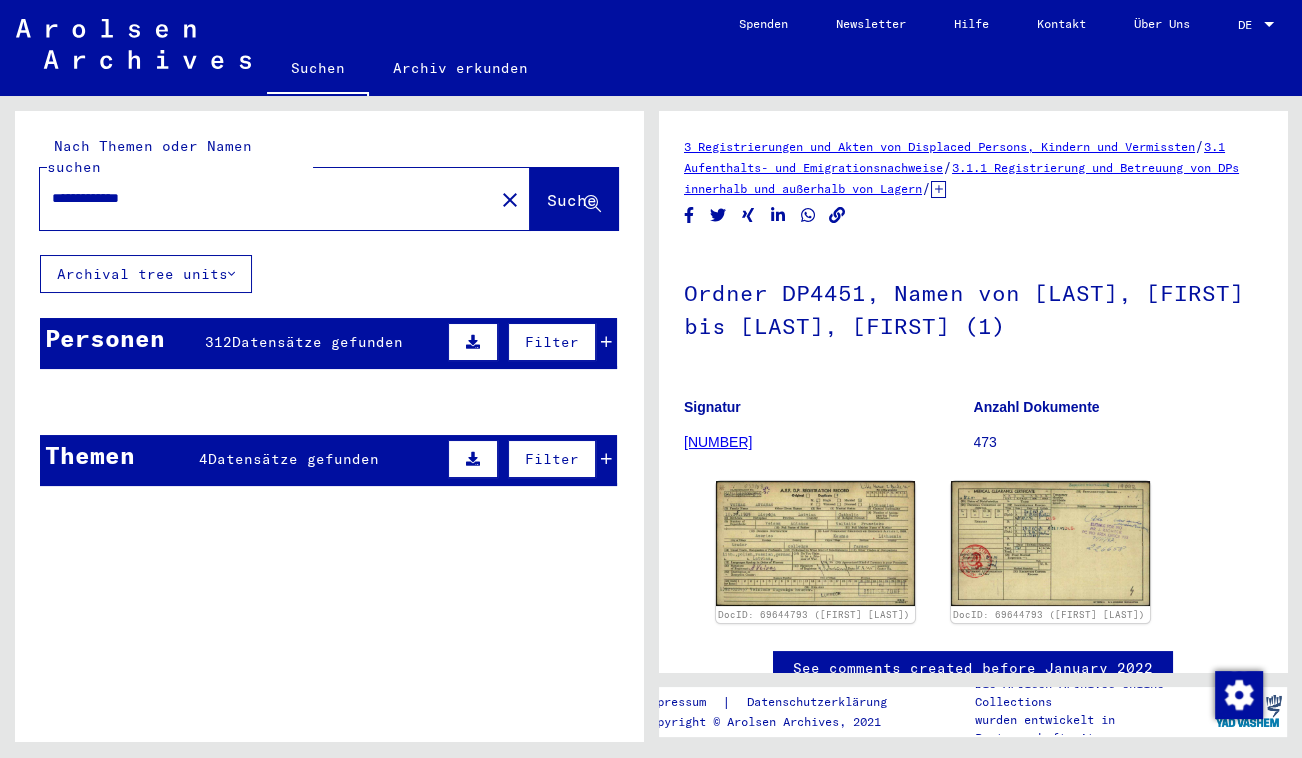 click 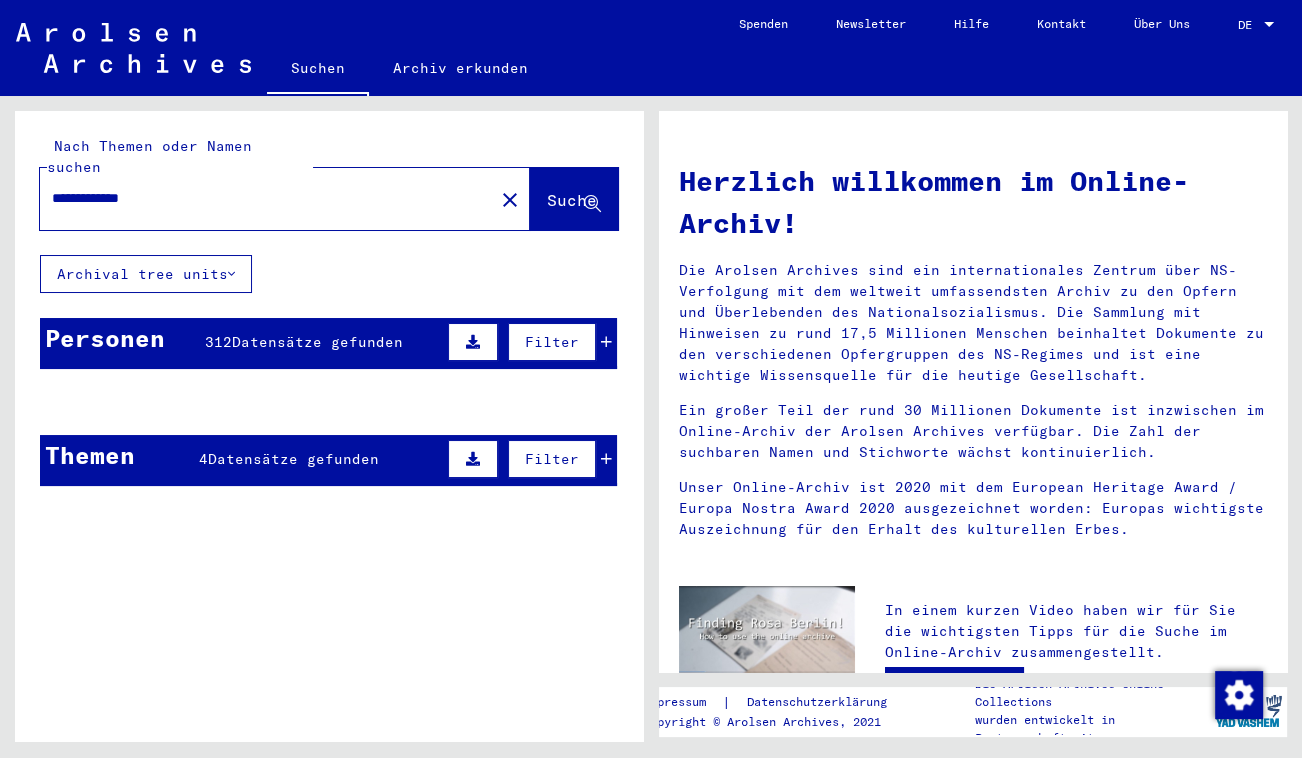 click on "Suche" 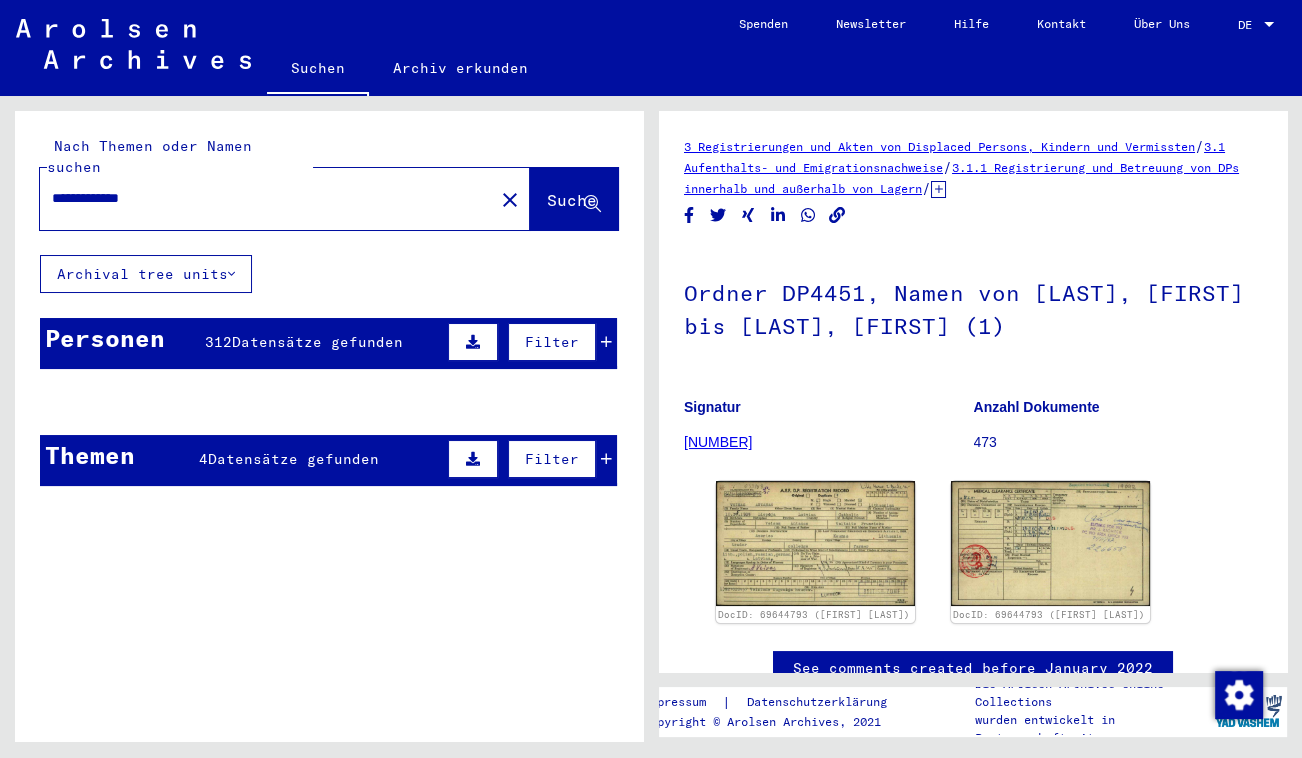 click on "Datensätze gefunden" at bounding box center [317, 342] 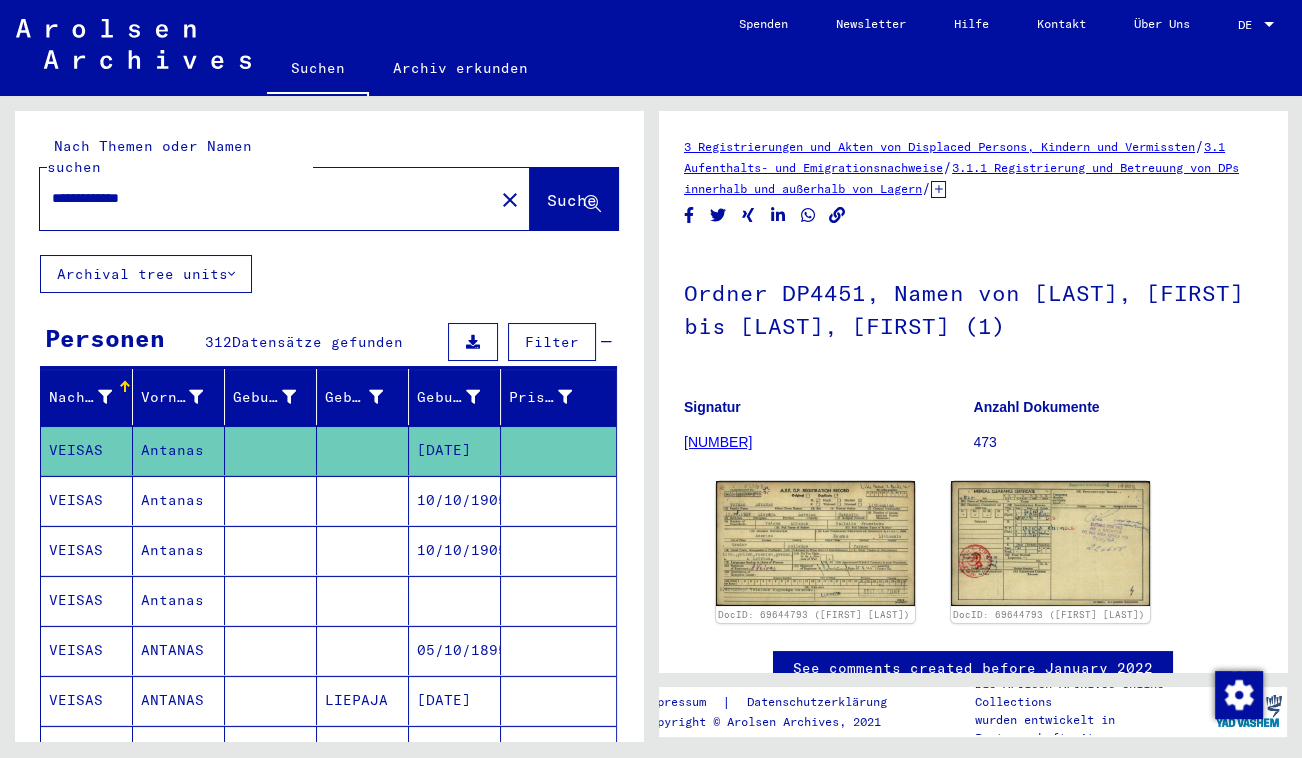 click at bounding box center [606, 342] 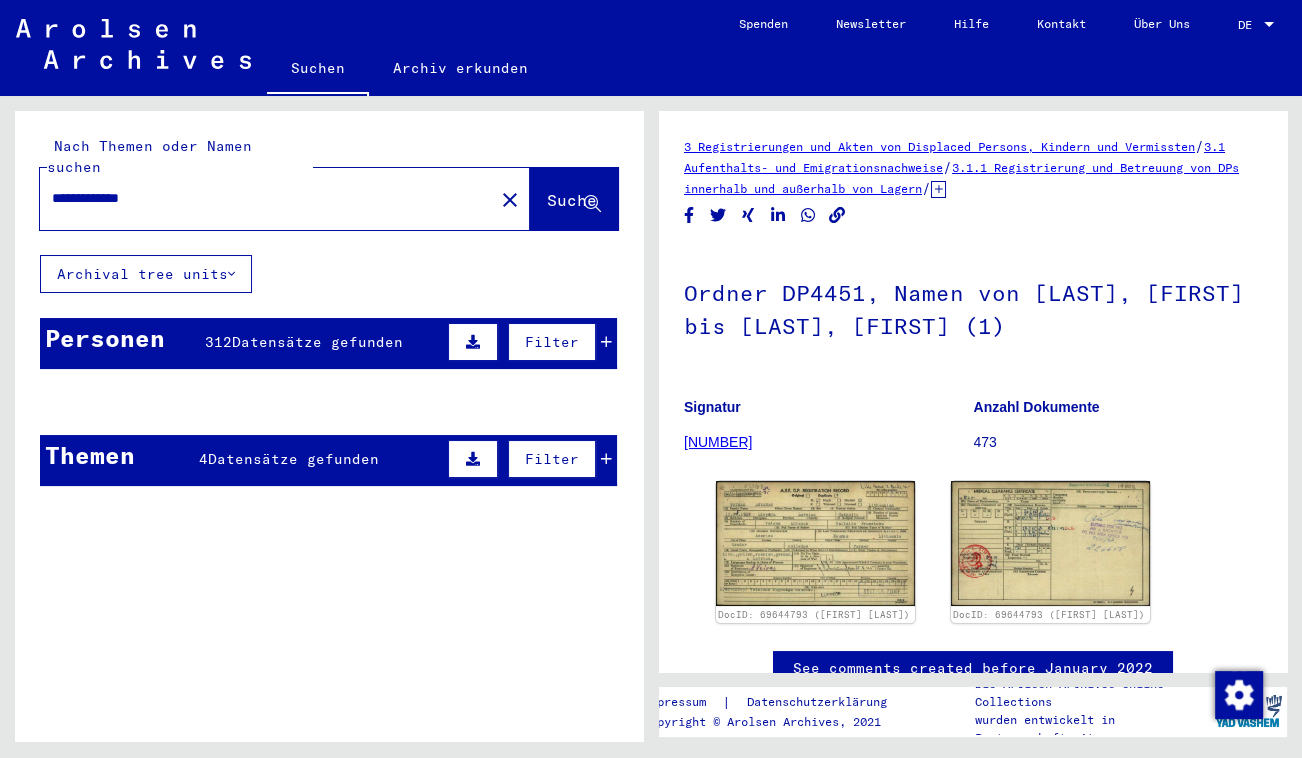 click 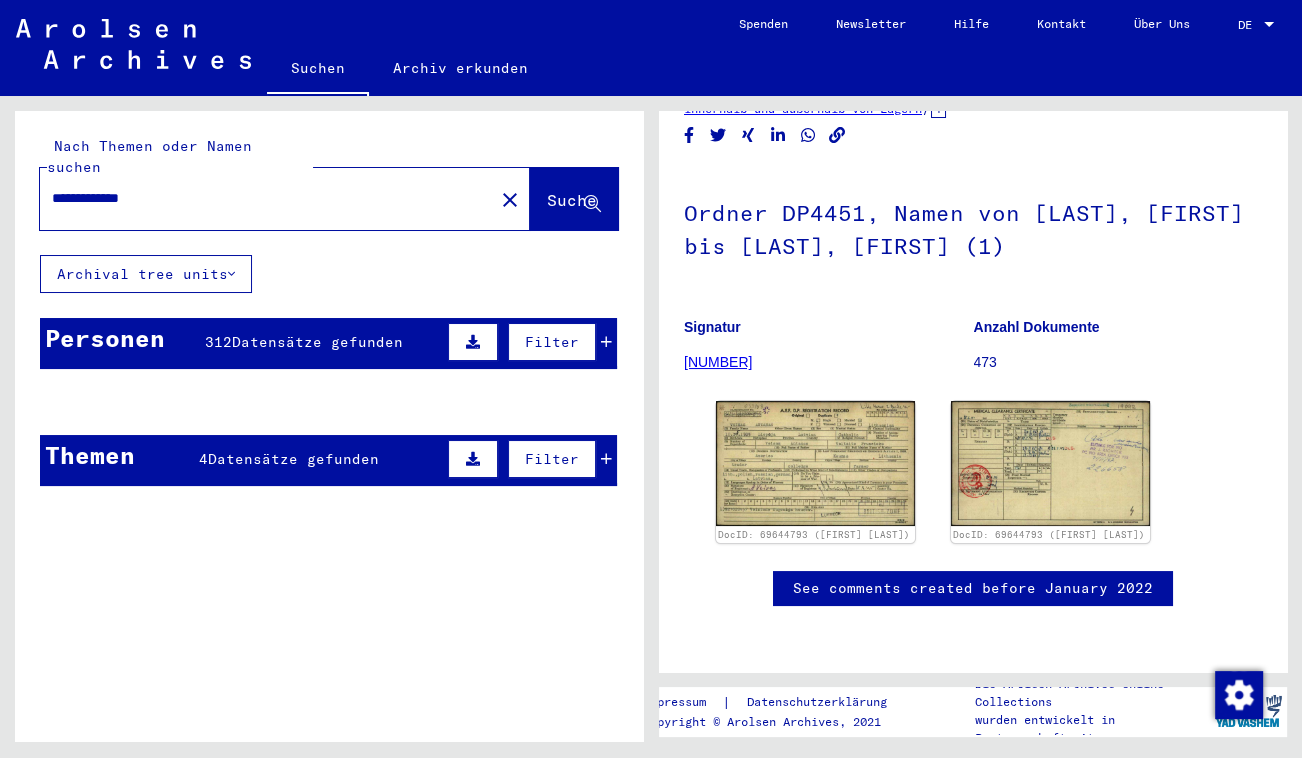 click on "Datensätze gefunden" at bounding box center [317, 342] 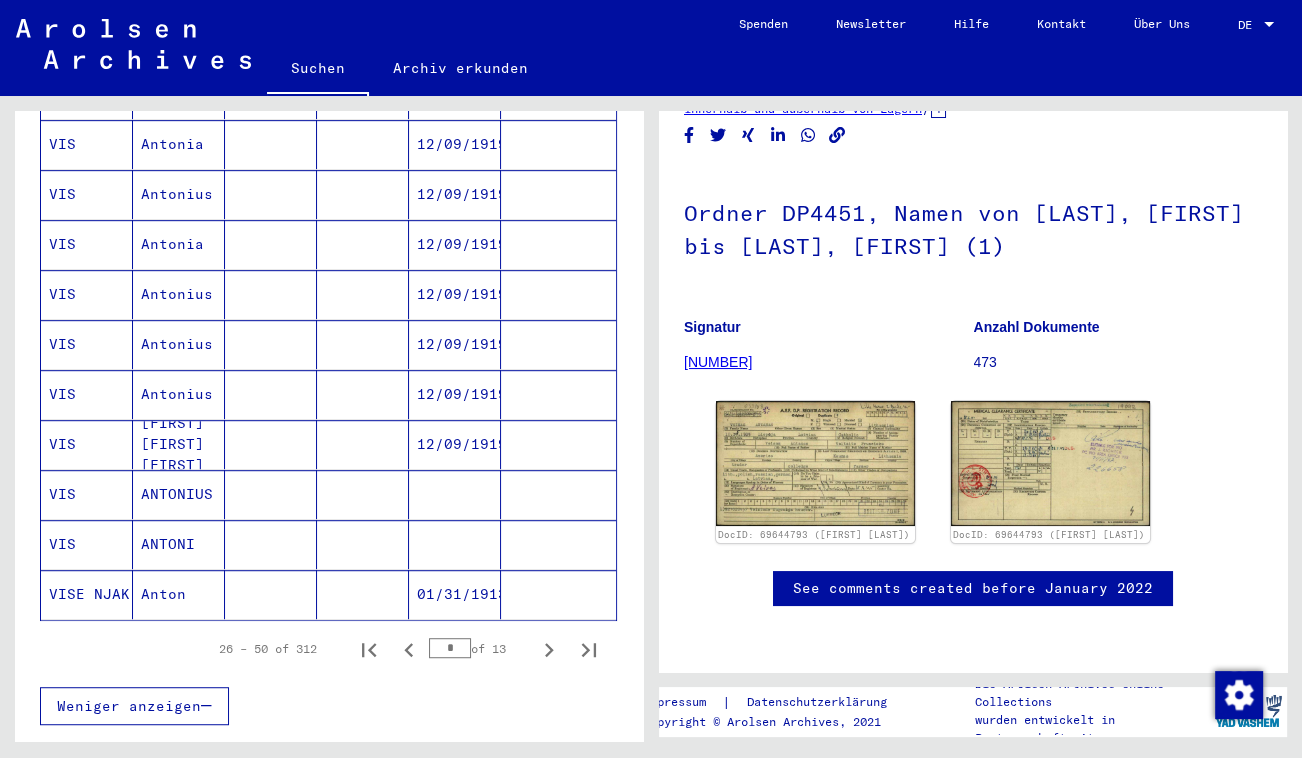 scroll, scrollTop: 1090, scrollLeft: 0, axis: vertical 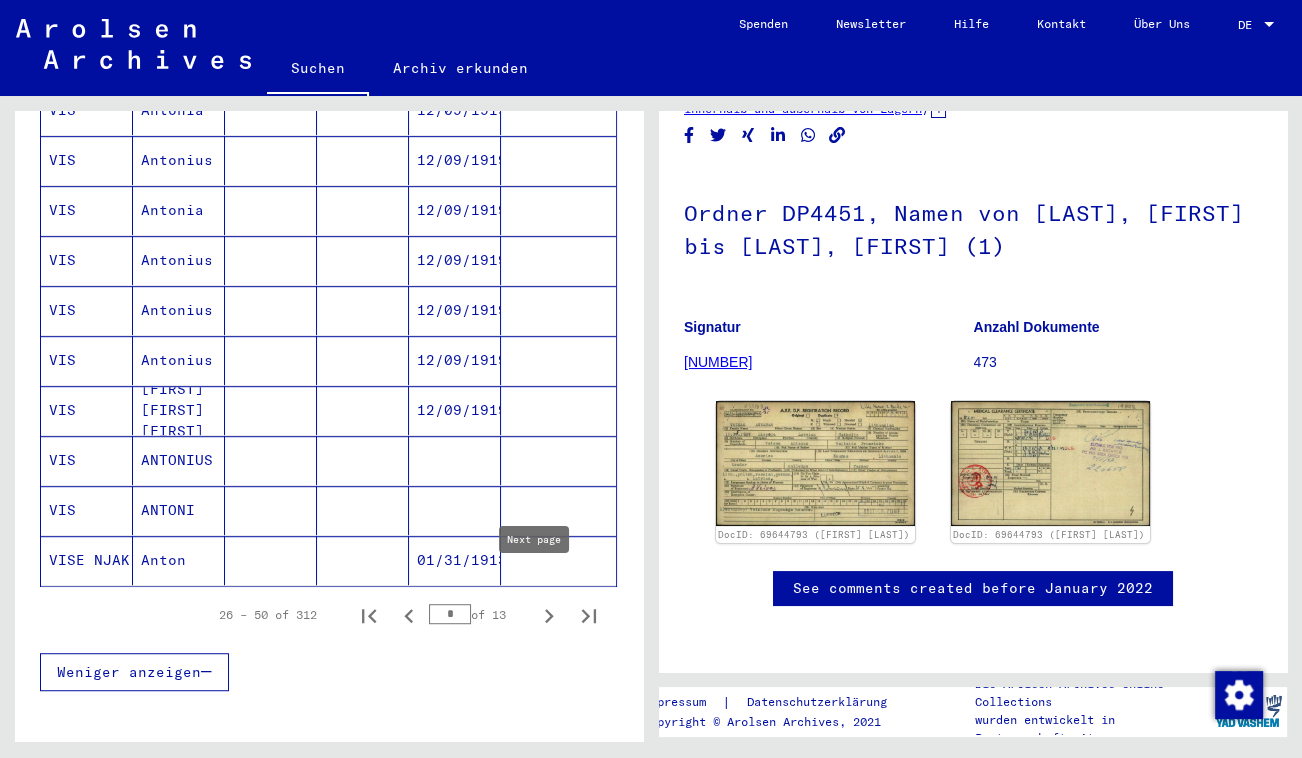 click 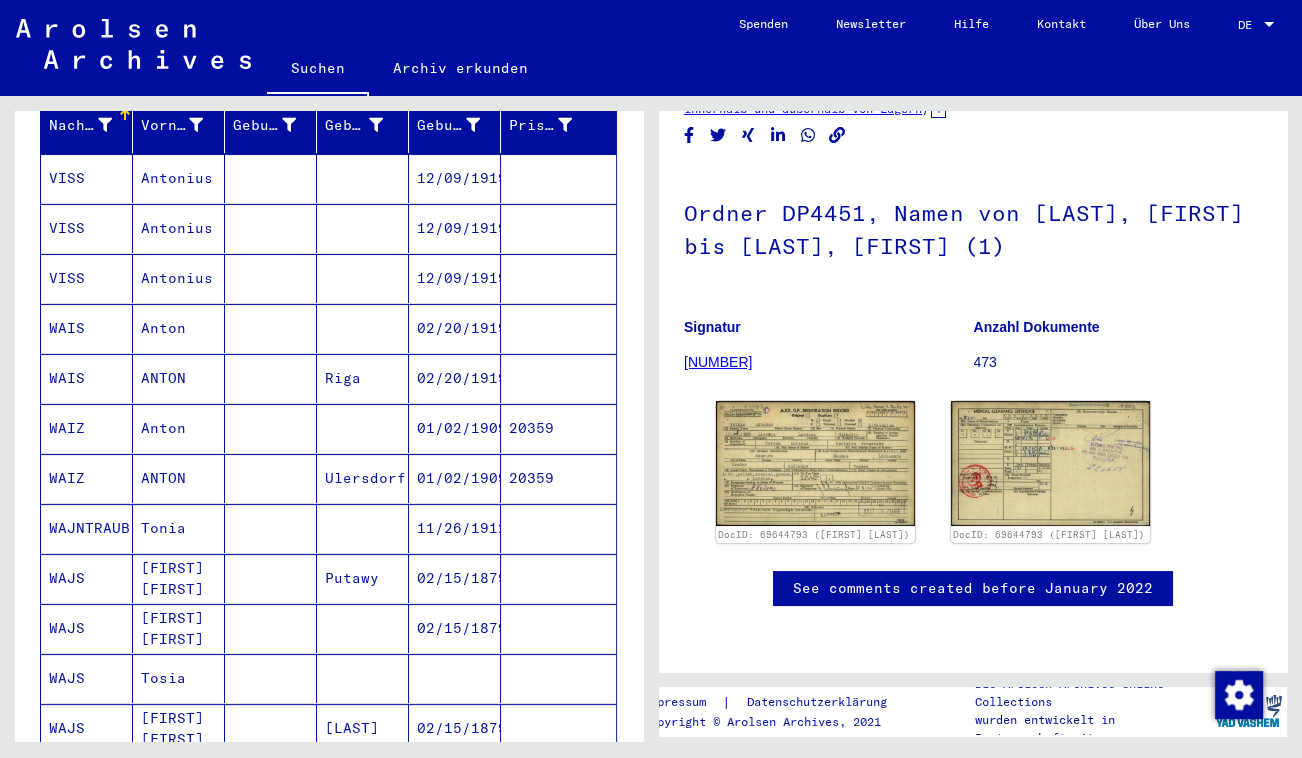 click on "Julian Antoni" at bounding box center (179, 628) 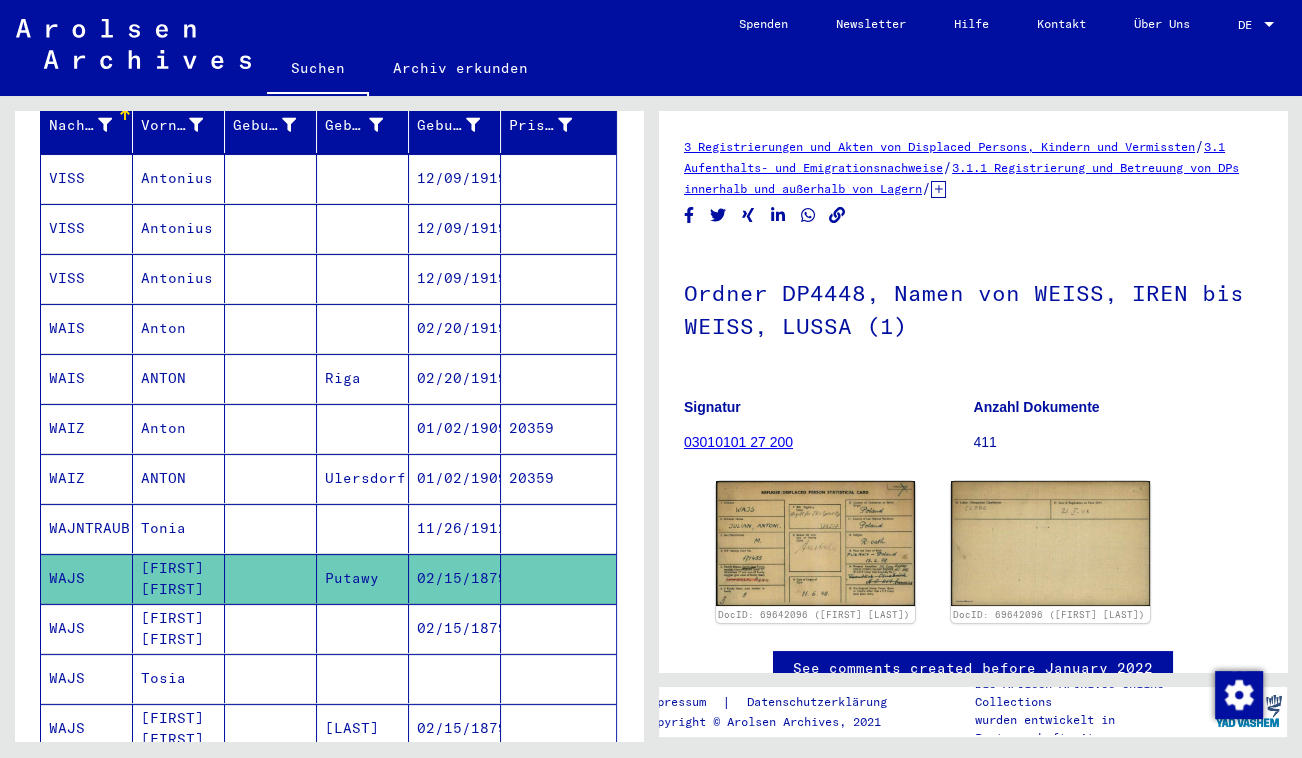 scroll, scrollTop: 0, scrollLeft: 0, axis: both 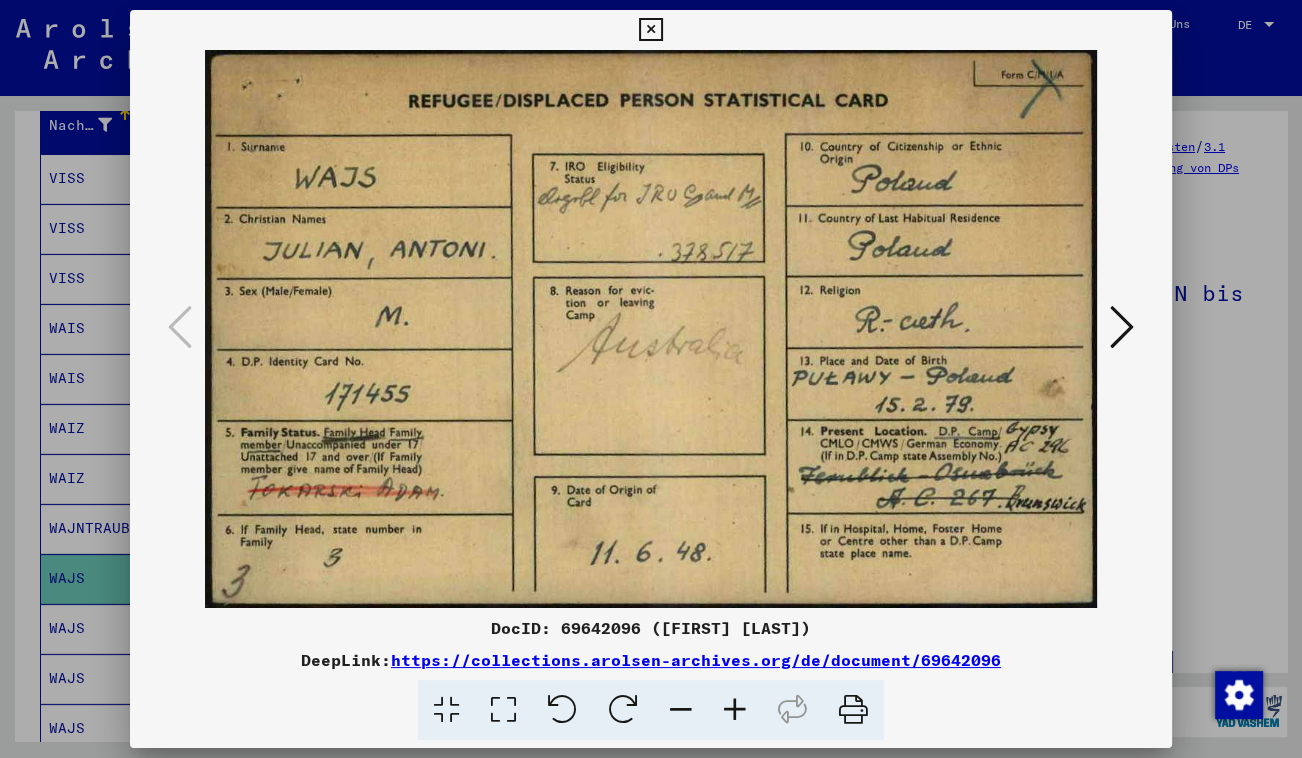 click at bounding box center [650, 30] 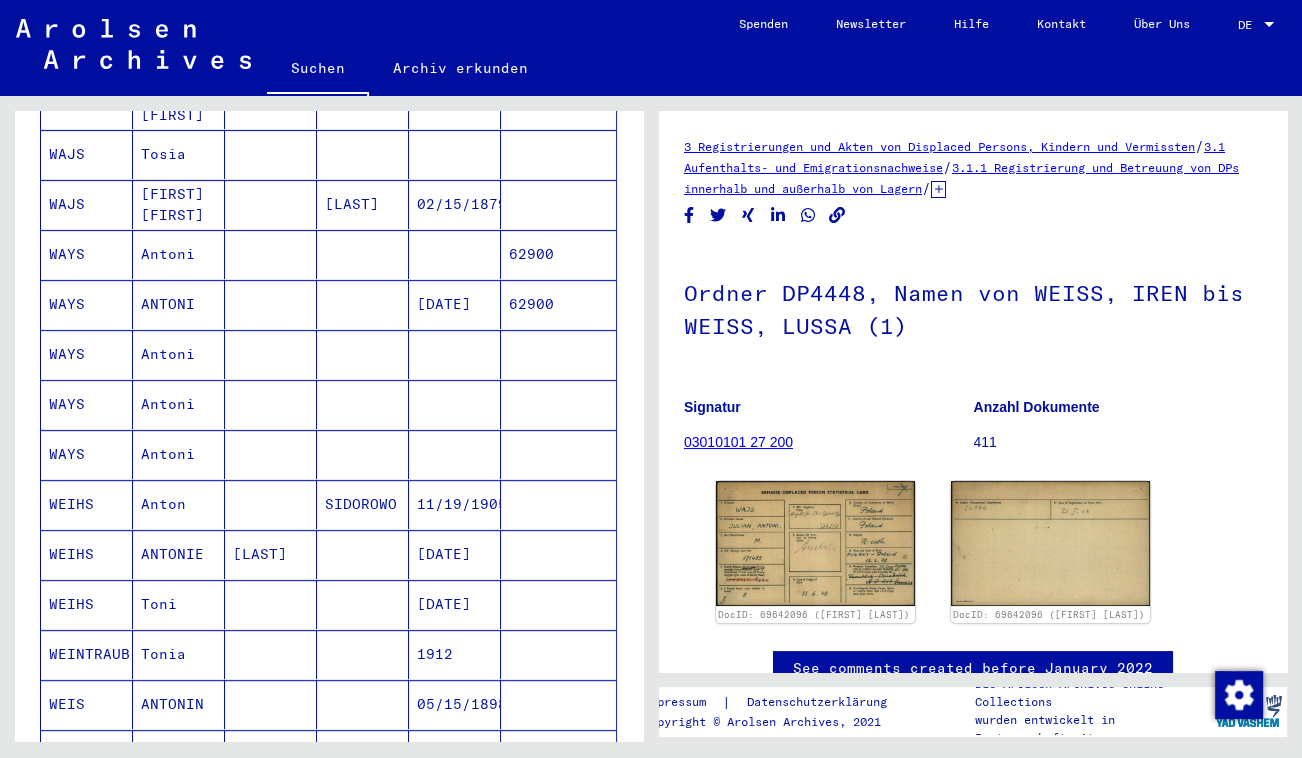 scroll, scrollTop: 818, scrollLeft: 0, axis: vertical 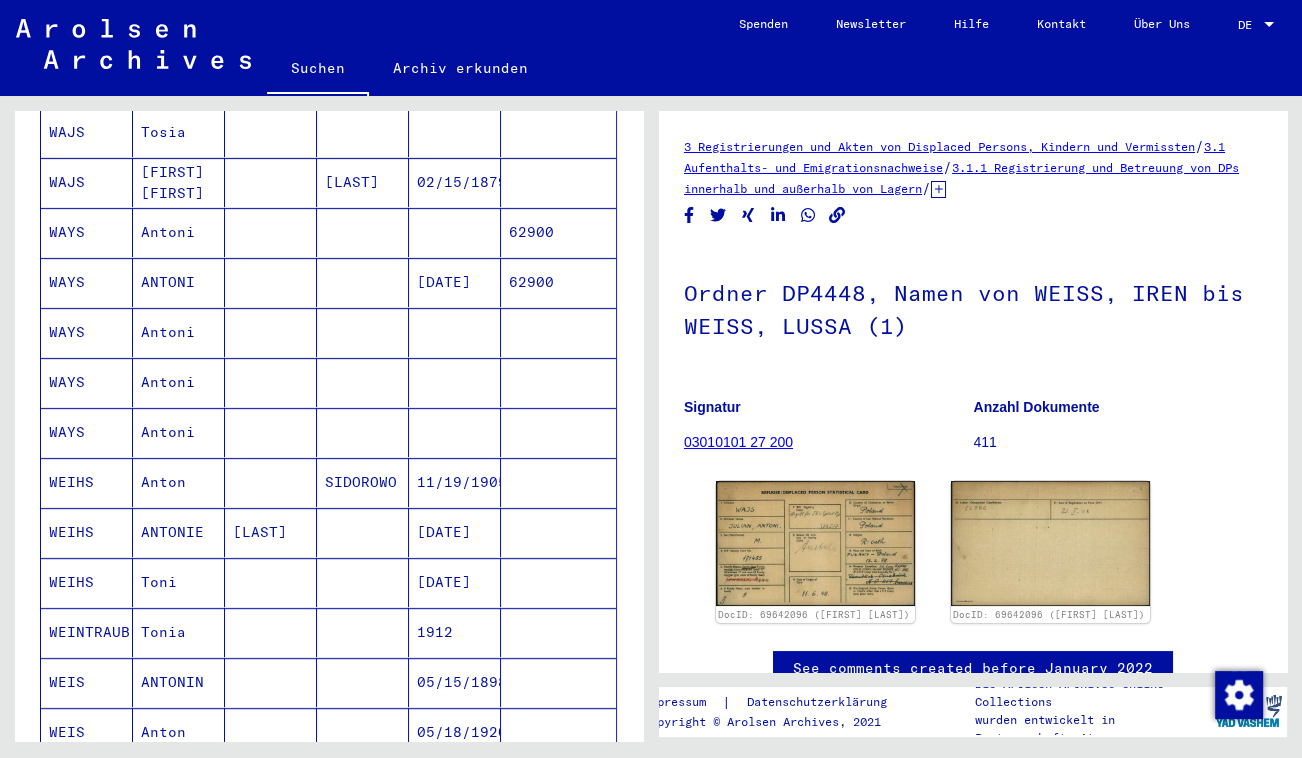 click at bounding box center [363, 582] 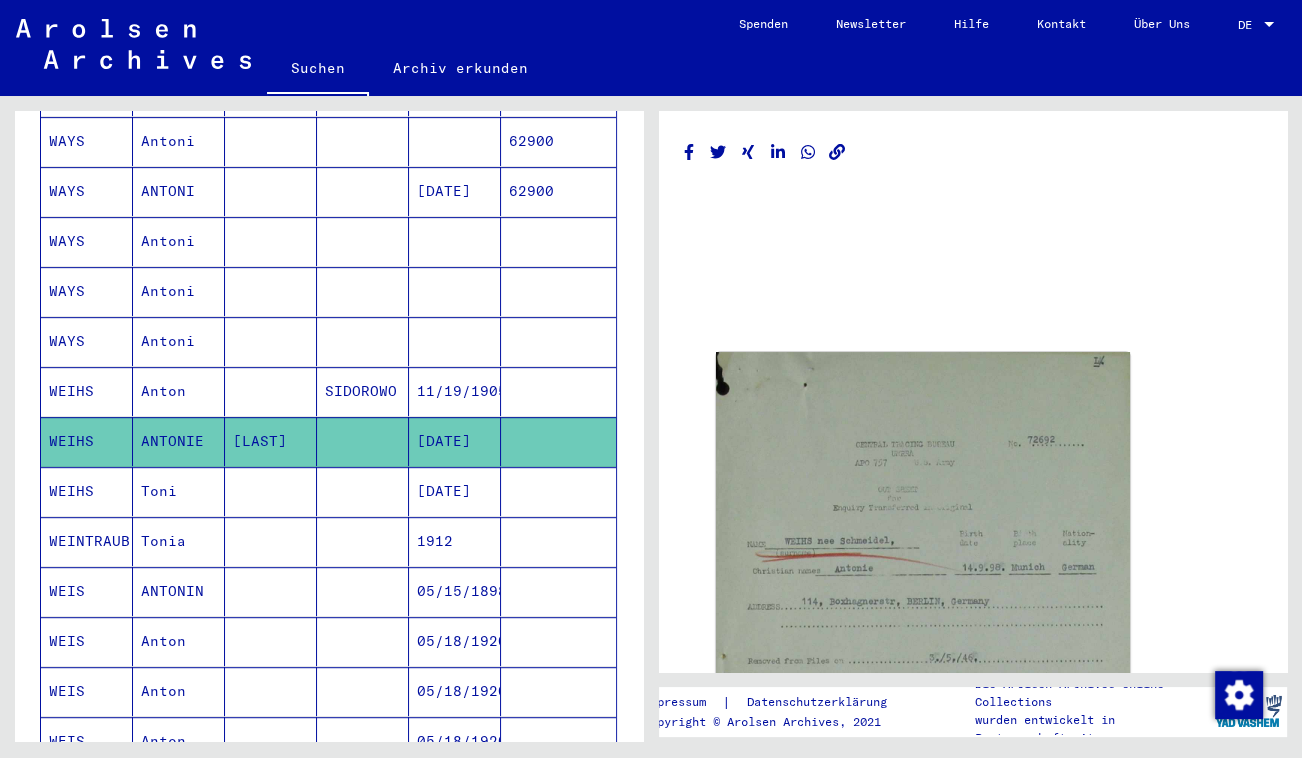 scroll, scrollTop: 1000, scrollLeft: 0, axis: vertical 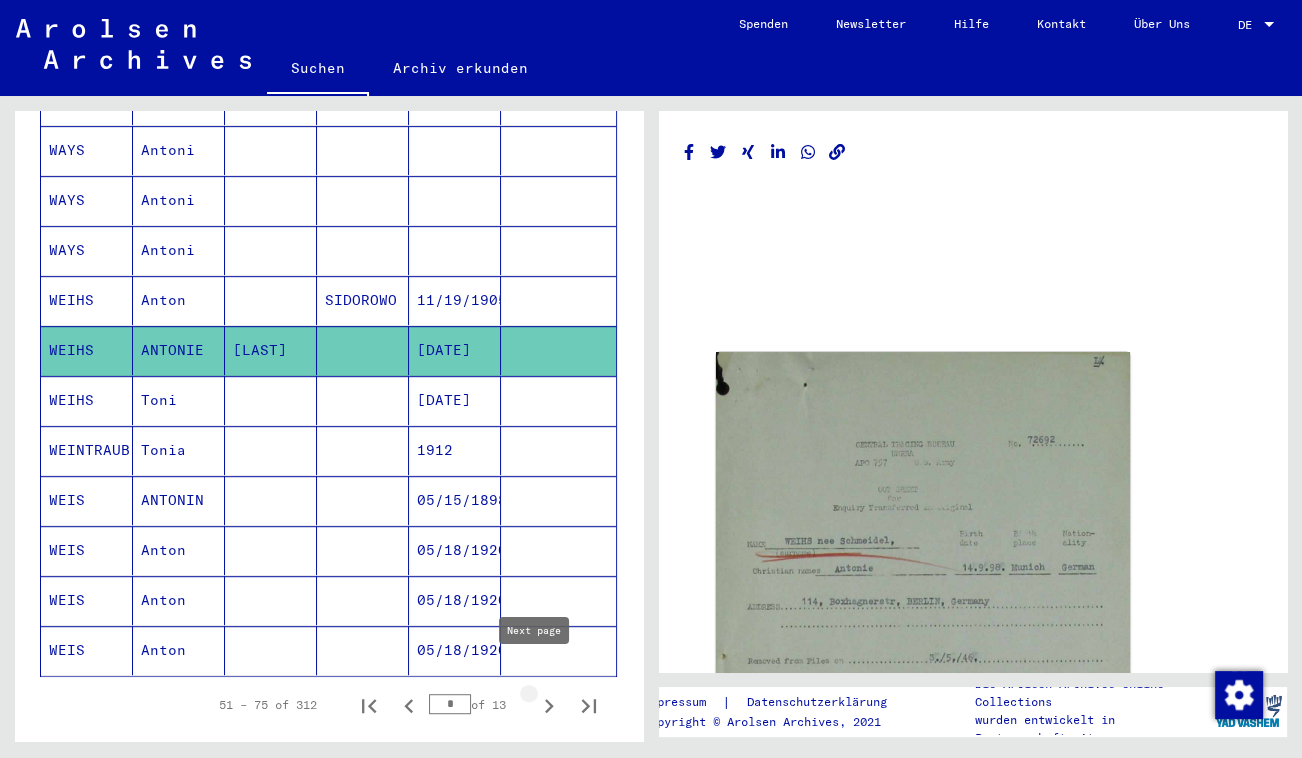 click 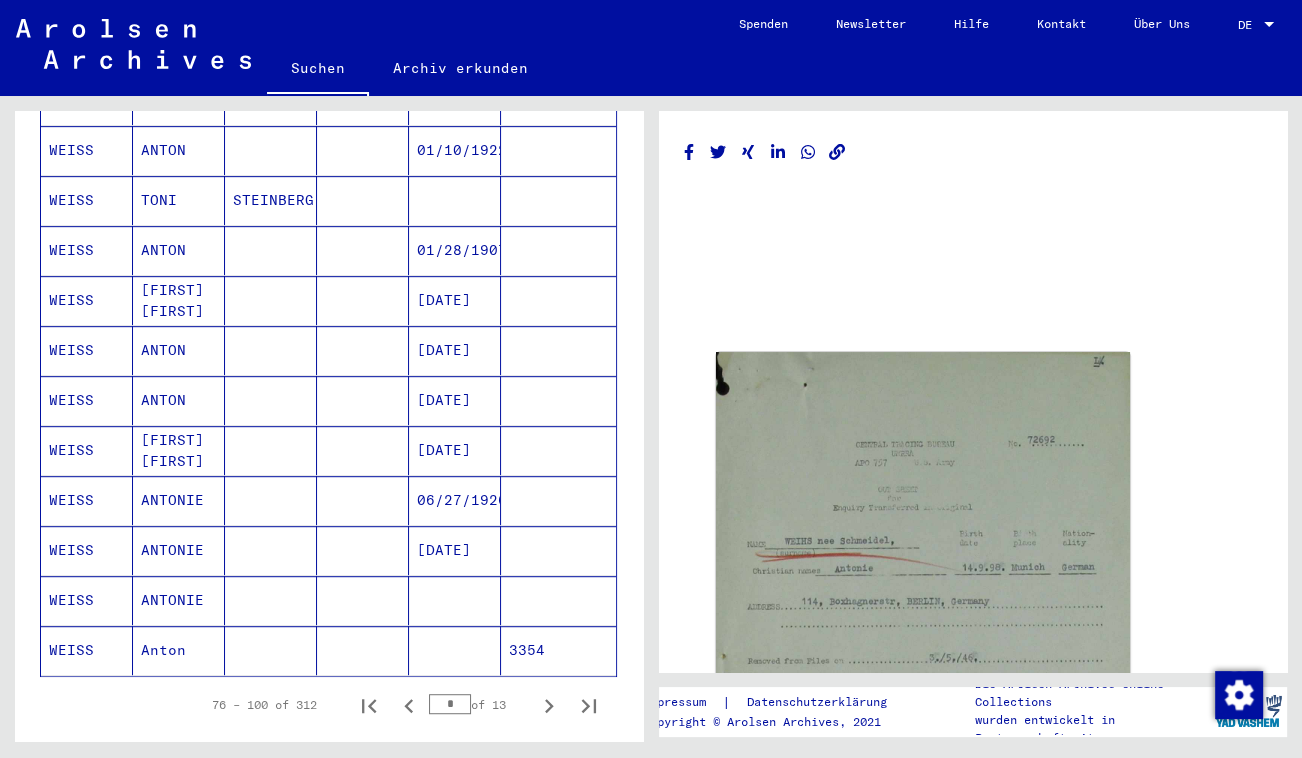 click at bounding box center (271, 650) 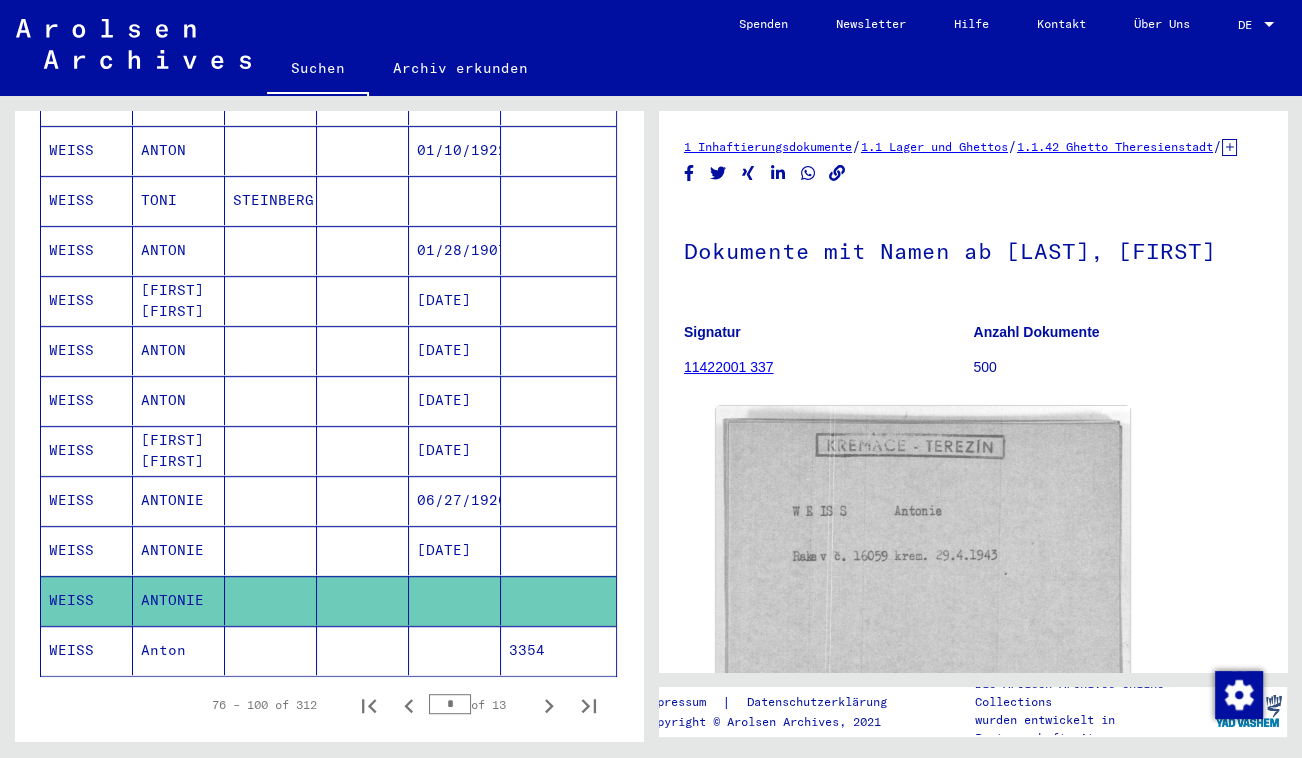 scroll, scrollTop: 0, scrollLeft: 0, axis: both 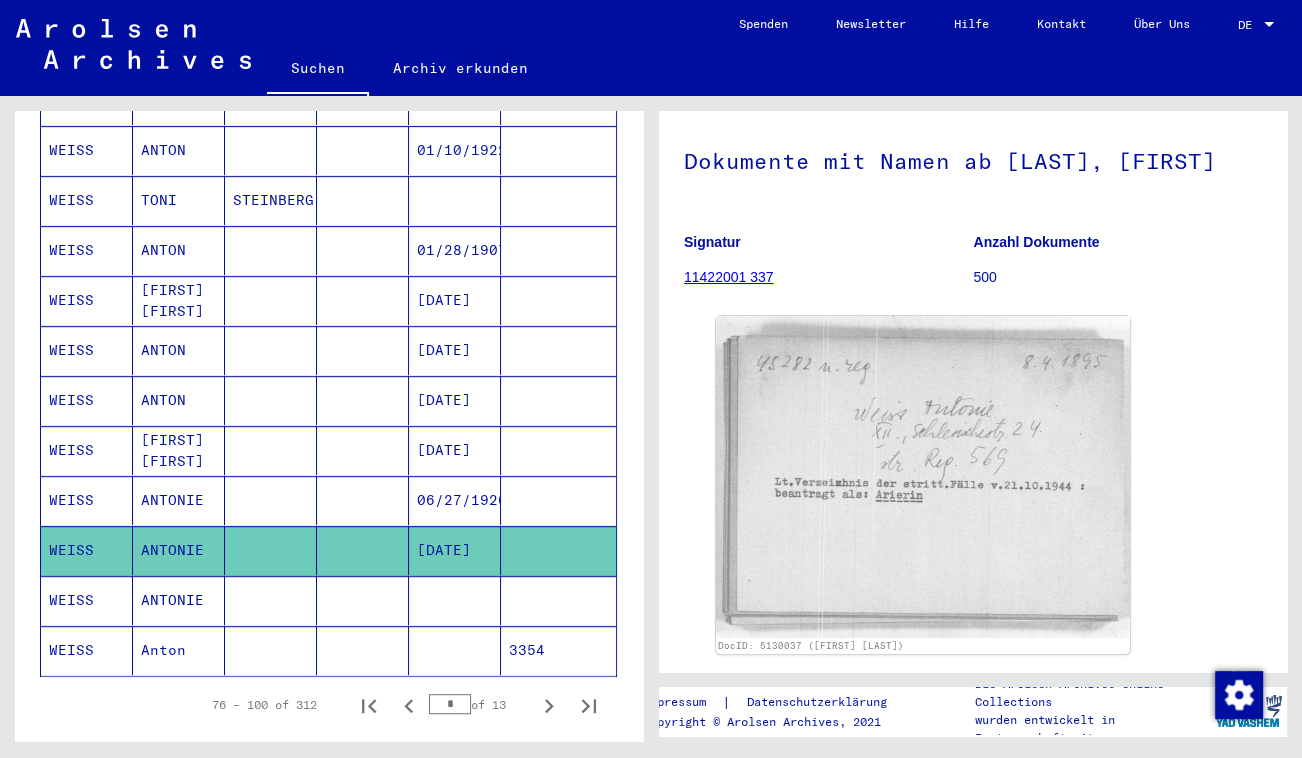 click at bounding box center (271, 650) 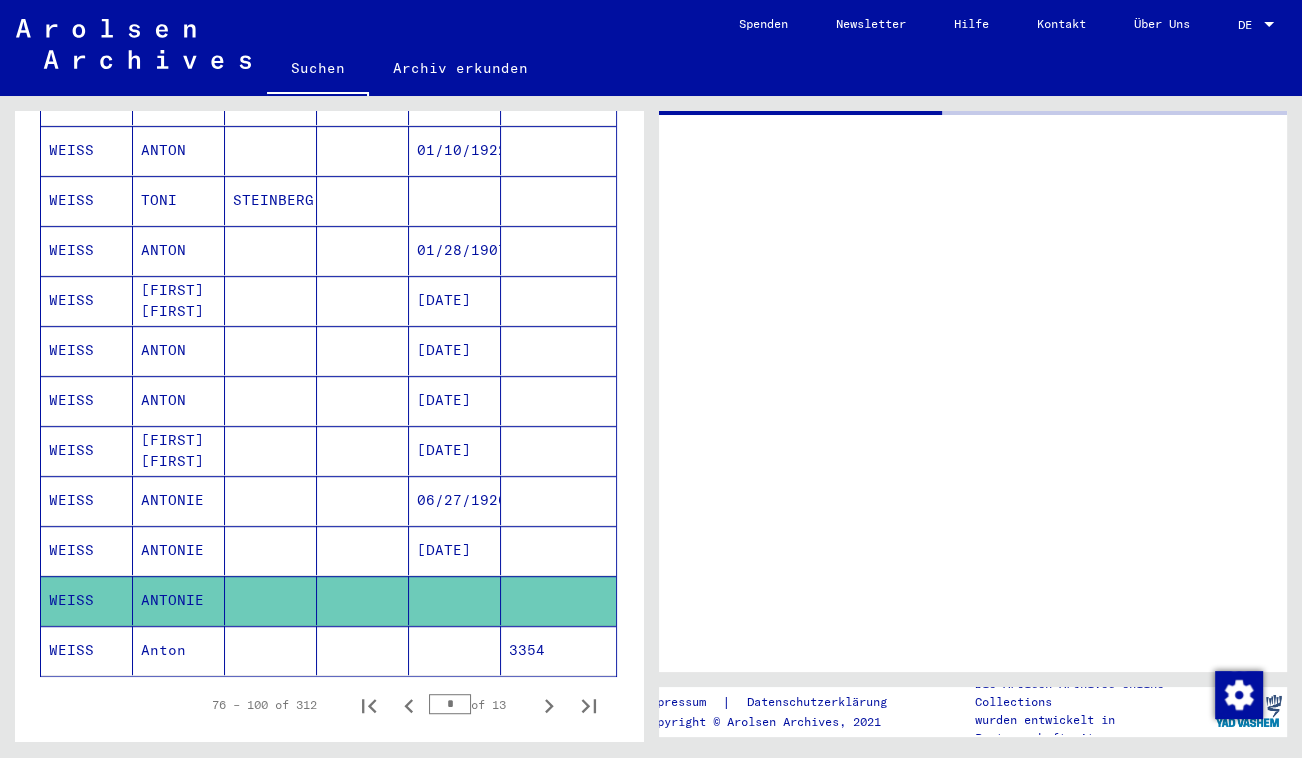 scroll, scrollTop: 0, scrollLeft: 0, axis: both 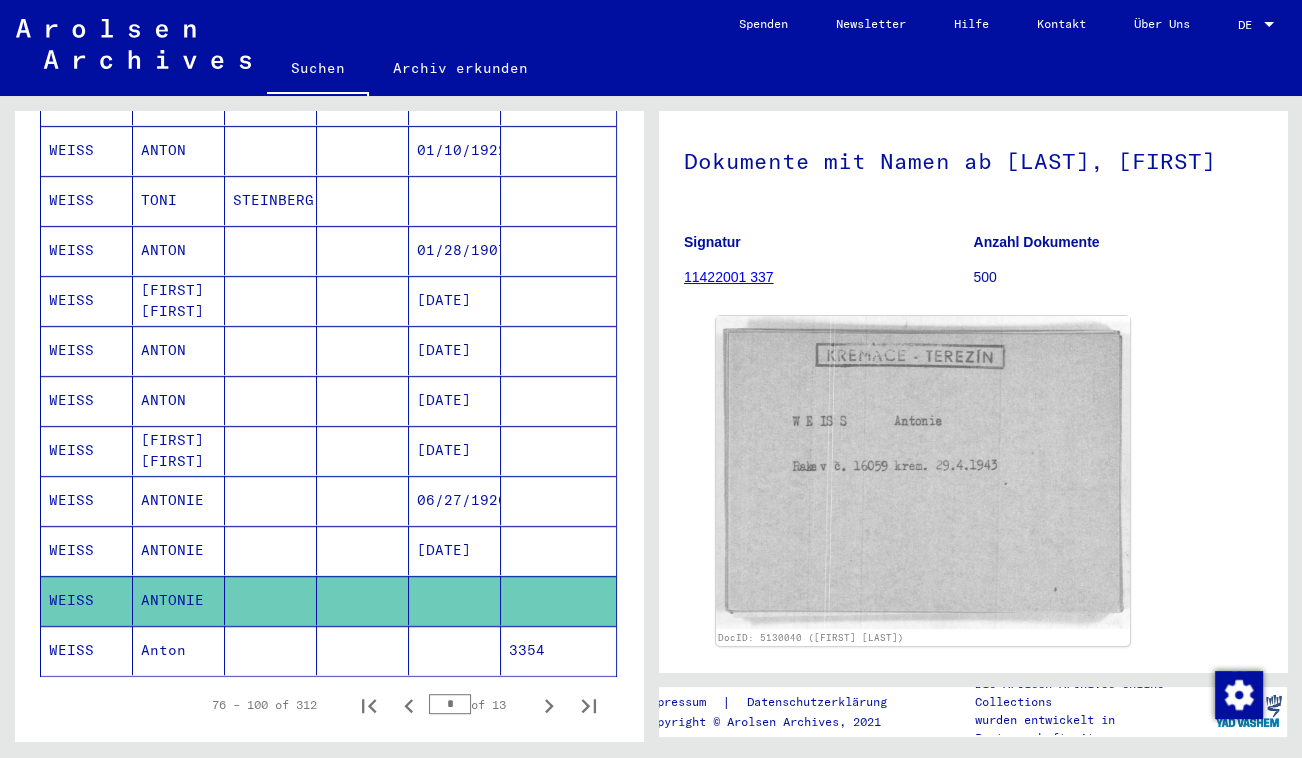click at bounding box center [271, 550] 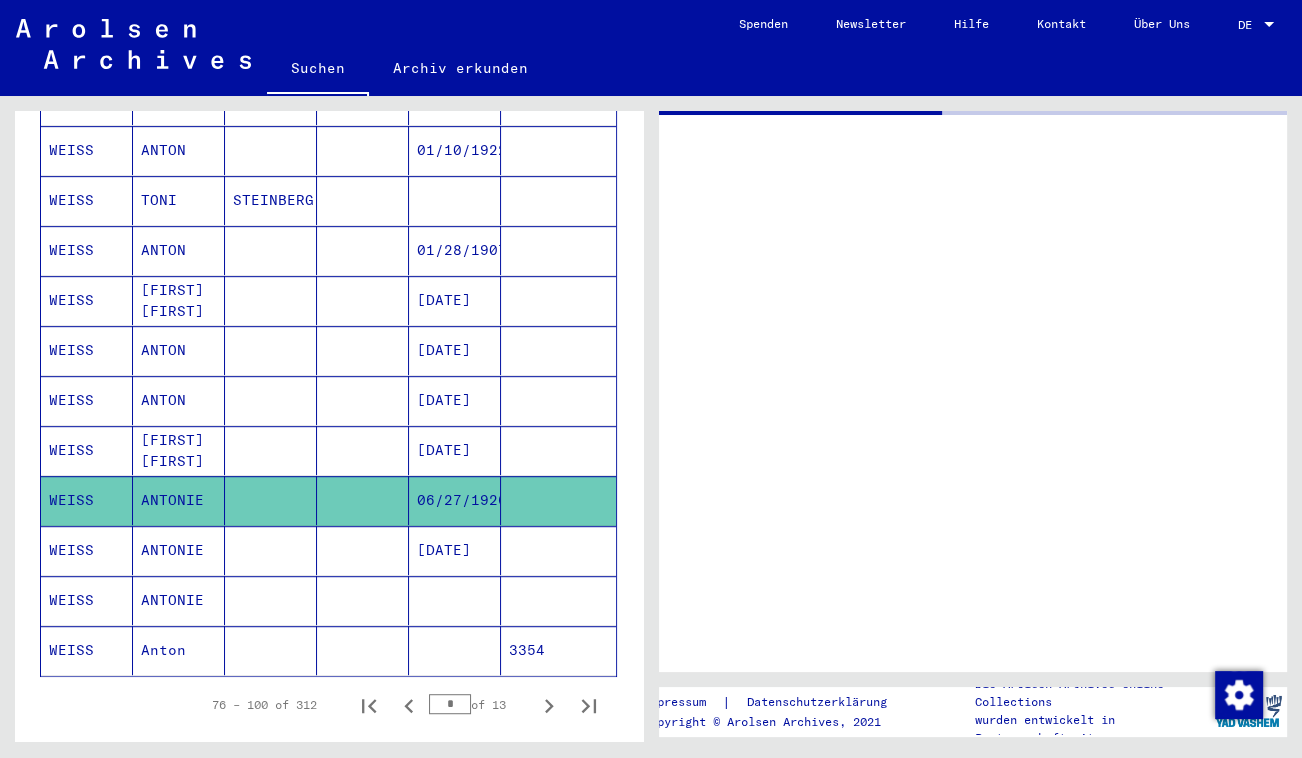 scroll, scrollTop: 0, scrollLeft: 0, axis: both 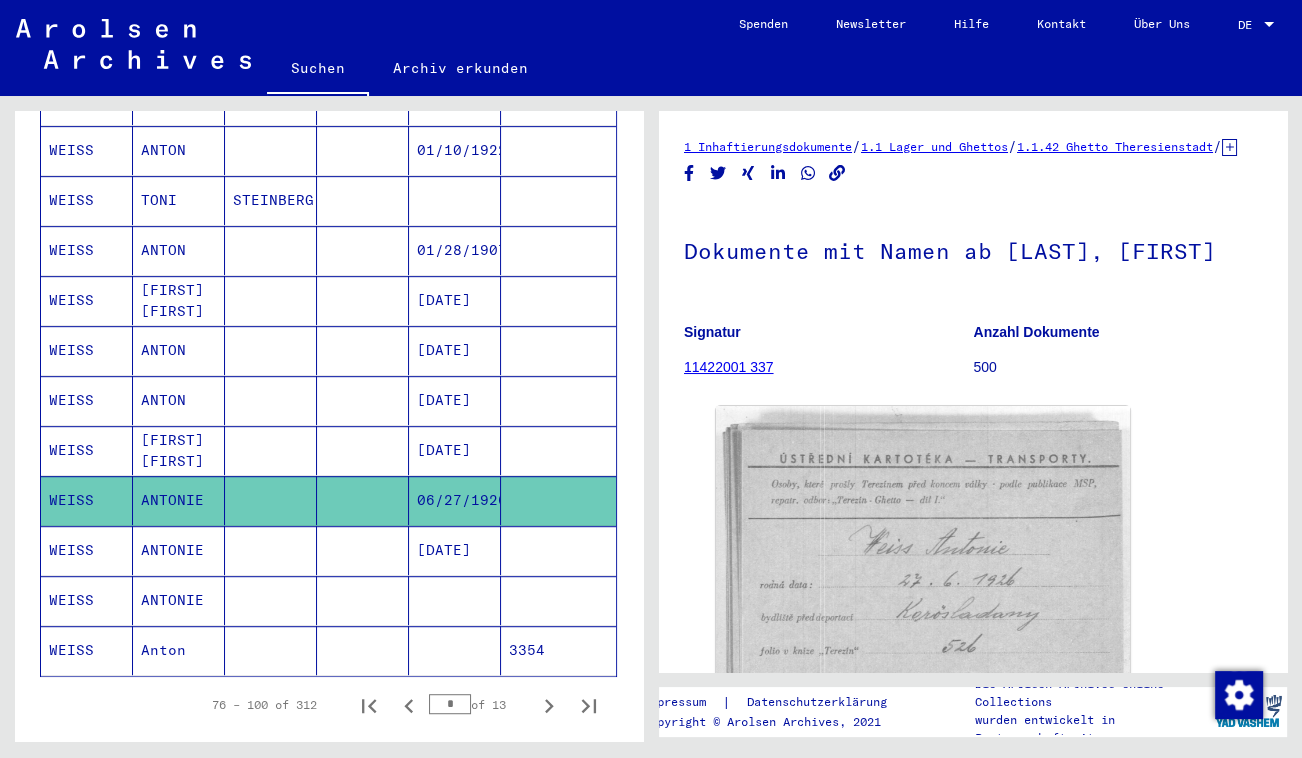 click at bounding box center (363, 600) 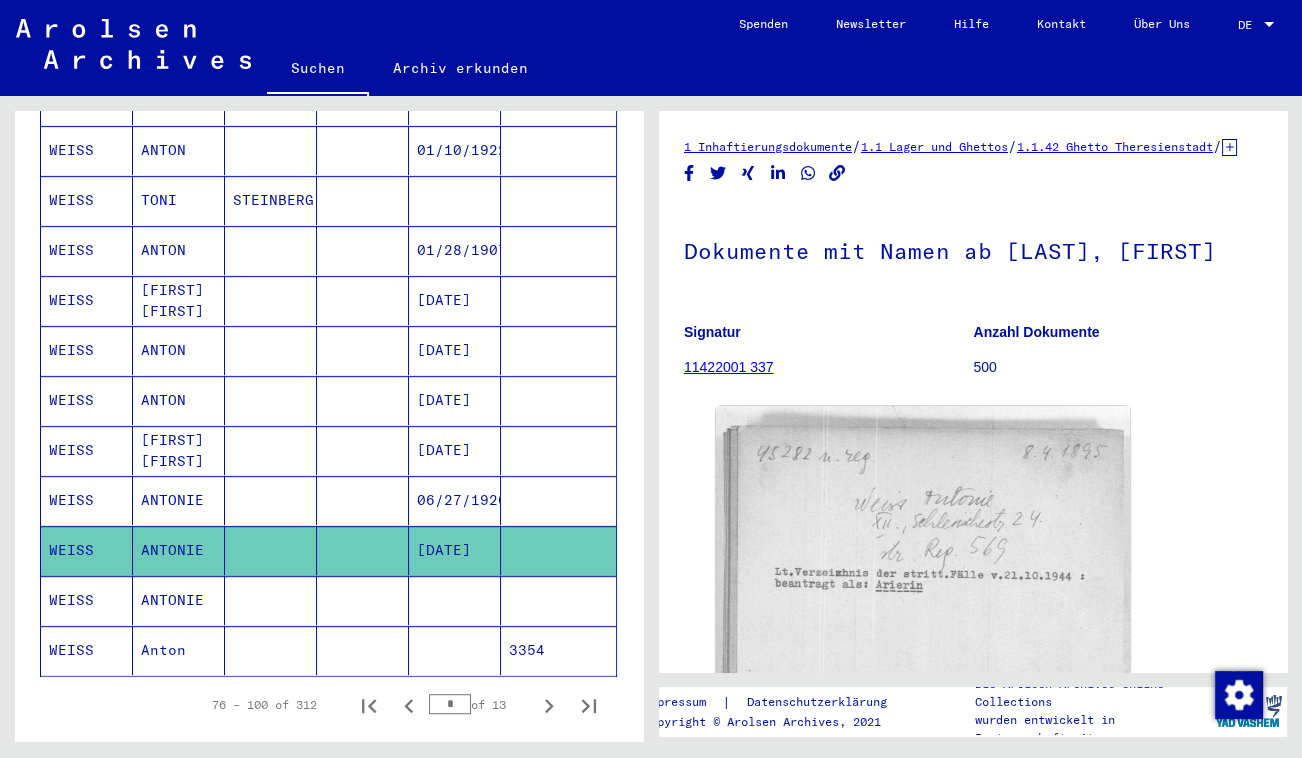 scroll, scrollTop: 0, scrollLeft: 0, axis: both 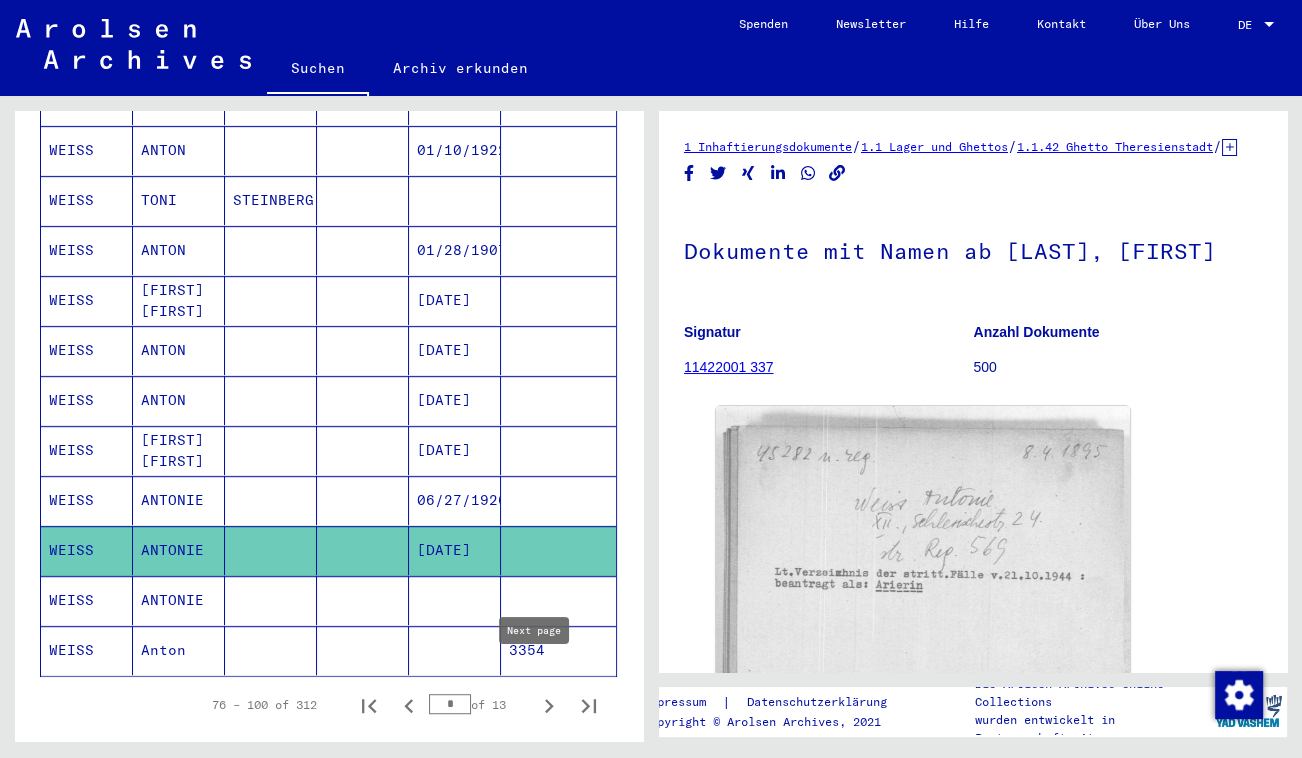 click 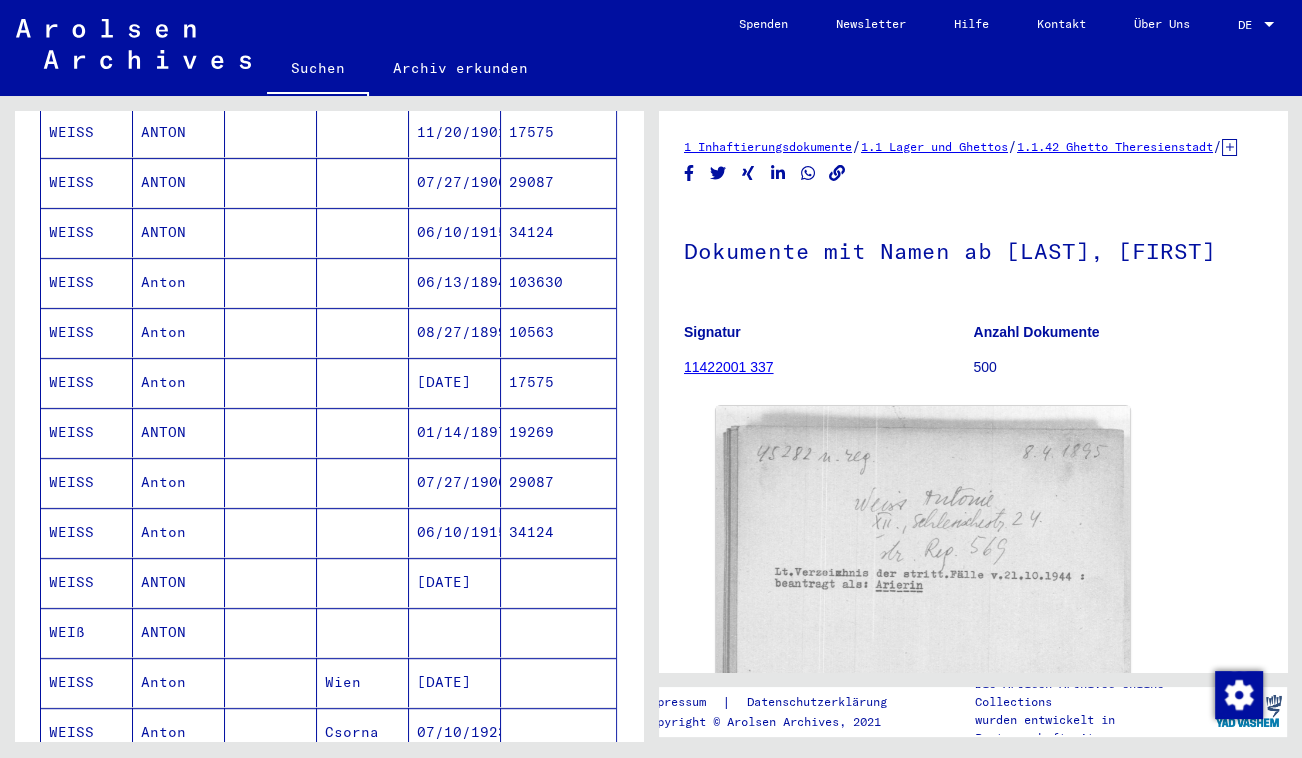 scroll, scrollTop: 1000, scrollLeft: 0, axis: vertical 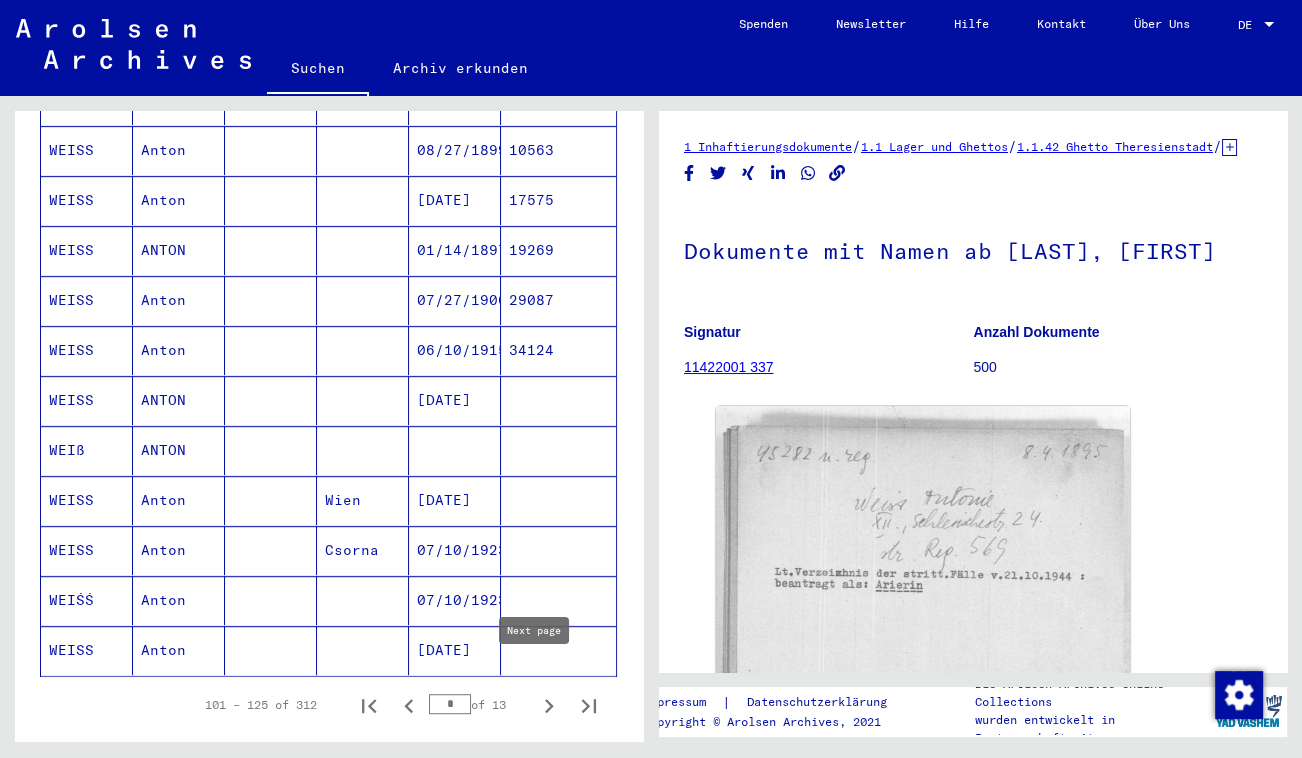 click 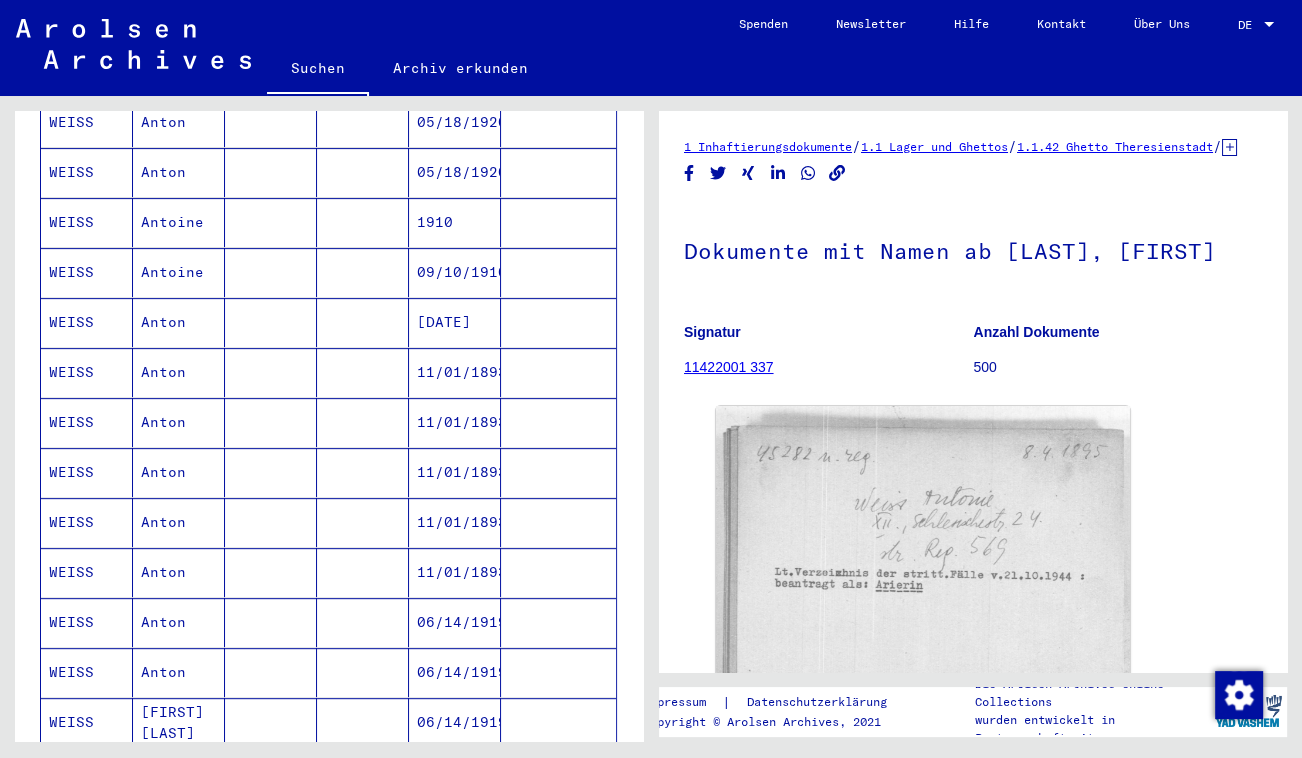 scroll, scrollTop: 727, scrollLeft: 0, axis: vertical 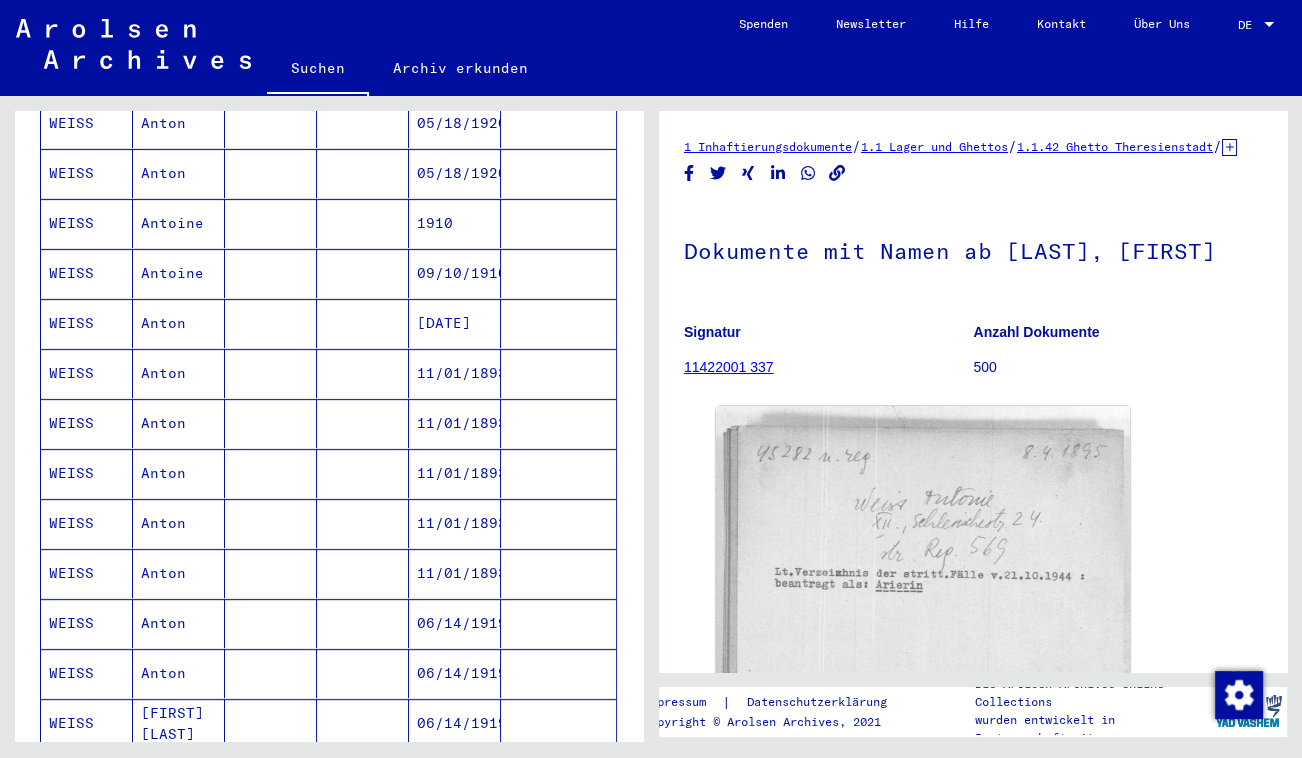 click on "Antoine" at bounding box center (179, 273) 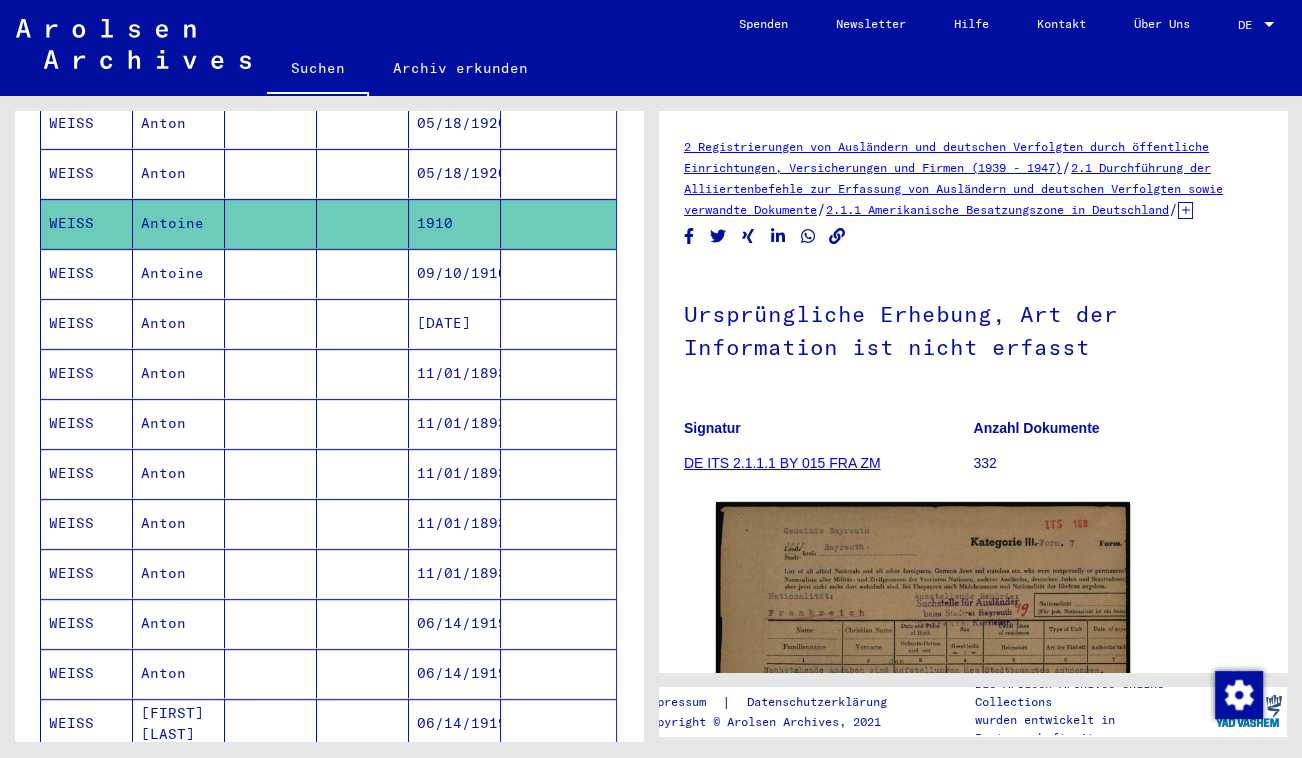 scroll, scrollTop: 0, scrollLeft: 0, axis: both 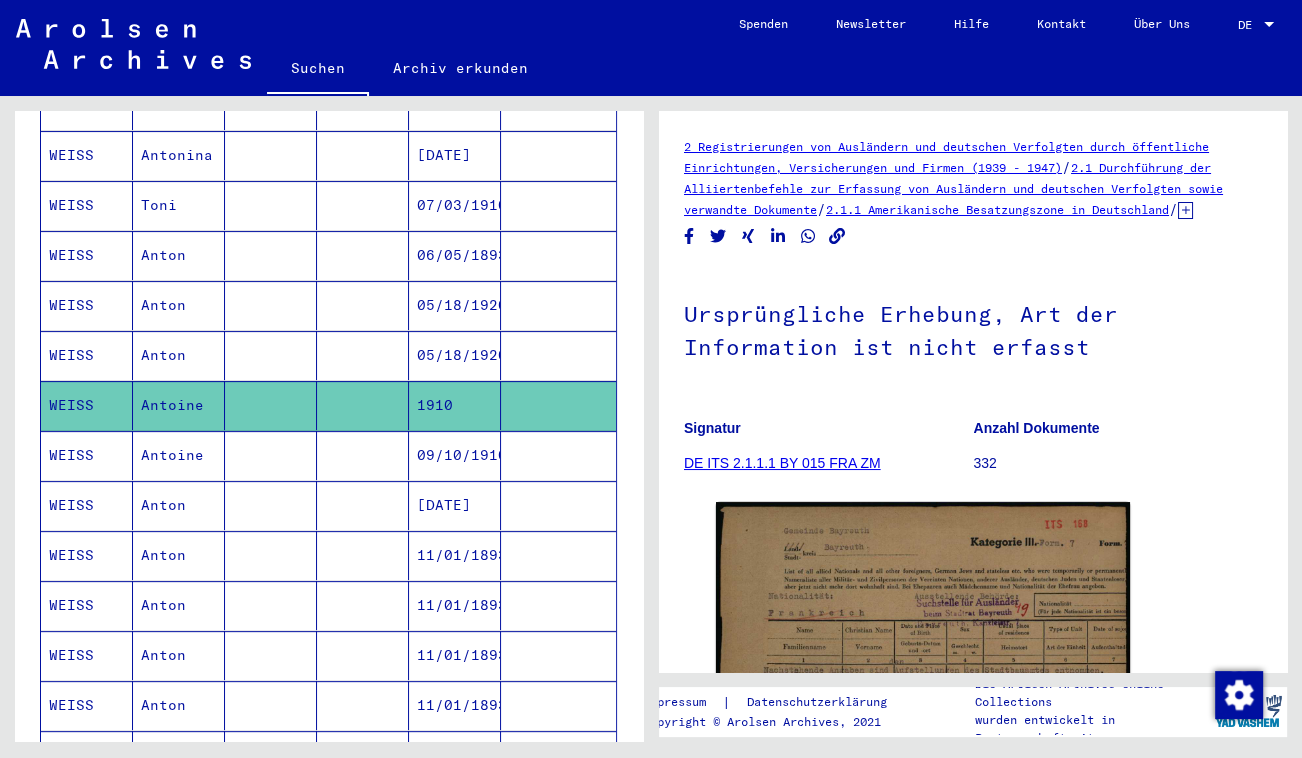 click 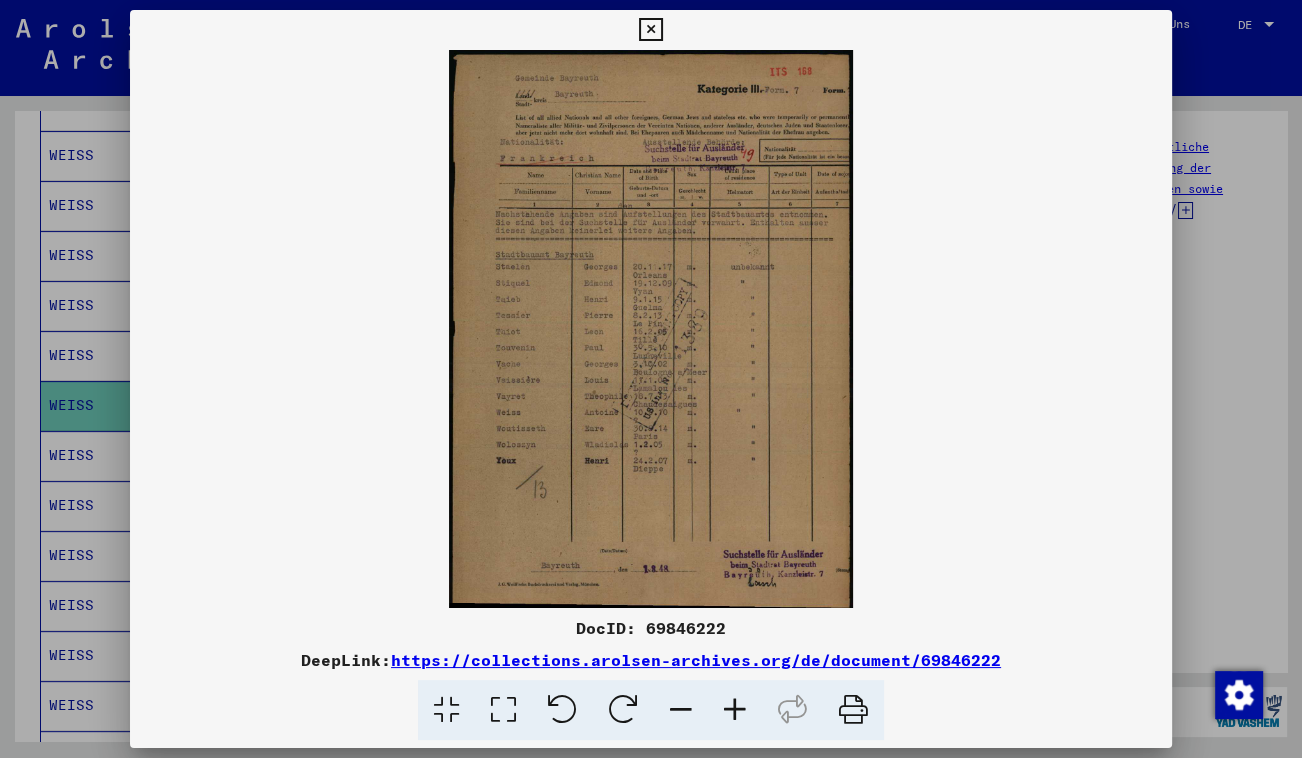 click at bounding box center [503, 710] 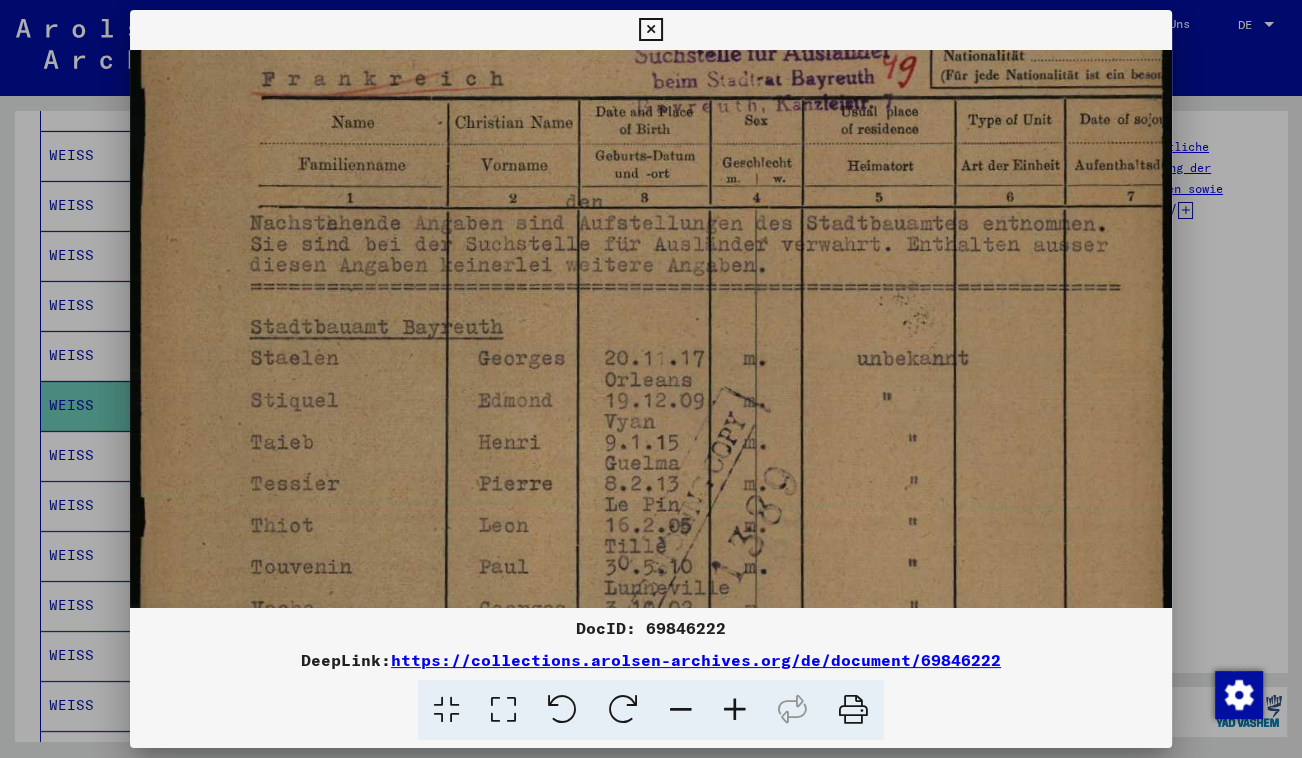 scroll, scrollTop: 256, scrollLeft: 0, axis: vertical 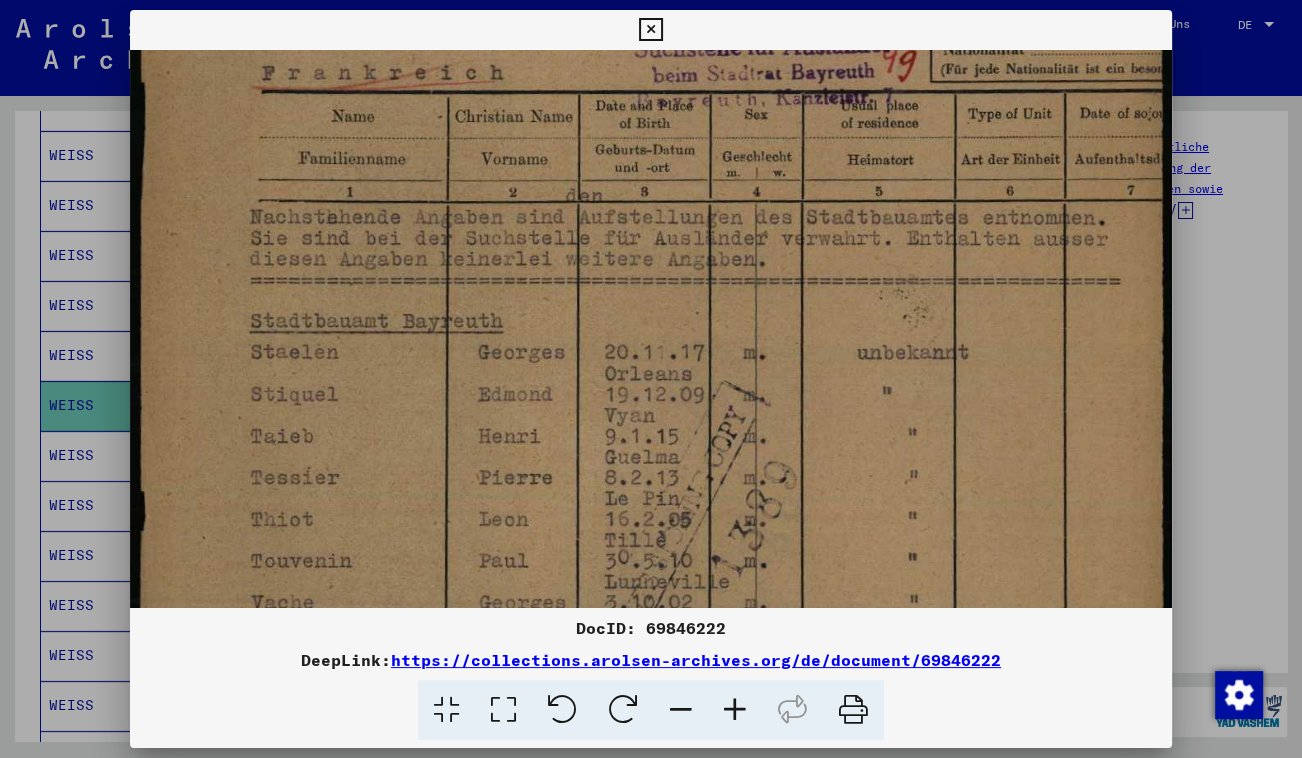 drag, startPoint x: 597, startPoint y: 532, endPoint x: 596, endPoint y: 275, distance: 257.00195 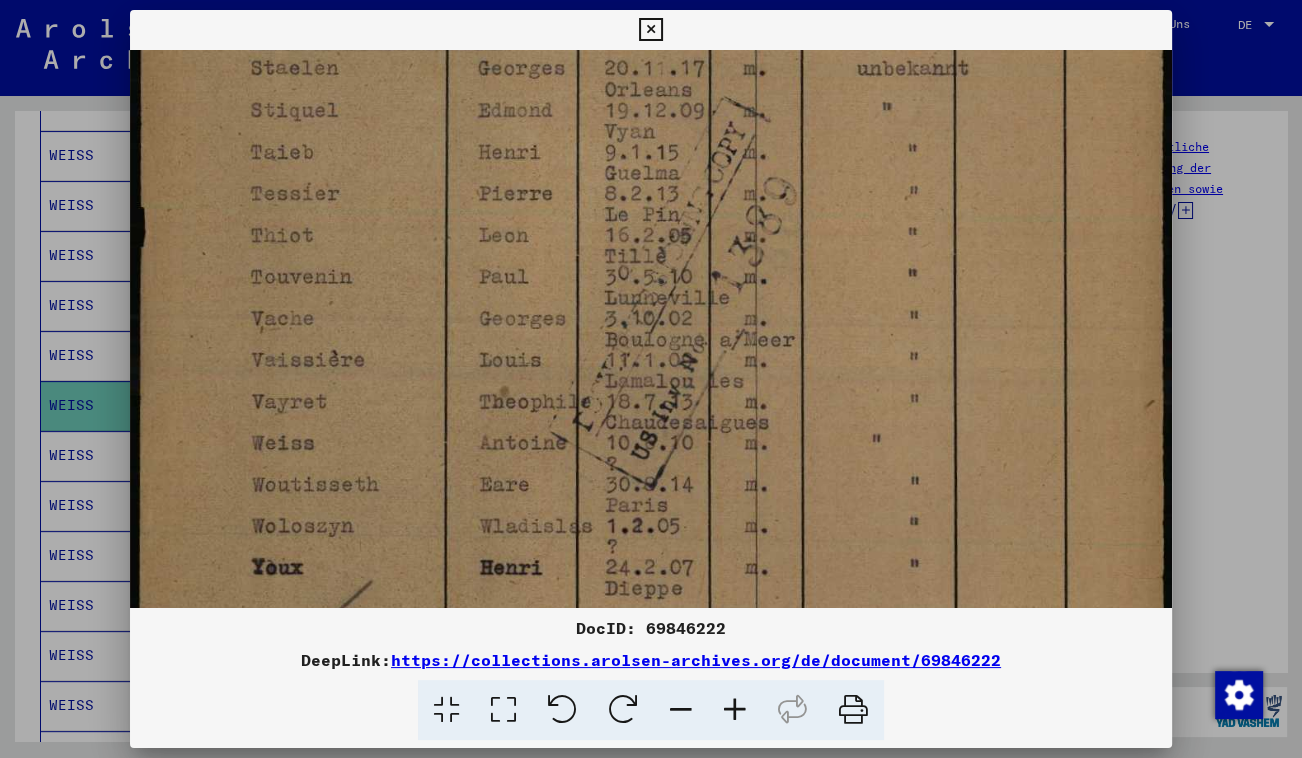 scroll, scrollTop: 572, scrollLeft: 0, axis: vertical 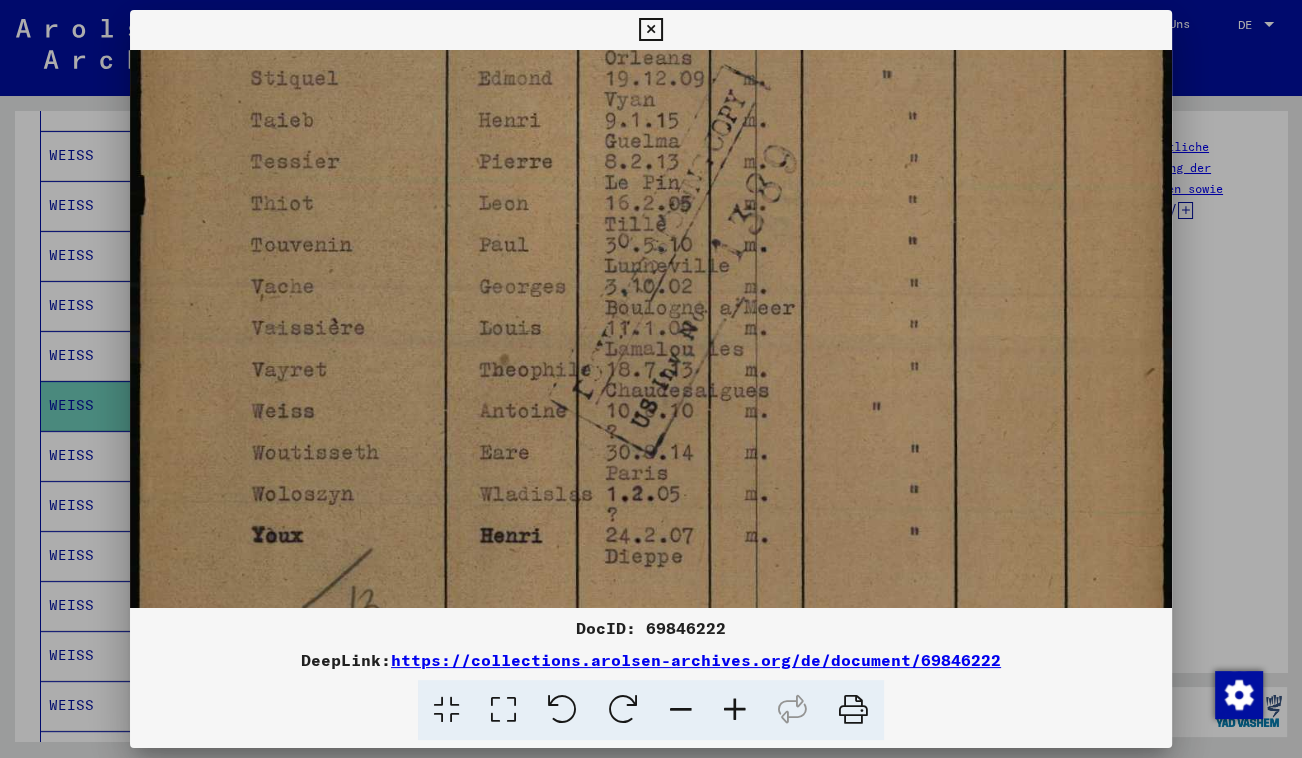 drag, startPoint x: 588, startPoint y: 539, endPoint x: 570, endPoint y: 223, distance: 316.51224 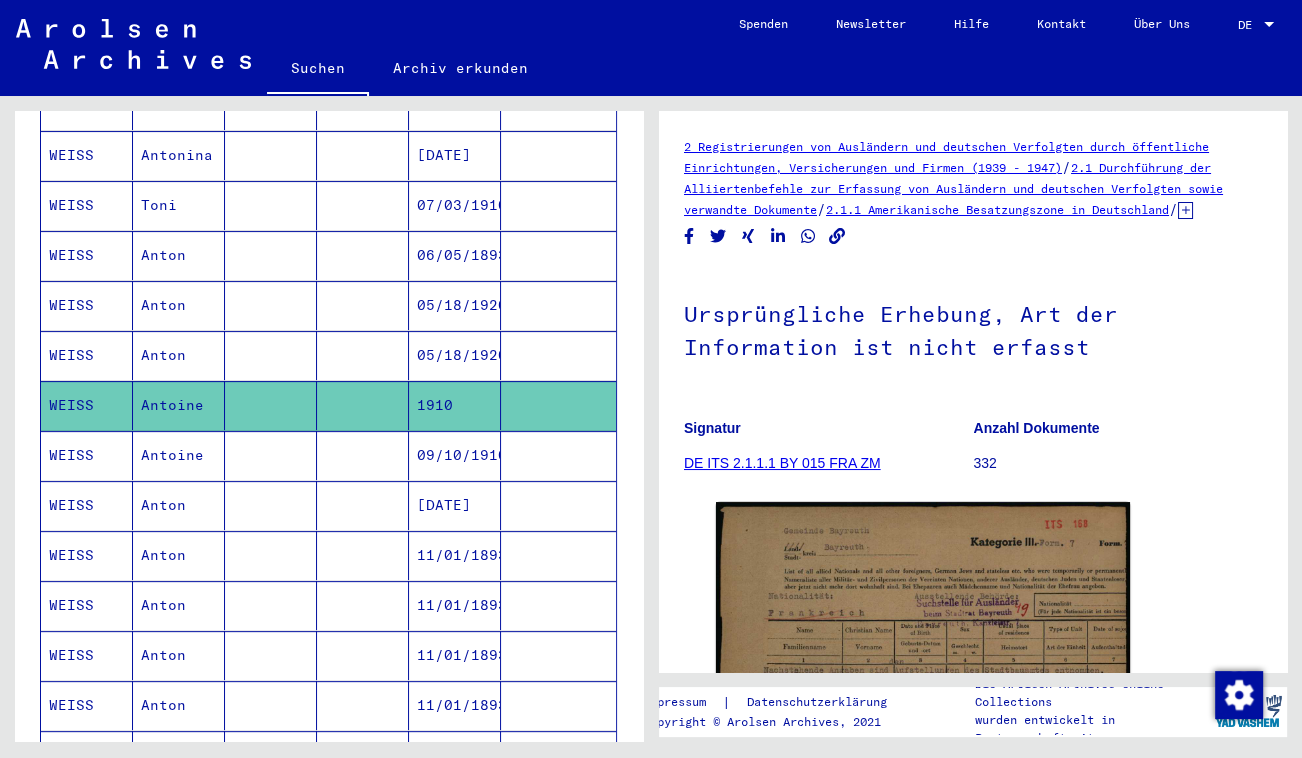click at bounding box center [271, 505] 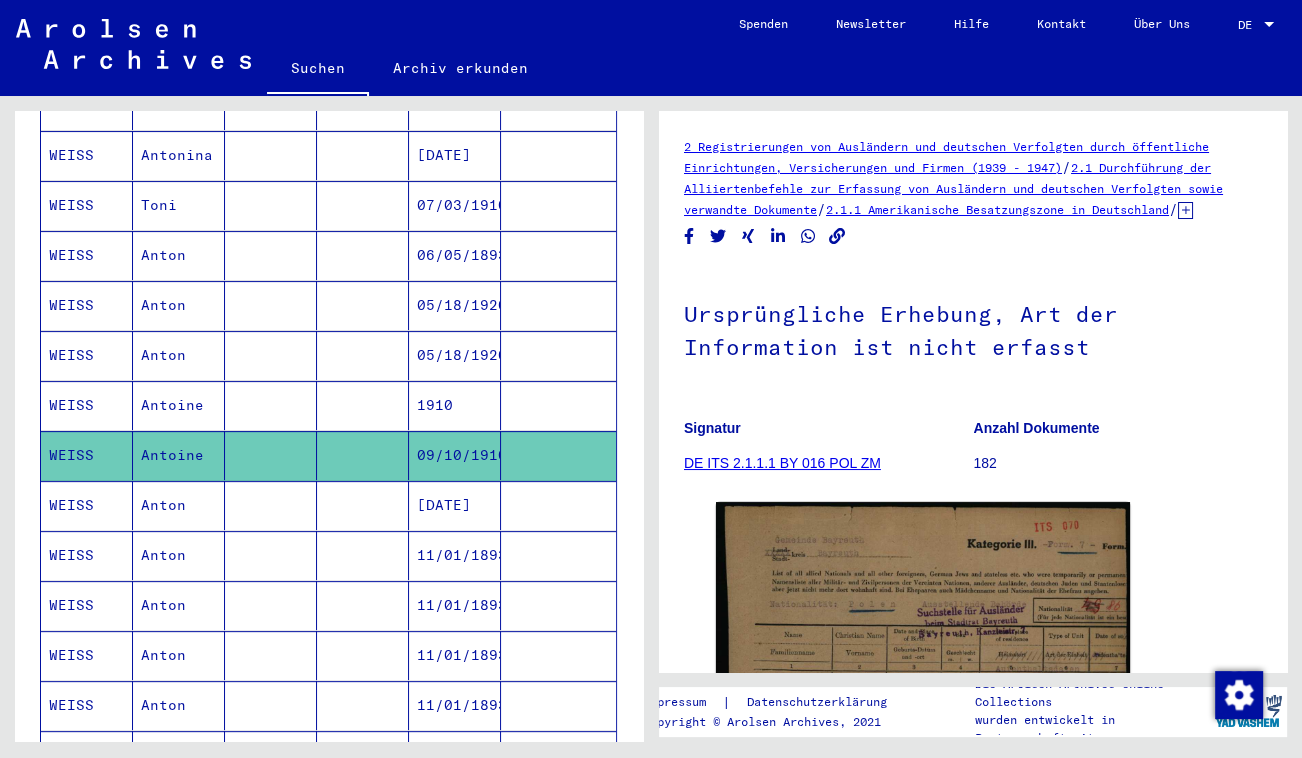 scroll, scrollTop: 0, scrollLeft: 0, axis: both 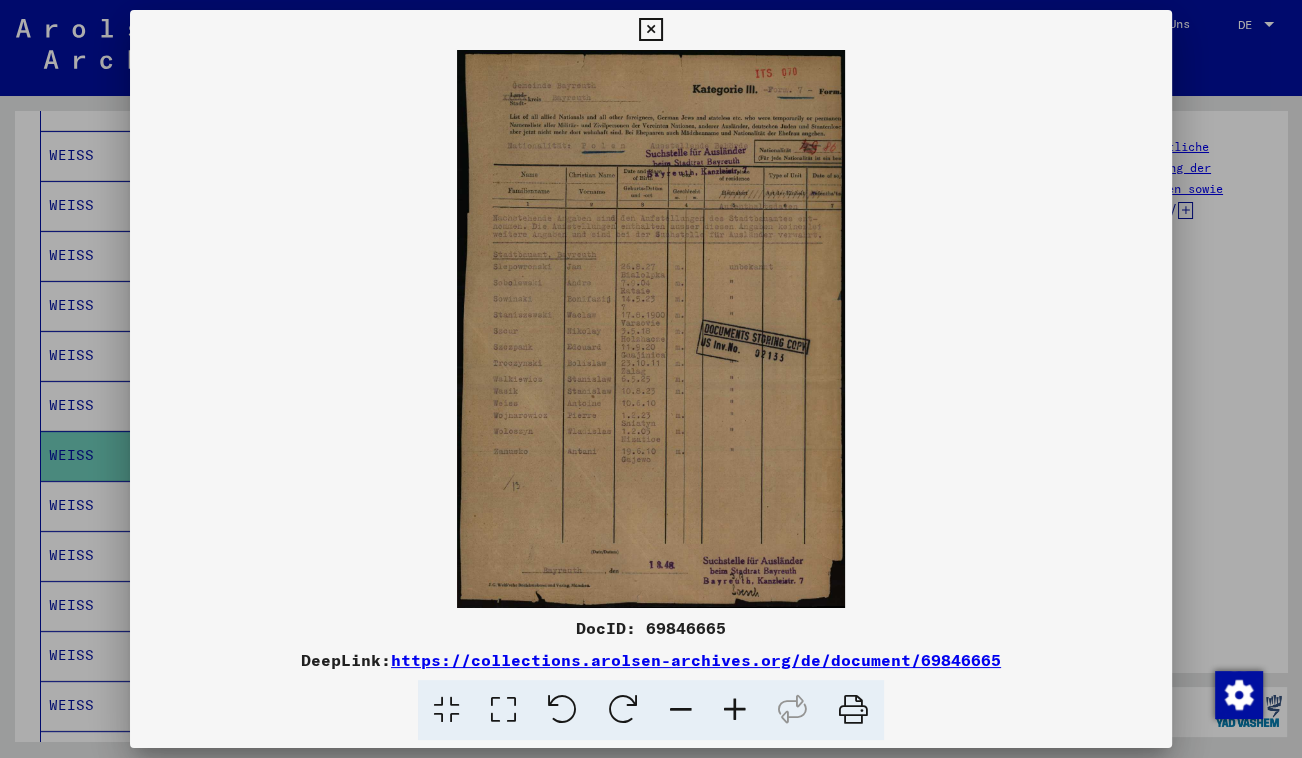 click at bounding box center (503, 710) 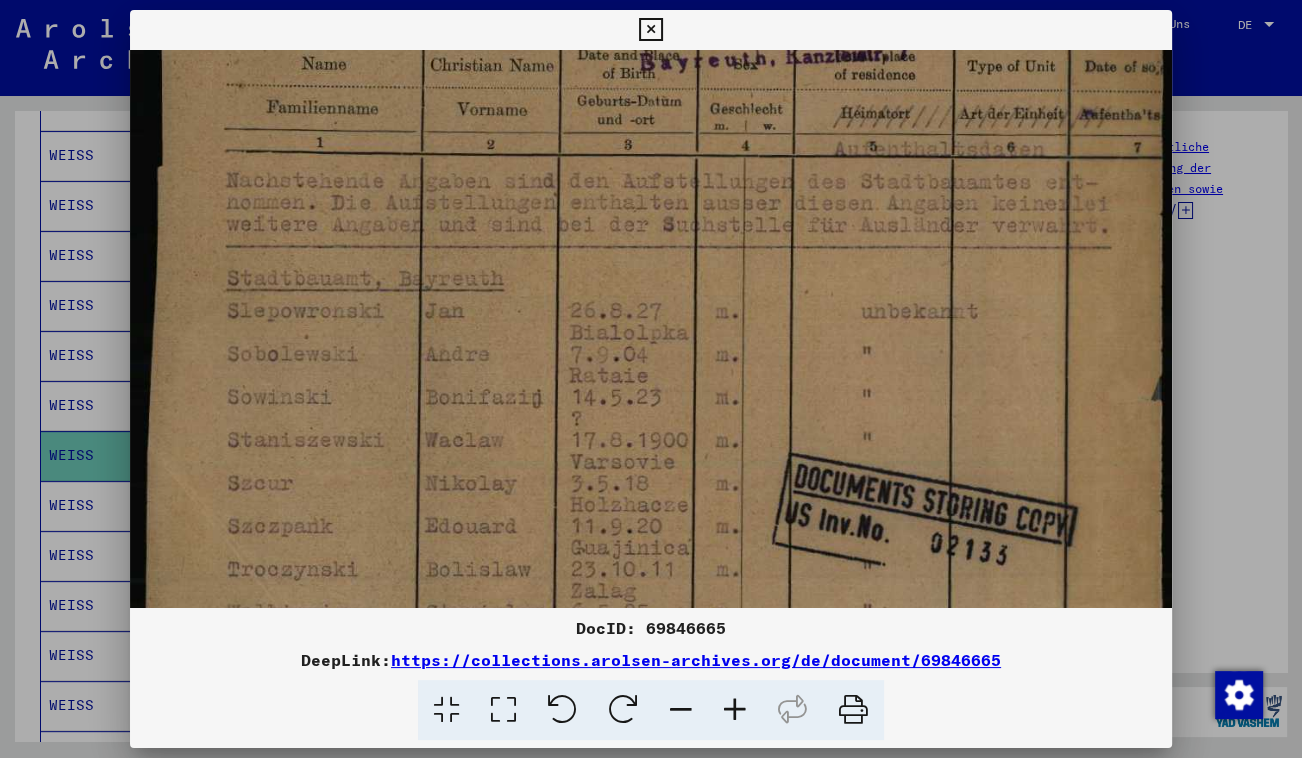 drag, startPoint x: 598, startPoint y: 536, endPoint x: 578, endPoint y: 215, distance: 321.62244 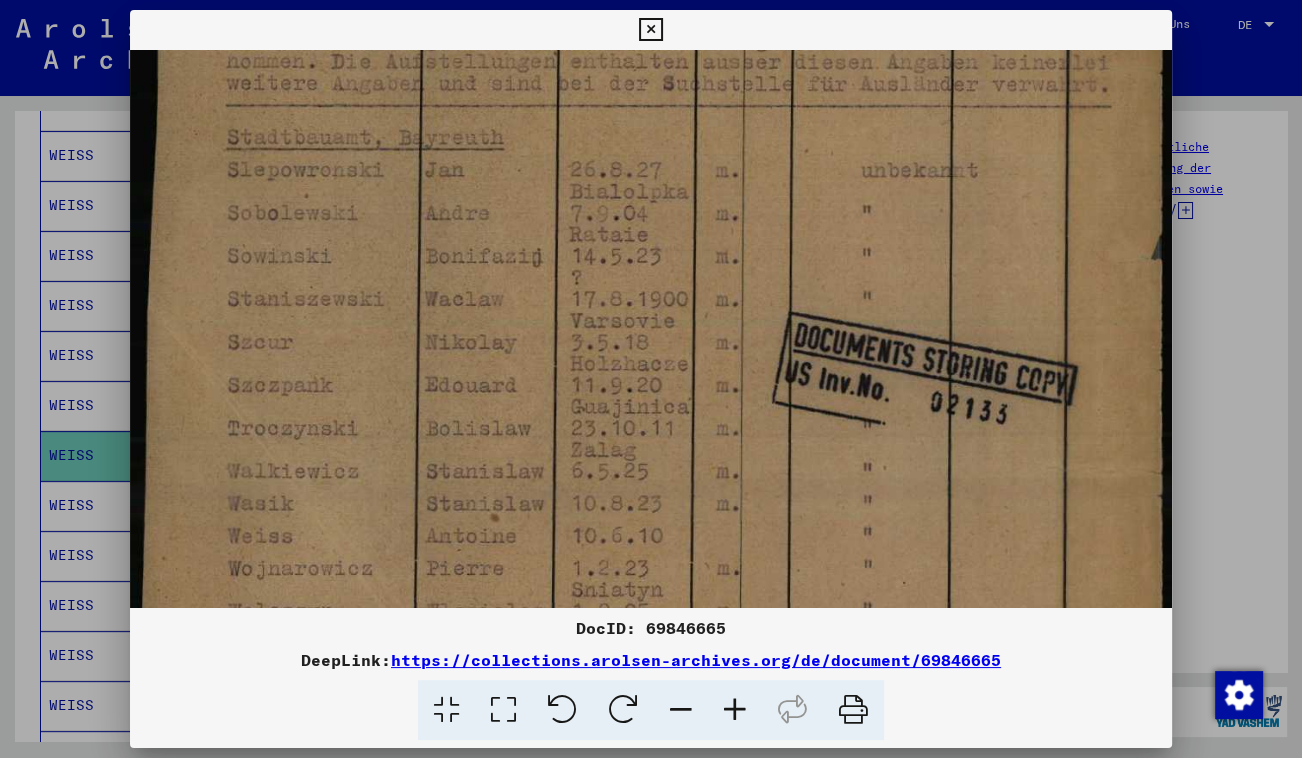 scroll, scrollTop: 605, scrollLeft: 0, axis: vertical 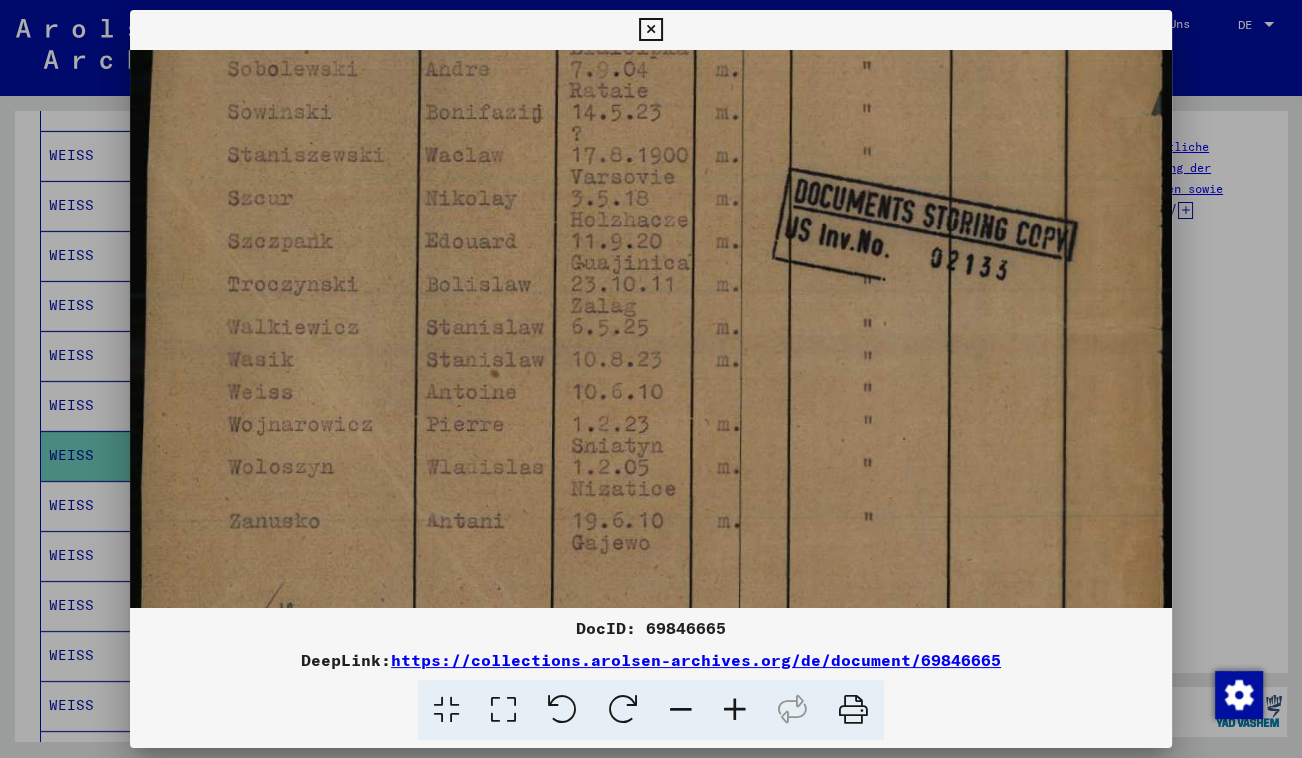 drag, startPoint x: 558, startPoint y: 468, endPoint x: 545, endPoint y: 183, distance: 285.29633 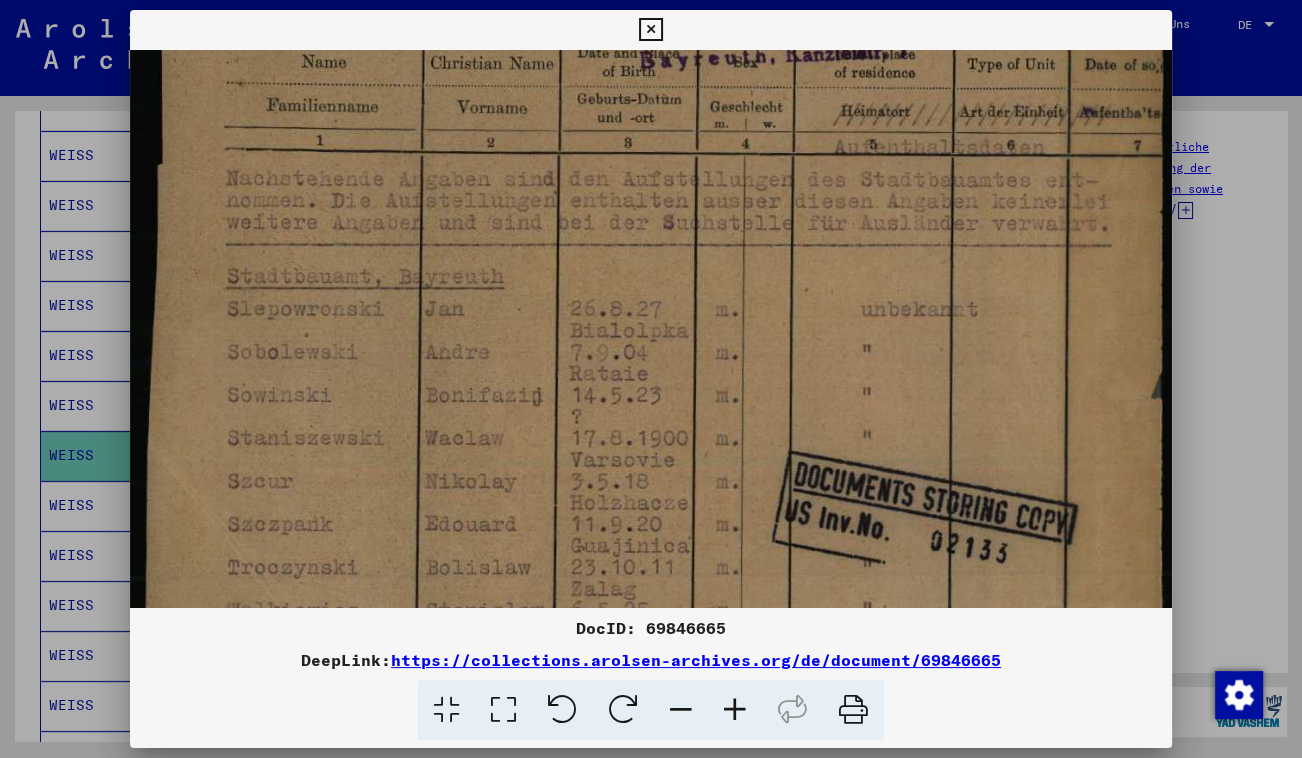 drag, startPoint x: 621, startPoint y: 262, endPoint x: 576, endPoint y: 528, distance: 269.77954 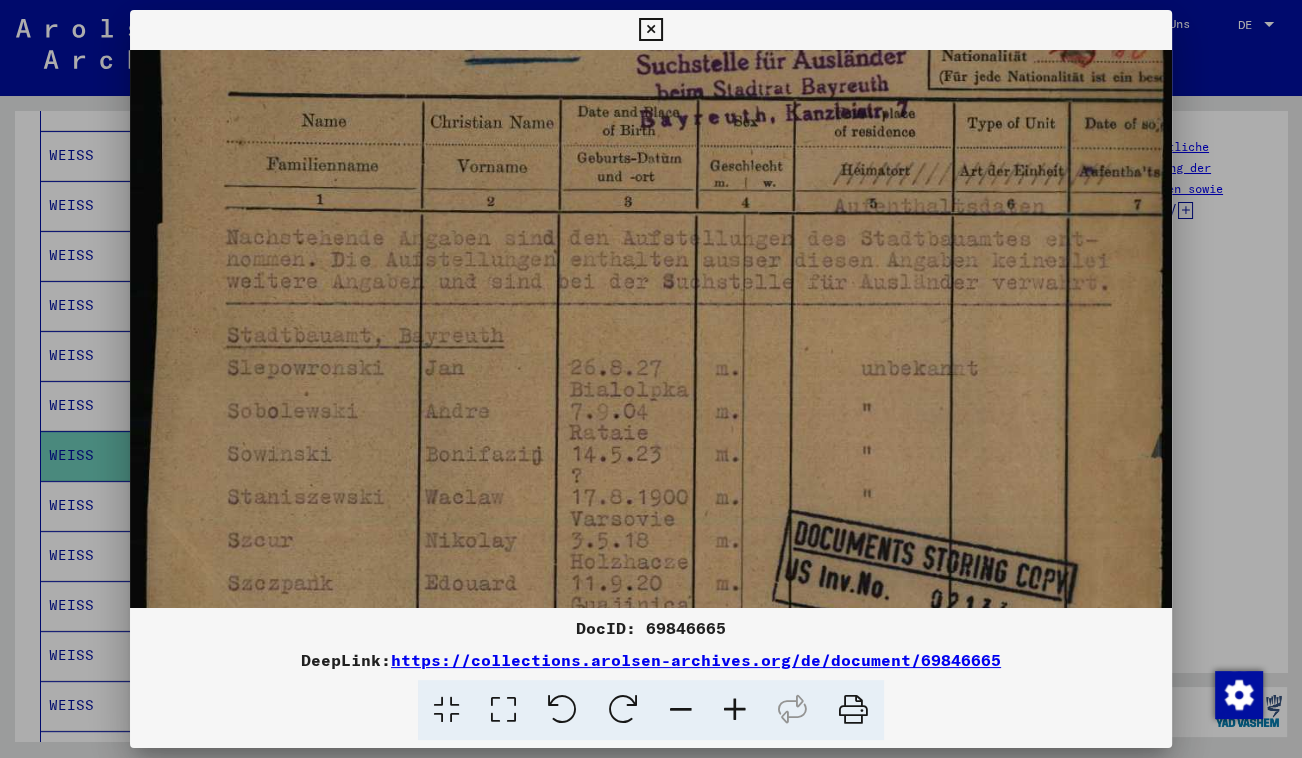 drag, startPoint x: 604, startPoint y: 349, endPoint x: 566, endPoint y: 46, distance: 305.37354 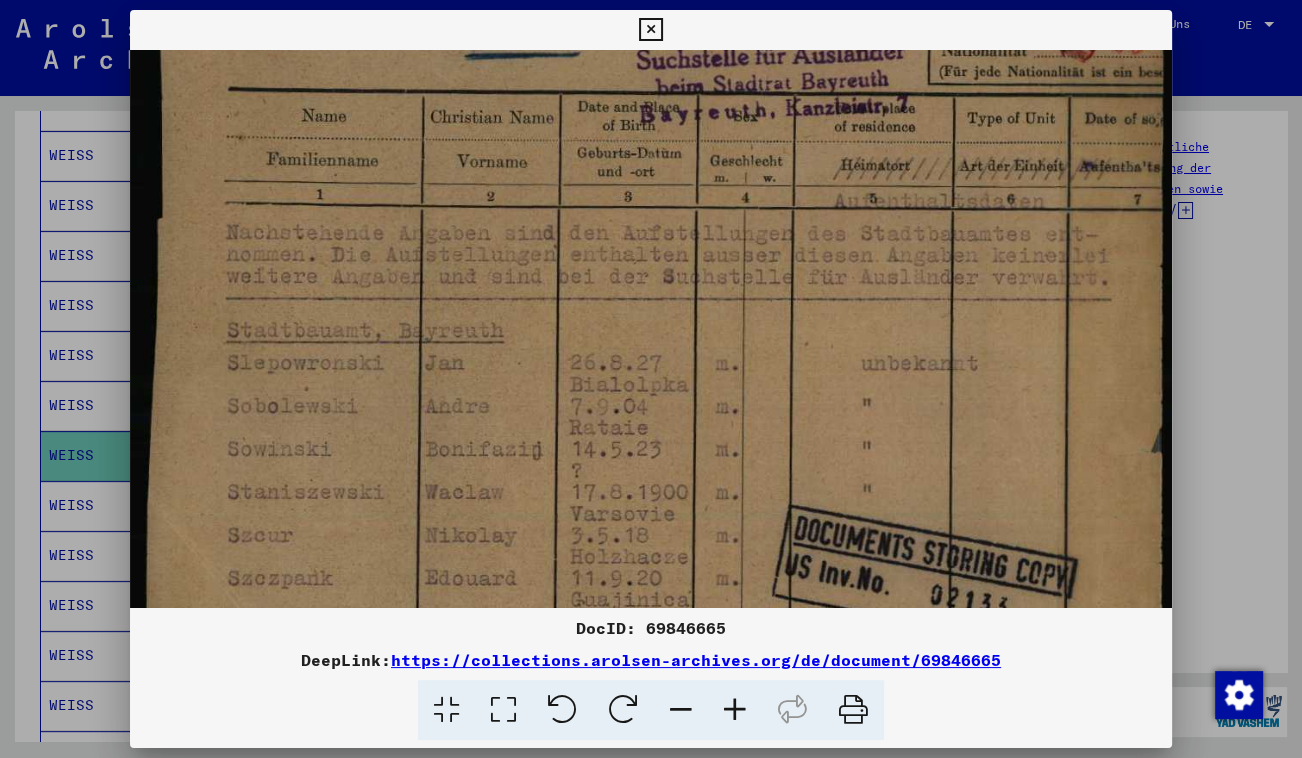 click at bounding box center (650, 30) 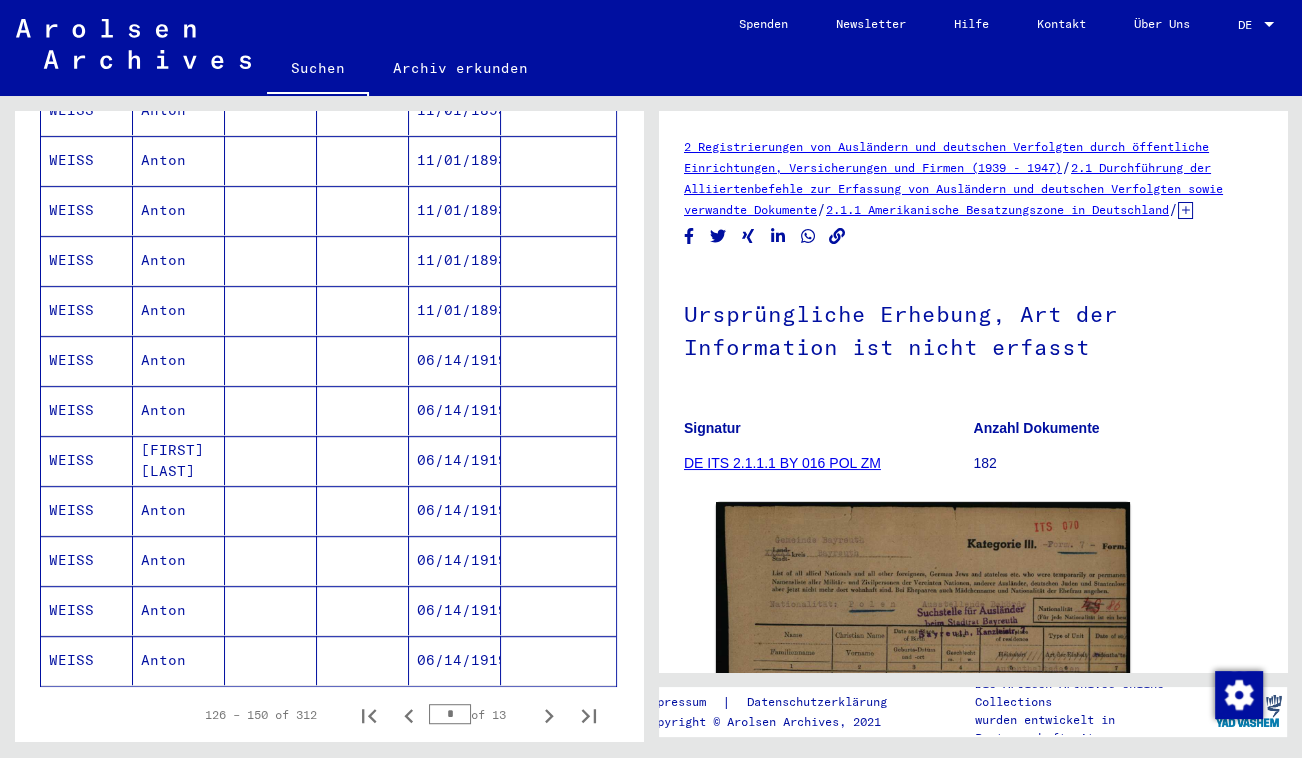 scroll, scrollTop: 1090, scrollLeft: 0, axis: vertical 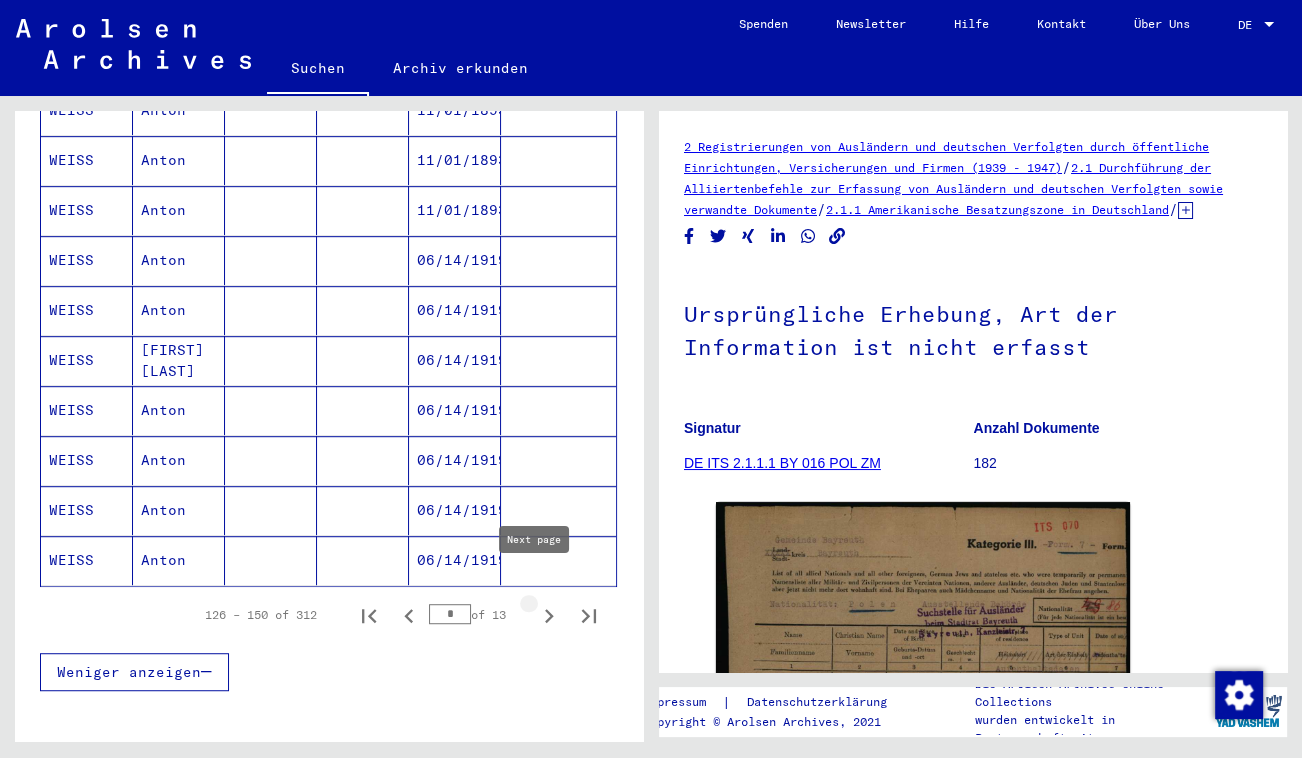 click 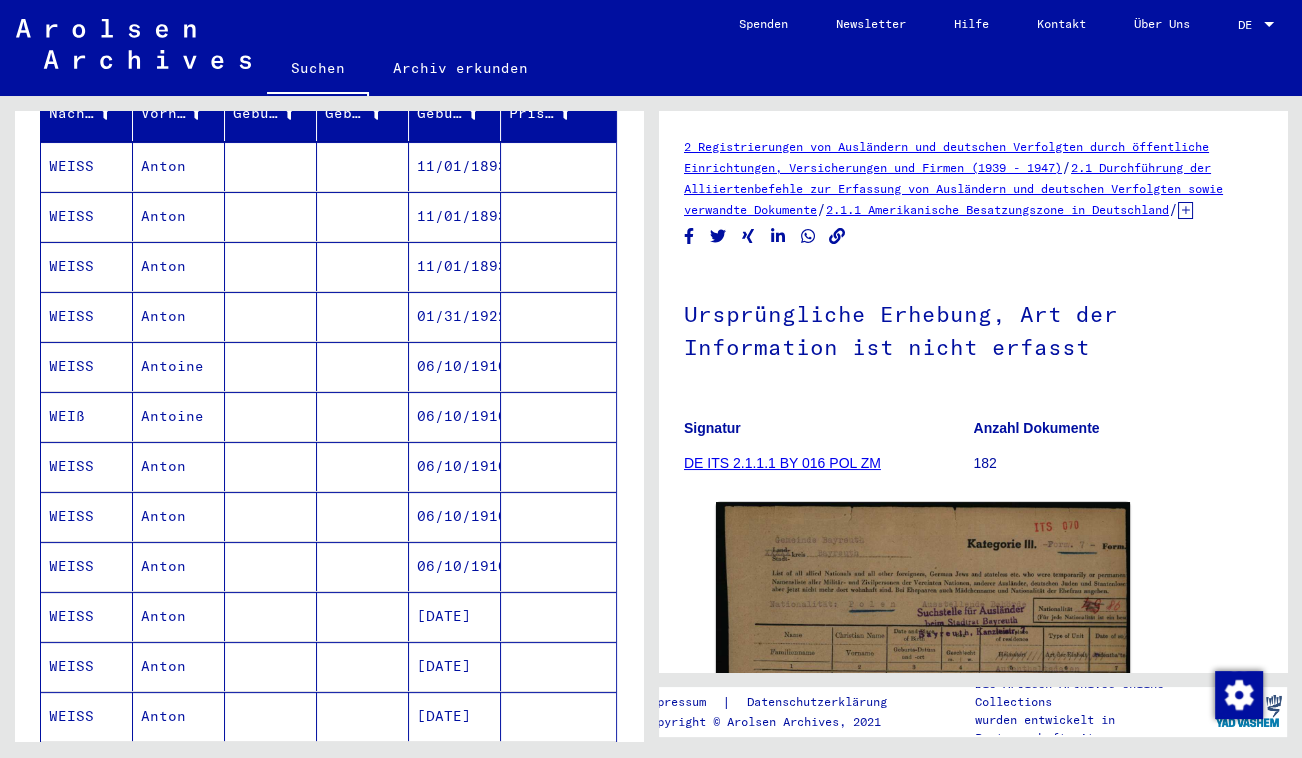 scroll, scrollTop: 181, scrollLeft: 0, axis: vertical 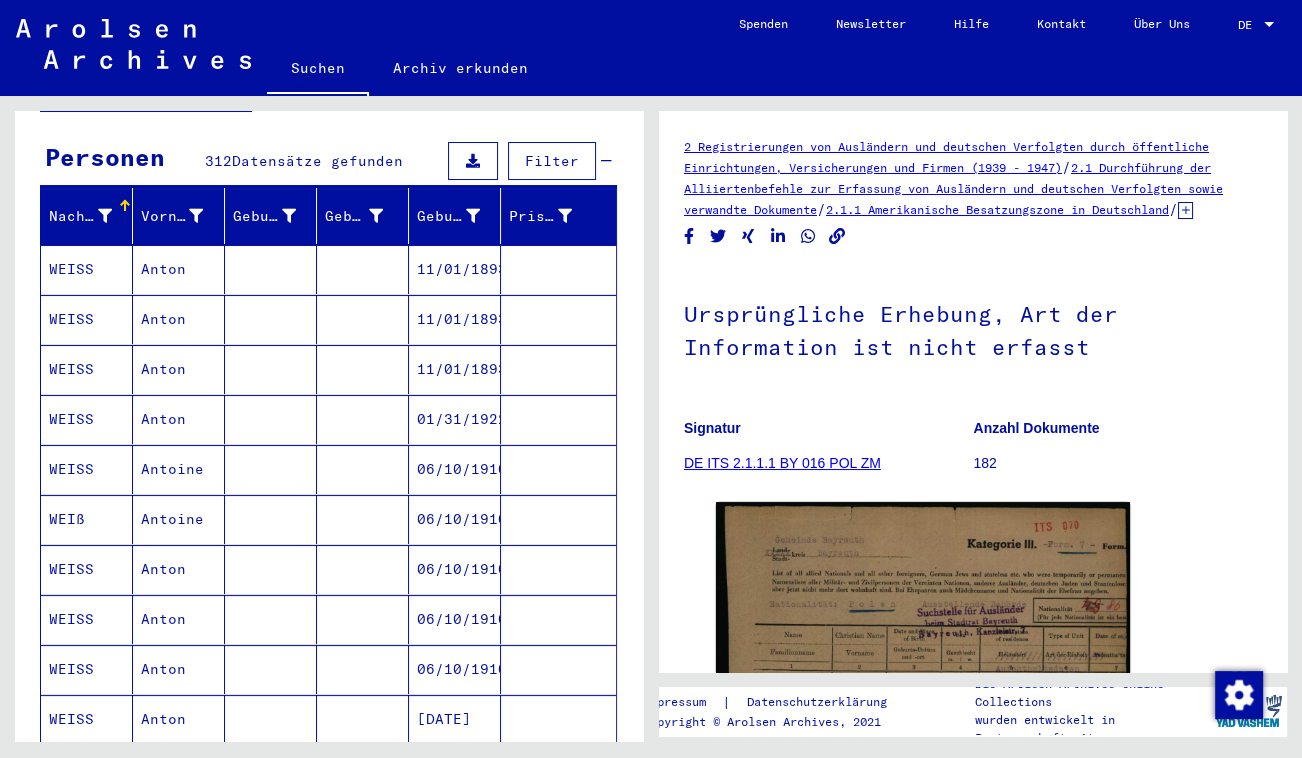 click on "Antoine" at bounding box center [179, 569] 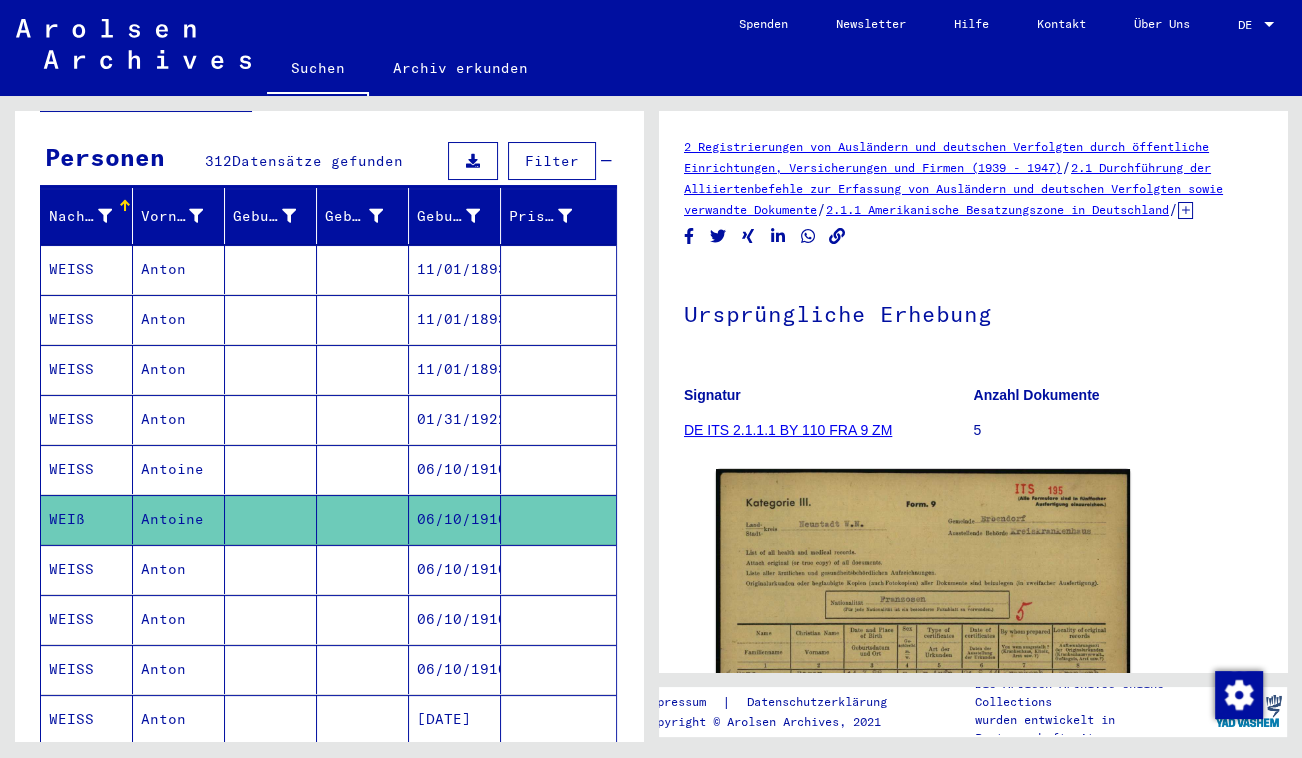 scroll, scrollTop: 0, scrollLeft: 0, axis: both 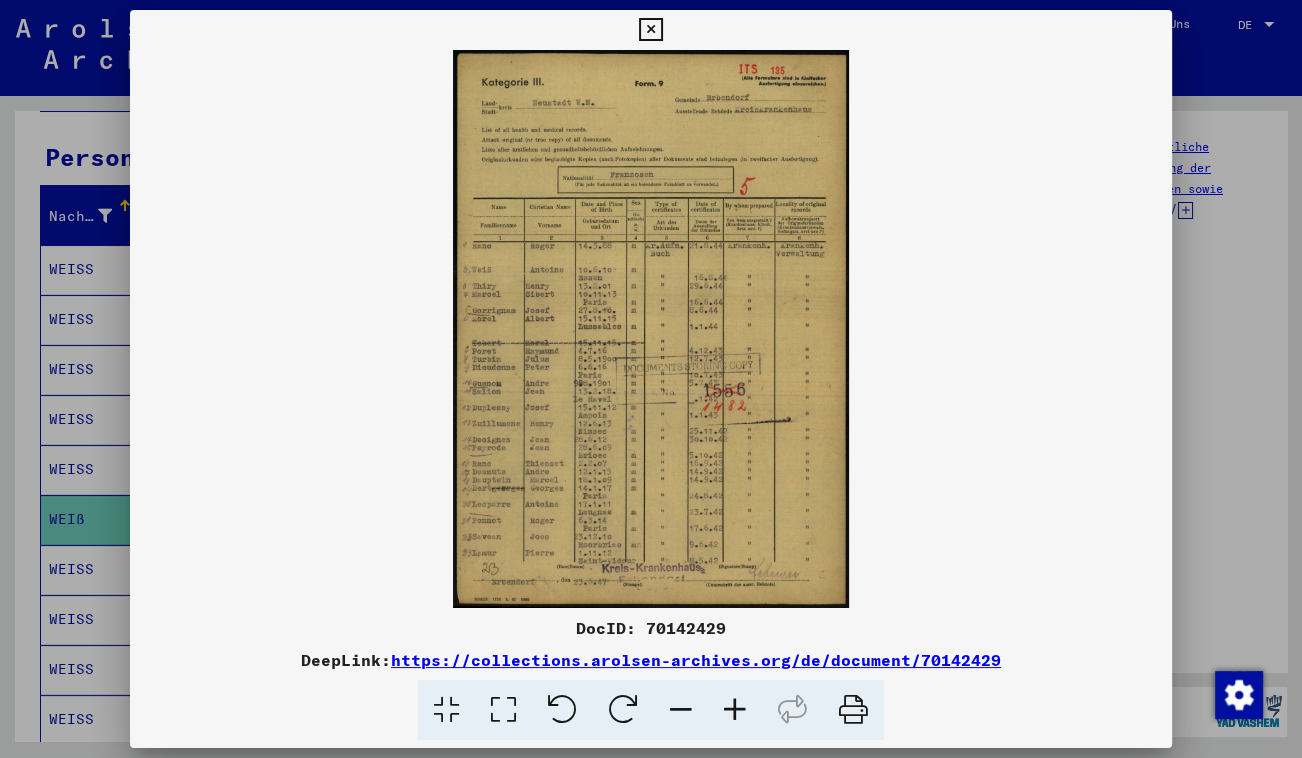 click at bounding box center [503, 710] 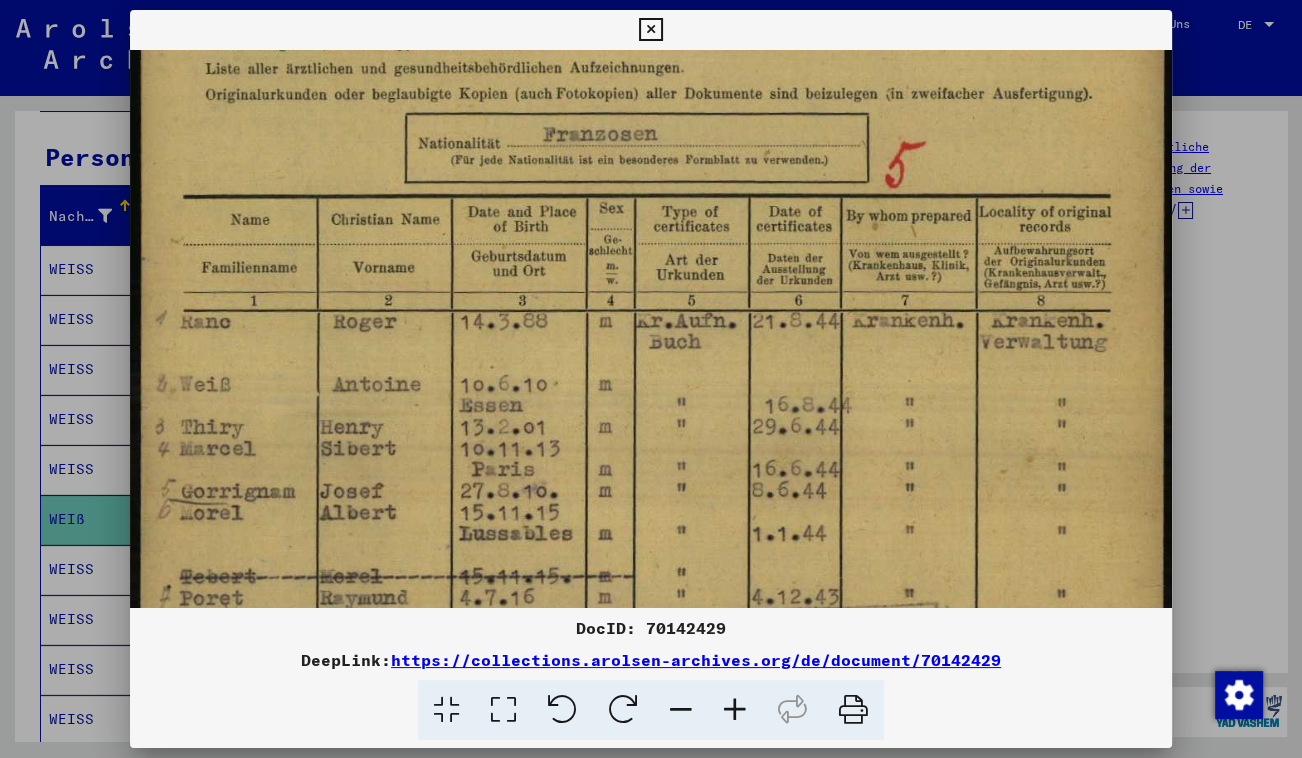 scroll, scrollTop: 272, scrollLeft: 0, axis: vertical 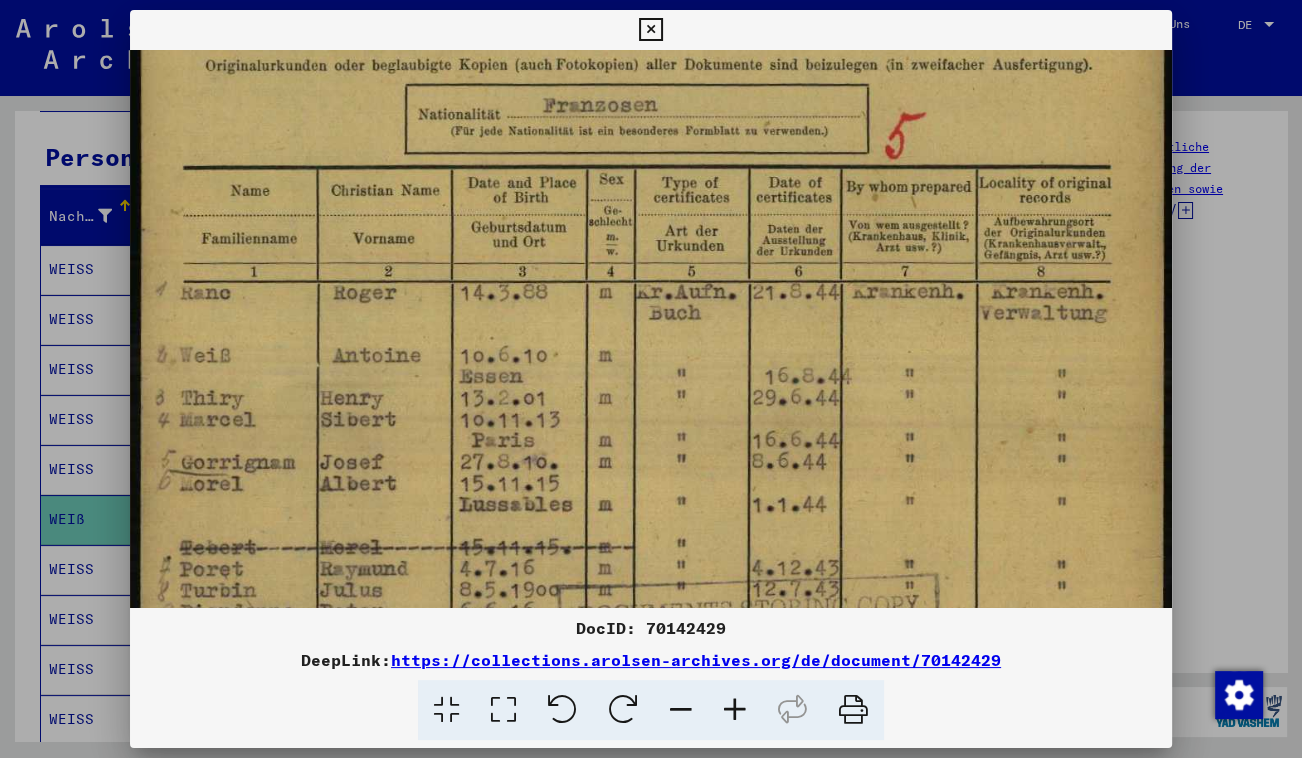 drag, startPoint x: 549, startPoint y: 592, endPoint x: 543, endPoint y: 320, distance: 272.06616 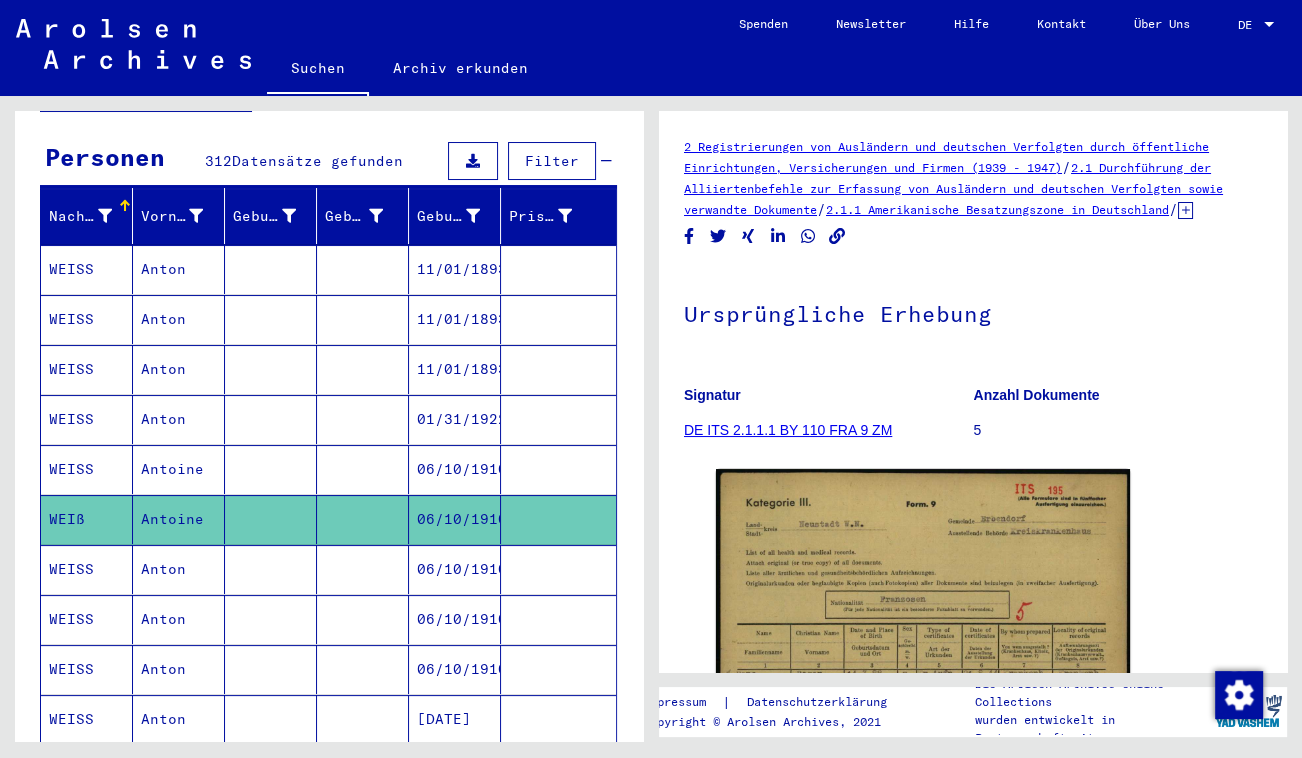 click on "Antoine" at bounding box center [179, 519] 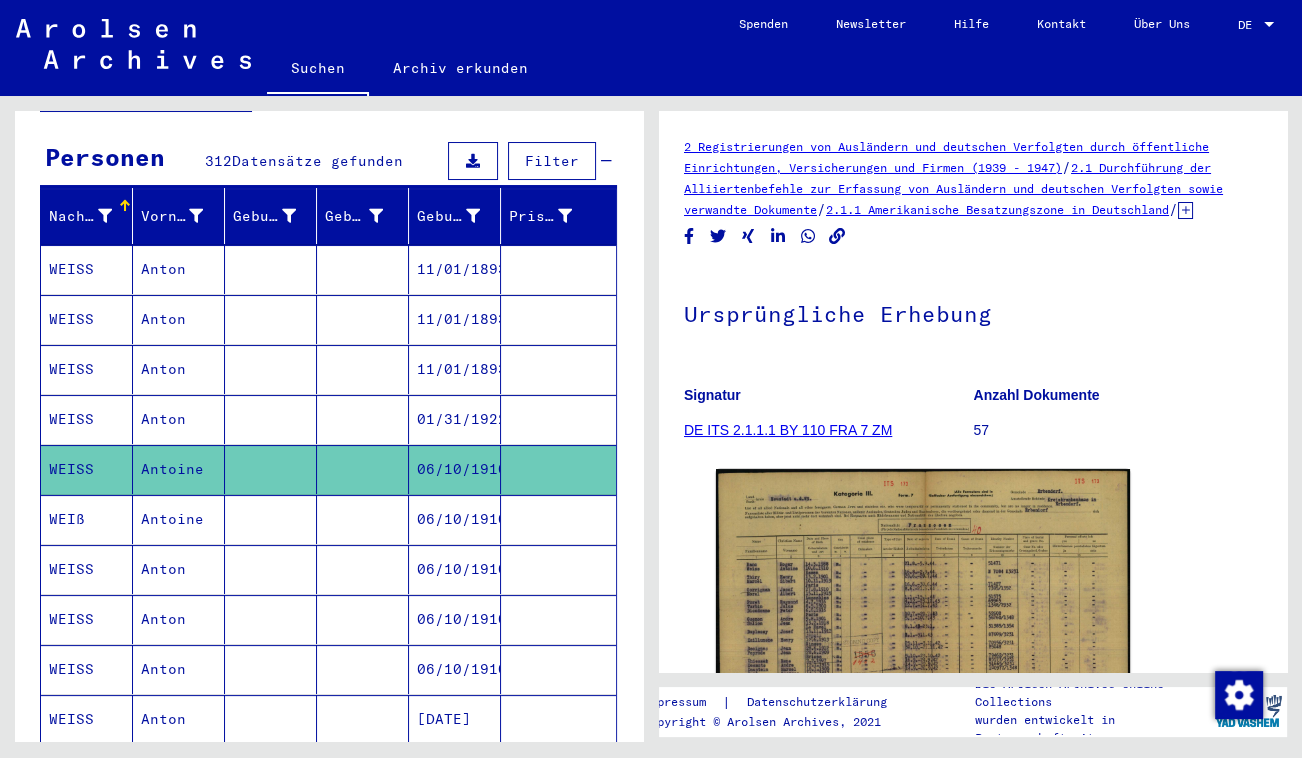 click 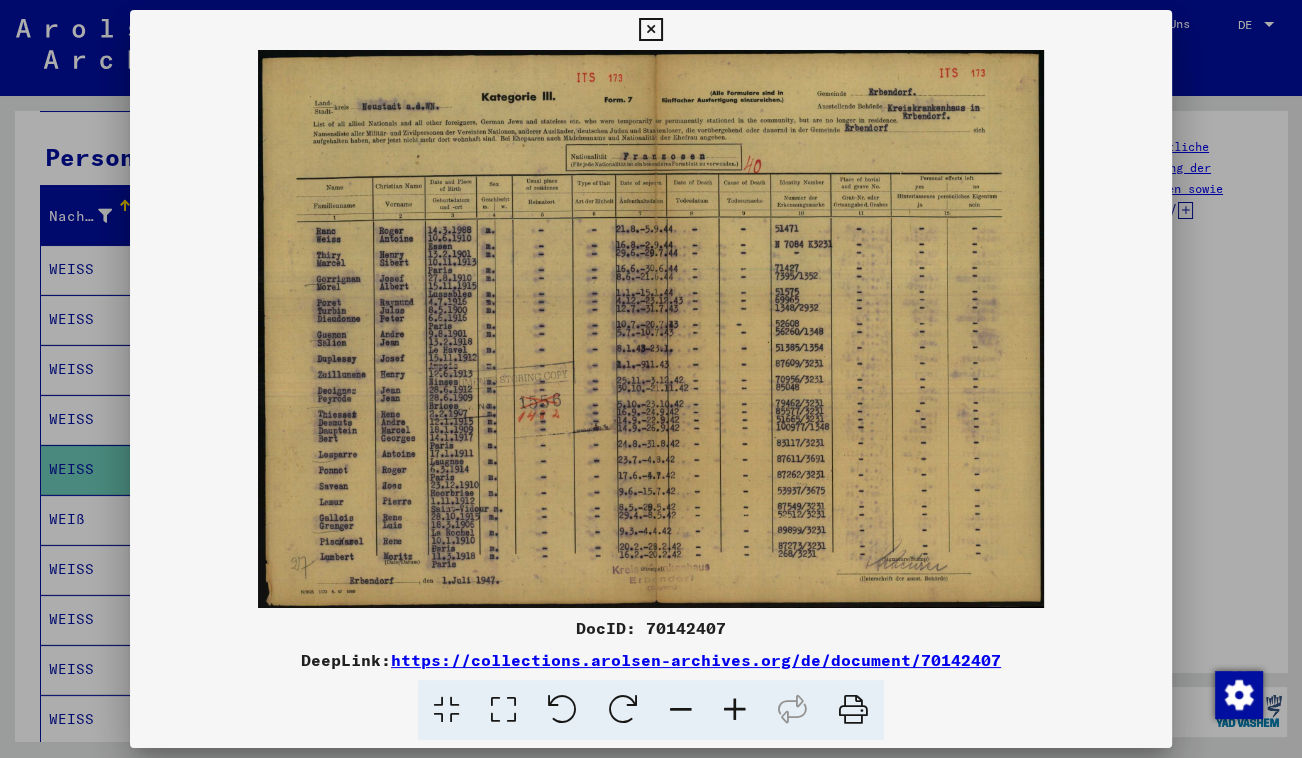 click at bounding box center (503, 710) 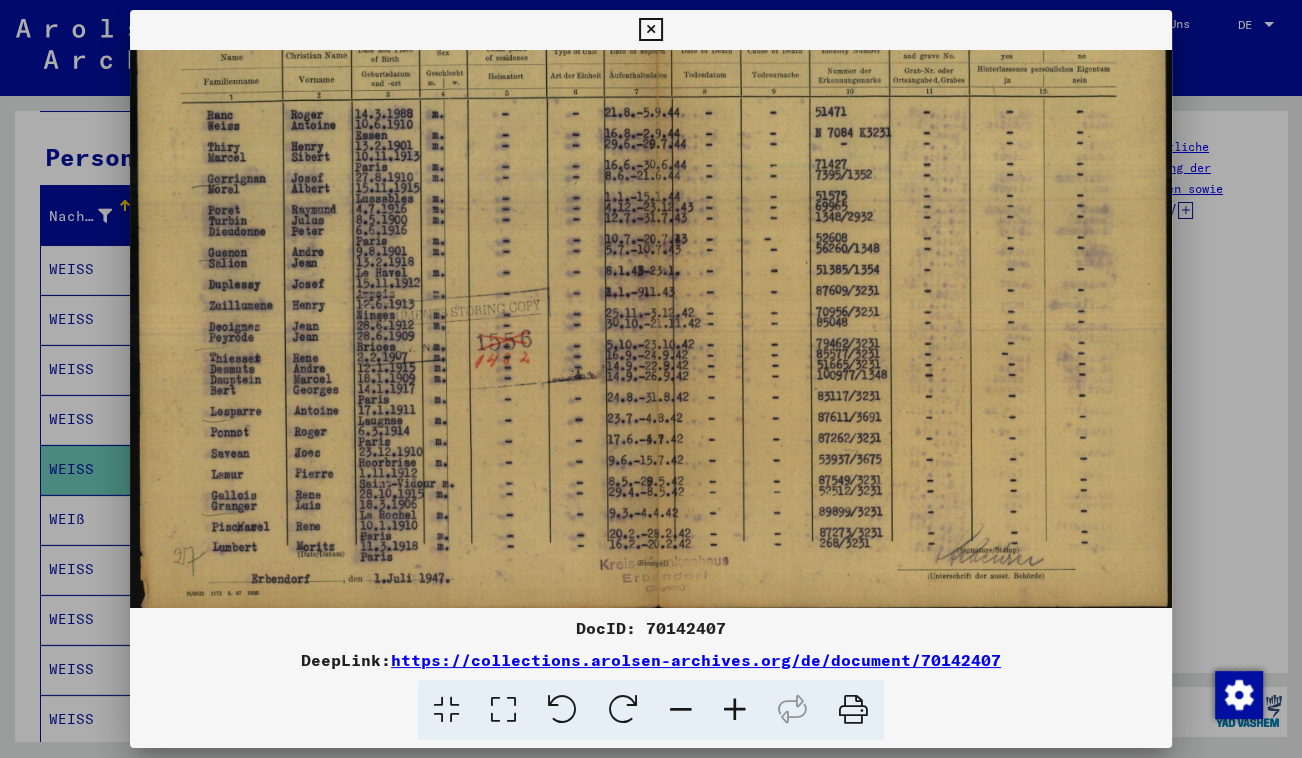 scroll, scrollTop: 168, scrollLeft: 0, axis: vertical 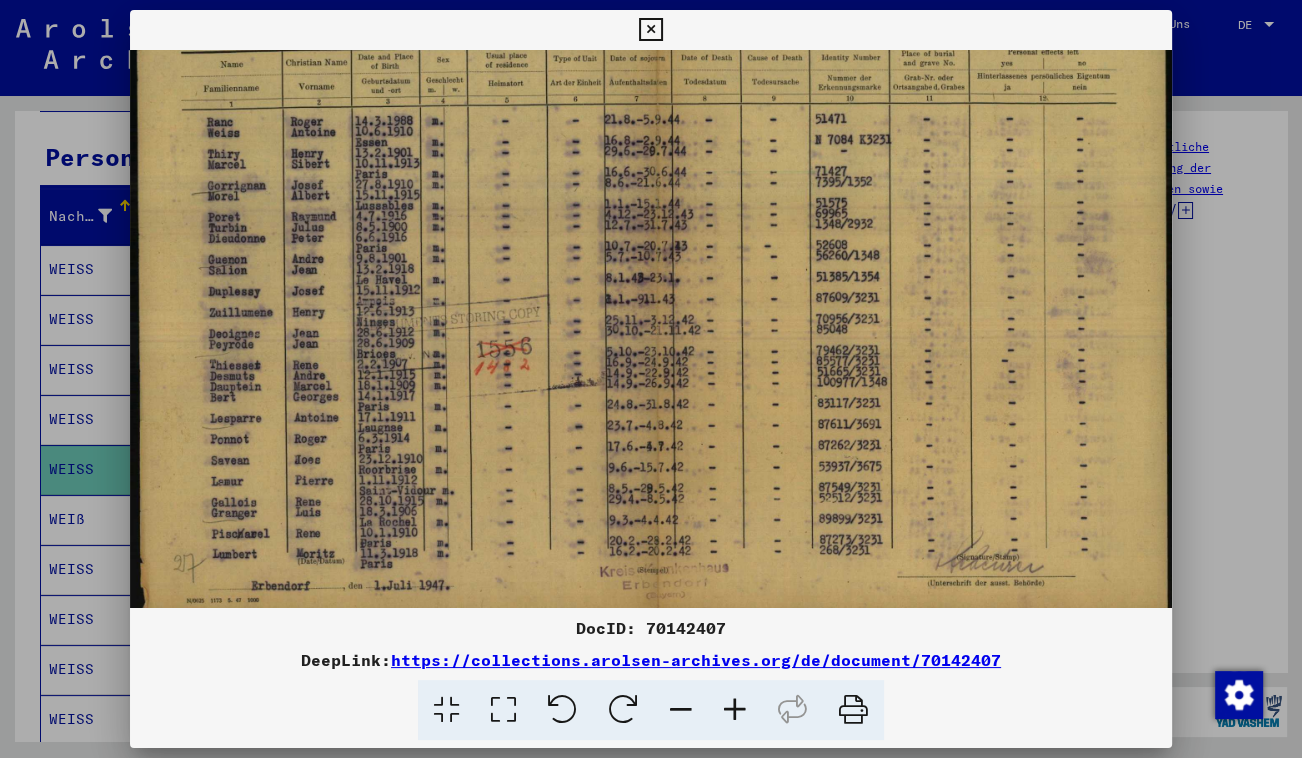 drag, startPoint x: 342, startPoint y: 540, endPoint x: 357, endPoint y: 334, distance: 206.5454 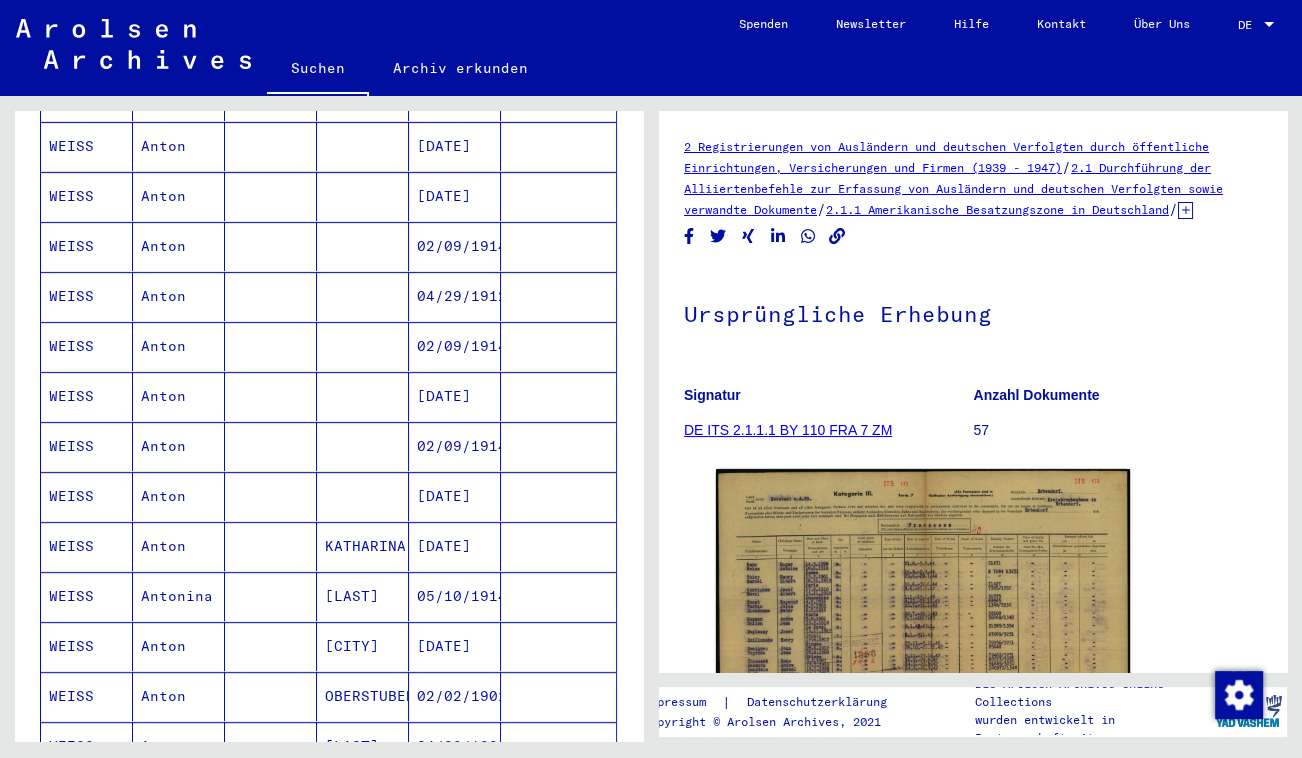 scroll, scrollTop: 818, scrollLeft: 0, axis: vertical 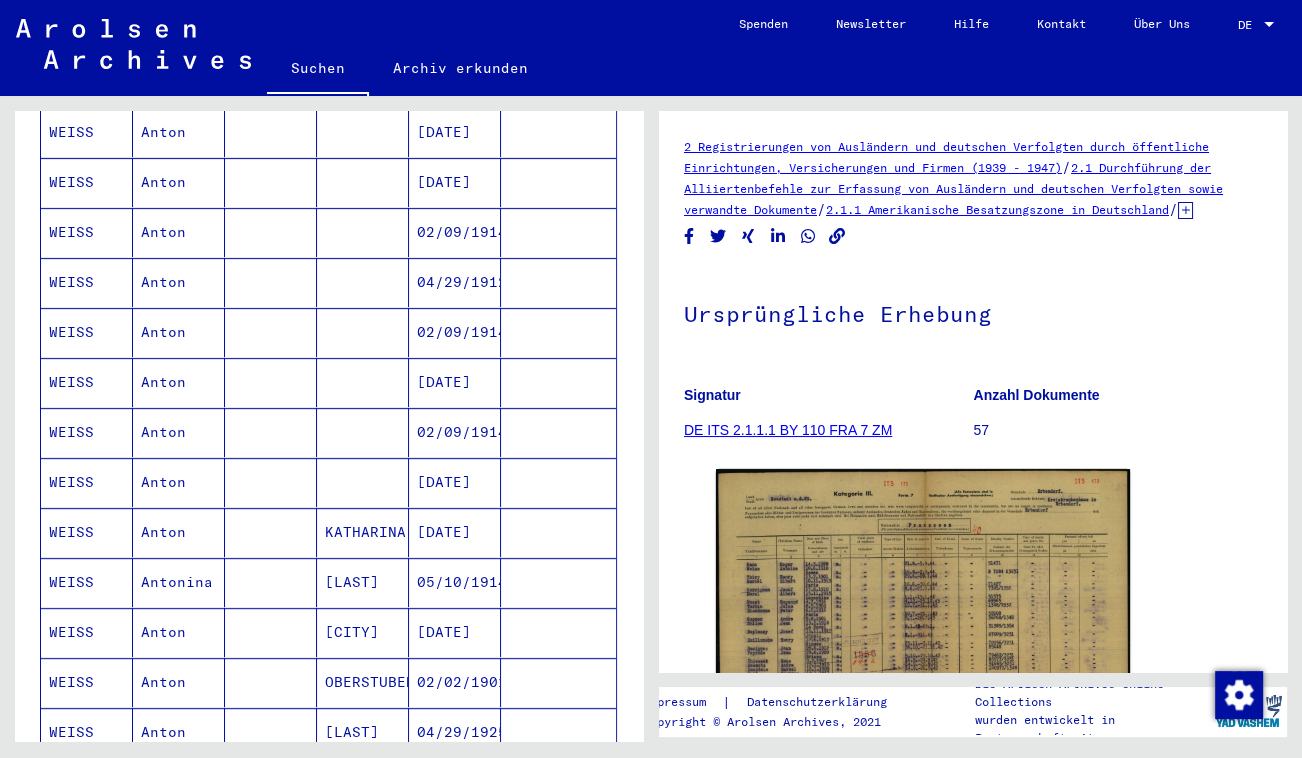 click at bounding box center (271, 632) 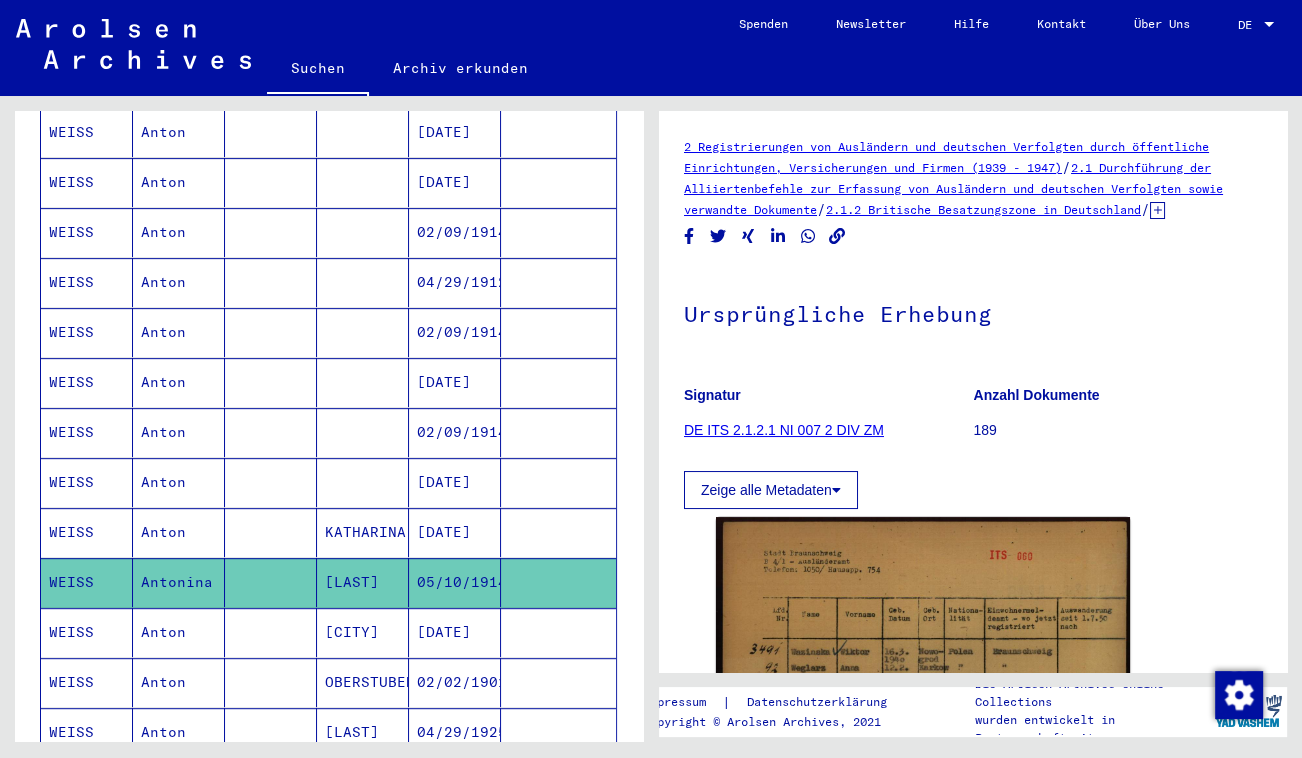 click 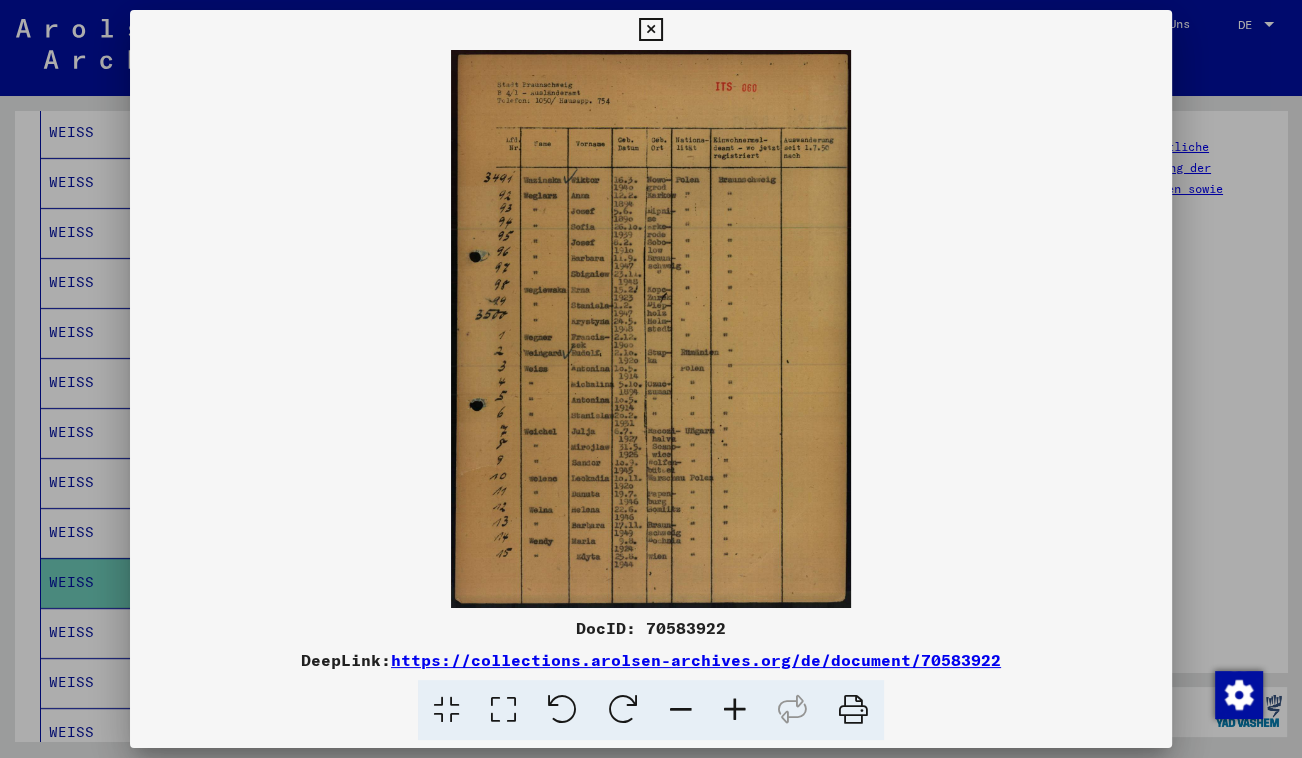 click at bounding box center [503, 710] 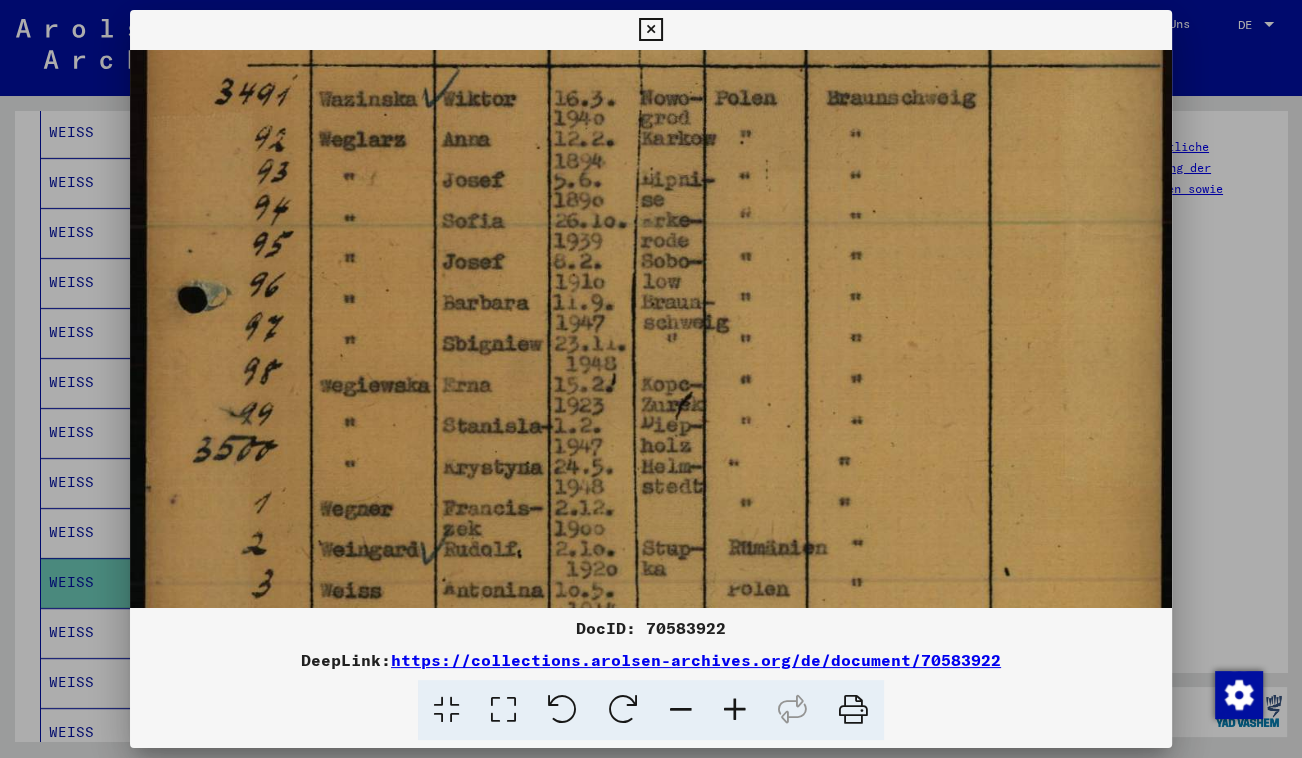 drag, startPoint x: 568, startPoint y: 523, endPoint x: 577, endPoint y: 250, distance: 273.14832 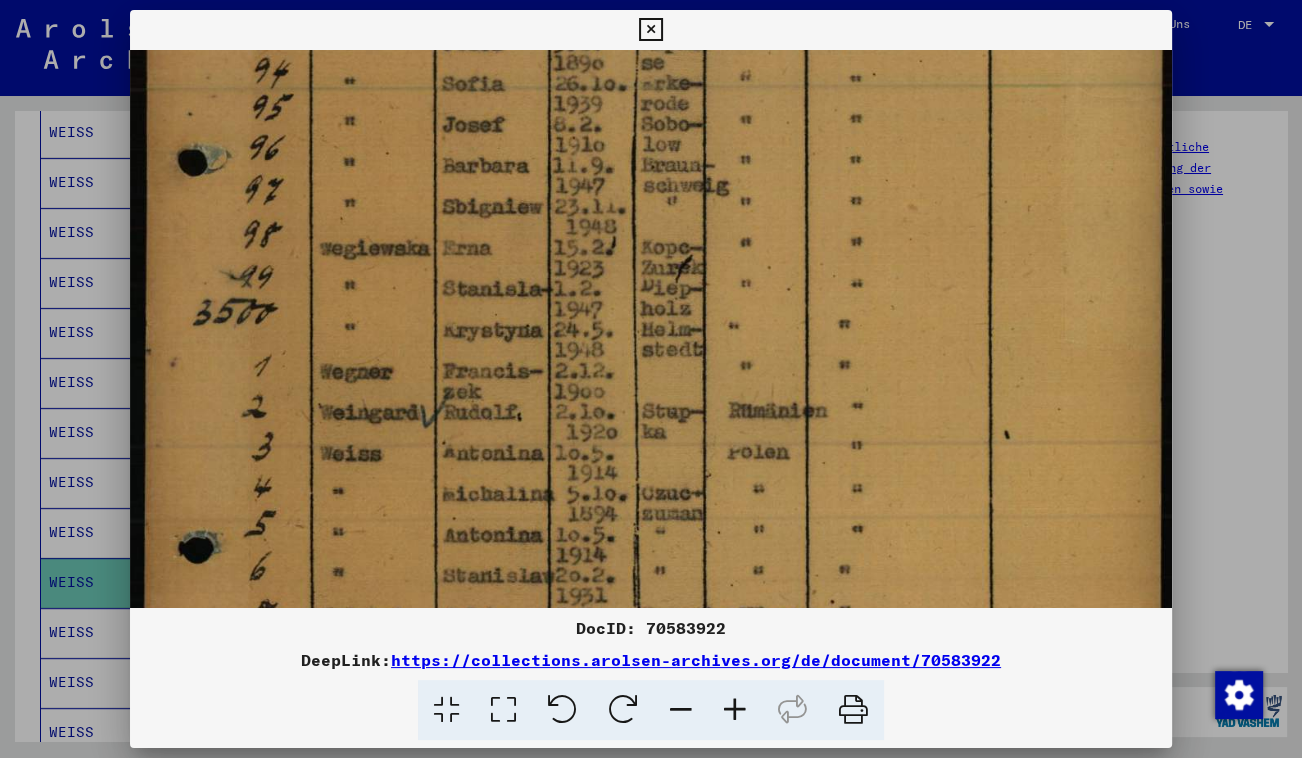 drag, startPoint x: 578, startPoint y: 528, endPoint x: 563, endPoint y: 390, distance: 138.81282 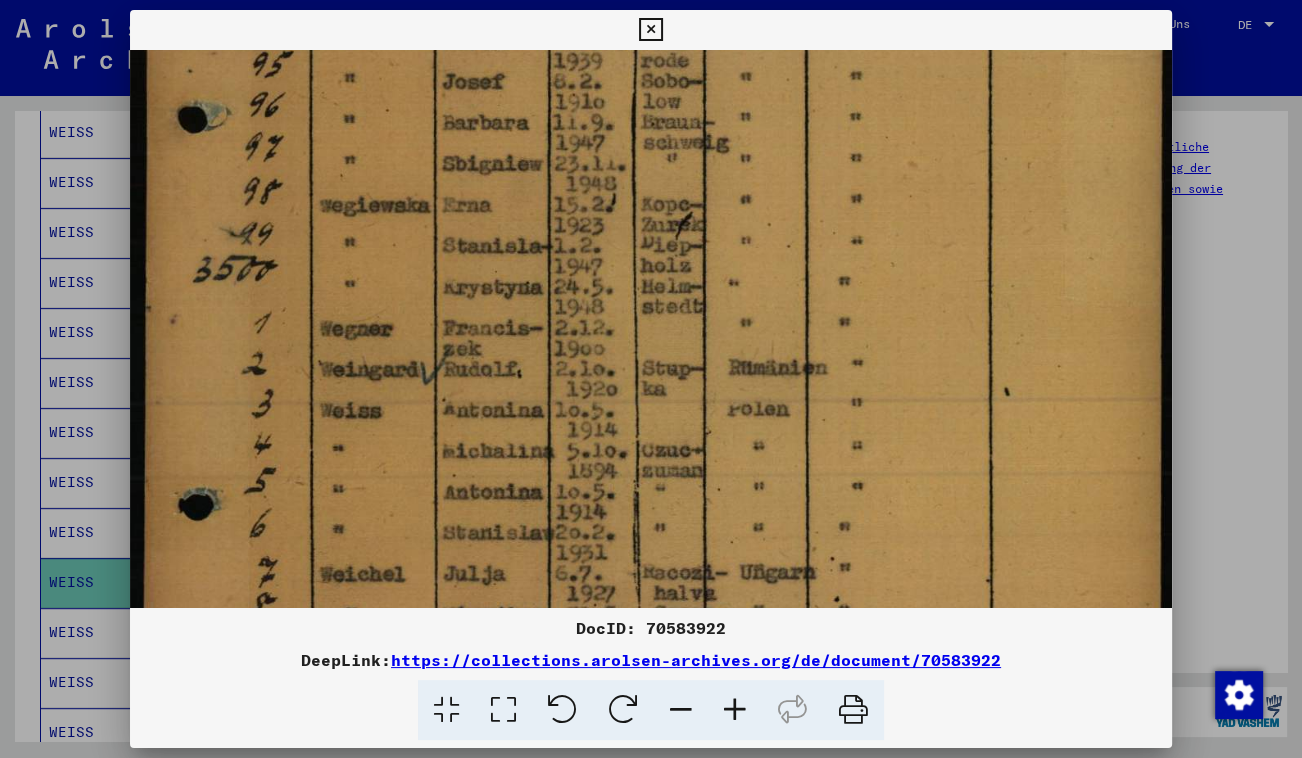 drag, startPoint x: 605, startPoint y: 538, endPoint x: 605, endPoint y: 491, distance: 47 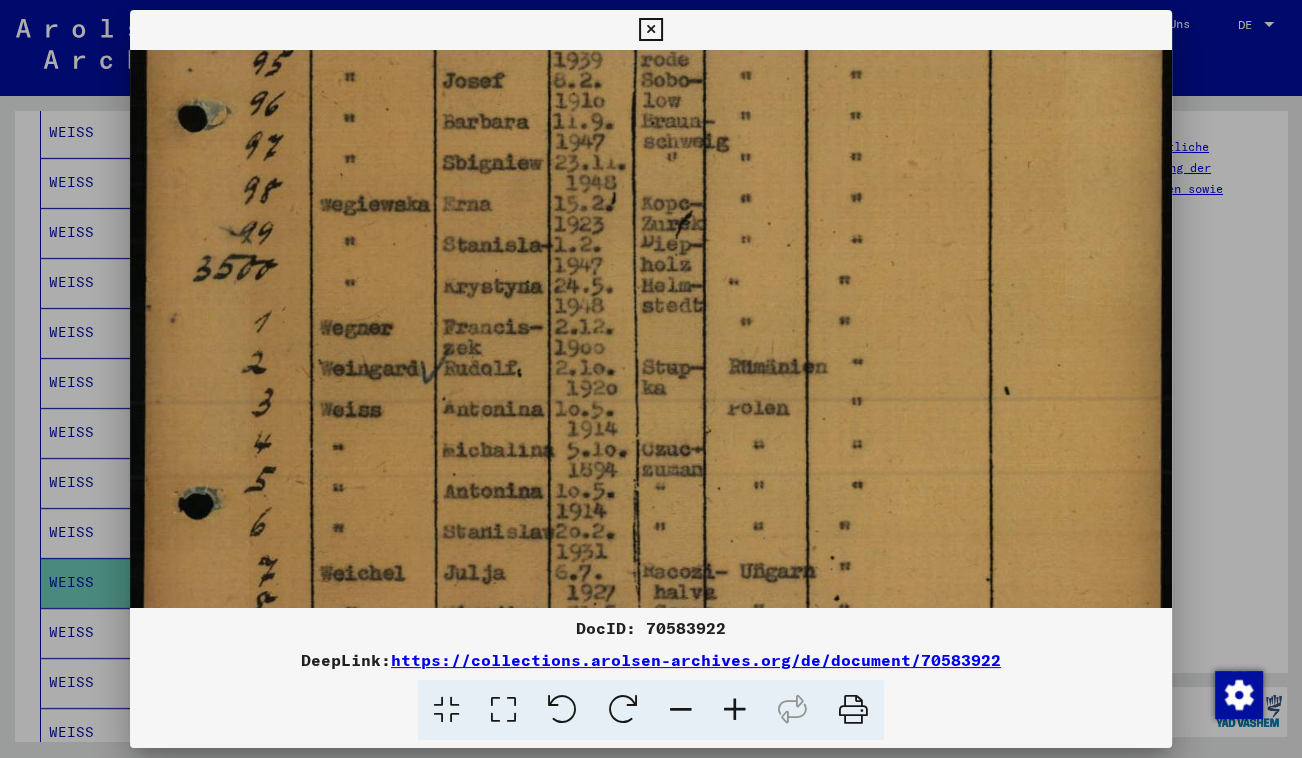 click at bounding box center [650, 30] 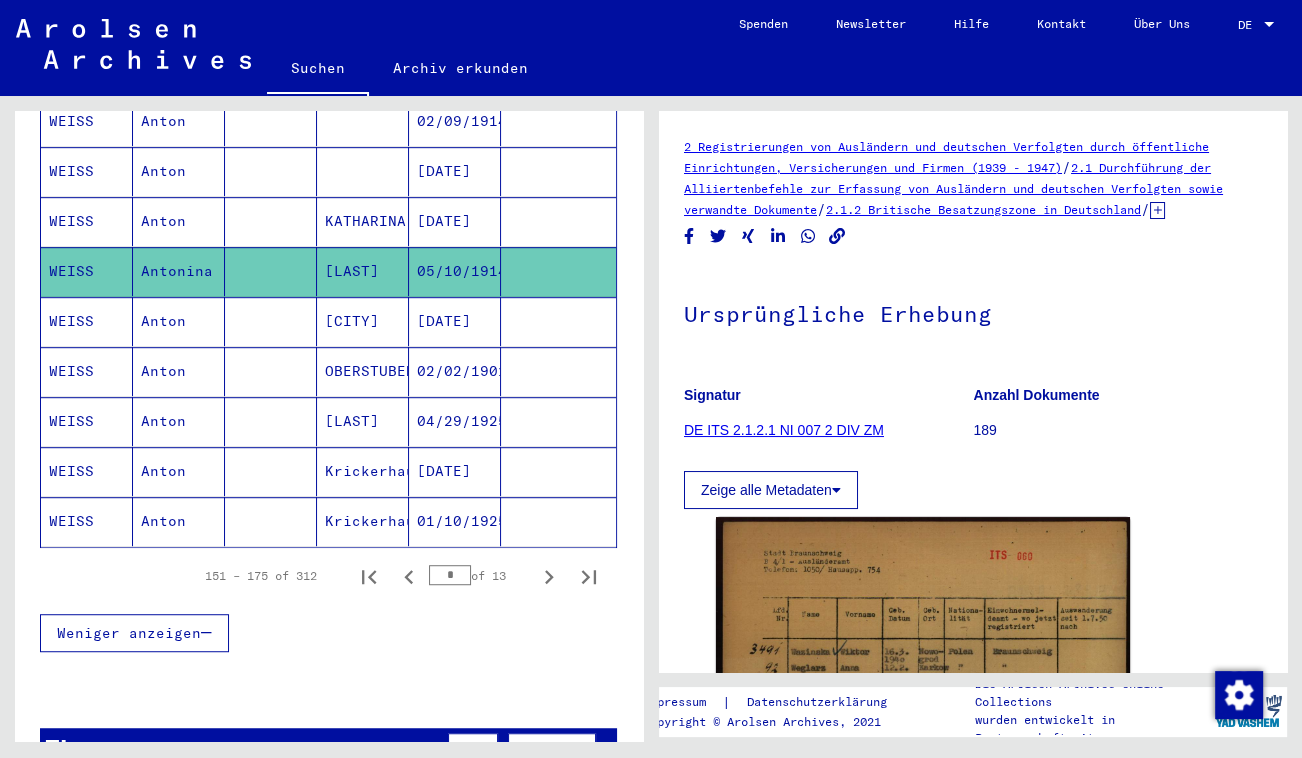 scroll, scrollTop: 1181, scrollLeft: 0, axis: vertical 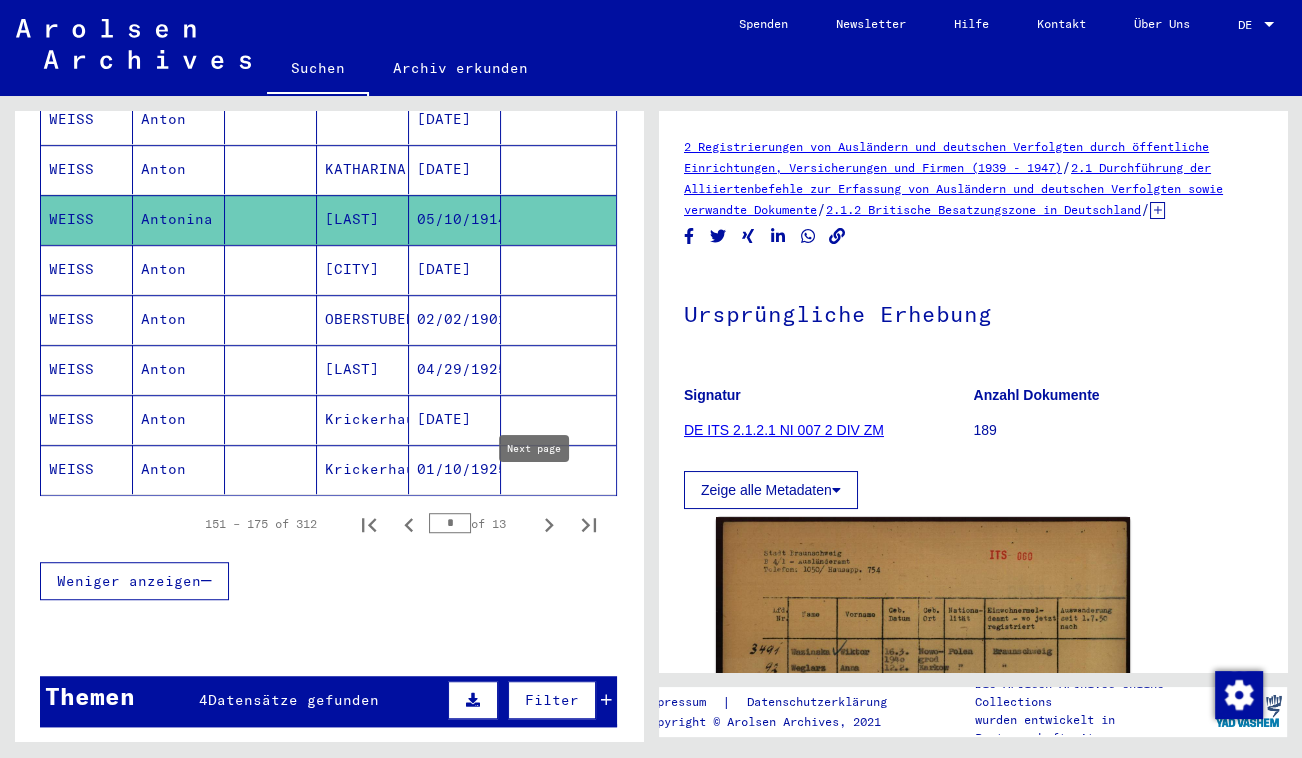 click 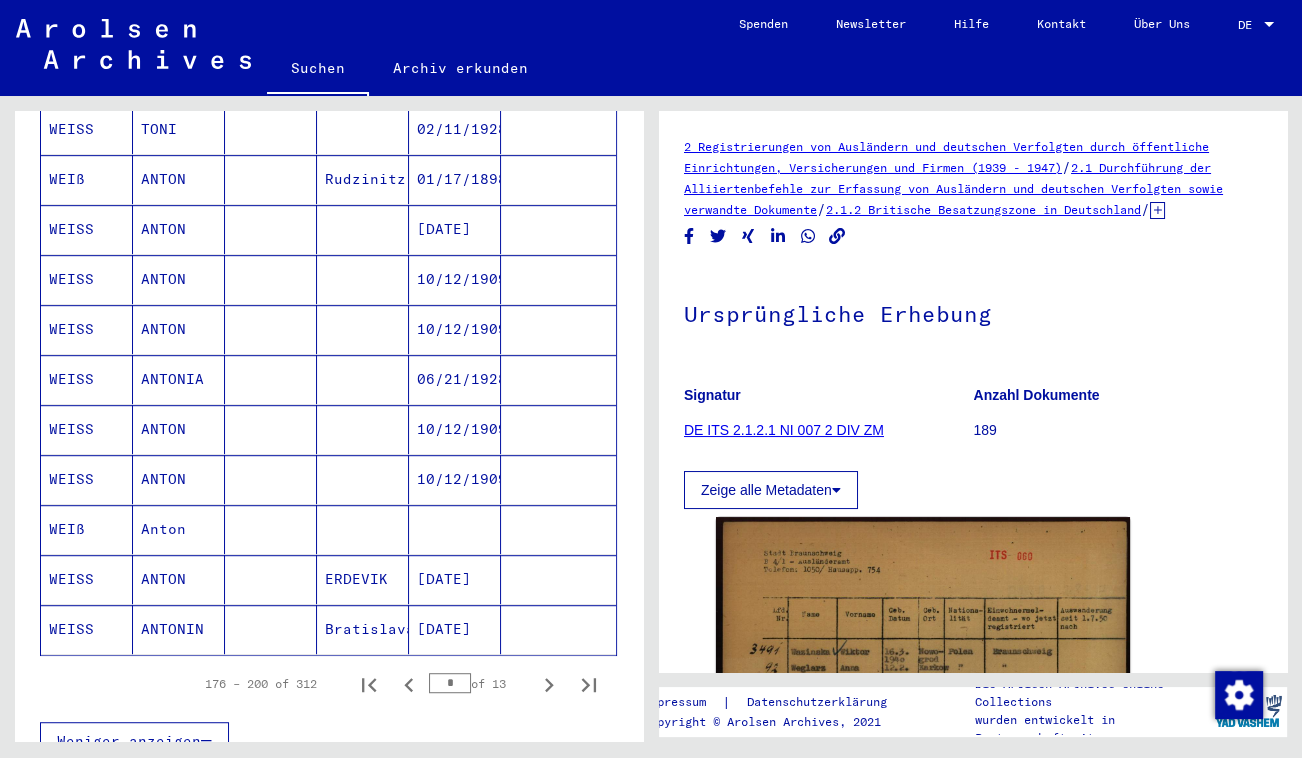 scroll, scrollTop: 1000, scrollLeft: 0, axis: vertical 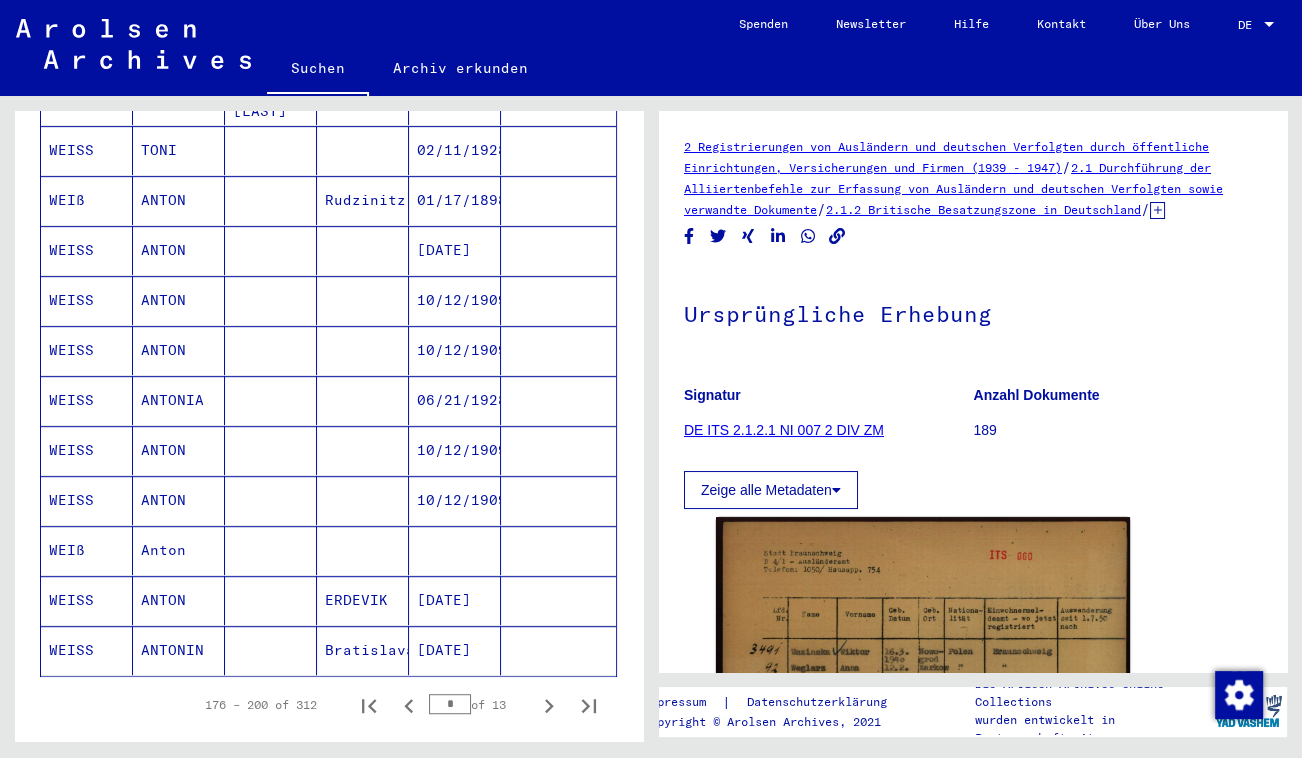 click at bounding box center [271, 450] 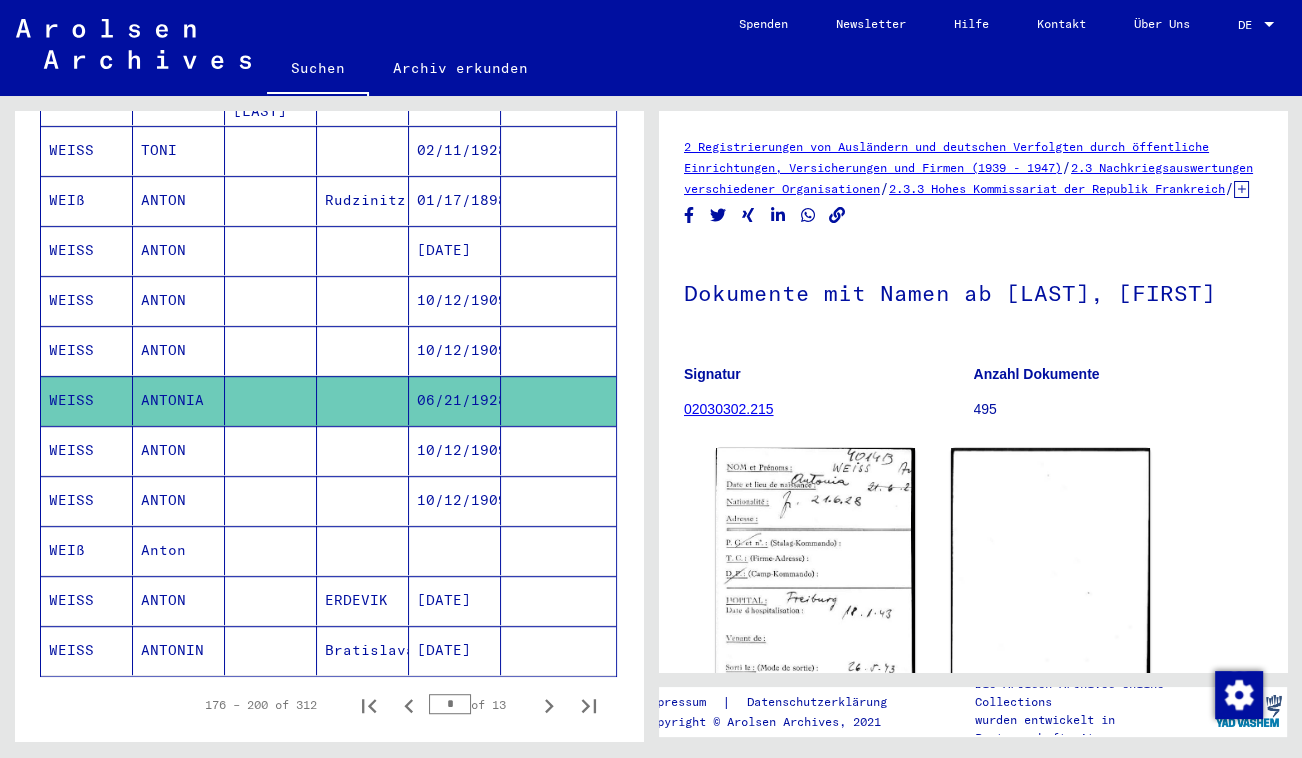 click 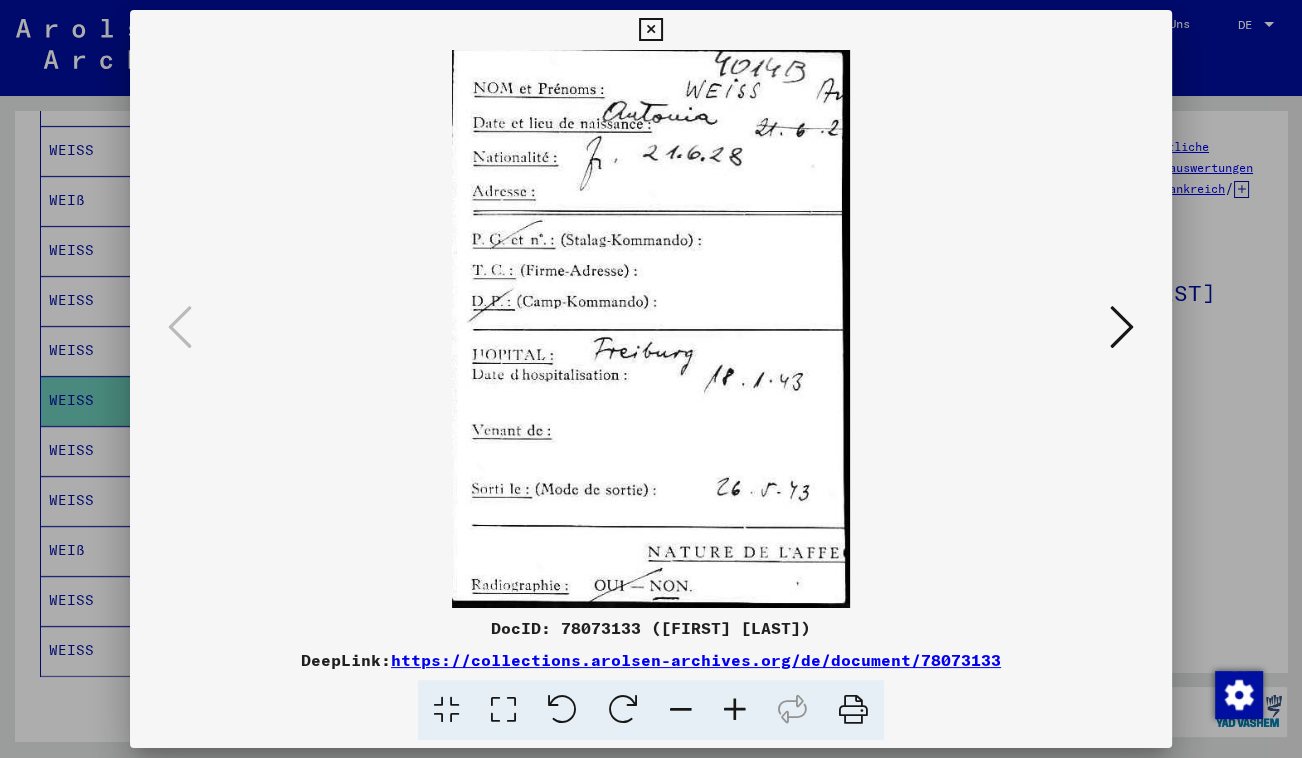 click at bounding box center (650, 30) 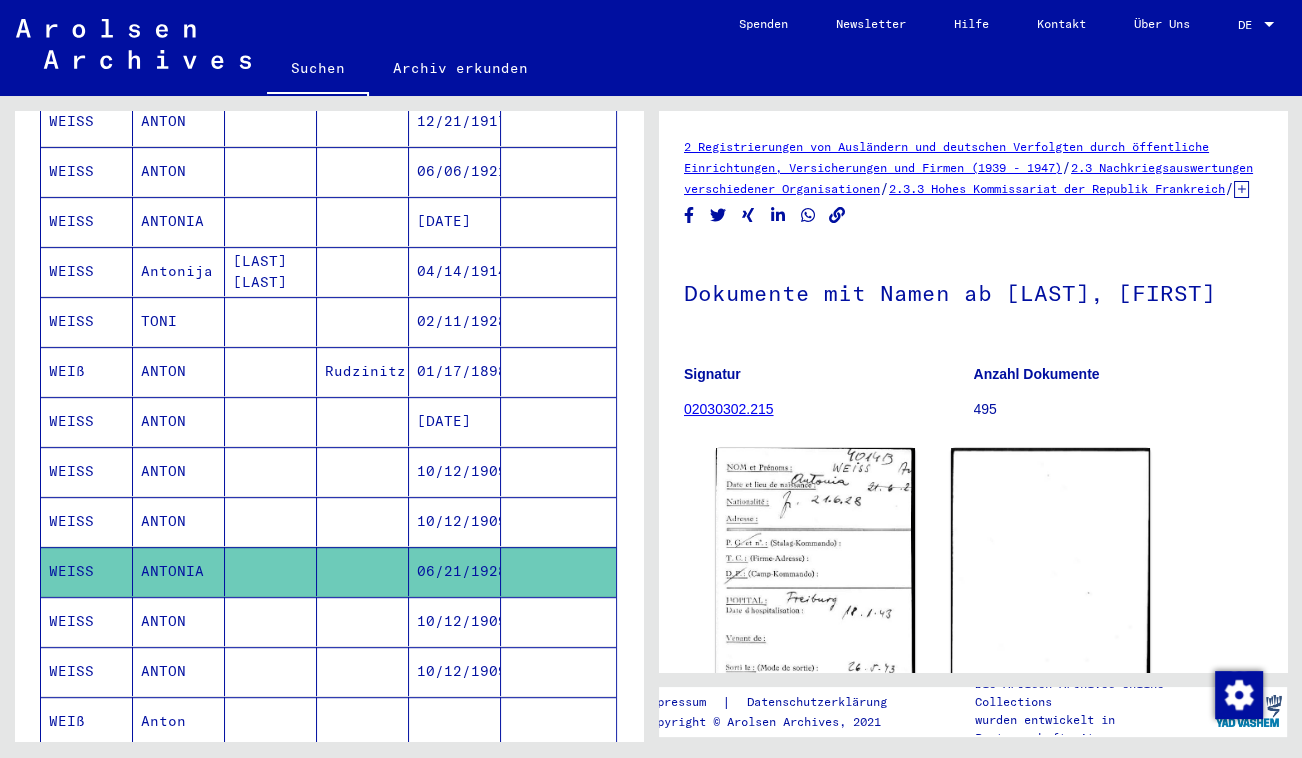 scroll, scrollTop: 727, scrollLeft: 0, axis: vertical 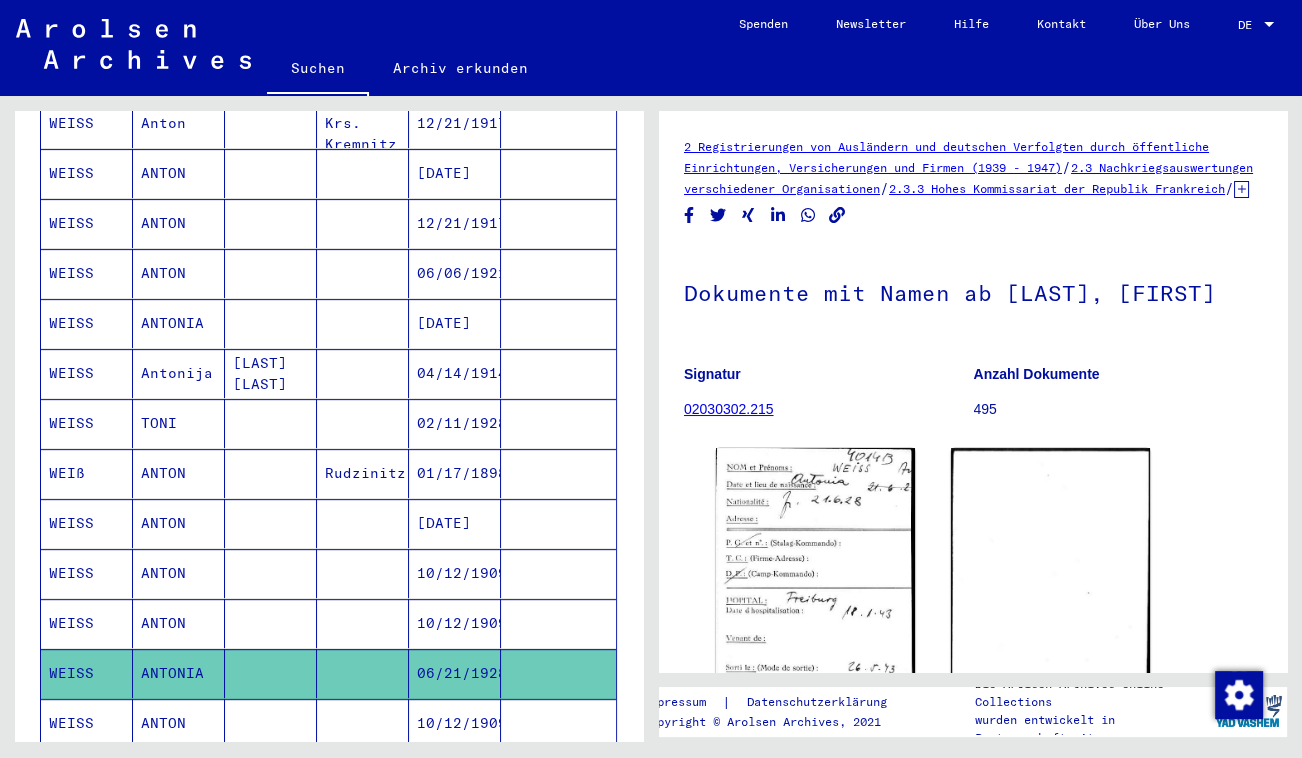 click at bounding box center (363, 423) 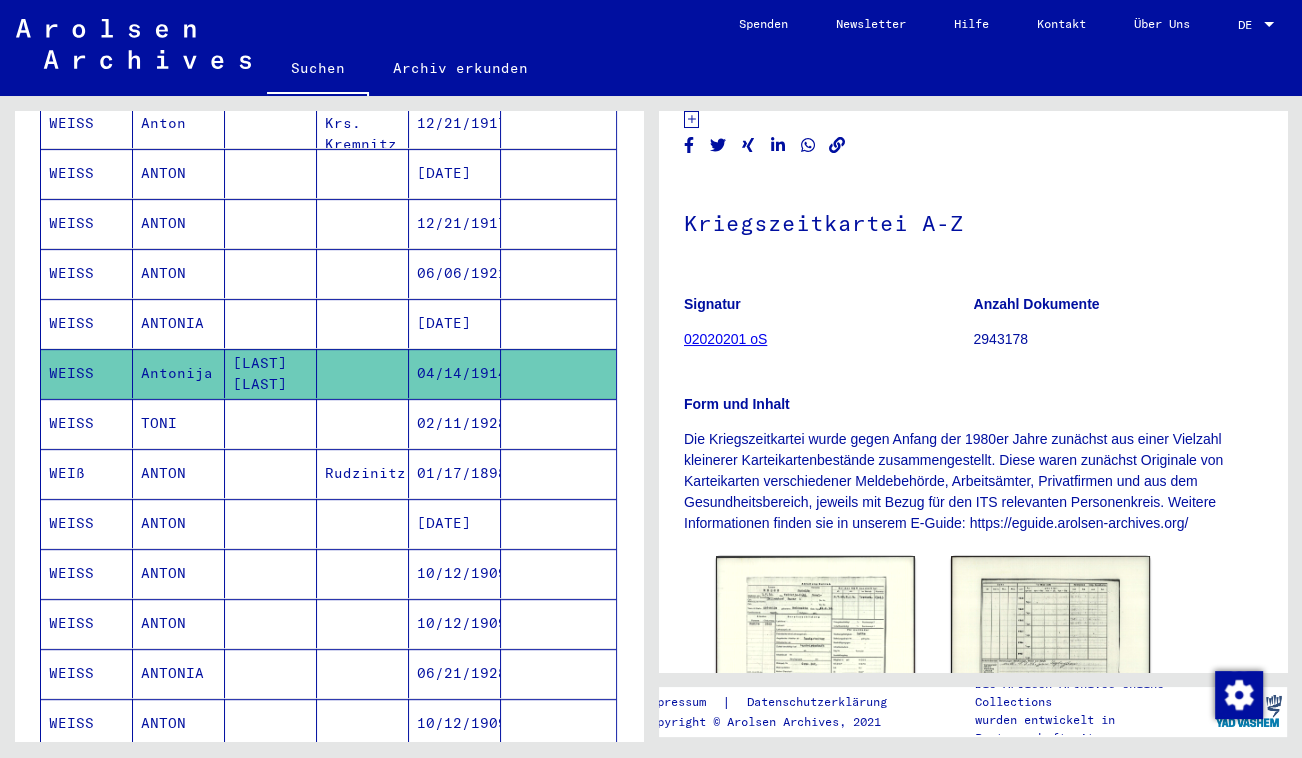 scroll, scrollTop: 181, scrollLeft: 0, axis: vertical 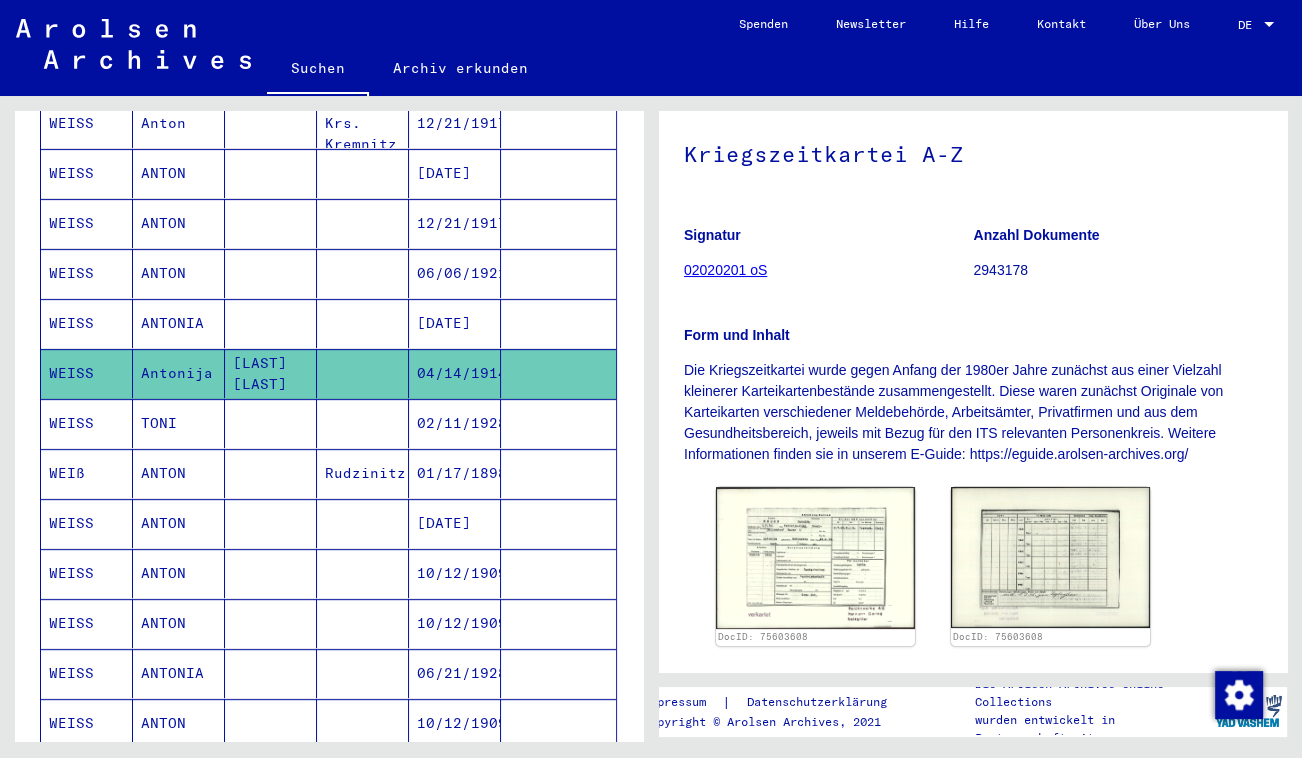 click 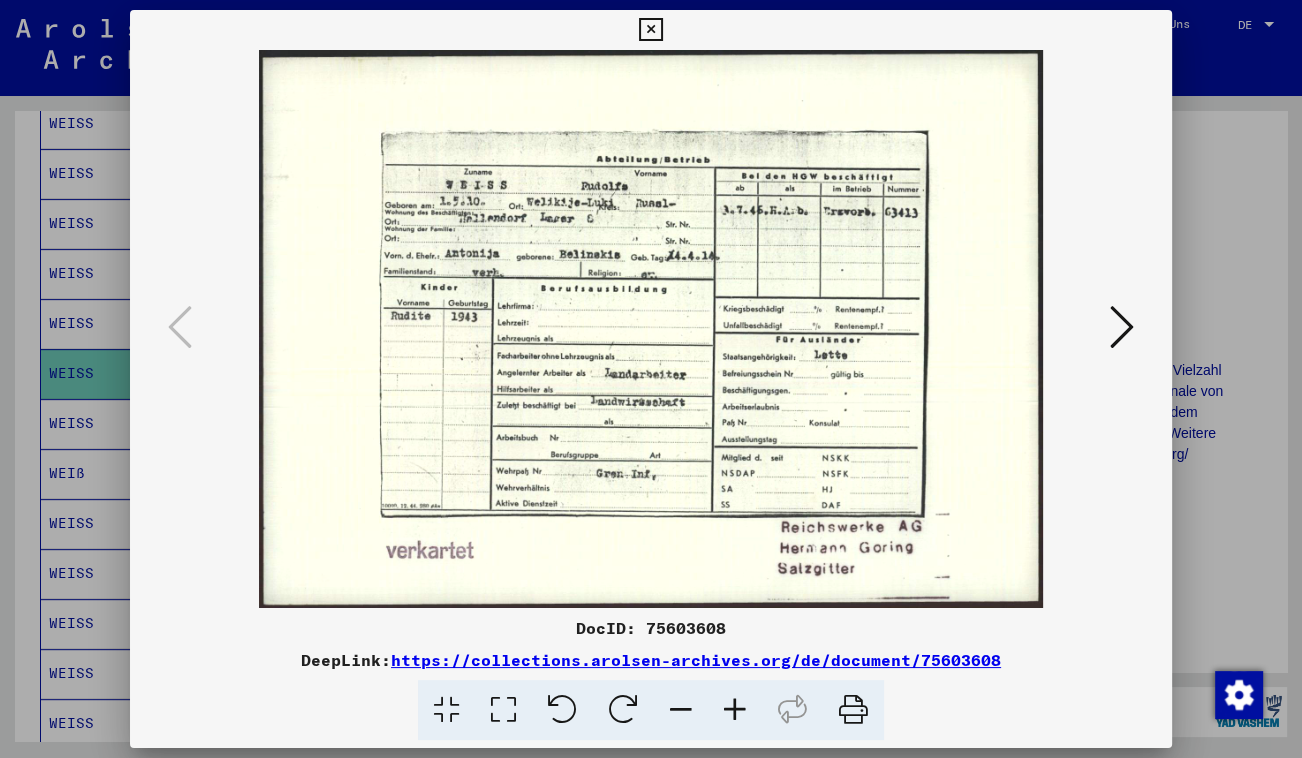 click at bounding box center [650, 30] 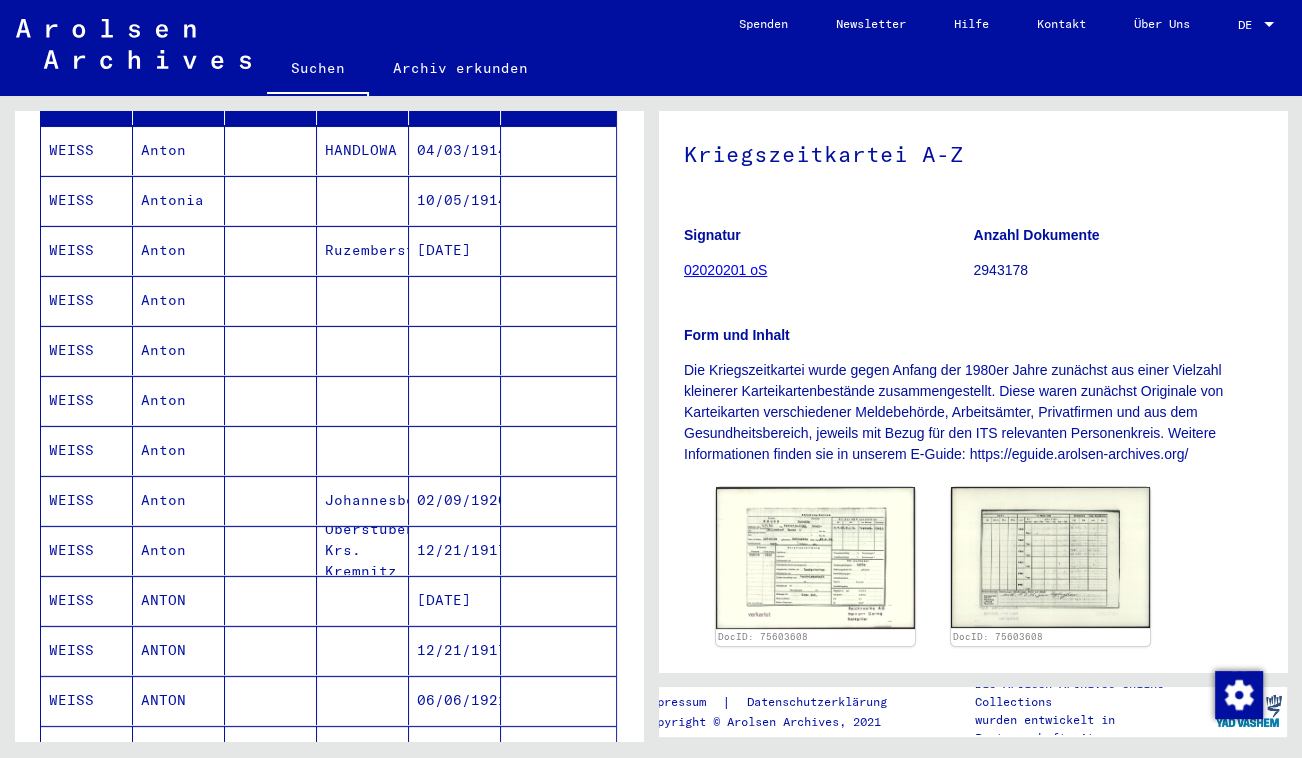 scroll, scrollTop: 272, scrollLeft: 0, axis: vertical 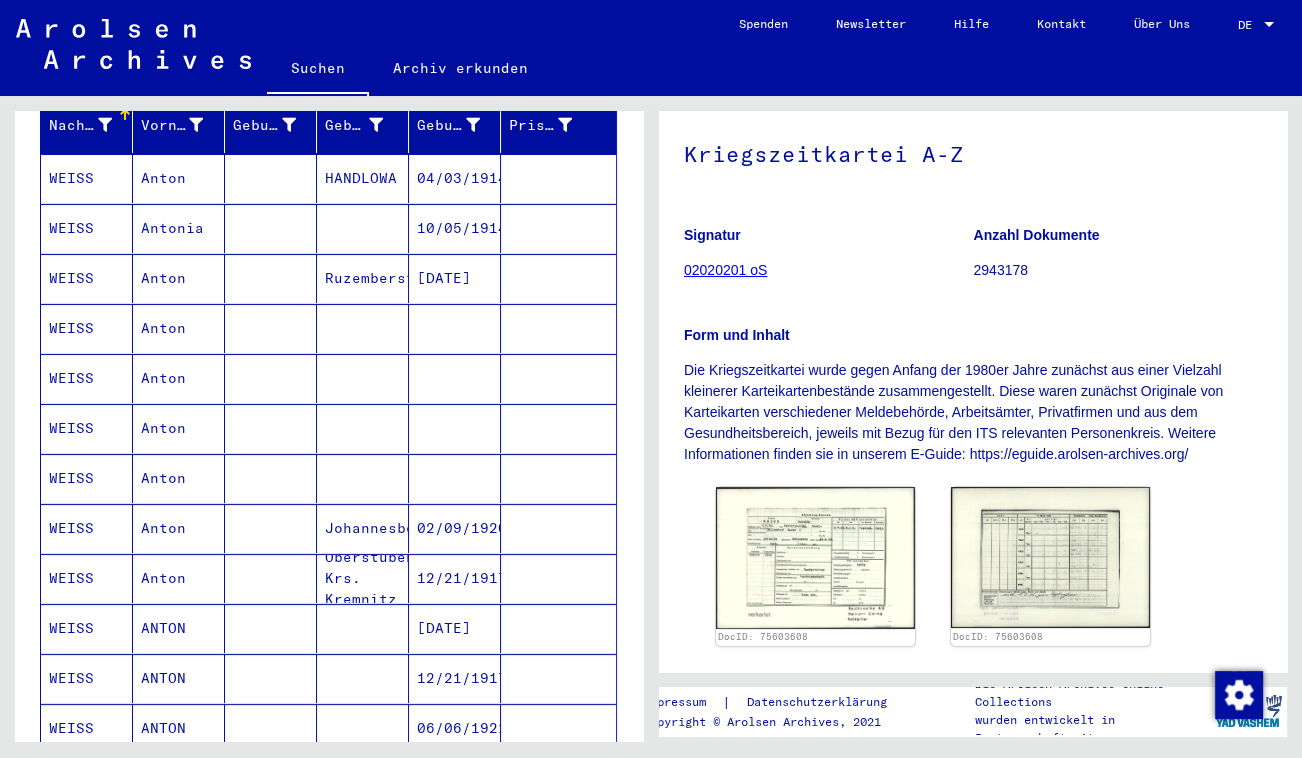 click at bounding box center [363, 278] 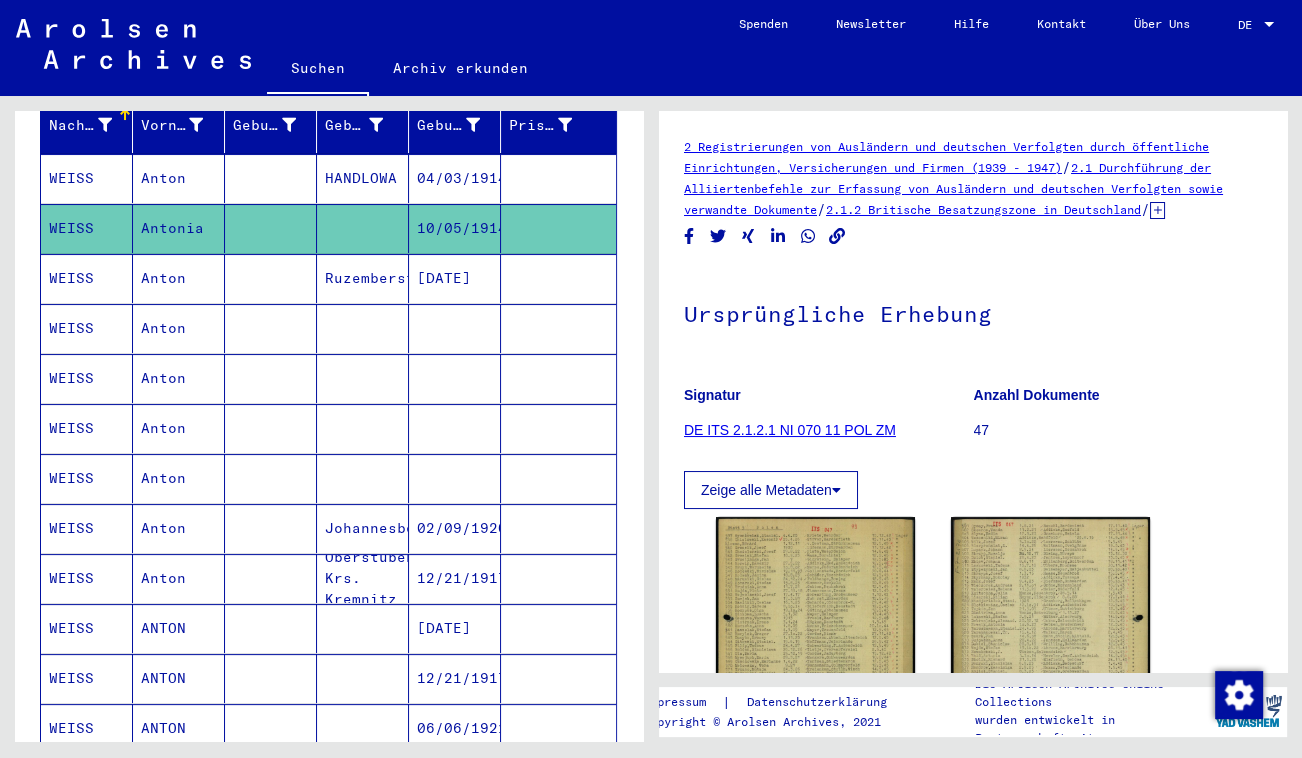 click 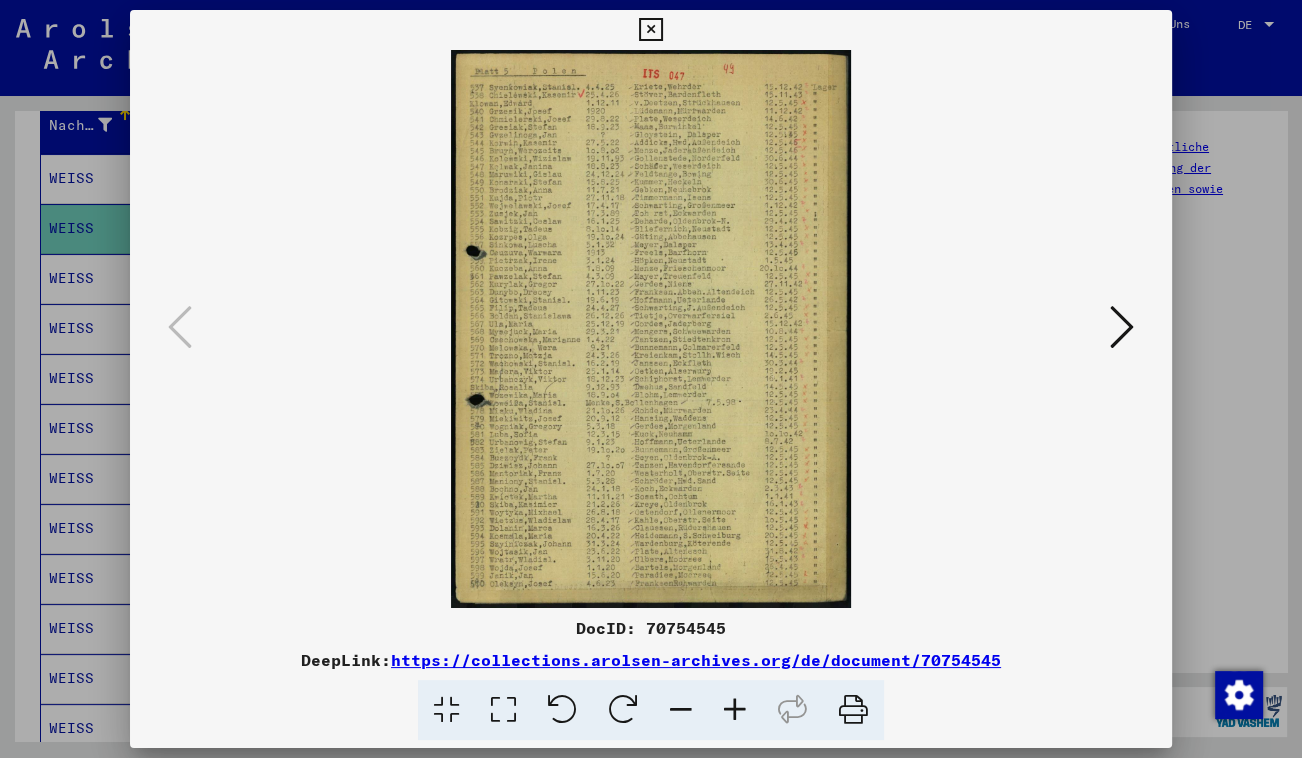 click at bounding box center (503, 710) 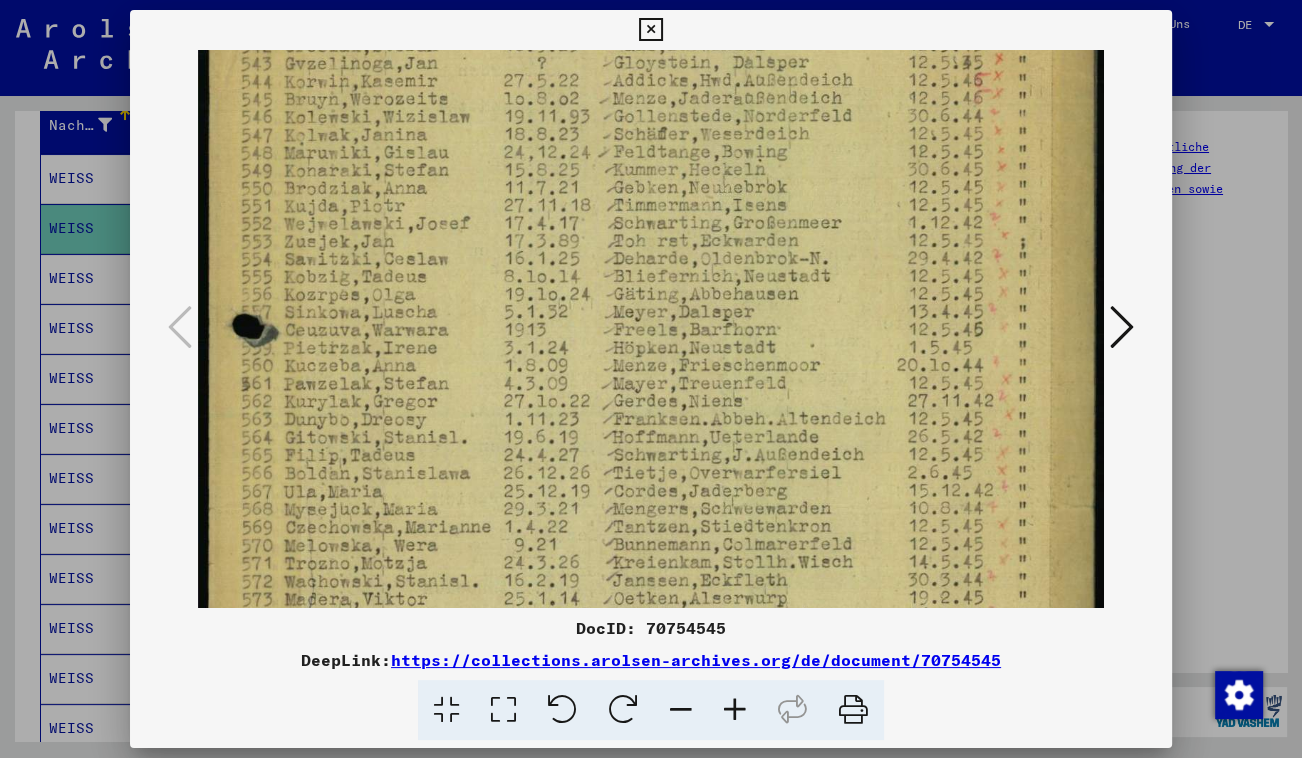 drag, startPoint x: 543, startPoint y: 545, endPoint x: 540, endPoint y: 364, distance: 181.02486 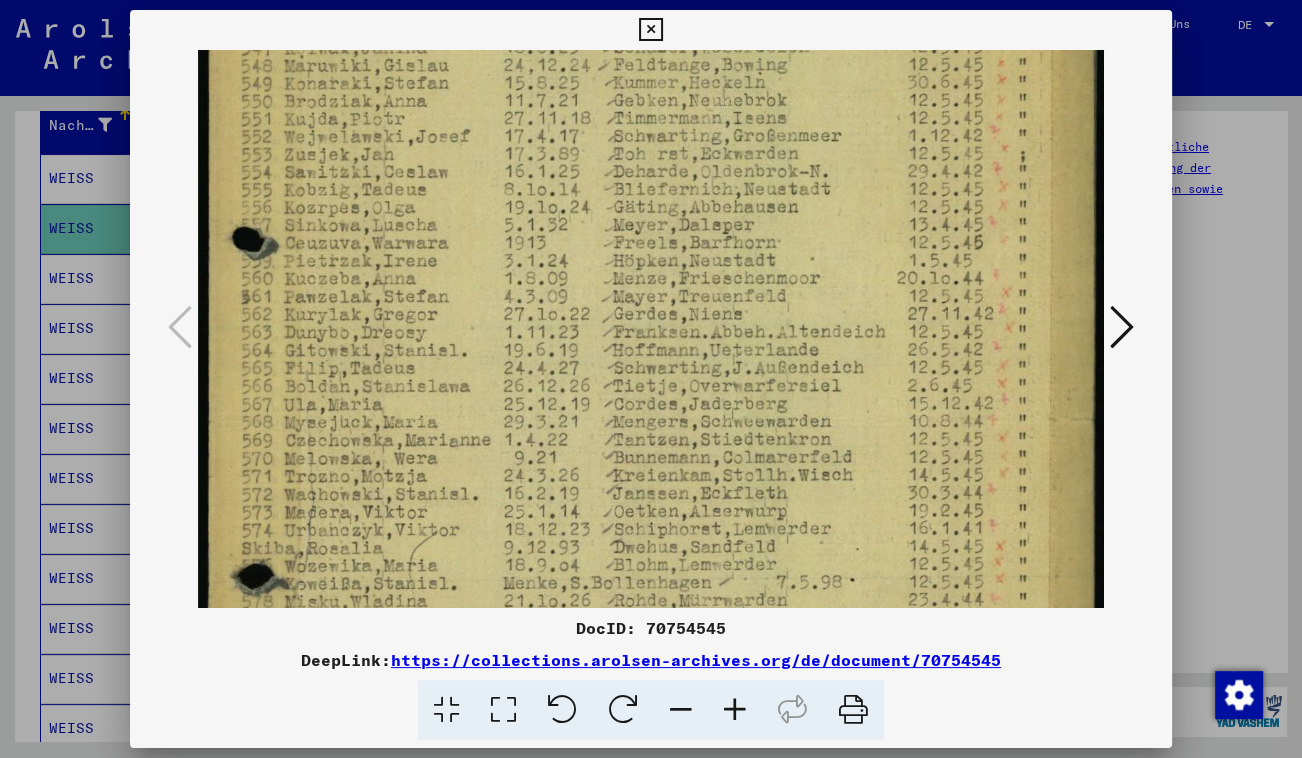 scroll, scrollTop: 345, scrollLeft: 0, axis: vertical 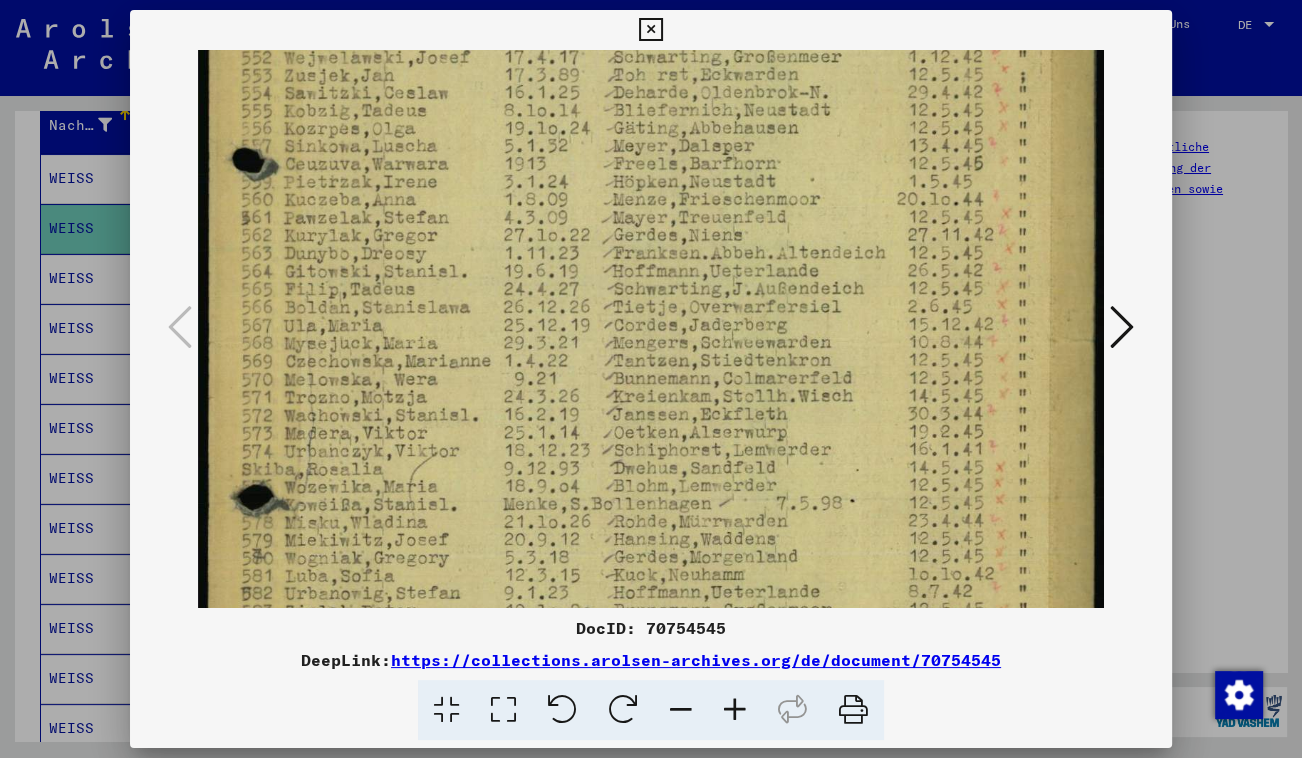 drag, startPoint x: 549, startPoint y: 531, endPoint x: 548, endPoint y: 366, distance: 165.00304 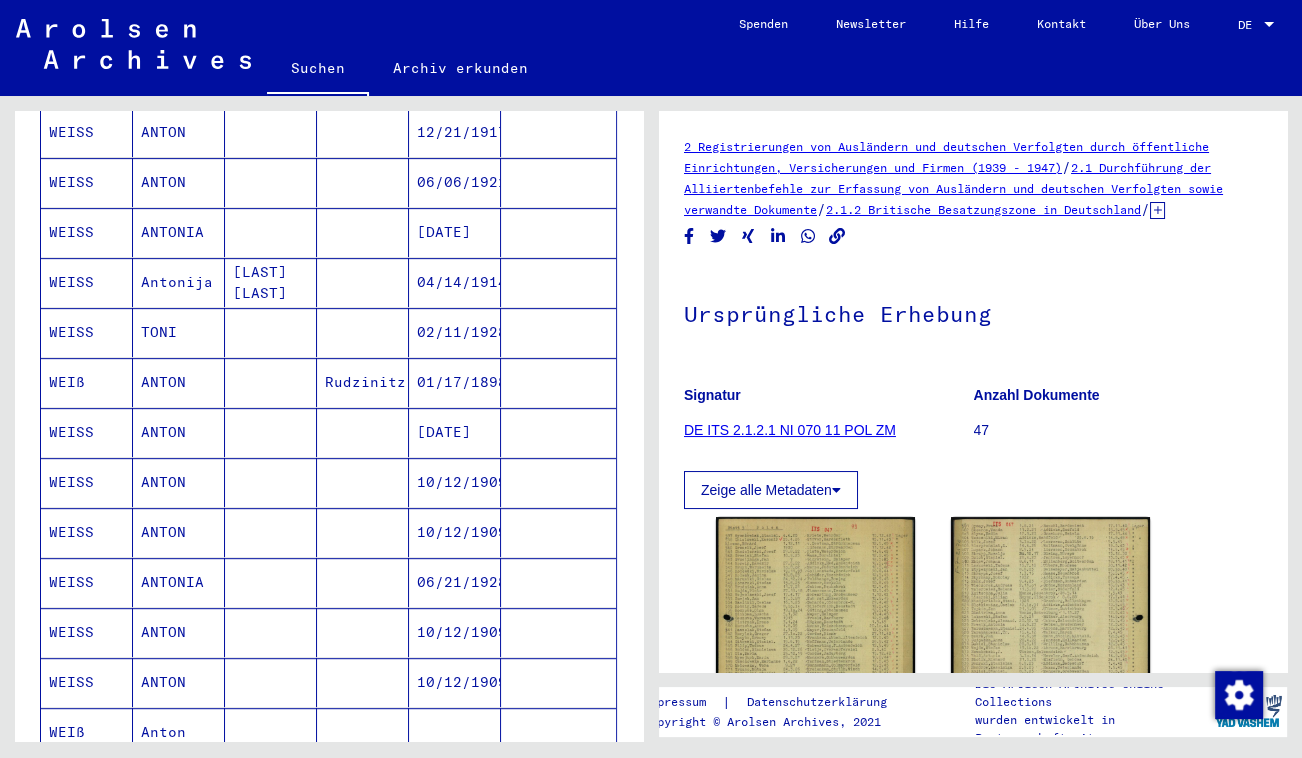 scroll, scrollTop: 909, scrollLeft: 0, axis: vertical 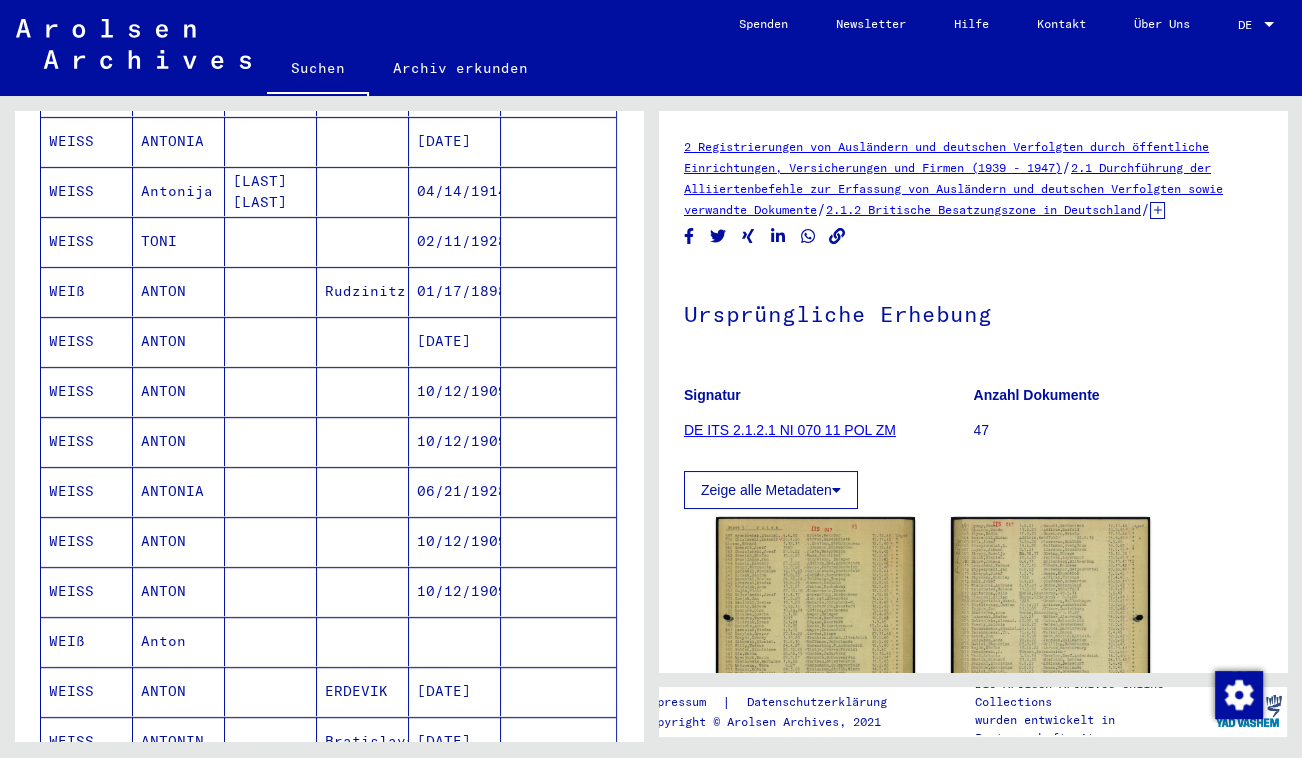 click at bounding box center [271, 541] 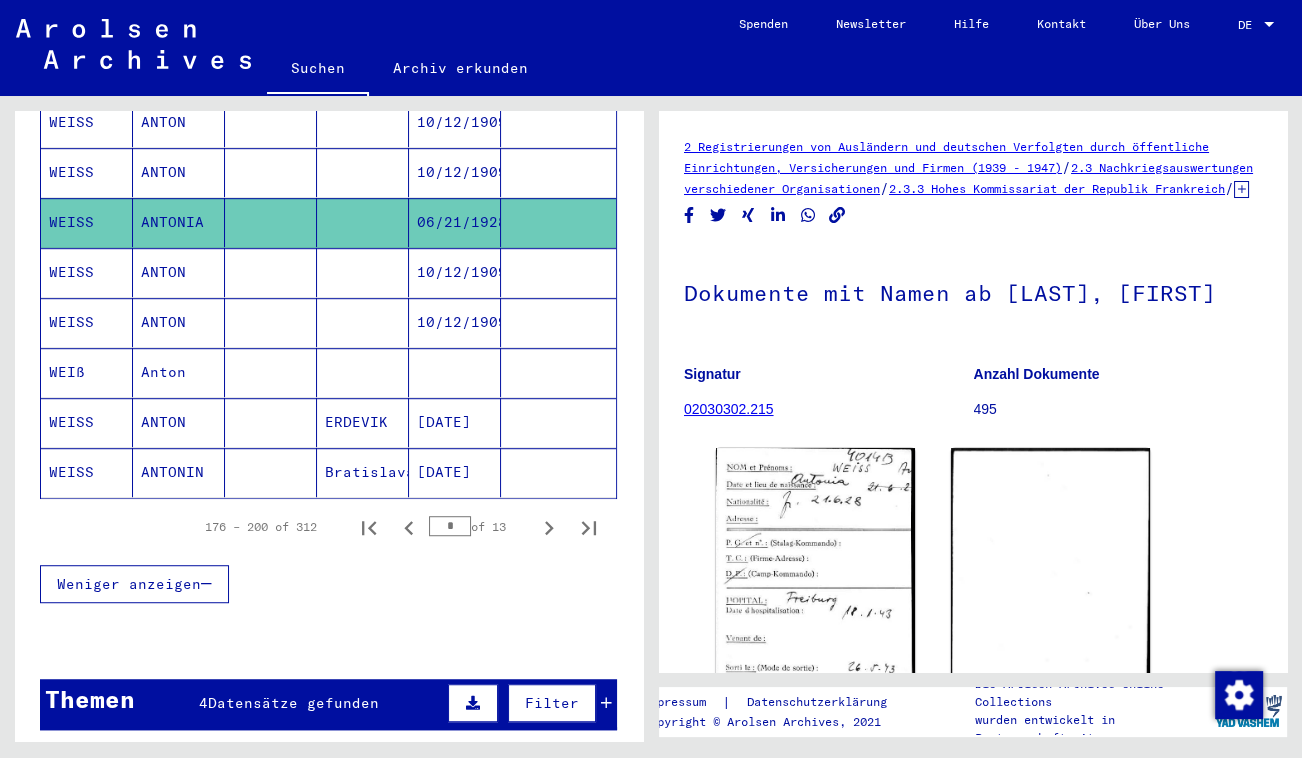 scroll, scrollTop: 1181, scrollLeft: 0, axis: vertical 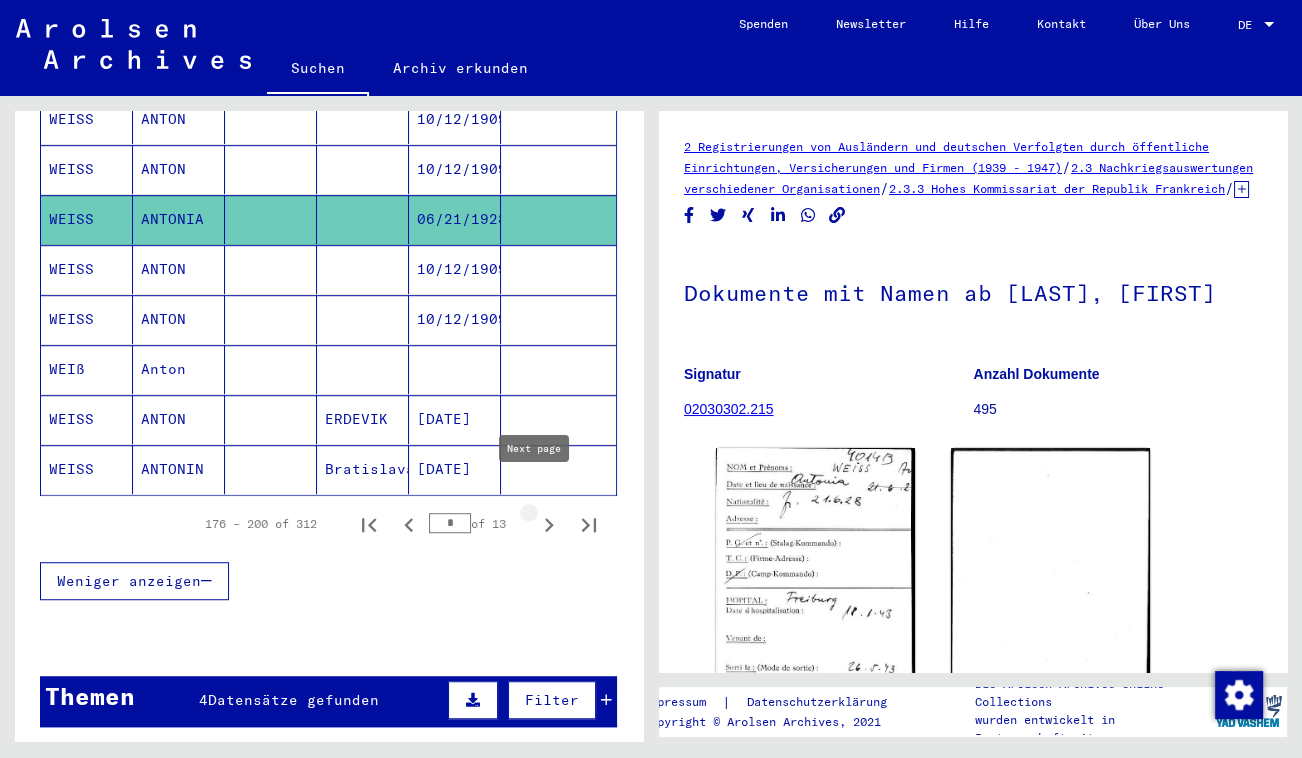 click 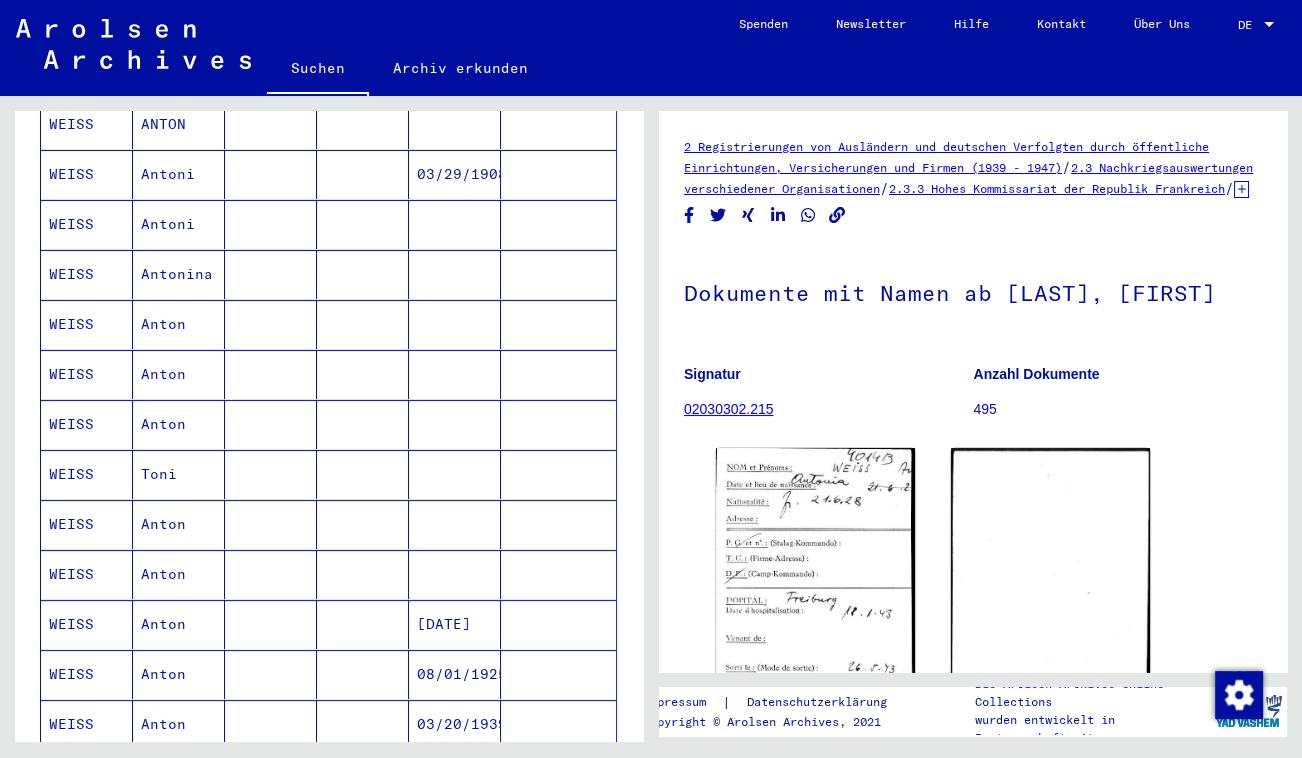 scroll, scrollTop: 454, scrollLeft: 0, axis: vertical 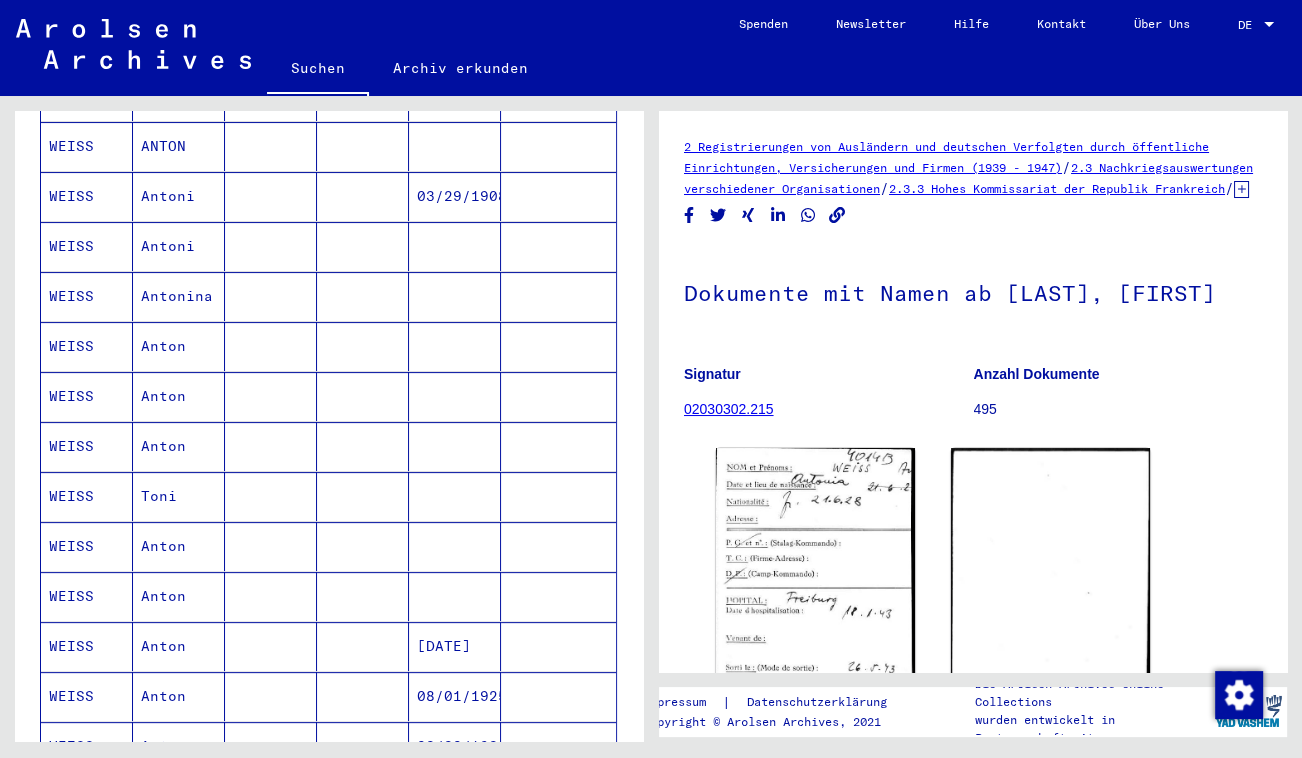 click at bounding box center [271, 346] 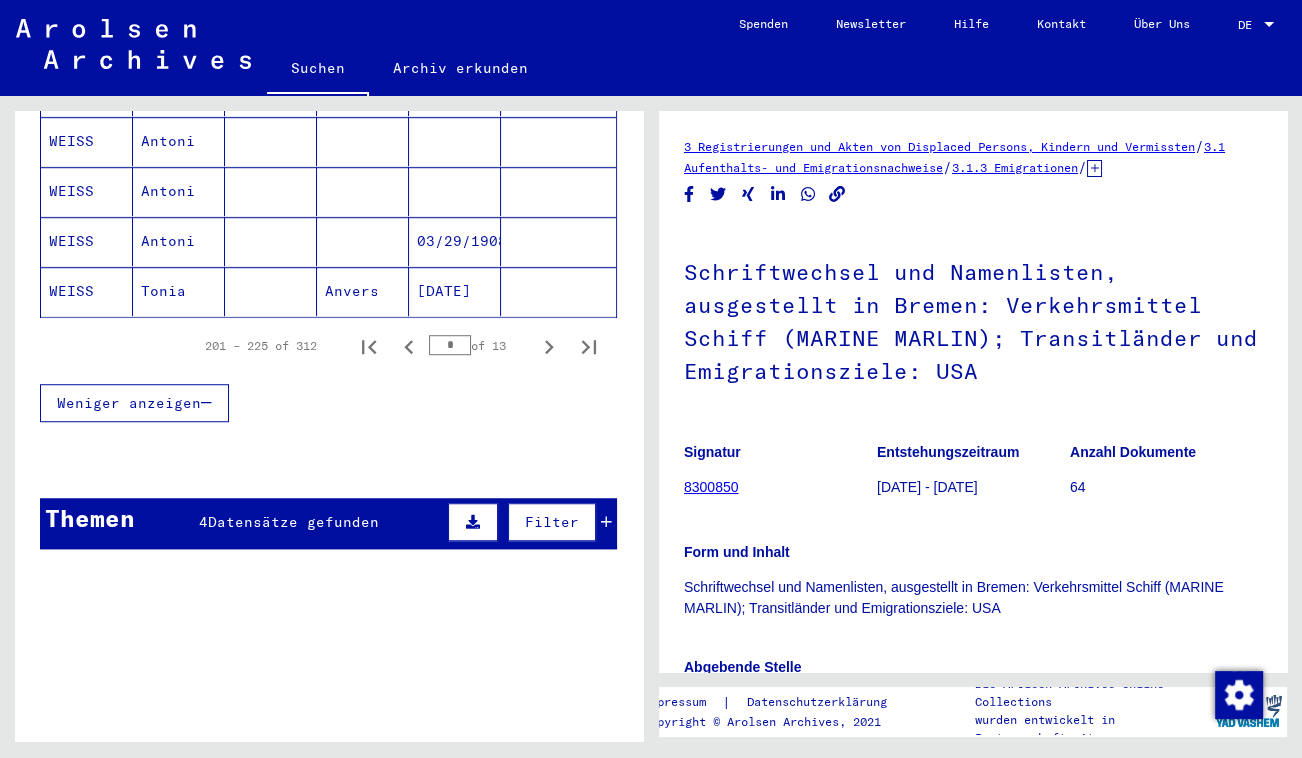 scroll, scrollTop: 1363, scrollLeft: 0, axis: vertical 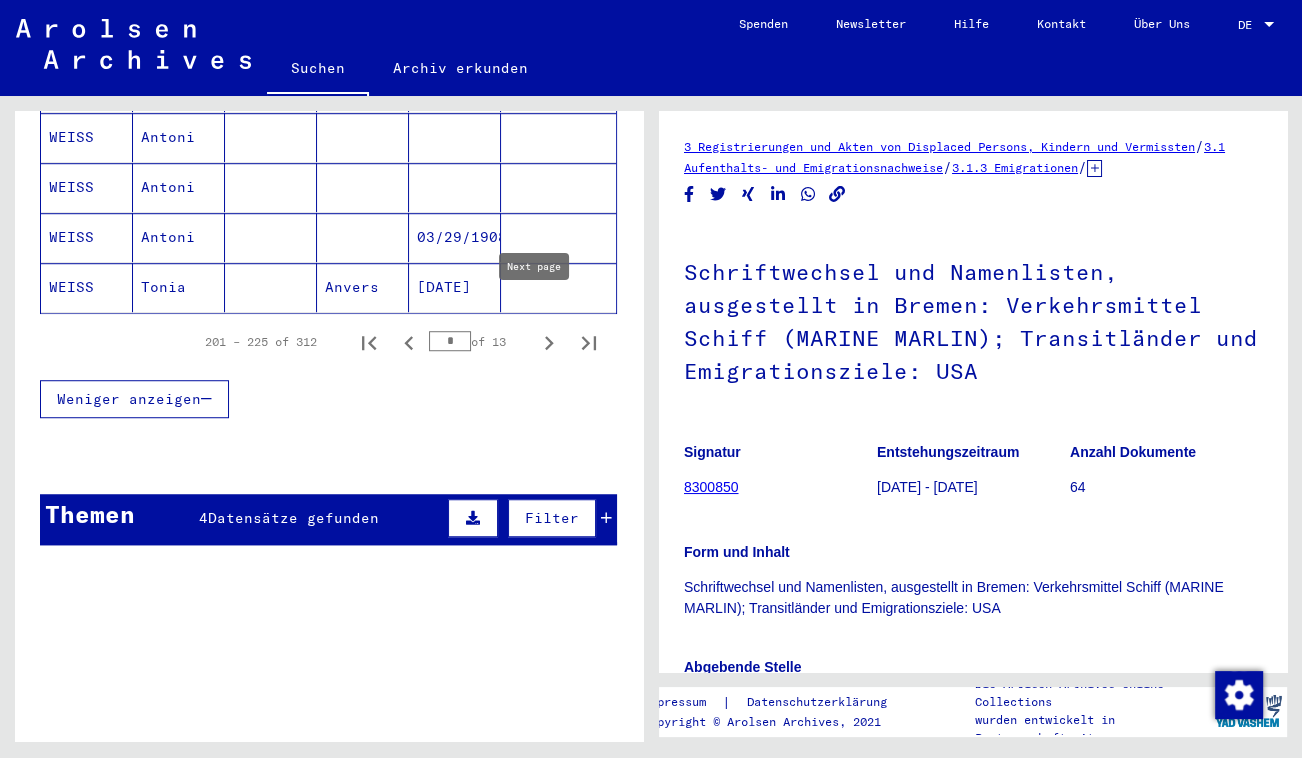 click 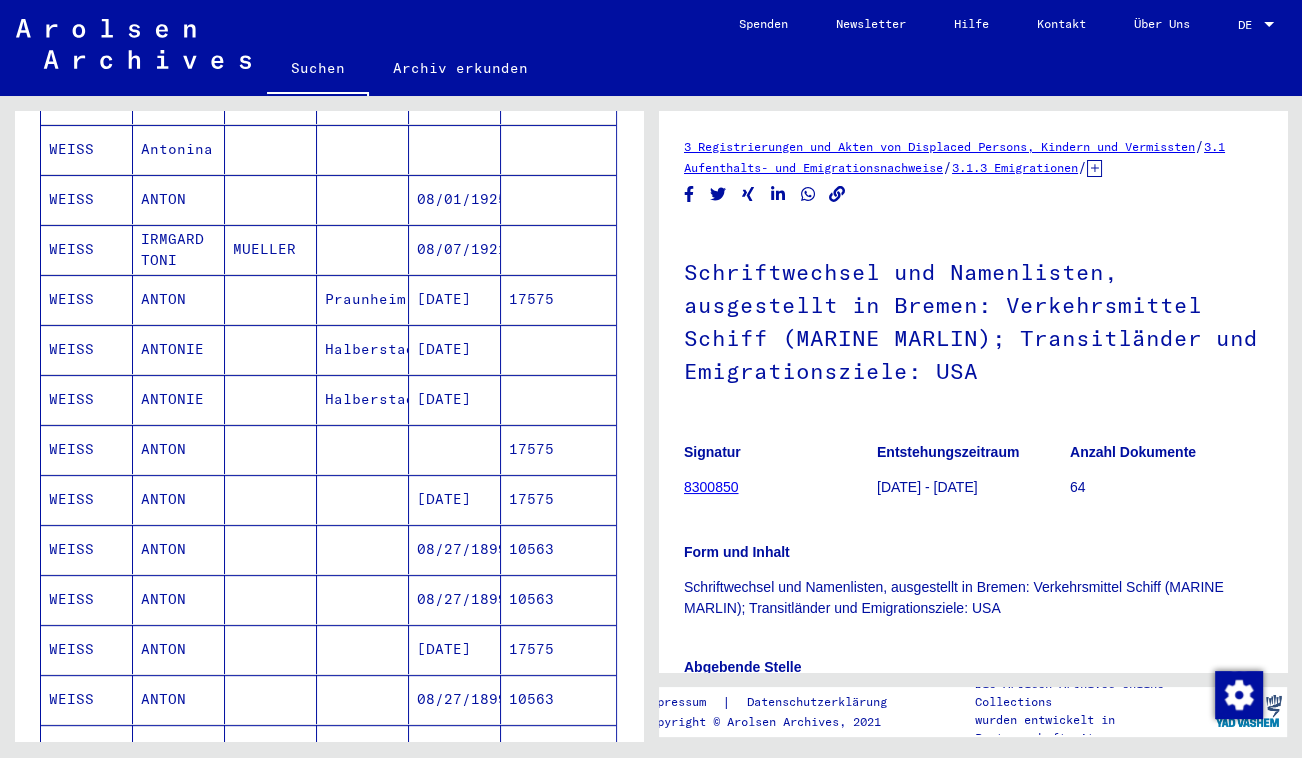 scroll, scrollTop: 545, scrollLeft: 0, axis: vertical 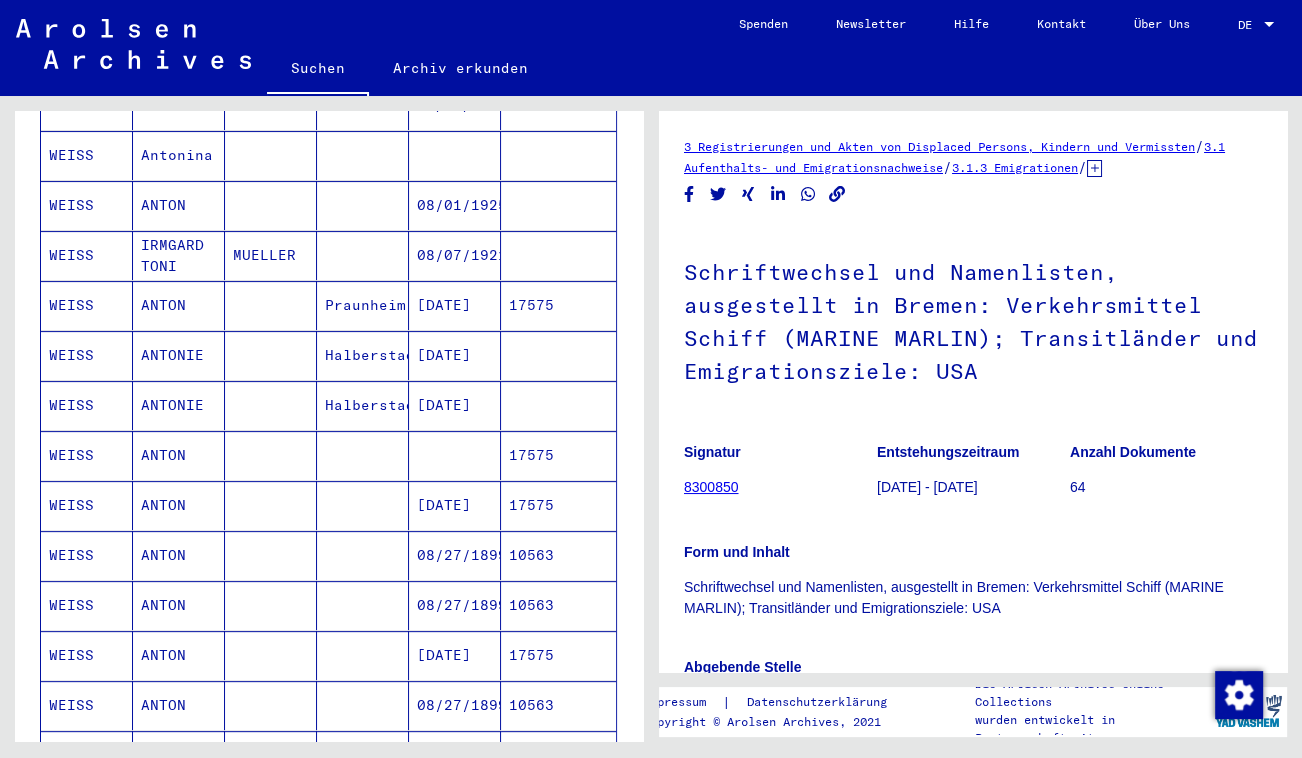 click at bounding box center (271, 455) 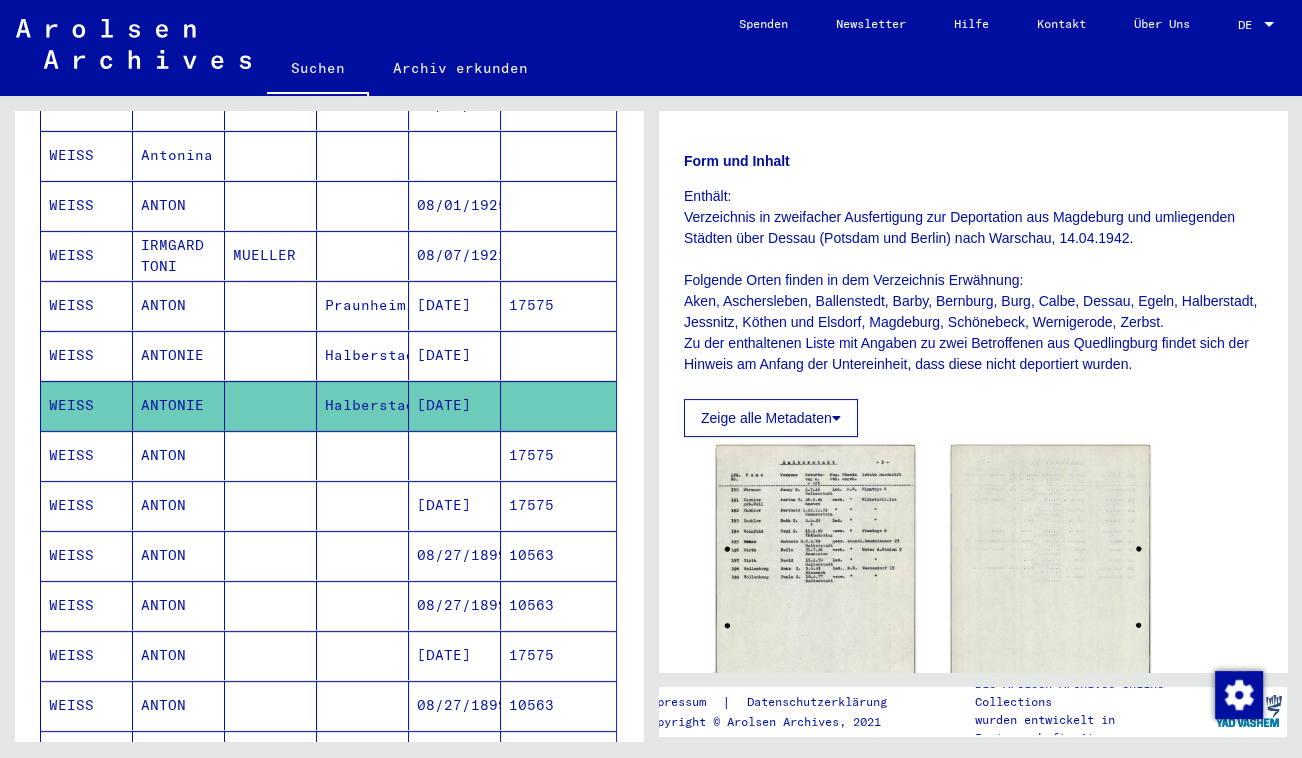 scroll, scrollTop: 363, scrollLeft: 0, axis: vertical 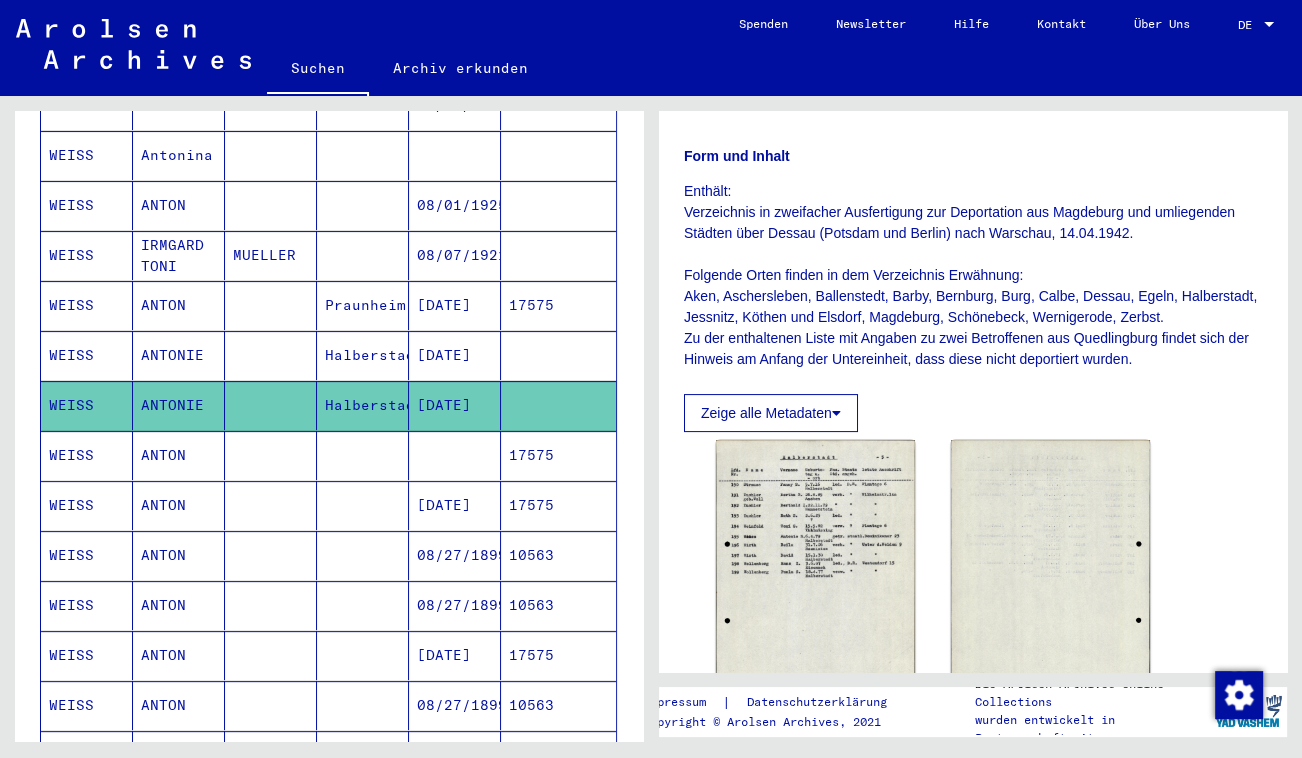 click 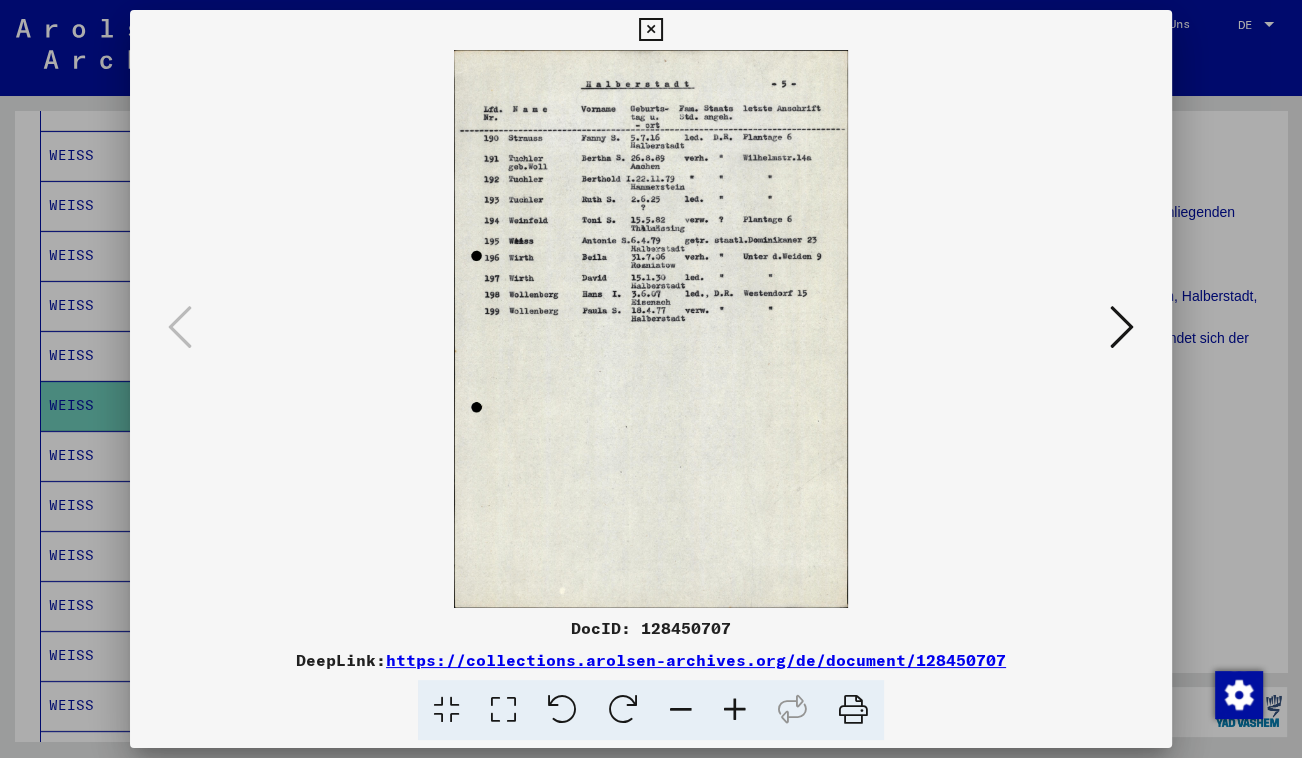 drag, startPoint x: 509, startPoint y: 720, endPoint x: 530, endPoint y: 680, distance: 45.17743 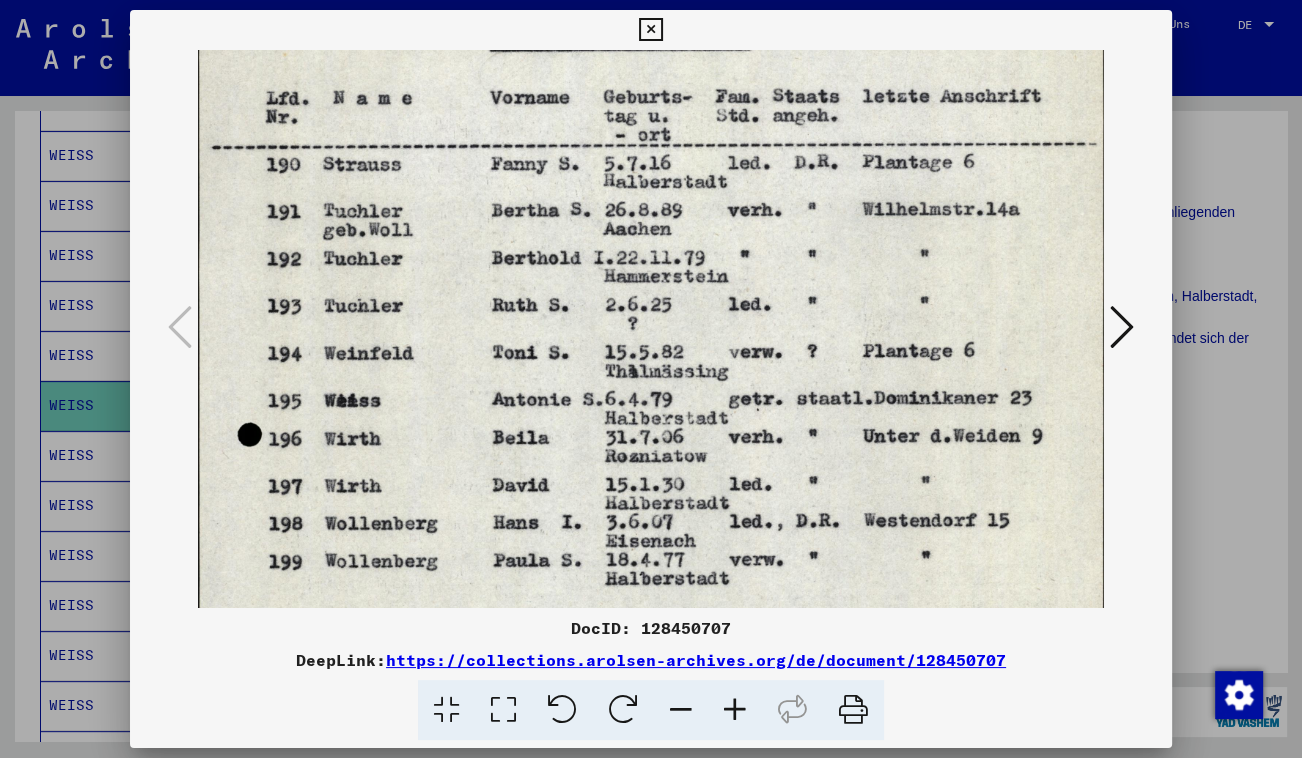 scroll, scrollTop: 96, scrollLeft: 0, axis: vertical 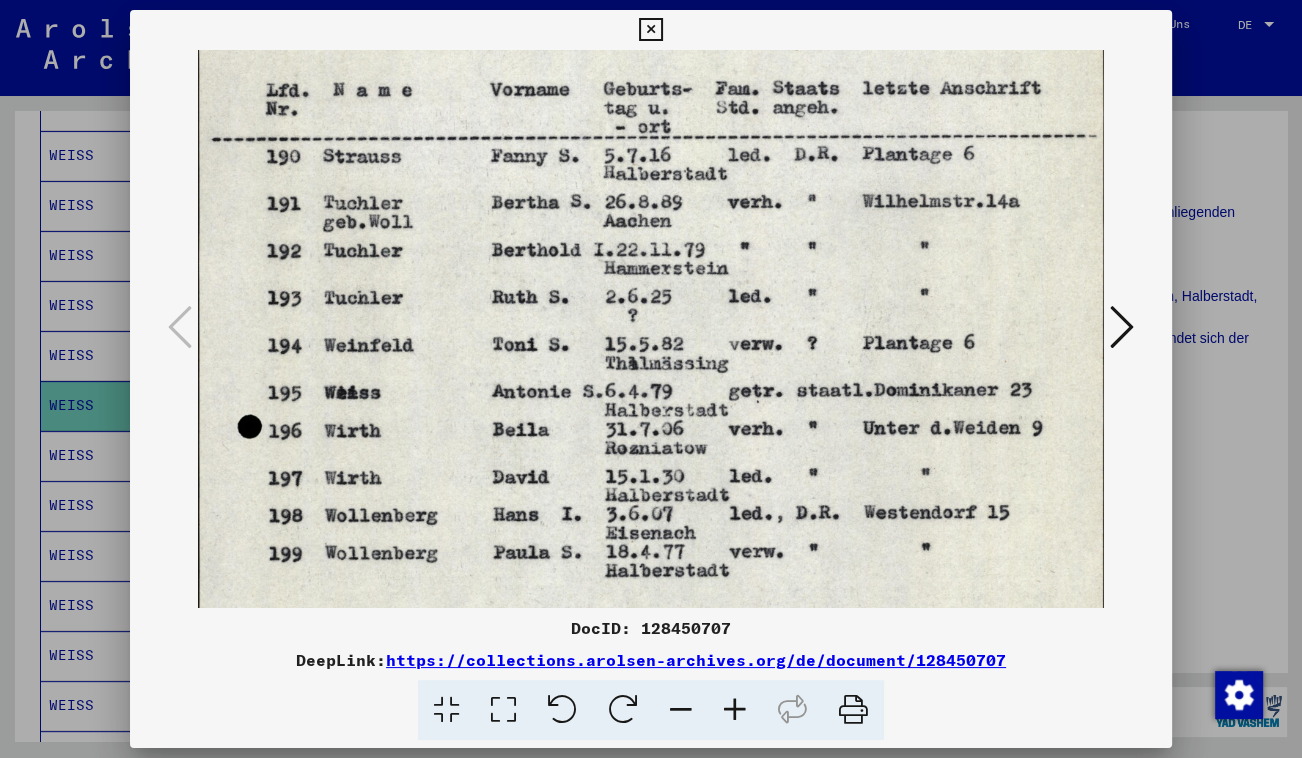 drag, startPoint x: 575, startPoint y: 510, endPoint x: 576, endPoint y: 422, distance: 88.005684 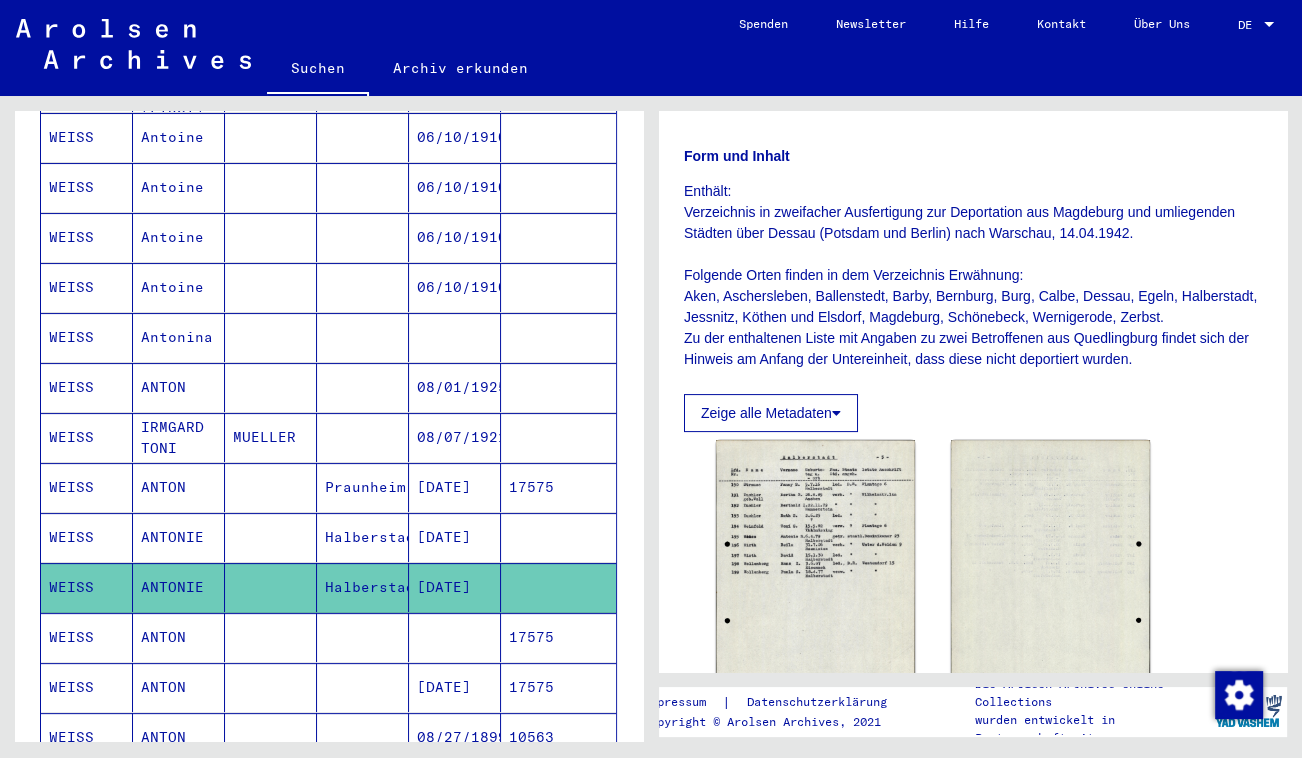 scroll, scrollTop: 272, scrollLeft: 0, axis: vertical 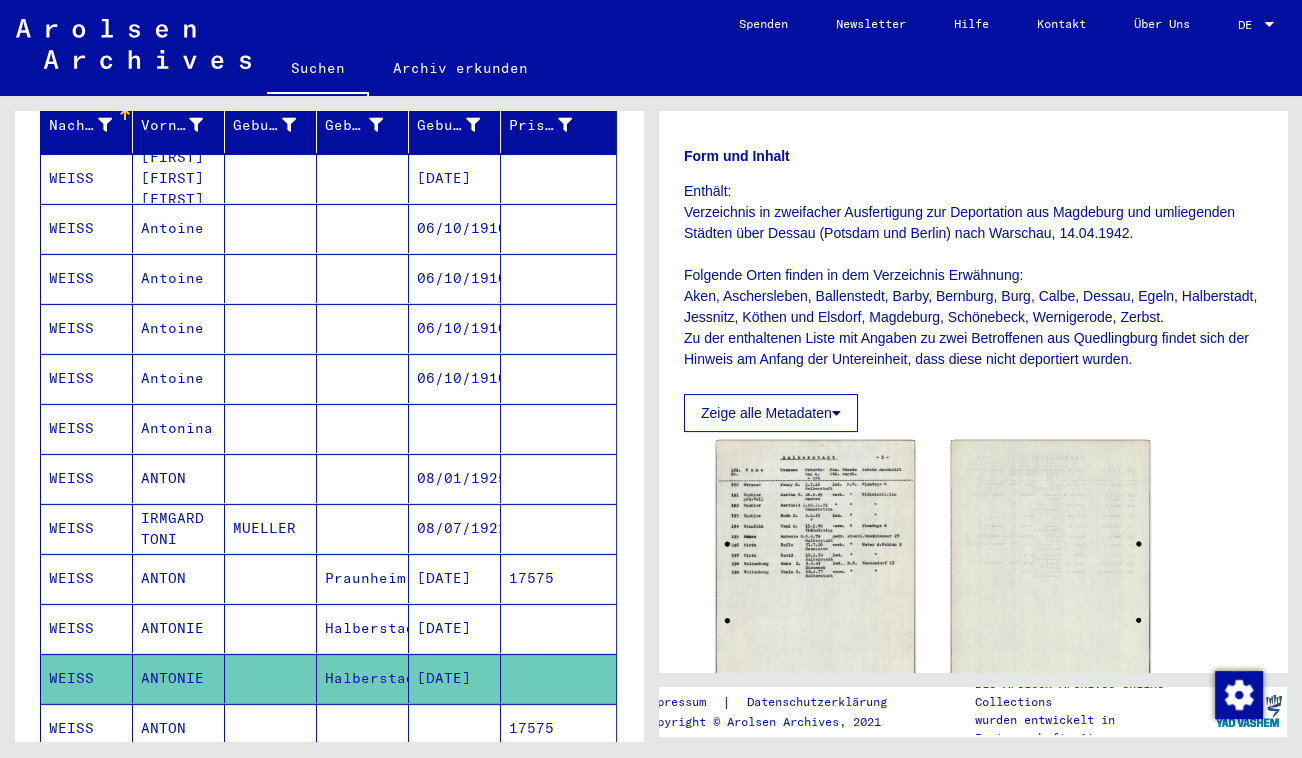 click at bounding box center (271, 428) 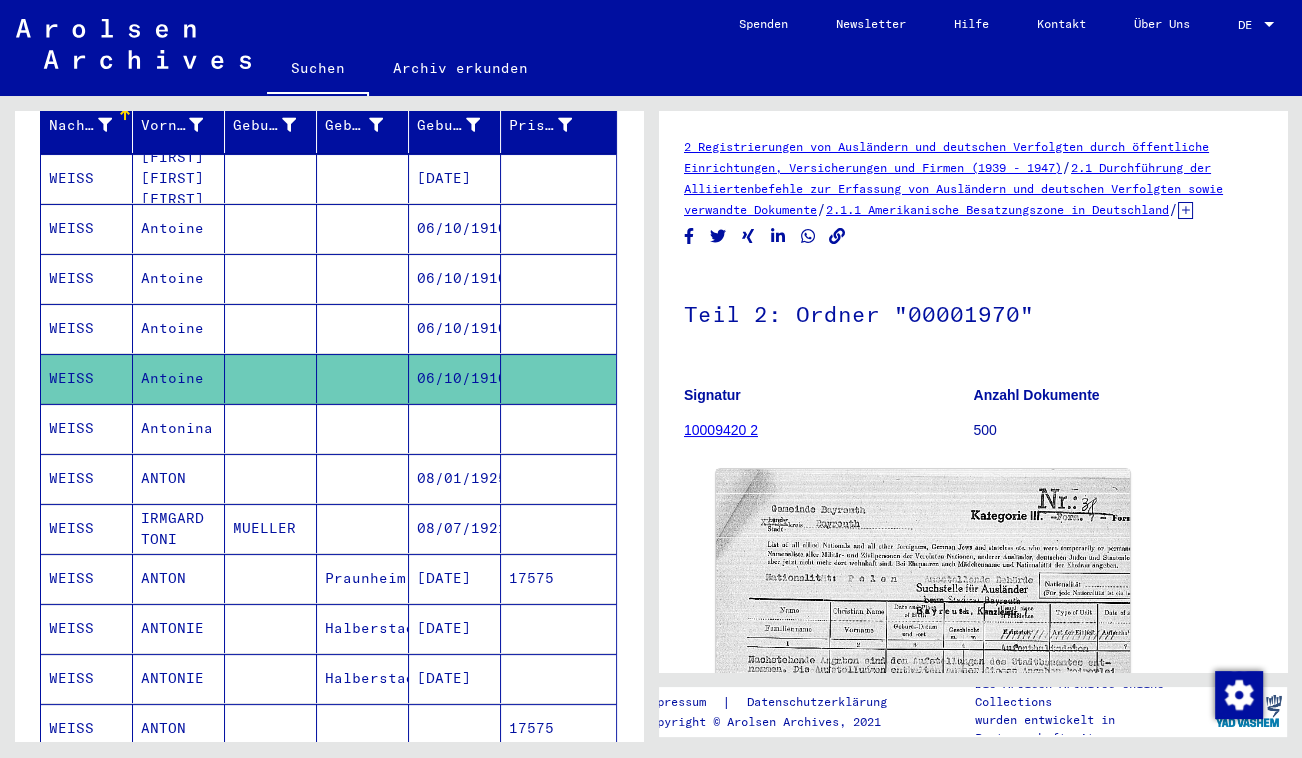 click 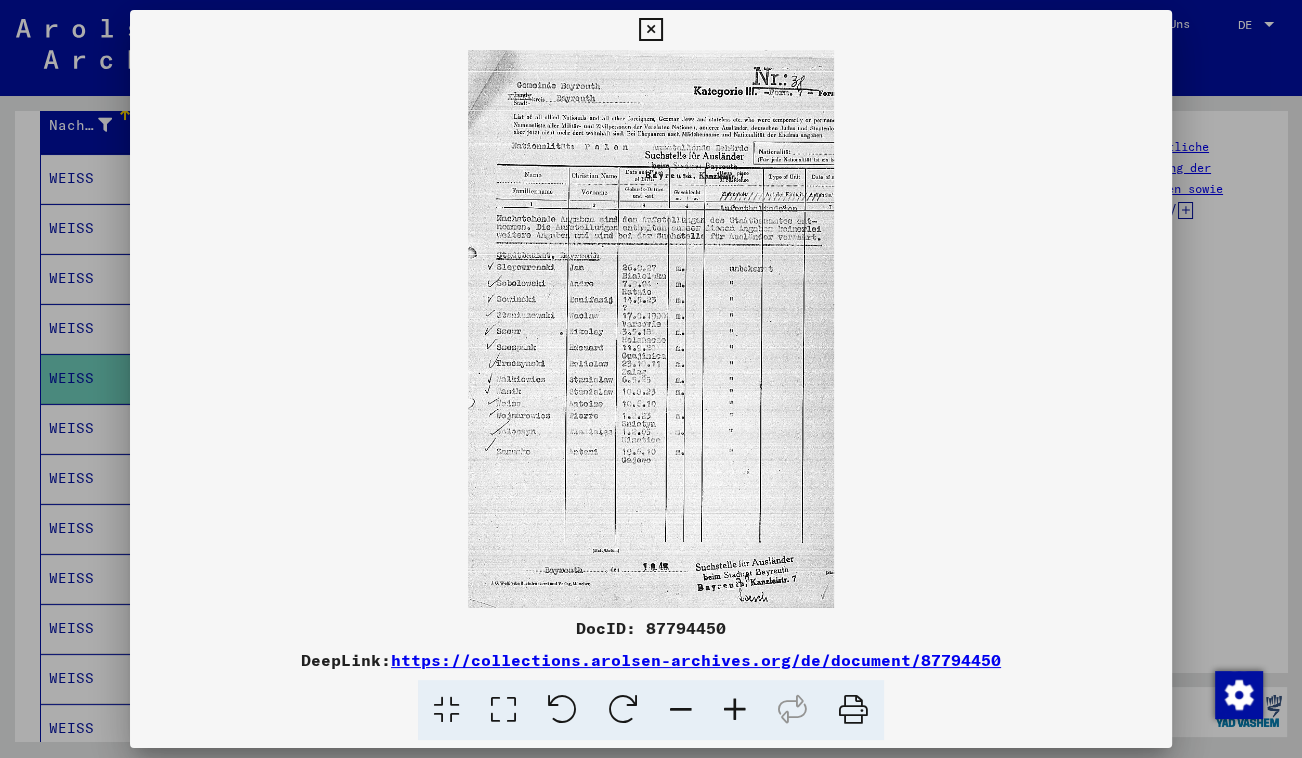 click at bounding box center [503, 710] 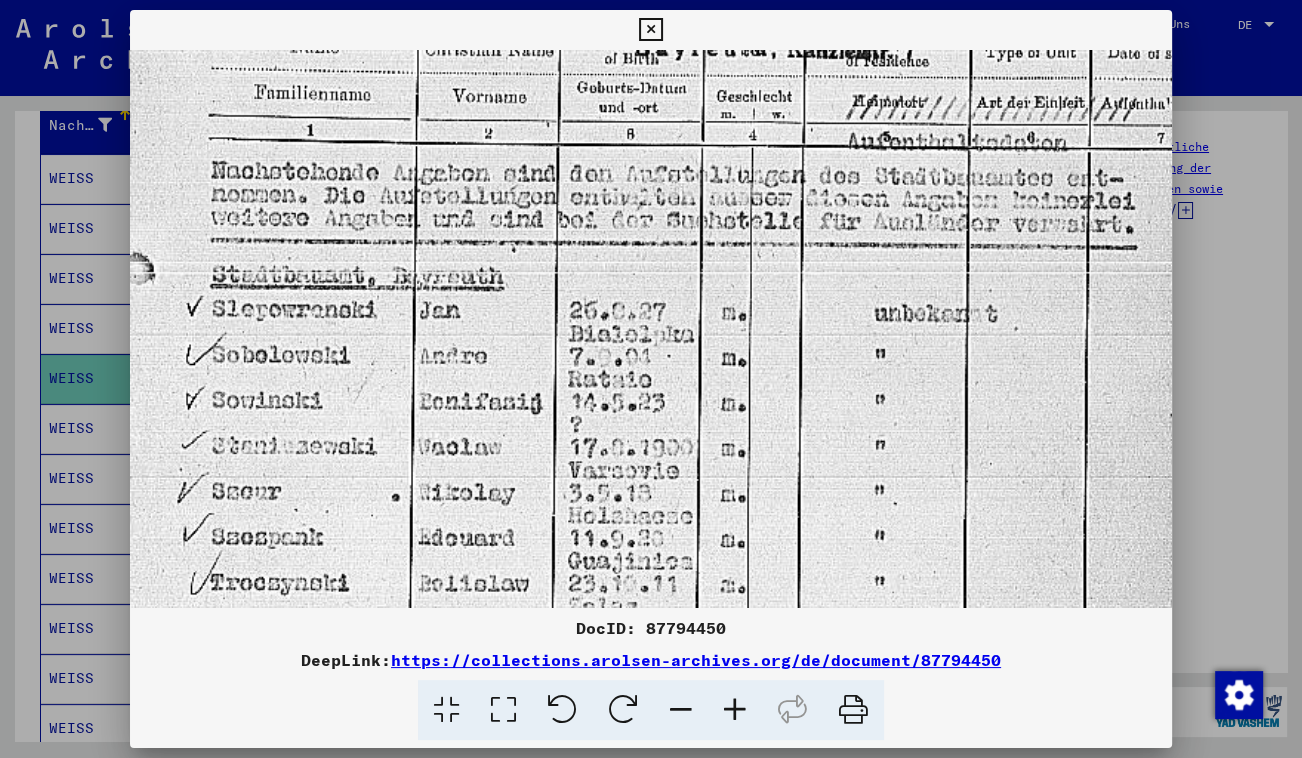 drag, startPoint x: 579, startPoint y: 309, endPoint x: 580, endPoint y: 180, distance: 129.00388 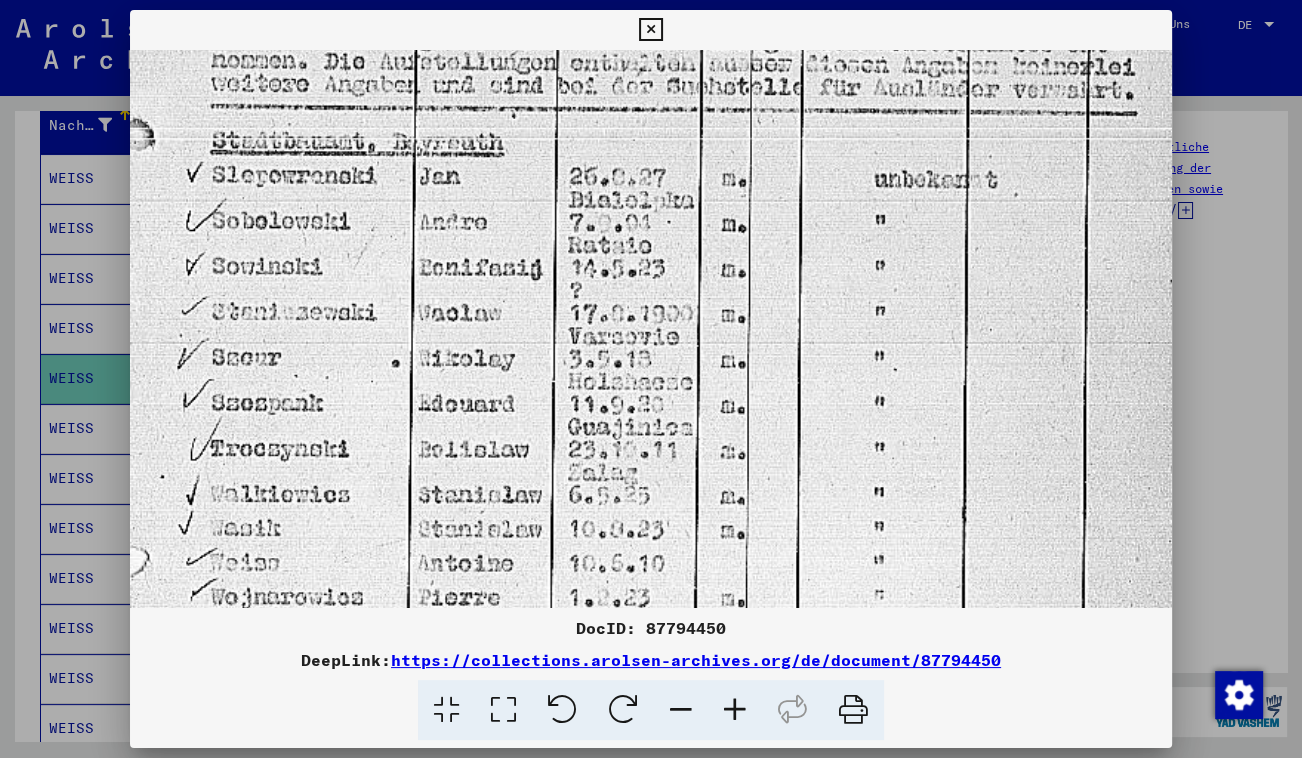 scroll, scrollTop: 476, scrollLeft: 0, axis: vertical 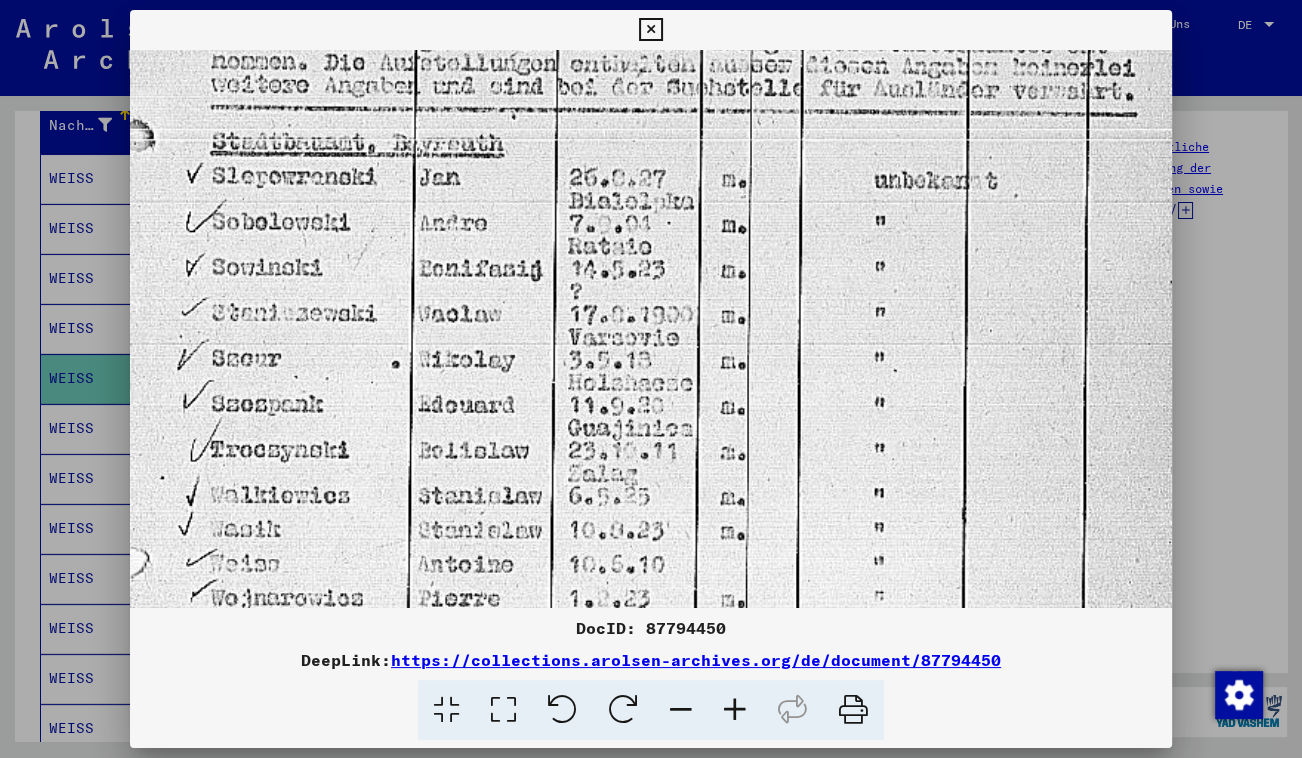 drag, startPoint x: 576, startPoint y: 506, endPoint x: 618, endPoint y: 165, distance: 343.57678 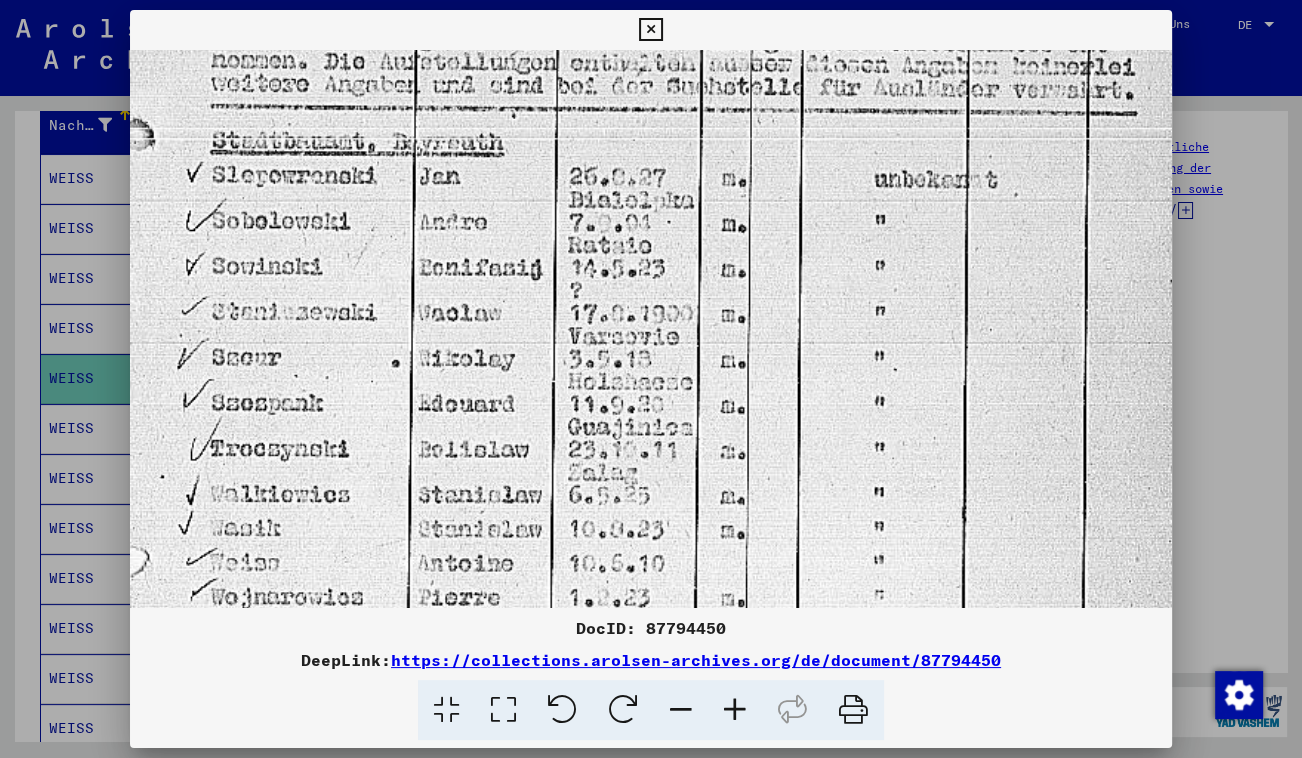 click at bounding box center [650, 30] 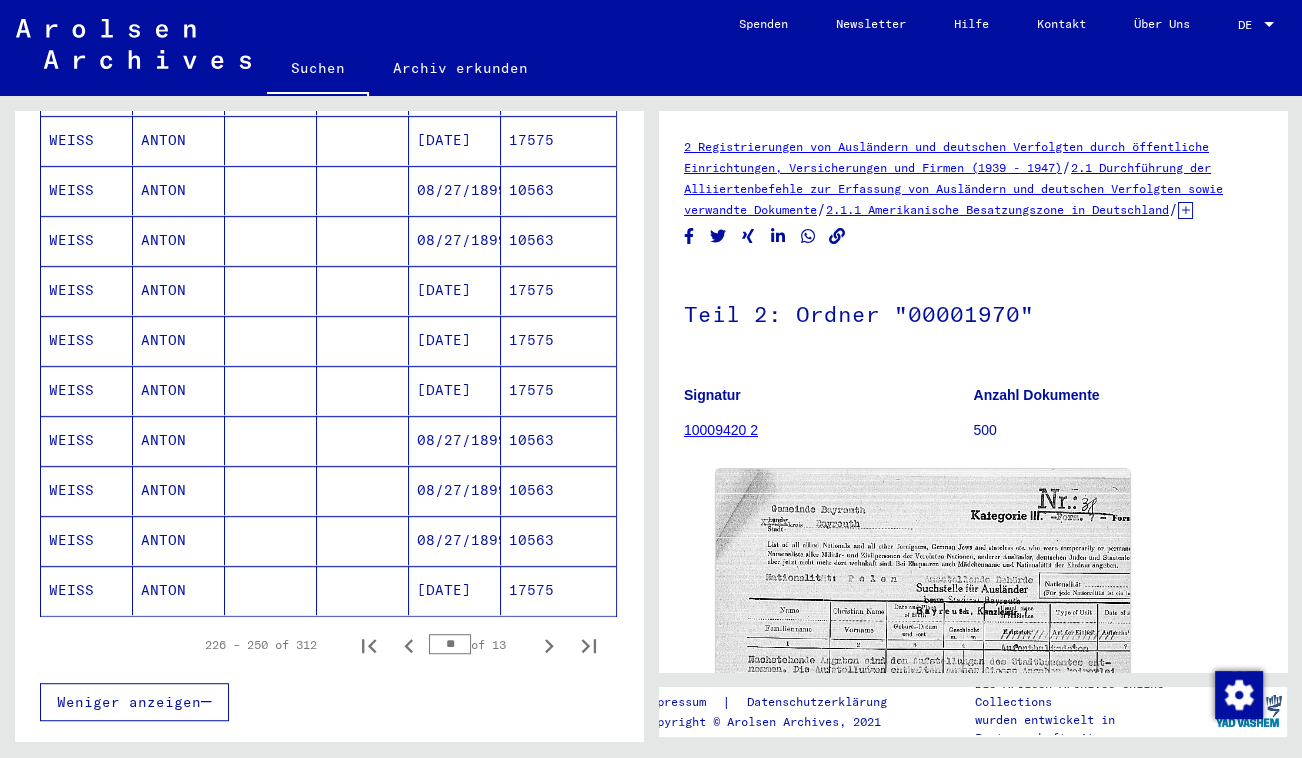 scroll, scrollTop: 1090, scrollLeft: 0, axis: vertical 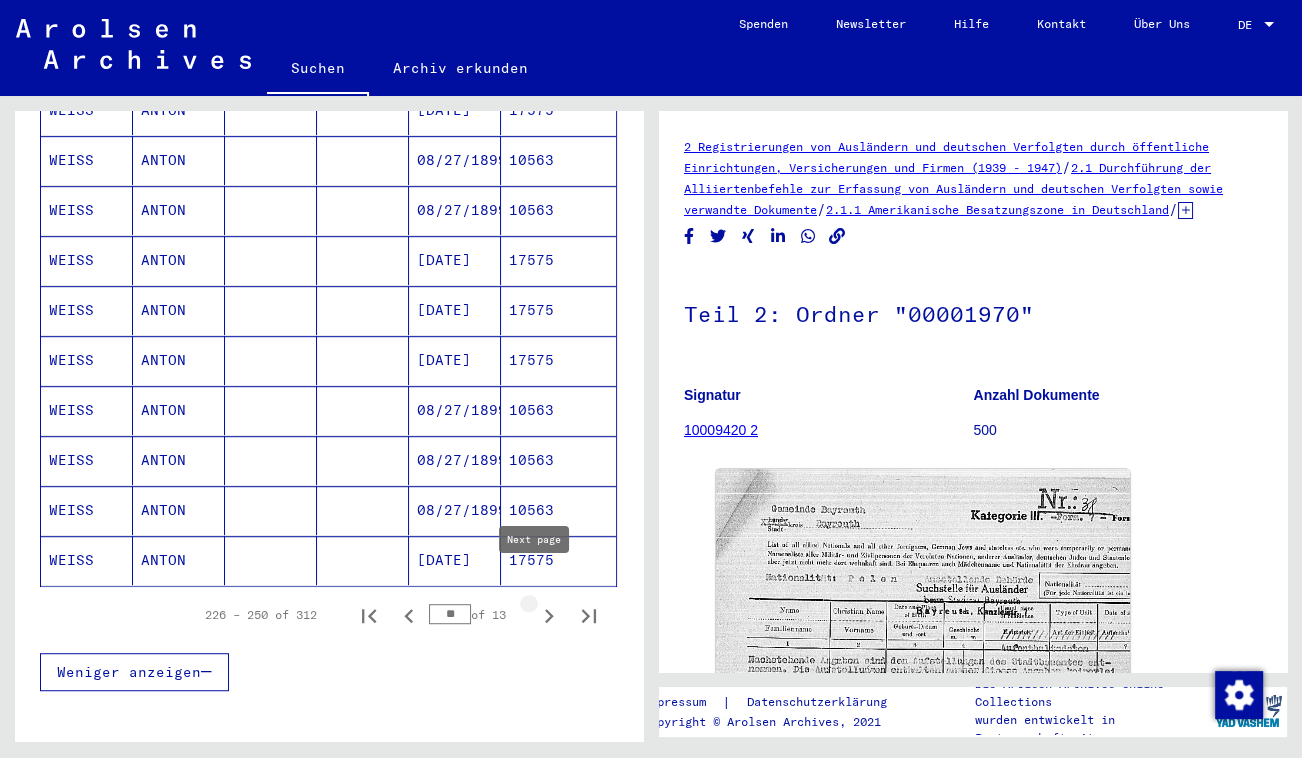 click 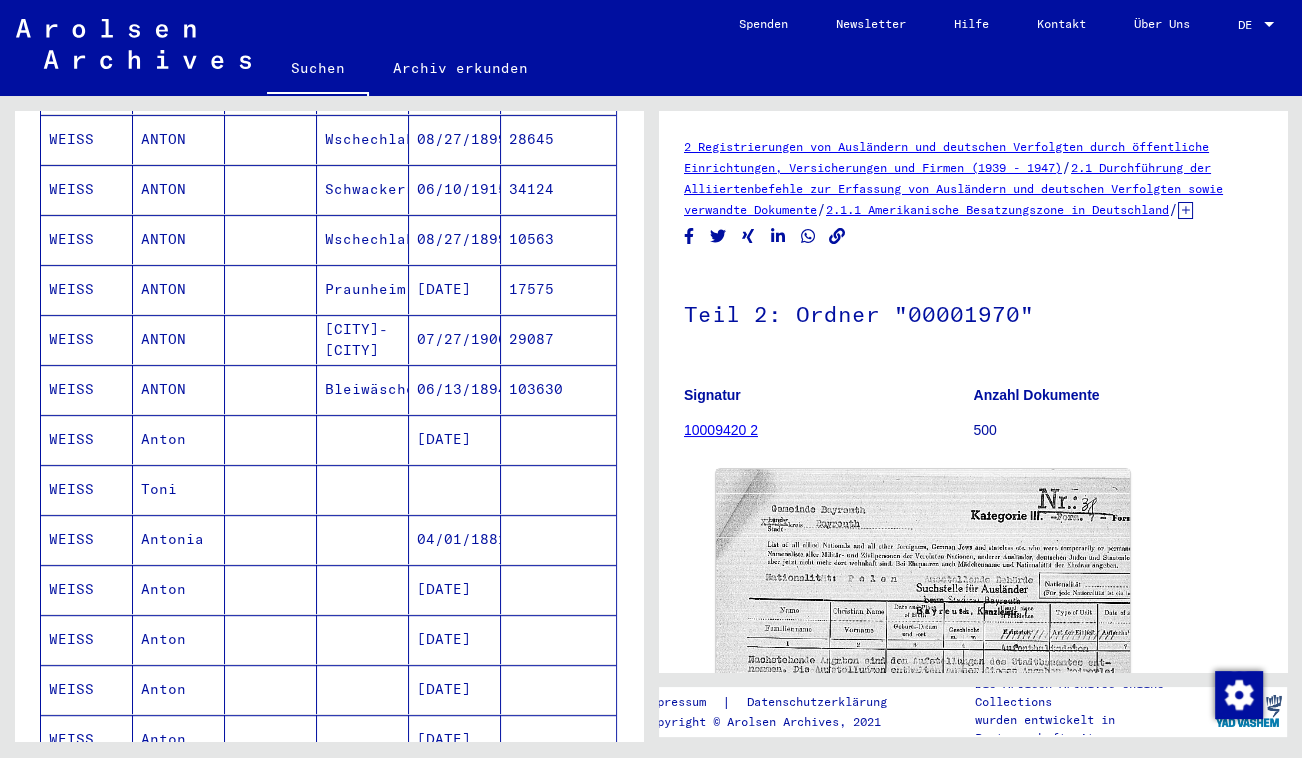 scroll, scrollTop: 727, scrollLeft: 0, axis: vertical 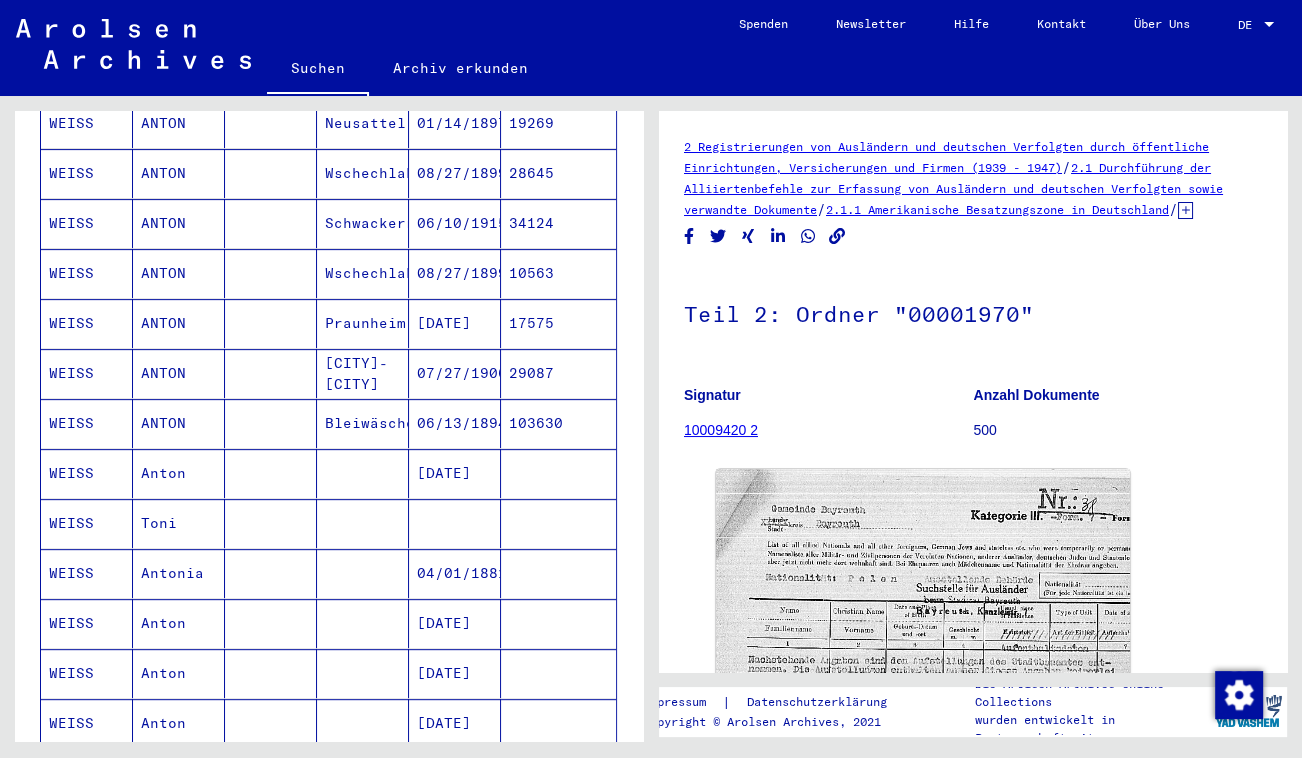 click at bounding box center [271, 623] 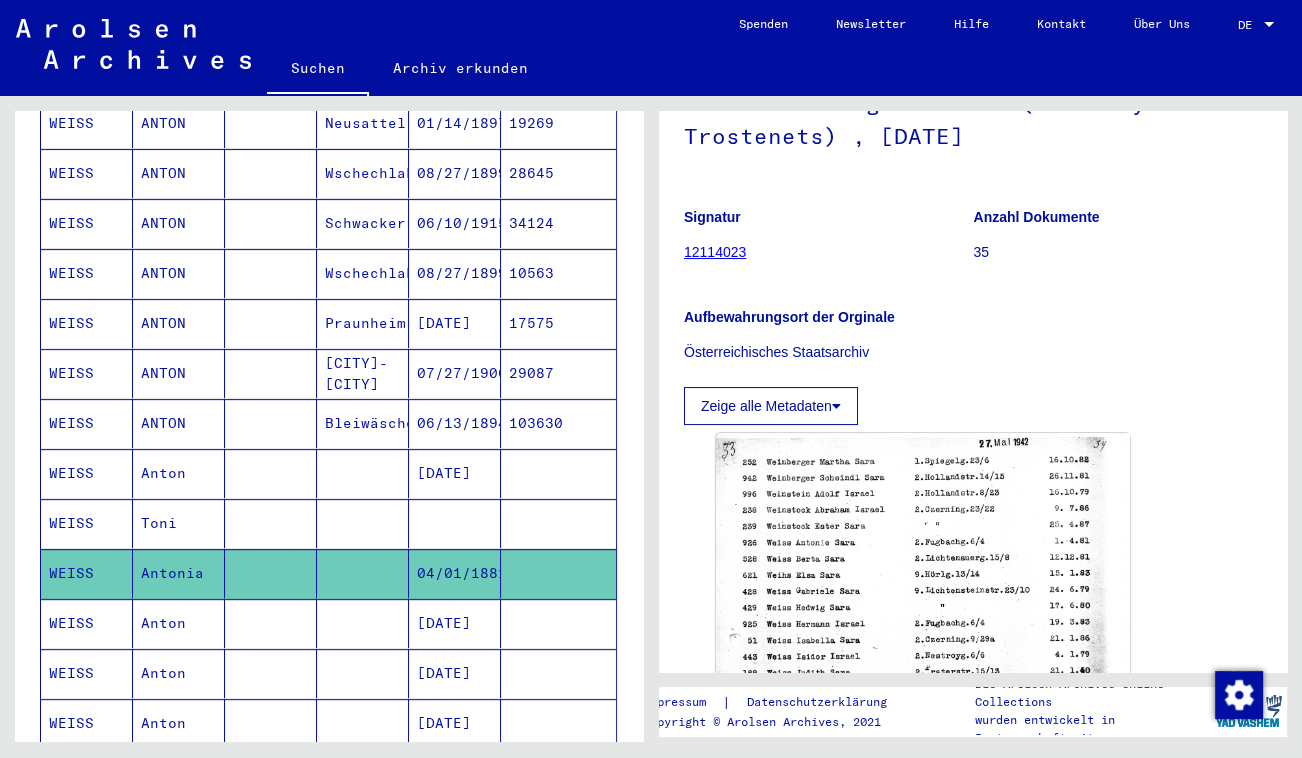 scroll, scrollTop: 272, scrollLeft: 0, axis: vertical 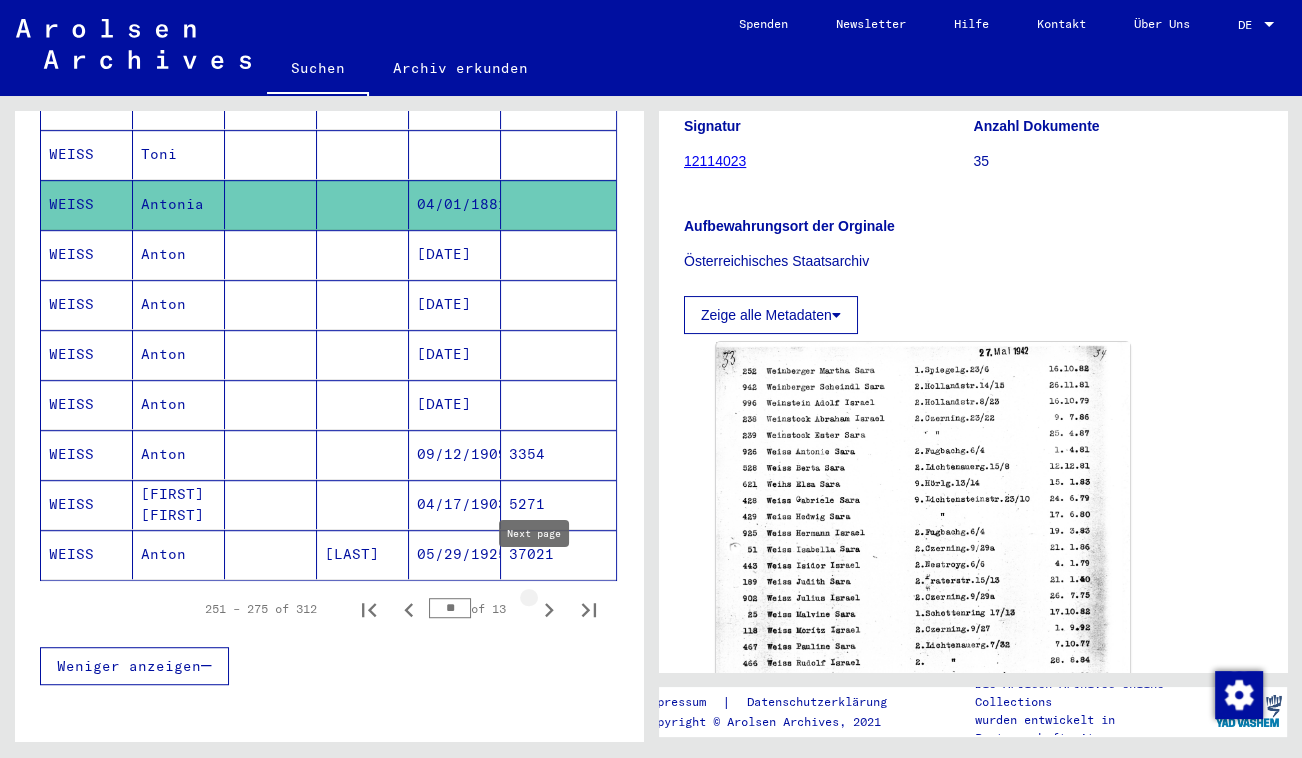 click 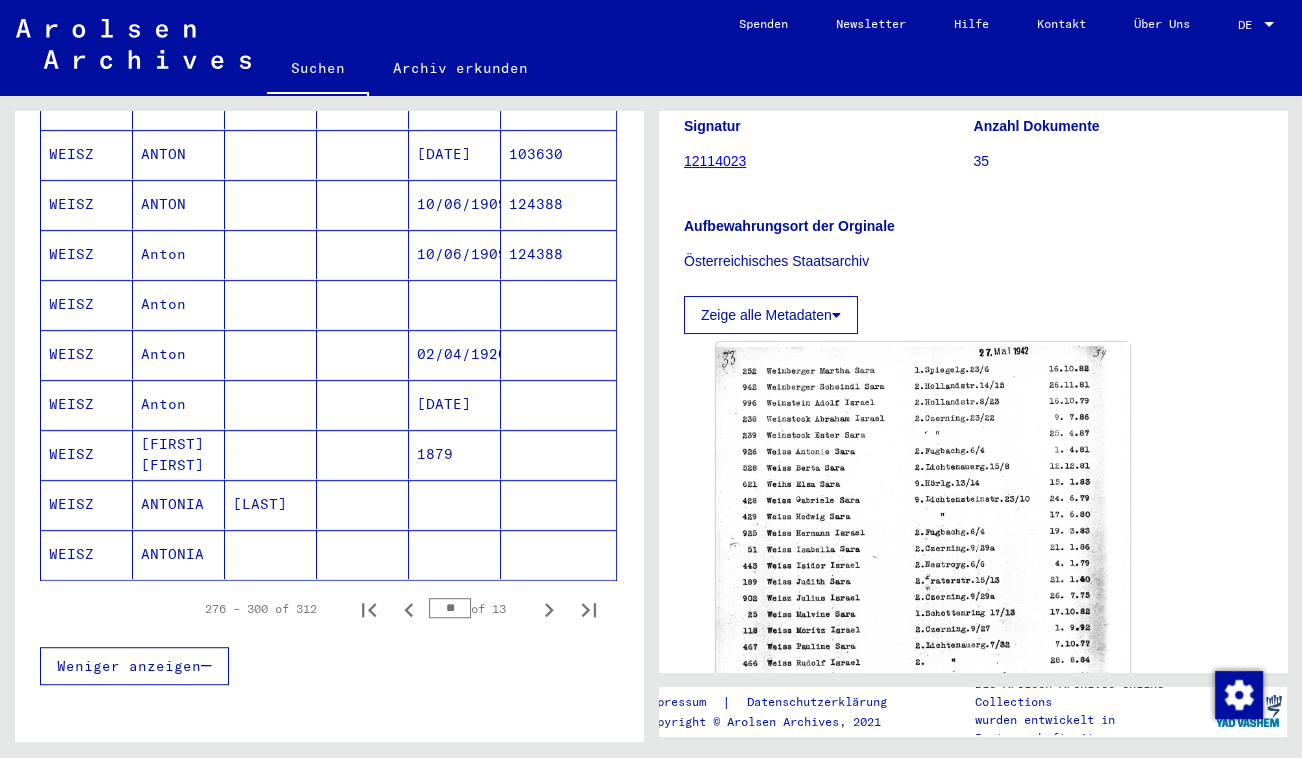 click 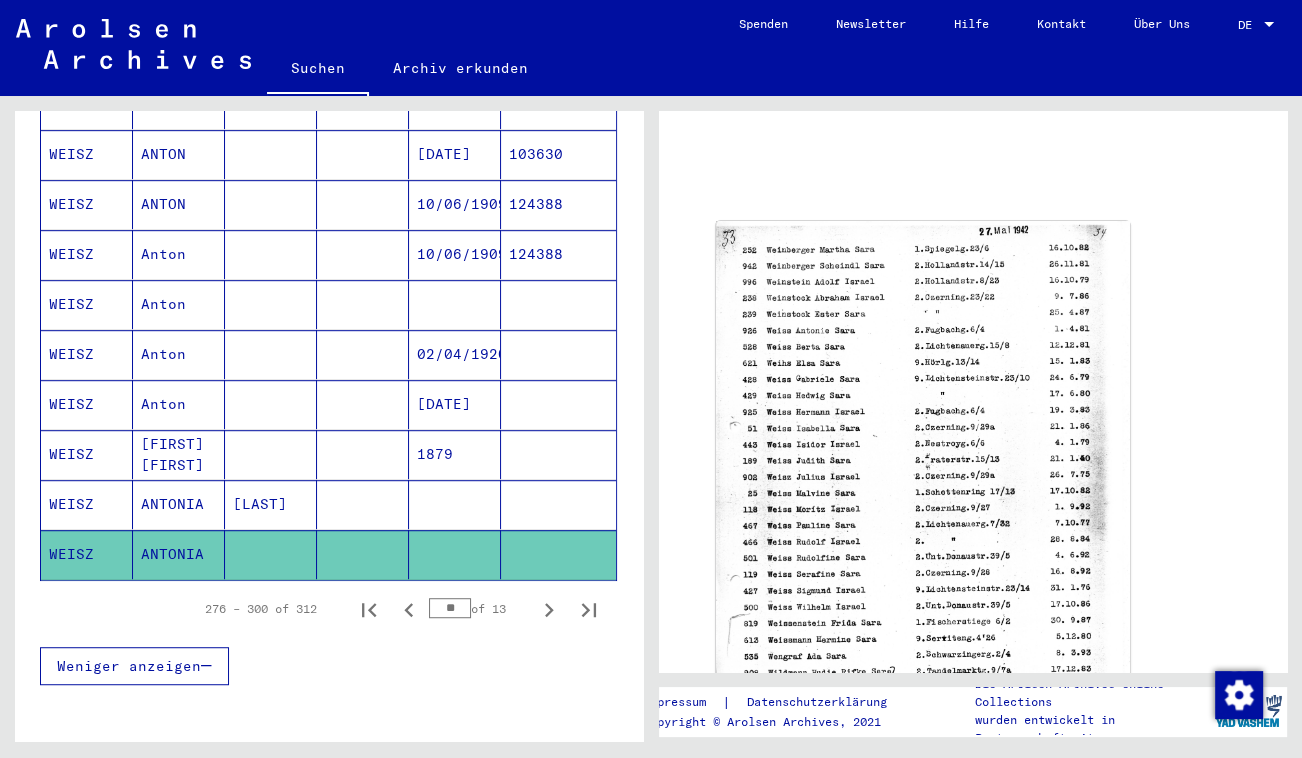 scroll, scrollTop: 0, scrollLeft: 0, axis: both 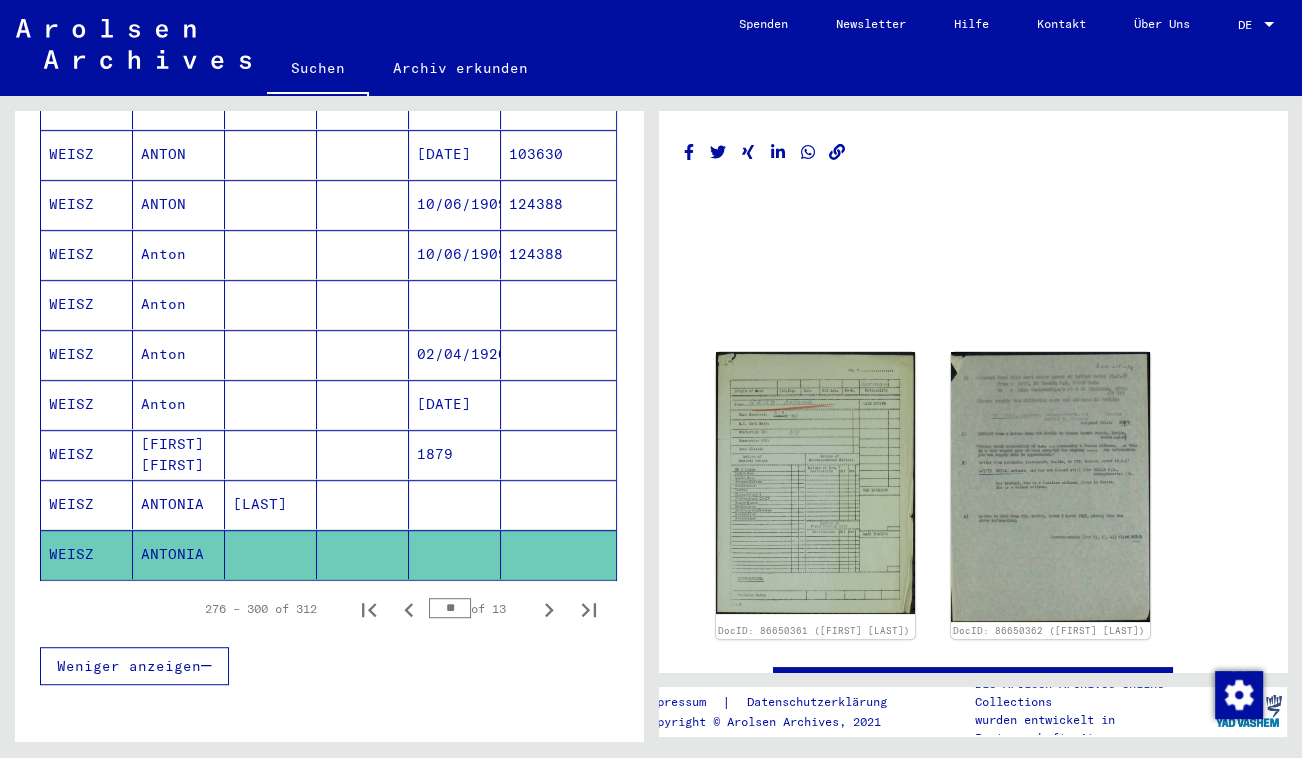 click 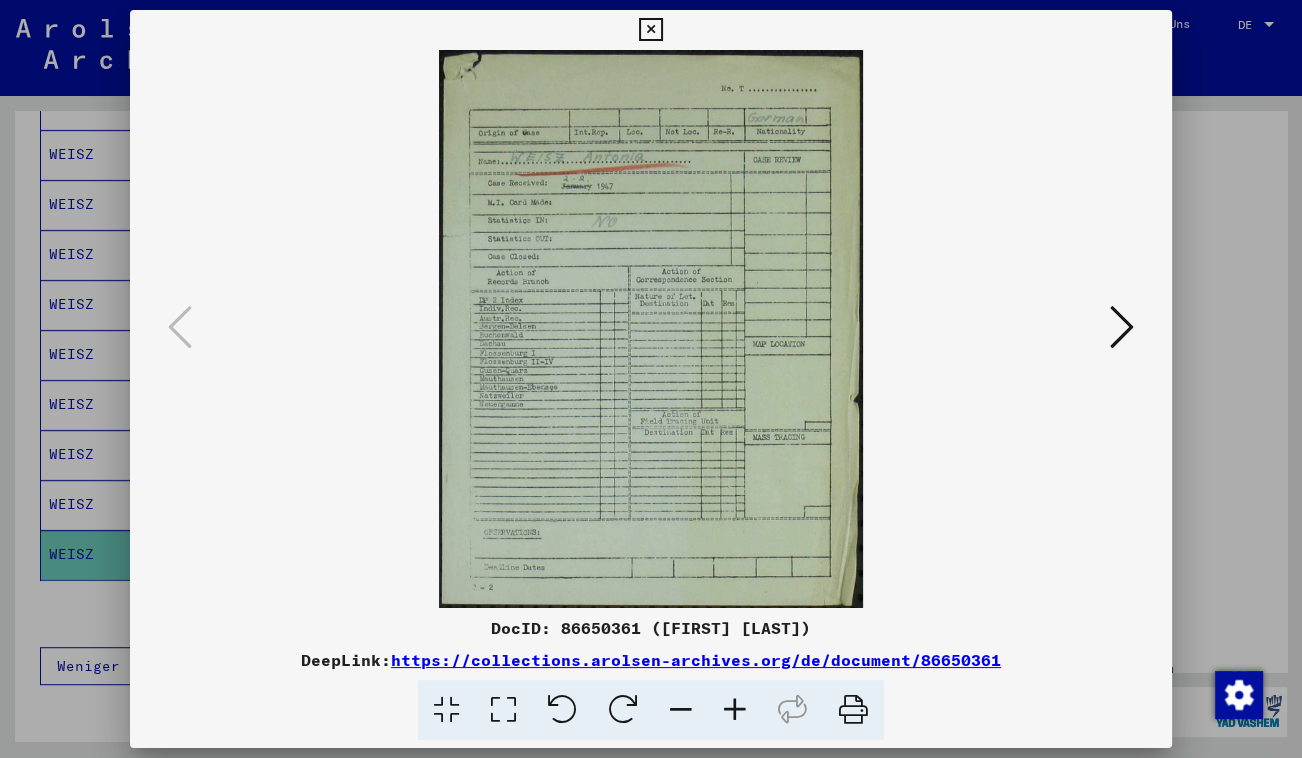 click at bounding box center (503, 710) 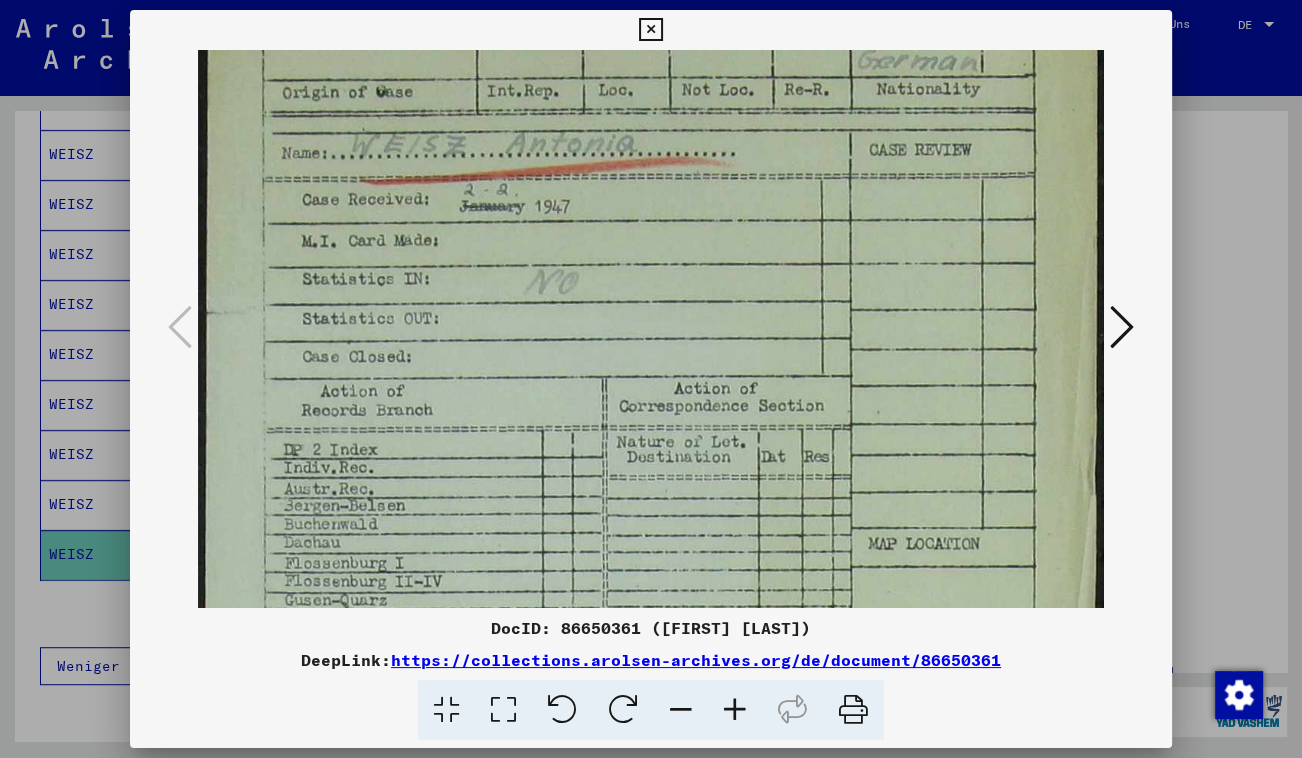 scroll, scrollTop: 139, scrollLeft: 0, axis: vertical 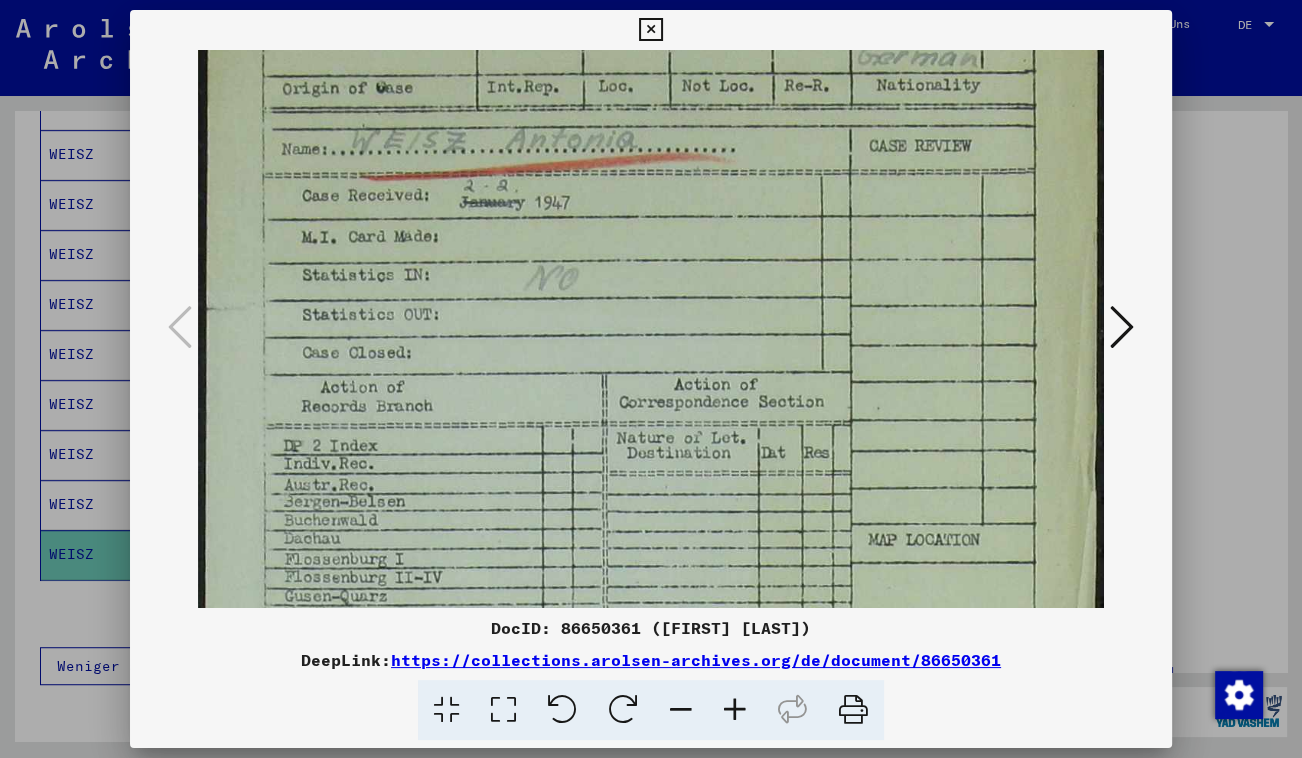 drag, startPoint x: 541, startPoint y: 556, endPoint x: 566, endPoint y: 416, distance: 142.21463 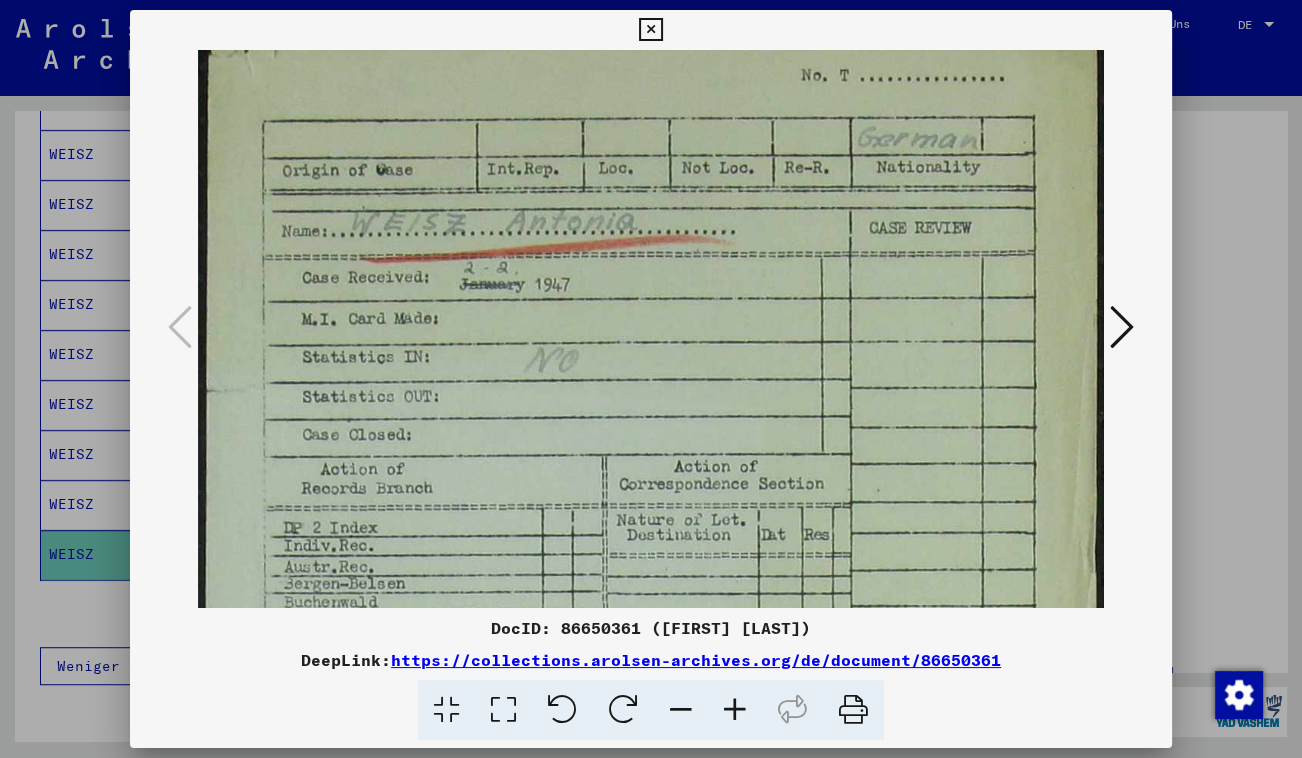 scroll, scrollTop: 38, scrollLeft: 0, axis: vertical 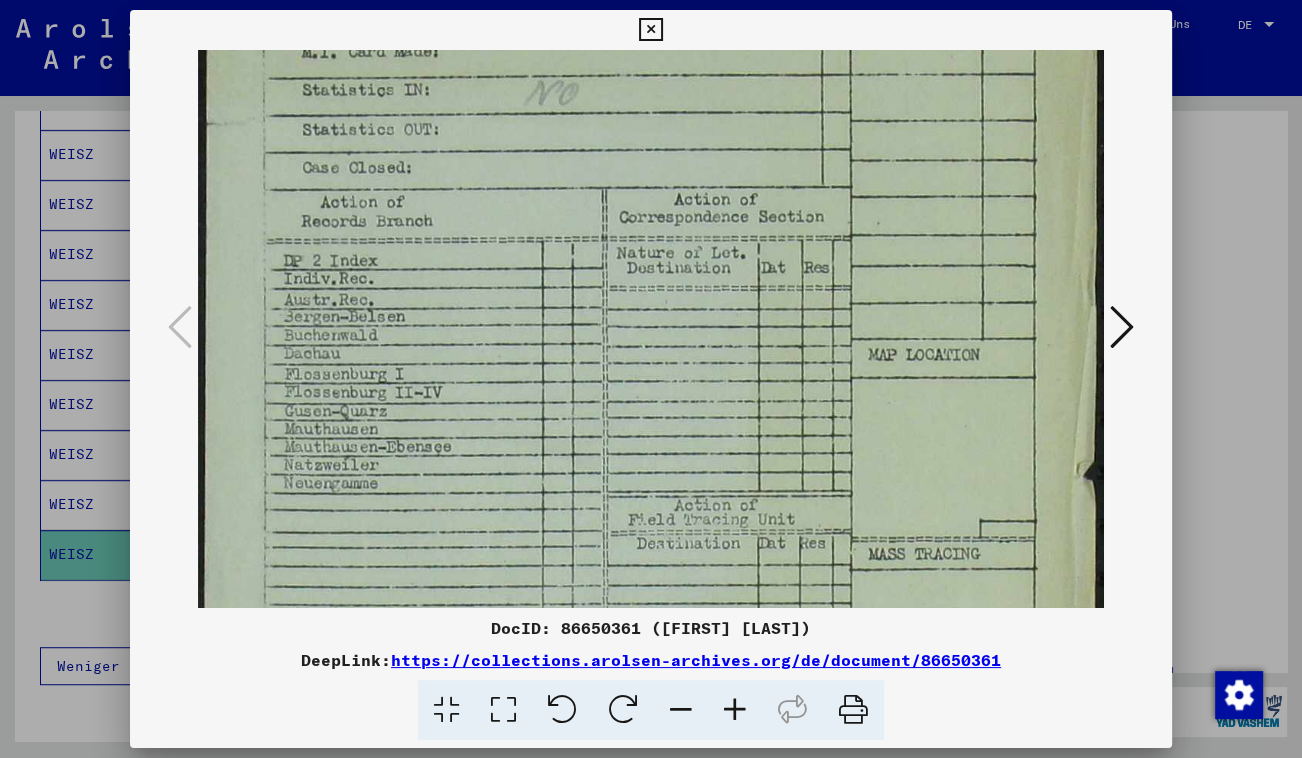 drag, startPoint x: 576, startPoint y: 330, endPoint x: 560, endPoint y: 146, distance: 184.69434 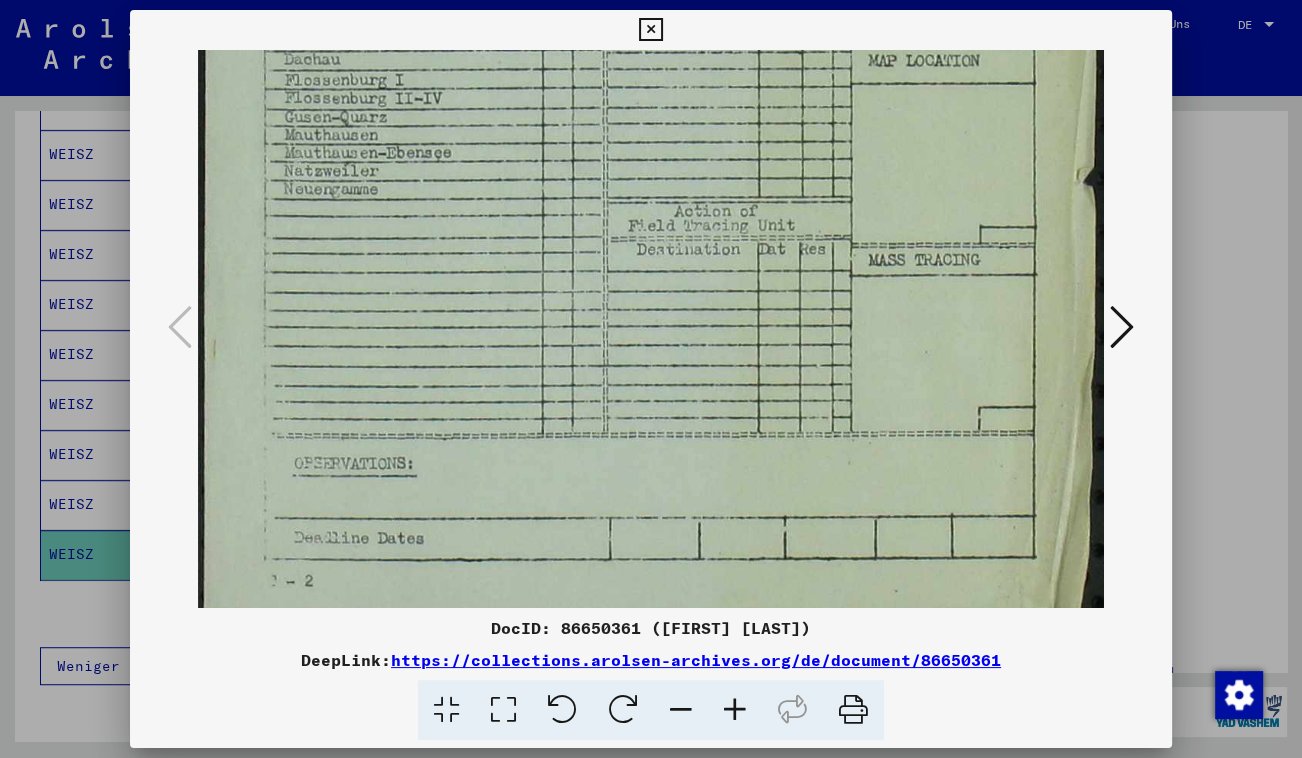 scroll, scrollTop: 635, scrollLeft: 0, axis: vertical 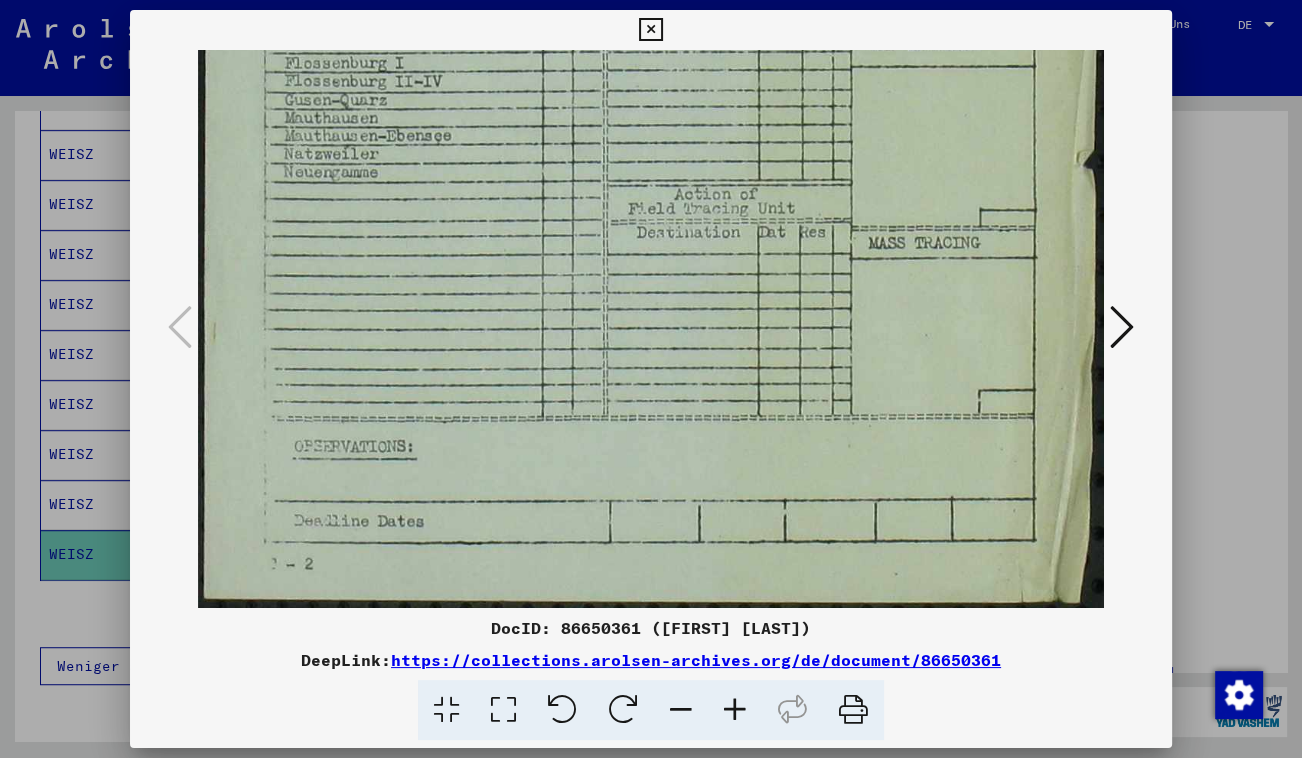 drag, startPoint x: 578, startPoint y: 438, endPoint x: 588, endPoint y: 31, distance: 407.12283 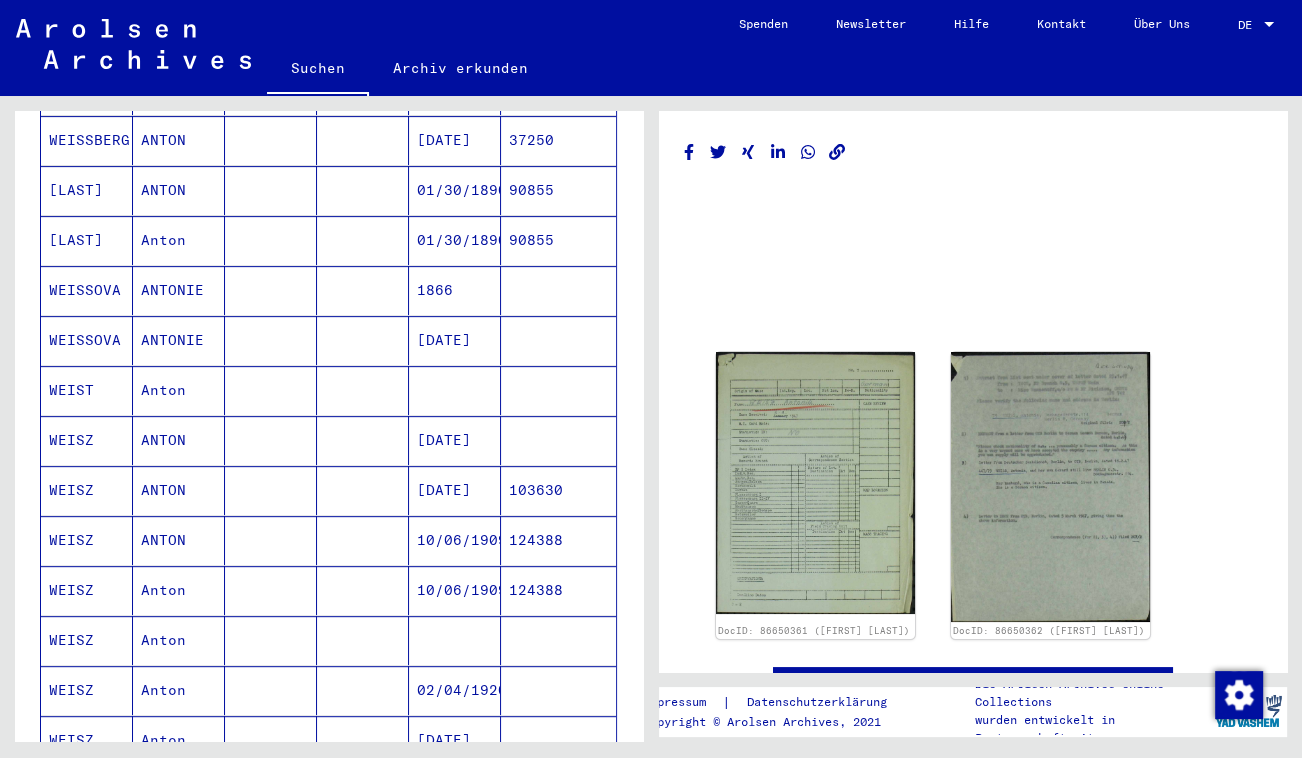 scroll, scrollTop: 733, scrollLeft: 0, axis: vertical 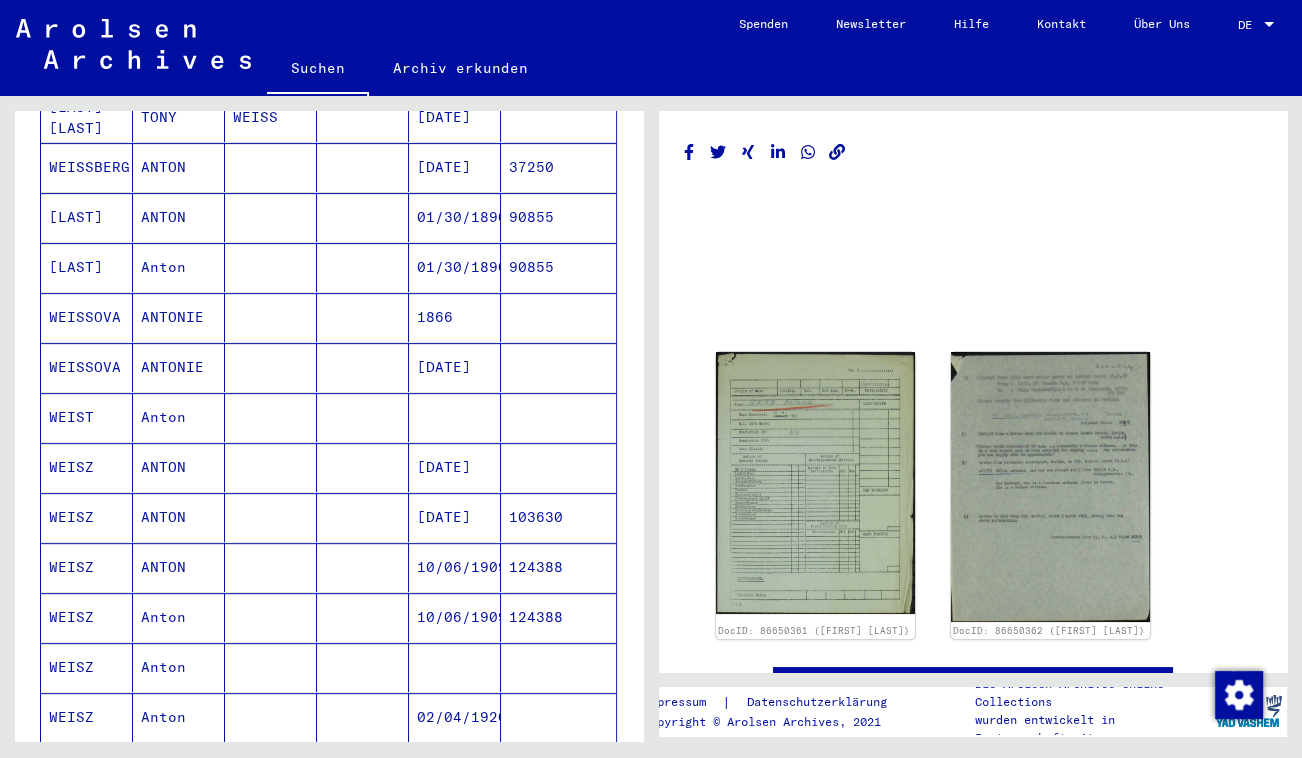 click at bounding box center [271, 417] 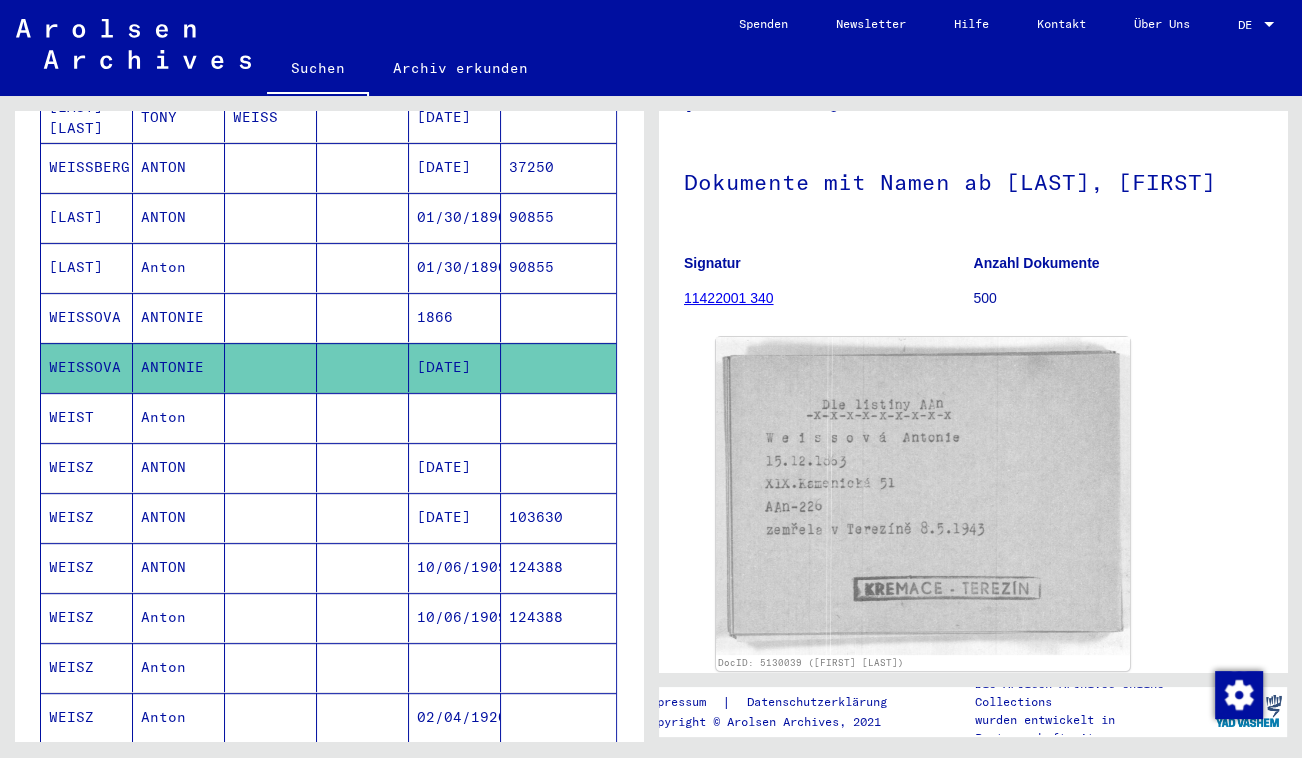 scroll, scrollTop: 90, scrollLeft: 0, axis: vertical 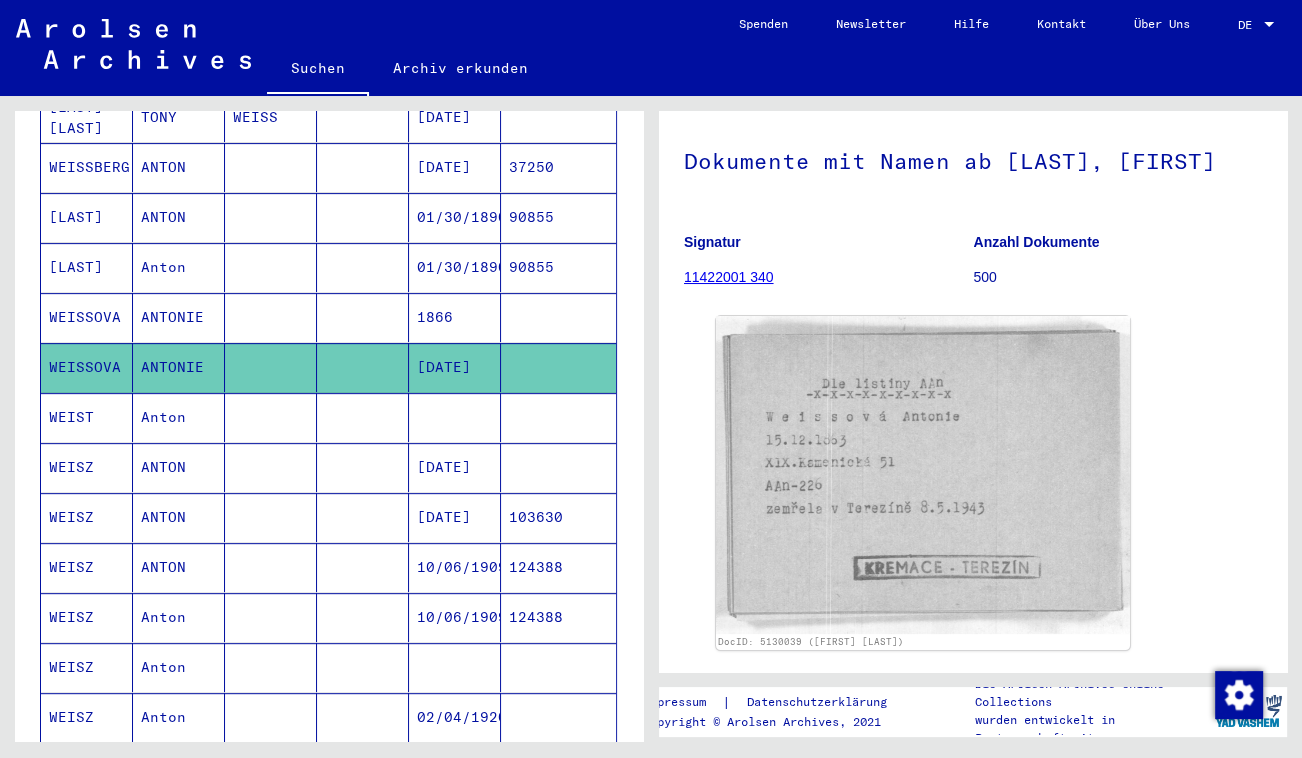 click at bounding box center [271, 367] 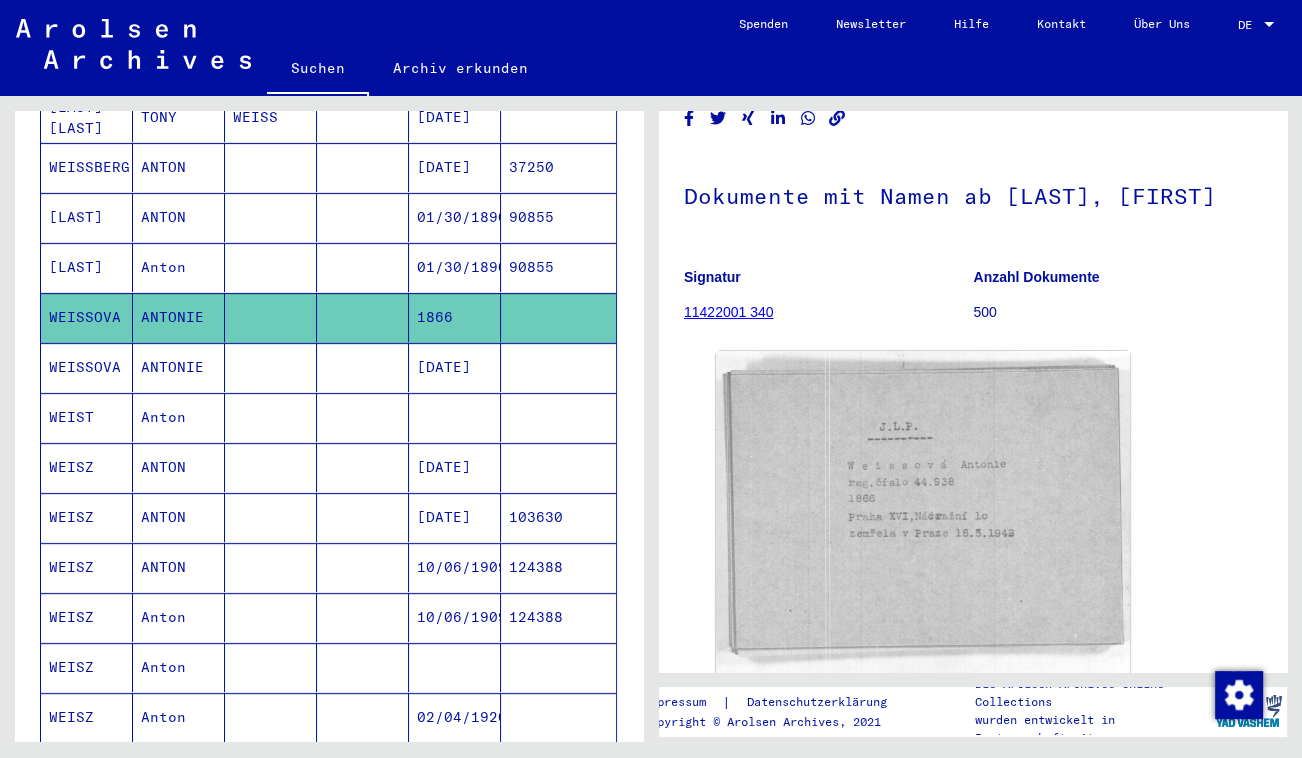 scroll, scrollTop: 90, scrollLeft: 0, axis: vertical 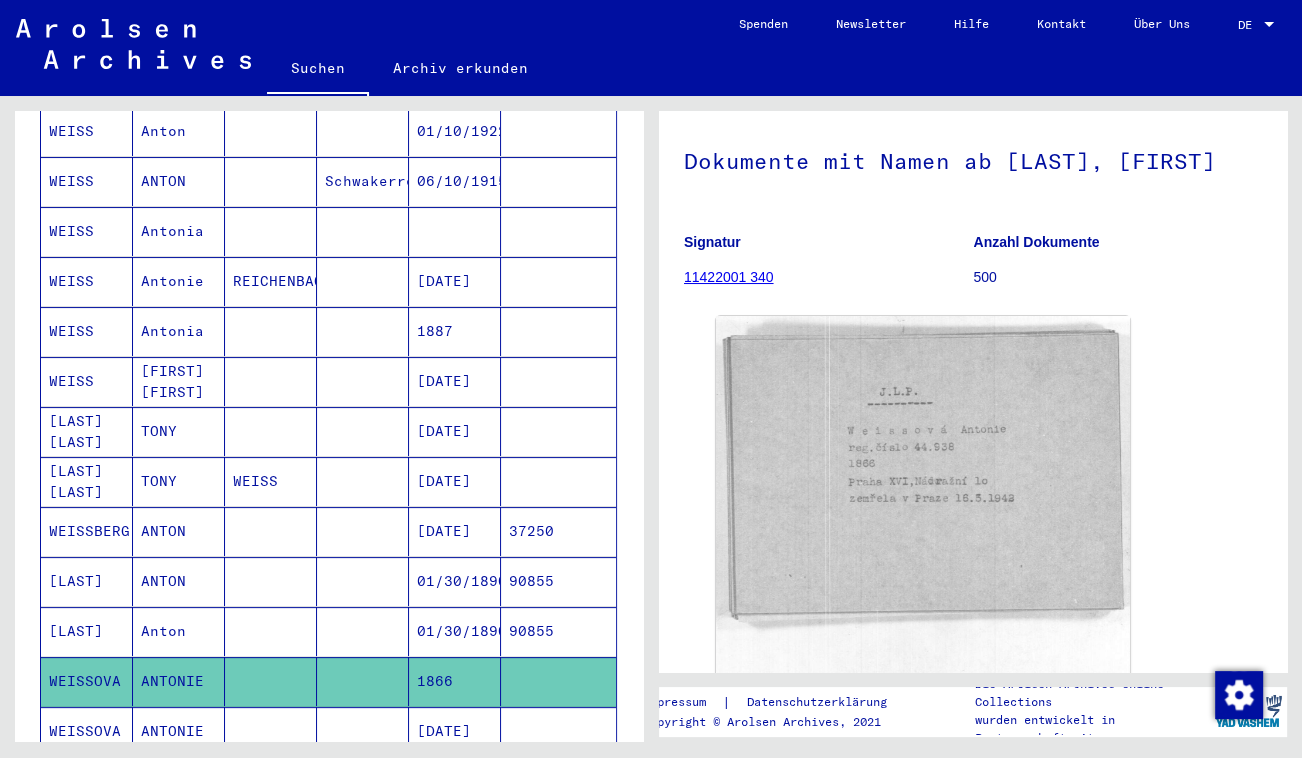 click at bounding box center [271, 381] 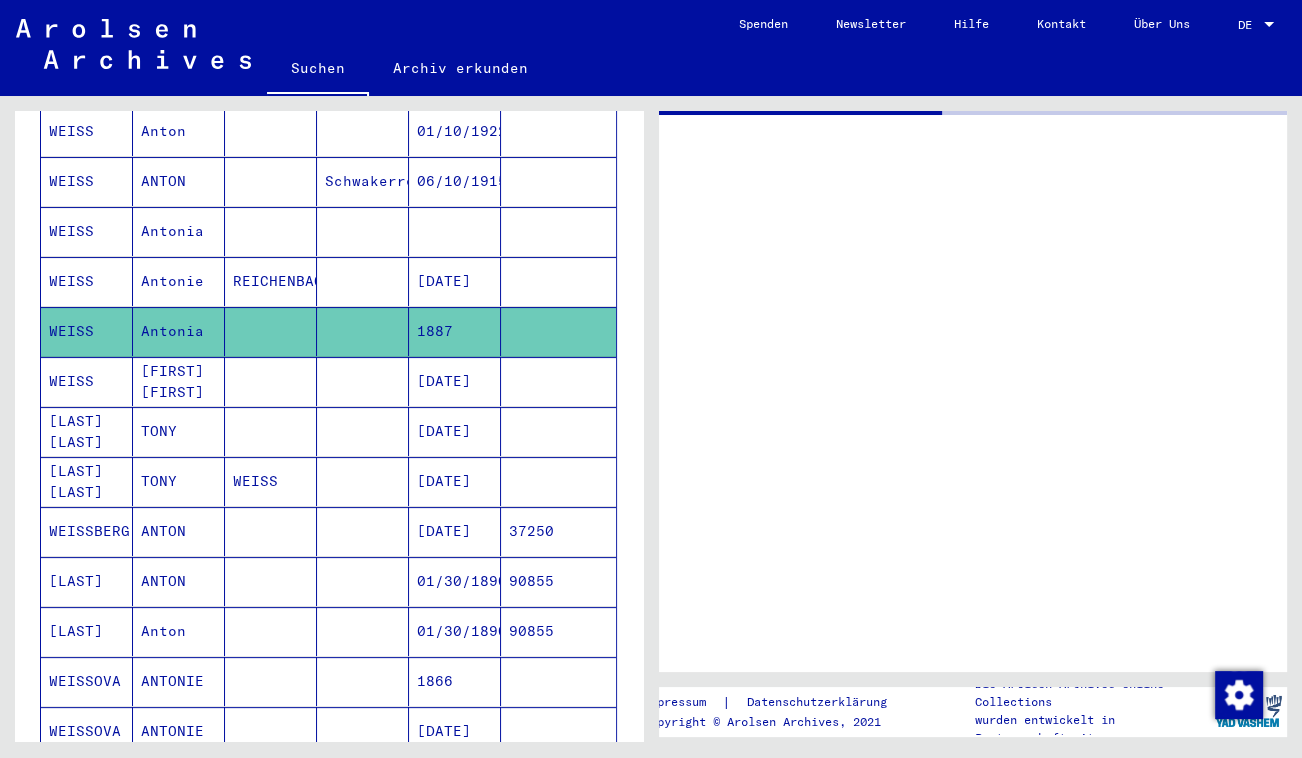 scroll, scrollTop: 0, scrollLeft: 0, axis: both 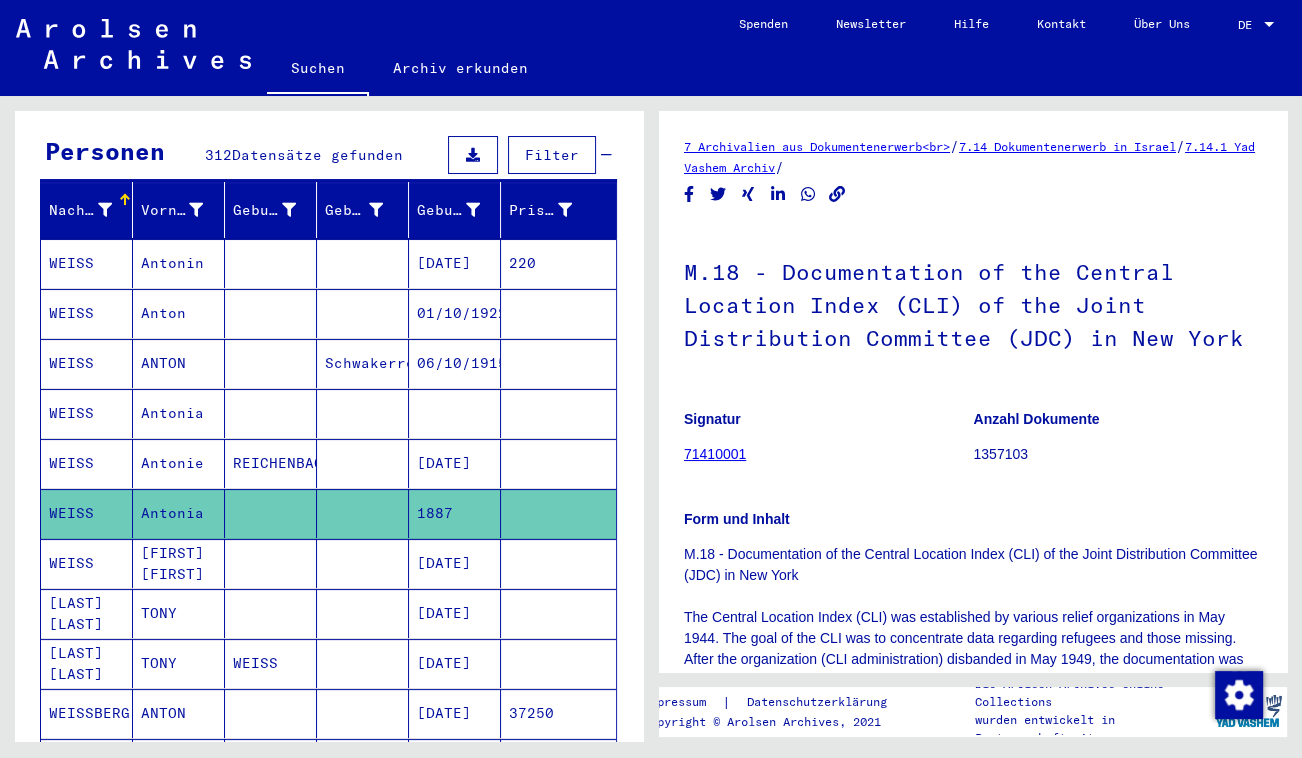 click at bounding box center (271, 463) 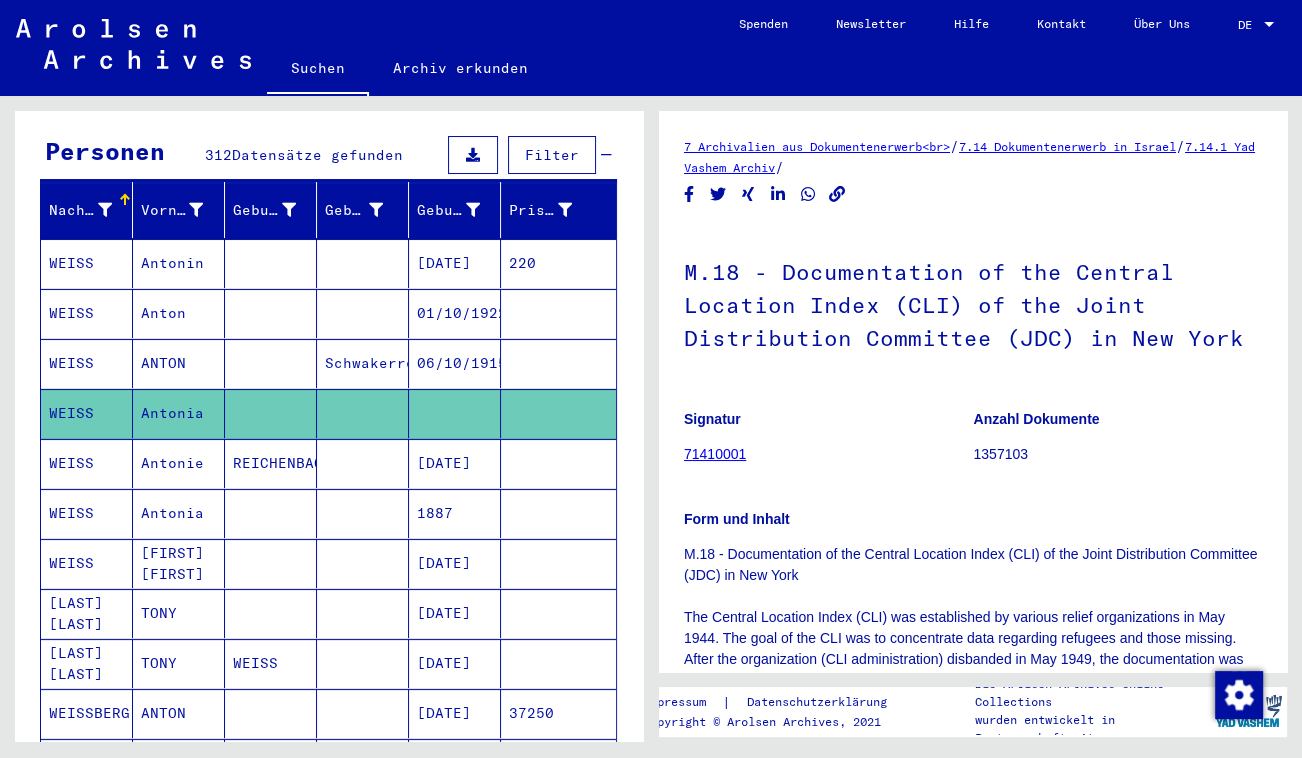 click at bounding box center (363, 513) 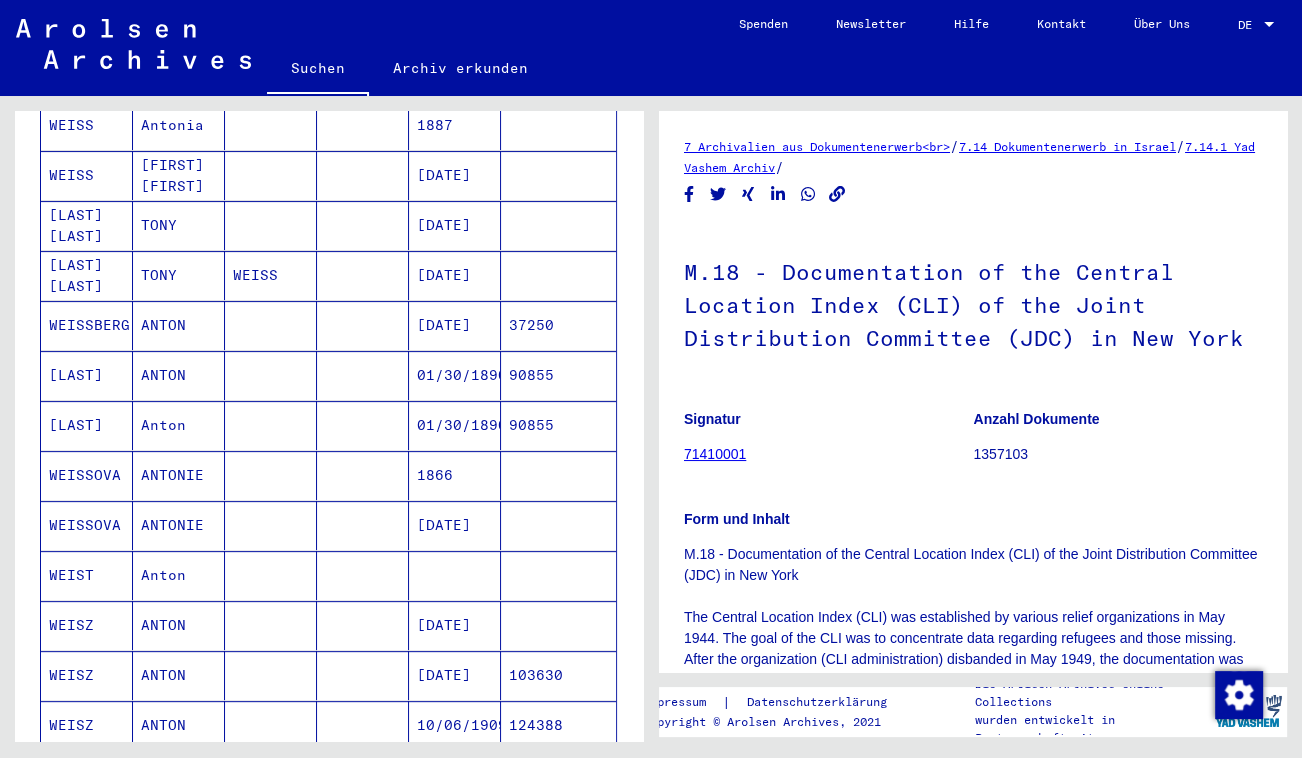 scroll, scrollTop: 1005, scrollLeft: 0, axis: vertical 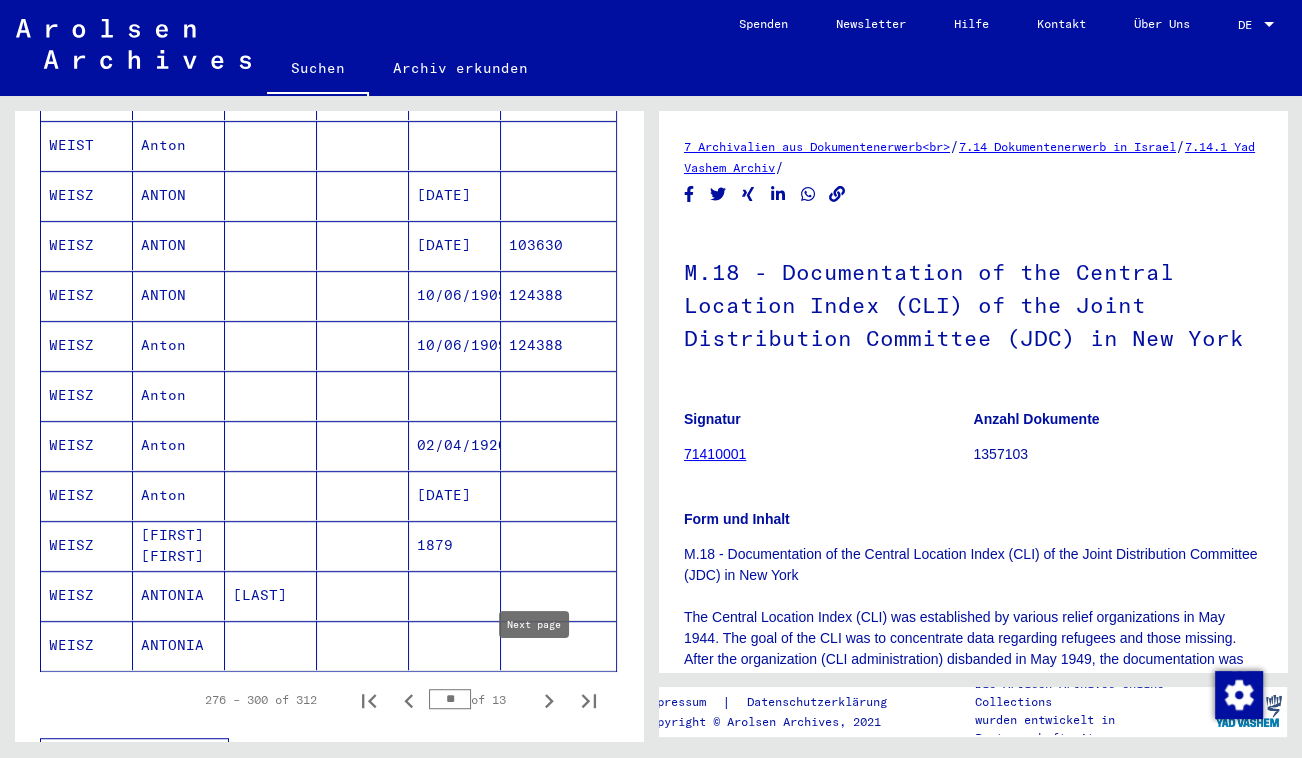 click 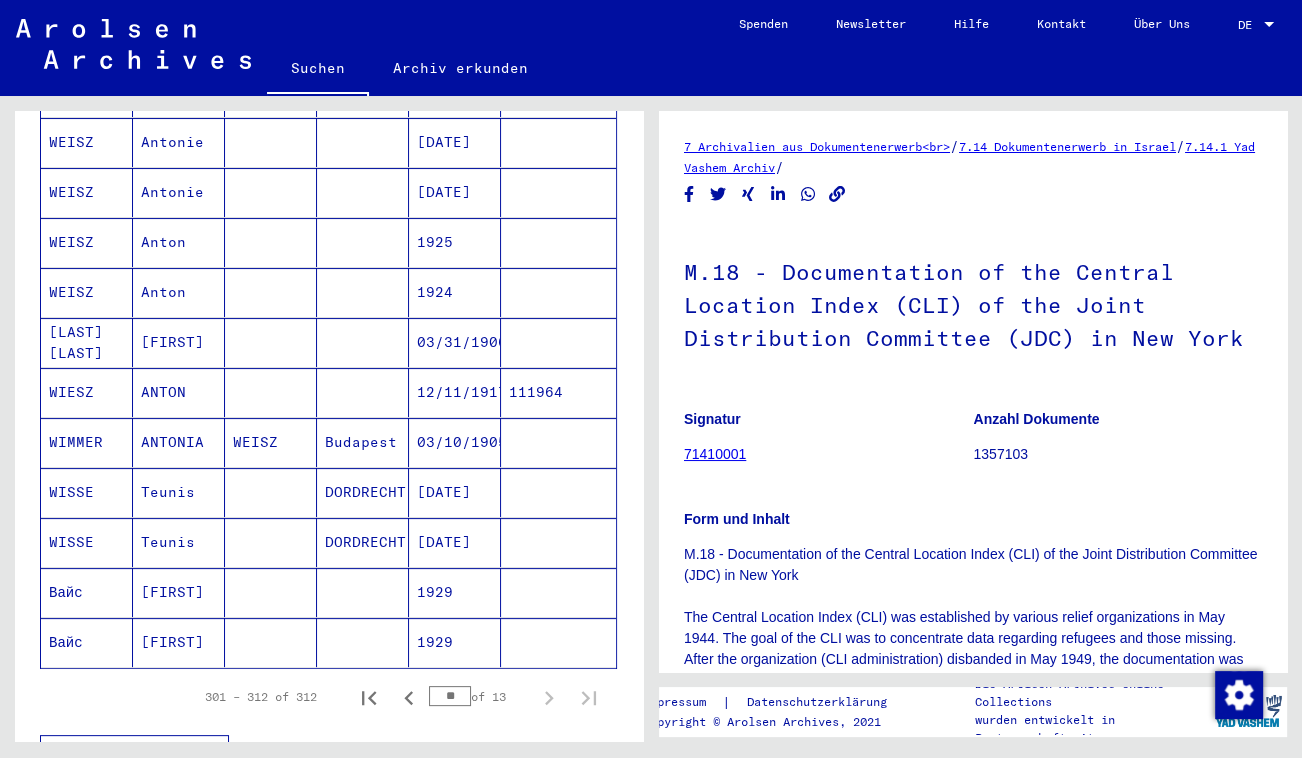scroll, scrollTop: 267, scrollLeft: 0, axis: vertical 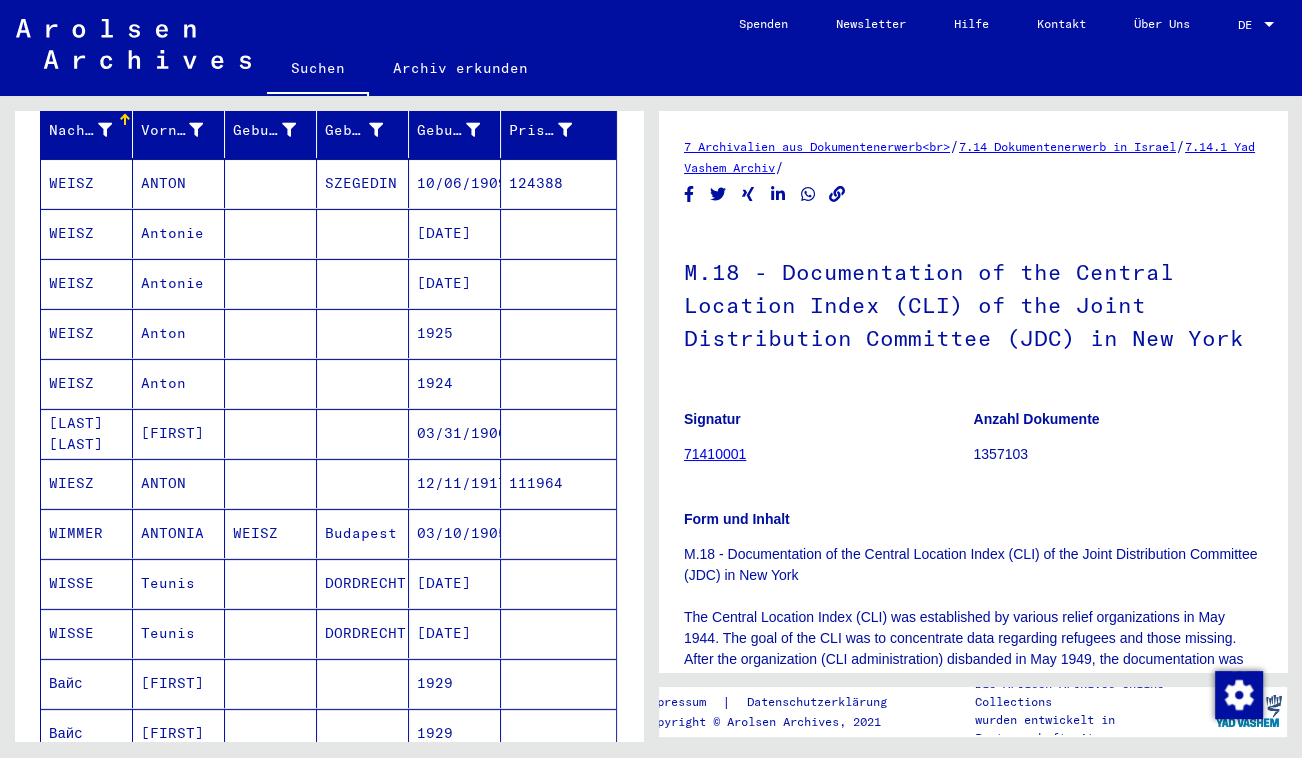 click at bounding box center [271, 333] 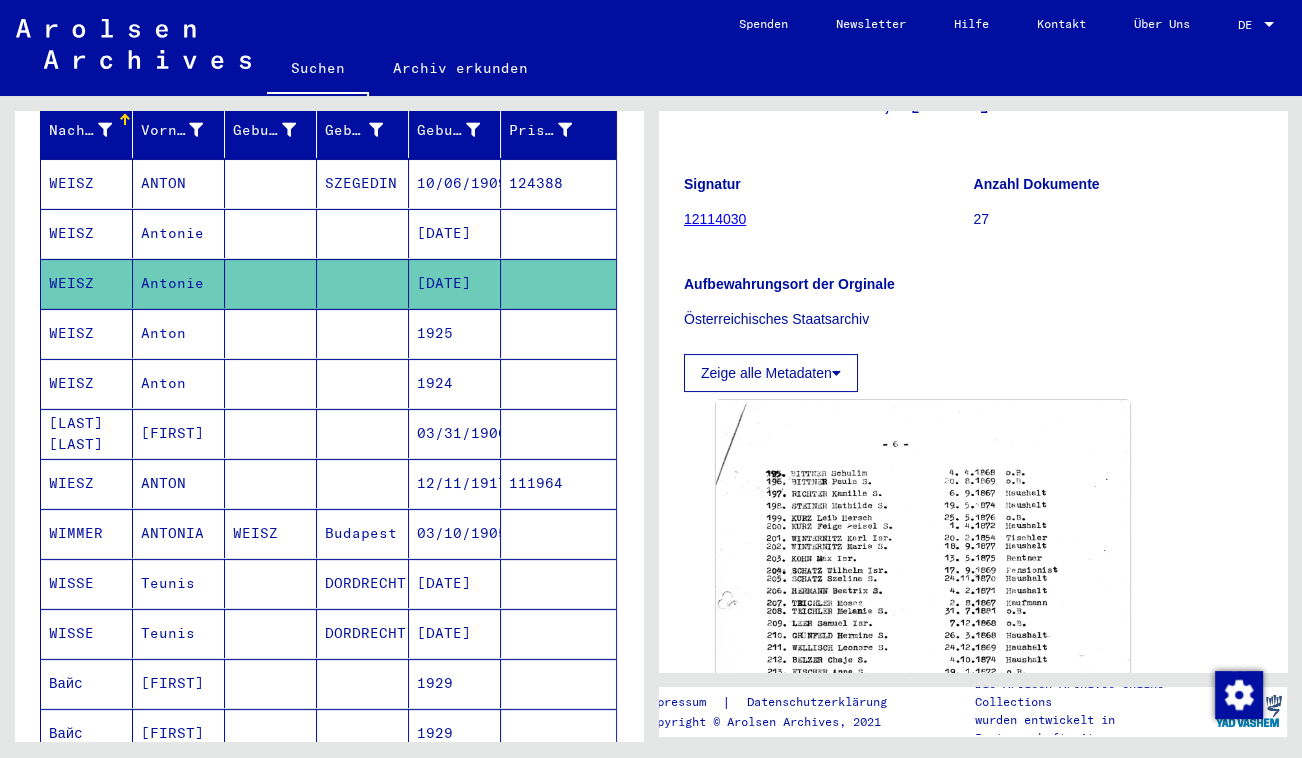 scroll, scrollTop: 272, scrollLeft: 0, axis: vertical 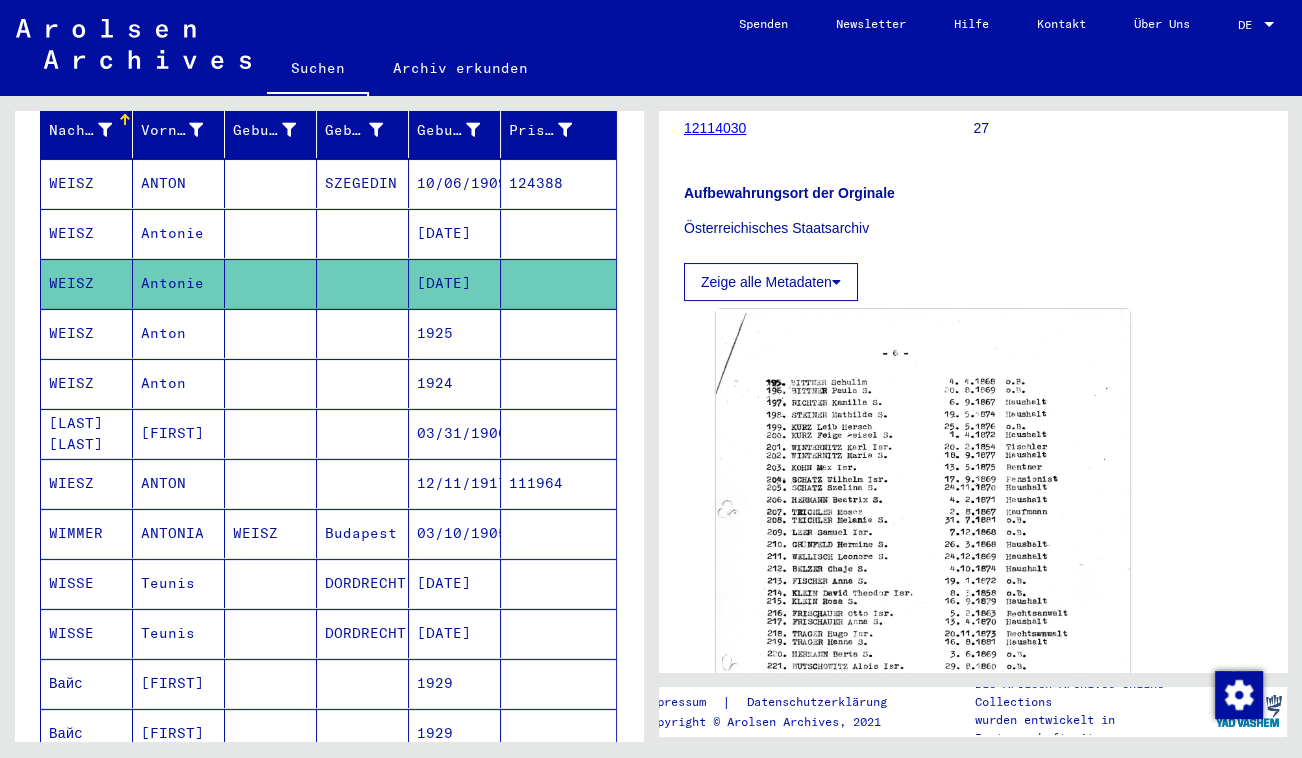 click 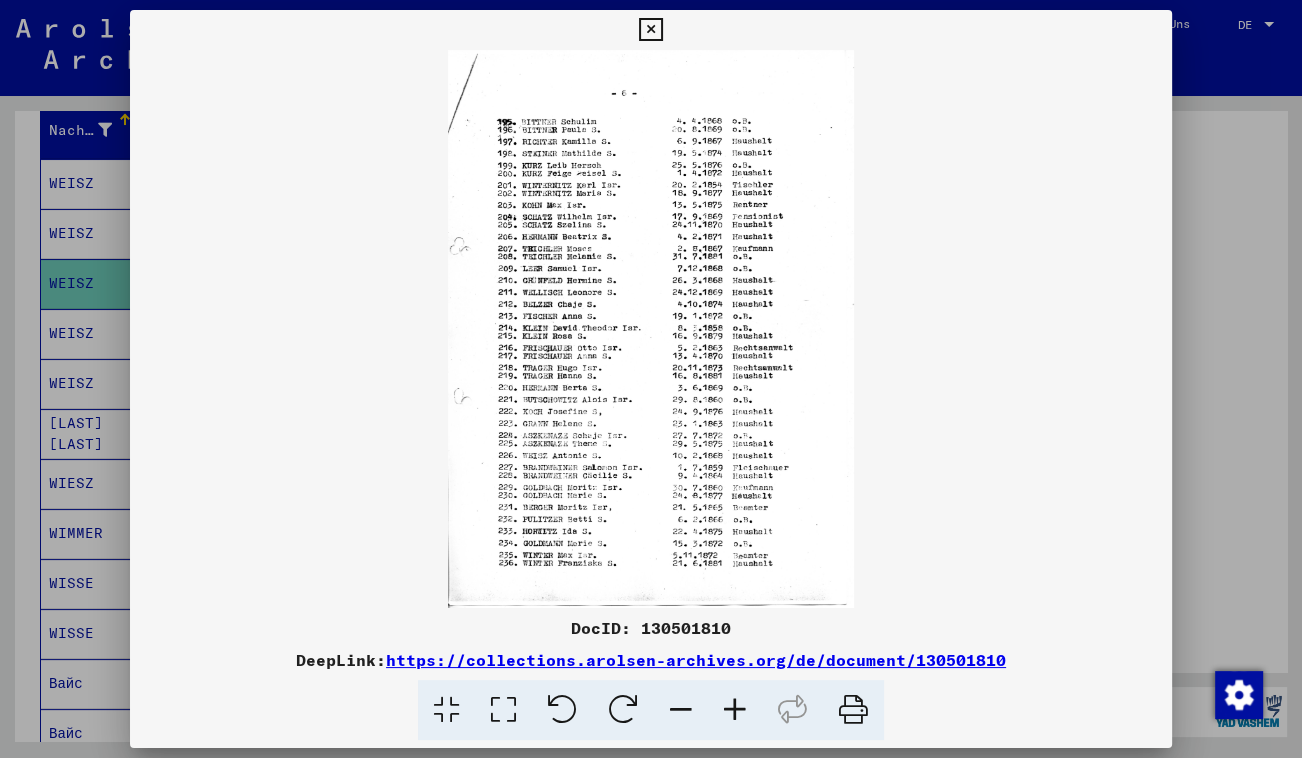 click at bounding box center (503, 710) 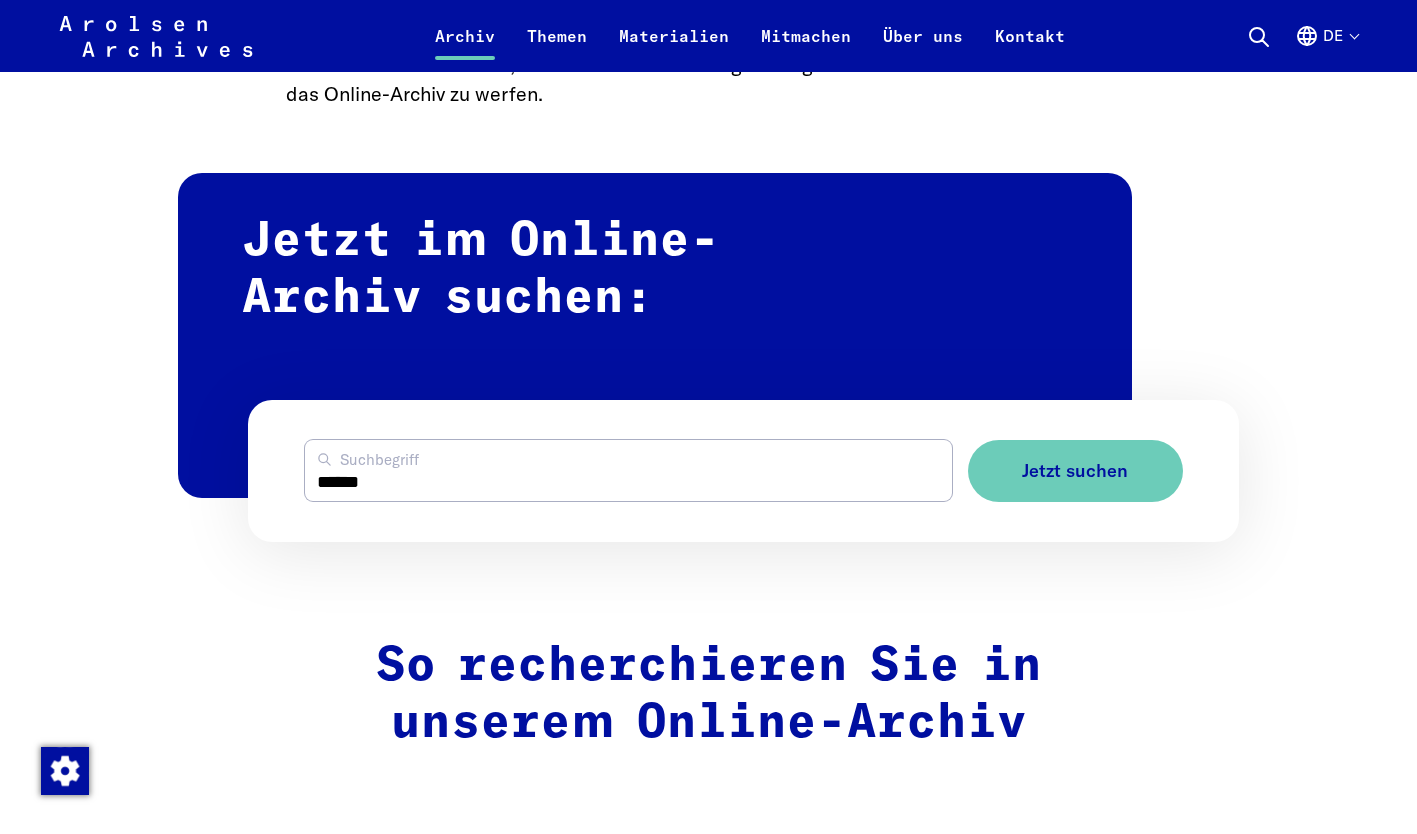 scroll, scrollTop: 1100, scrollLeft: 0, axis: vertical 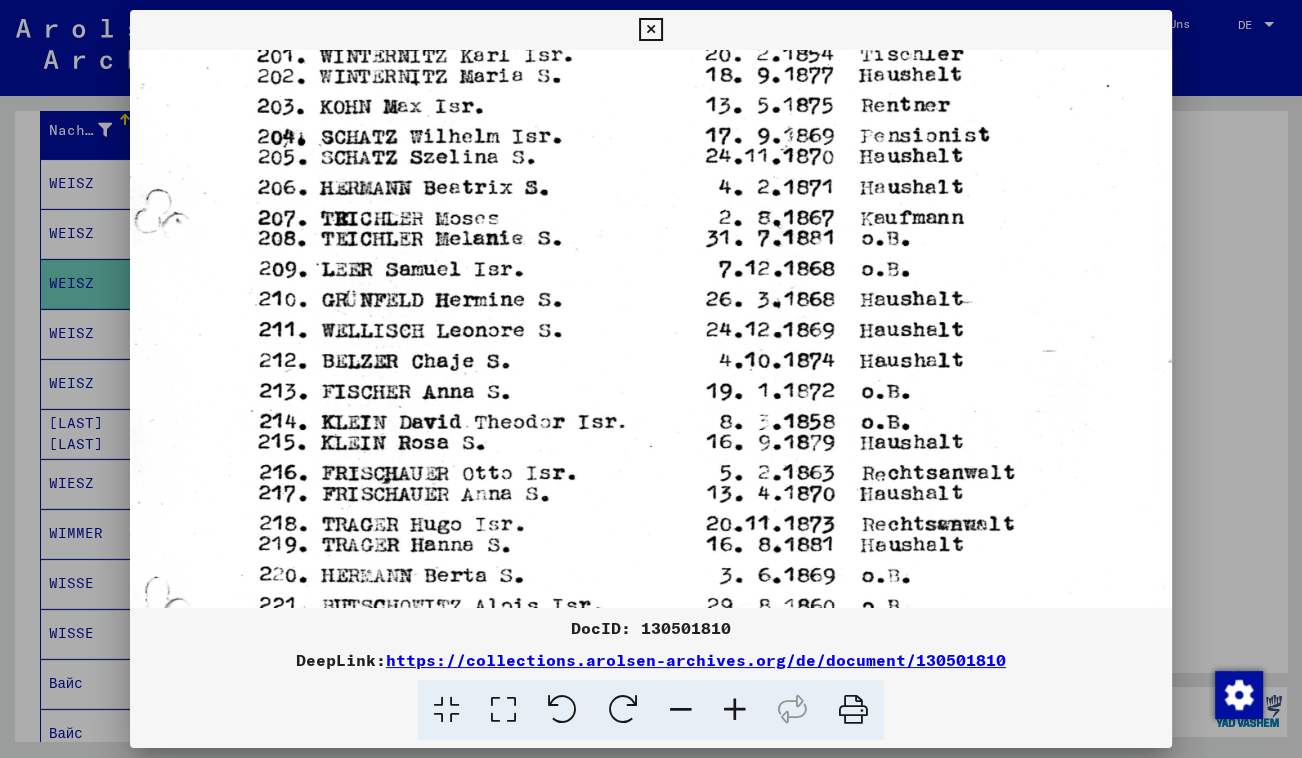 drag, startPoint x: 570, startPoint y: 513, endPoint x: 559, endPoint y: 157, distance: 356.1699 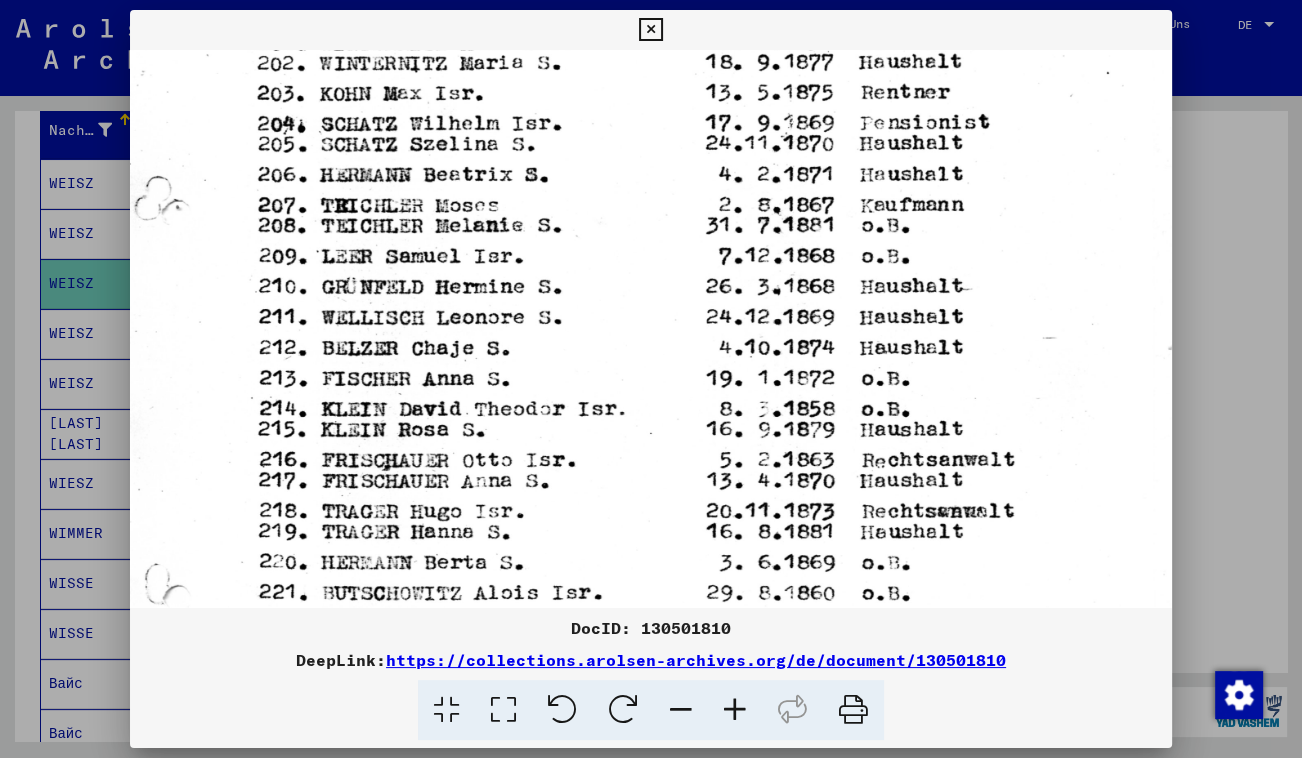 scroll, scrollTop: 581, scrollLeft: 0, axis: vertical 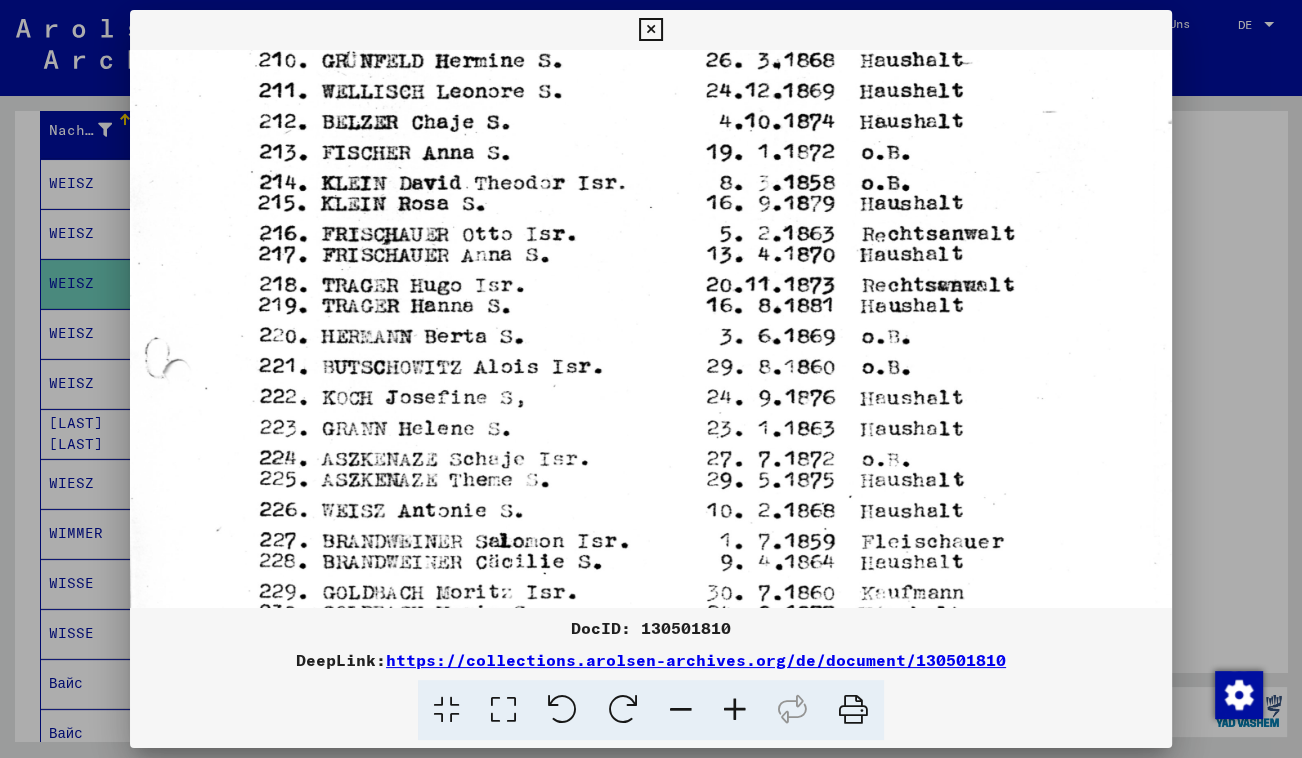 drag, startPoint x: 544, startPoint y: 254, endPoint x: 533, endPoint y: 147, distance: 107.563934 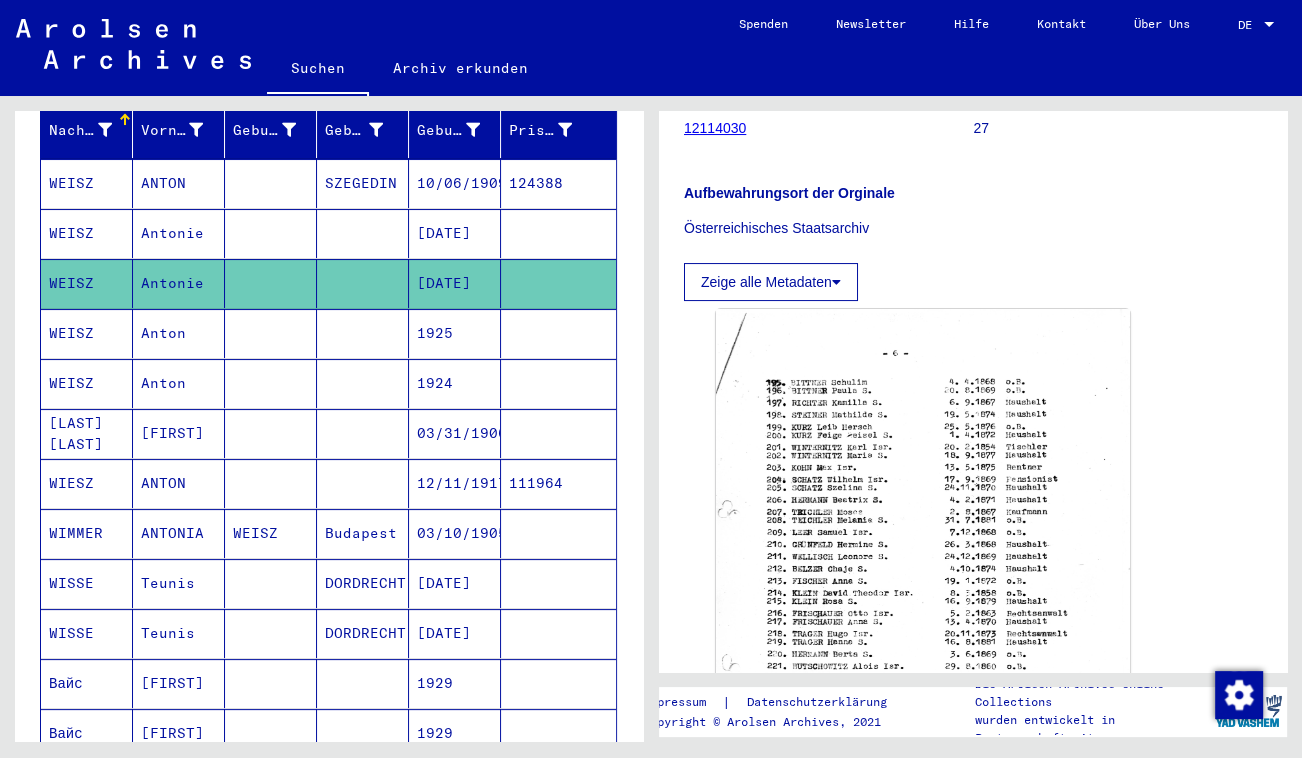 scroll, scrollTop: 176, scrollLeft: 0, axis: vertical 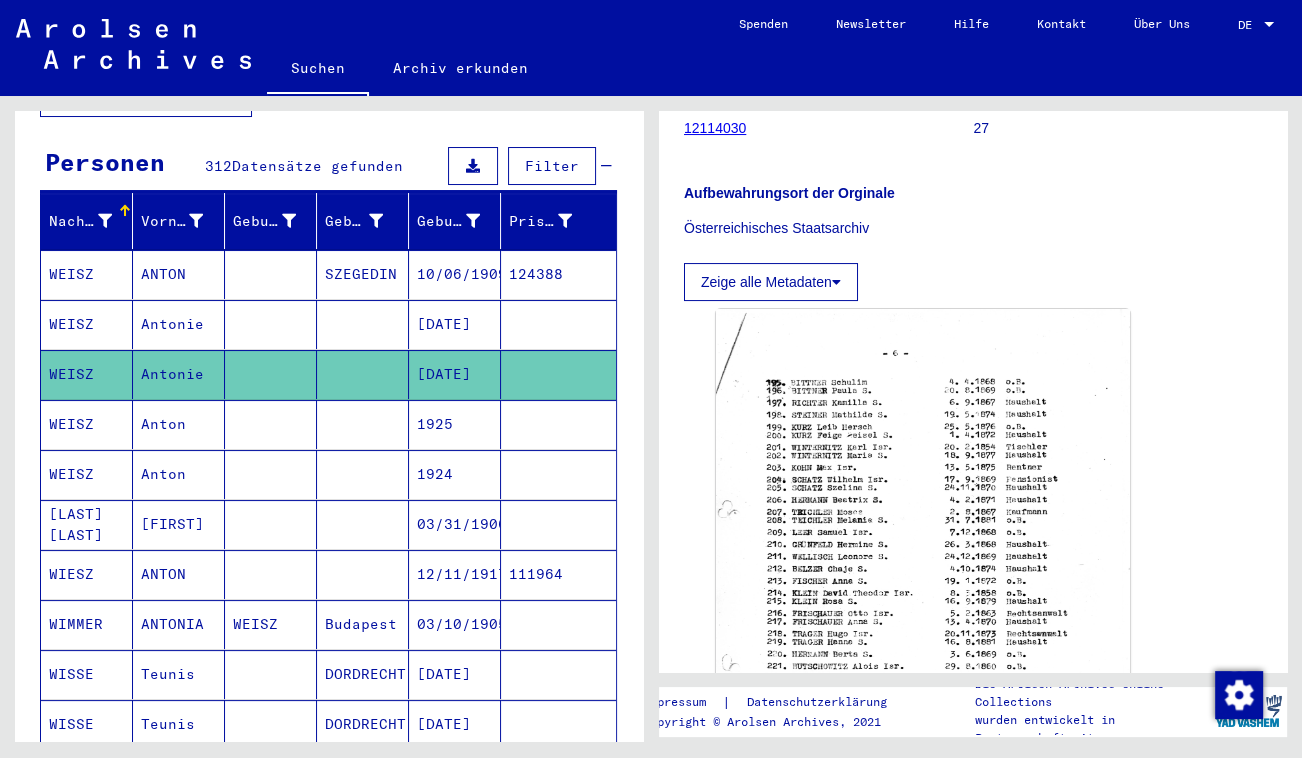 click at bounding box center (271, 374) 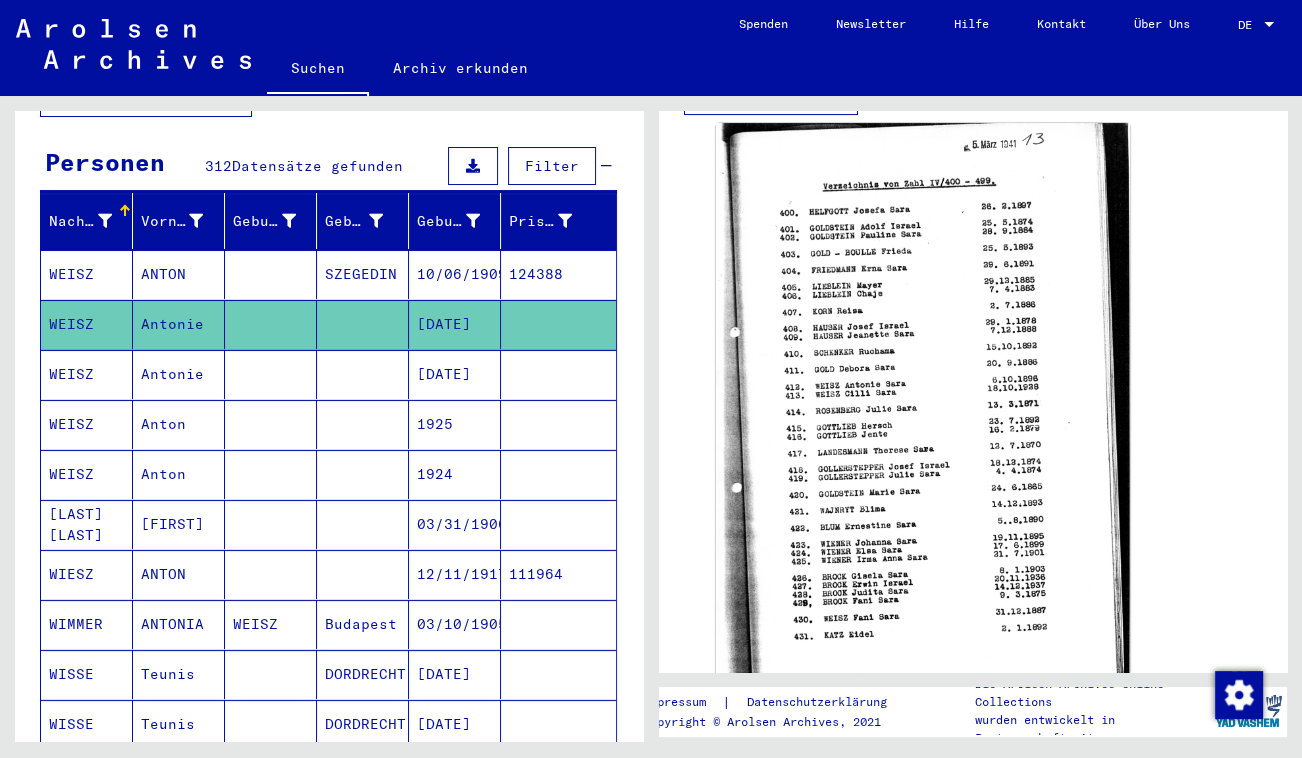 scroll, scrollTop: 181, scrollLeft: 0, axis: vertical 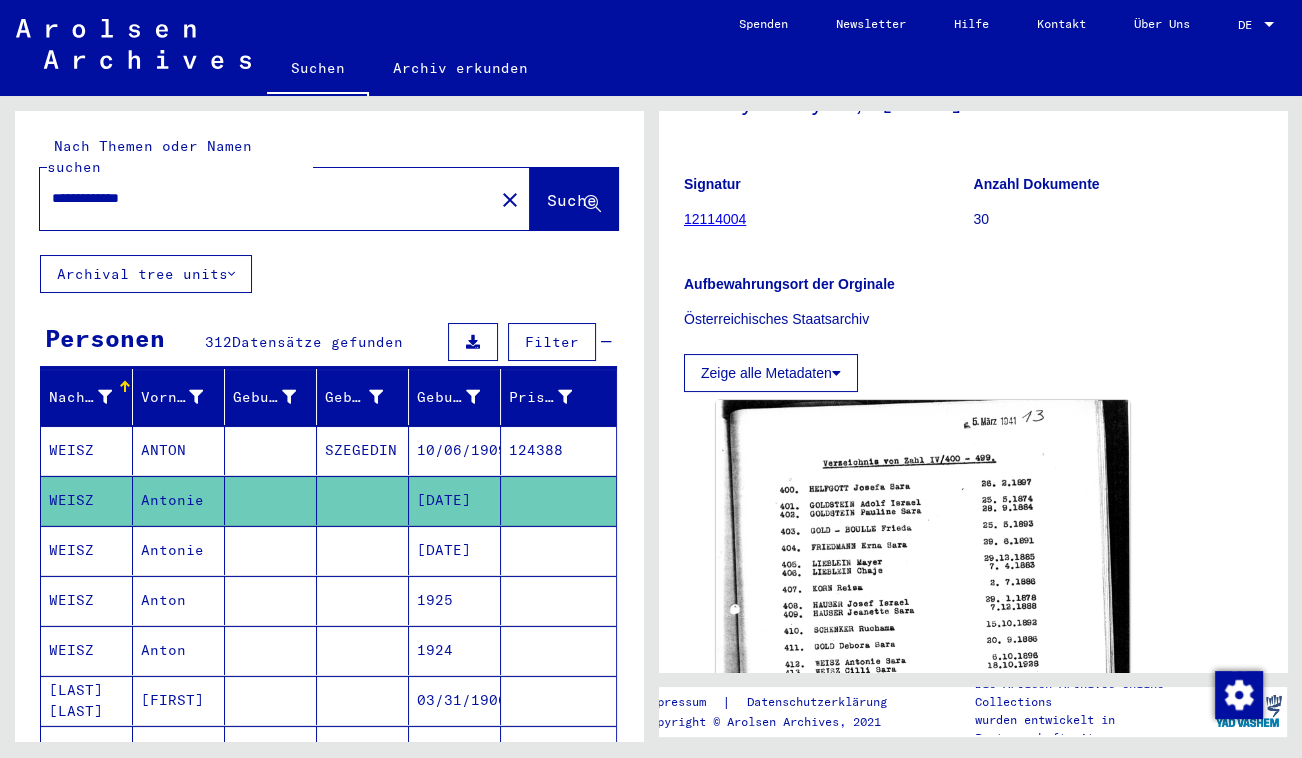 drag, startPoint x: 224, startPoint y: 181, endPoint x: 0, endPoint y: 142, distance: 227.36974 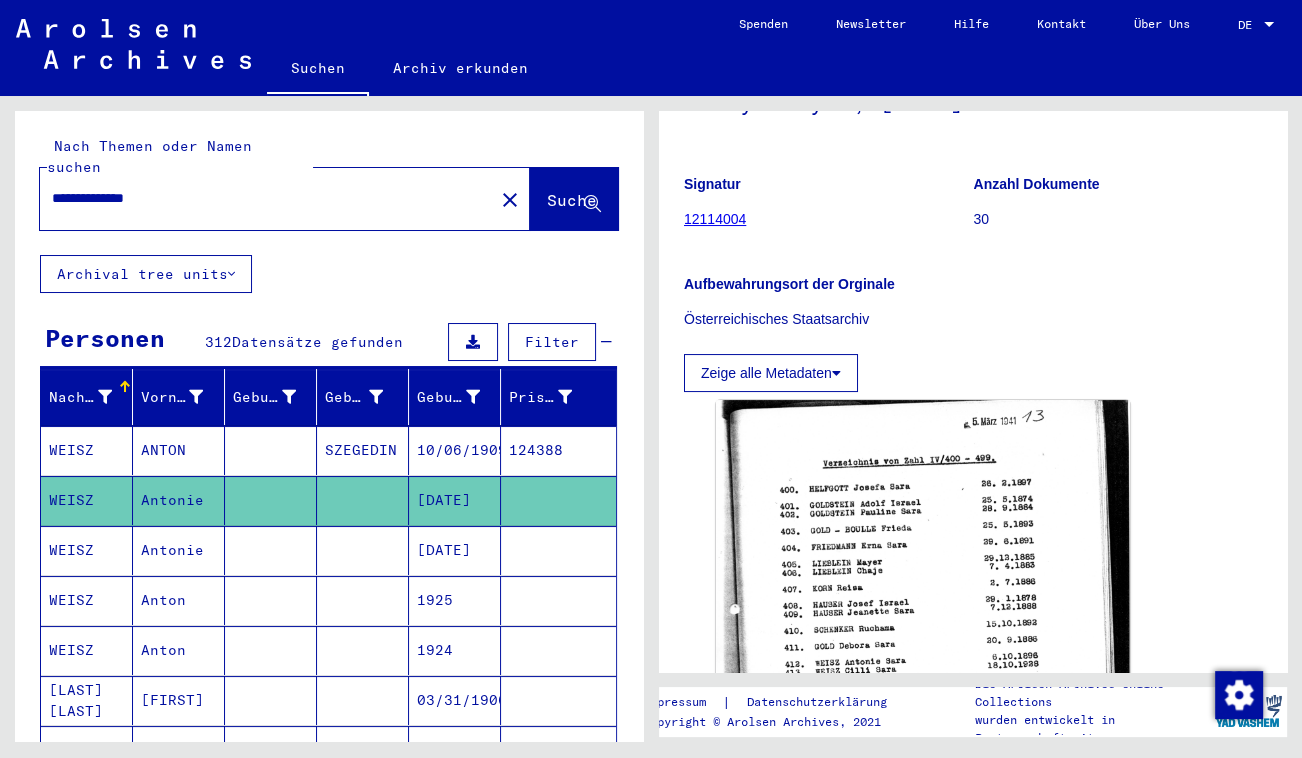 type on "**********" 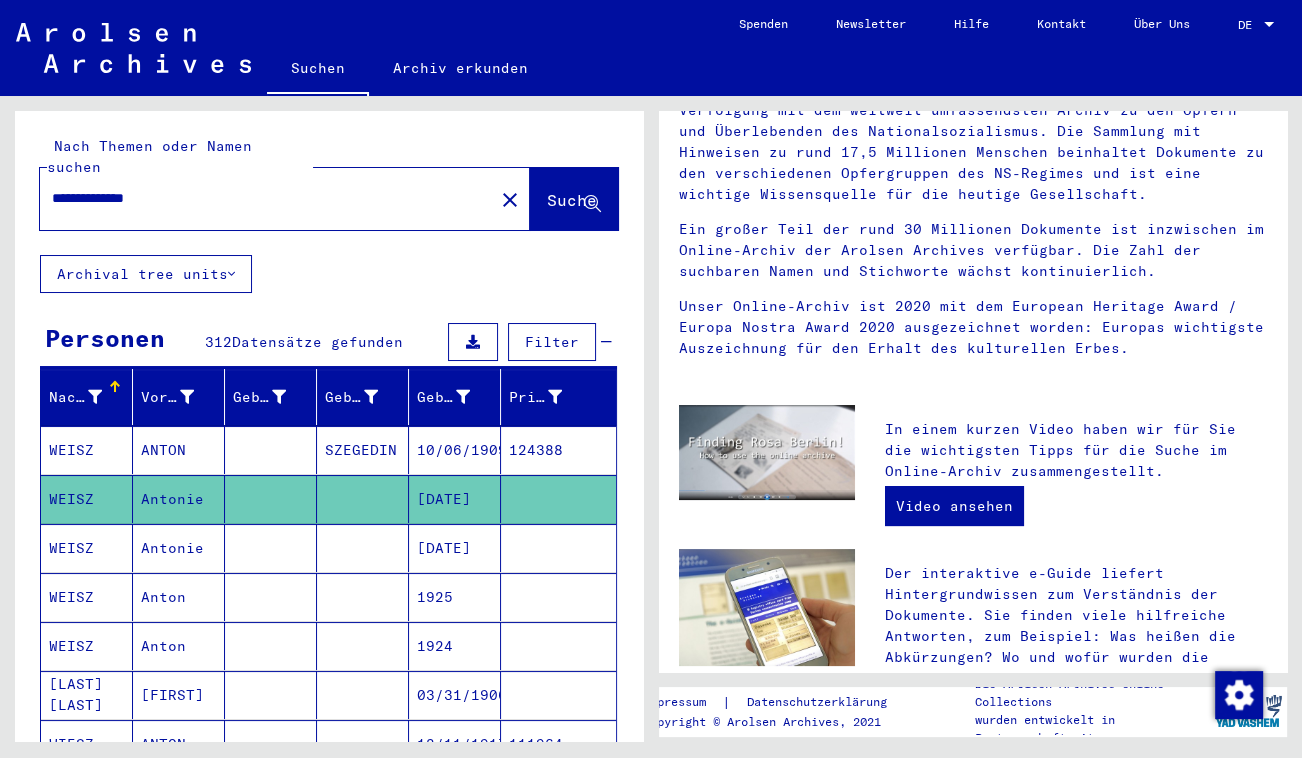scroll, scrollTop: 0, scrollLeft: 0, axis: both 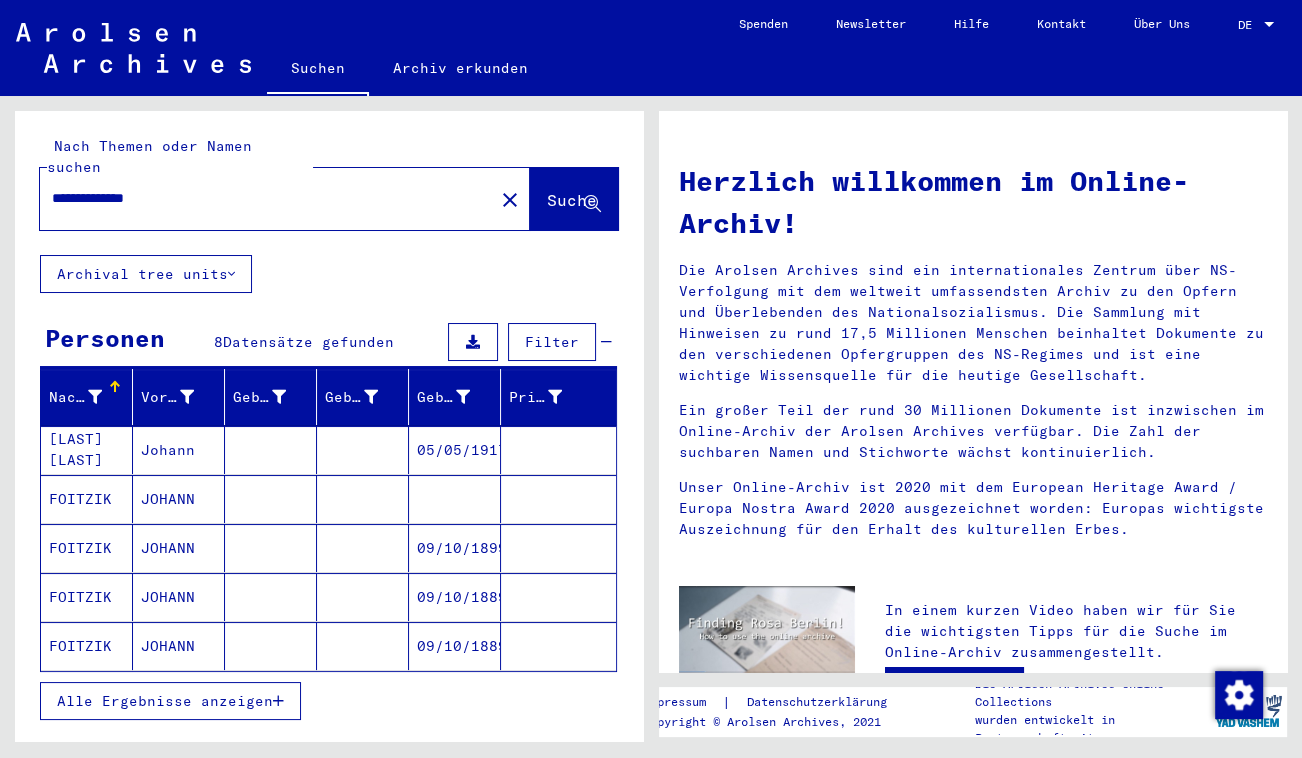 click at bounding box center (271, 499) 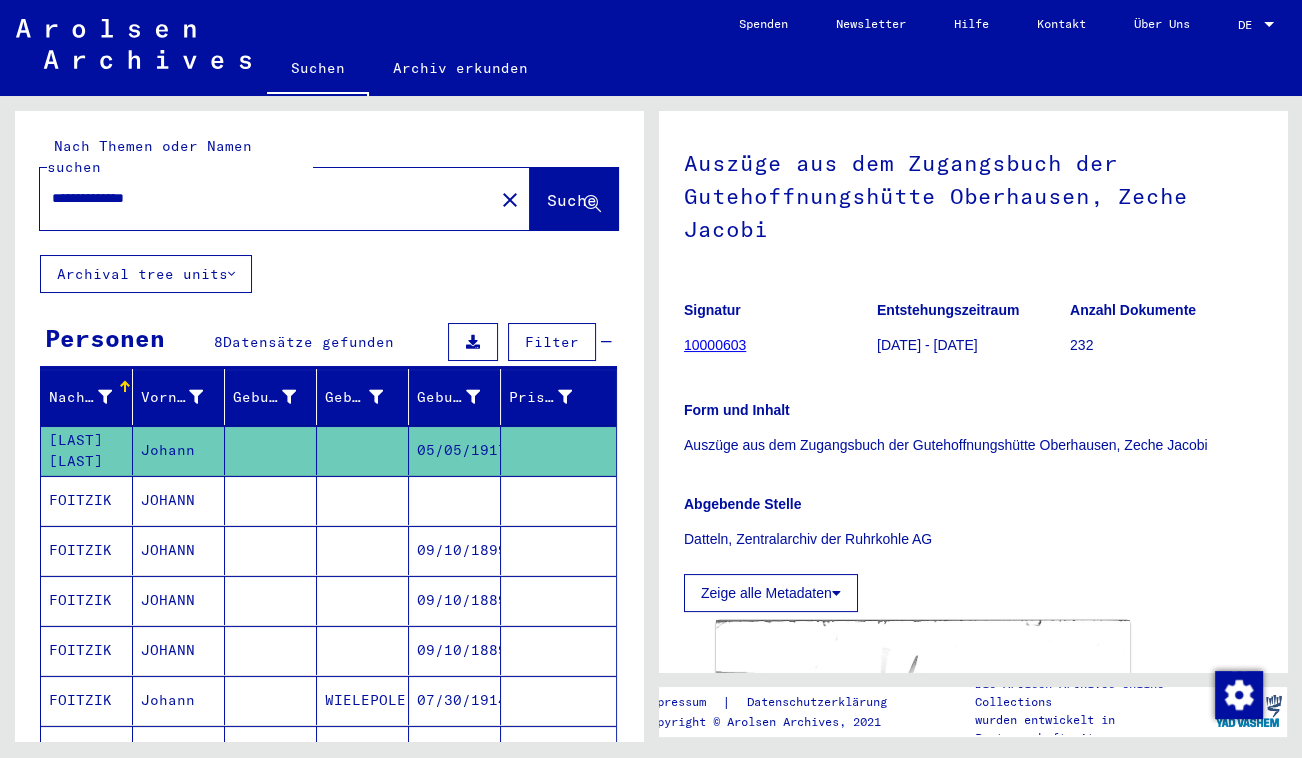 scroll, scrollTop: 90, scrollLeft: 0, axis: vertical 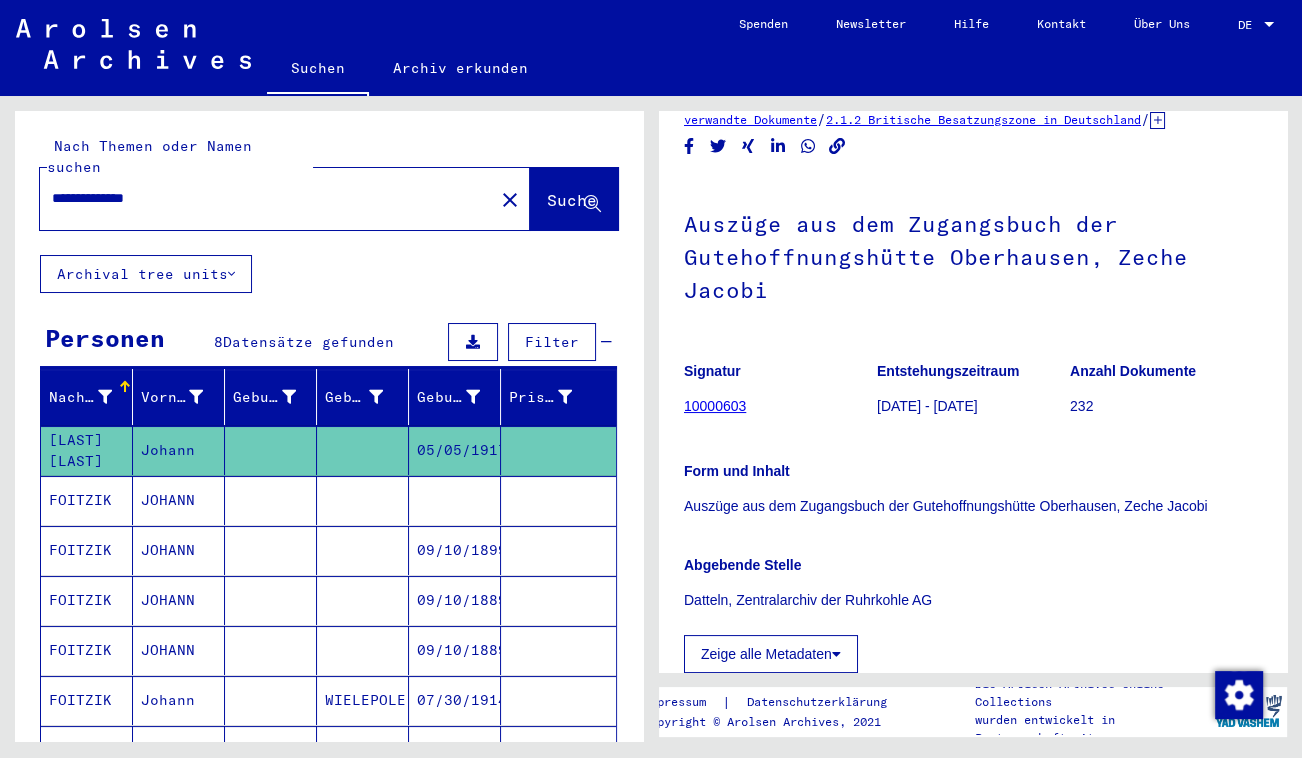 click at bounding box center (363, 600) 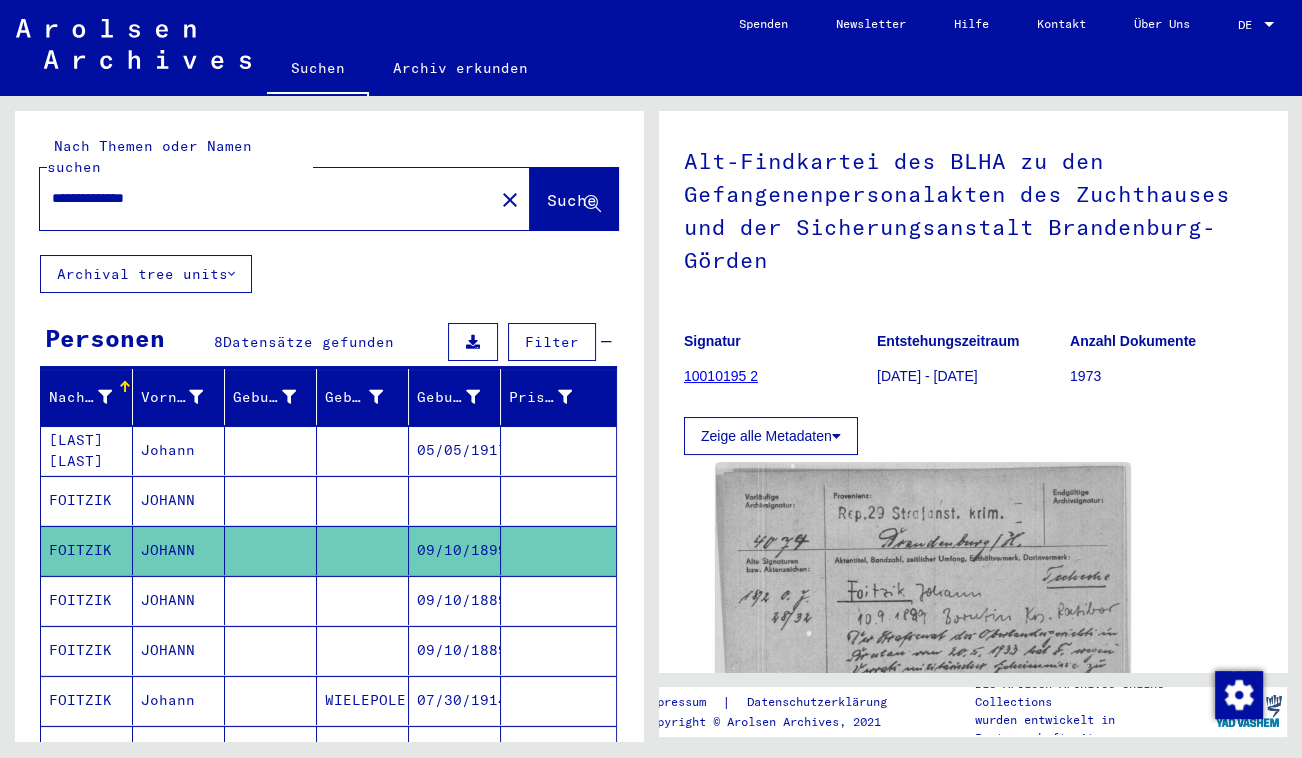 scroll, scrollTop: 181, scrollLeft: 0, axis: vertical 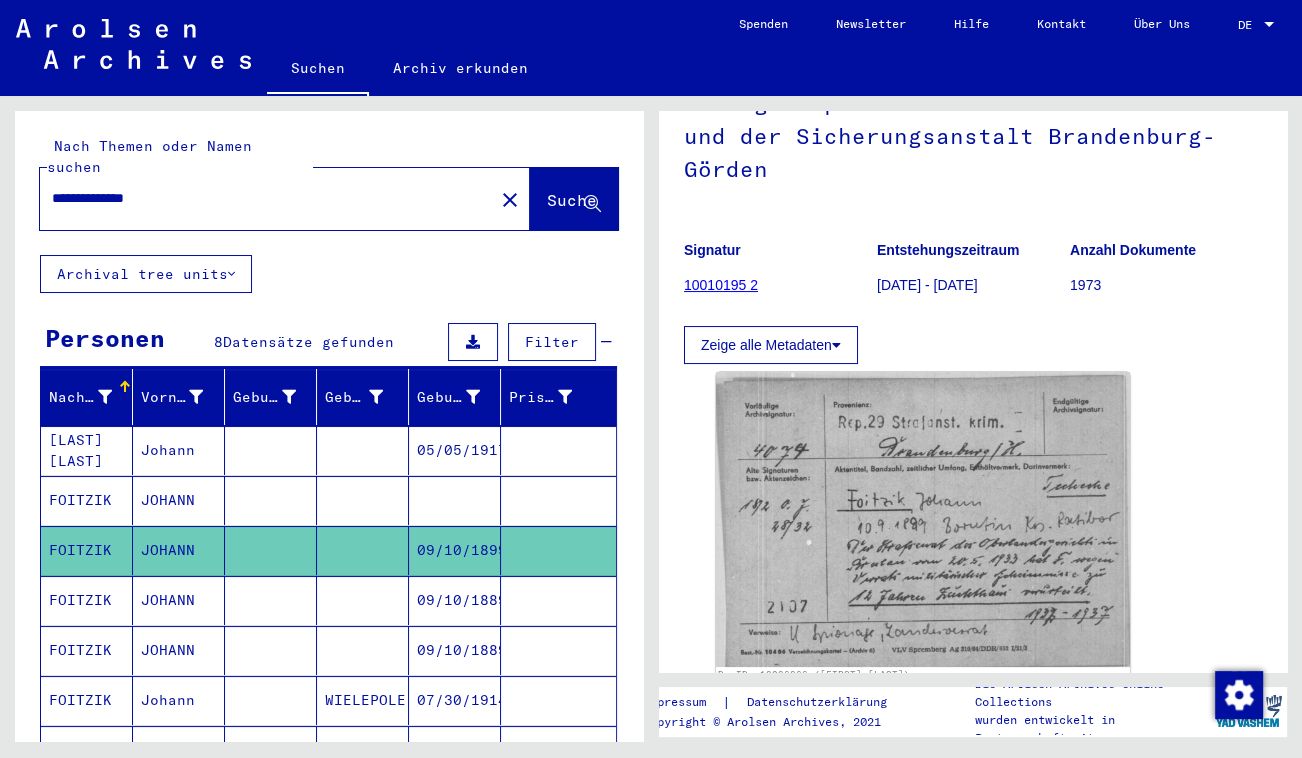 click 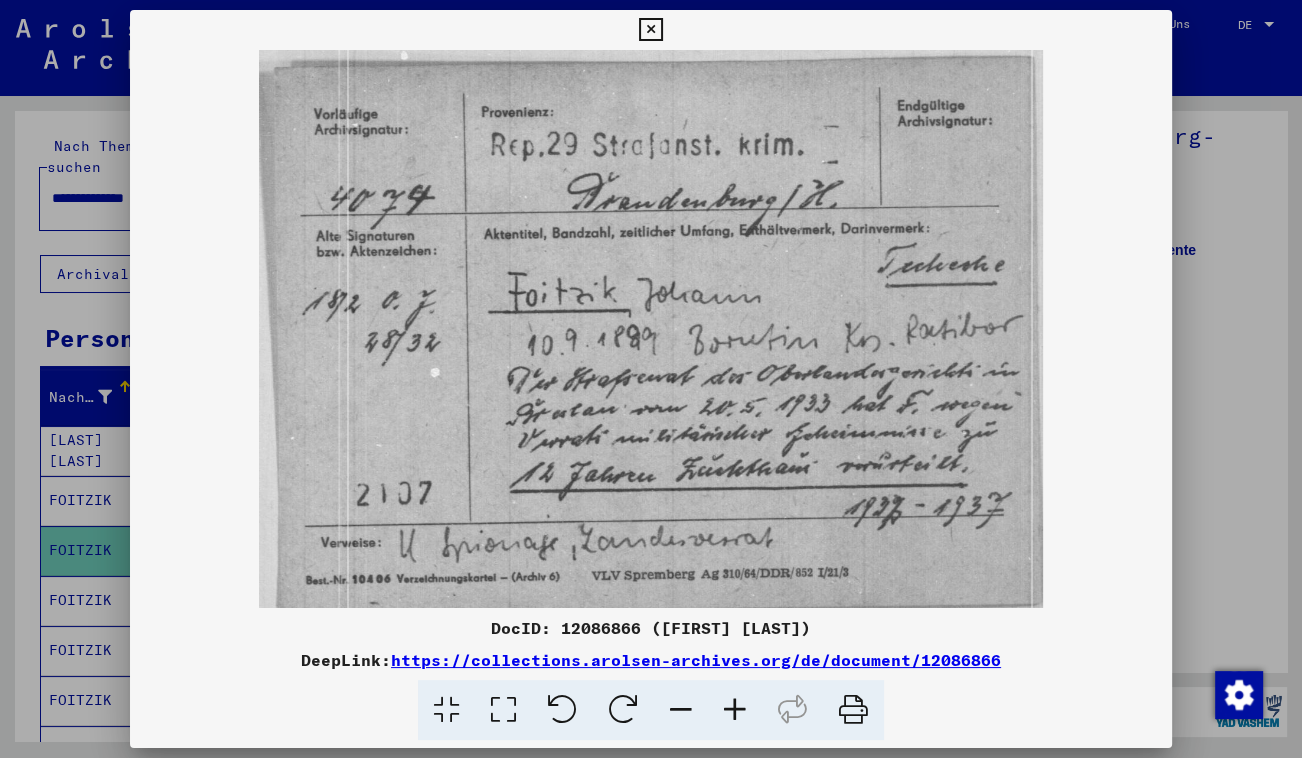 click on "DocID: 12086866 ([FIRST] [LAST])  DeepLink:  https://collections.arolsen-archives.org/de/document/12086866" at bounding box center (651, 375) 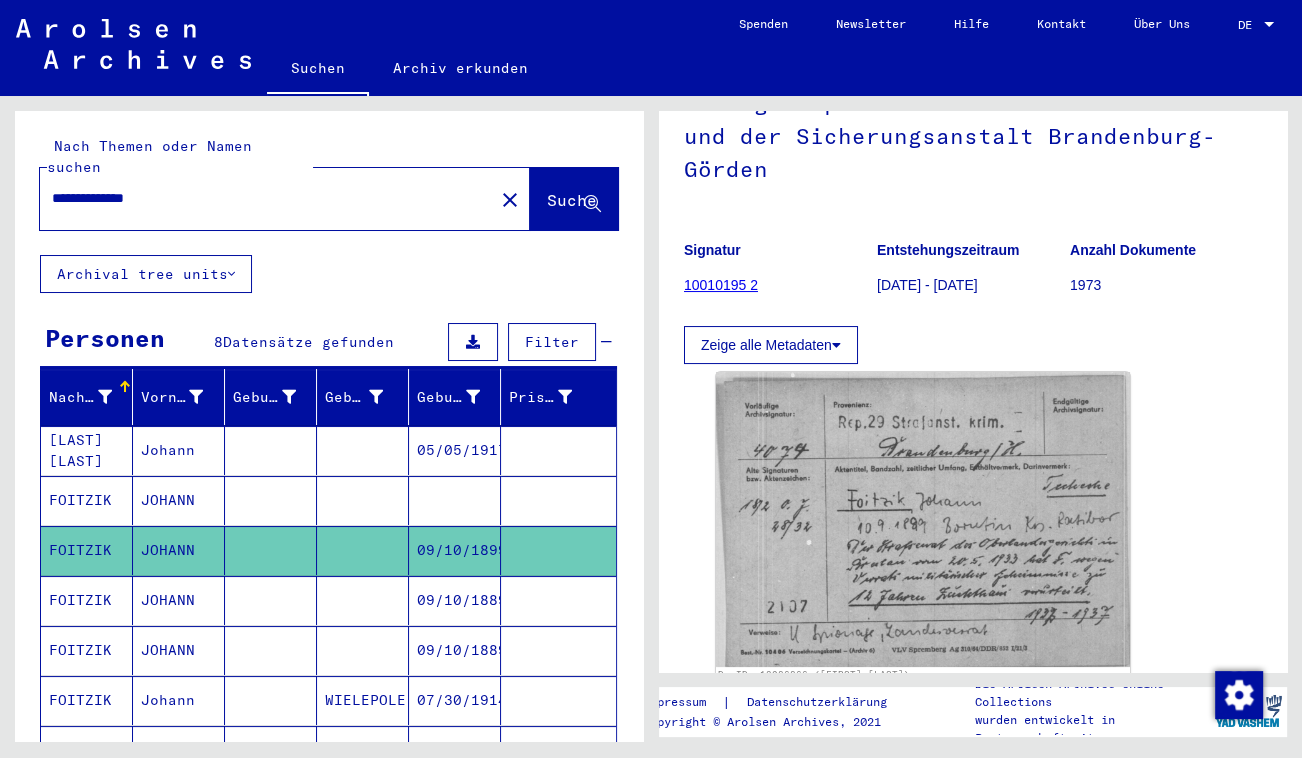 click at bounding box center [271, 650] 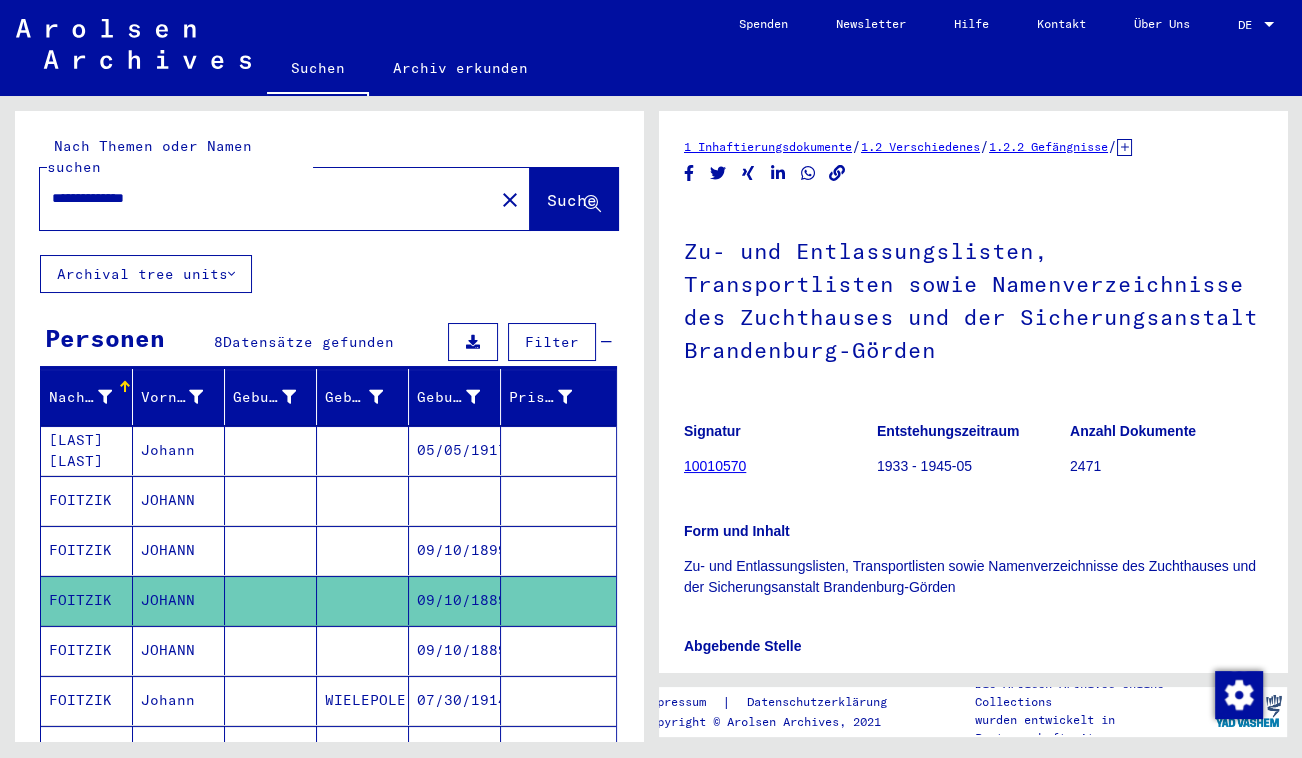 click at bounding box center [271, 700] 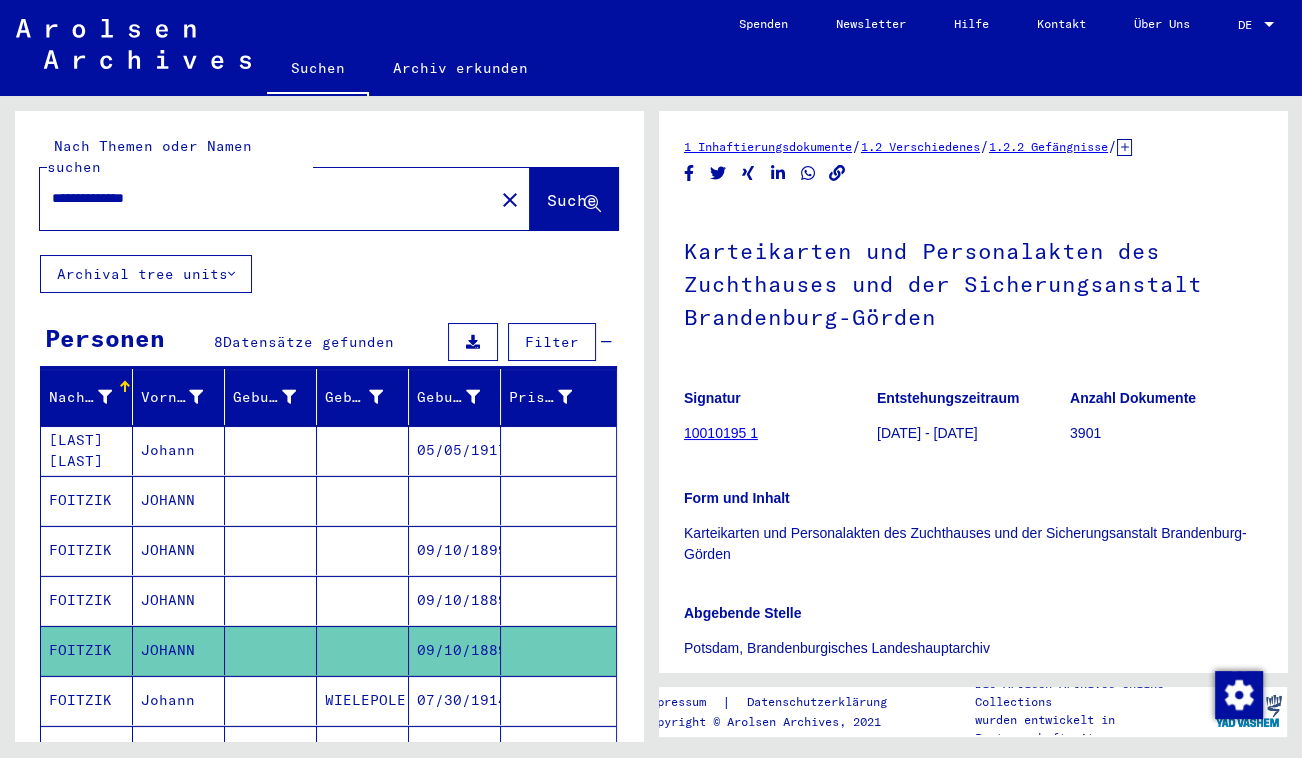 click at bounding box center [271, 750] 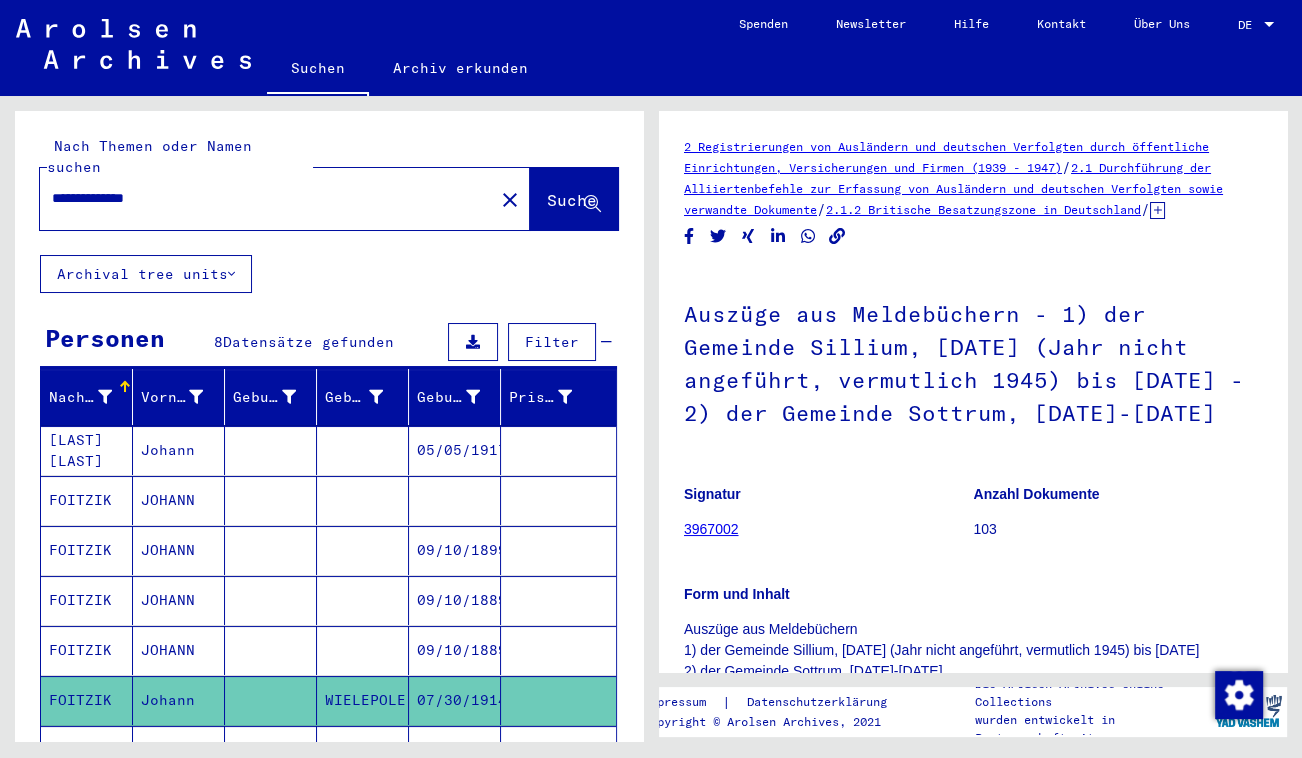 scroll, scrollTop: 90, scrollLeft: 0, axis: vertical 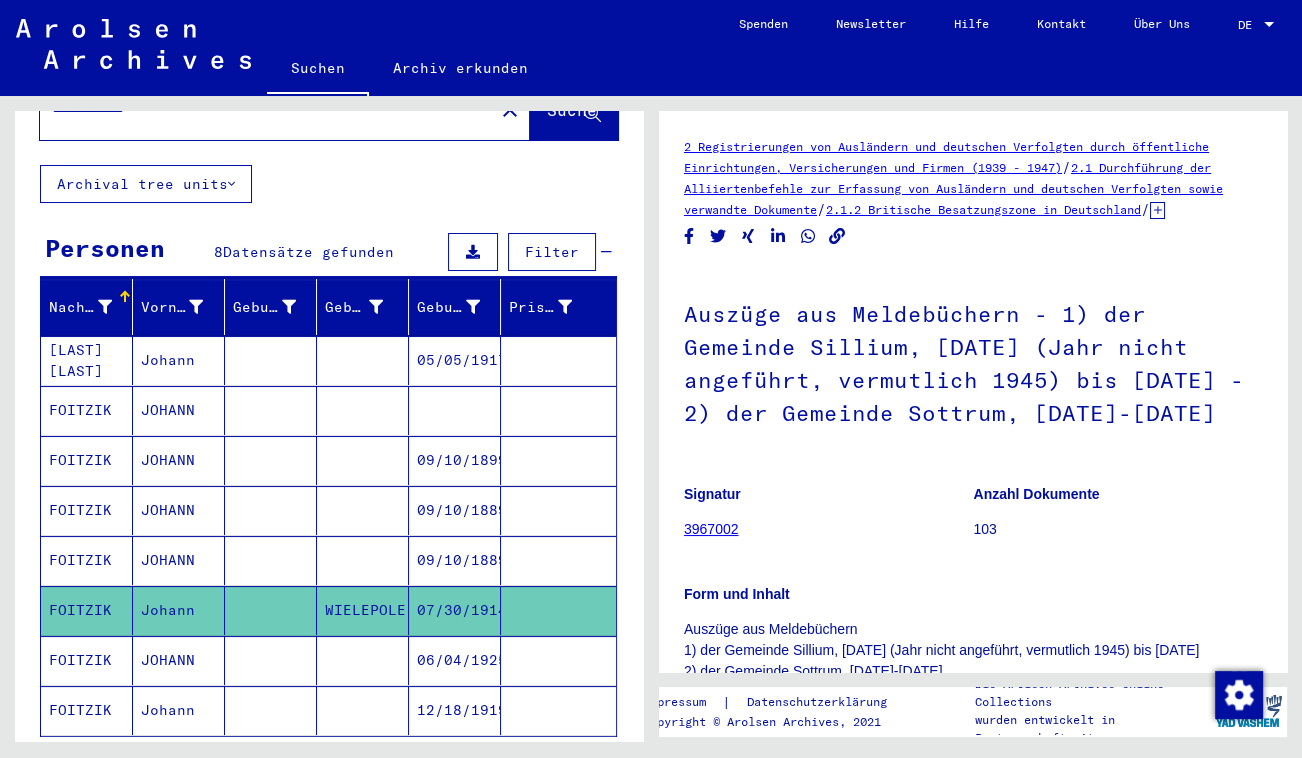 click at bounding box center [271, 610] 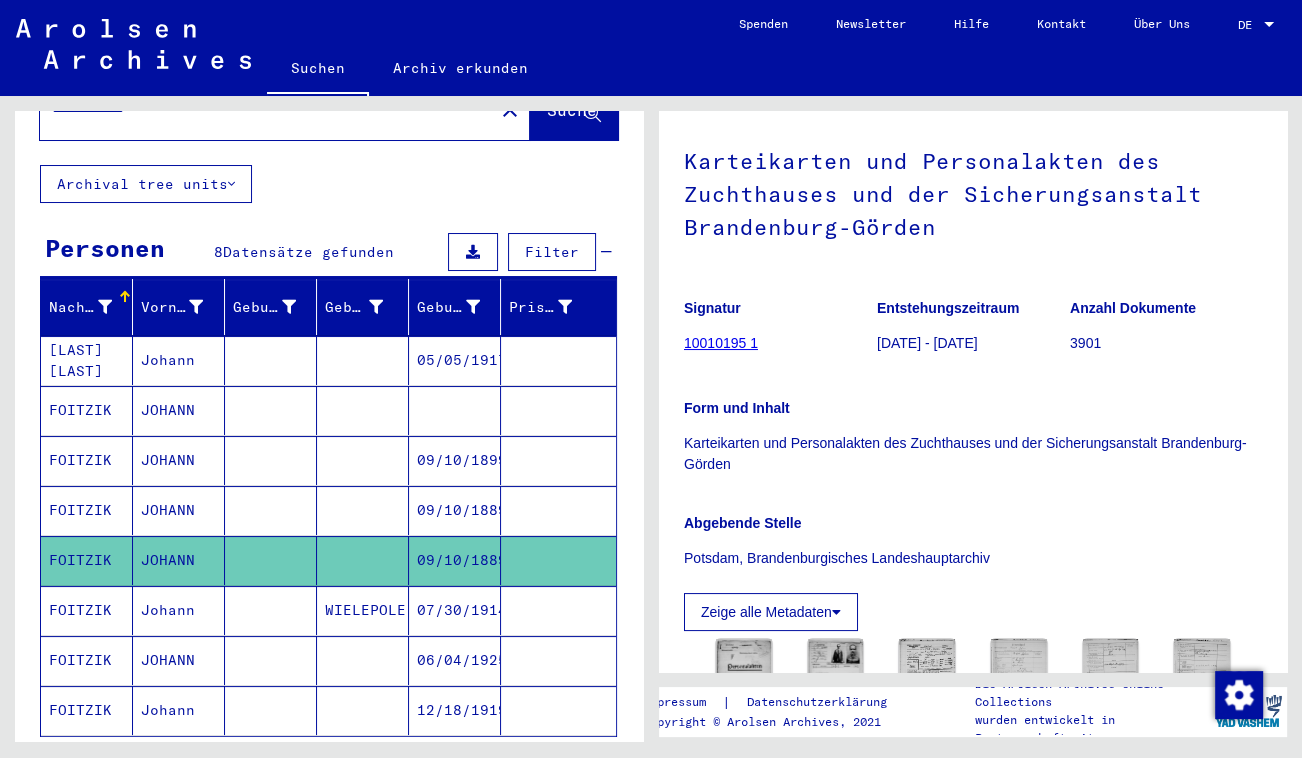 scroll, scrollTop: 181, scrollLeft: 0, axis: vertical 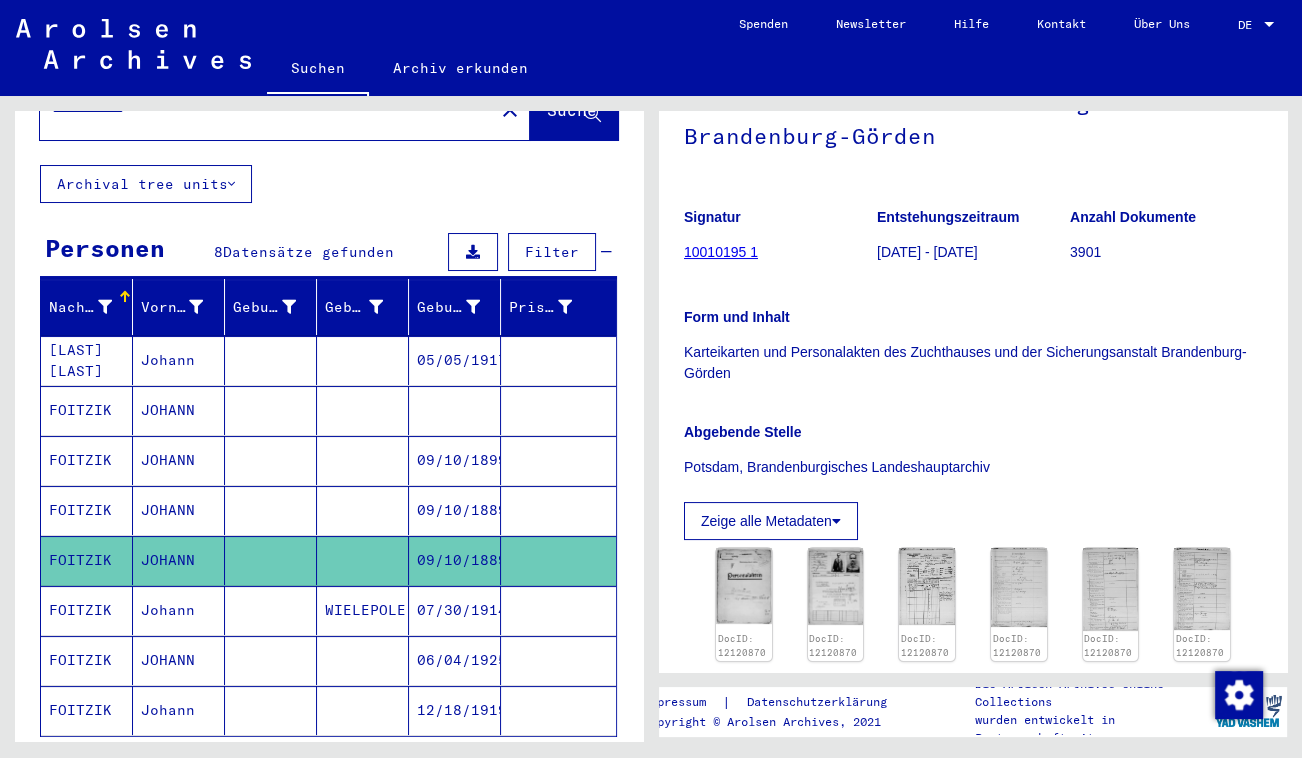 click 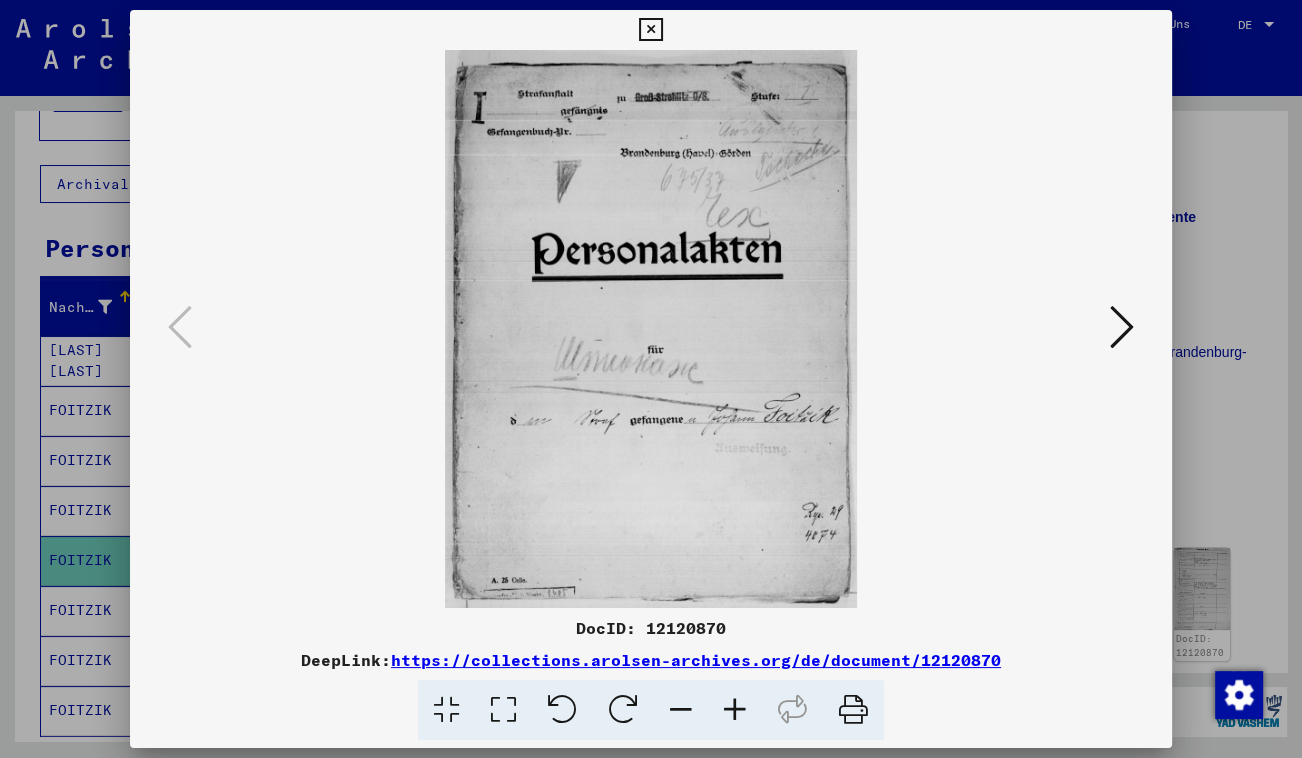click at bounding box center (1122, 327) 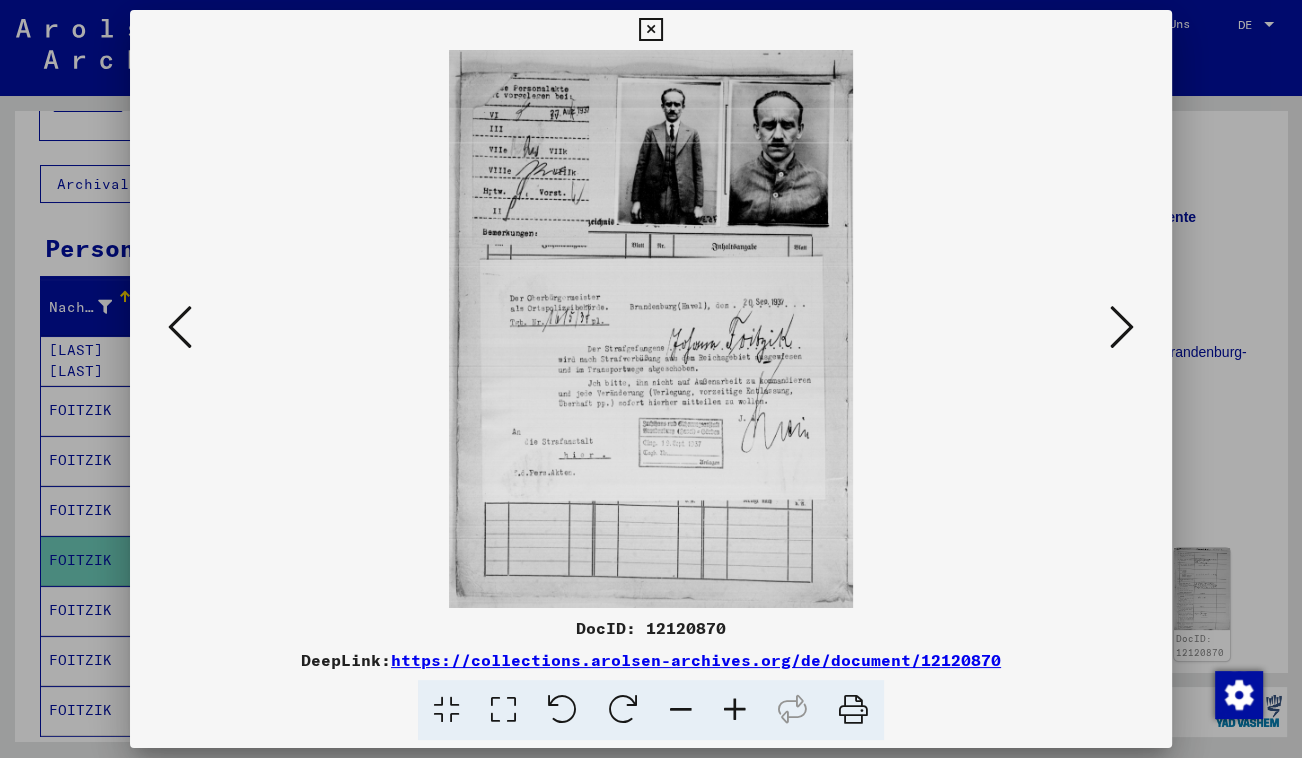 click at bounding box center [503, 710] 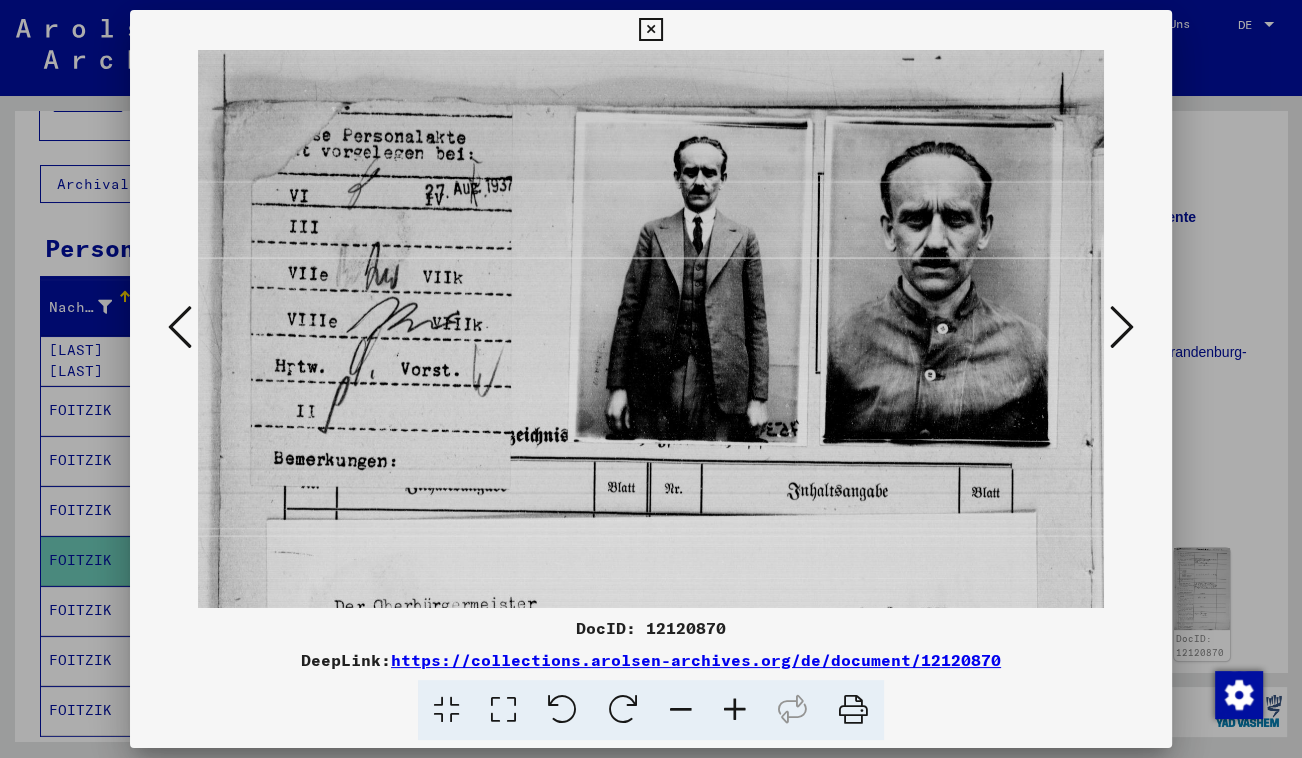 click at bounding box center [1122, 327] 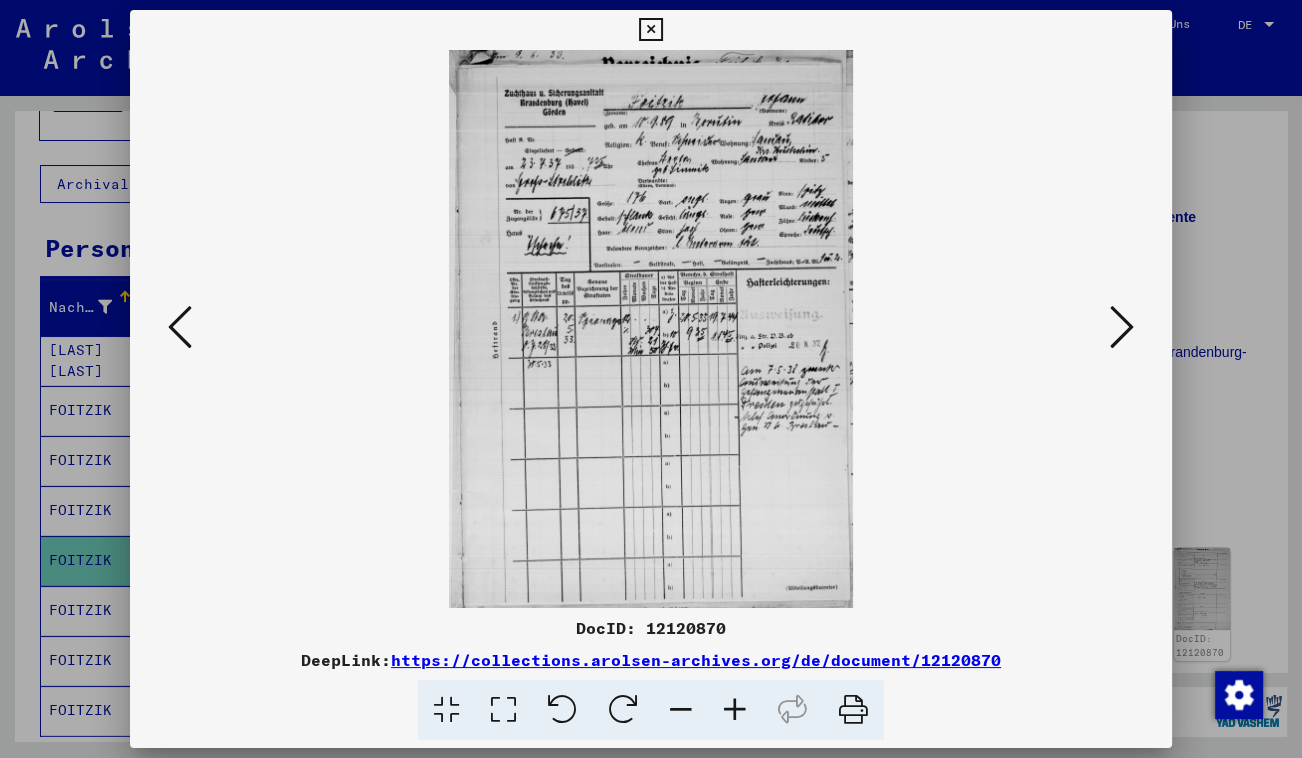 click at bounding box center (503, 710) 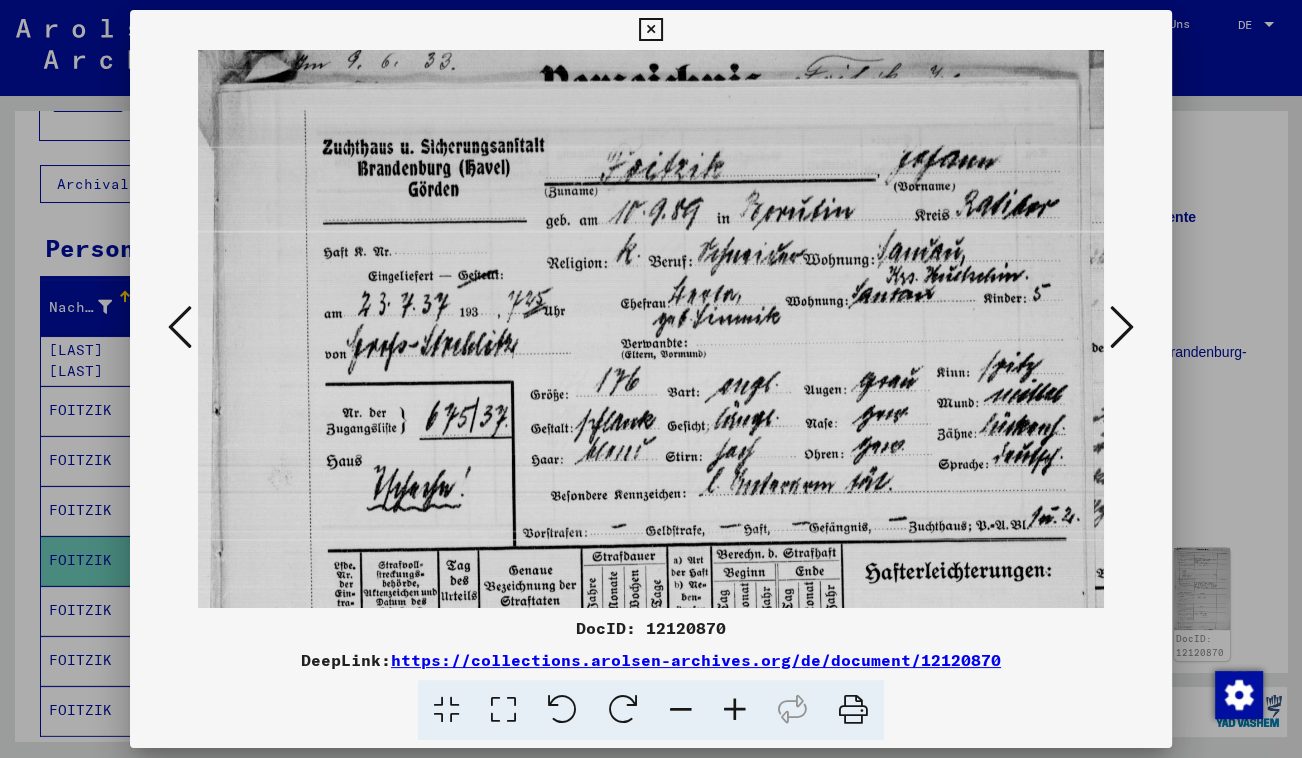 click at bounding box center [650, 30] 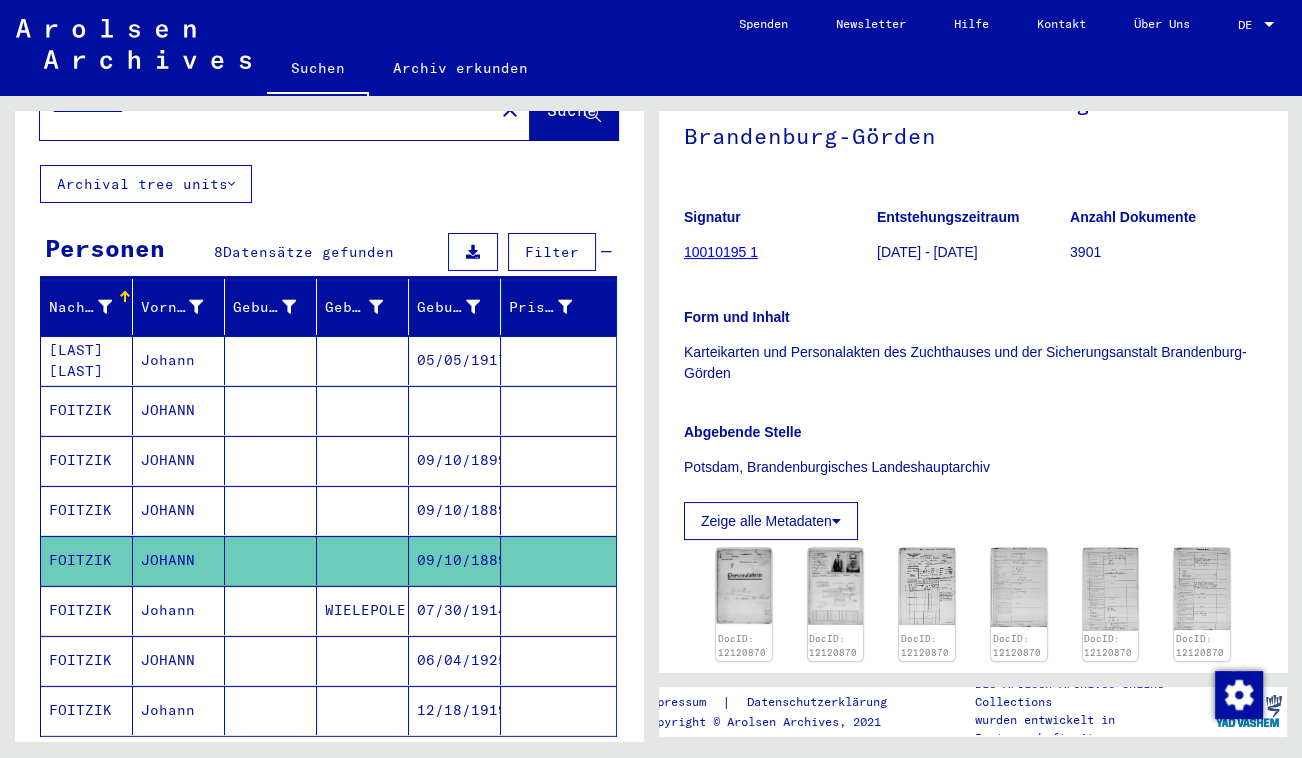 click 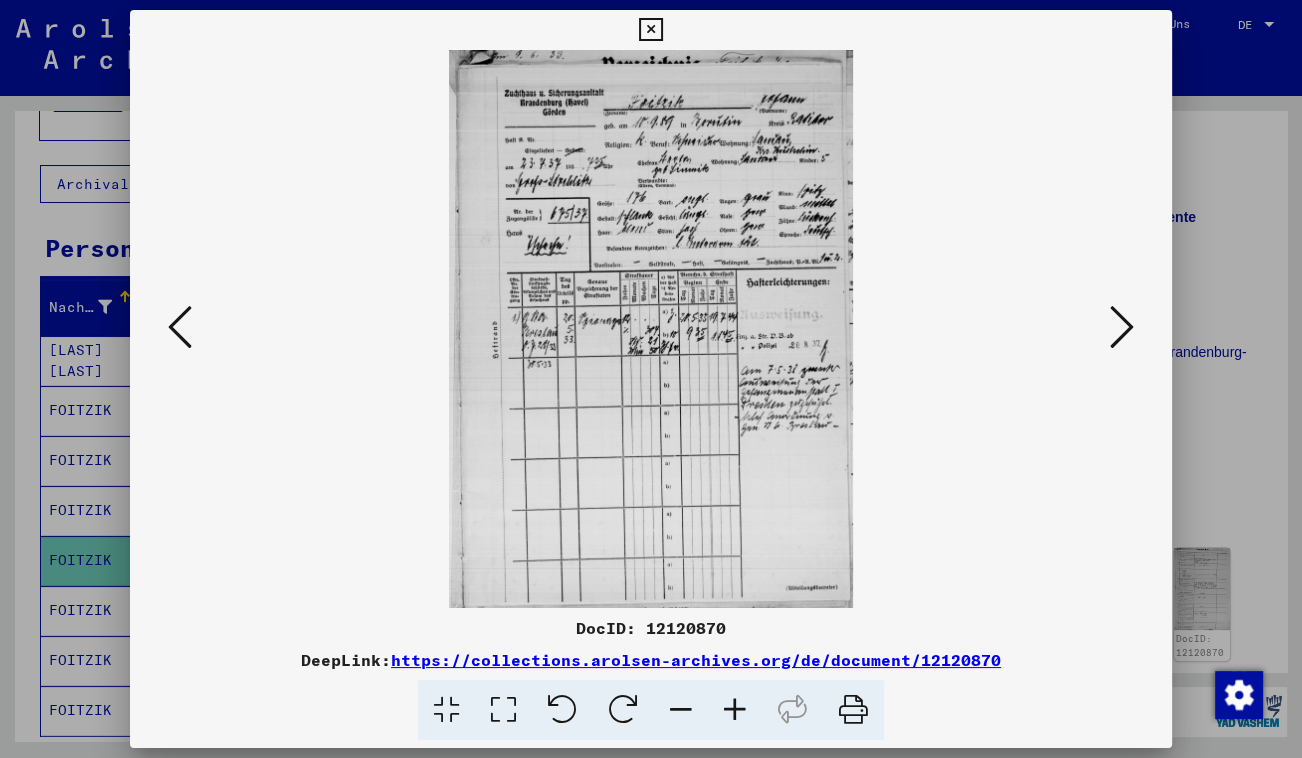 drag, startPoint x: 645, startPoint y: 33, endPoint x: 639, endPoint y: 44, distance: 12.529964 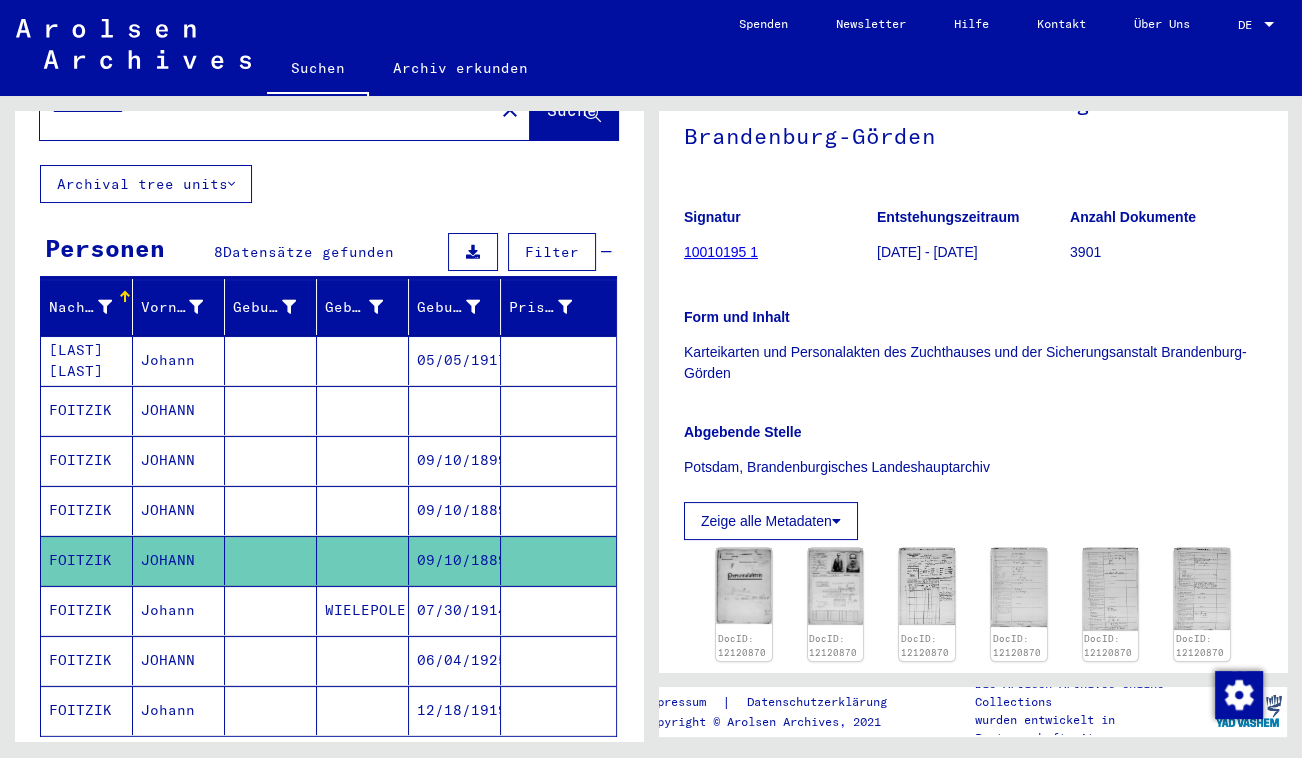 click at bounding box center (363, 560) 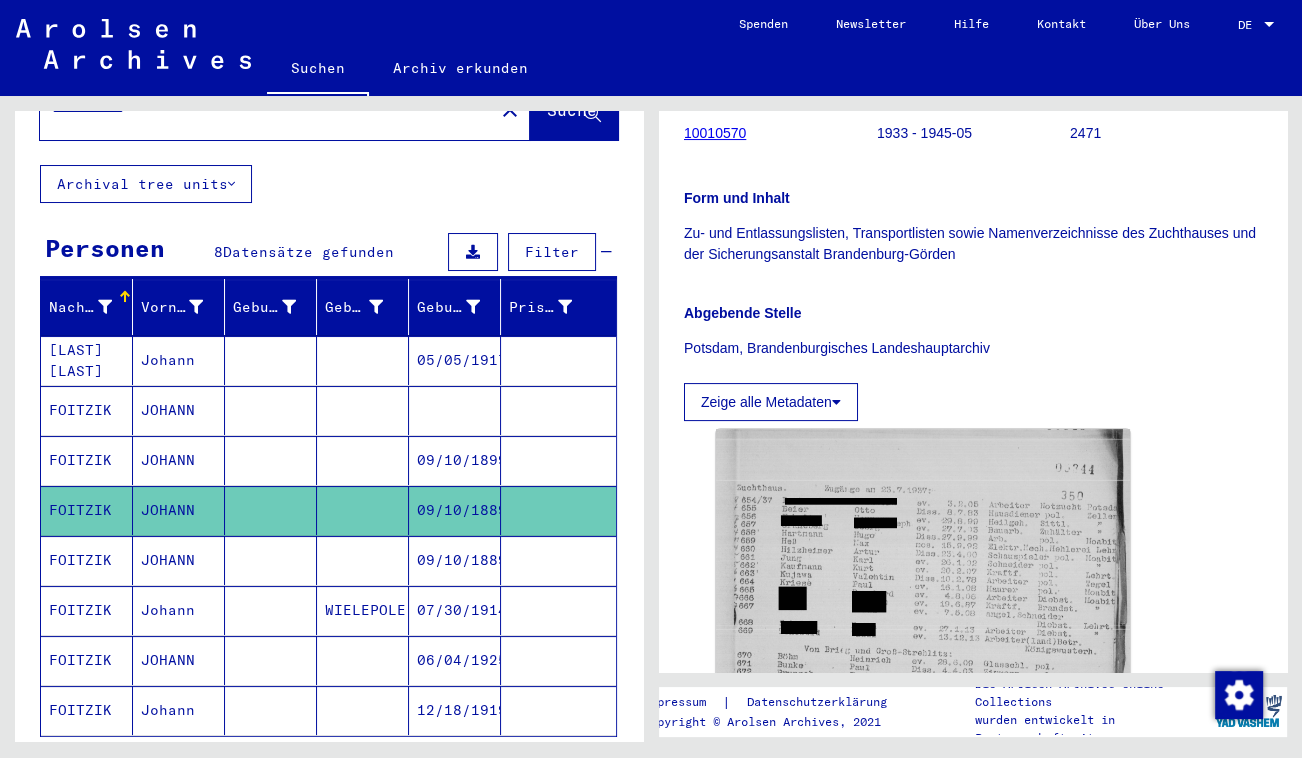 scroll, scrollTop: 363, scrollLeft: 0, axis: vertical 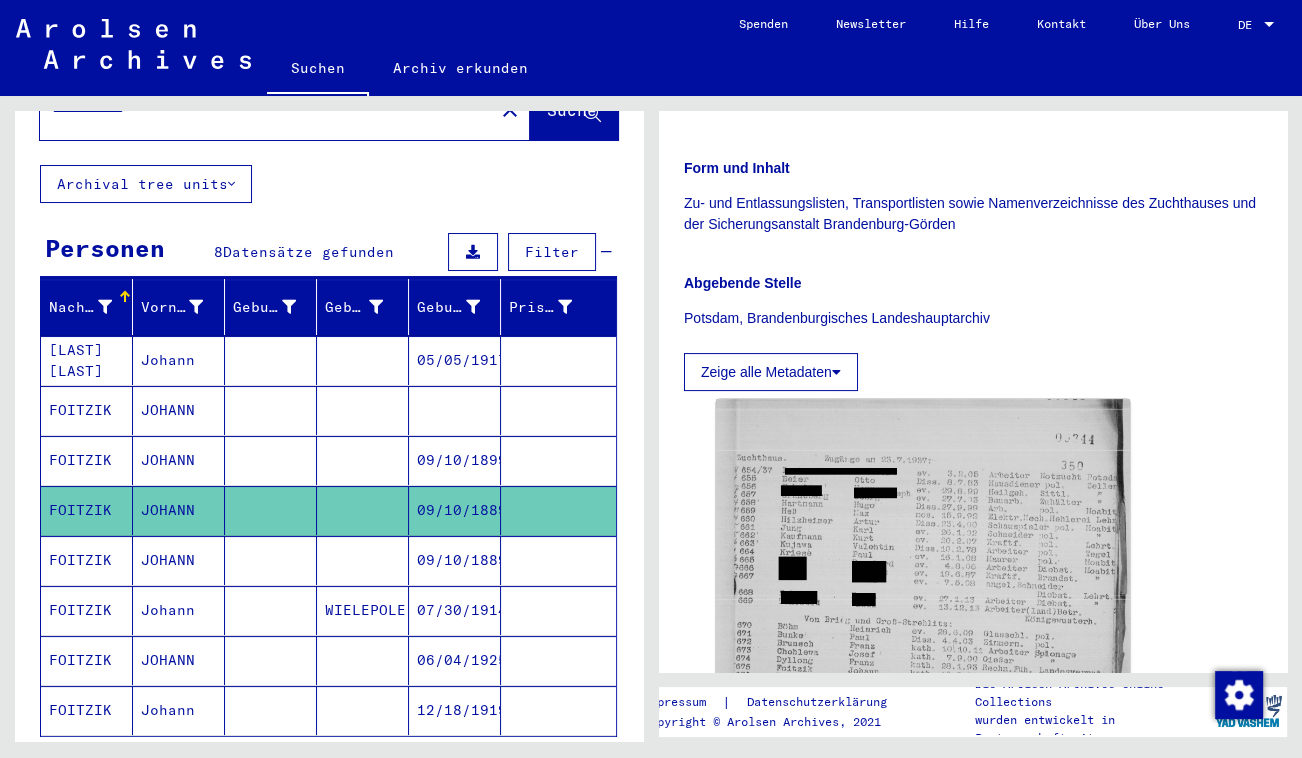 click 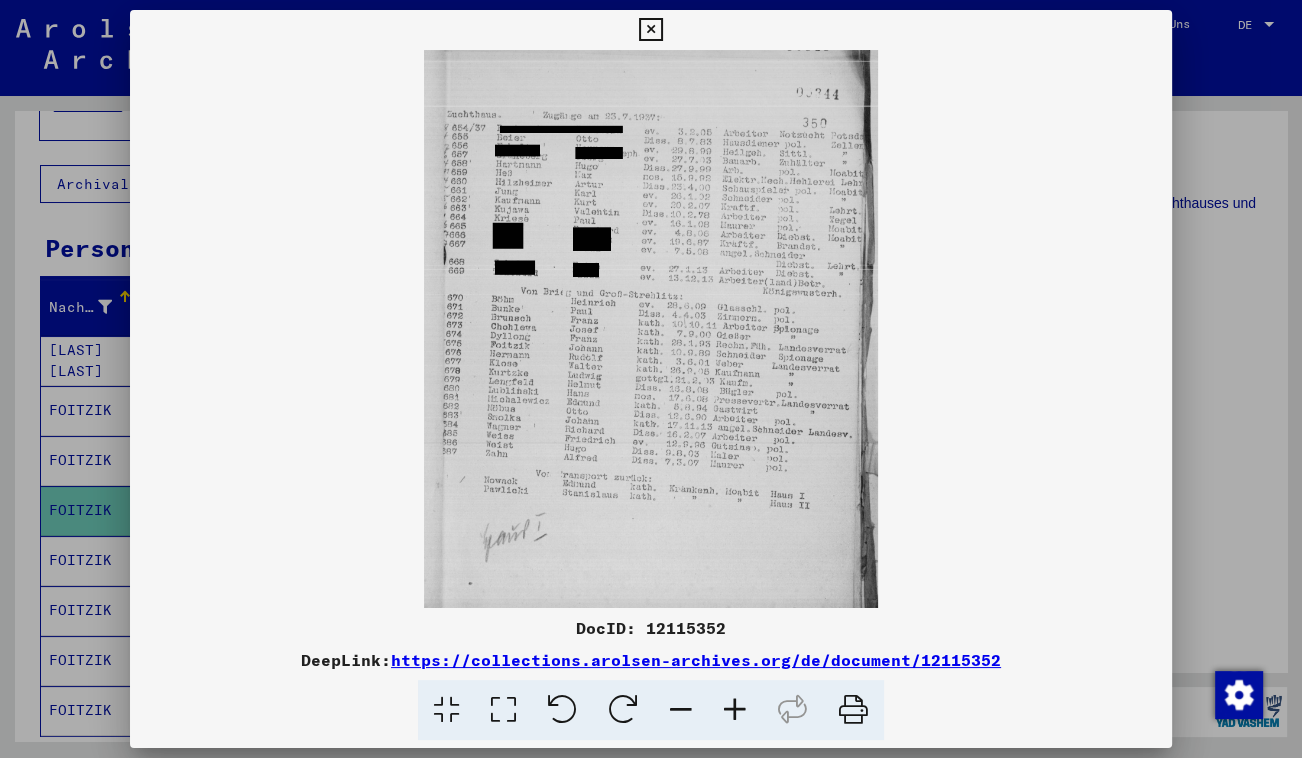 drag, startPoint x: 496, startPoint y: 699, endPoint x: 508, endPoint y: 689, distance: 15.6205 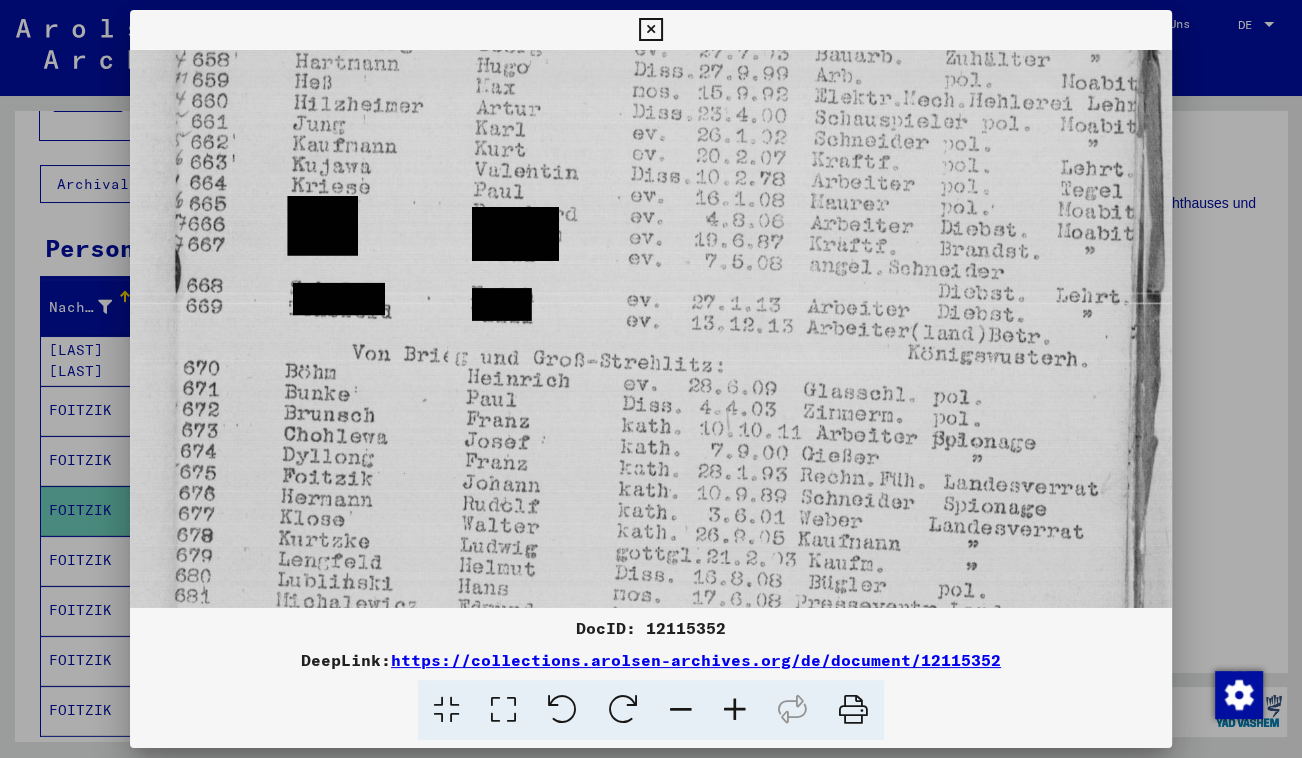 drag, startPoint x: 519, startPoint y: 491, endPoint x: 540, endPoint y: 262, distance: 229.96086 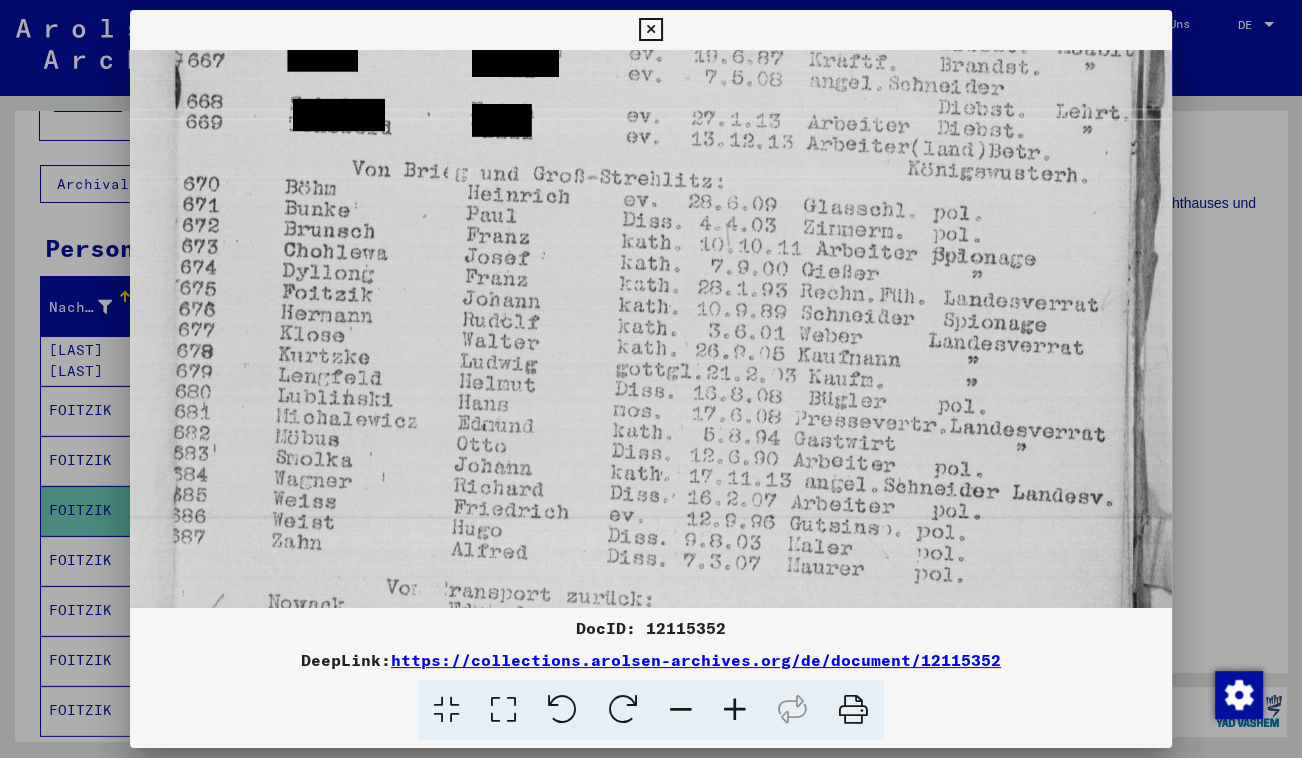 scroll, scrollTop: 440, scrollLeft: 0, axis: vertical 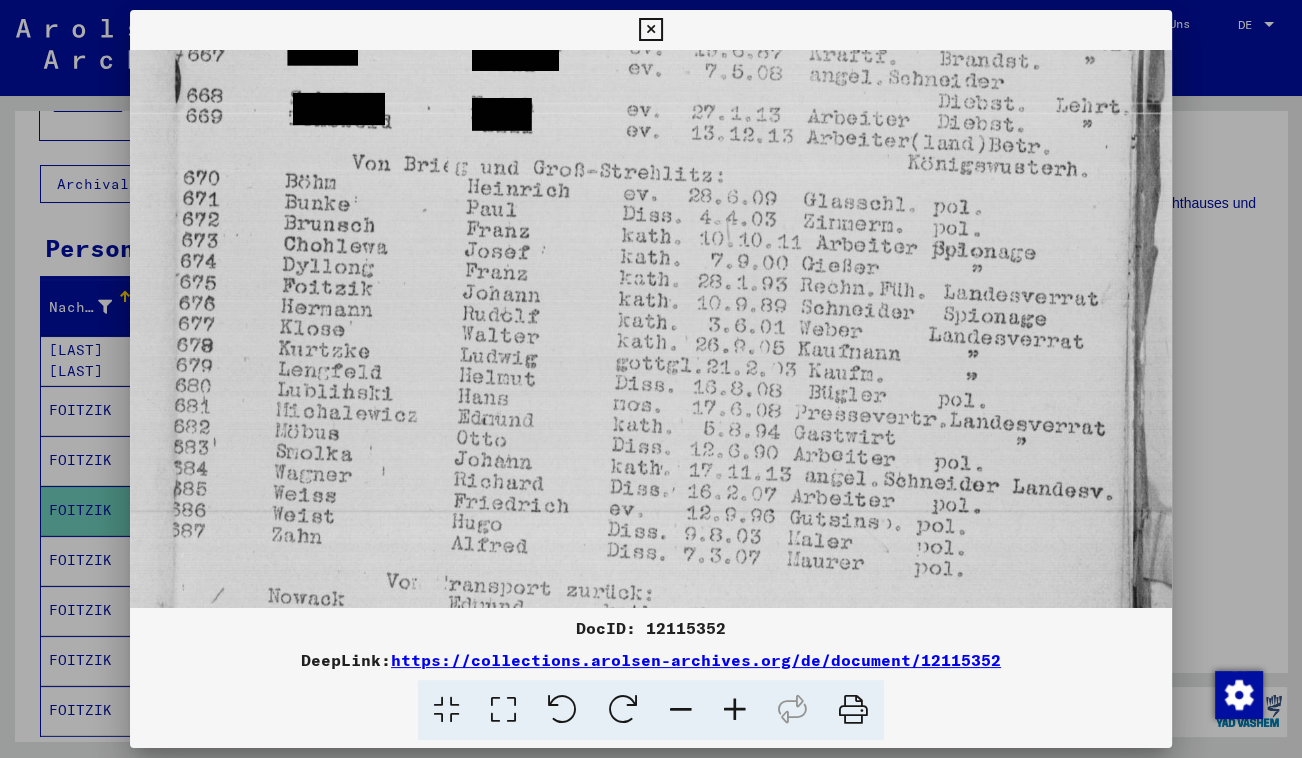 drag, startPoint x: 511, startPoint y: 539, endPoint x: 540, endPoint y: 349, distance: 192.20041 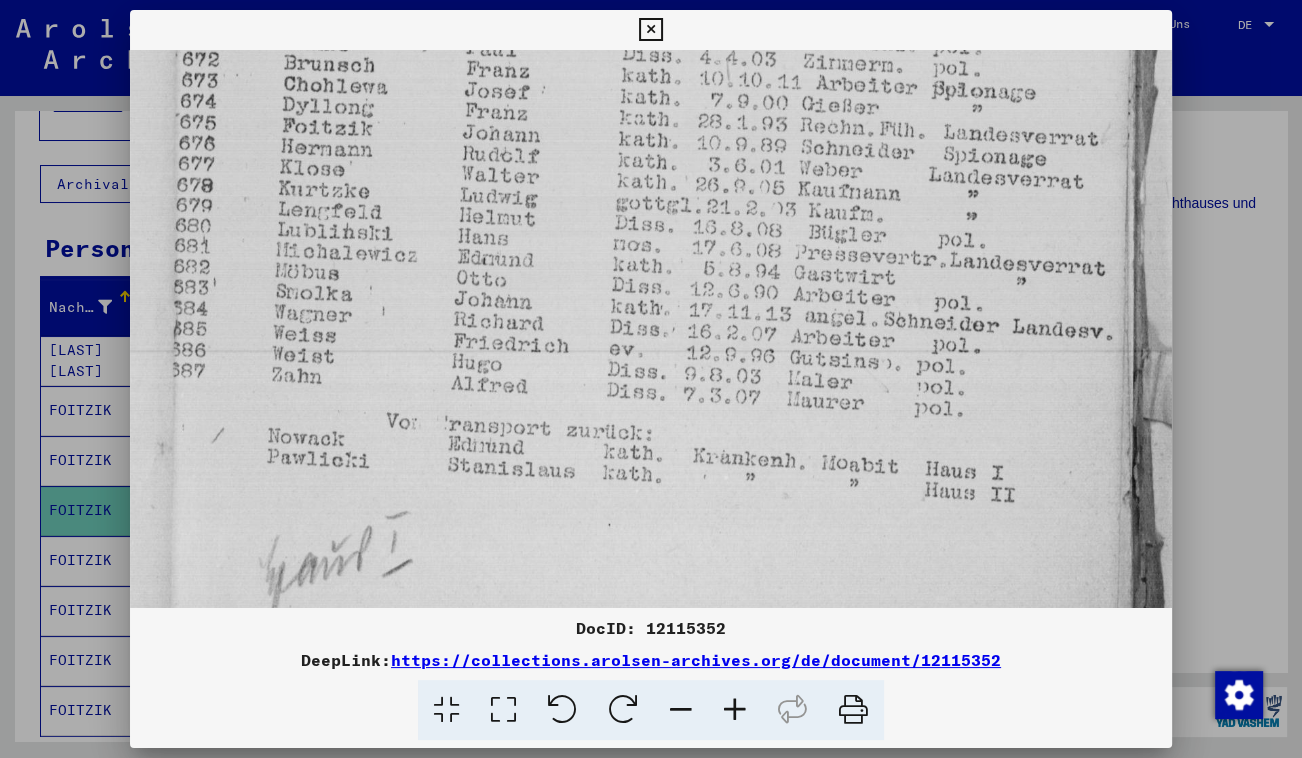 drag, startPoint x: 540, startPoint y: 443, endPoint x: 546, endPoint y: 284, distance: 159.11317 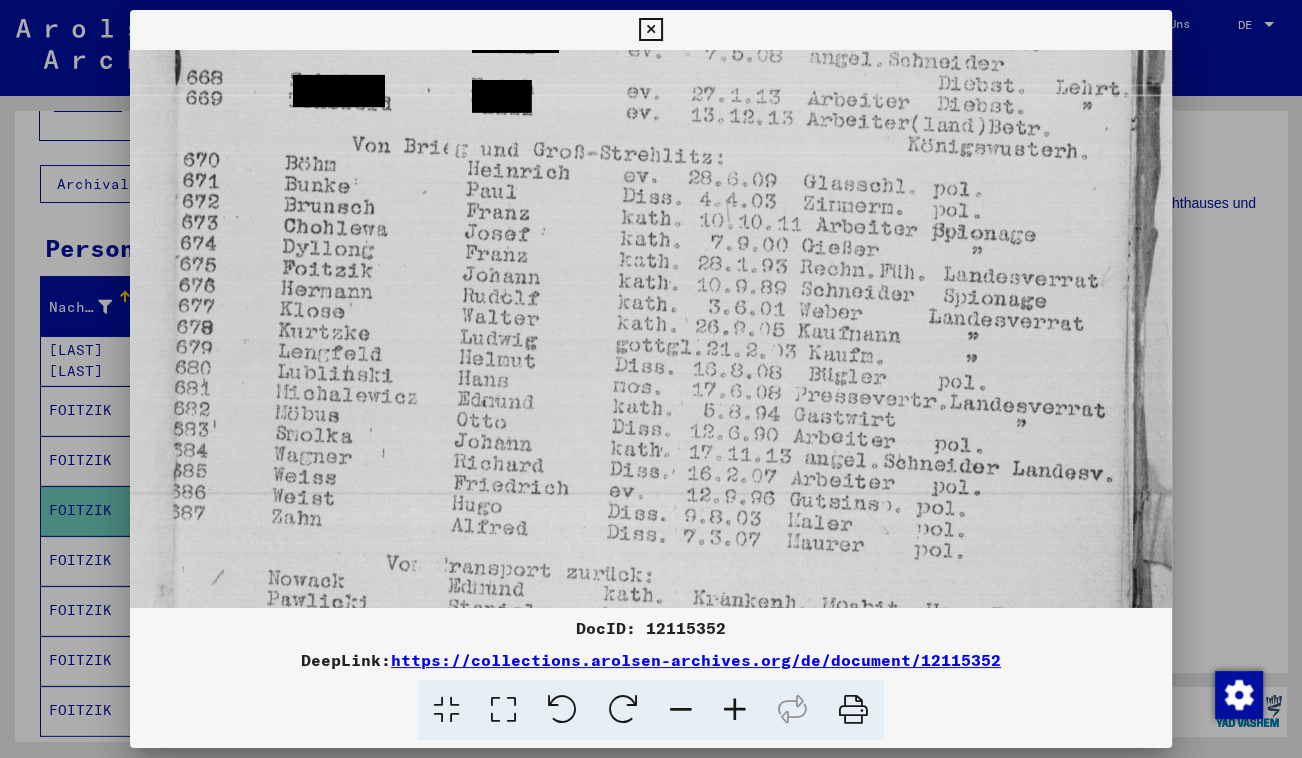 scroll, scrollTop: 456, scrollLeft: 0, axis: vertical 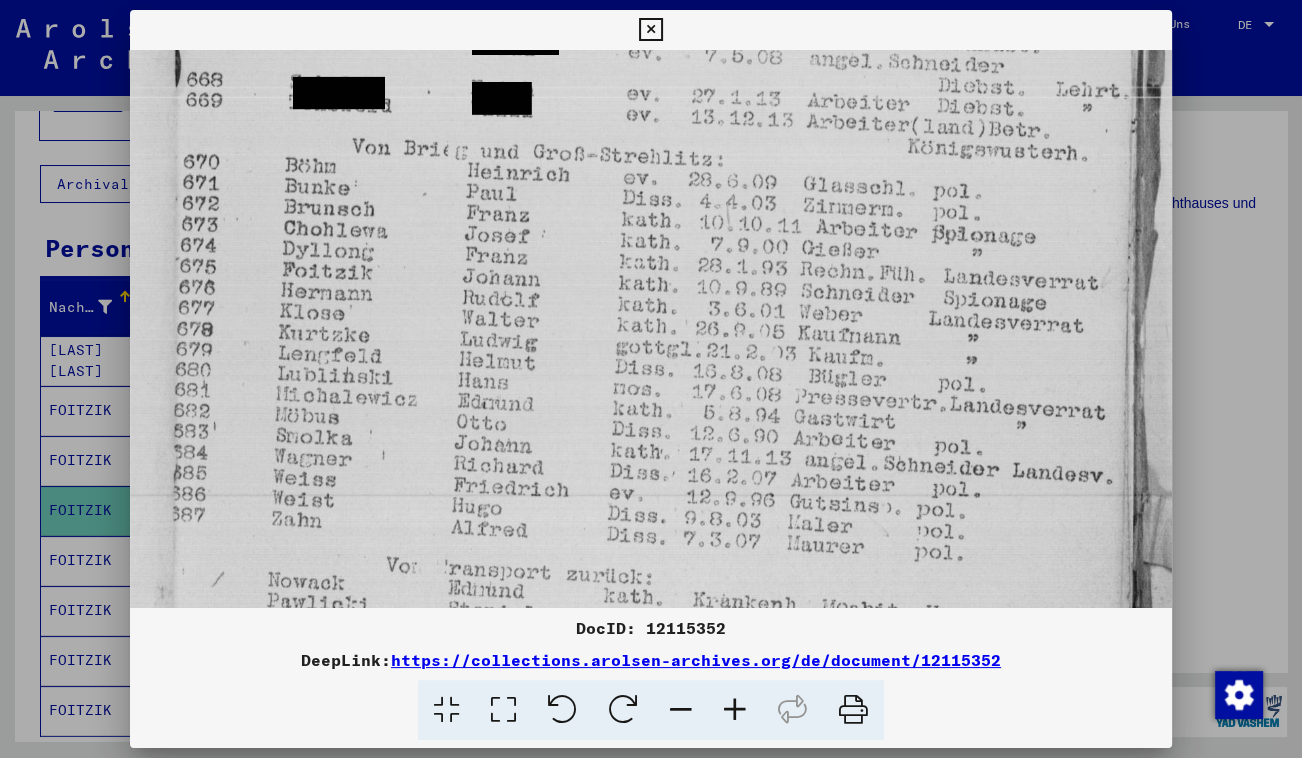 drag, startPoint x: 546, startPoint y: 285, endPoint x: 531, endPoint y: 430, distance: 145.7738 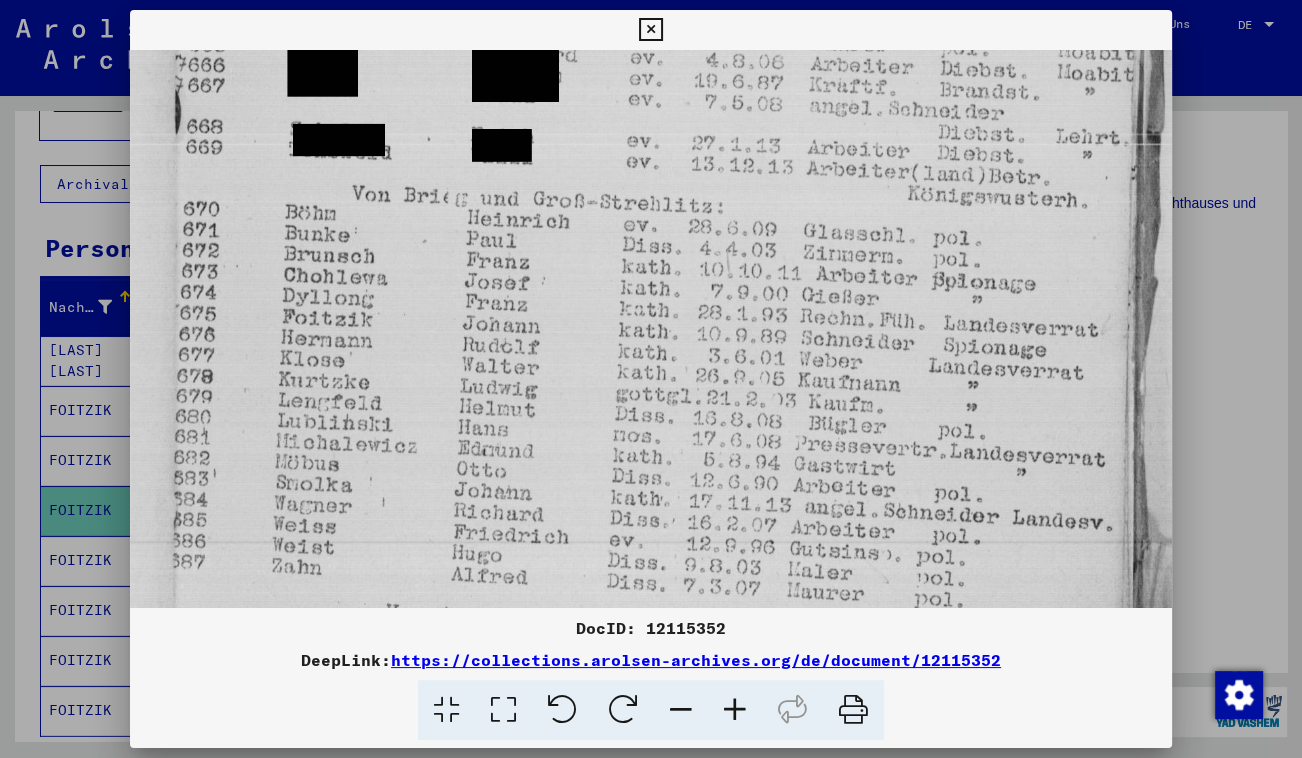 scroll, scrollTop: 402, scrollLeft: 0, axis: vertical 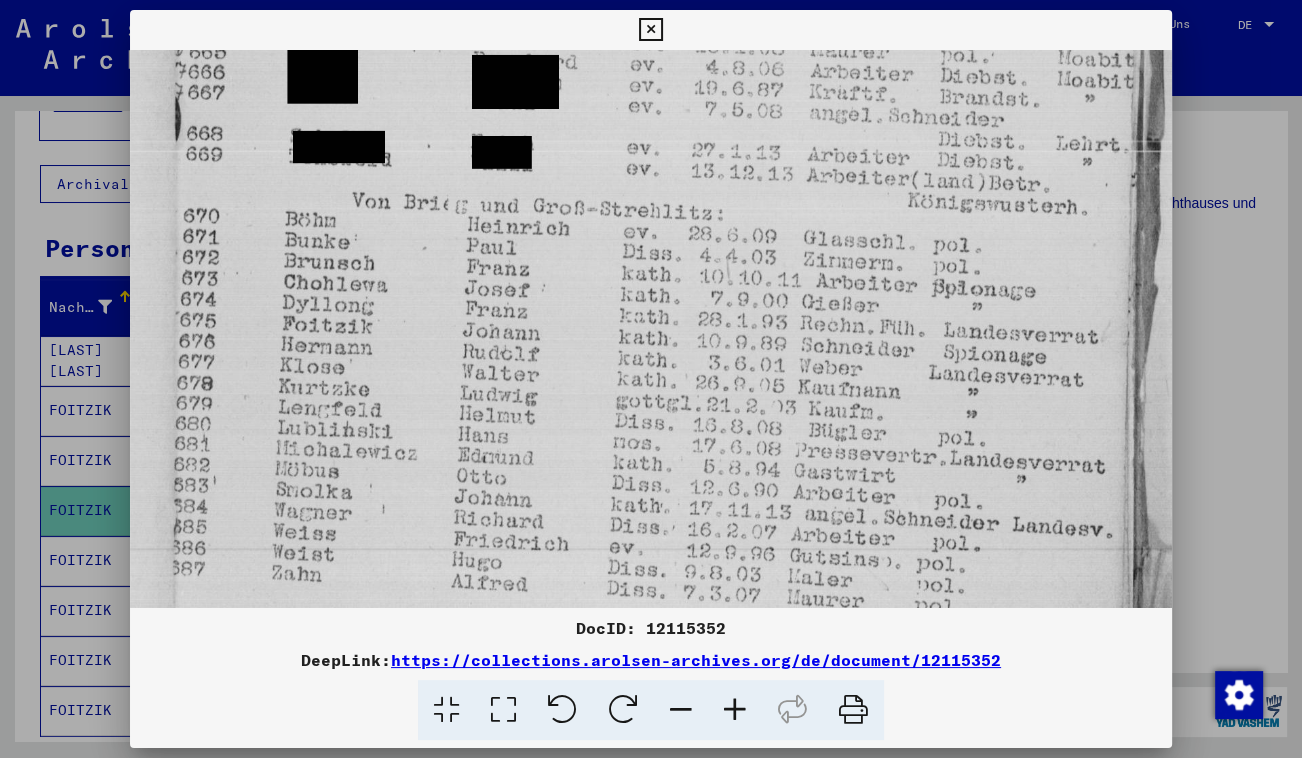 drag, startPoint x: 896, startPoint y: 297, endPoint x: 826, endPoint y: 351, distance: 88.40814 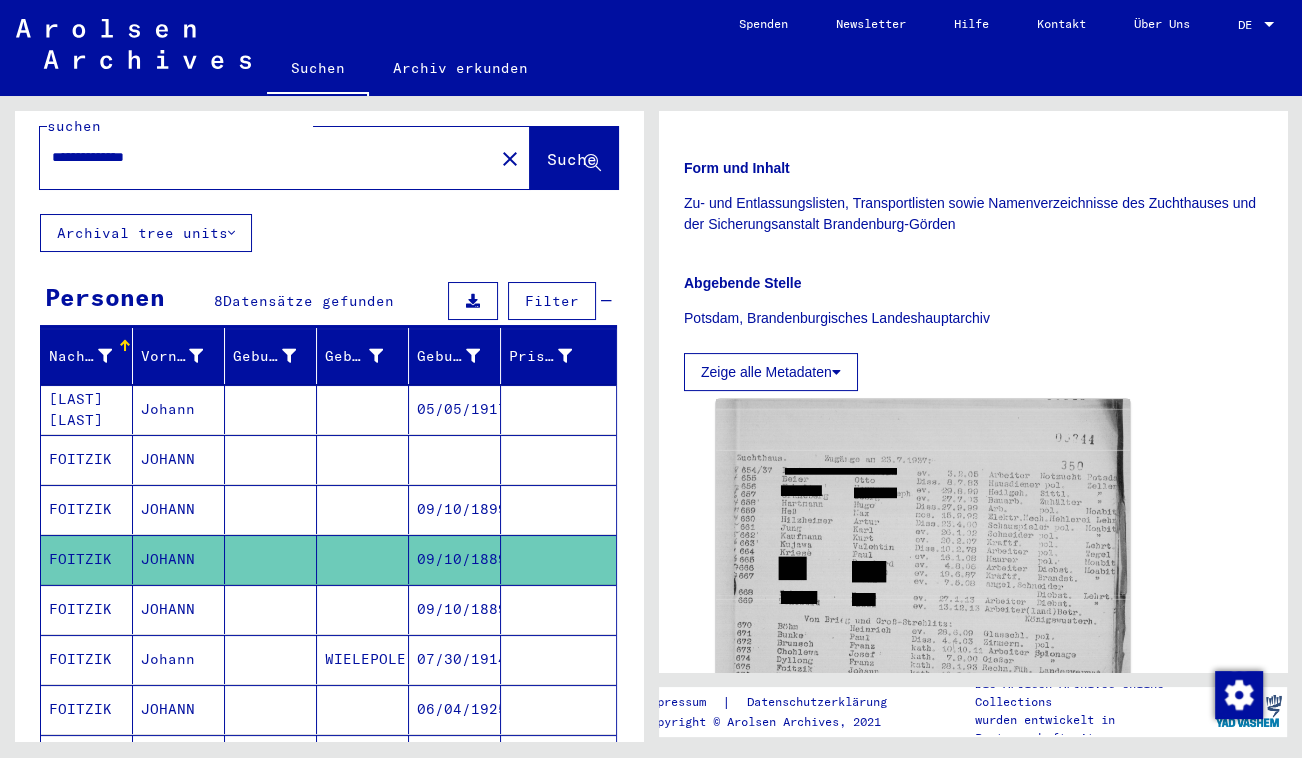 scroll, scrollTop: 0, scrollLeft: 0, axis: both 